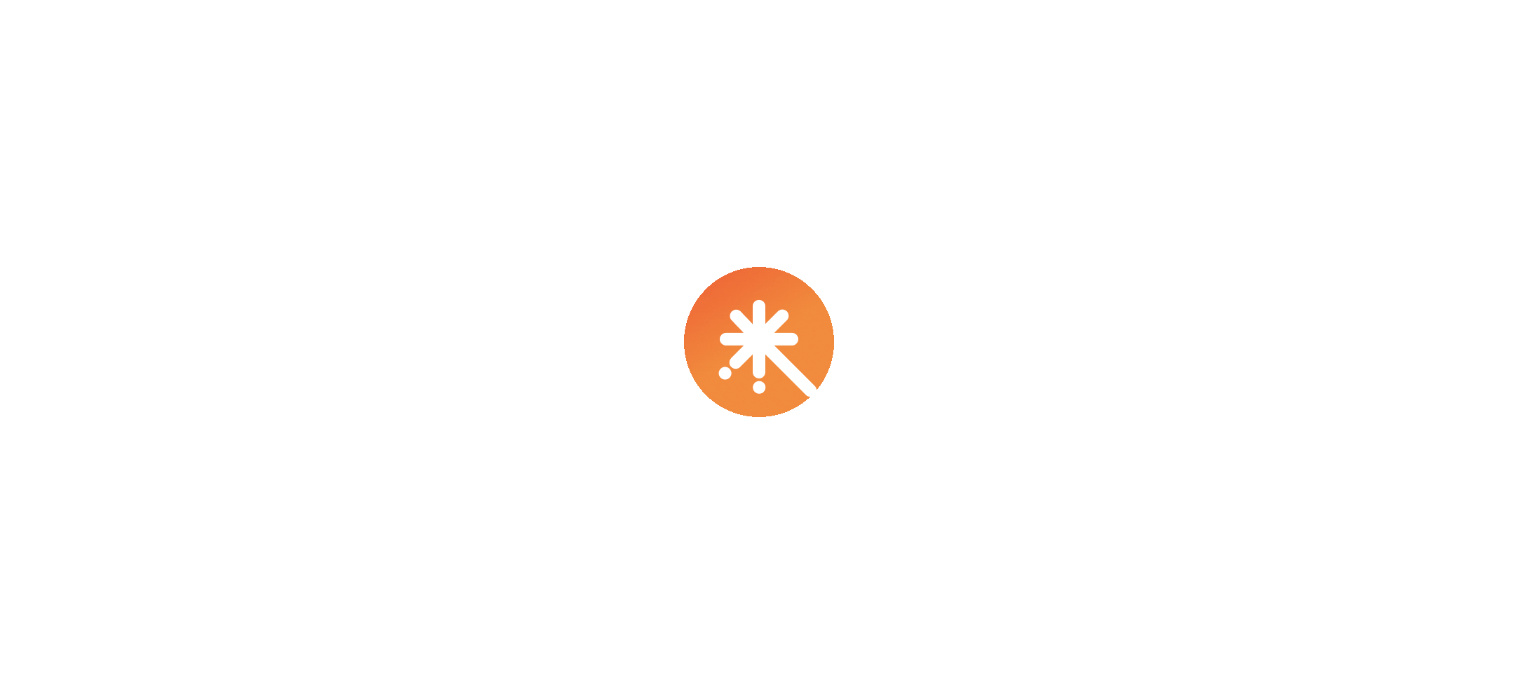 scroll, scrollTop: 0, scrollLeft: 0, axis: both 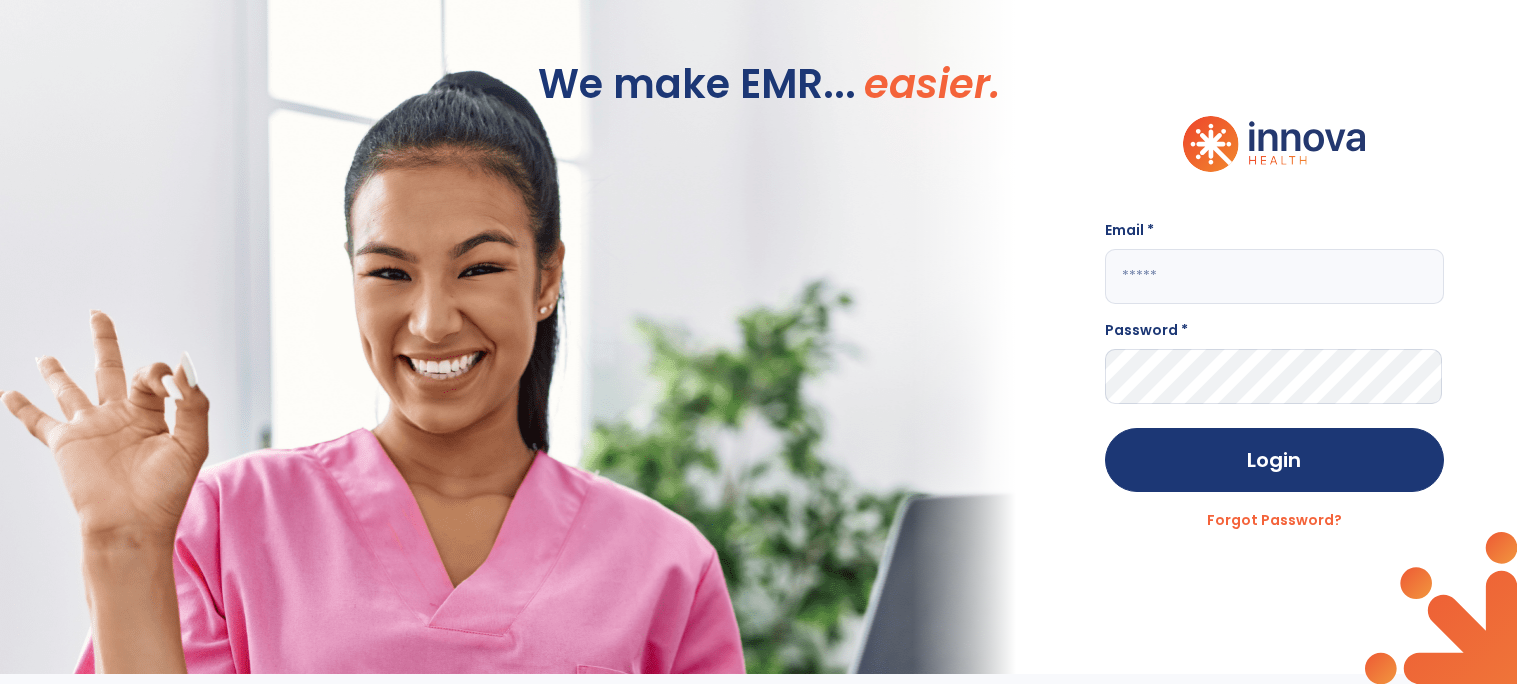 click 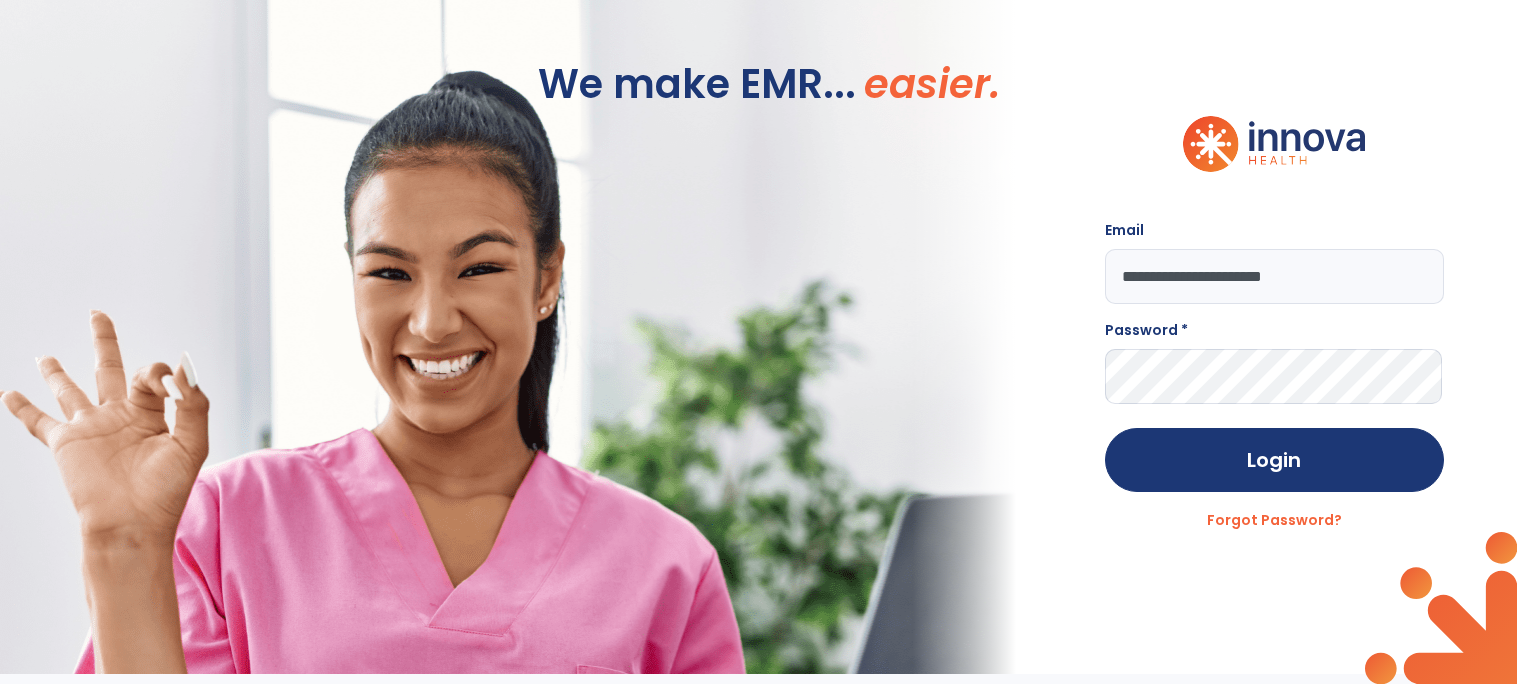 type on "**********" 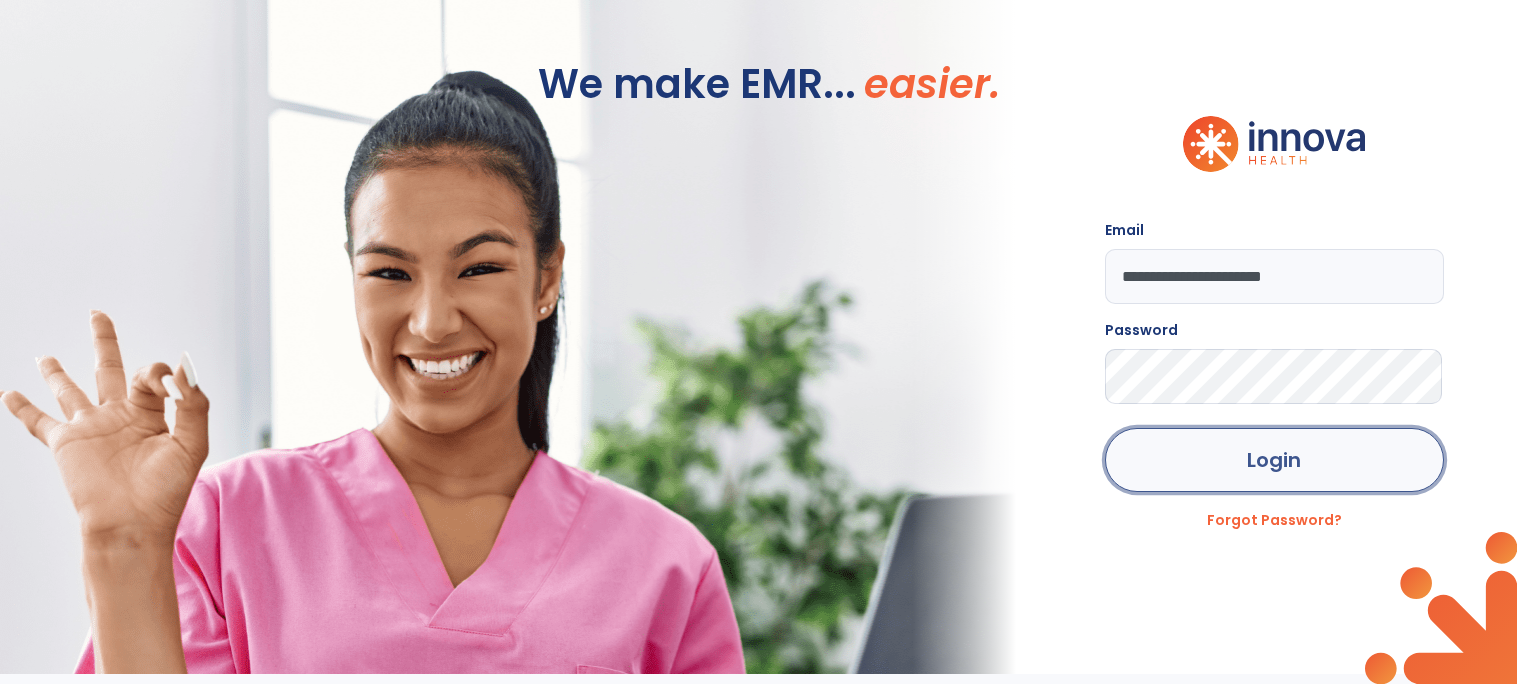 click on "Login" 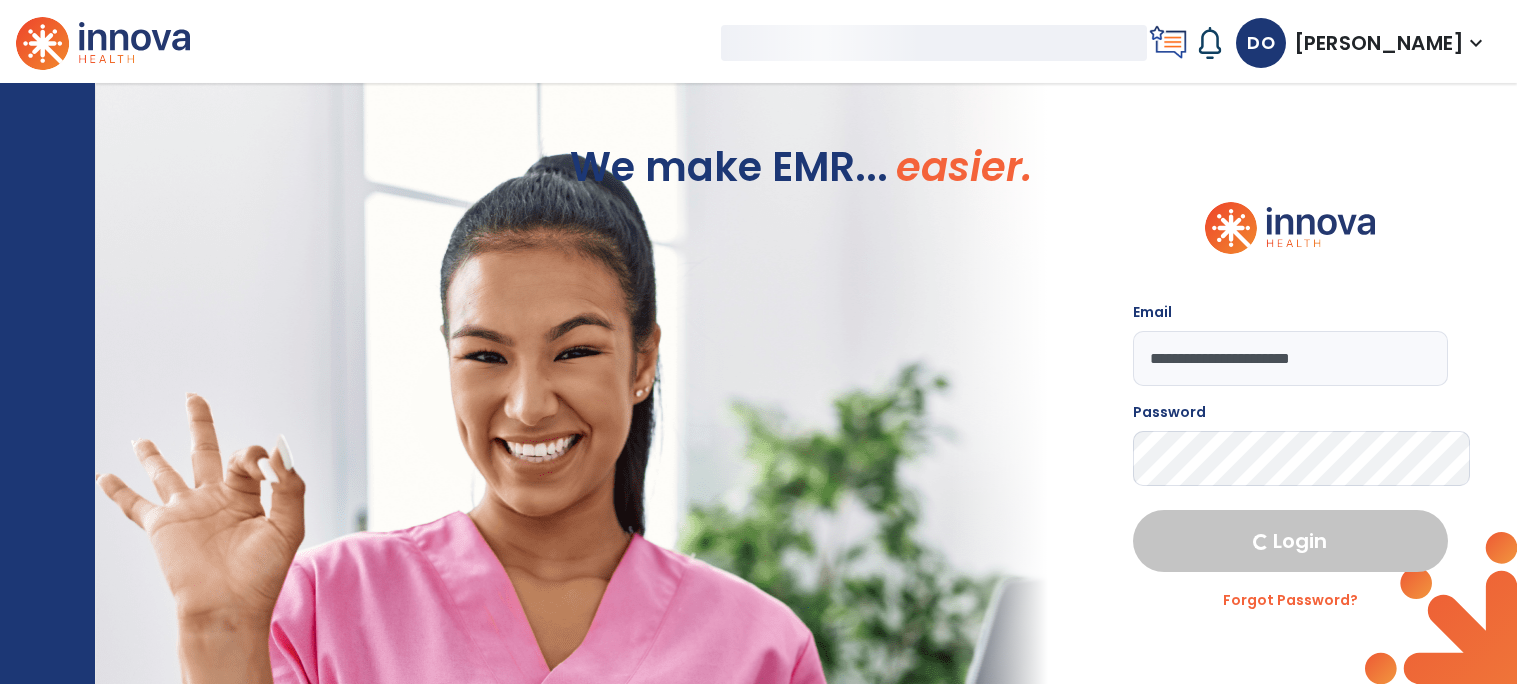 select on "****" 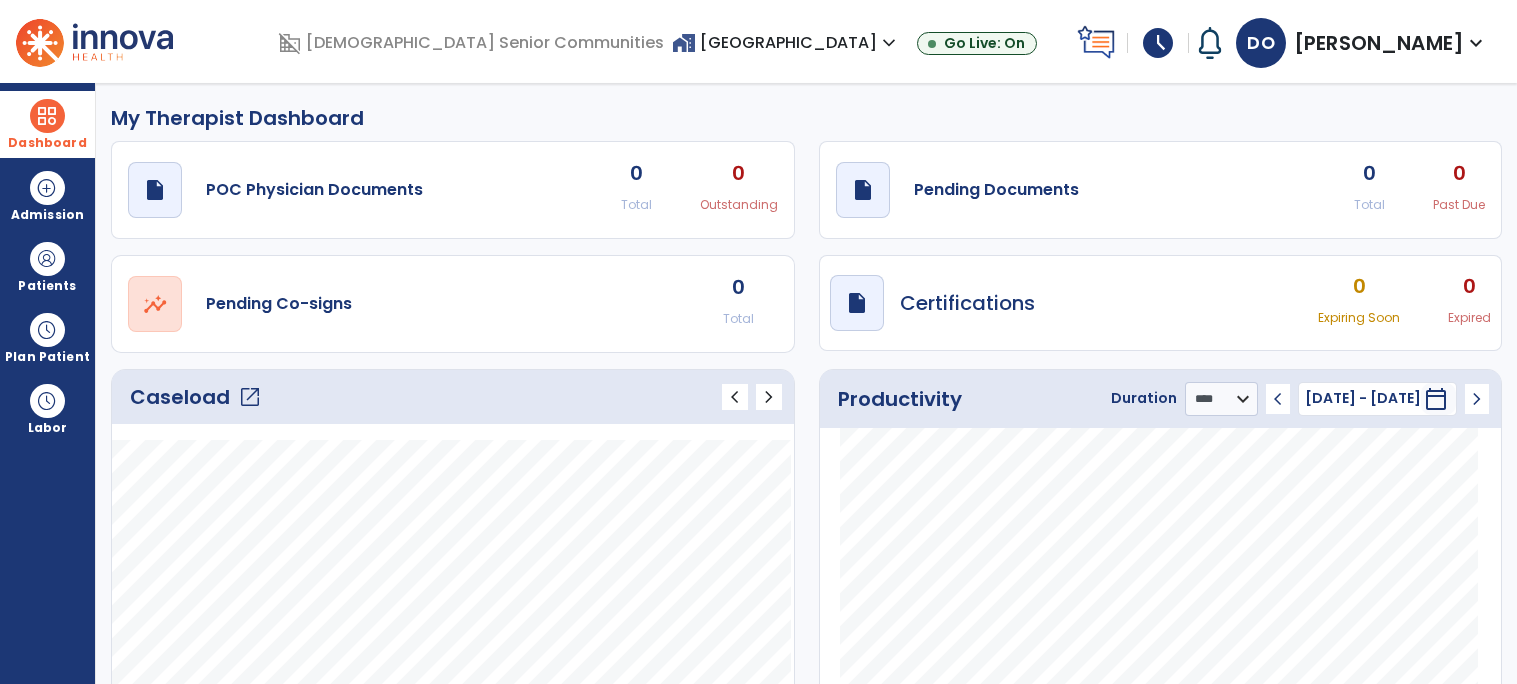 click at bounding box center (47, 116) 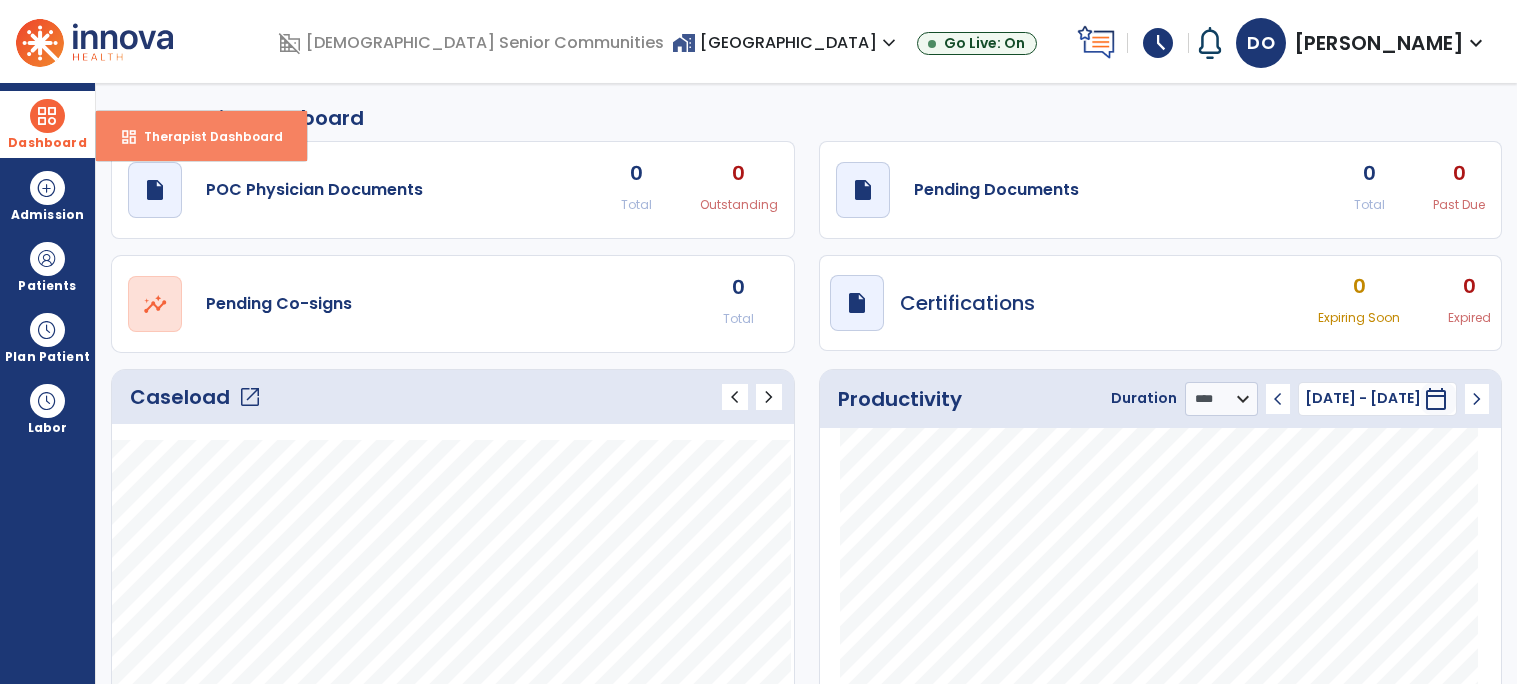 click on "Therapist Dashboard" at bounding box center [205, 136] 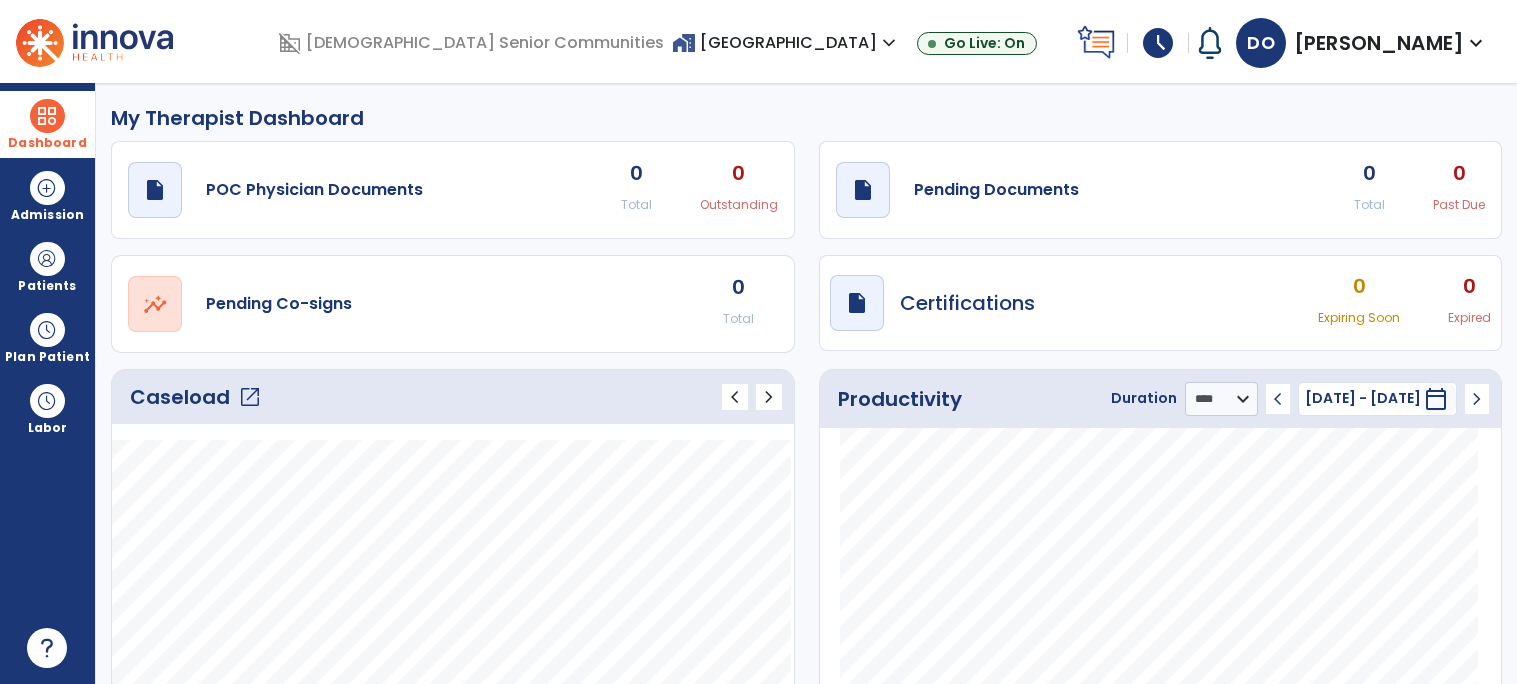 click on "open_in_new" 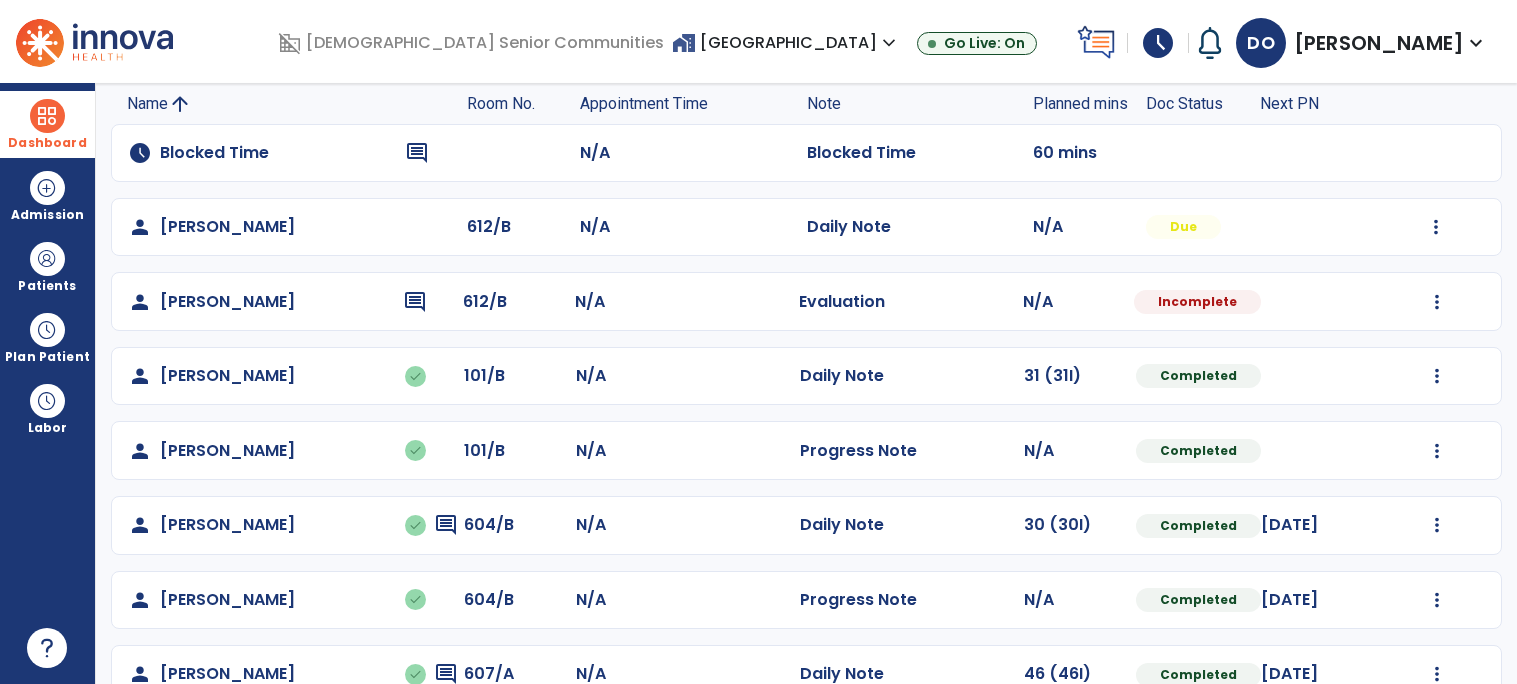 scroll, scrollTop: 185, scrollLeft: 0, axis: vertical 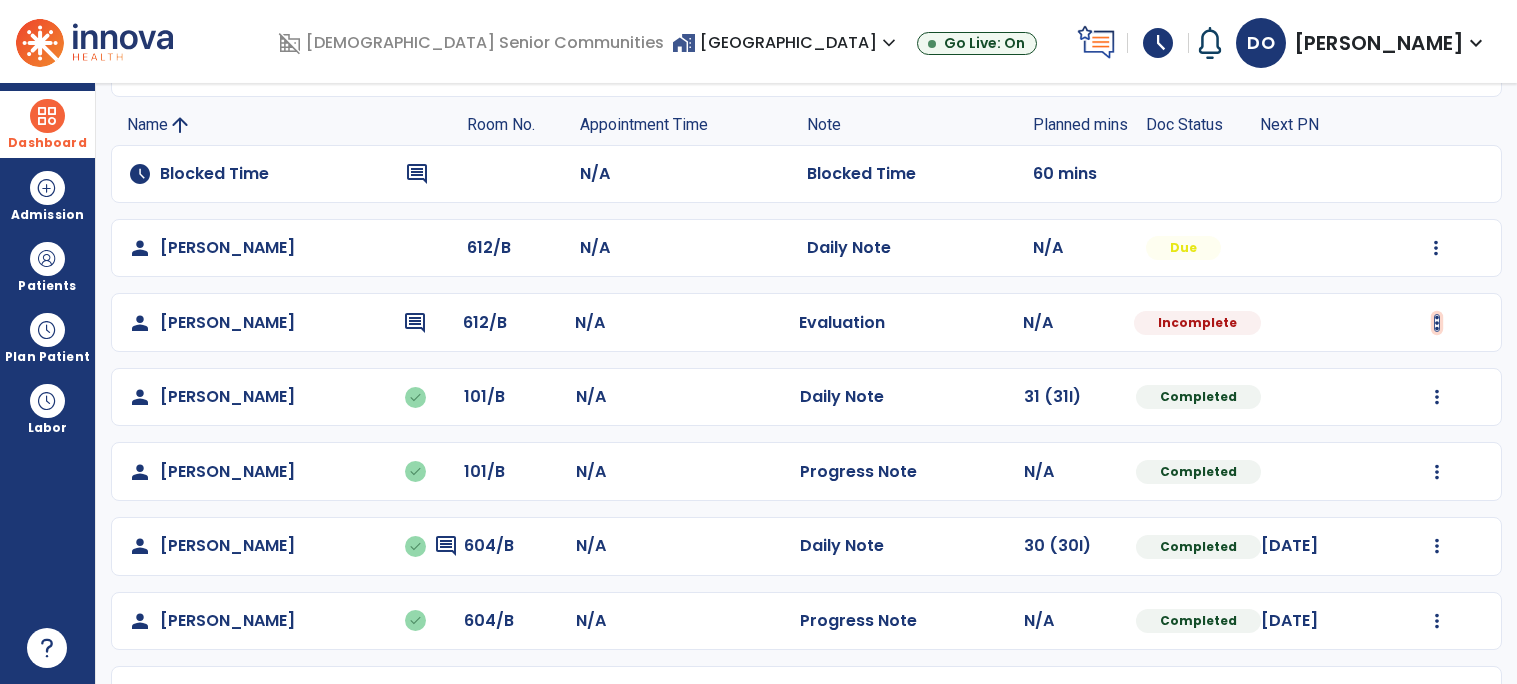 click at bounding box center [1436, 248] 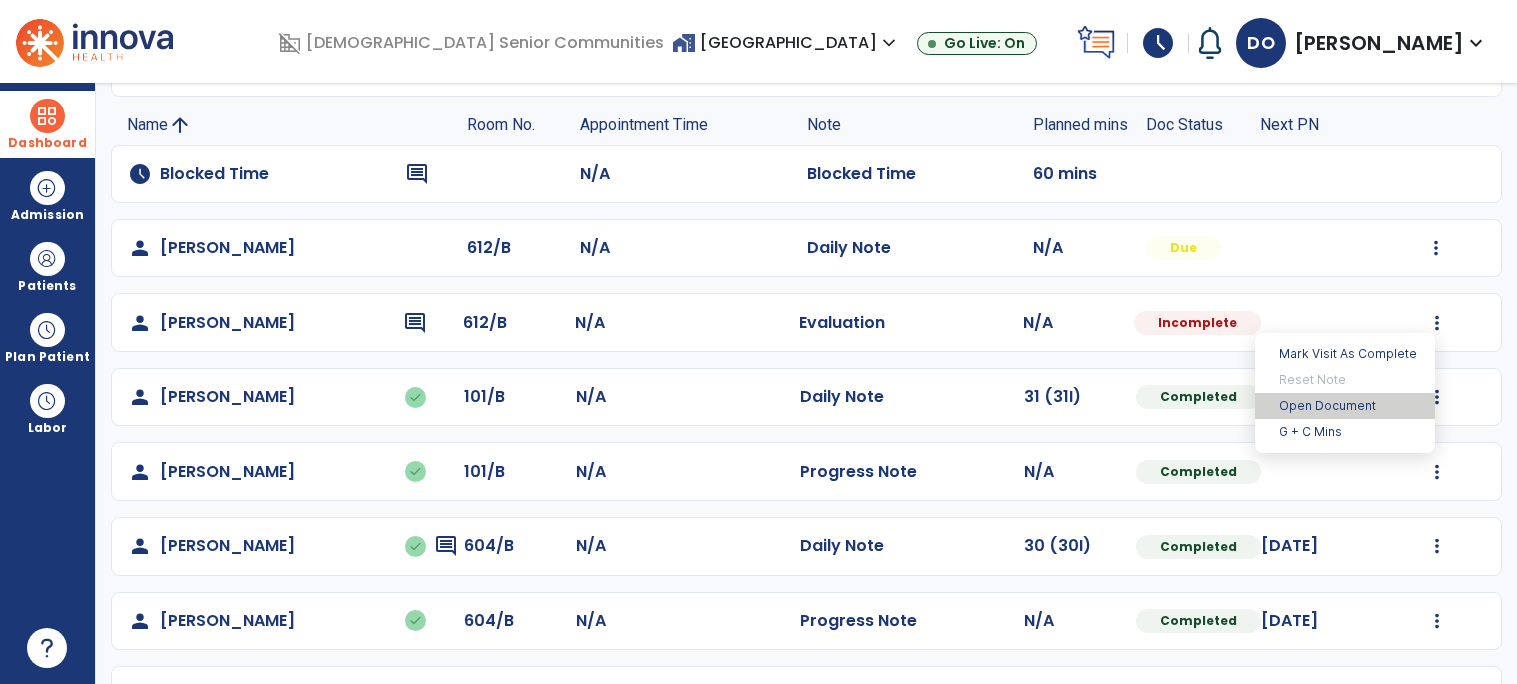click on "Open Document" at bounding box center (1345, 406) 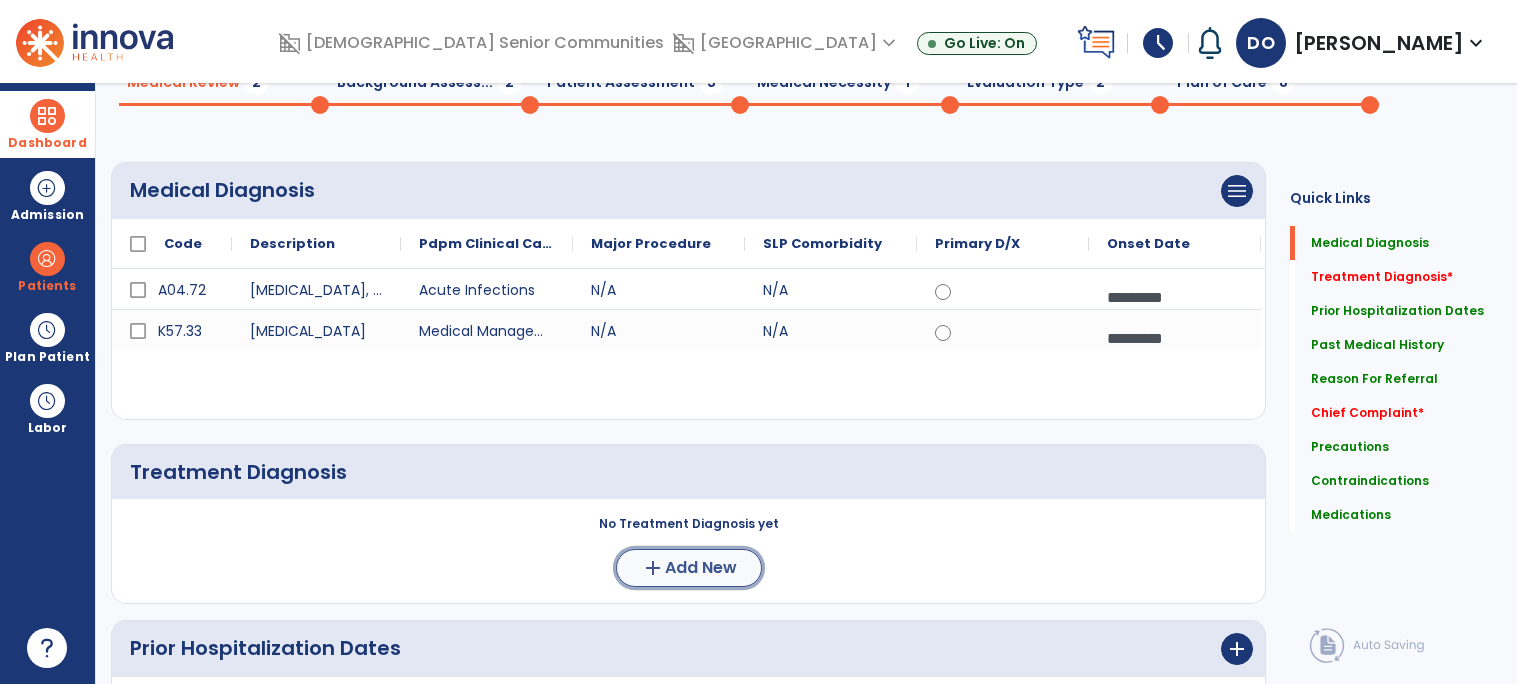 click on "Add New" 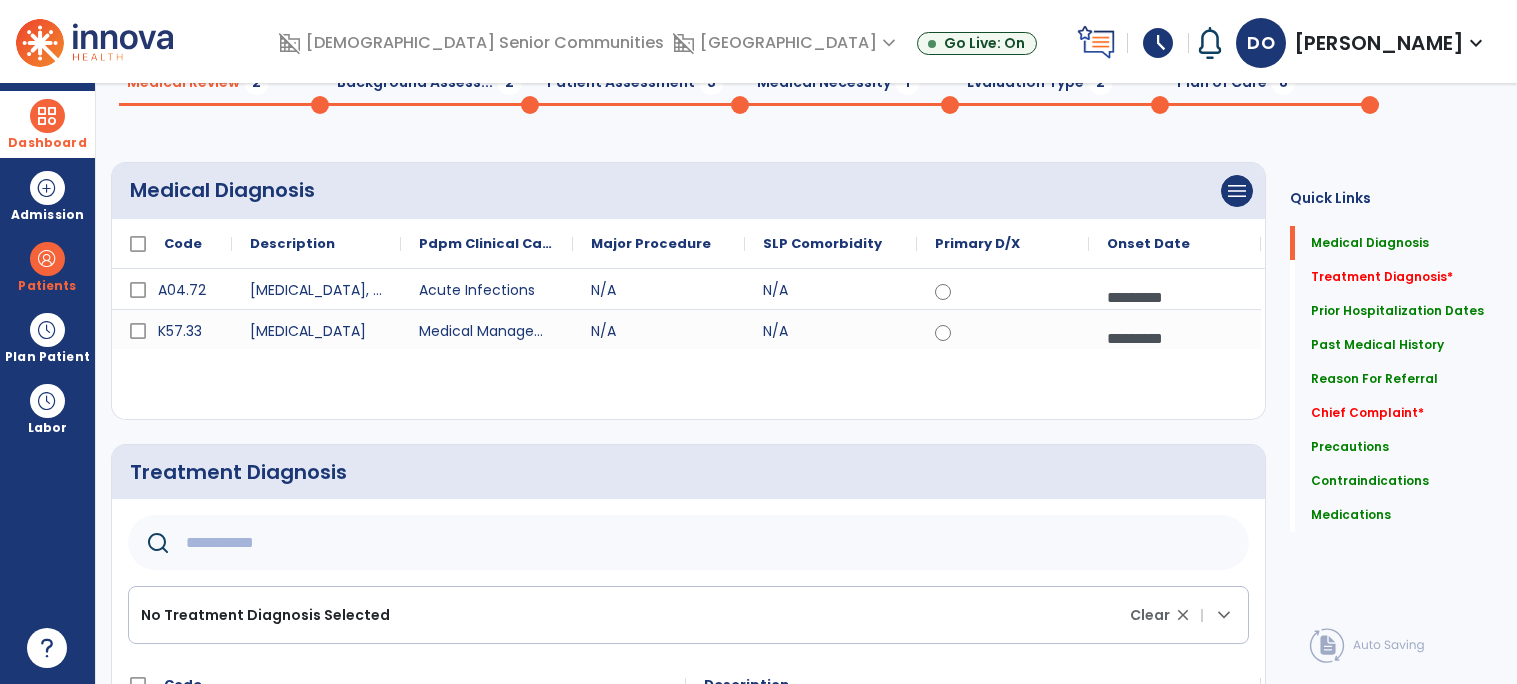 click 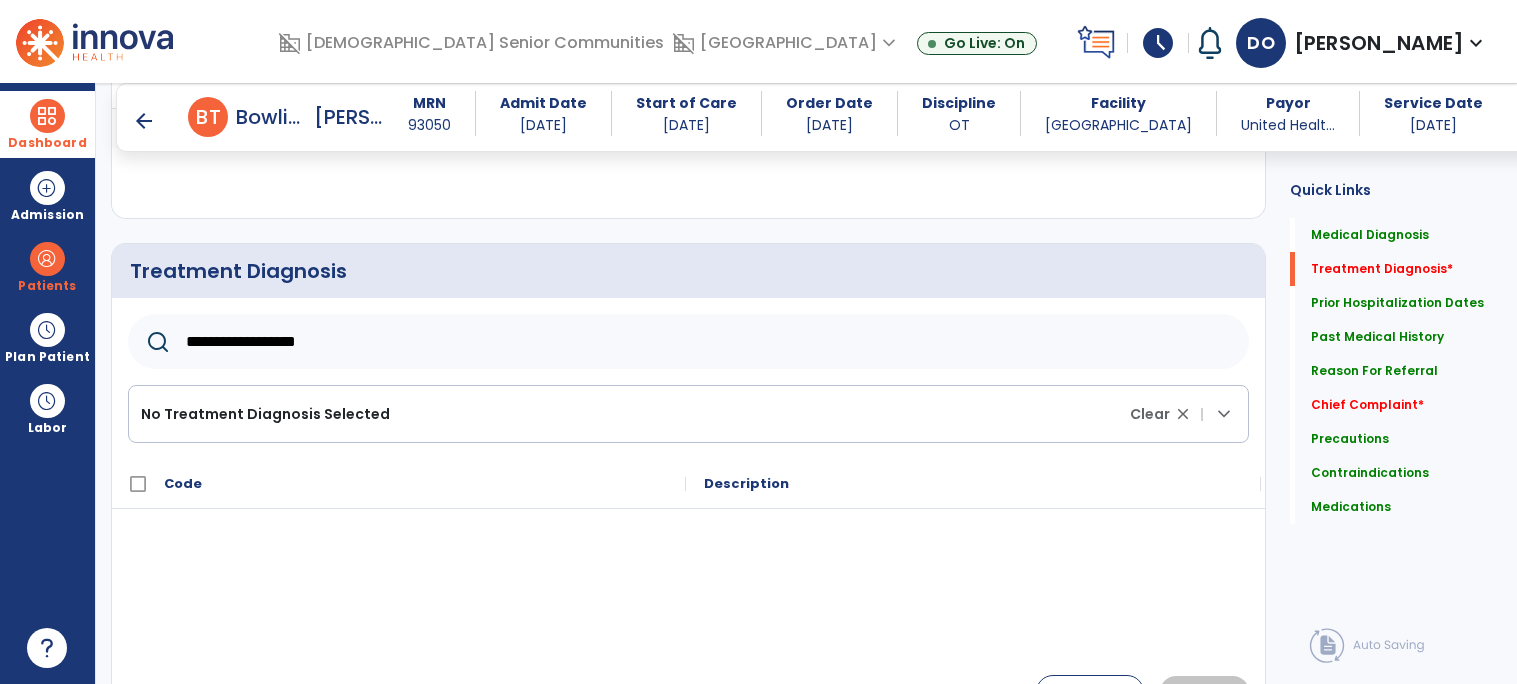 scroll, scrollTop: 458, scrollLeft: 0, axis: vertical 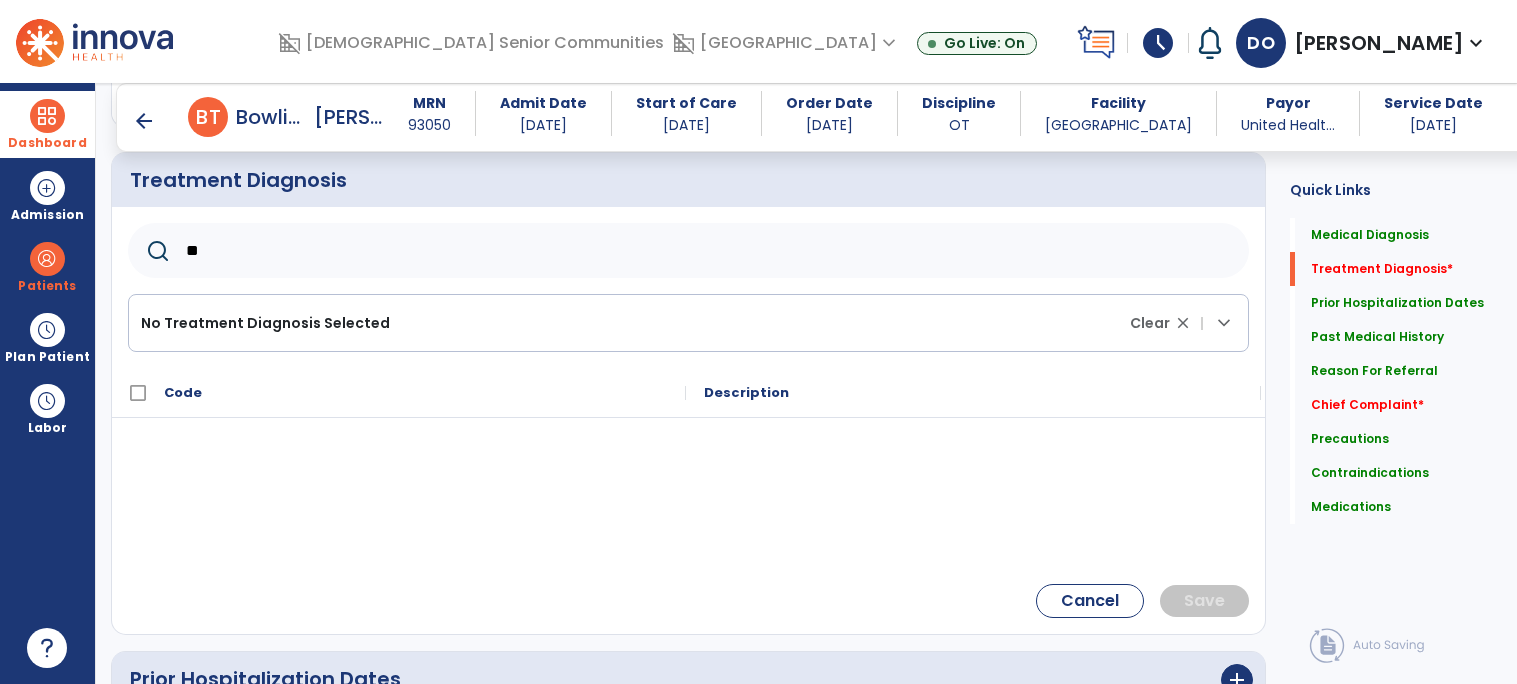 type on "*" 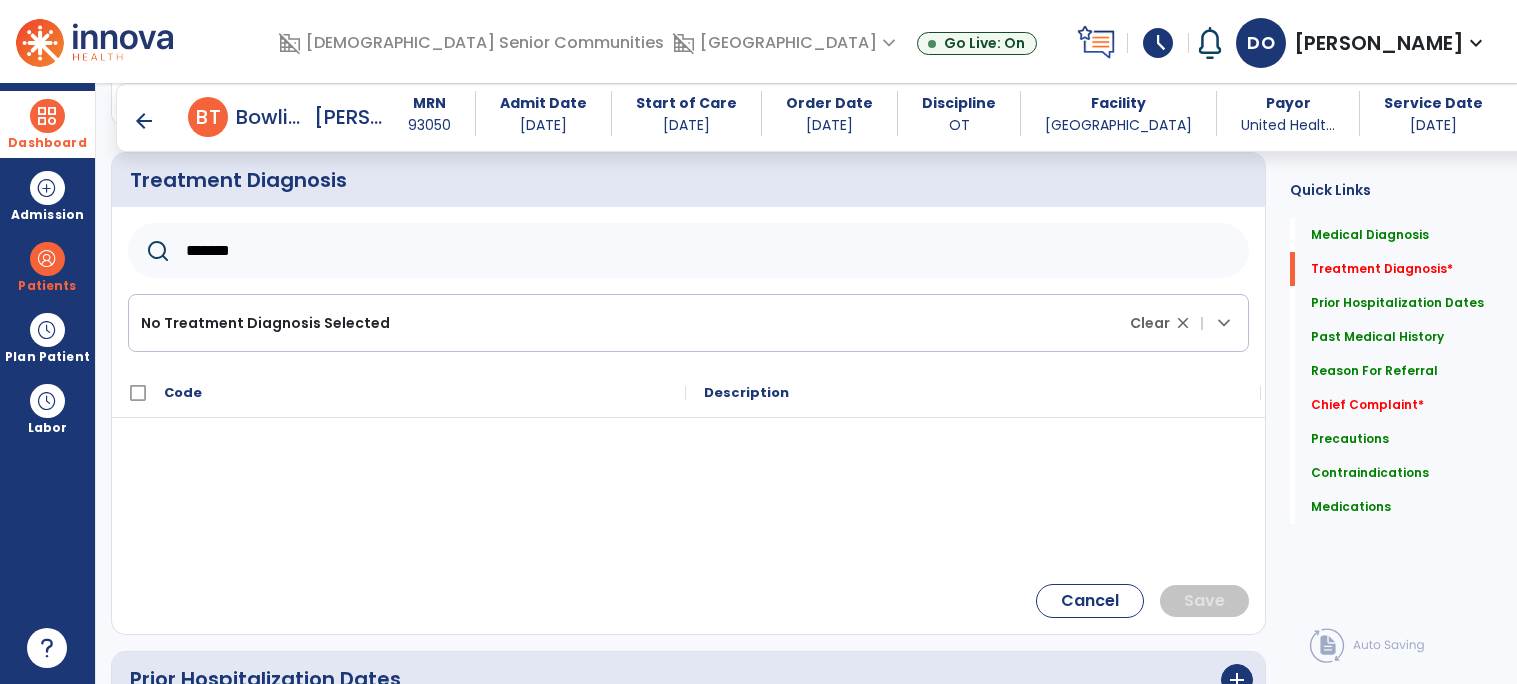 type on "*******" 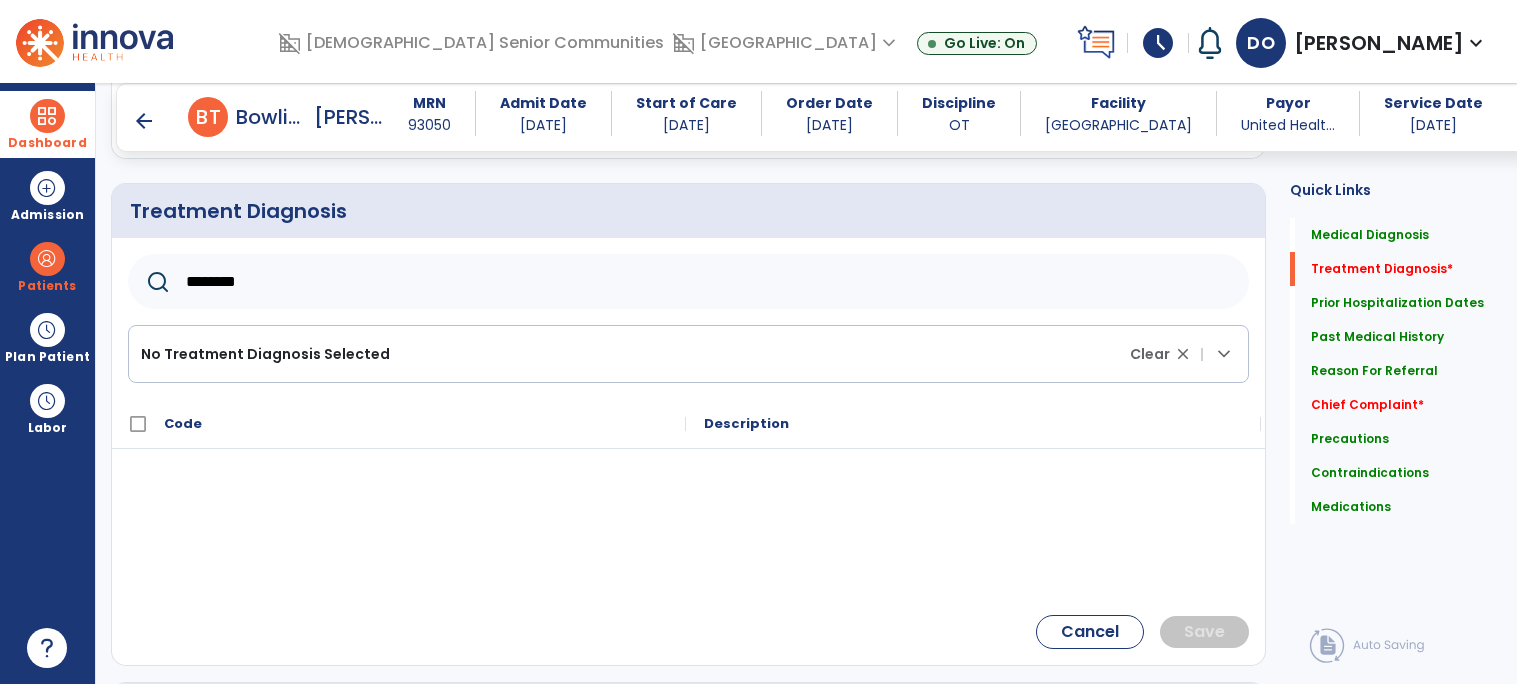 scroll, scrollTop: 426, scrollLeft: 0, axis: vertical 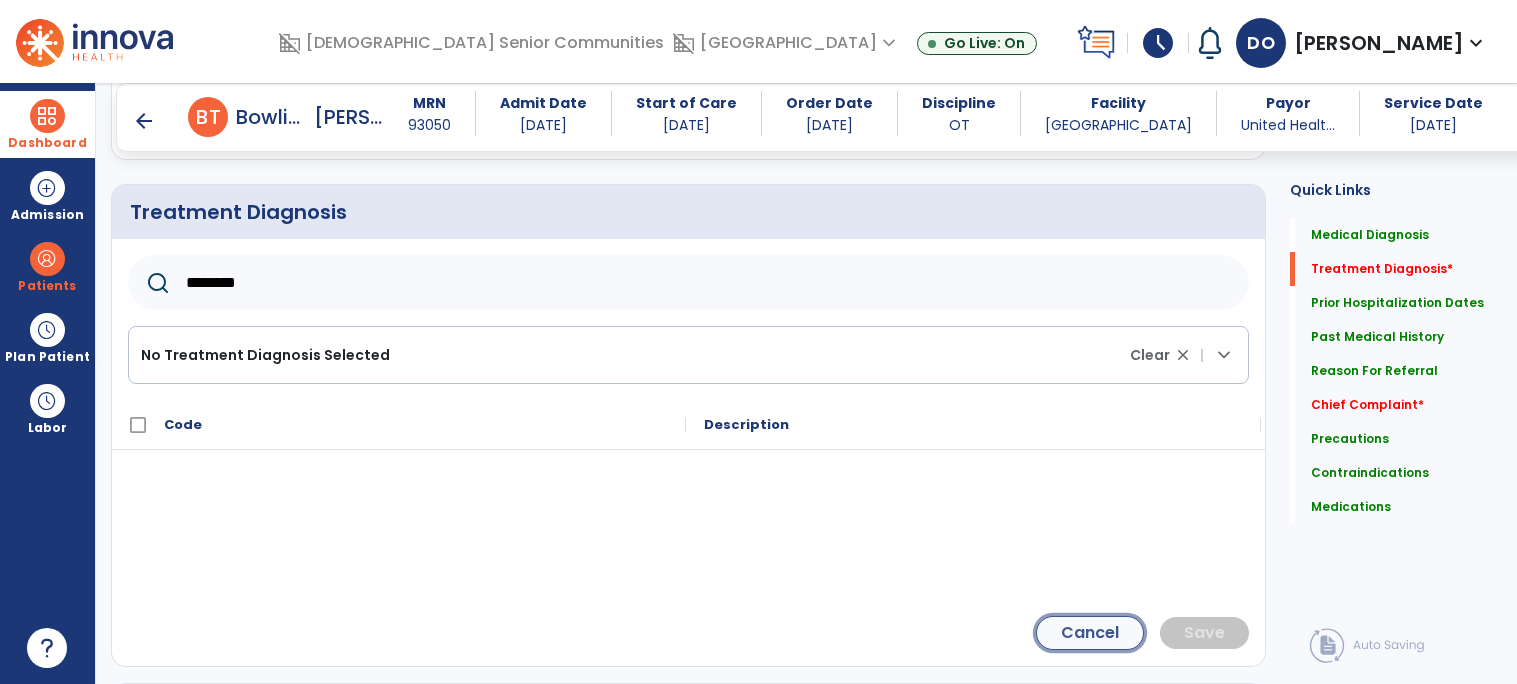 click on "Cancel" 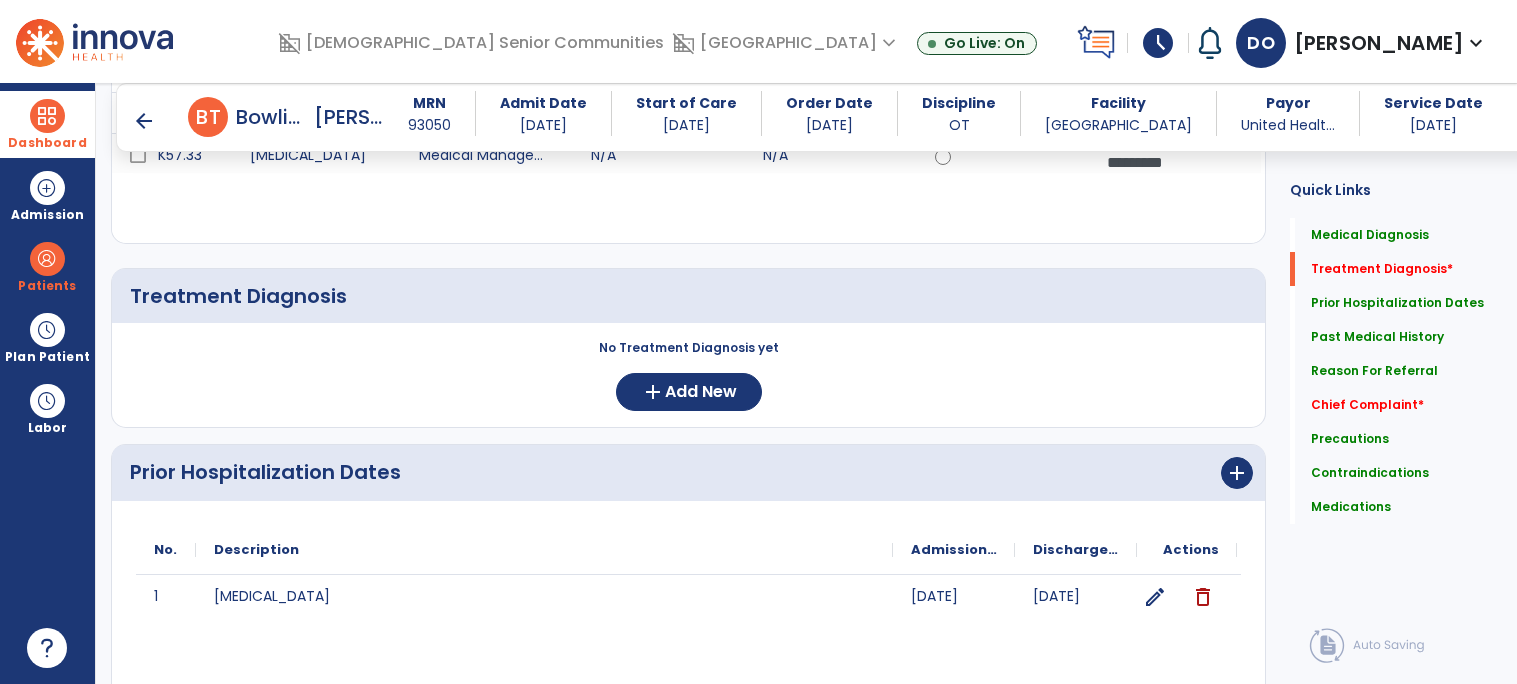 scroll, scrollTop: 327, scrollLeft: 0, axis: vertical 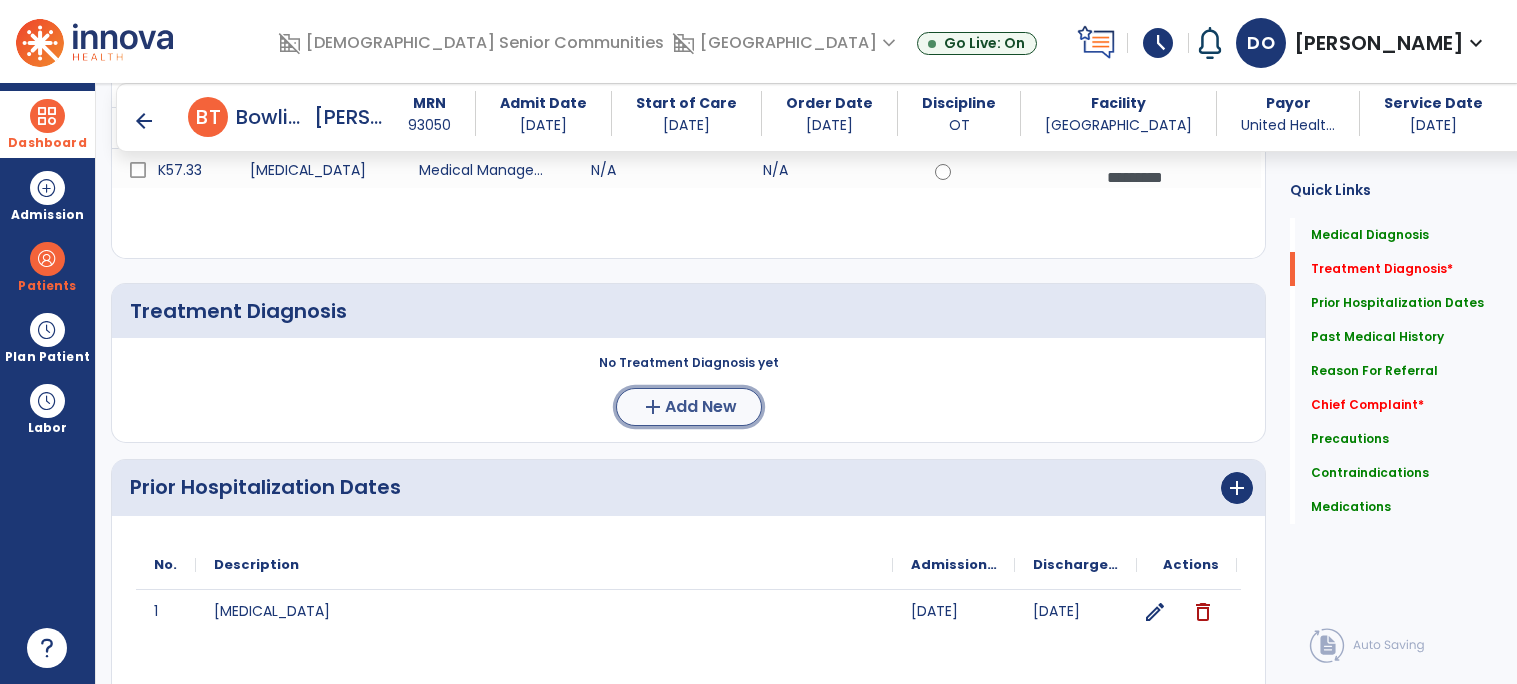 click on "Add New" 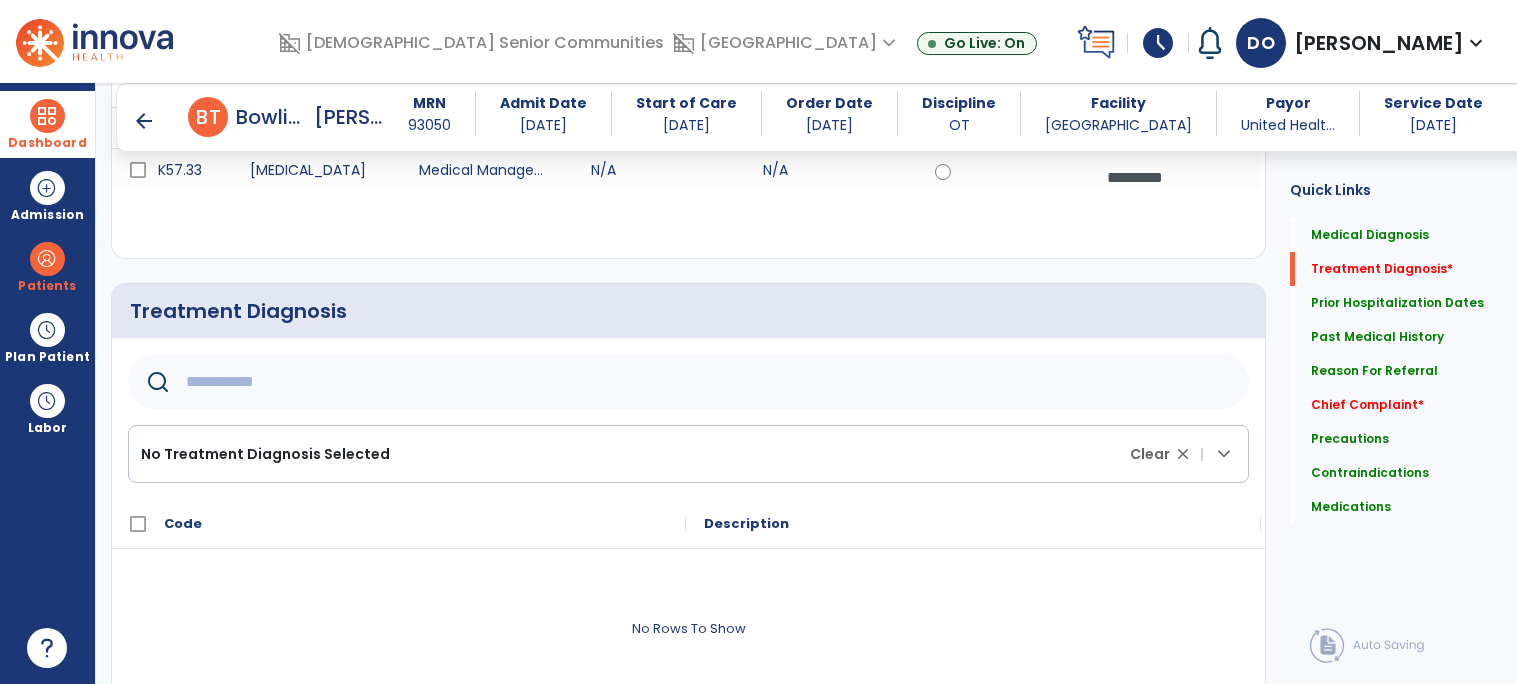 click 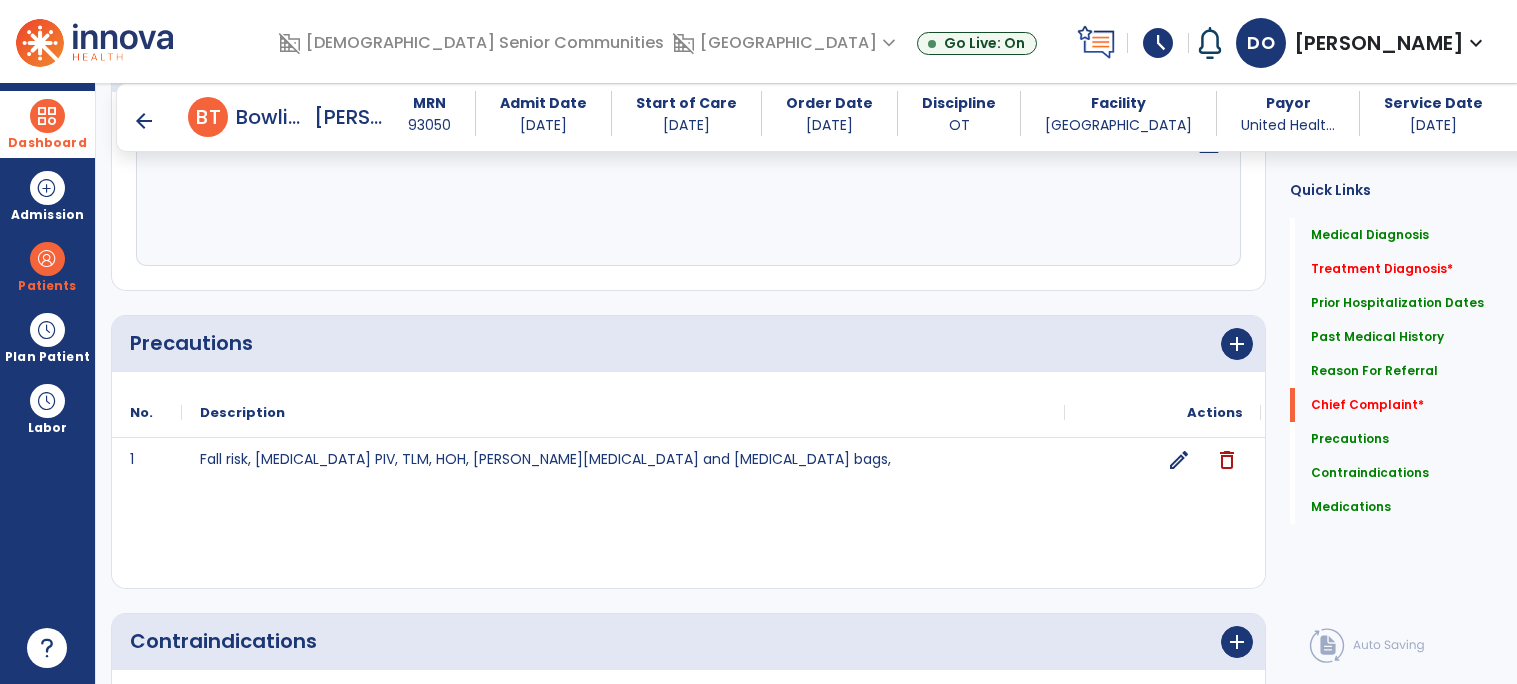scroll, scrollTop: 1986, scrollLeft: 0, axis: vertical 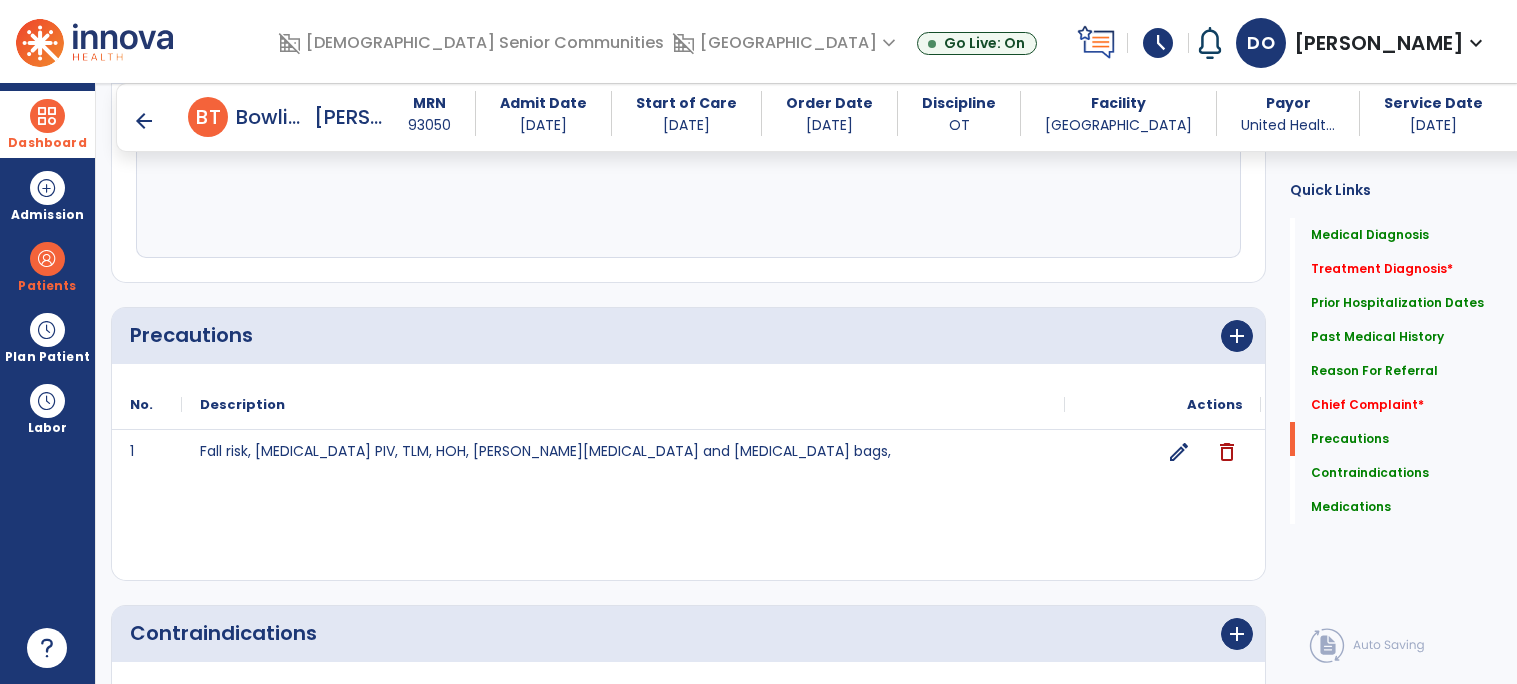 type on "**********" 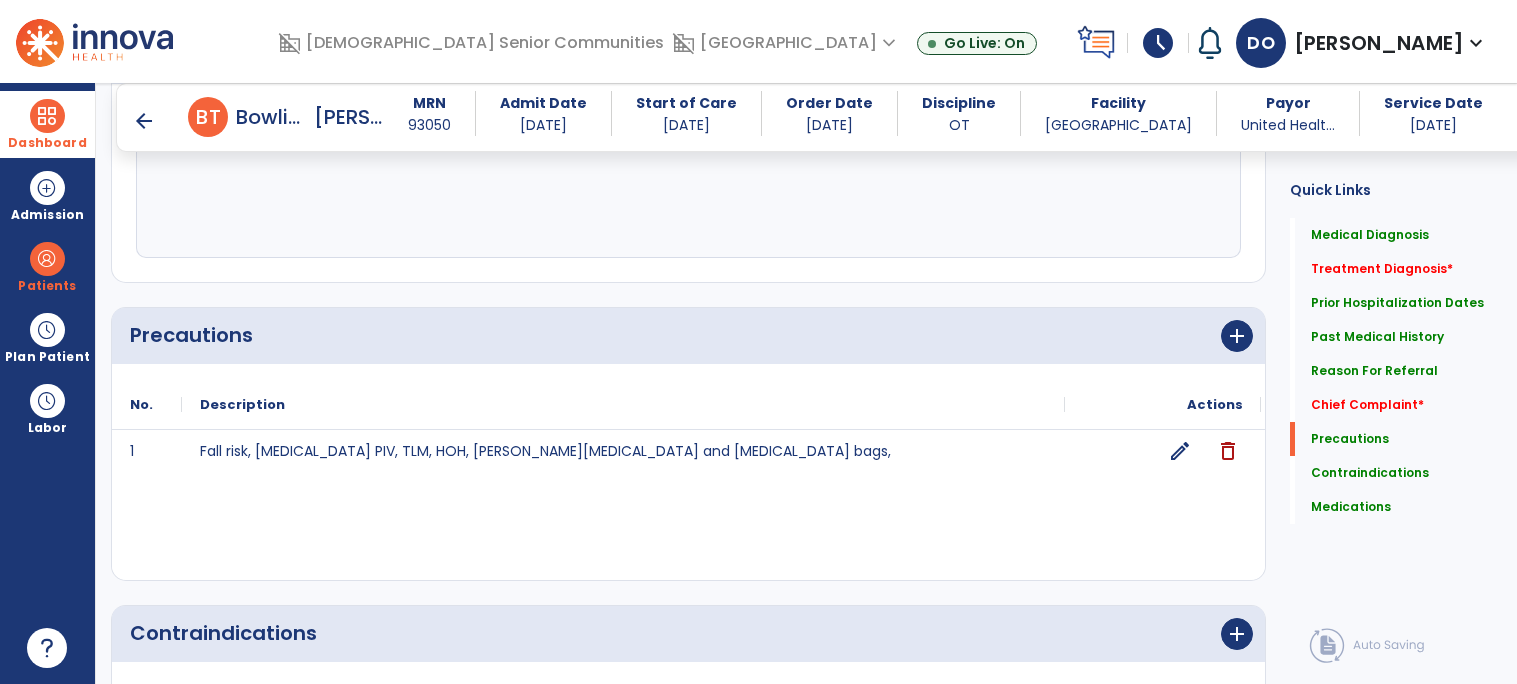 click on "edit" 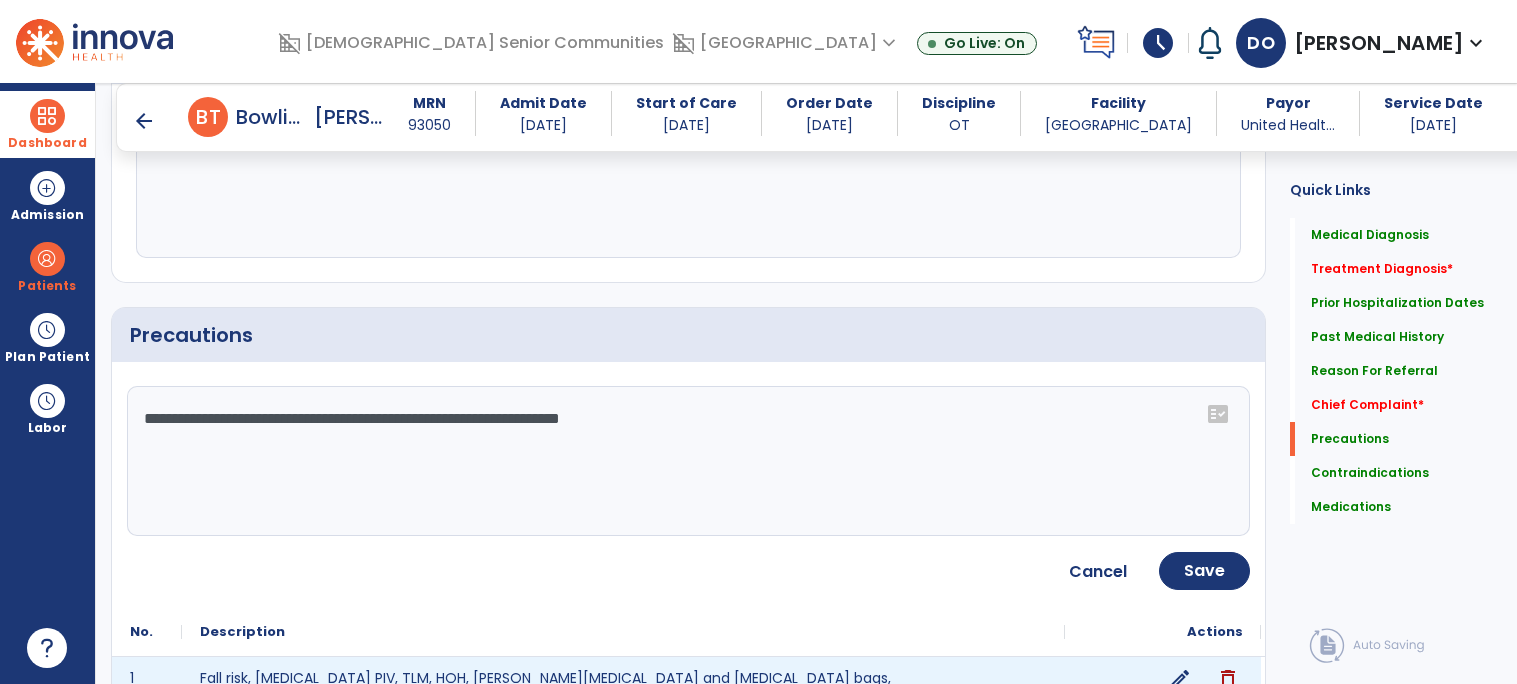 click on "**********" 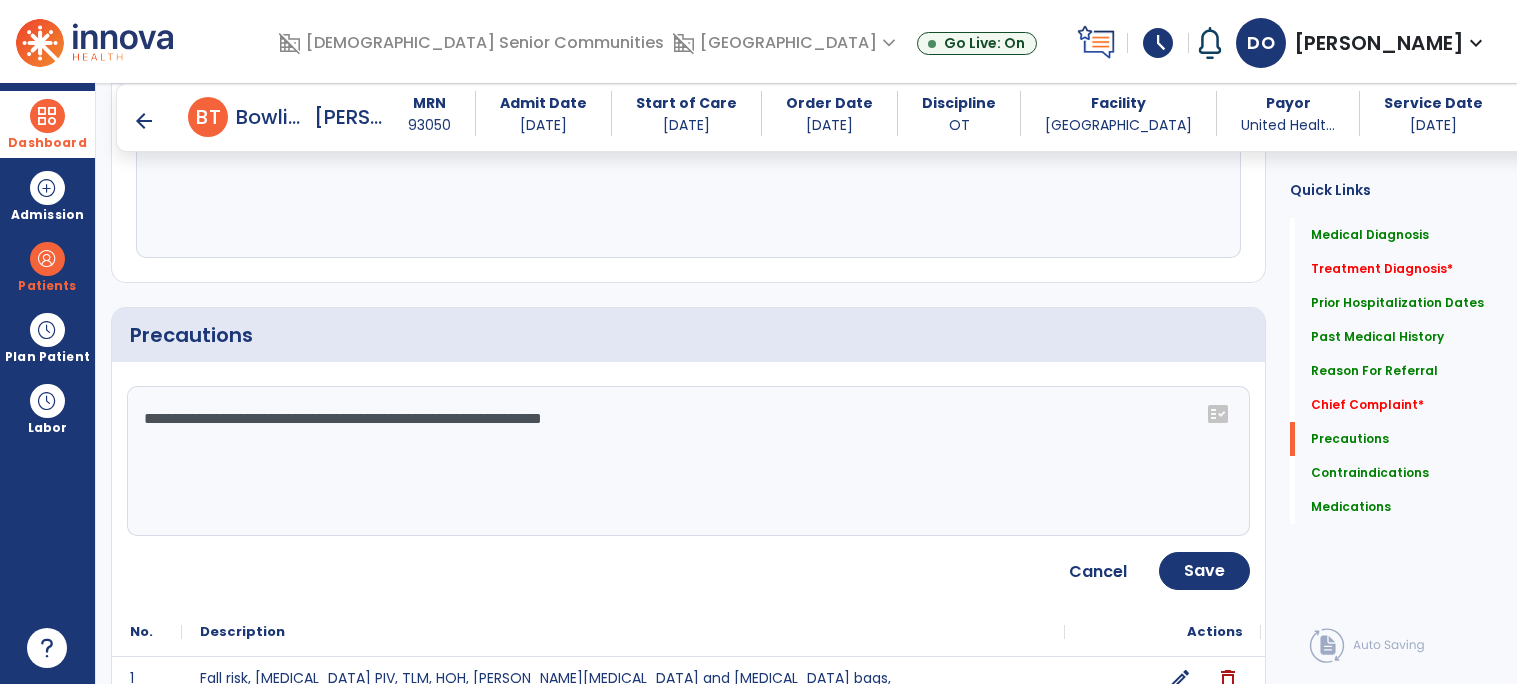 click on "**********" 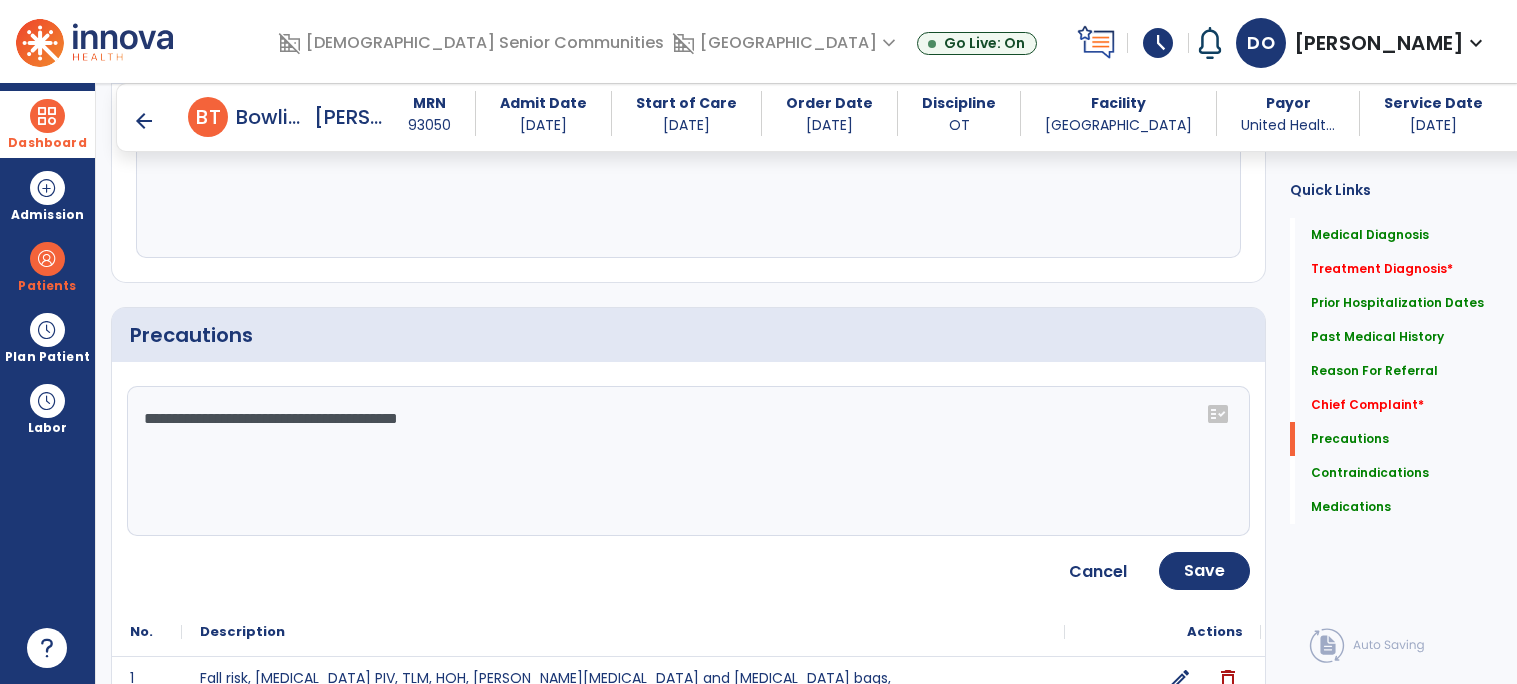 click on "**********" 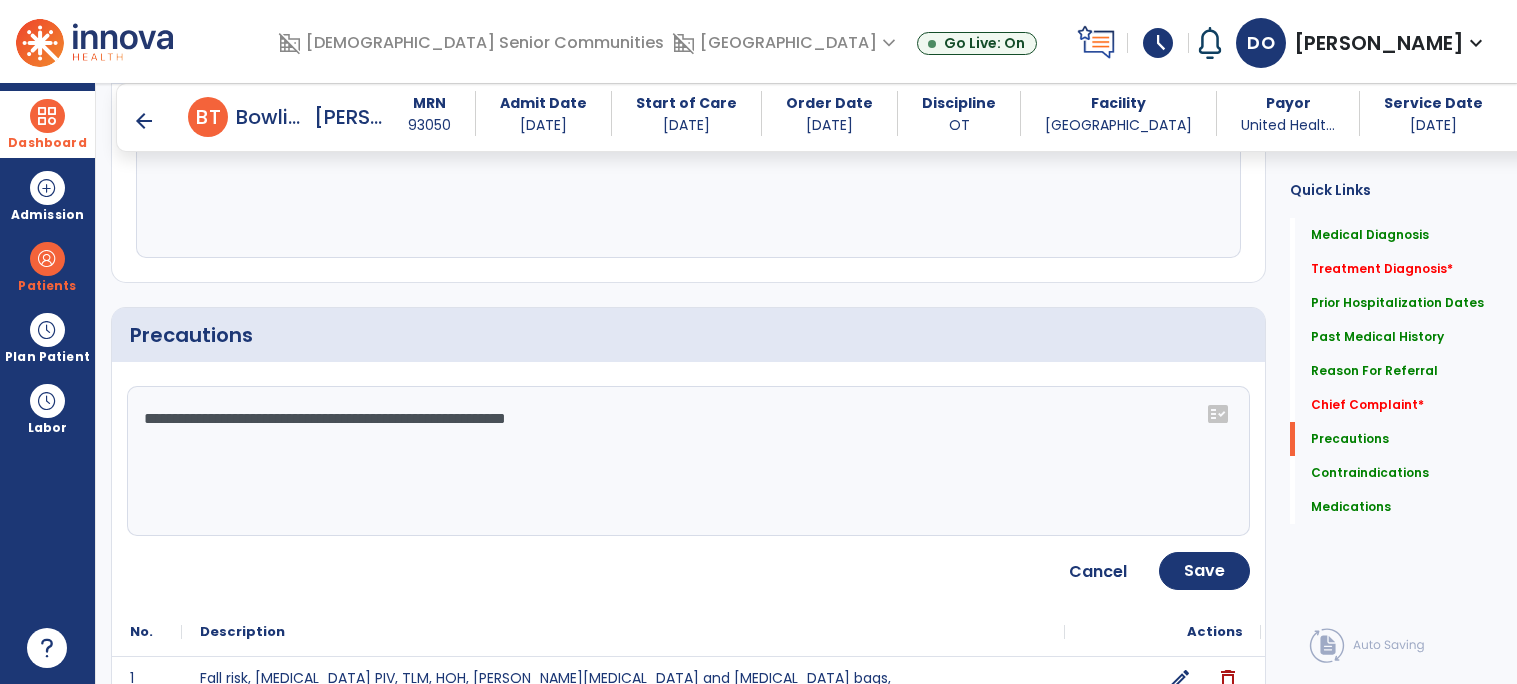 click on "**********" 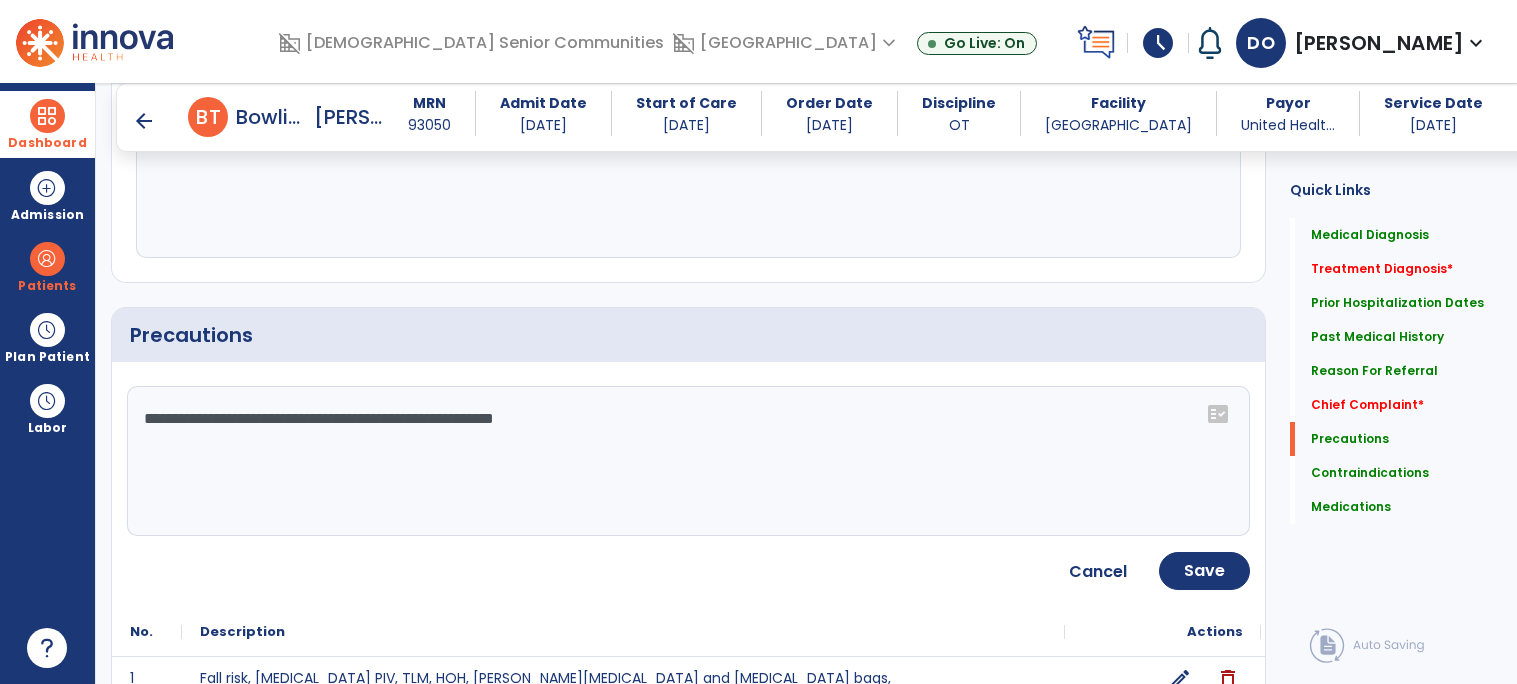 type on "**********" 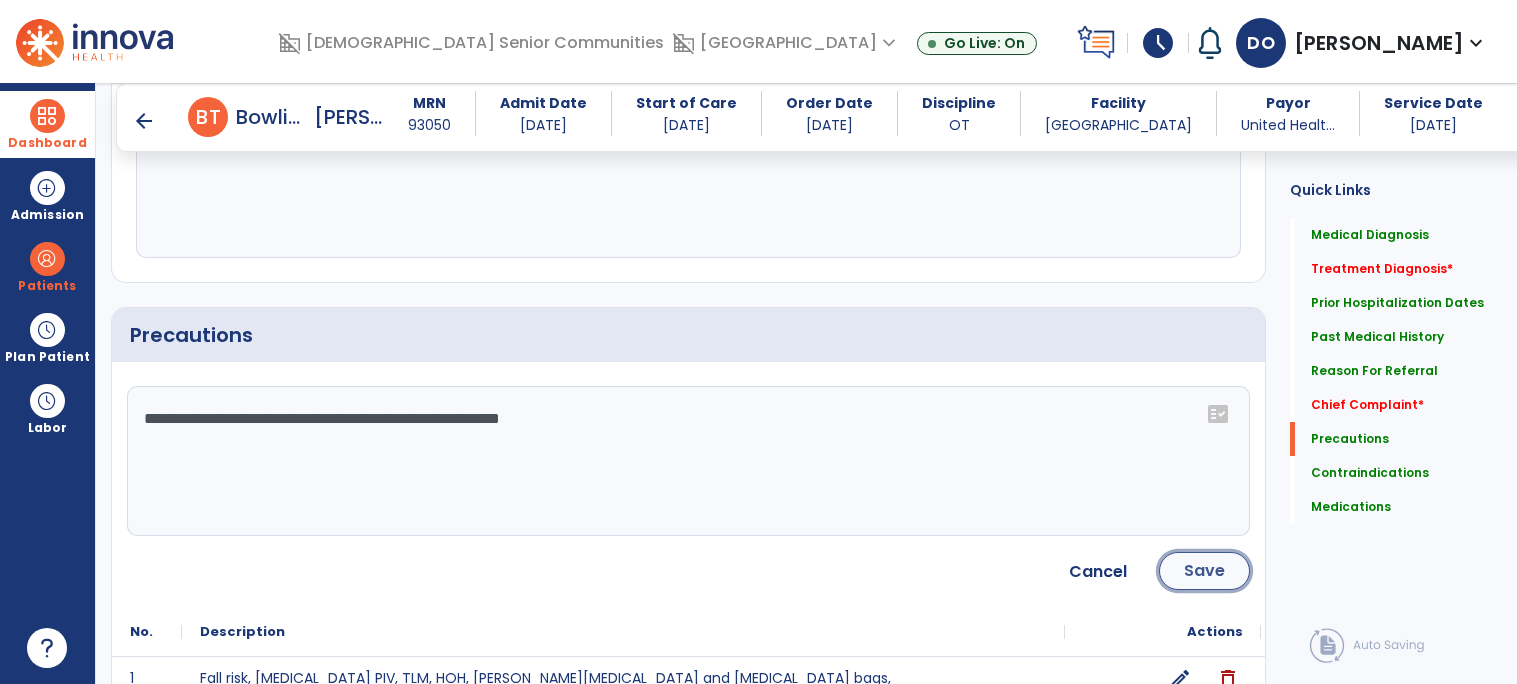 click on "Save" 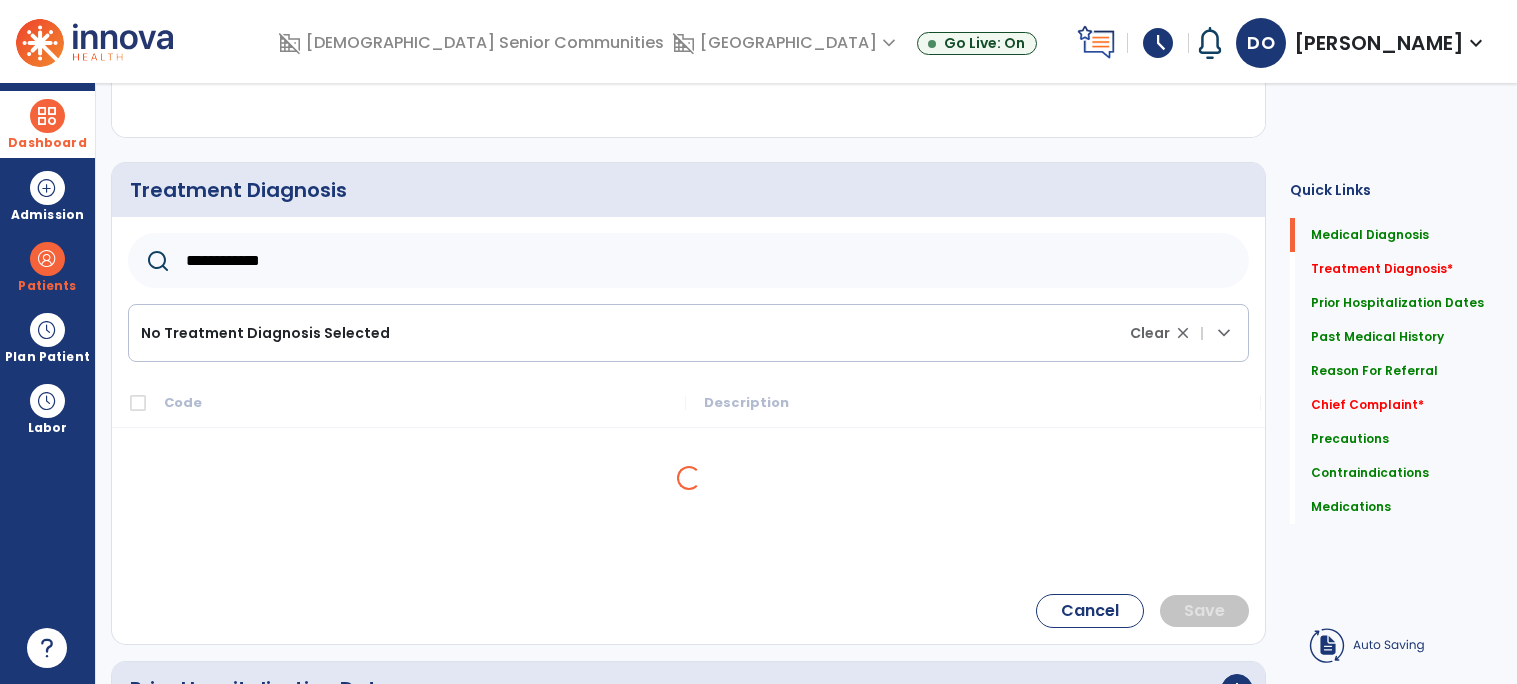 scroll, scrollTop: 0, scrollLeft: 0, axis: both 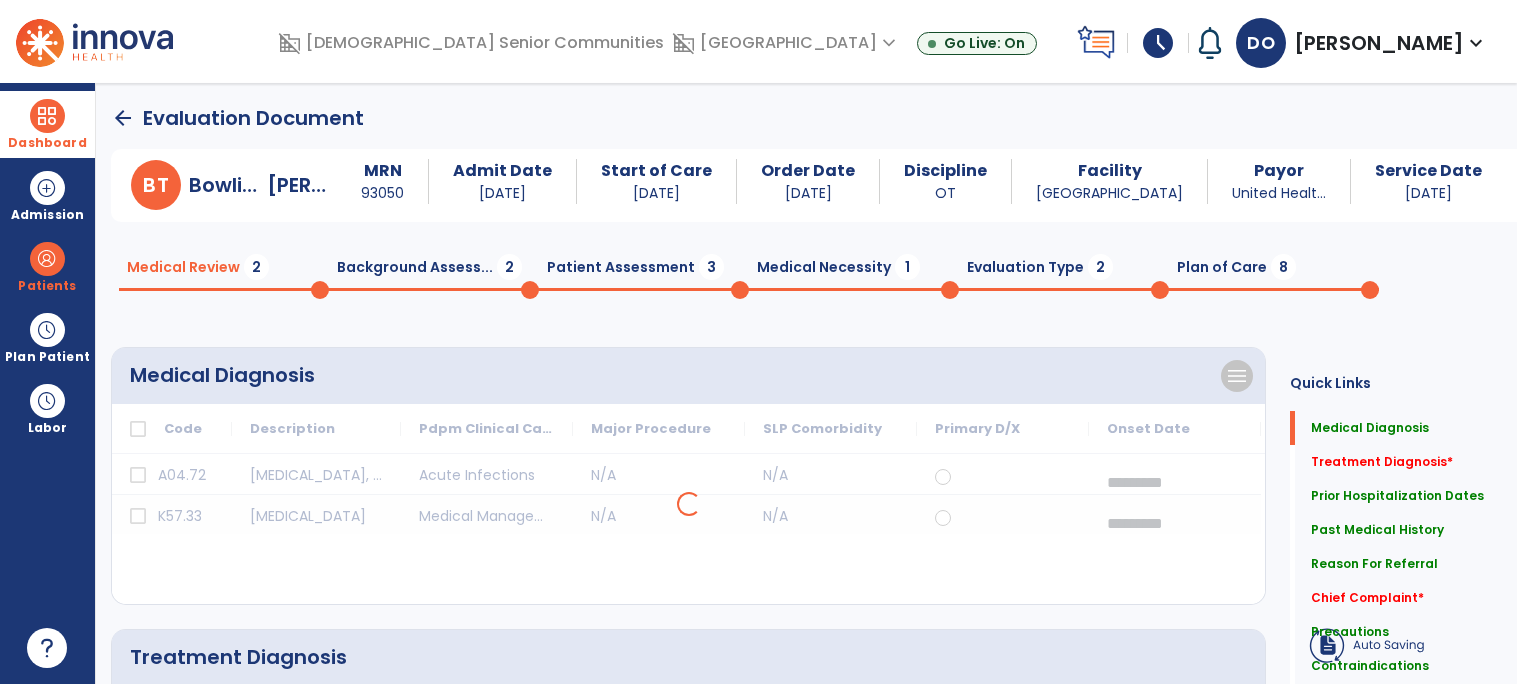 click on "arrow_back" 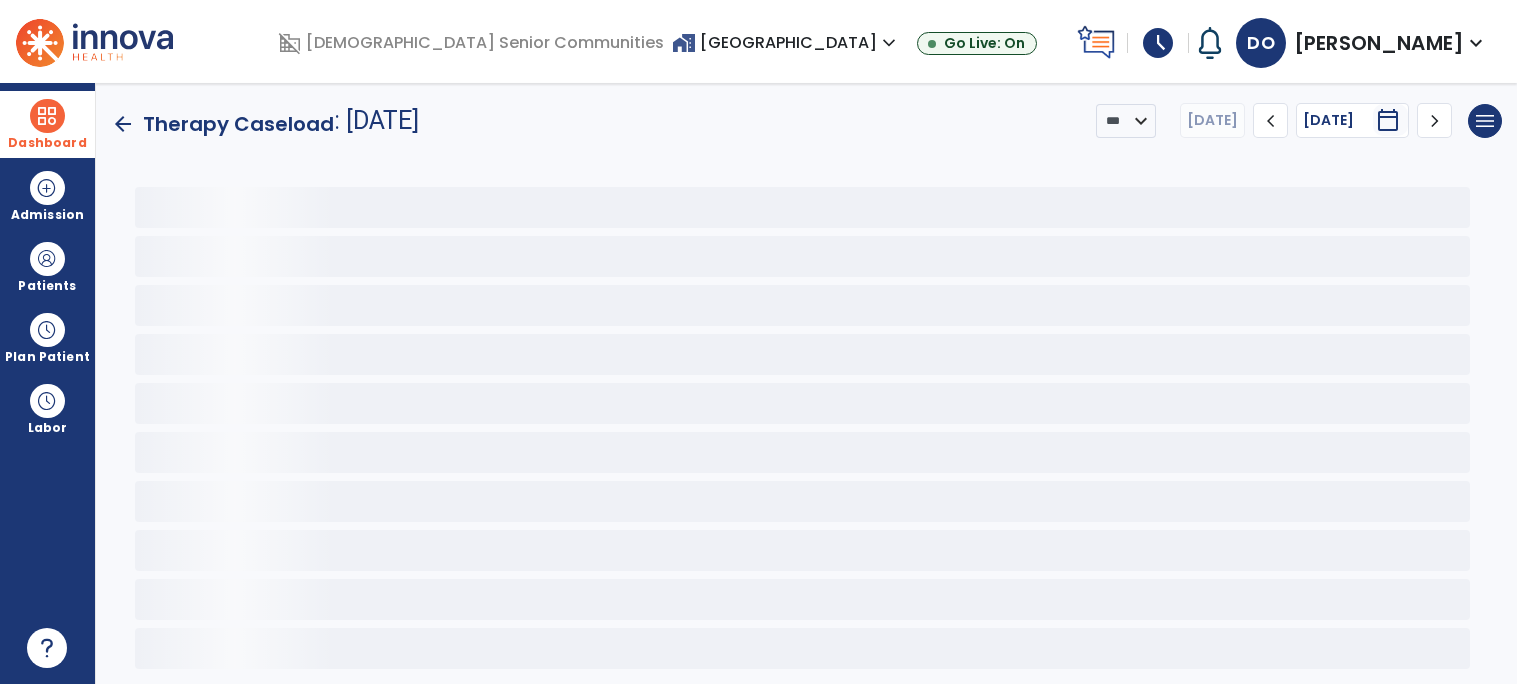 click on "arrow_back" 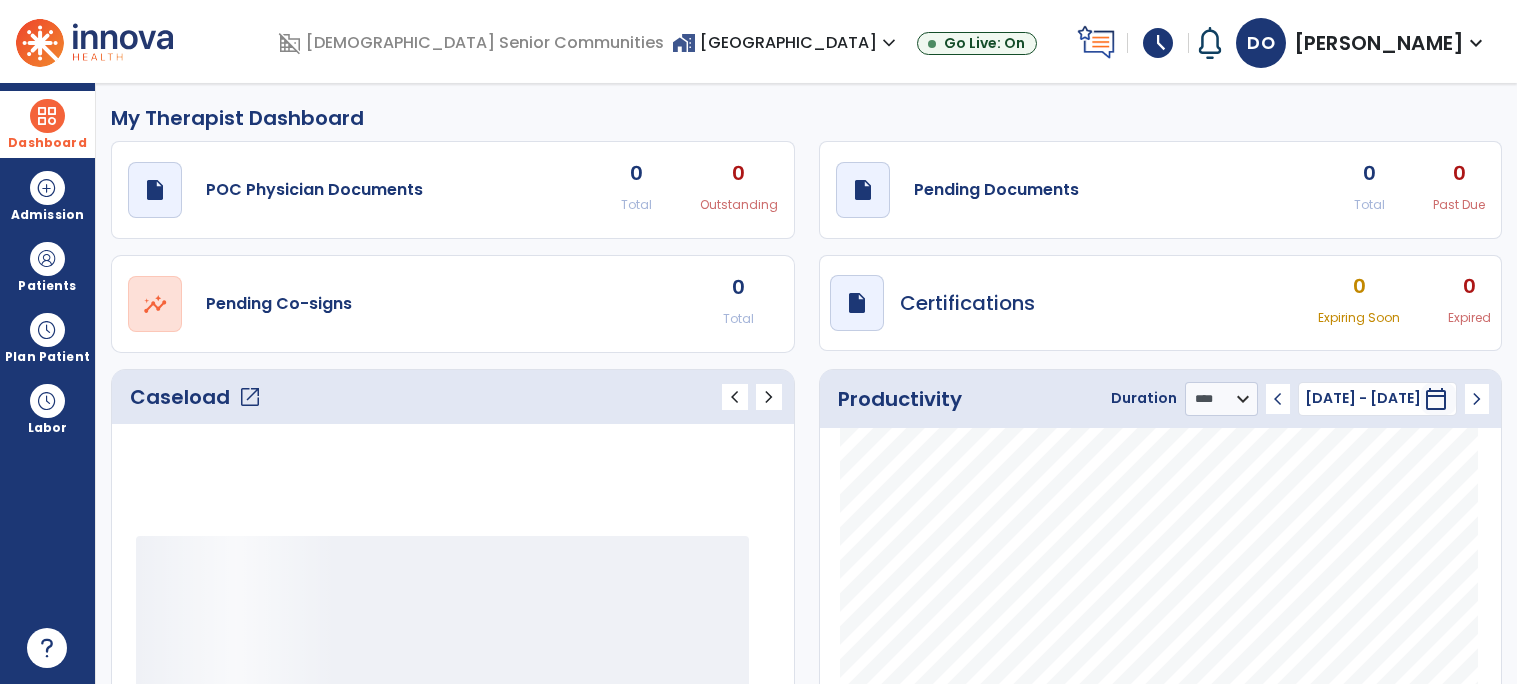click on "Caseload   open_in_new" 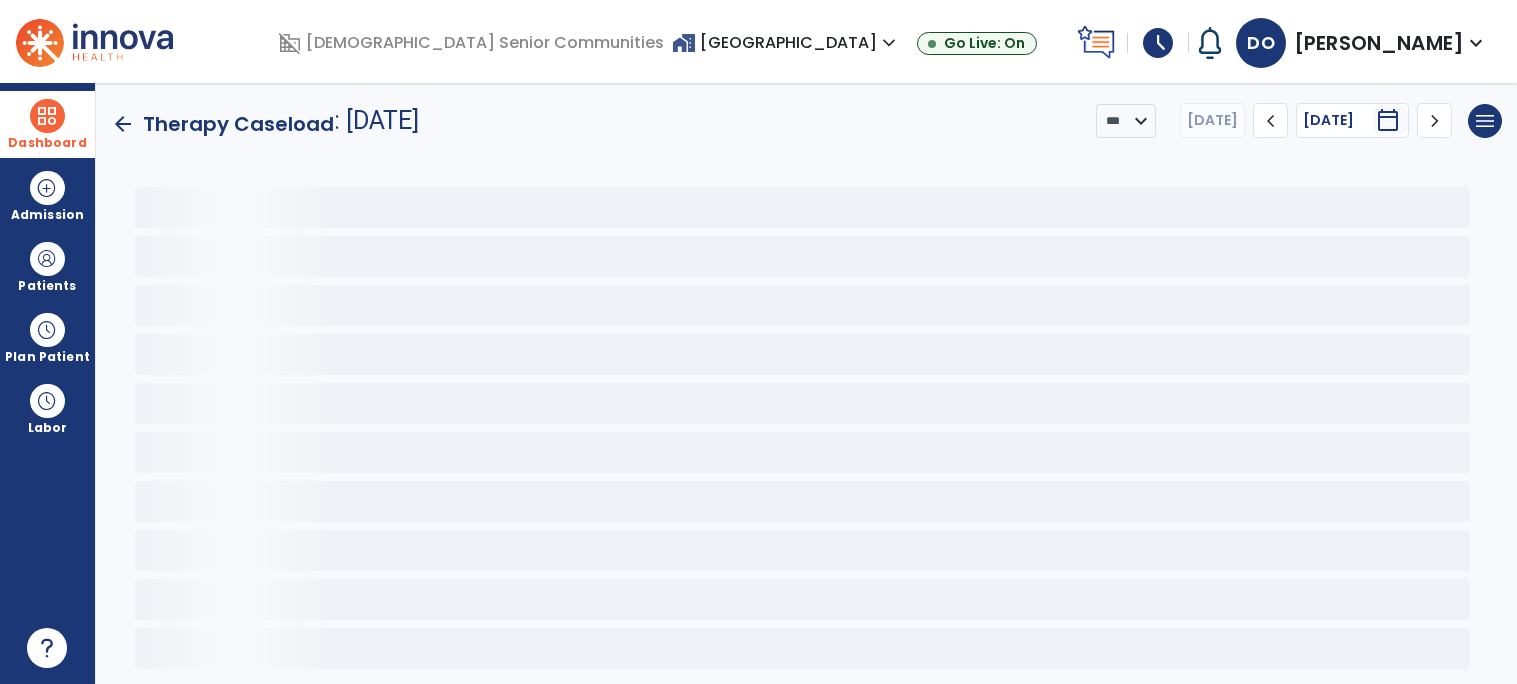 click on "arrow_back" 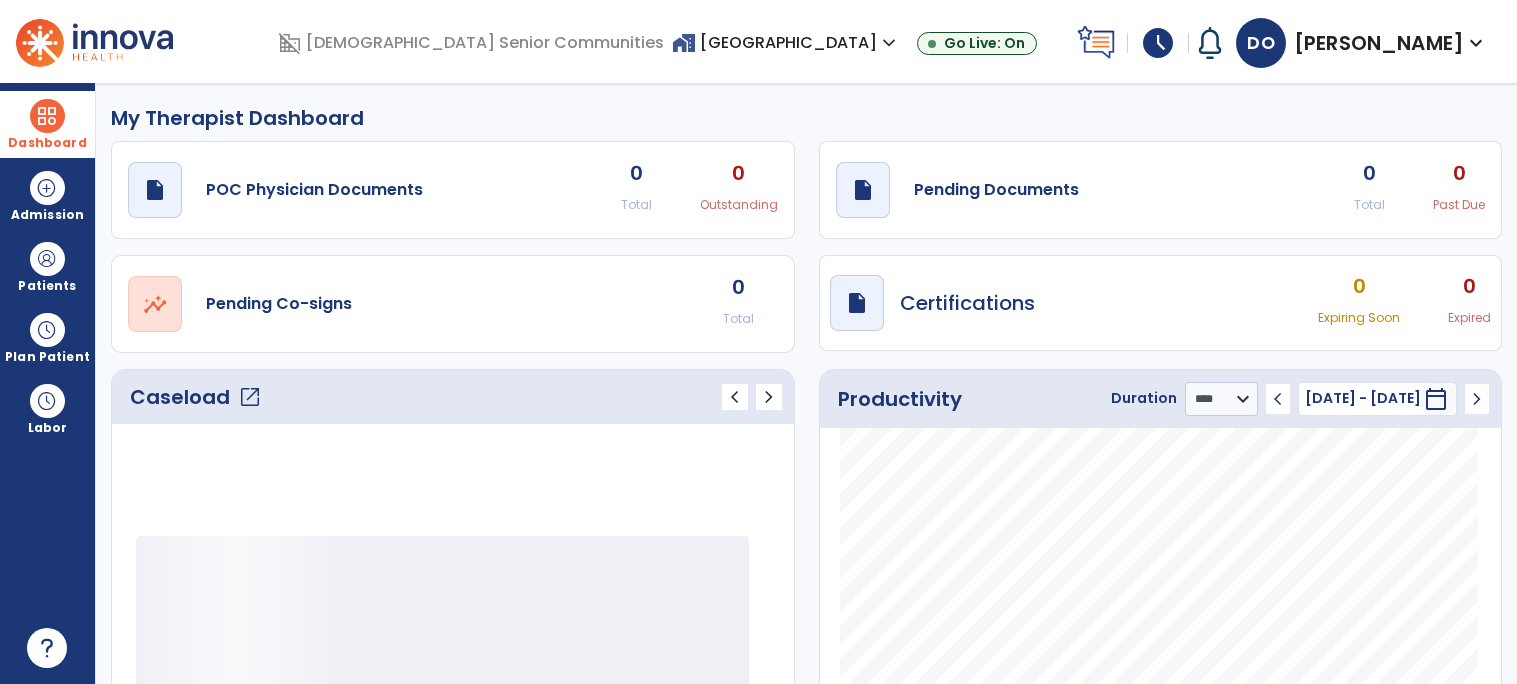 click on "Caseload   open_in_new" 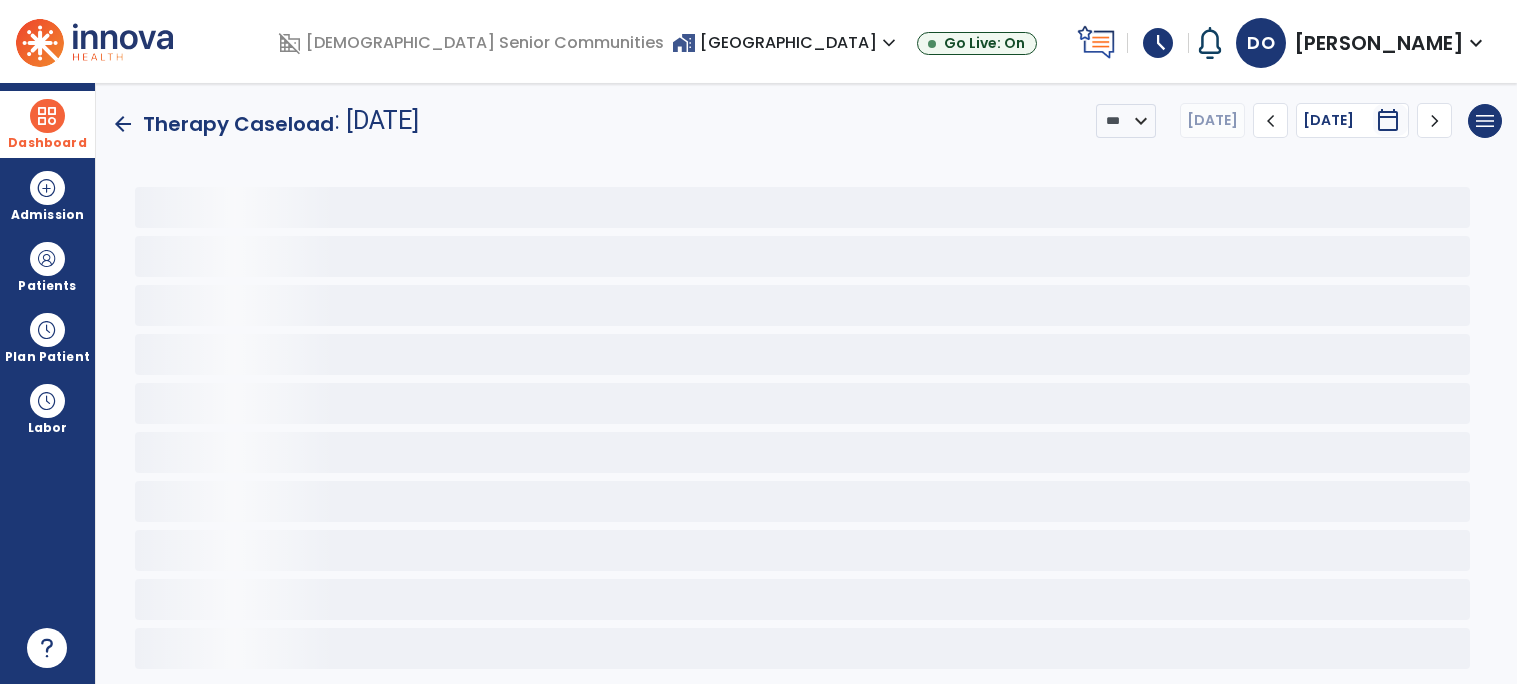 click on "Dashboard" at bounding box center (47, 143) 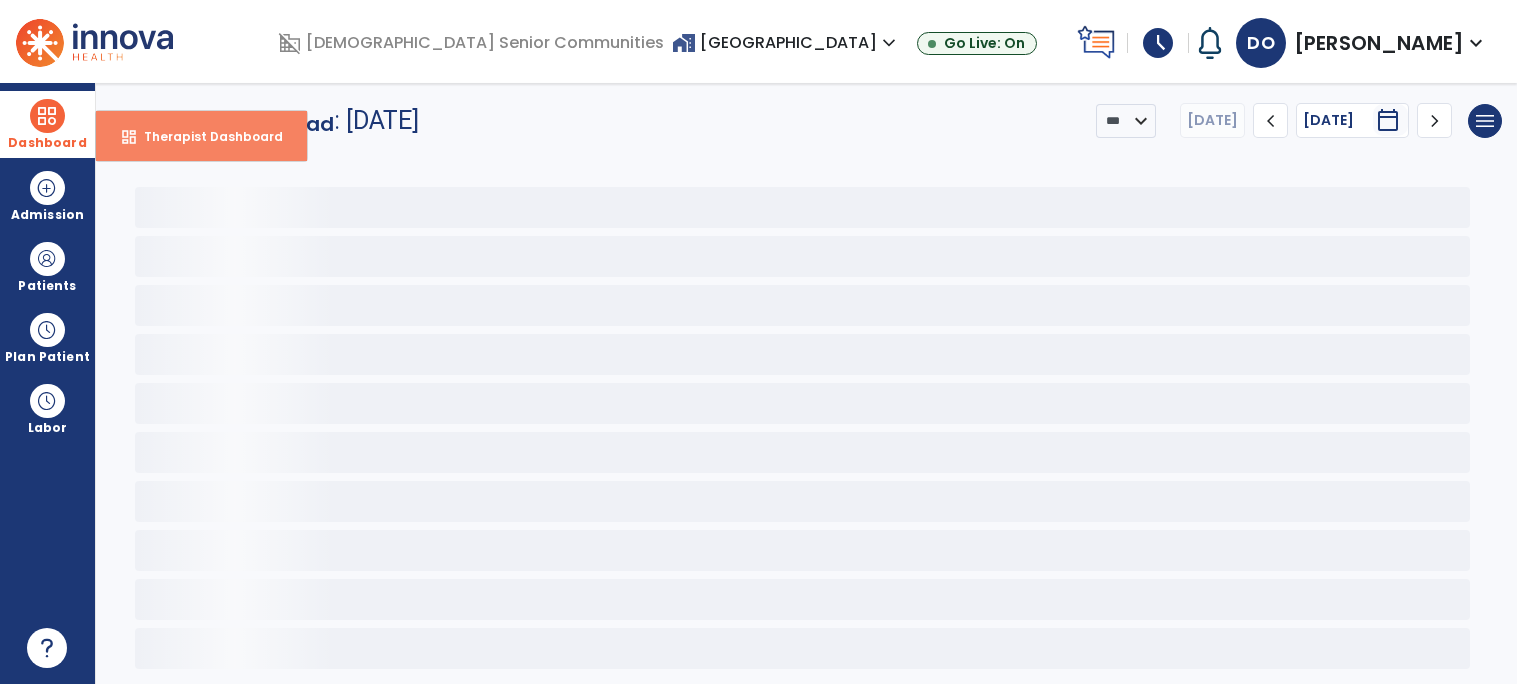 click on "Therapist Dashboard" at bounding box center [205, 136] 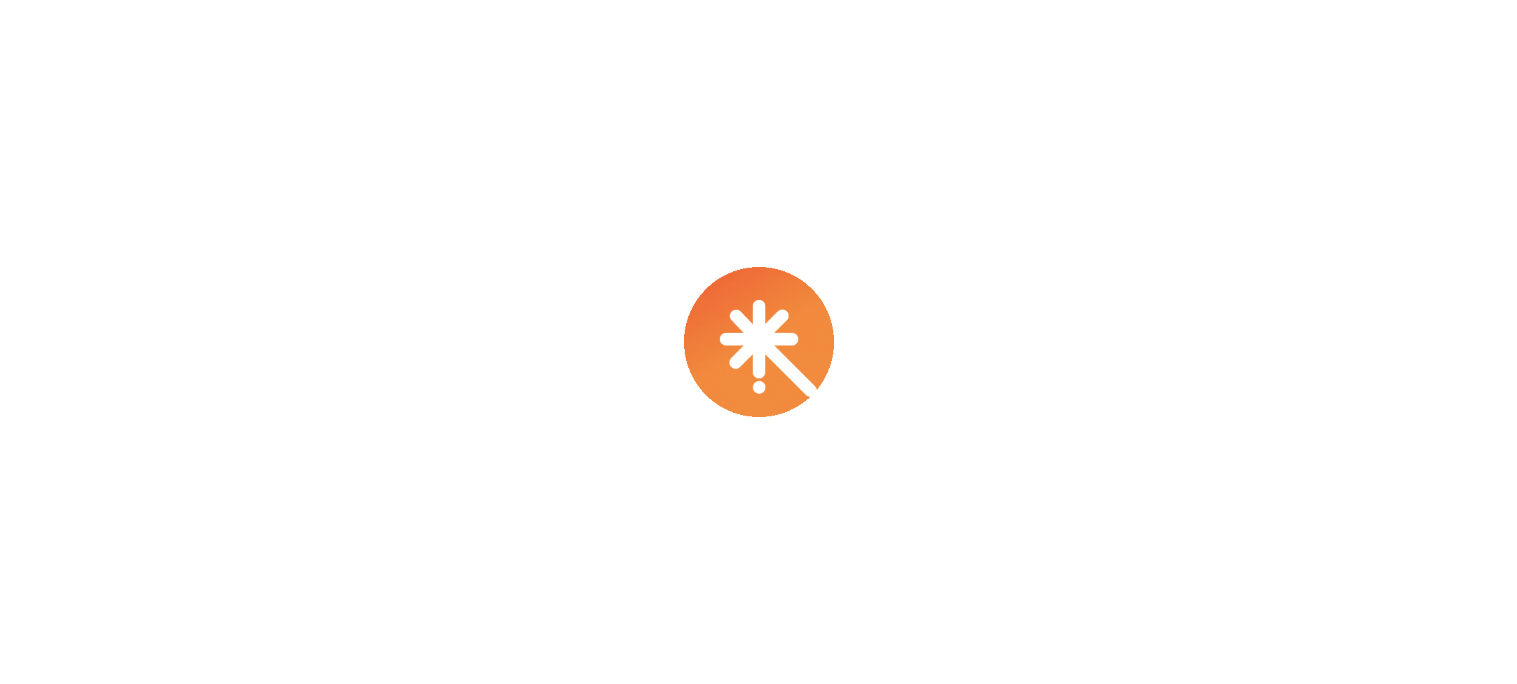scroll, scrollTop: 0, scrollLeft: 0, axis: both 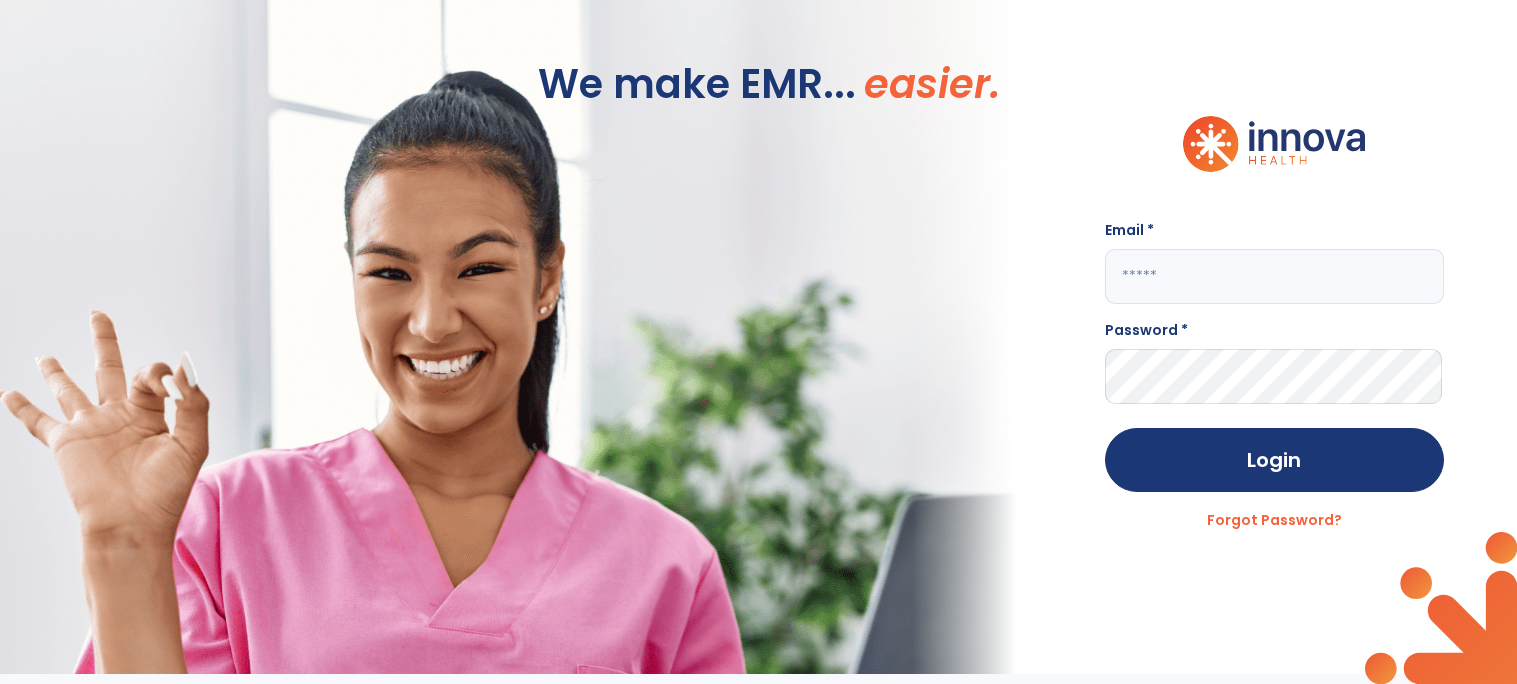 click 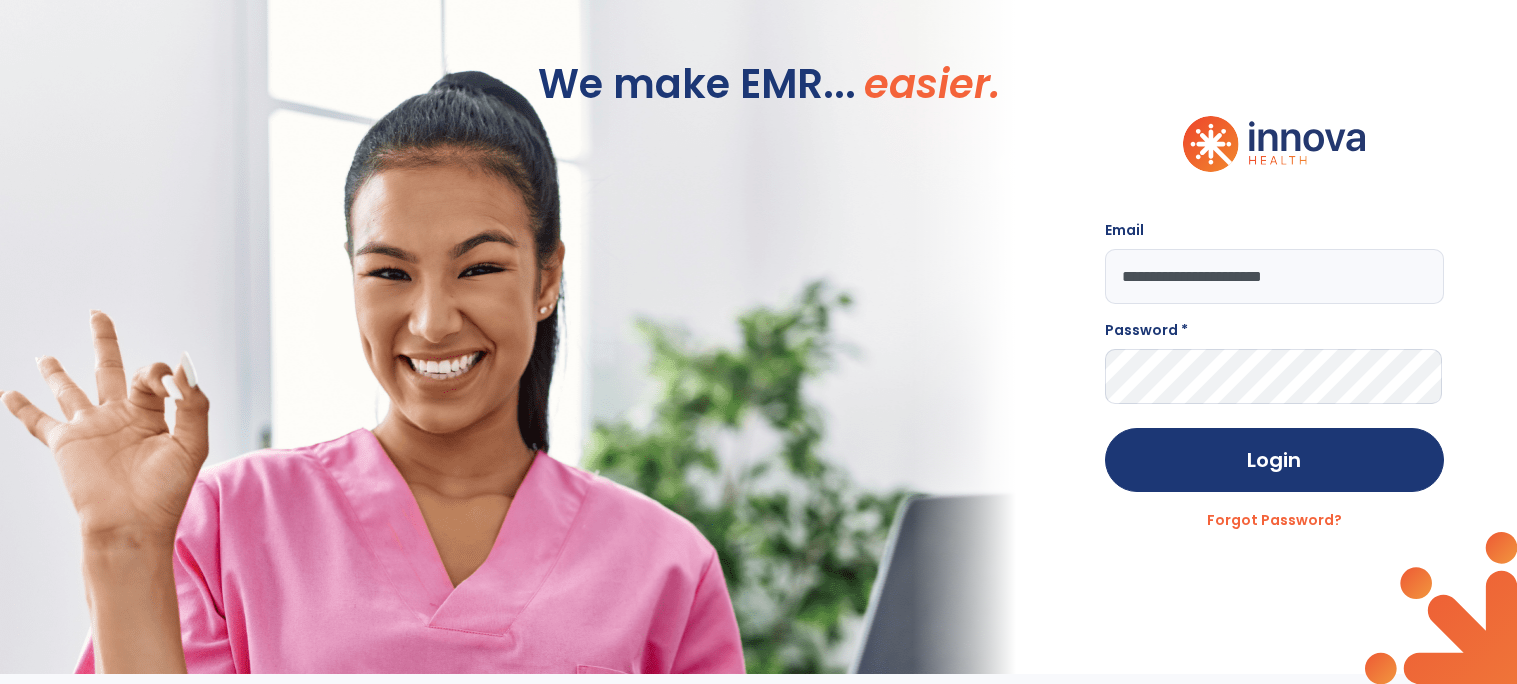 type on "**********" 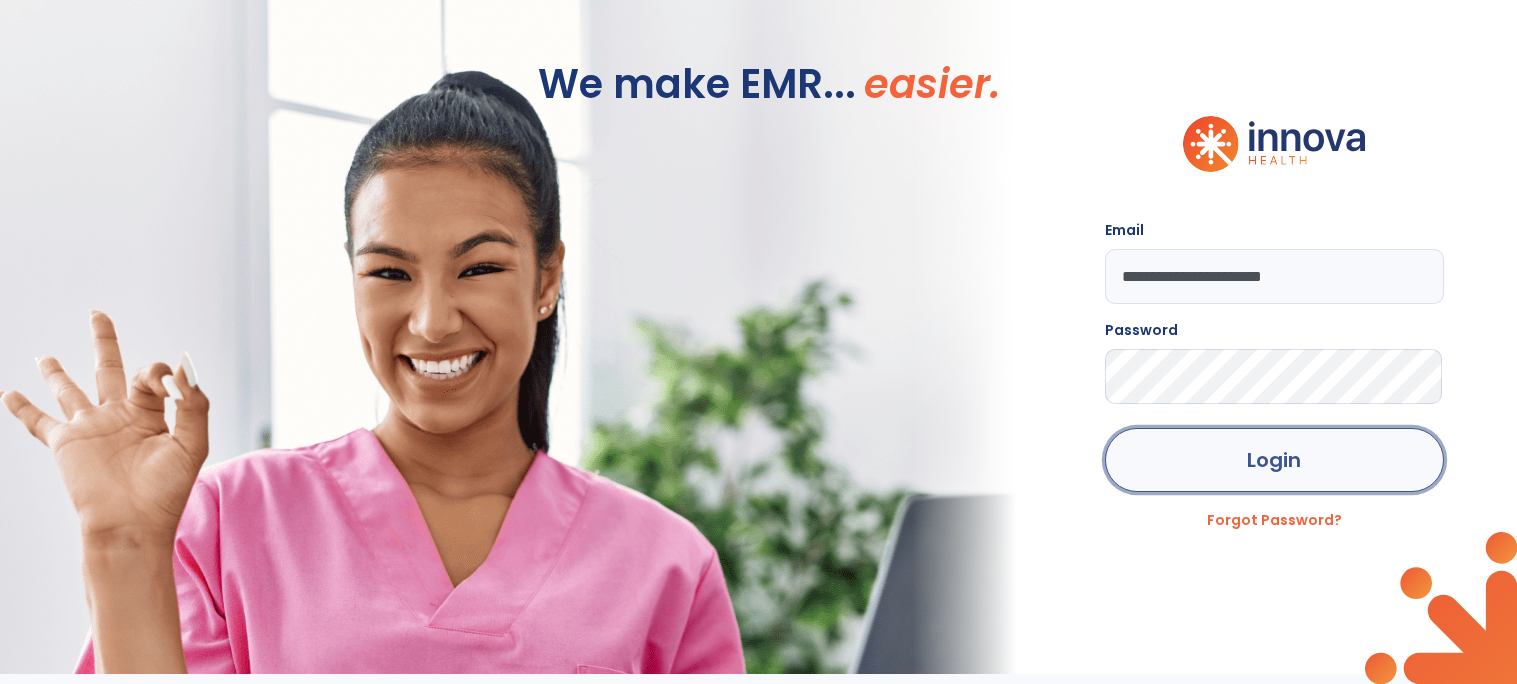 click on "Login" 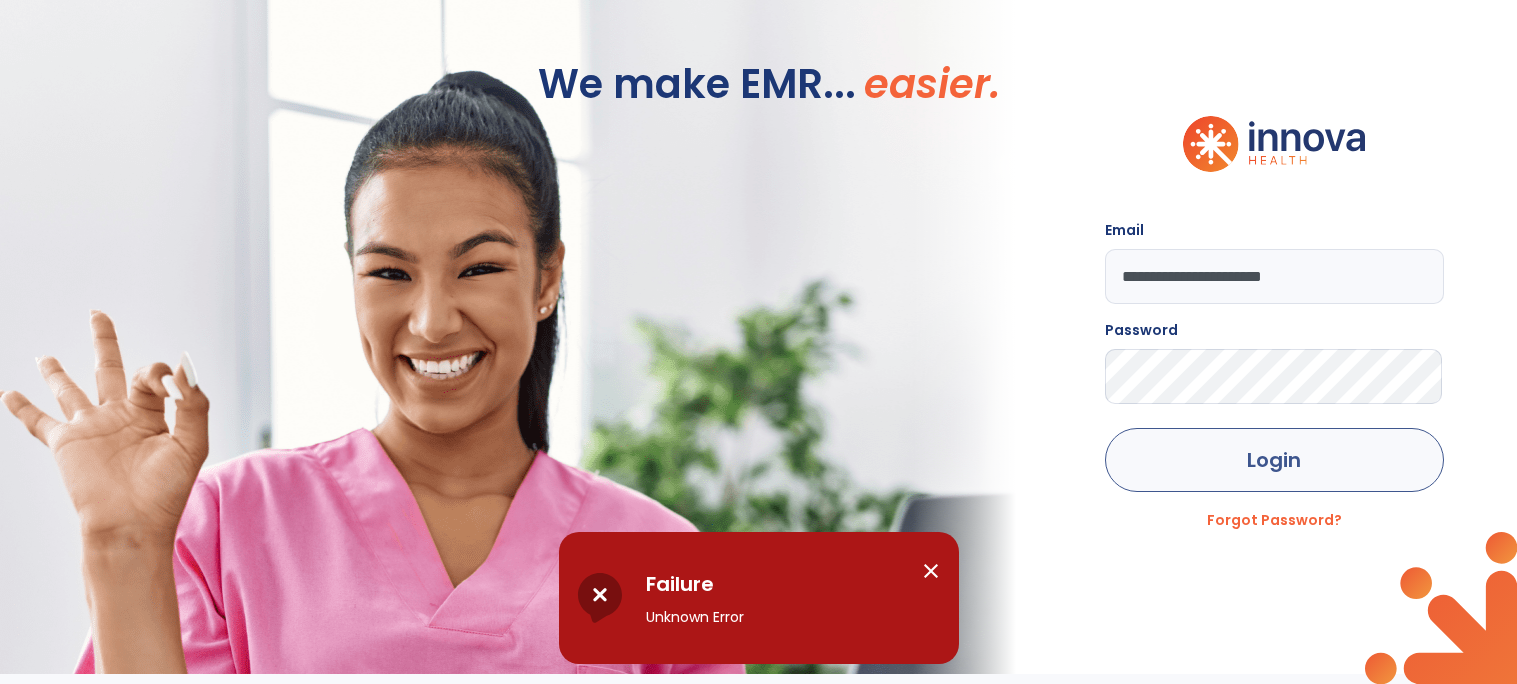 click on "Login" 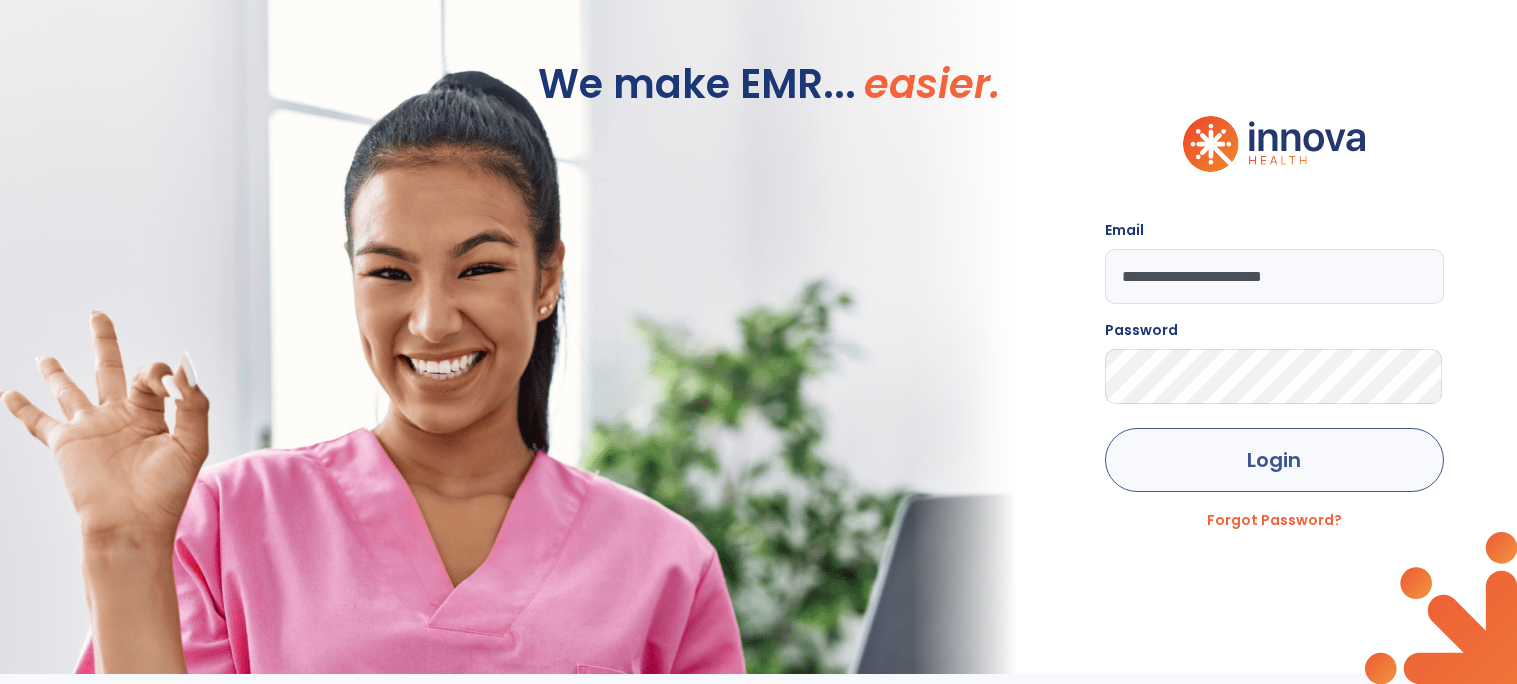 click on "Login" 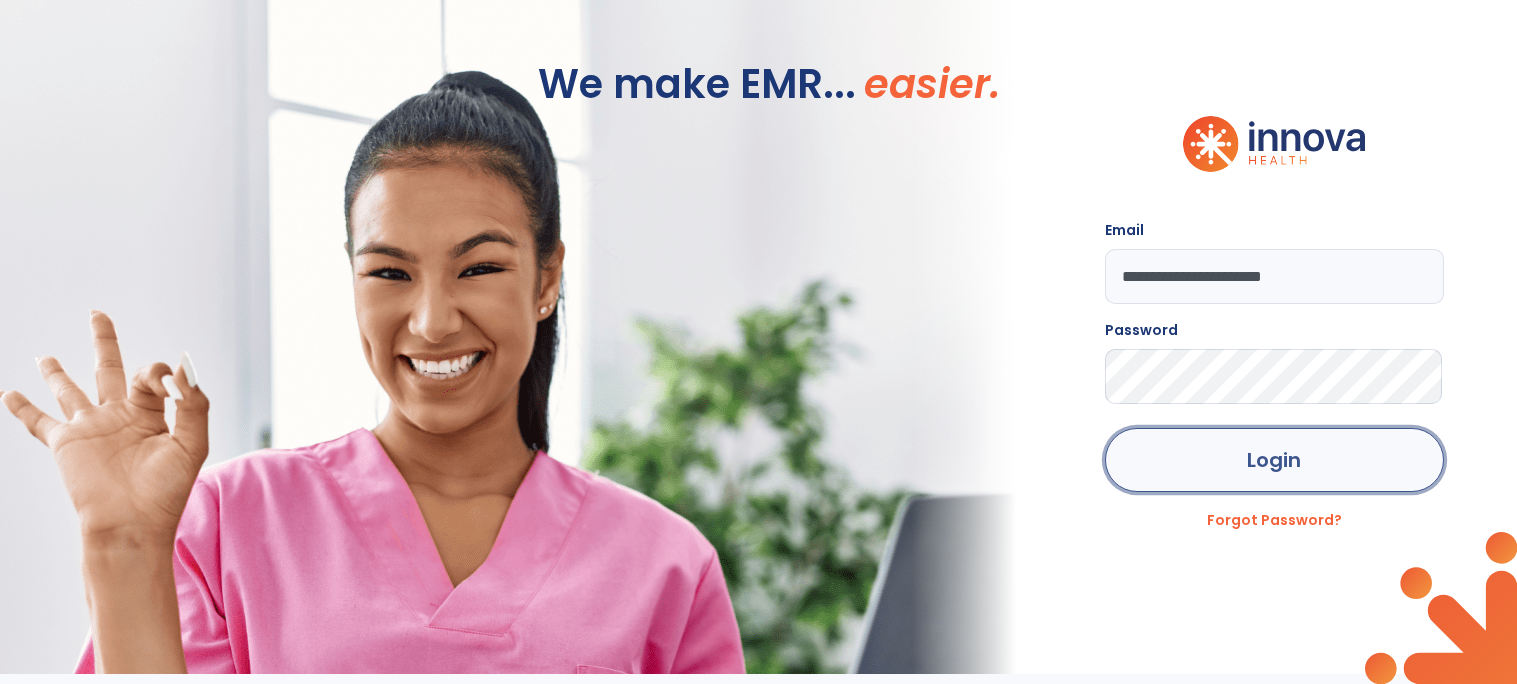 click on "Login" 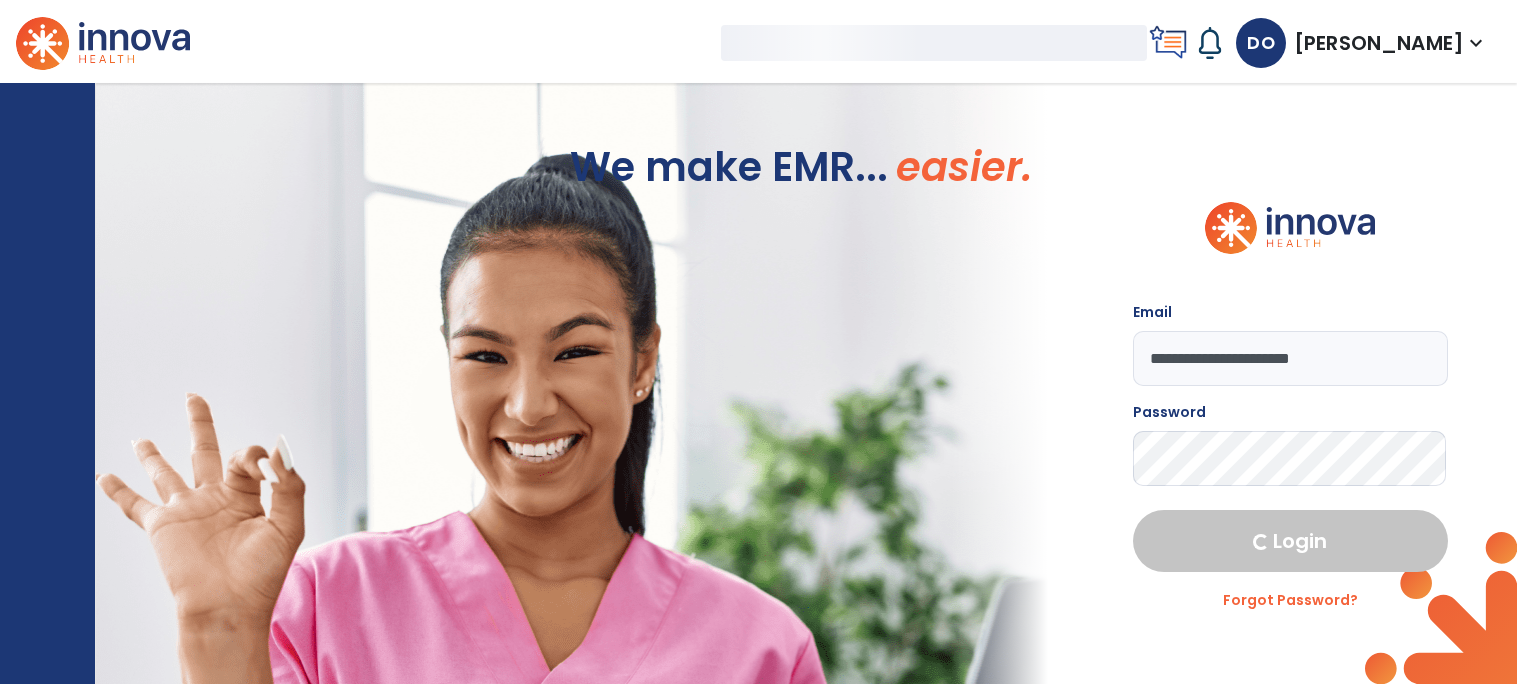 select on "****" 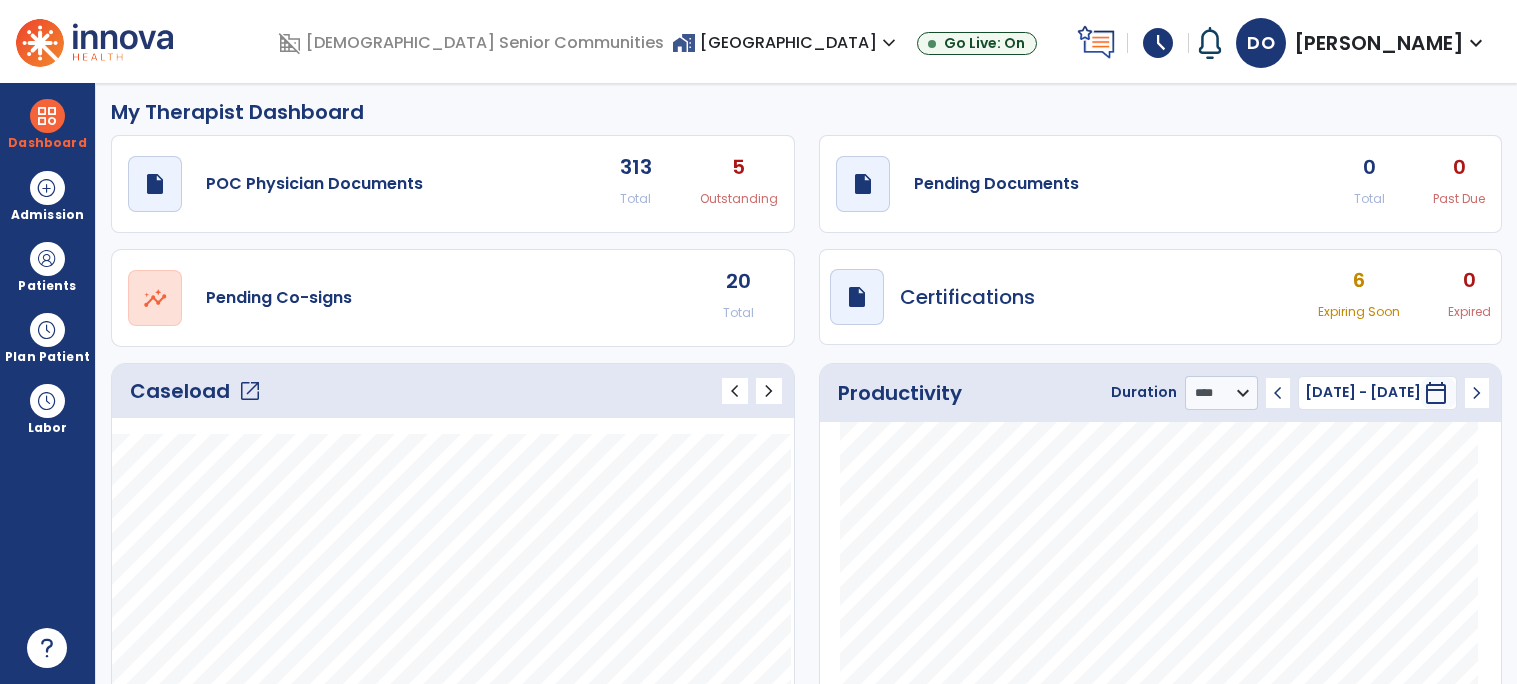 scroll, scrollTop: 11, scrollLeft: 0, axis: vertical 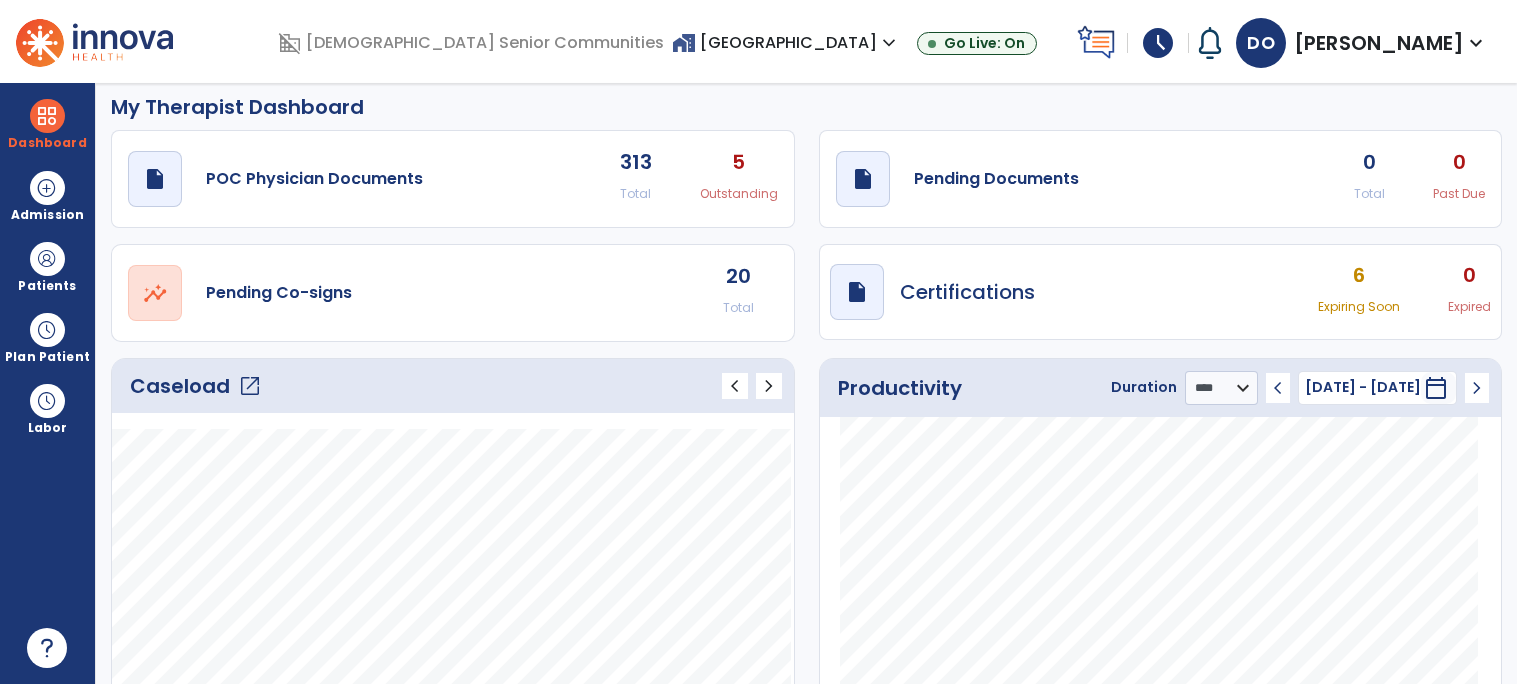 click on "Caseload   open_in_new" 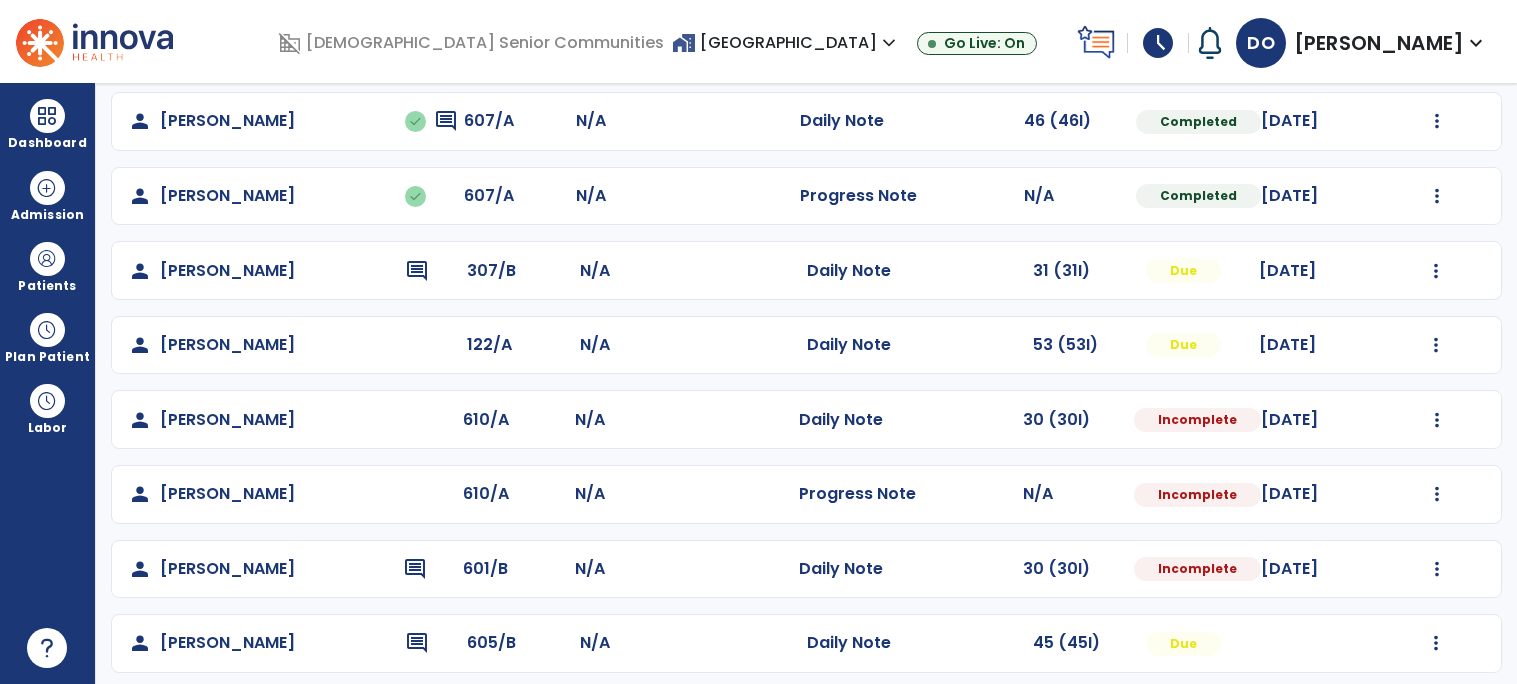 scroll, scrollTop: 787, scrollLeft: 0, axis: vertical 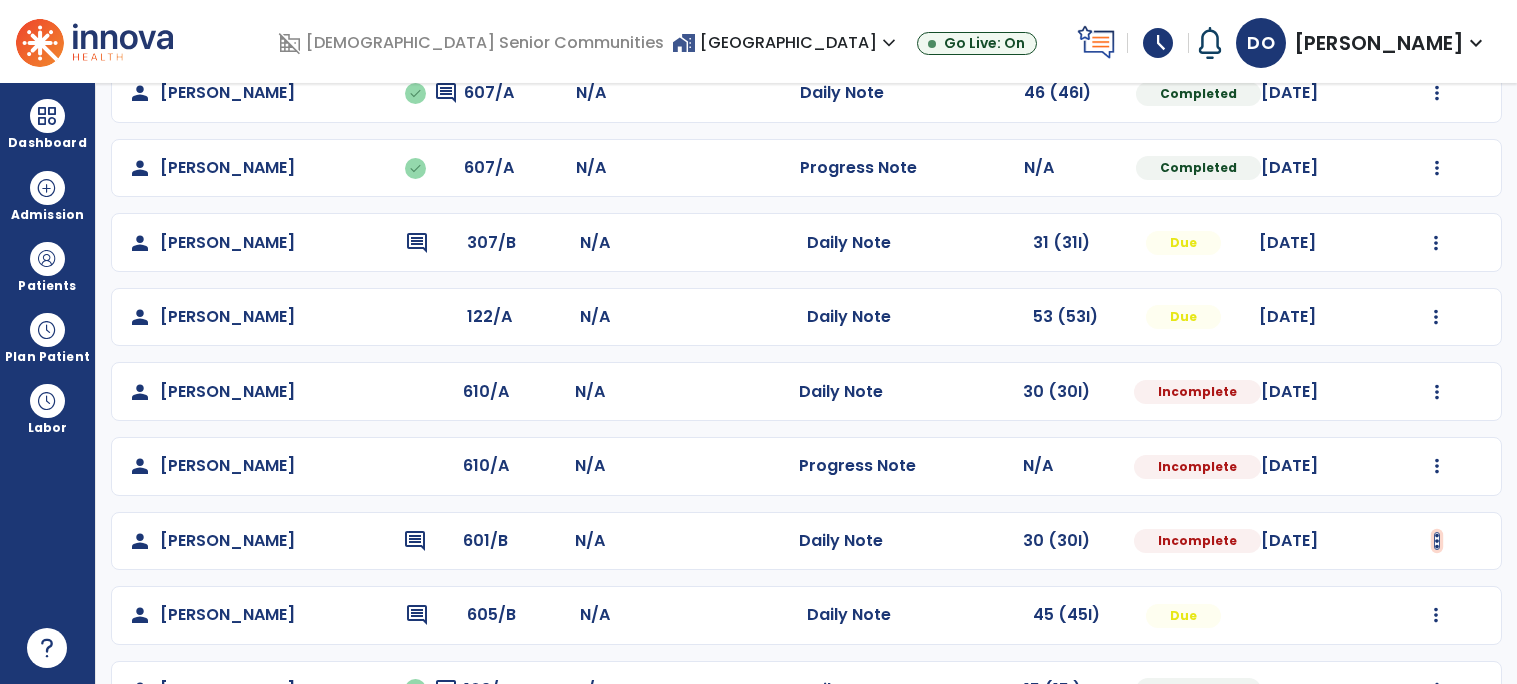 click at bounding box center [1436, -354] 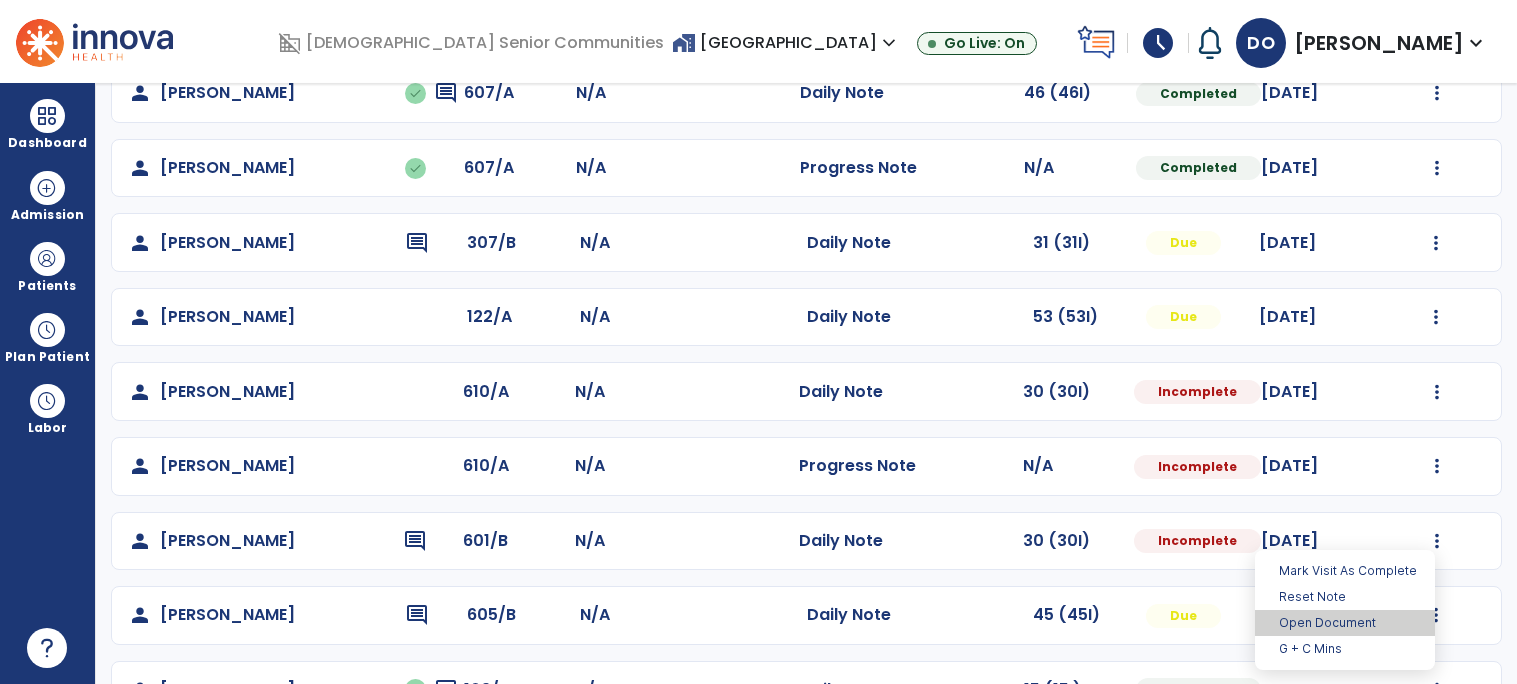 click on "Open Document" at bounding box center (1345, 623) 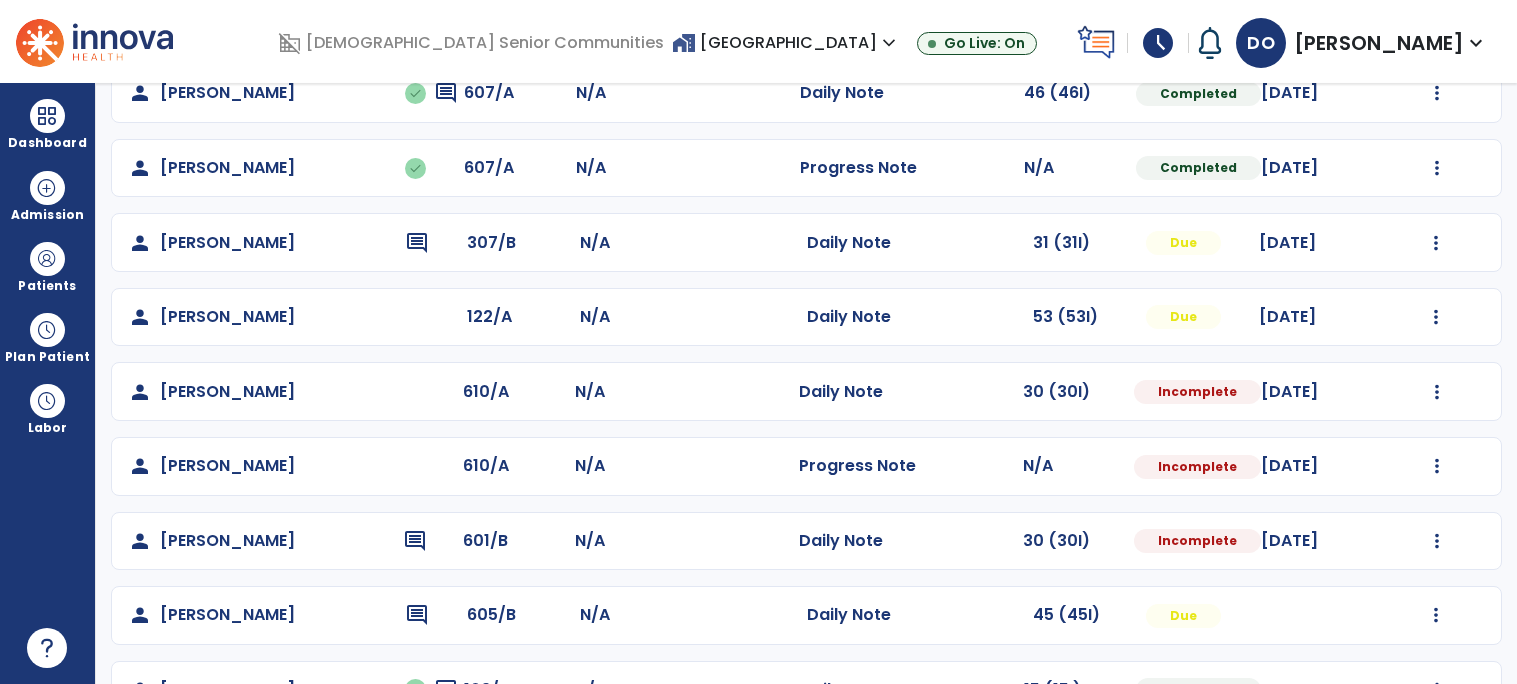 select on "*" 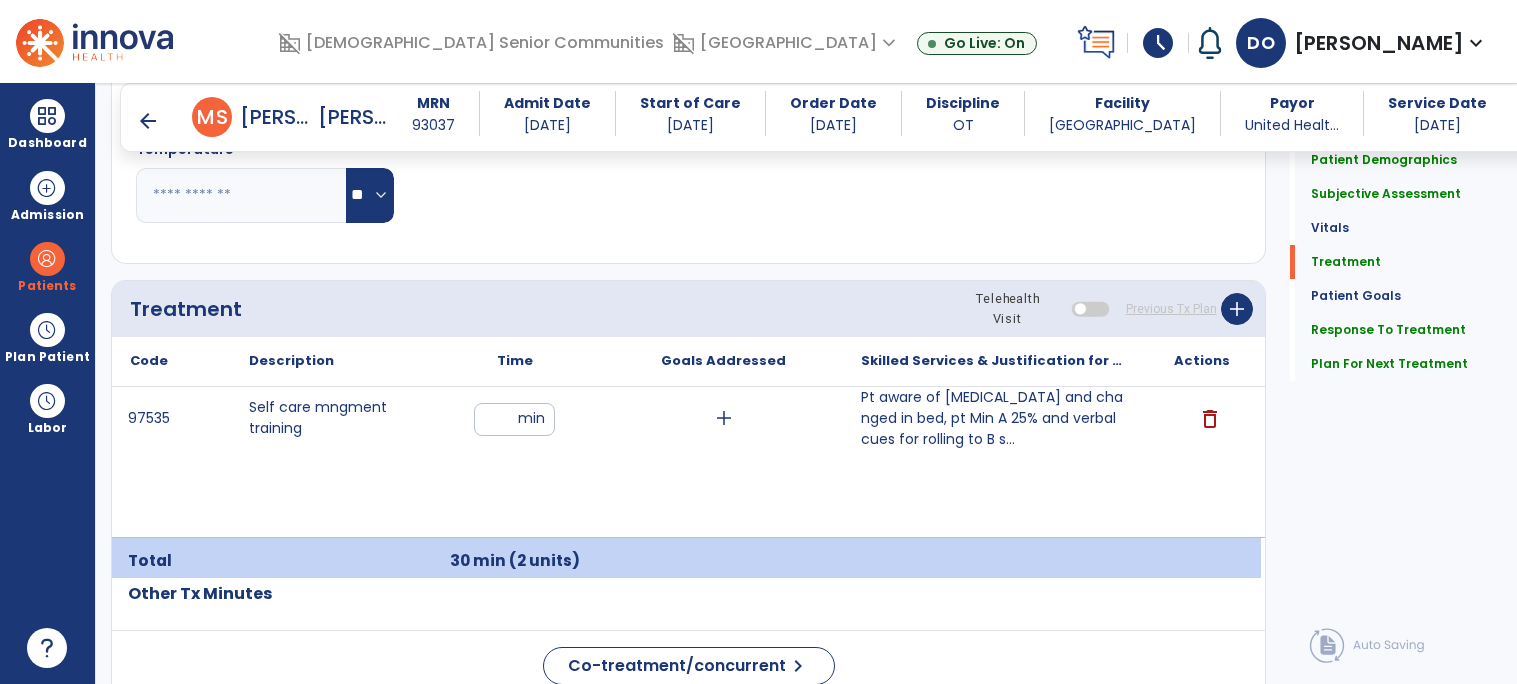 scroll, scrollTop: 1096, scrollLeft: 0, axis: vertical 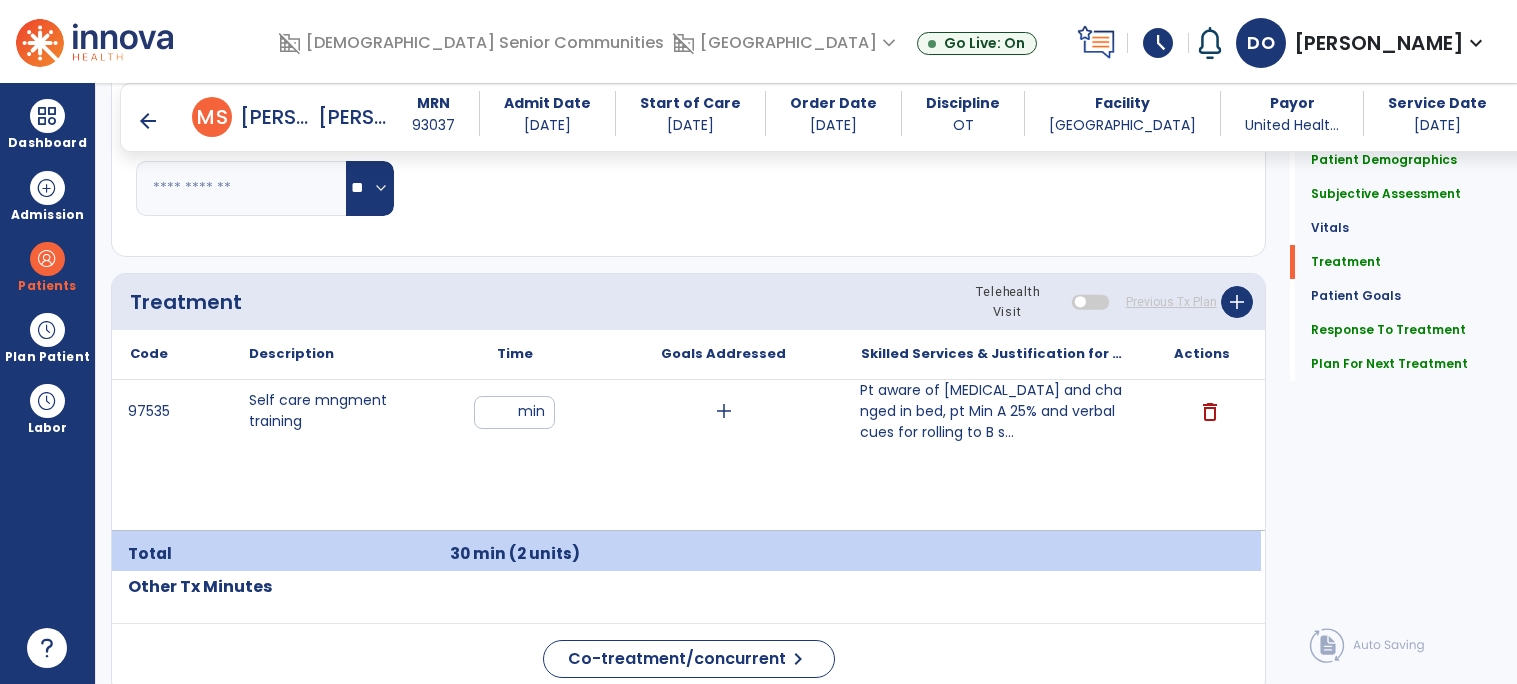 click on "Pt aware of [MEDICAL_DATA] and changed in bed, pt Min A 25% and verbal cues for rolling to B s..." at bounding box center (992, 411) 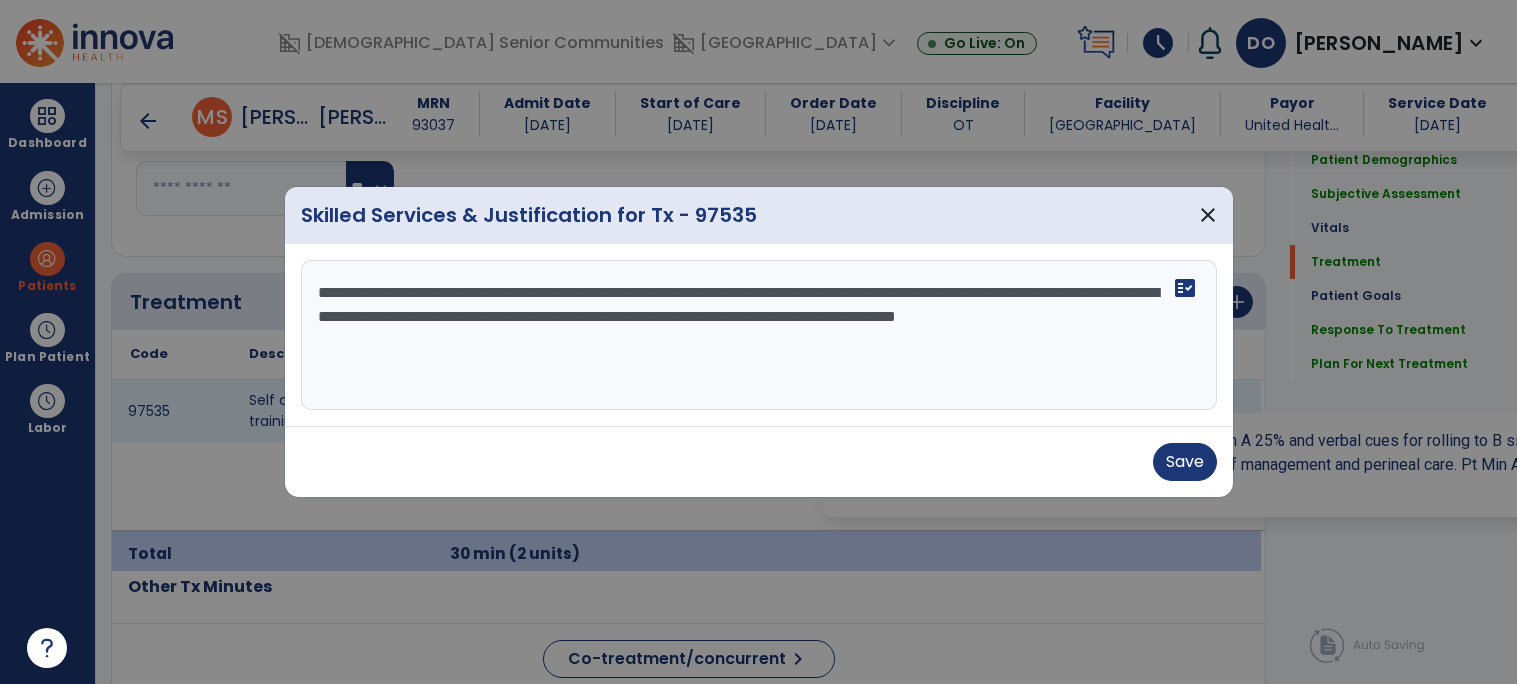 click on "**********" at bounding box center (759, 335) 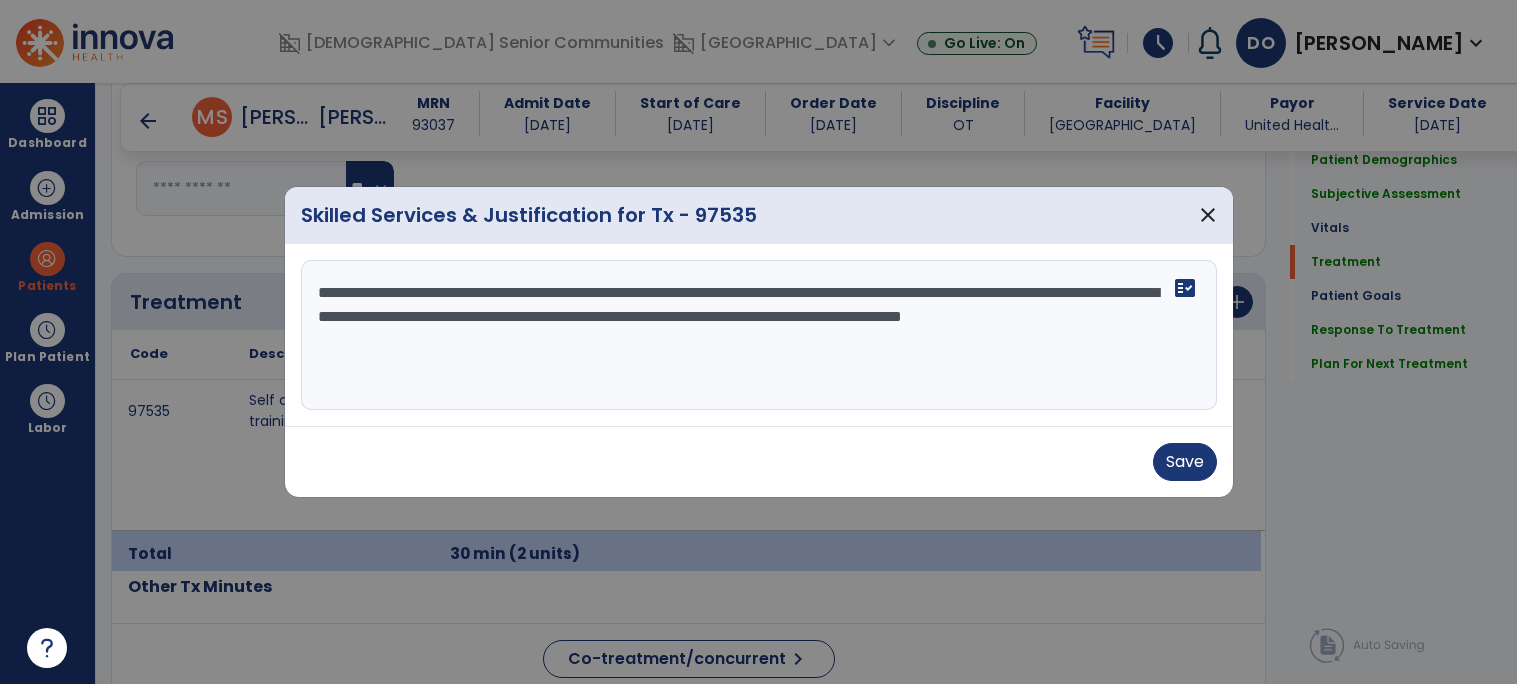 click on "**********" at bounding box center (759, 335) 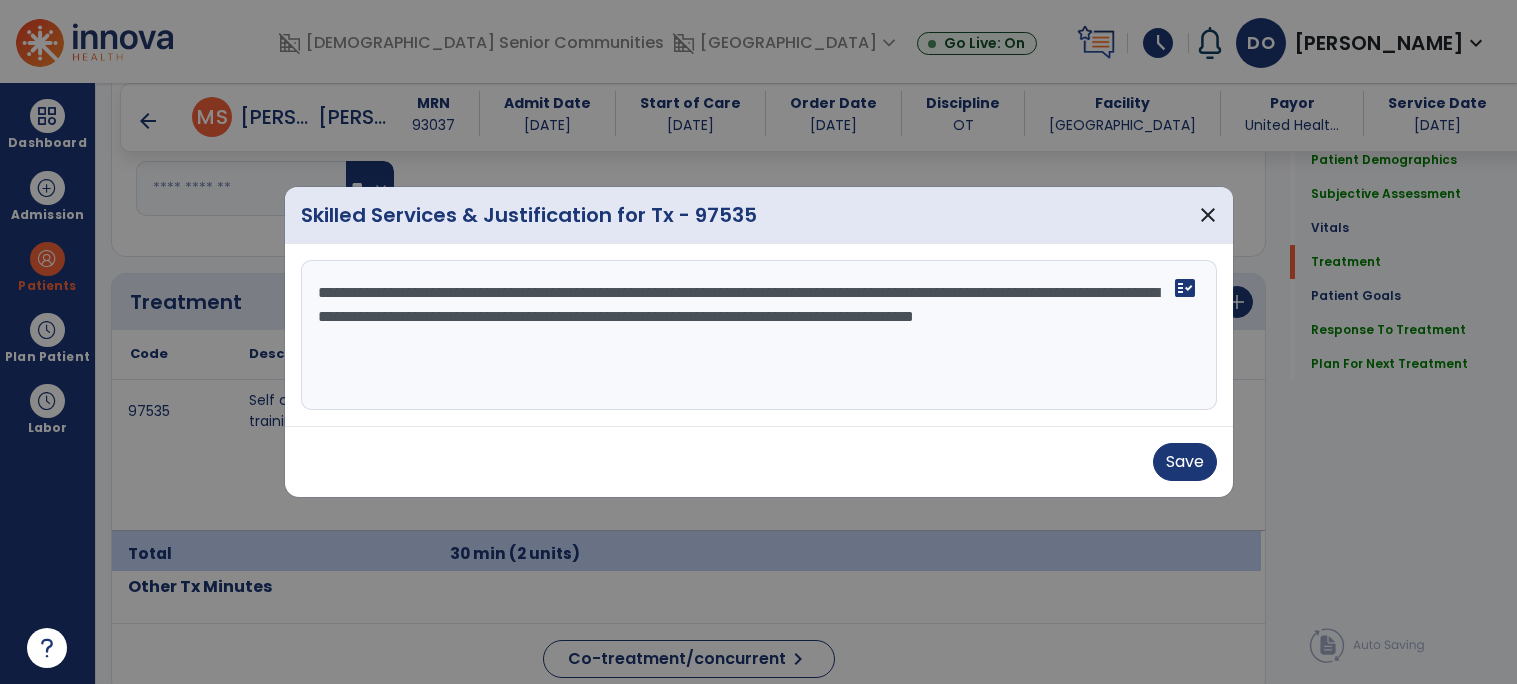 click on "**********" at bounding box center [759, 335] 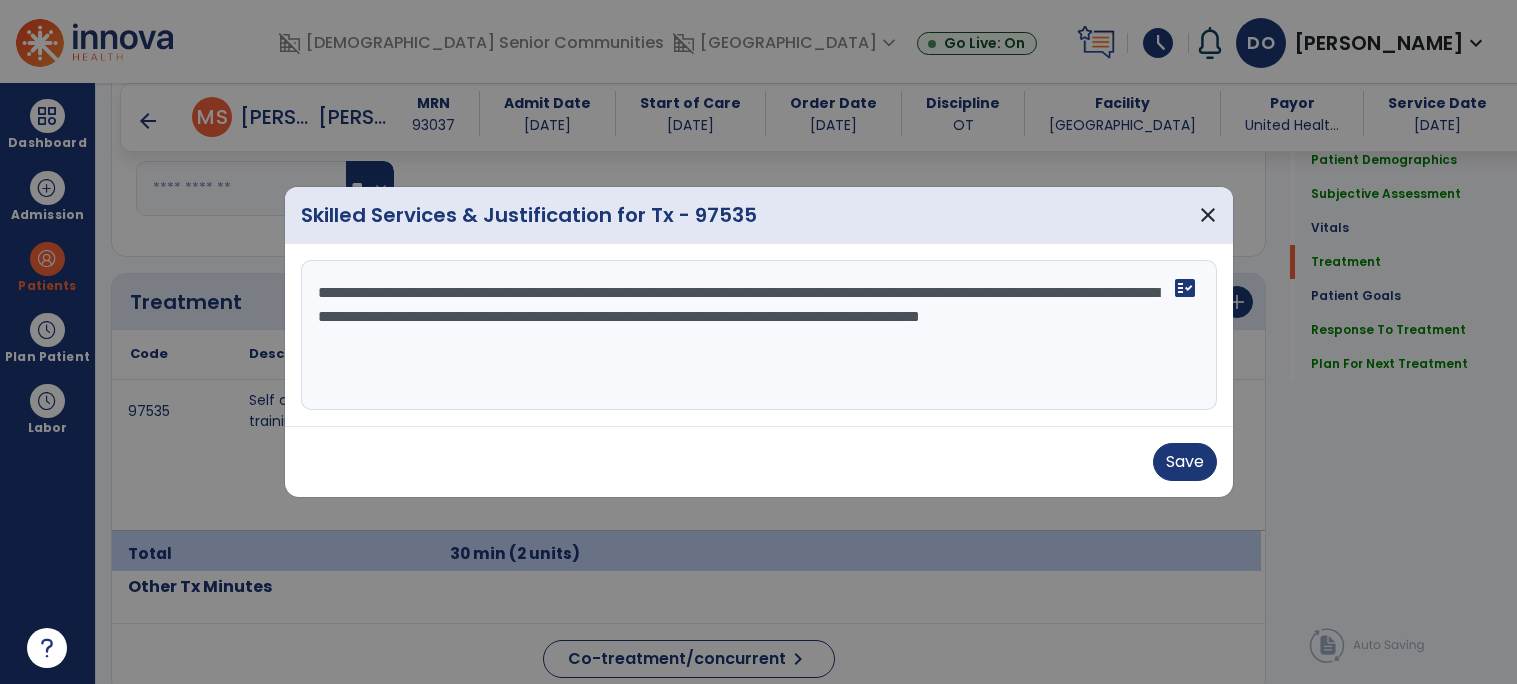 click on "**********" at bounding box center (759, 335) 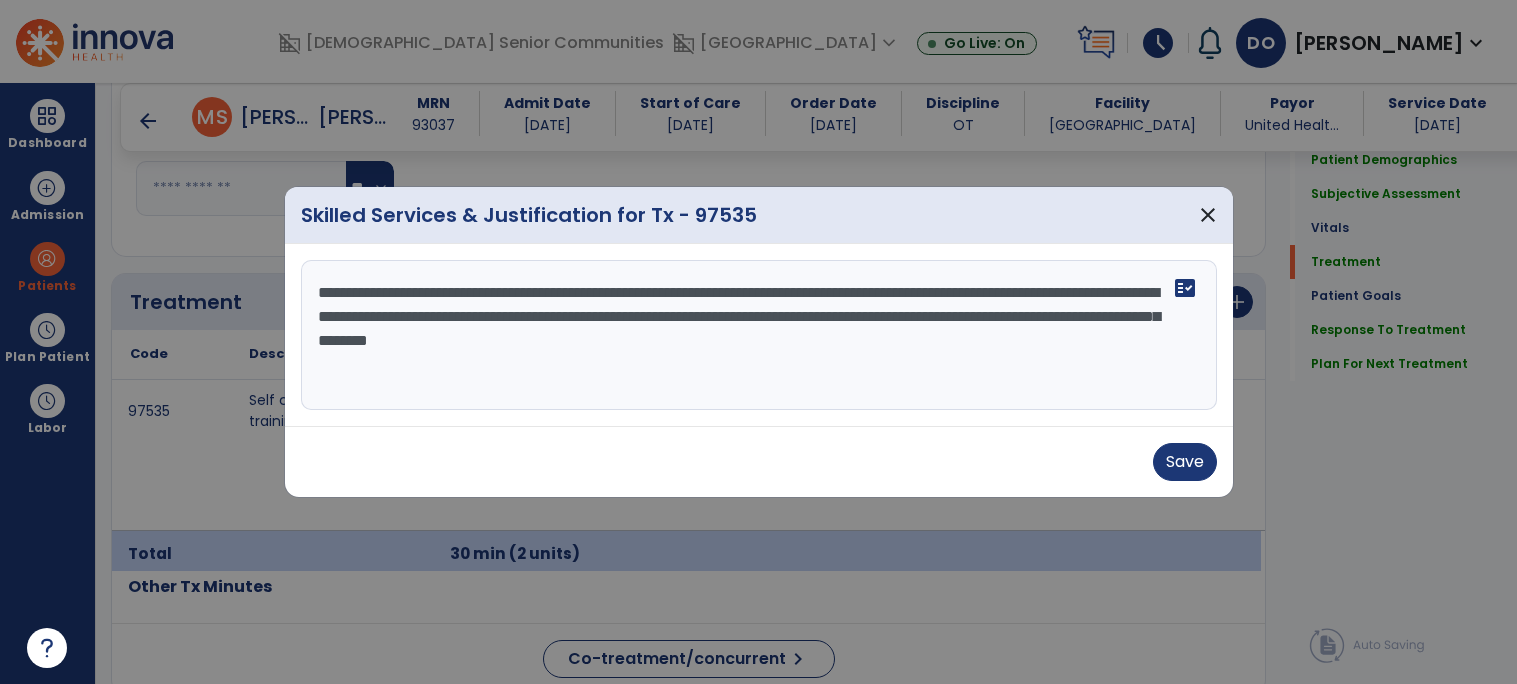 click on "**********" at bounding box center [759, 335] 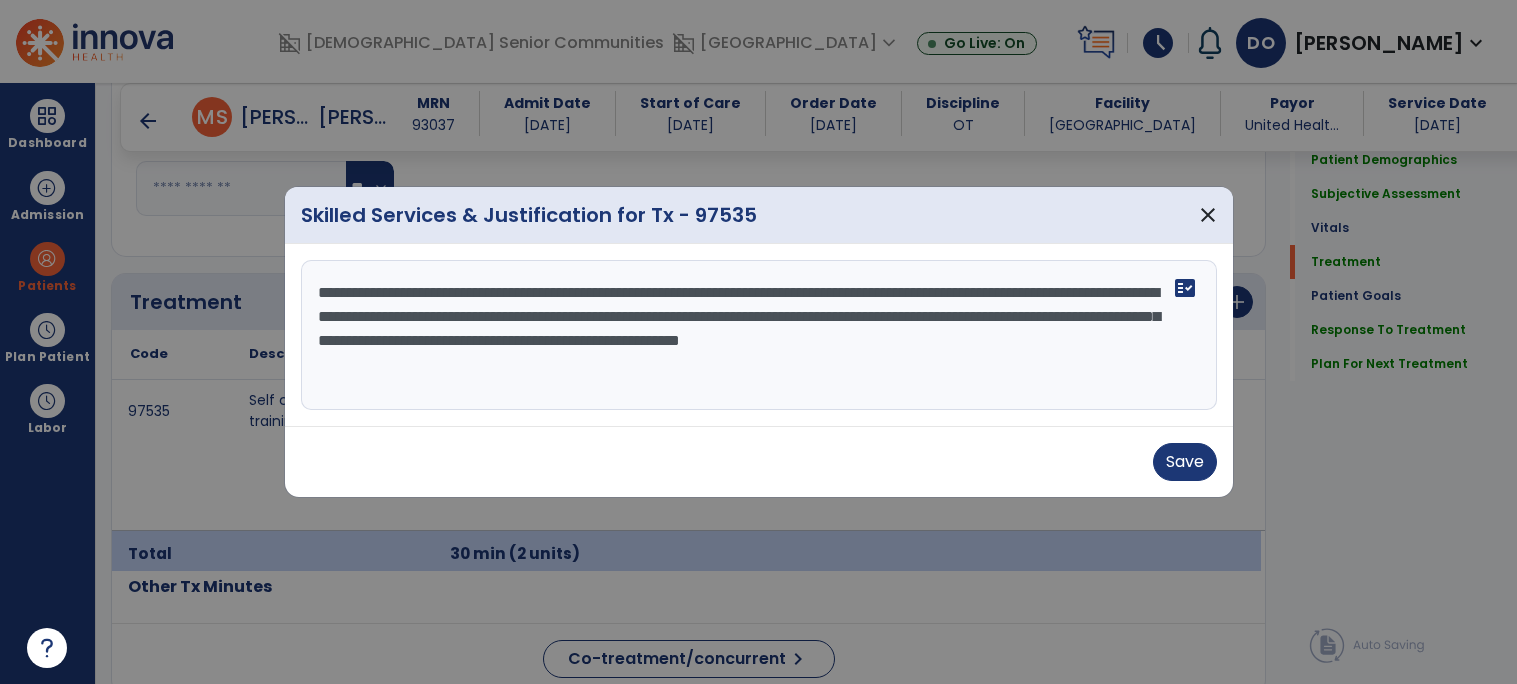 click on "**********" at bounding box center (759, 335) 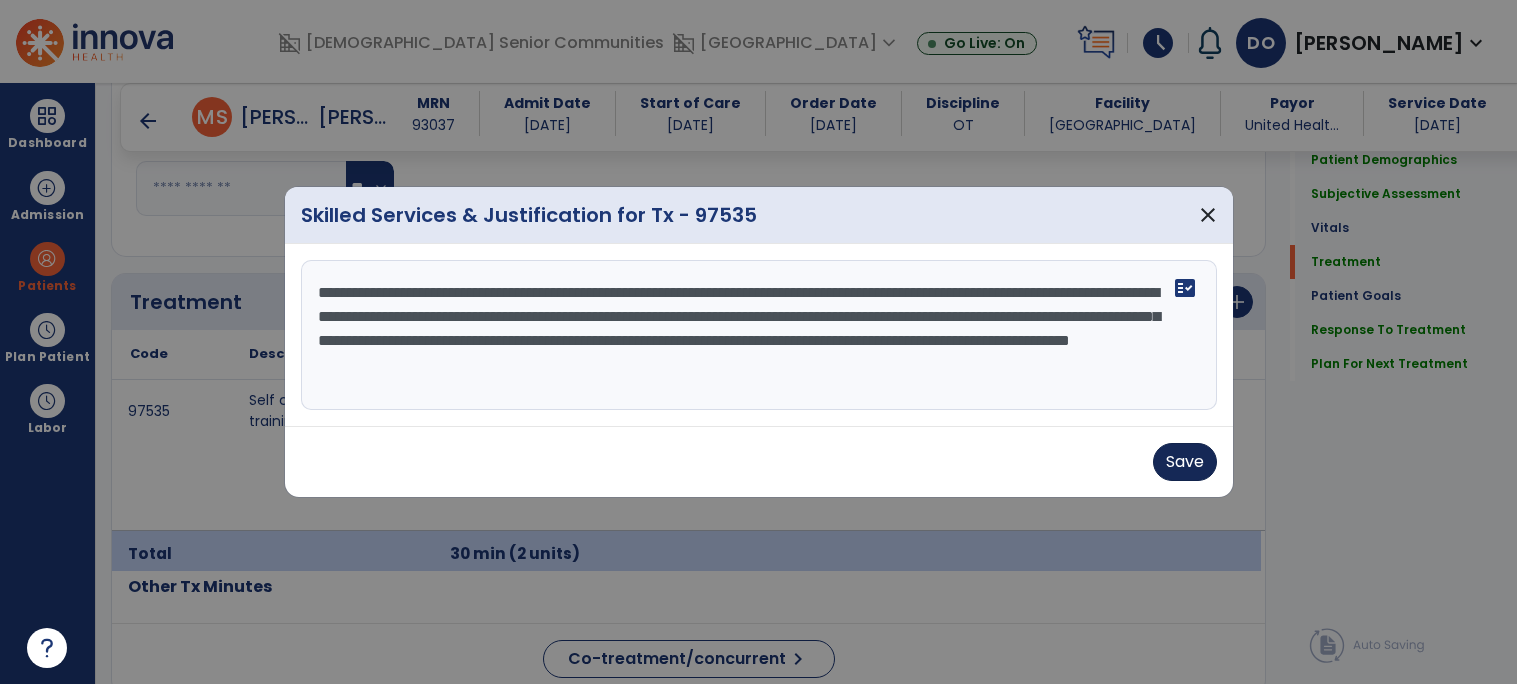 type on "**********" 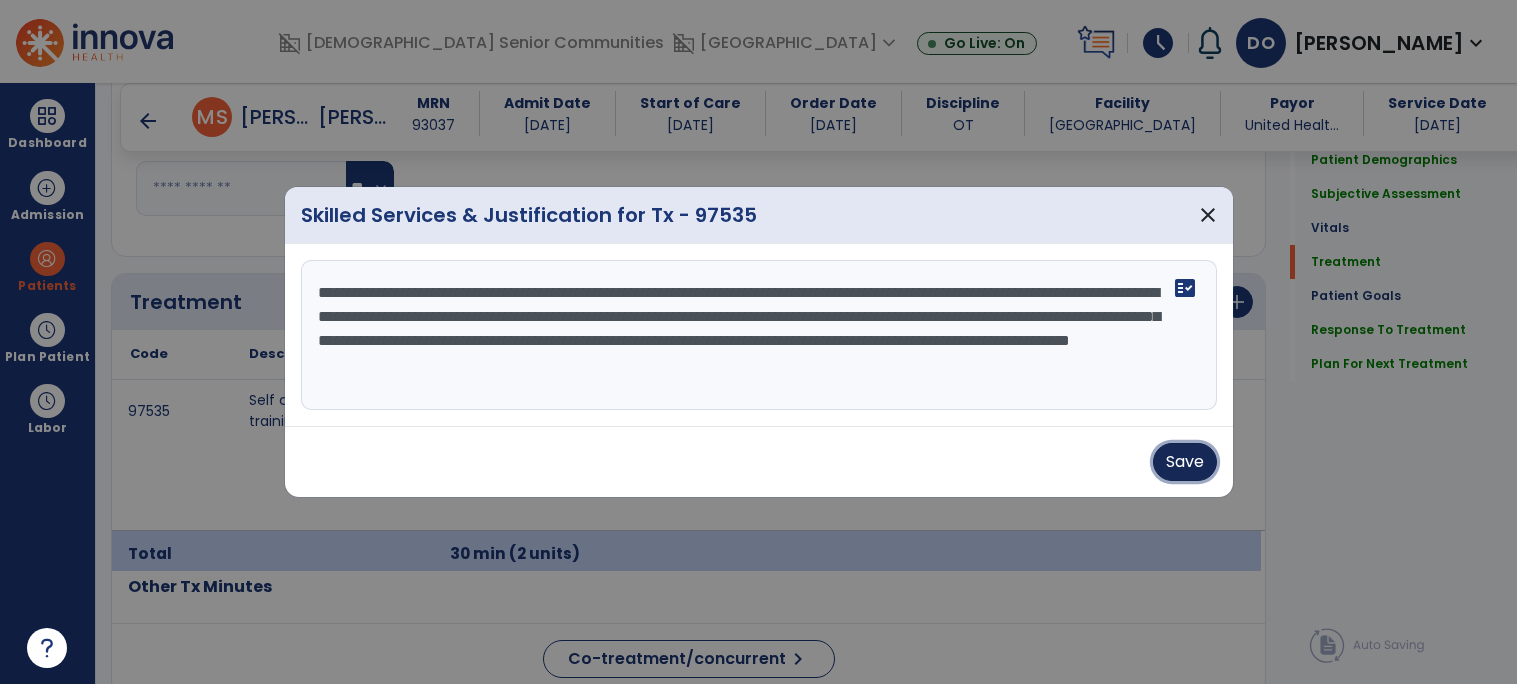 click on "Save" at bounding box center (1185, 462) 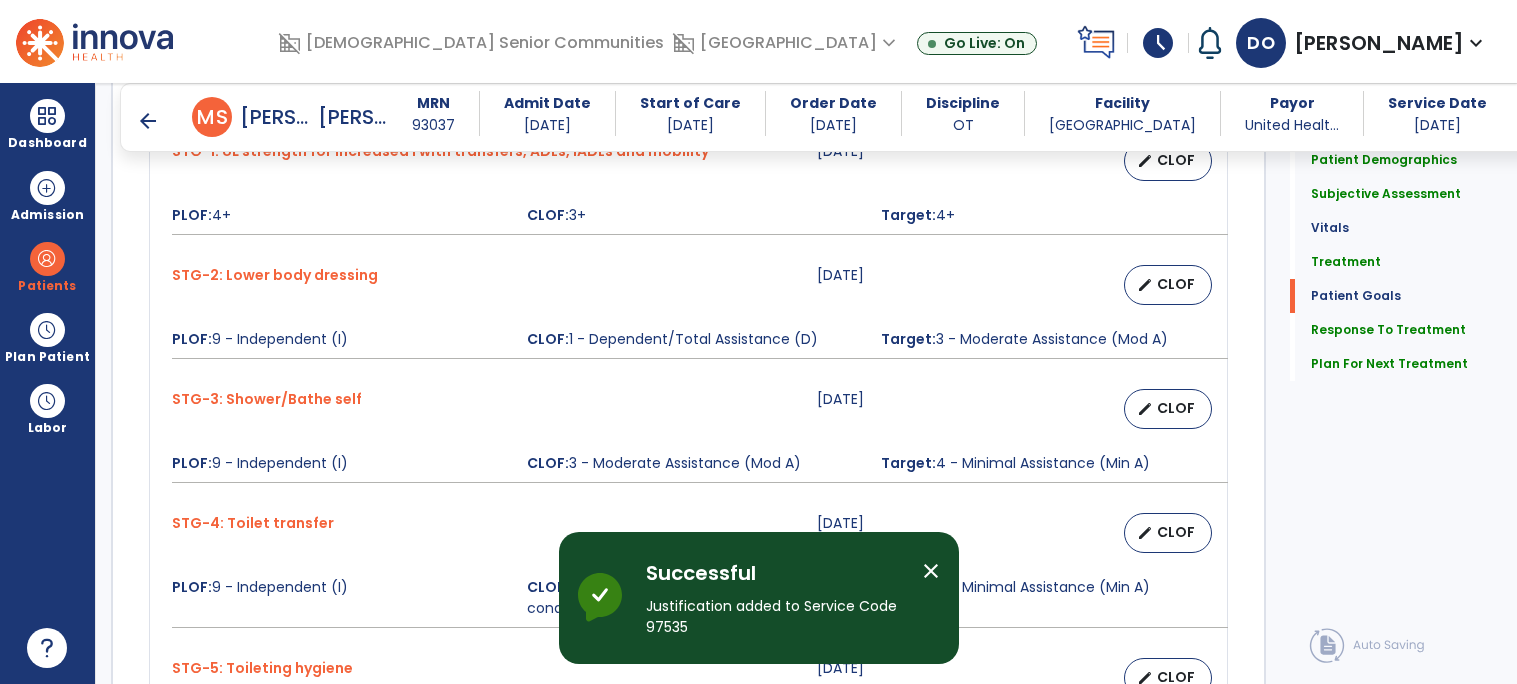 scroll, scrollTop: 3092, scrollLeft: 0, axis: vertical 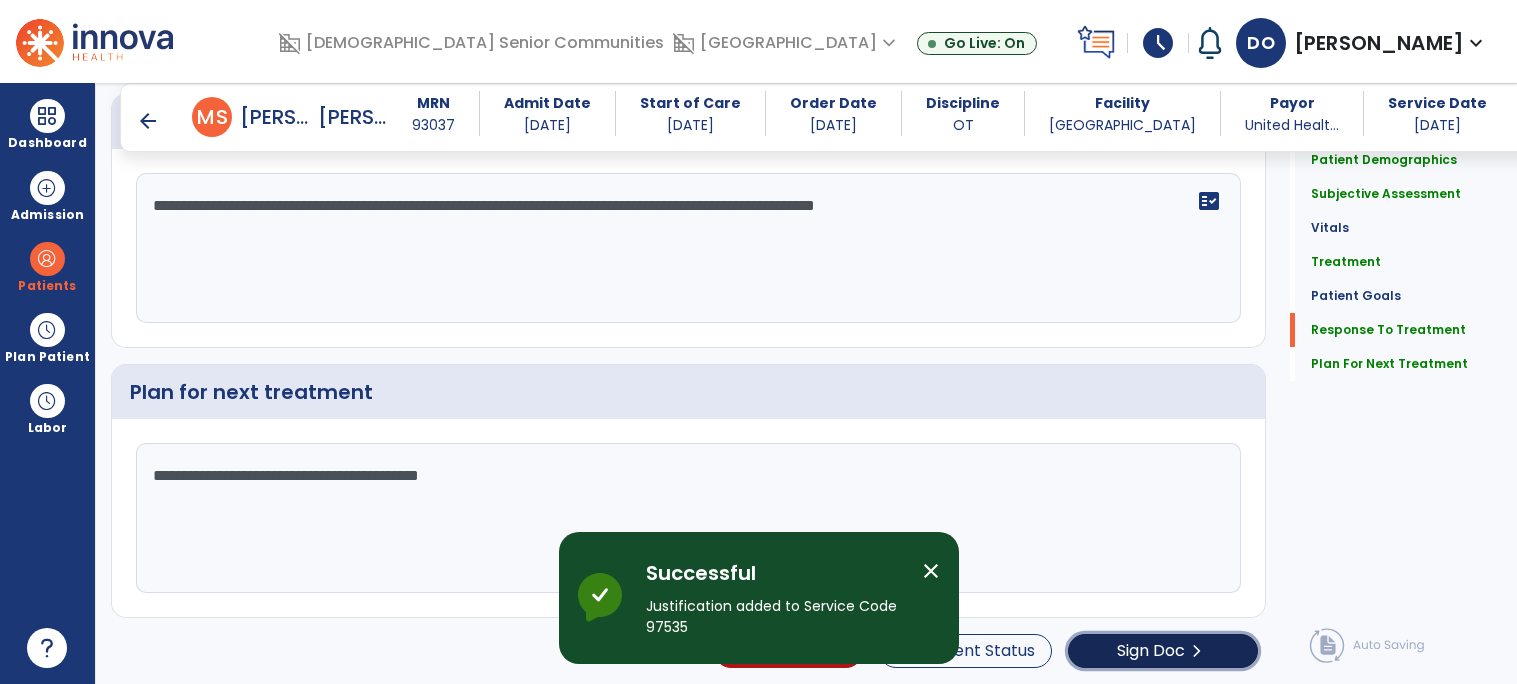click on "Sign Doc" 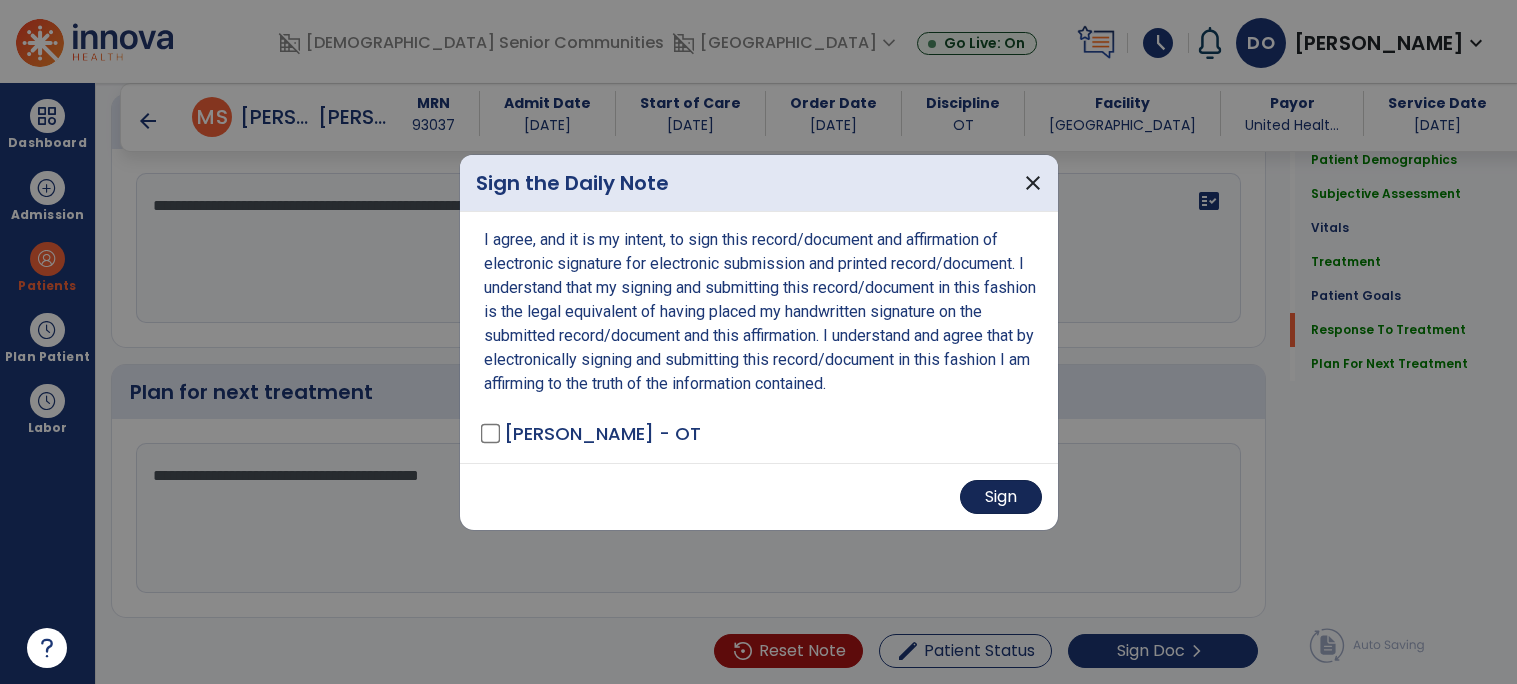 click on "Sign" at bounding box center [1001, 497] 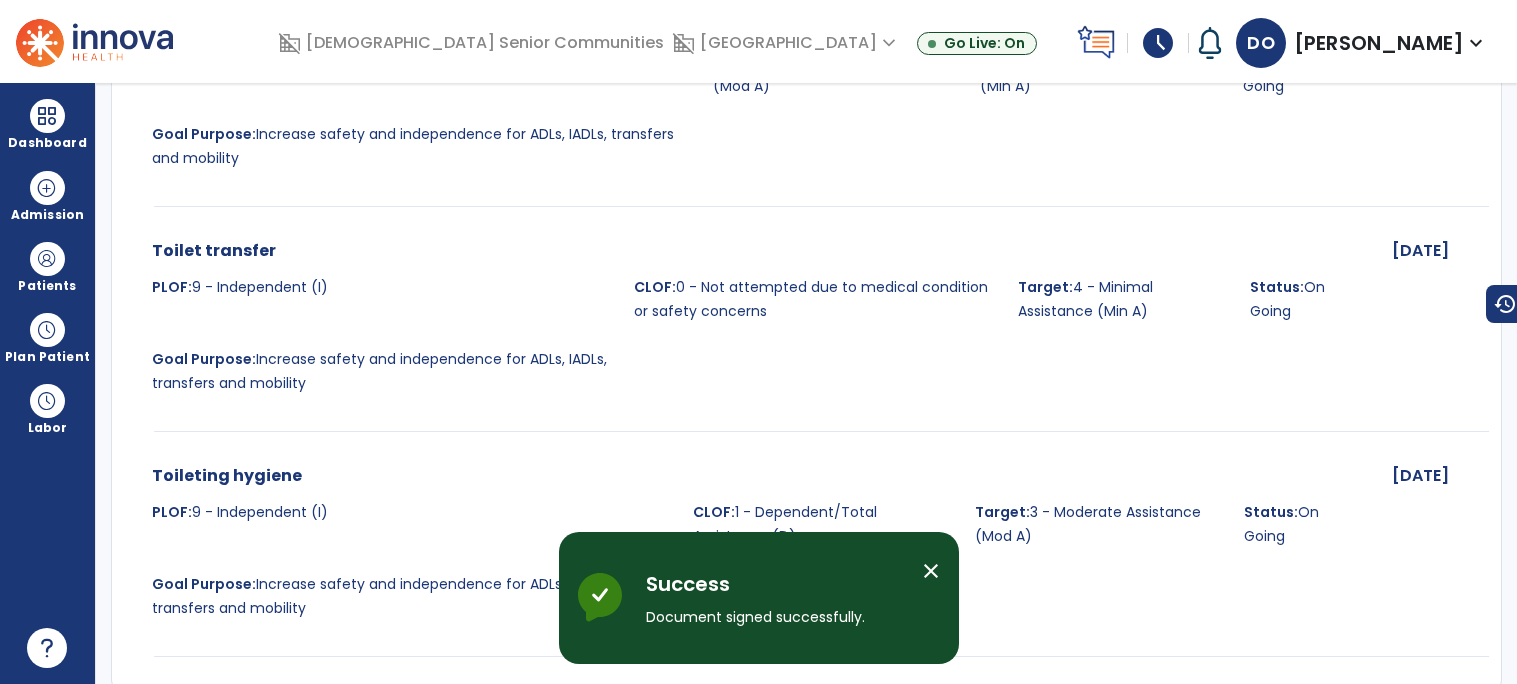 scroll, scrollTop: 0, scrollLeft: 0, axis: both 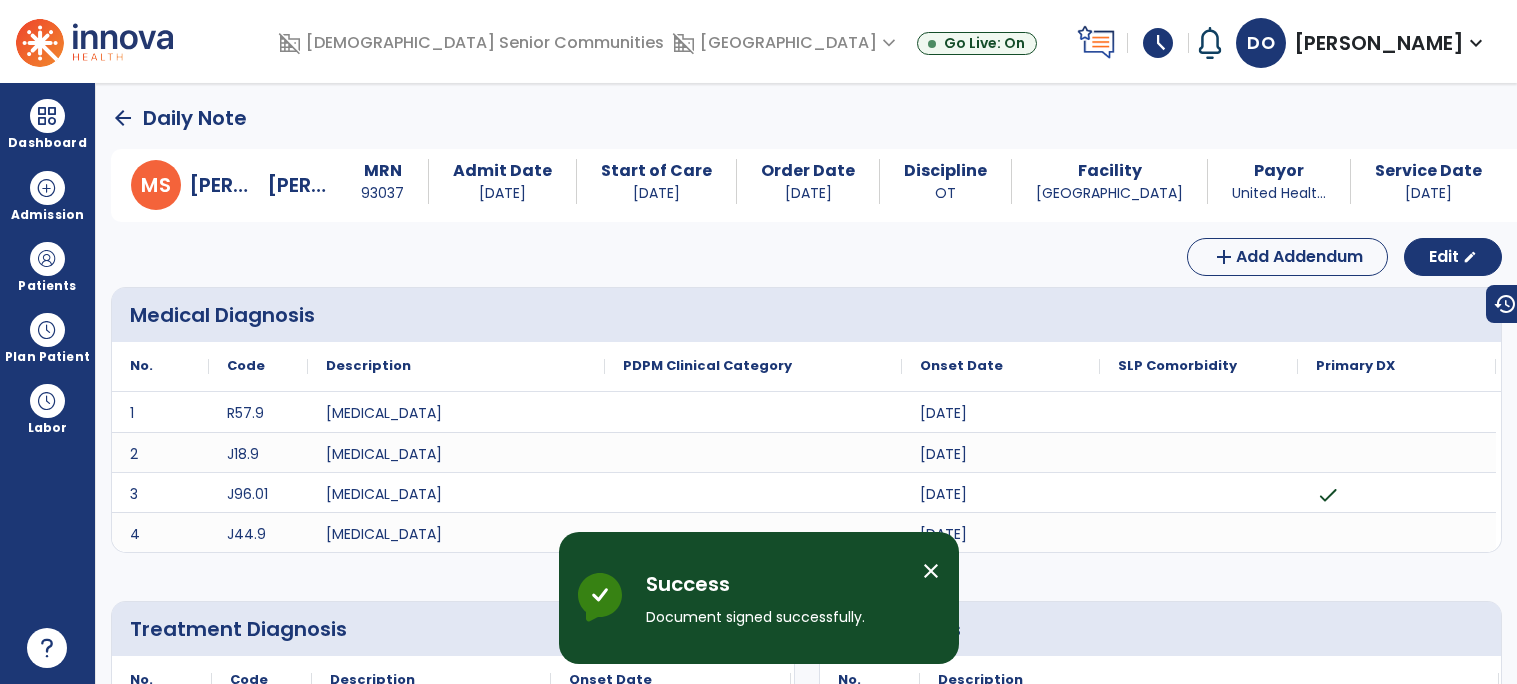 click on "arrow_back" 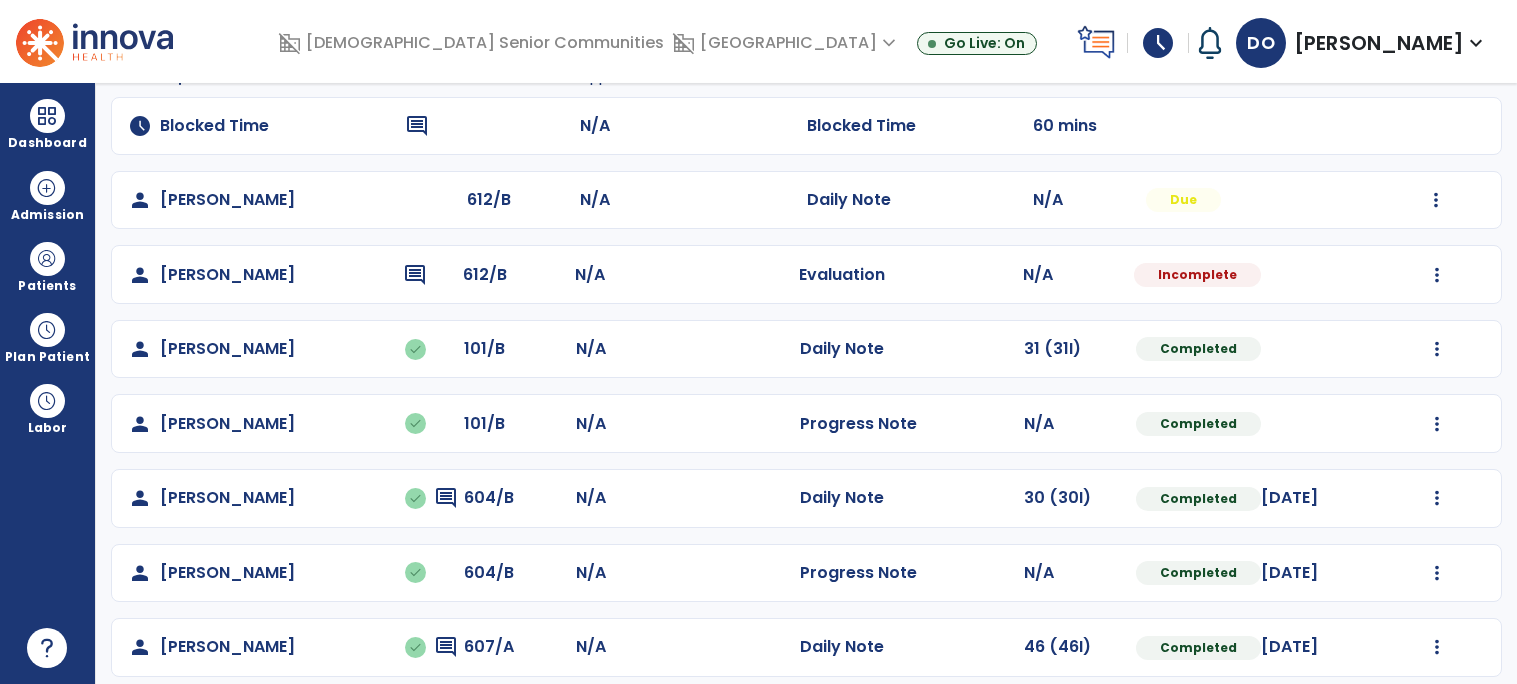 scroll, scrollTop: 217, scrollLeft: 0, axis: vertical 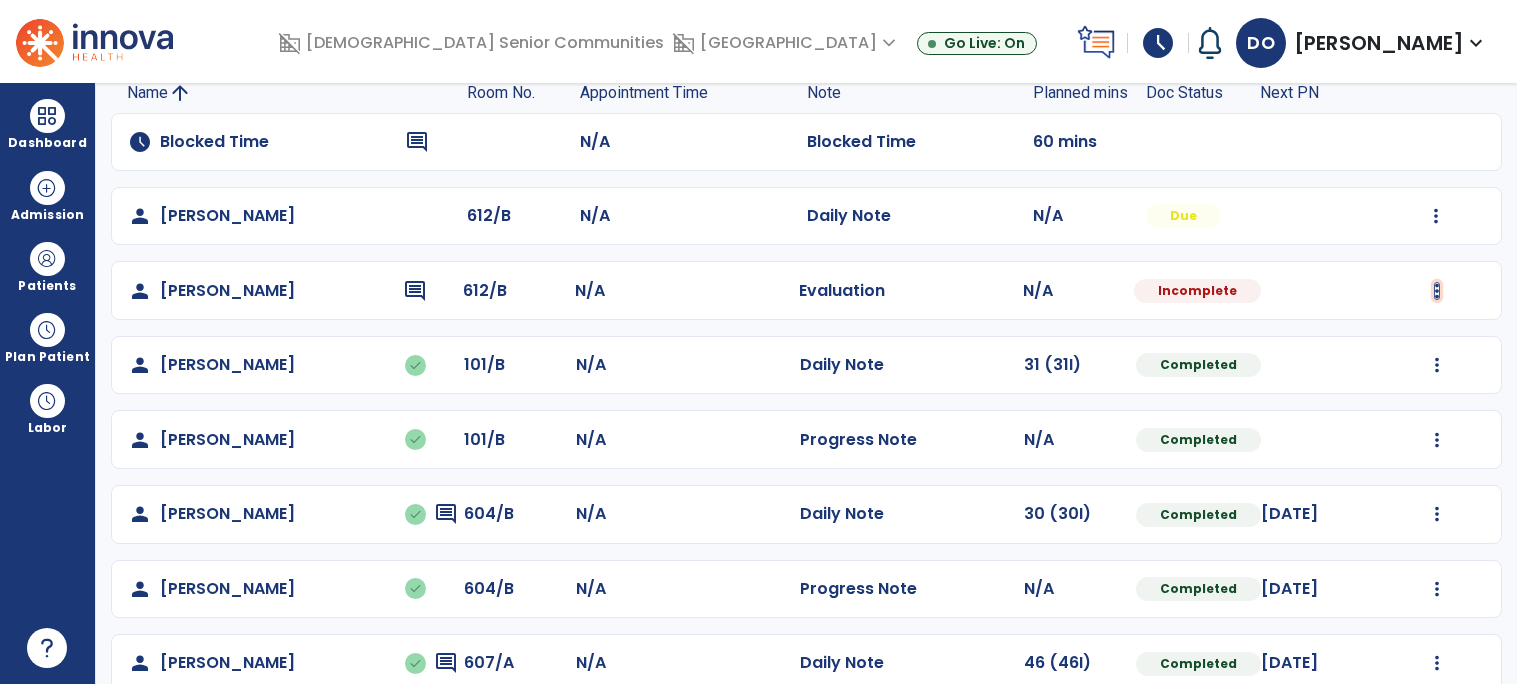 click at bounding box center [1436, 216] 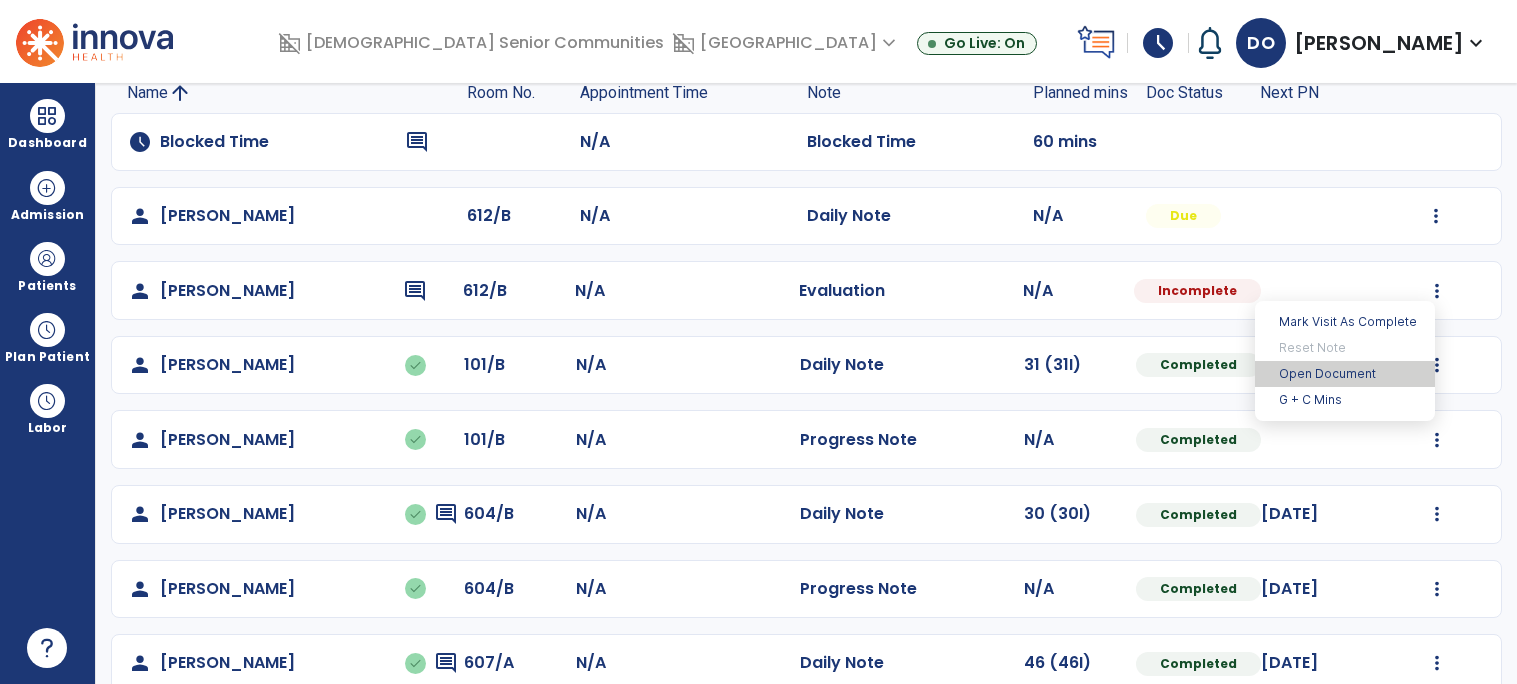 click on "Open Document" at bounding box center [1345, 374] 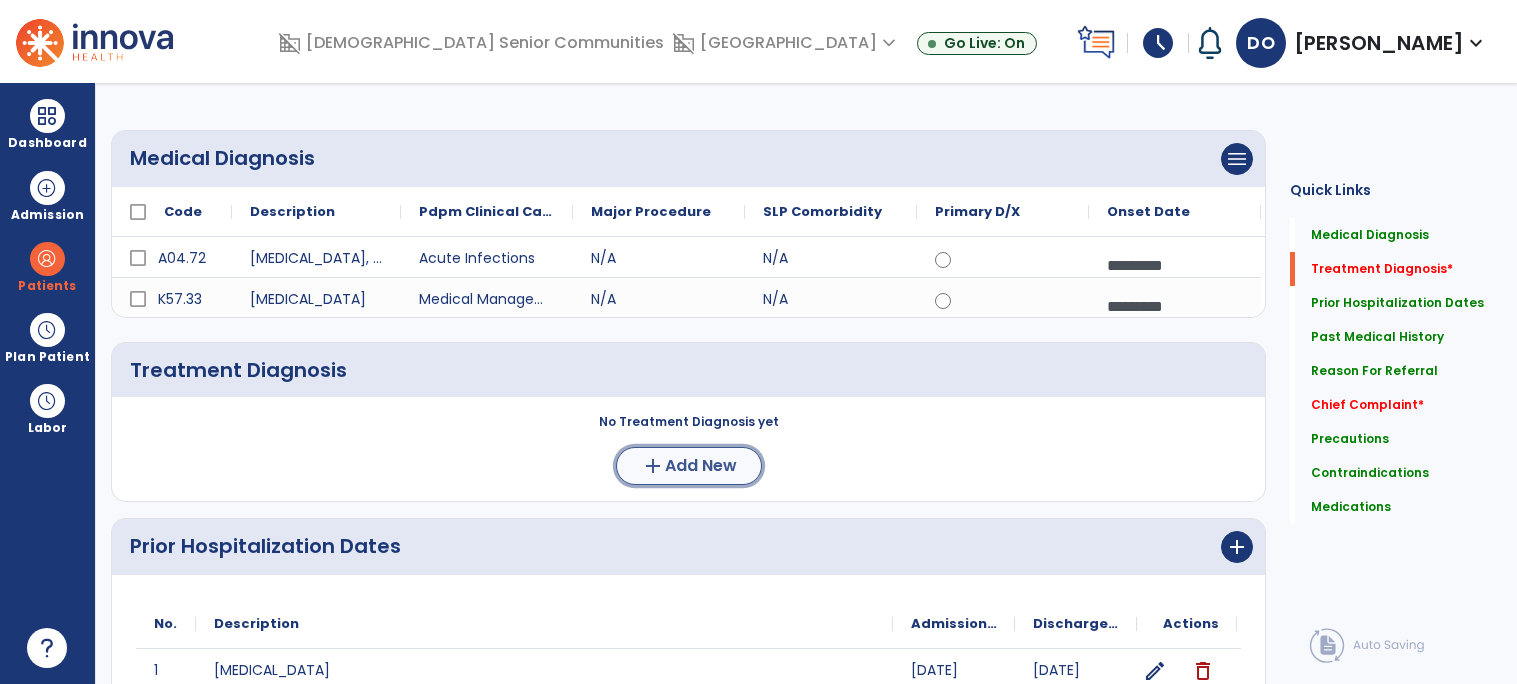 click on "Add New" 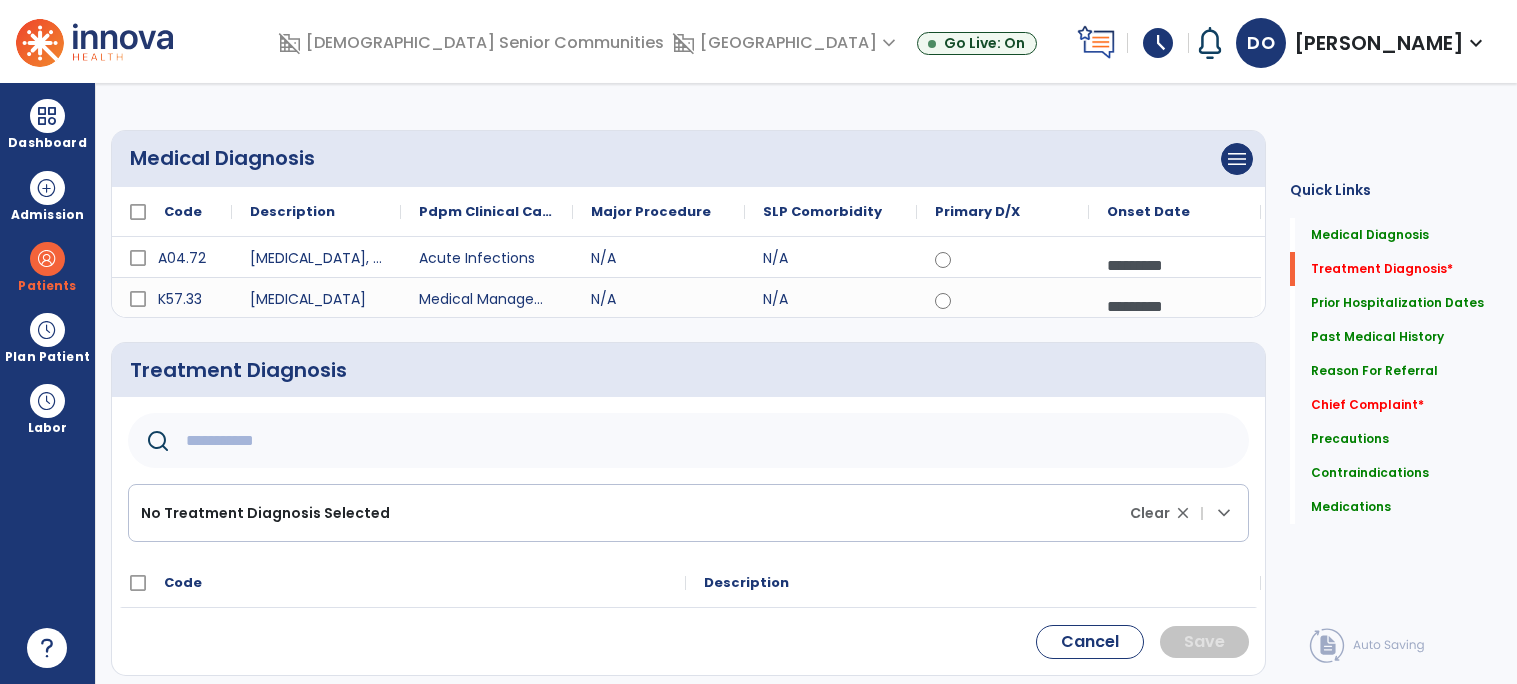 click 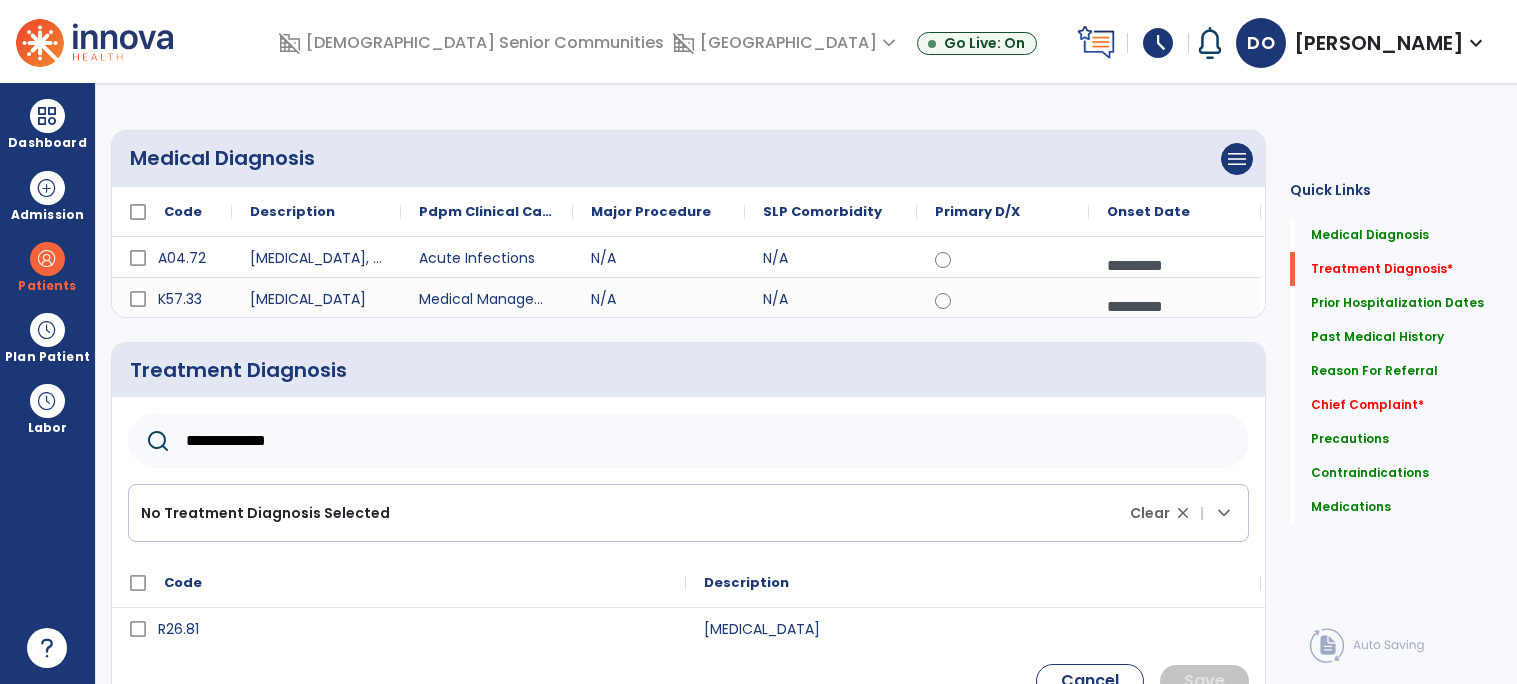 type on "**********" 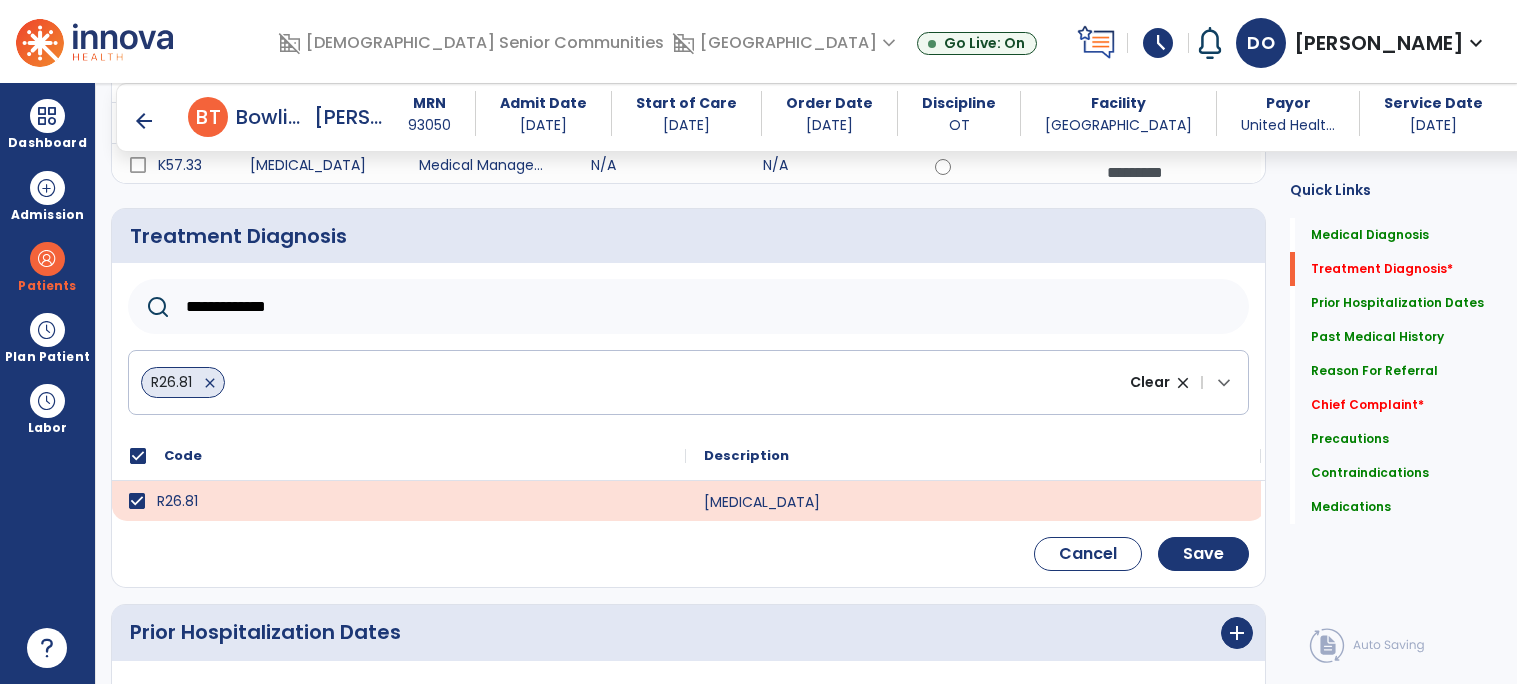 scroll, scrollTop: 339, scrollLeft: 0, axis: vertical 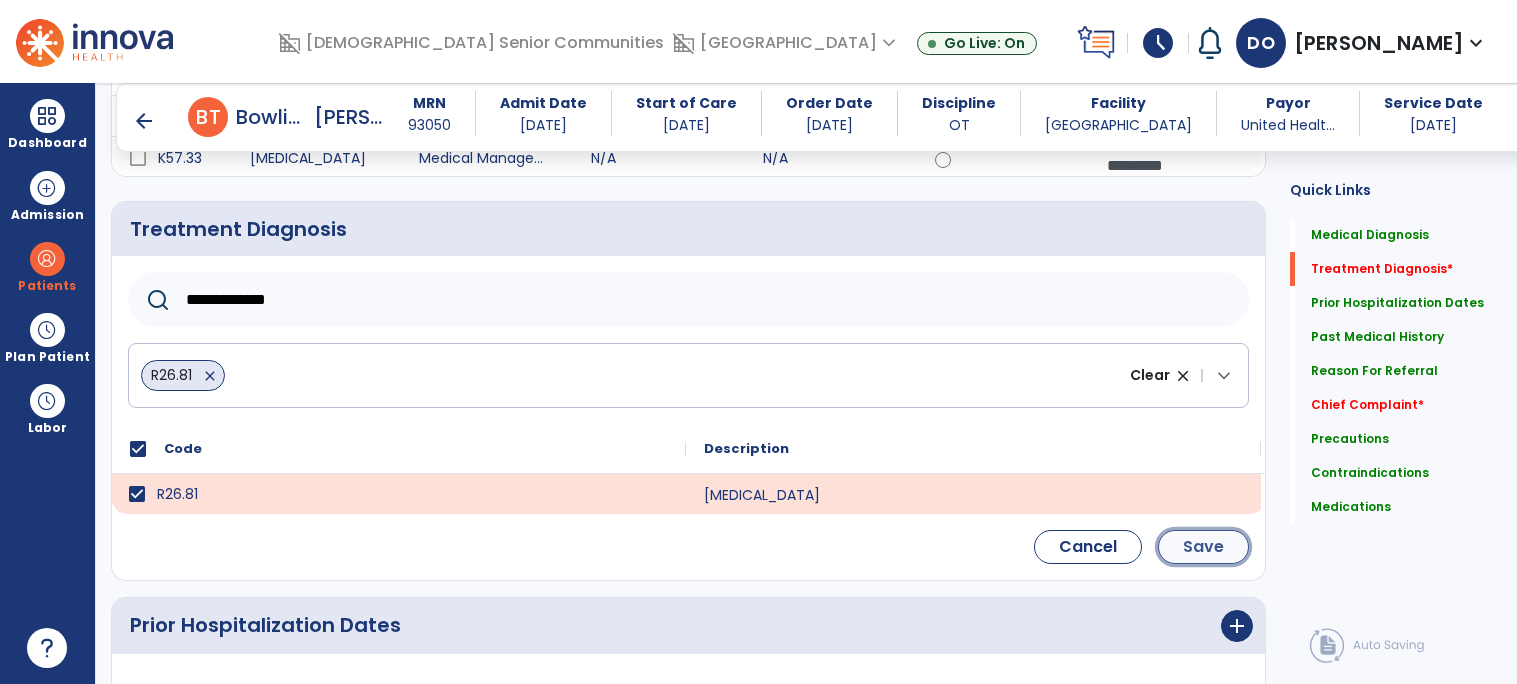 click on "Save" 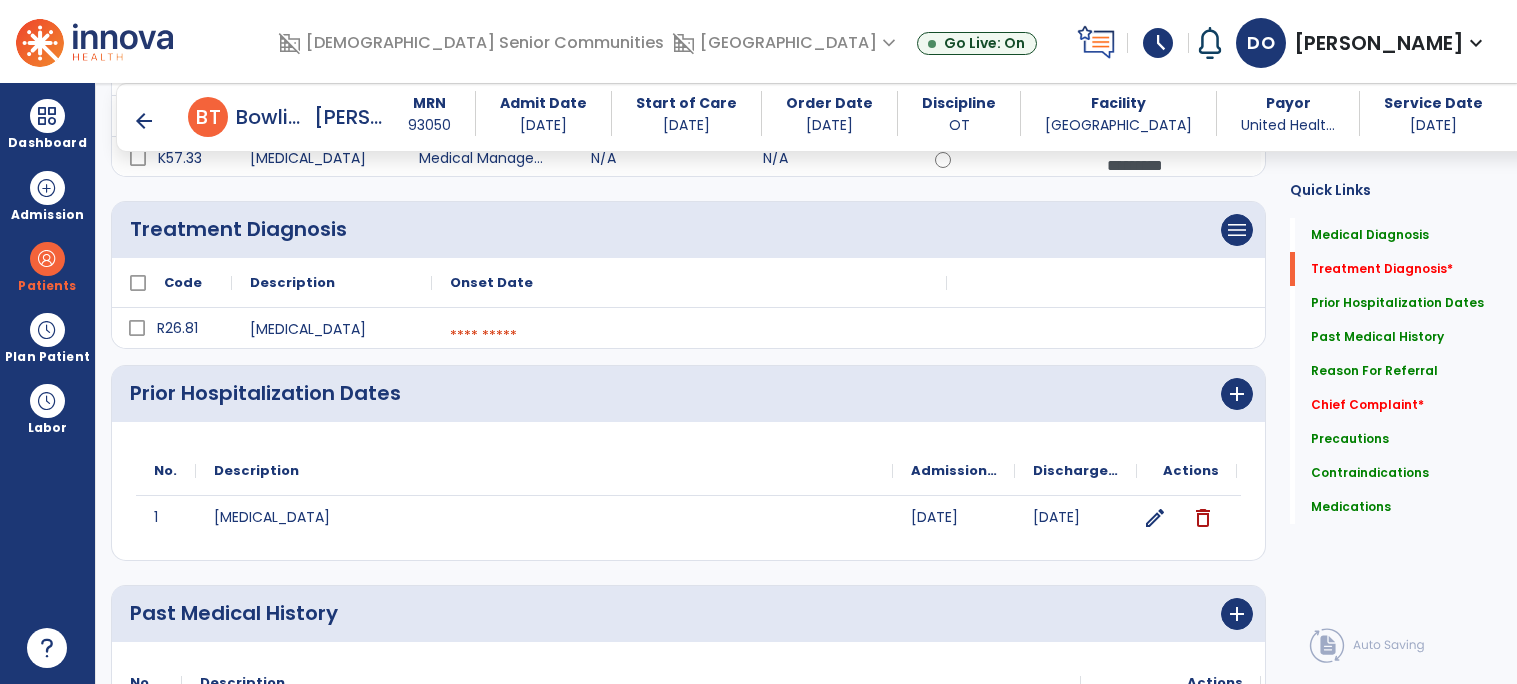 click at bounding box center [689, 336] 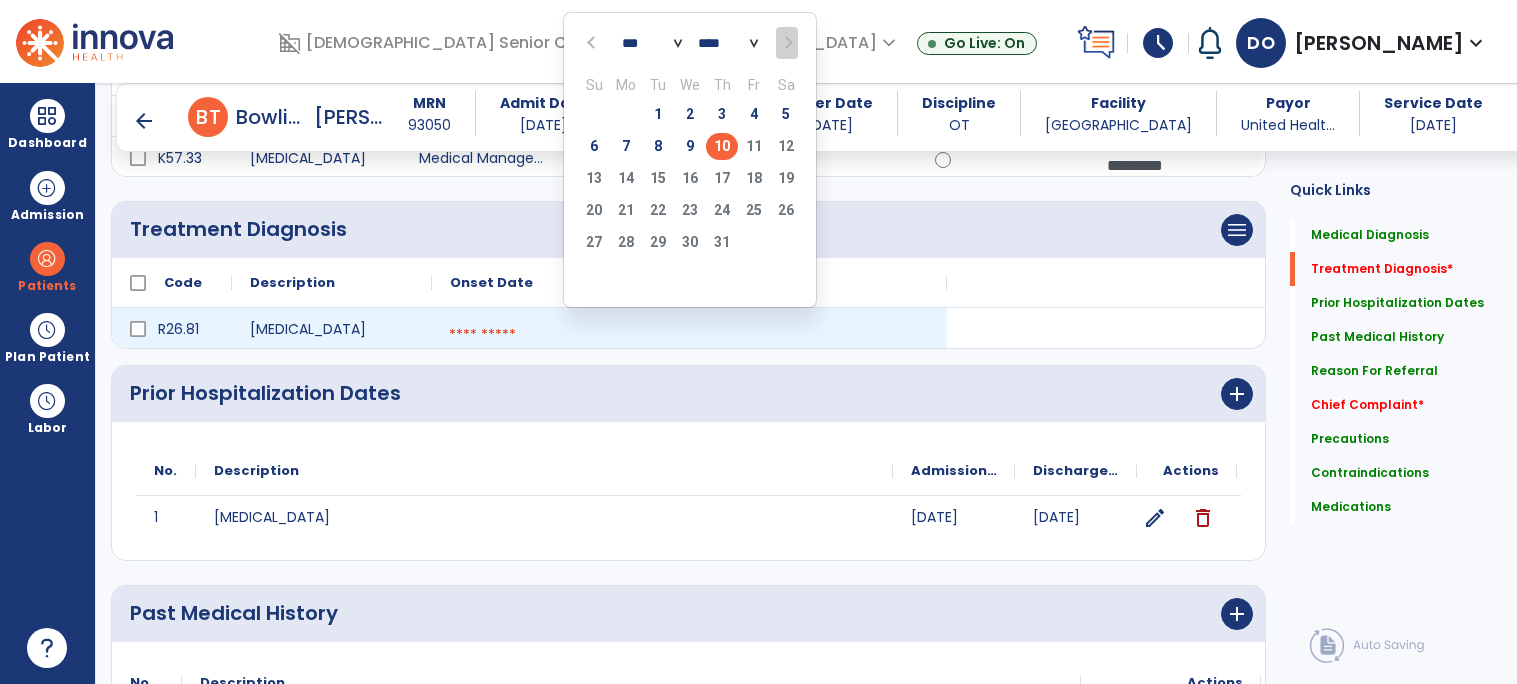 click on "10" 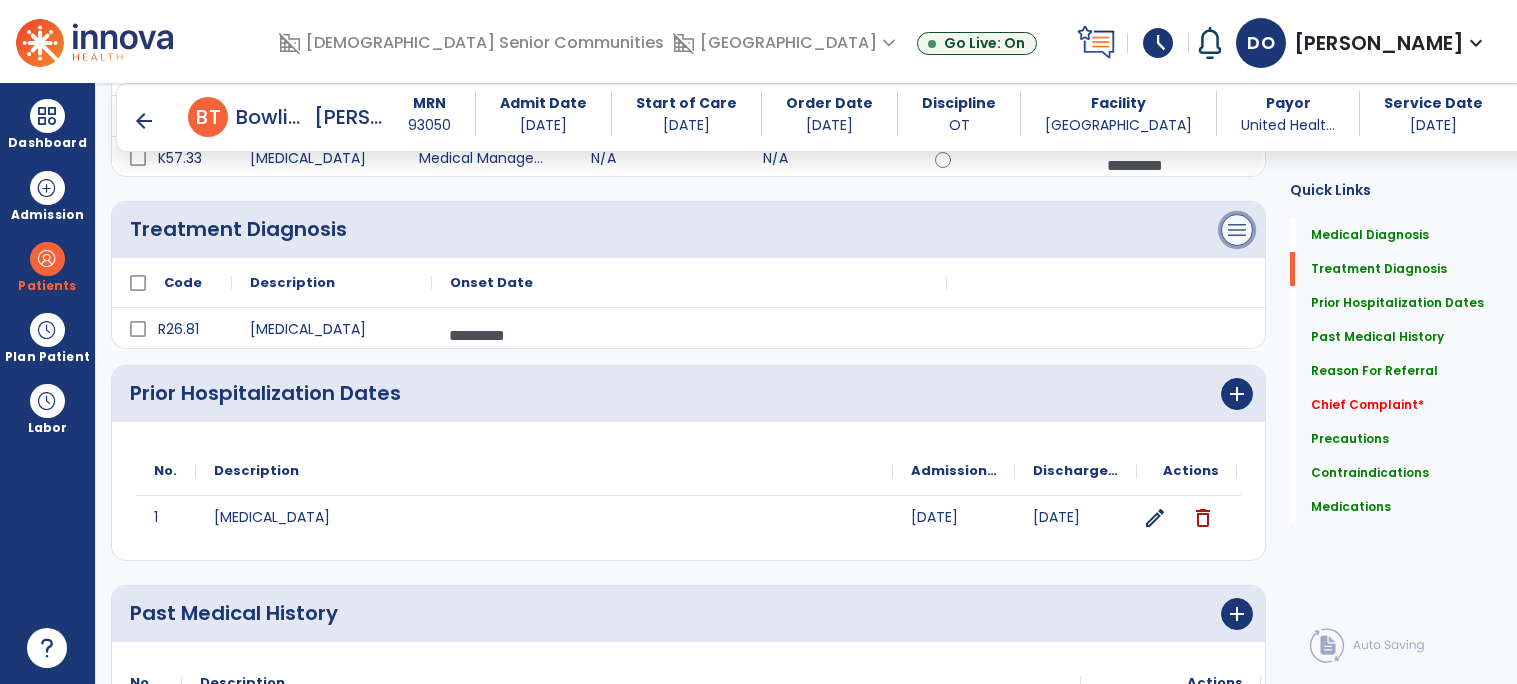 click on "menu" at bounding box center (1237, 18) 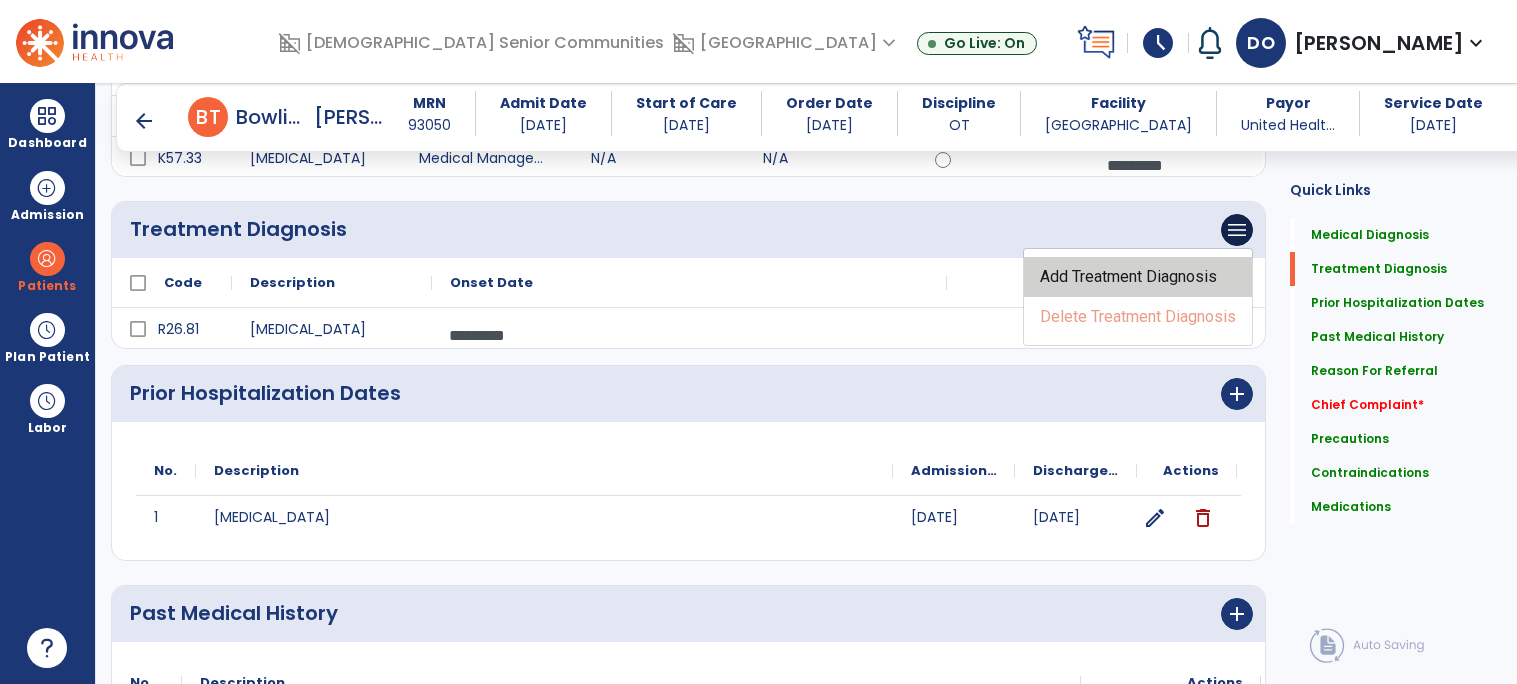 click on "Add Treatment Diagnosis" 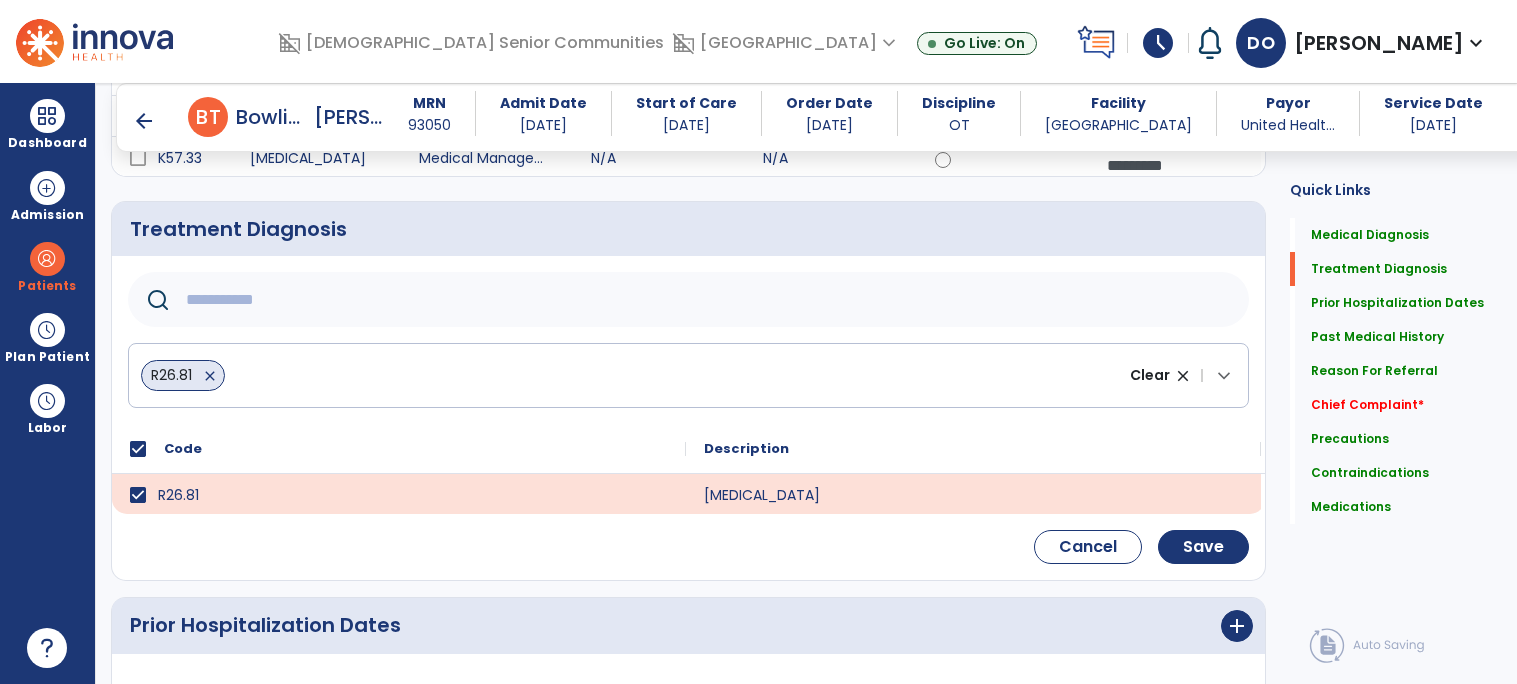 click on "R26.81   close" 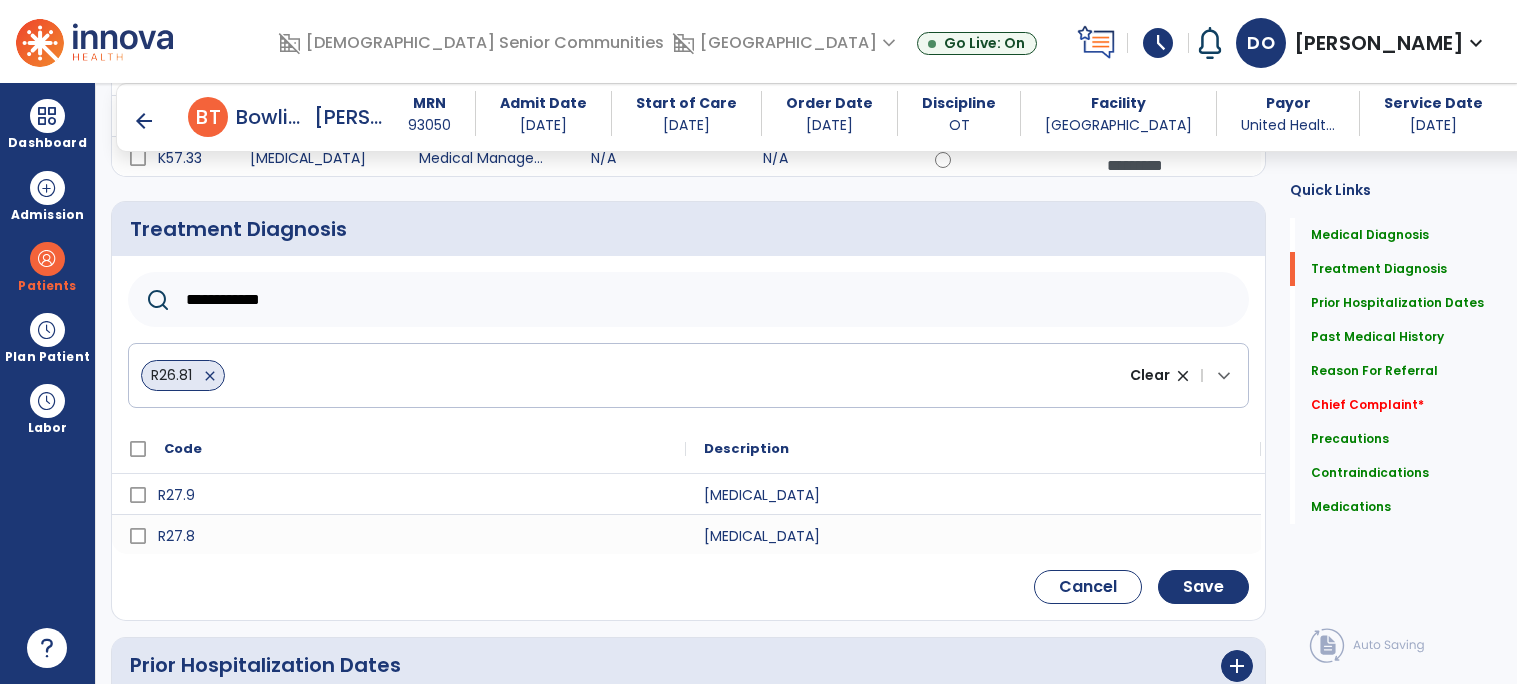 type on "**********" 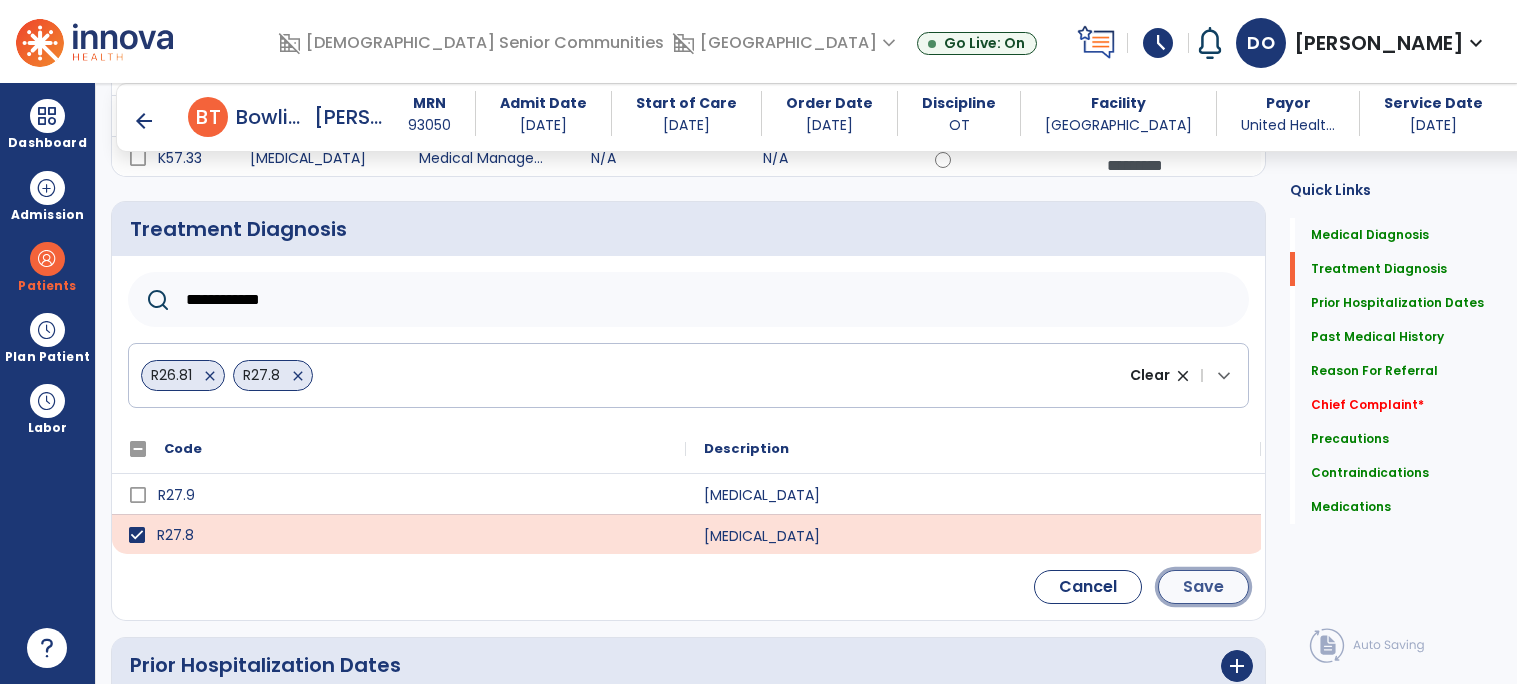 click on "Save" 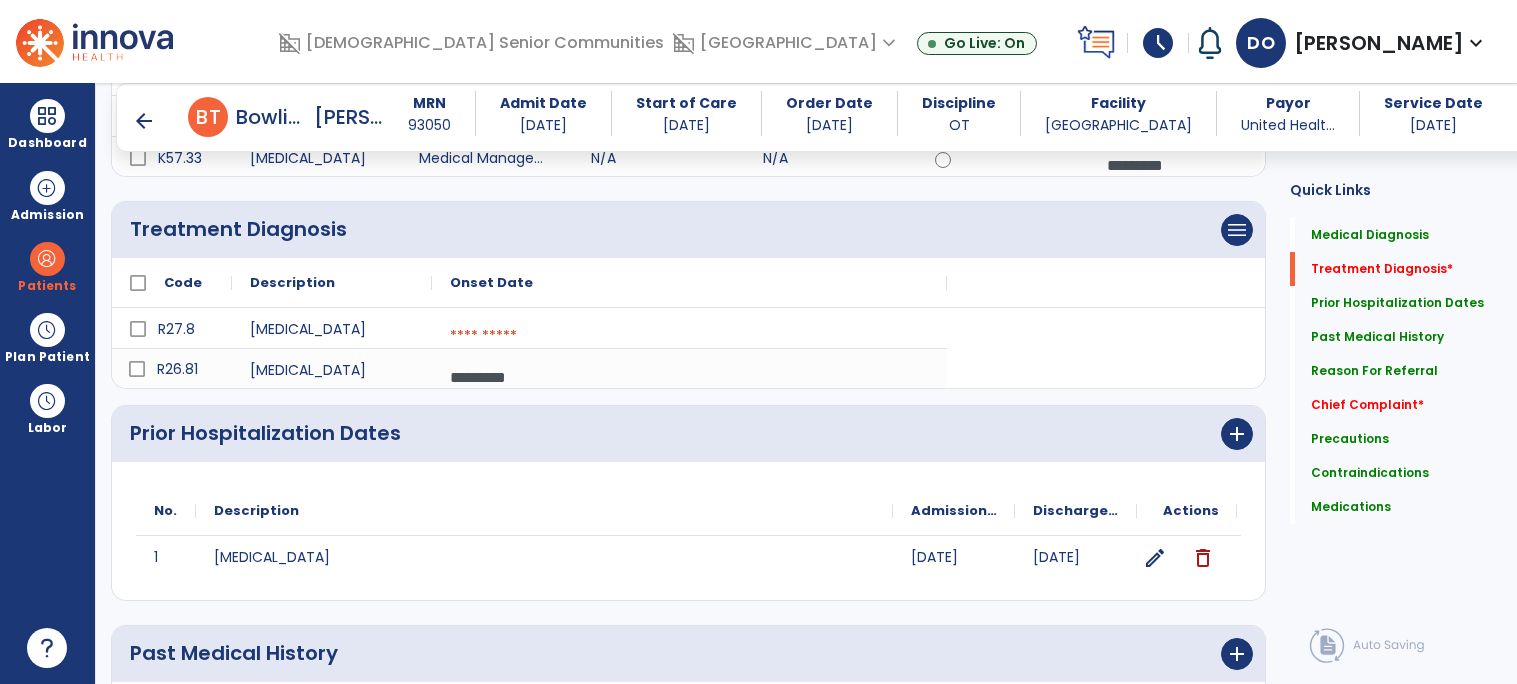 click at bounding box center (689, 336) 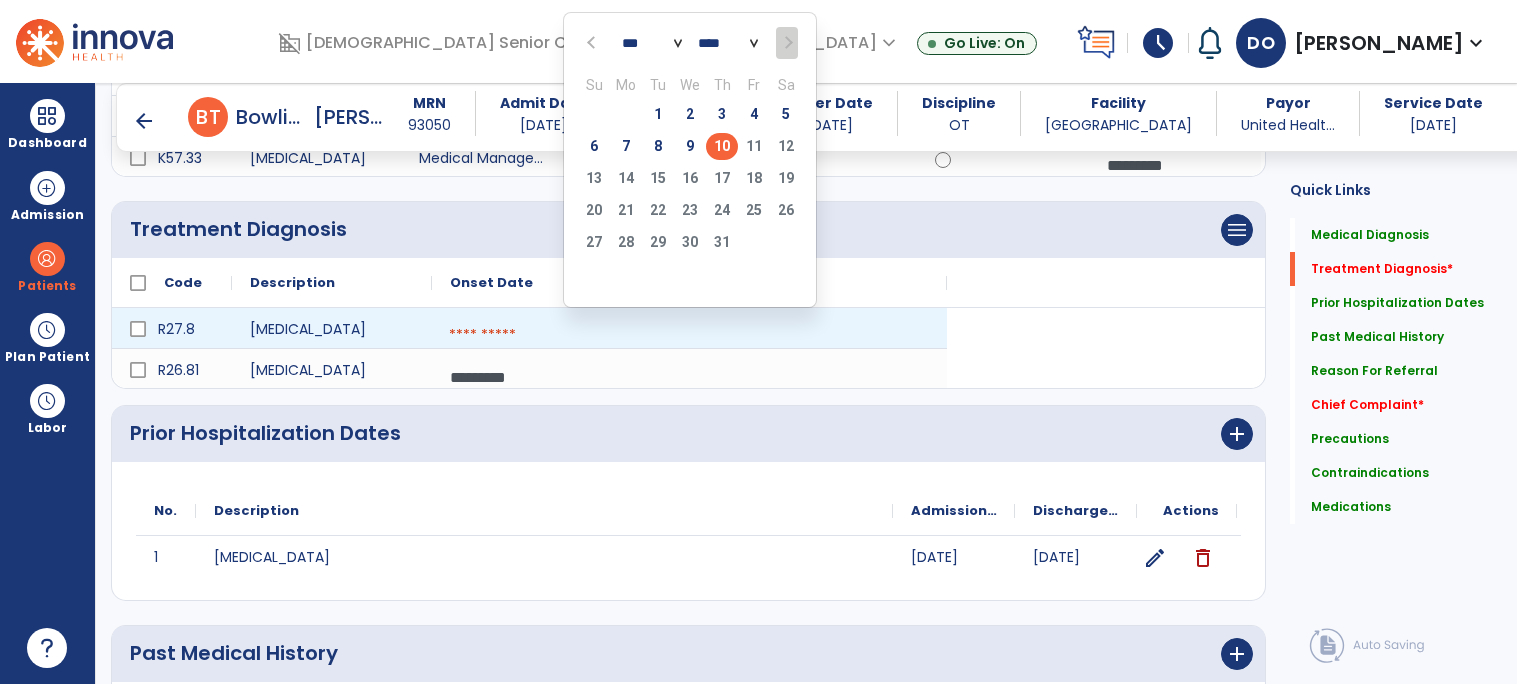 click on "10" 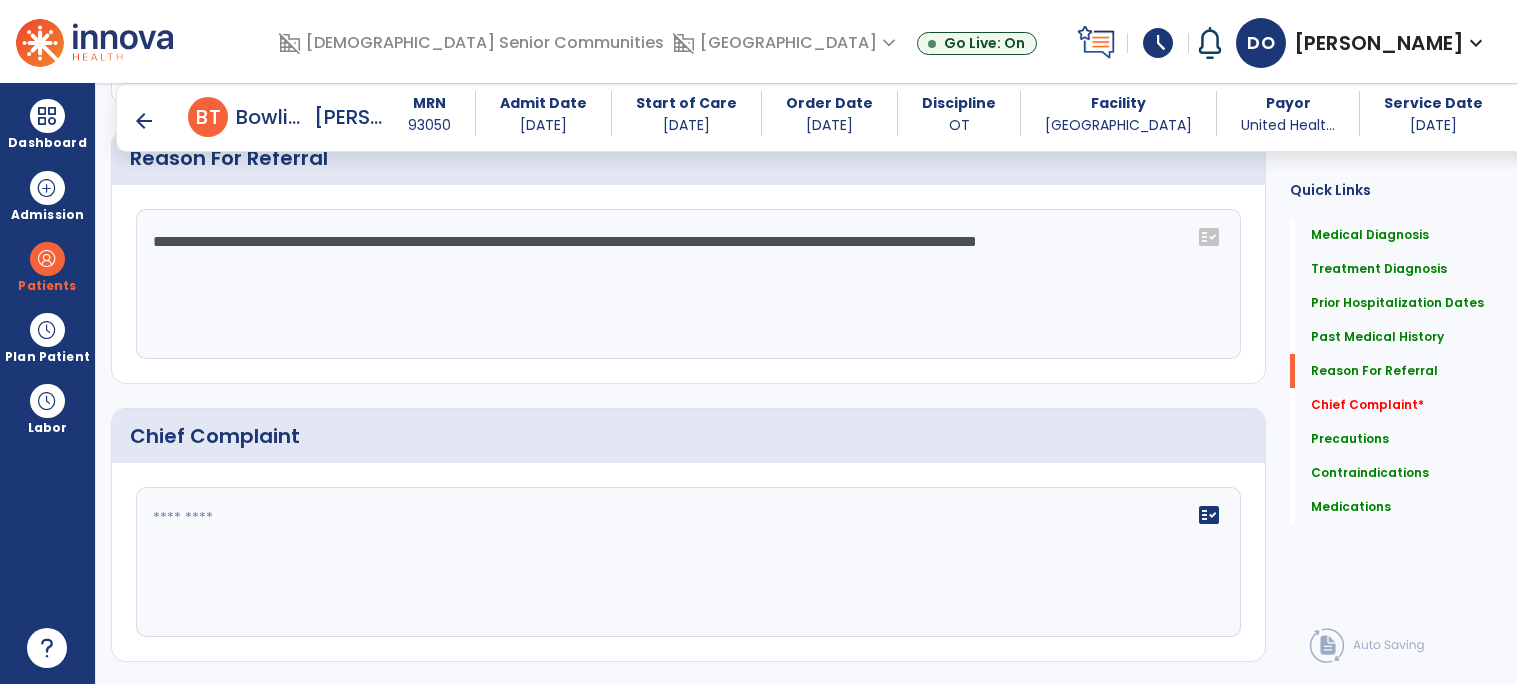 scroll, scrollTop: 1039, scrollLeft: 0, axis: vertical 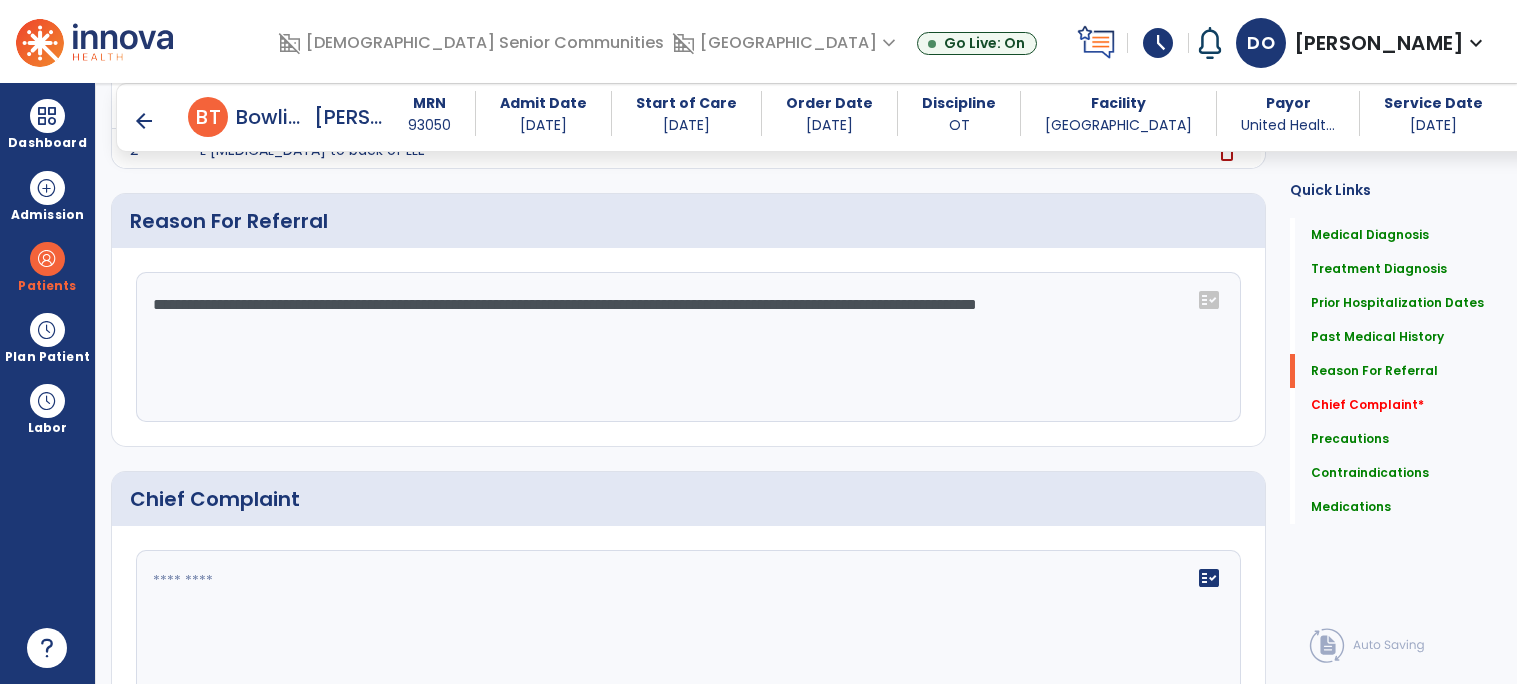 click on "**********" 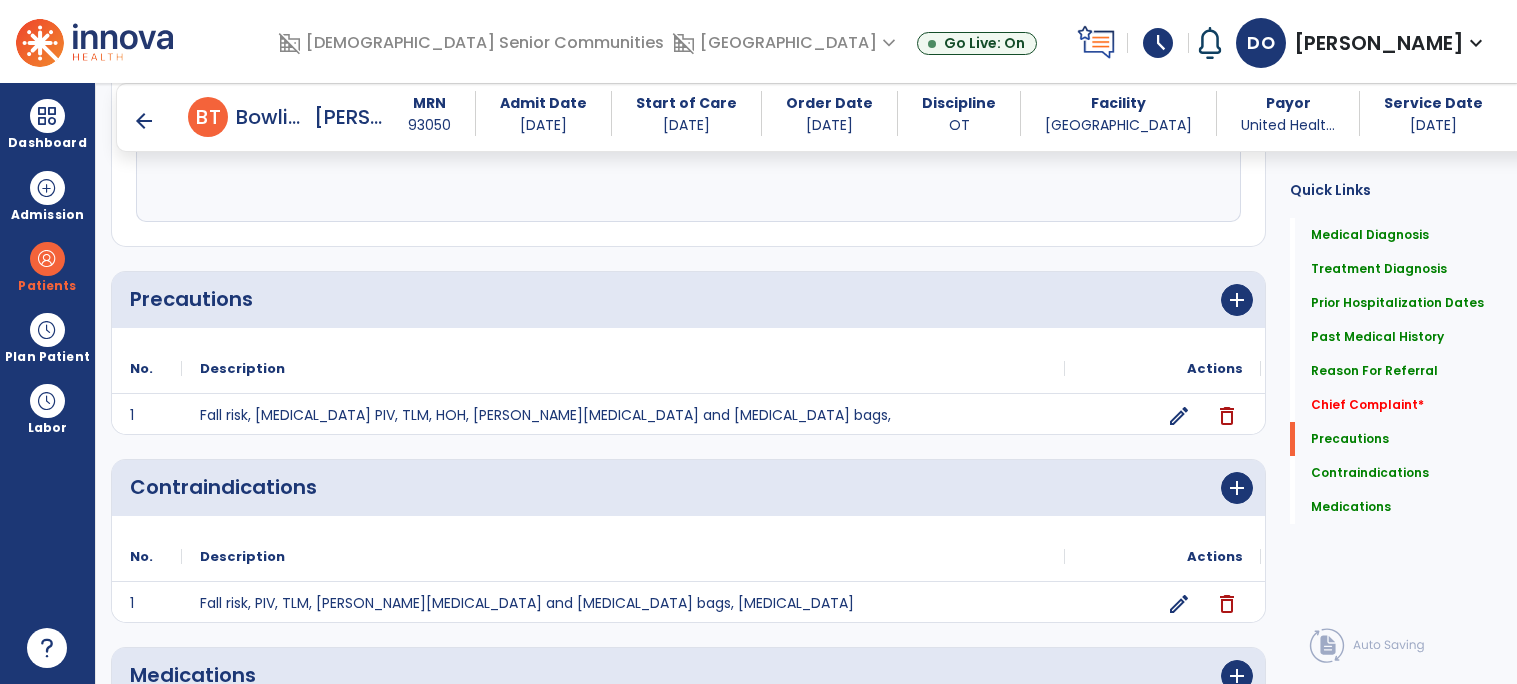 scroll, scrollTop: 1556, scrollLeft: 0, axis: vertical 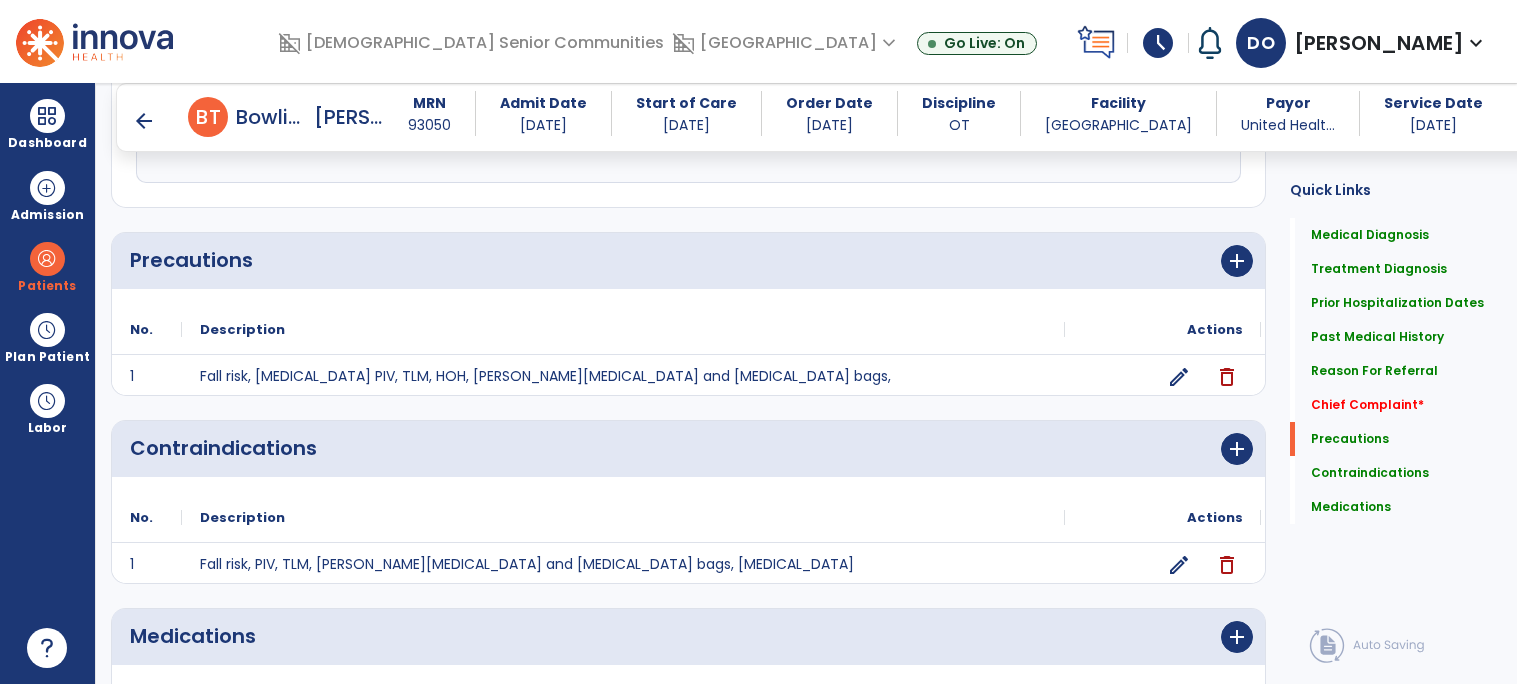 type on "**********" 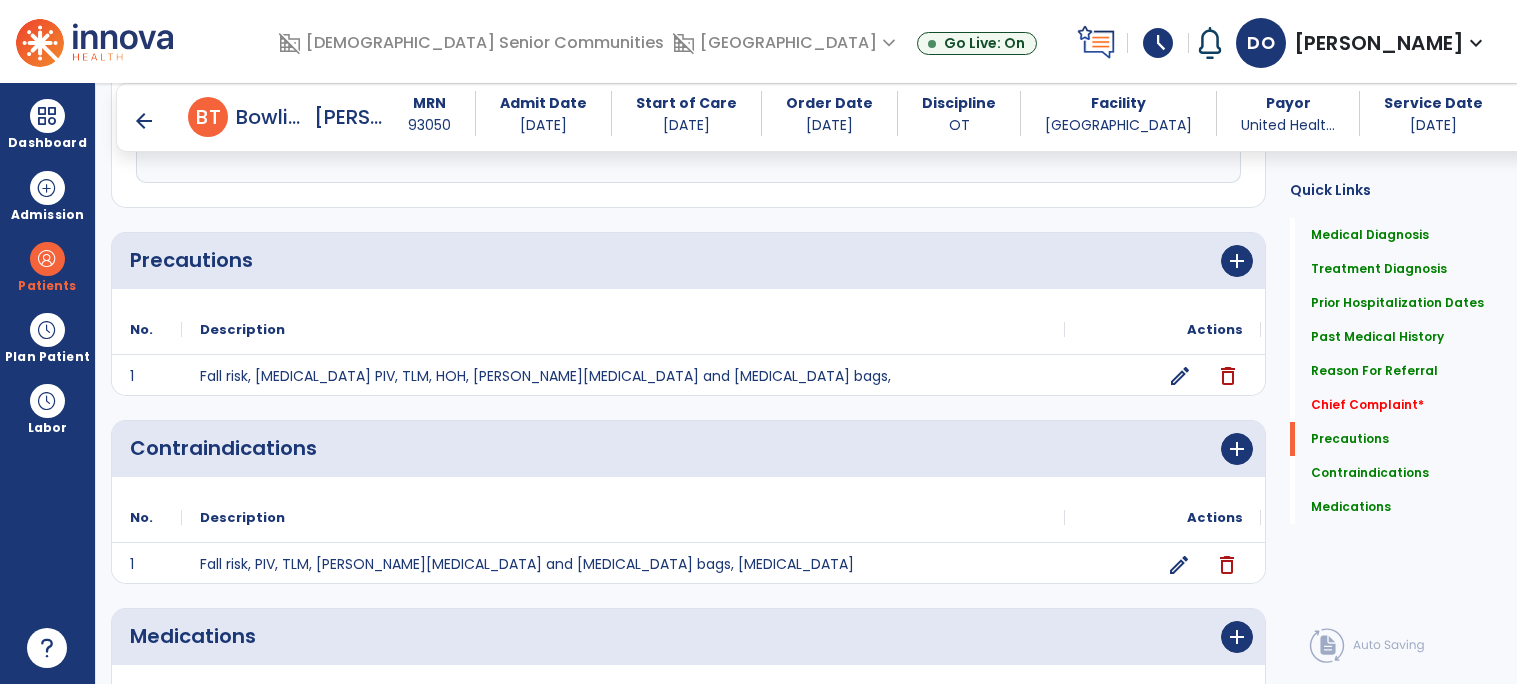 click on "edit" 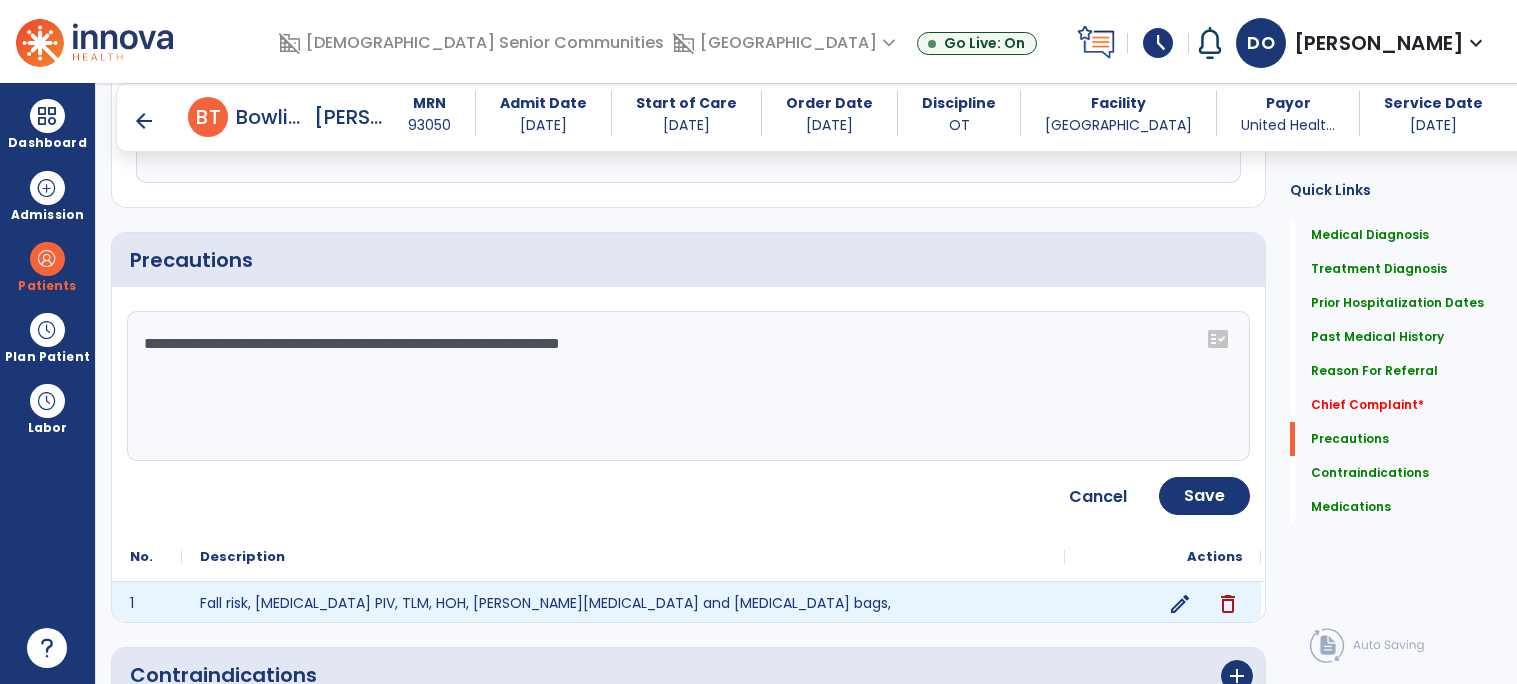 click on "**********" 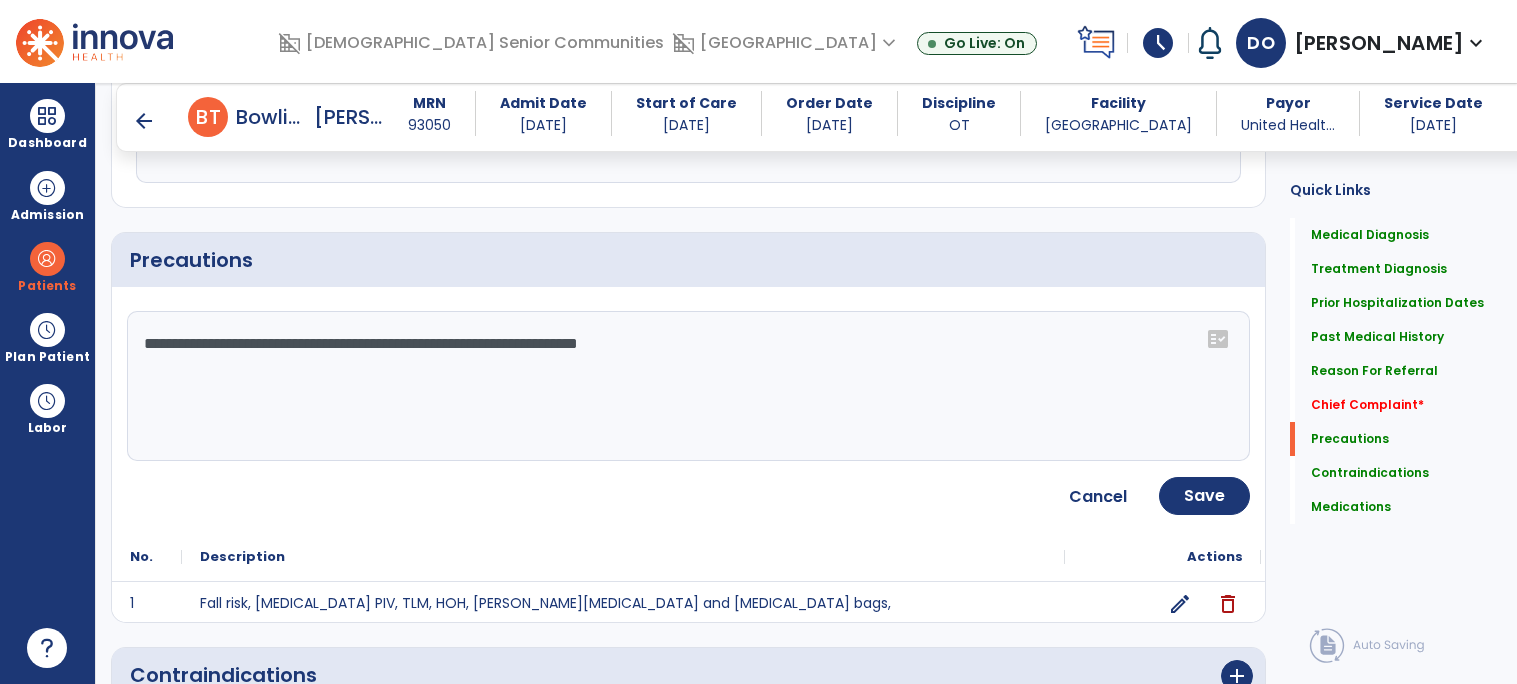 click on "**********" 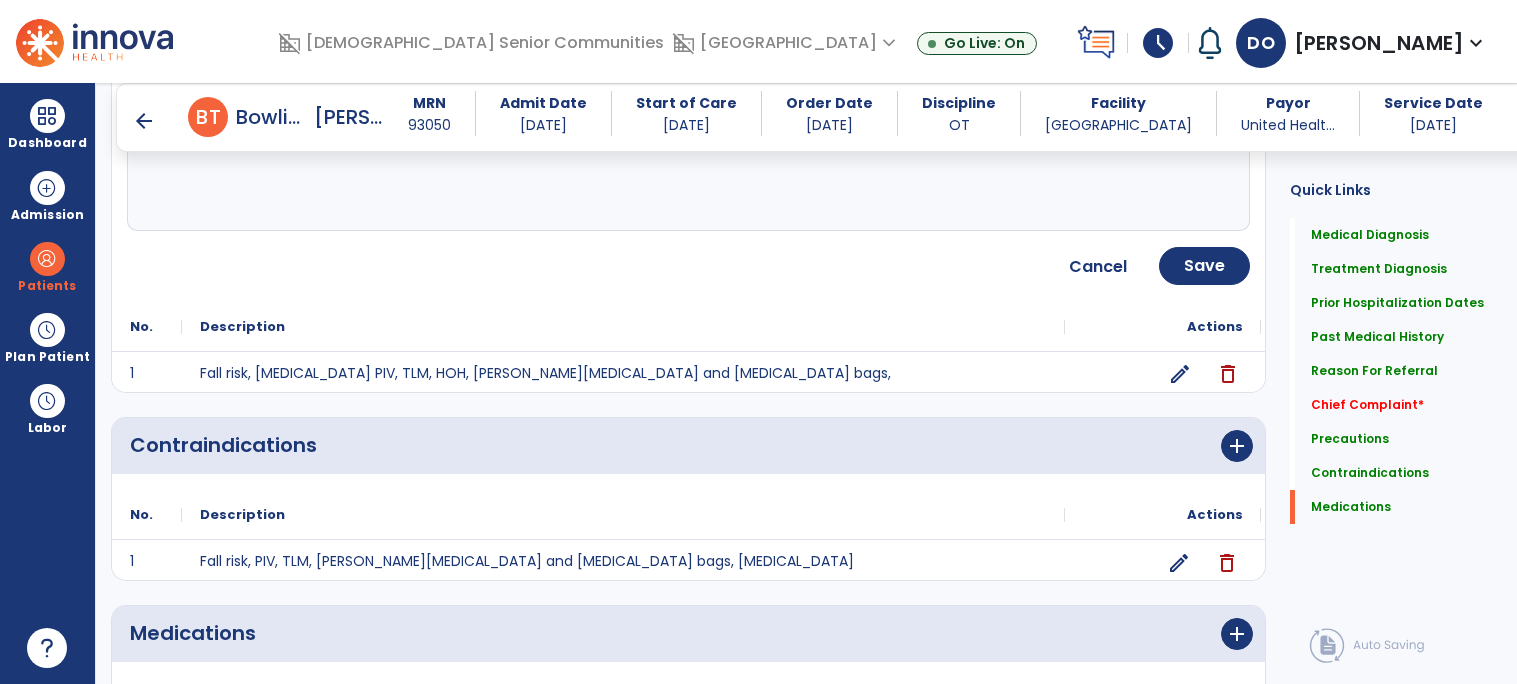 scroll, scrollTop: 1983, scrollLeft: 0, axis: vertical 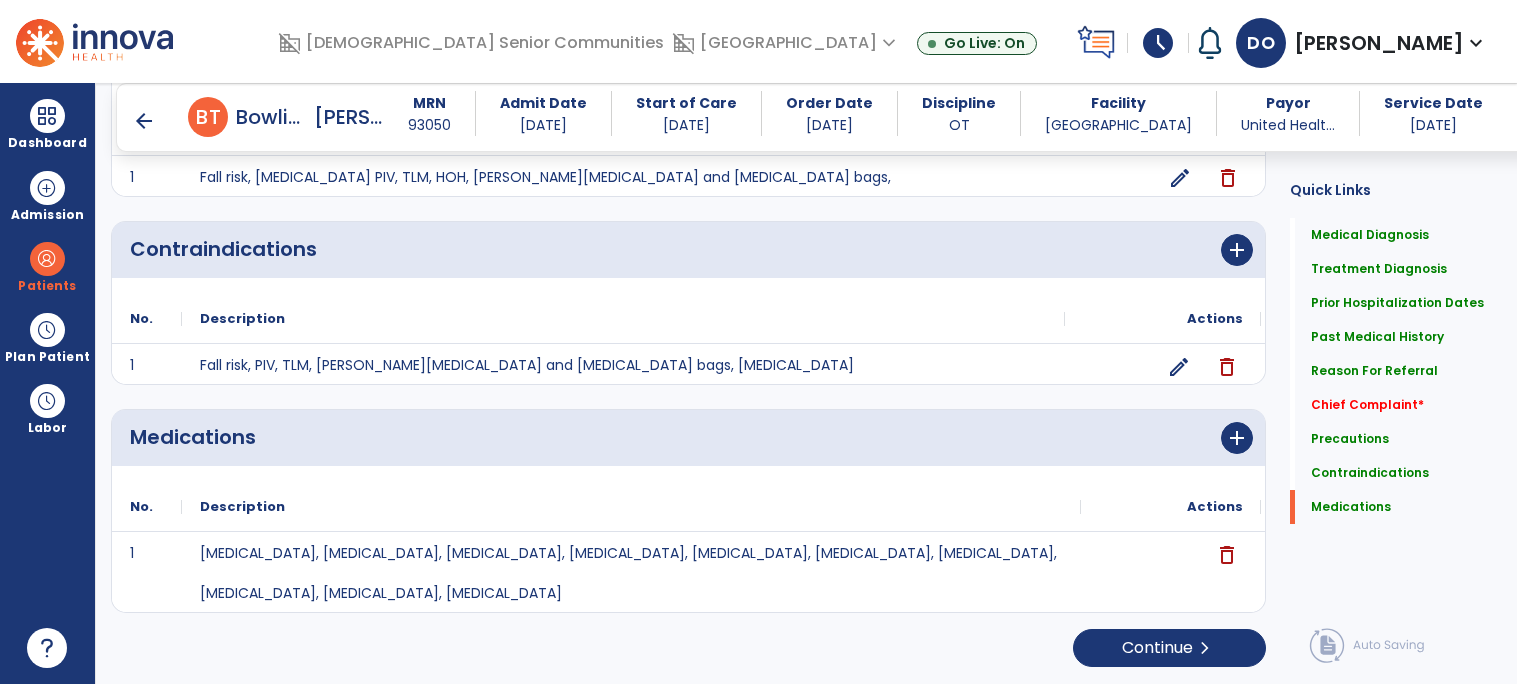 type on "**********" 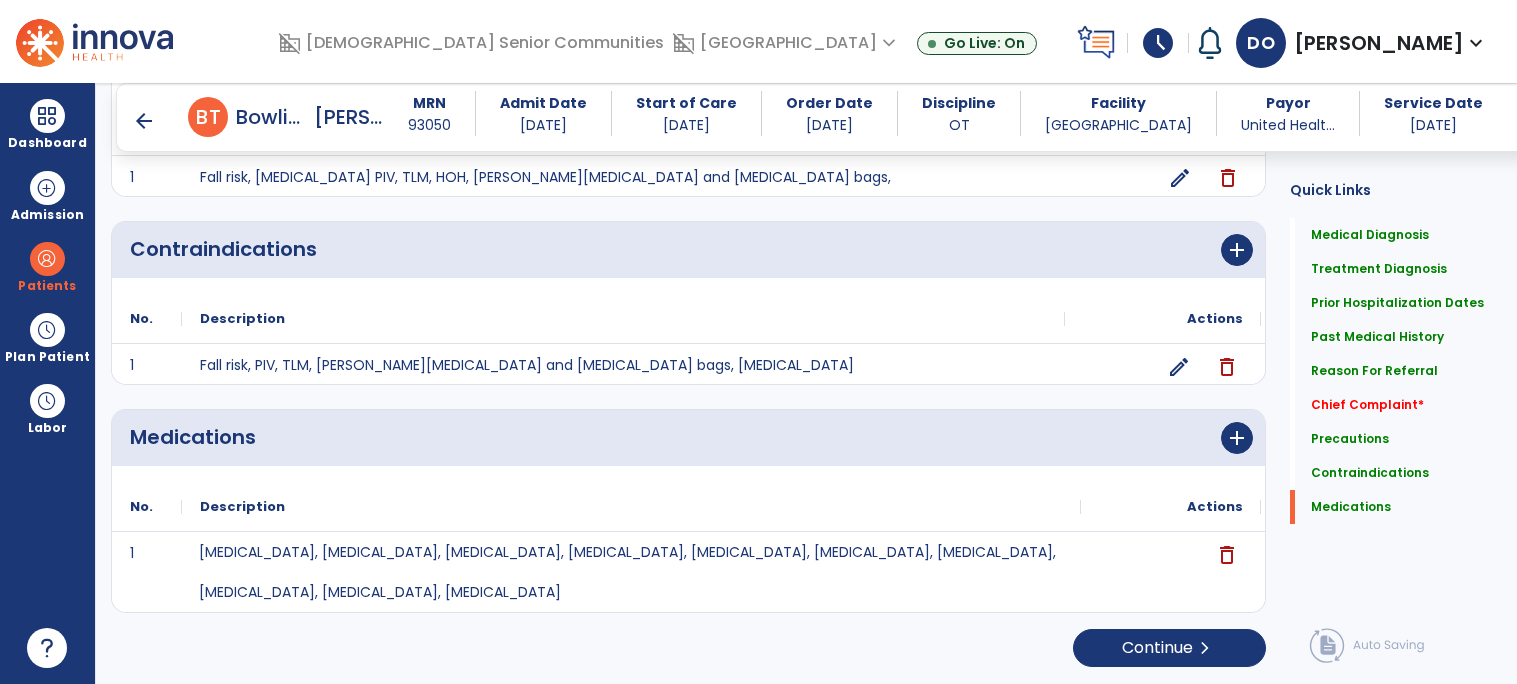 click on "[MEDICAL_DATA], [MEDICAL_DATA], [MEDICAL_DATA], [MEDICAL_DATA], [MEDICAL_DATA], [MEDICAL_DATA], [MEDICAL_DATA], [MEDICAL_DATA], [MEDICAL_DATA], [MEDICAL_DATA]" 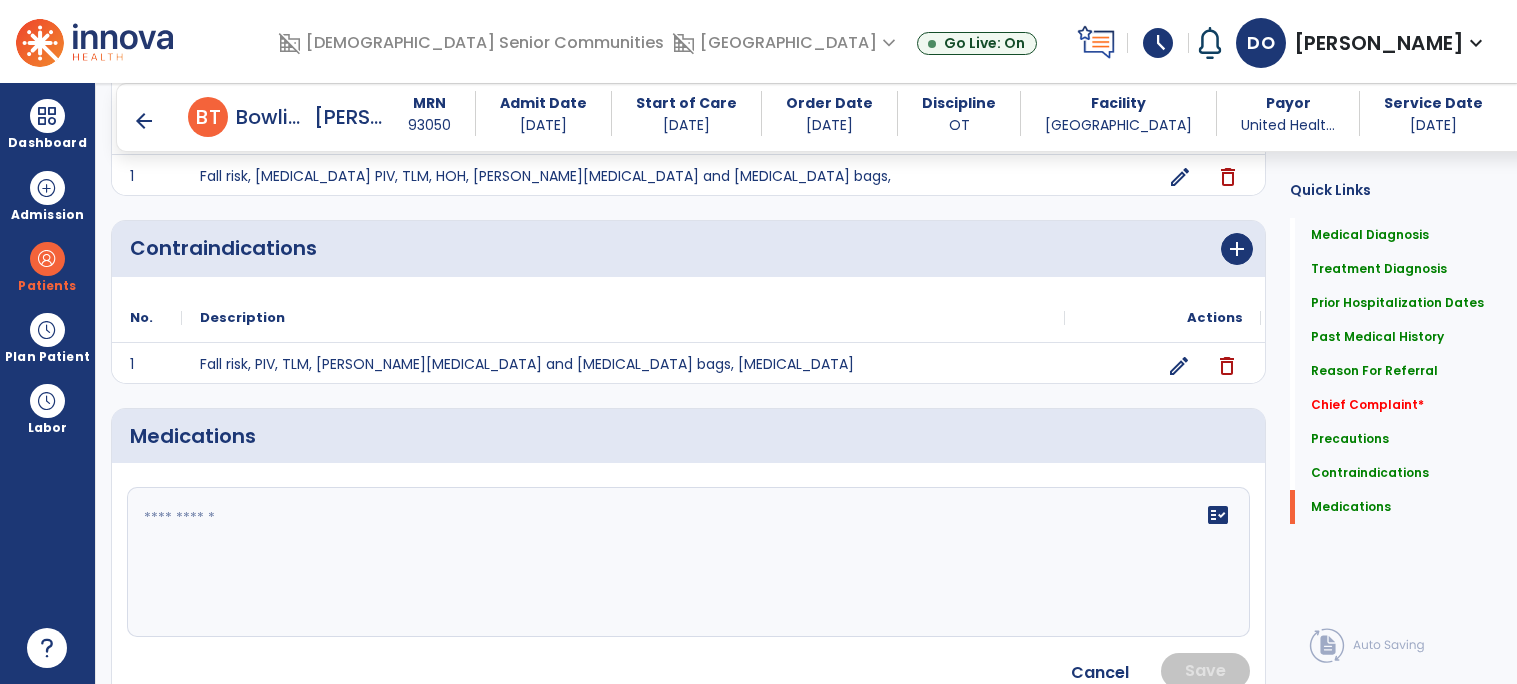 click 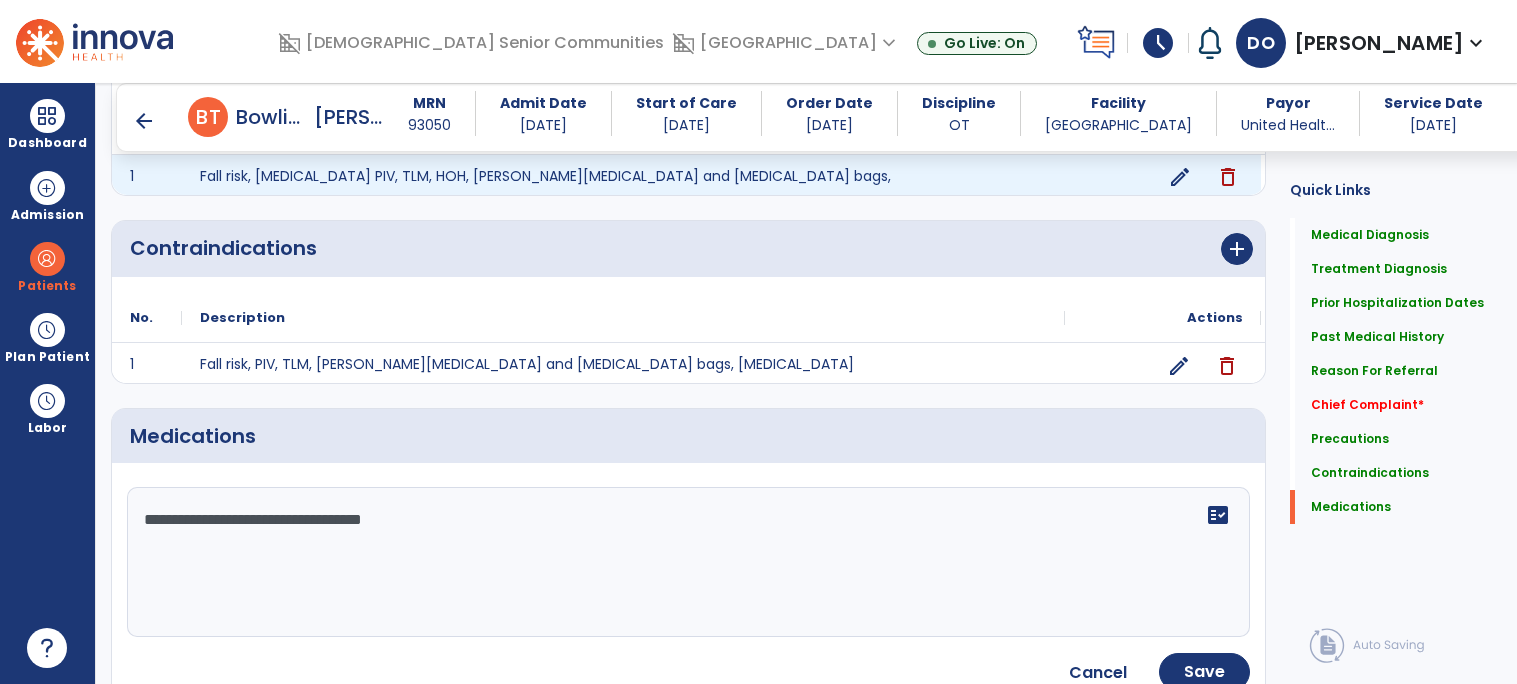 click on "**********" 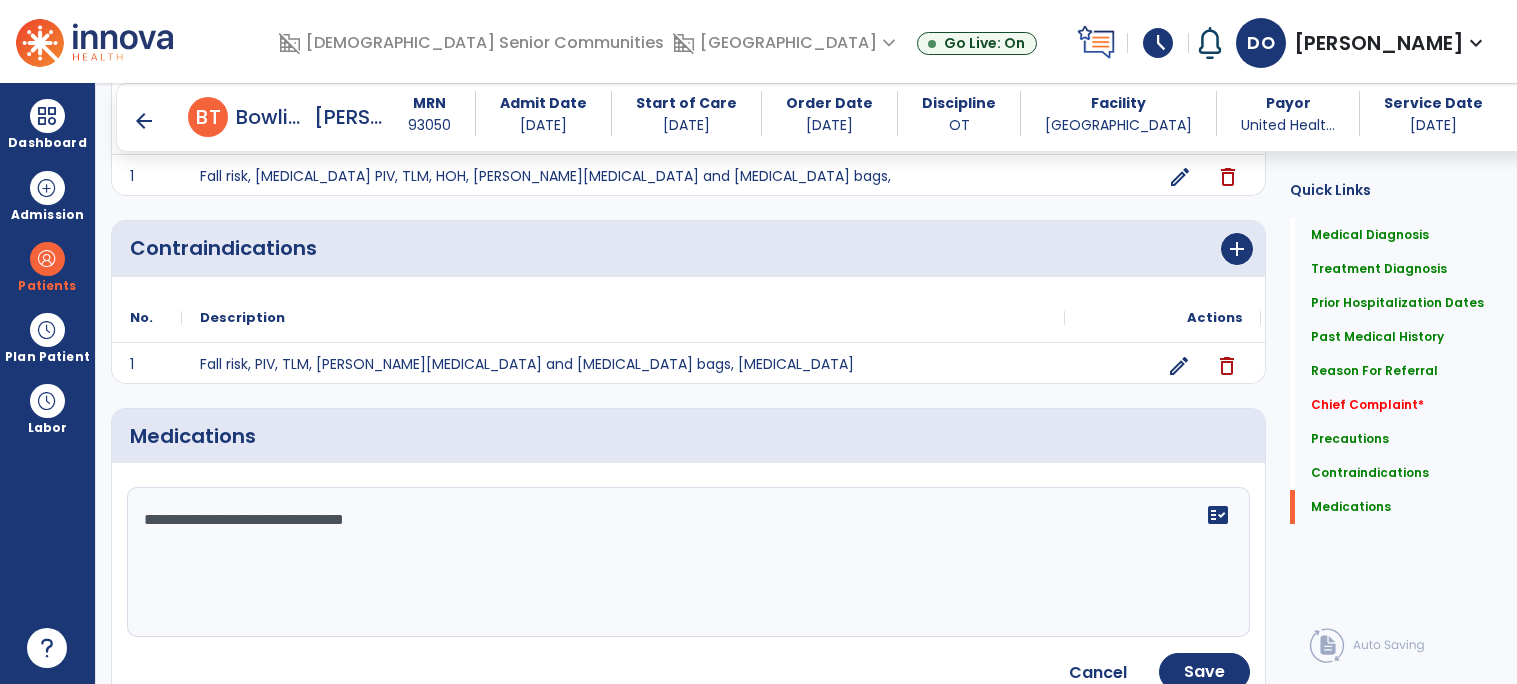 type on "**********" 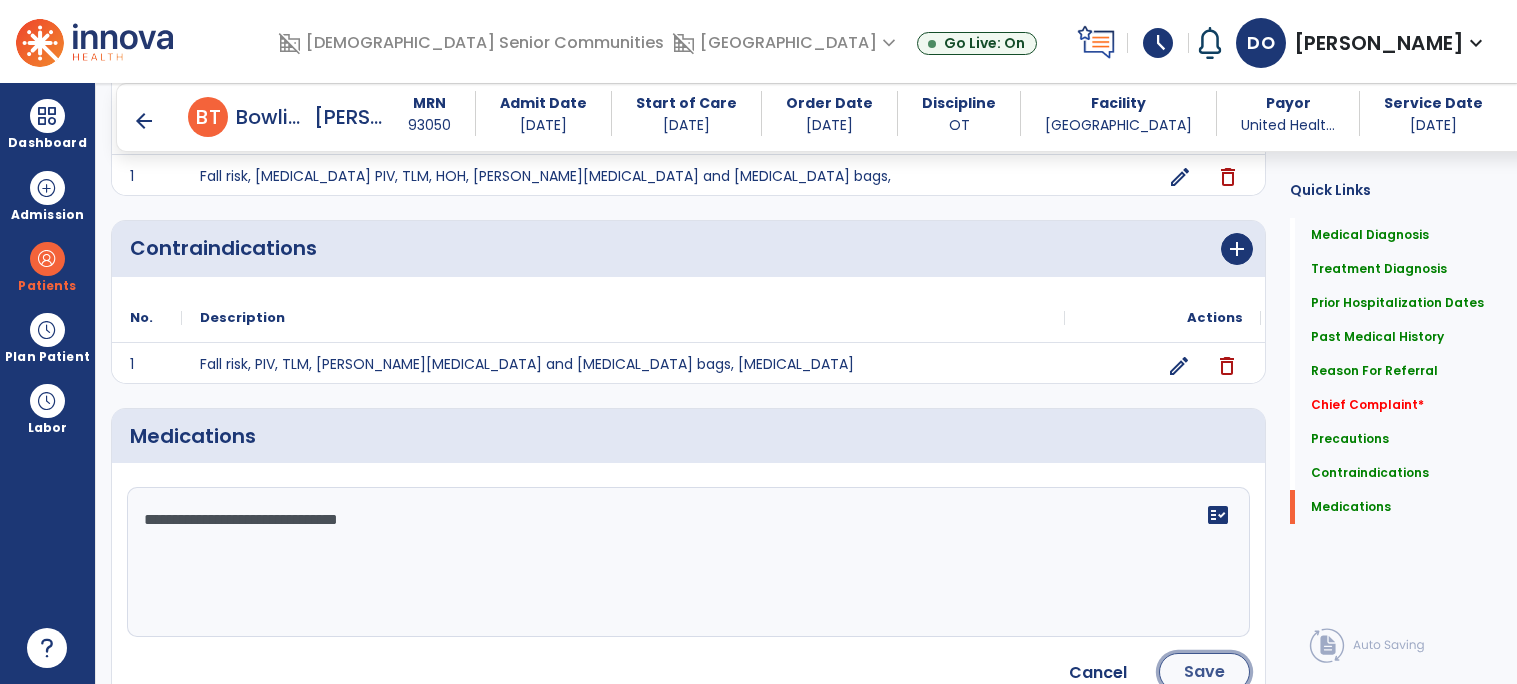 click on "Save" 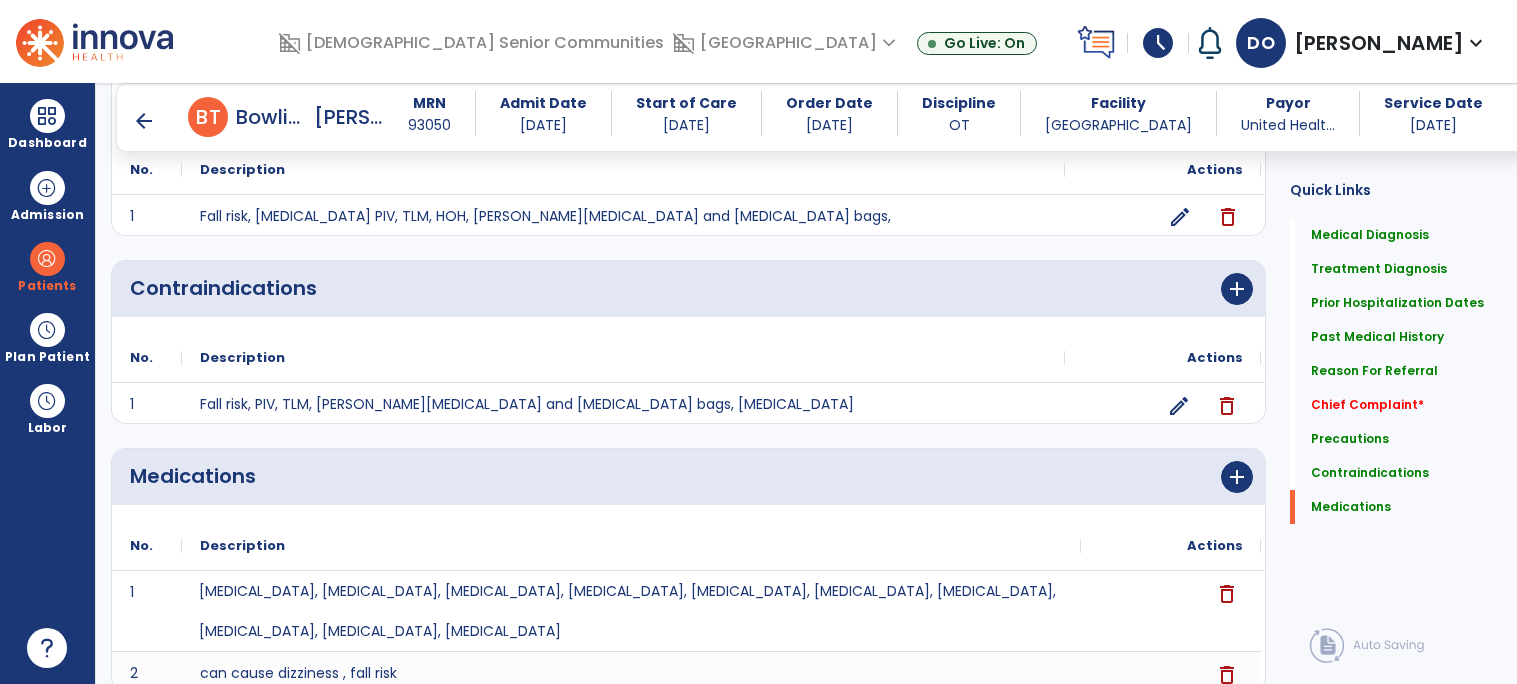scroll, scrollTop: 1983, scrollLeft: 0, axis: vertical 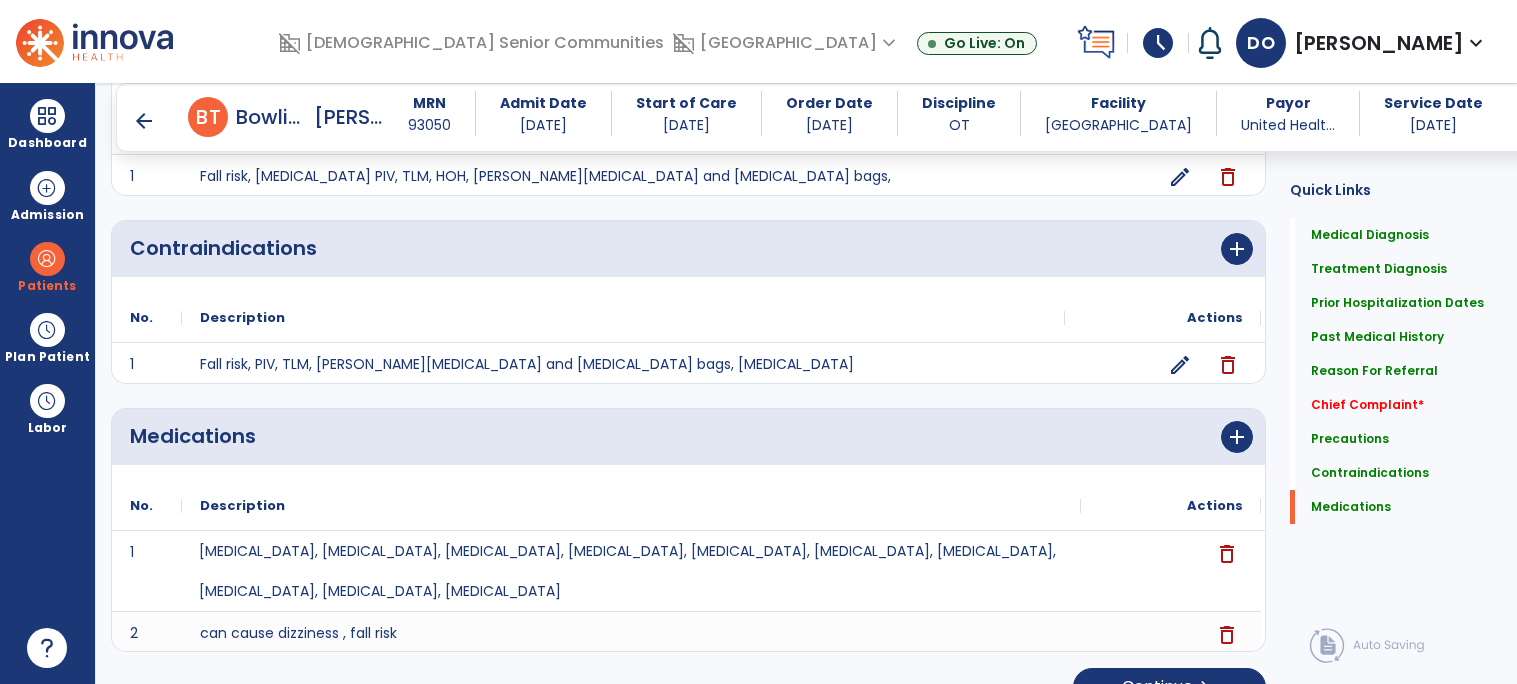 click on "edit" 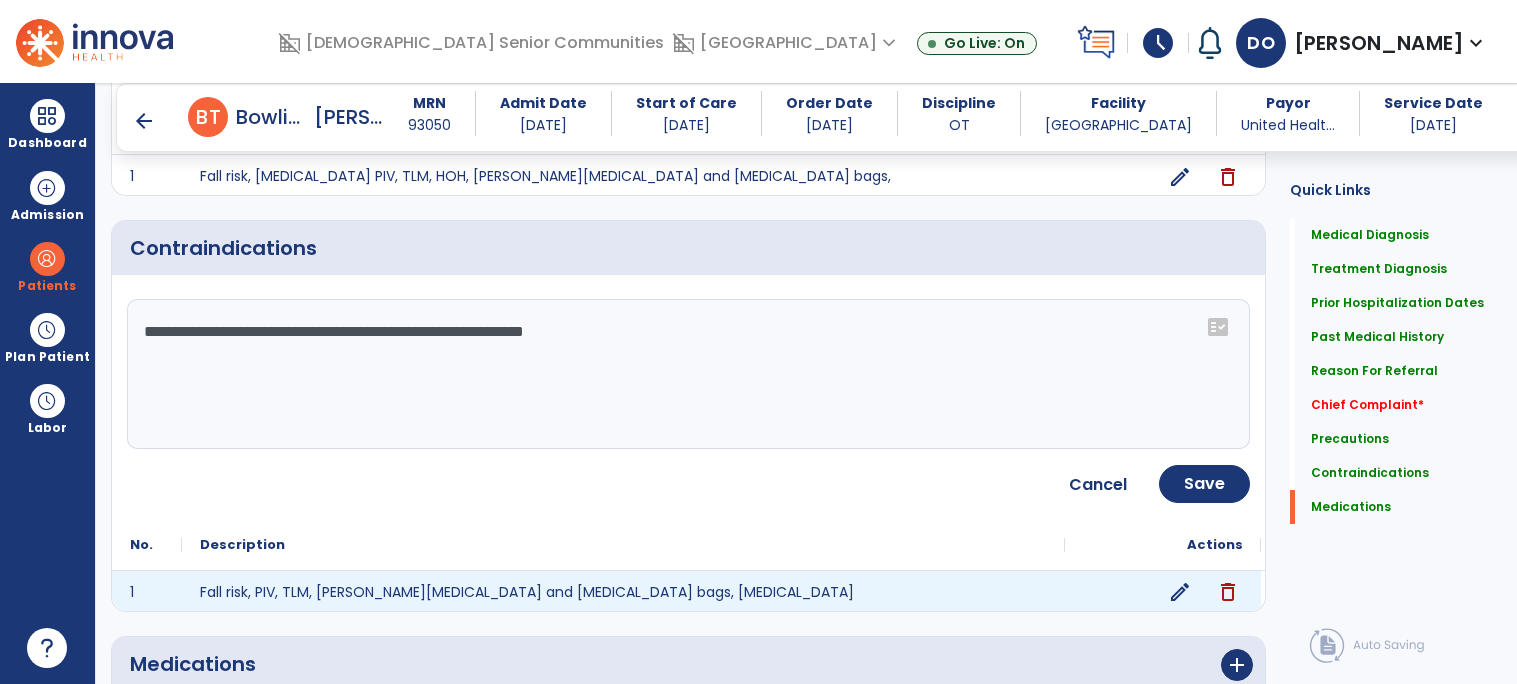 click on "**********" 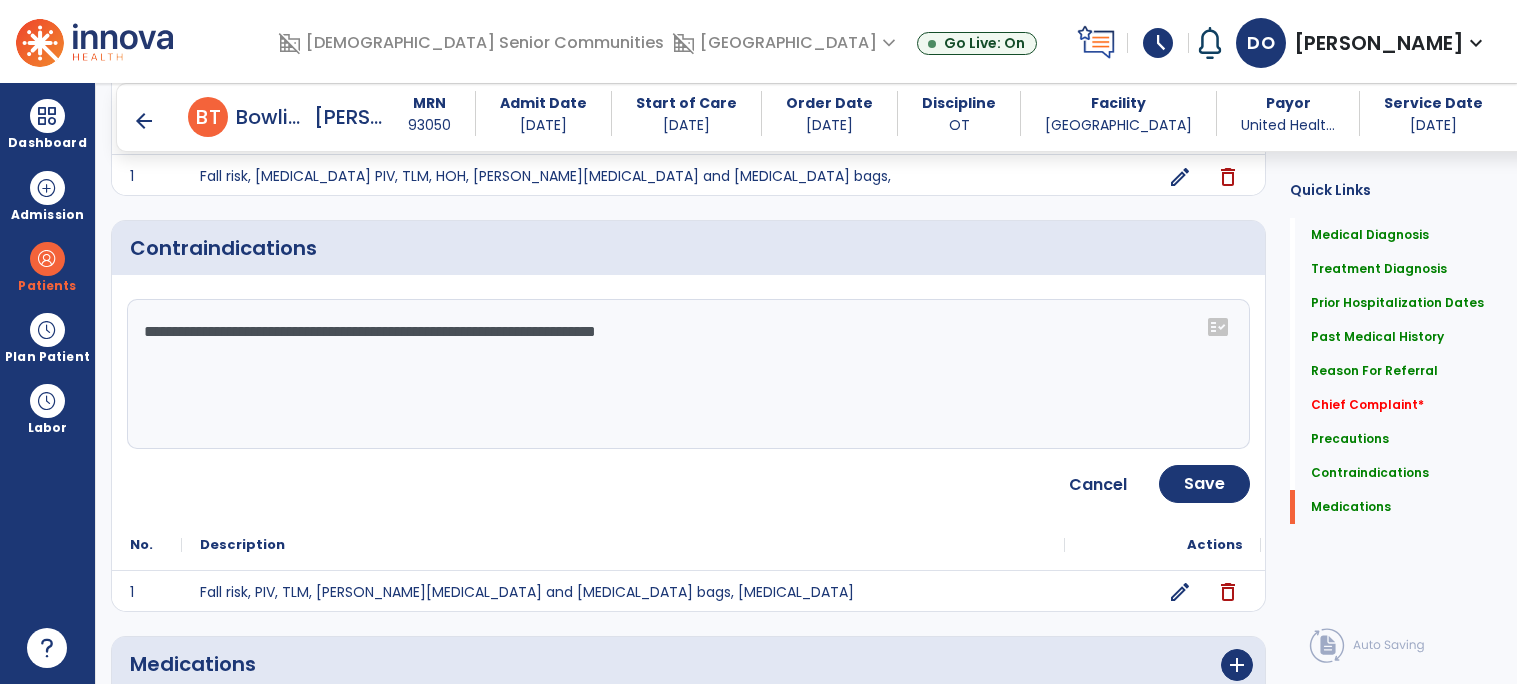 type on "**********" 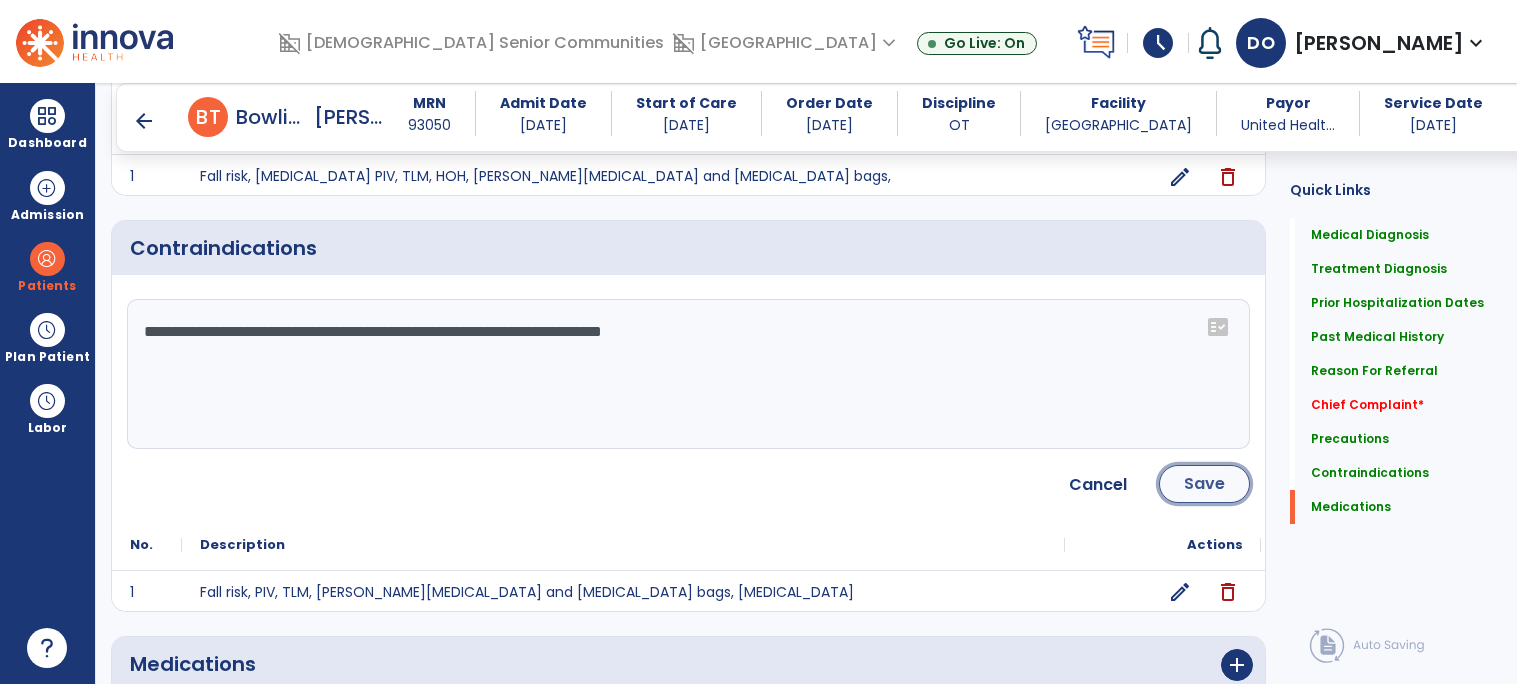 click on "Save" 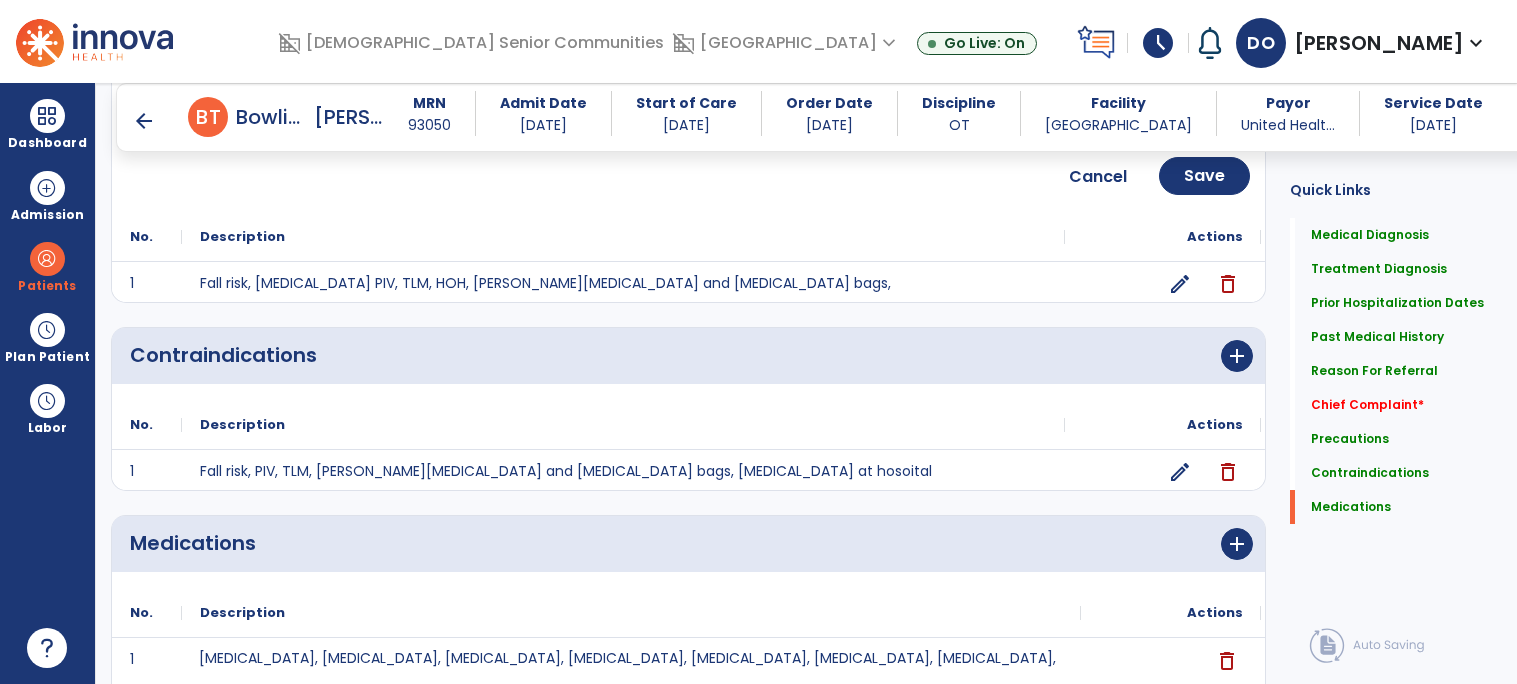 scroll, scrollTop: 1872, scrollLeft: 0, axis: vertical 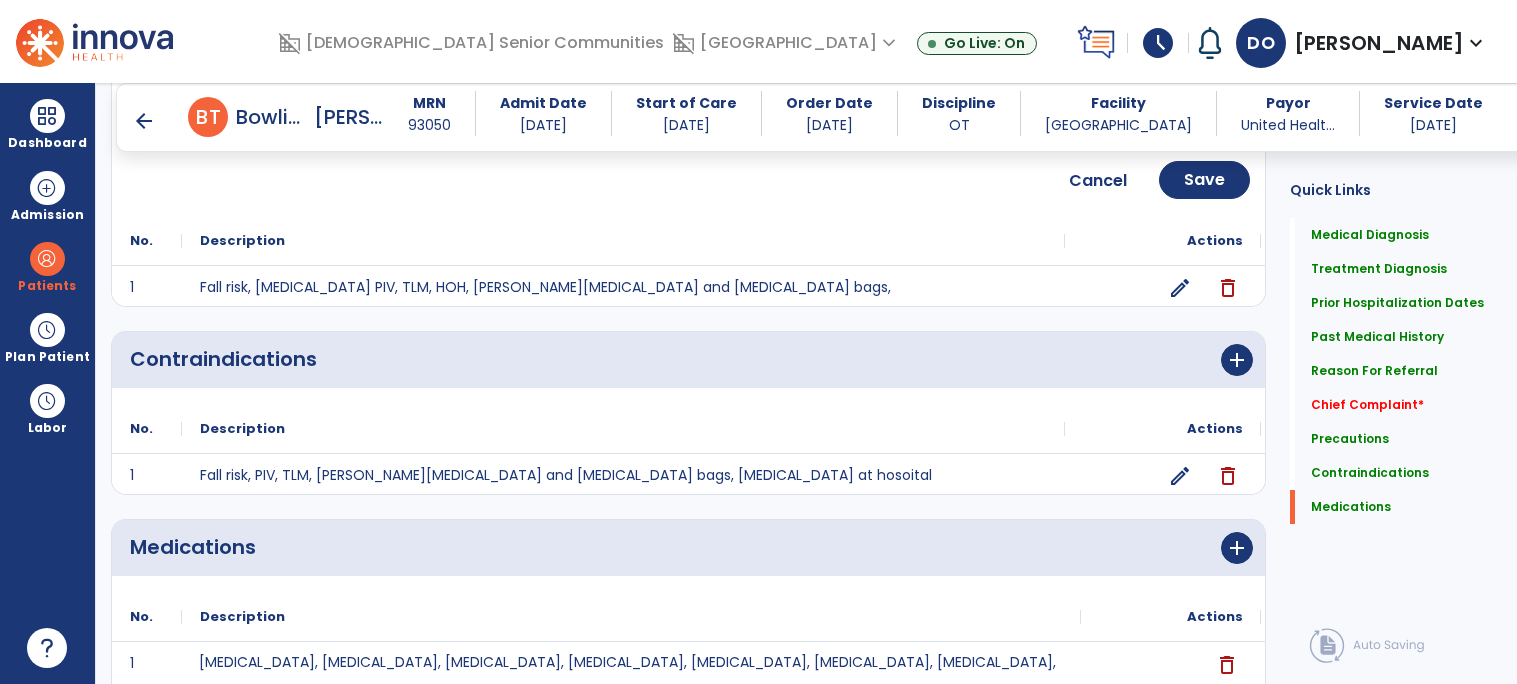 click on "edit" 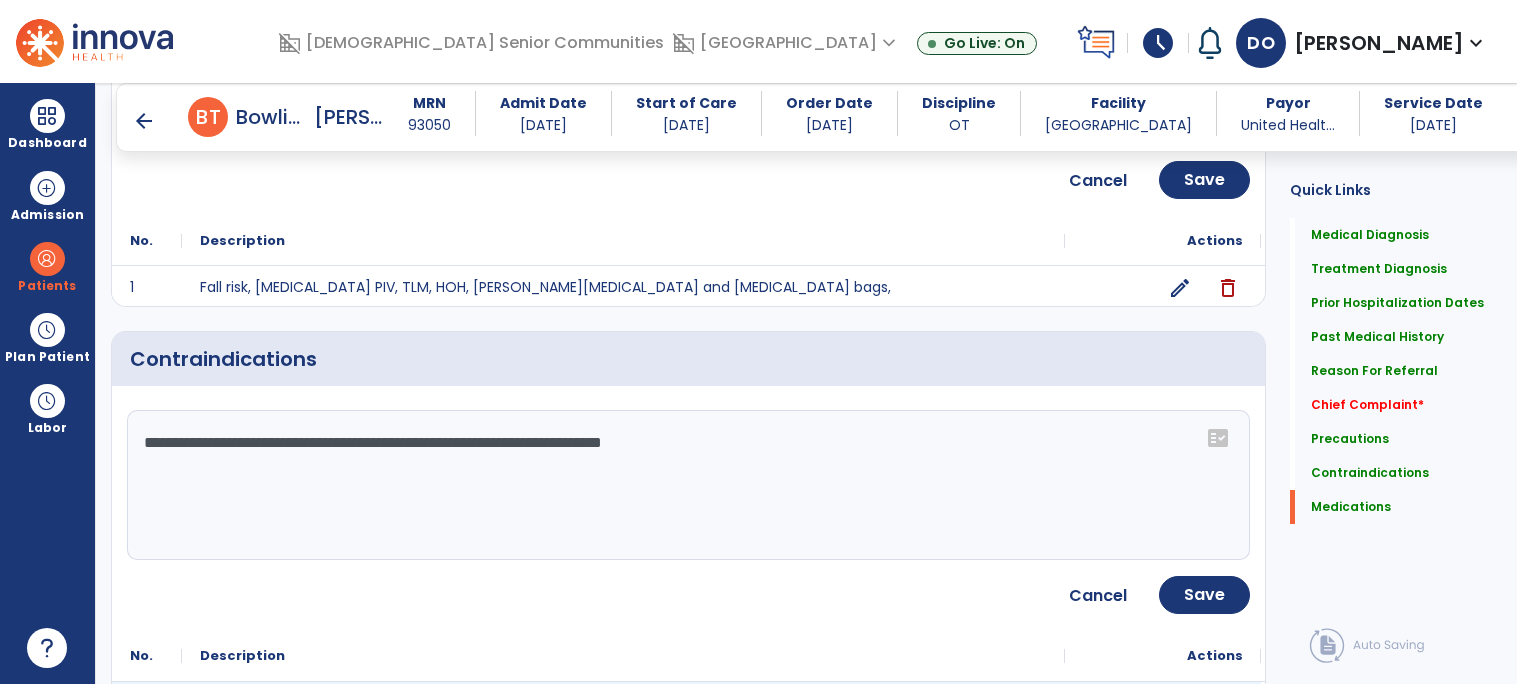 click on "**********" 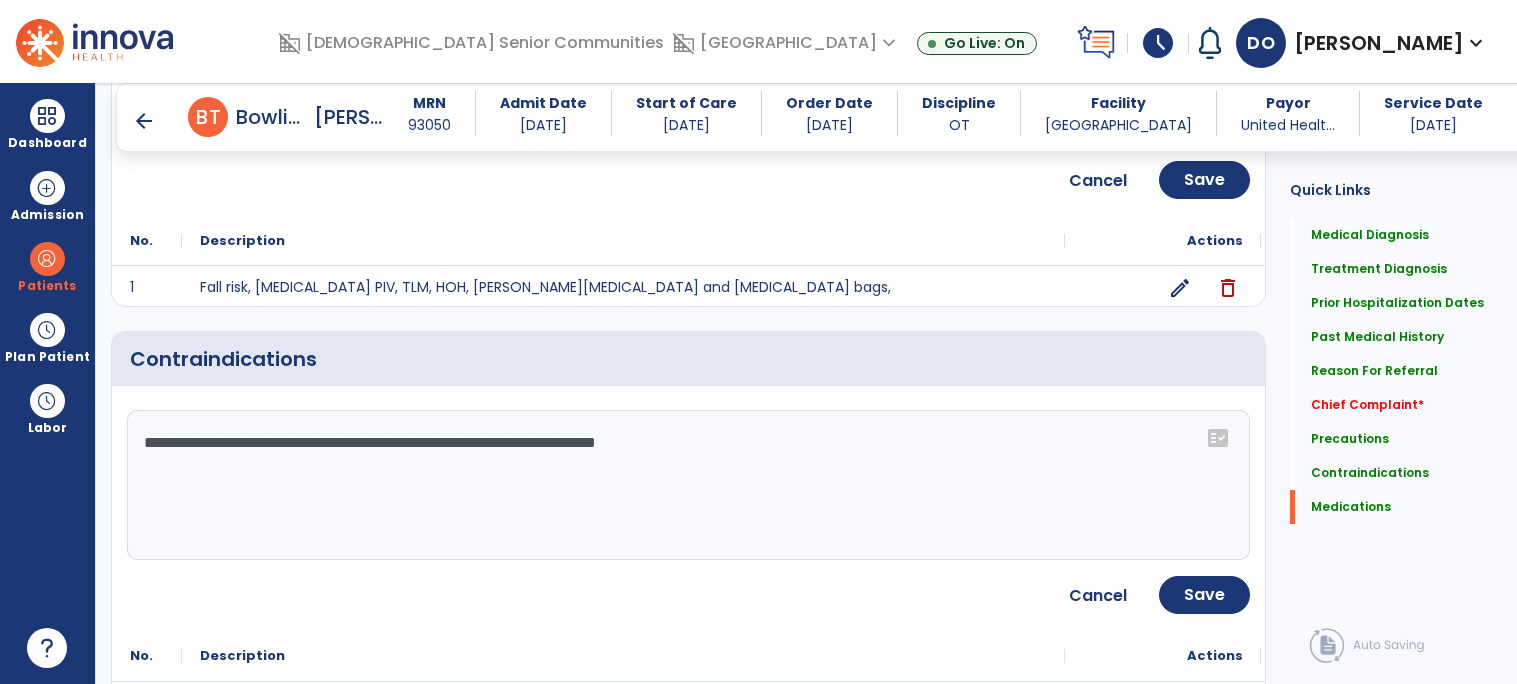 type on "**********" 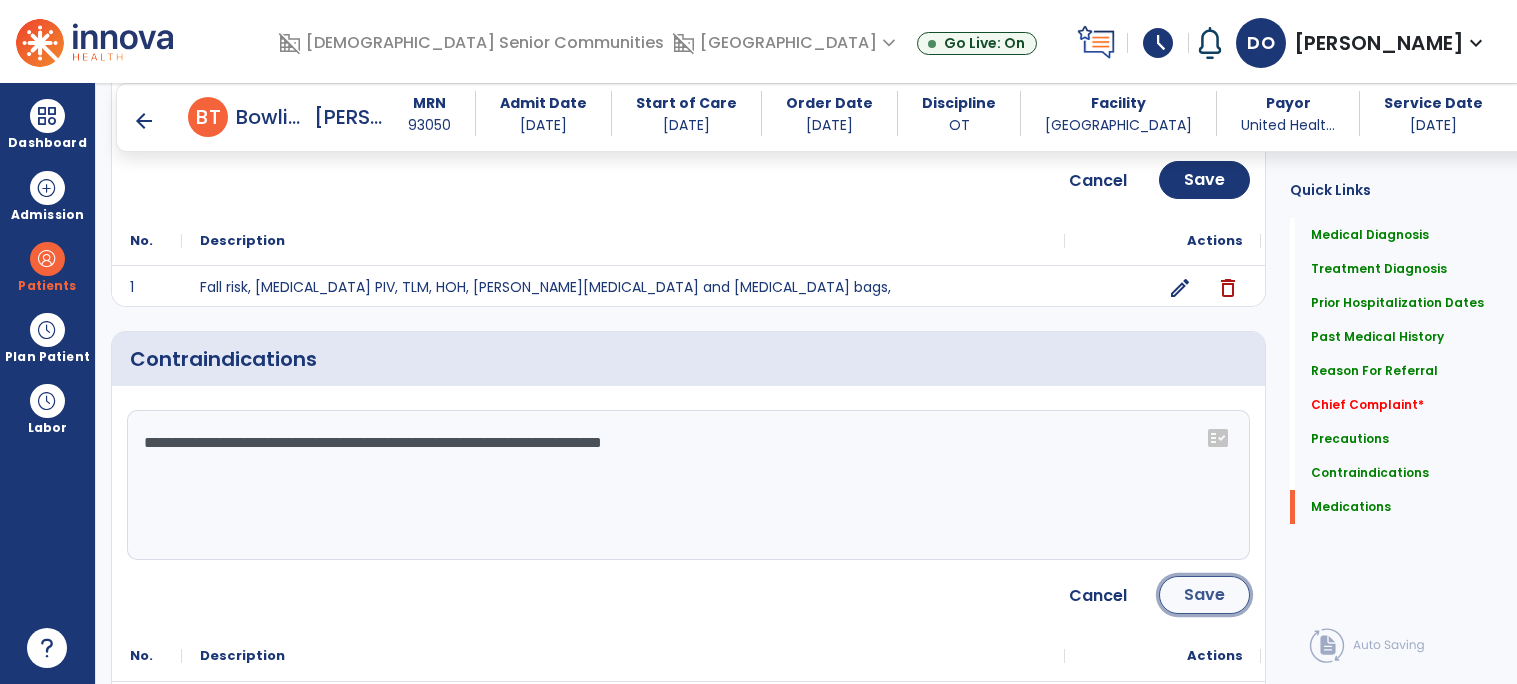 click on "Save" 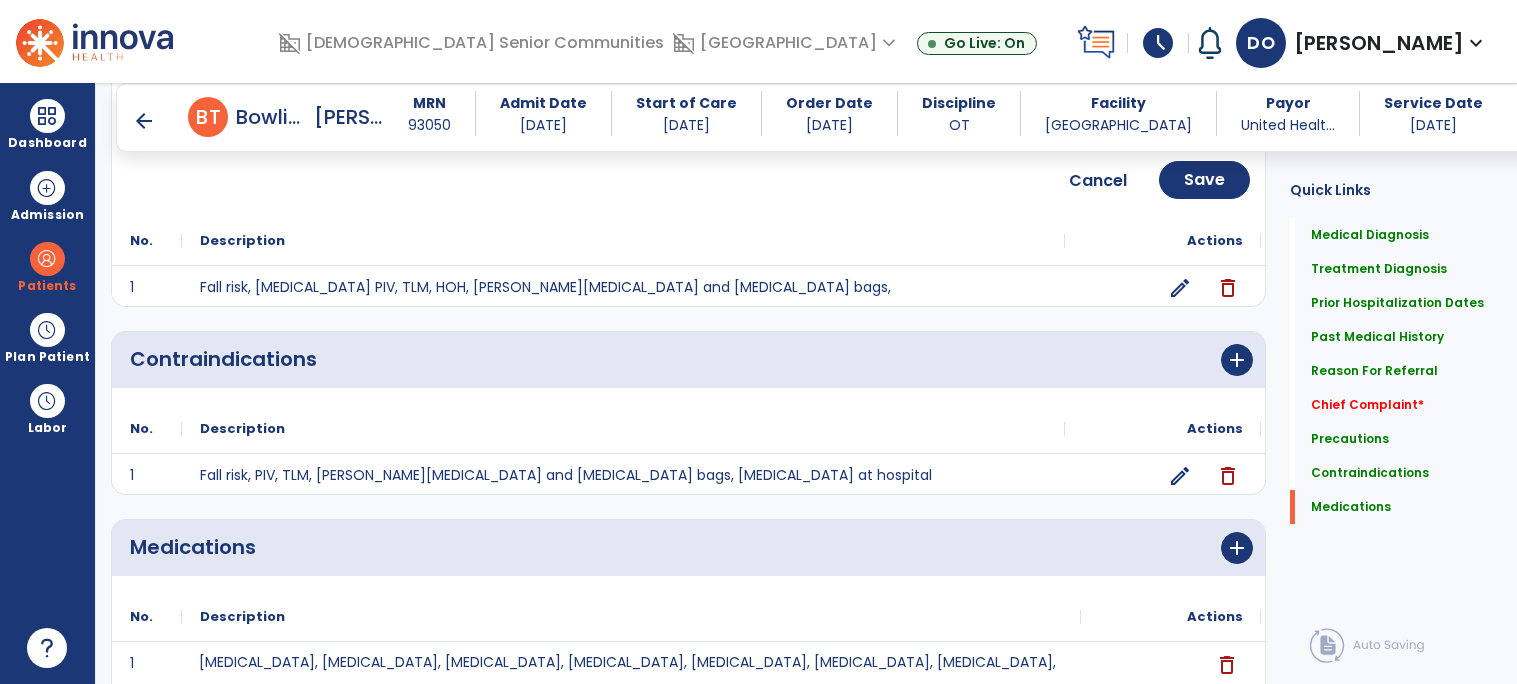 scroll, scrollTop: 1872, scrollLeft: 0, axis: vertical 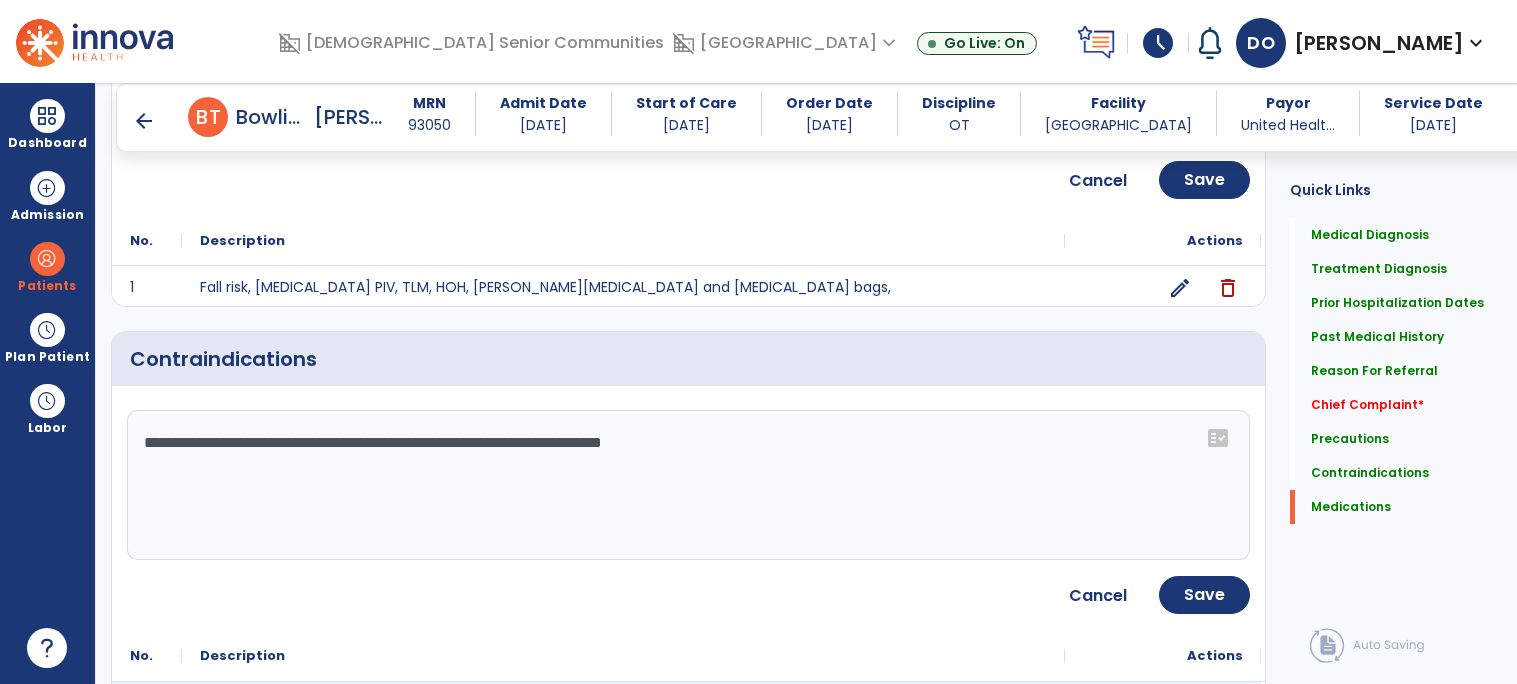 click on "**********" 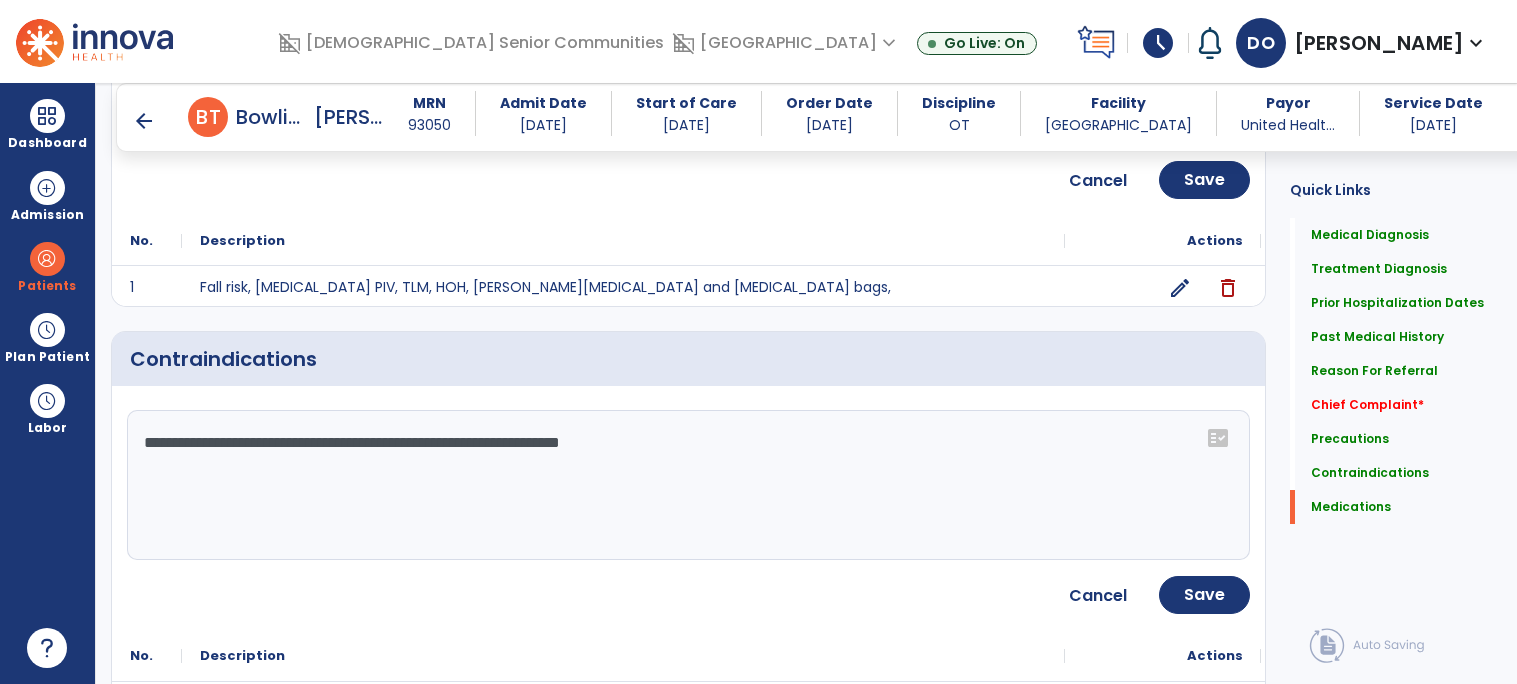 type on "**********" 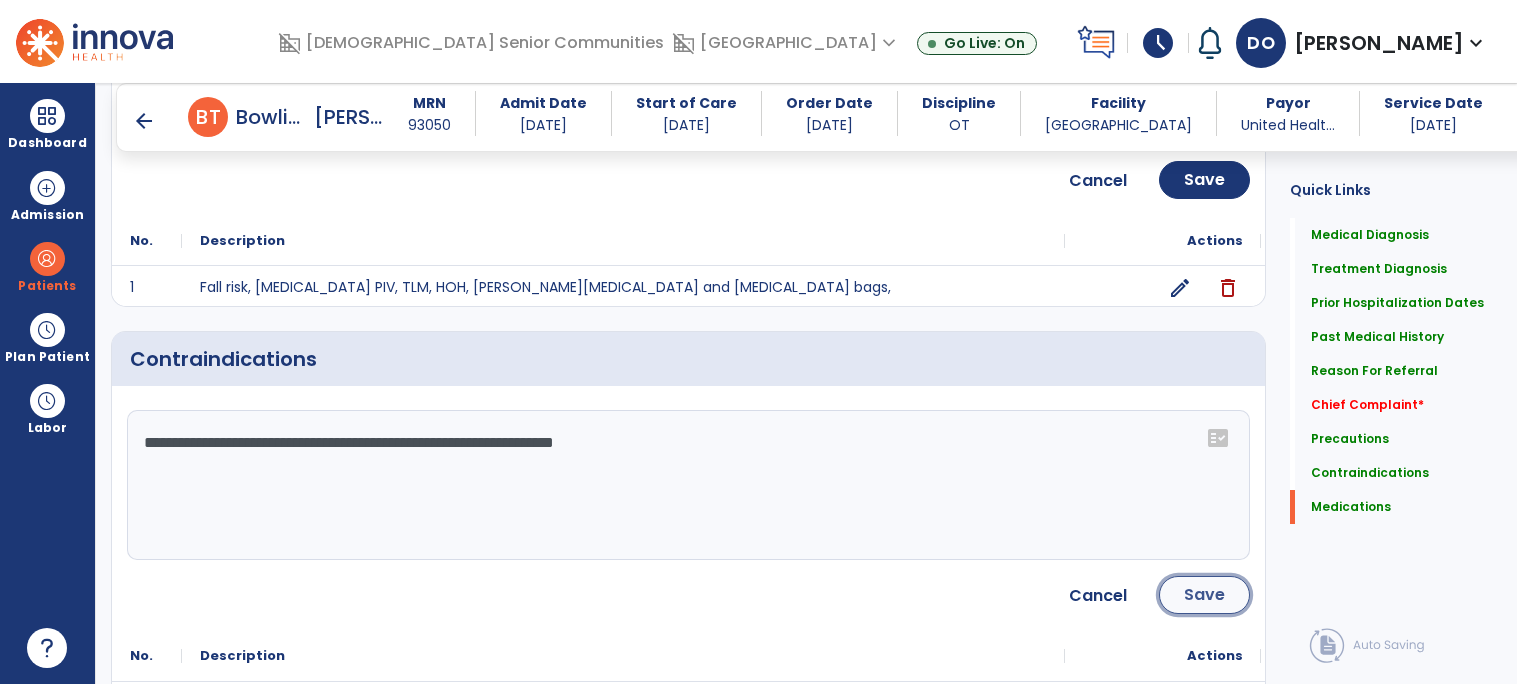 click on "Save" 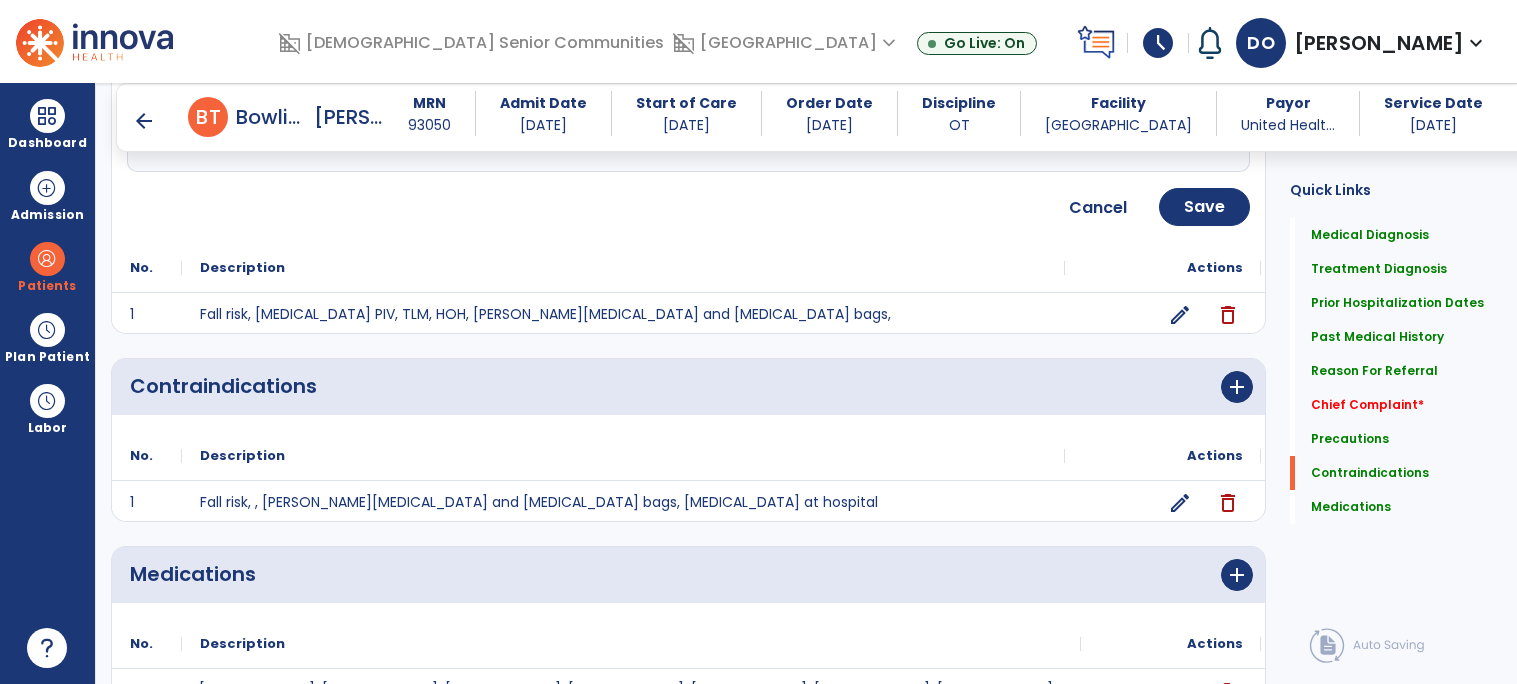 scroll, scrollTop: 1865, scrollLeft: 0, axis: vertical 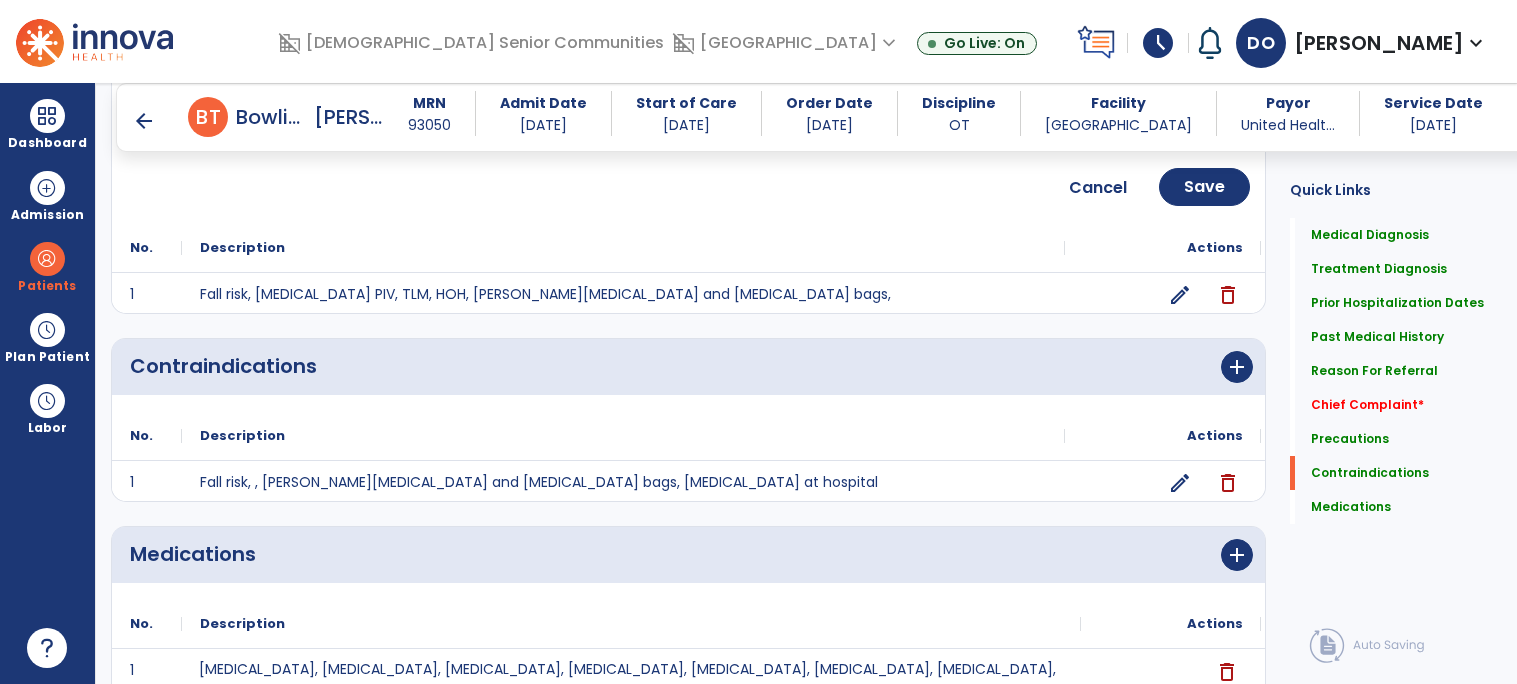 click on "edit" 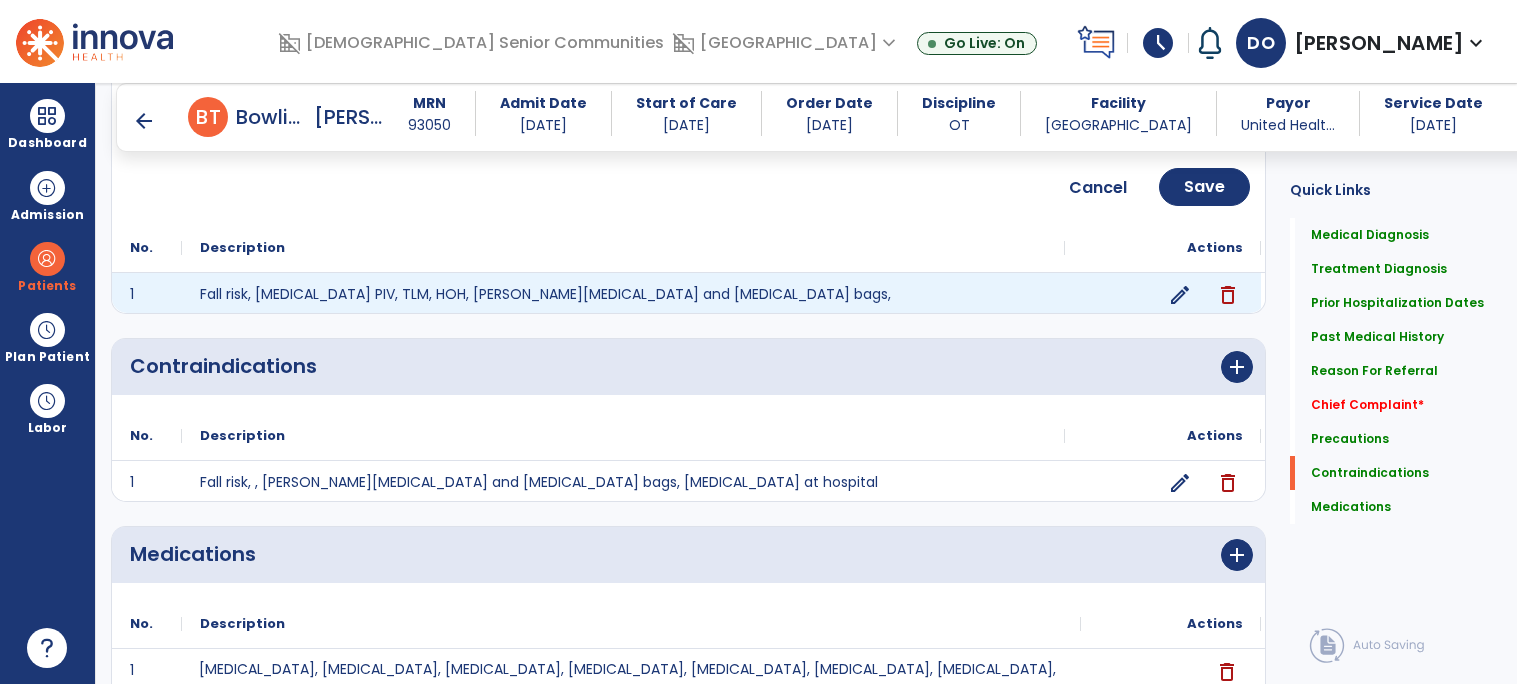 click on "edit" 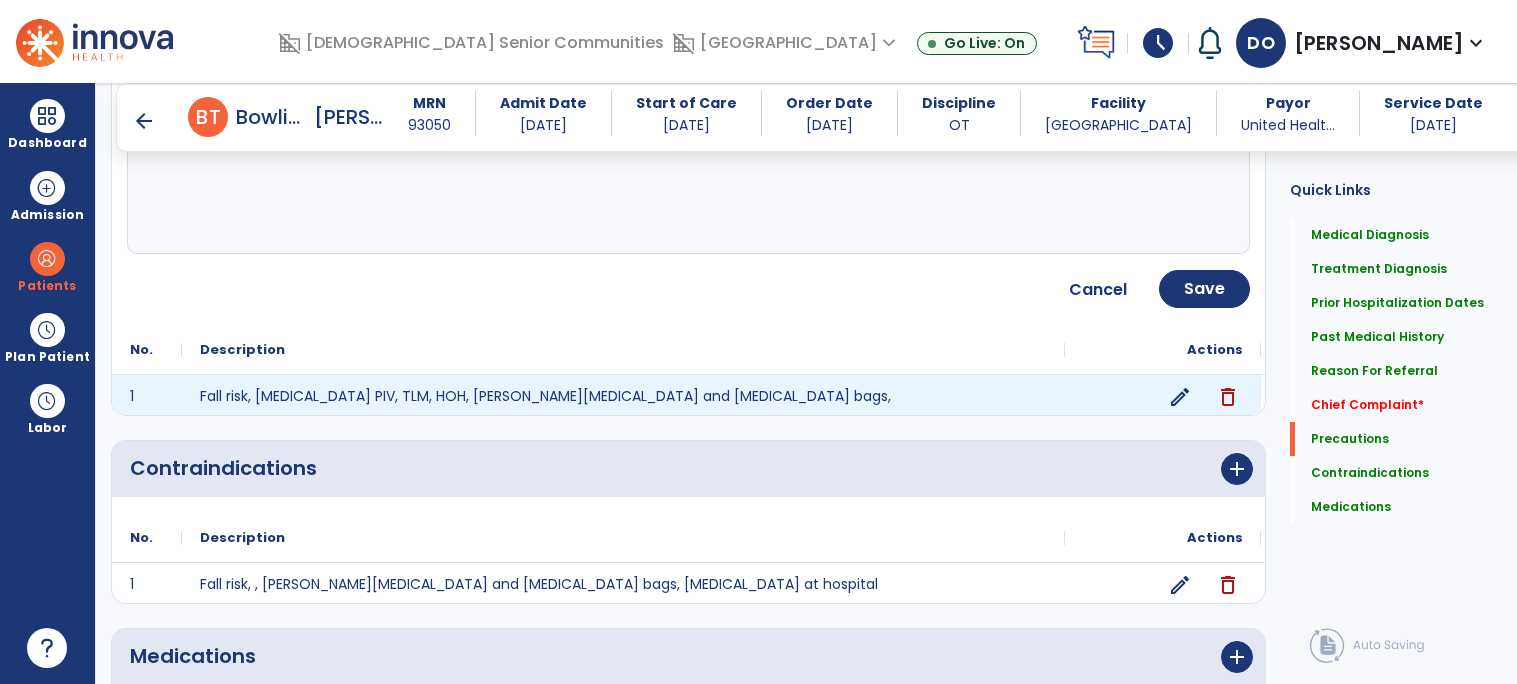scroll, scrollTop: 1762, scrollLeft: 0, axis: vertical 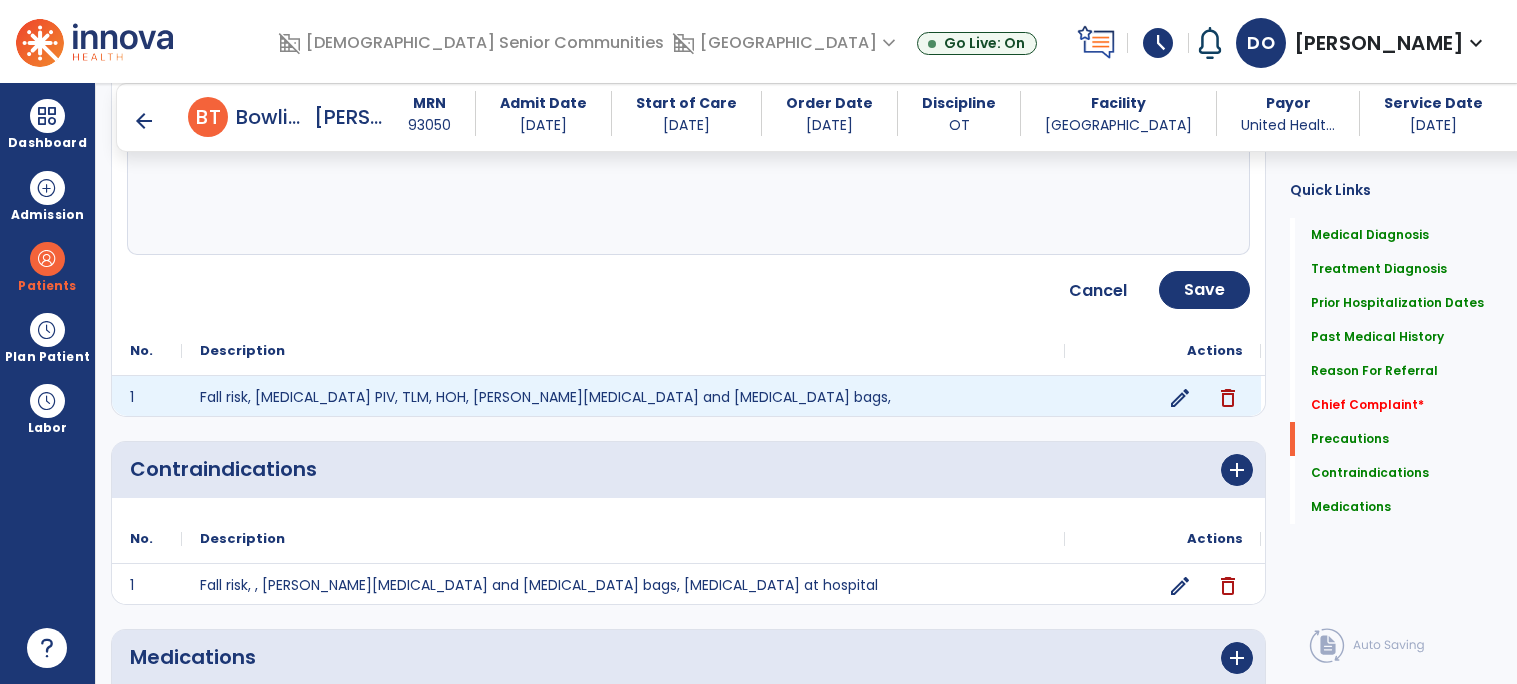 click on "edit" 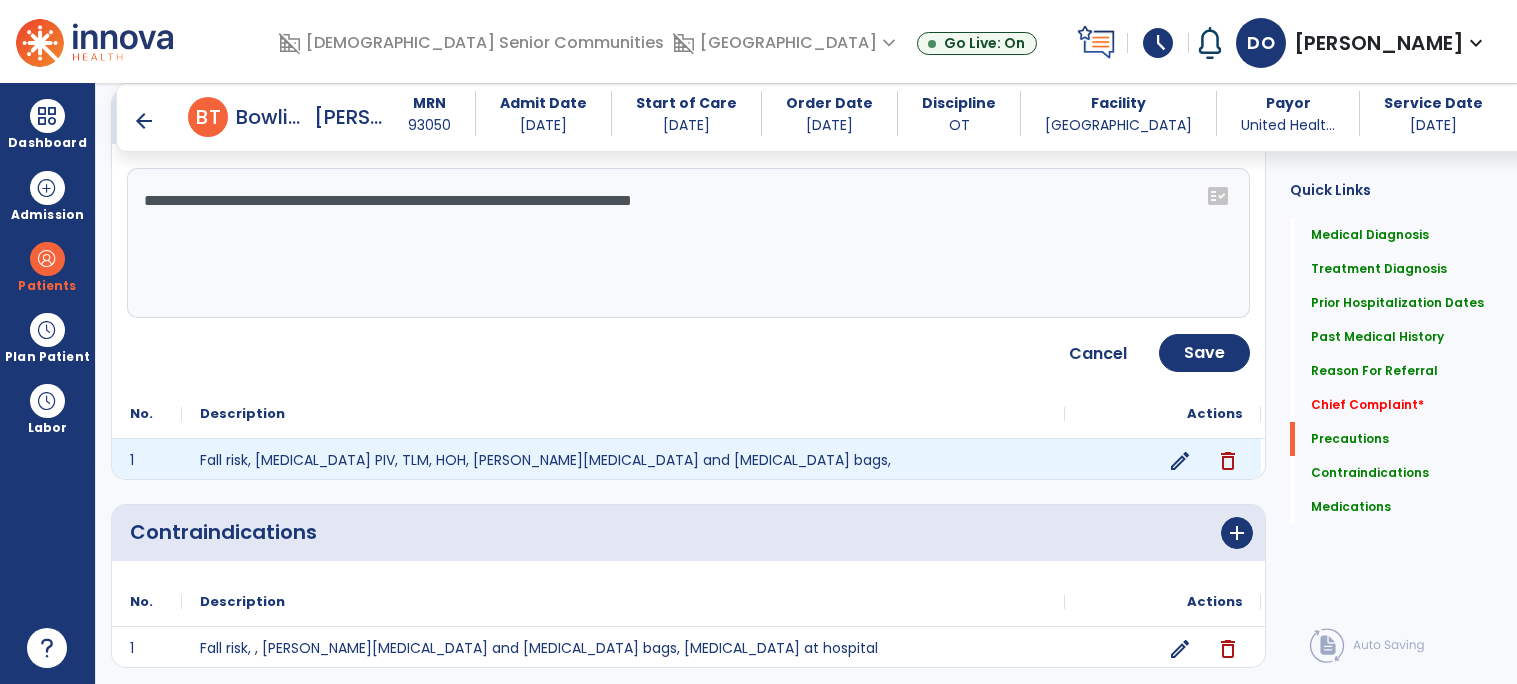 scroll, scrollTop: 1692, scrollLeft: 0, axis: vertical 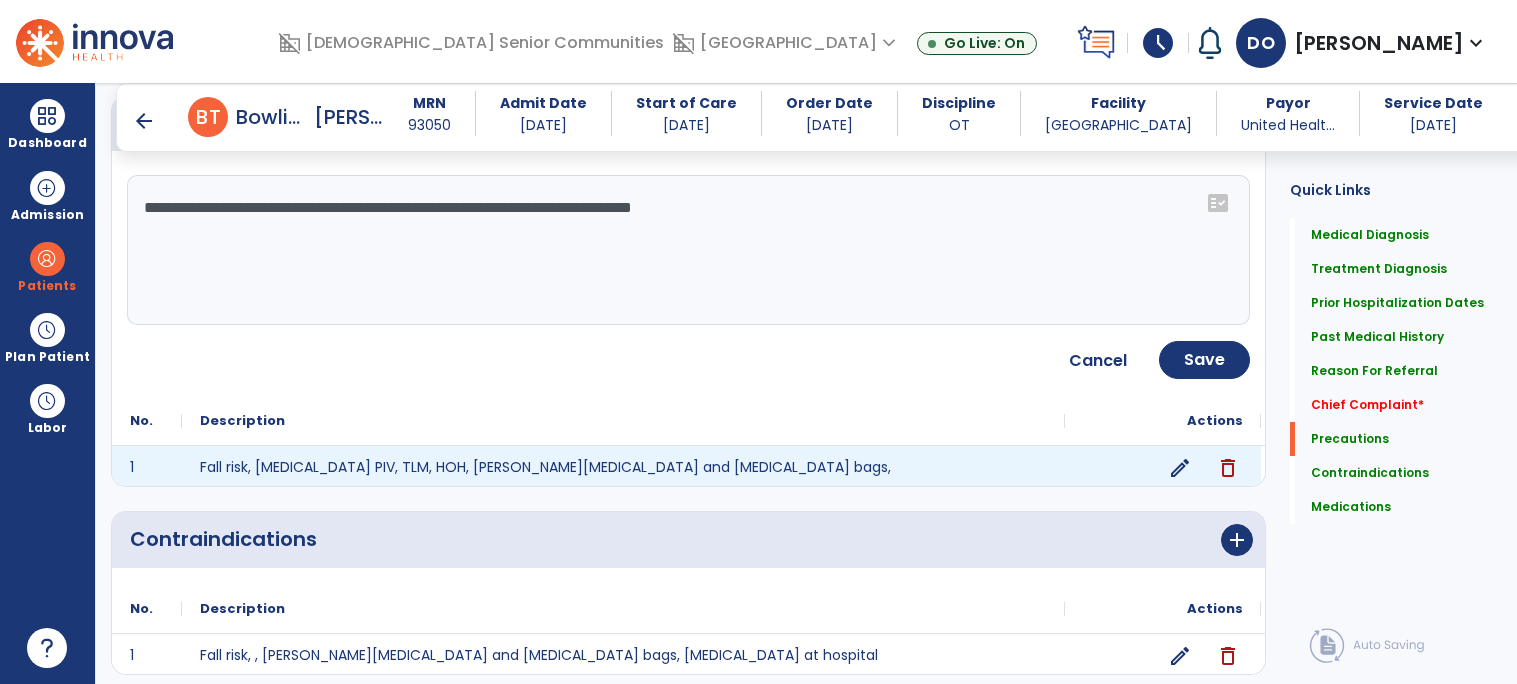 click on "delete" 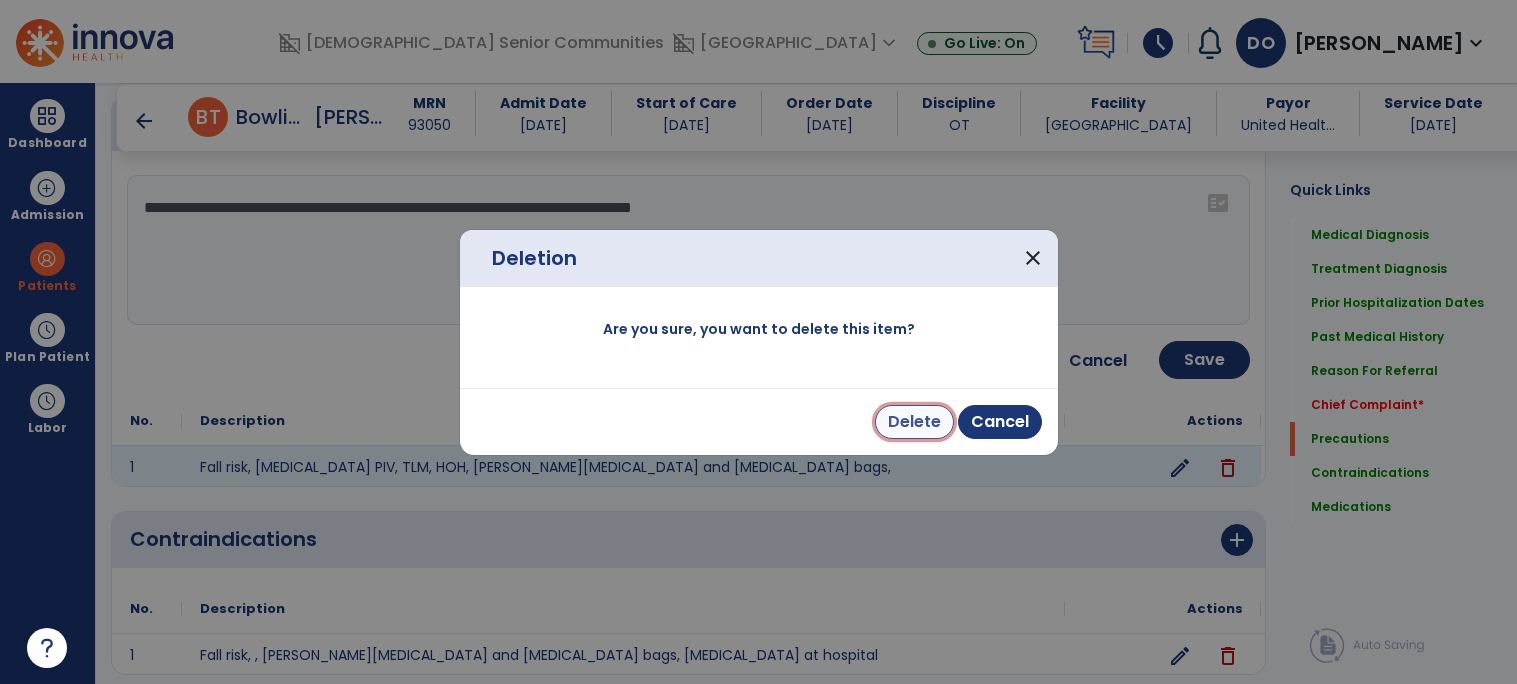 click on "Delete" at bounding box center [914, 422] 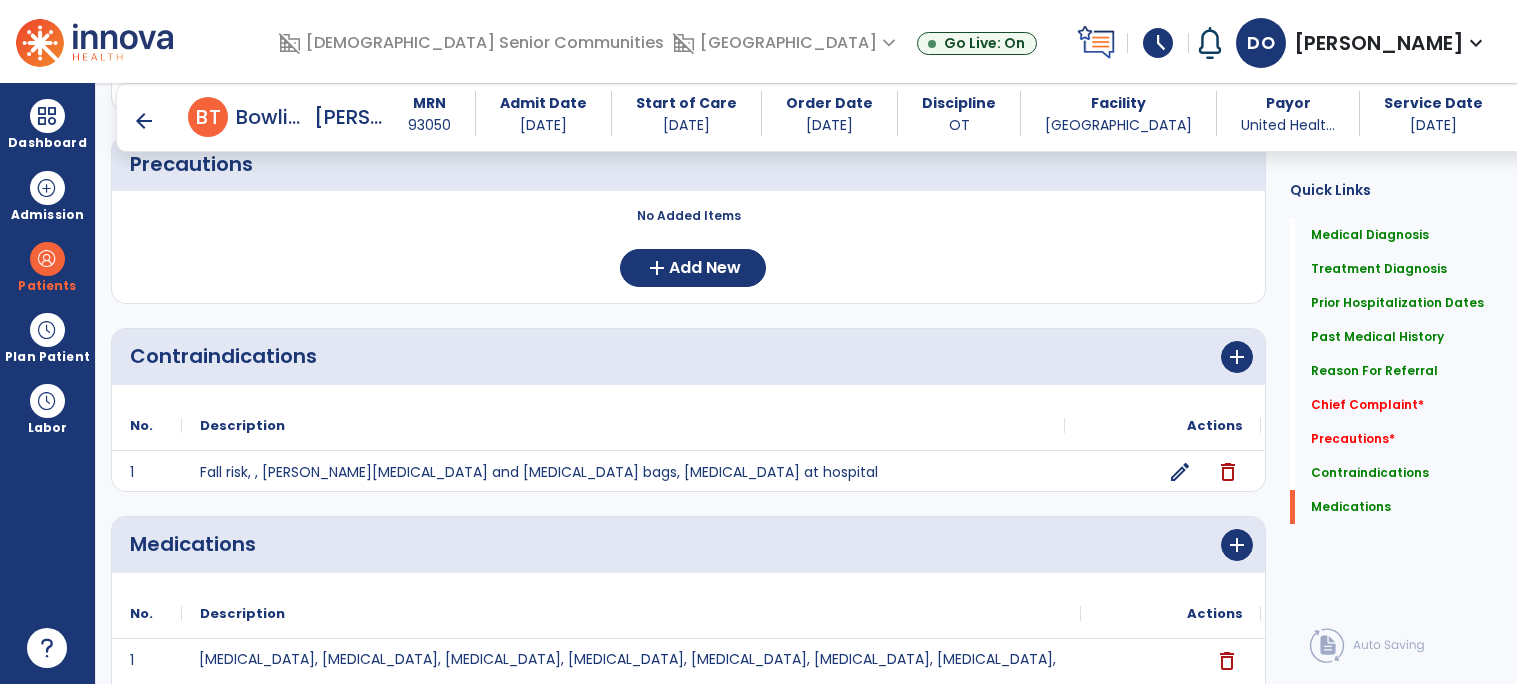 scroll, scrollTop: 1692, scrollLeft: 0, axis: vertical 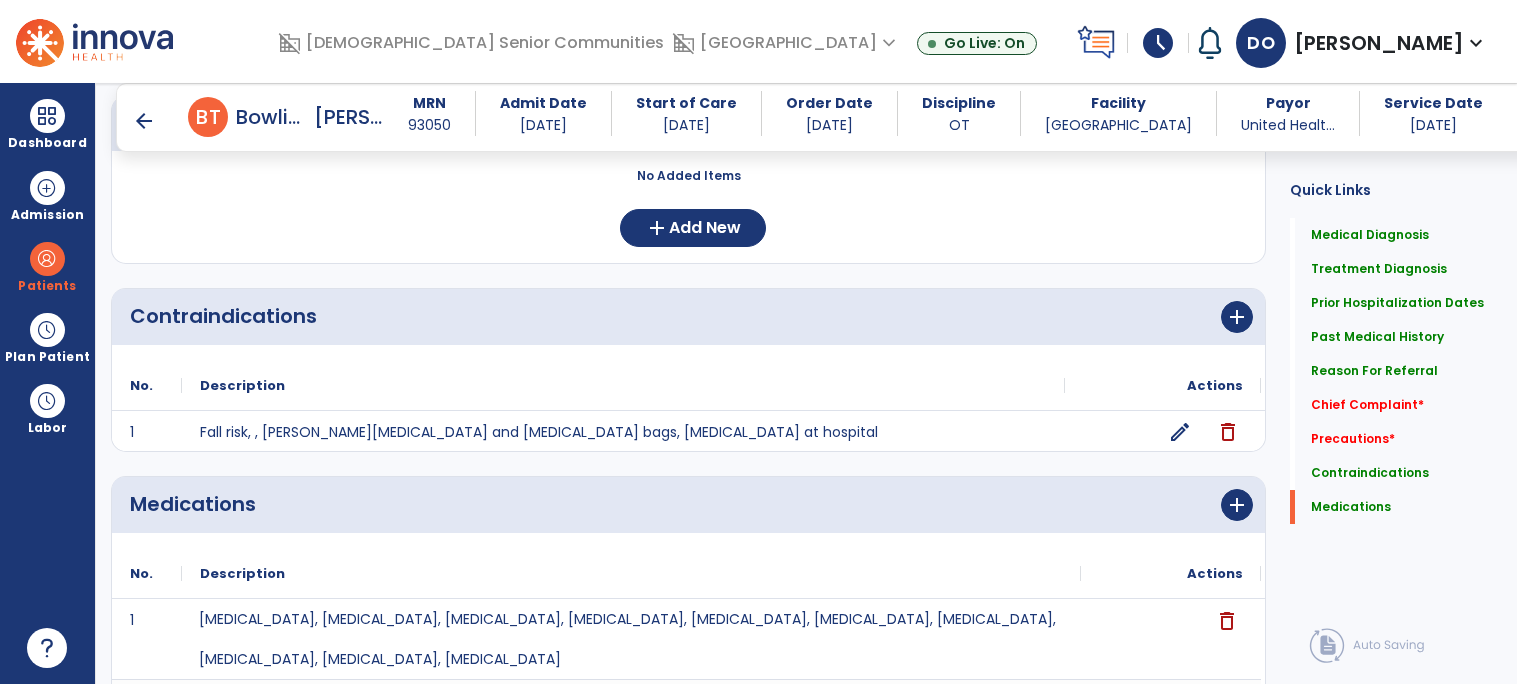 click on "edit" 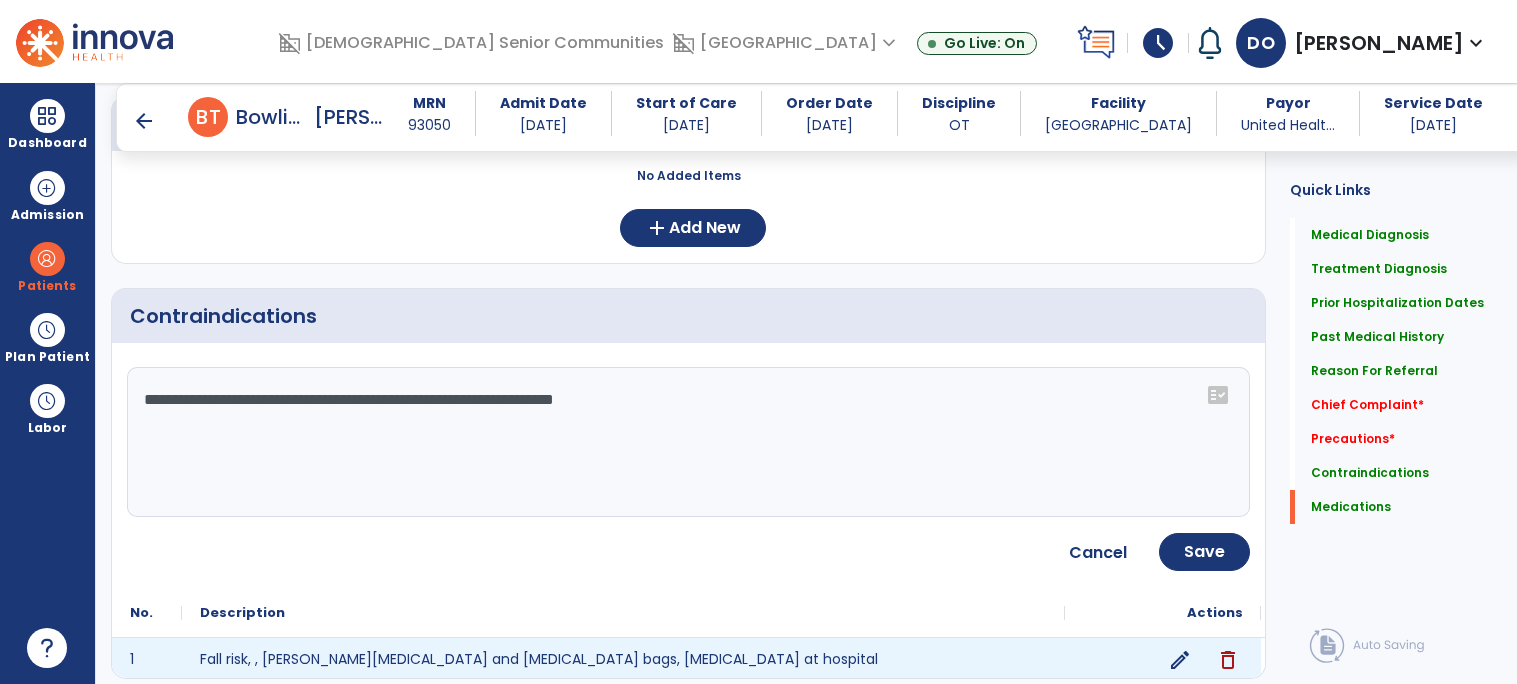click on "**********" 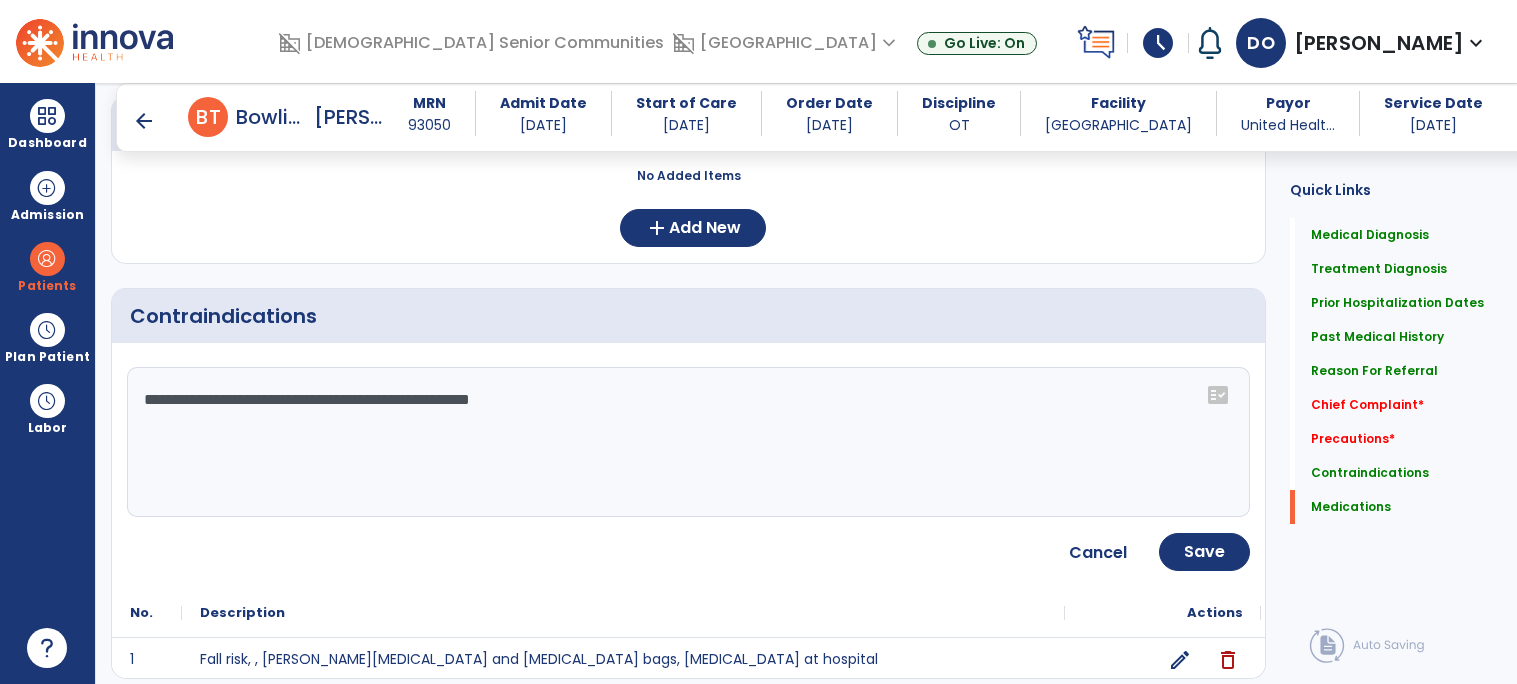 type on "**********" 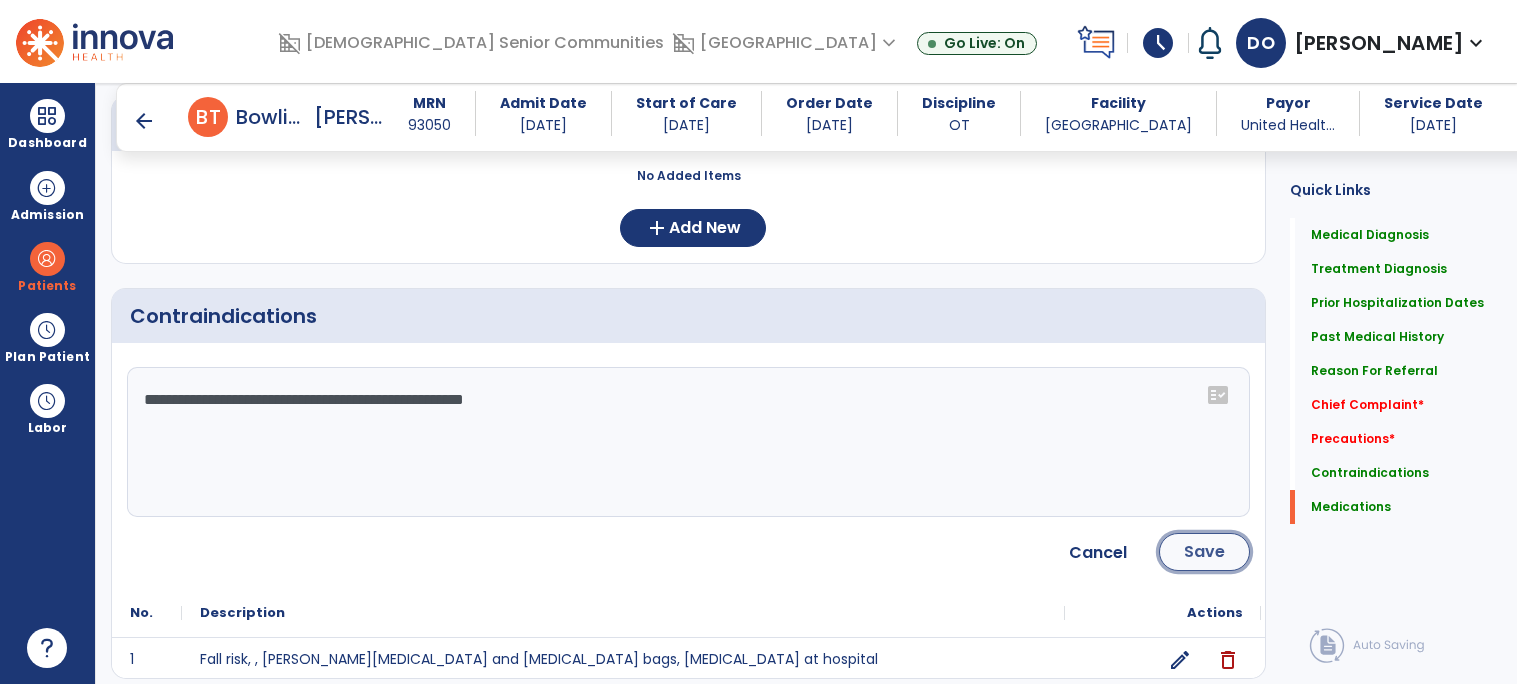 click on "Save" 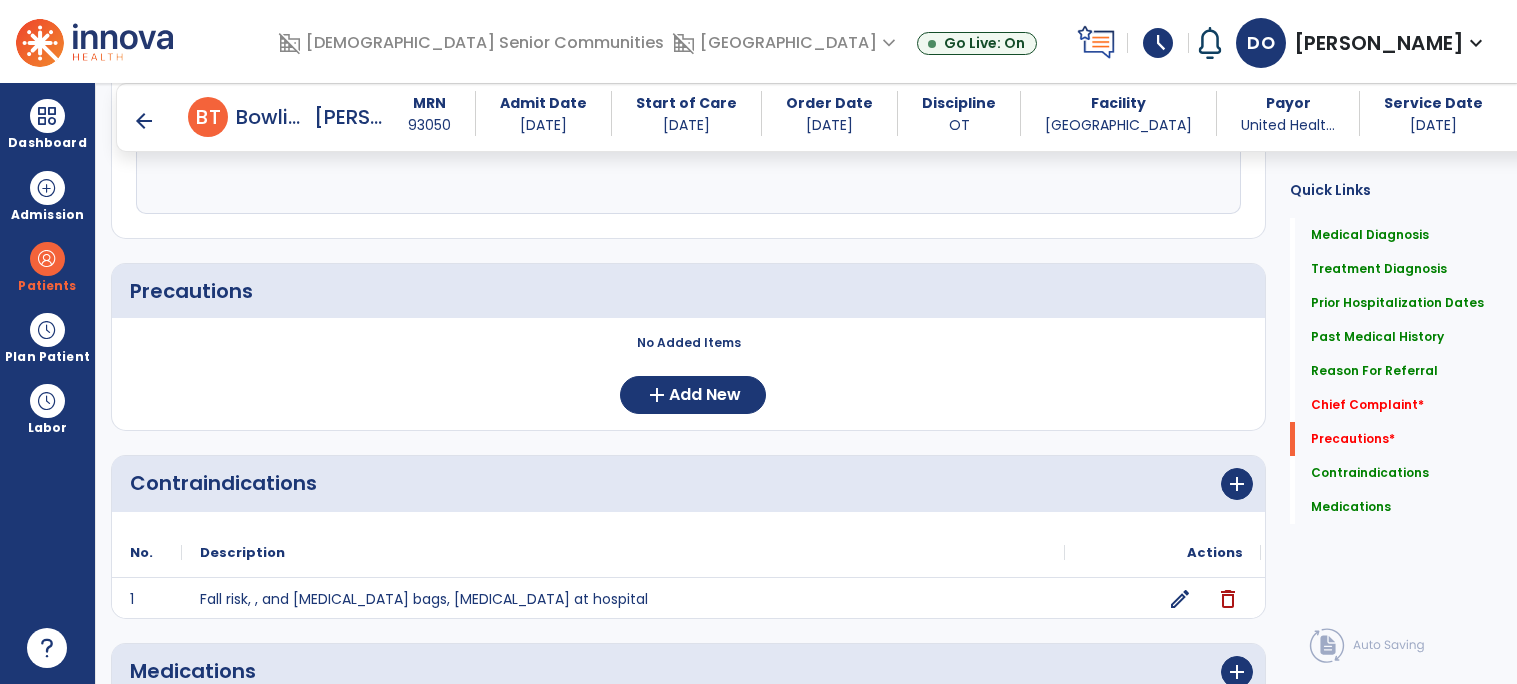scroll, scrollTop: 1479, scrollLeft: 0, axis: vertical 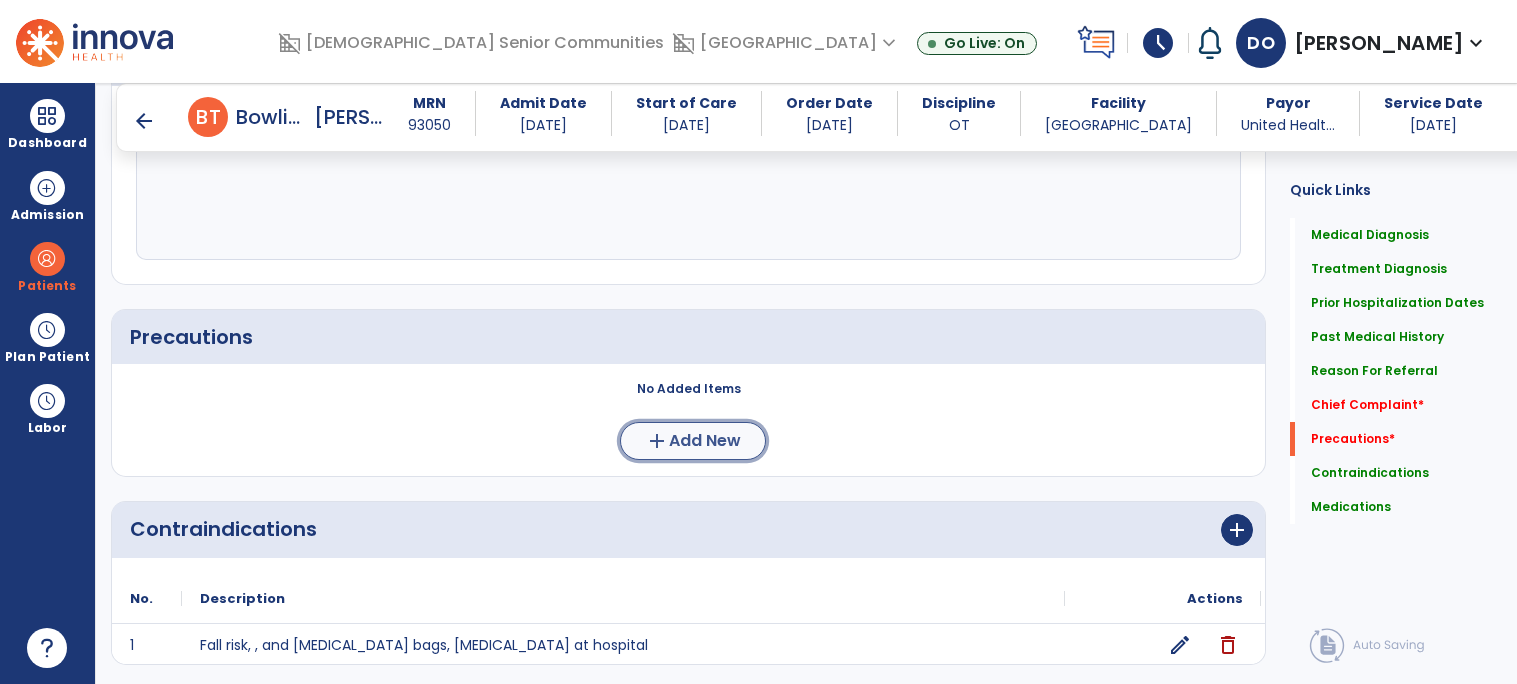 click on "Add New" 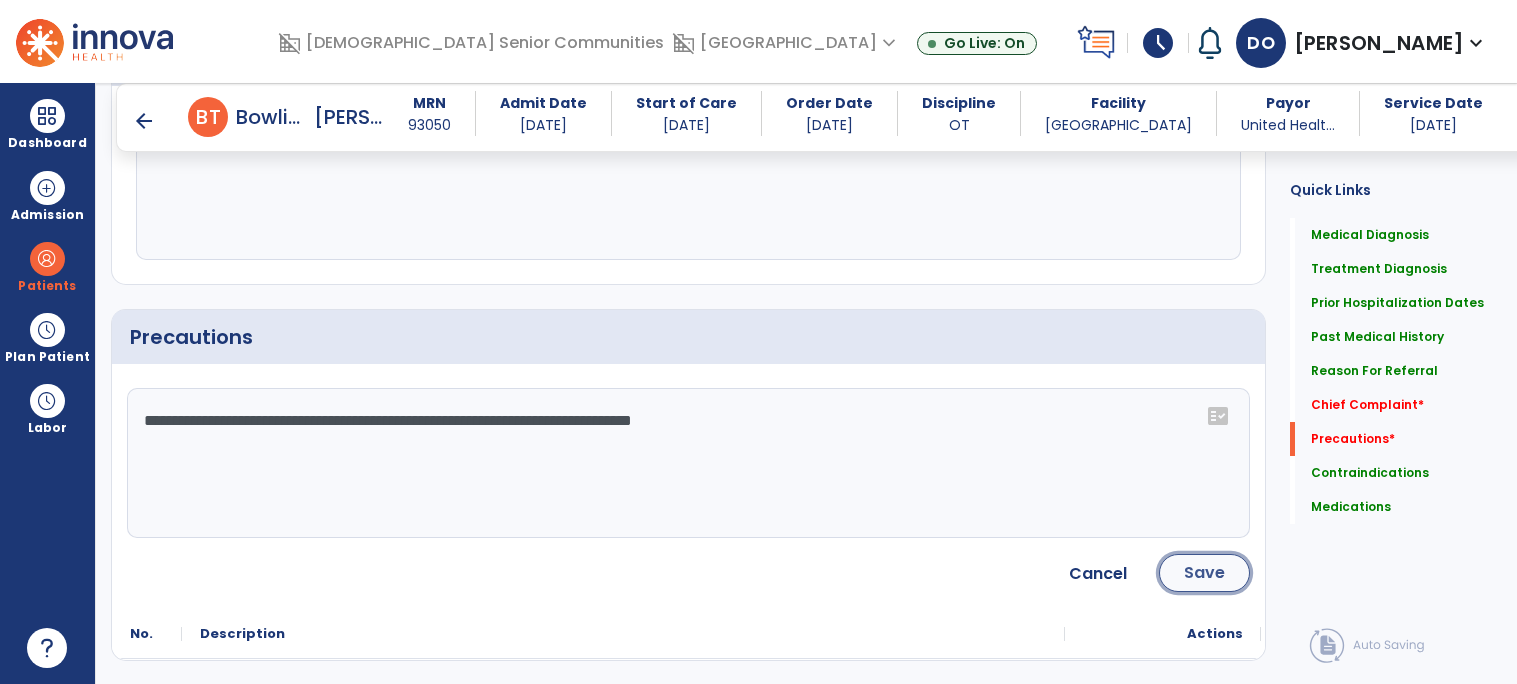 click on "Save" 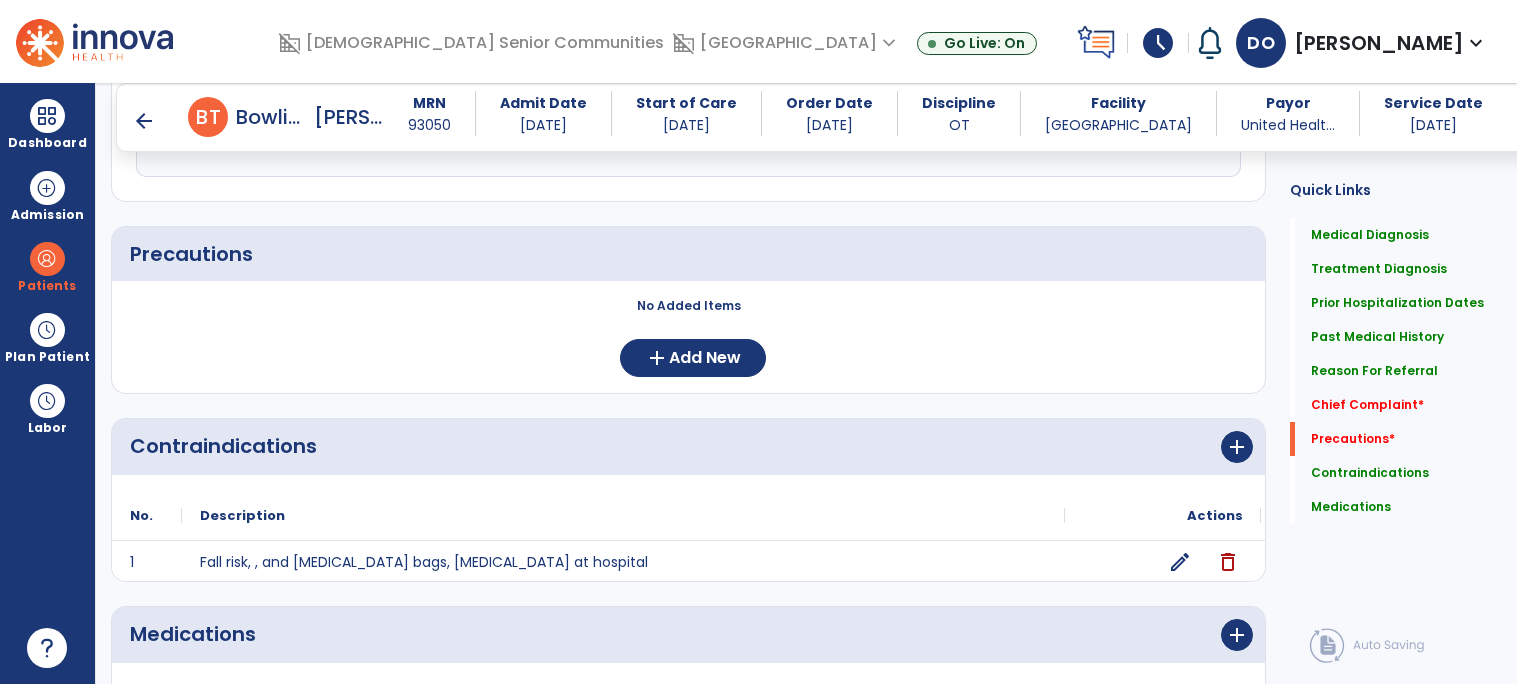 scroll, scrollTop: 1554, scrollLeft: 0, axis: vertical 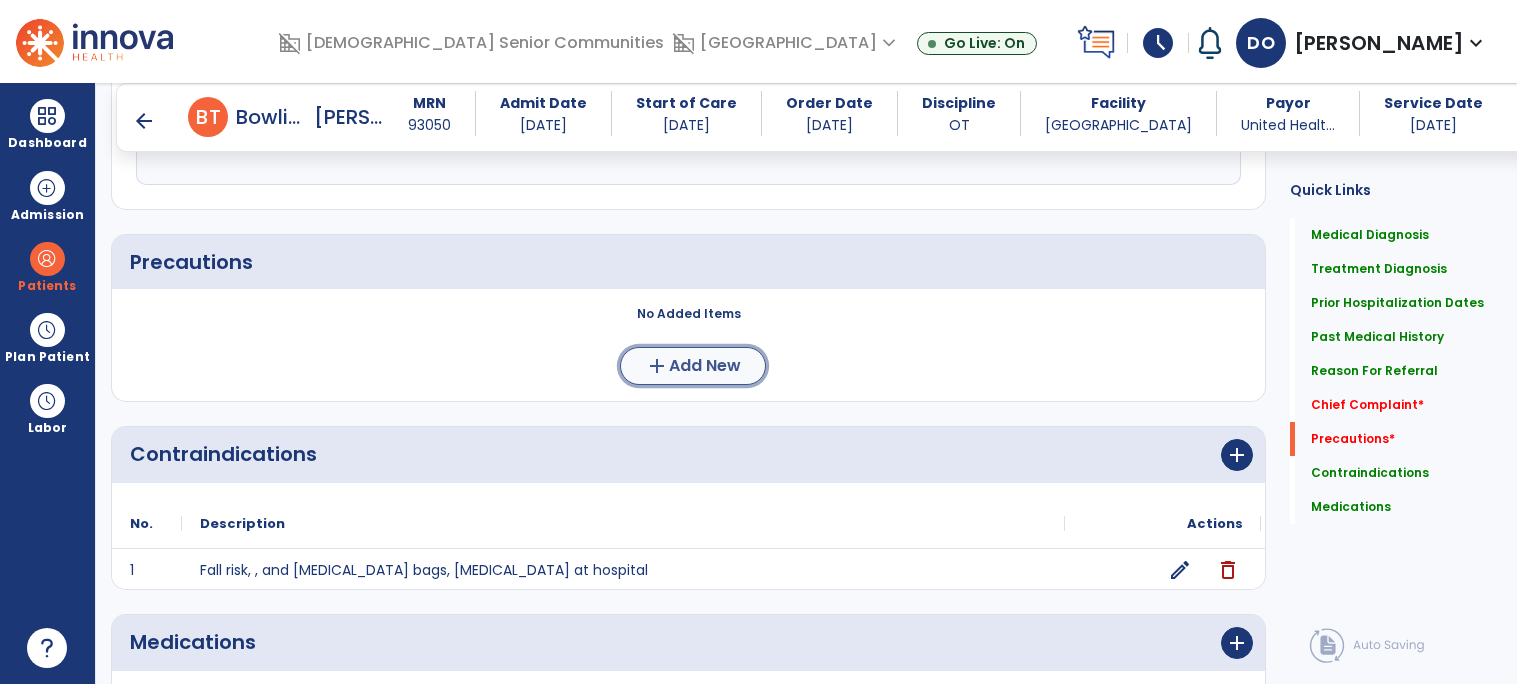 click on "Add New" 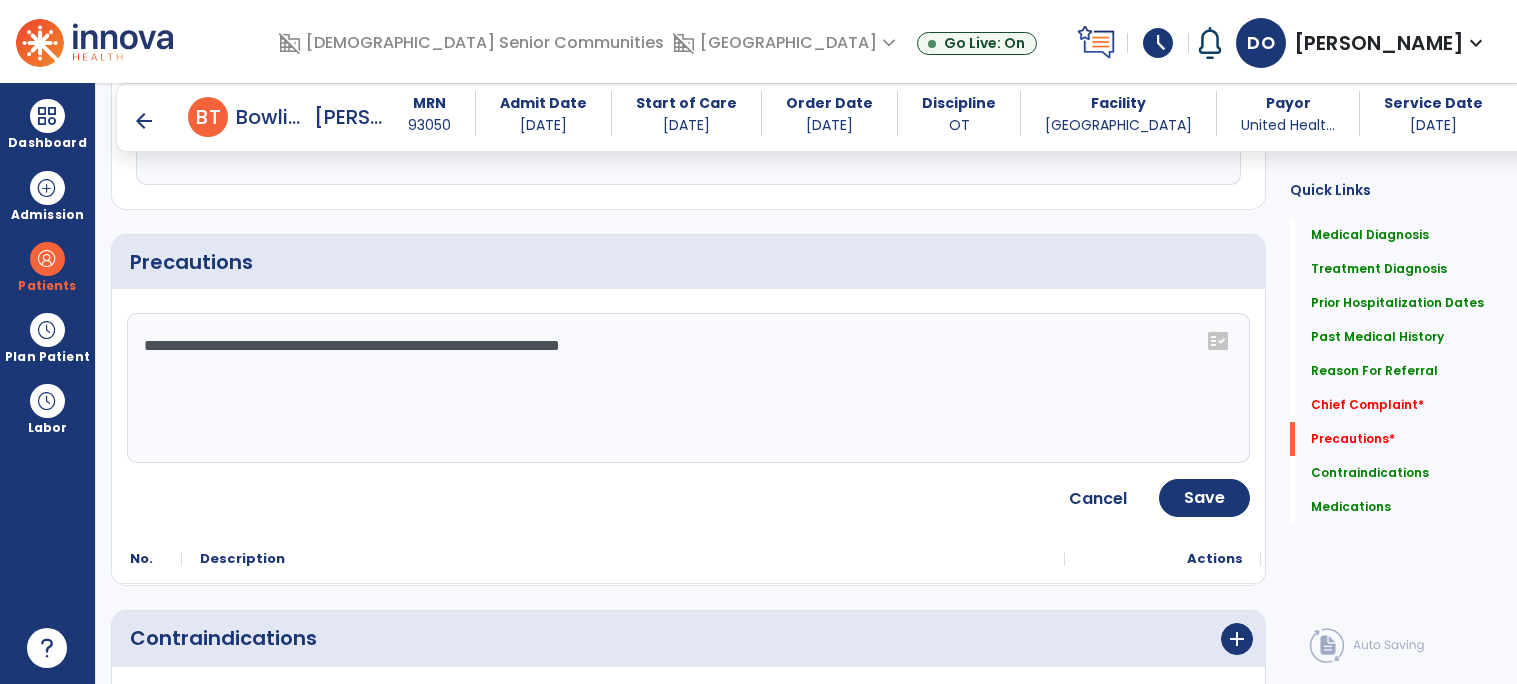 click on "**********" 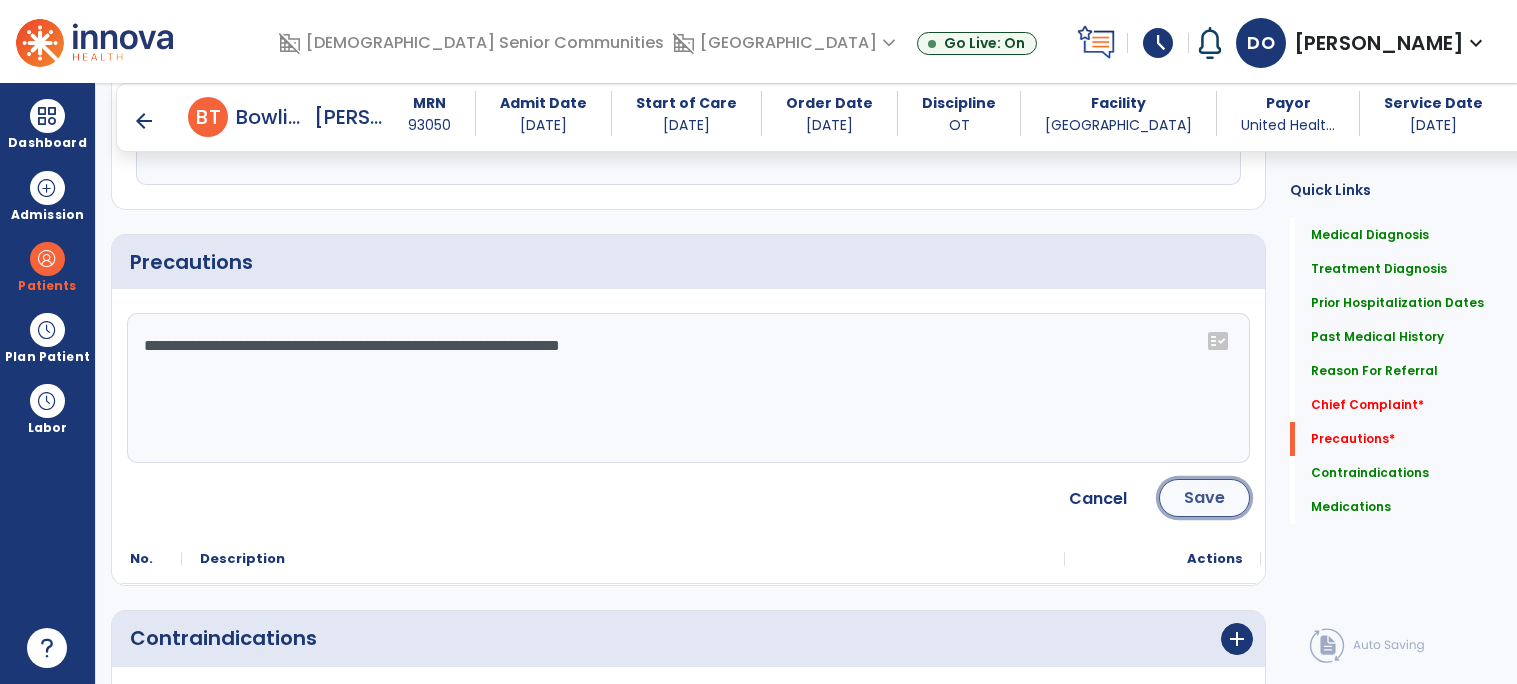 click on "Save" 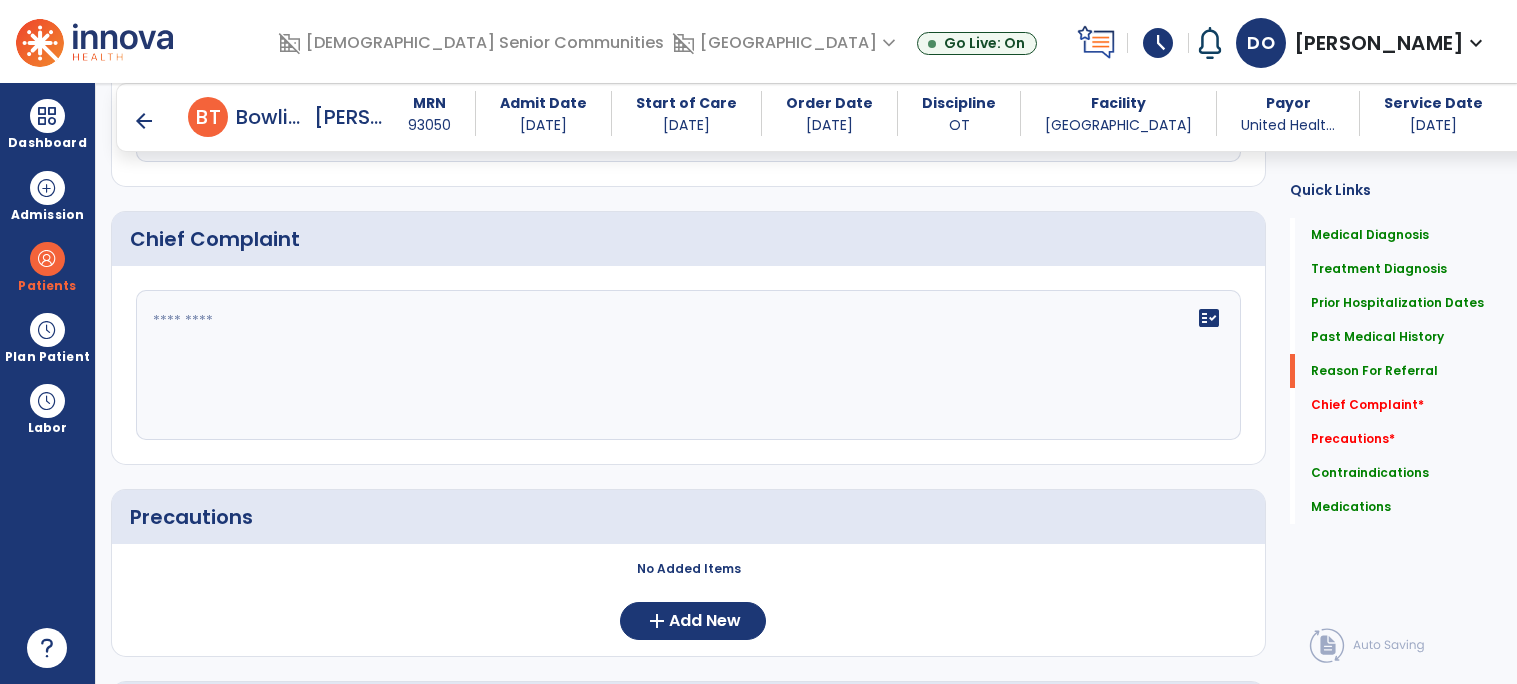 scroll, scrollTop: 1307, scrollLeft: 0, axis: vertical 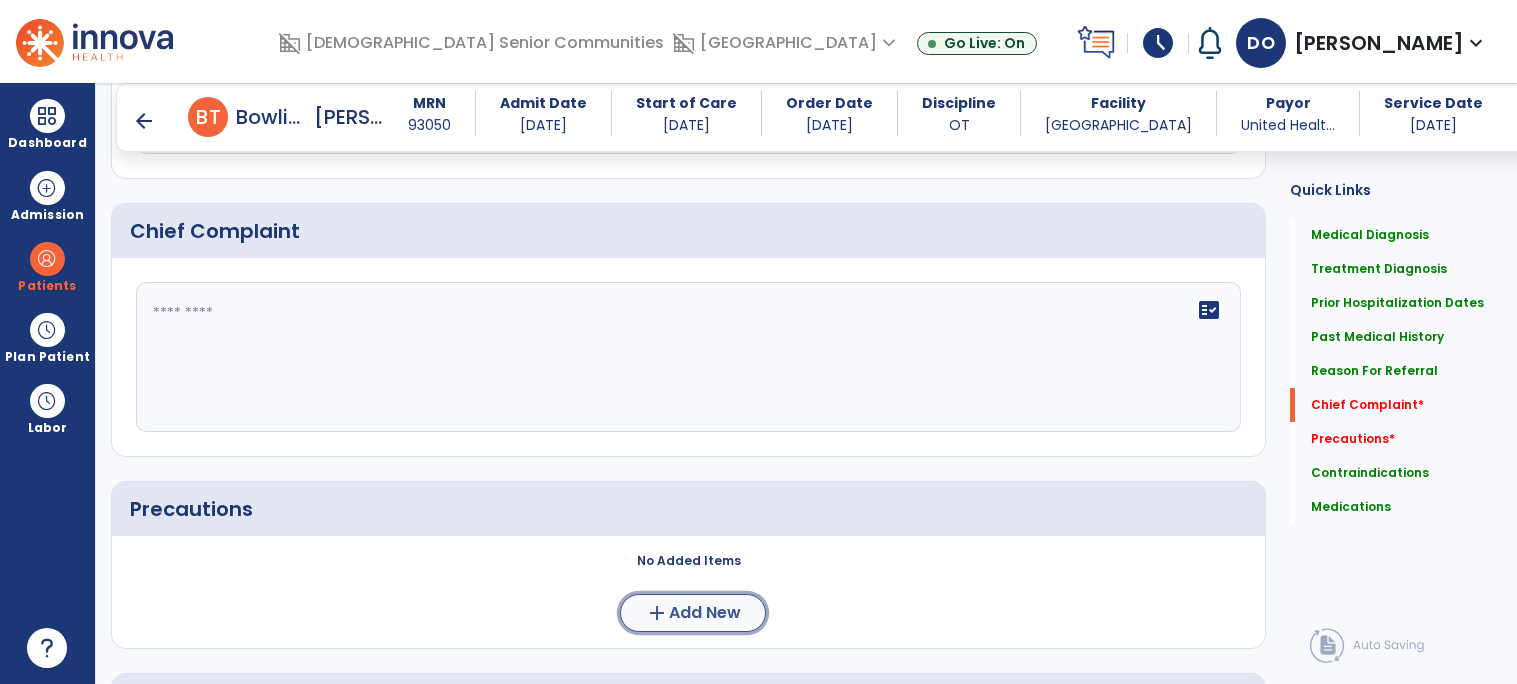 click on "add  Add New" 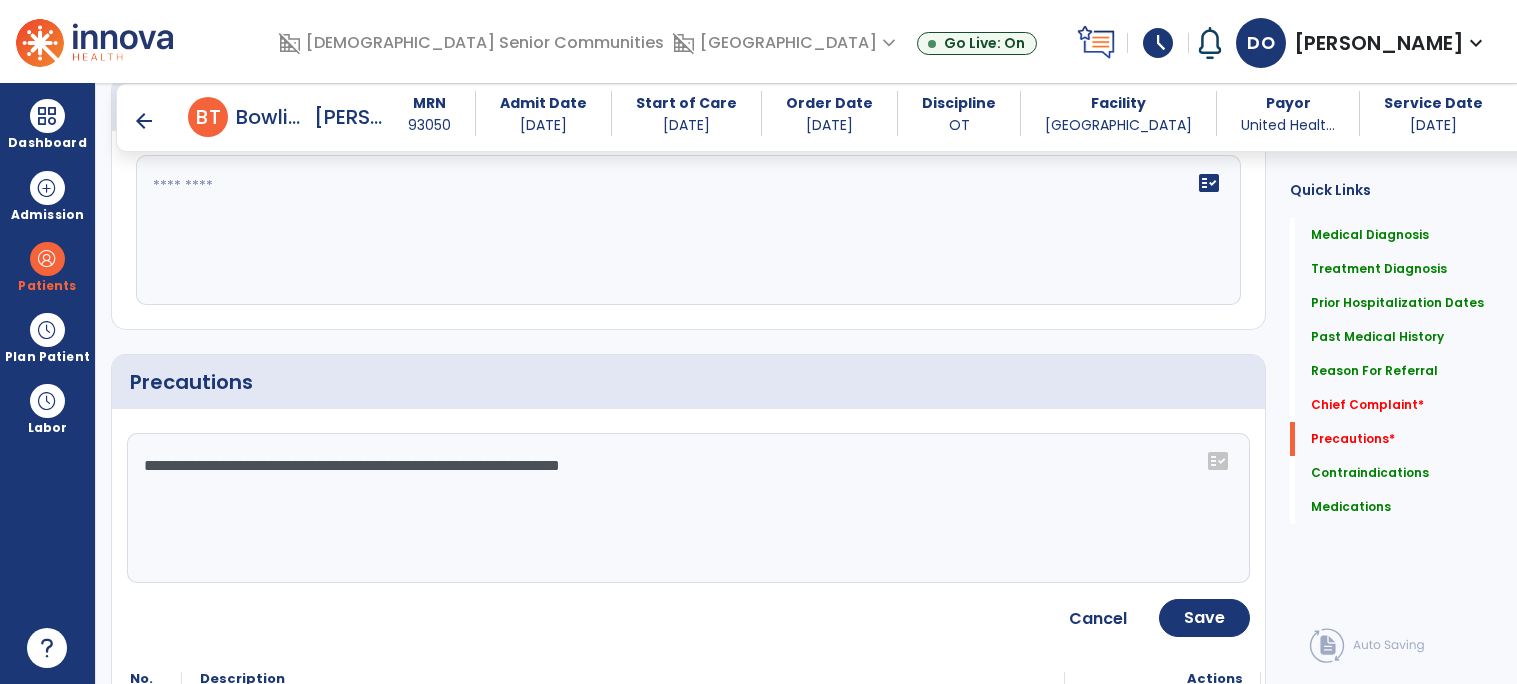 scroll, scrollTop: 1477, scrollLeft: 0, axis: vertical 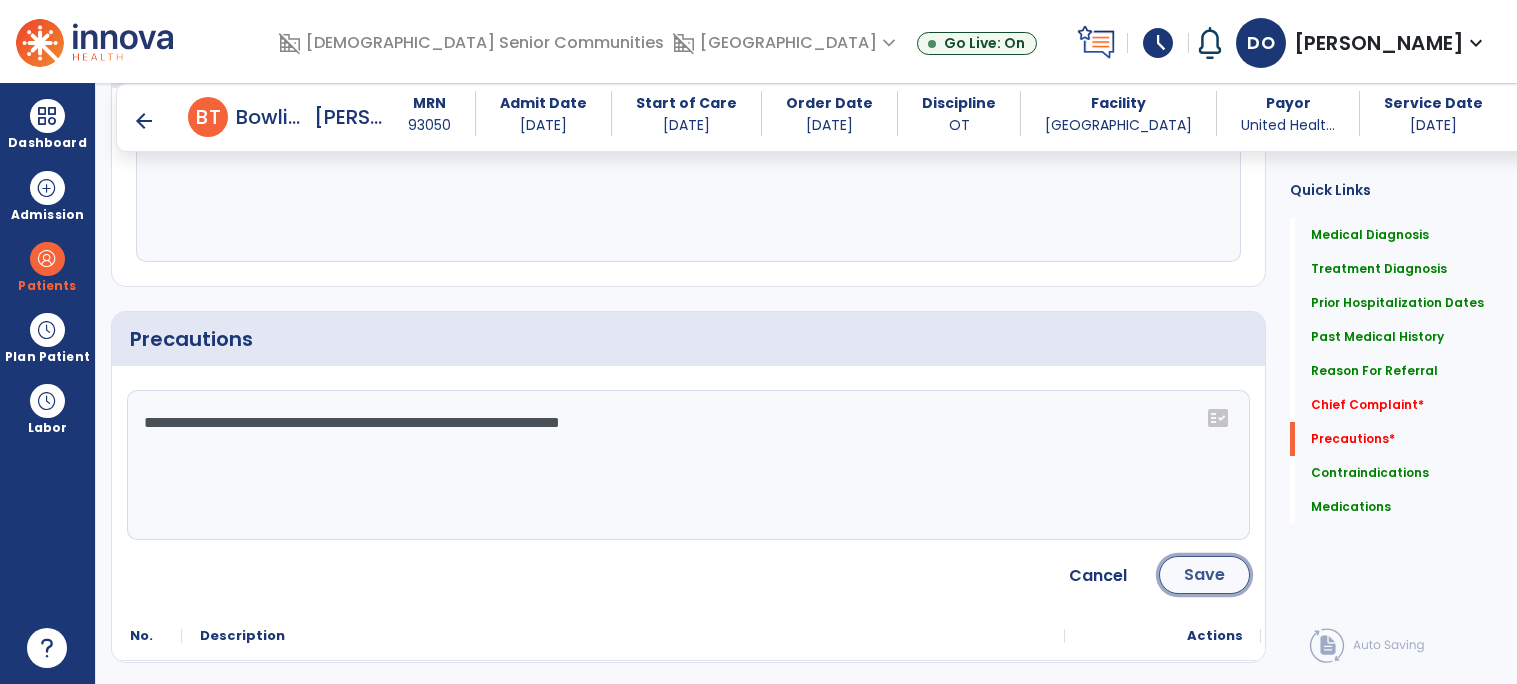 click on "Save" 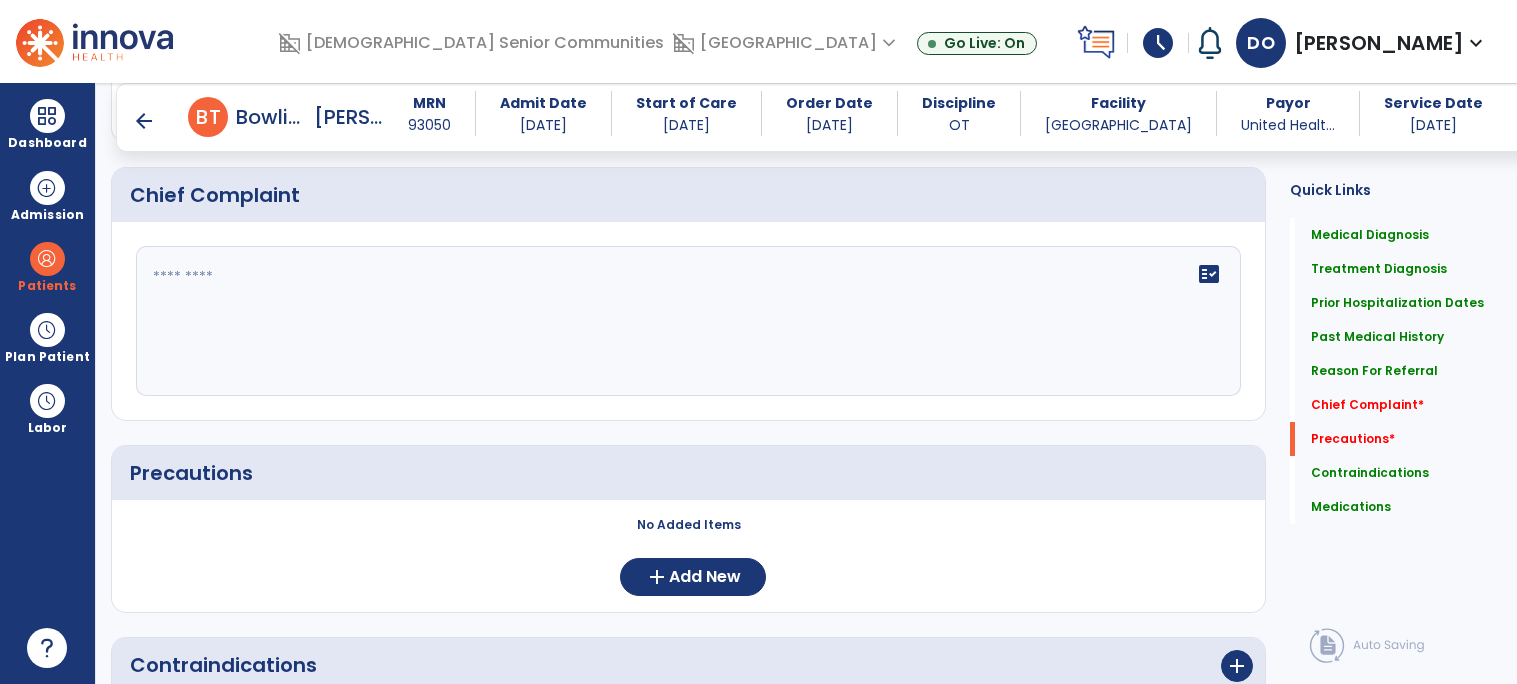 scroll, scrollTop: 1335, scrollLeft: 0, axis: vertical 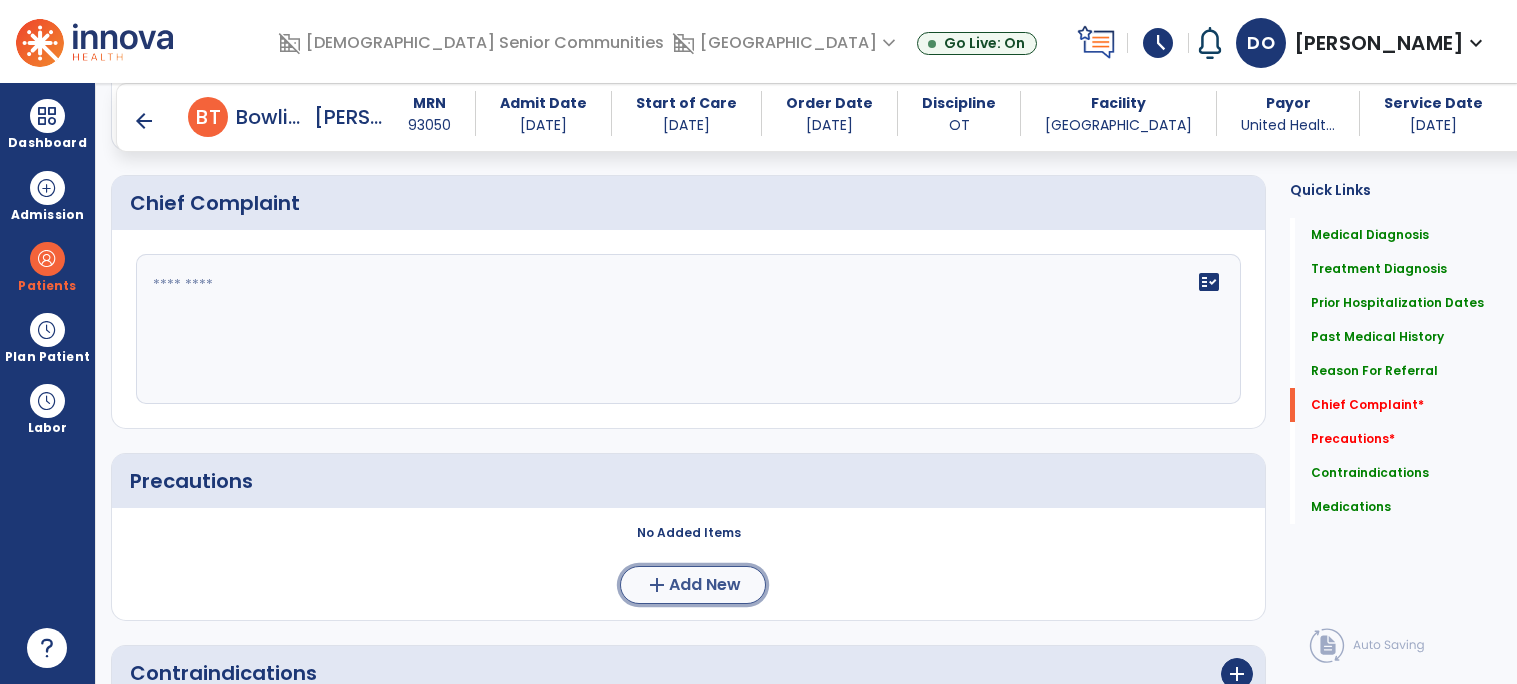 click on "Add New" 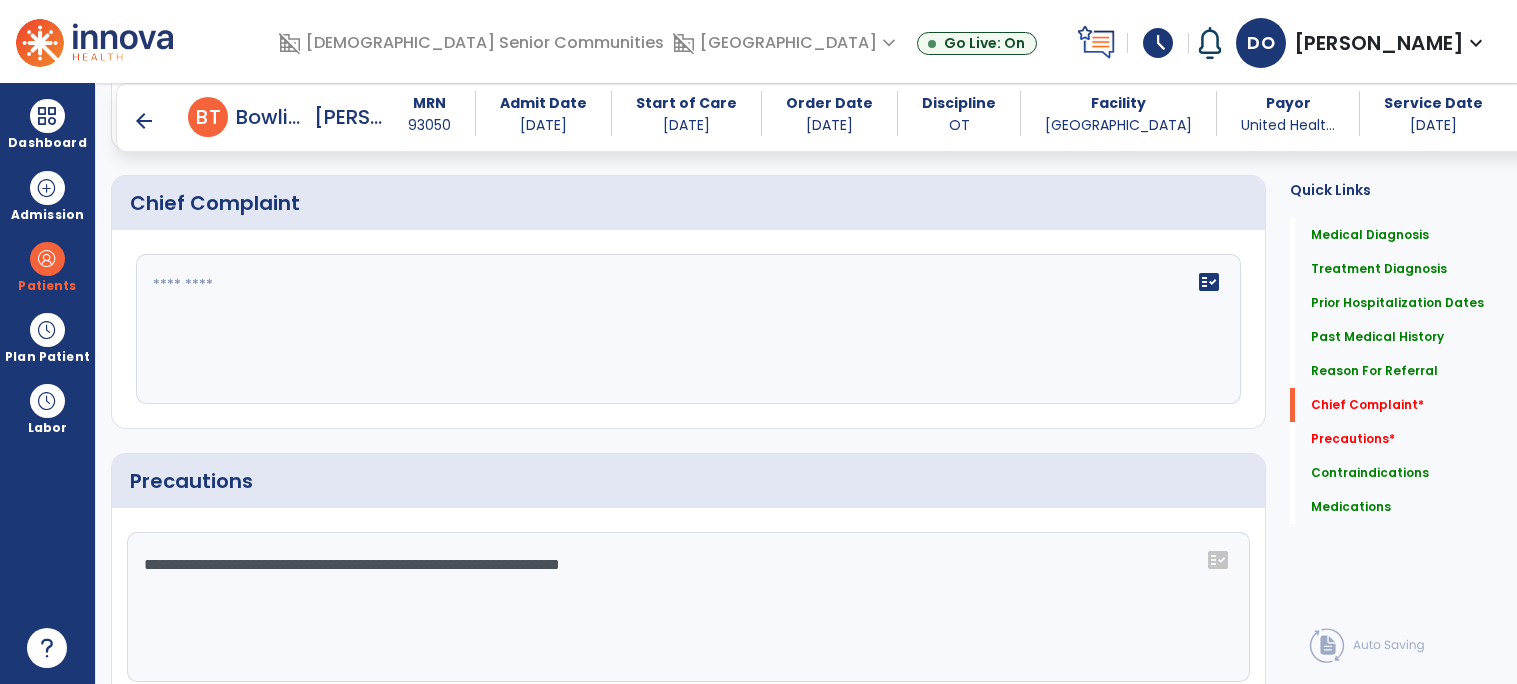 click on "**********" 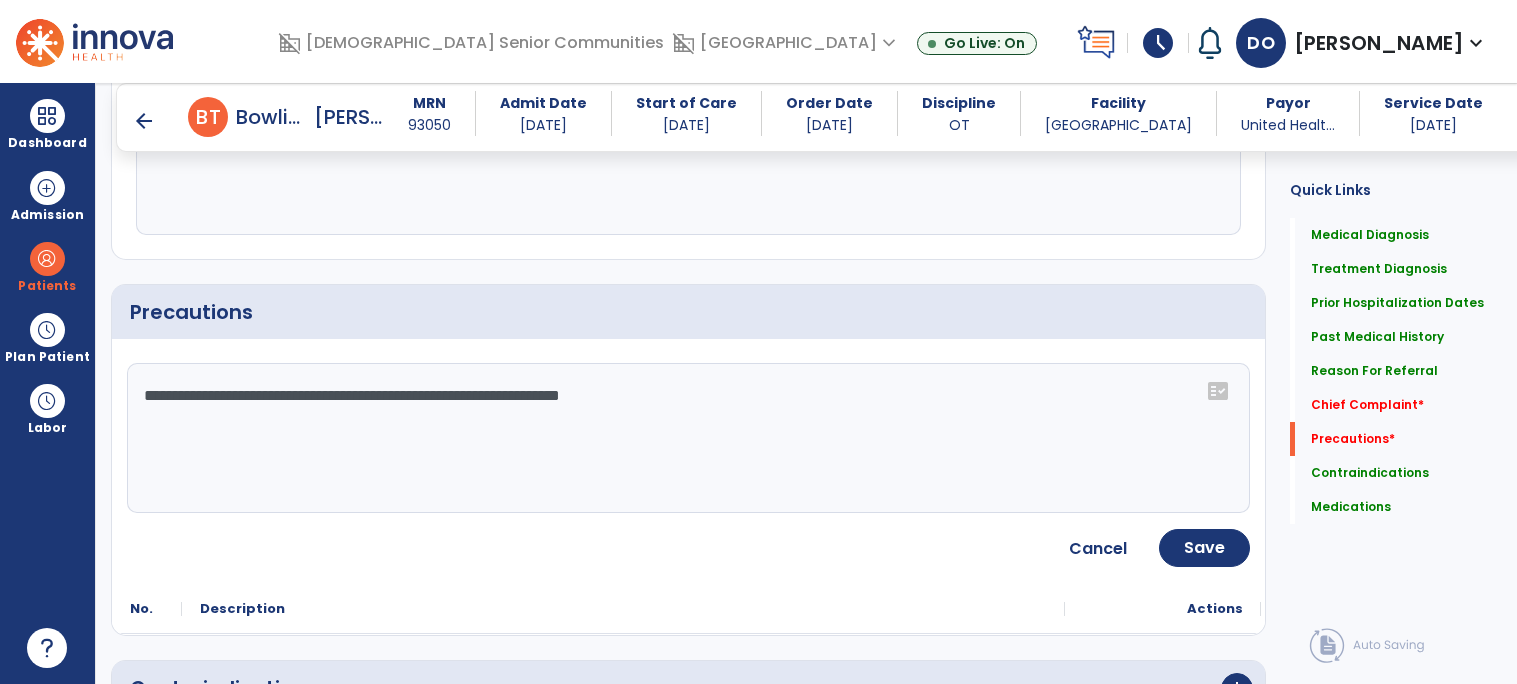scroll, scrollTop: 1503, scrollLeft: 0, axis: vertical 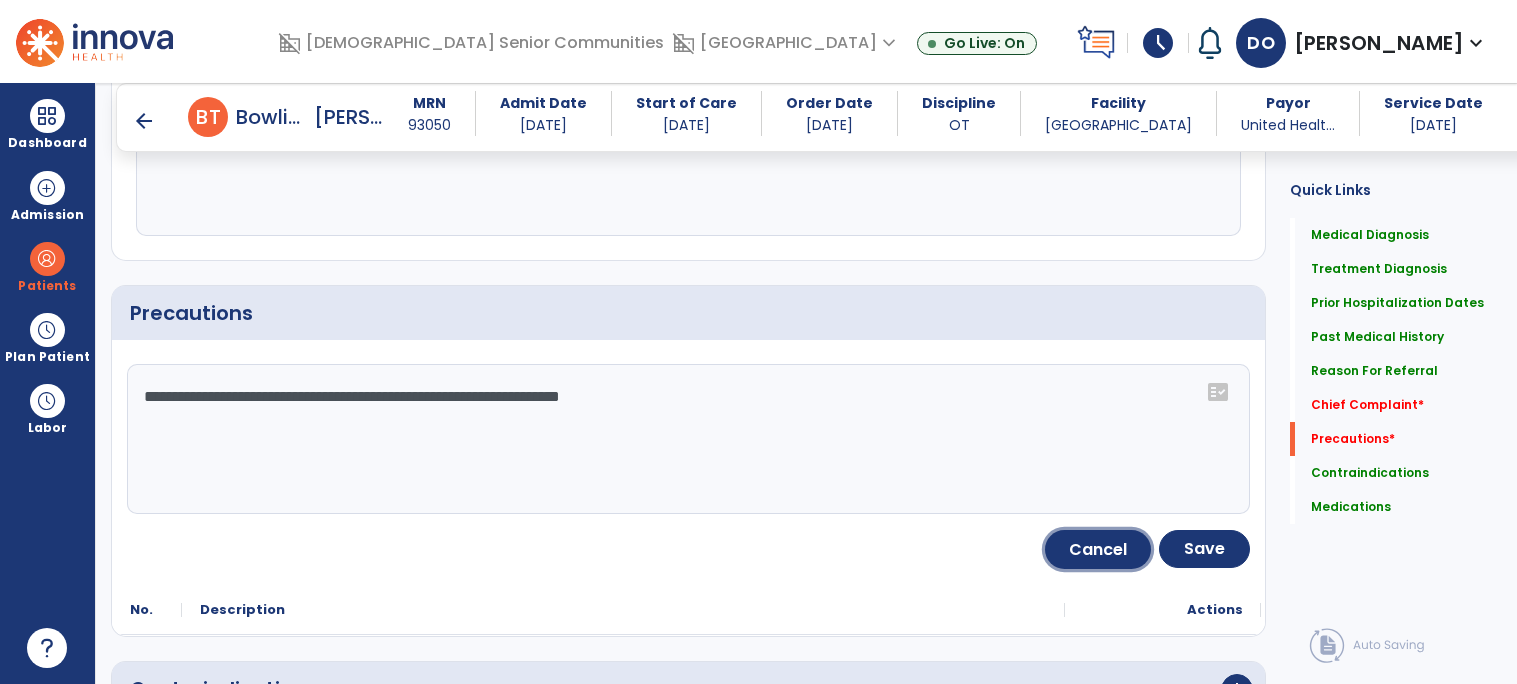 click on "Cancel" 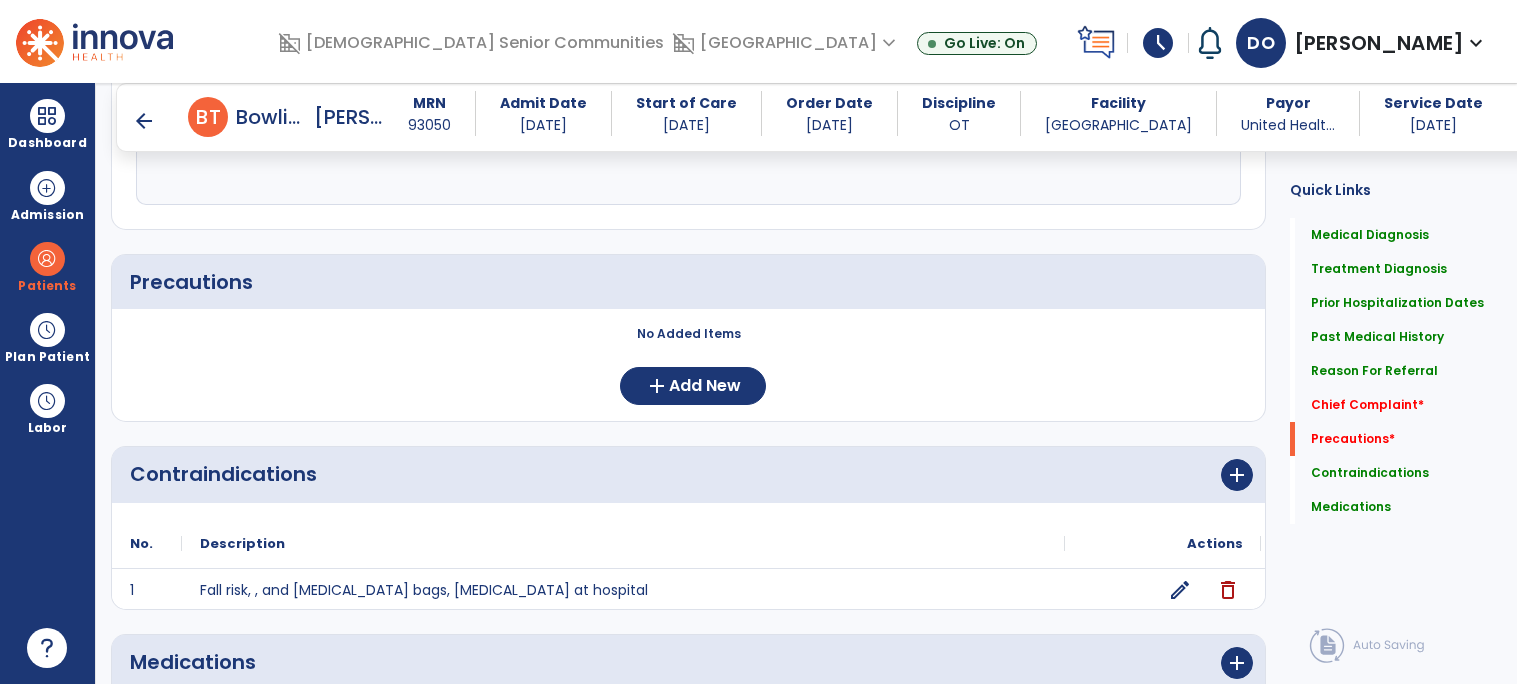 scroll, scrollTop: 1484, scrollLeft: 0, axis: vertical 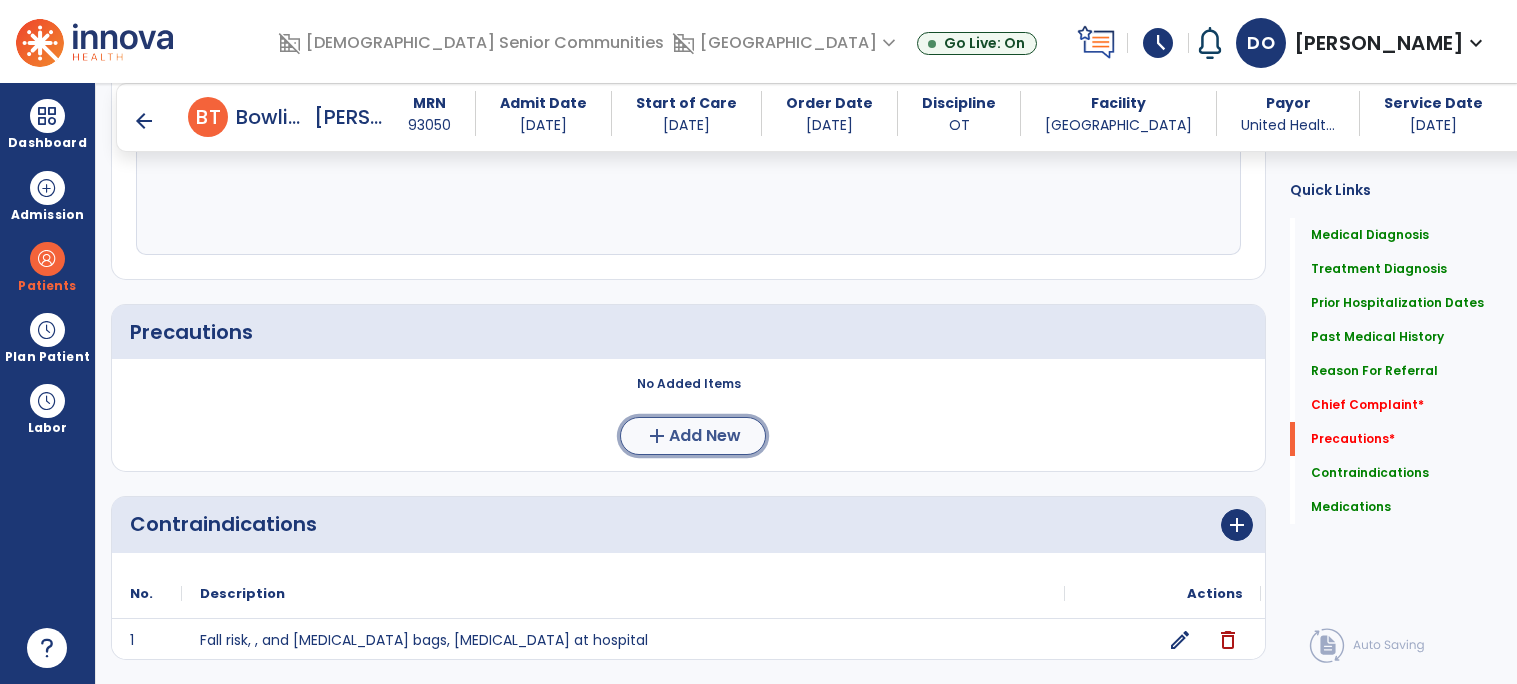 click on "Add New" 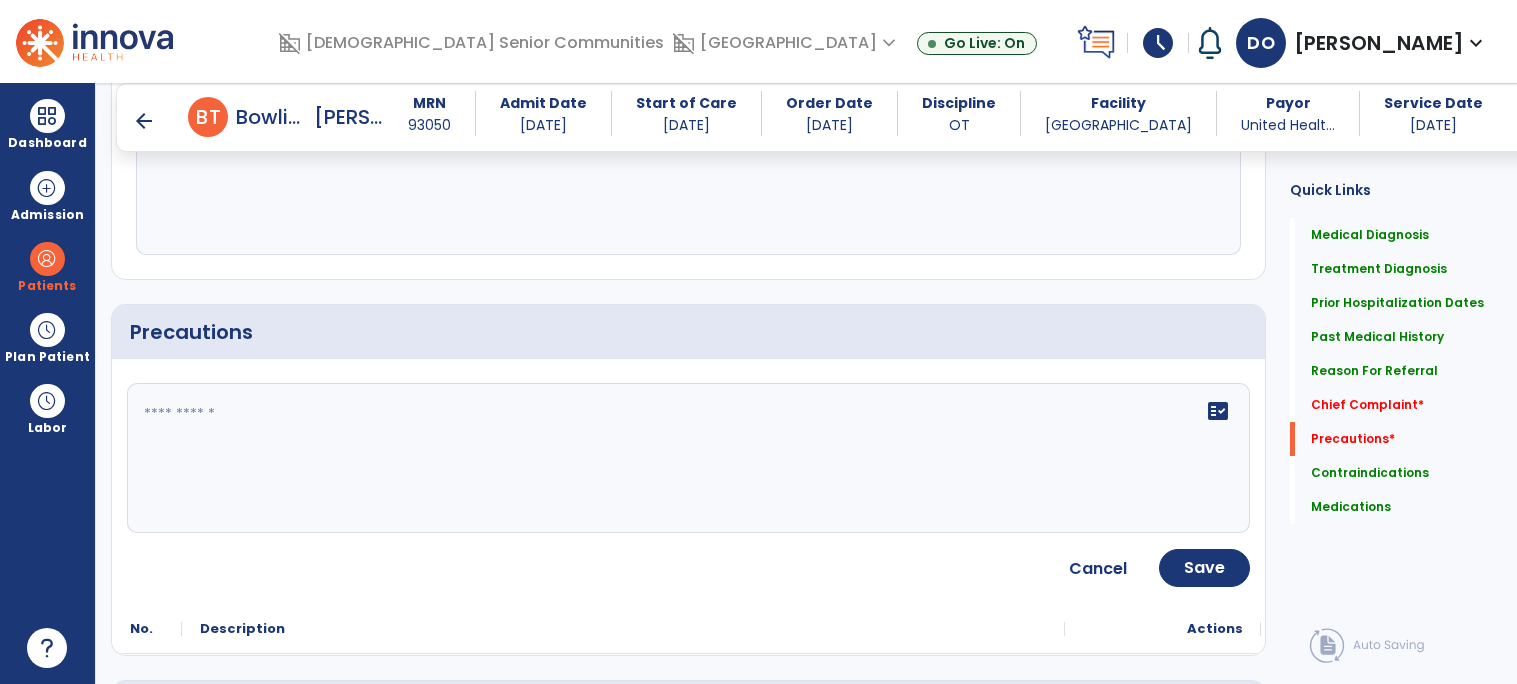click on "fact_check" 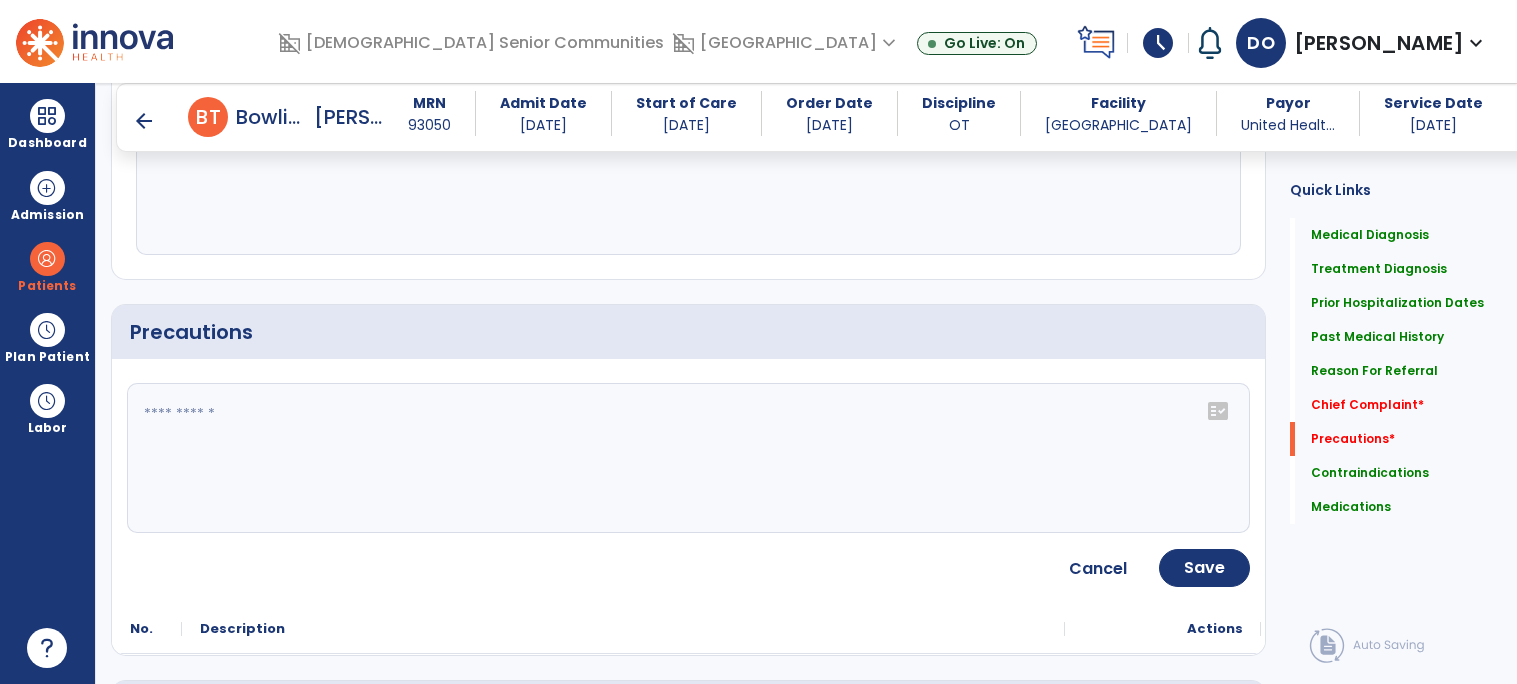click 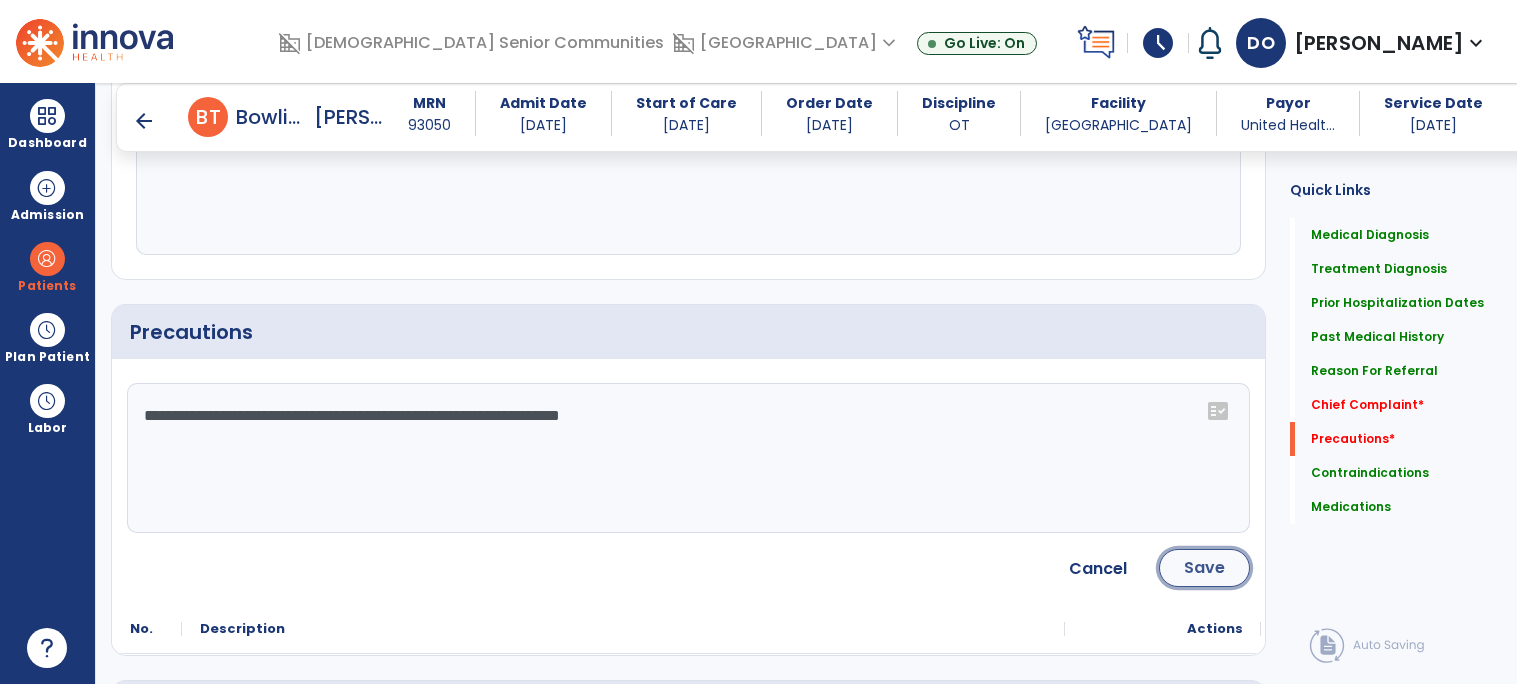 click on "Save" 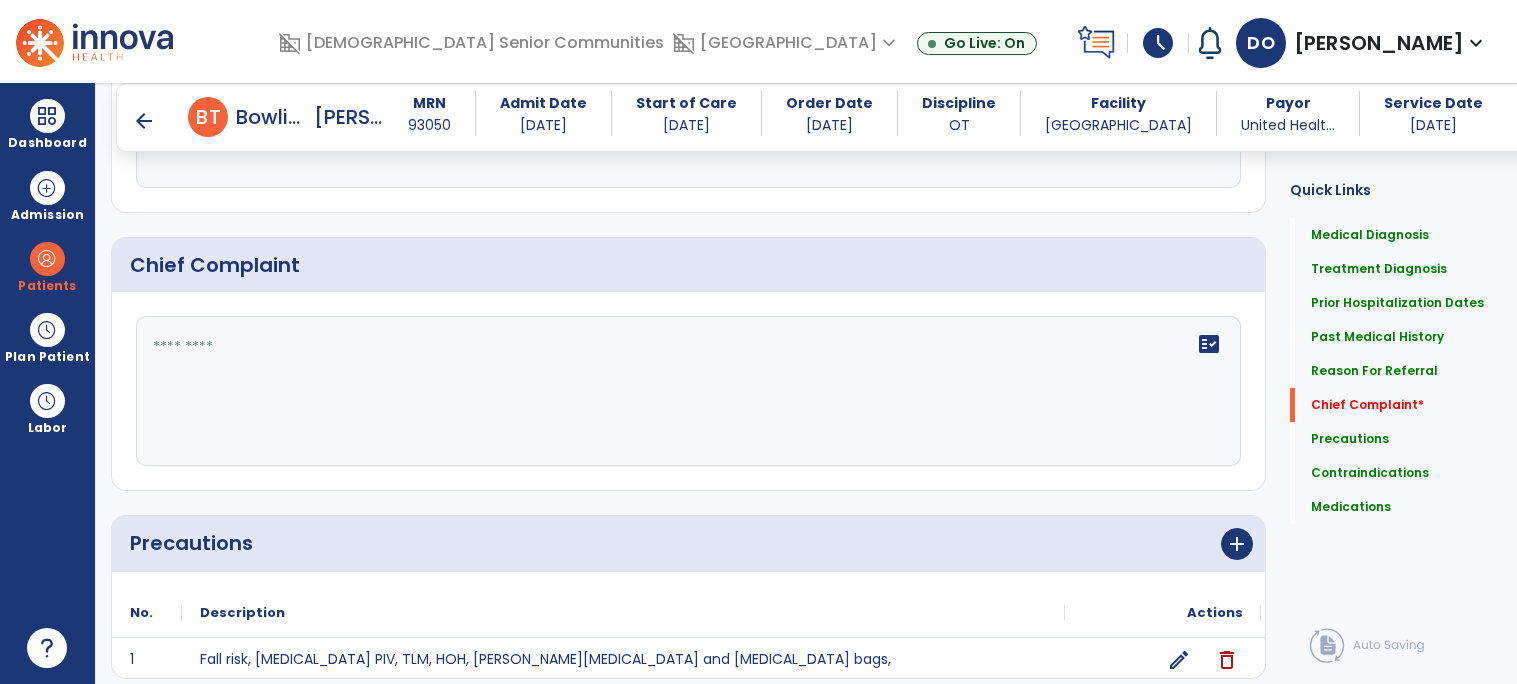 scroll, scrollTop: 1258, scrollLeft: 0, axis: vertical 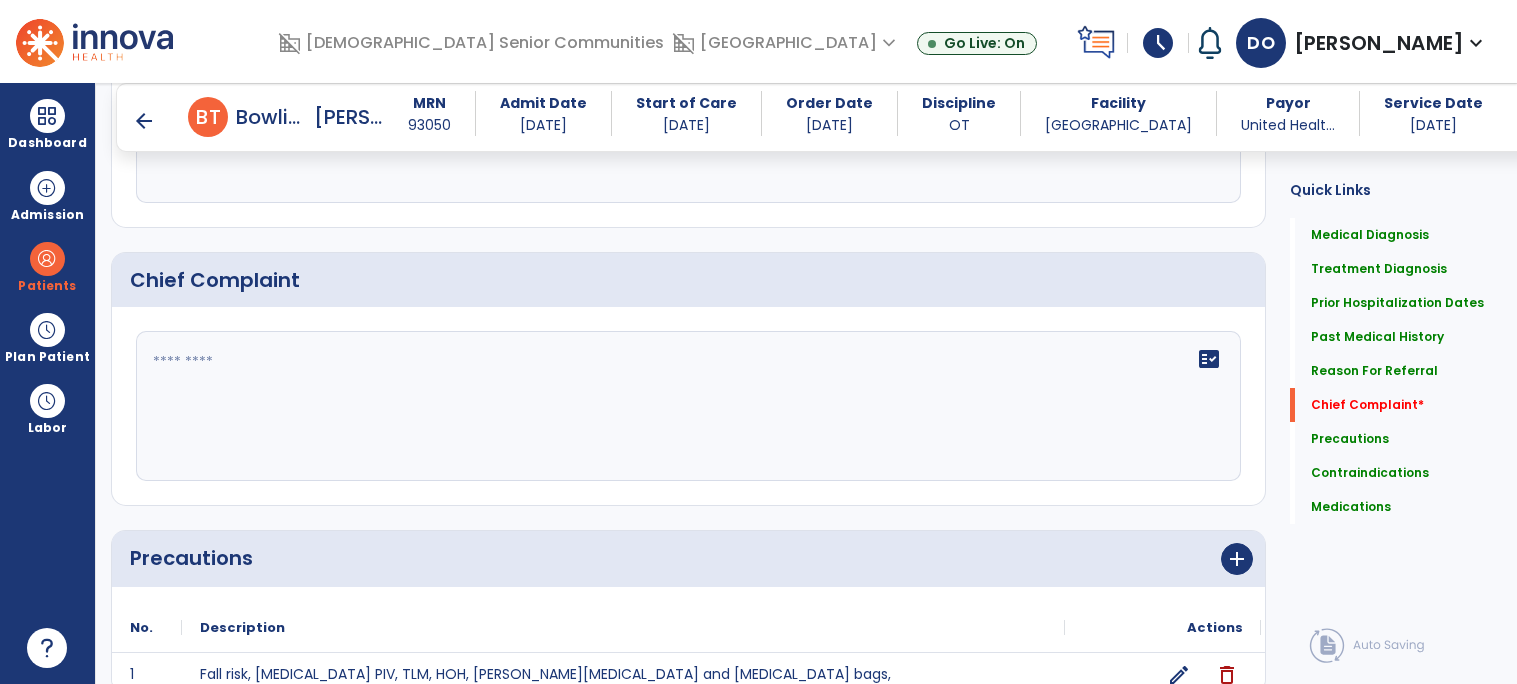 click 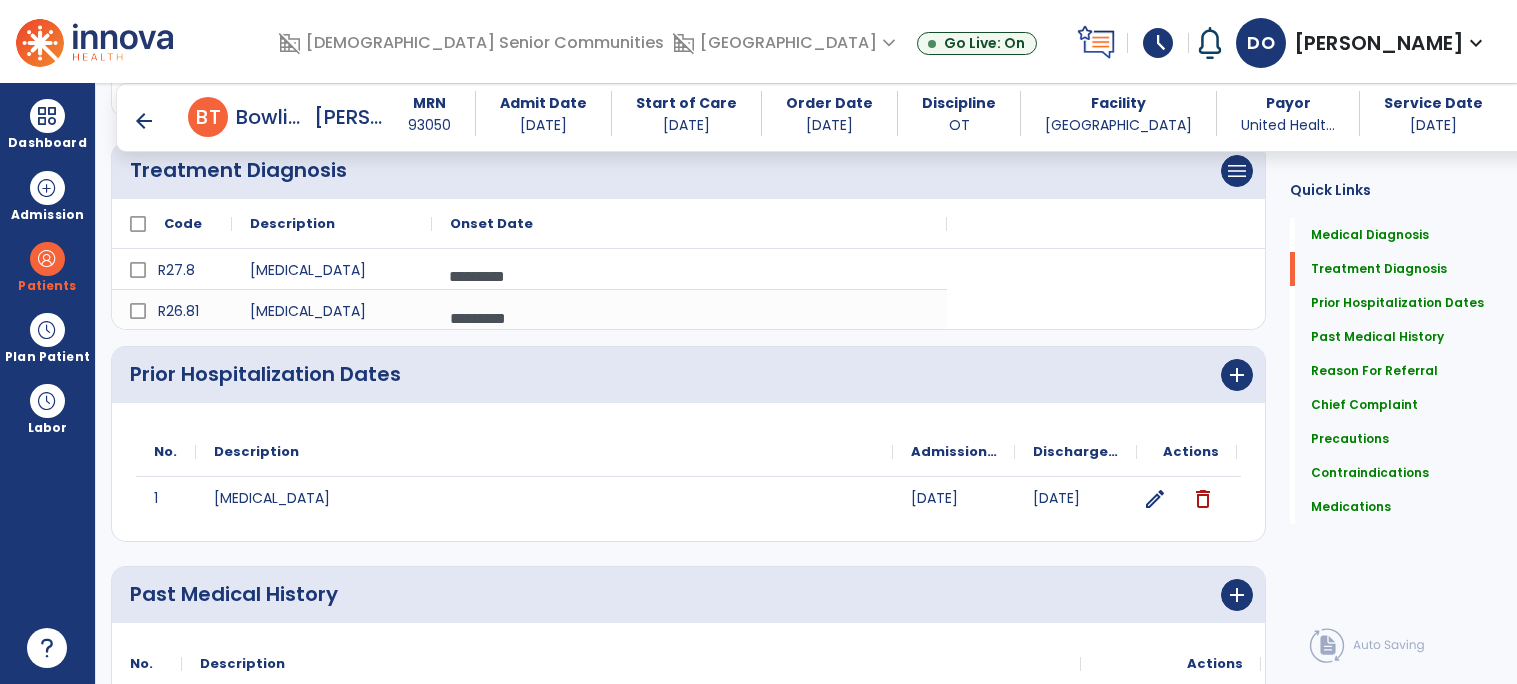 scroll, scrollTop: 0, scrollLeft: 0, axis: both 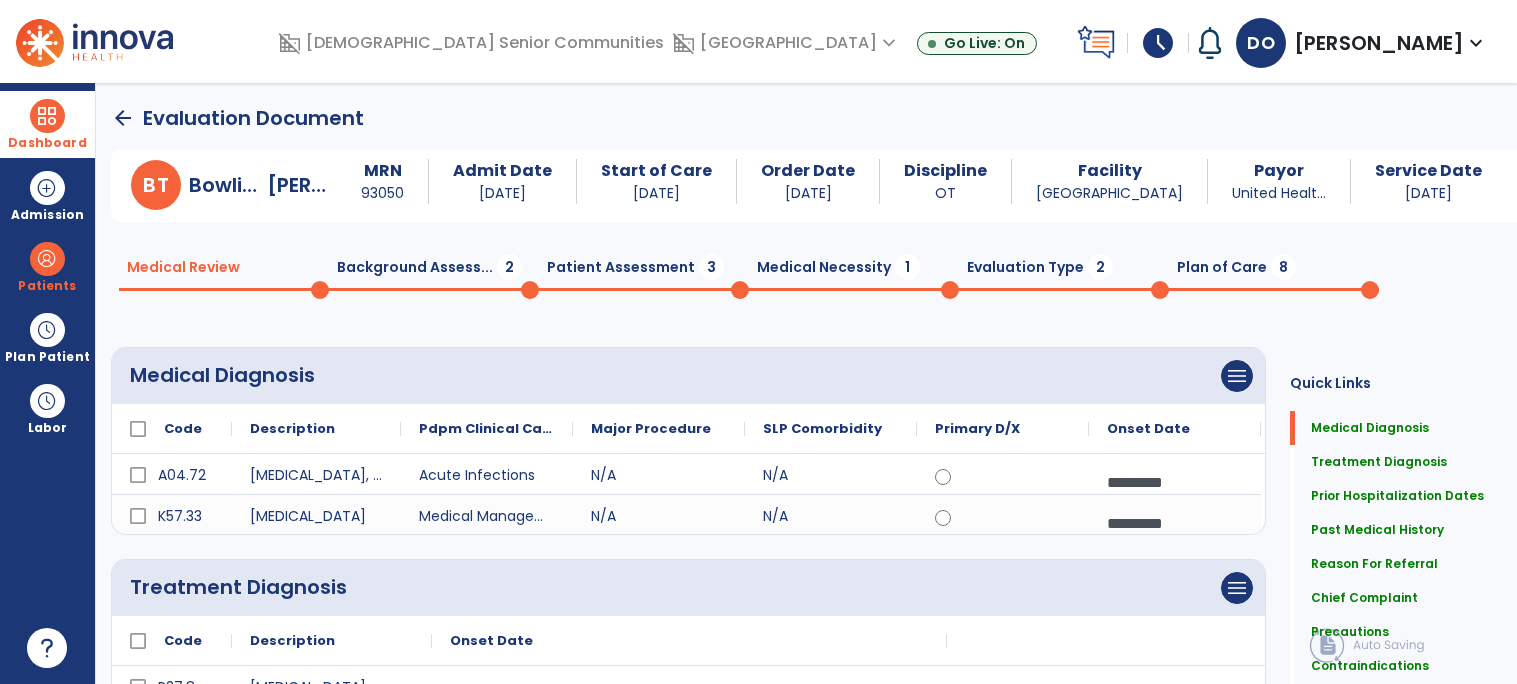 type on "**********" 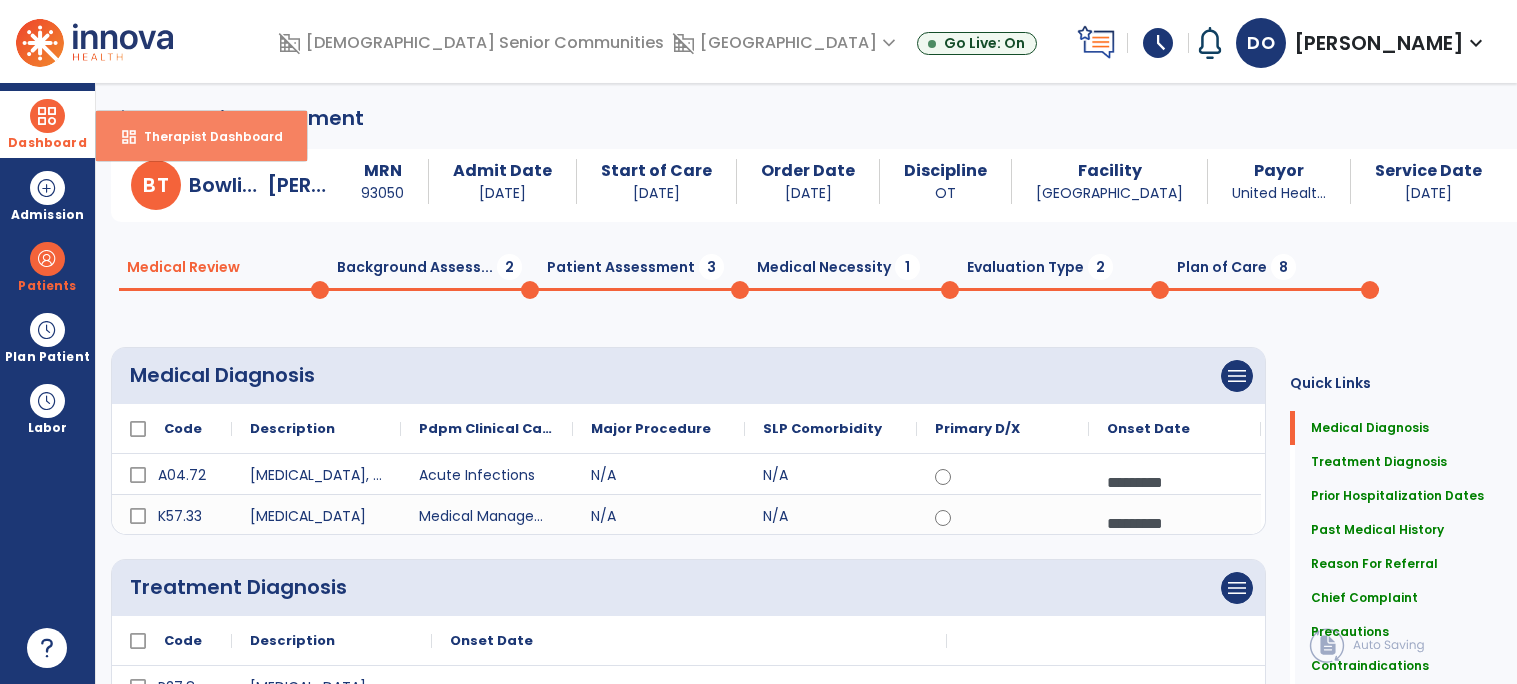 click on "Therapist Dashboard" at bounding box center (205, 136) 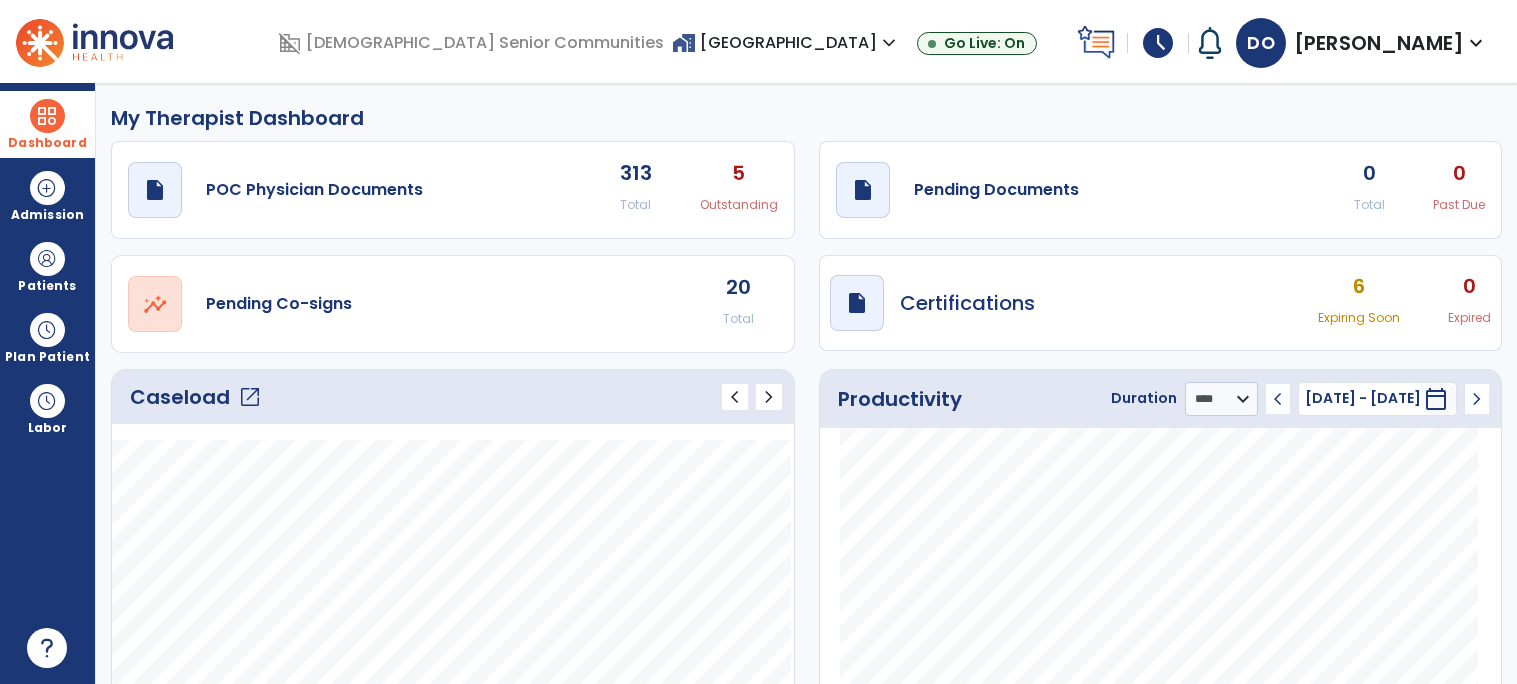click on "Caseload   open_in_new" 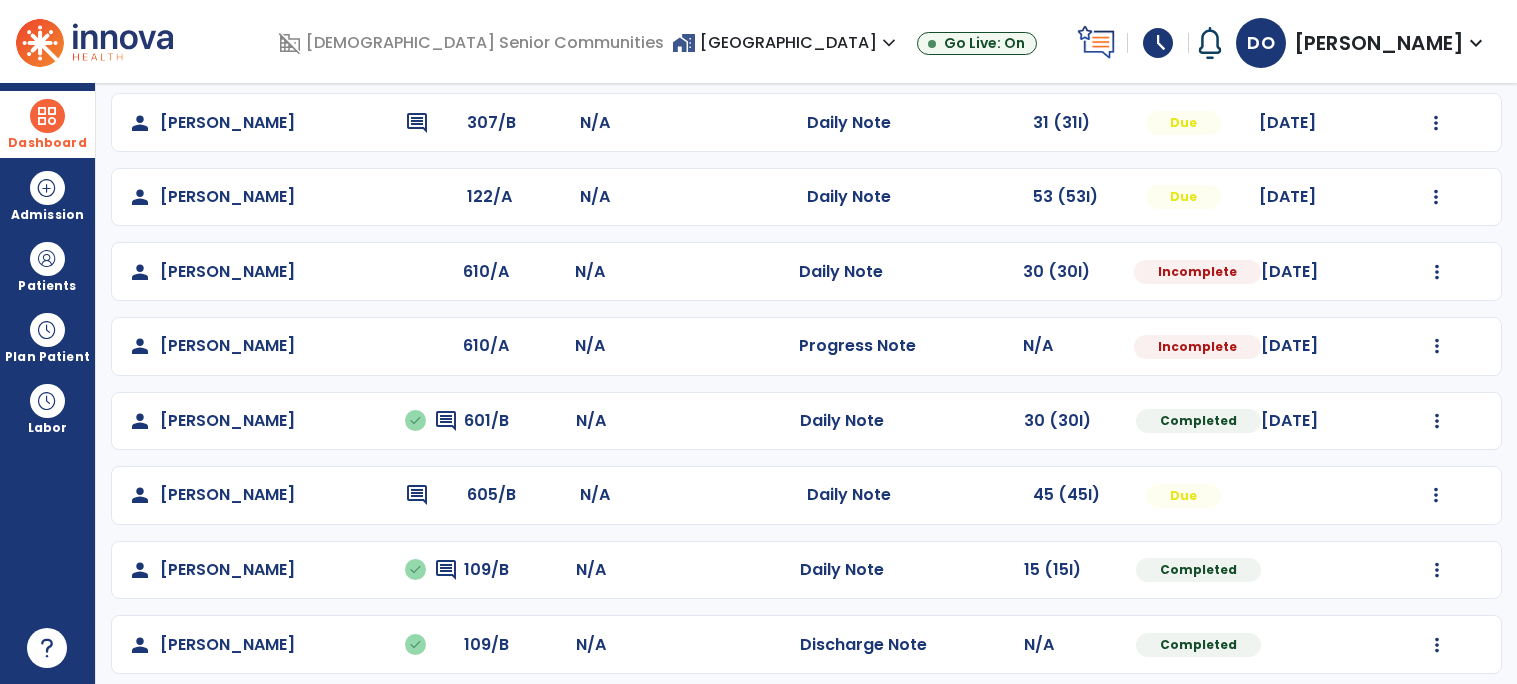 scroll, scrollTop: 908, scrollLeft: 0, axis: vertical 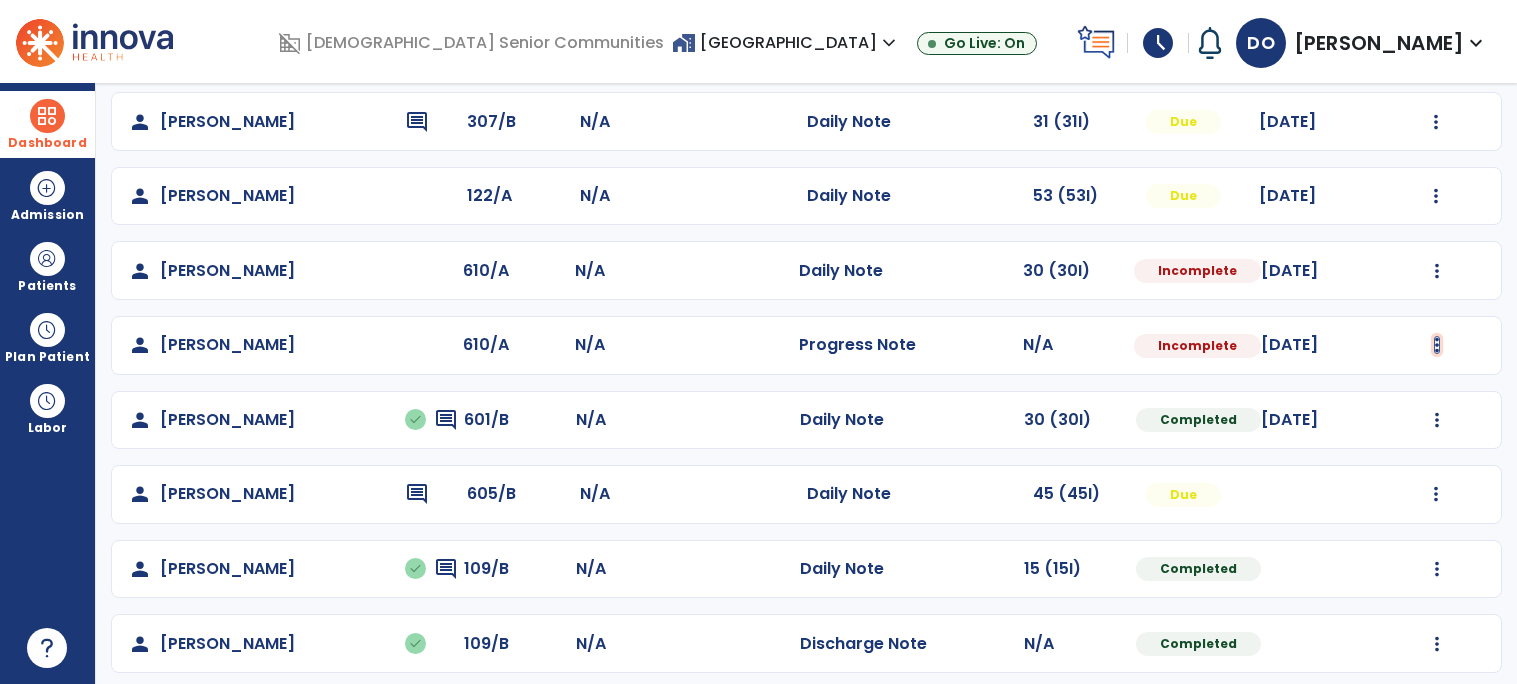 click at bounding box center (1436, -475) 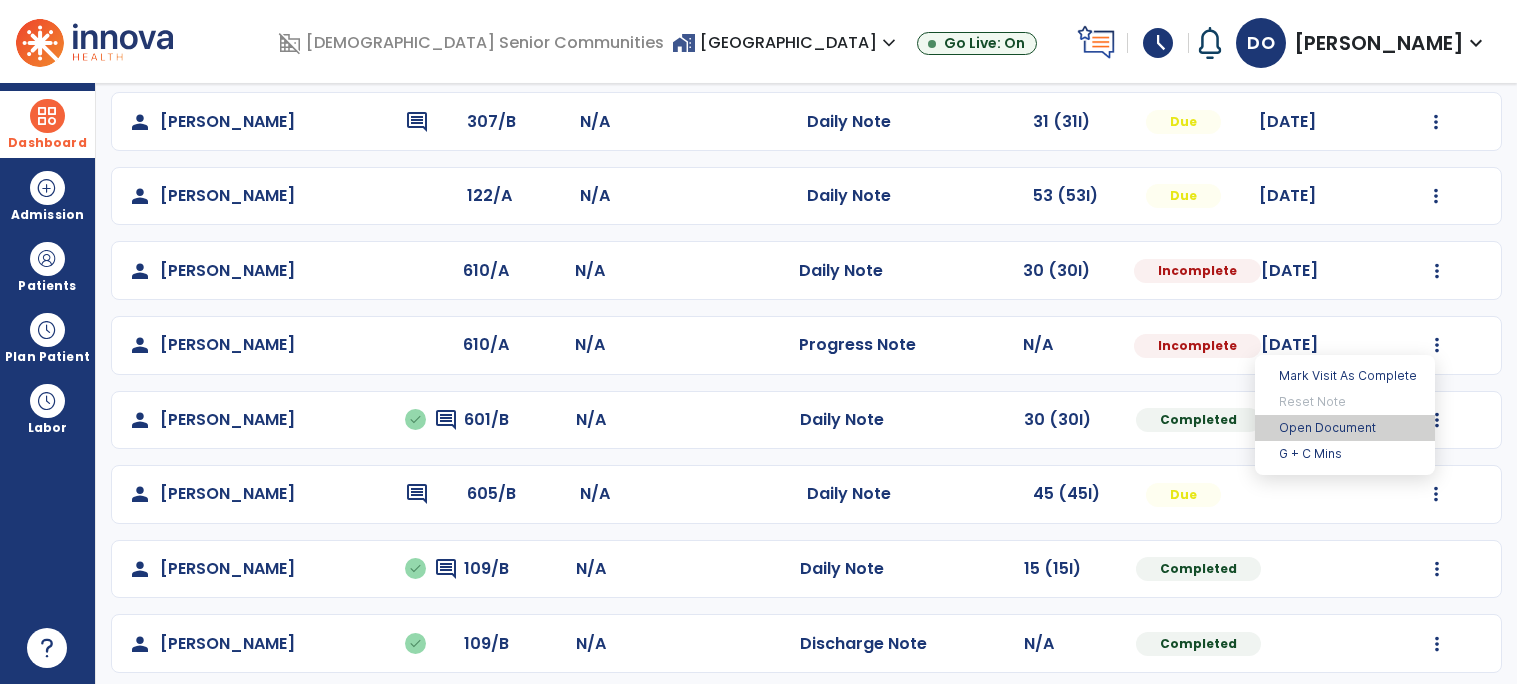 click on "Open Document" at bounding box center [1345, 428] 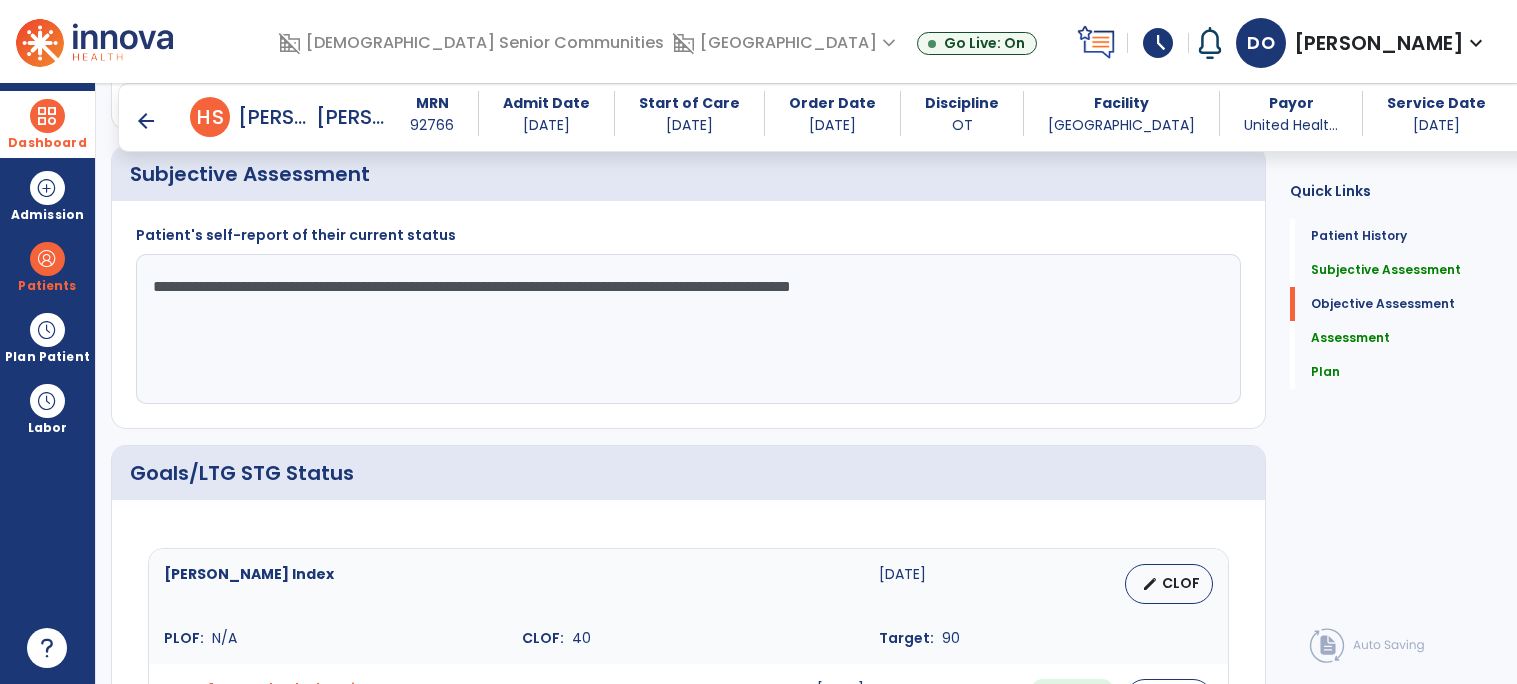 scroll, scrollTop: 419, scrollLeft: 0, axis: vertical 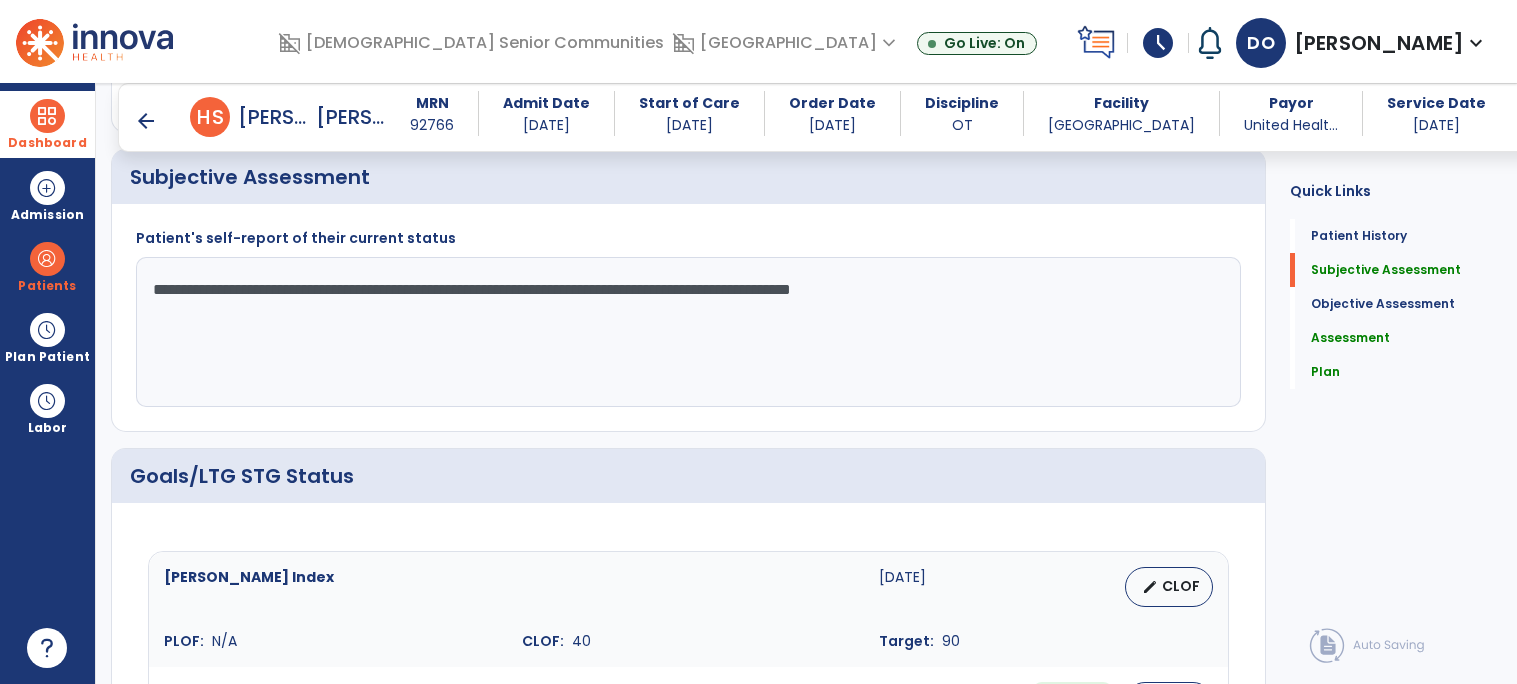 click on "**********" 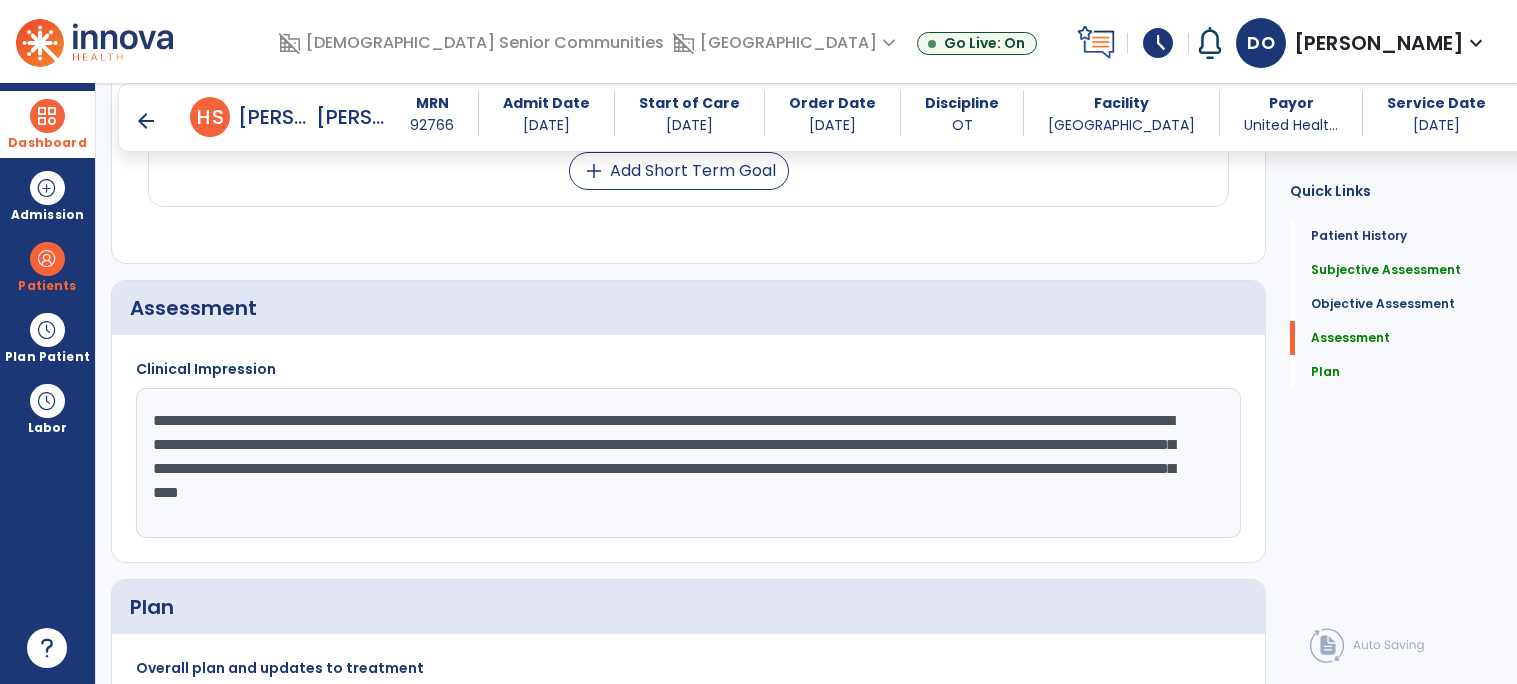 scroll, scrollTop: 2271, scrollLeft: 0, axis: vertical 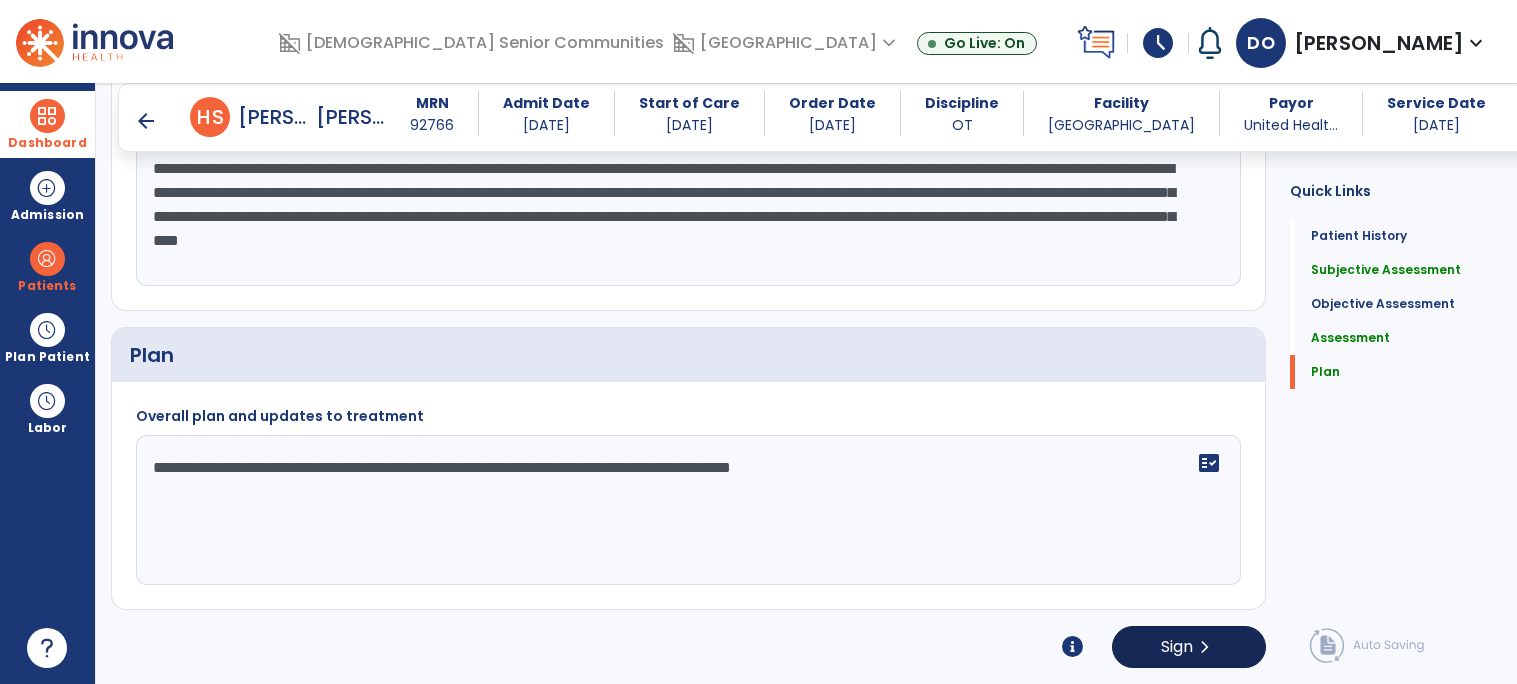 type on "**********" 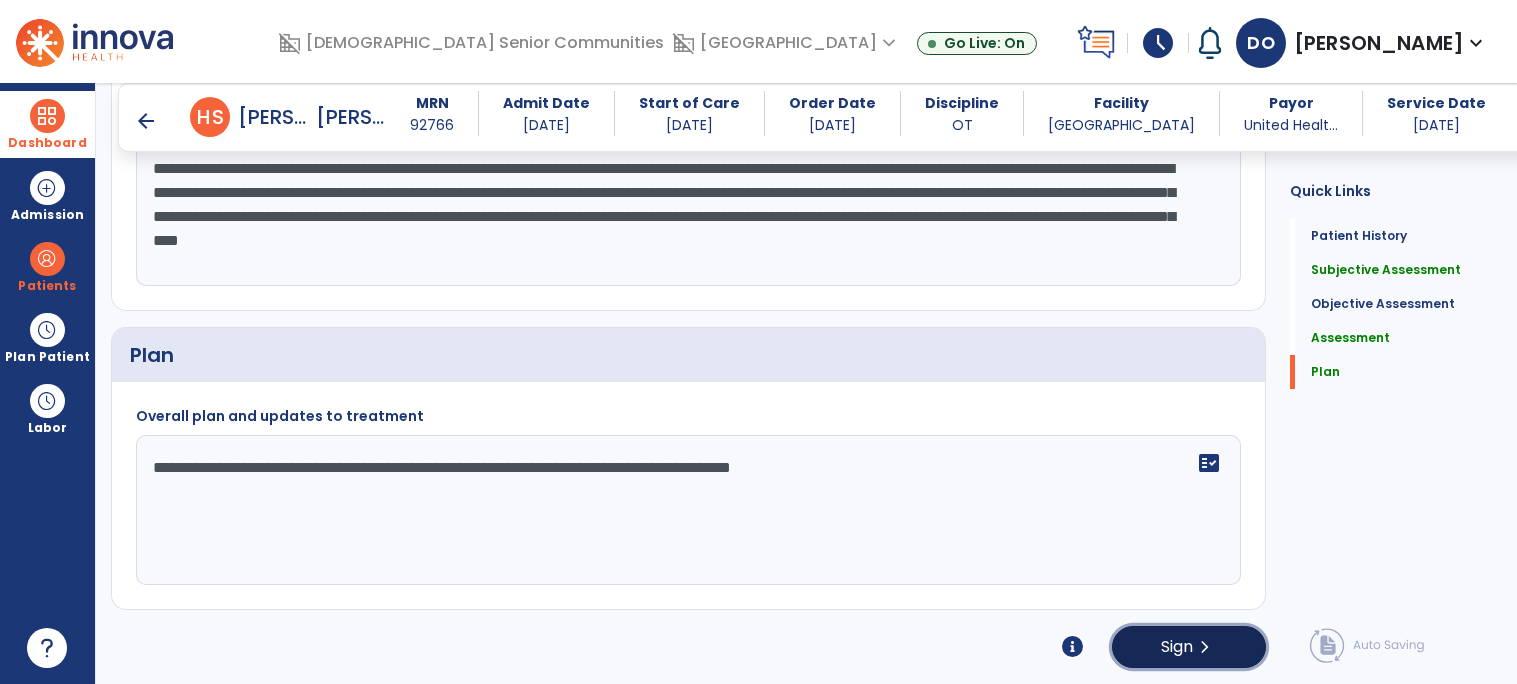 click on "chevron_right" 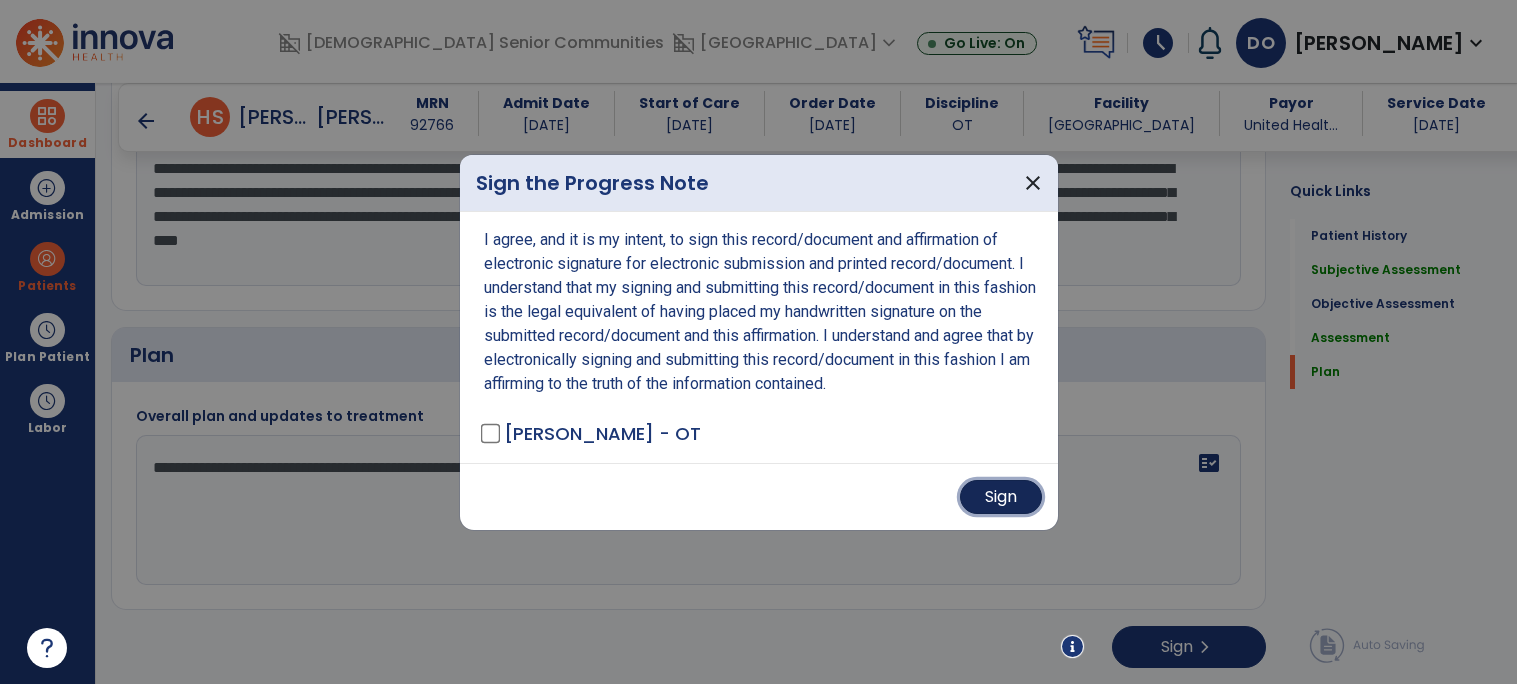 click on "Sign" at bounding box center (1001, 497) 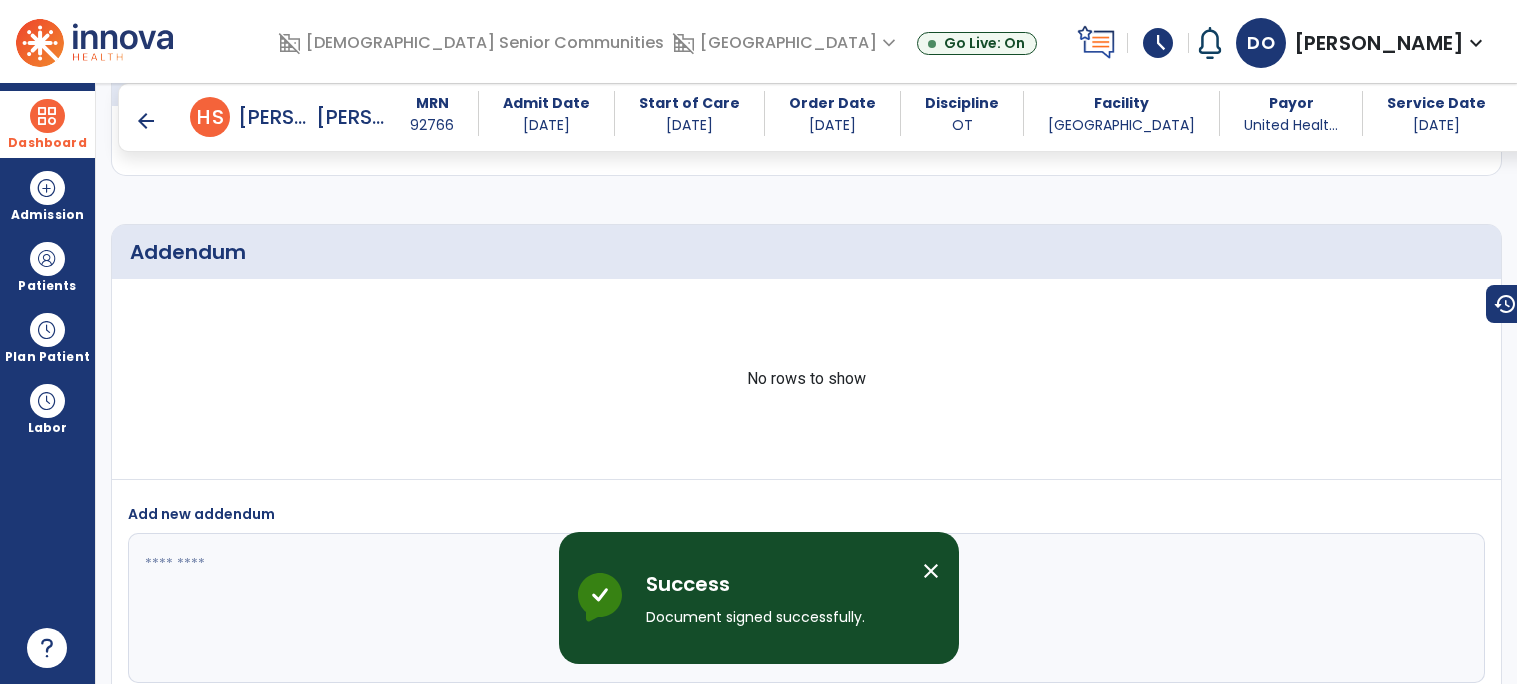 scroll, scrollTop: 327, scrollLeft: 0, axis: vertical 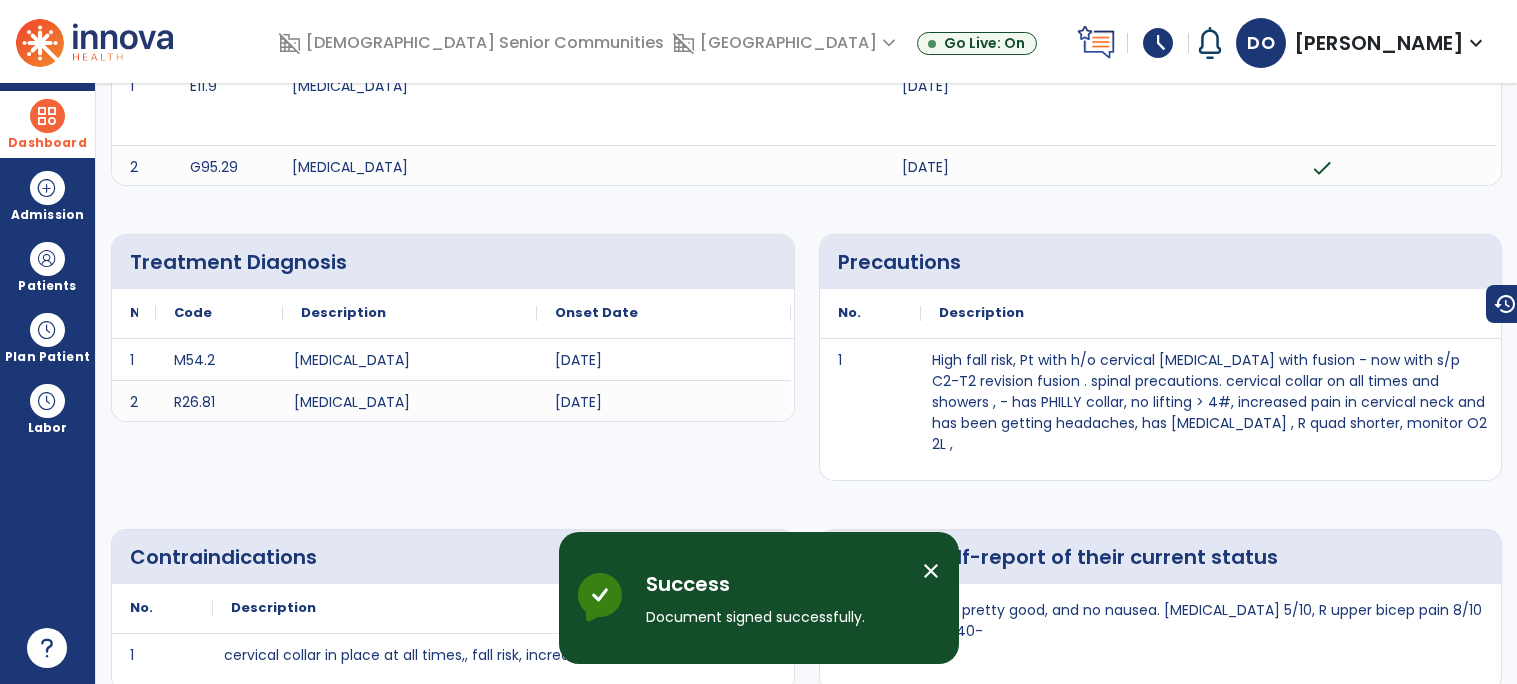 click on "arrow_back" 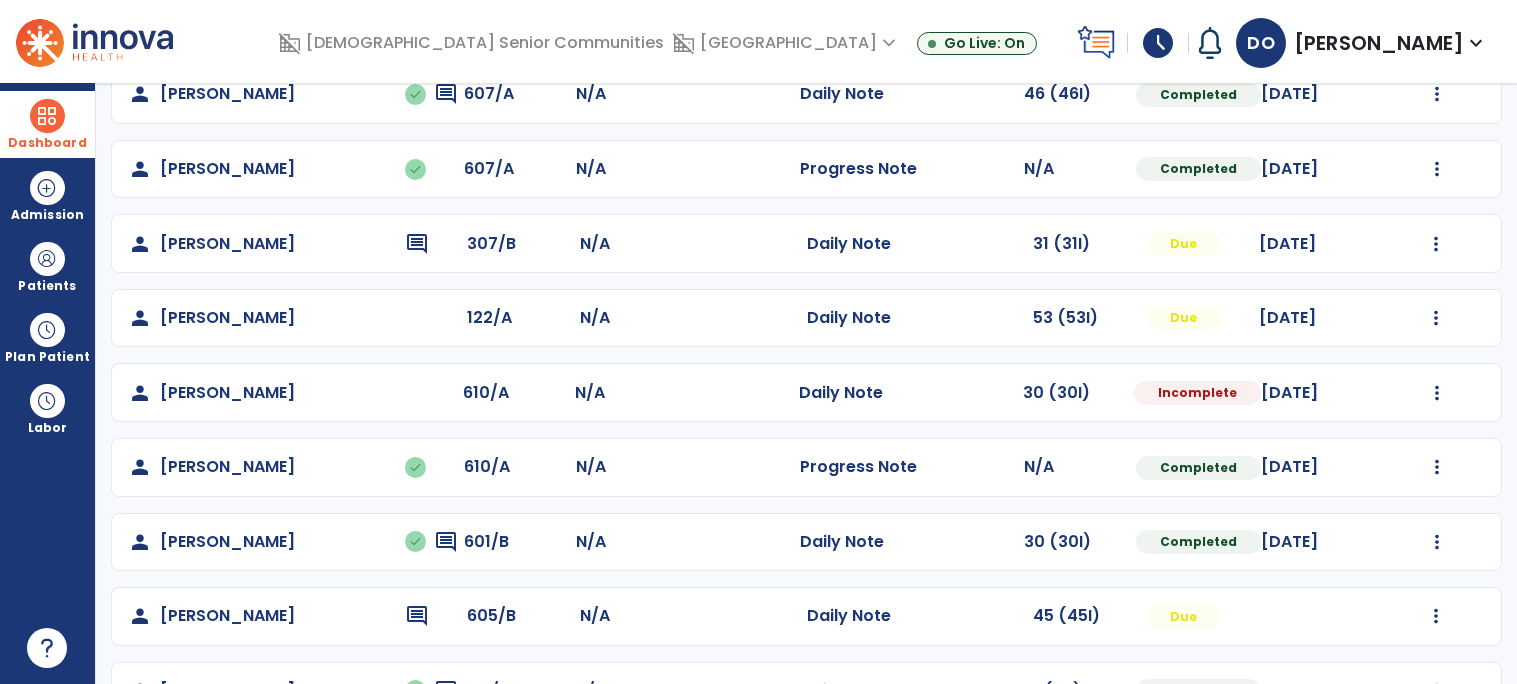 scroll, scrollTop: 768, scrollLeft: 0, axis: vertical 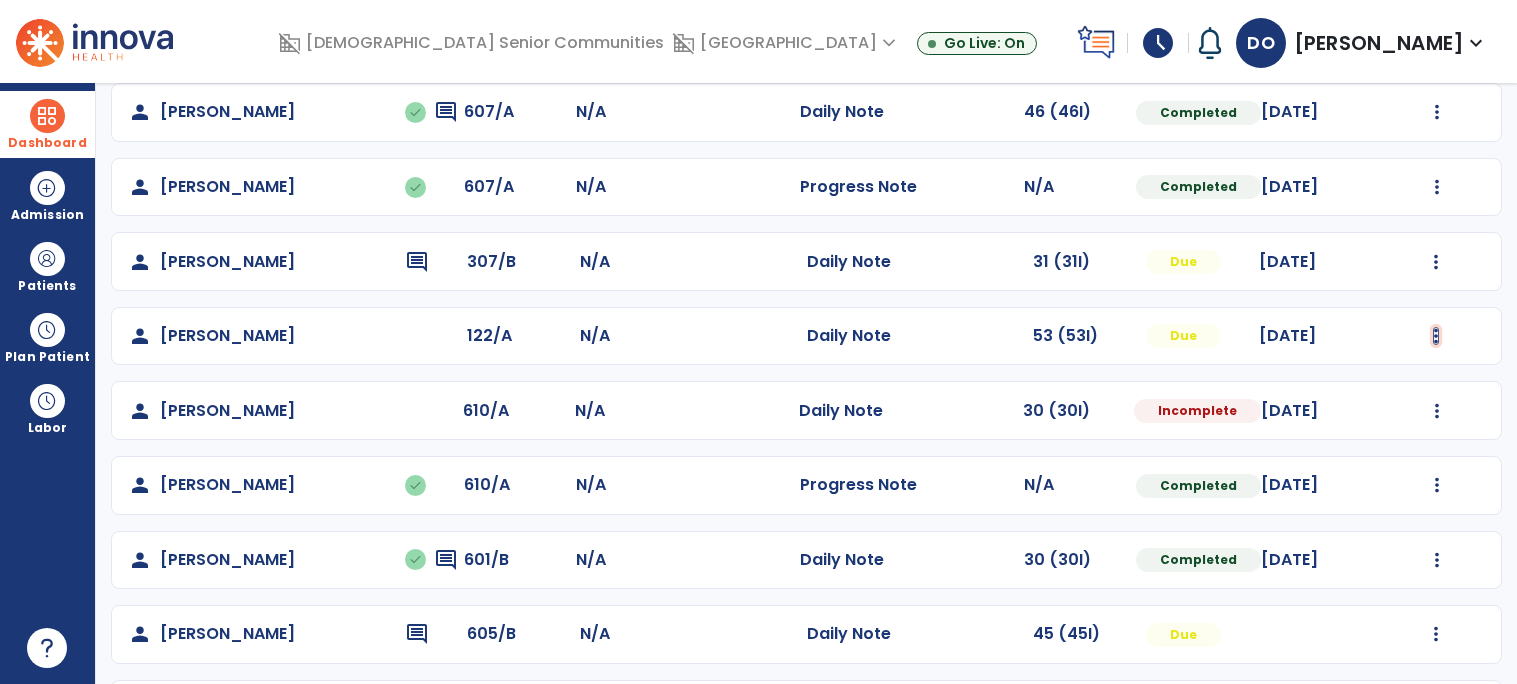 click at bounding box center [1436, -335] 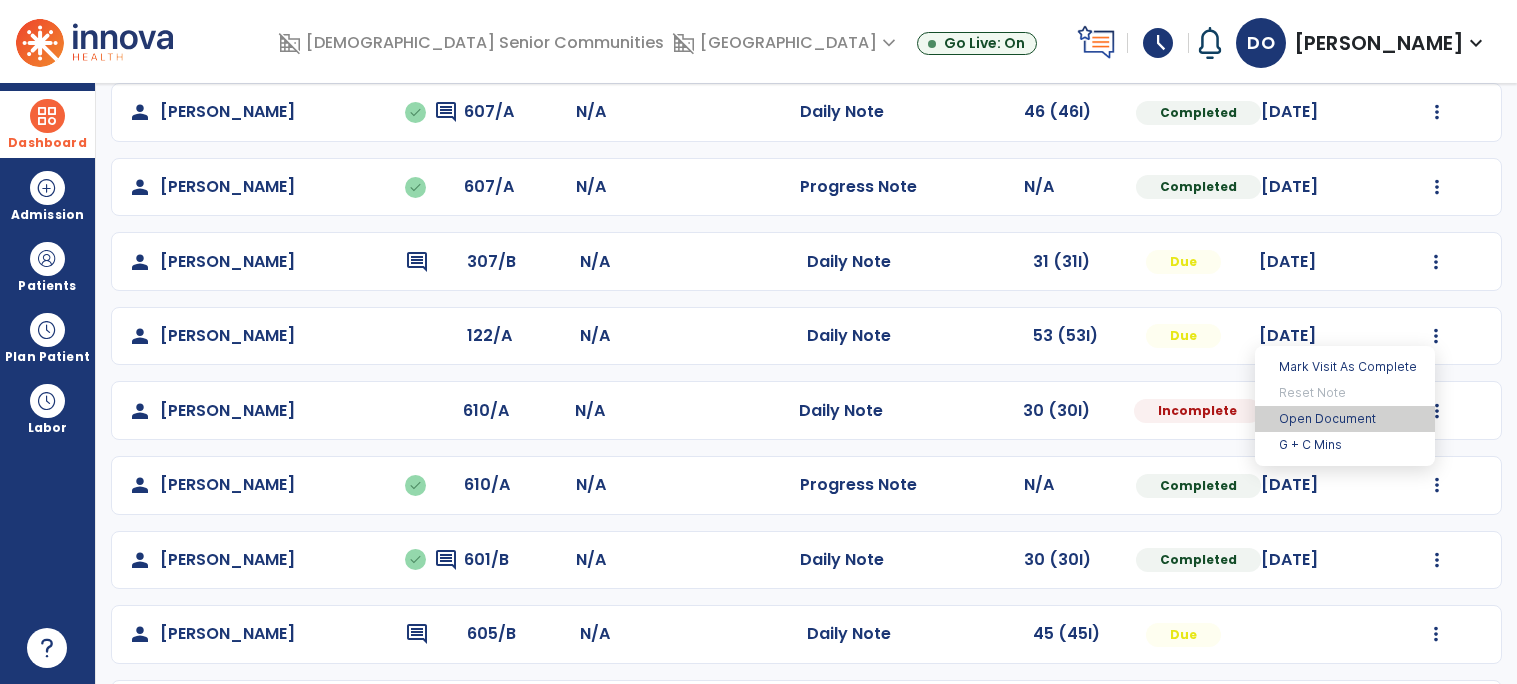 click on "Open Document" at bounding box center [1345, 419] 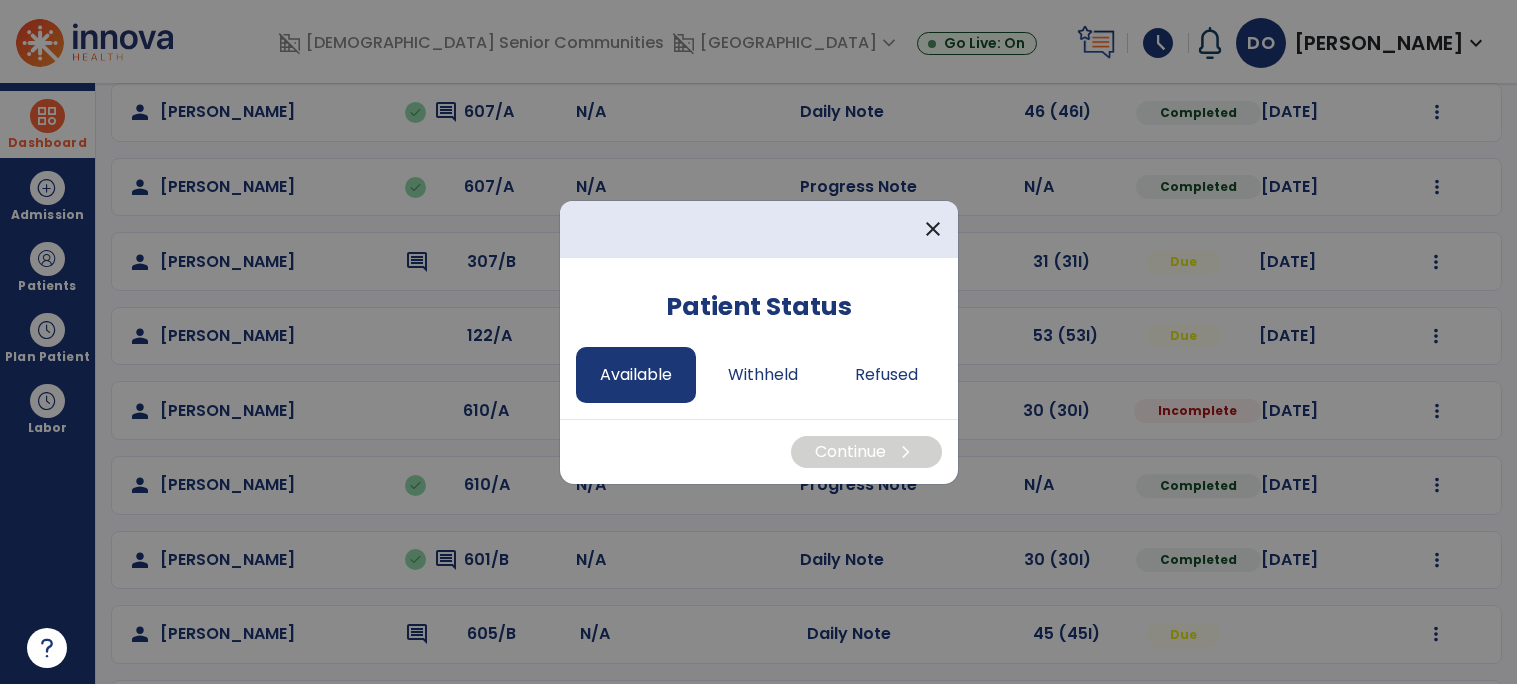 click on "Available" at bounding box center [636, 375] 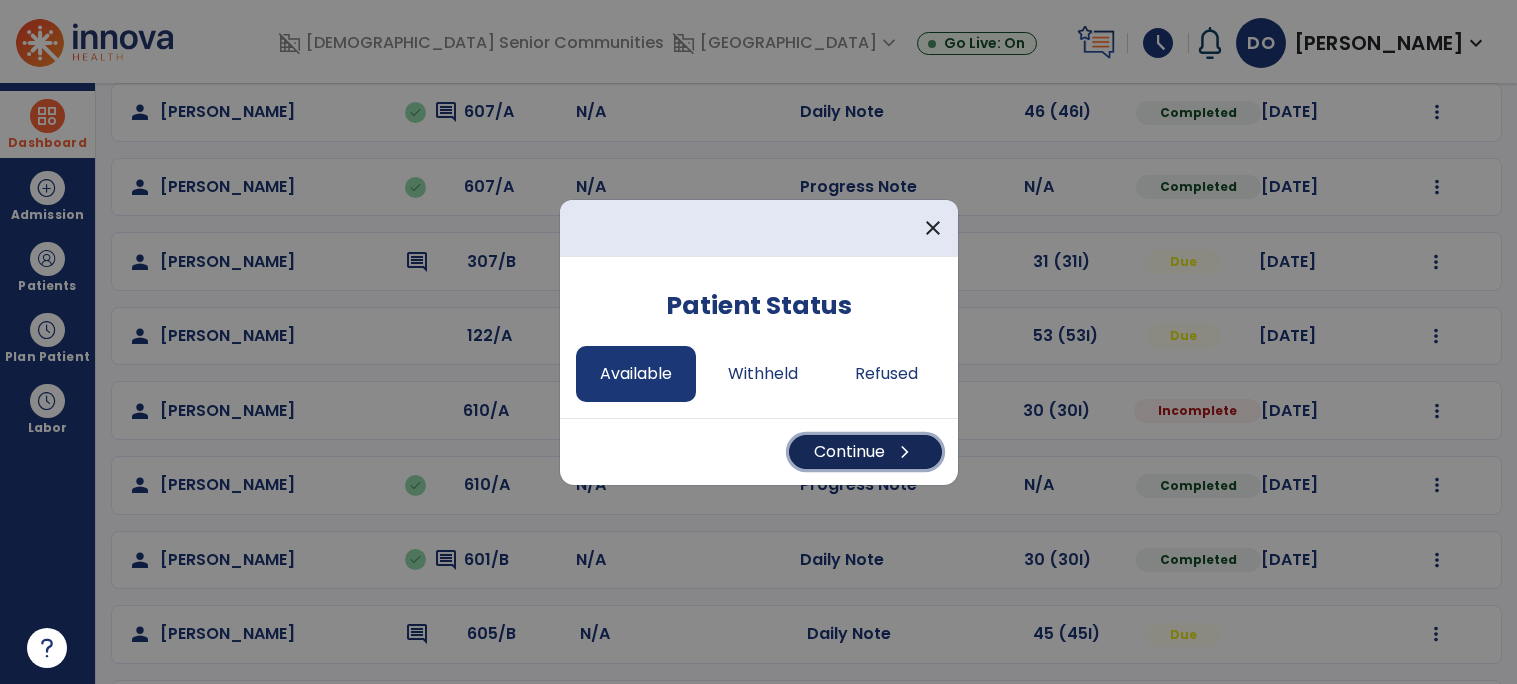 click on "Continue   chevron_right" at bounding box center [865, 452] 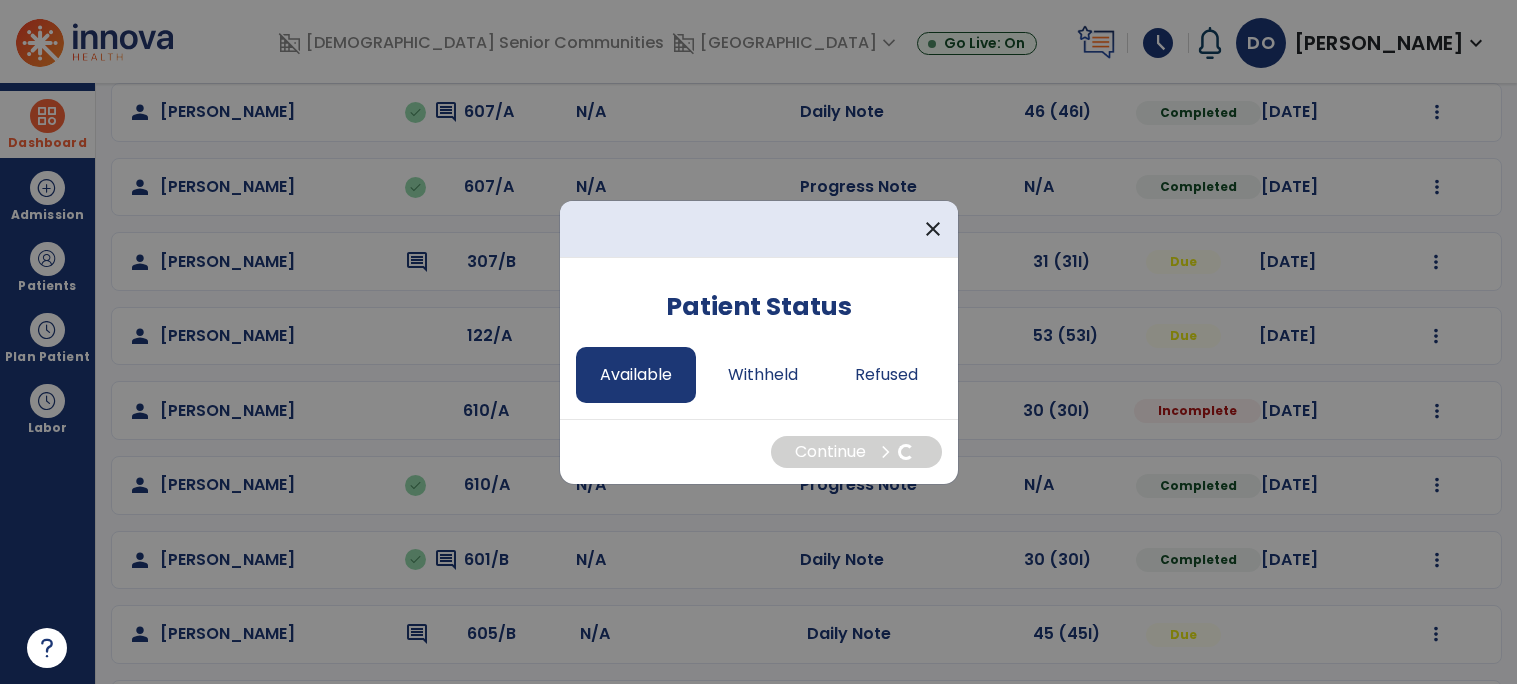 select on "*" 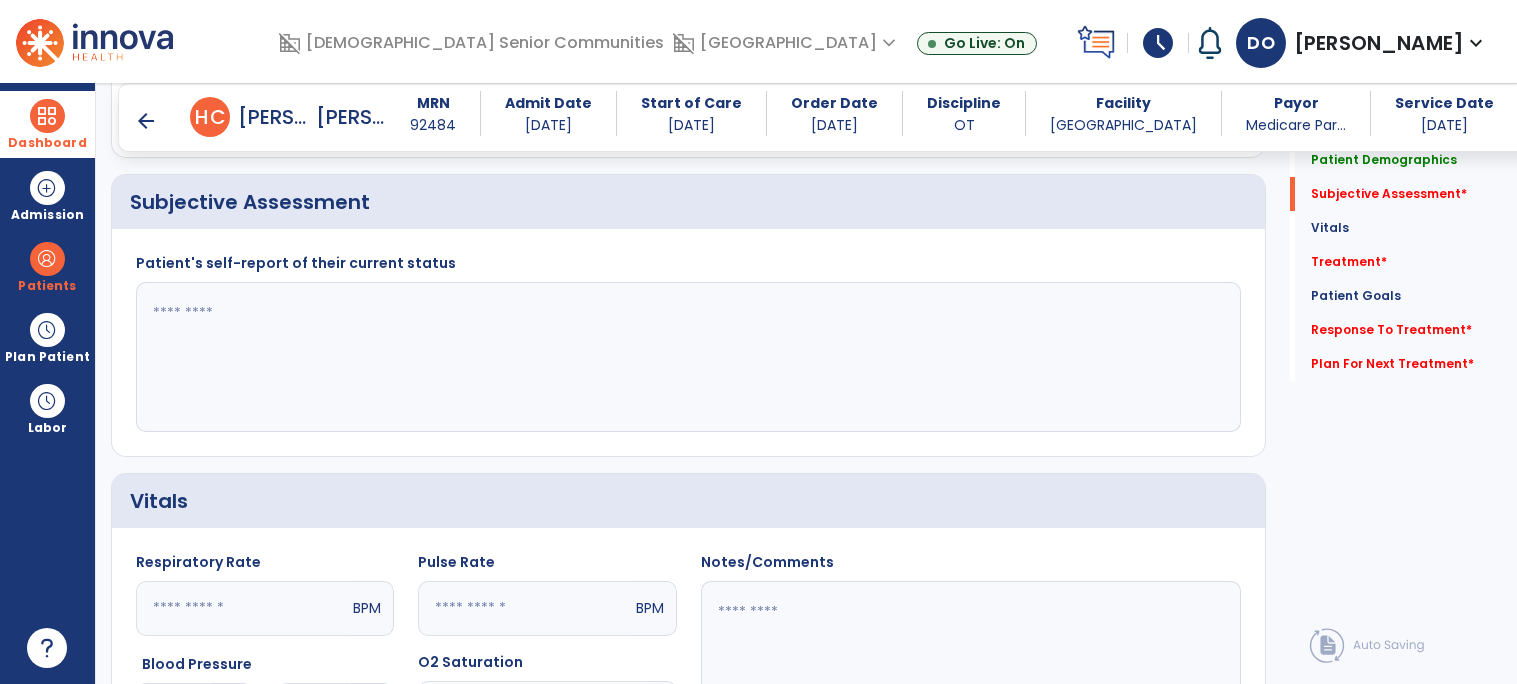 scroll, scrollTop: 438, scrollLeft: 0, axis: vertical 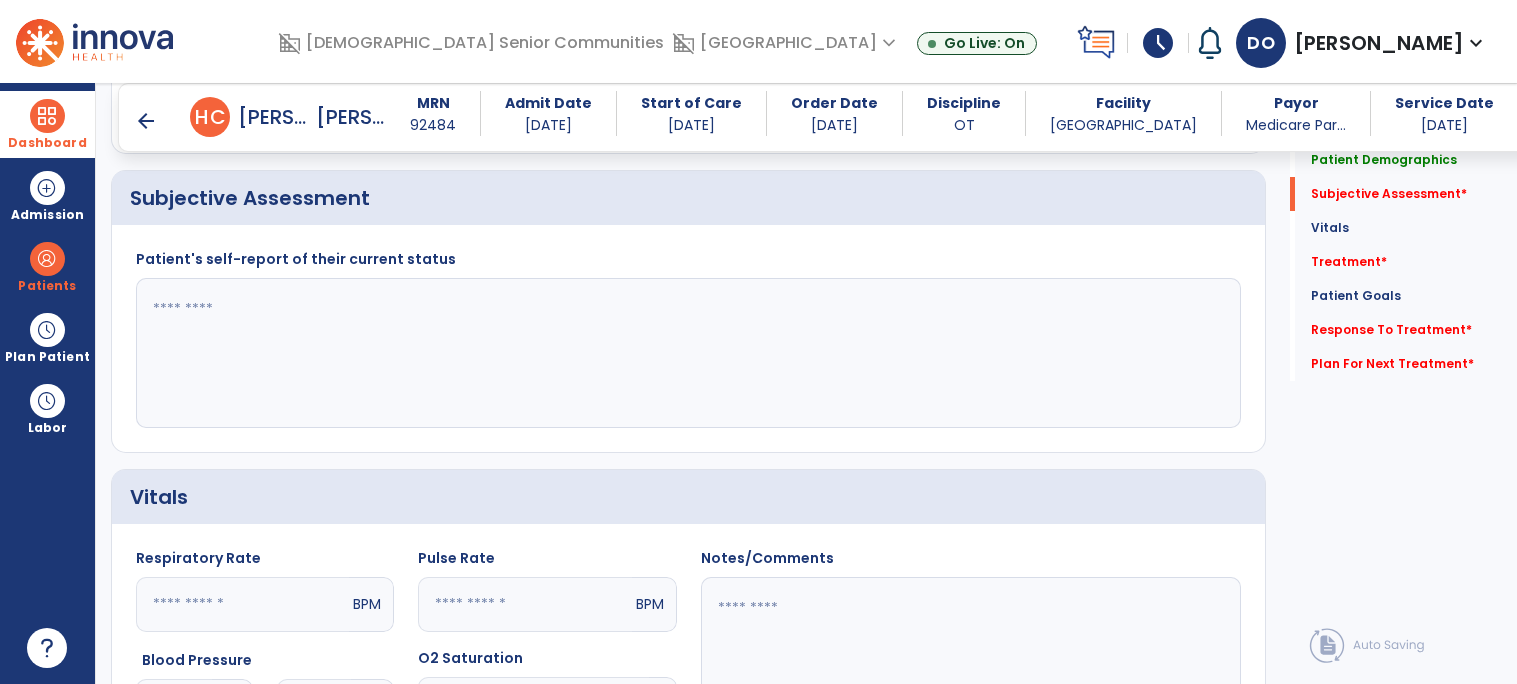 click 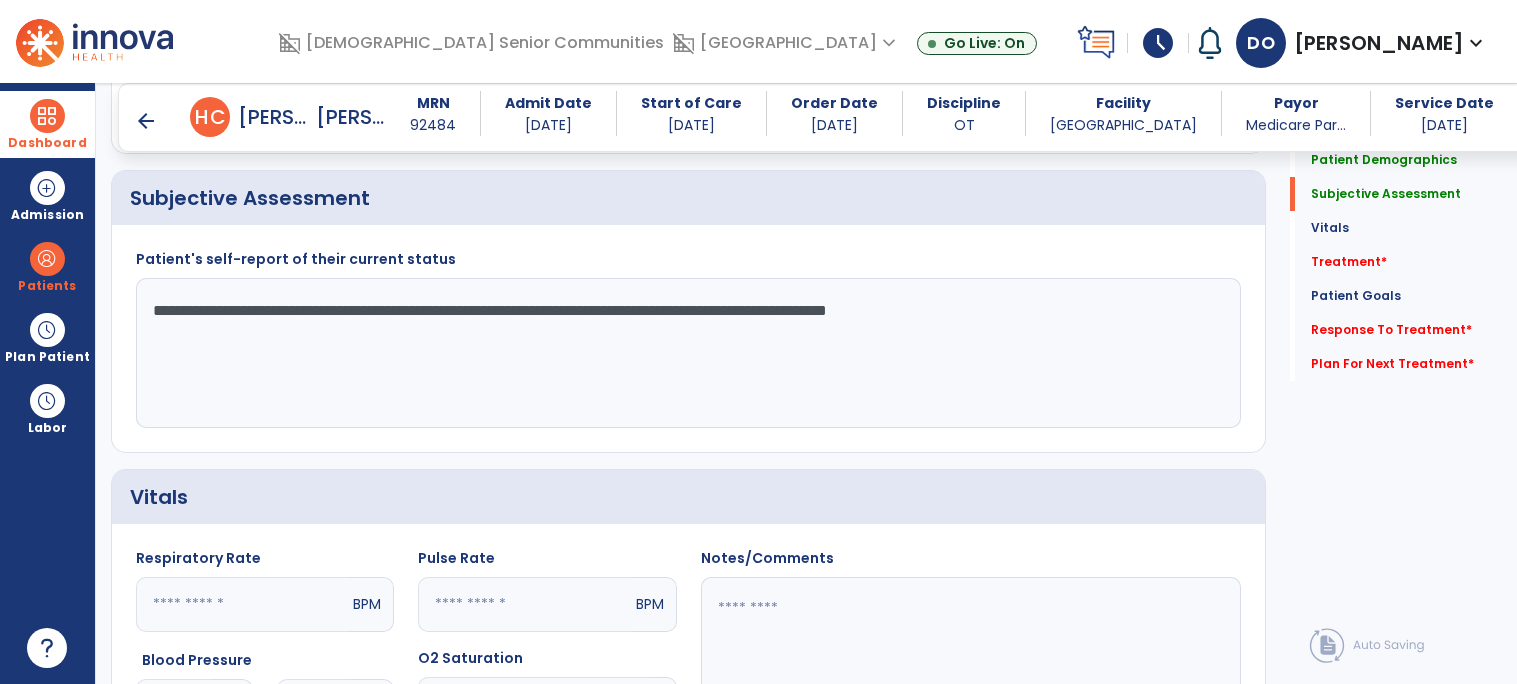 type on "**********" 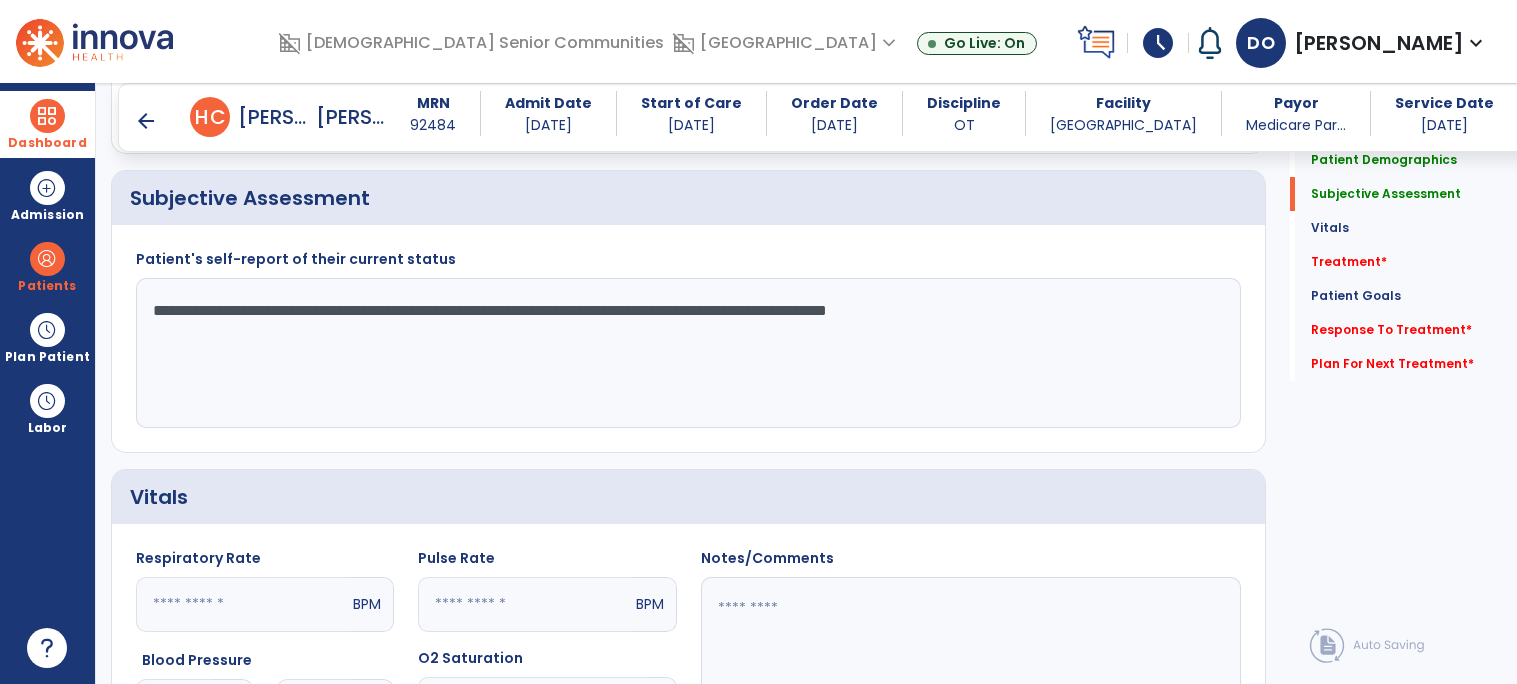 click on "**********" 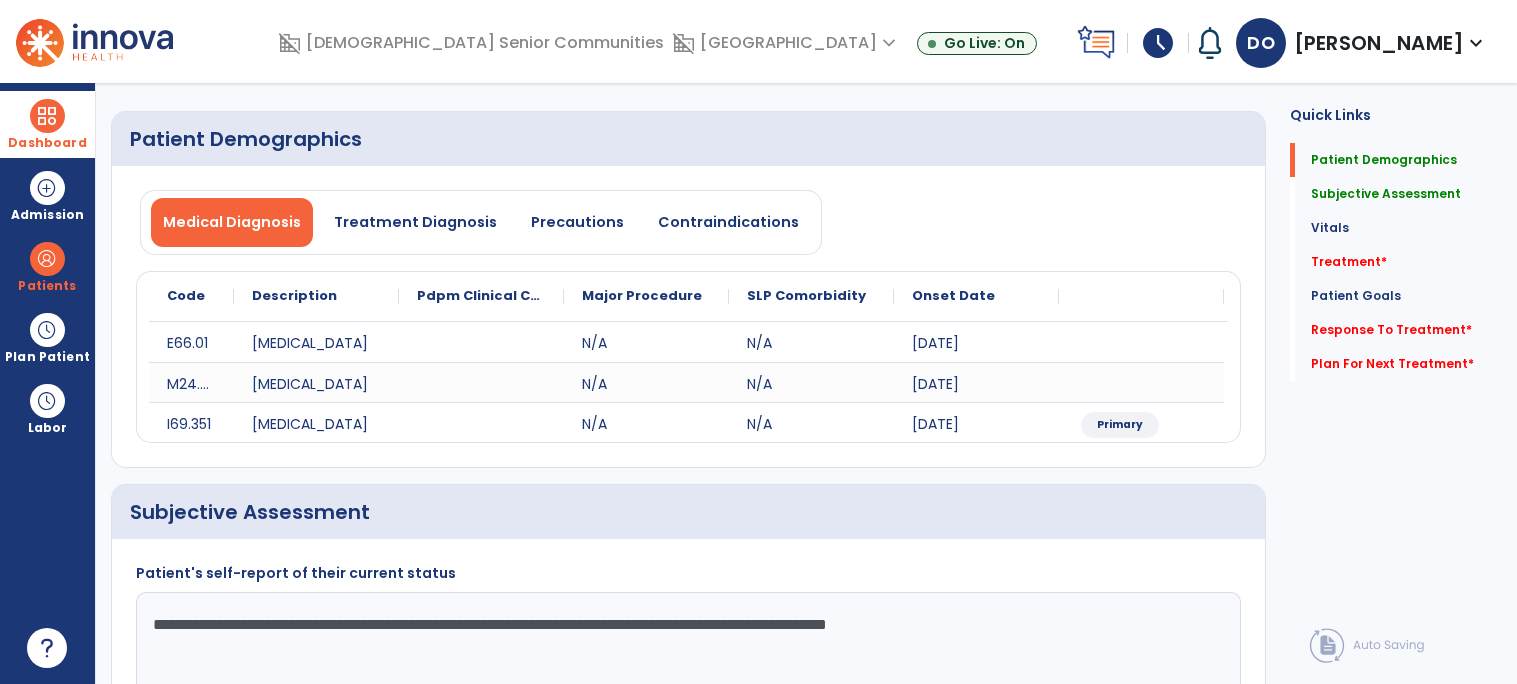 scroll, scrollTop: 0, scrollLeft: 0, axis: both 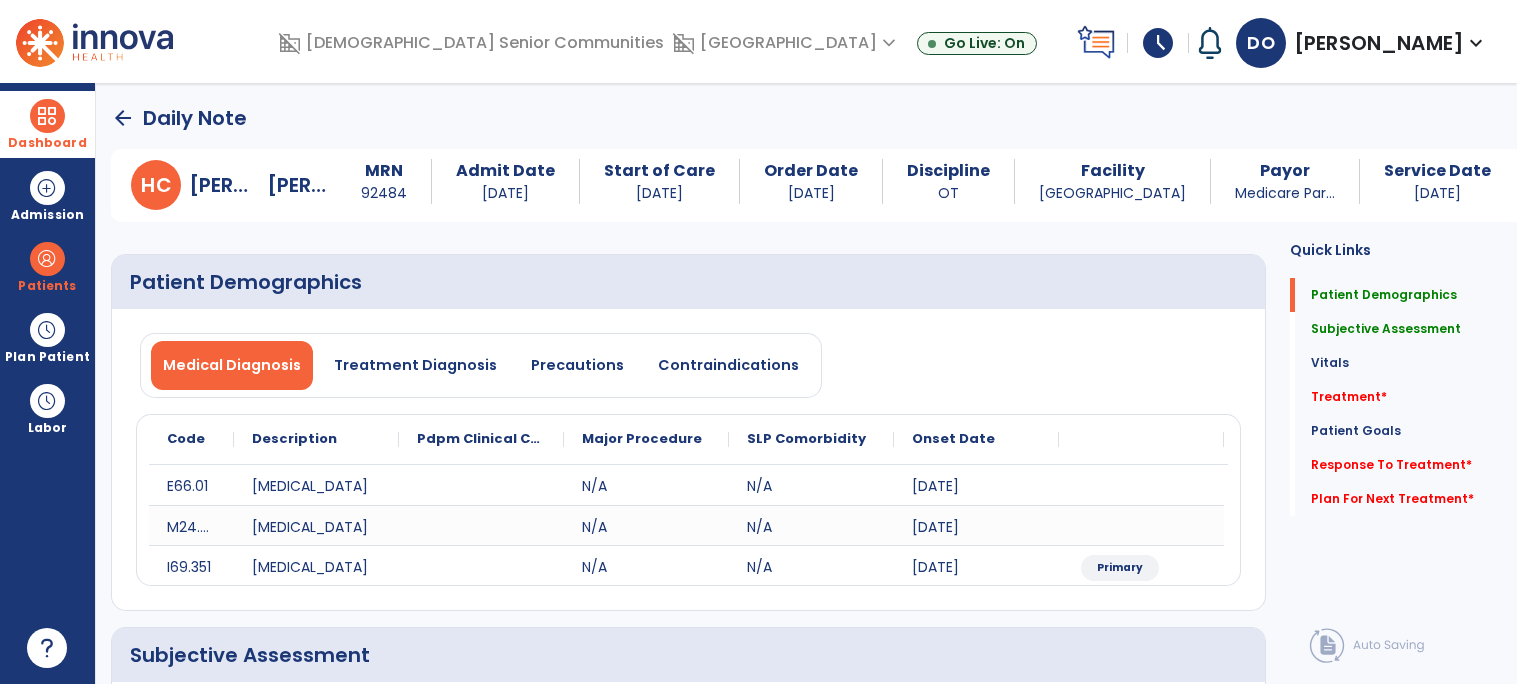 click on "arrow_back" 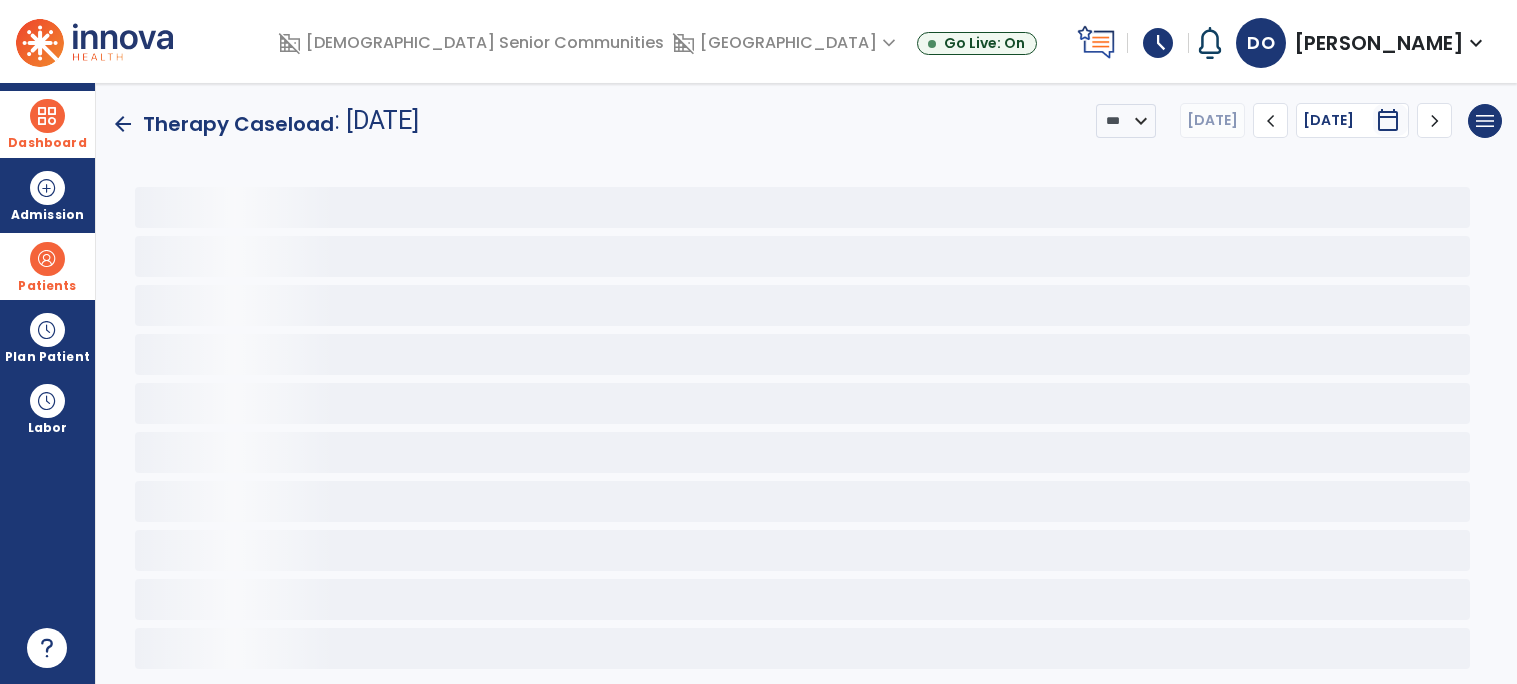 click on "Patients" at bounding box center [47, 286] 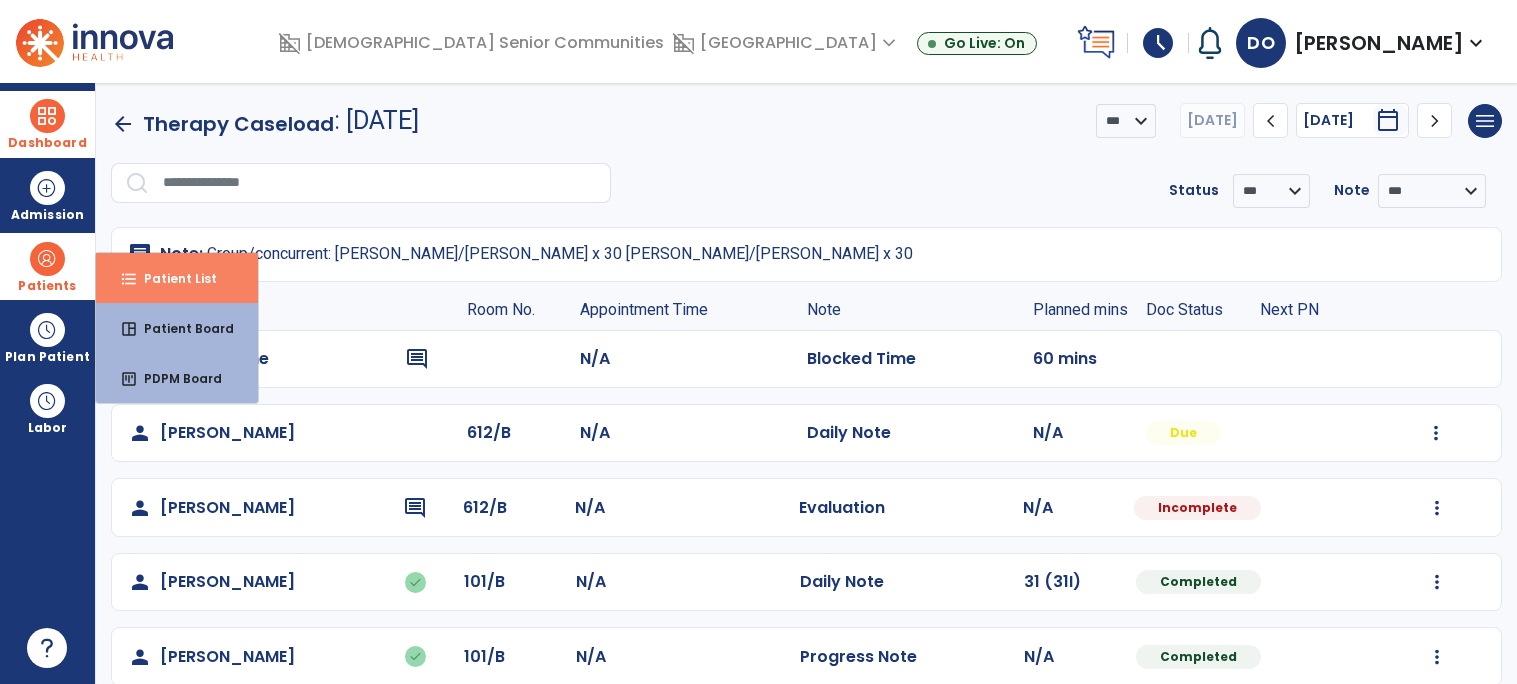 click on "Patient List" at bounding box center (172, 278) 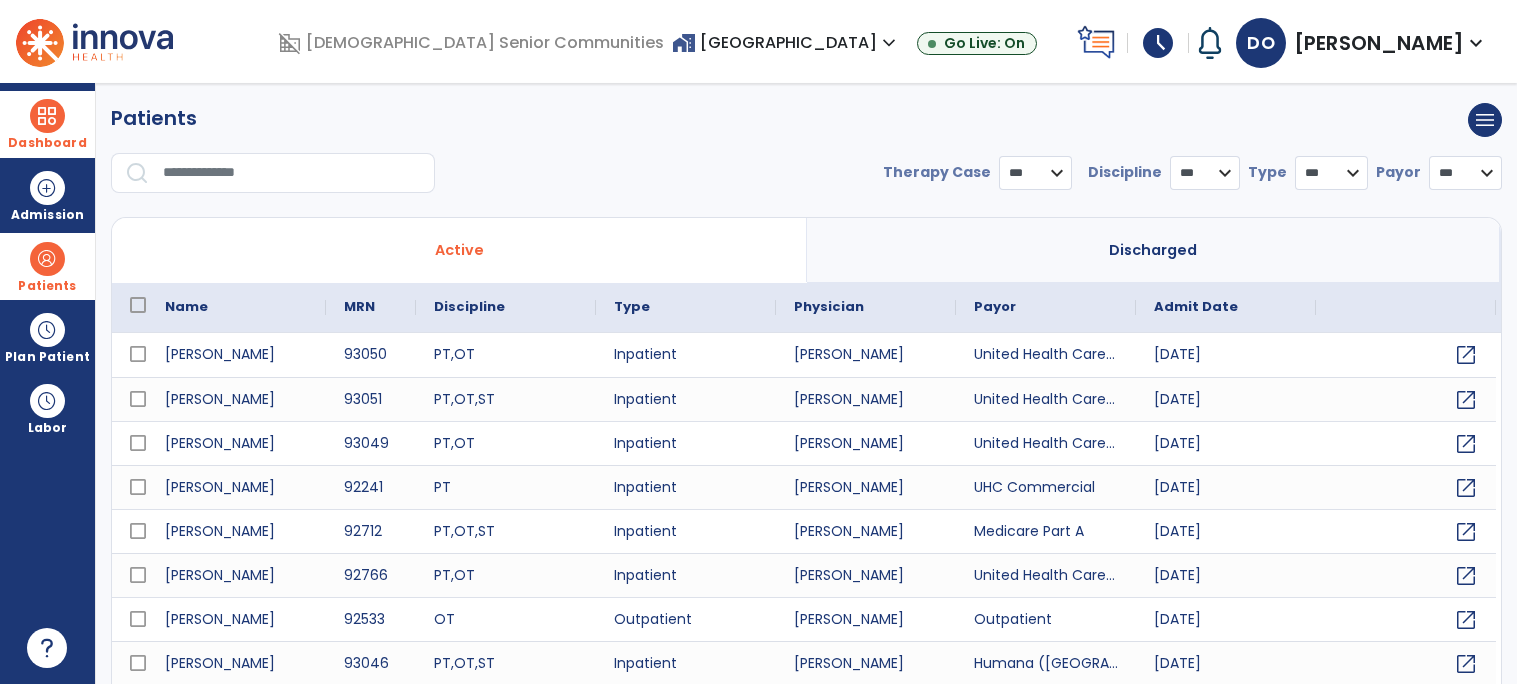 click at bounding box center [292, 173] 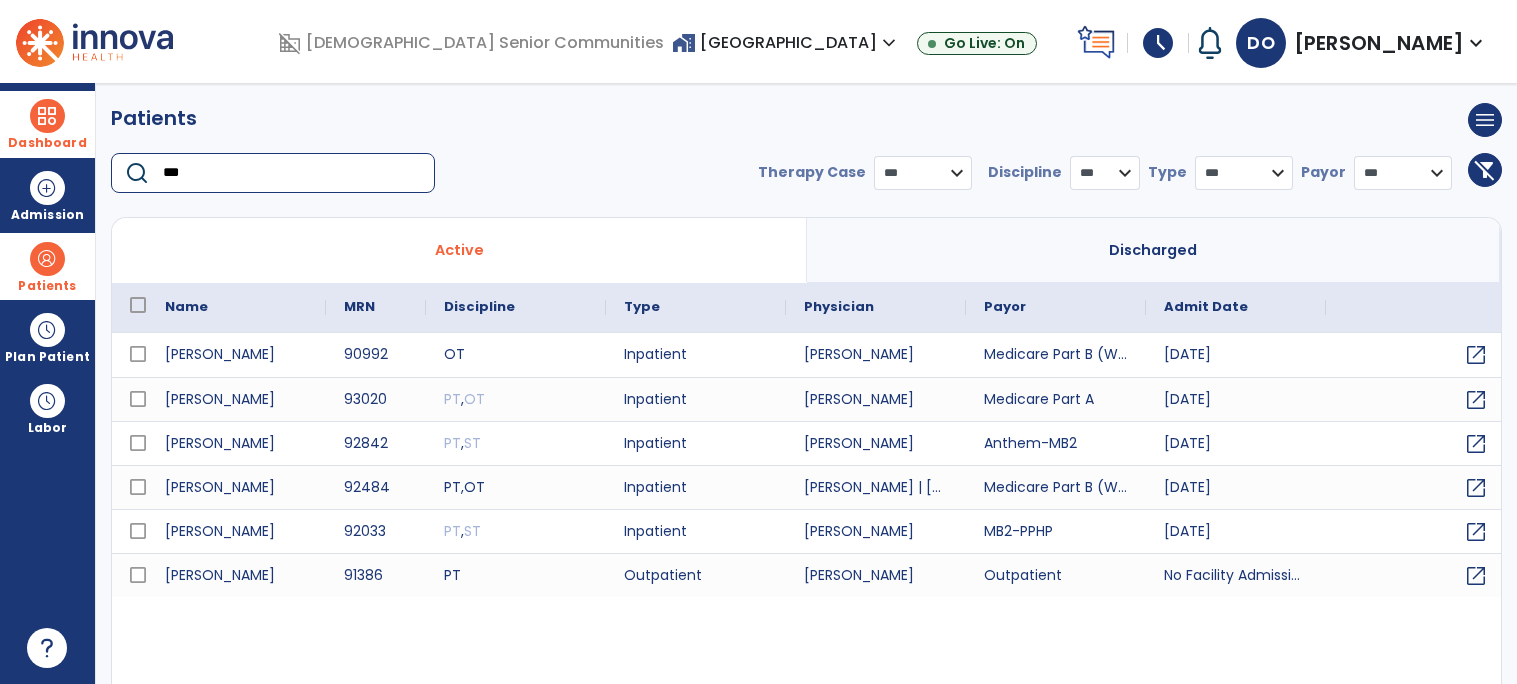 type on "***" 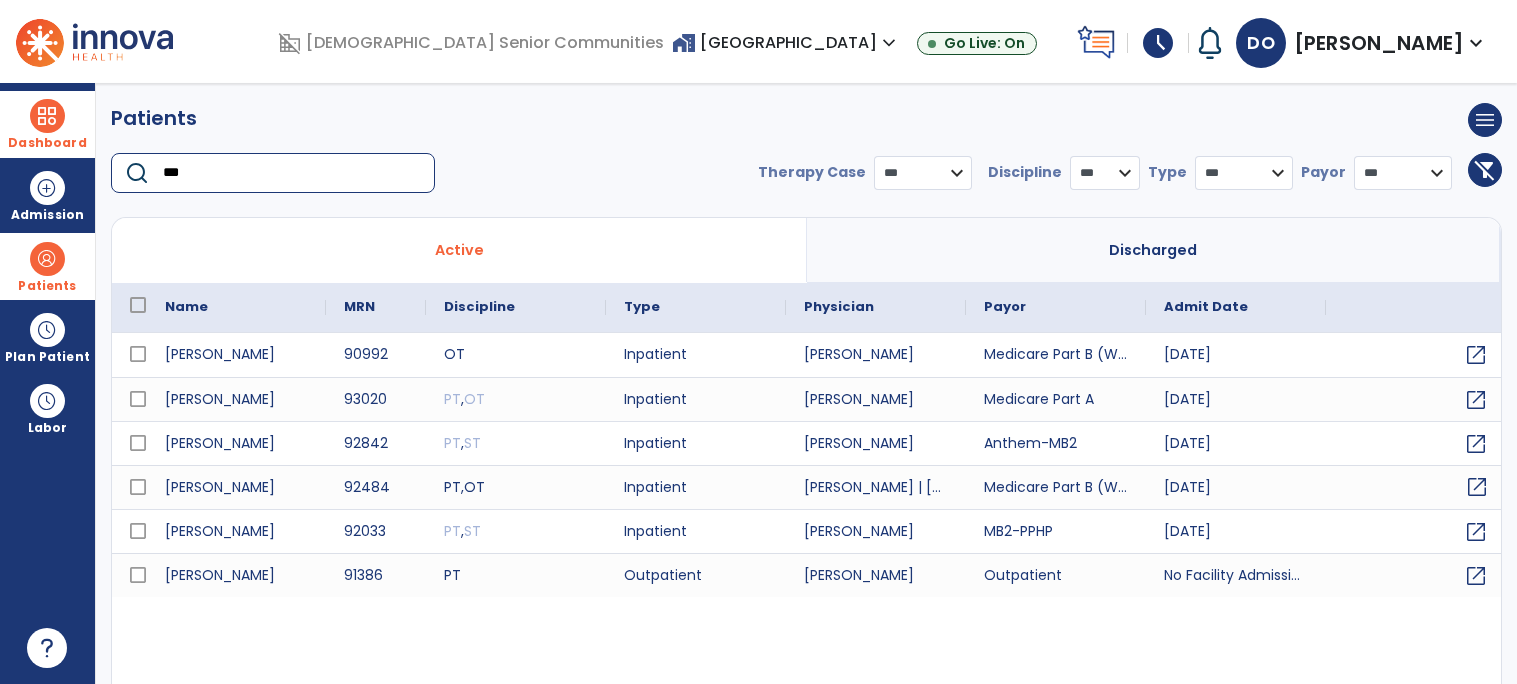 click on "open_in_new" at bounding box center [1477, 487] 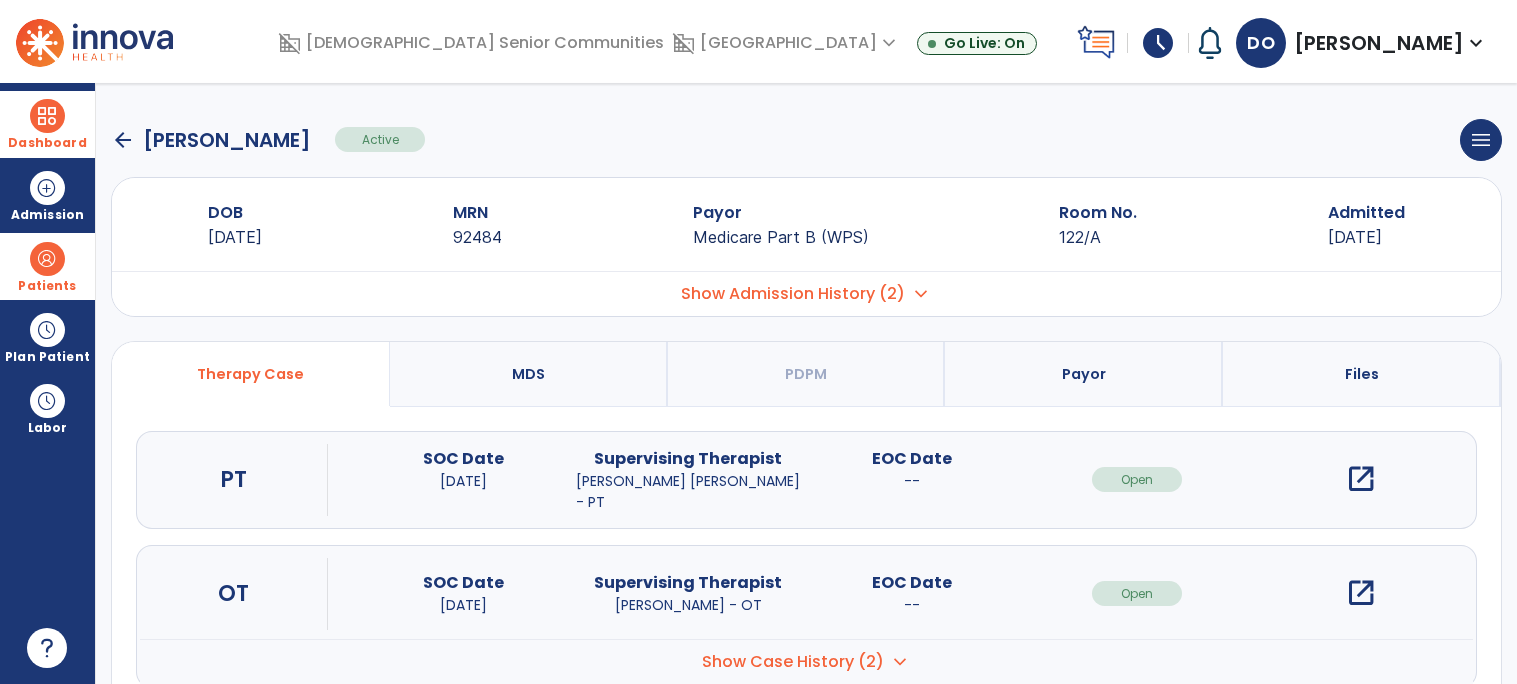 click on "open_in_new" at bounding box center (1361, 593) 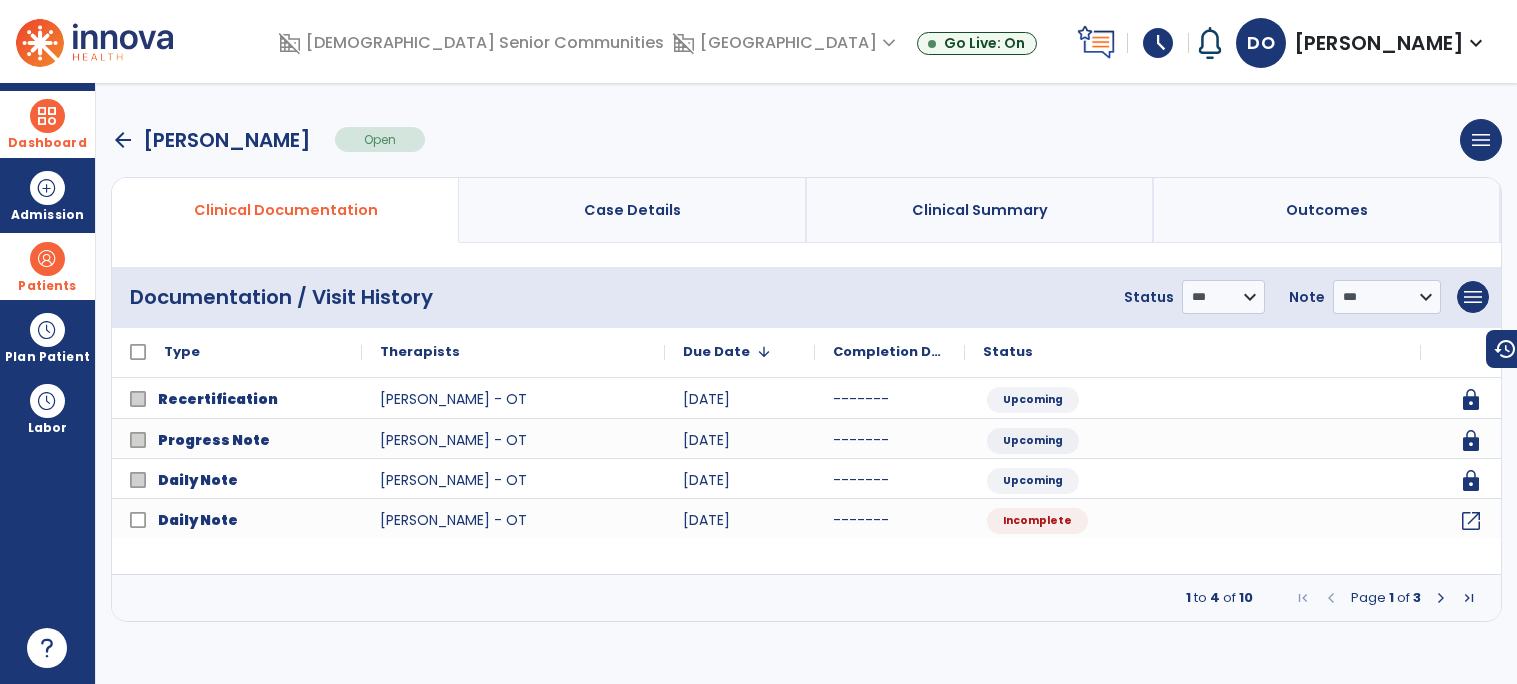 click at bounding box center (1441, 598) 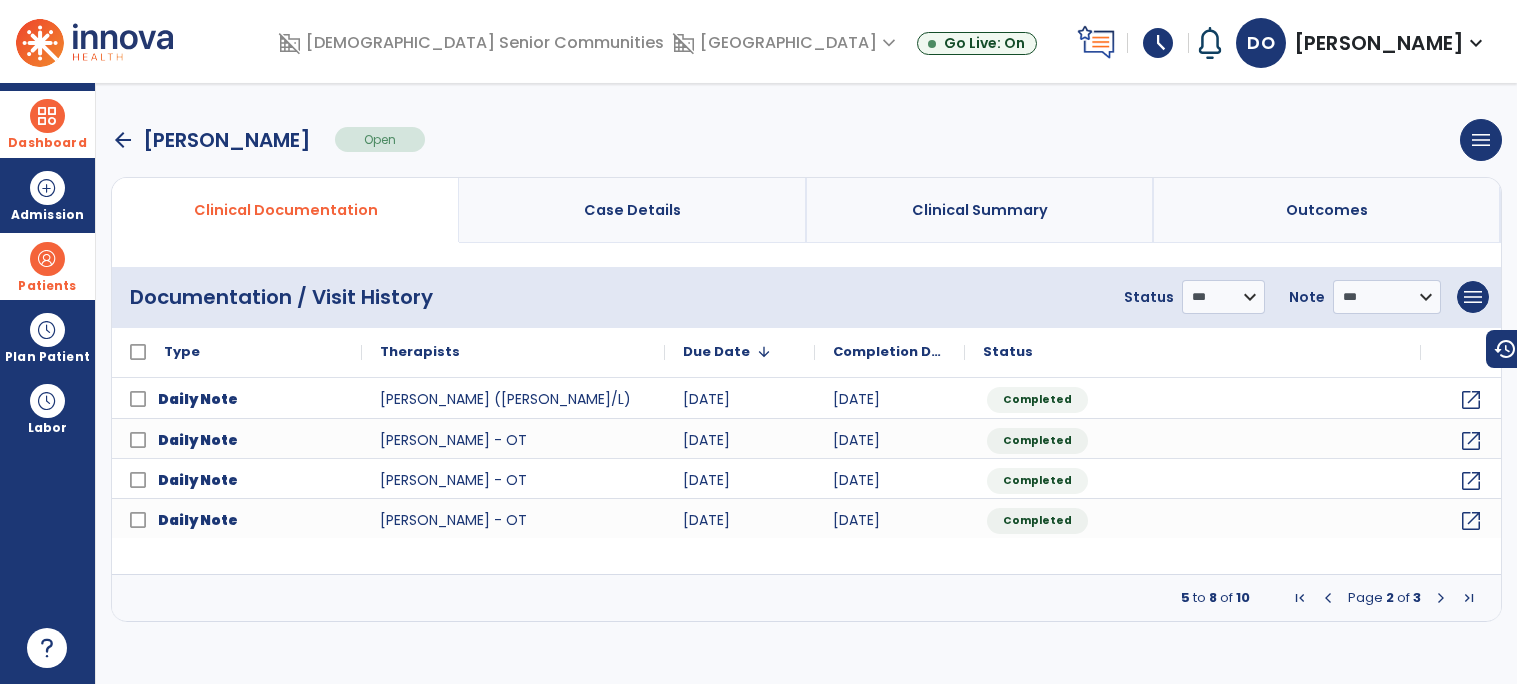 click on "arrow_back" at bounding box center [123, 140] 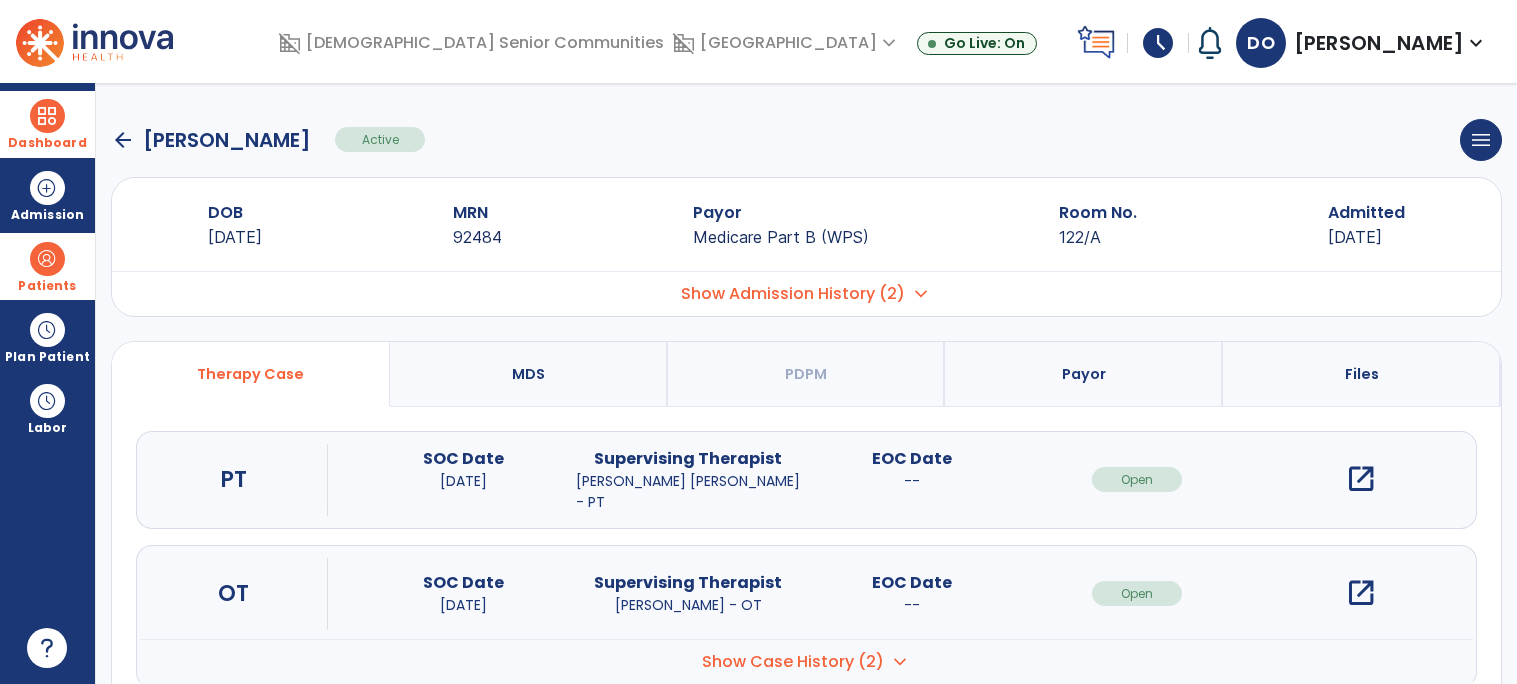 click on "open_in_new" at bounding box center (1361, 593) 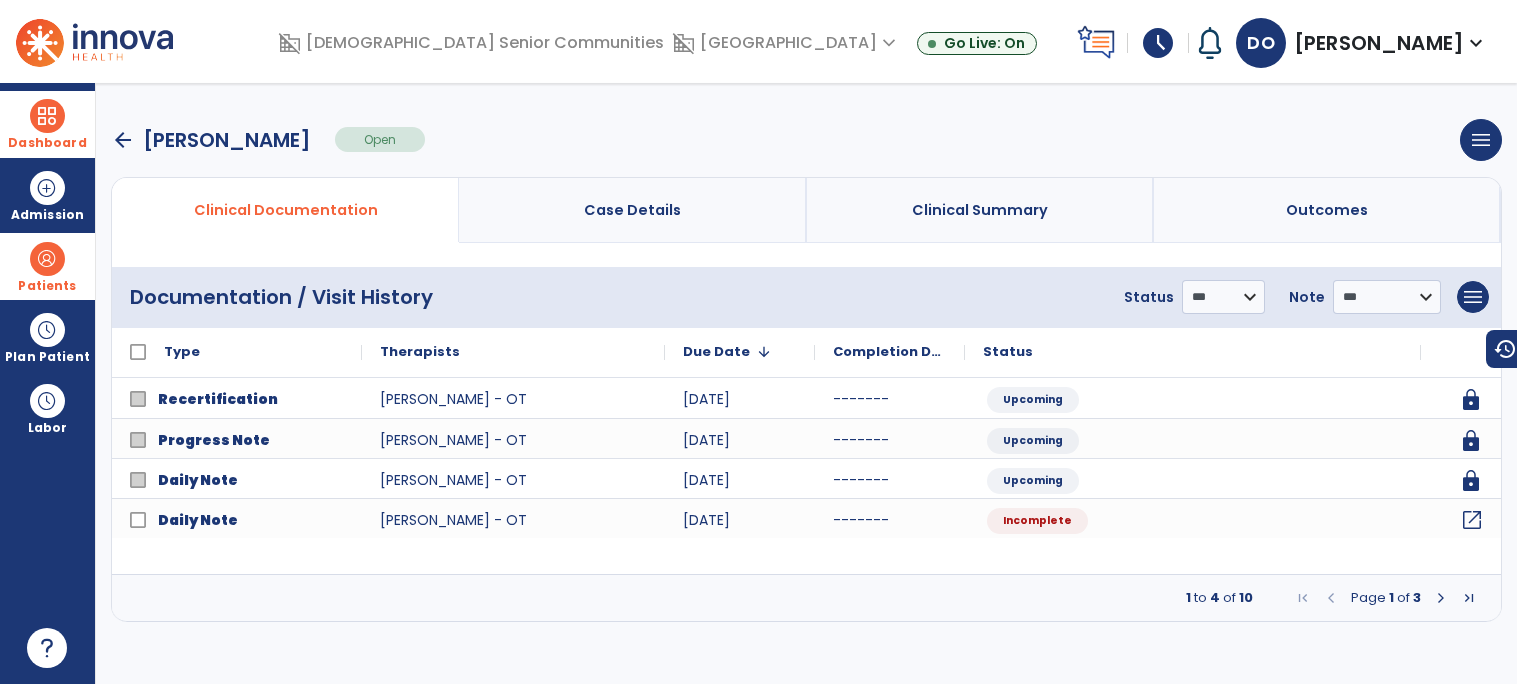 click on "open_in_new" 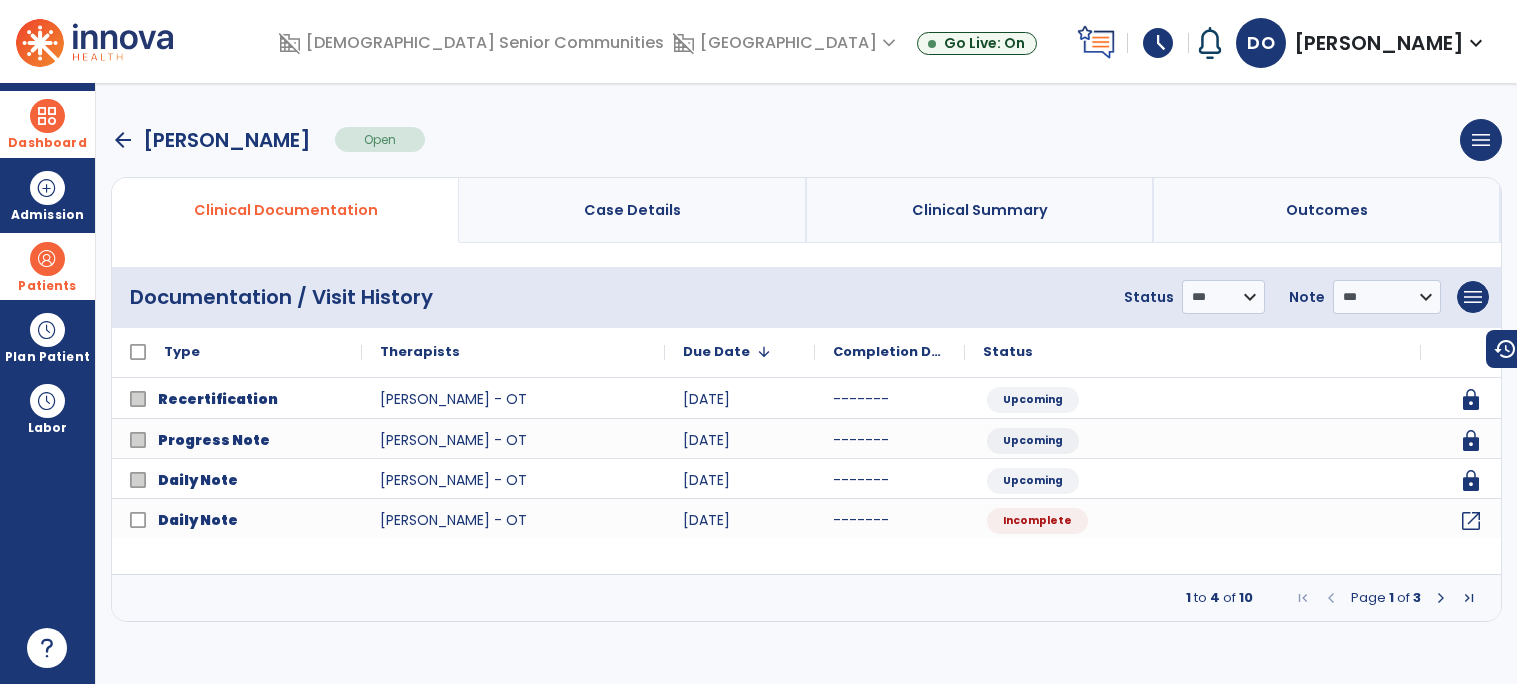 select on "*" 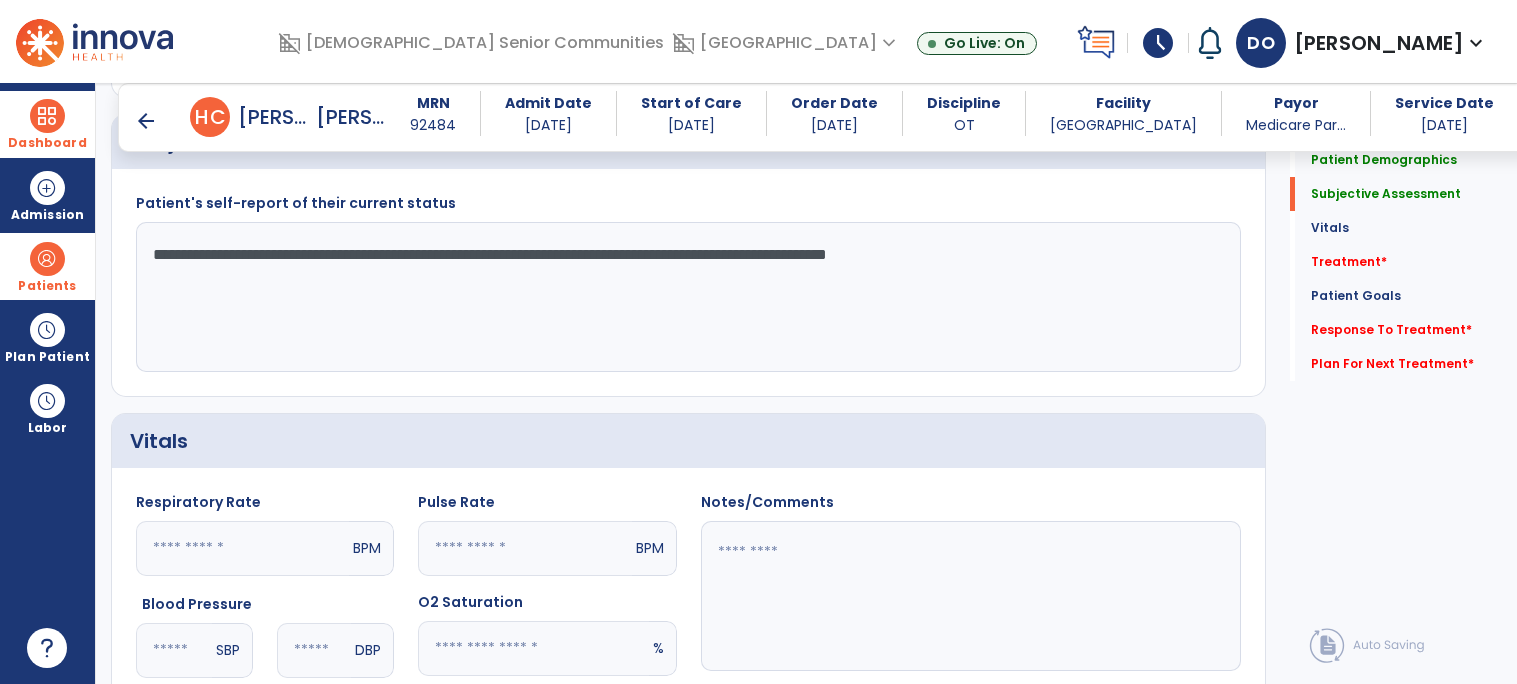 scroll, scrollTop: 496, scrollLeft: 0, axis: vertical 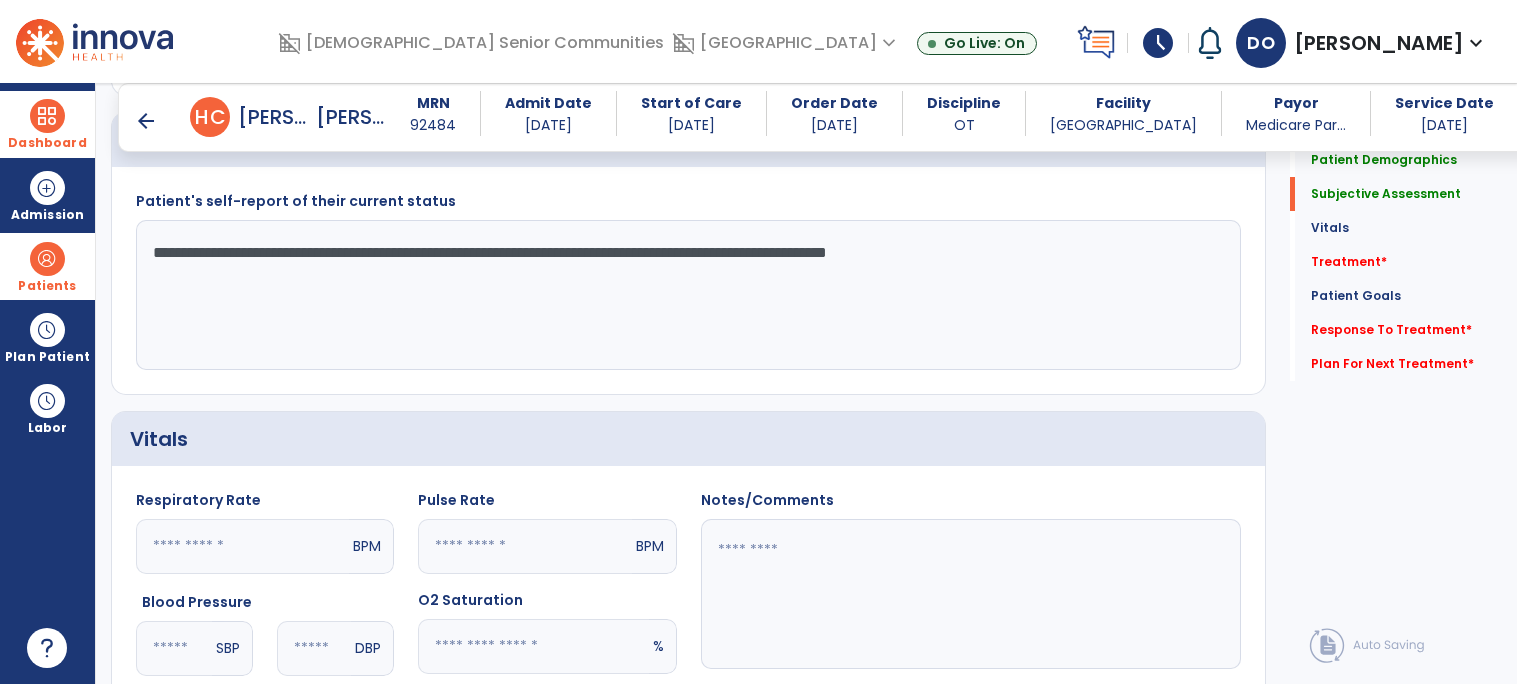 click on "**********" 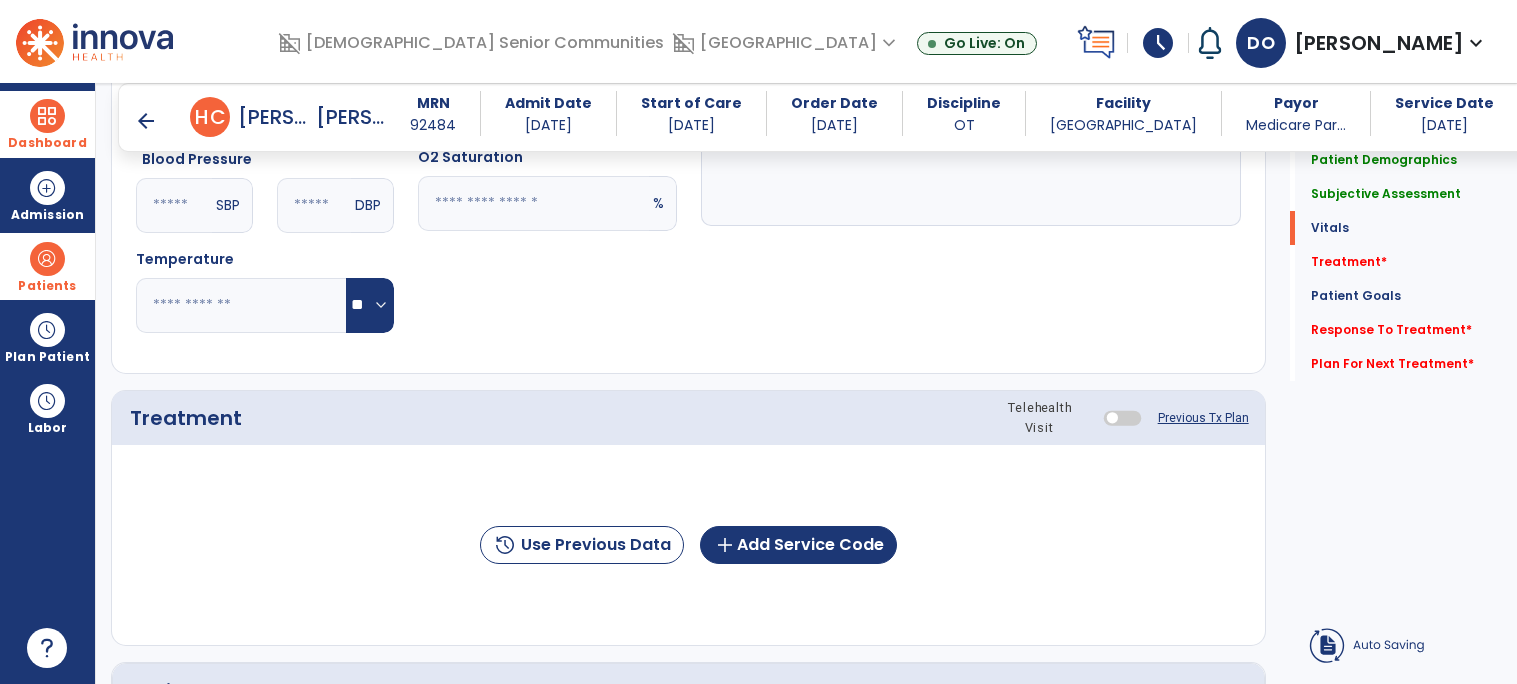 scroll, scrollTop: 995, scrollLeft: 0, axis: vertical 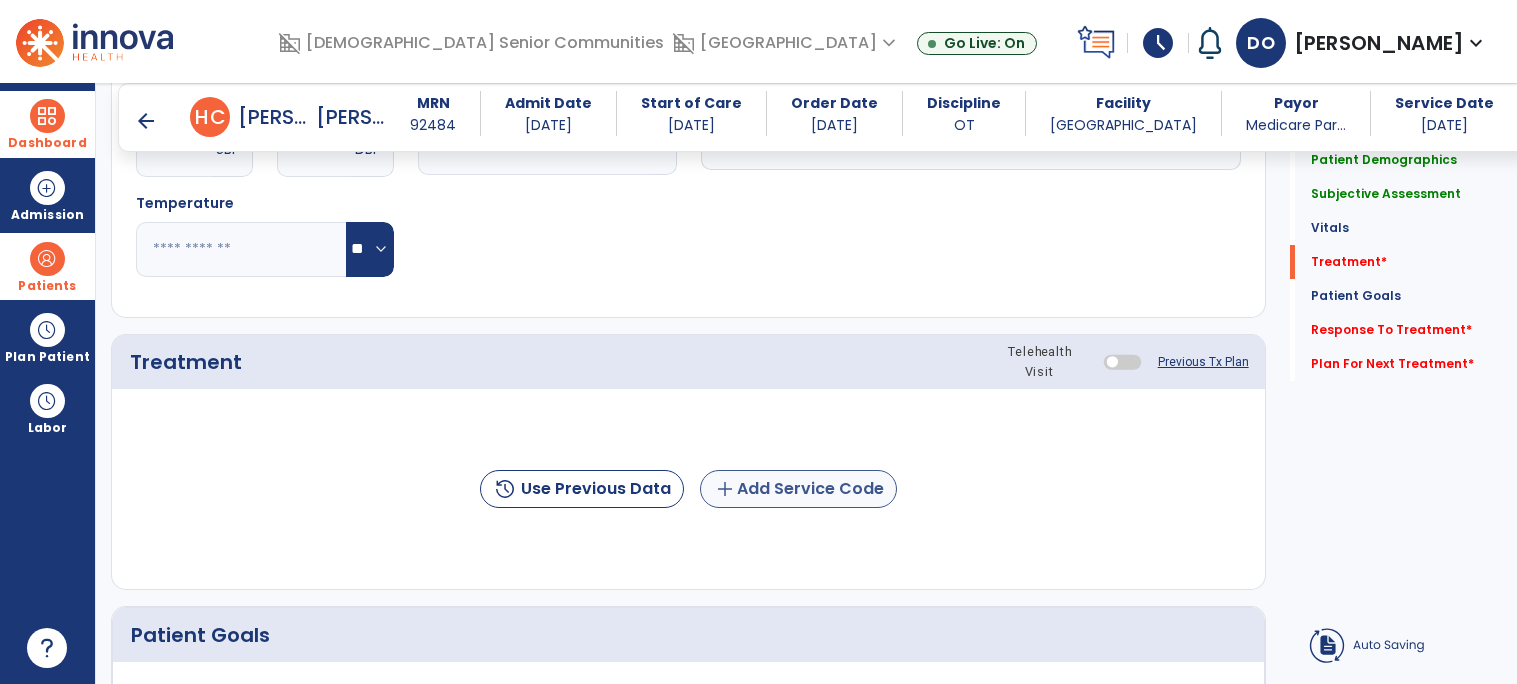 type on "**********" 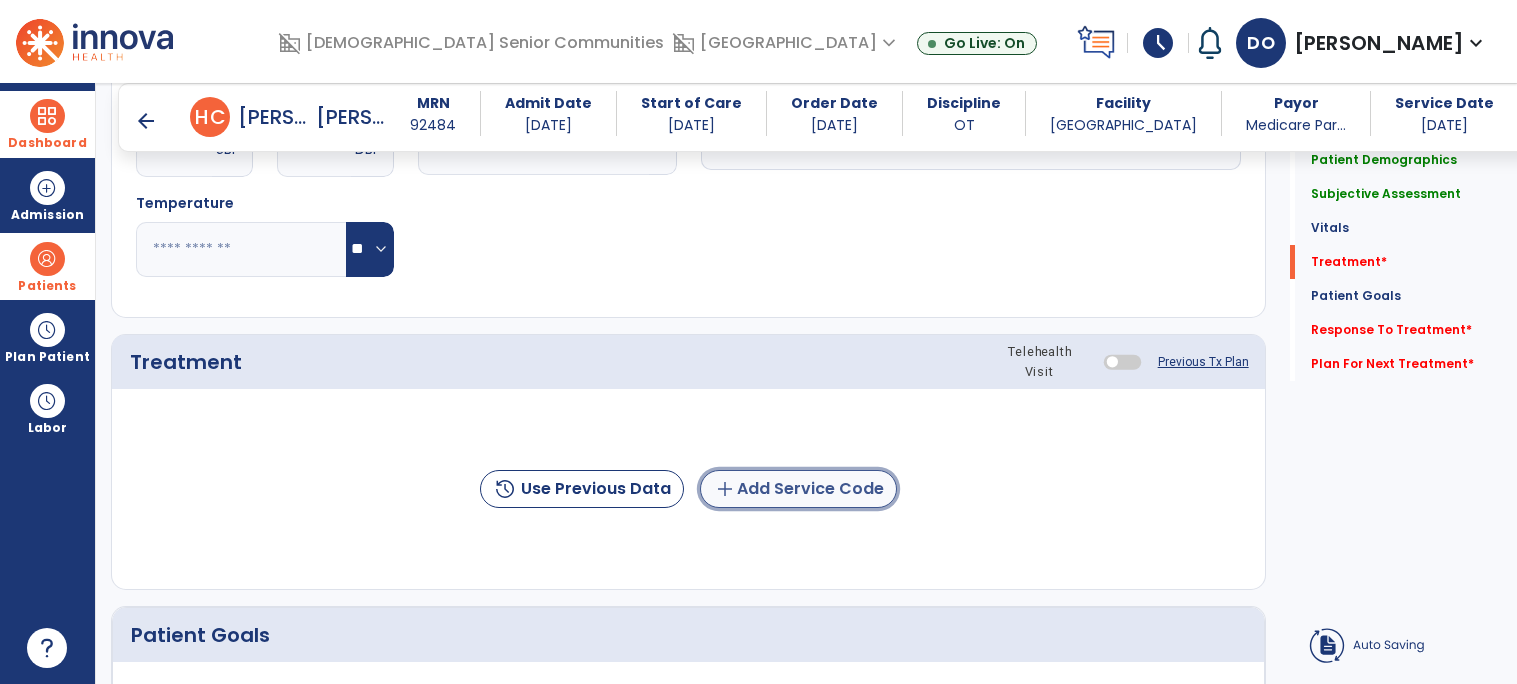 click on "add  Add Service Code" 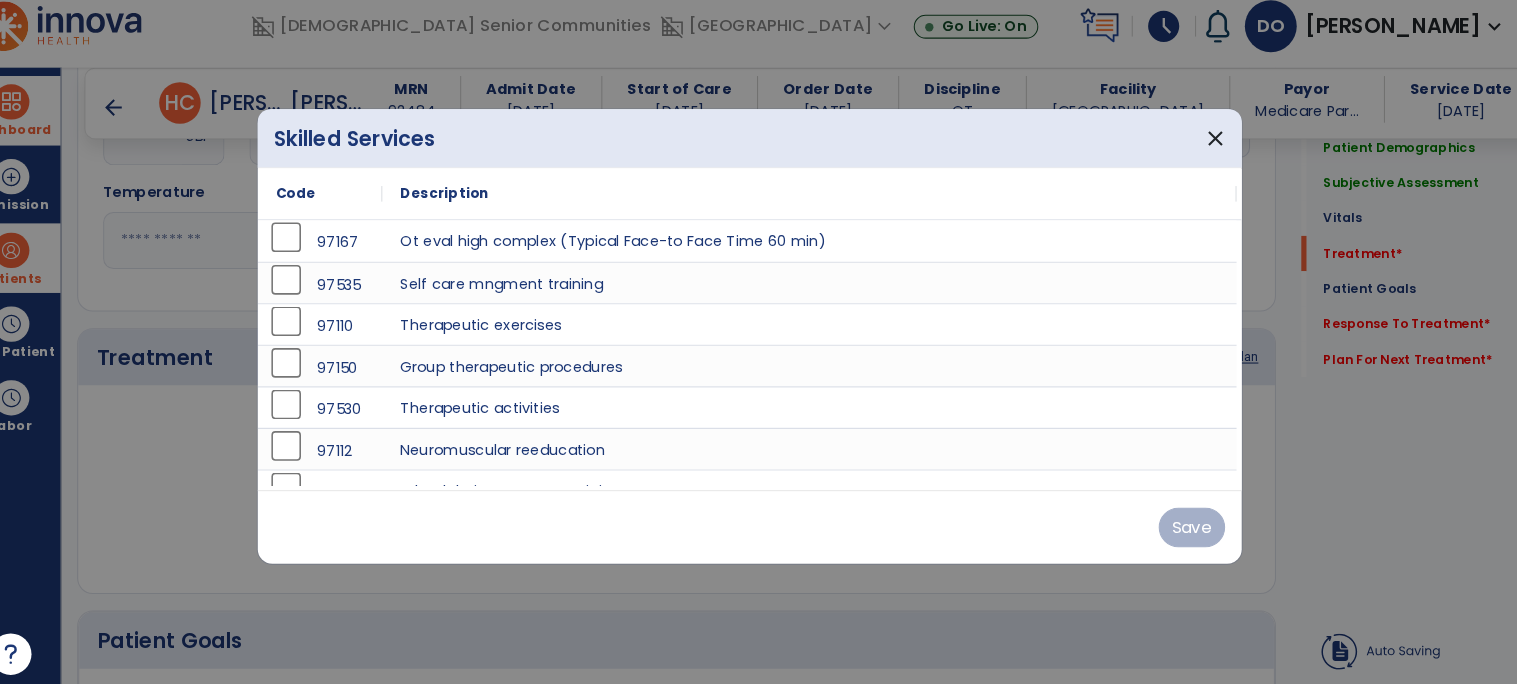 scroll, scrollTop: 23, scrollLeft: 0, axis: vertical 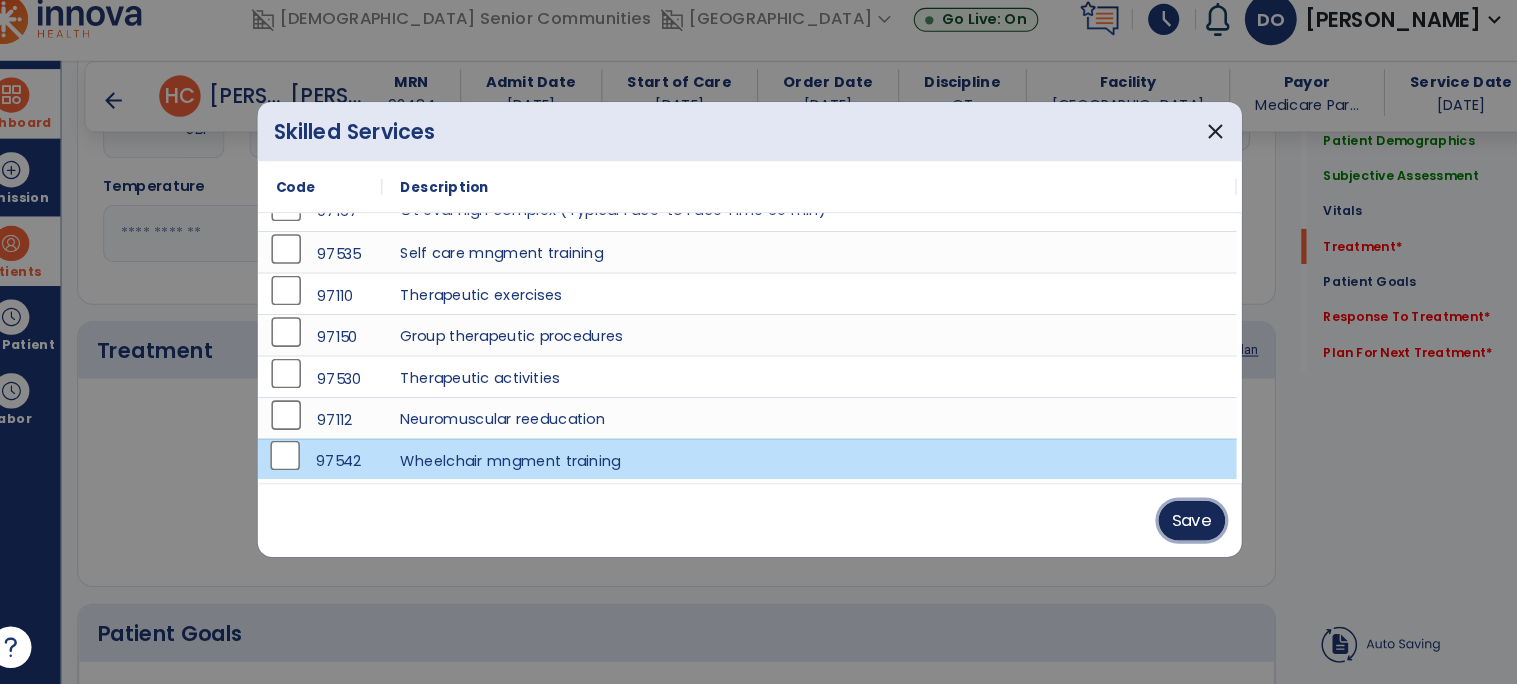 click on "Save" at bounding box center (1185, 526) 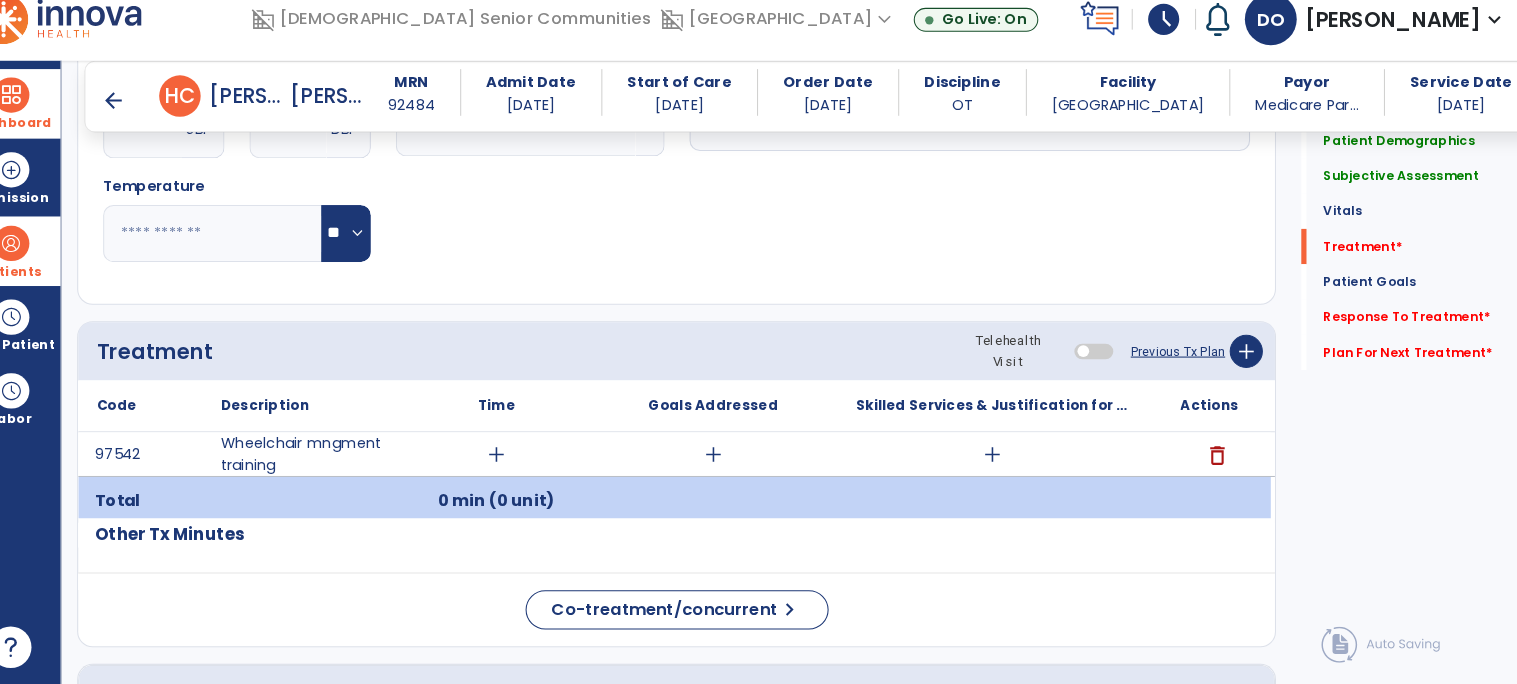 click on "add" at bounding box center (515, 462) 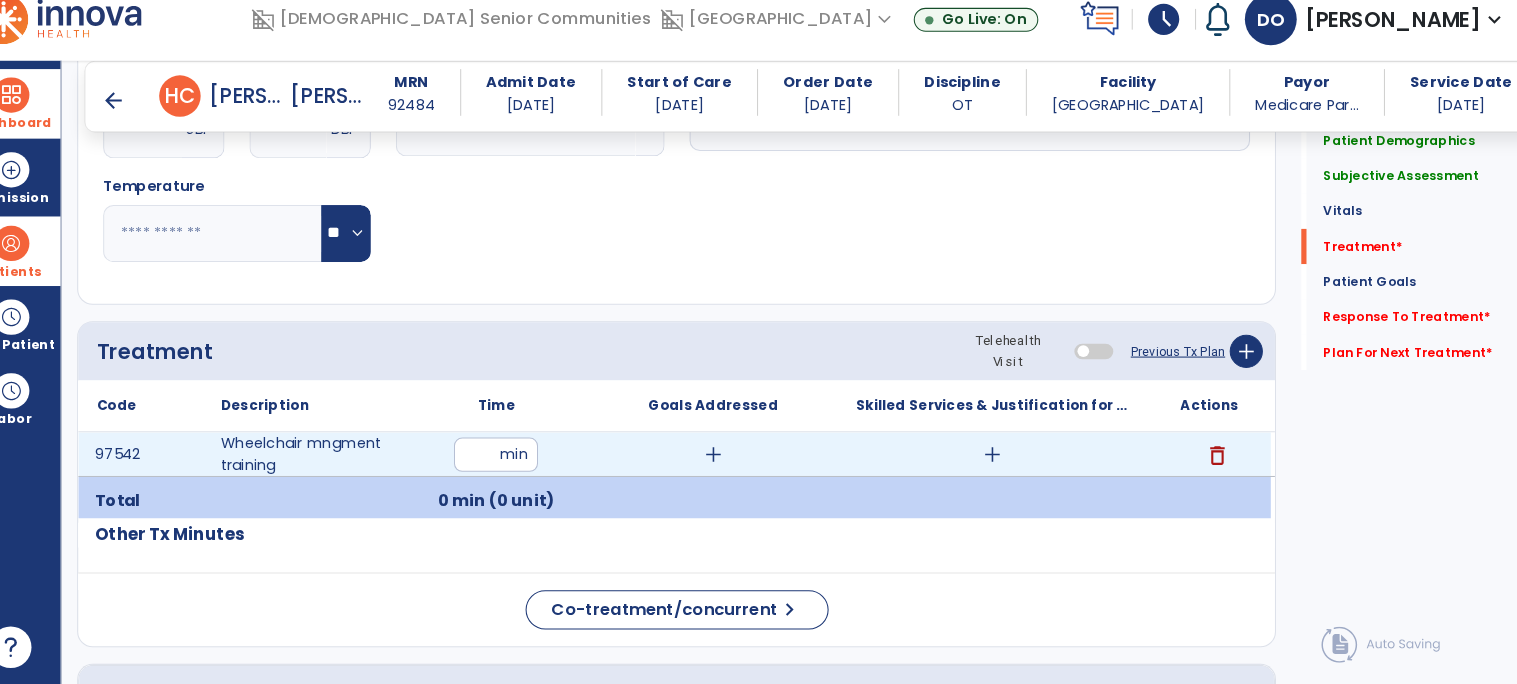 type on "**" 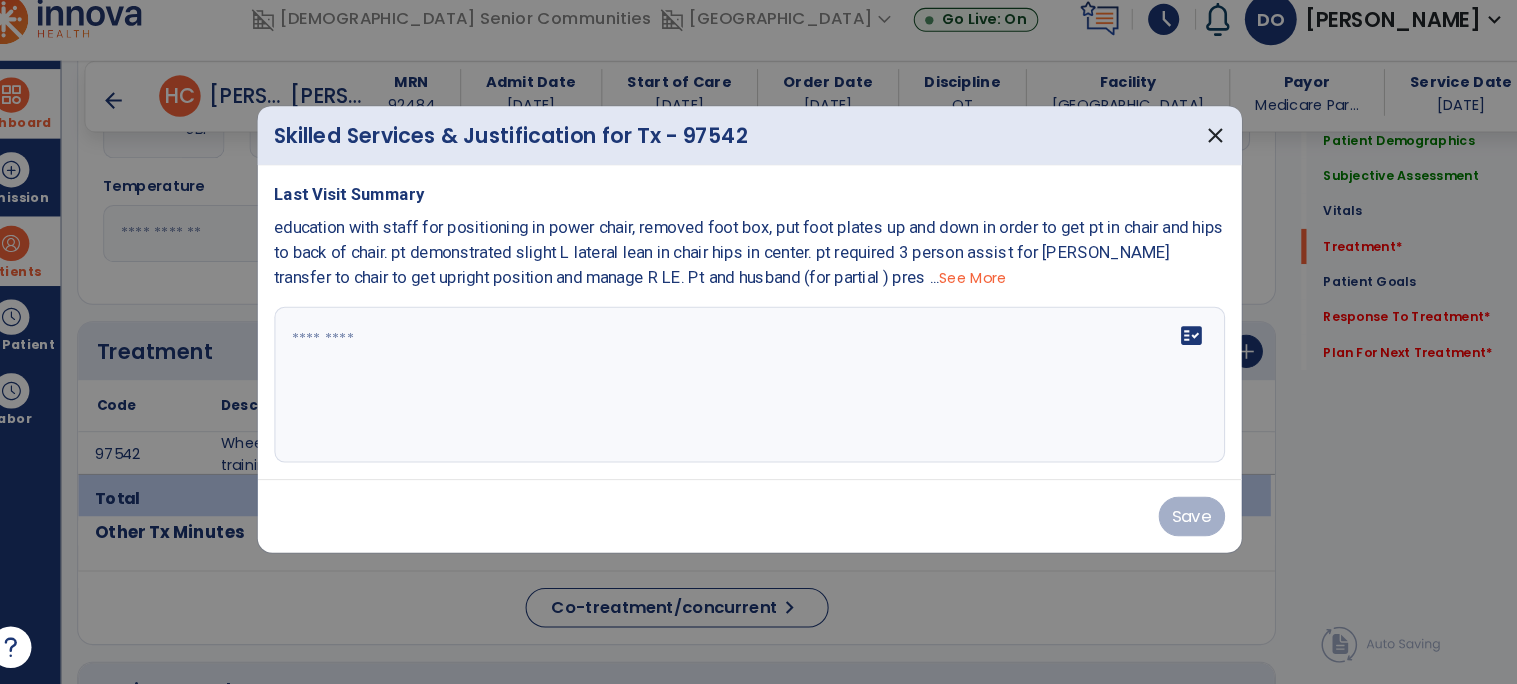 click at bounding box center (759, 395) 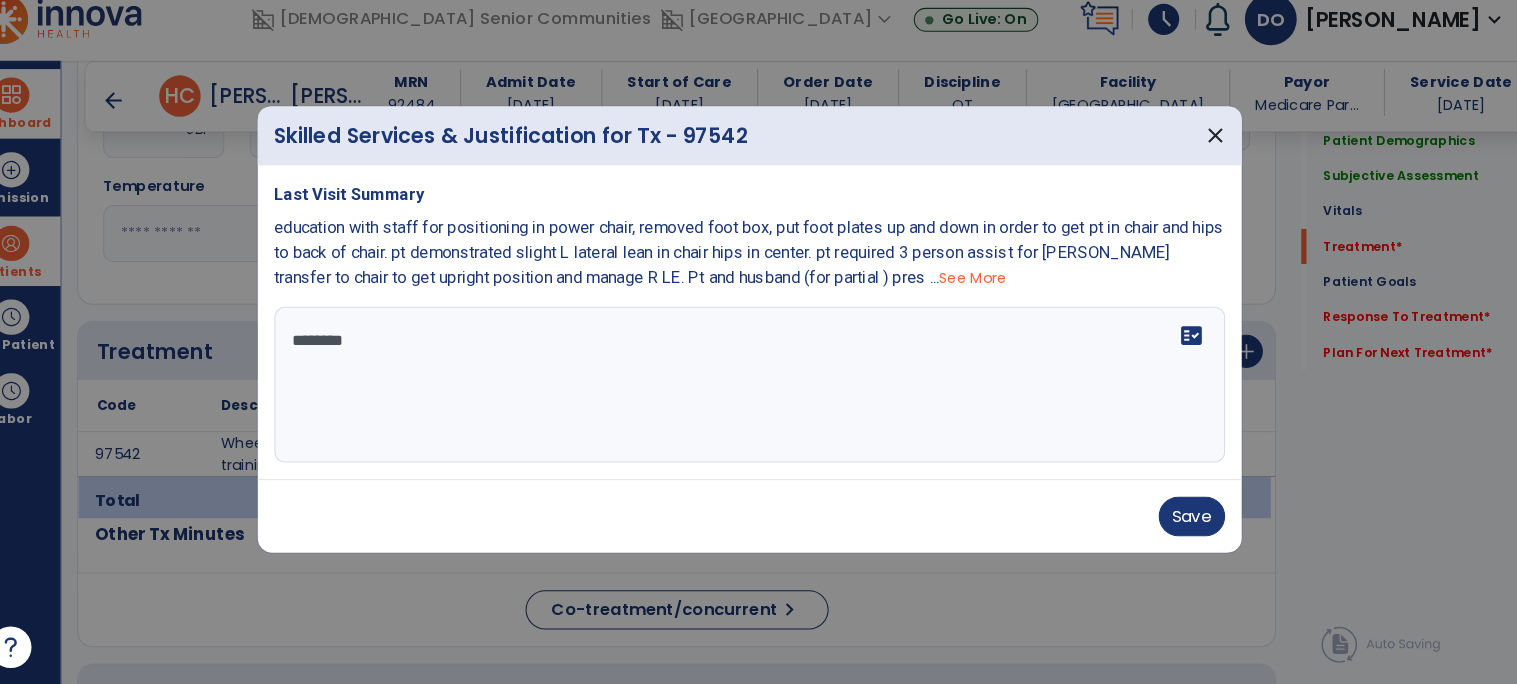 type on "*********" 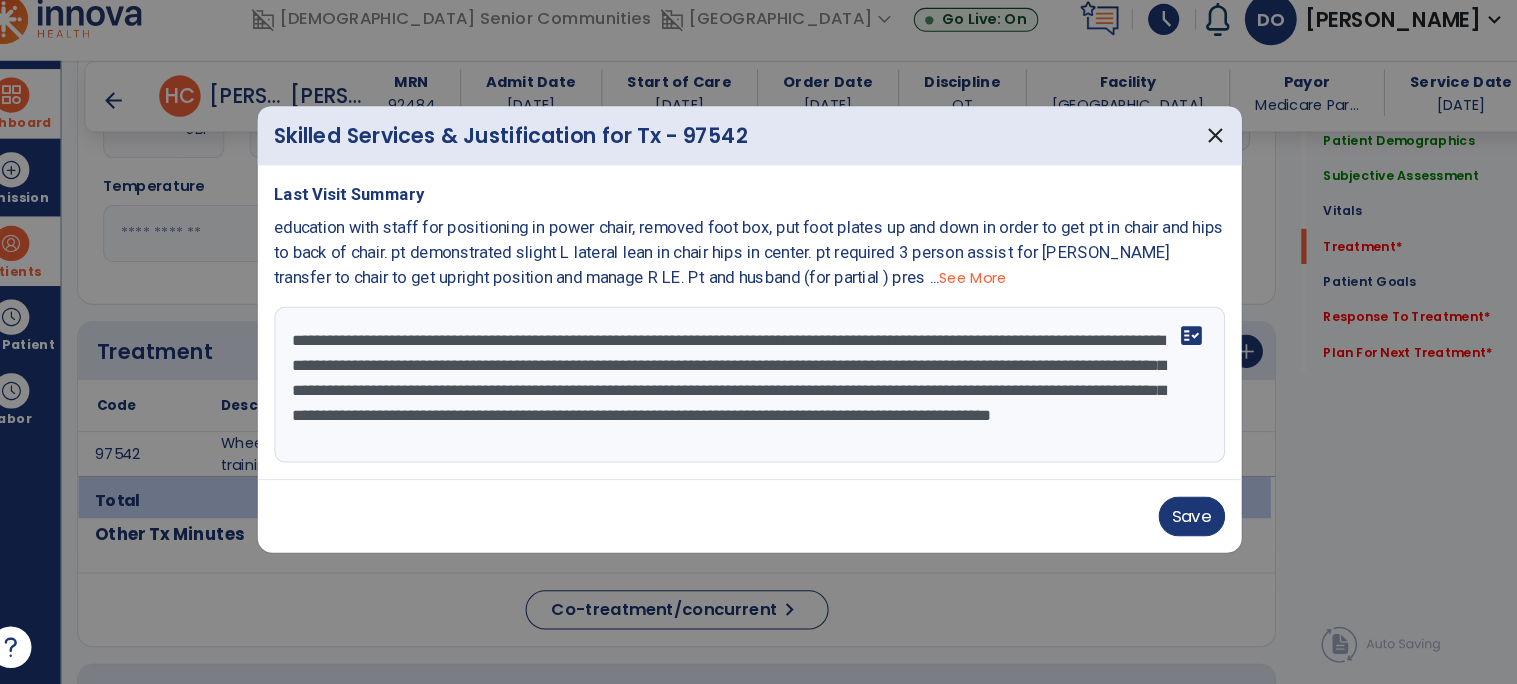 scroll, scrollTop: 14, scrollLeft: 0, axis: vertical 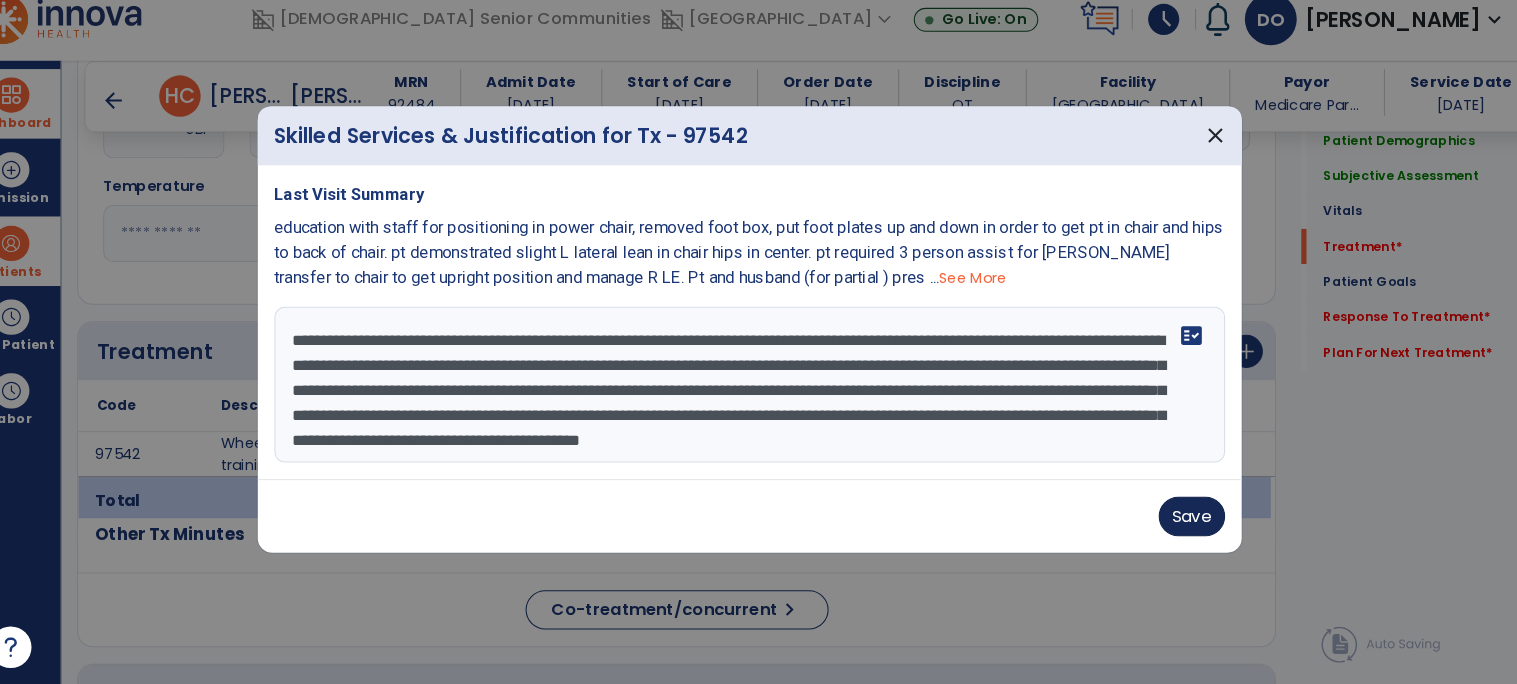 type on "**********" 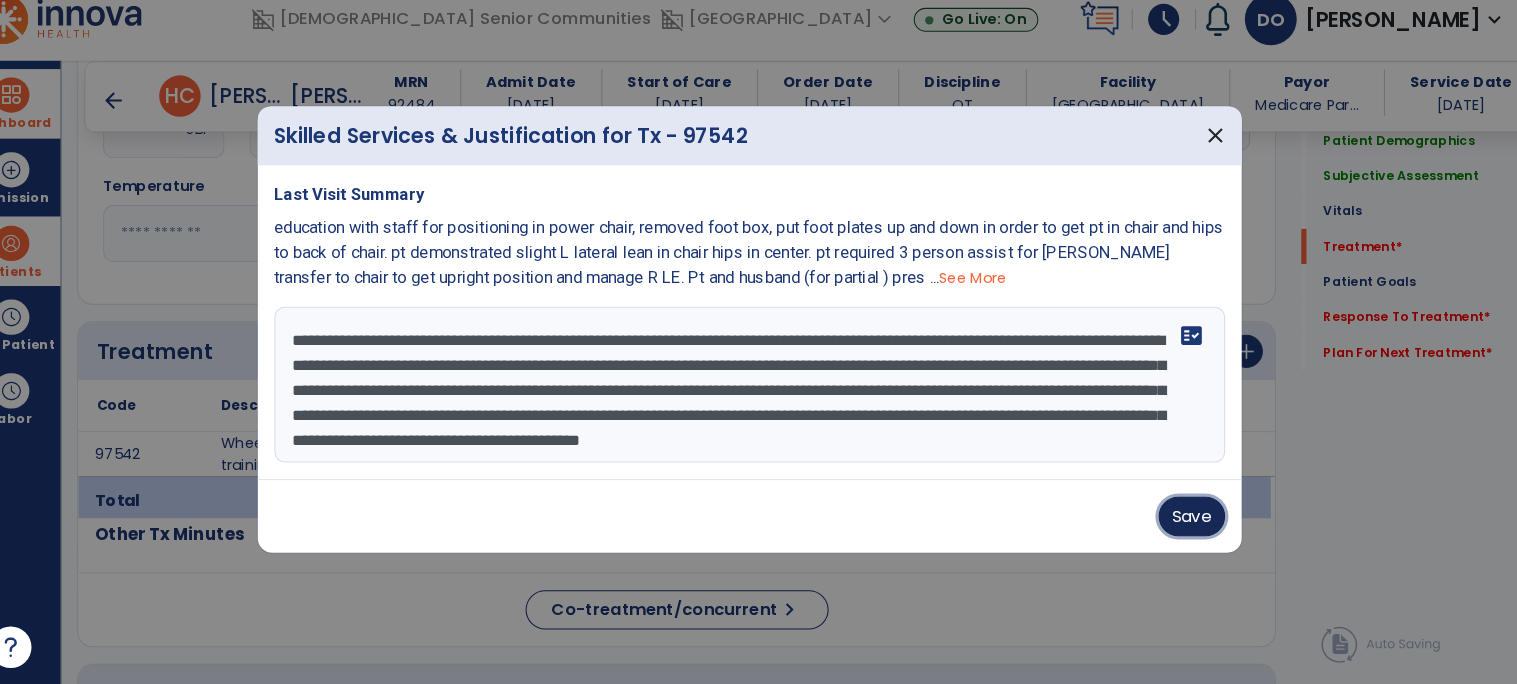 click on "Save" at bounding box center (1185, 522) 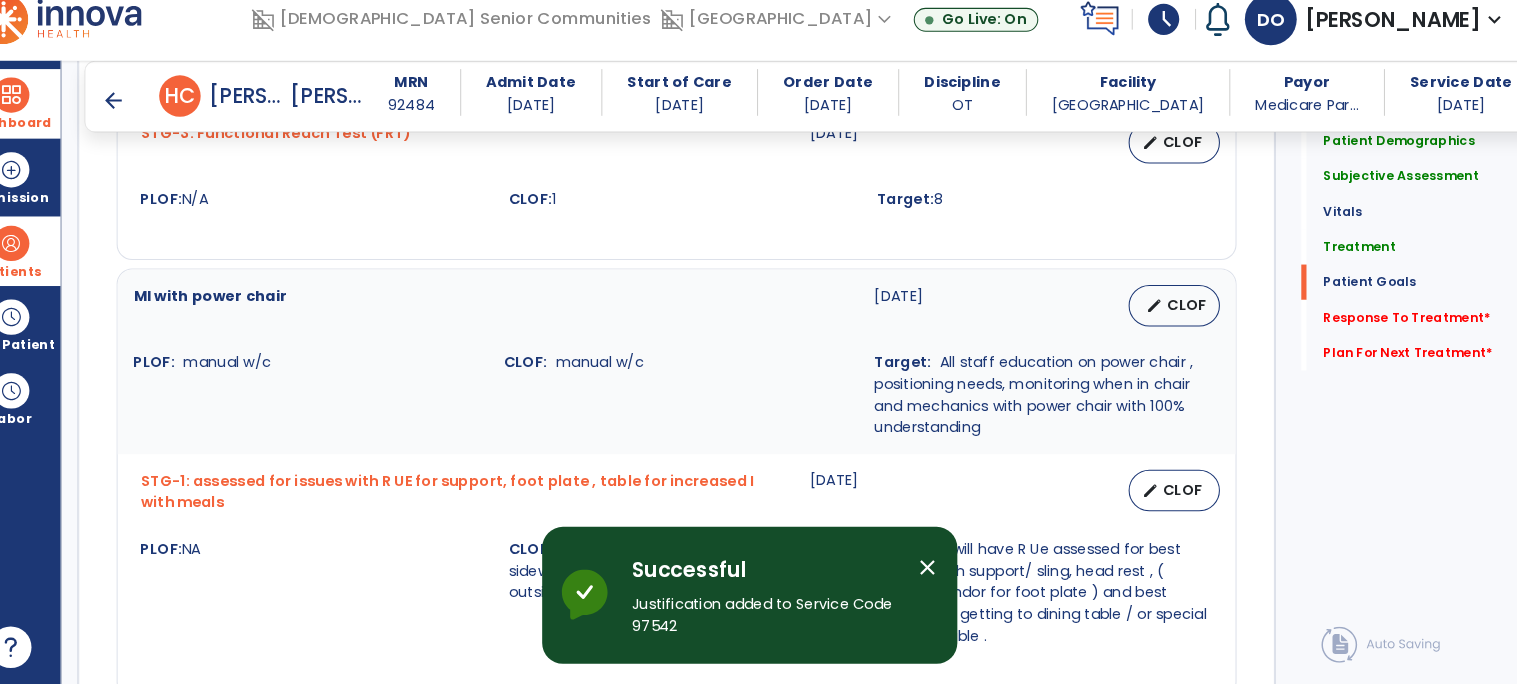 scroll, scrollTop: 2869, scrollLeft: 0, axis: vertical 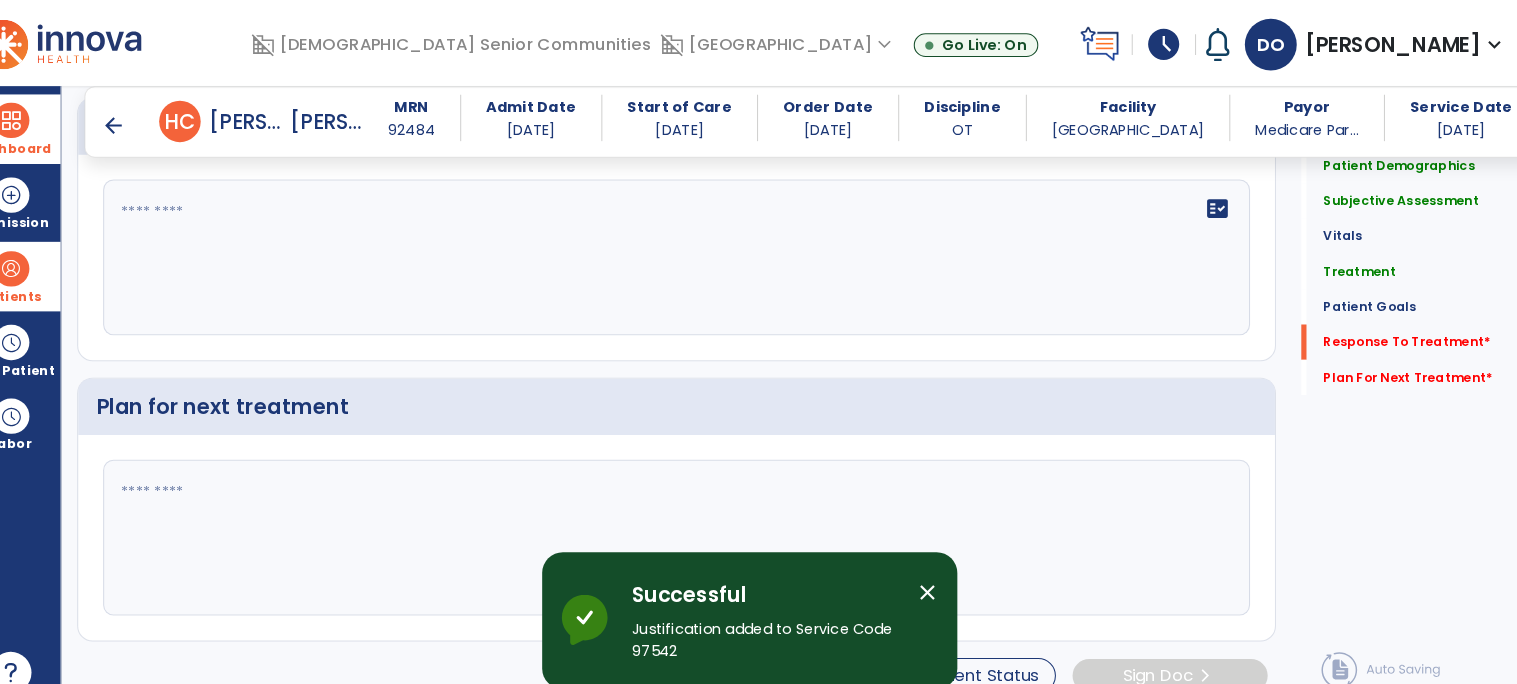 click on "fact_check" 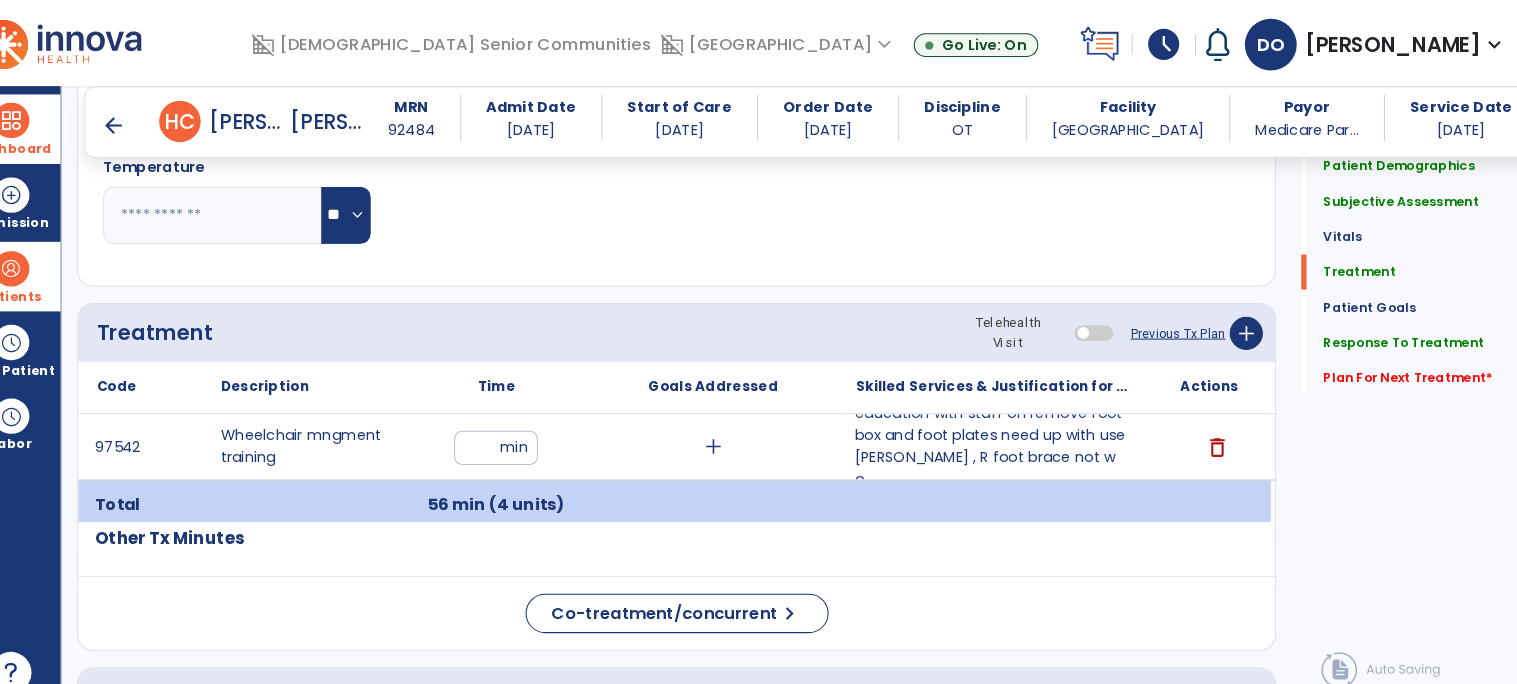 scroll, scrollTop: 1172, scrollLeft: 0, axis: vertical 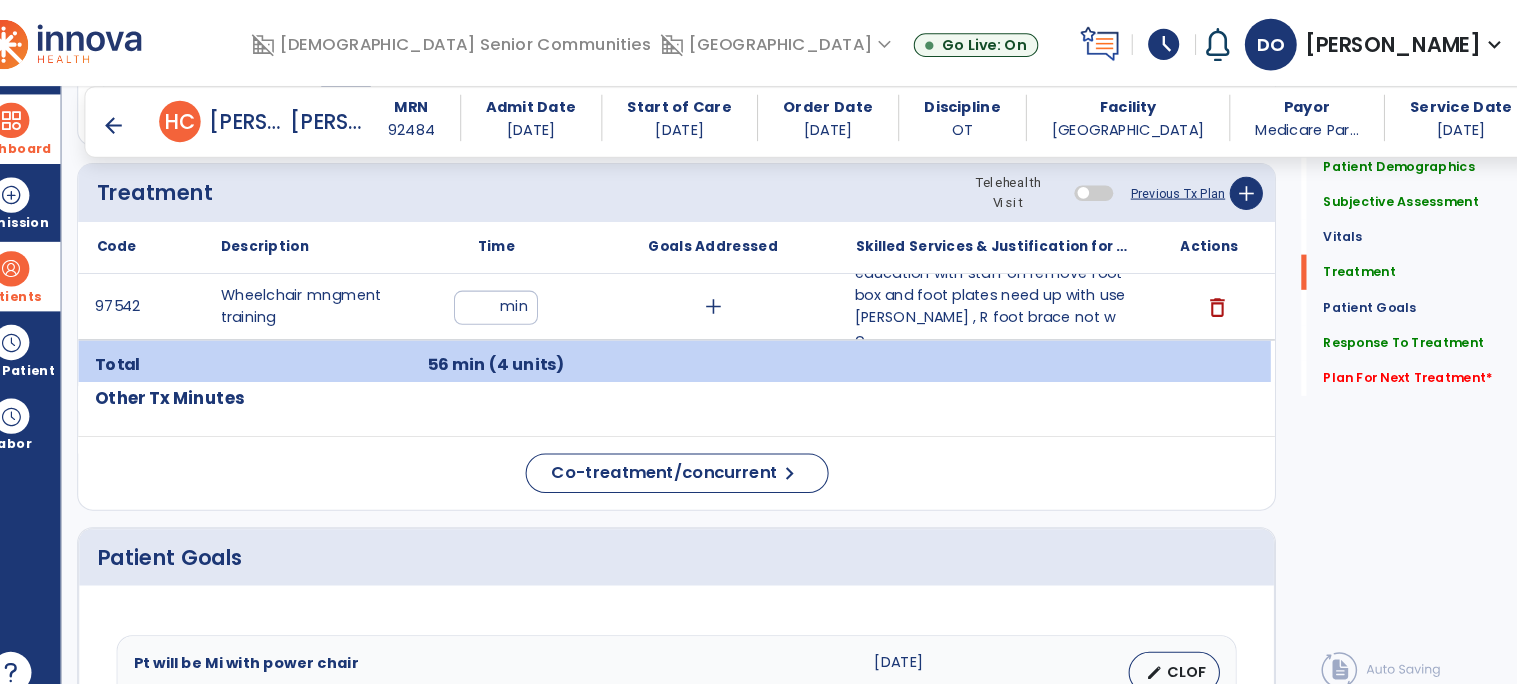 type on "**********" 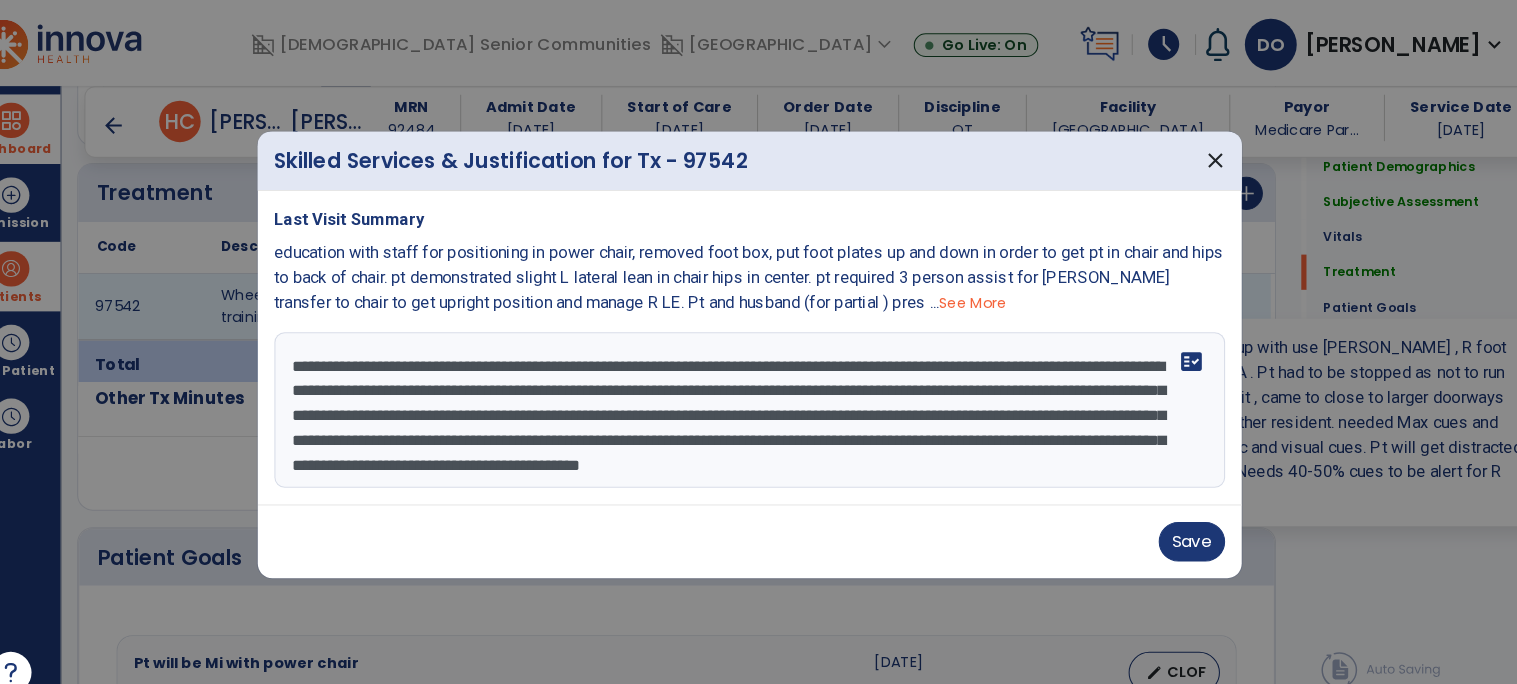 scroll, scrollTop: 24, scrollLeft: 0, axis: vertical 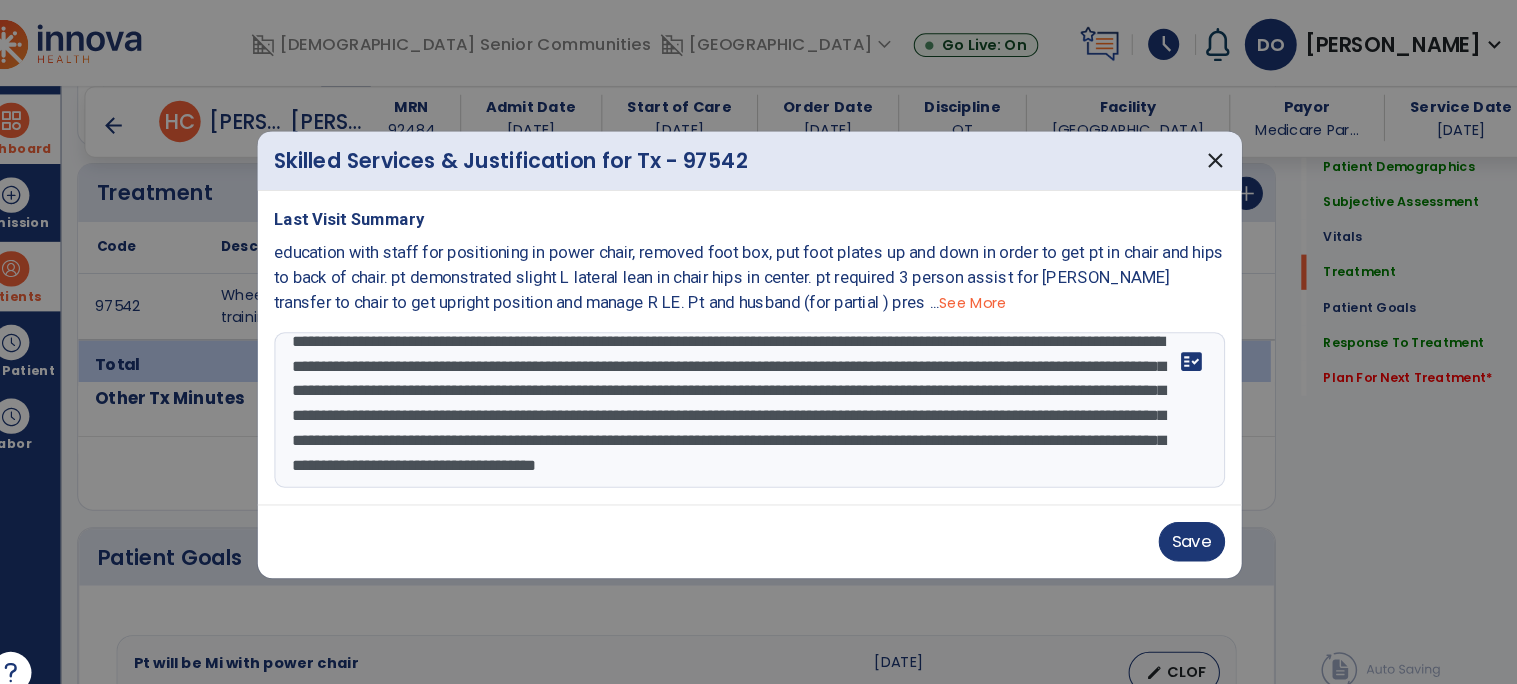 type on "**********" 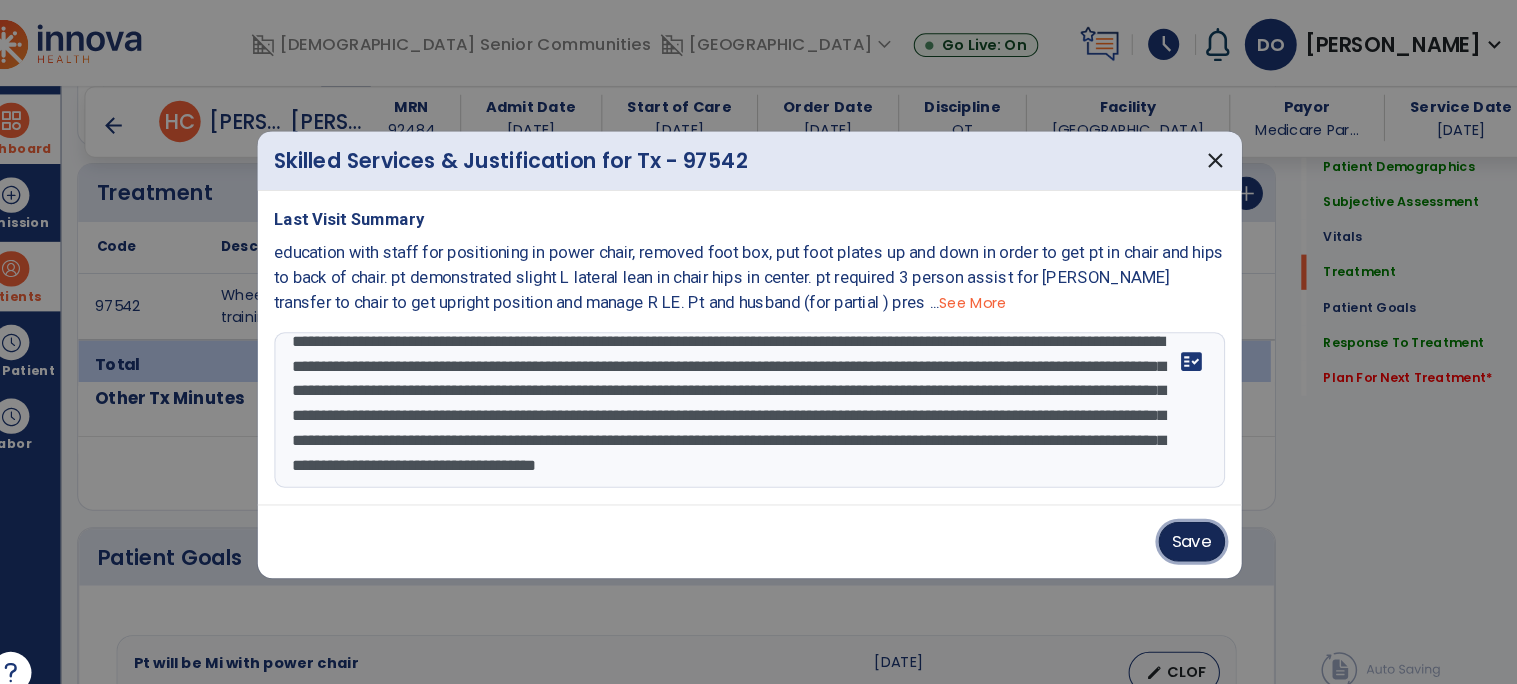 click on "Save" at bounding box center [1185, 522] 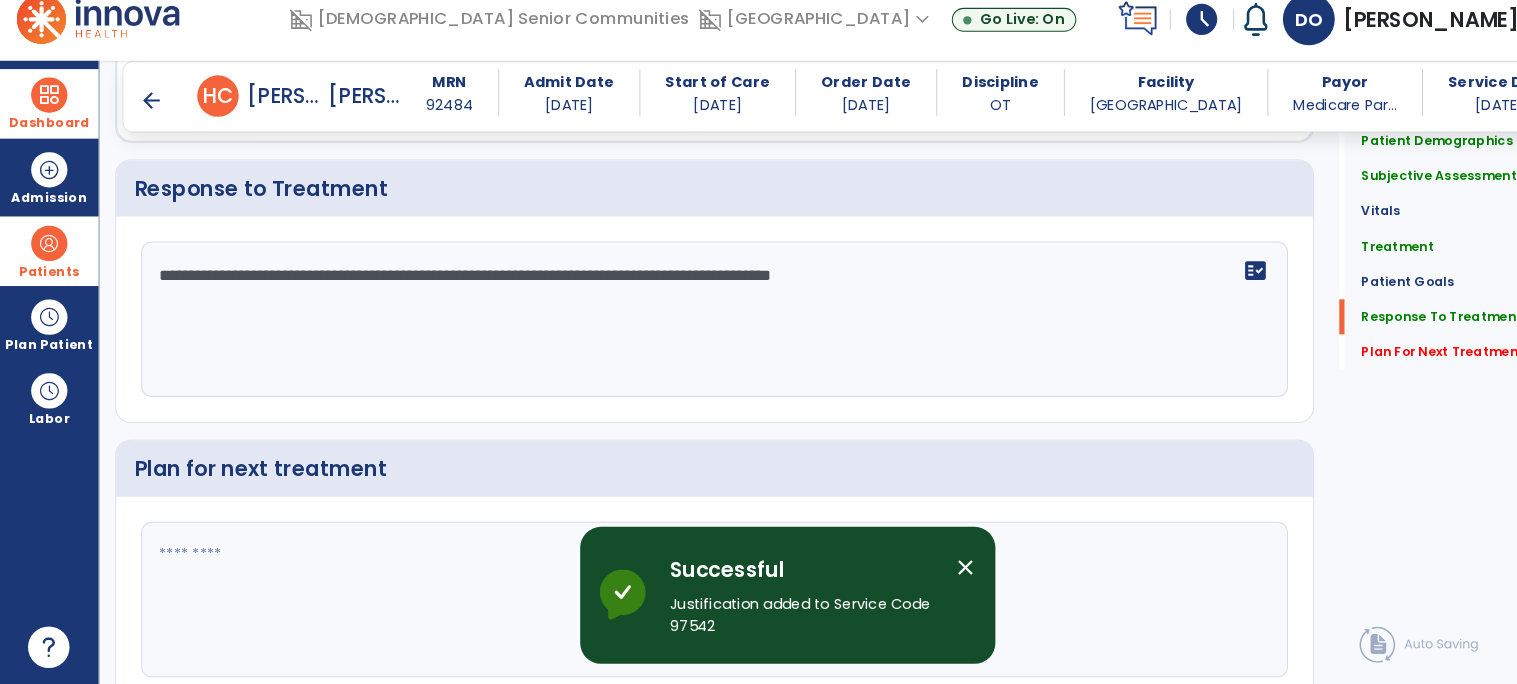 scroll, scrollTop: 2781, scrollLeft: 0, axis: vertical 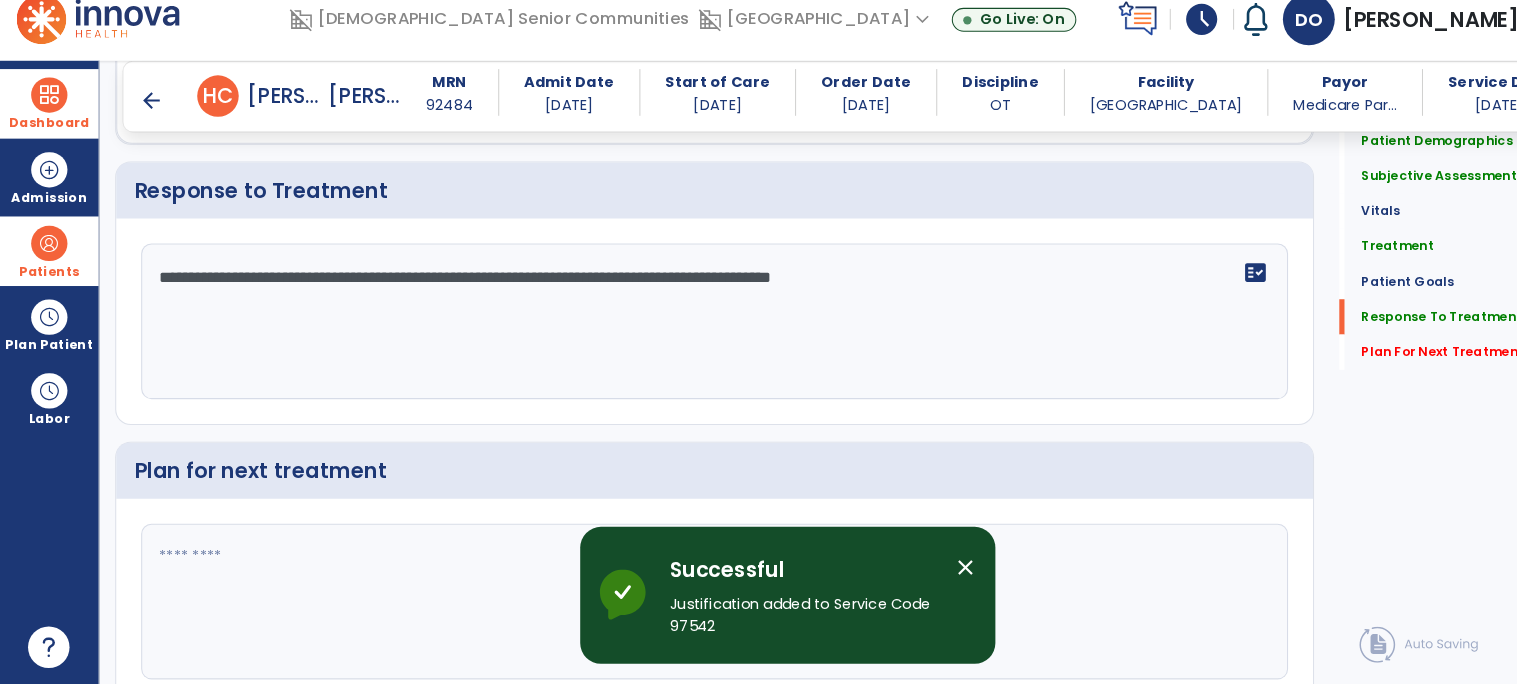click 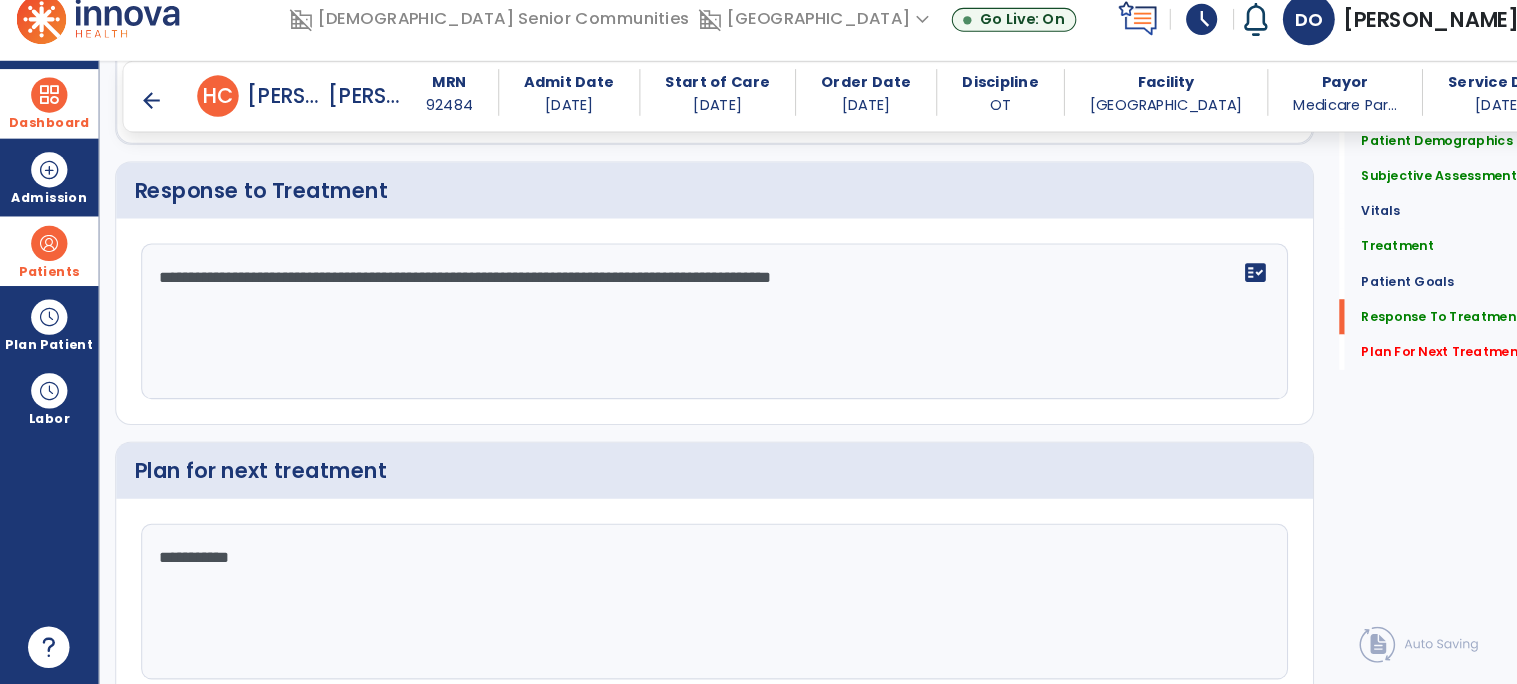 scroll, scrollTop: 2869, scrollLeft: 0, axis: vertical 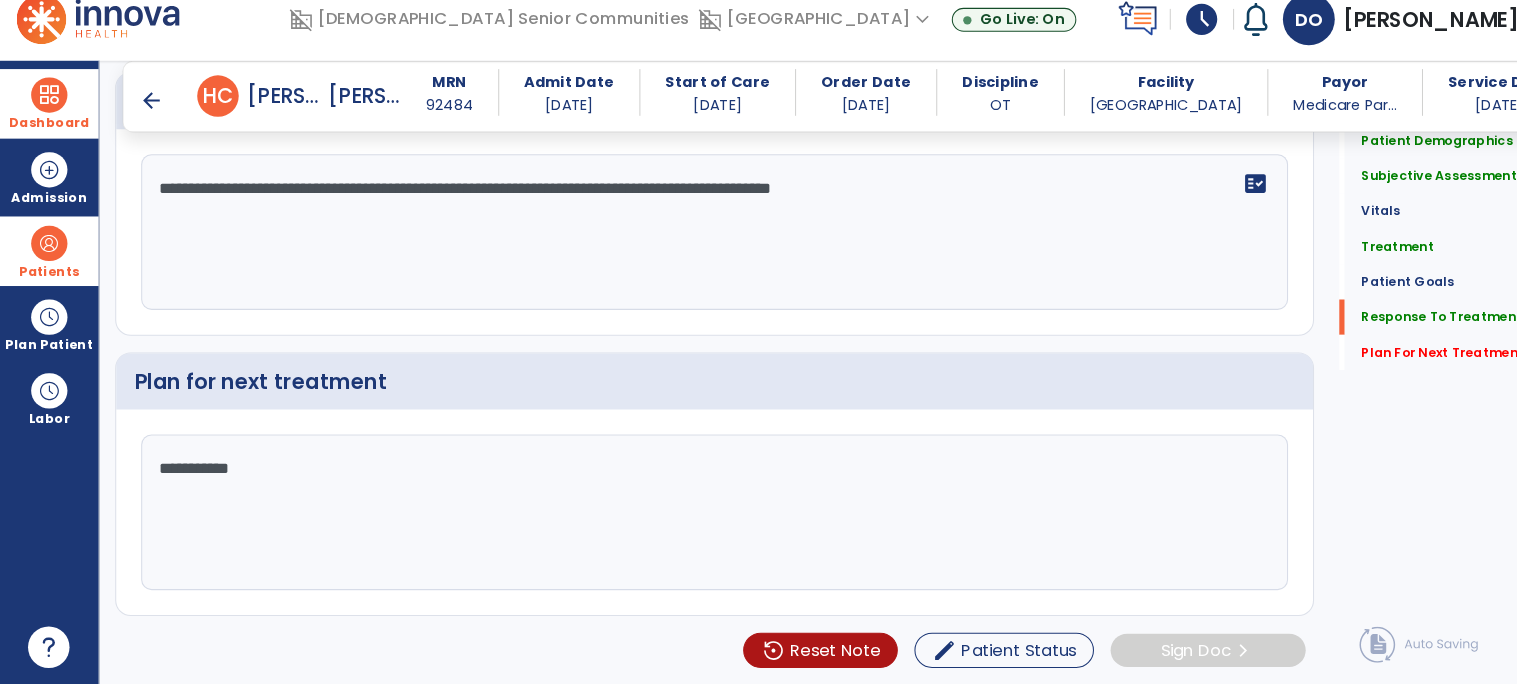 type on "**********" 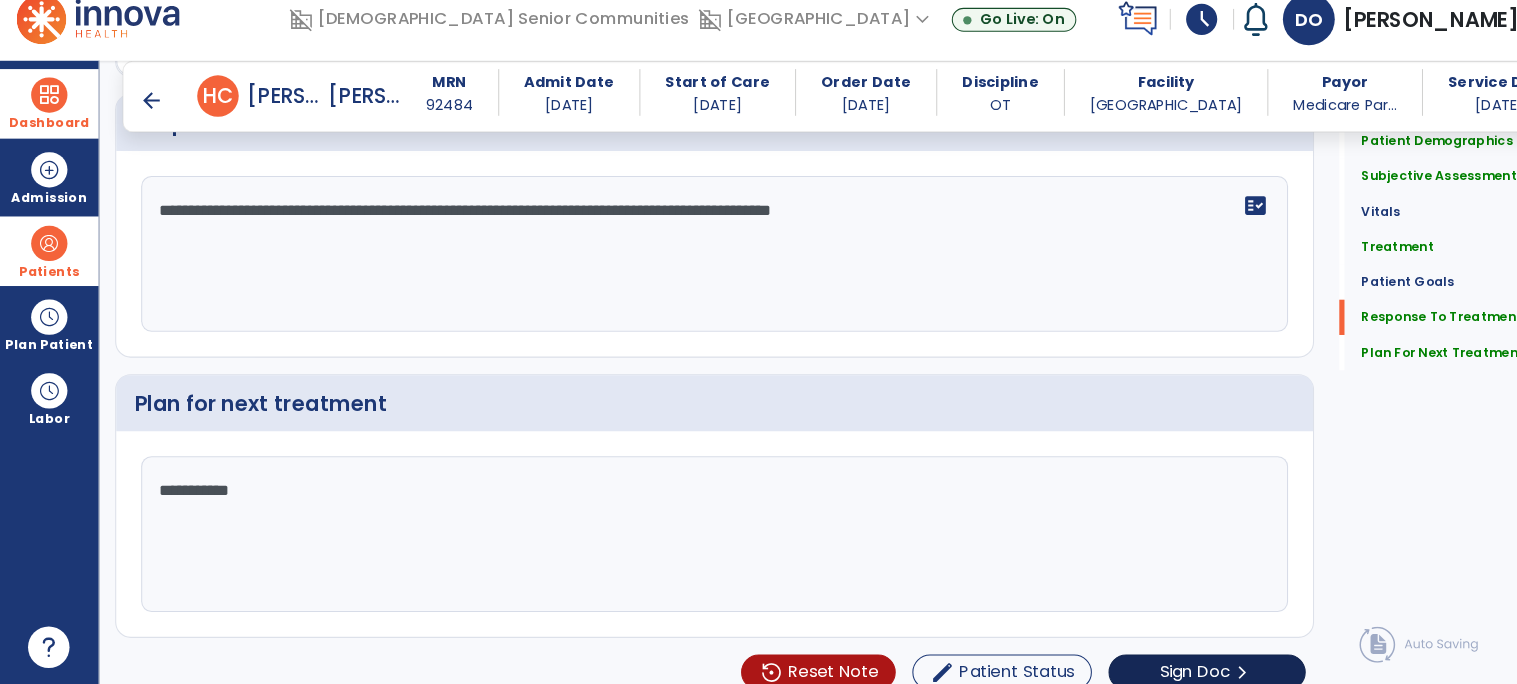 scroll, scrollTop: 2869, scrollLeft: 0, axis: vertical 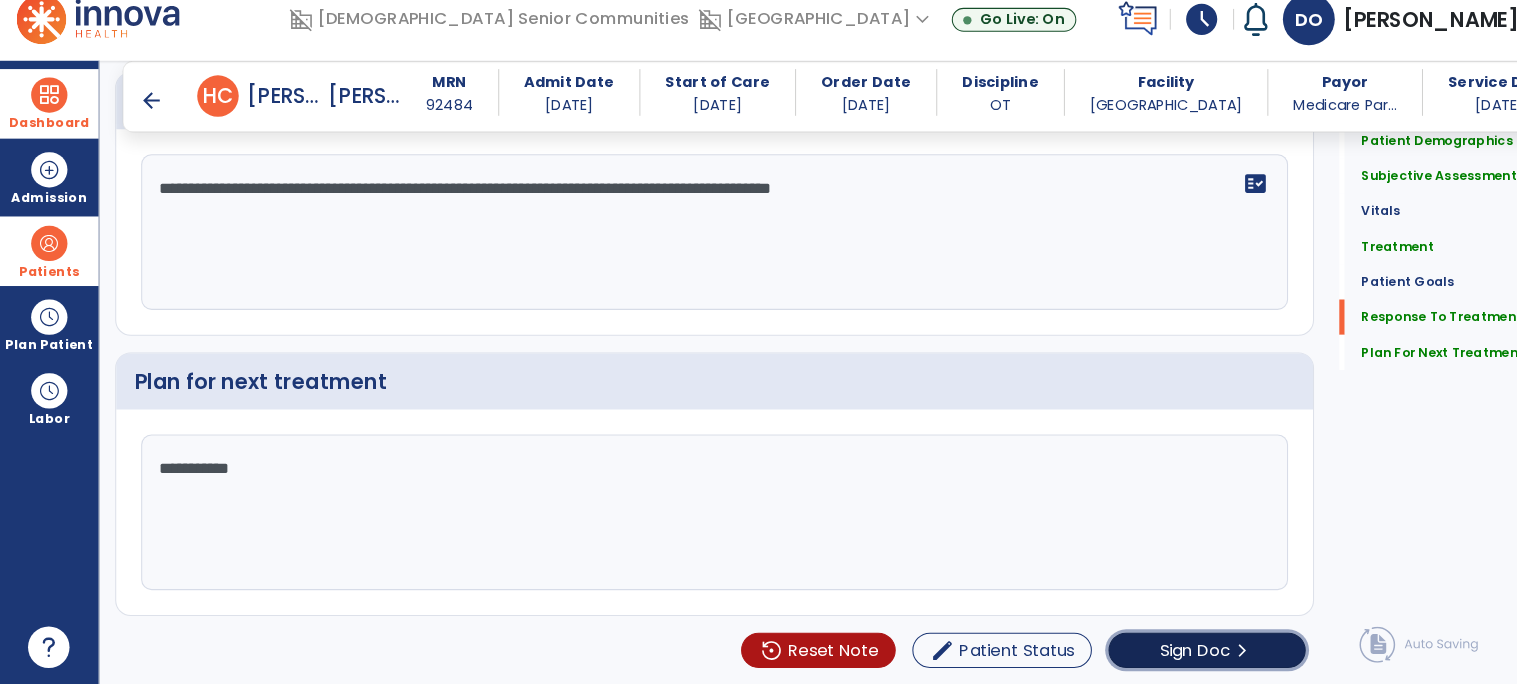 click on "Sign Doc  chevron_right" 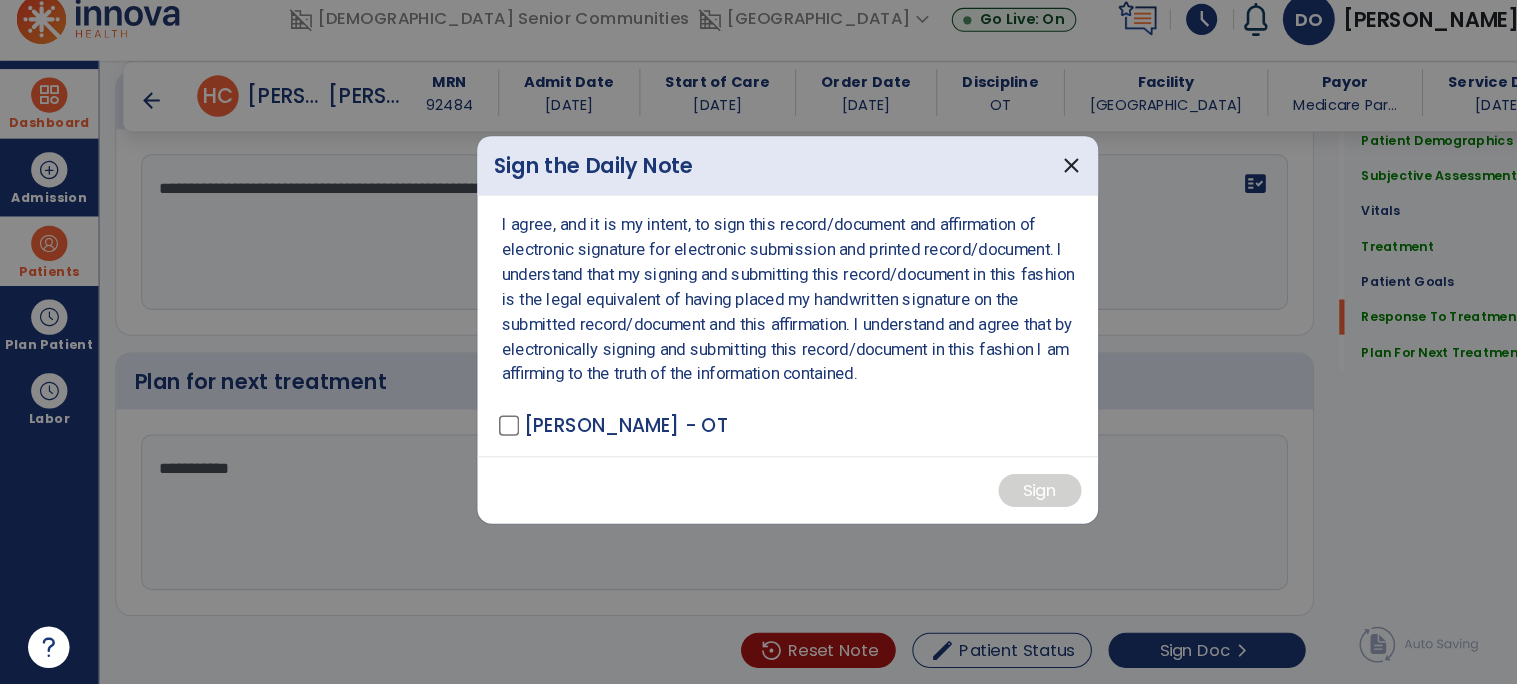 click on "[PERSON_NAME]  - OT" at bounding box center [593, 434] 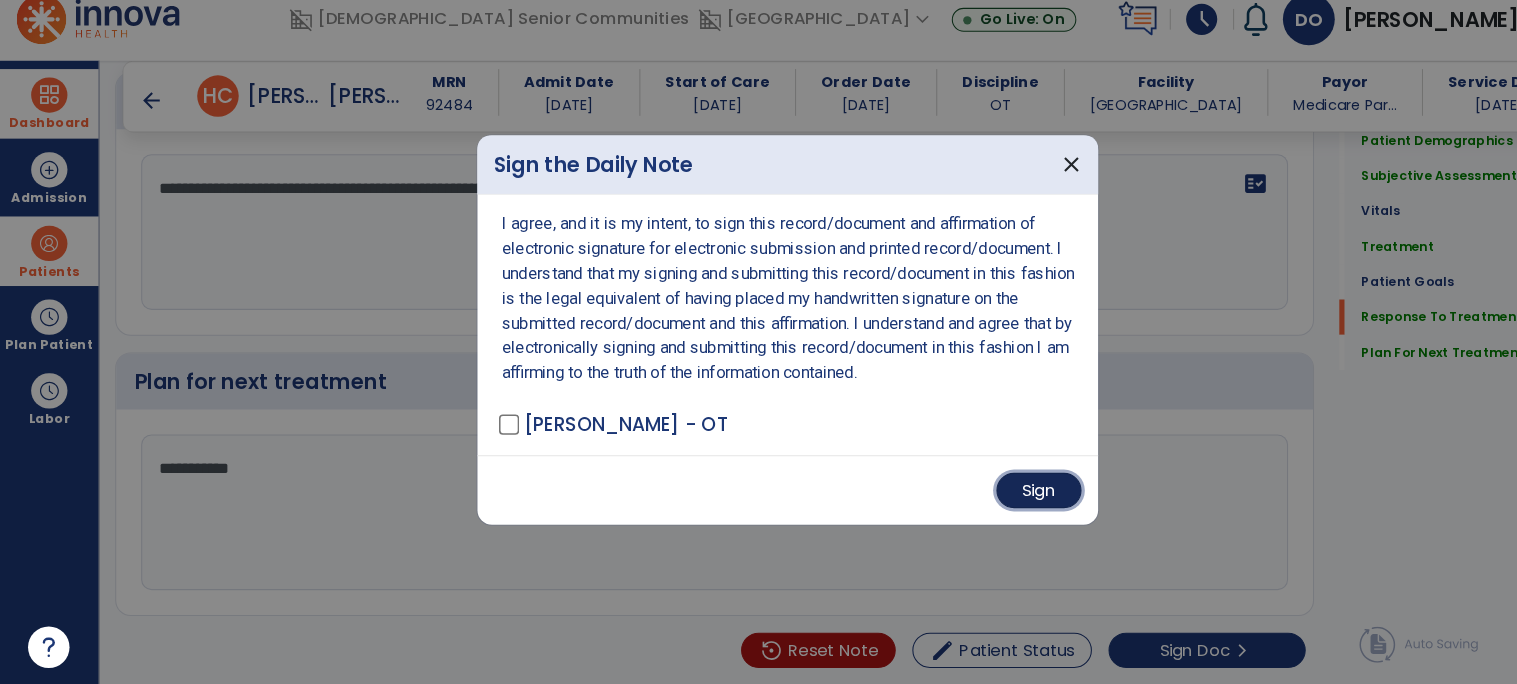 click on "Sign" at bounding box center [1001, 497] 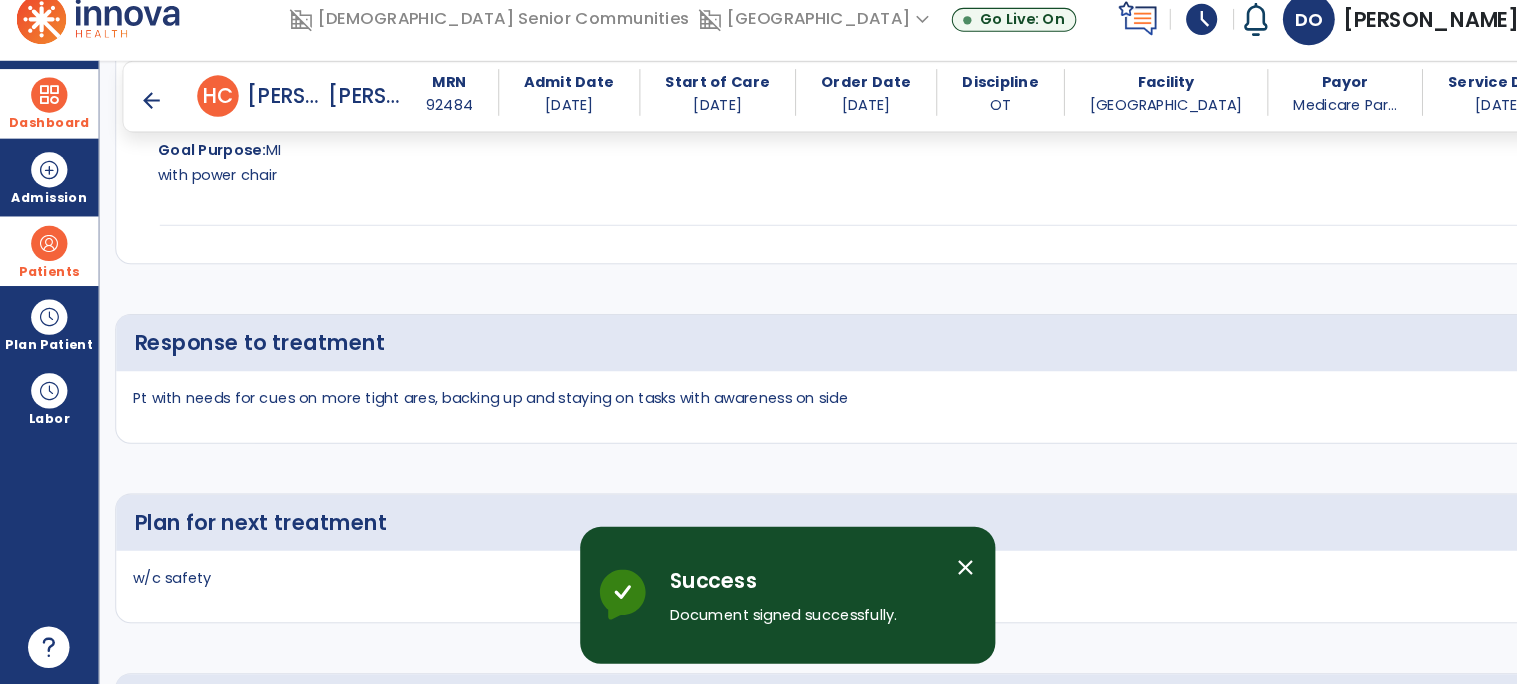 scroll, scrollTop: 0, scrollLeft: 0, axis: both 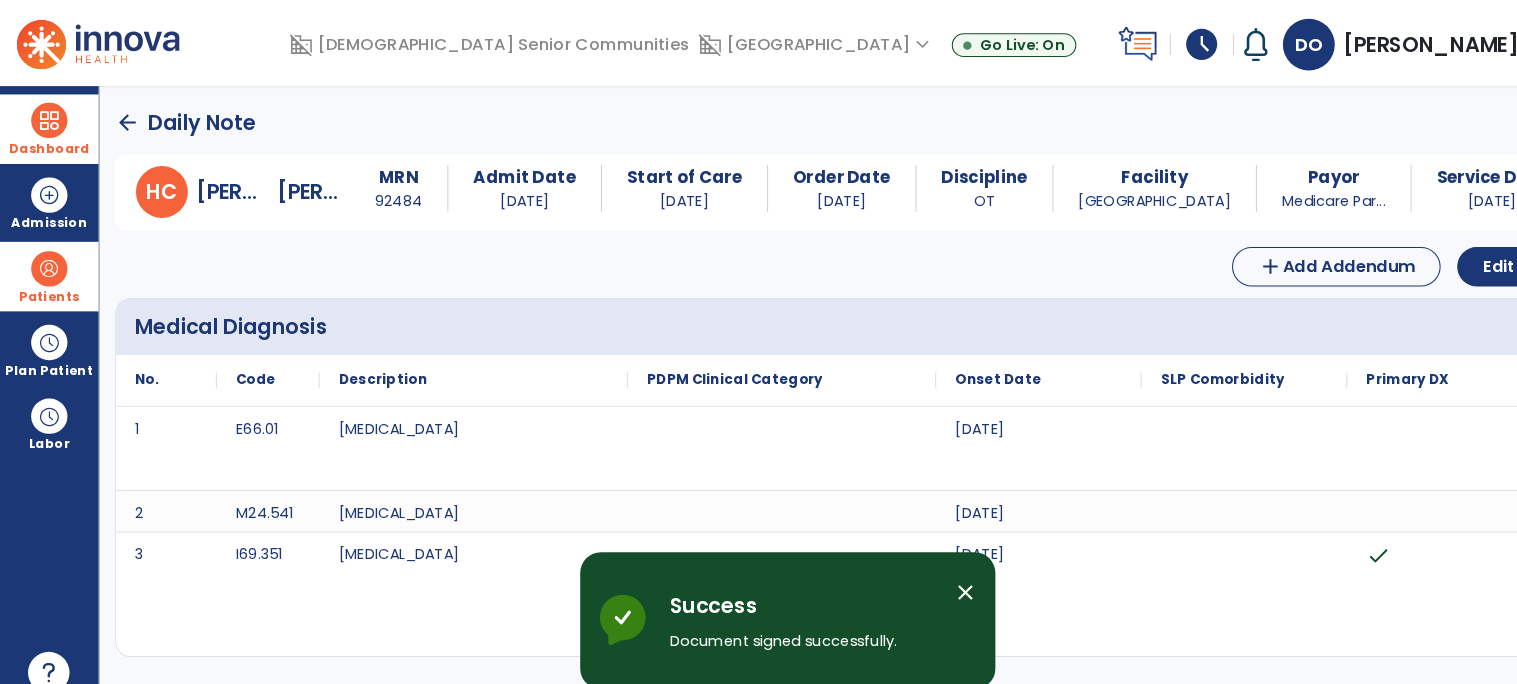 click on "arrow_back" 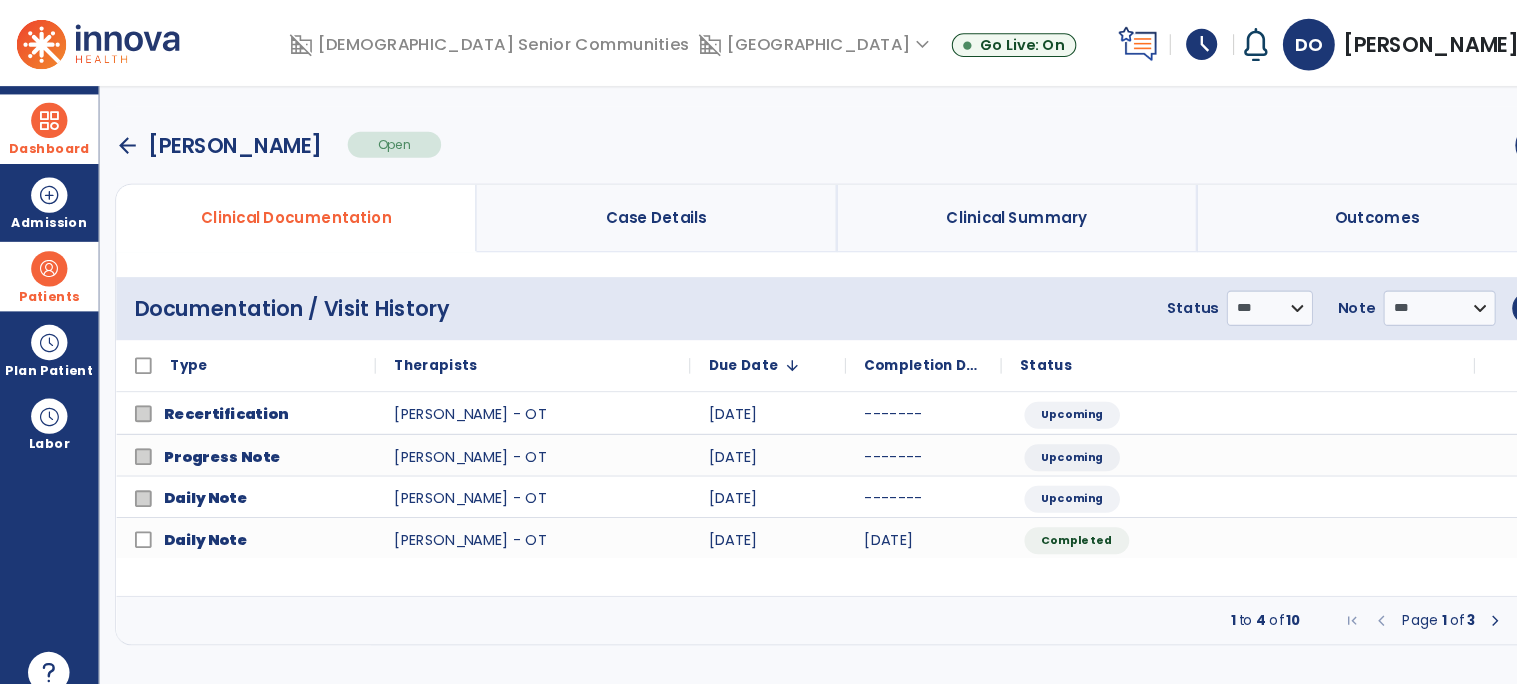 click on "arrow_back" at bounding box center (123, 140) 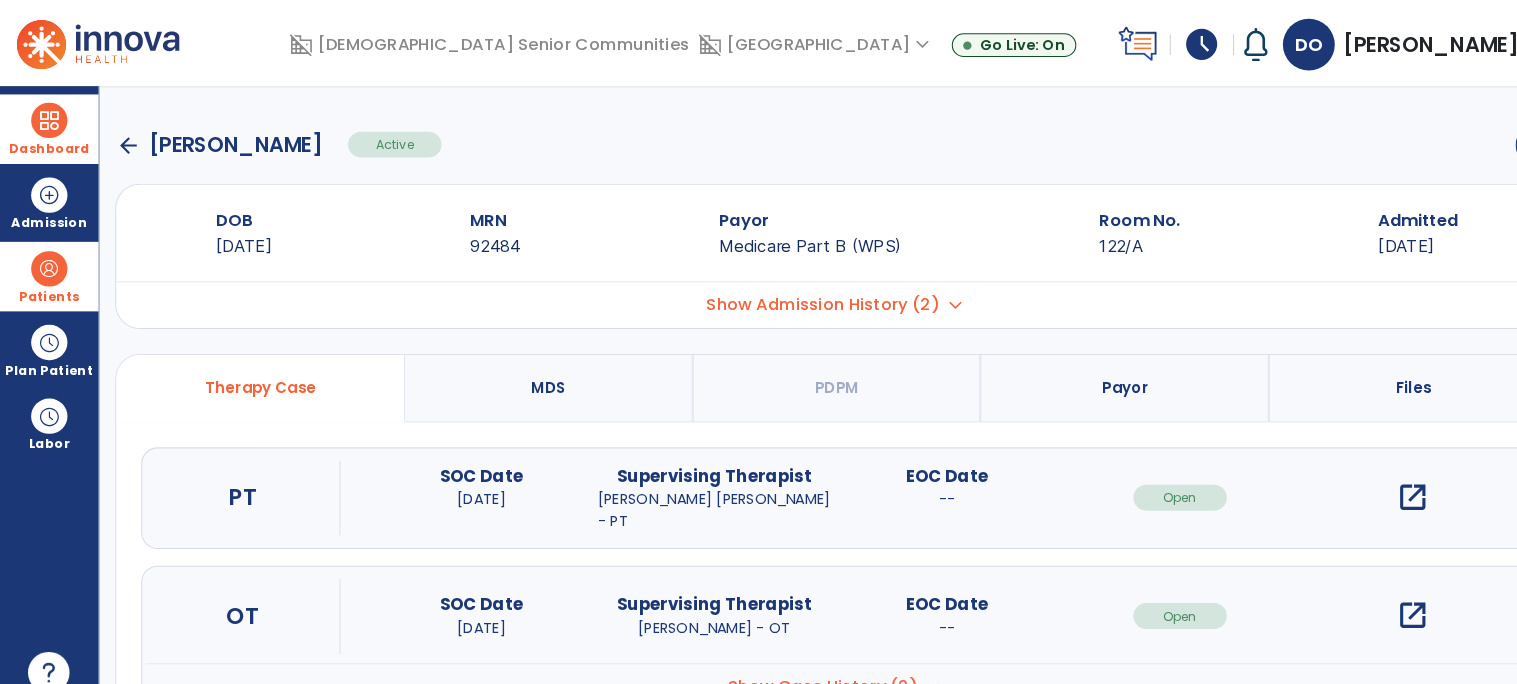 click on "arrow_back" 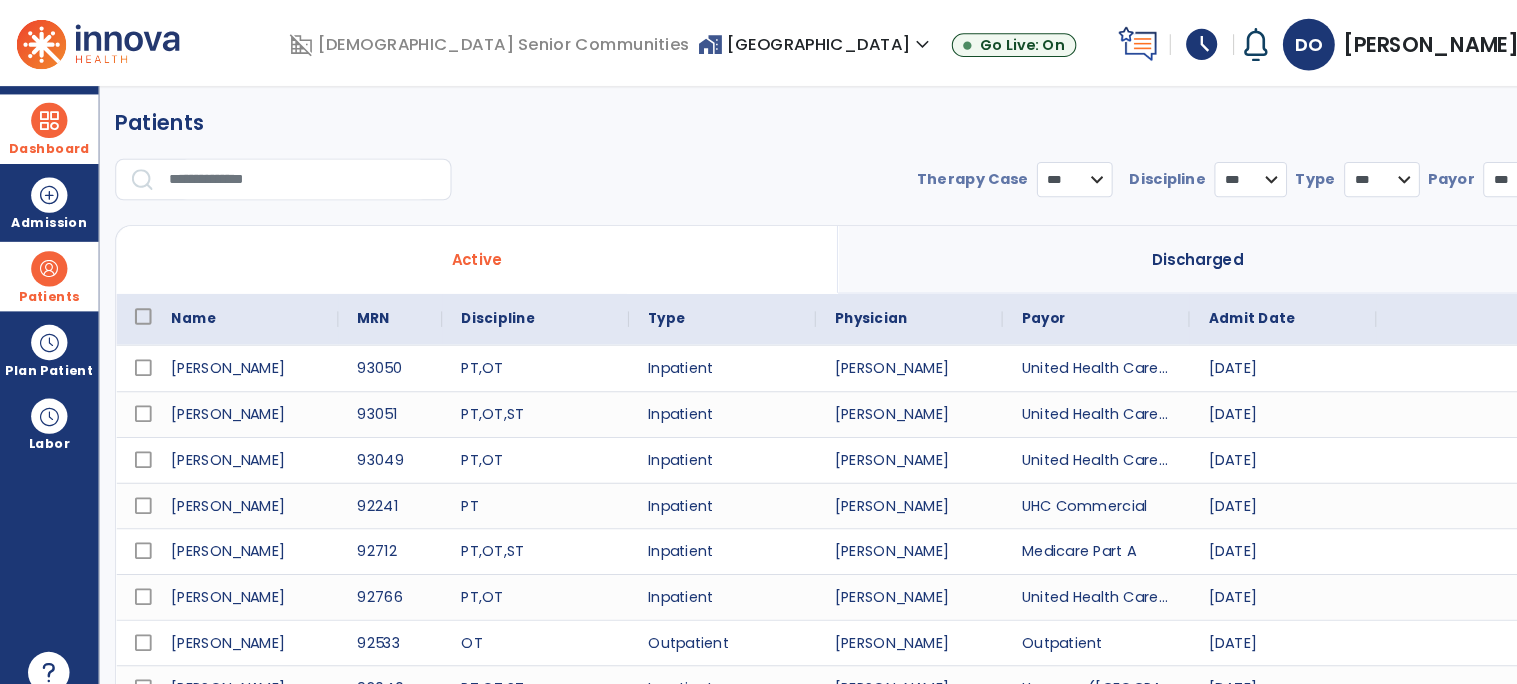 select on "***" 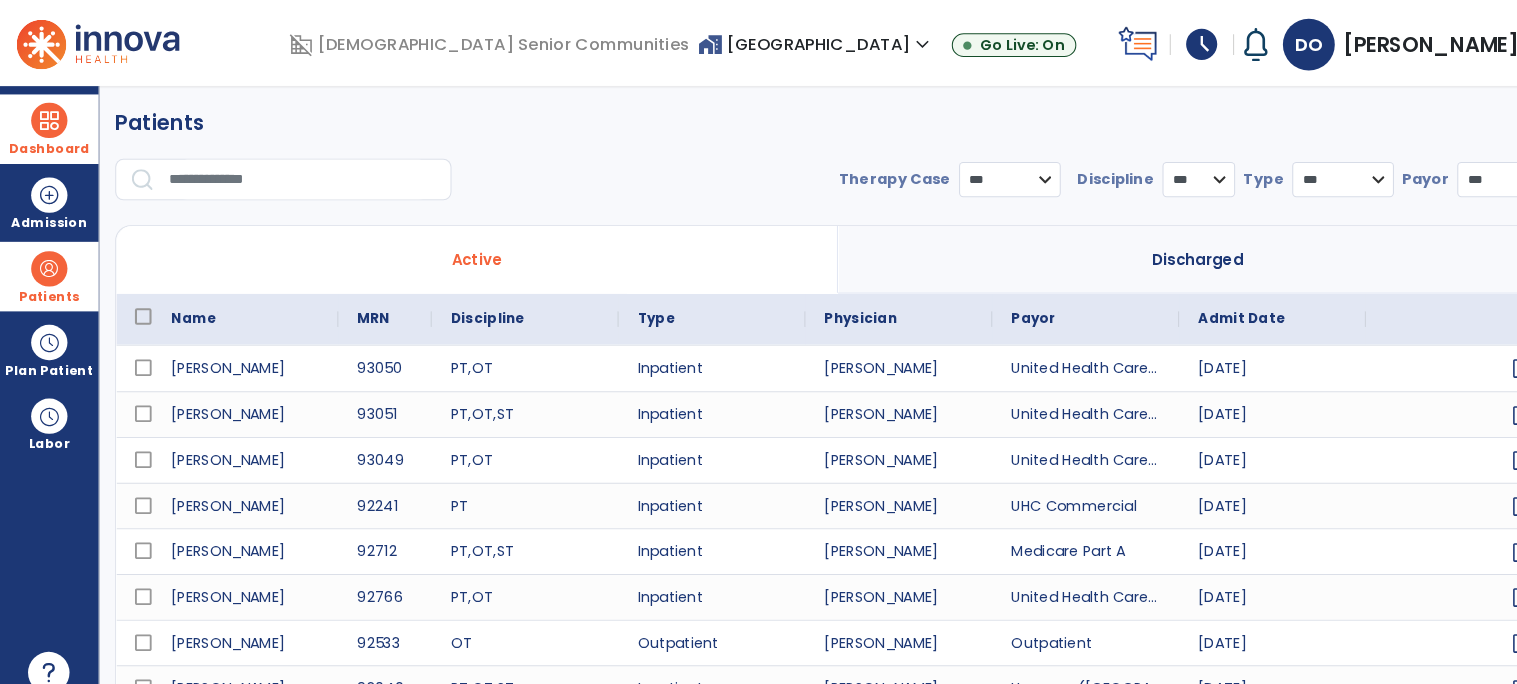 click on "Patients" at bounding box center [154, 118] 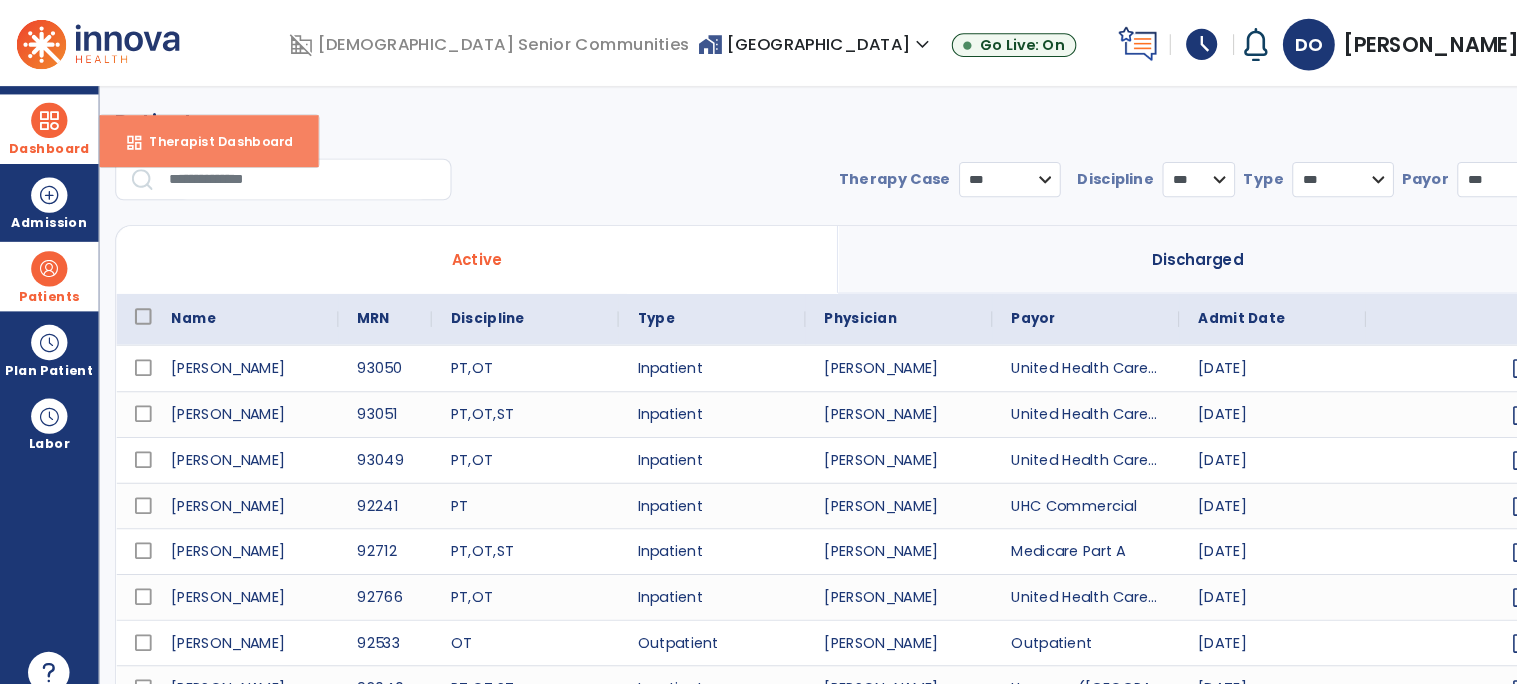click on "Therapist Dashboard" at bounding box center [205, 136] 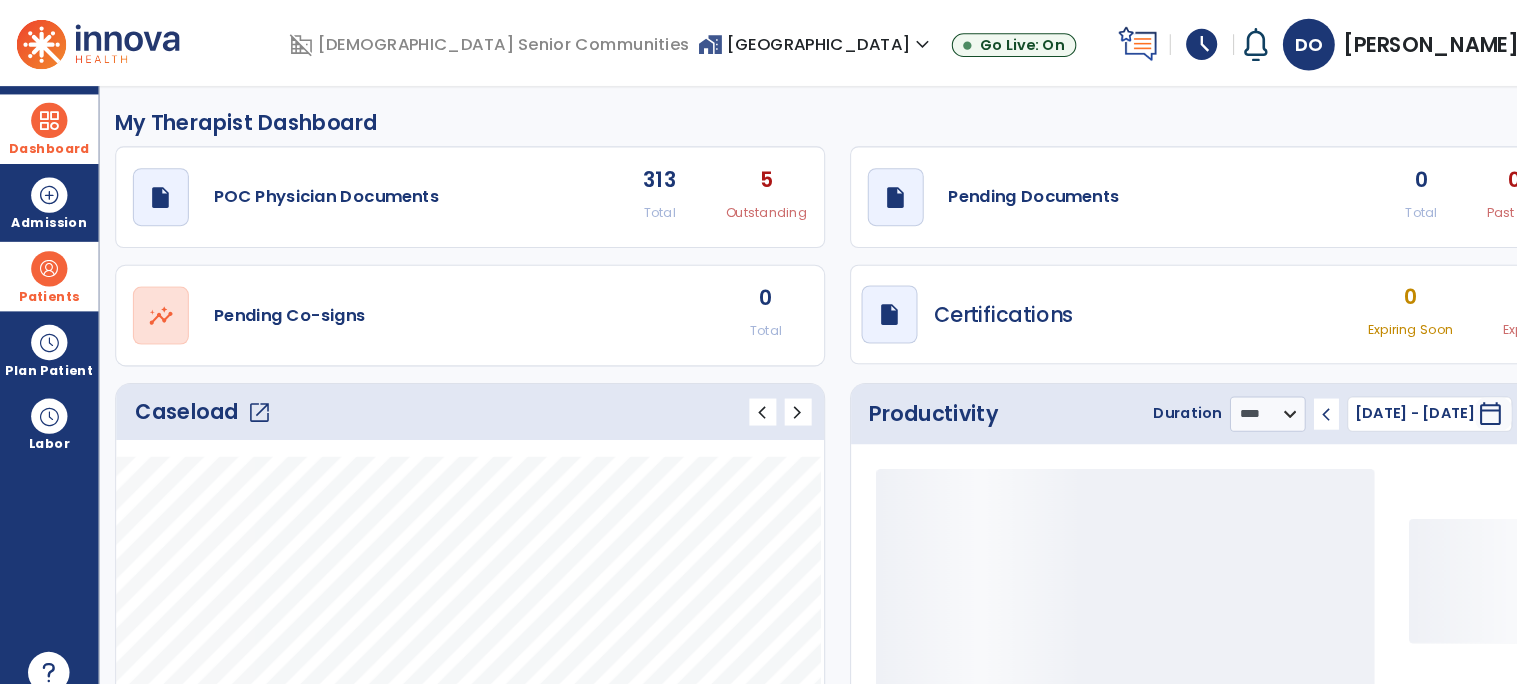 click on "Caseload   open_in_new" 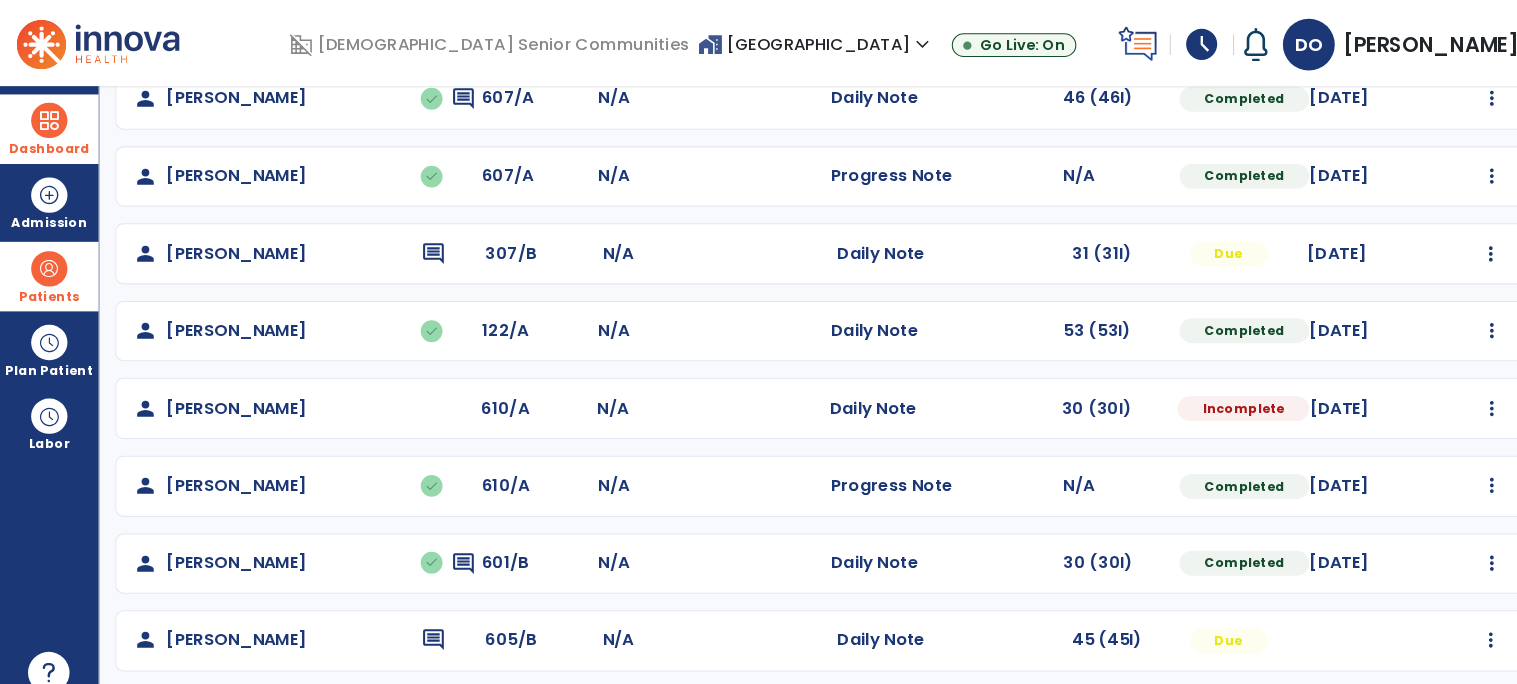 scroll, scrollTop: 810, scrollLeft: 0, axis: vertical 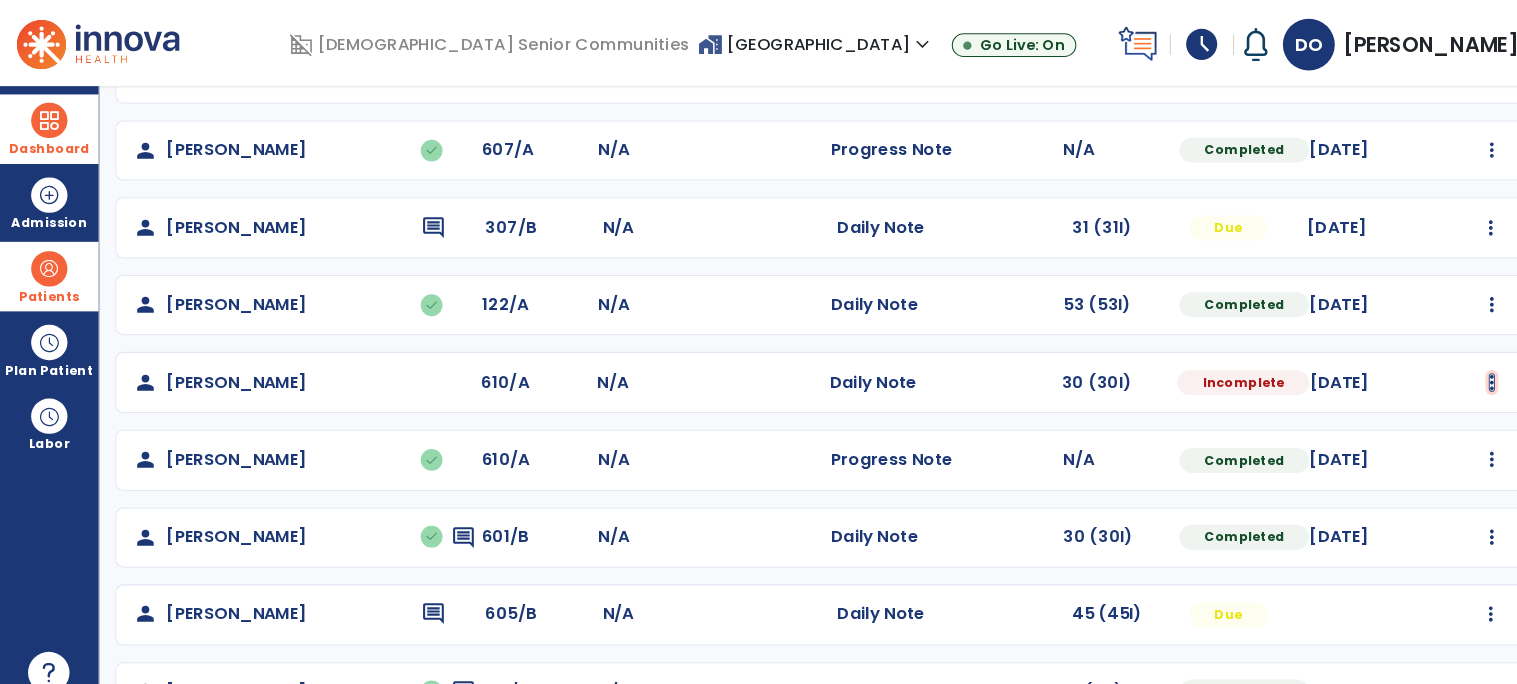 click at bounding box center [1436, -377] 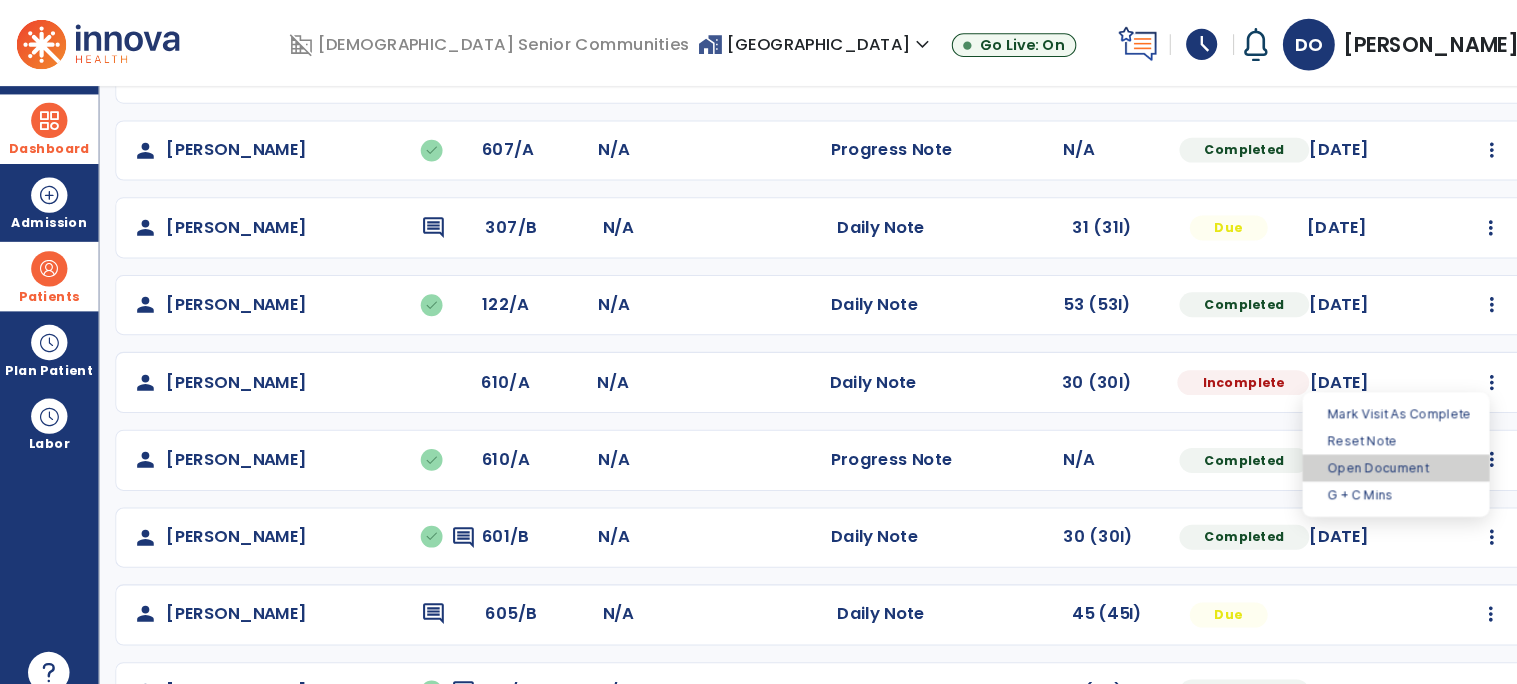 click on "Open Document" at bounding box center [1345, 451] 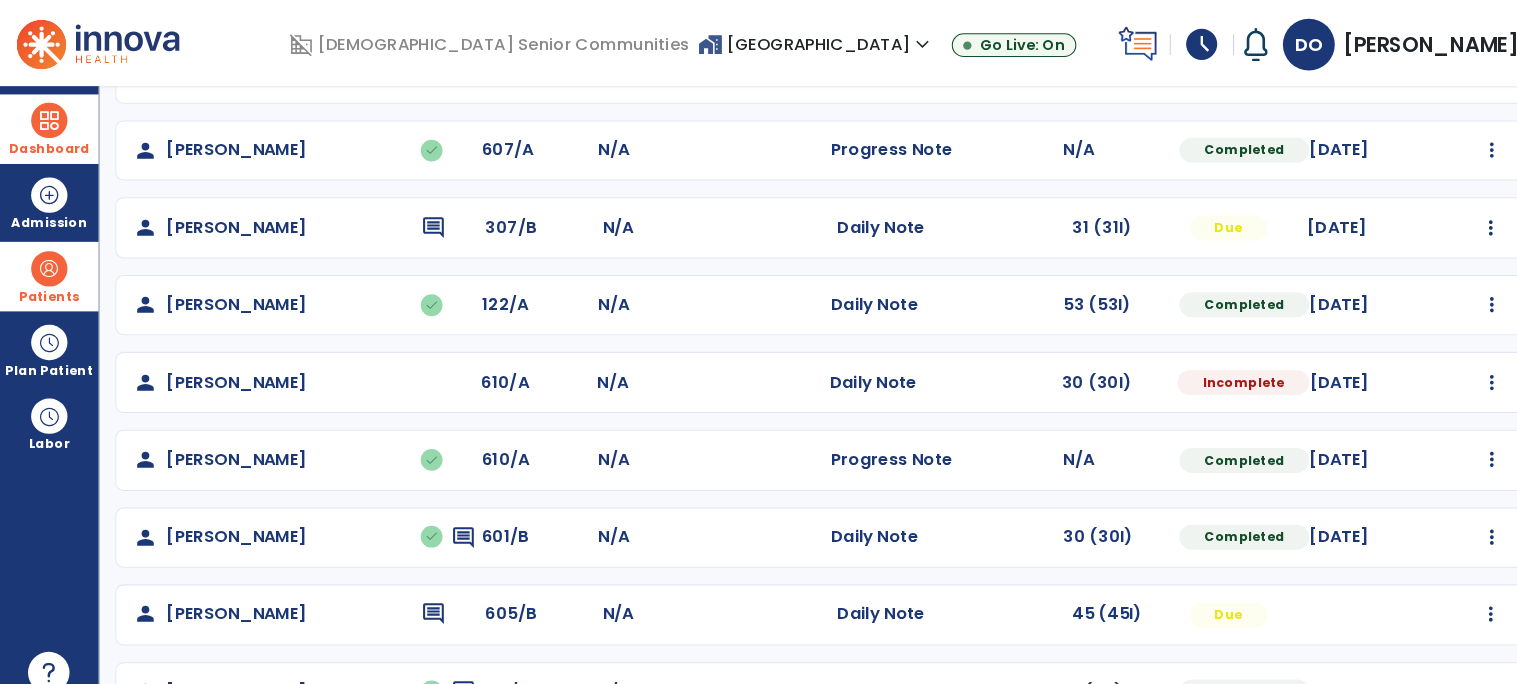 select on "*" 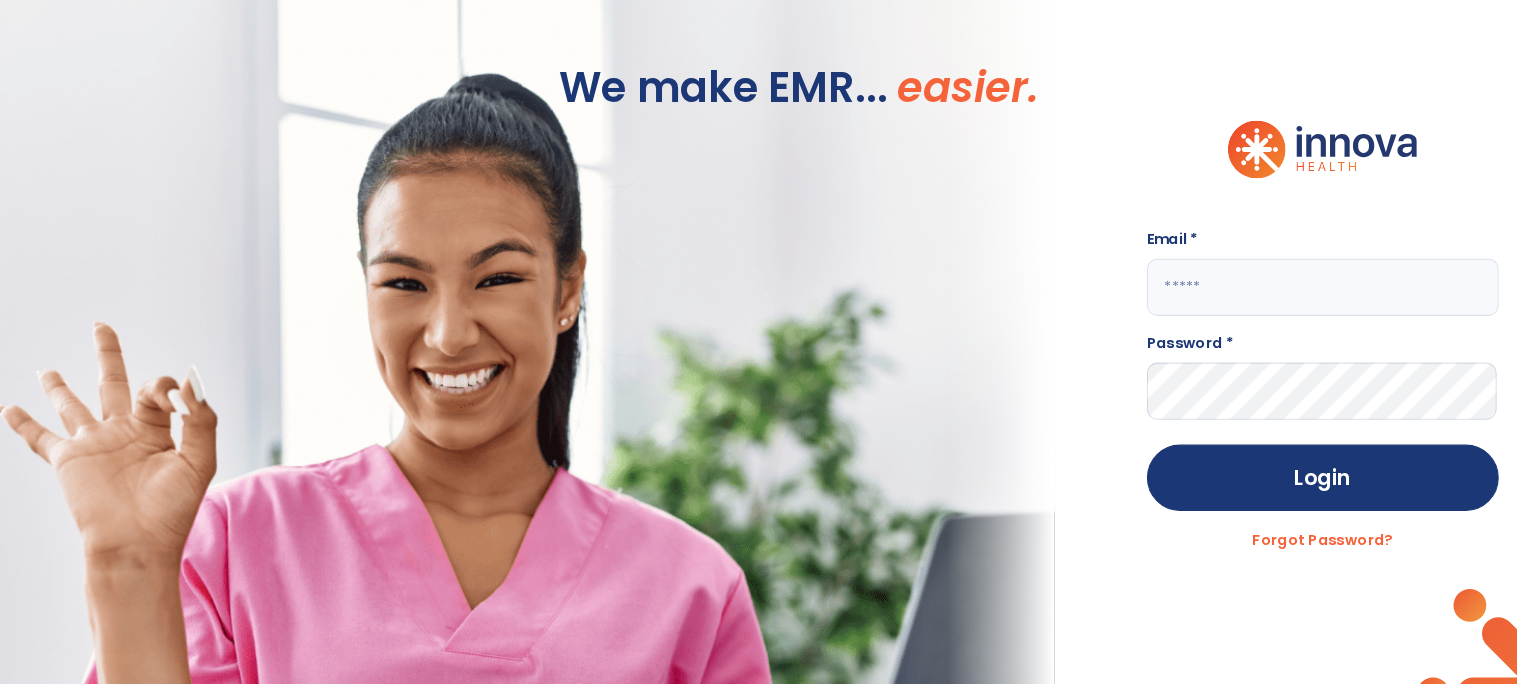 scroll, scrollTop: 0, scrollLeft: 0, axis: both 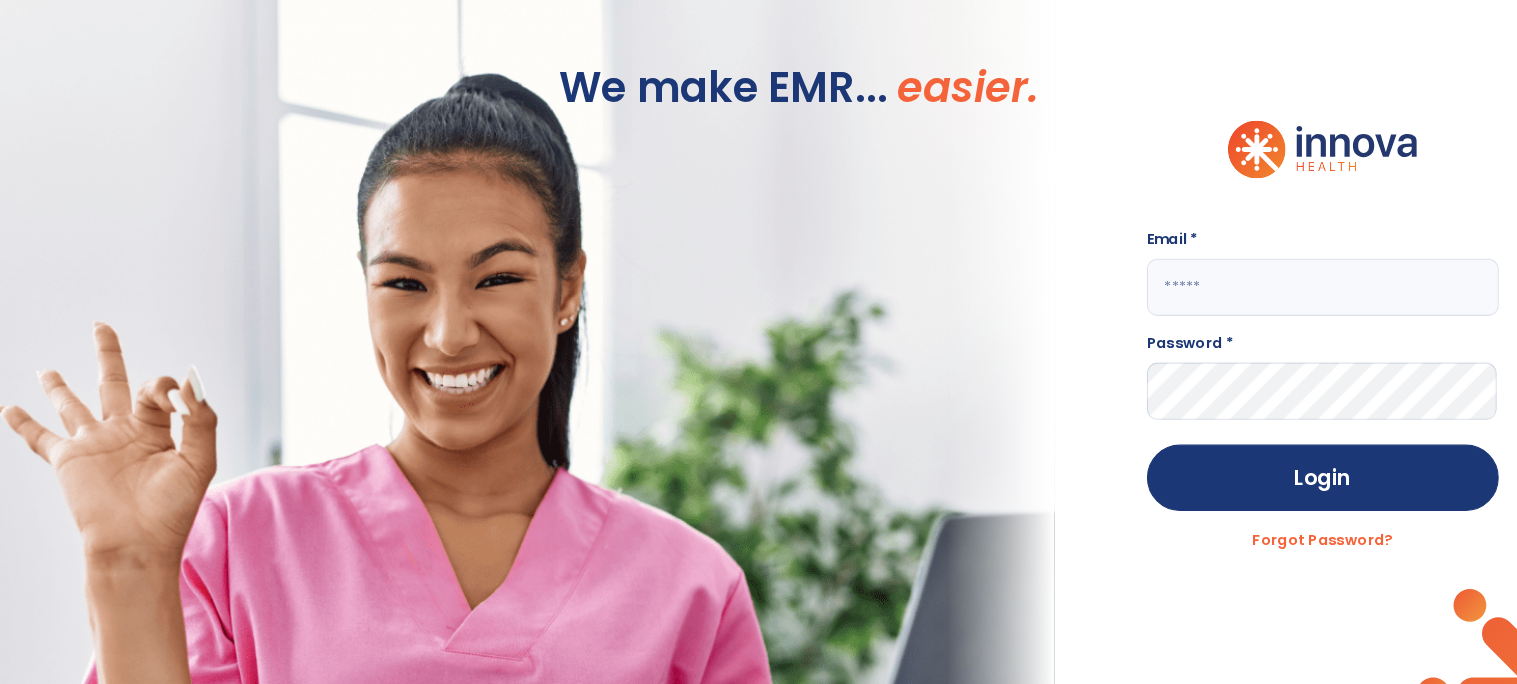click 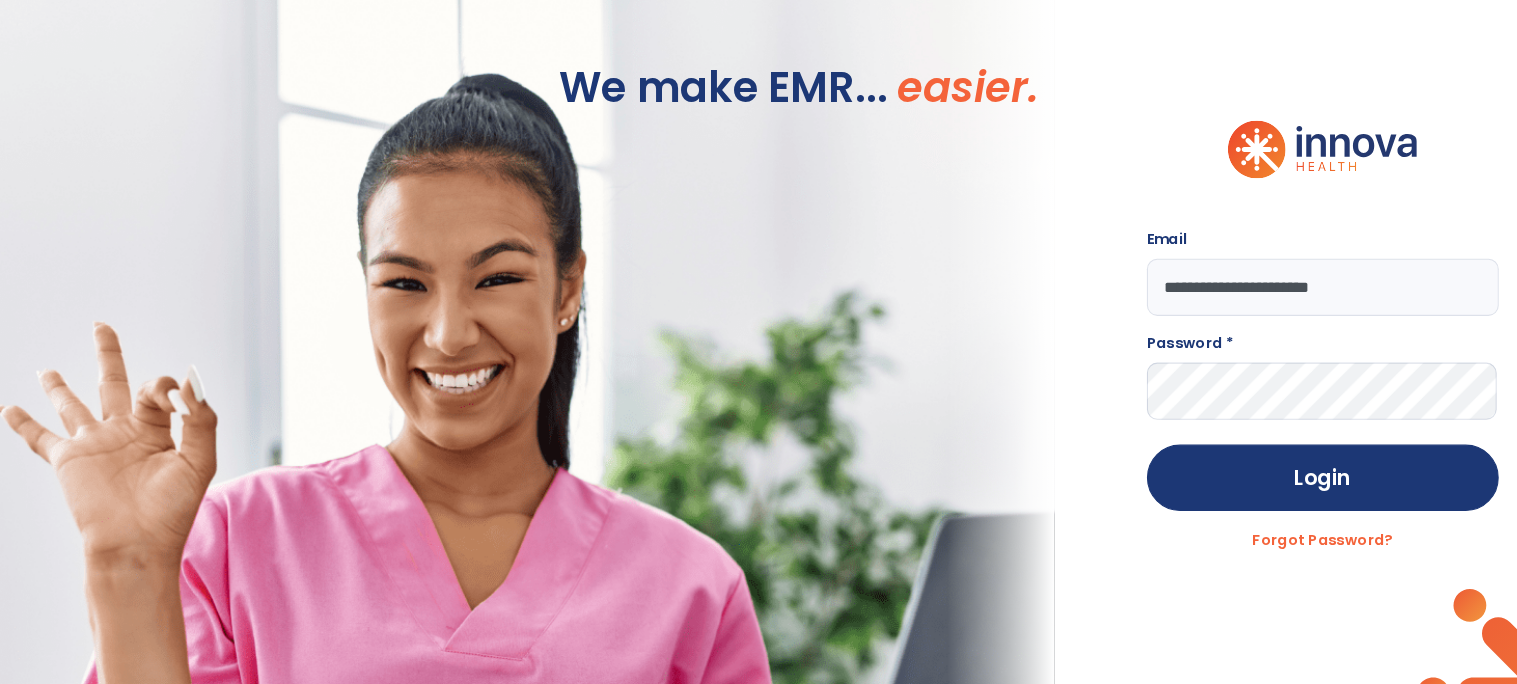 type on "**********" 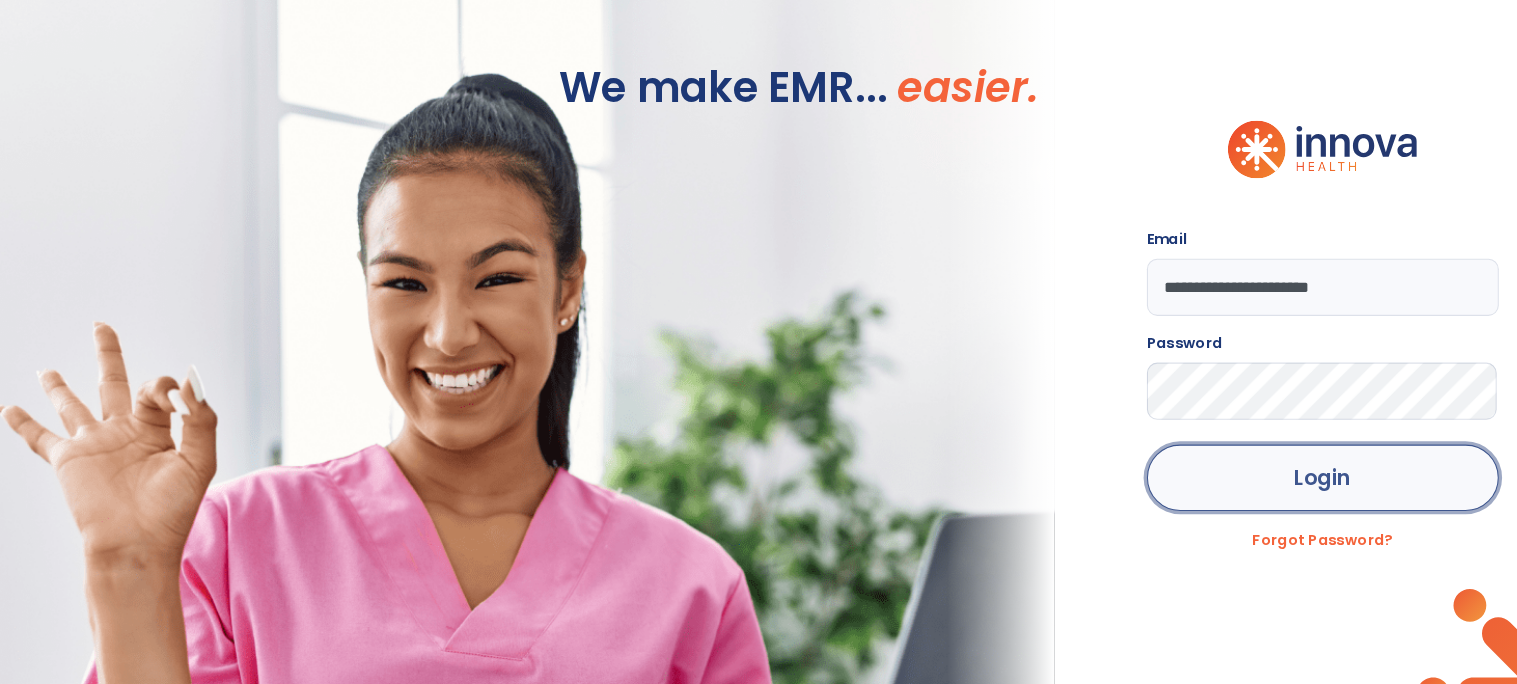click on "Login" 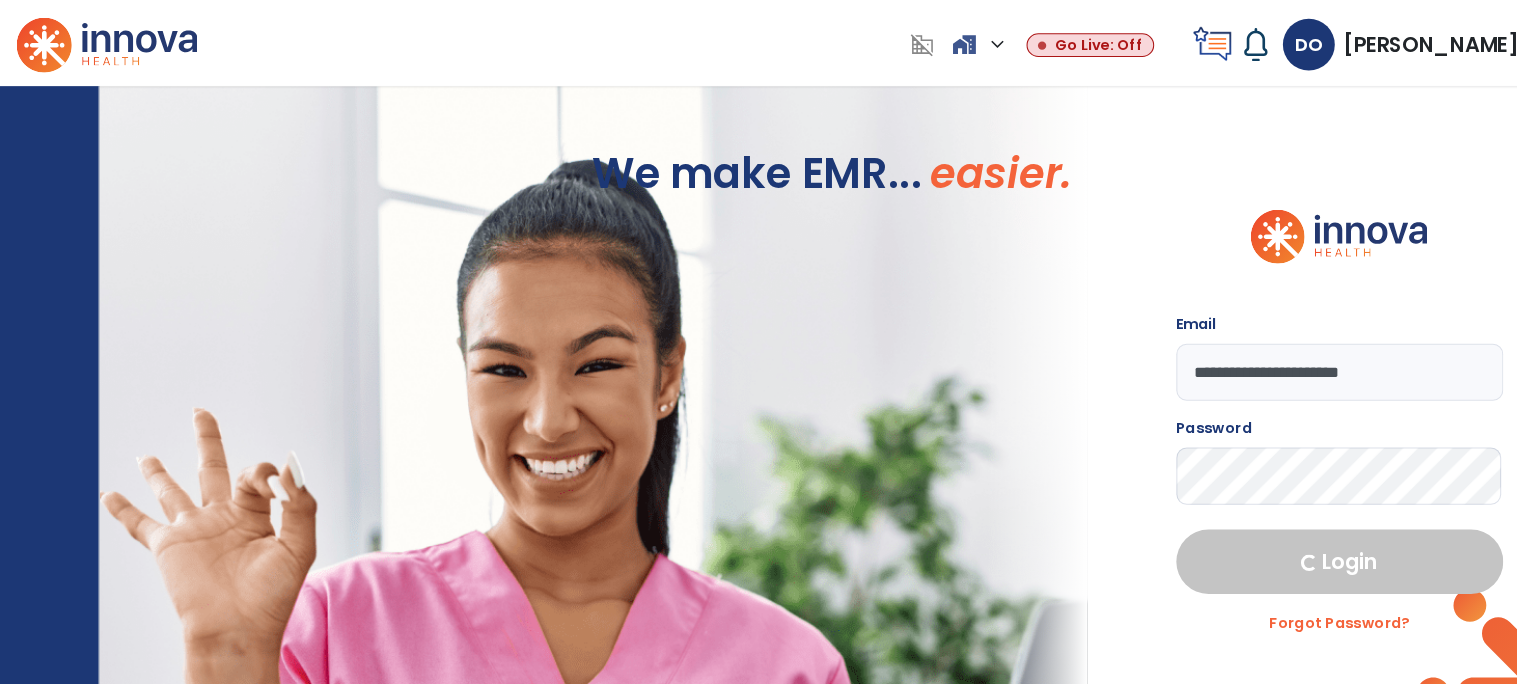 select on "****" 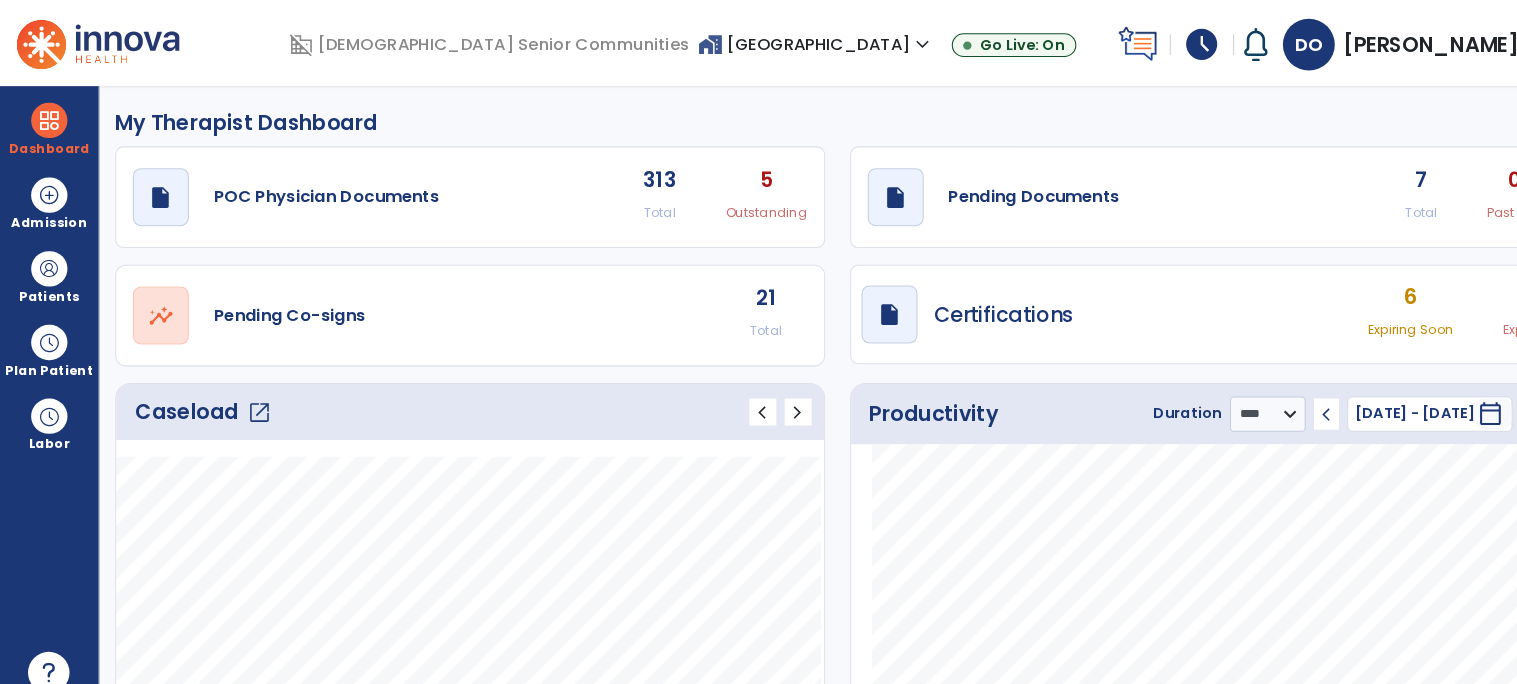 click on "Caseload   open_in_new" 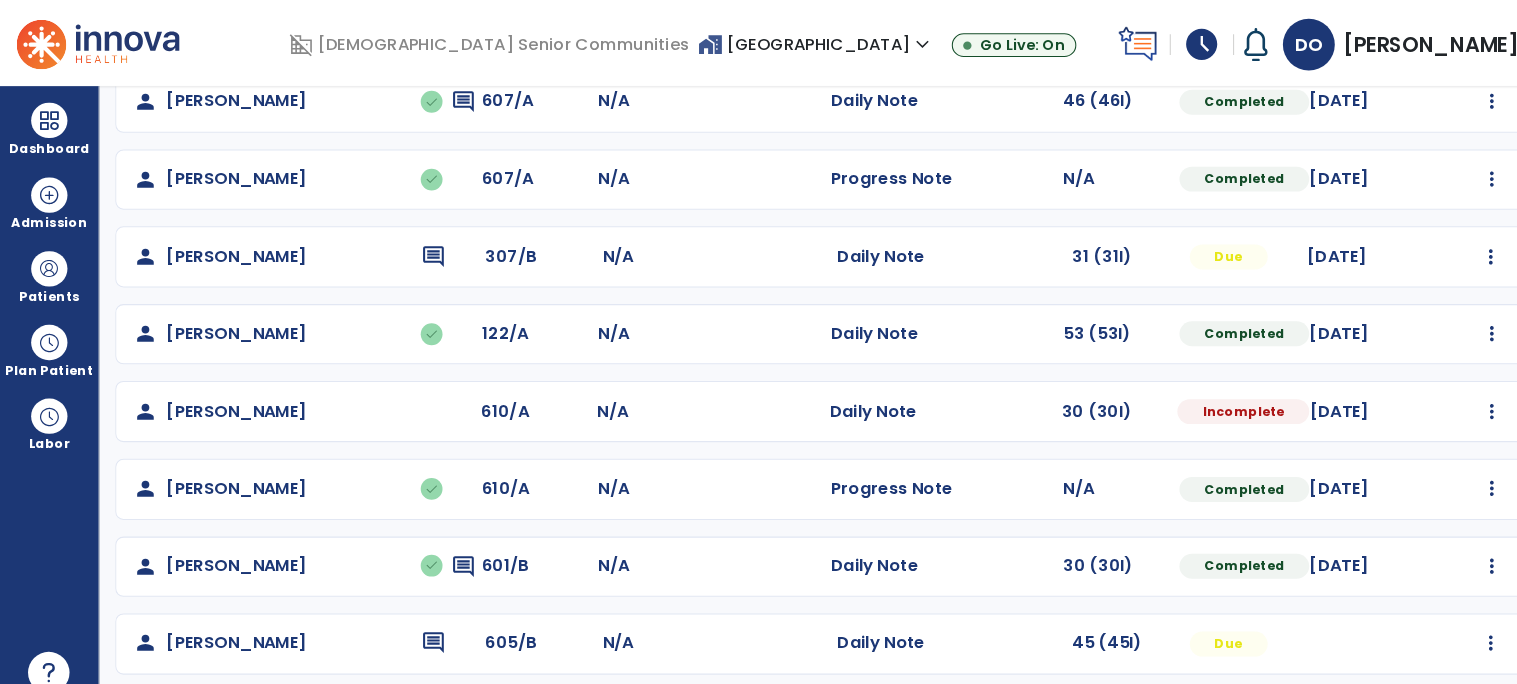 scroll, scrollTop: 800, scrollLeft: 0, axis: vertical 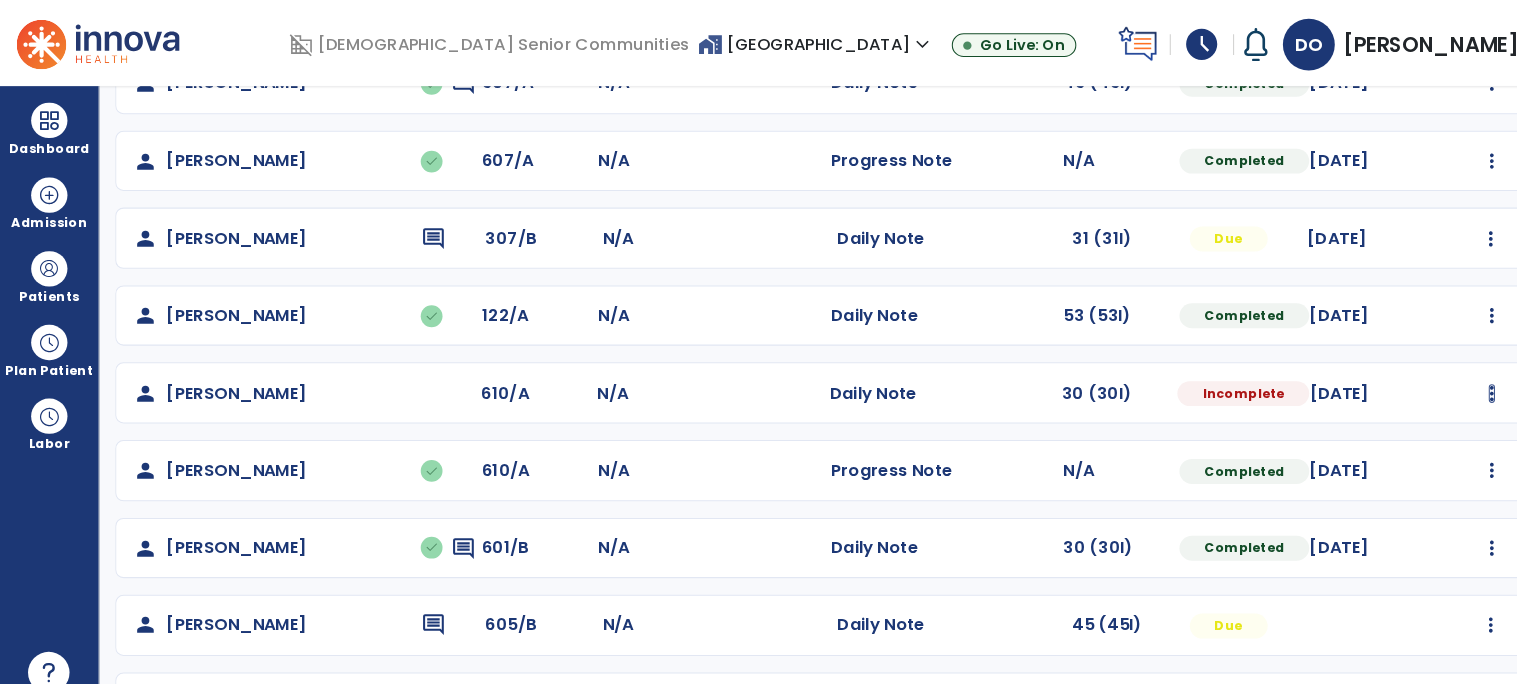 click at bounding box center [1436, -367] 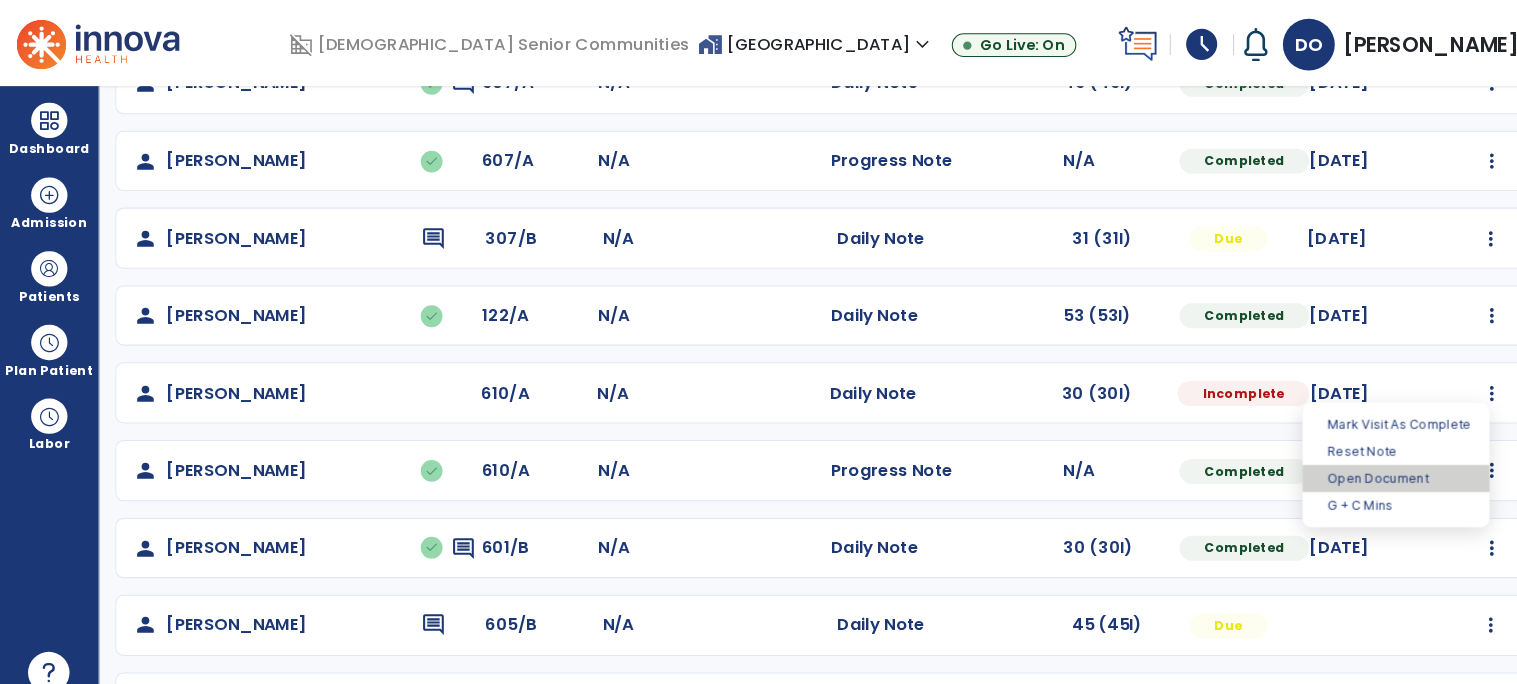 click on "Open Document" at bounding box center [1345, 461] 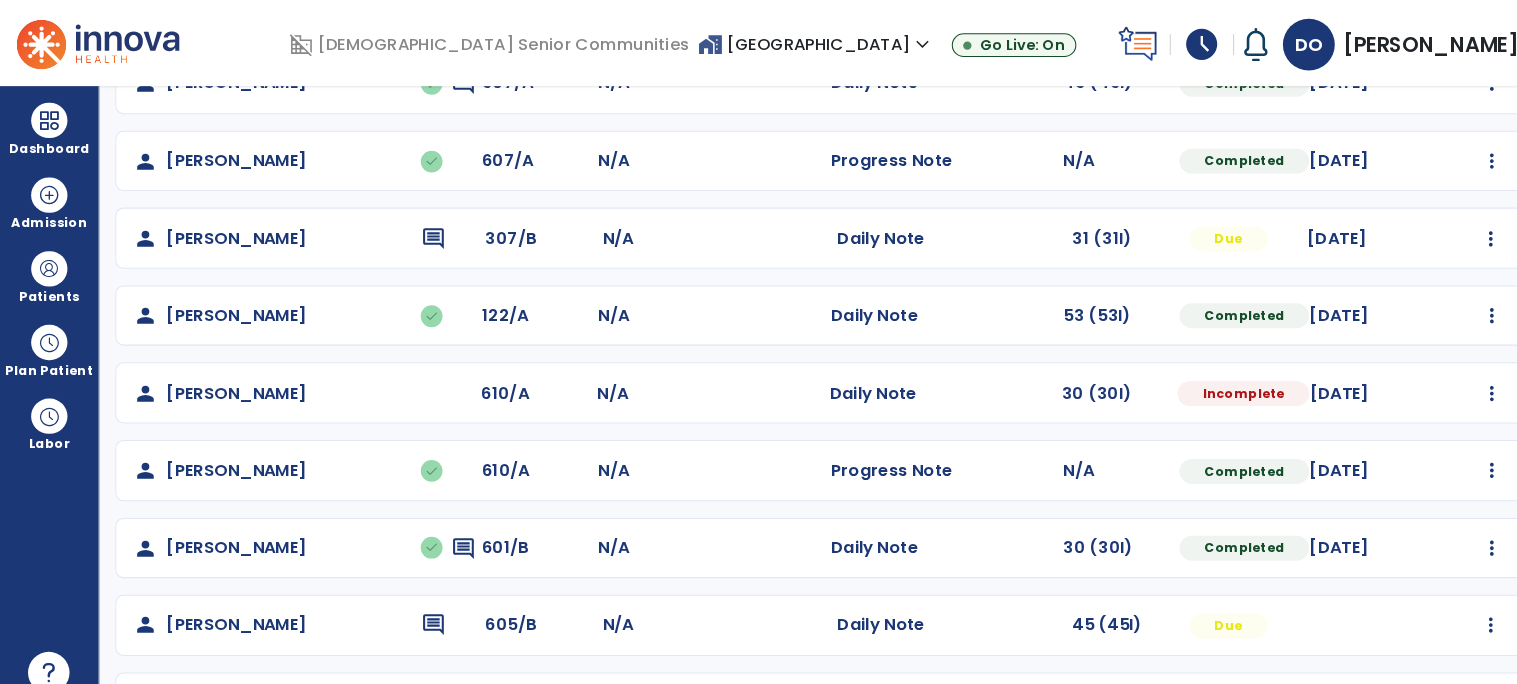 select on "*" 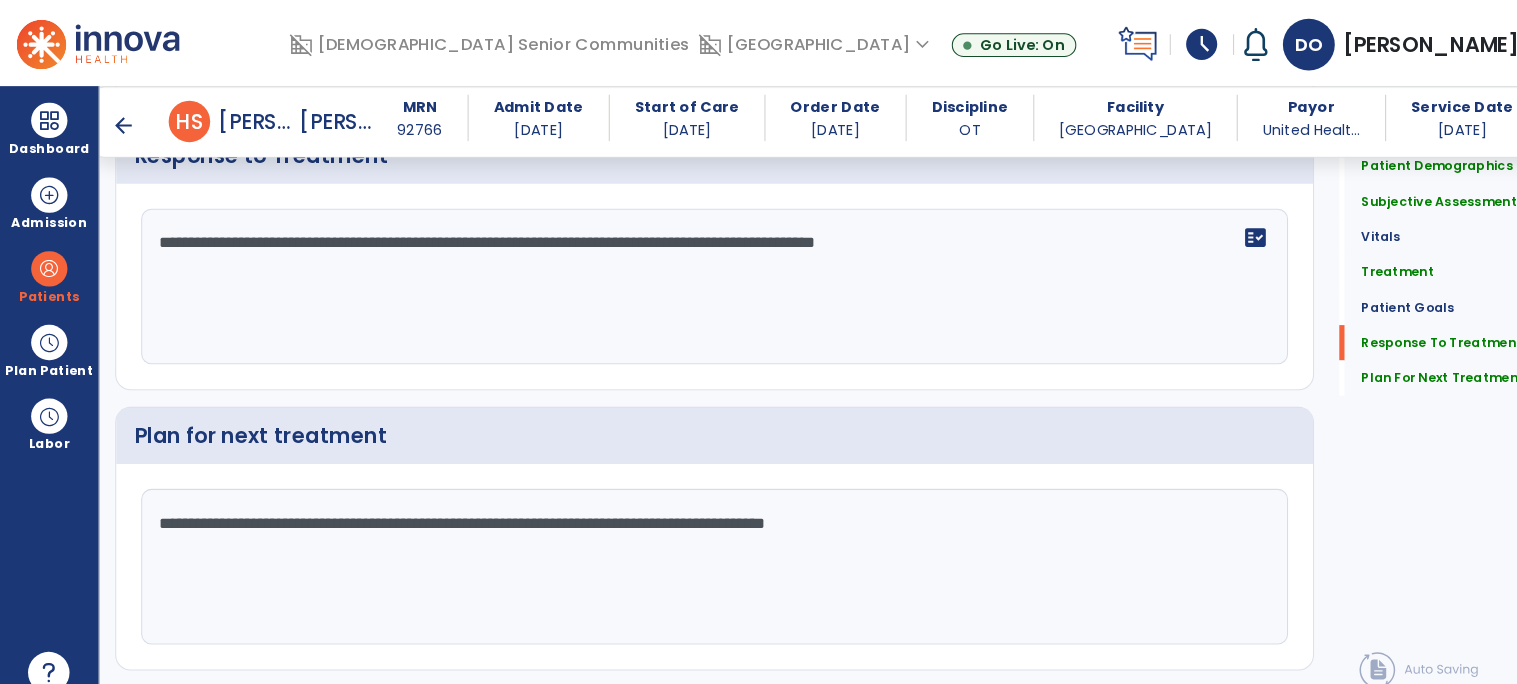 scroll, scrollTop: 2967, scrollLeft: 0, axis: vertical 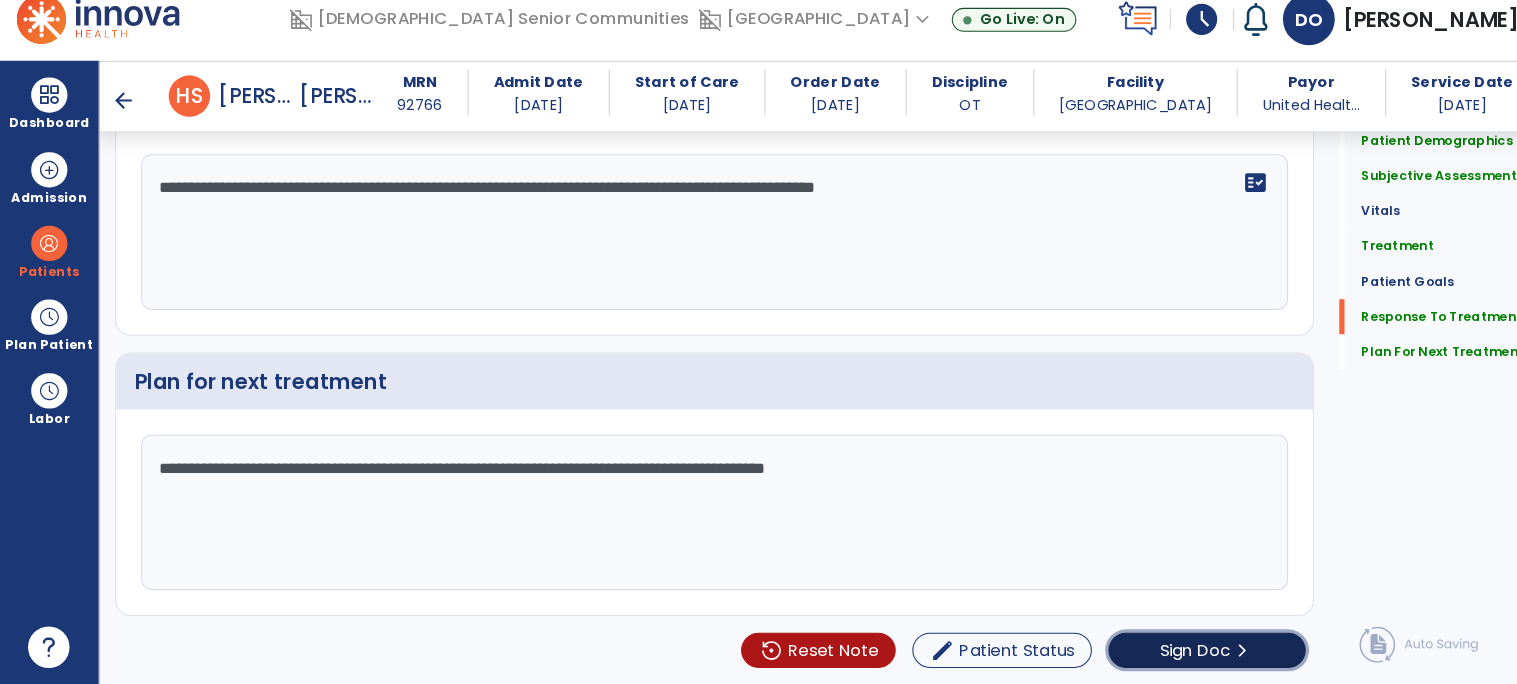 click on "Sign Doc" 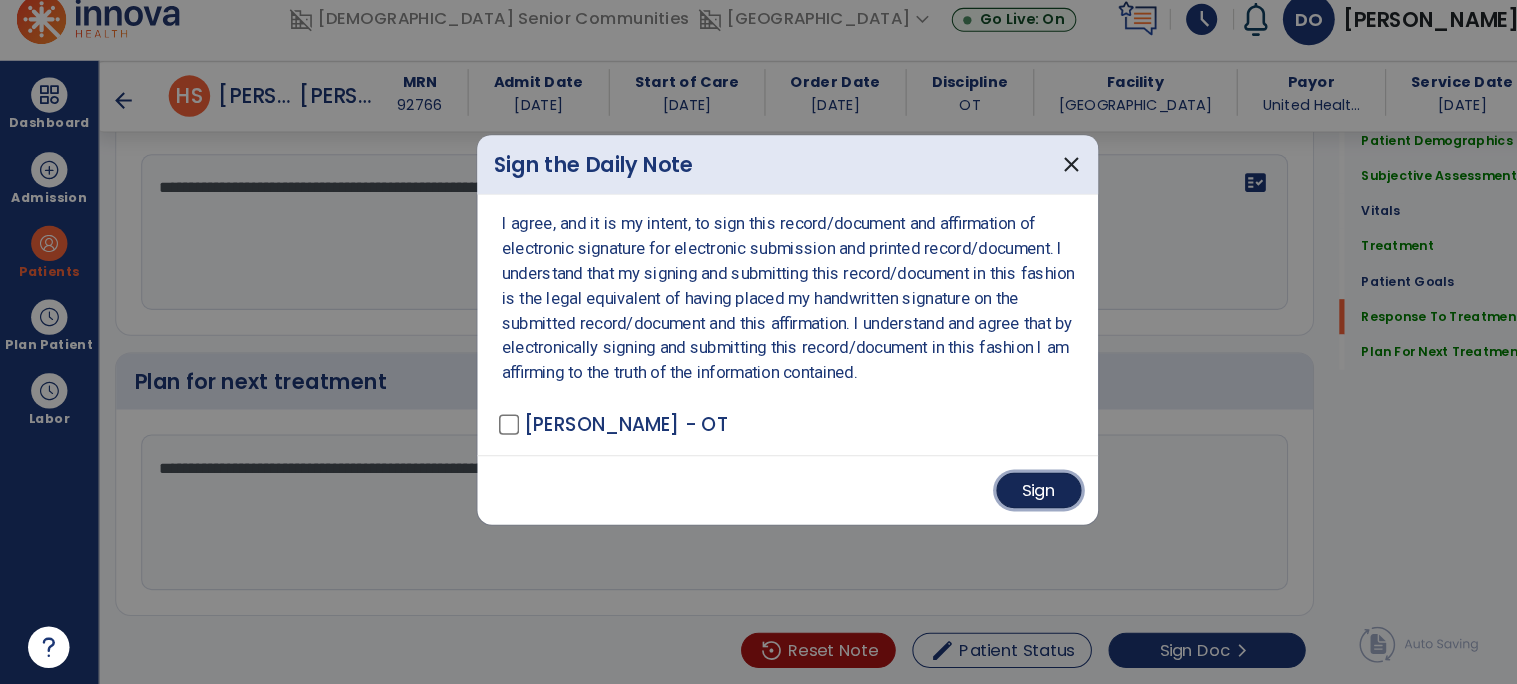 click on "Sign" at bounding box center [1001, 497] 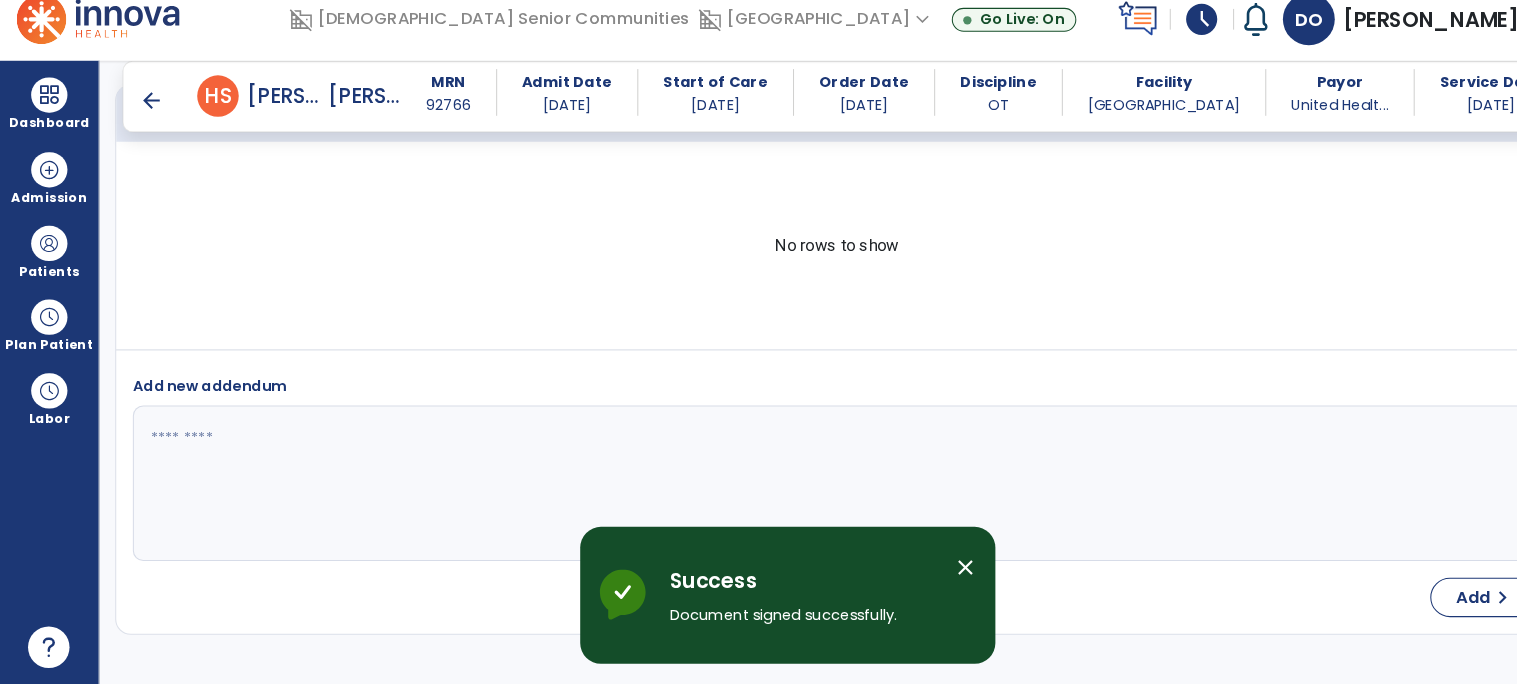 scroll, scrollTop: 4393, scrollLeft: 0, axis: vertical 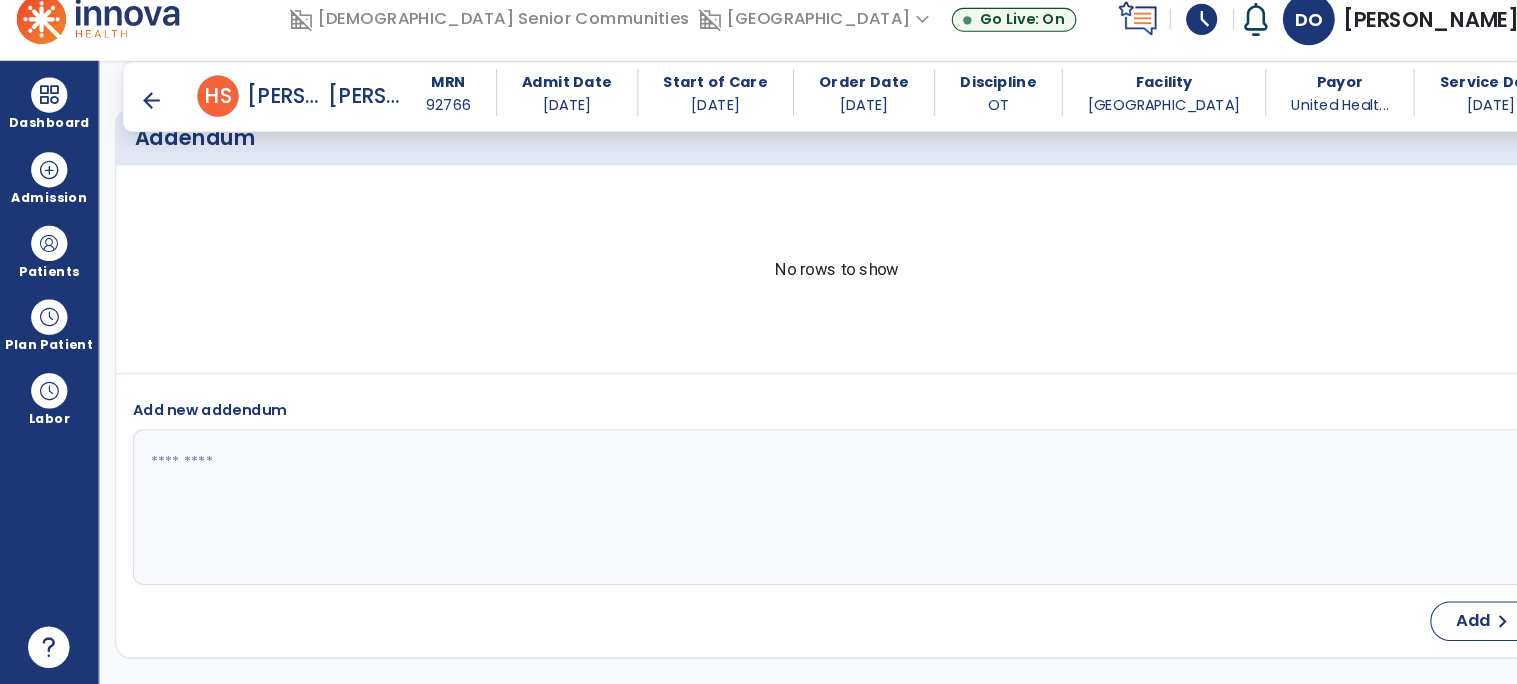 click on "arrow_back" at bounding box center [146, 121] 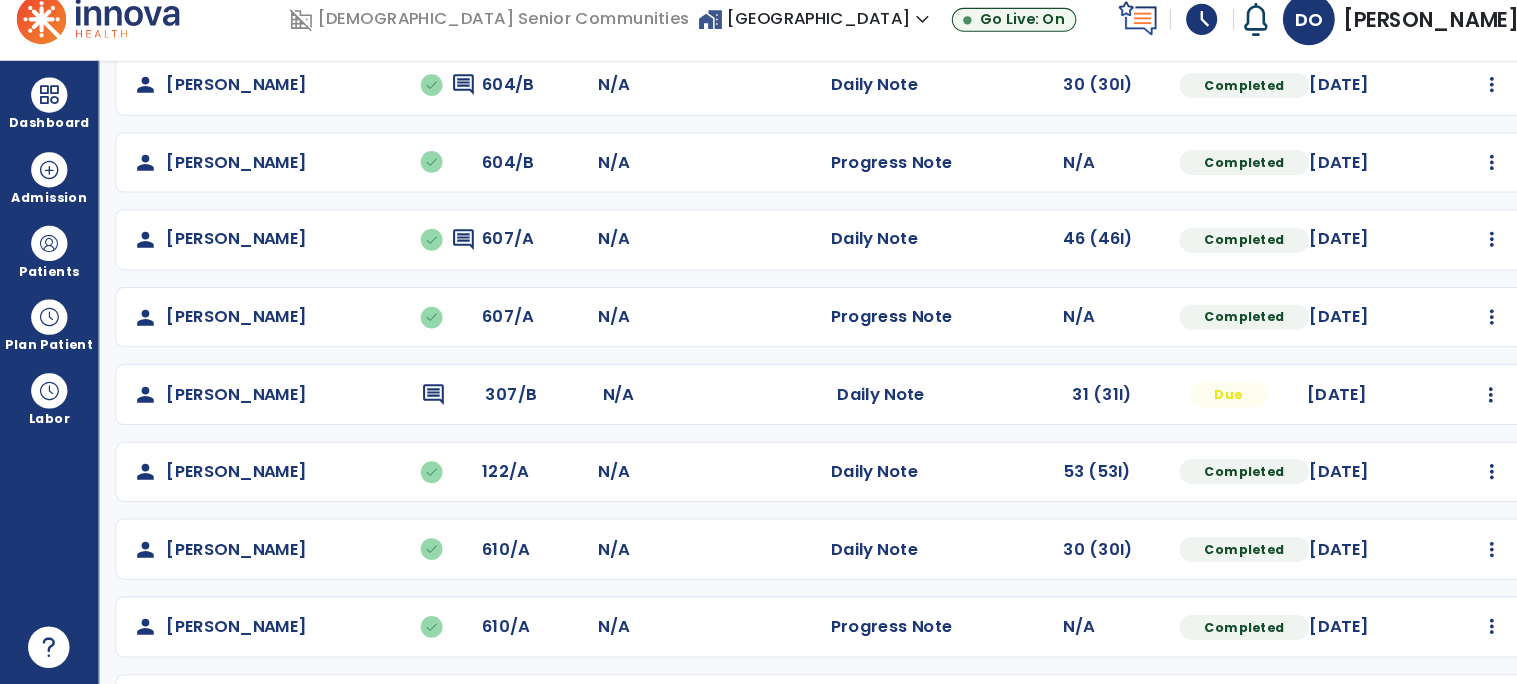 scroll, scrollTop: 623, scrollLeft: 0, axis: vertical 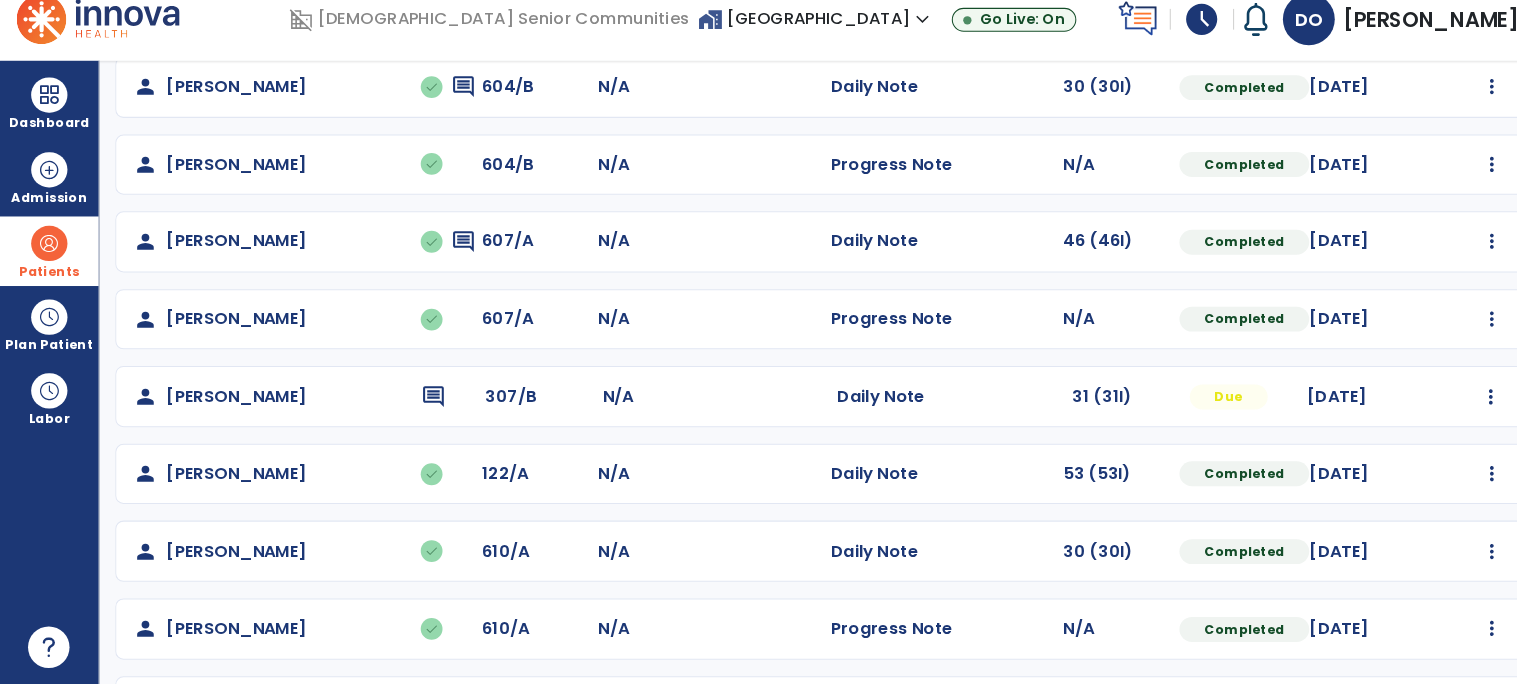 click on "Patients" at bounding box center [47, 286] 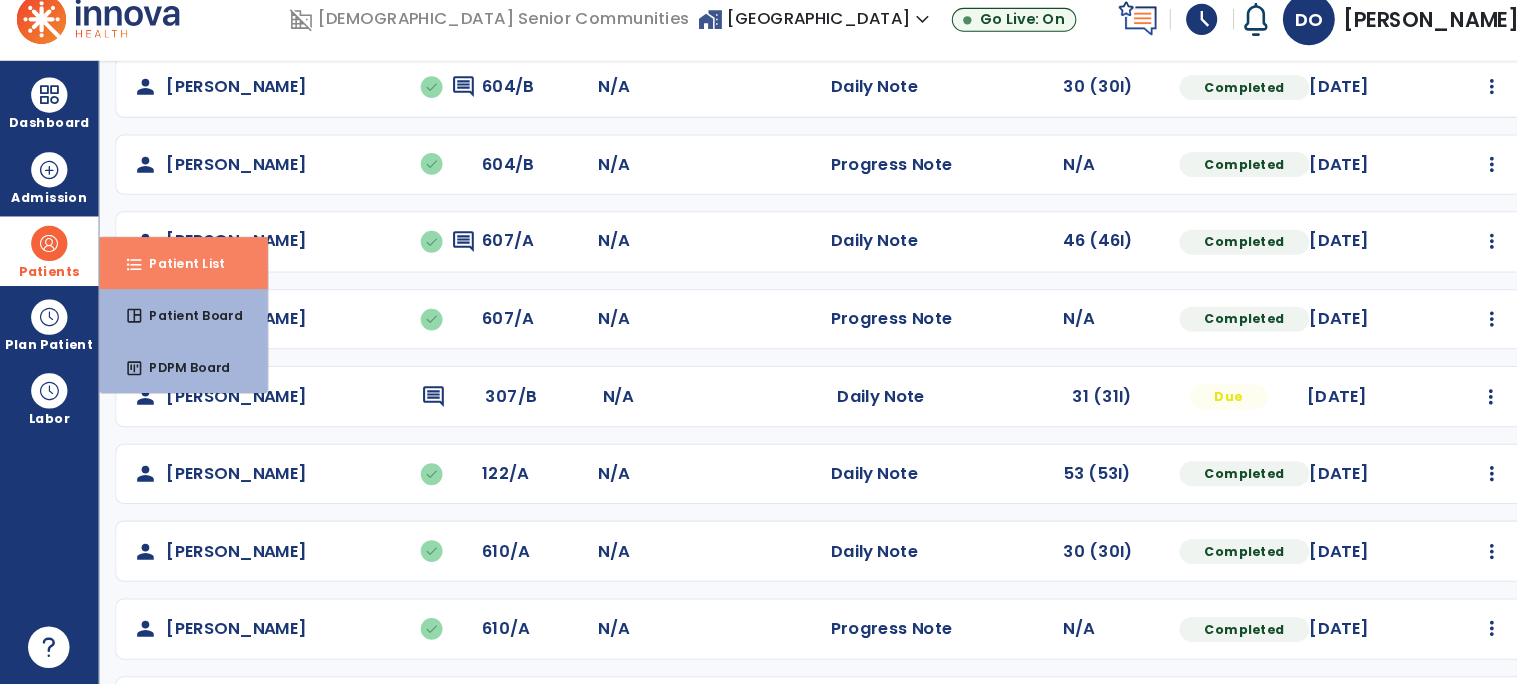 click on "format_list_bulleted  Patient List" at bounding box center (177, 278) 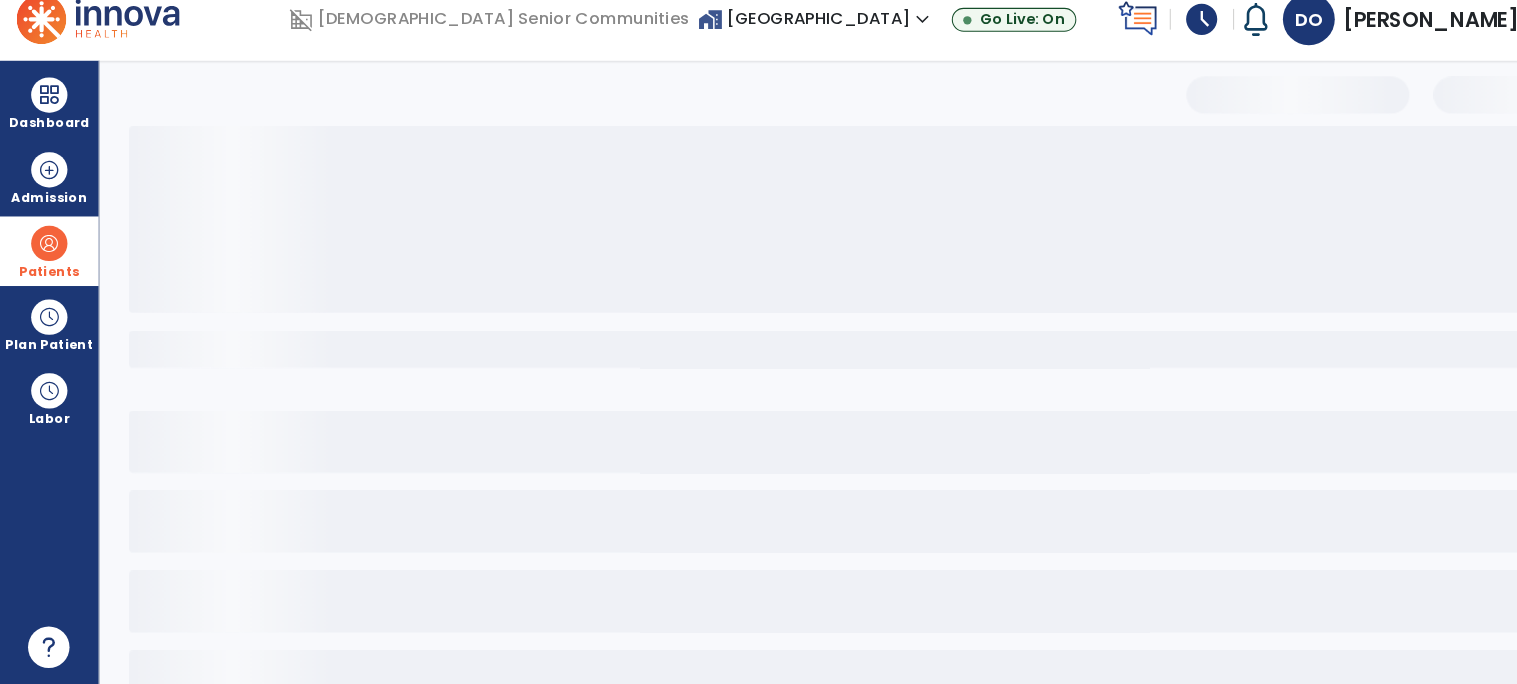 scroll, scrollTop: 59, scrollLeft: 0, axis: vertical 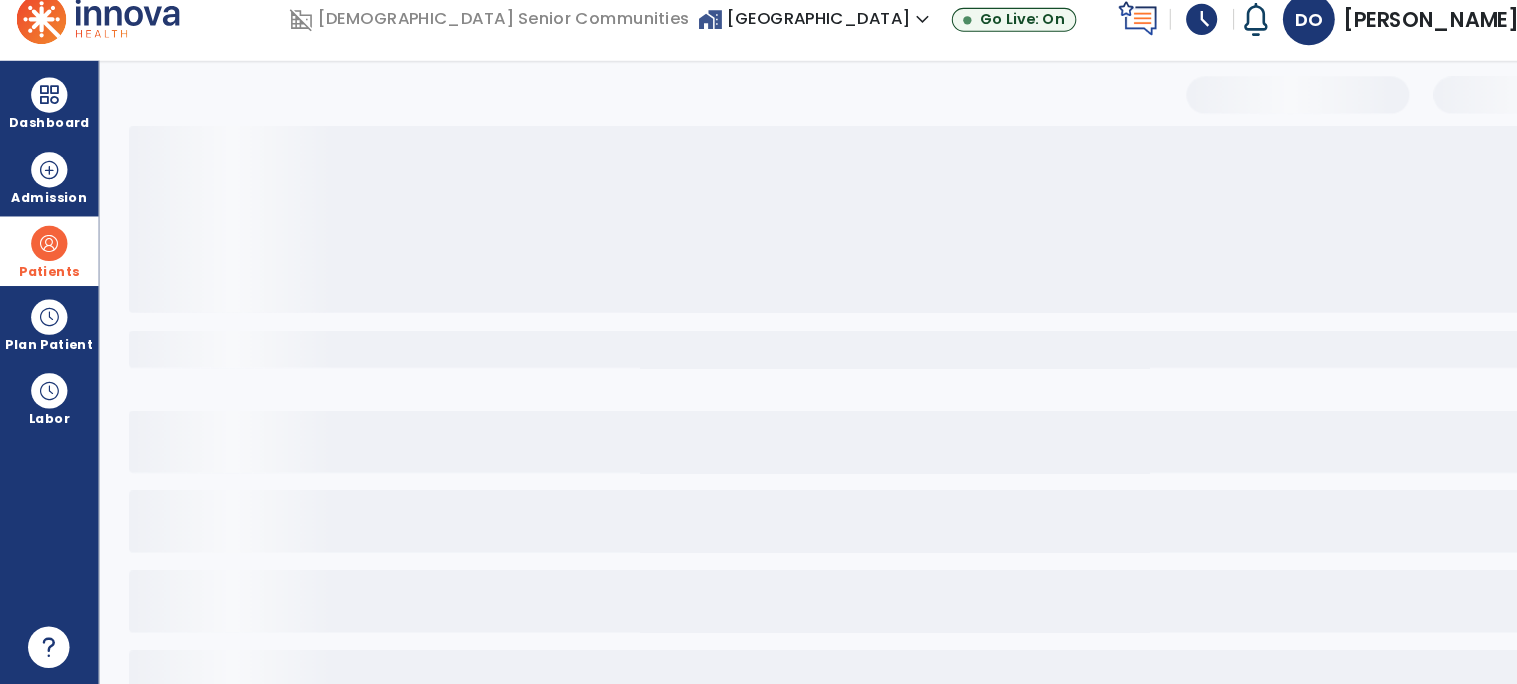 select on "***" 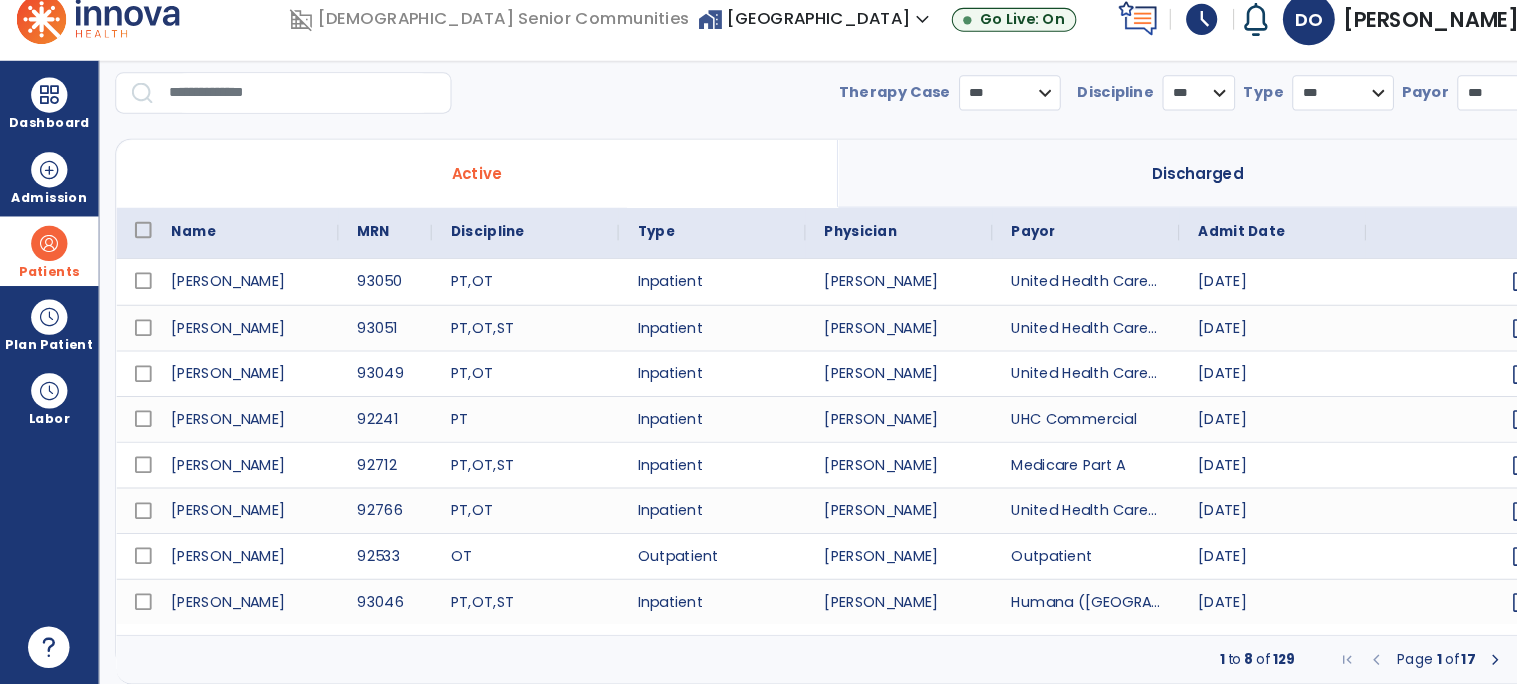 click at bounding box center (292, 114) 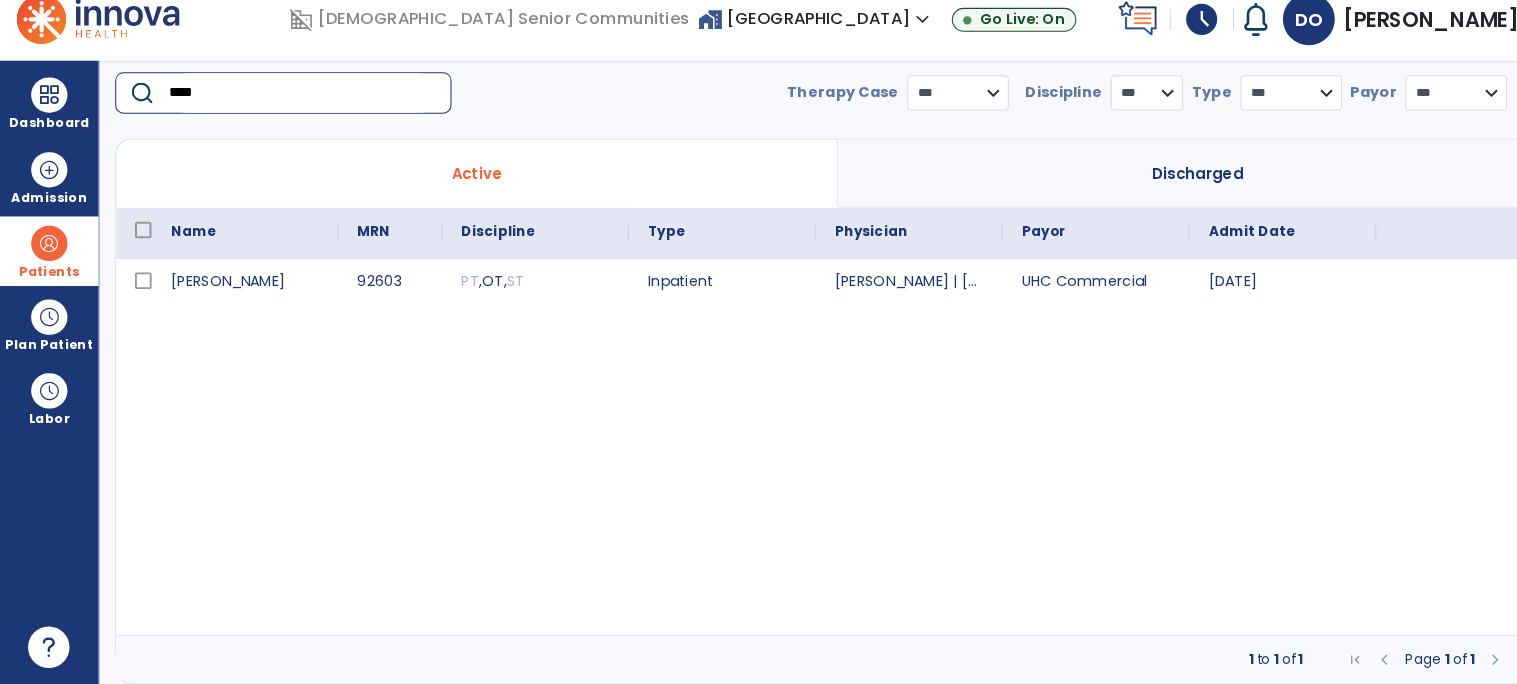type on "****" 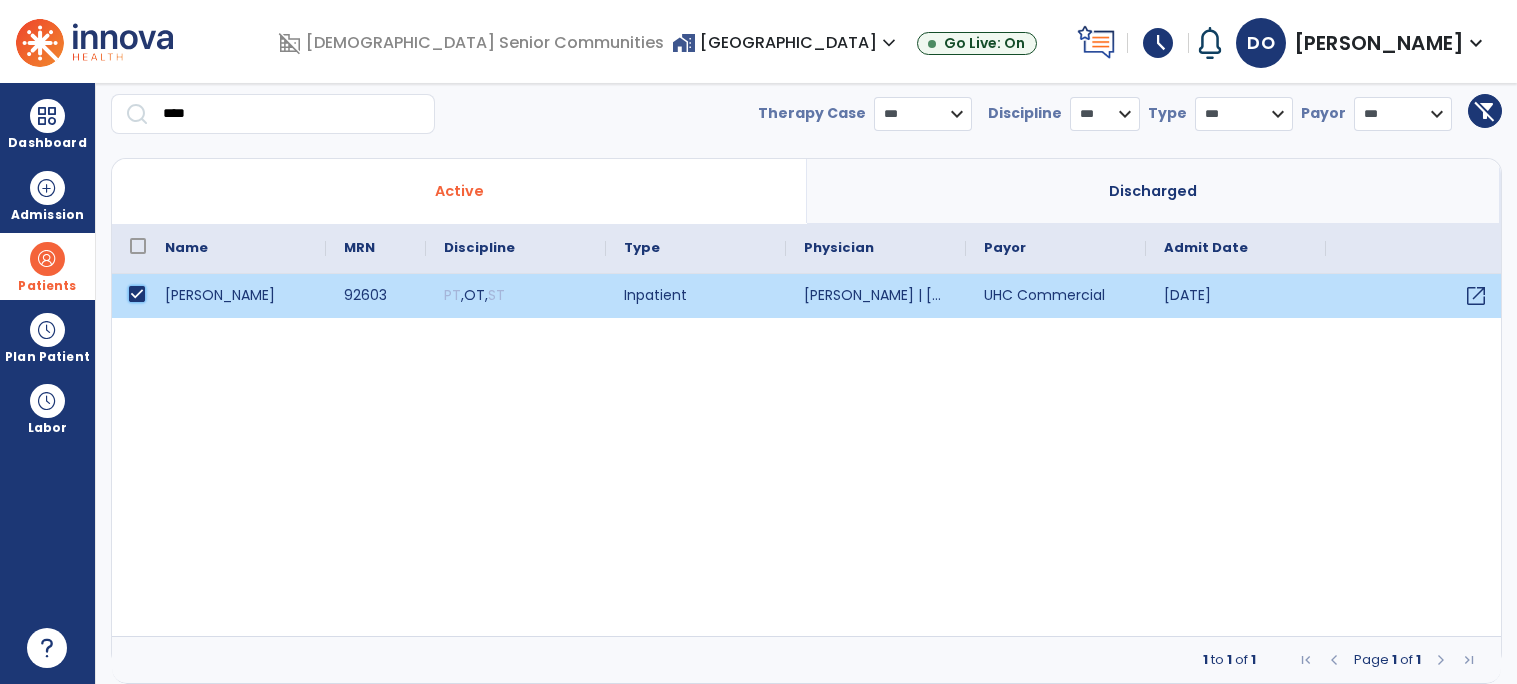 scroll, scrollTop: 58, scrollLeft: 0, axis: vertical 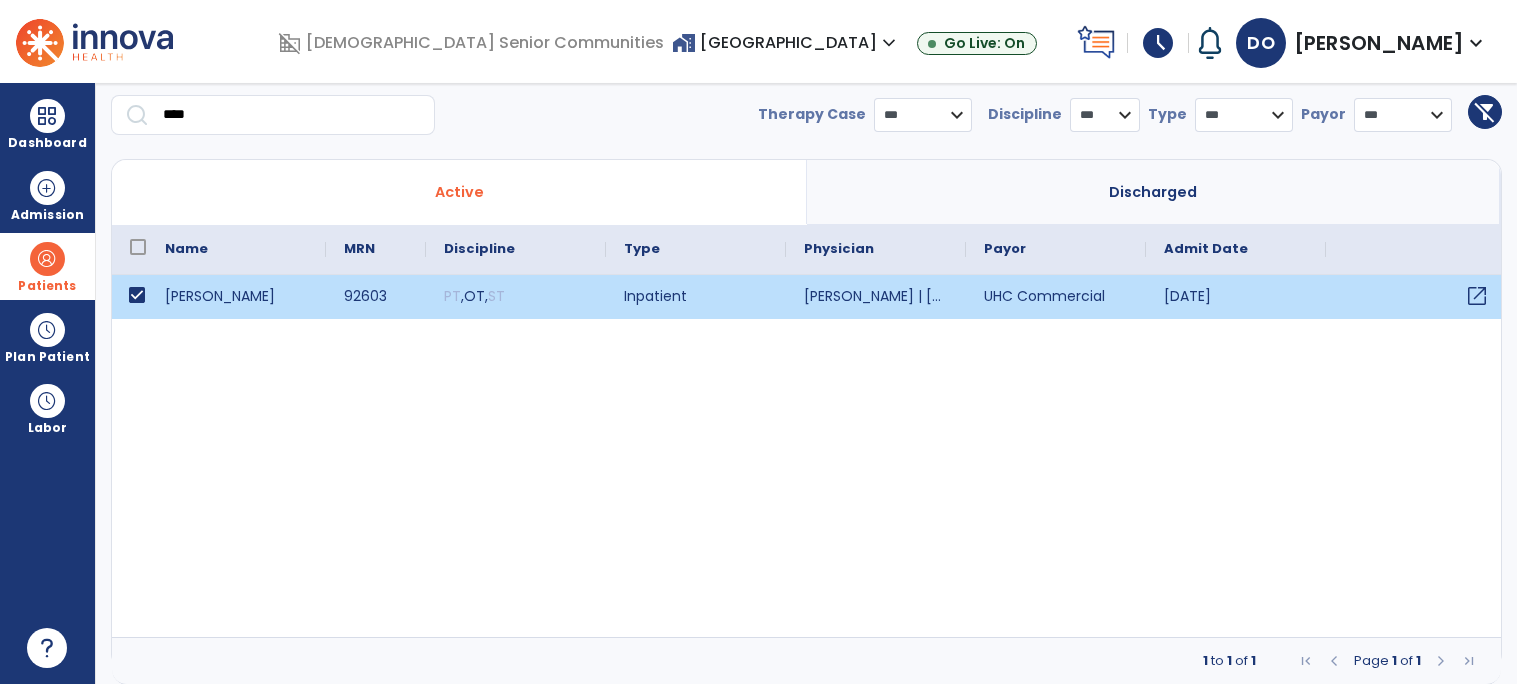 click on "open_in_new" at bounding box center (1477, 296) 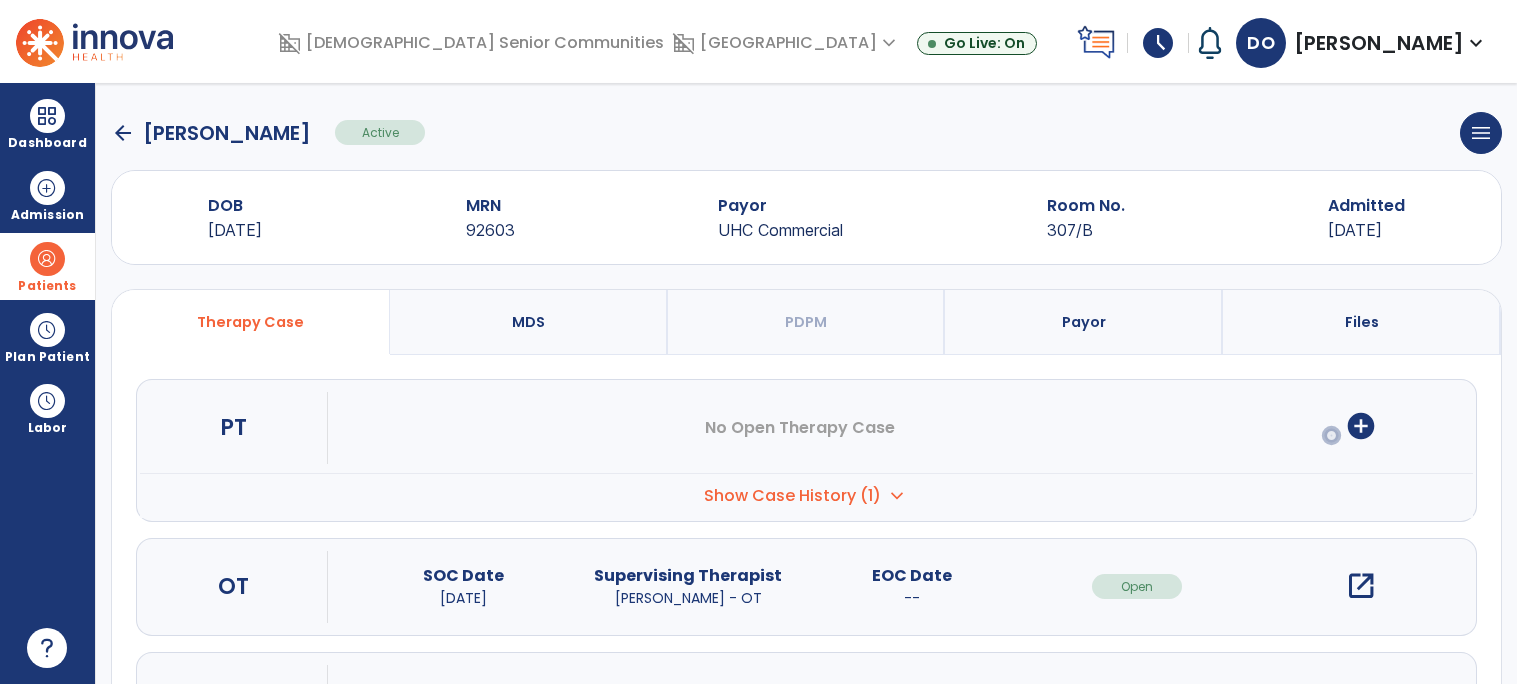 scroll, scrollTop: 9, scrollLeft: 0, axis: vertical 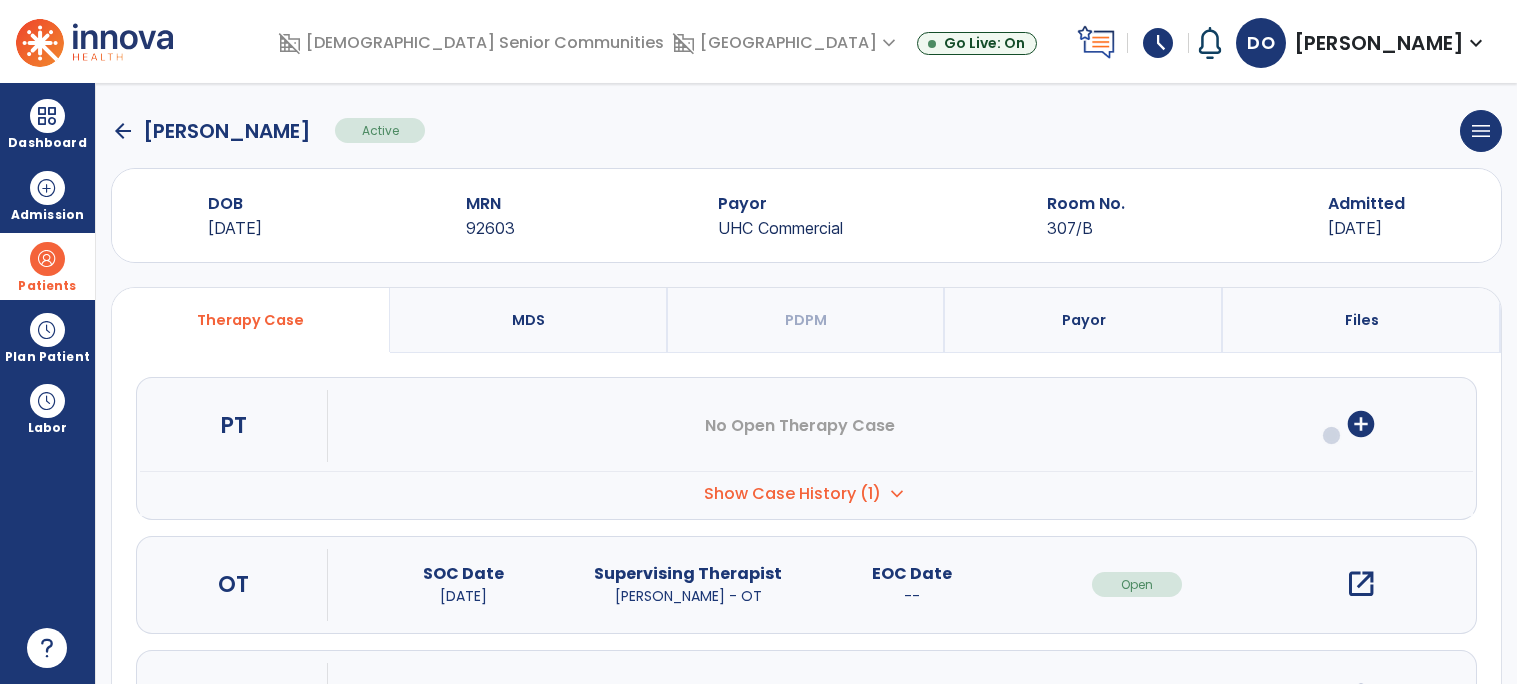 click on "open_in_new" at bounding box center (1361, 584) 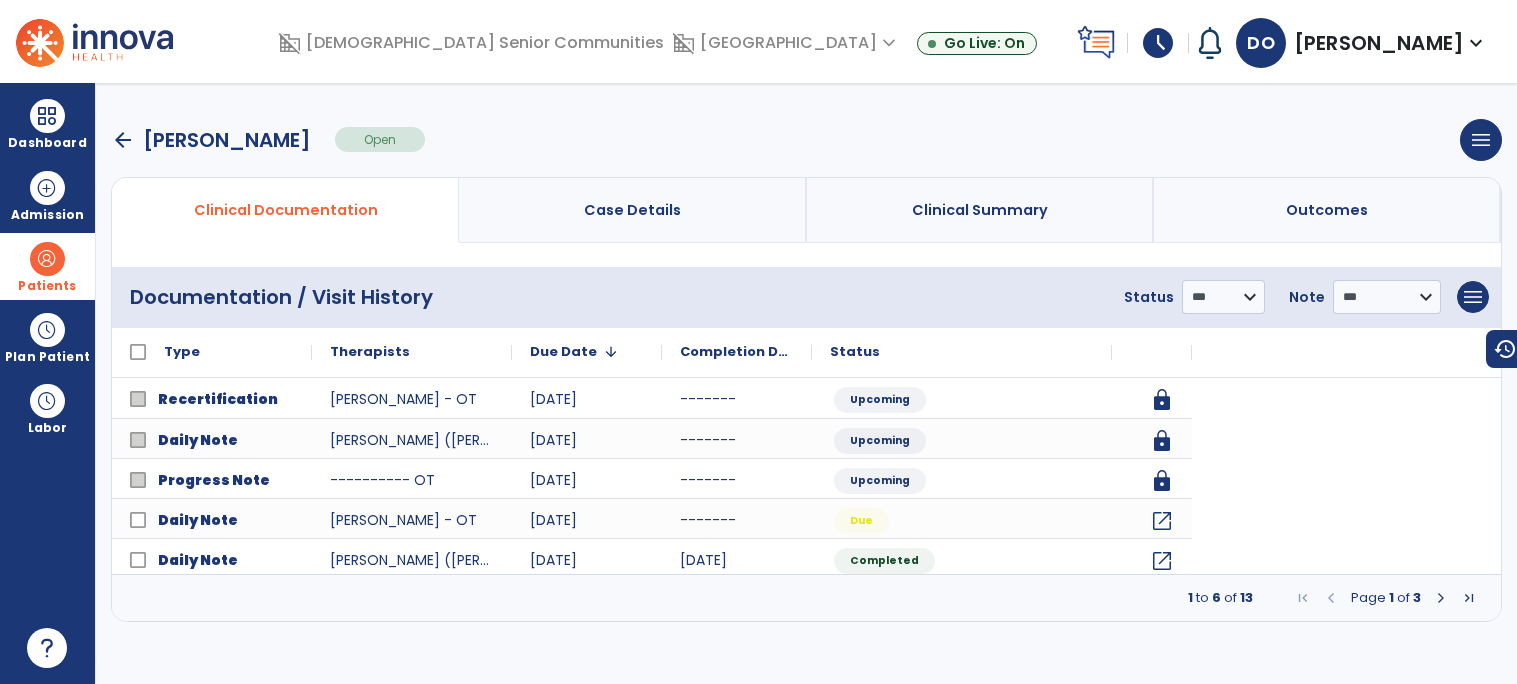 scroll, scrollTop: 0, scrollLeft: 0, axis: both 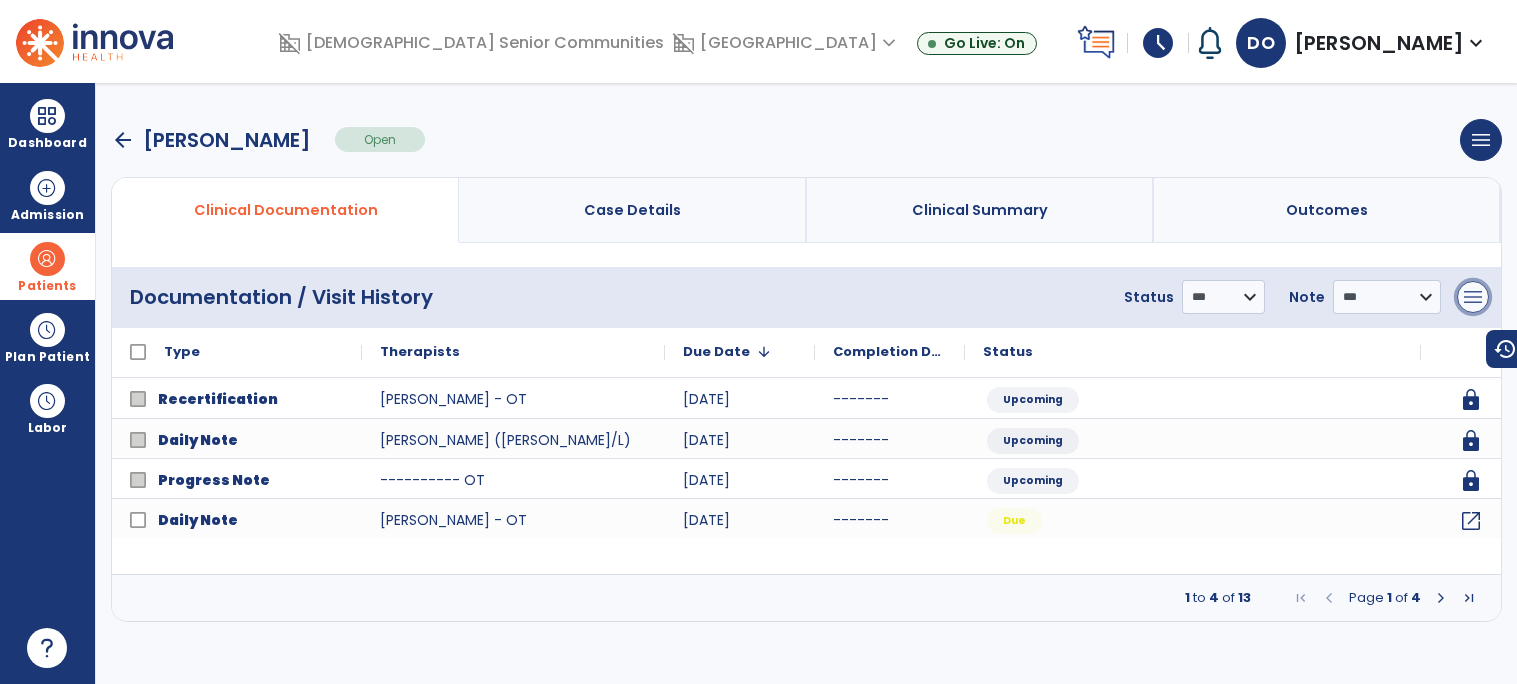 click on "menu" at bounding box center [1473, 297] 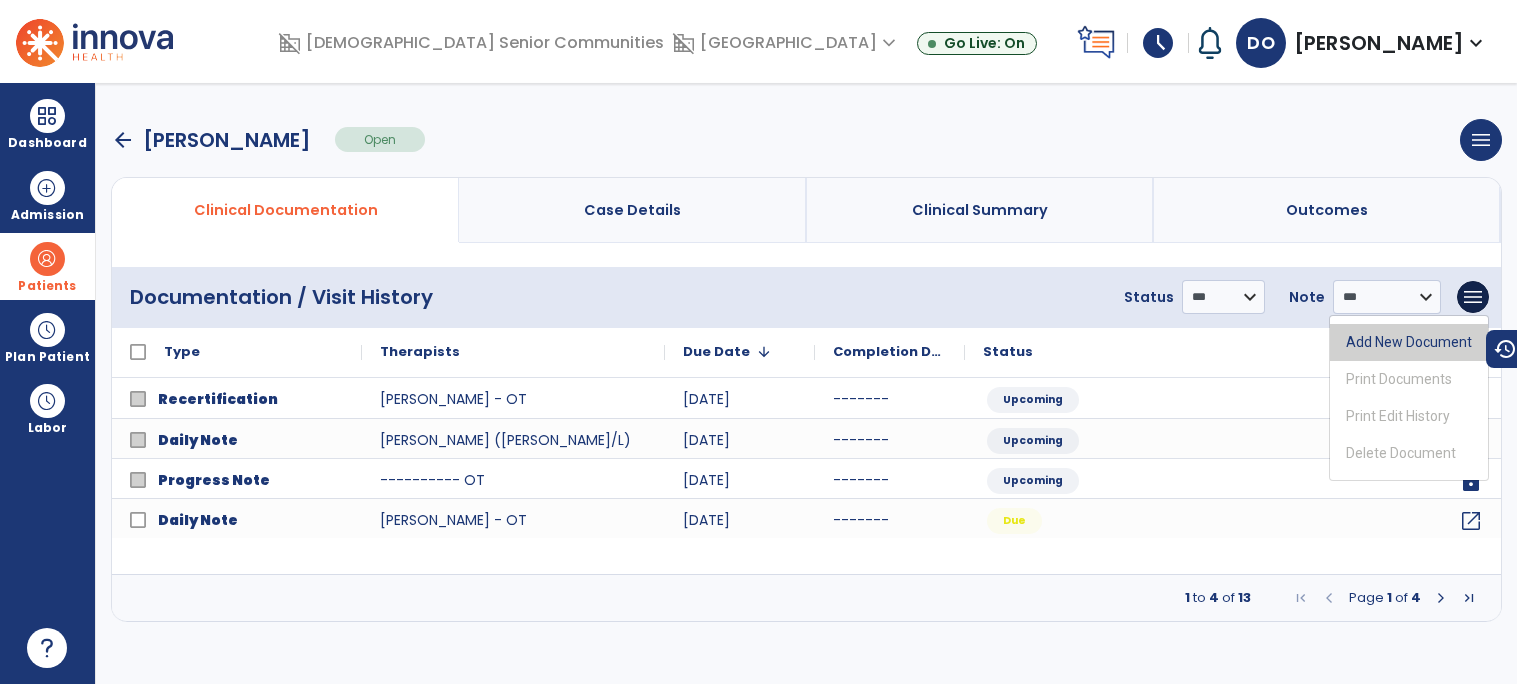 click on "Add New Document" at bounding box center [1409, 342] 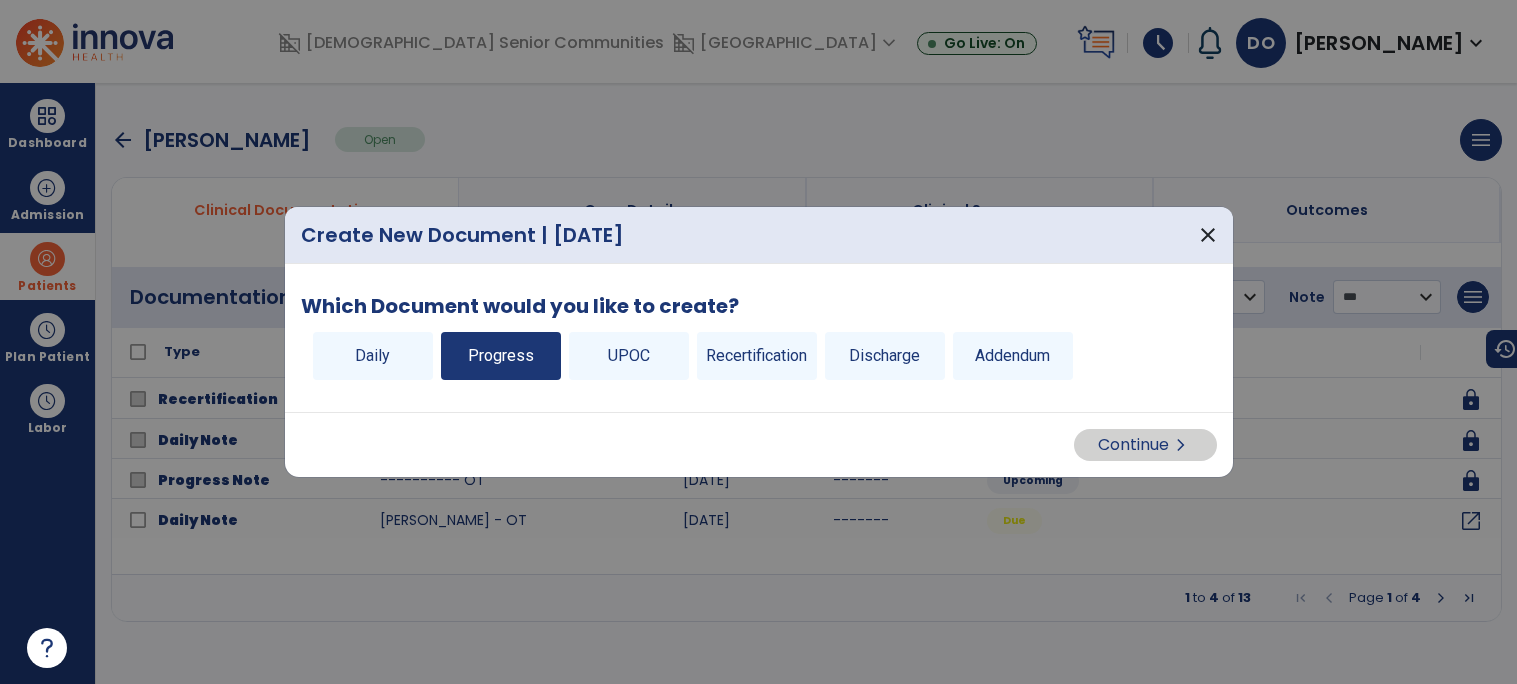 click on "Progress" at bounding box center [501, 356] 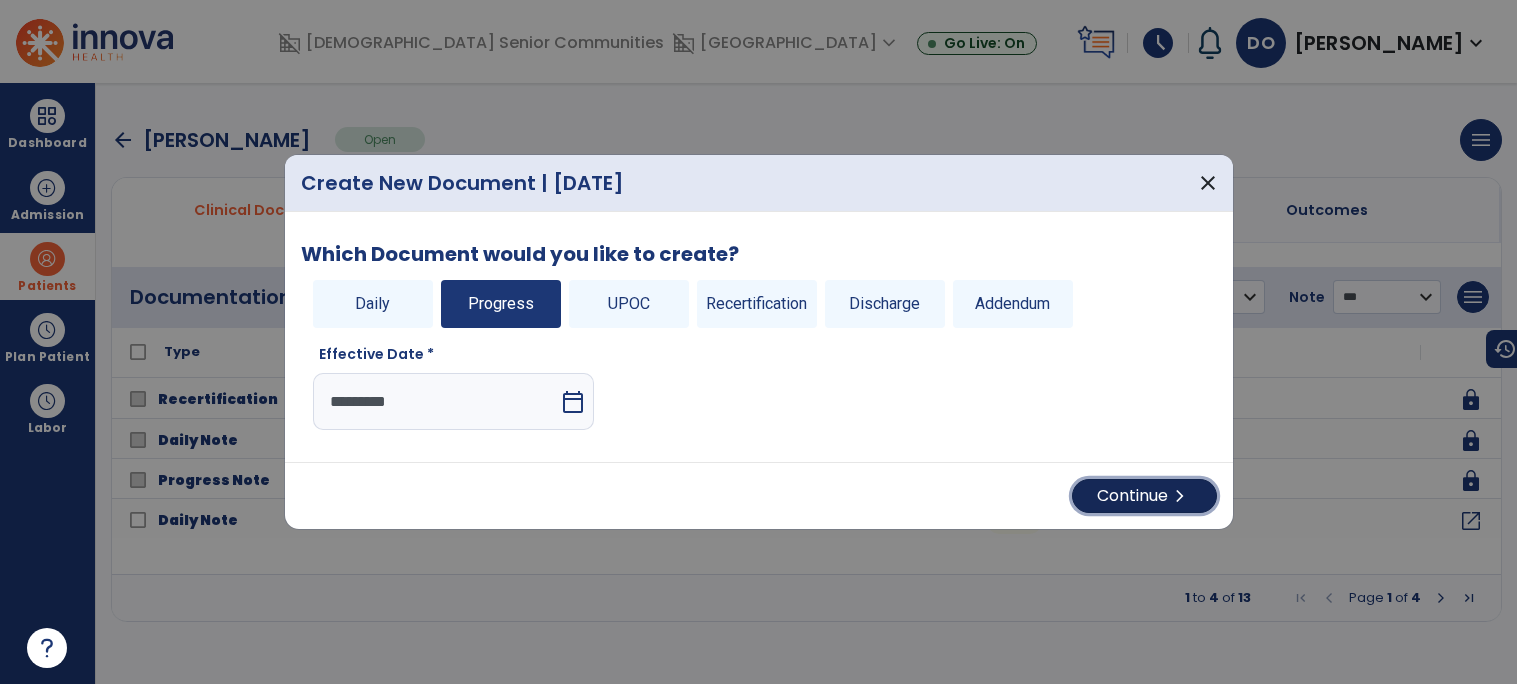 click on "chevron_right" at bounding box center [1180, 496] 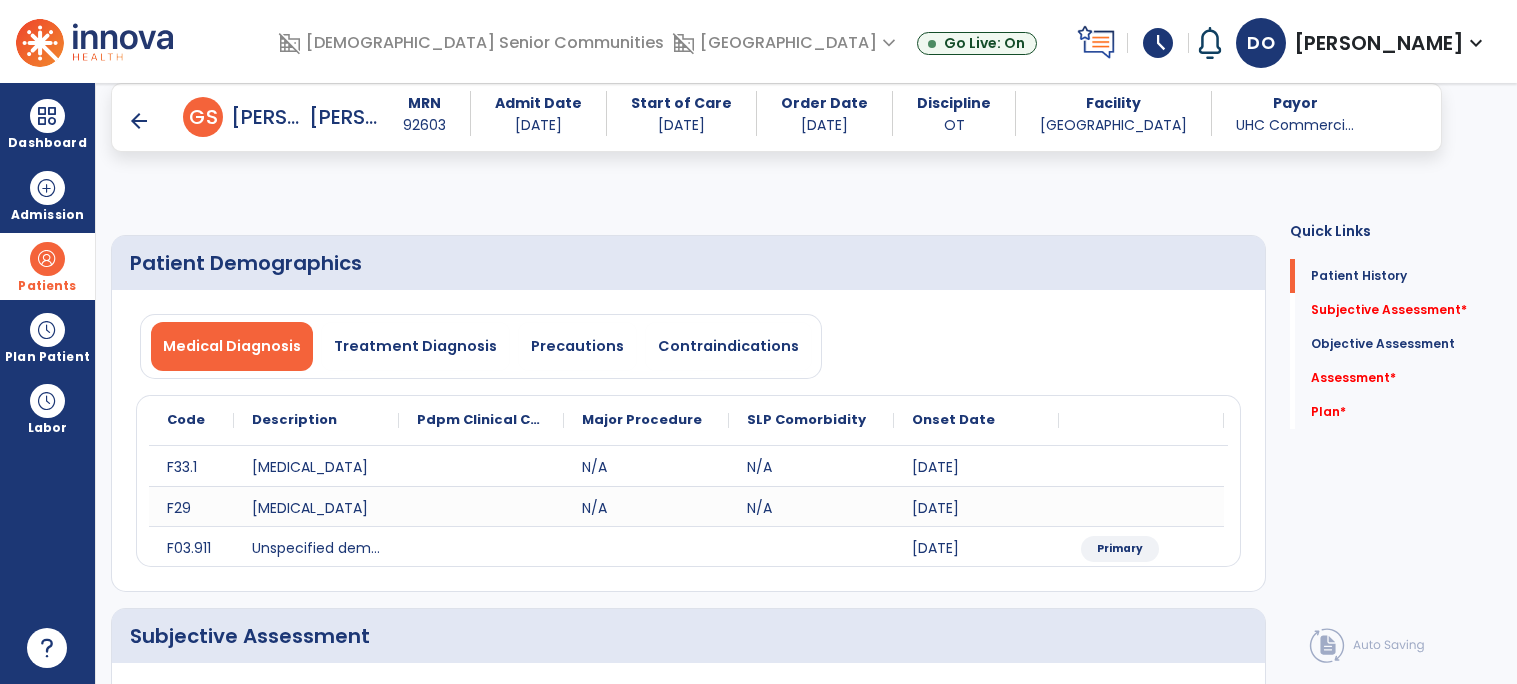 scroll, scrollTop: 259, scrollLeft: 0, axis: vertical 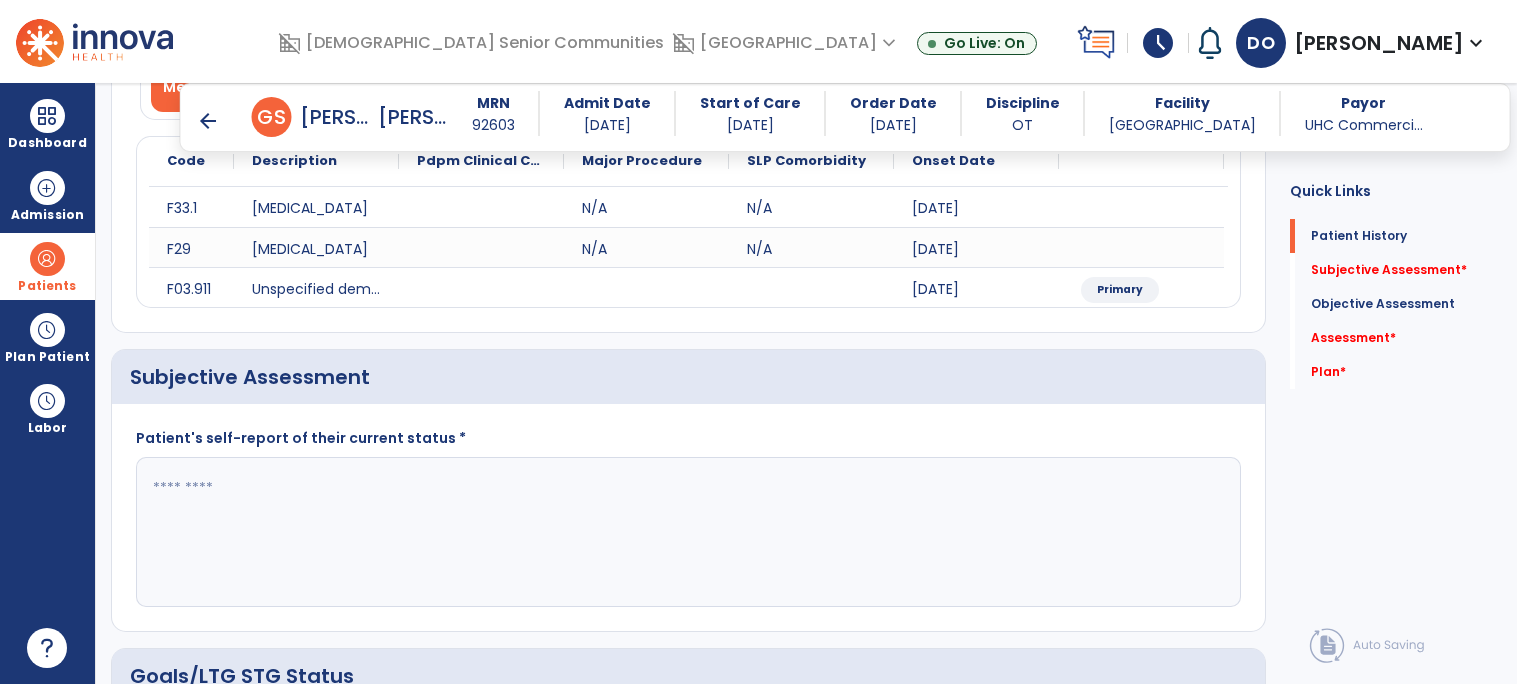 click 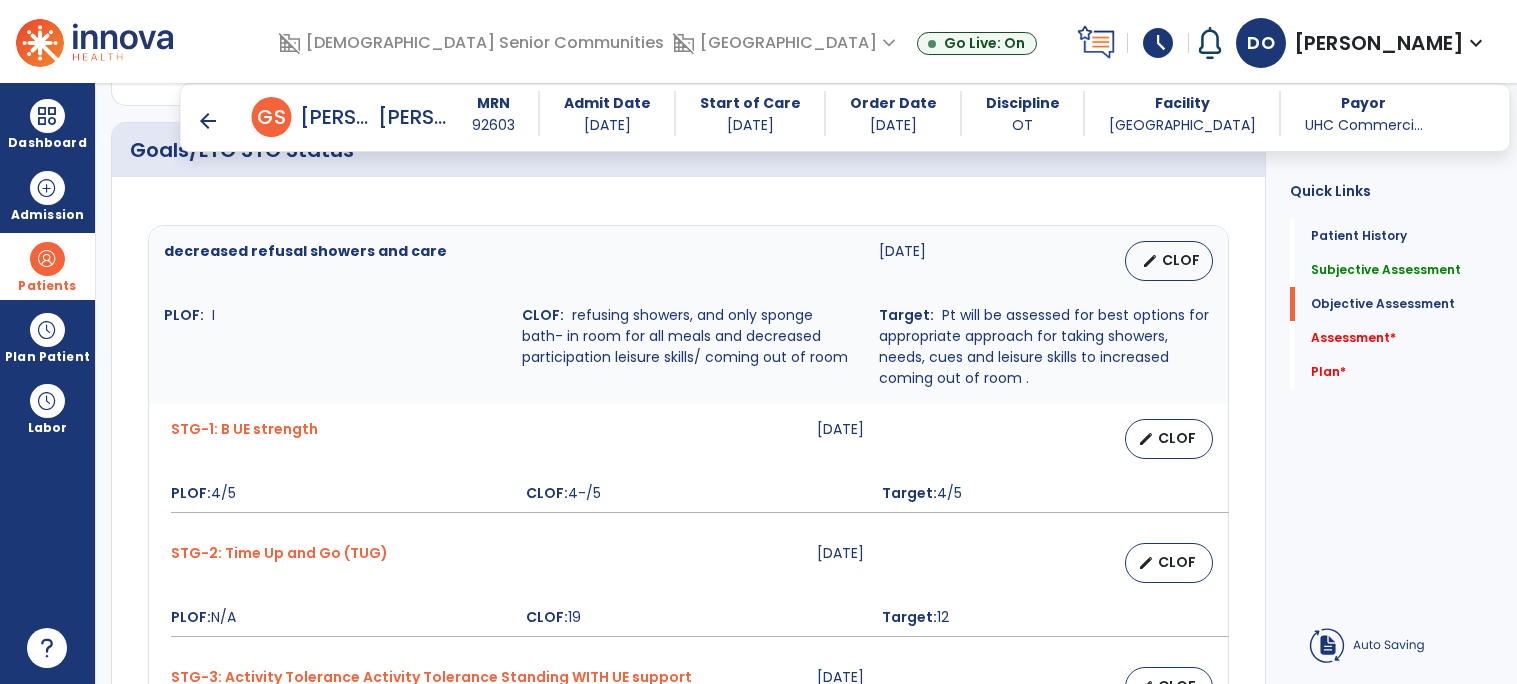 scroll, scrollTop: 784, scrollLeft: 0, axis: vertical 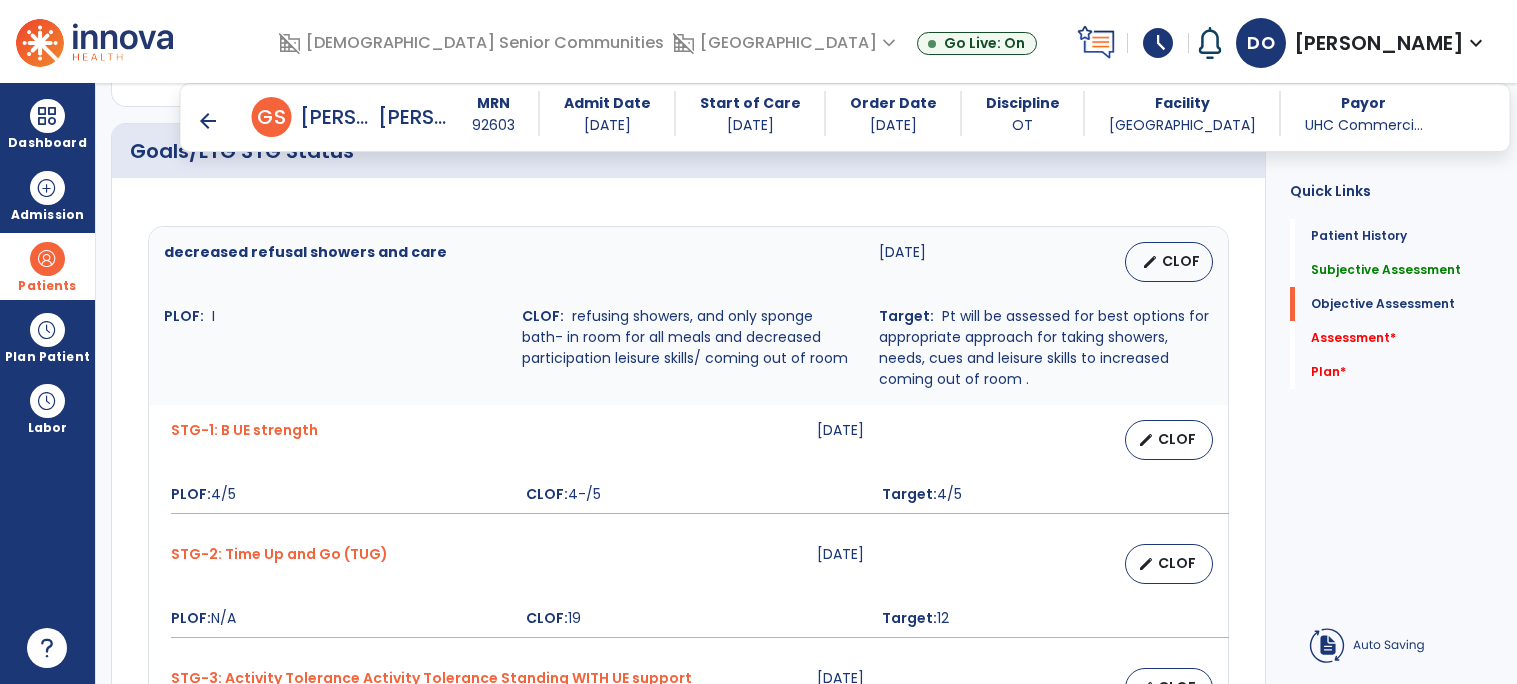 type on "**********" 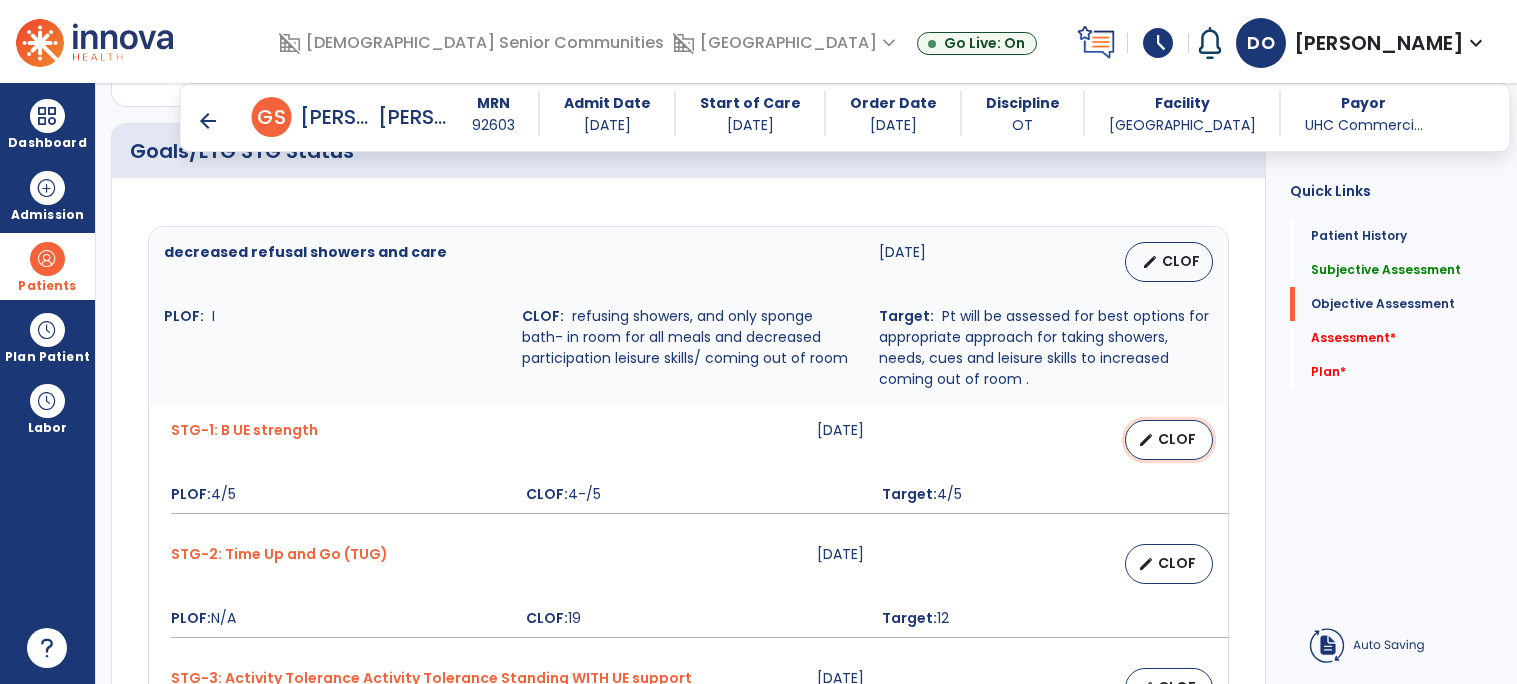 click on "edit   CLOF" at bounding box center [1169, 440] 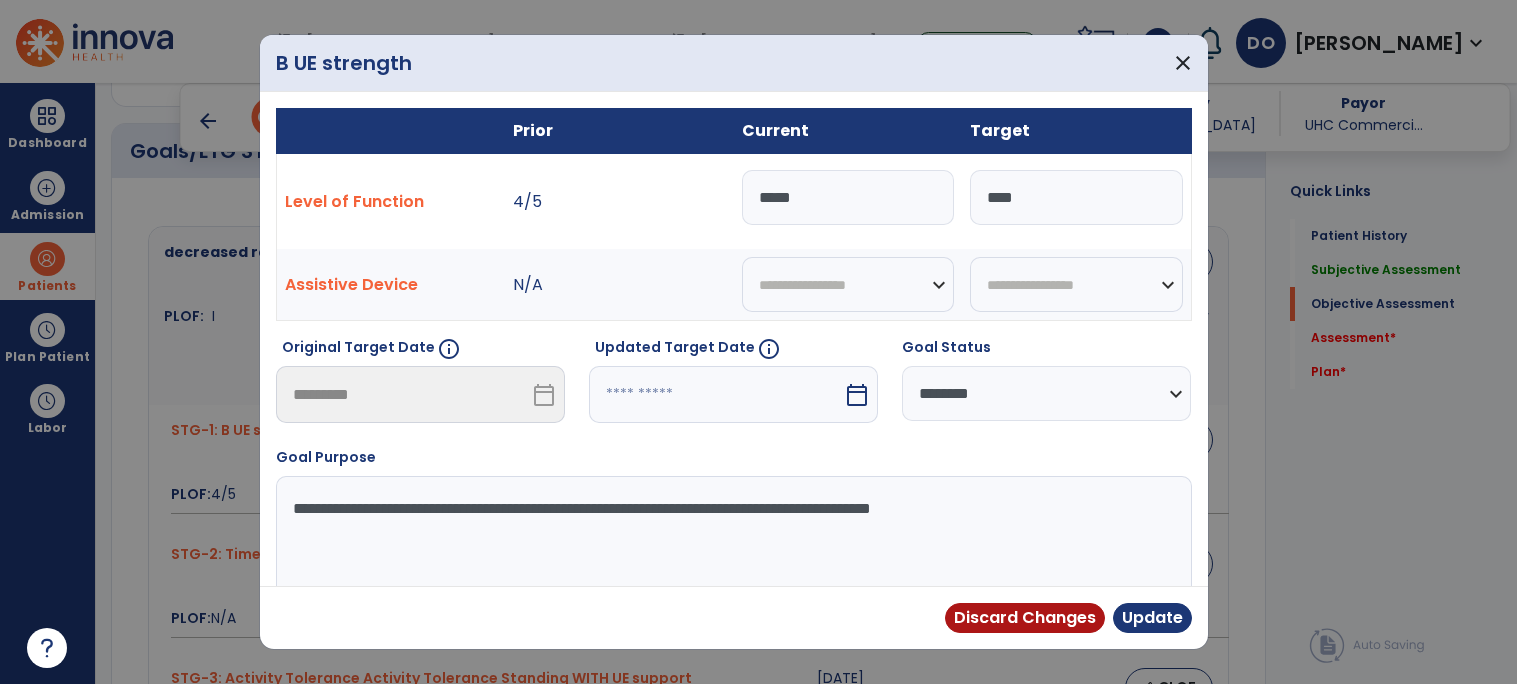 click on "****" at bounding box center [848, 197] 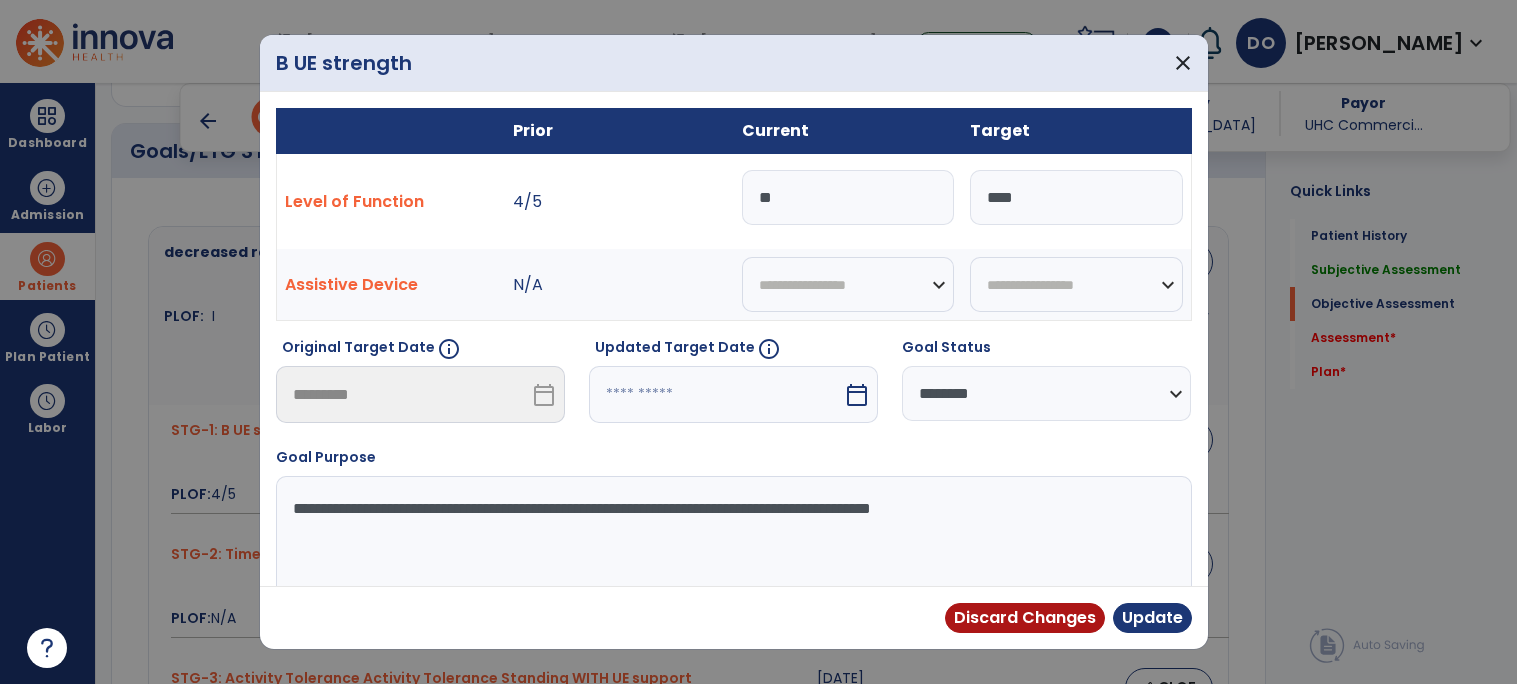 type on "*" 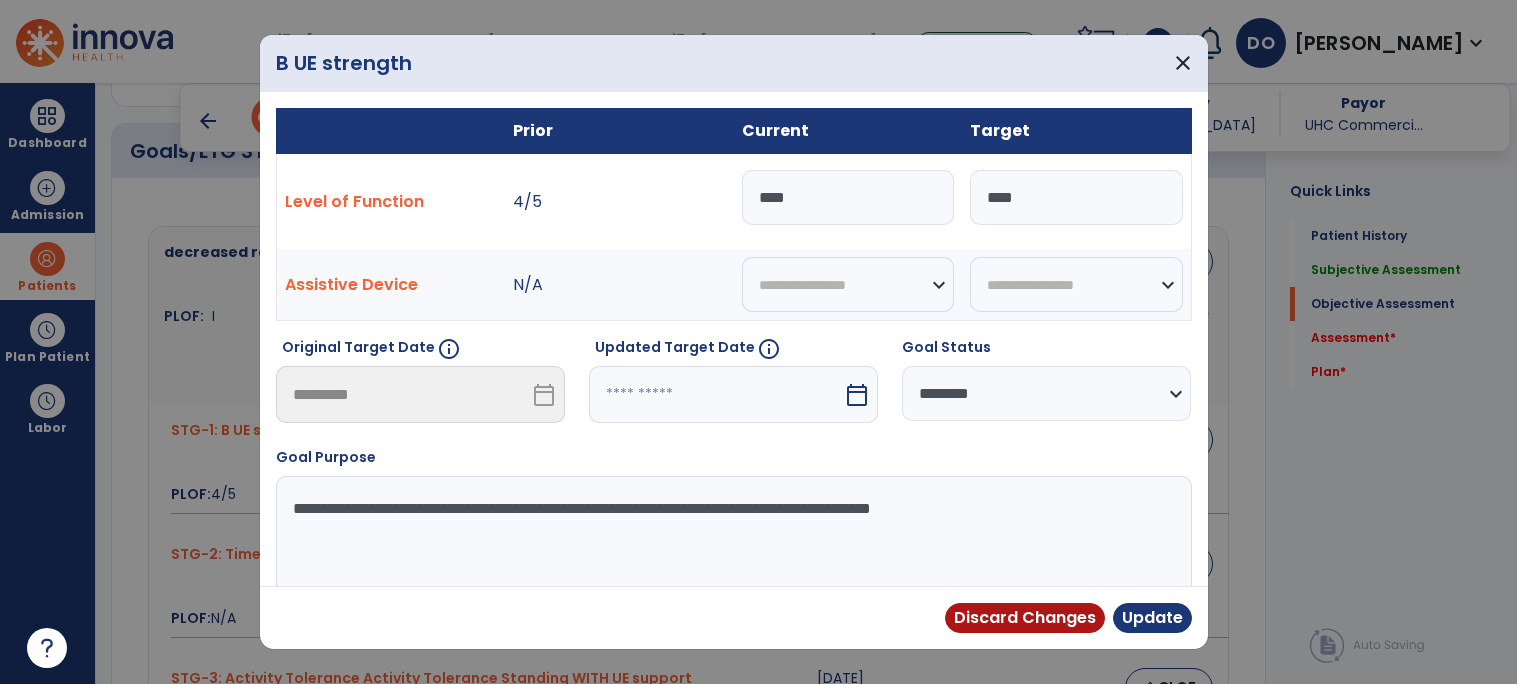 type on "***" 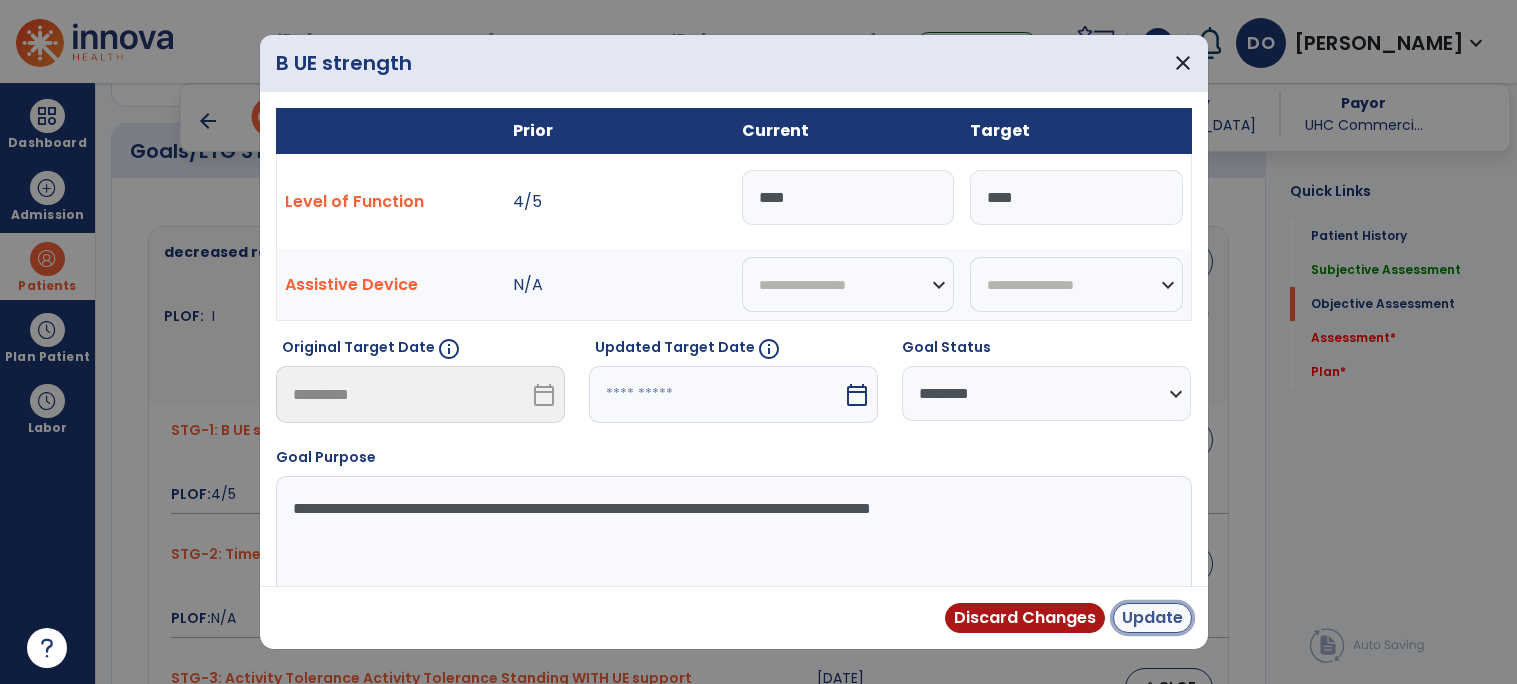 click on "Update" at bounding box center [1152, 618] 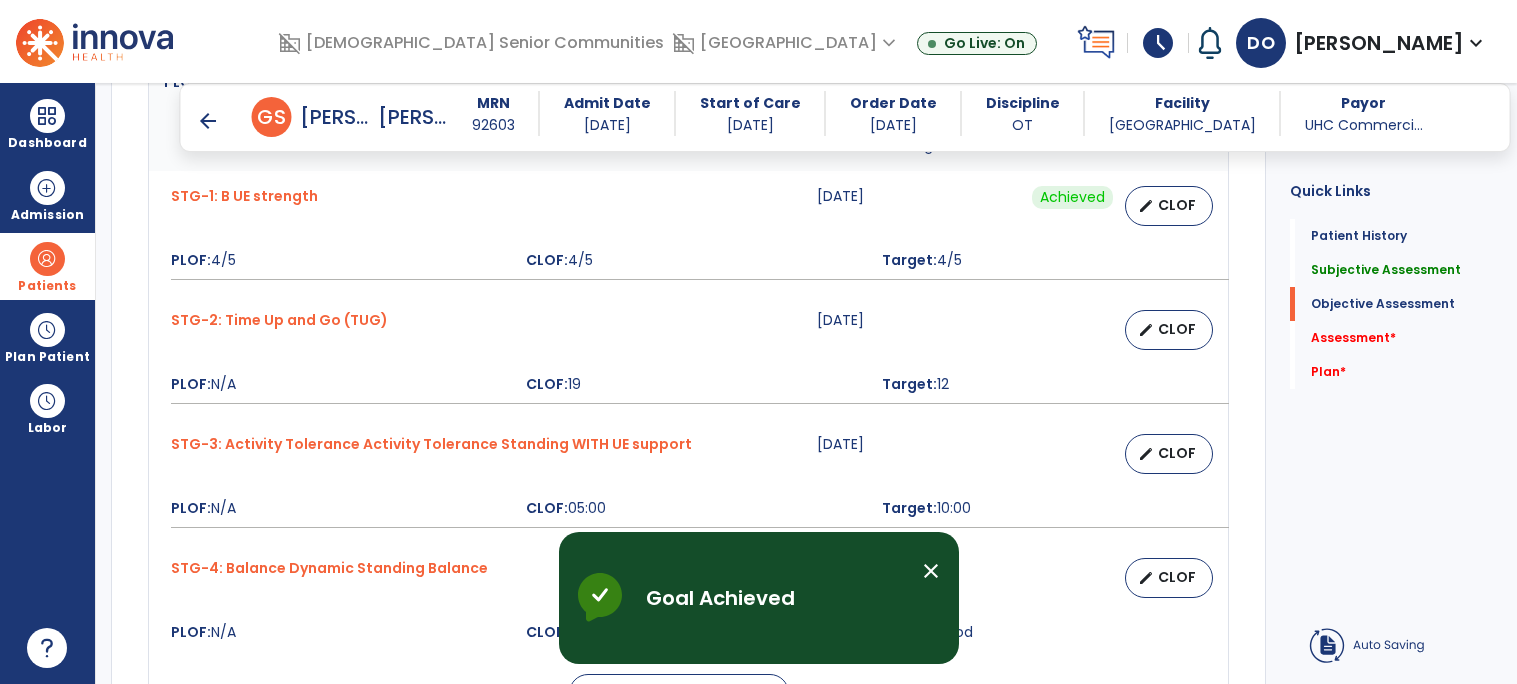 scroll, scrollTop: 1017, scrollLeft: 0, axis: vertical 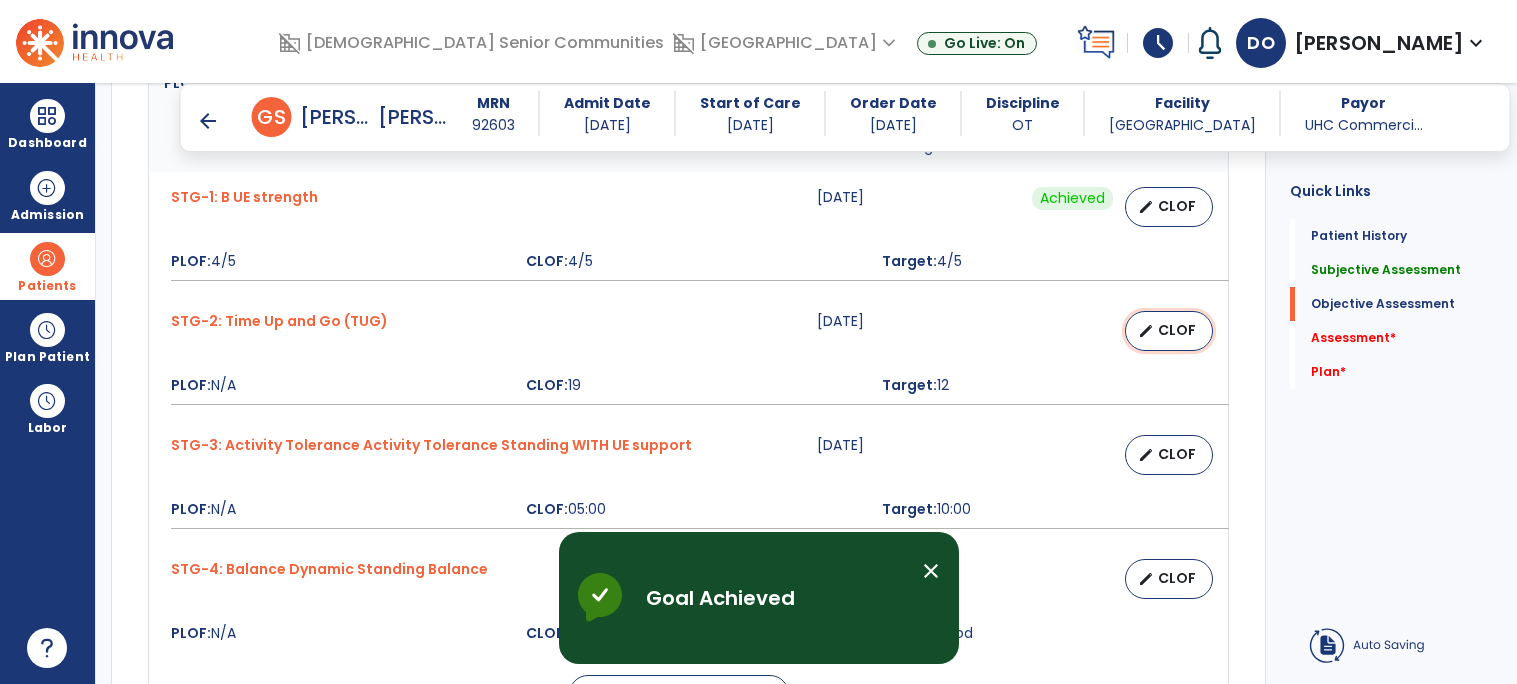 click on "CLOF" at bounding box center (1177, 330) 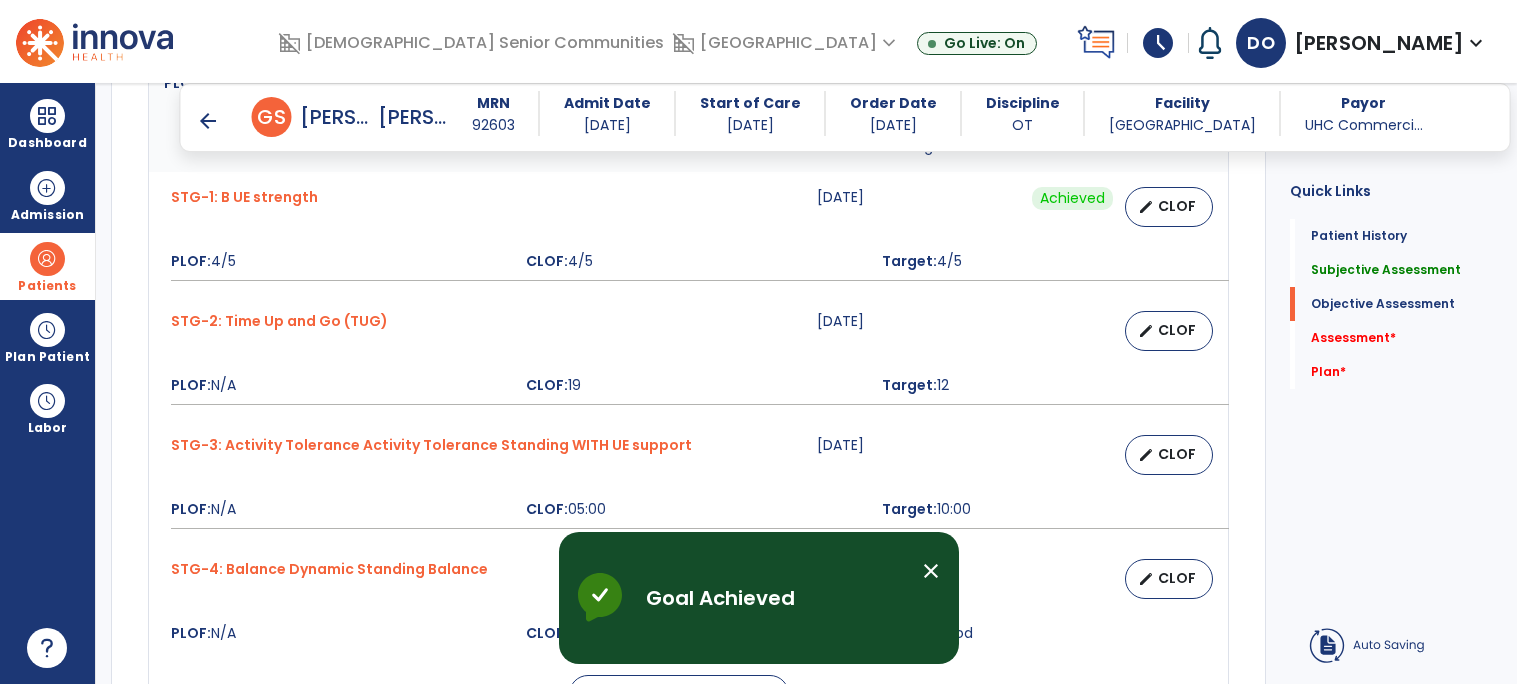 select on "********" 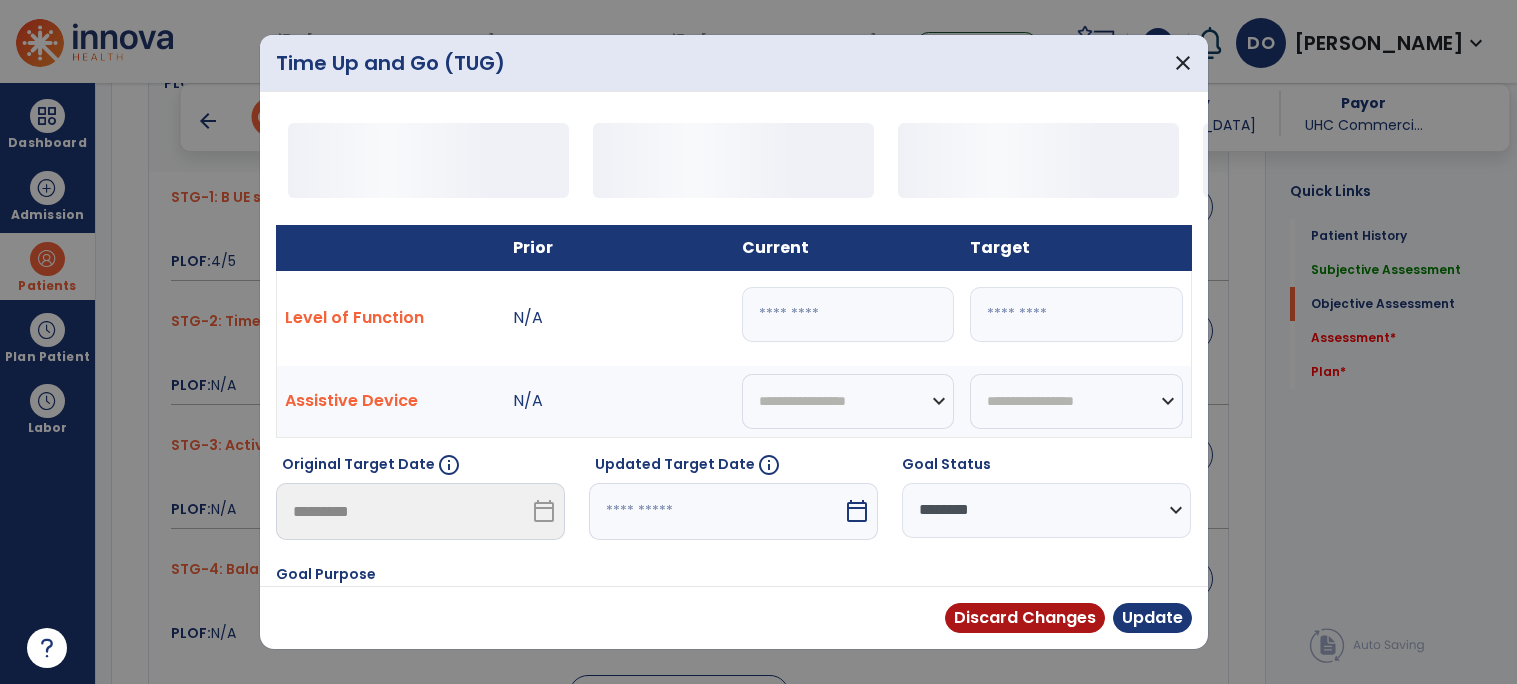 click on "**" at bounding box center [848, 314] 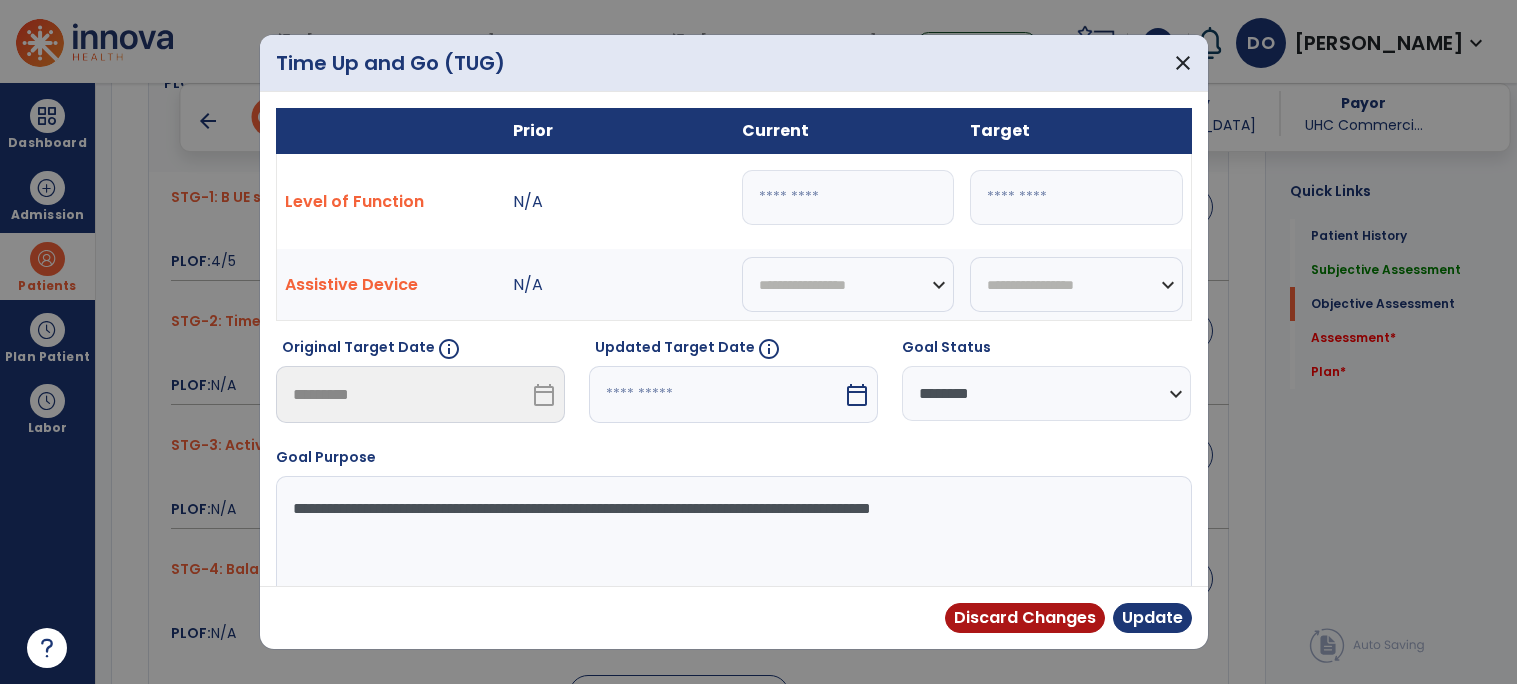 type on "*" 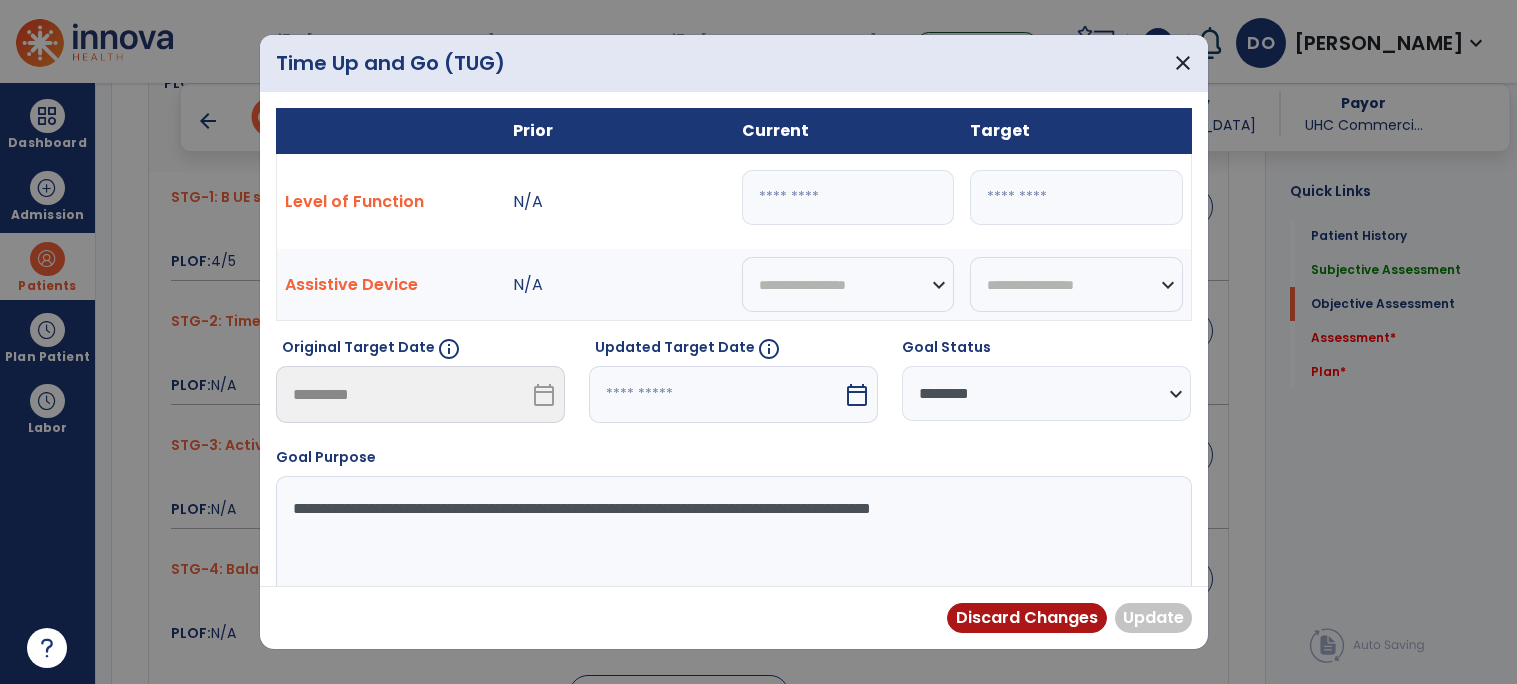type on "**" 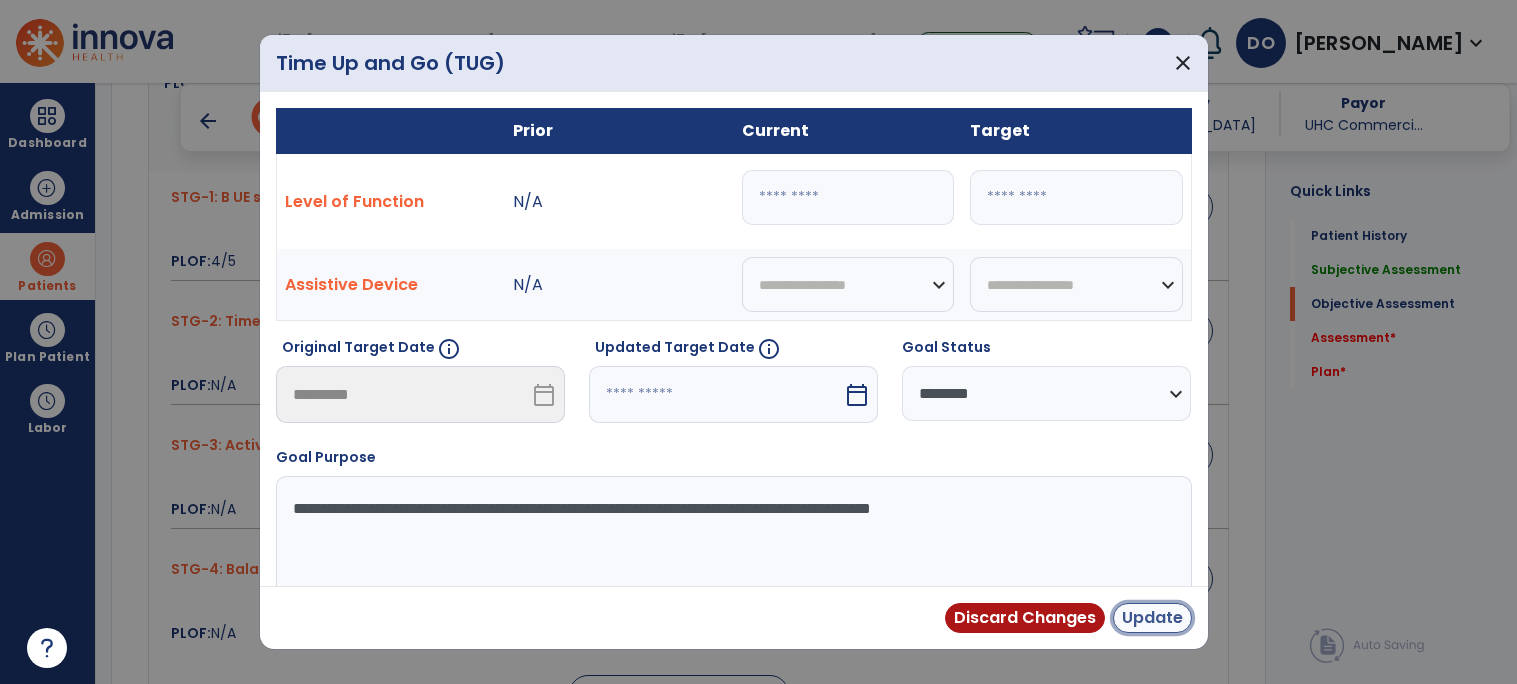 click on "Update" at bounding box center [1152, 618] 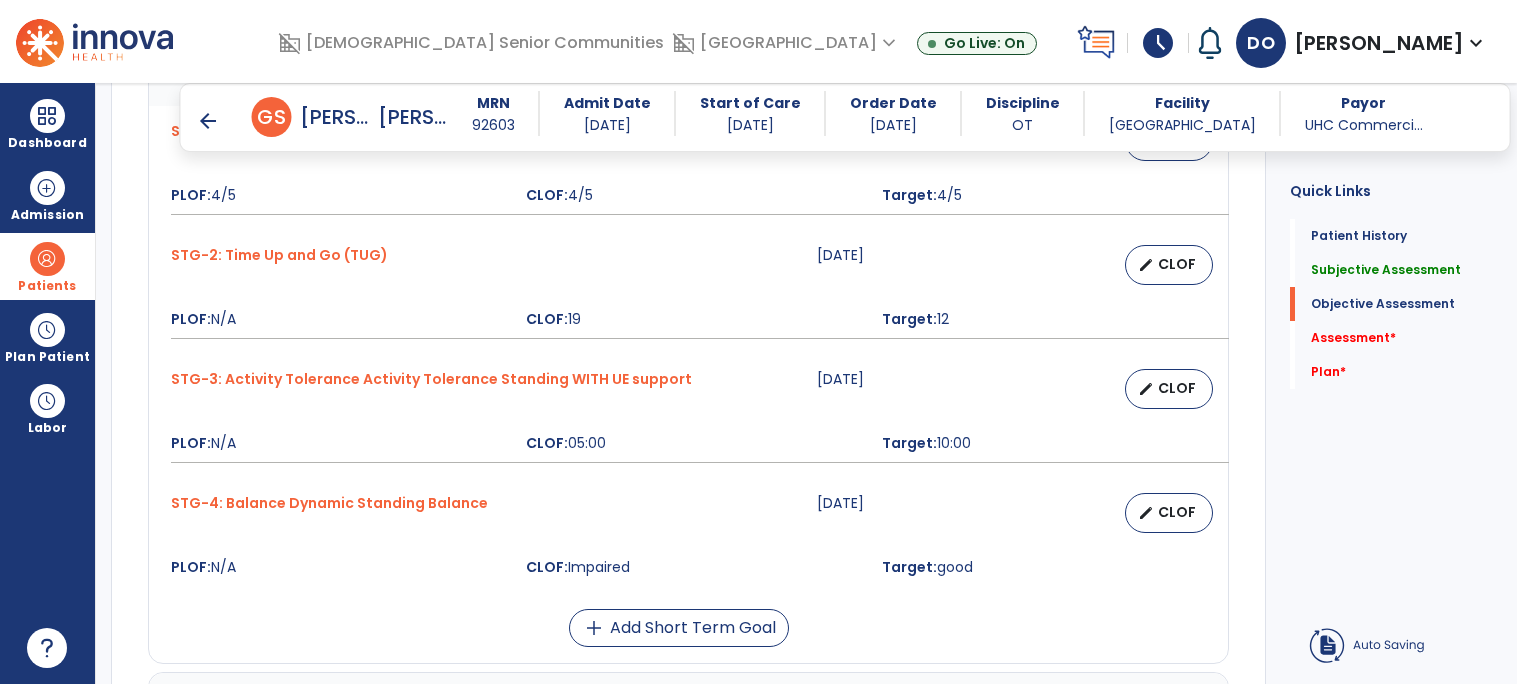 scroll, scrollTop: 1147, scrollLeft: 0, axis: vertical 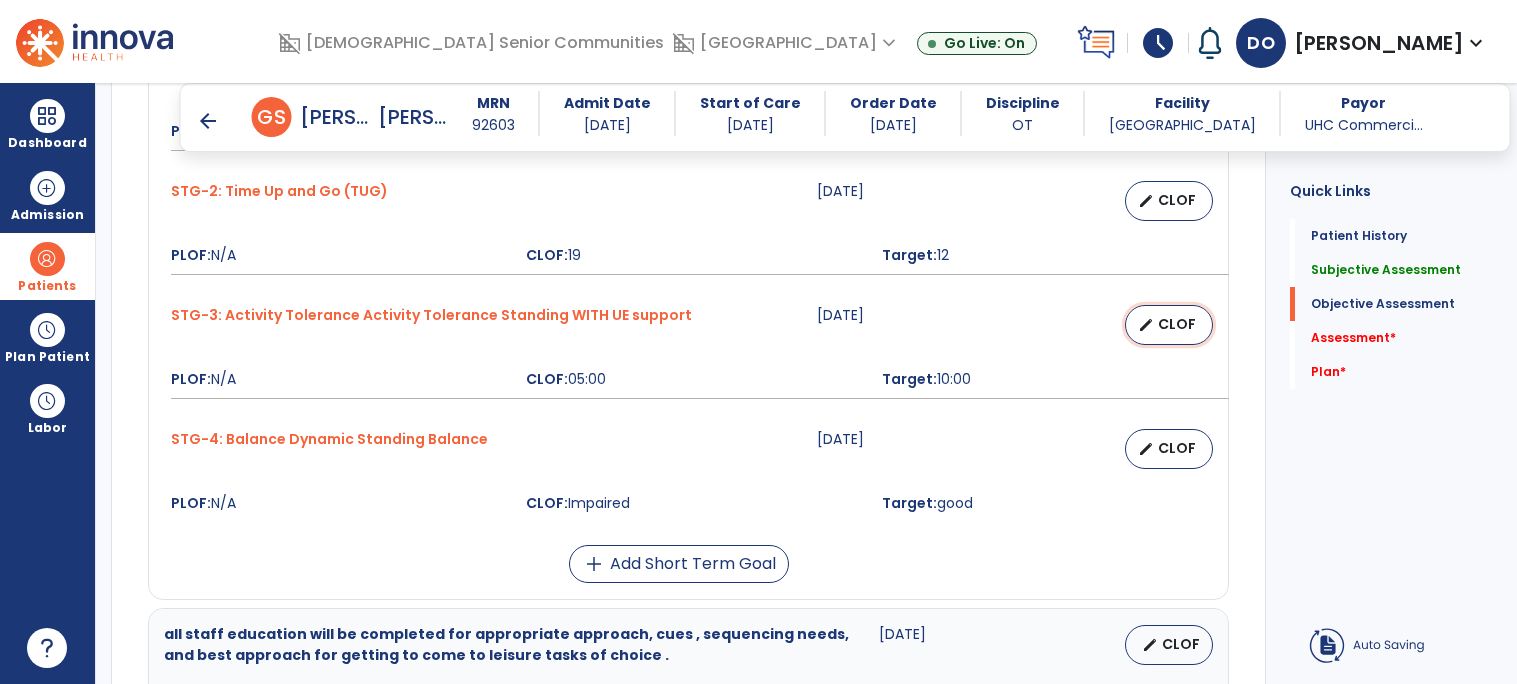 click on "edit" at bounding box center (1146, 325) 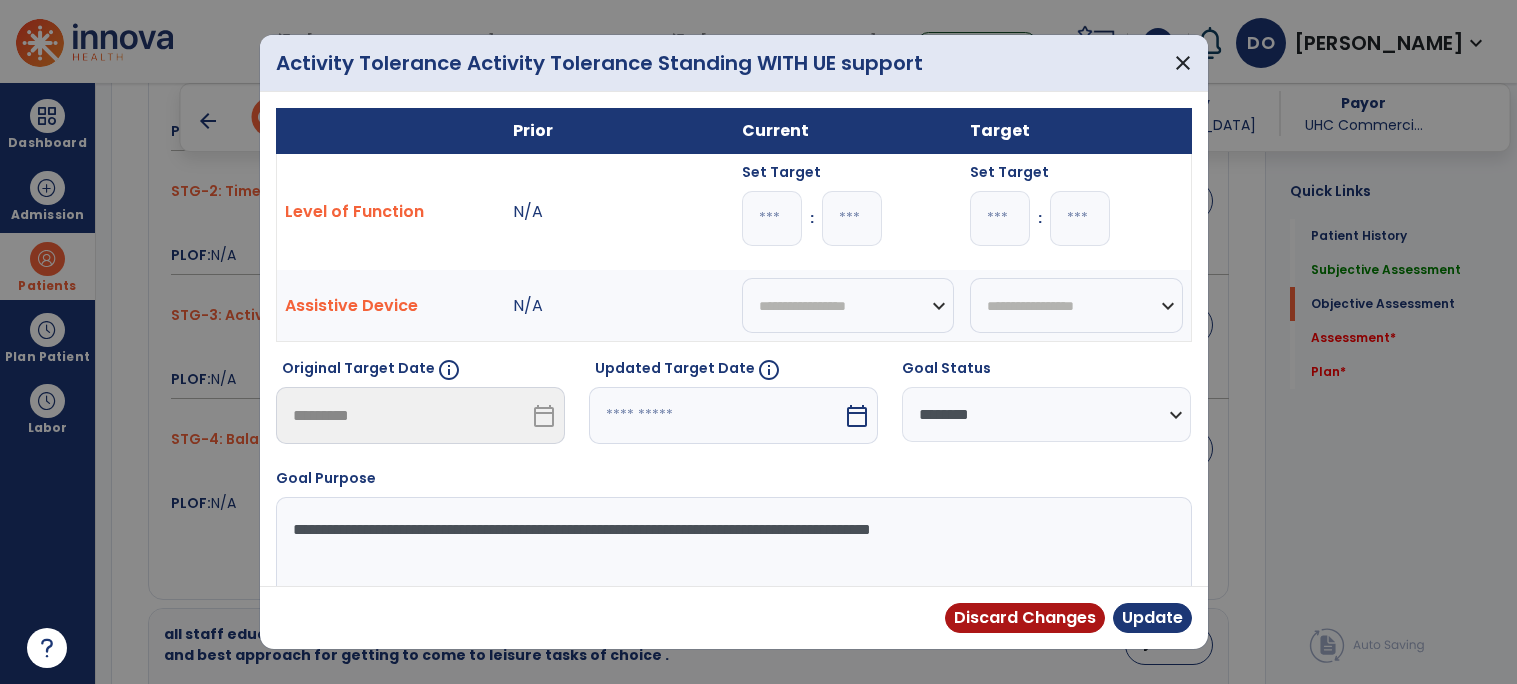 click on "*" at bounding box center (772, 218) 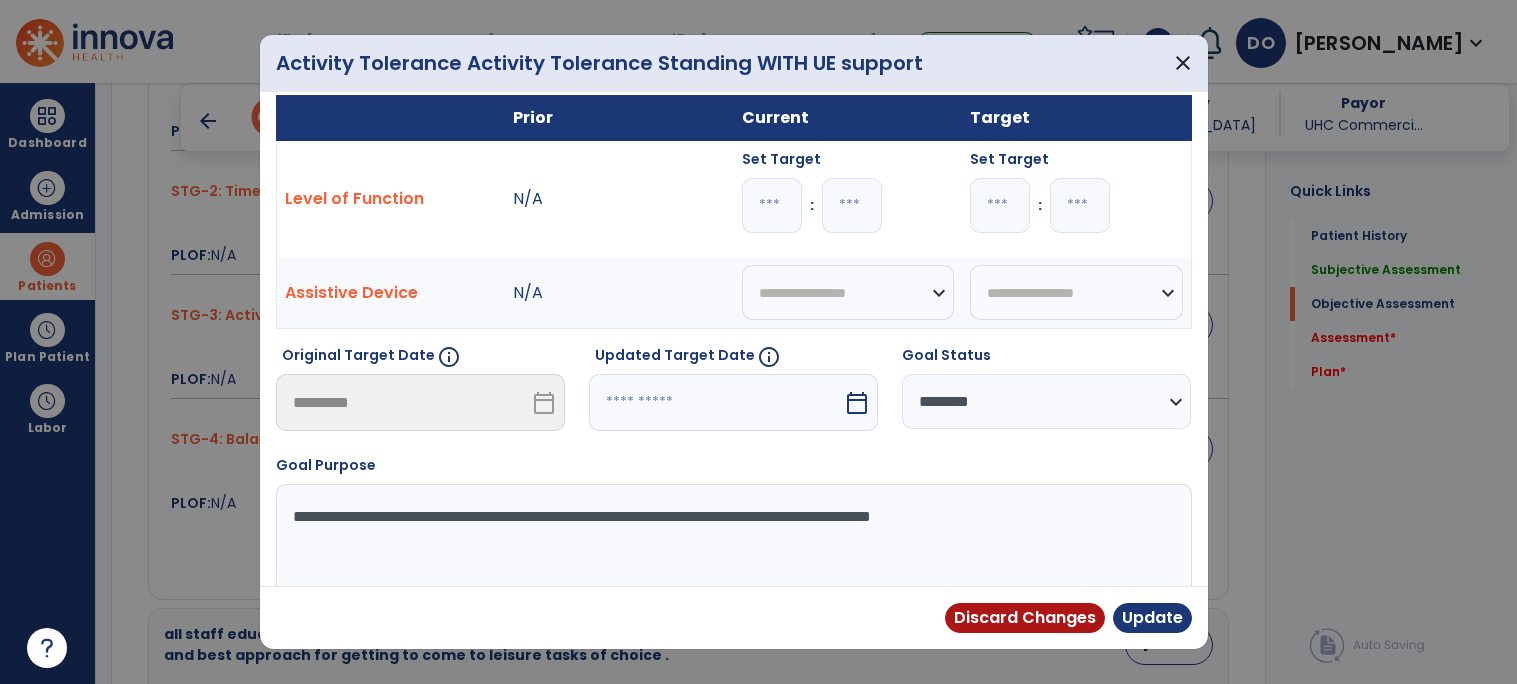 select on "*" 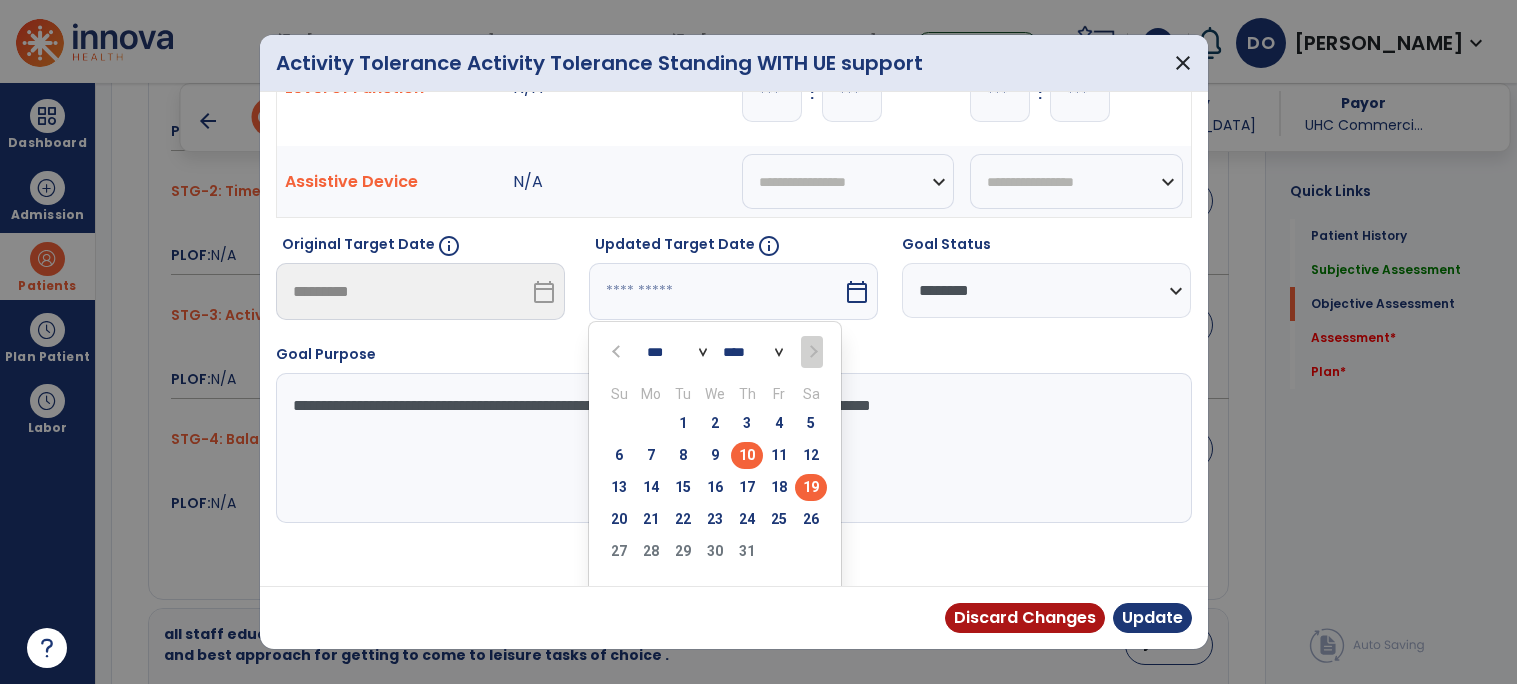 click on "19" at bounding box center (811, 487) 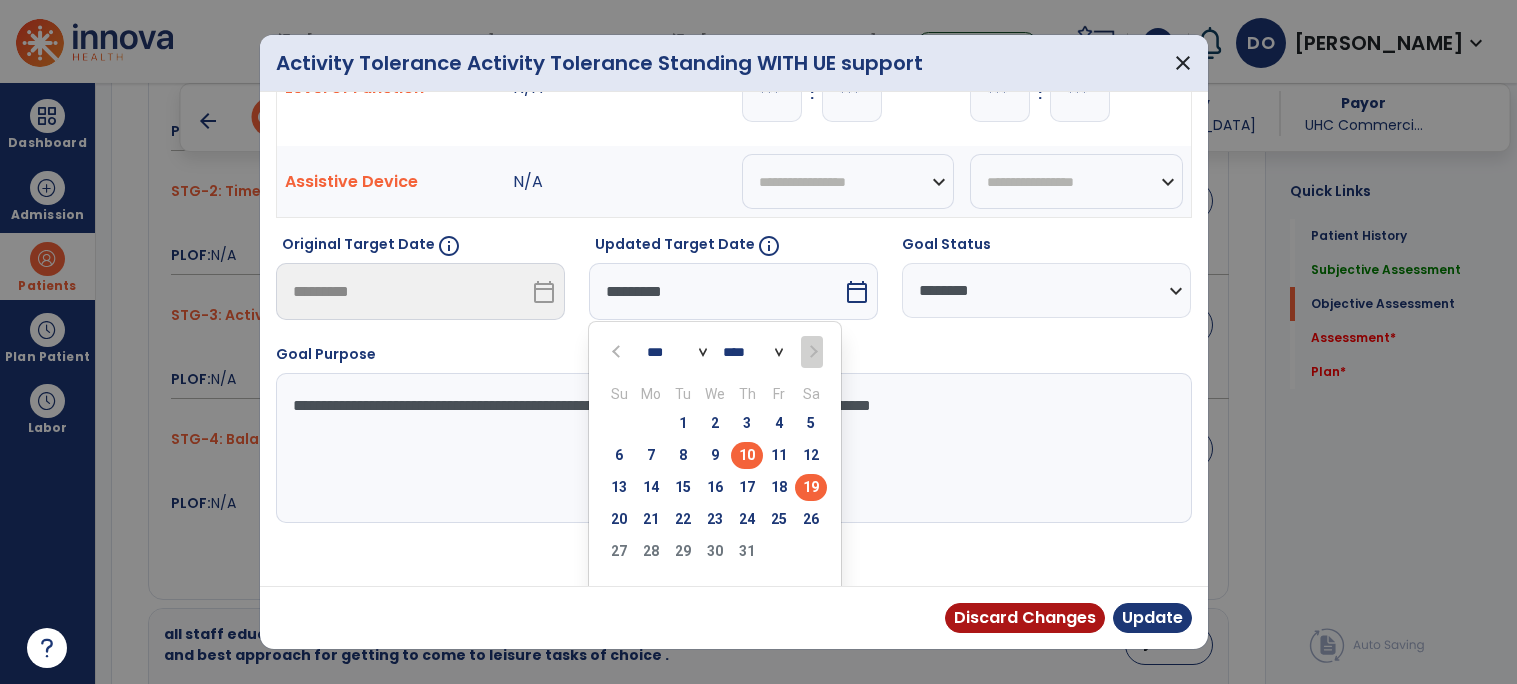 scroll, scrollTop: 78, scrollLeft: 0, axis: vertical 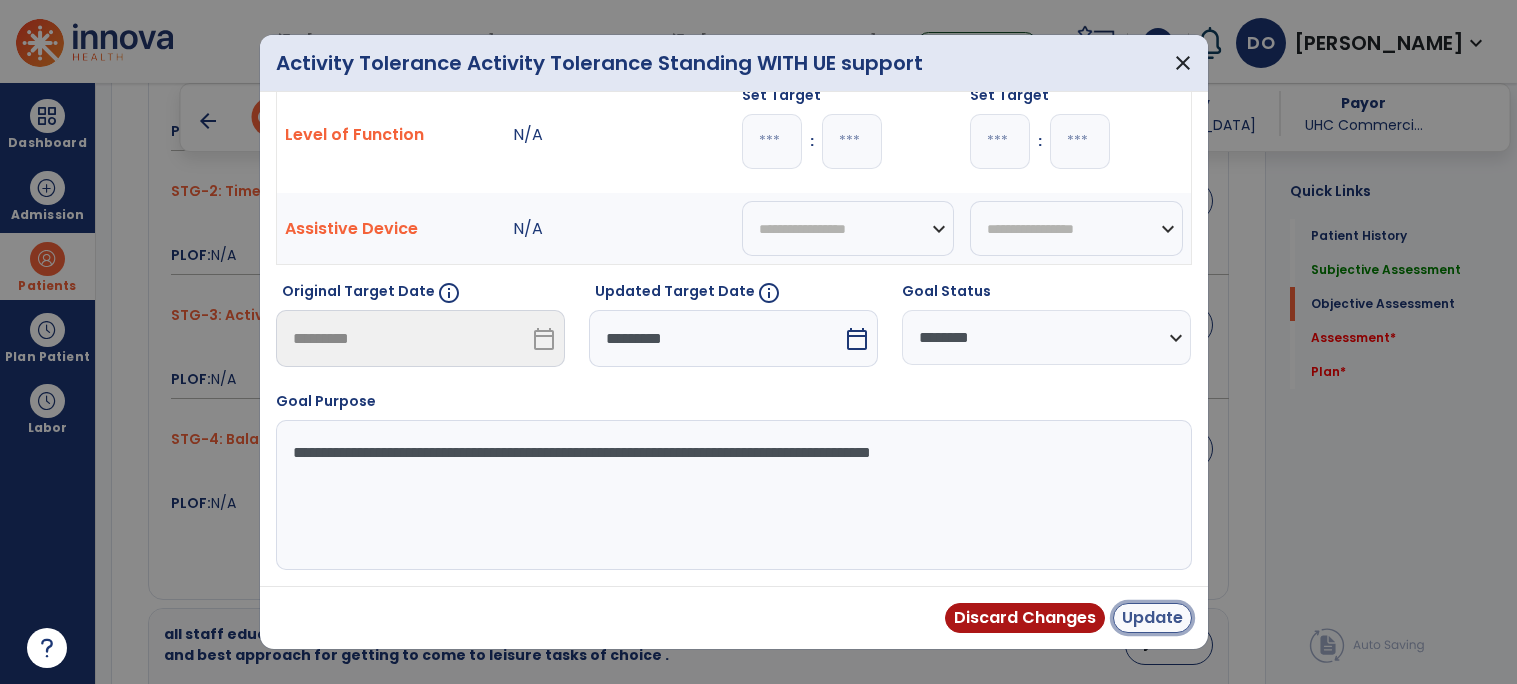 click on "Update" at bounding box center (1152, 618) 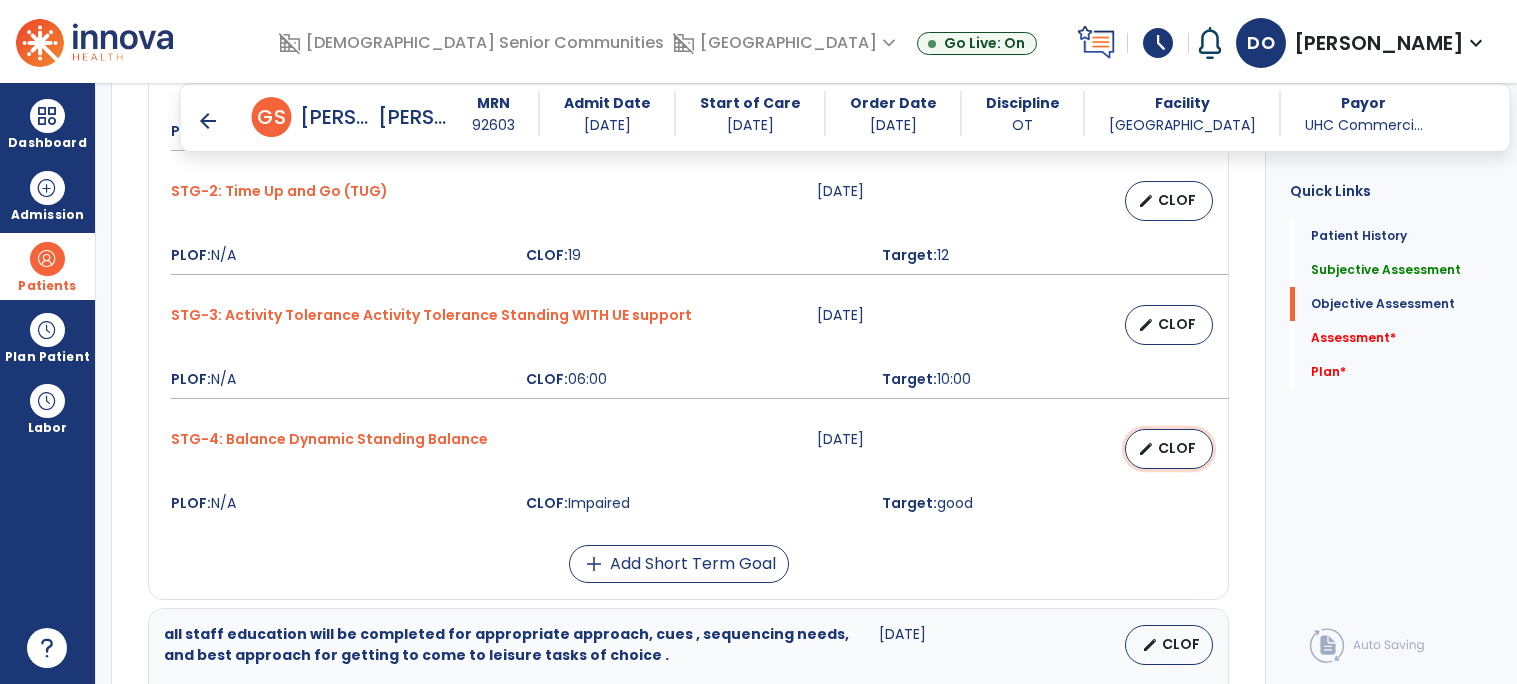 click on "edit   CLOF" at bounding box center (1169, 449) 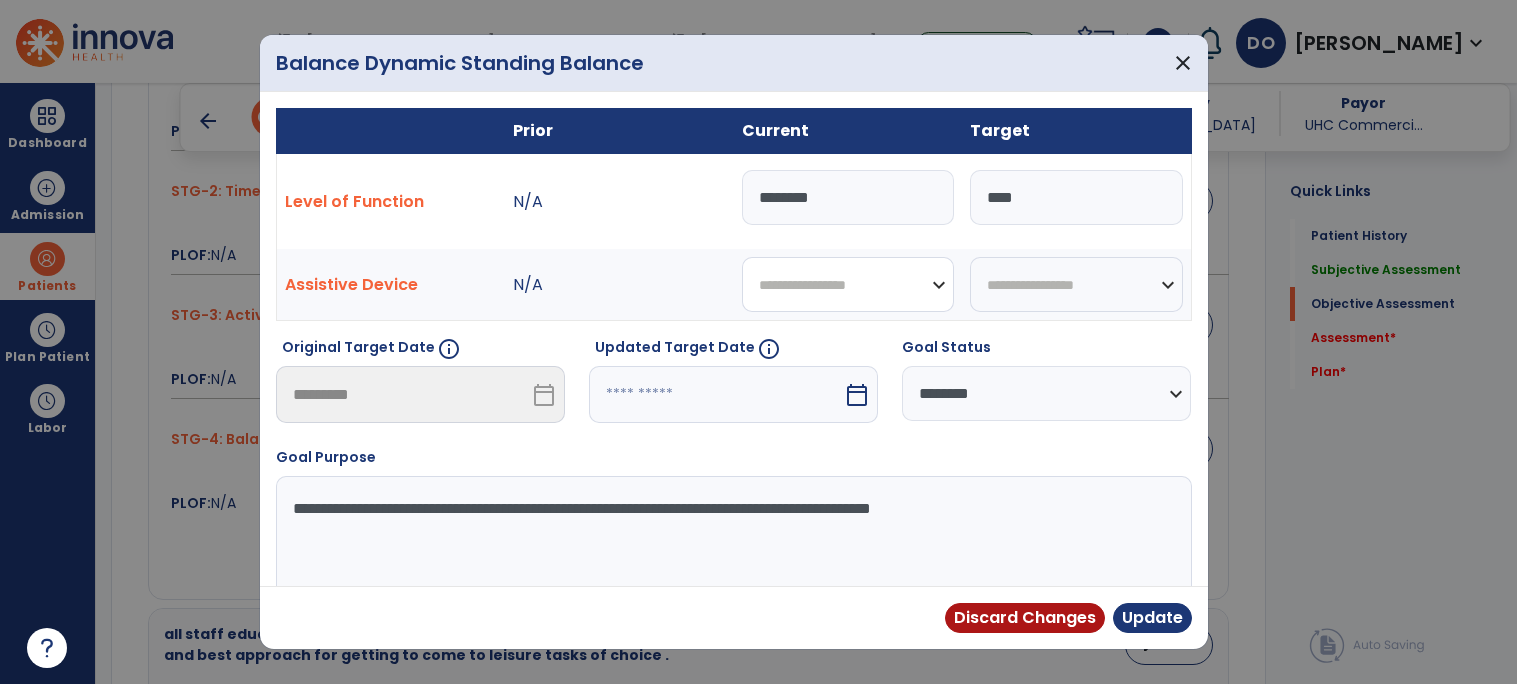 click on "**********" at bounding box center (848, 284) 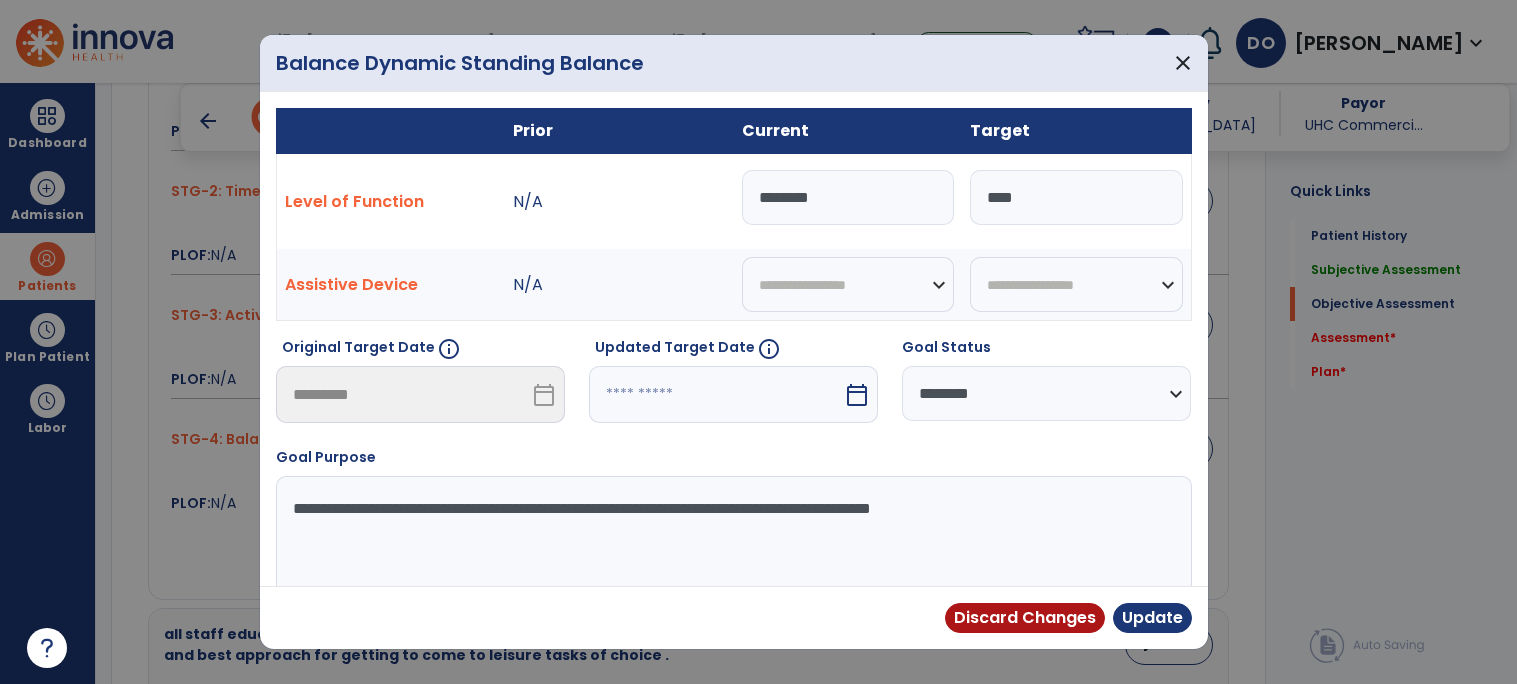 click at bounding box center [758, 342] 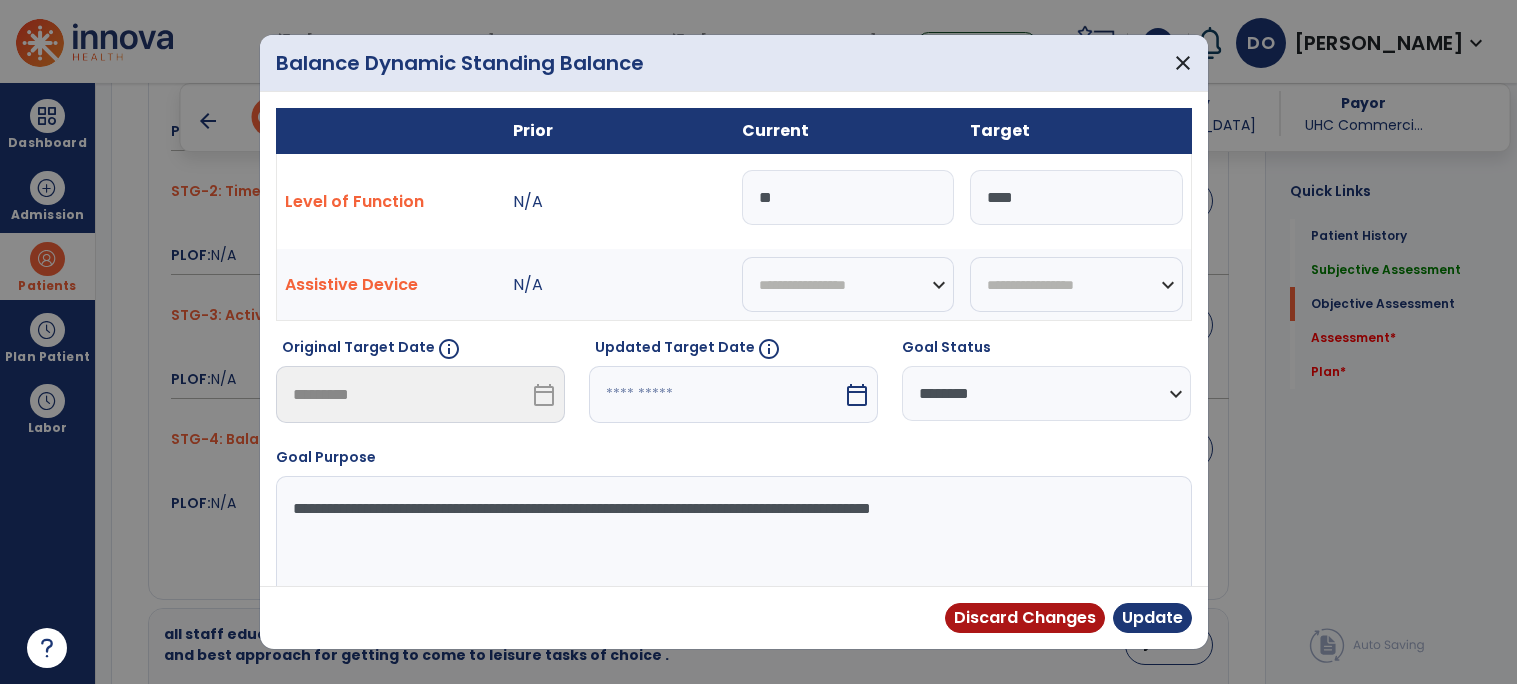 type on "*" 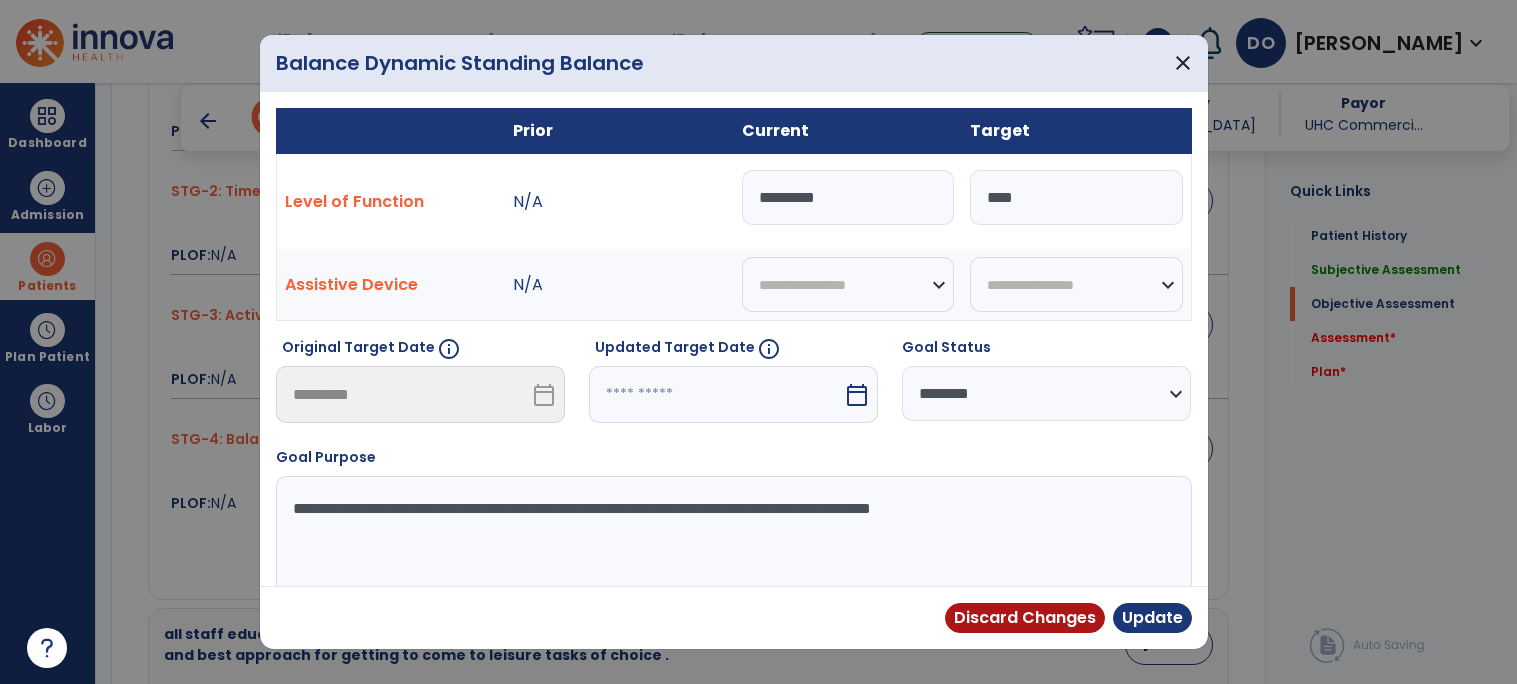 type on "**********" 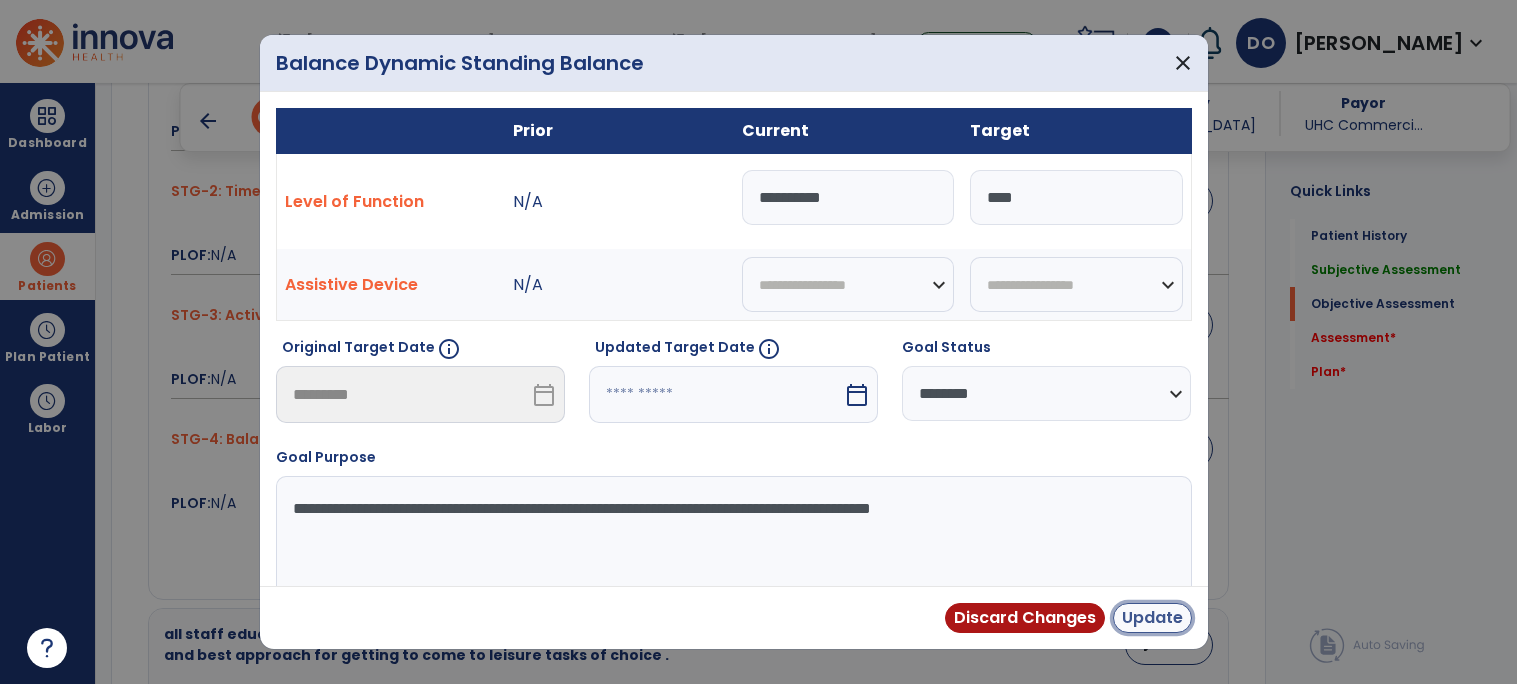click on "Update" at bounding box center (1152, 618) 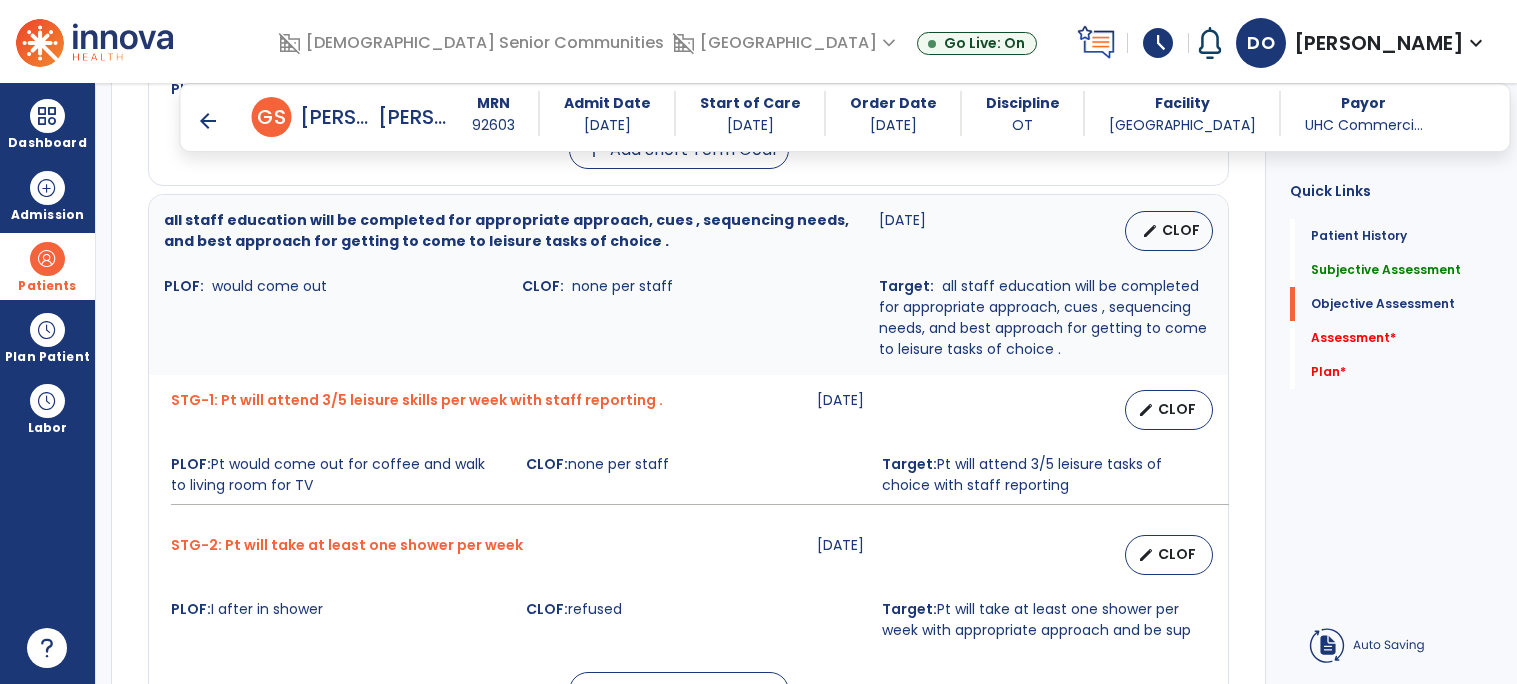 scroll, scrollTop: 1563, scrollLeft: 0, axis: vertical 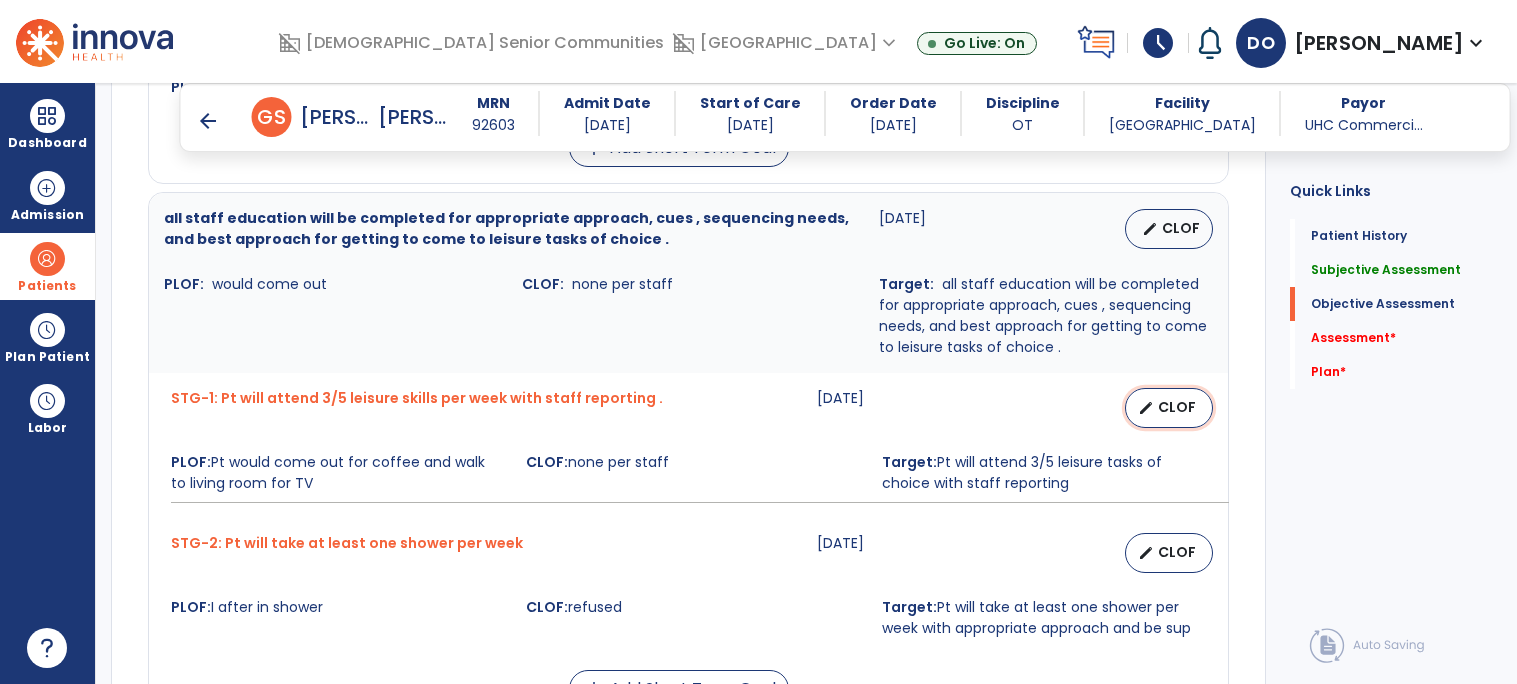 click on "CLOF" at bounding box center (1177, 407) 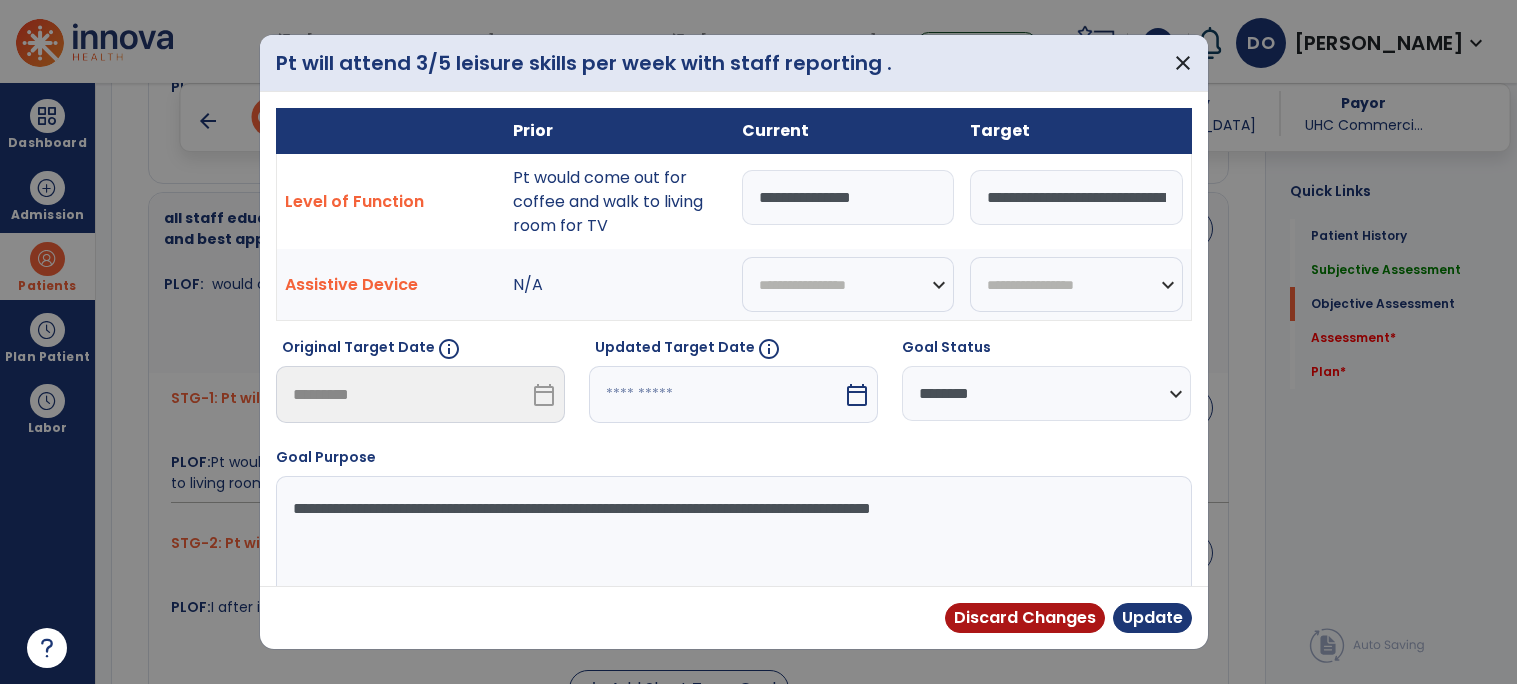 click on "**********" at bounding box center [848, 197] 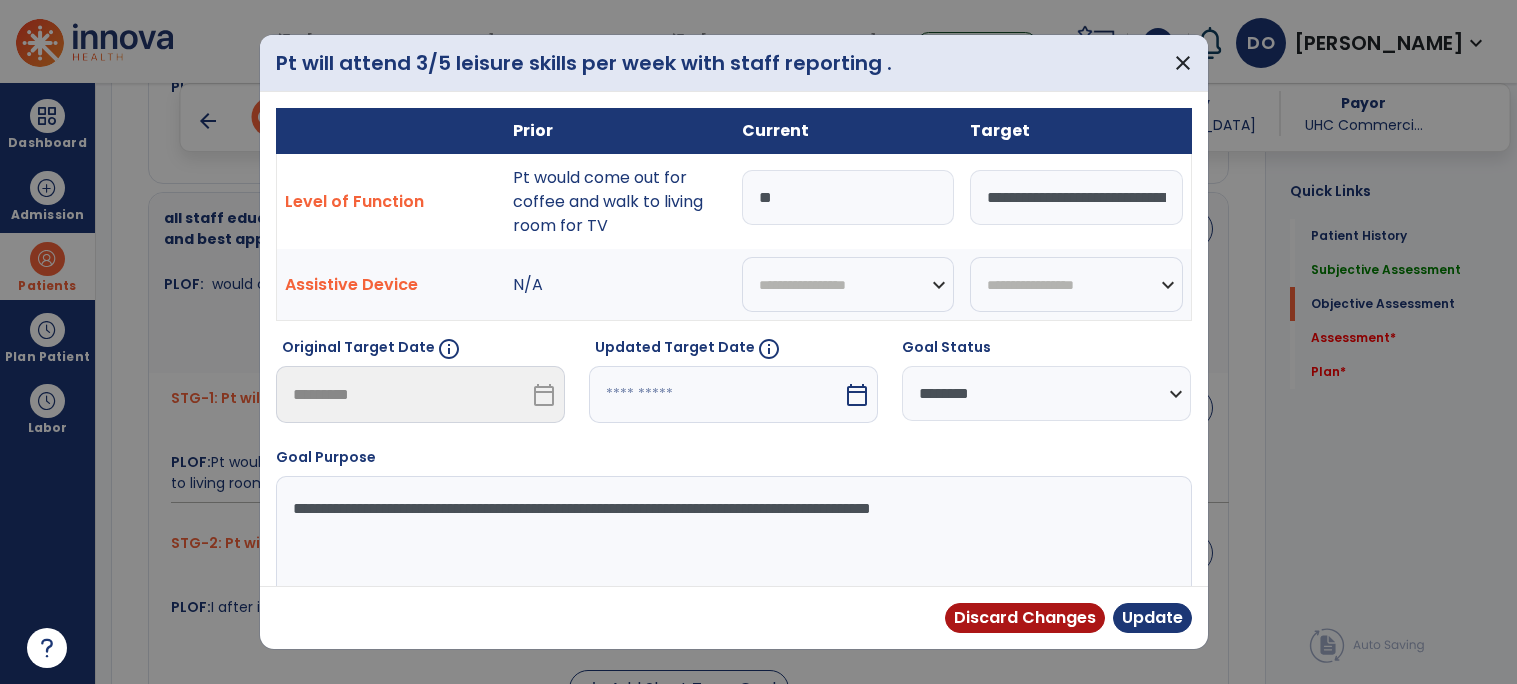 type on "*" 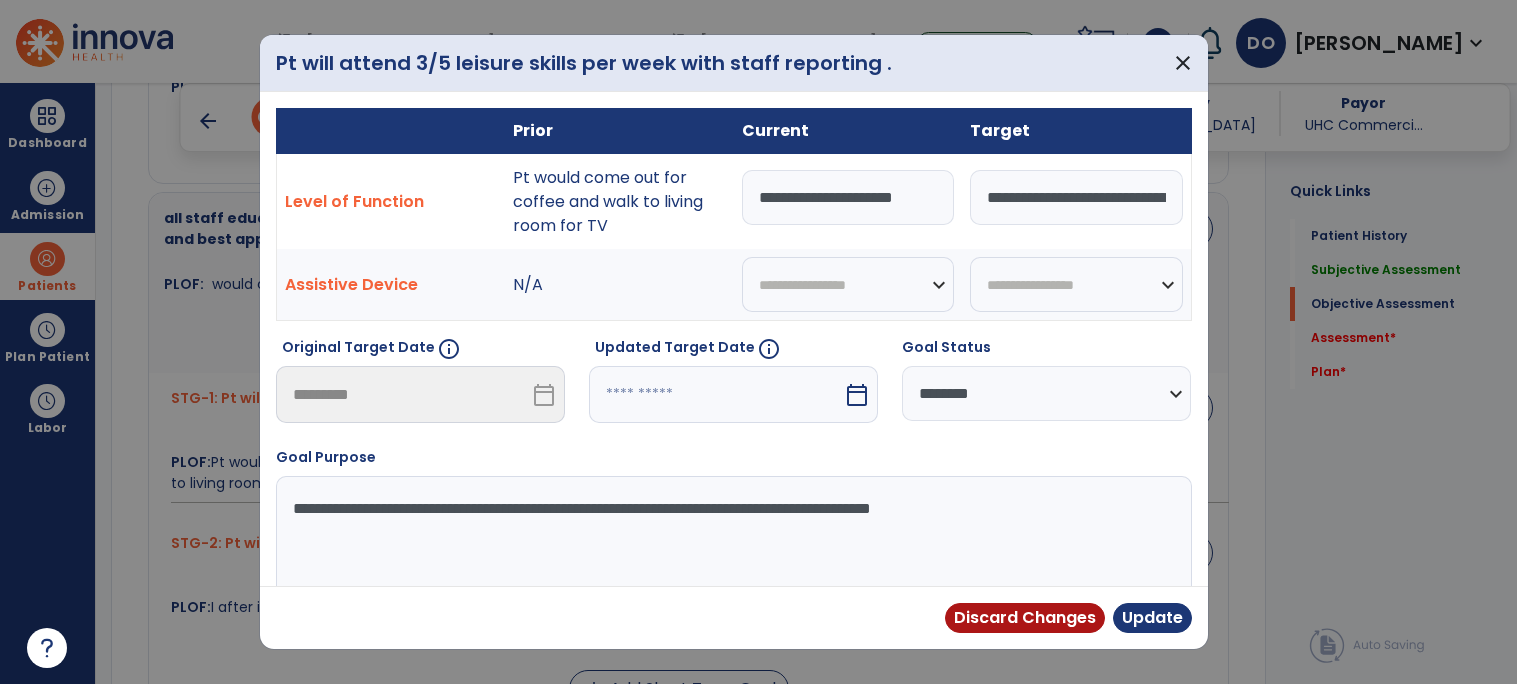 type on "**********" 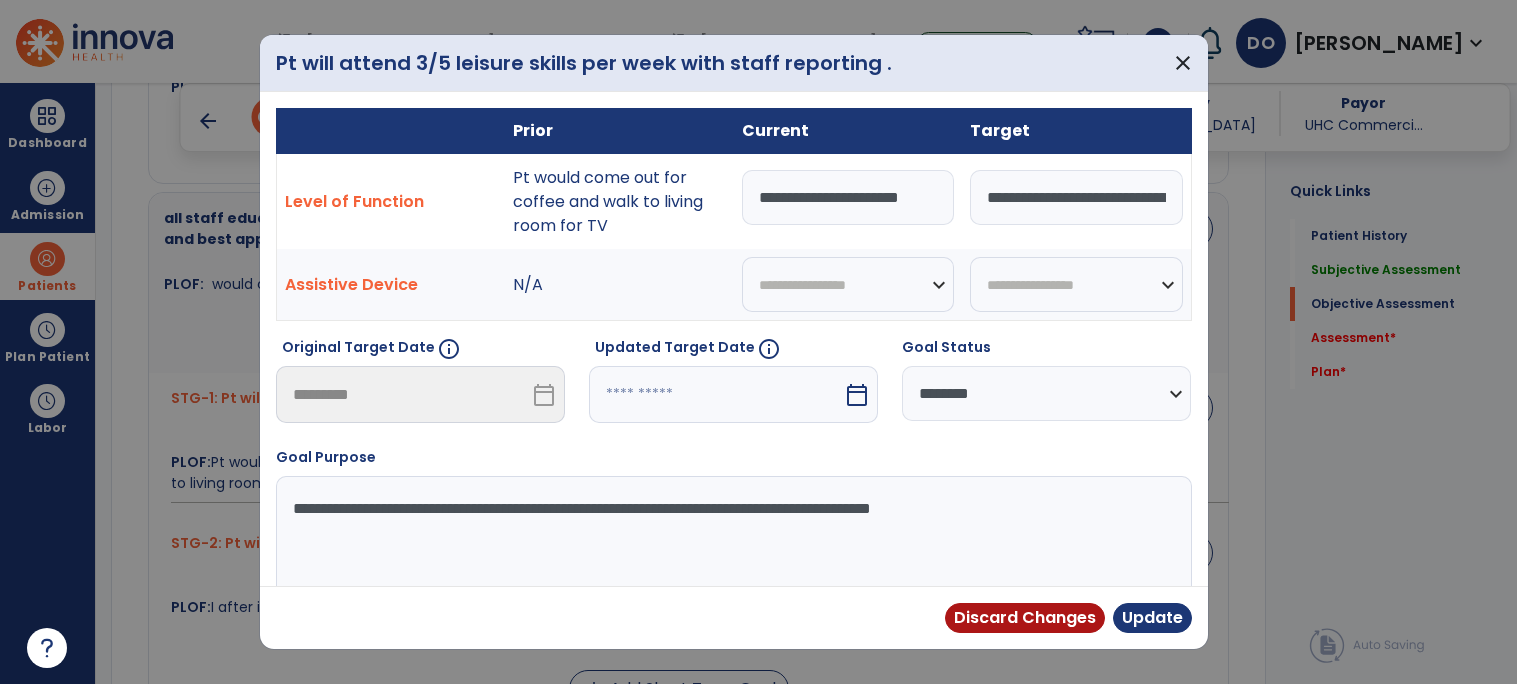 scroll, scrollTop: 0, scrollLeft: 4, axis: horizontal 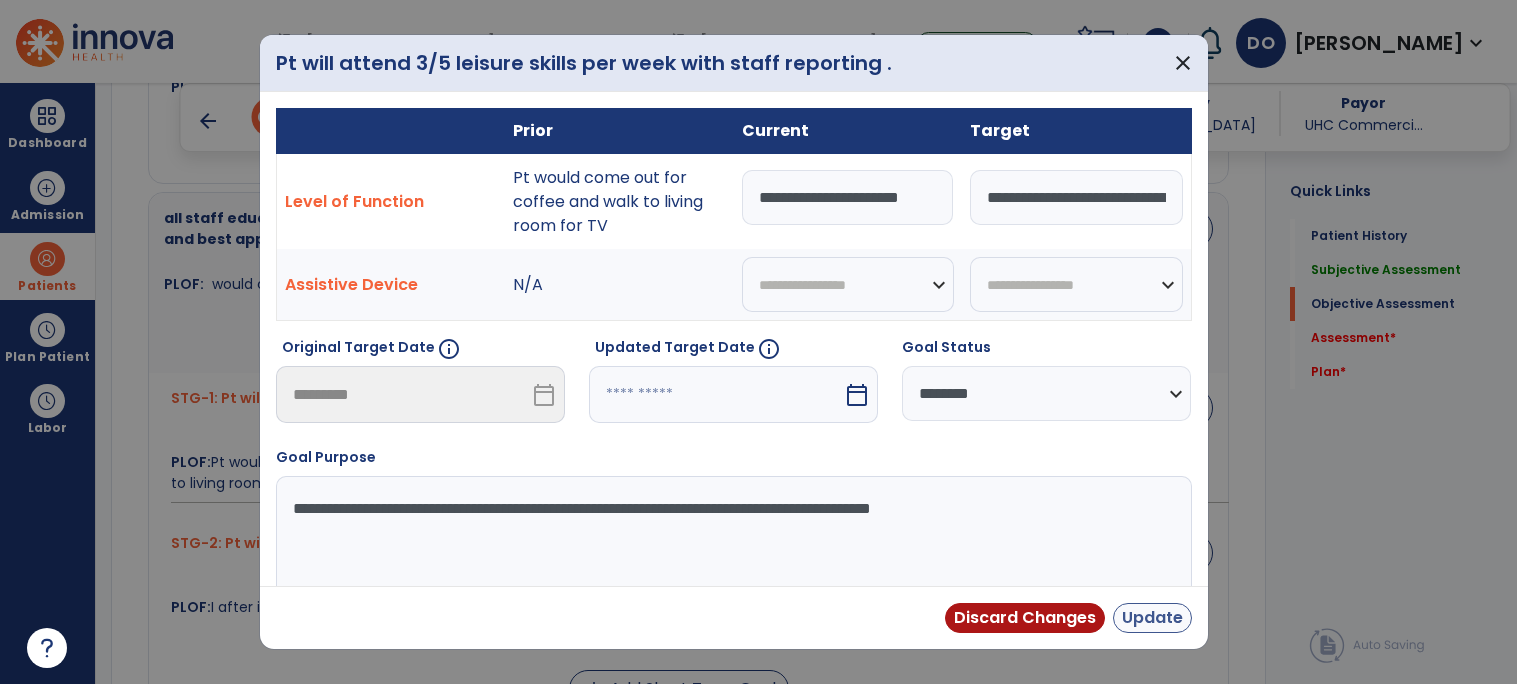 click on "Update" at bounding box center [1152, 618] 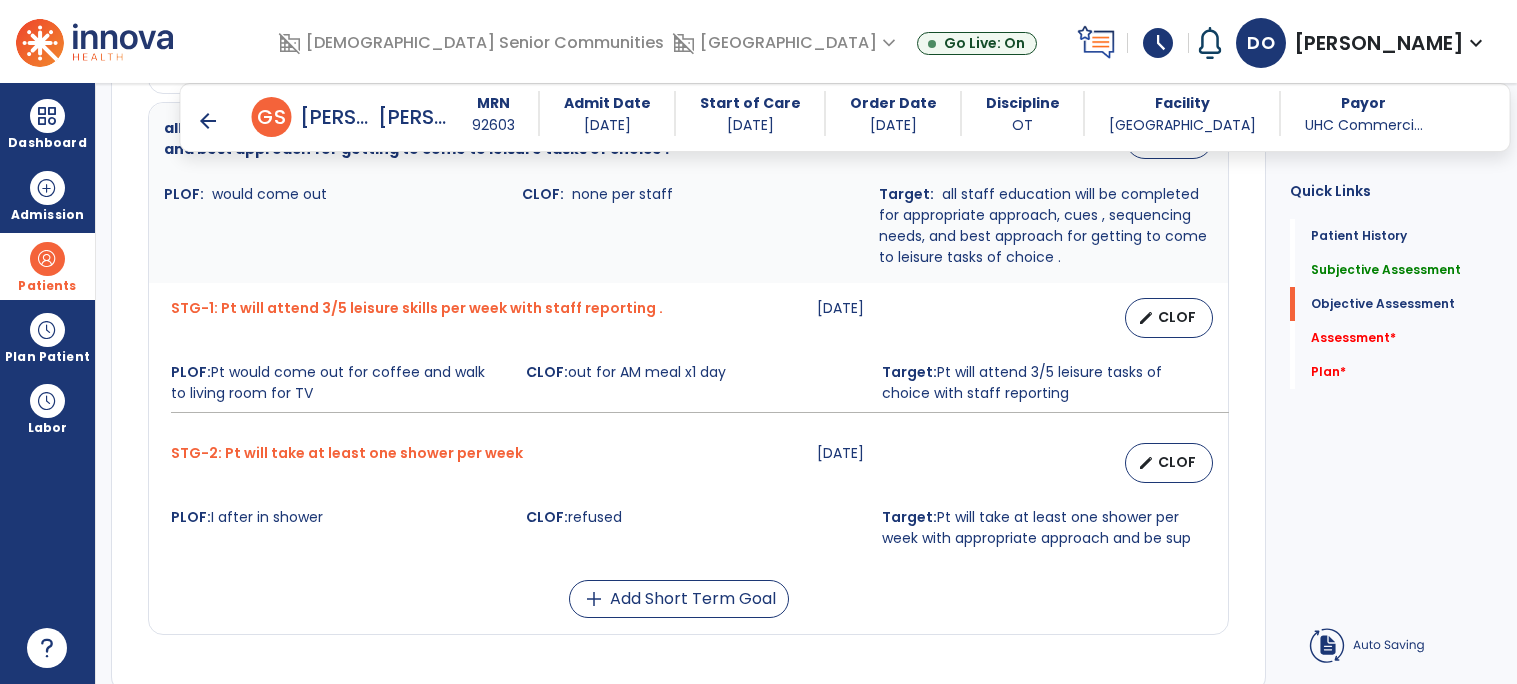 scroll, scrollTop: 1747, scrollLeft: 0, axis: vertical 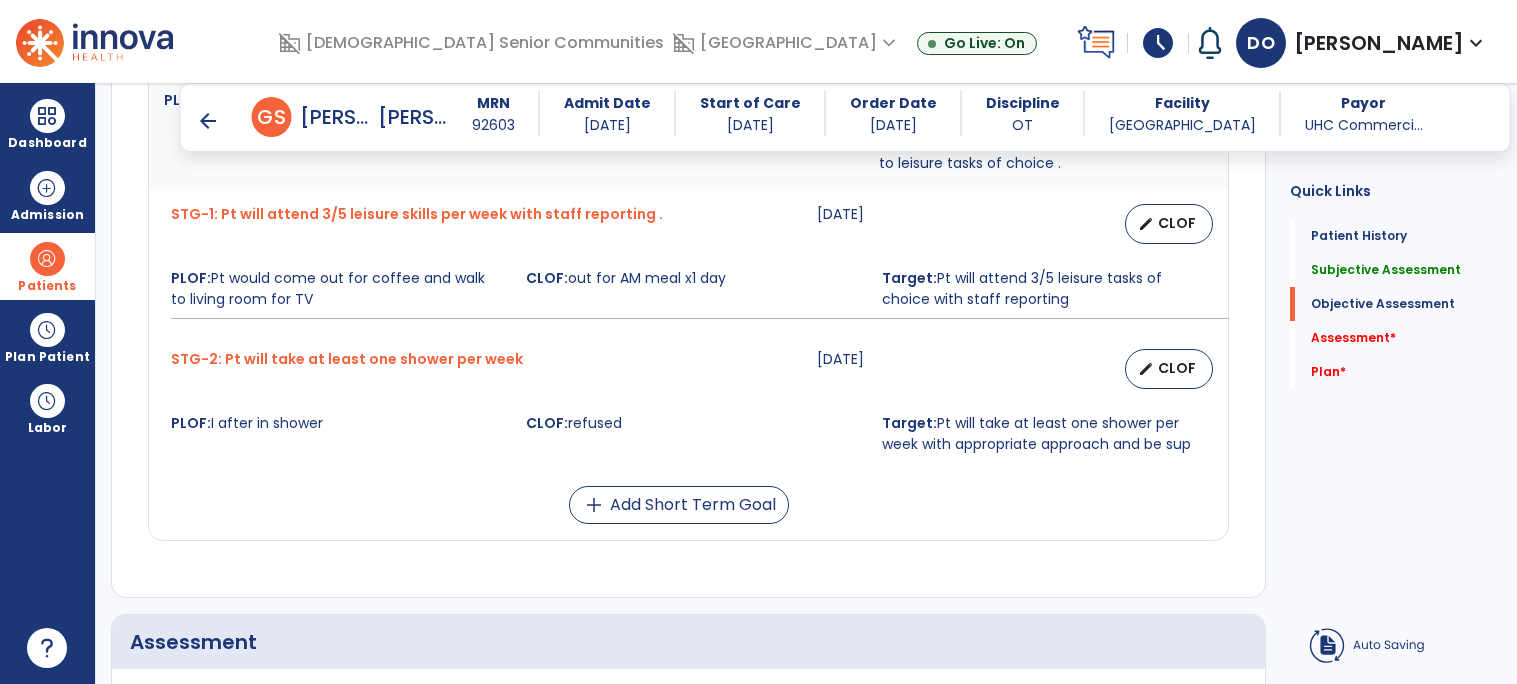 click on "edit   CLOF" at bounding box center (1169, 369) 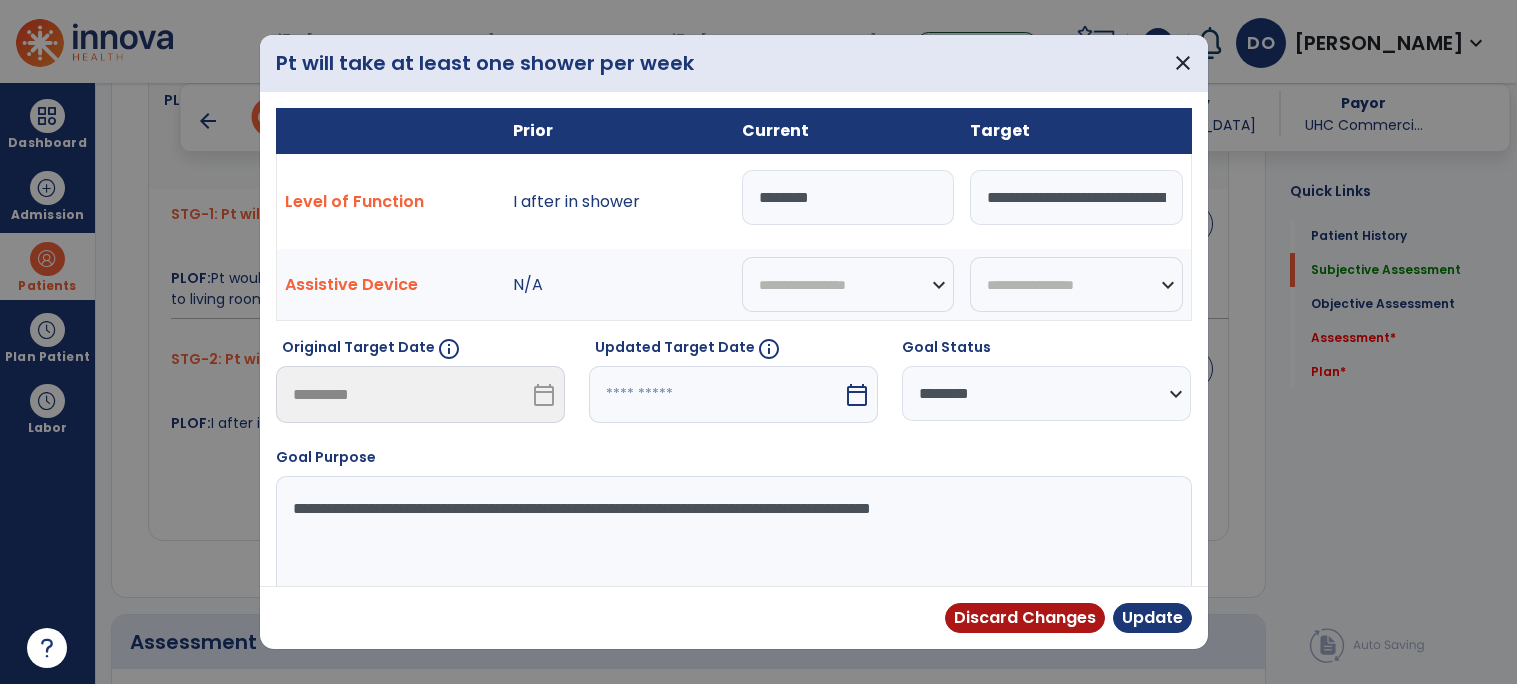 scroll, scrollTop: 459, scrollLeft: 0, axis: vertical 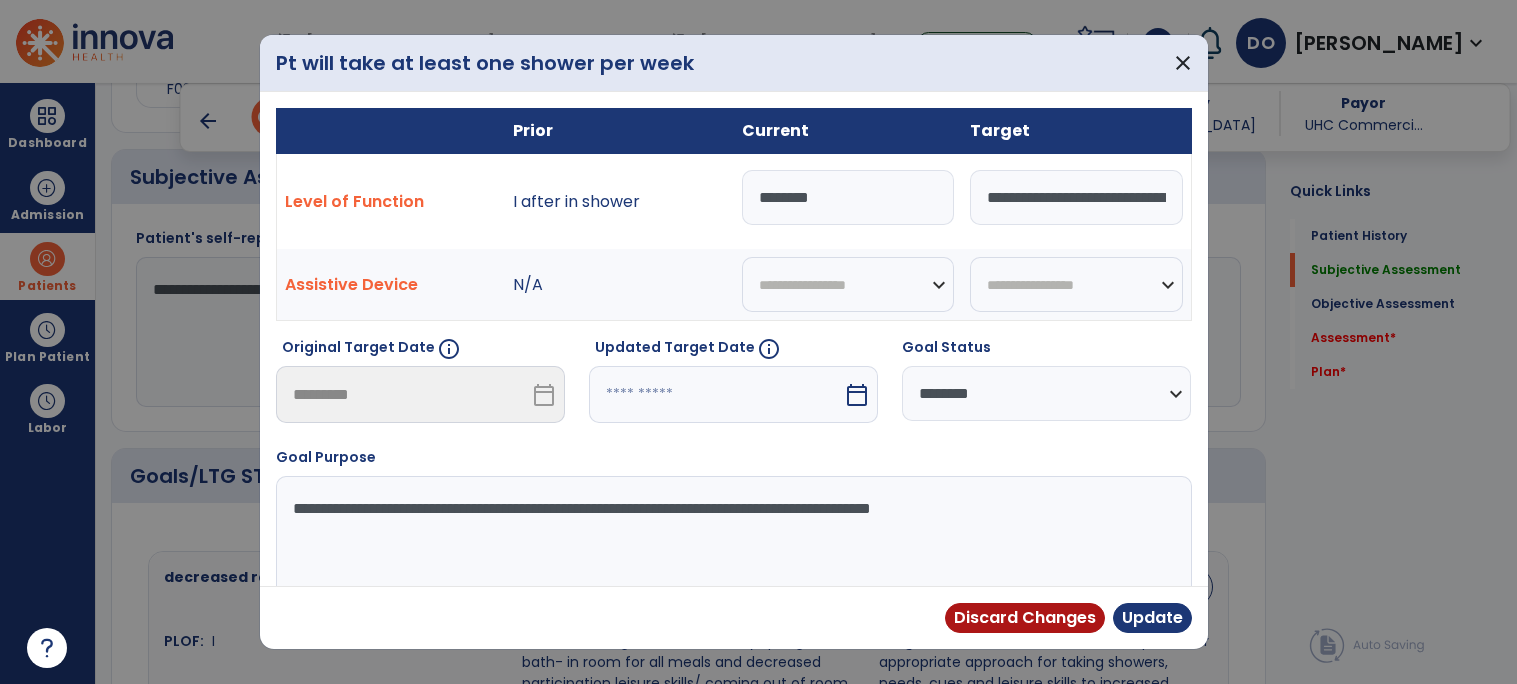 click on "**********" at bounding box center (1046, 393) 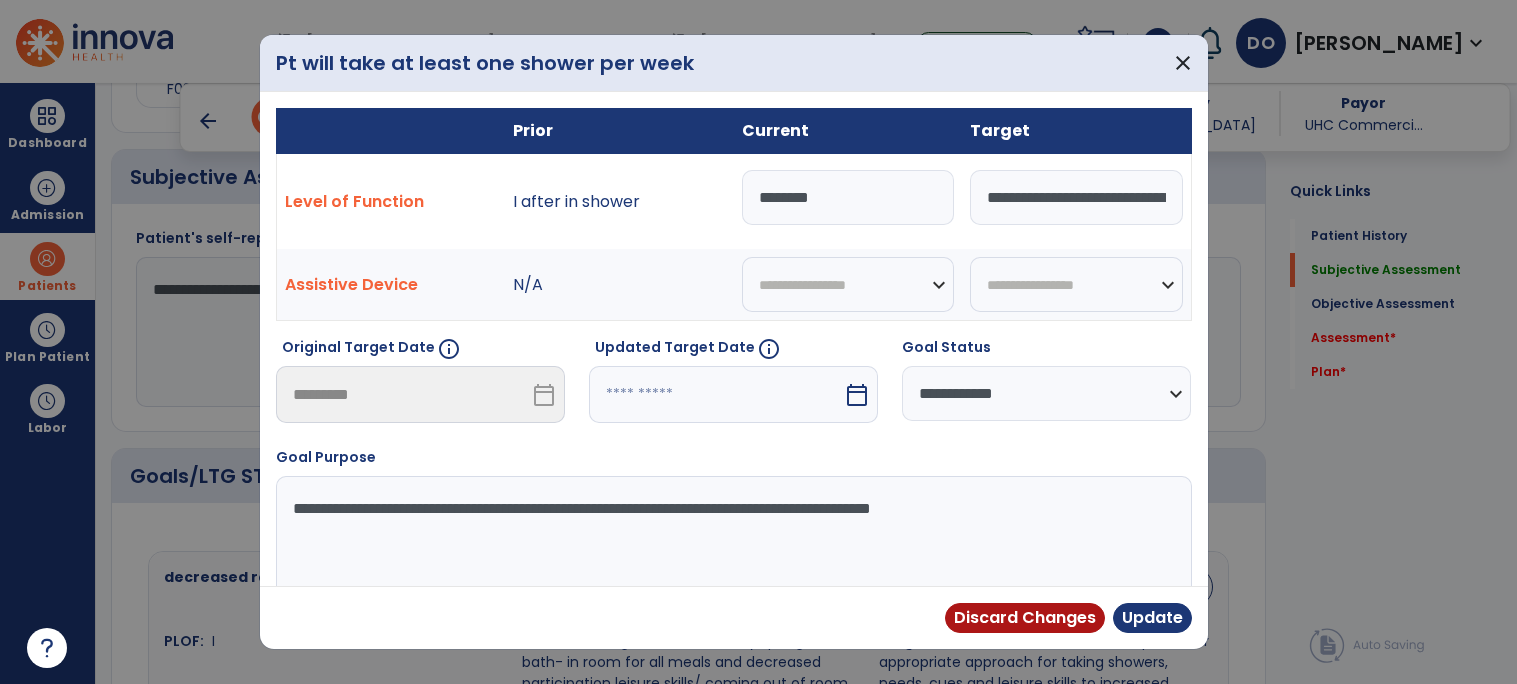 click on "**********" at bounding box center [1046, 393] 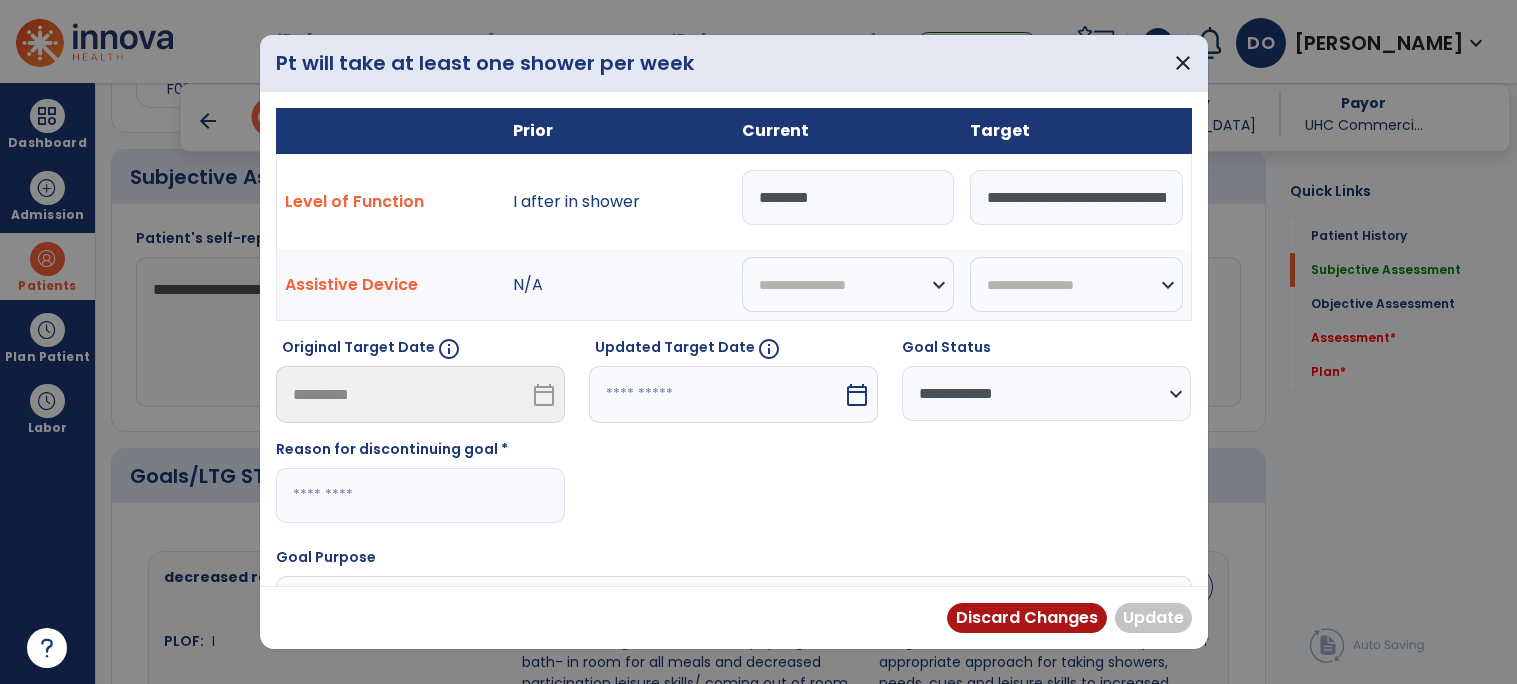 click at bounding box center [420, 495] 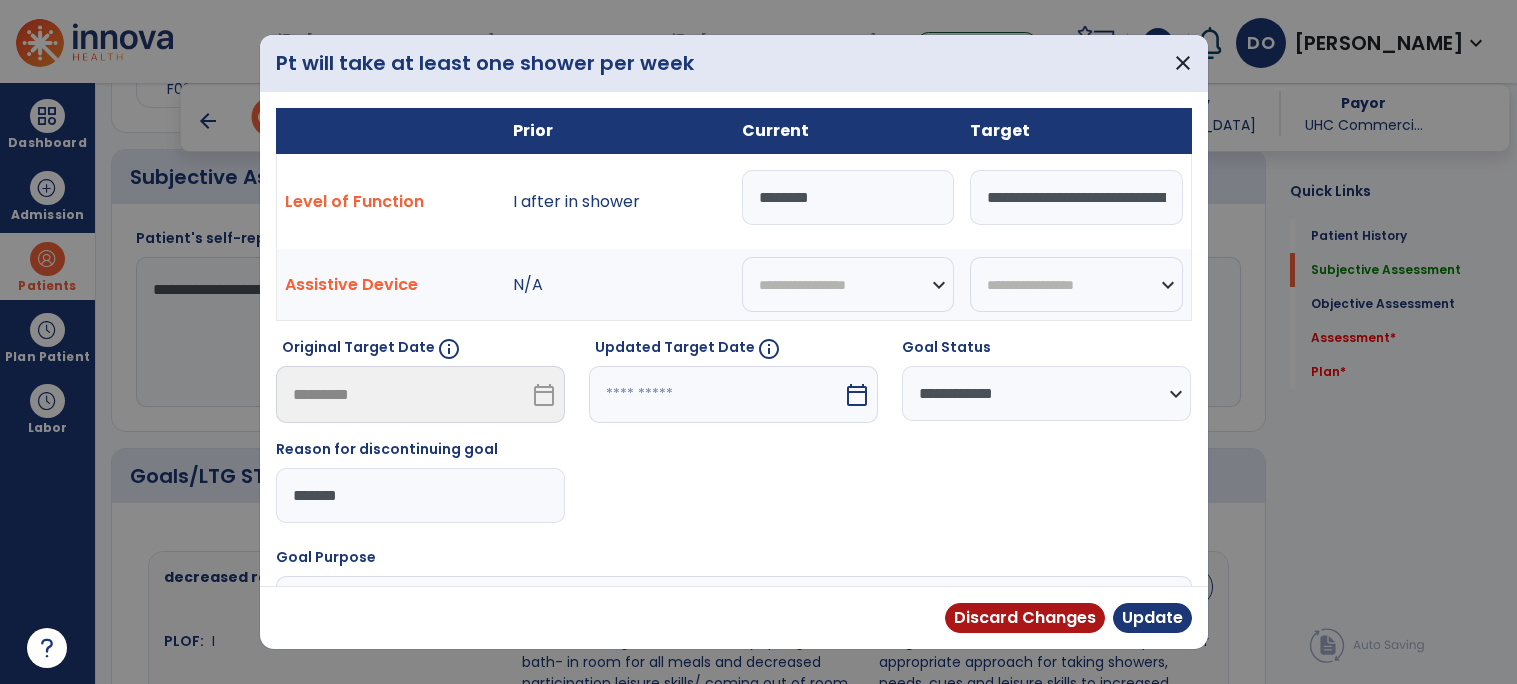 type on "*******" 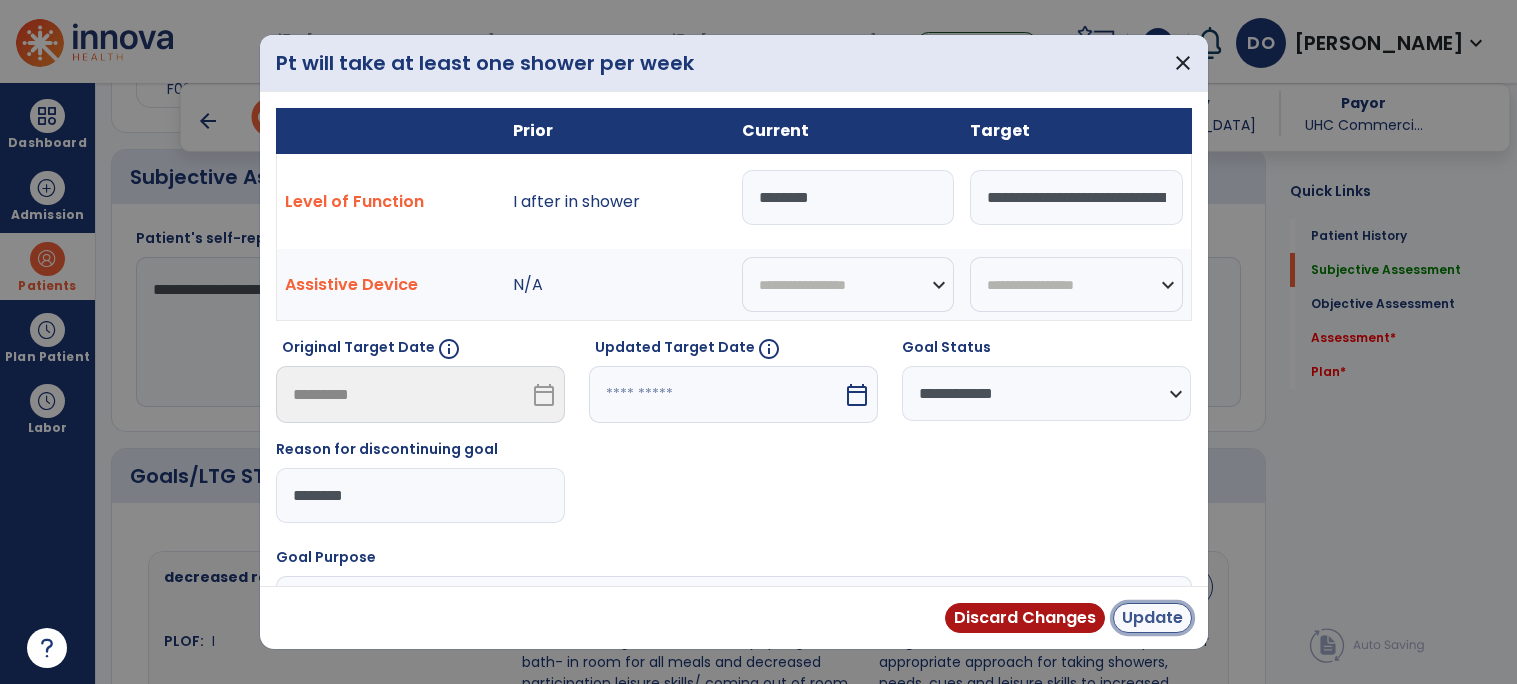 click on "Update" at bounding box center [1152, 618] 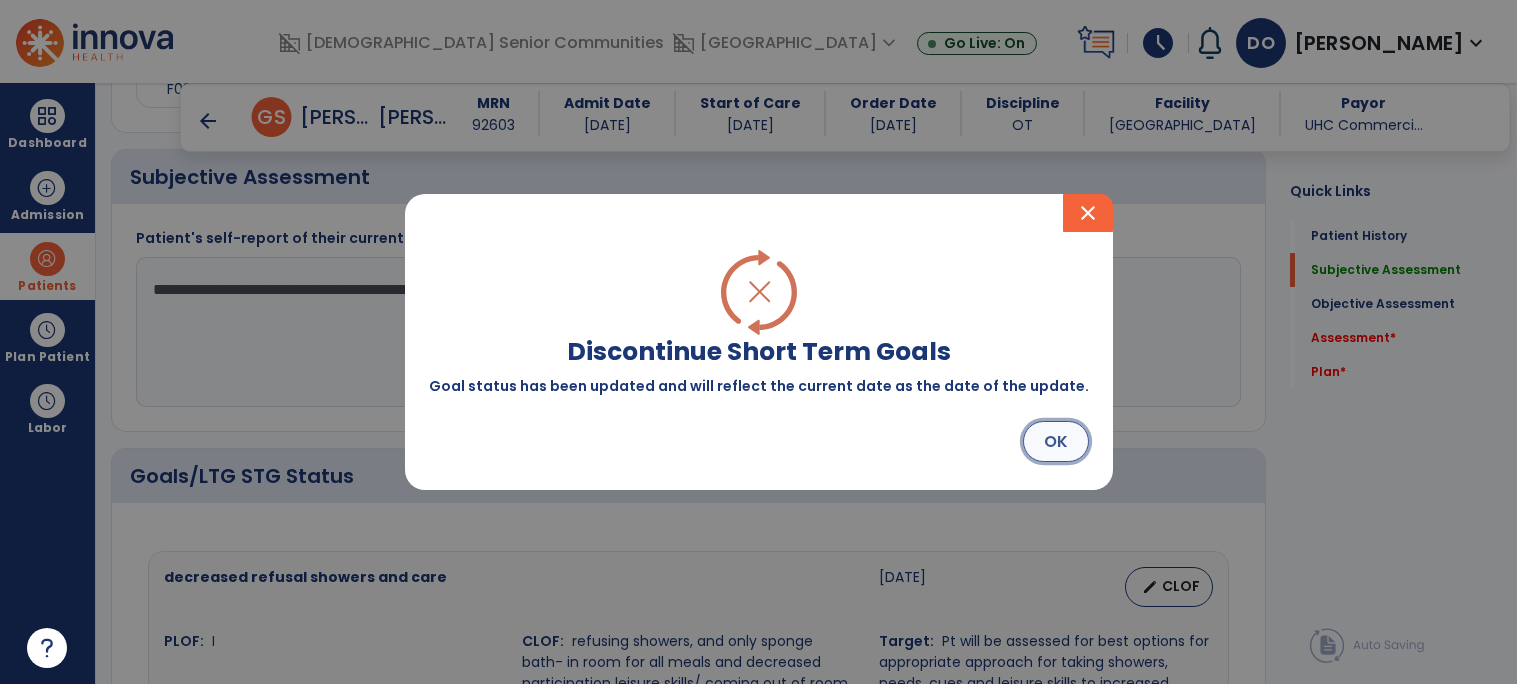 click on "OK" at bounding box center (1056, 441) 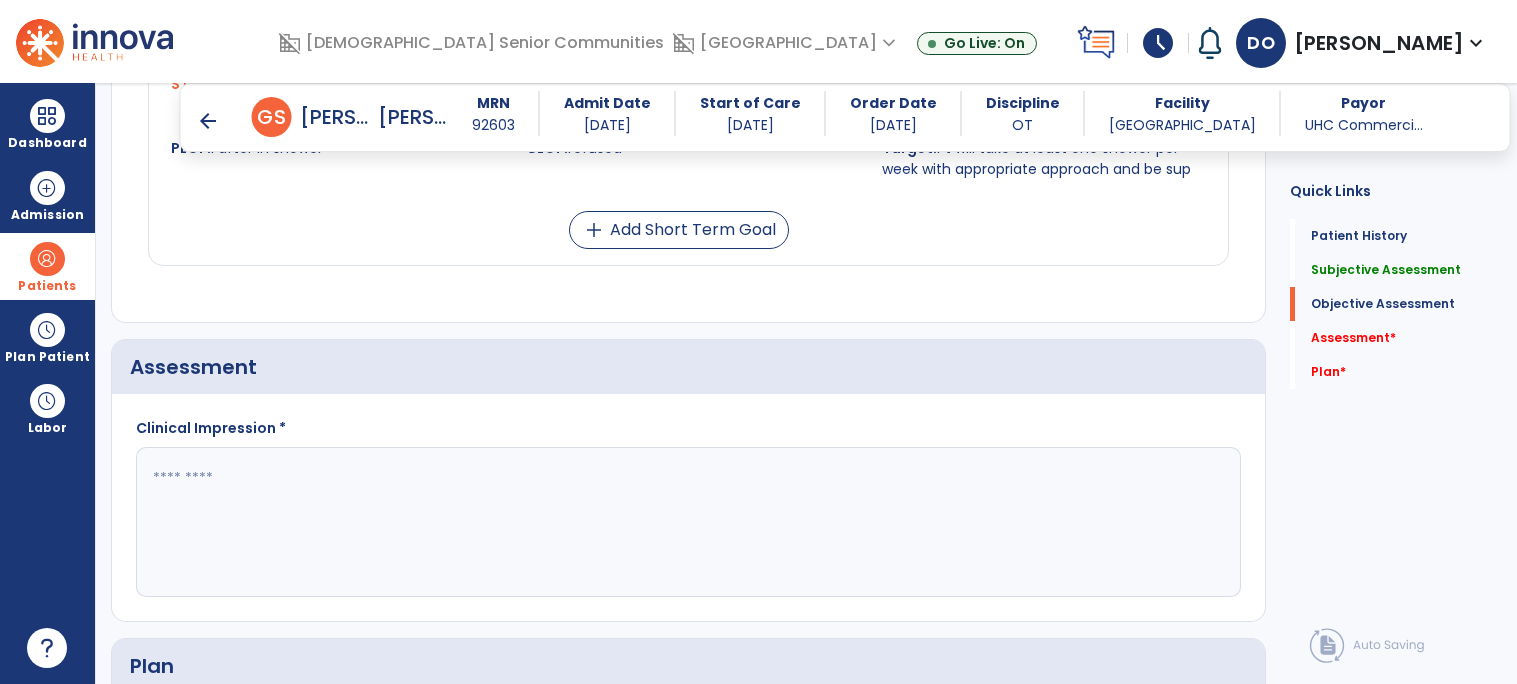scroll, scrollTop: 2072, scrollLeft: 0, axis: vertical 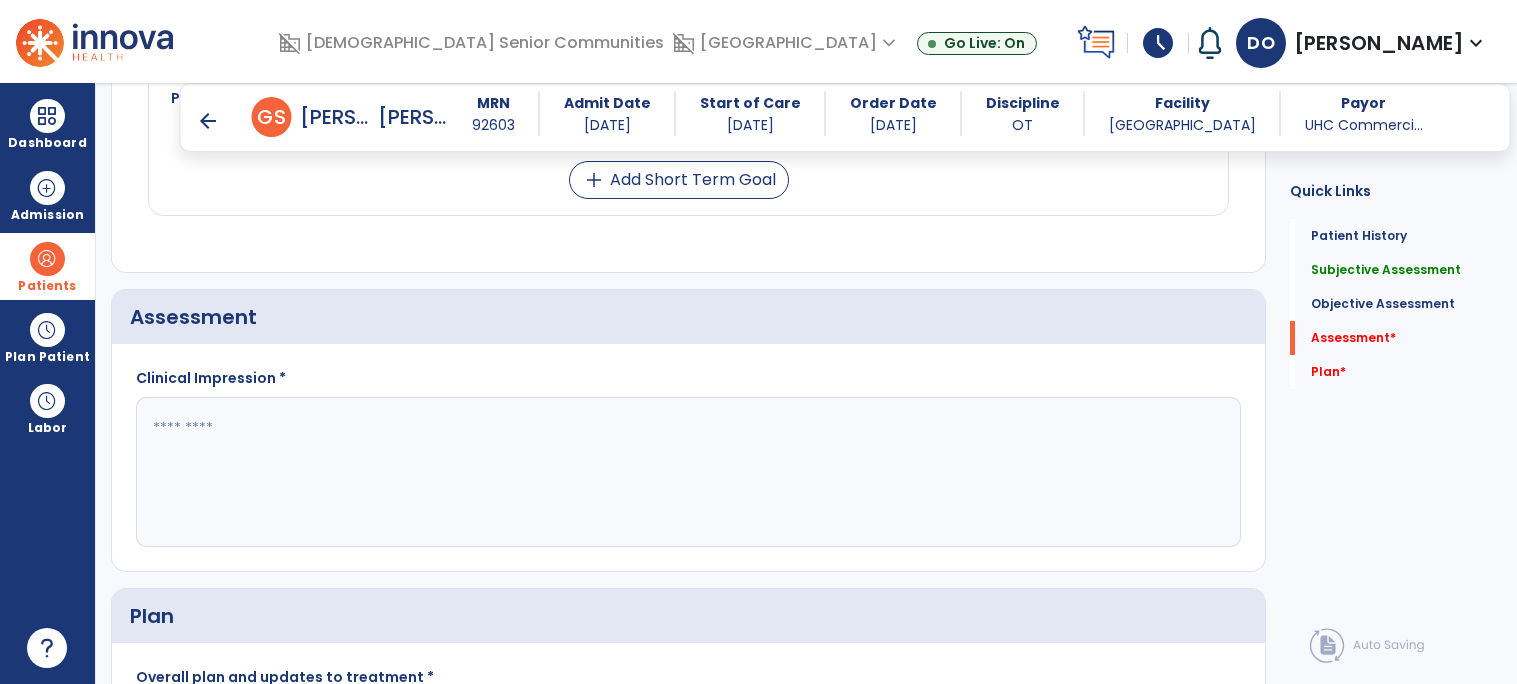 click 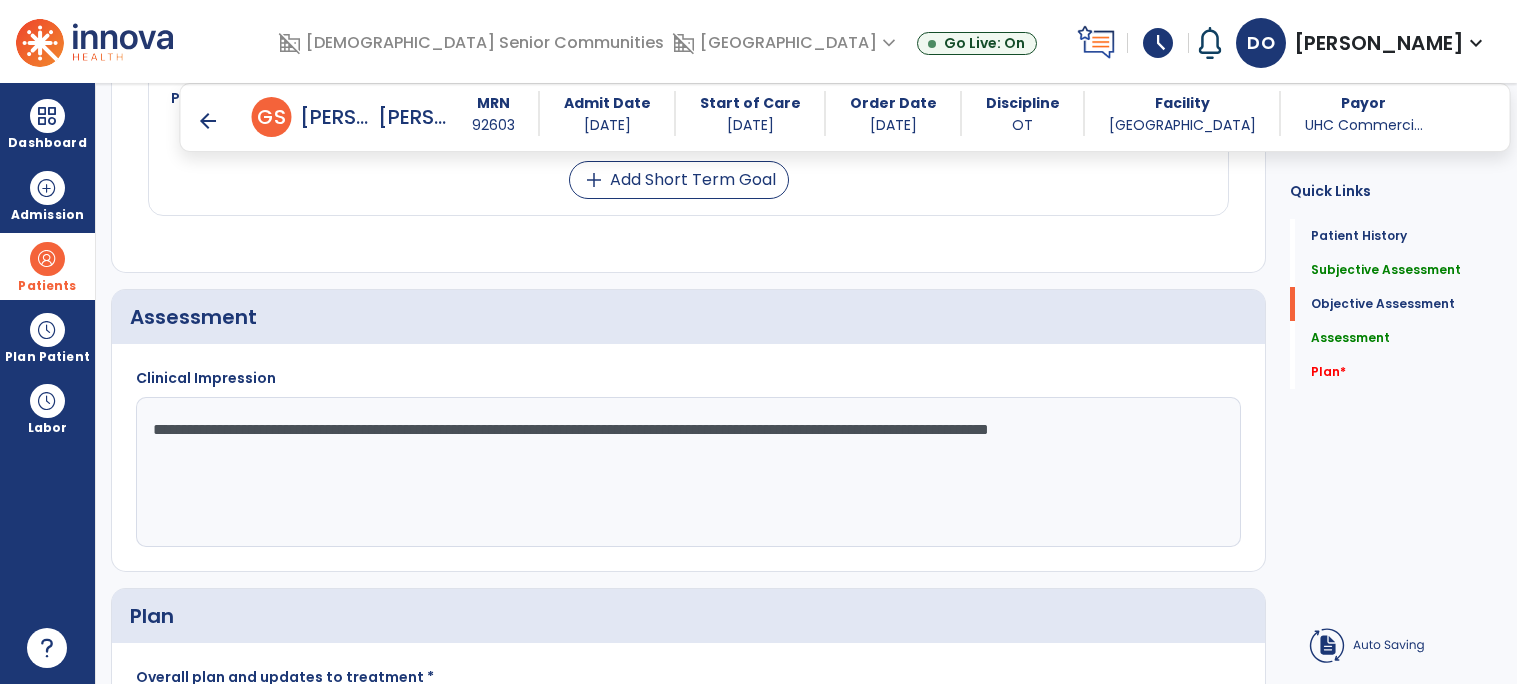 scroll, scrollTop: 0, scrollLeft: 0, axis: both 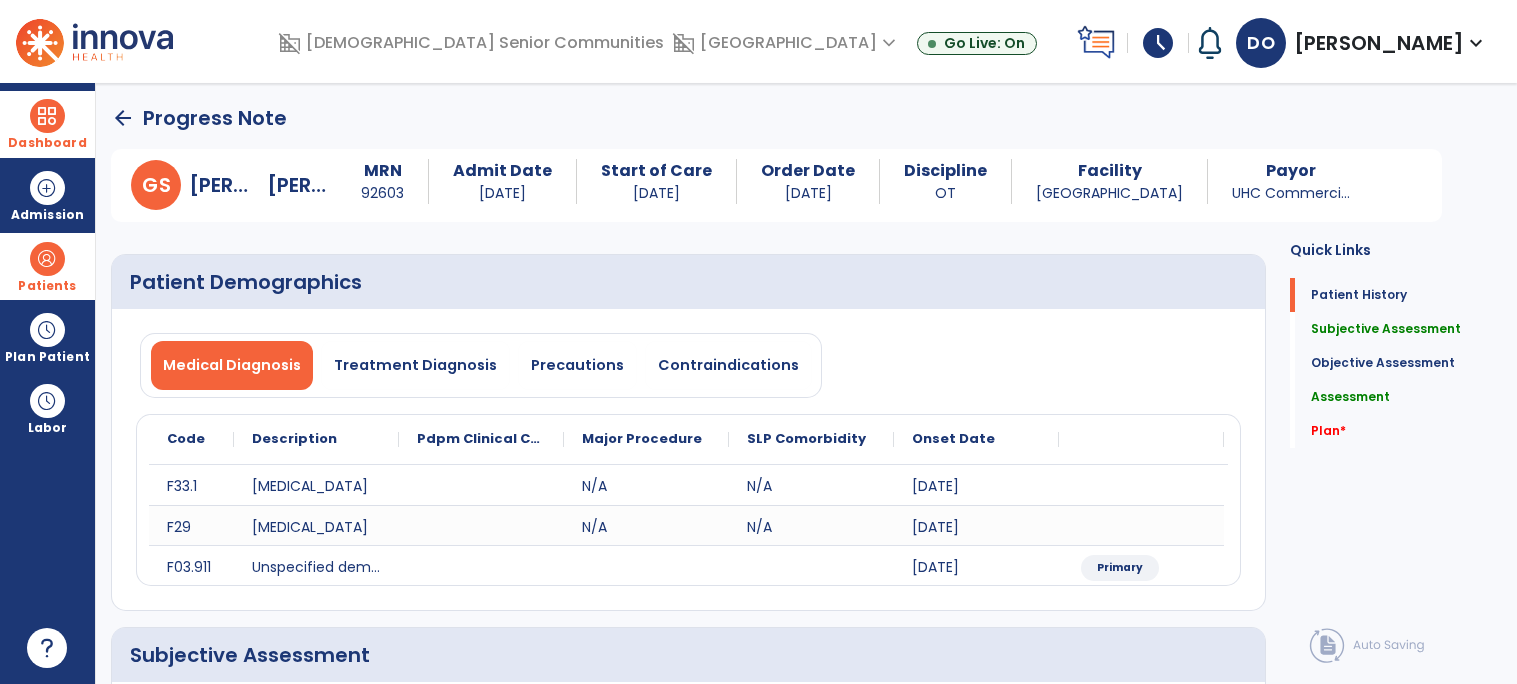 type on "**********" 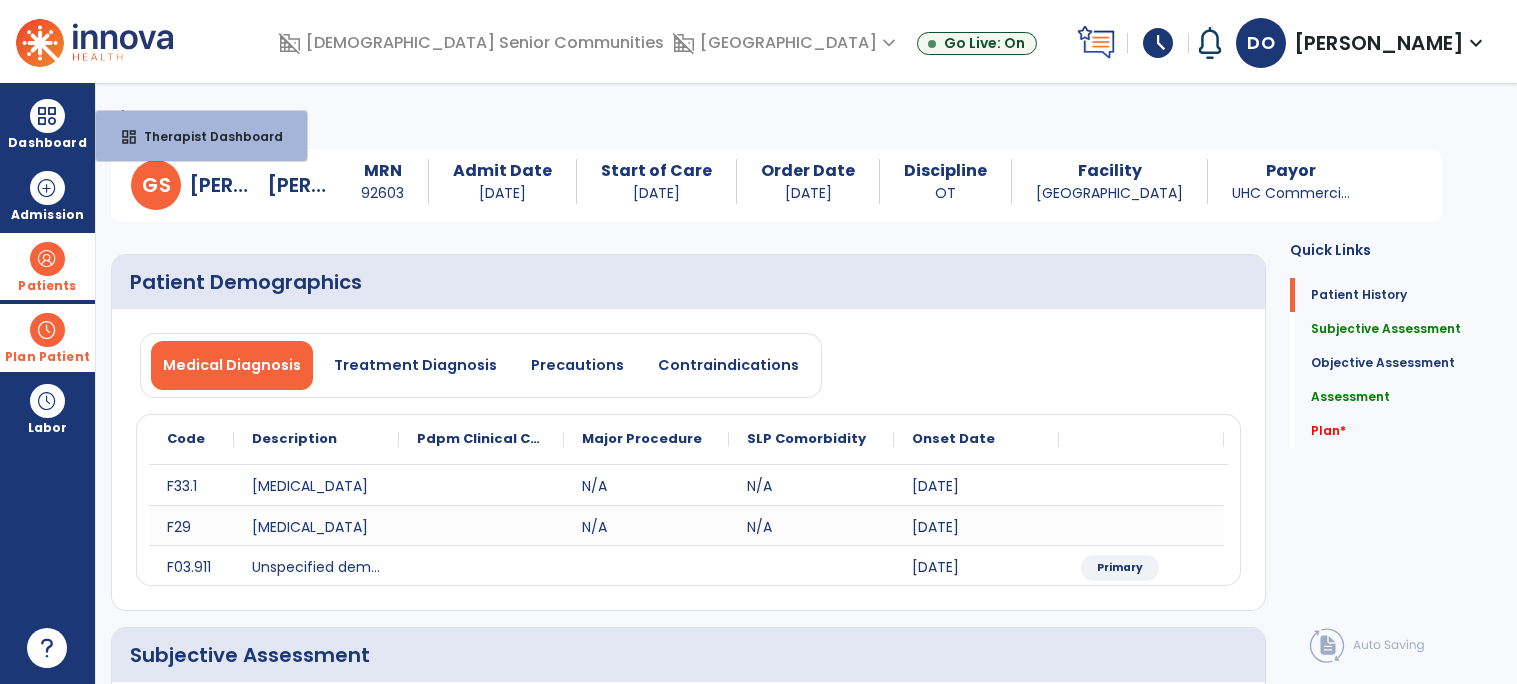 click on "Plan Patient" at bounding box center (47, 286) 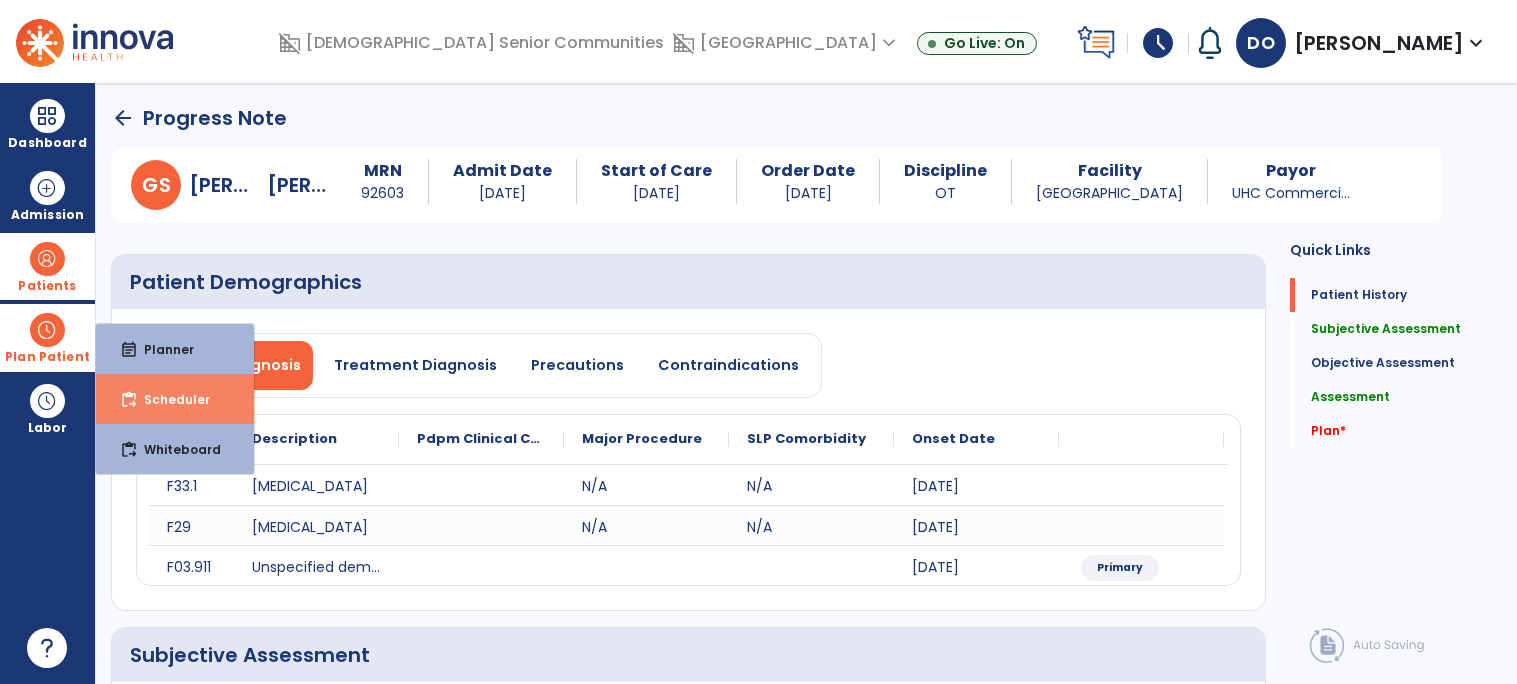 click on "content_paste_go  Scheduler" at bounding box center [175, 399] 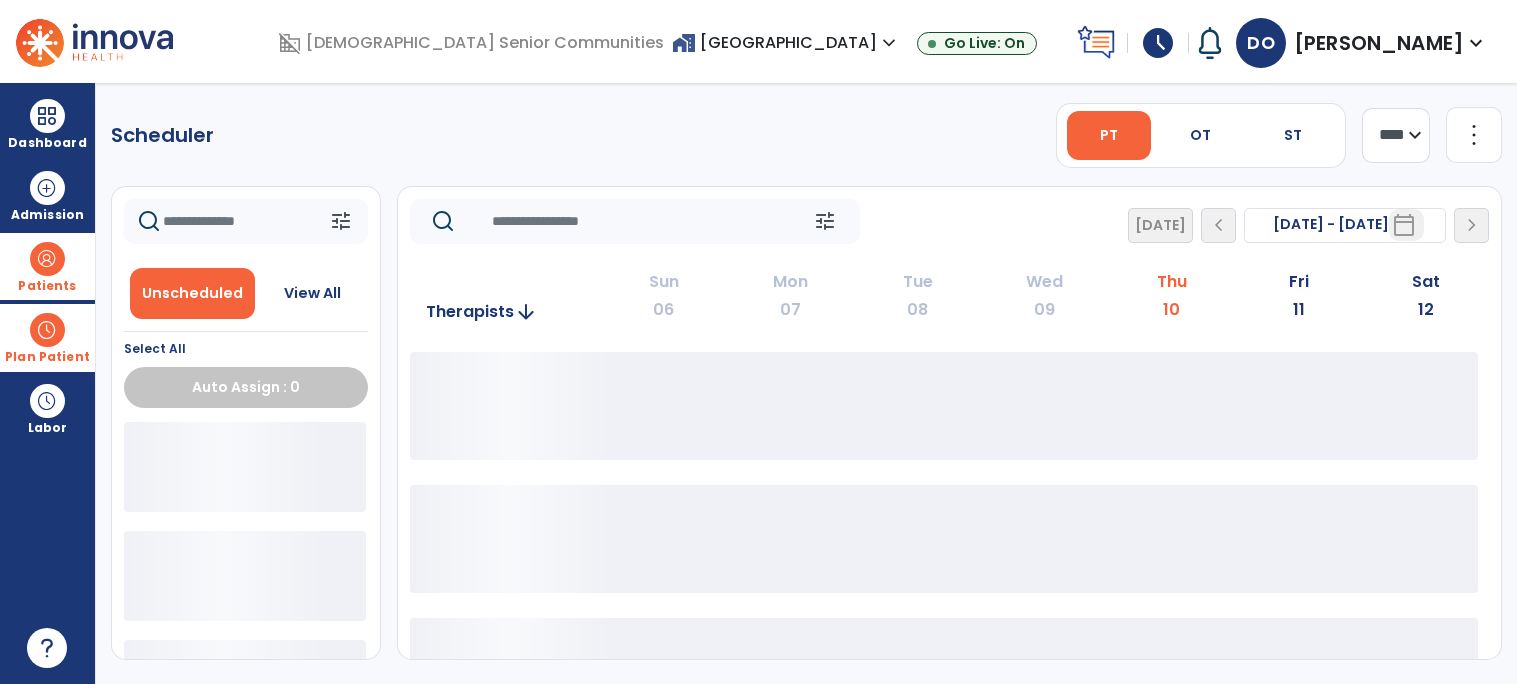 click on "PT" at bounding box center (1109, 135) 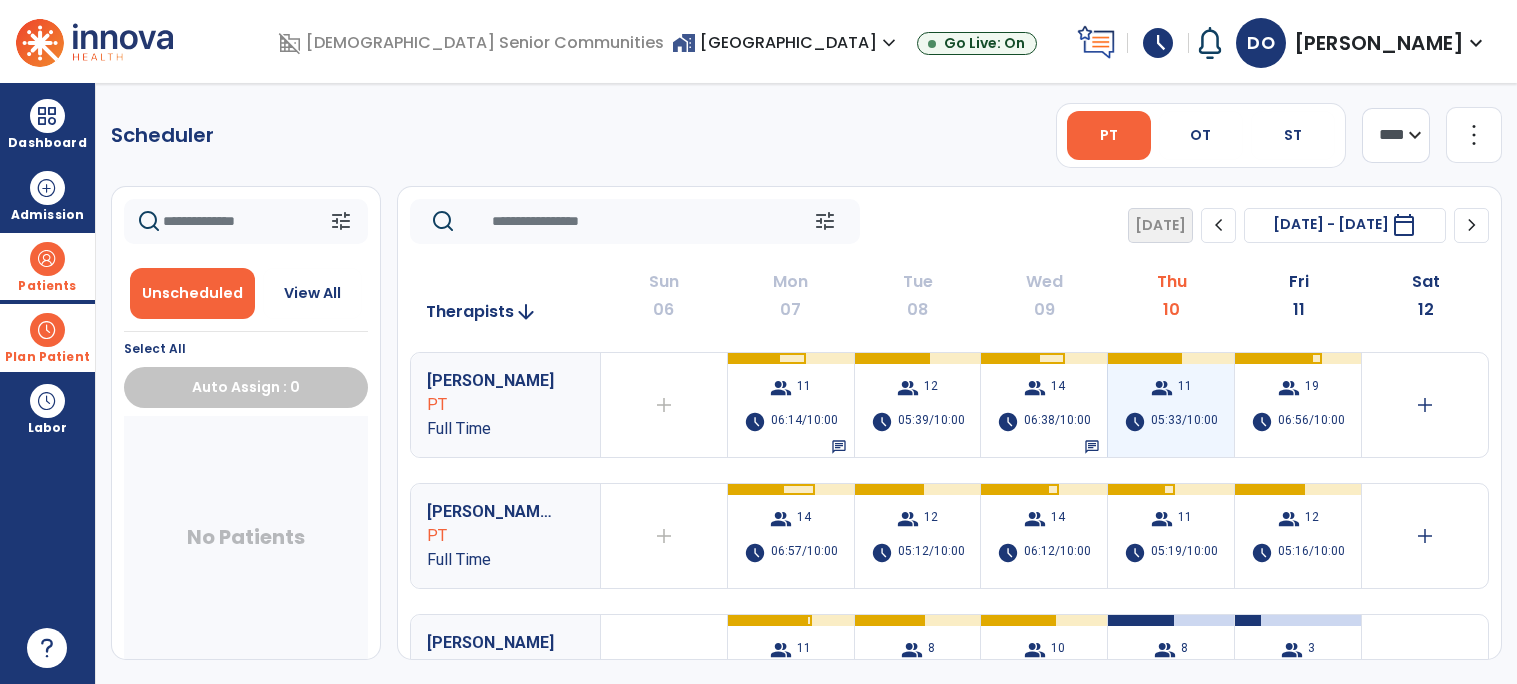 click on "05:33/10:00" at bounding box center [1184, 422] 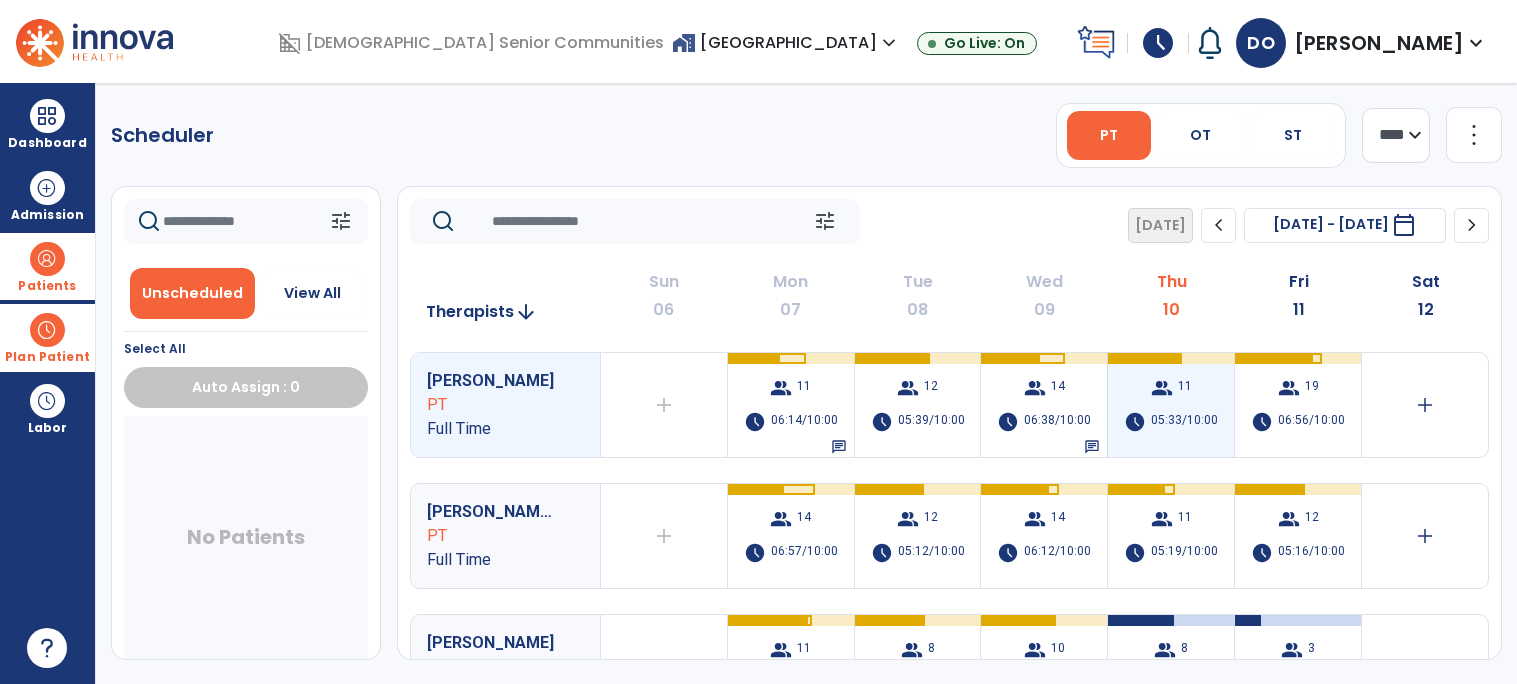 click on "group  11  schedule  05:33/10:00" at bounding box center (1171, 405) 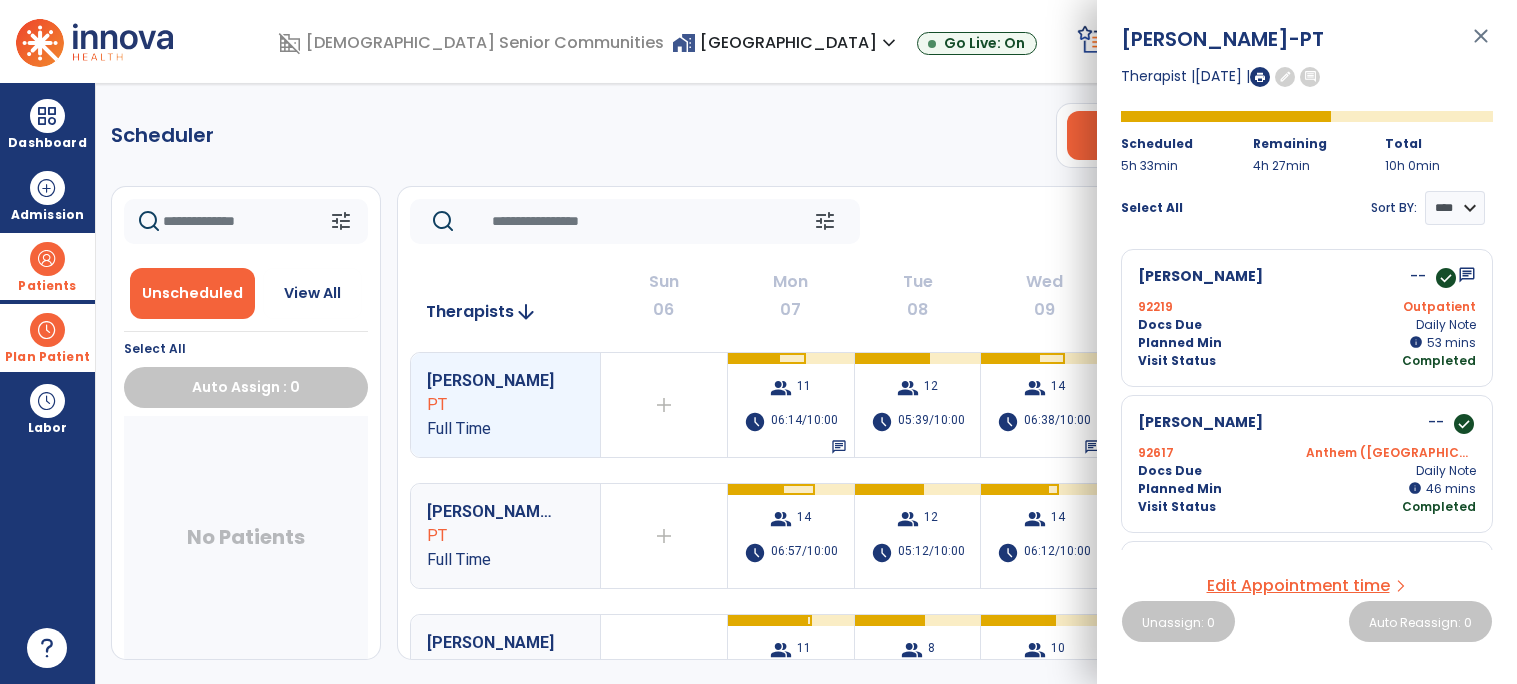 click on "close" at bounding box center [1481, 45] 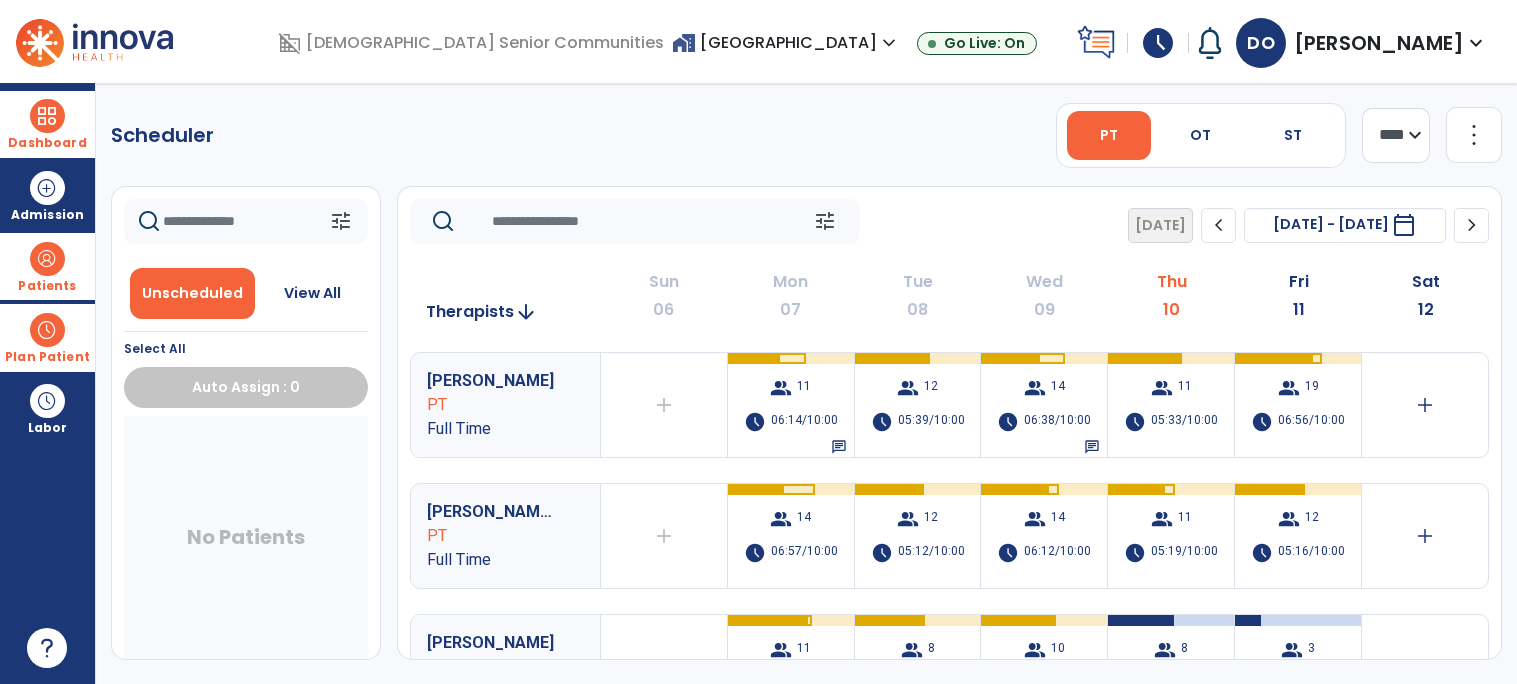 click on "Dashboard" at bounding box center (47, 124) 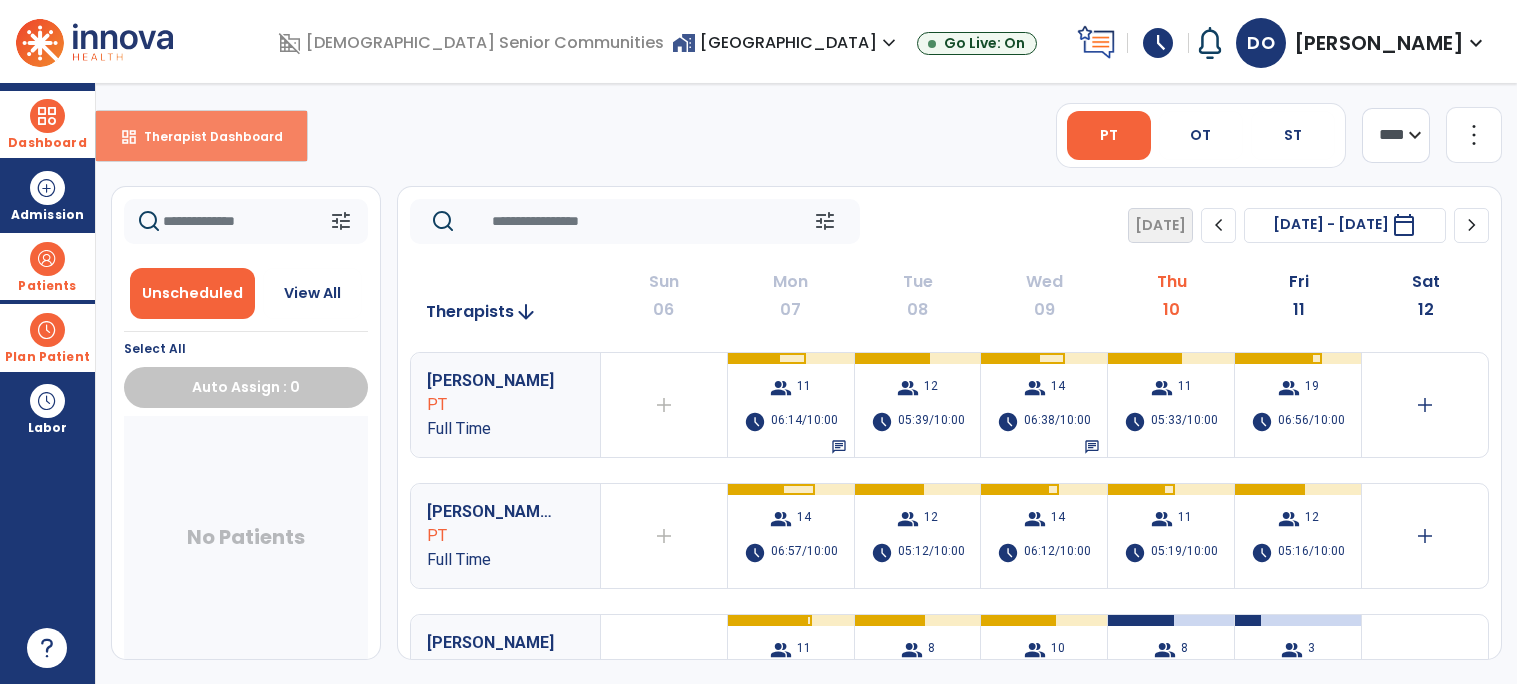 click on "Therapist Dashboard" at bounding box center [205, 136] 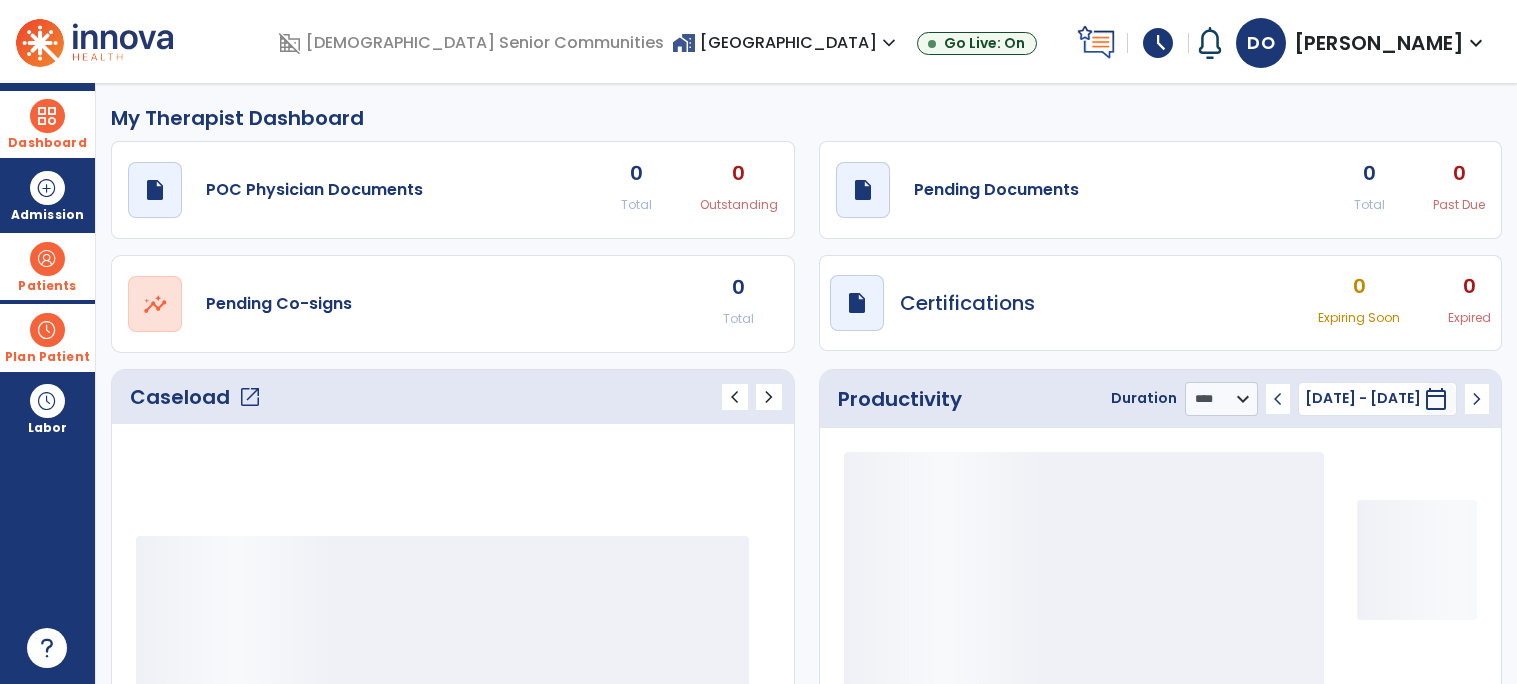 click on "Caseload   open_in_new" 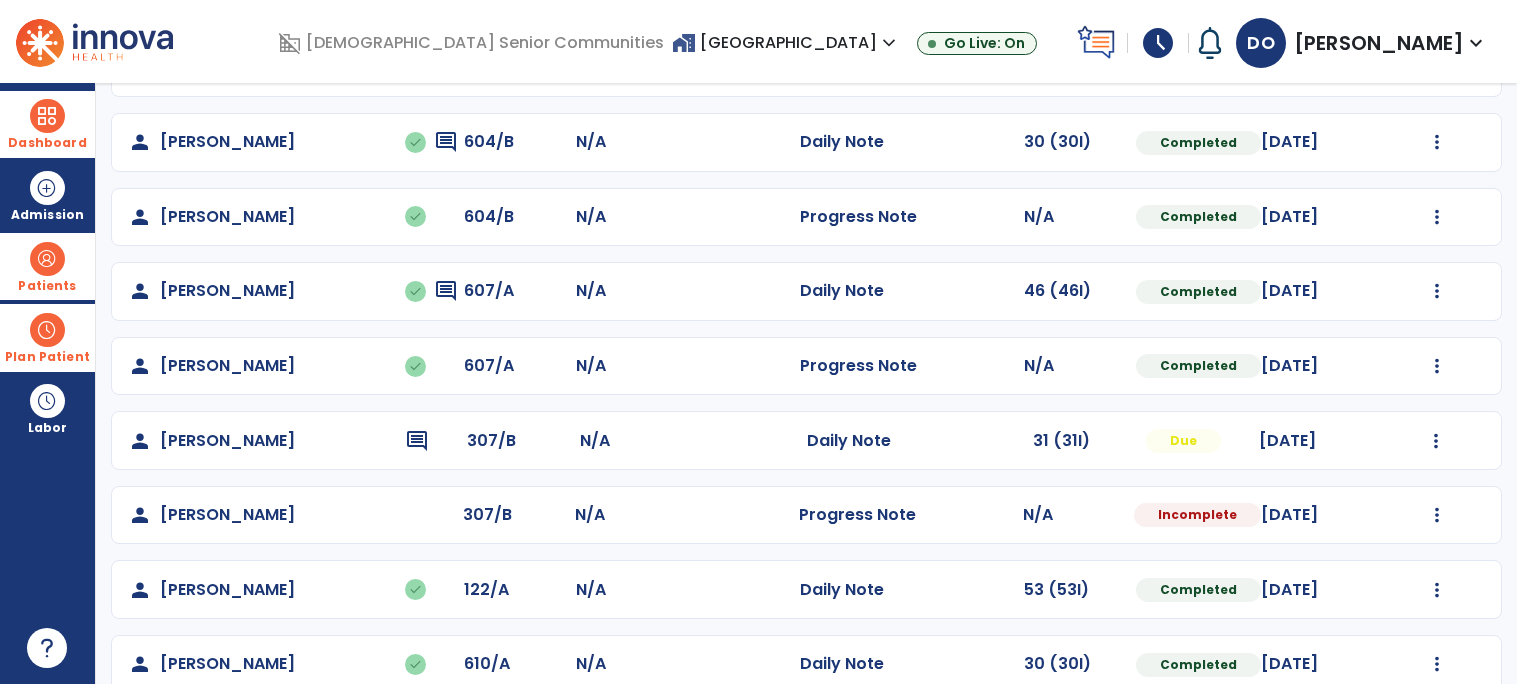 scroll, scrollTop: 593, scrollLeft: 0, axis: vertical 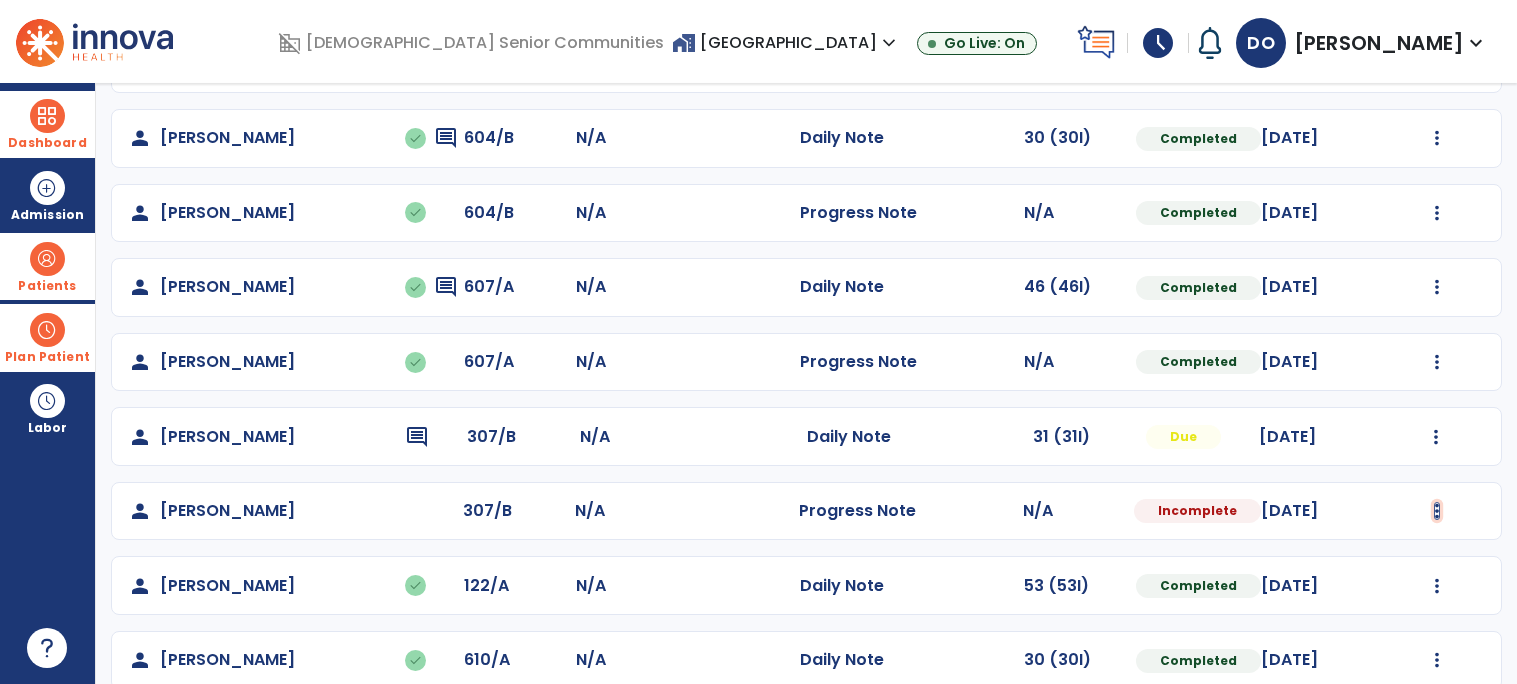 click at bounding box center [1436, -160] 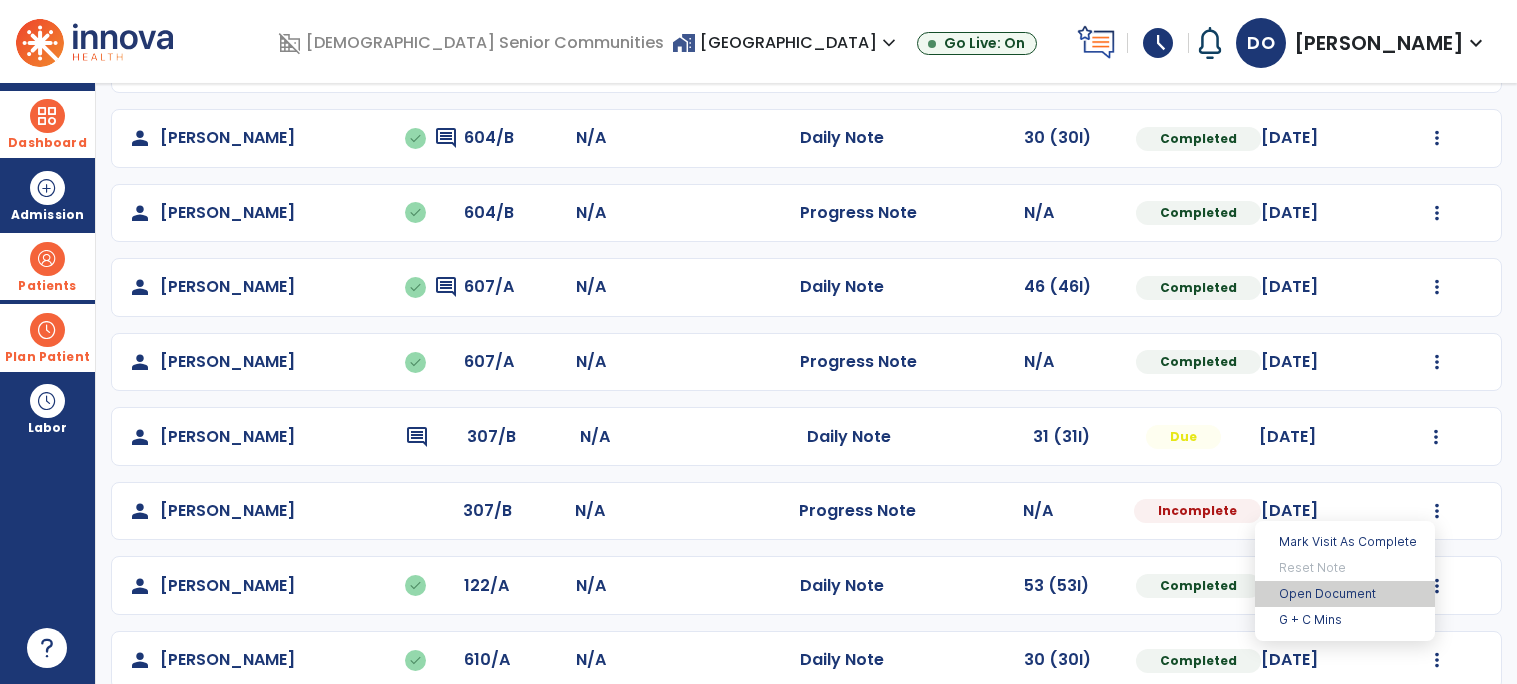 click on "Open Document" at bounding box center [1345, 594] 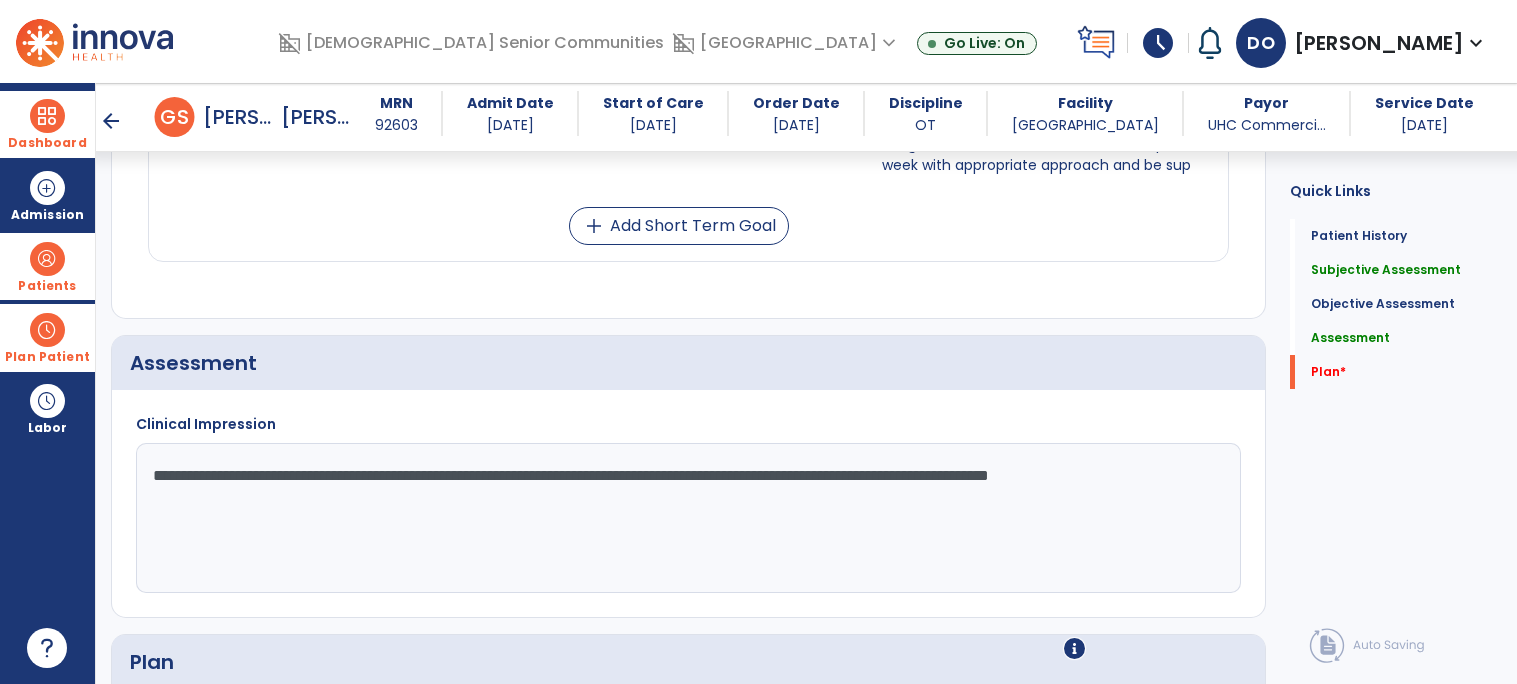 scroll, scrollTop: 2333, scrollLeft: 0, axis: vertical 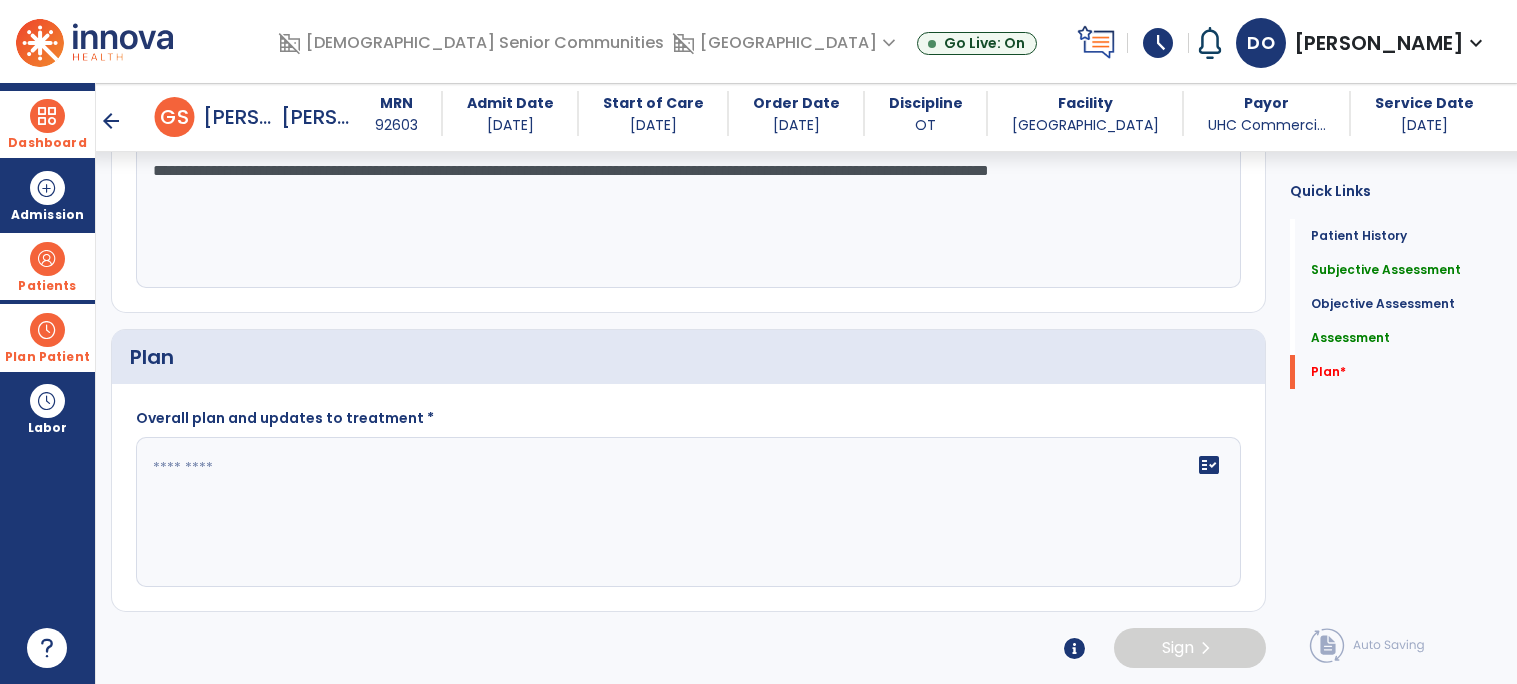 click on "**********" 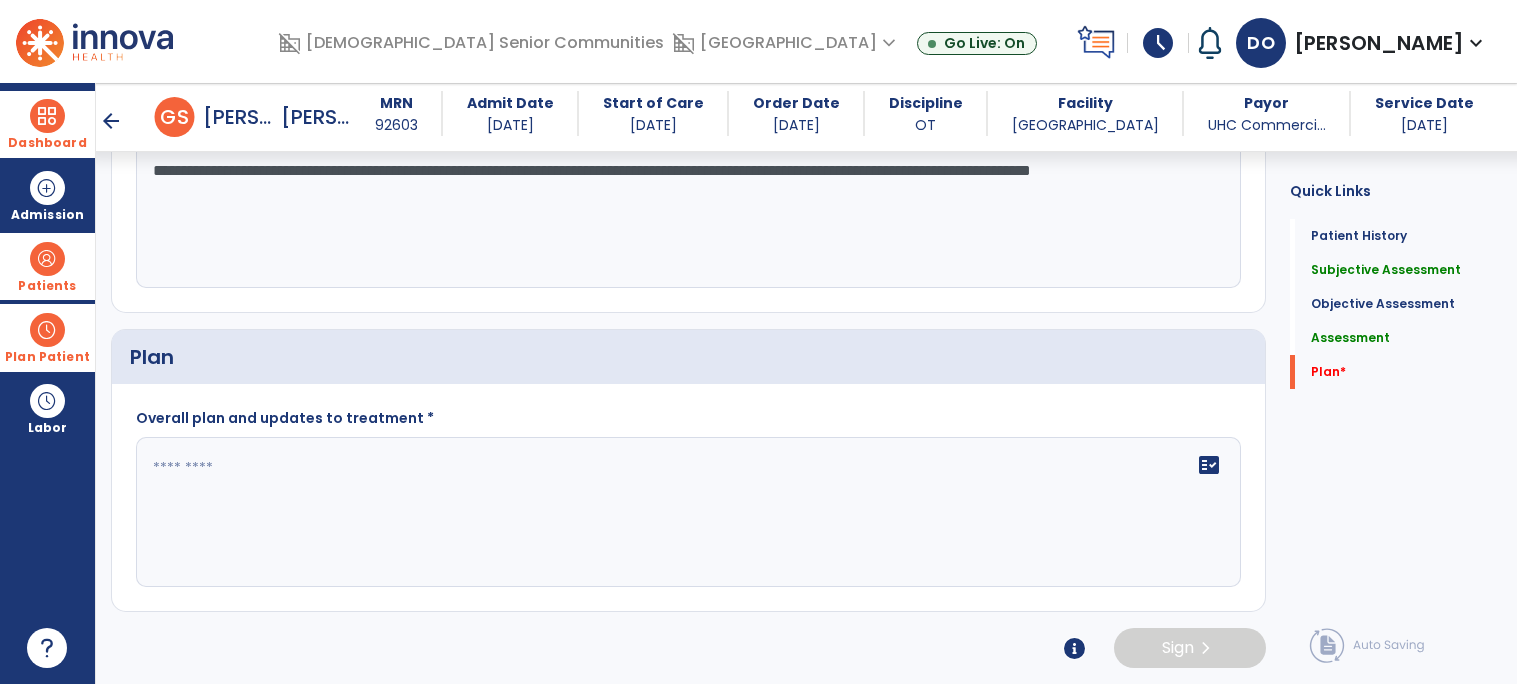 click on "**********" 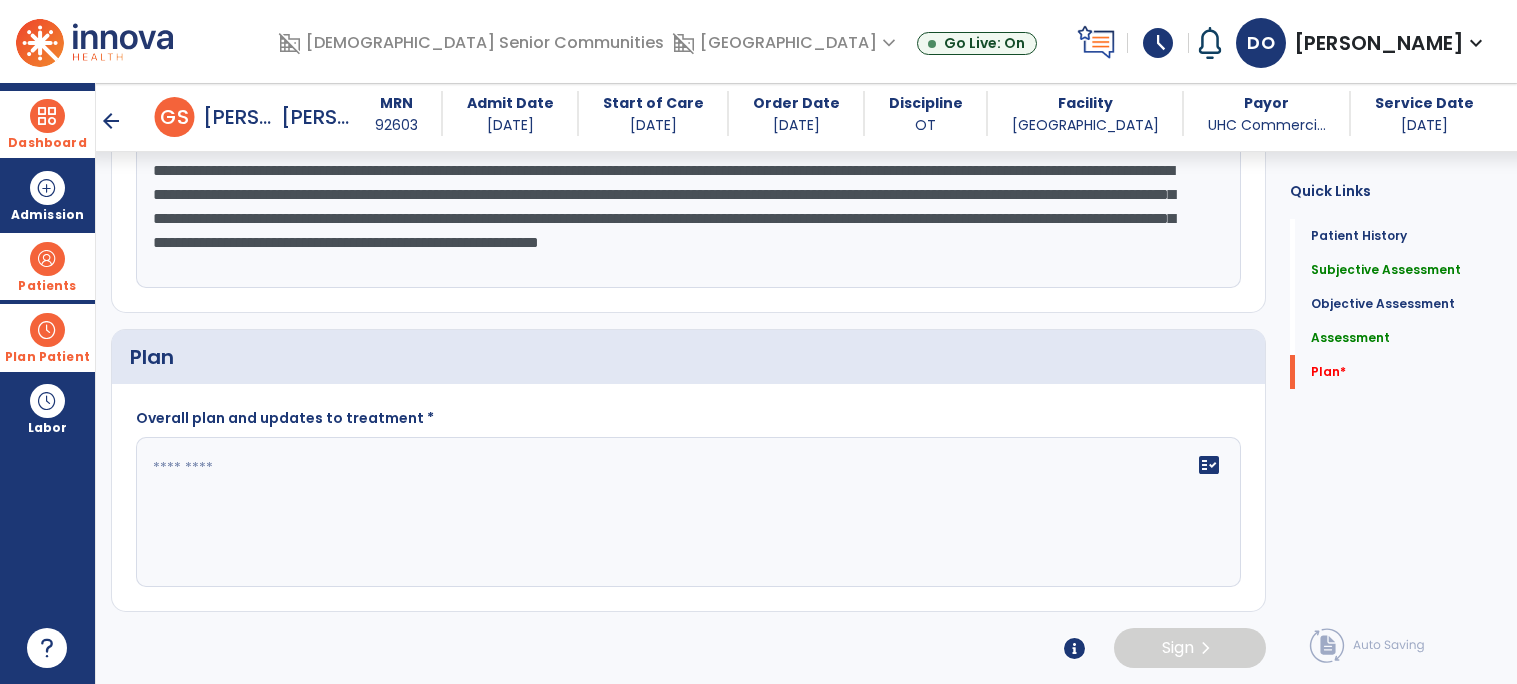 type on "**********" 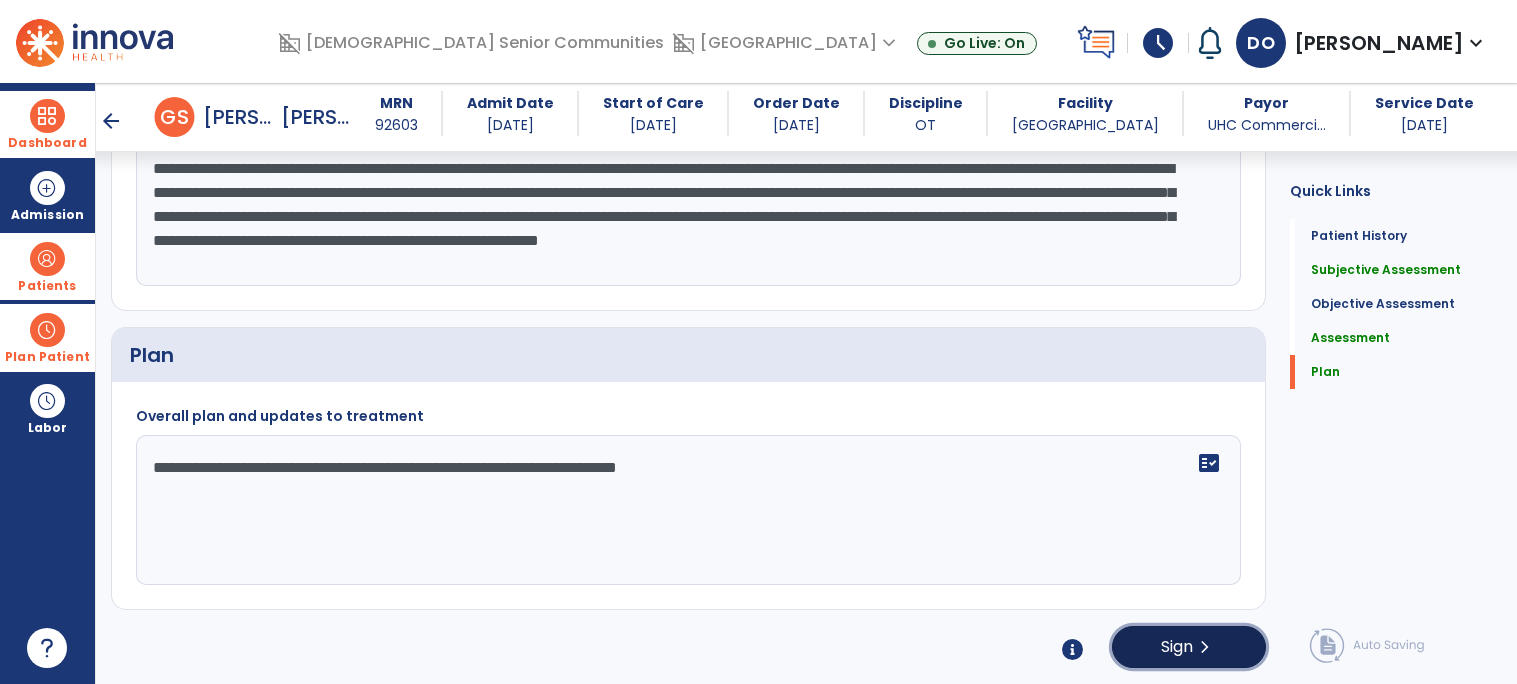 click on "Sign" 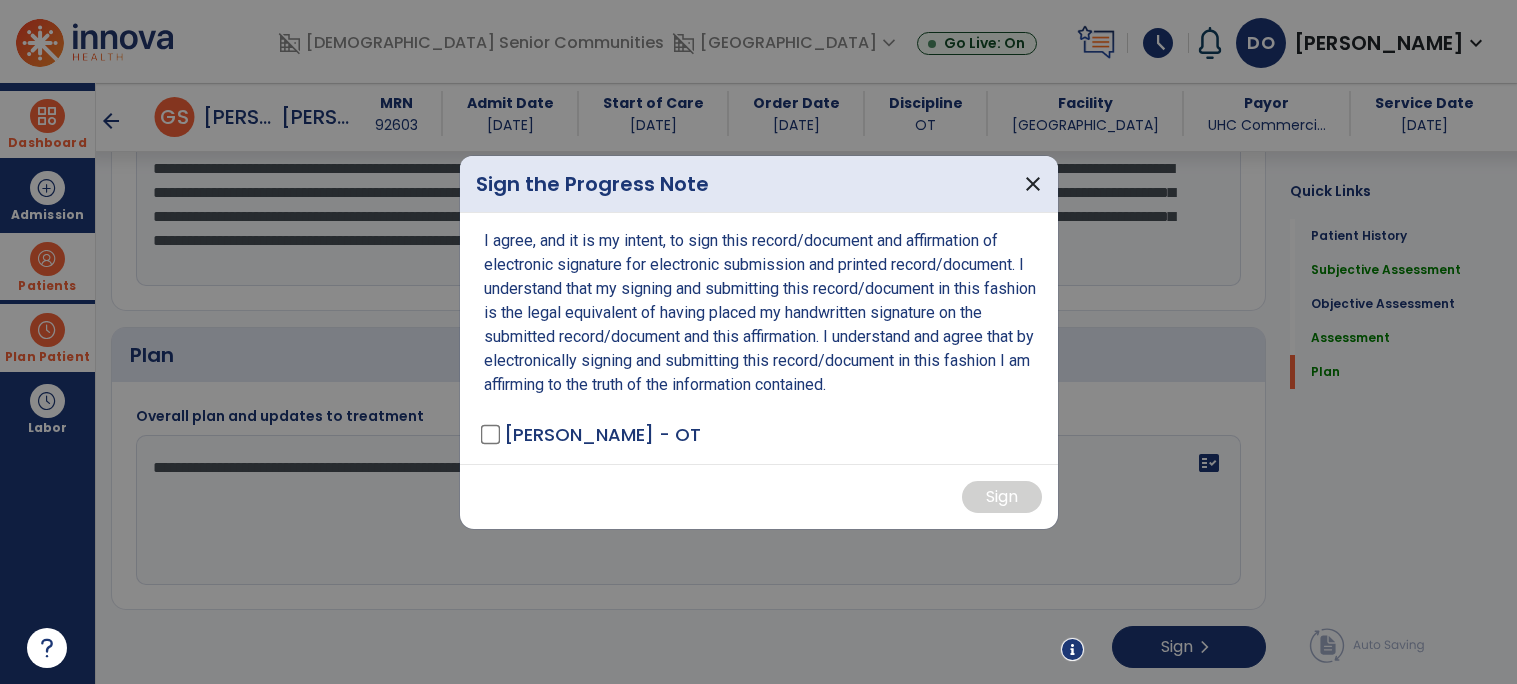 click on "[PERSON_NAME]  - OT" at bounding box center (593, 434) 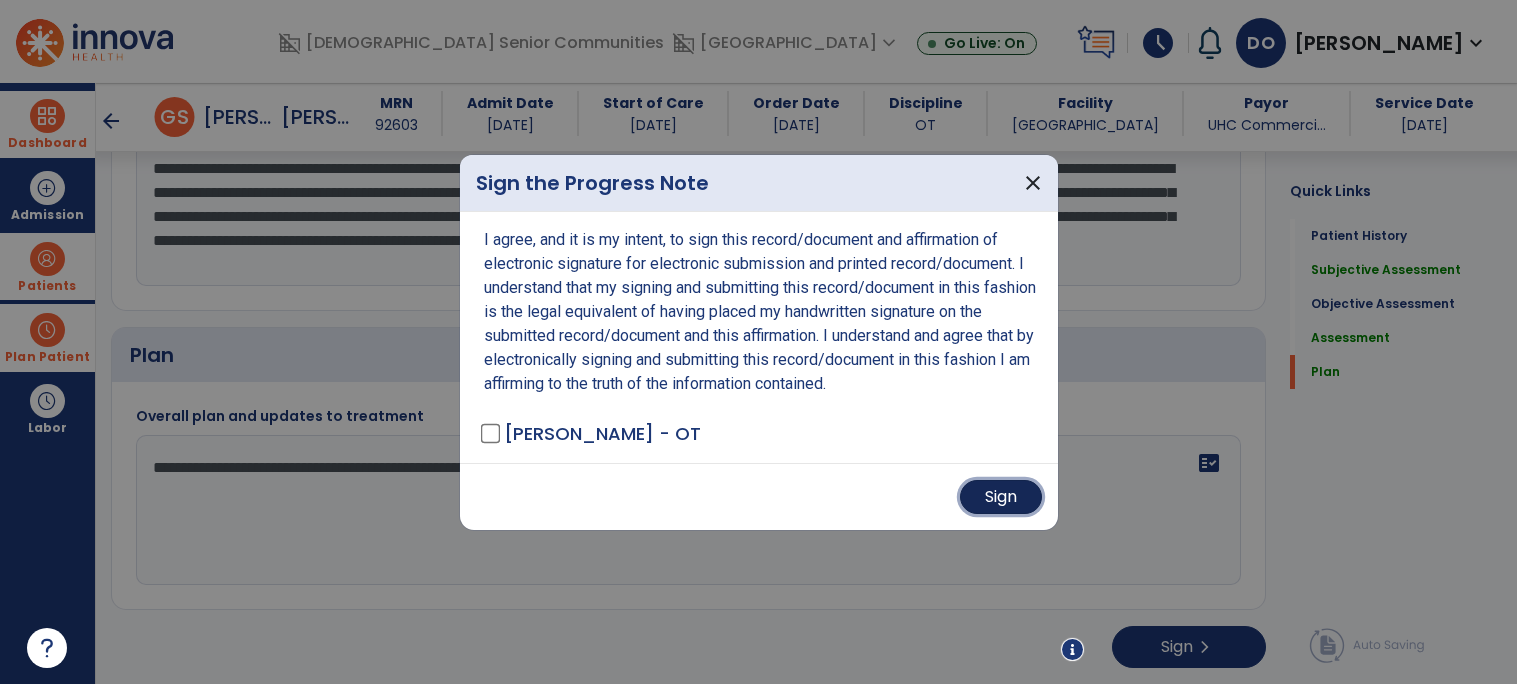 click on "Sign" at bounding box center (1001, 497) 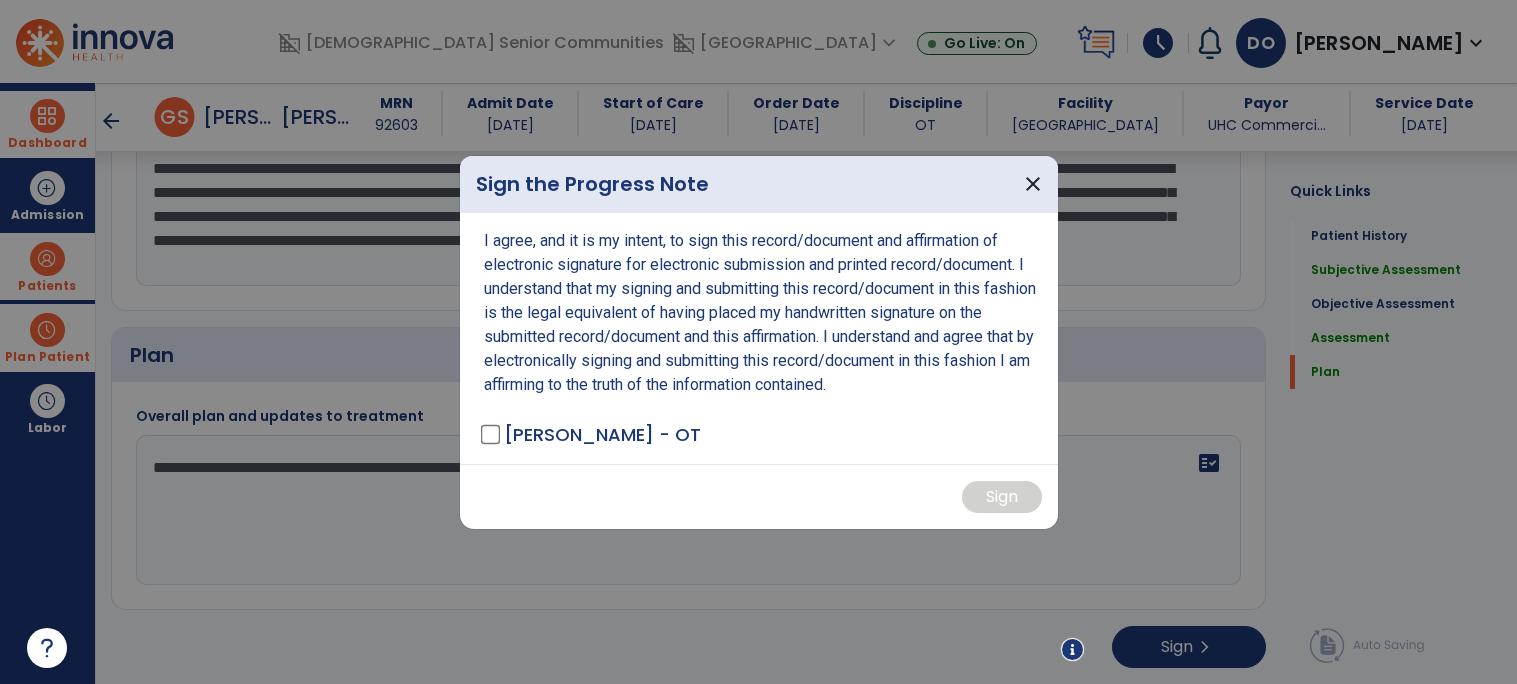 type on "**********" 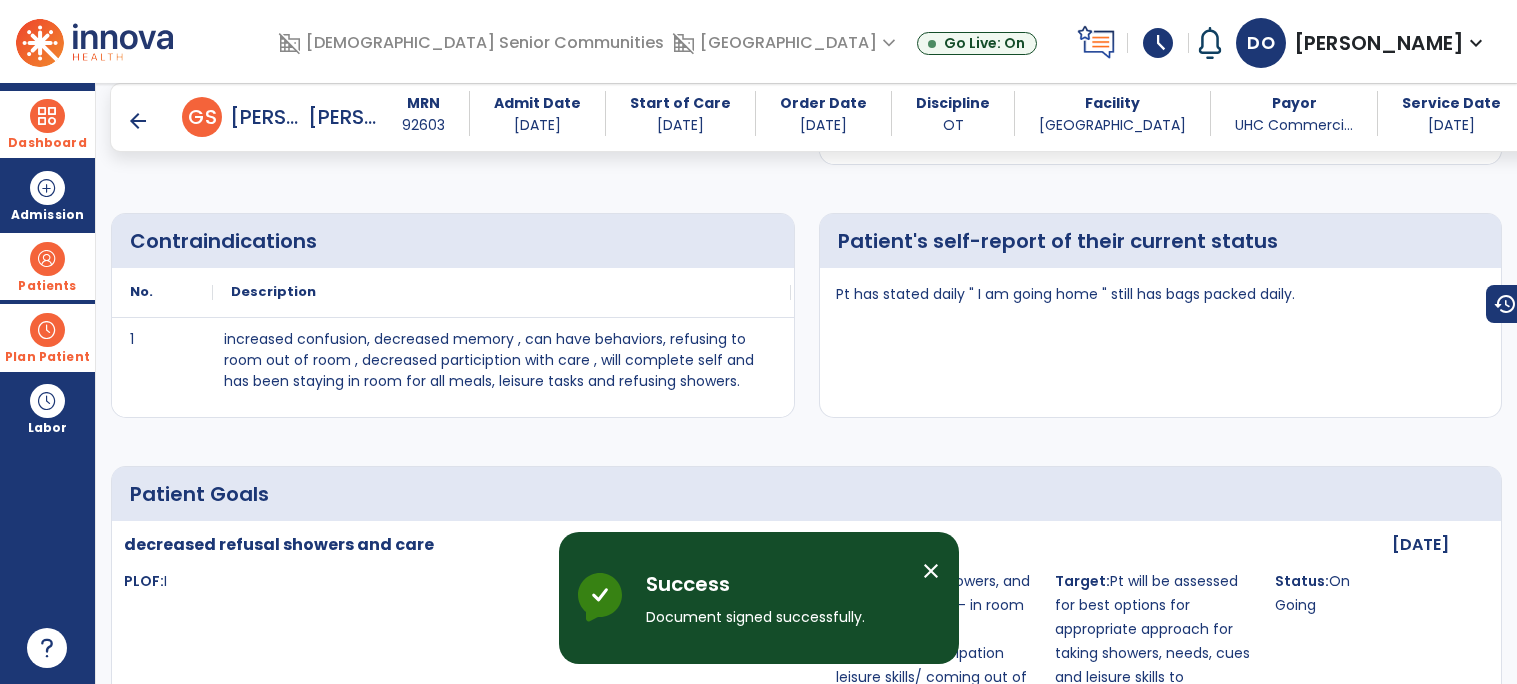 scroll, scrollTop: 0, scrollLeft: 0, axis: both 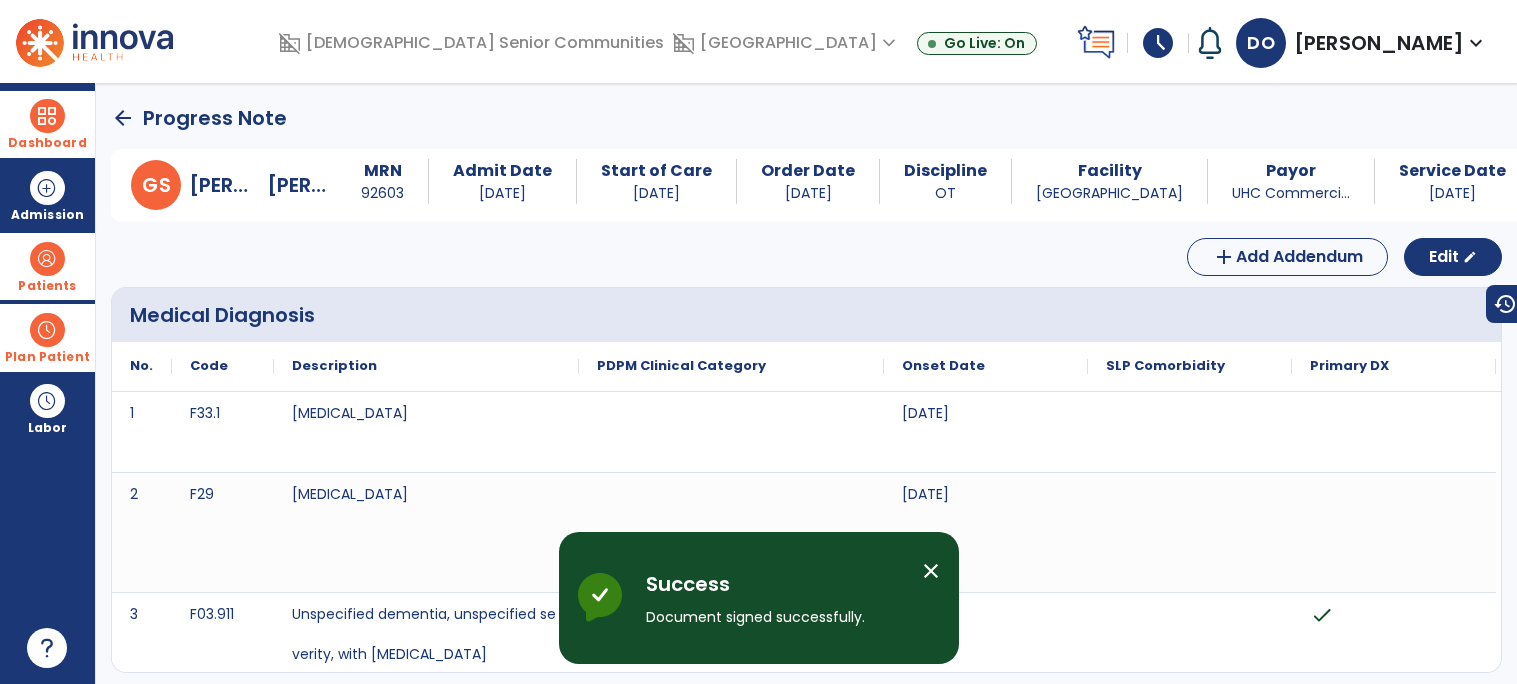 click on "arrow_back" 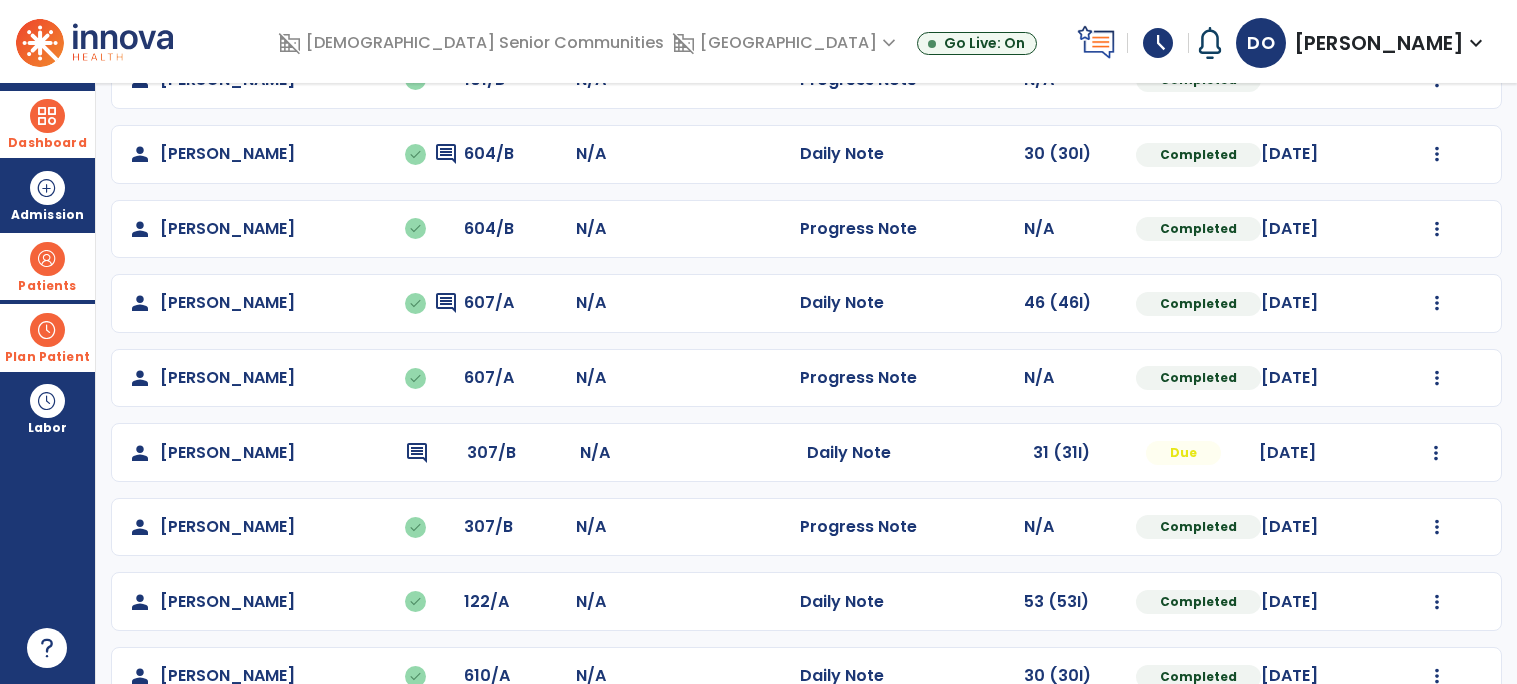 scroll, scrollTop: 583, scrollLeft: 0, axis: vertical 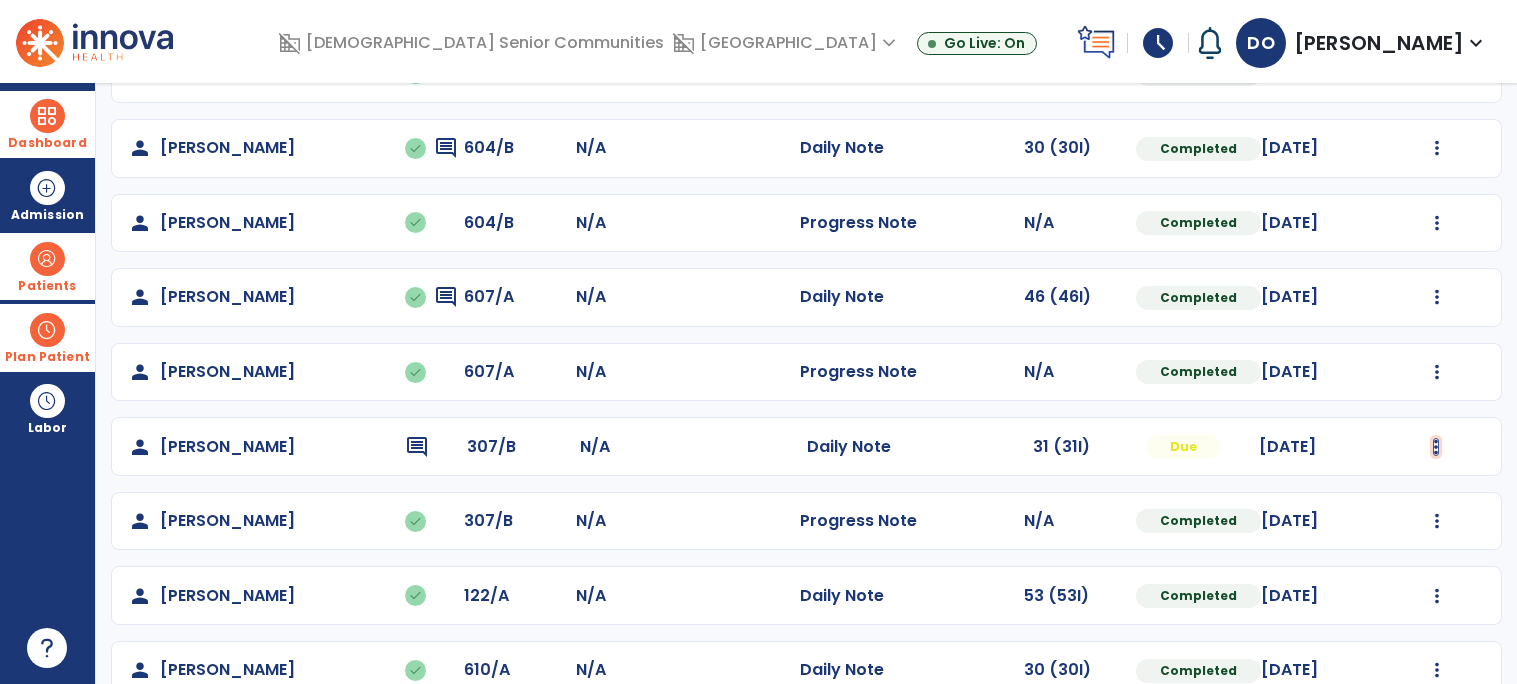 click at bounding box center [1436, -150] 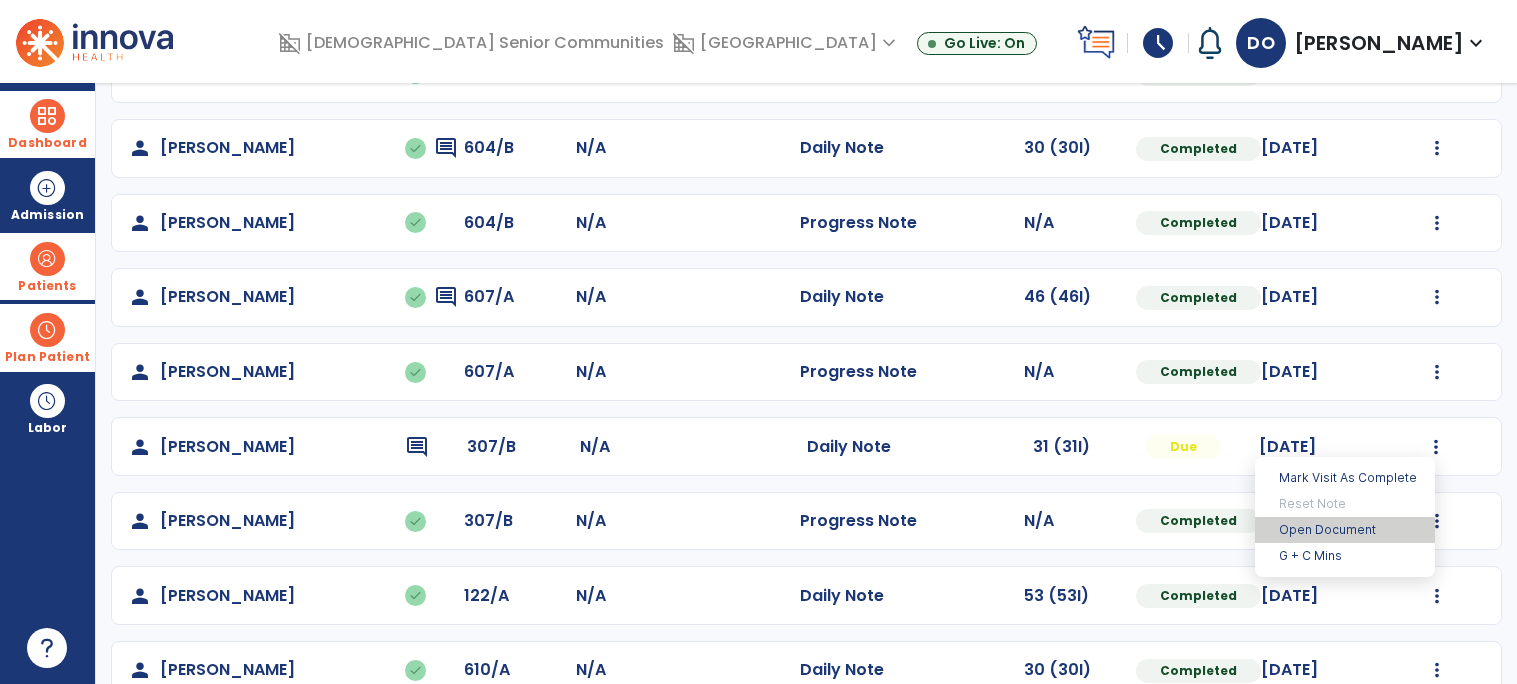 click on "Open Document" at bounding box center (1345, 530) 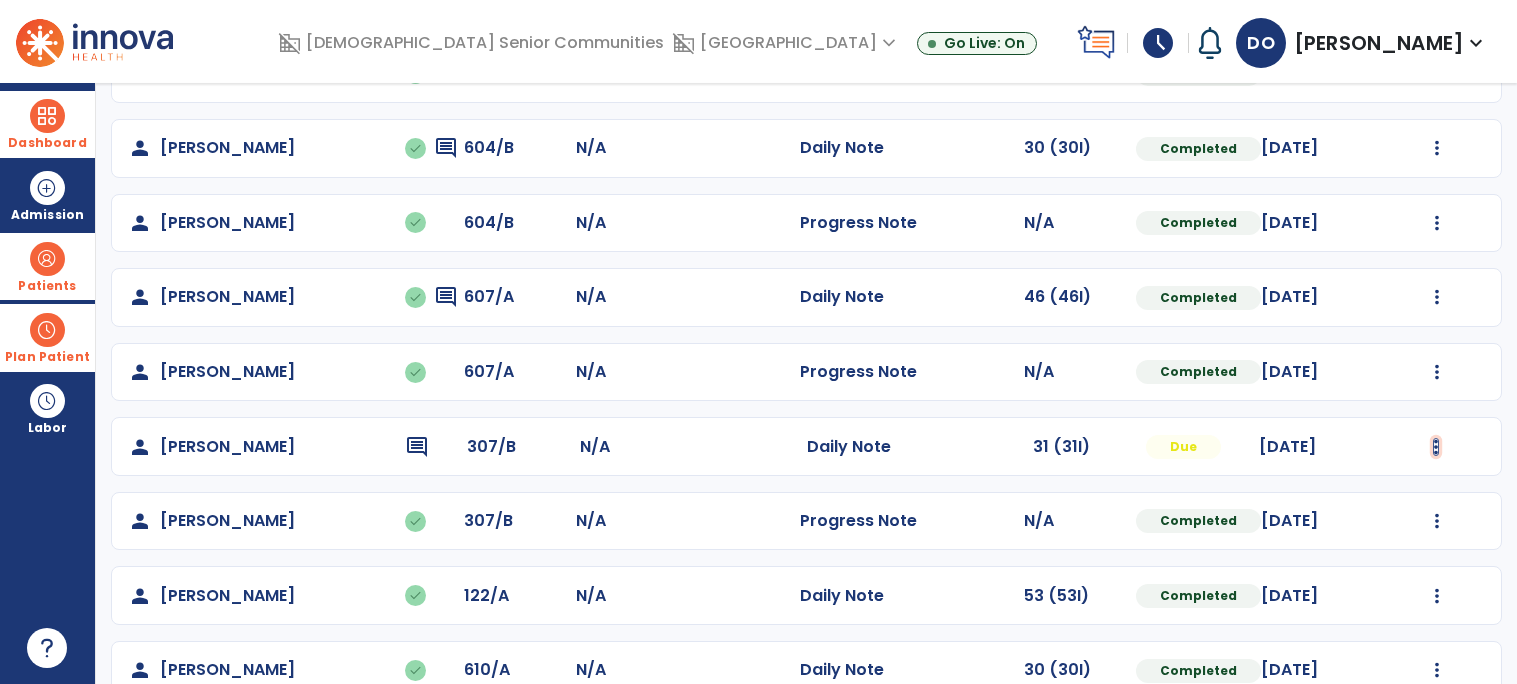 click at bounding box center [1436, -150] 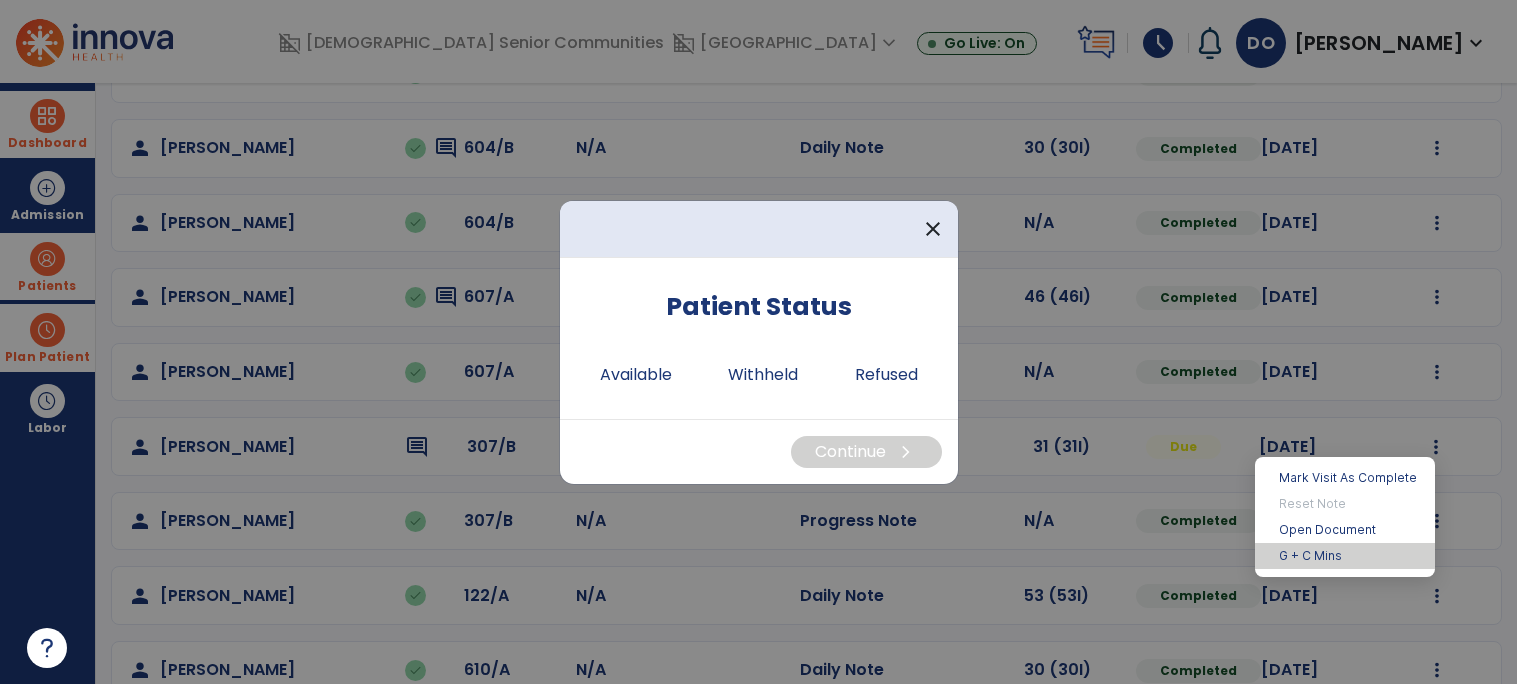 click on "G + C Mins" at bounding box center (1345, 556) 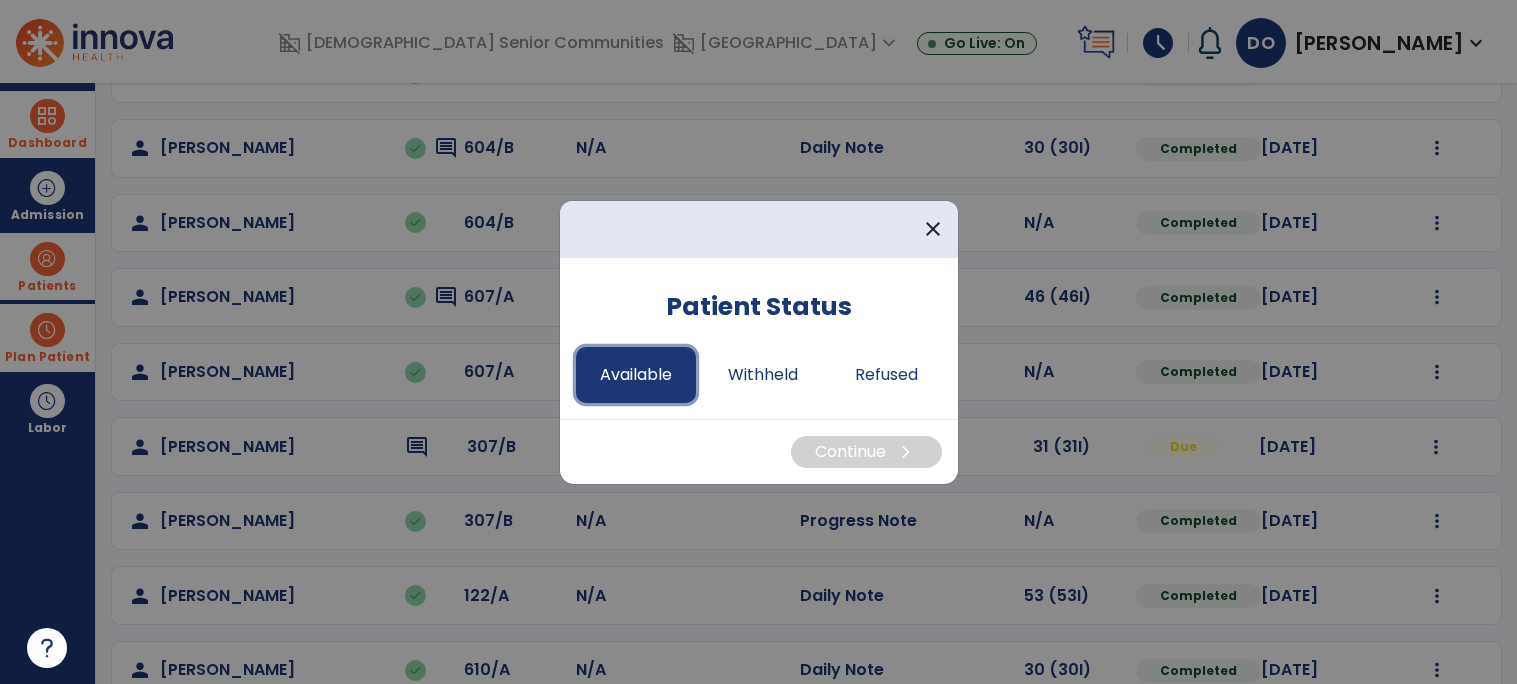 click on "Available" at bounding box center (636, 375) 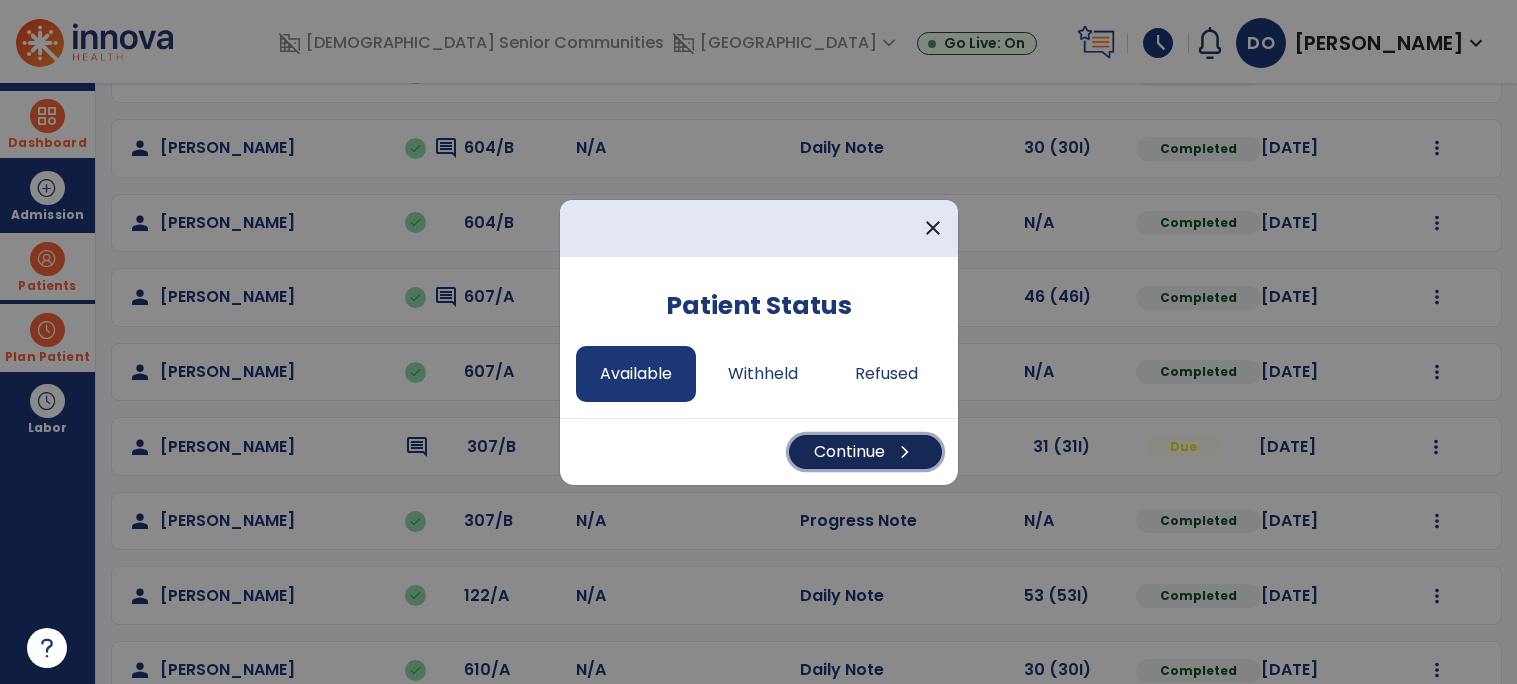 click on "Continue   chevron_right" at bounding box center [865, 452] 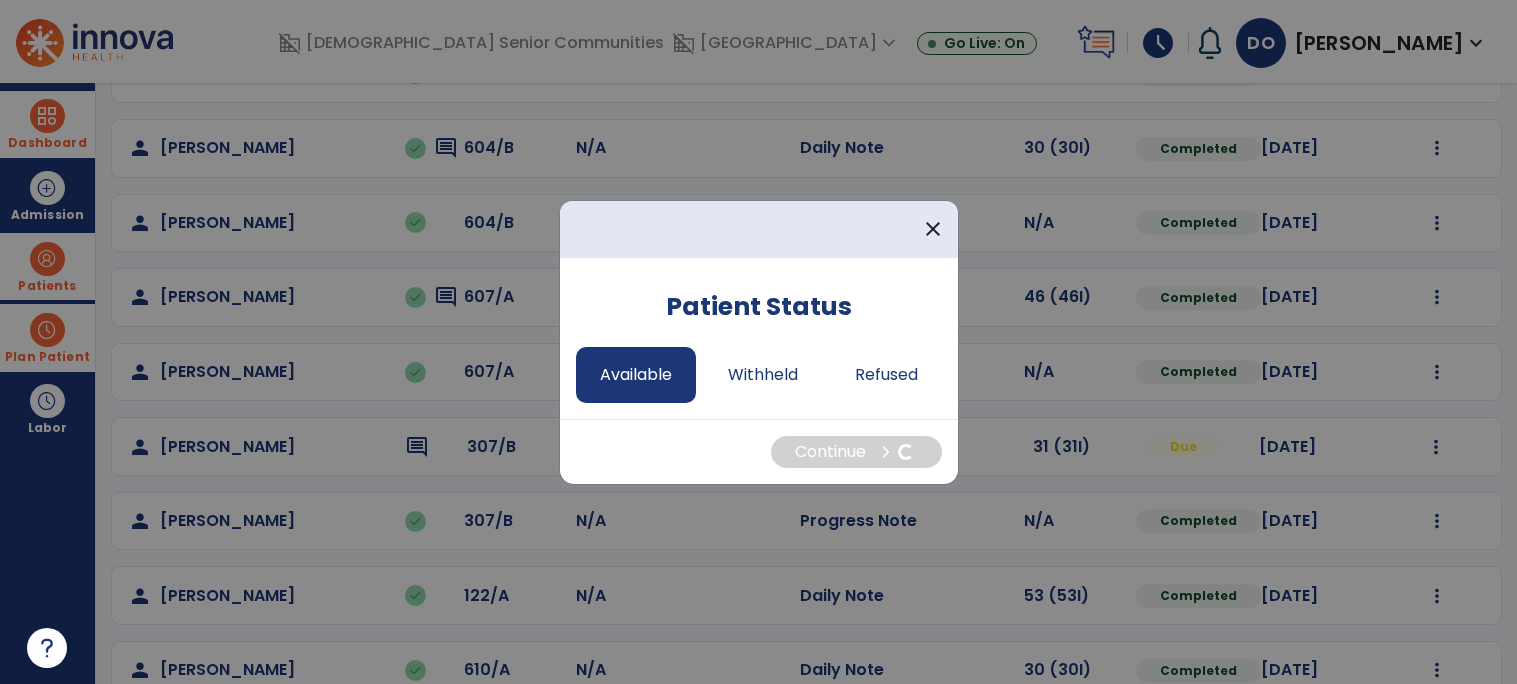 select on "***" 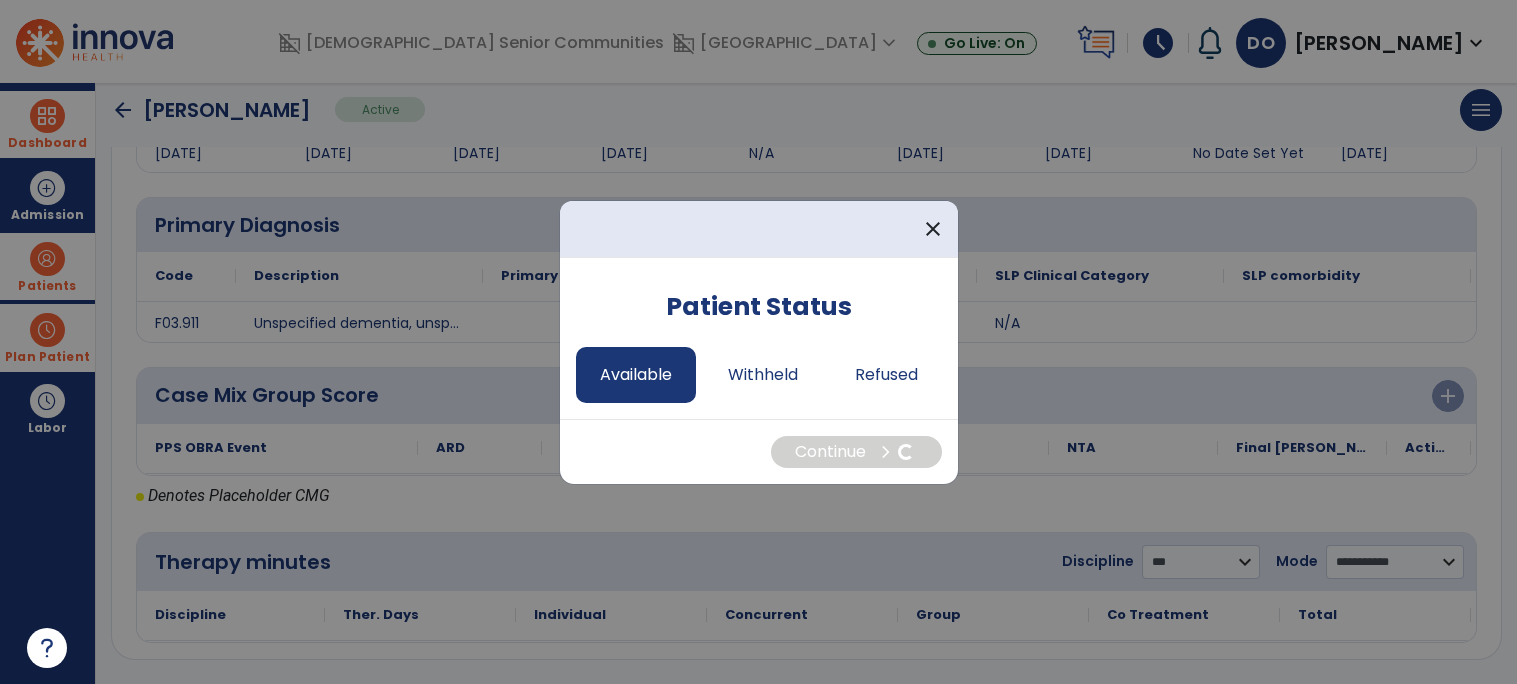 scroll, scrollTop: 359, scrollLeft: 0, axis: vertical 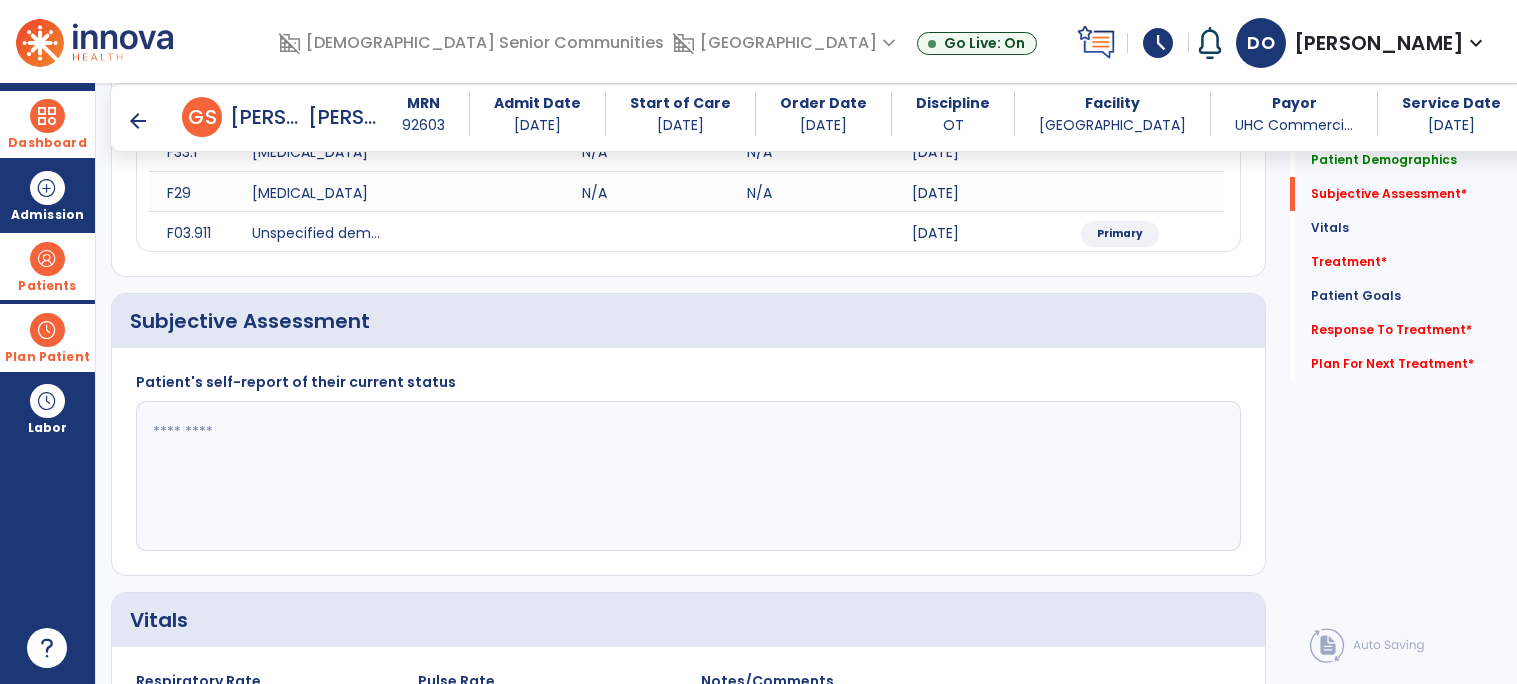 click 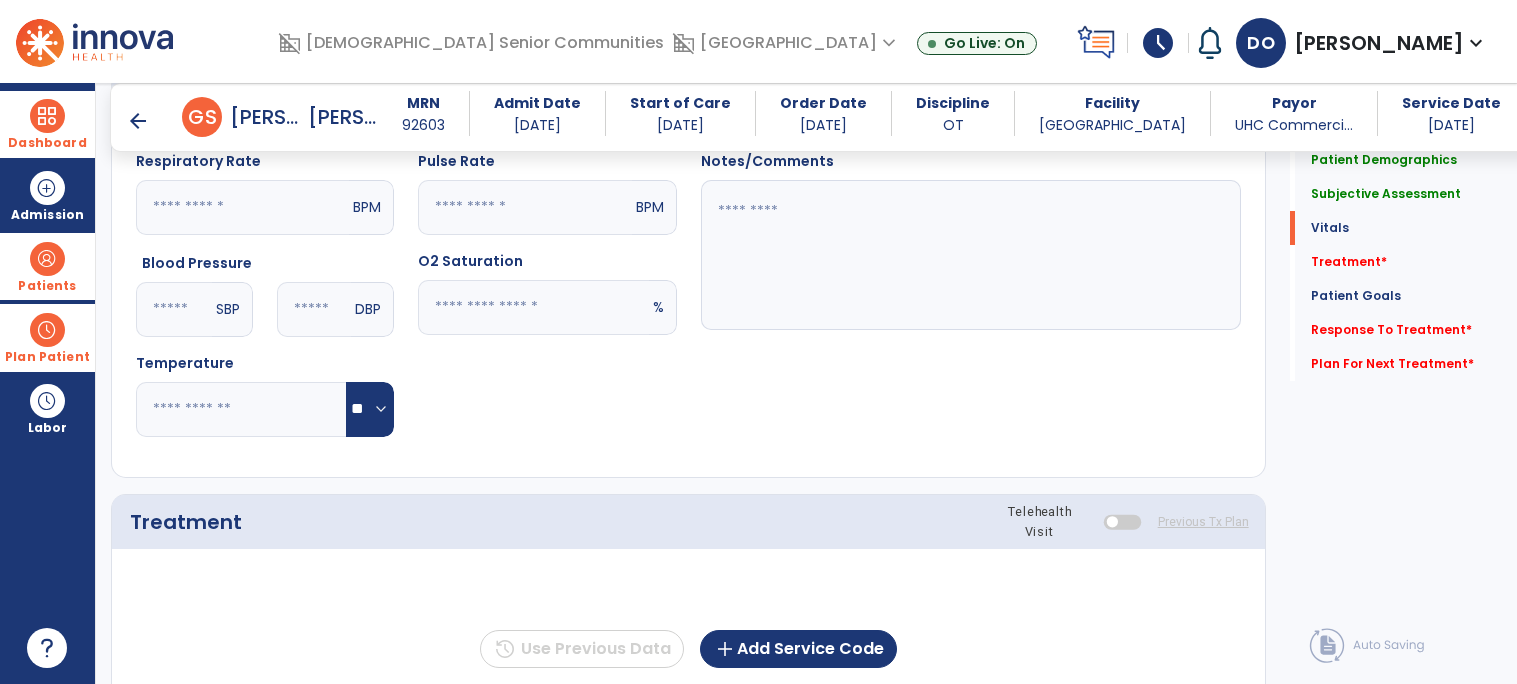 scroll, scrollTop: 840, scrollLeft: 0, axis: vertical 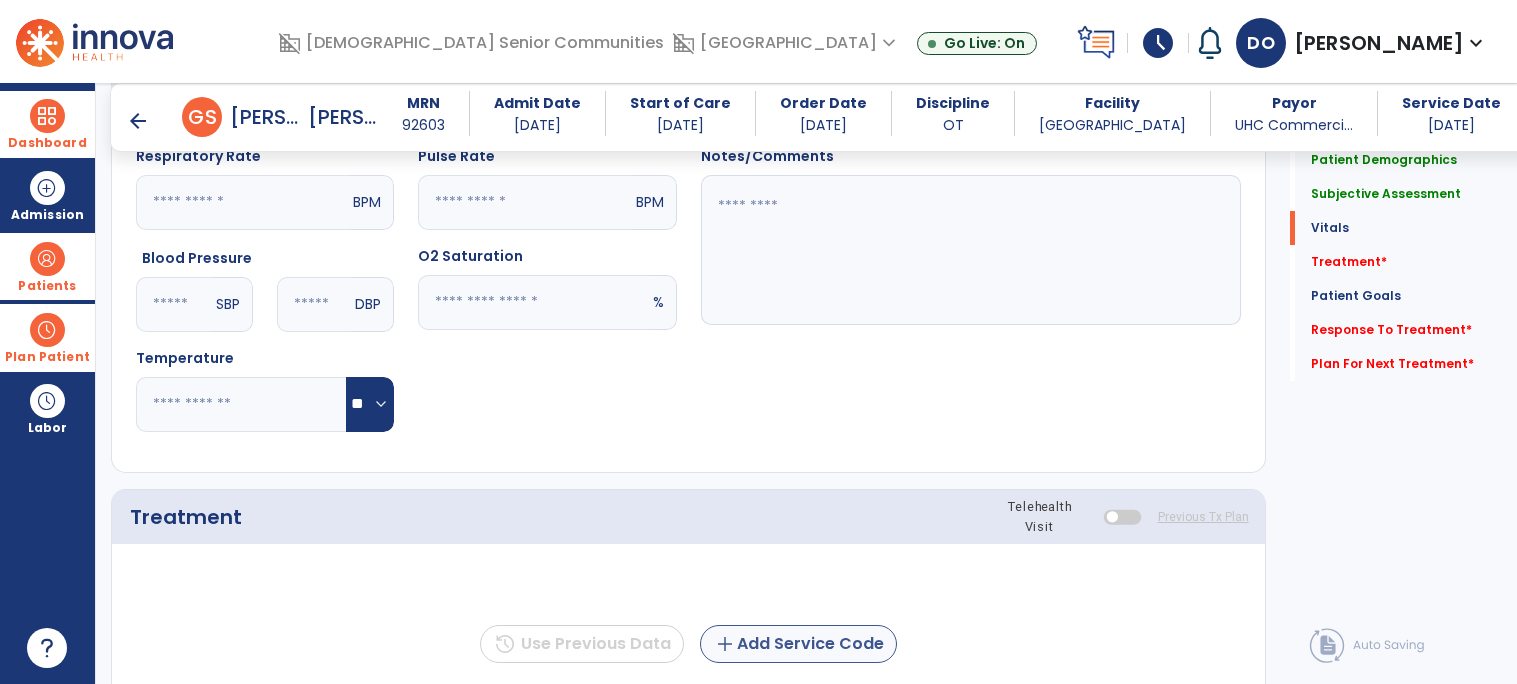 type on "**********" 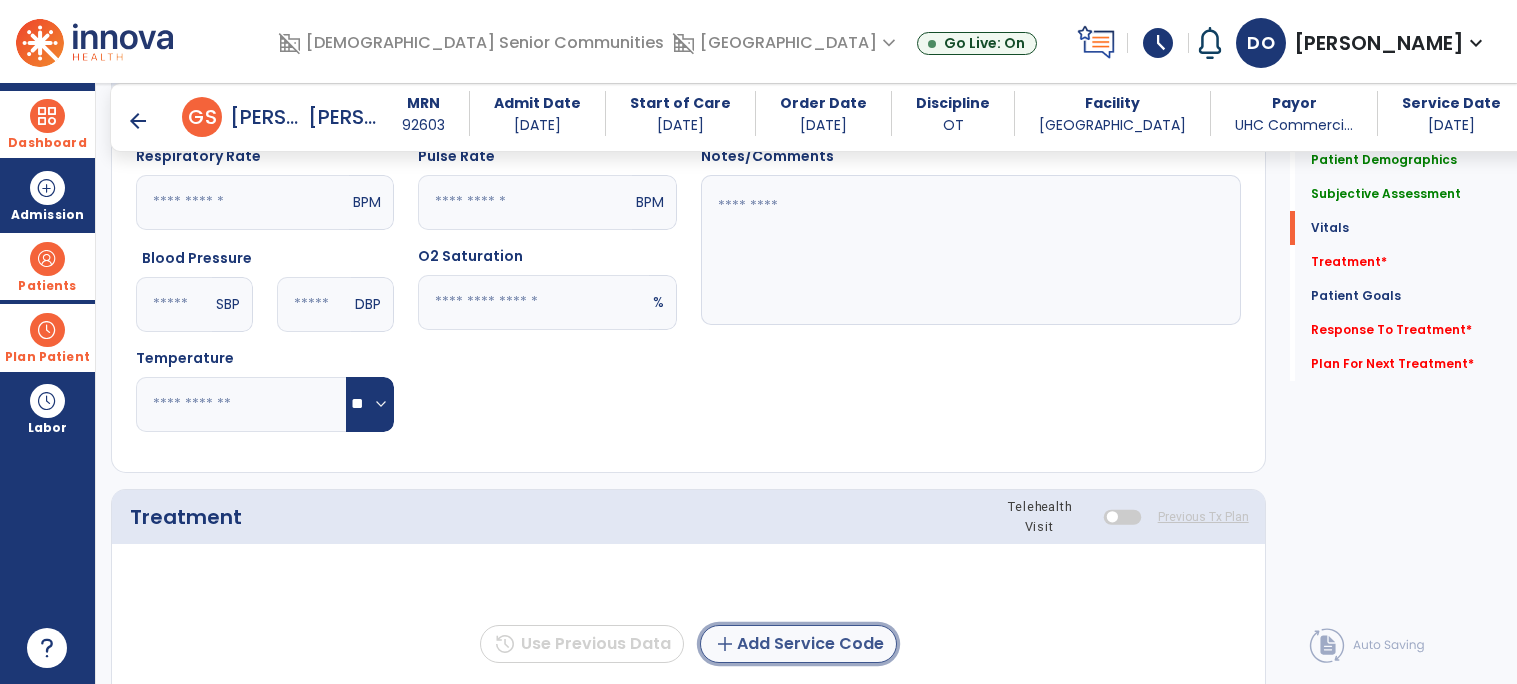 click on "add  Add Service Code" 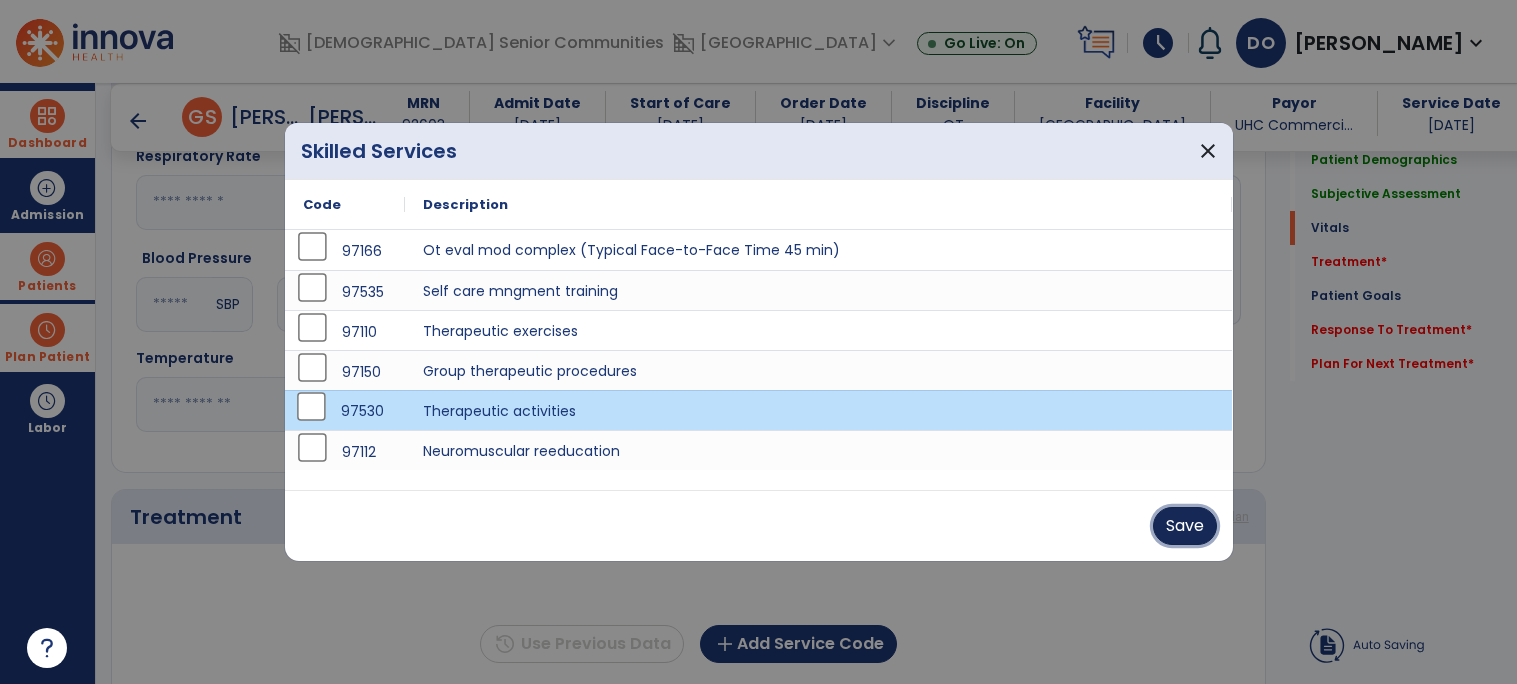 click on "Save" at bounding box center (1185, 526) 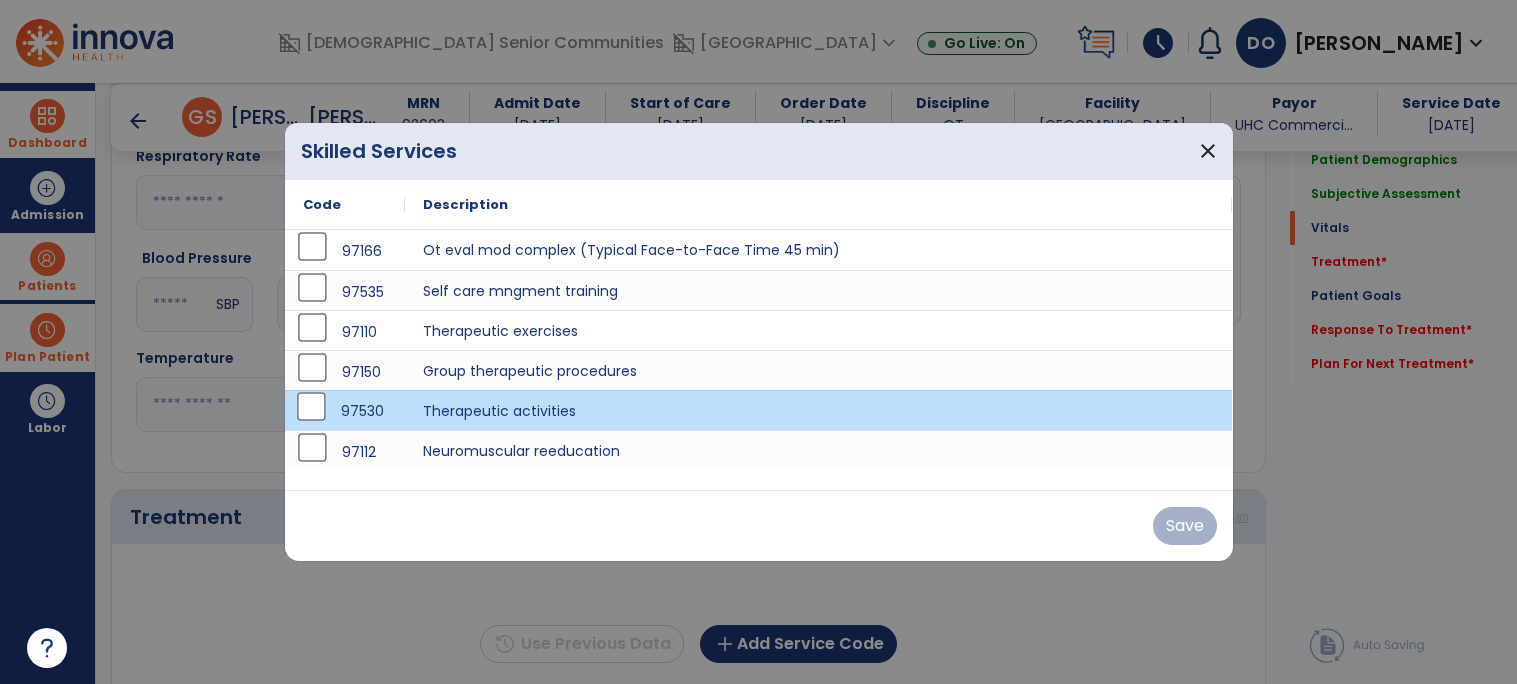 click on "Save" at bounding box center (759, 525) 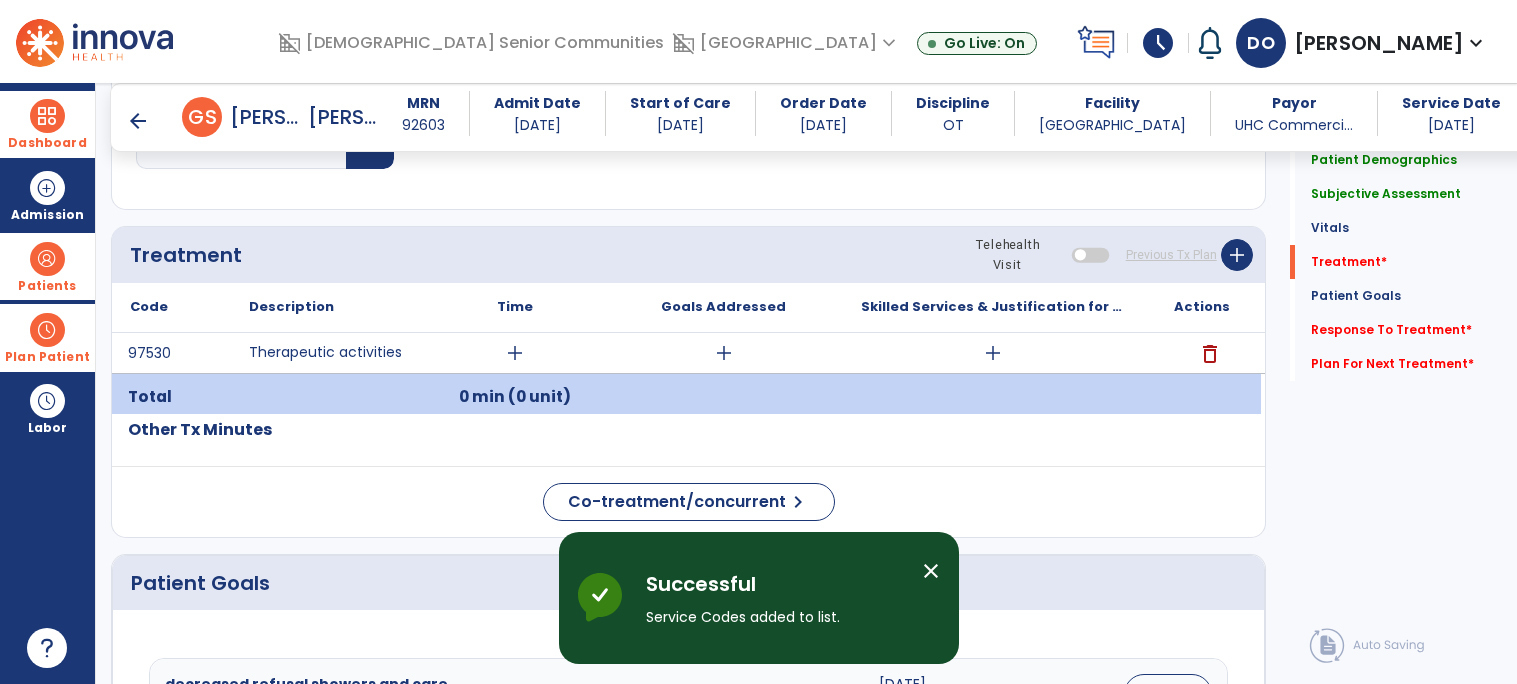 scroll, scrollTop: 1104, scrollLeft: 0, axis: vertical 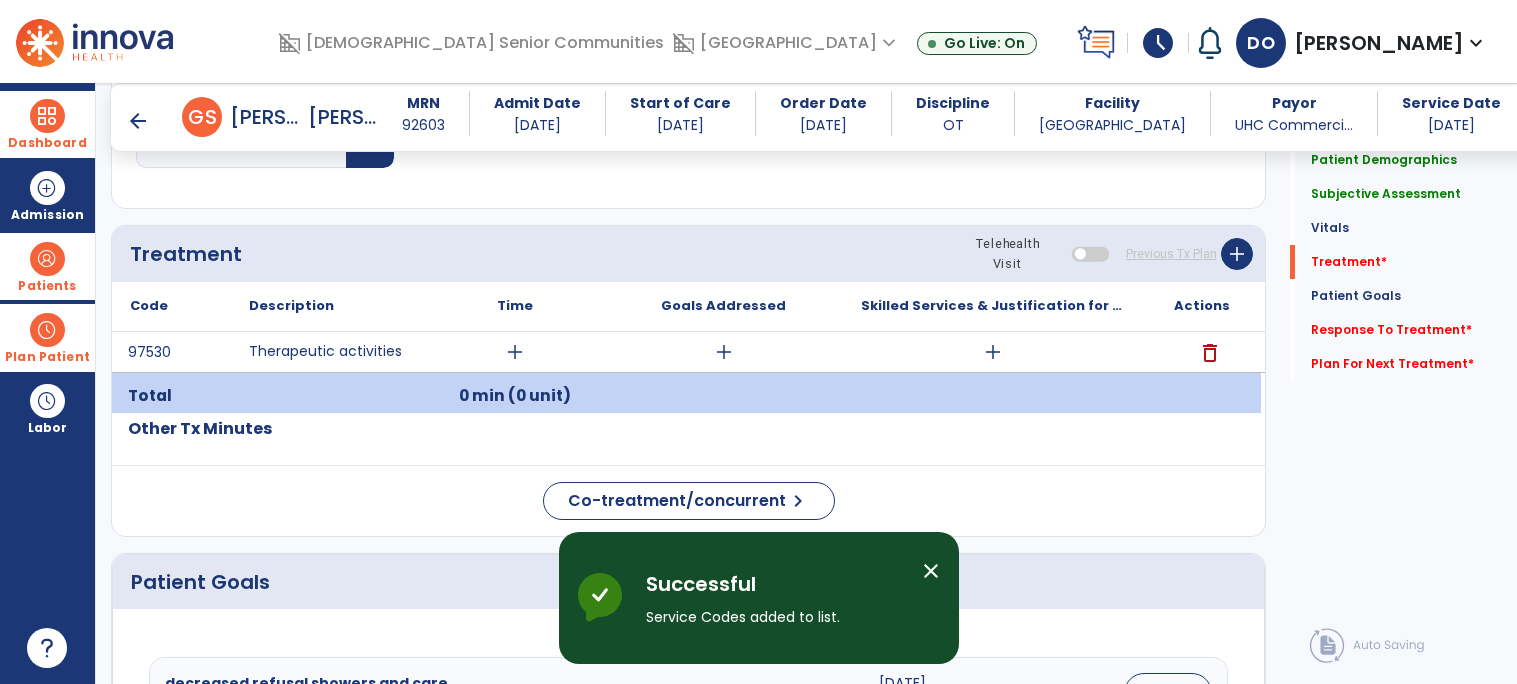 click on "add" at bounding box center [515, 352] 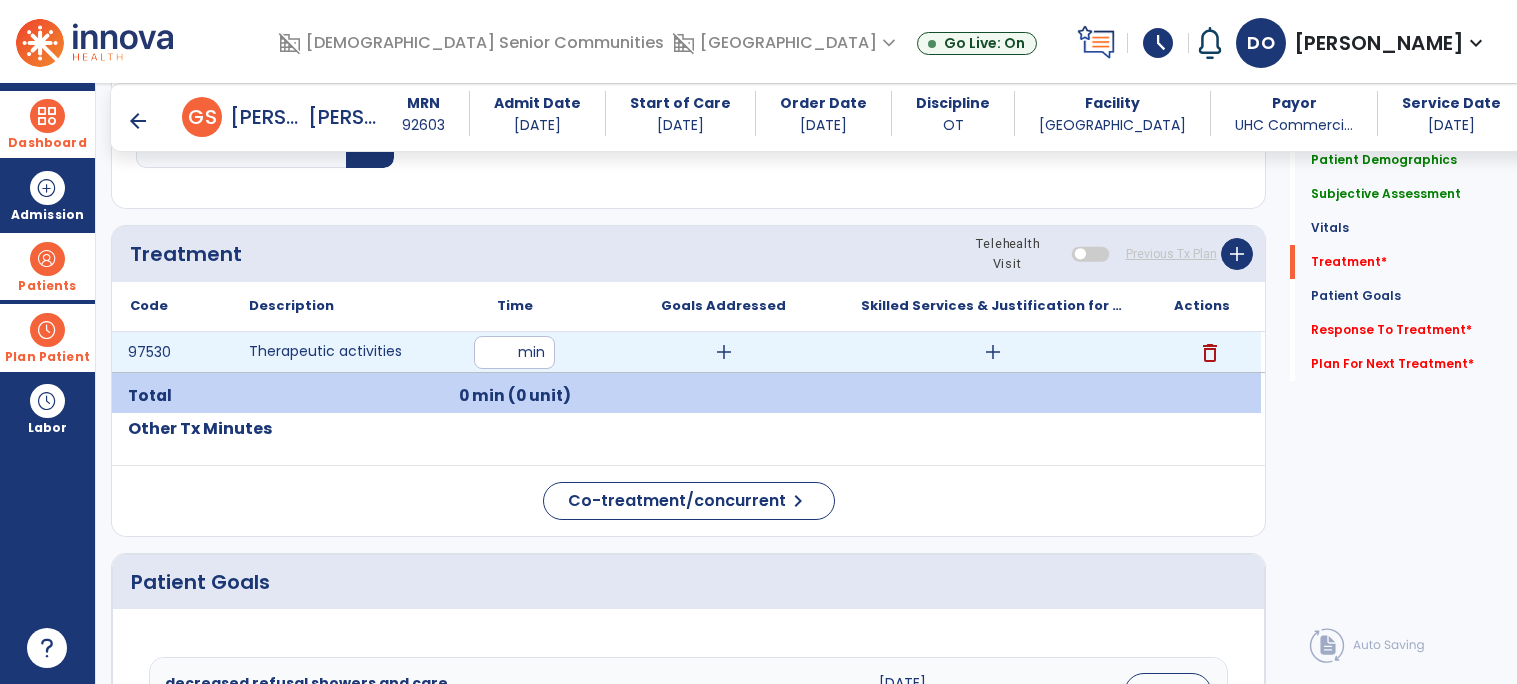type on "**" 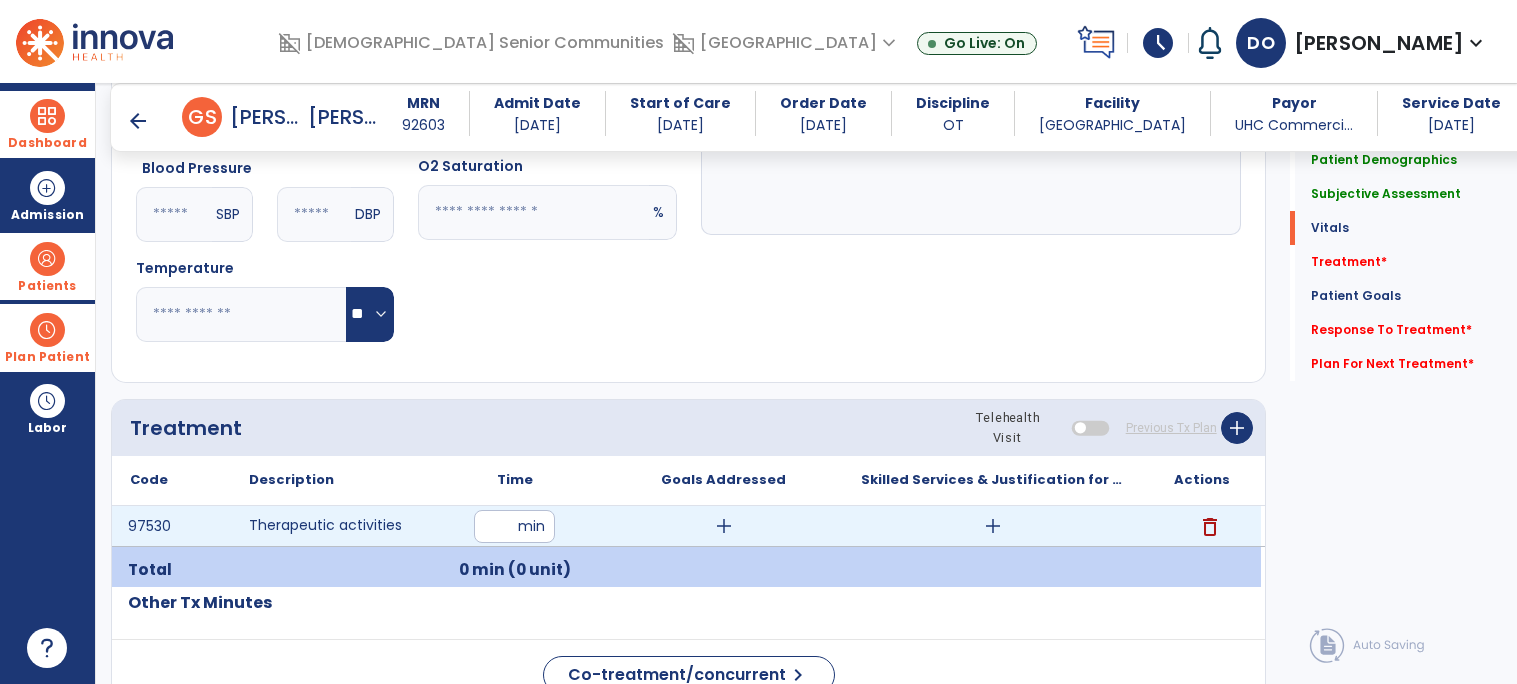 scroll, scrollTop: 929, scrollLeft: 0, axis: vertical 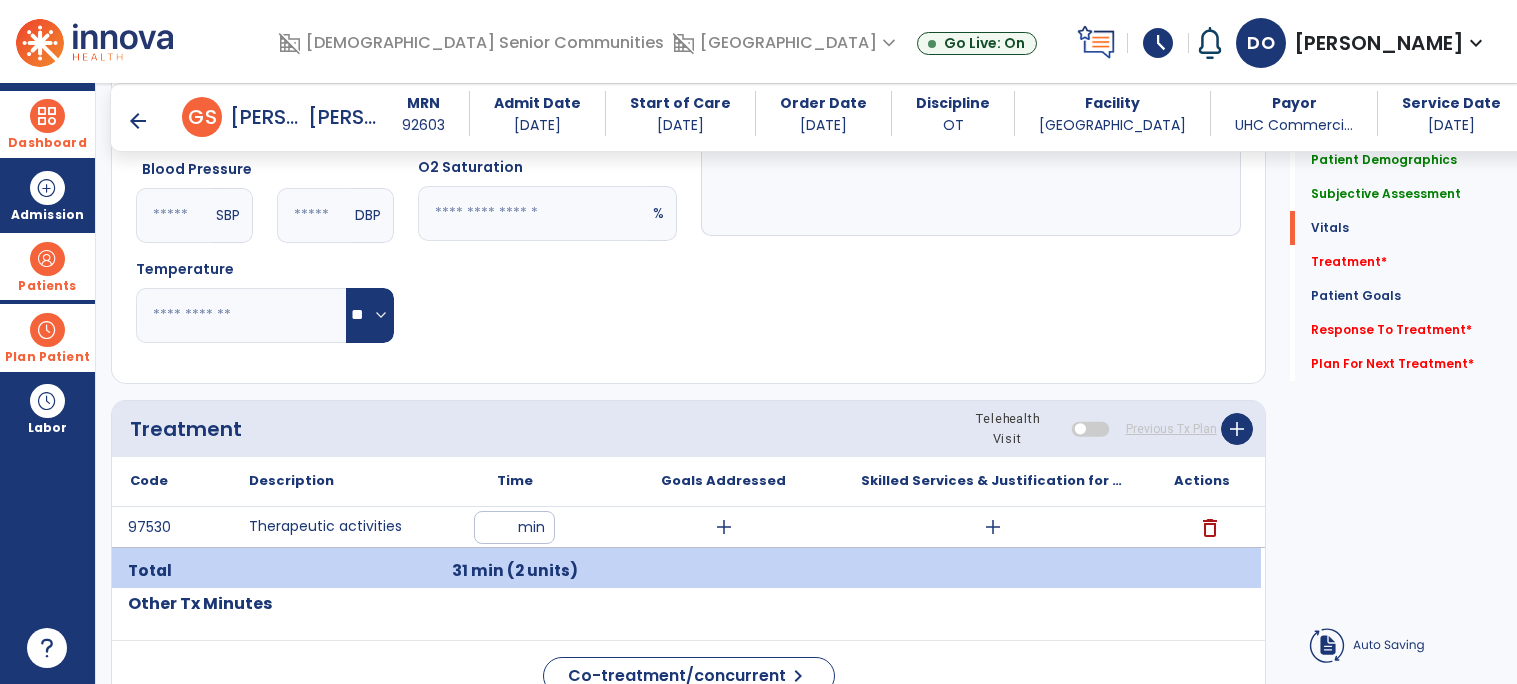 click on "add" at bounding box center [993, 527] 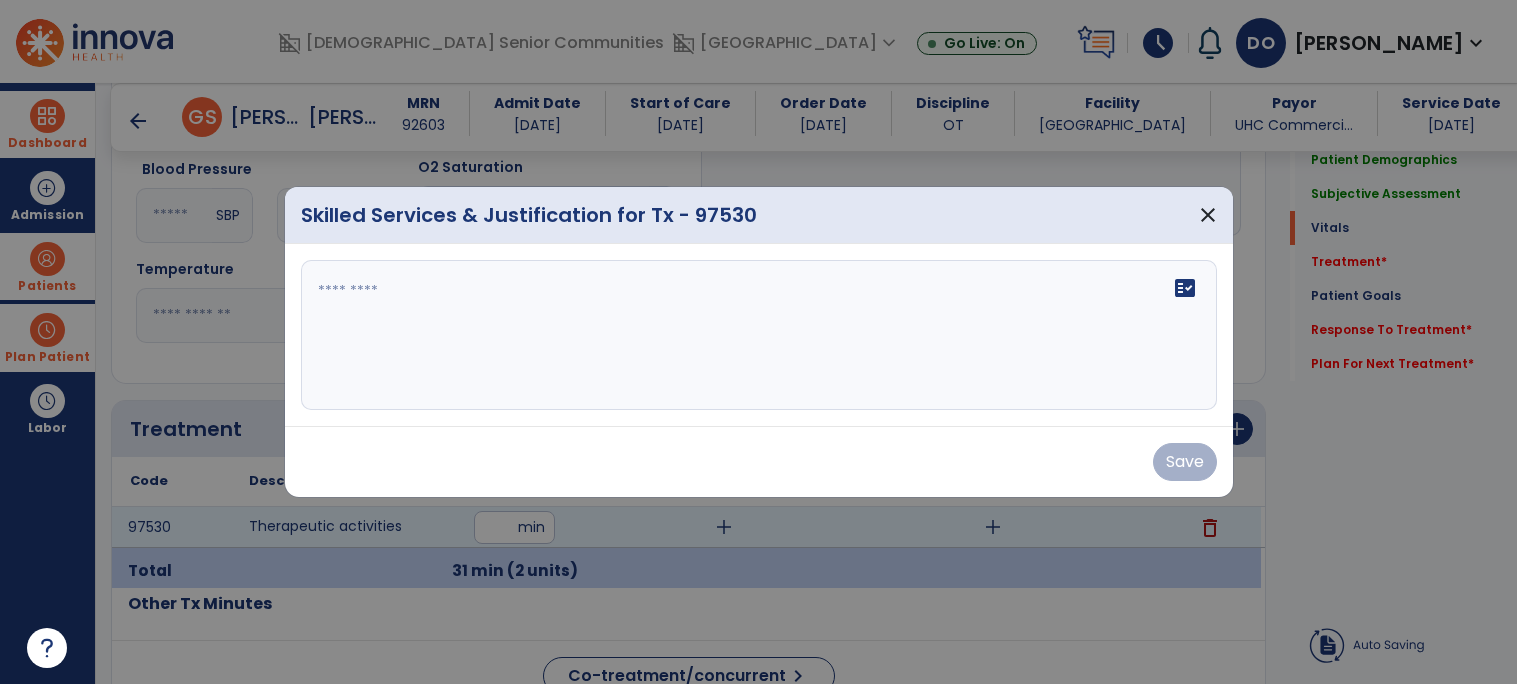 click on "fact_check" at bounding box center (759, 335) 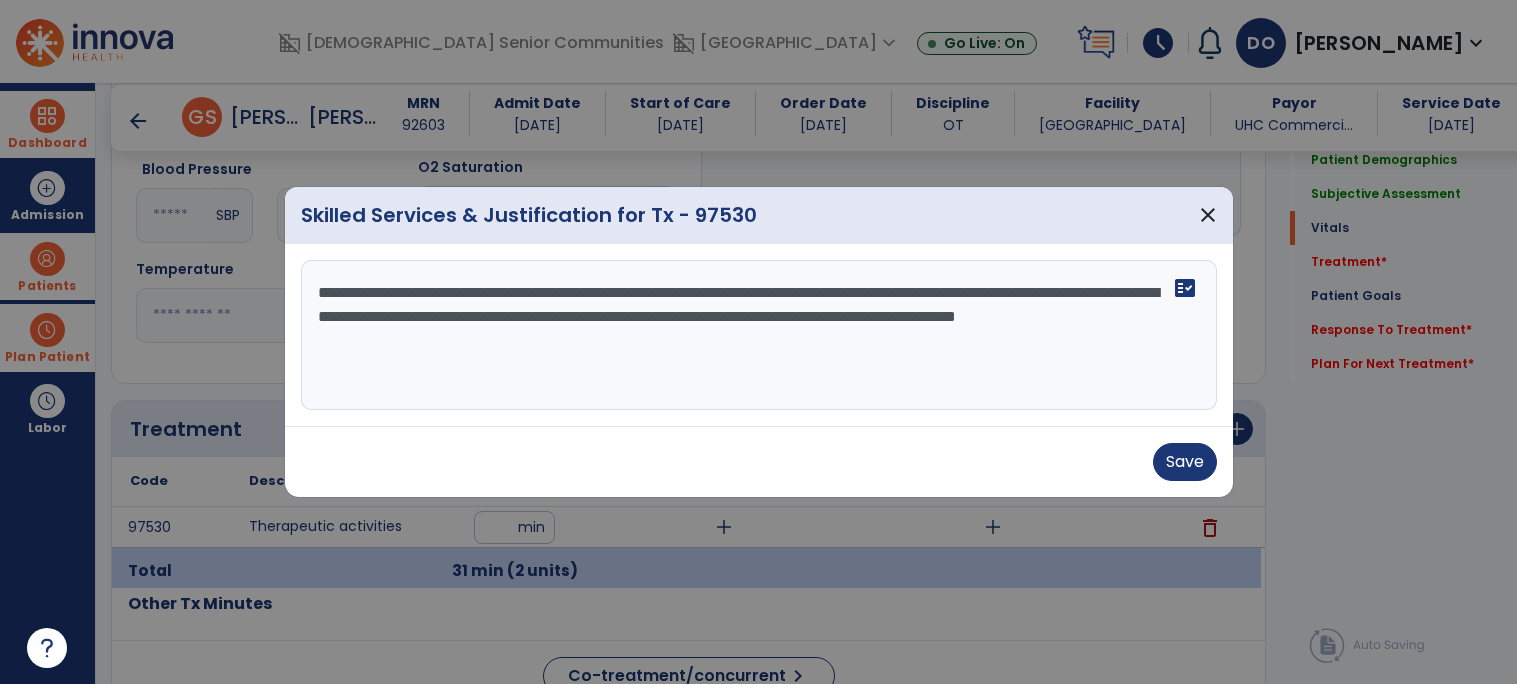 type on "**********" 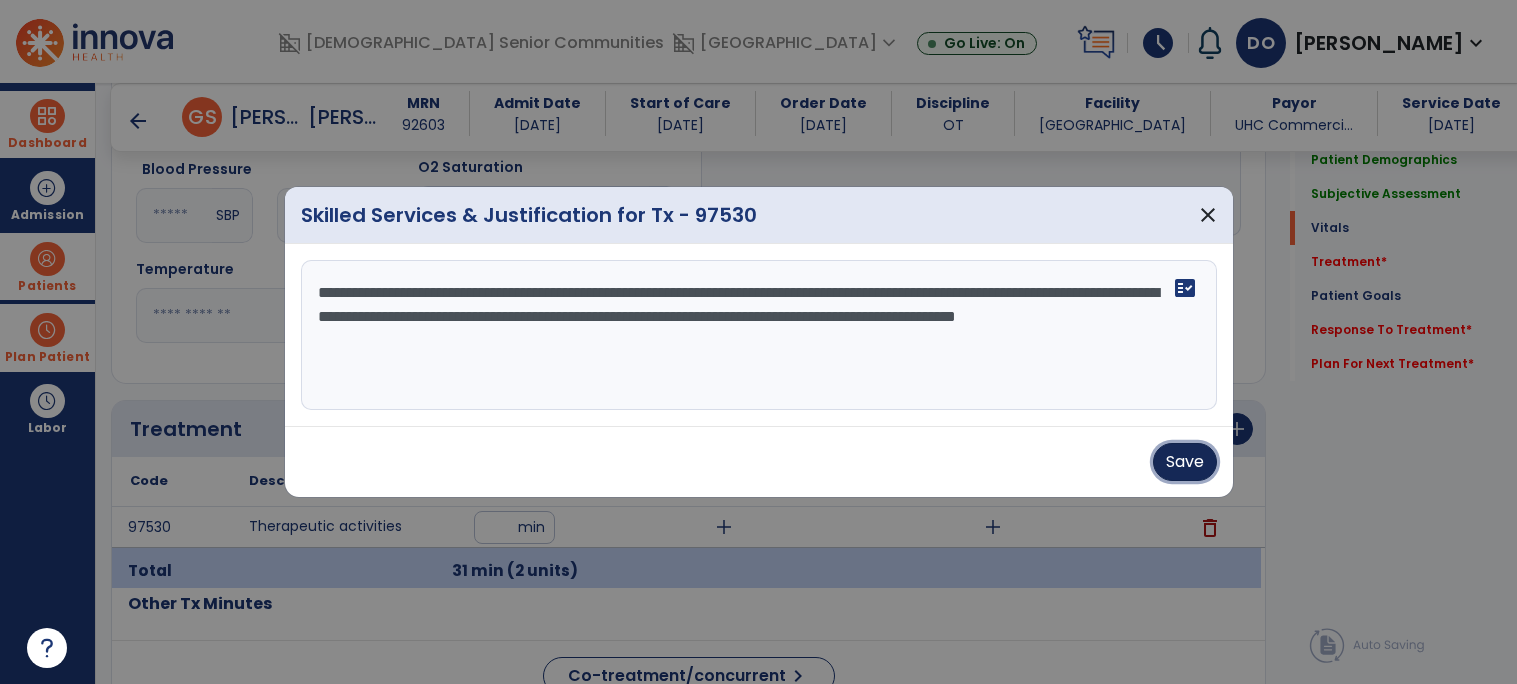 click on "Save" at bounding box center (1185, 462) 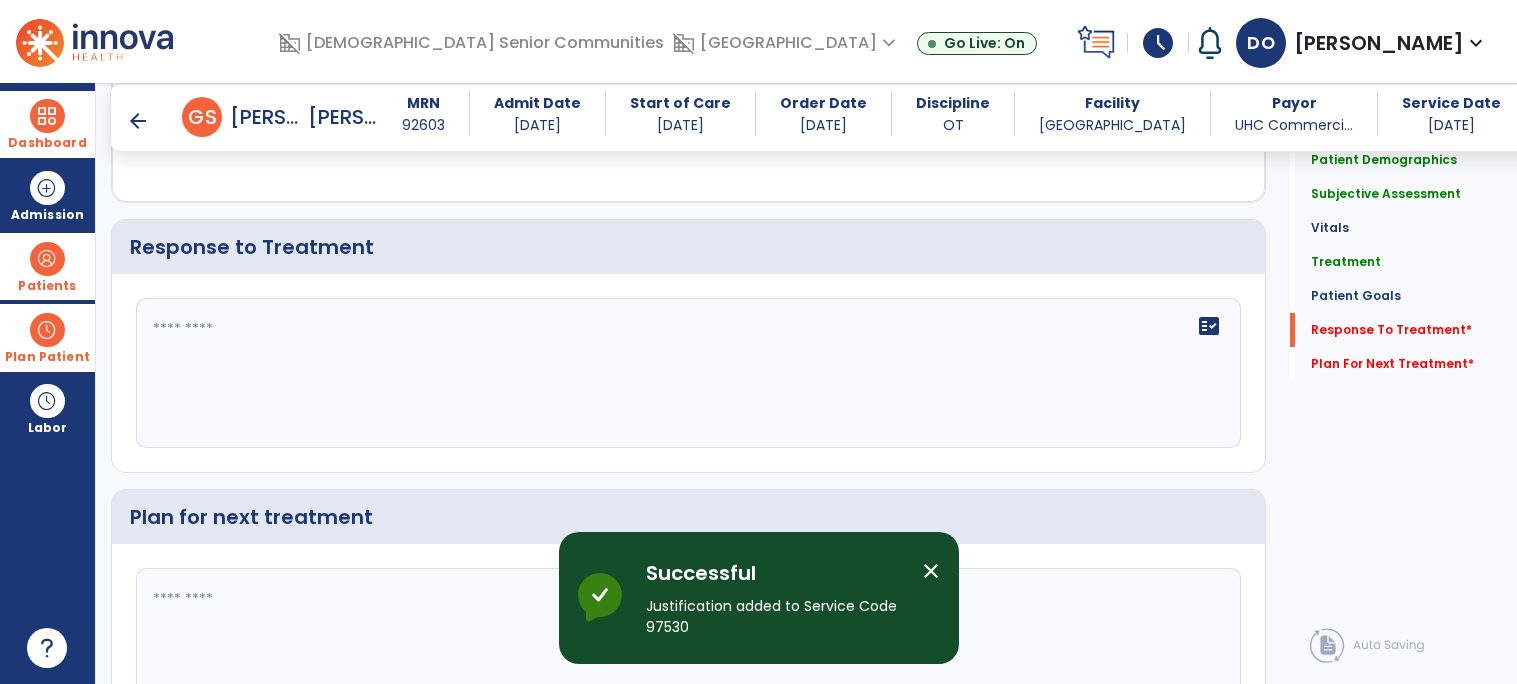scroll, scrollTop: 2783, scrollLeft: 0, axis: vertical 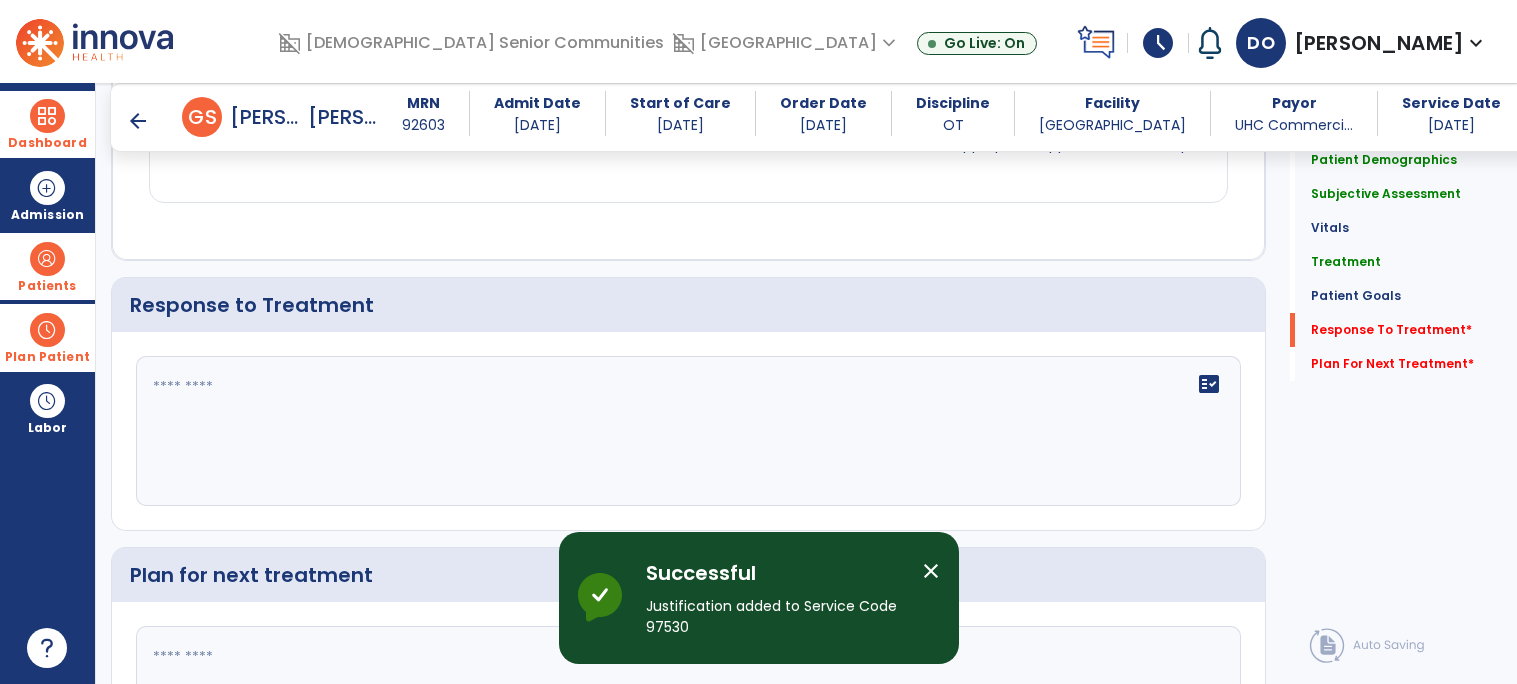 click on "fact_check" 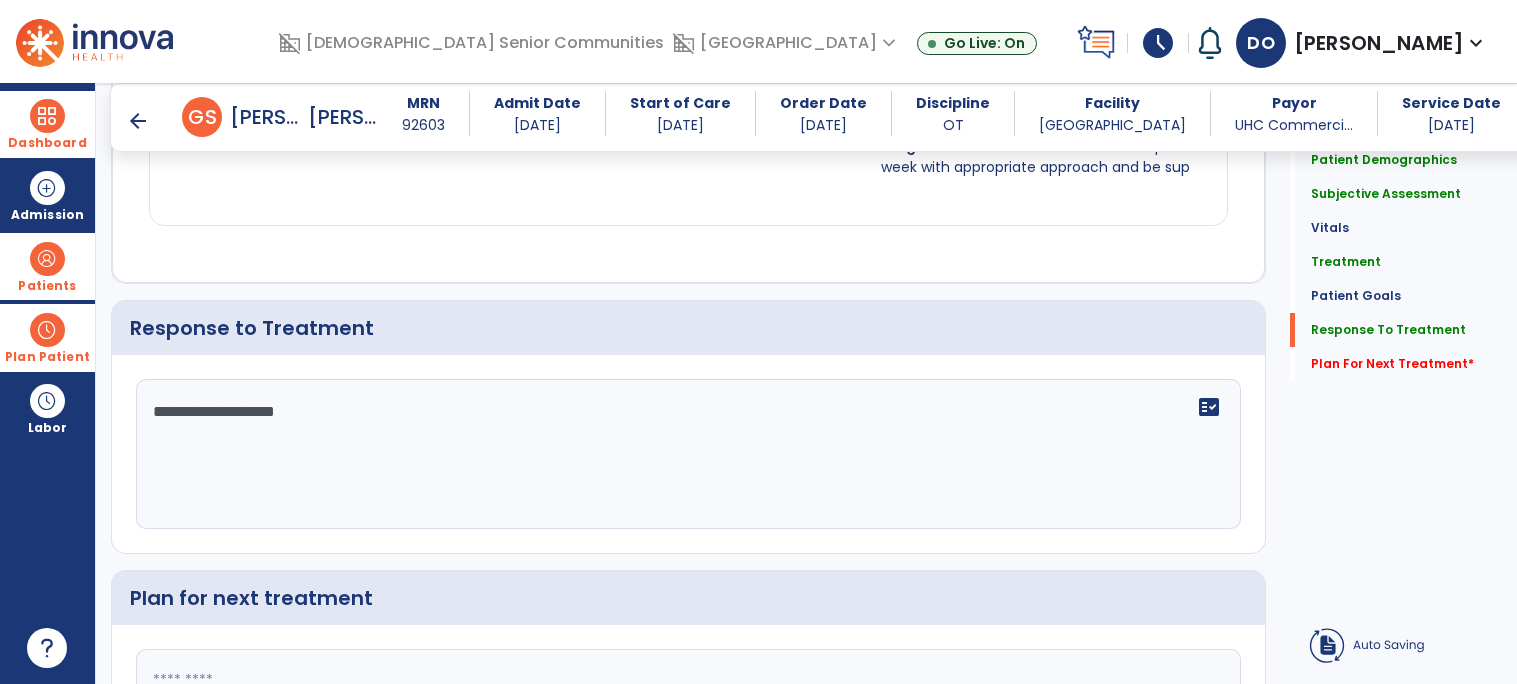 scroll, scrollTop: 2784, scrollLeft: 0, axis: vertical 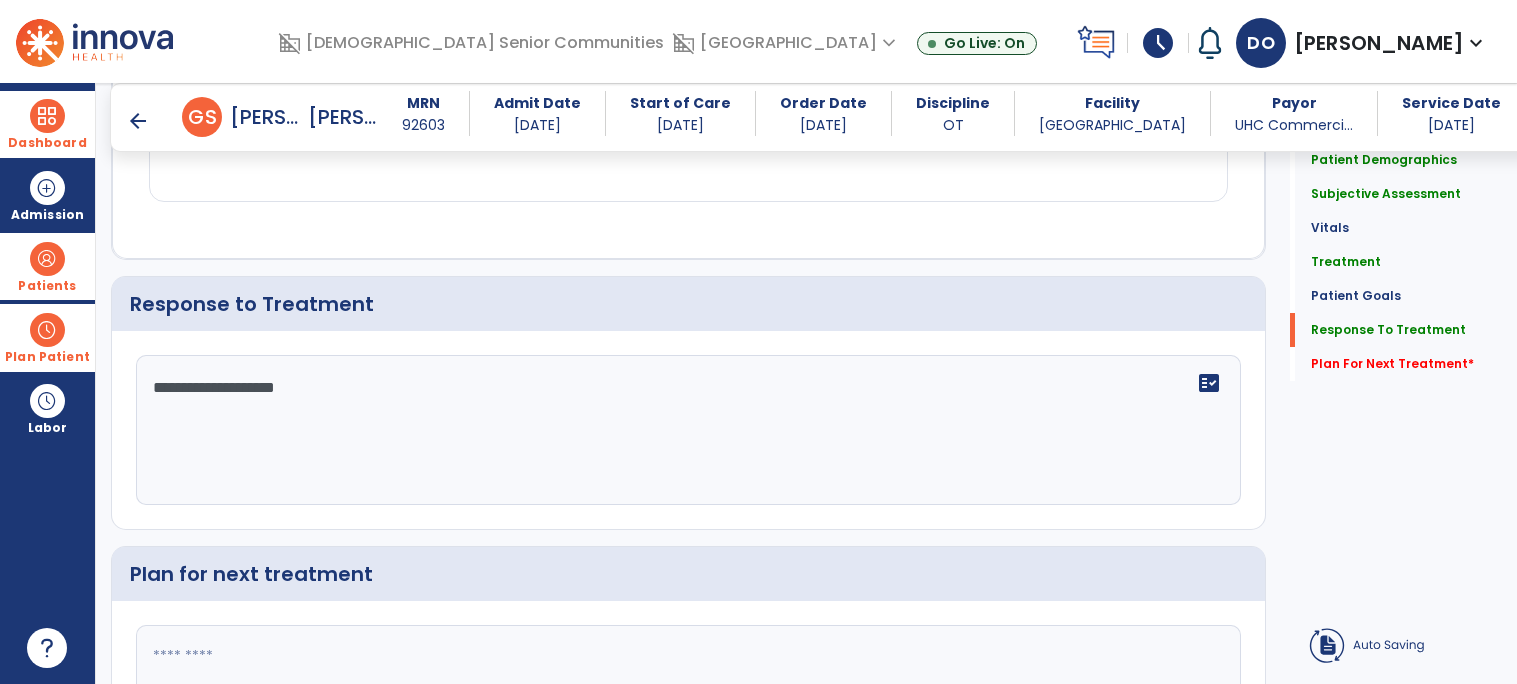 click on "**********" 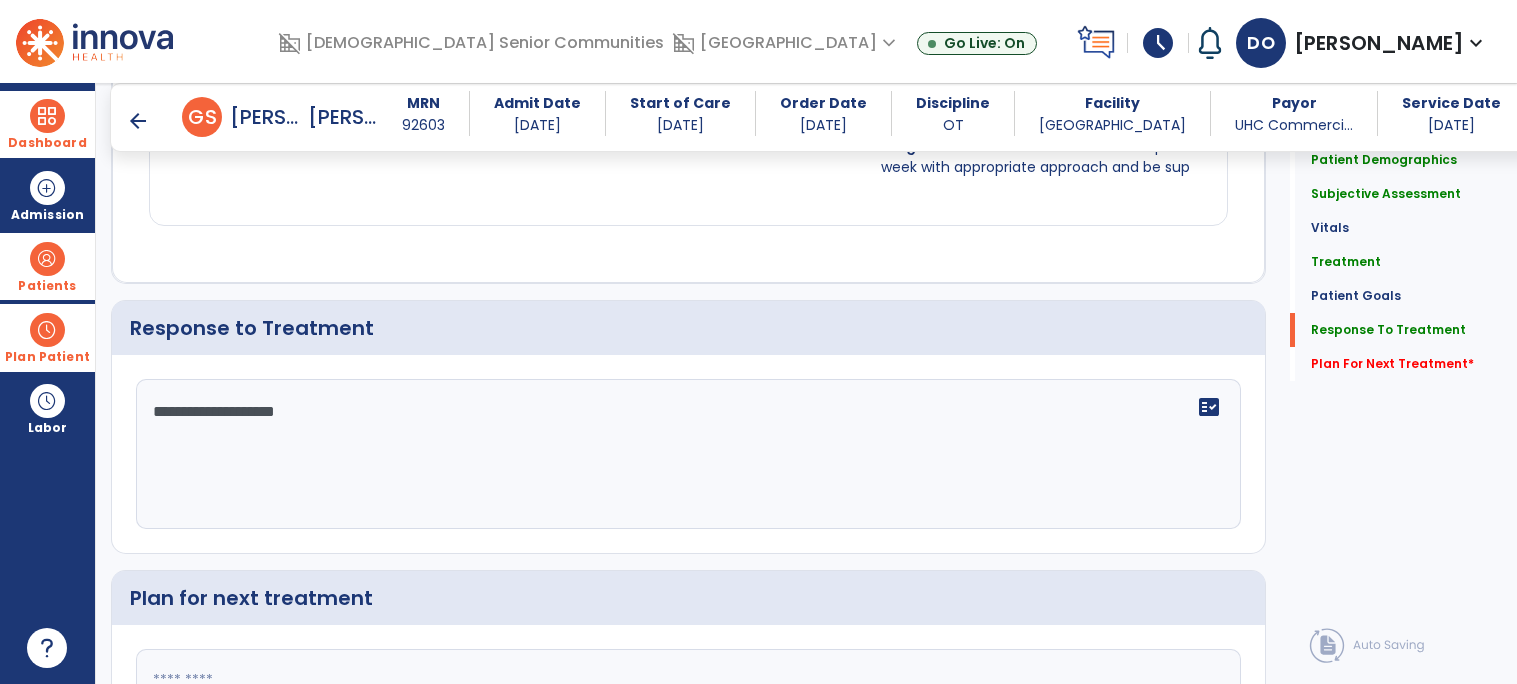 scroll, scrollTop: 2784, scrollLeft: 0, axis: vertical 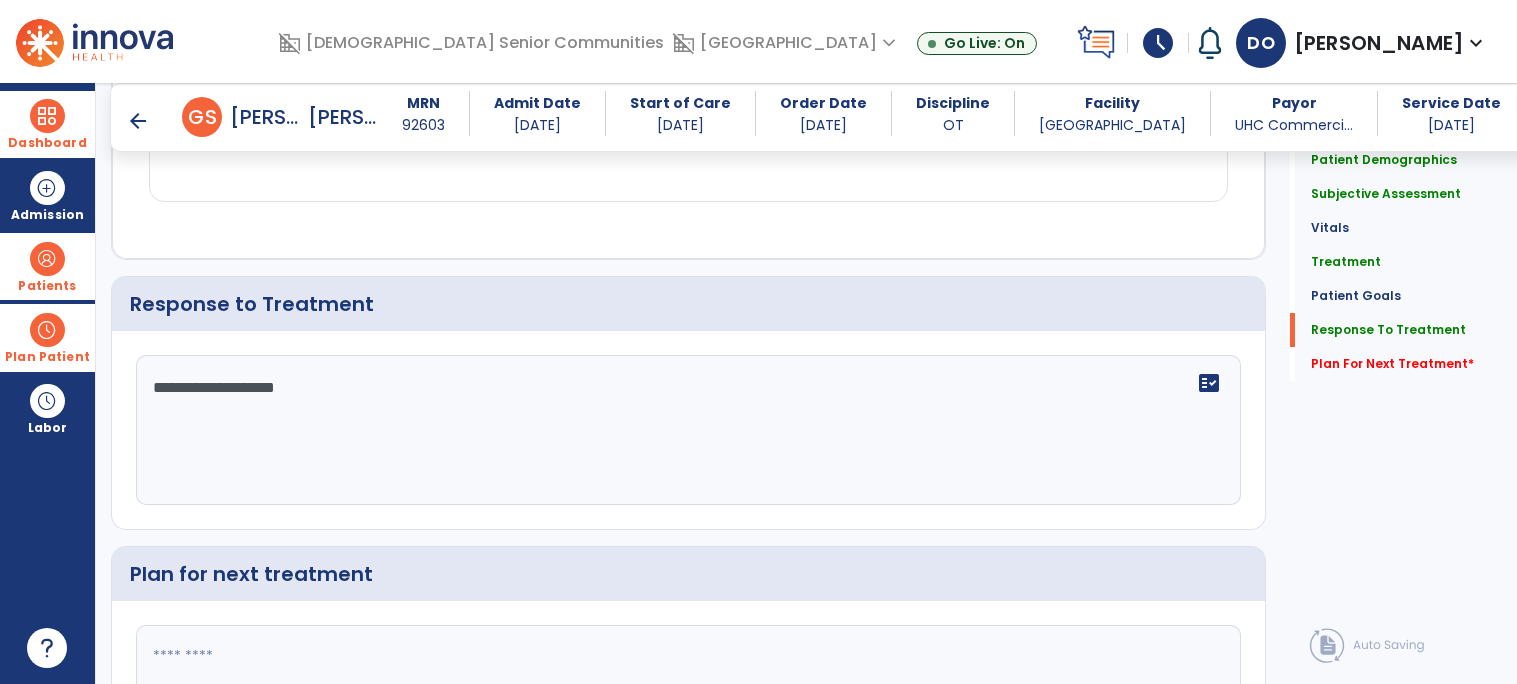 click on "**********" 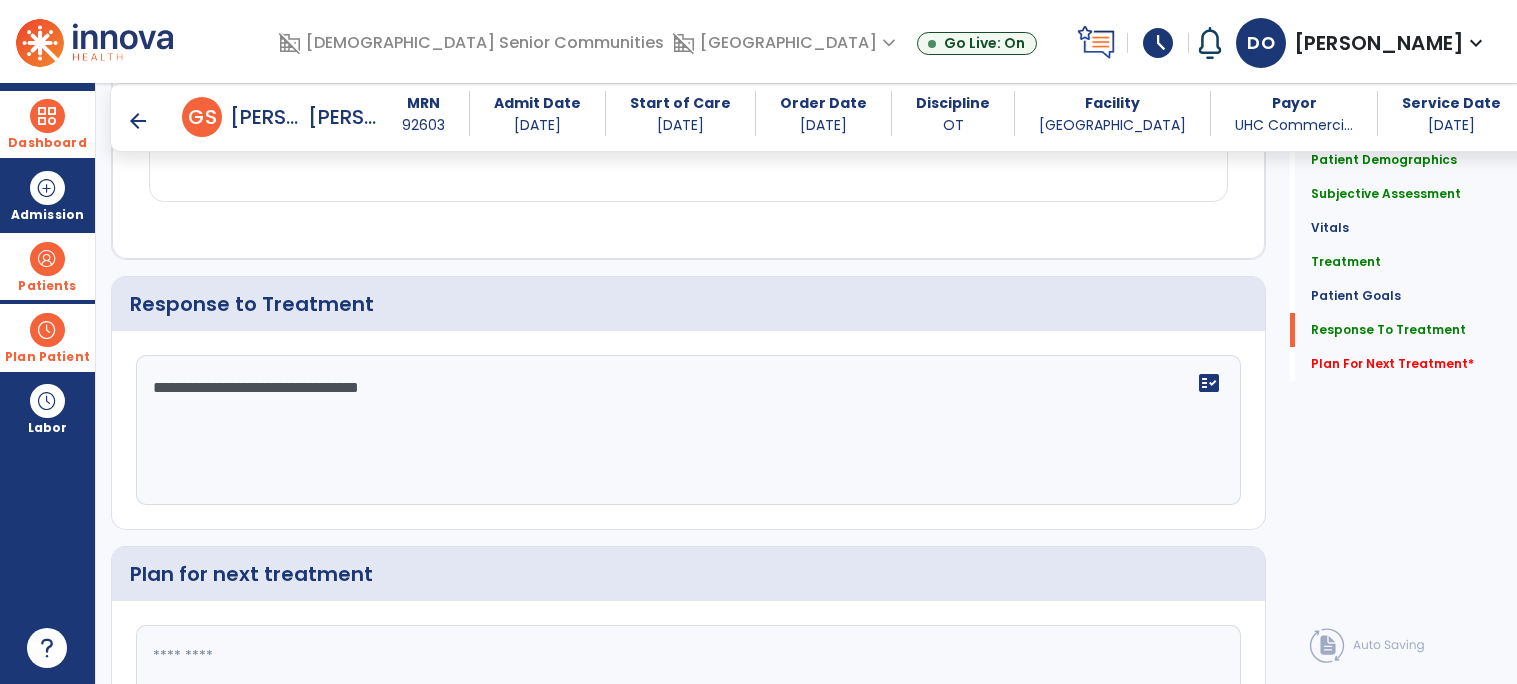 scroll, scrollTop: 2881, scrollLeft: 0, axis: vertical 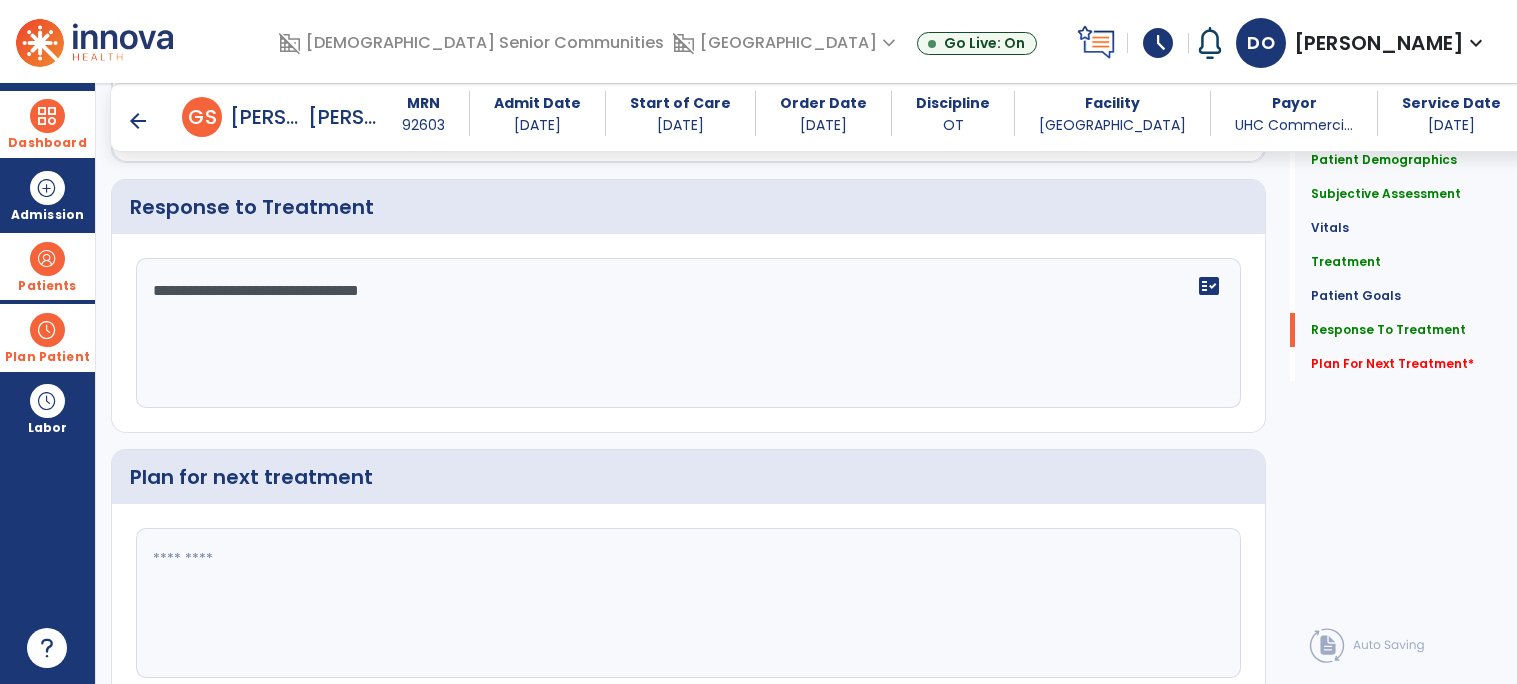 type on "**********" 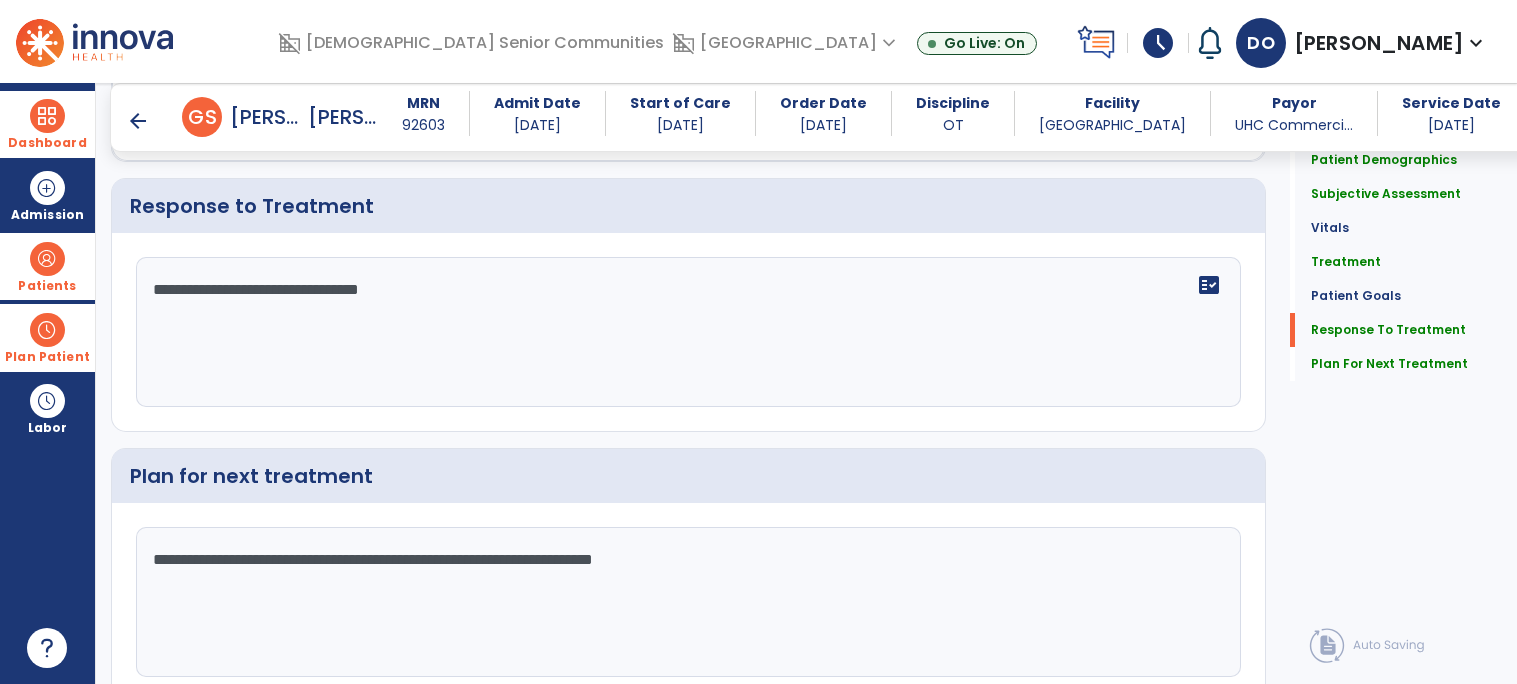 scroll, scrollTop: 2969, scrollLeft: 0, axis: vertical 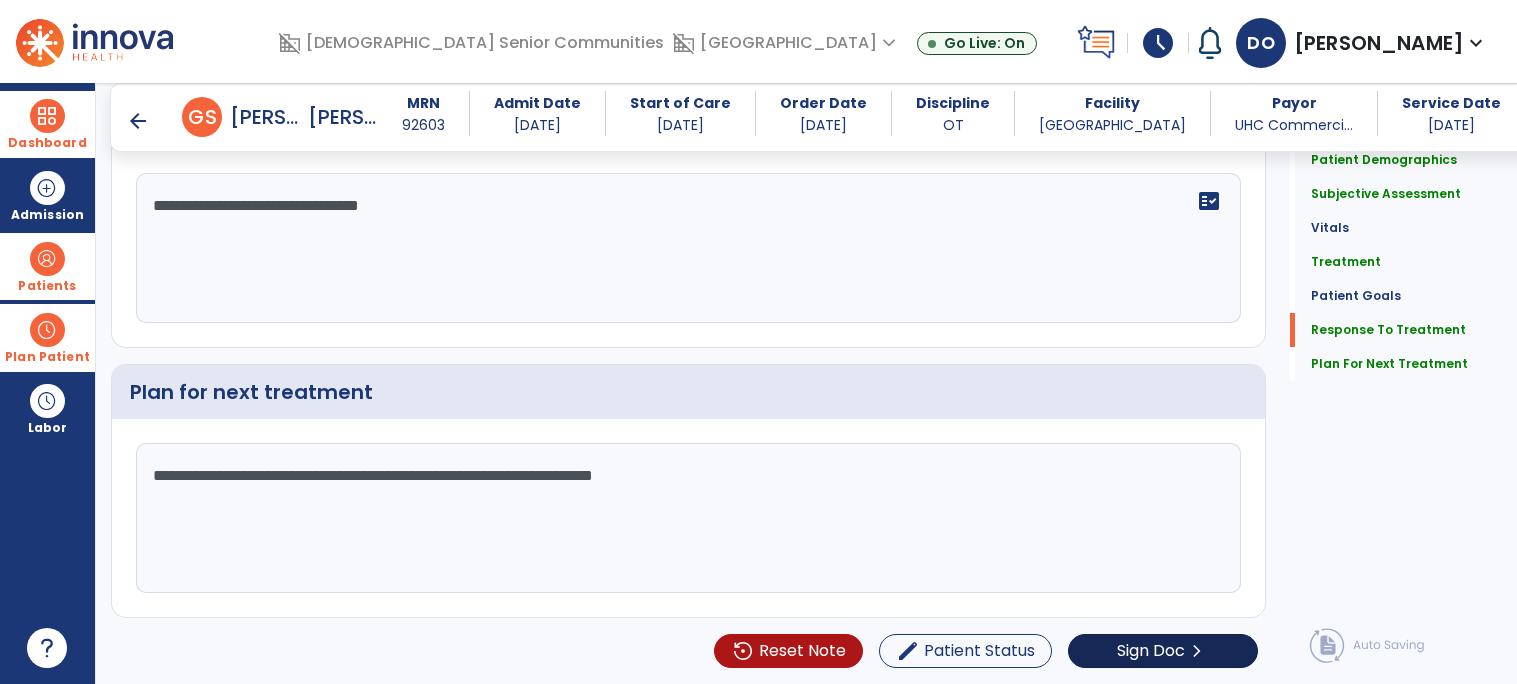 type on "**********" 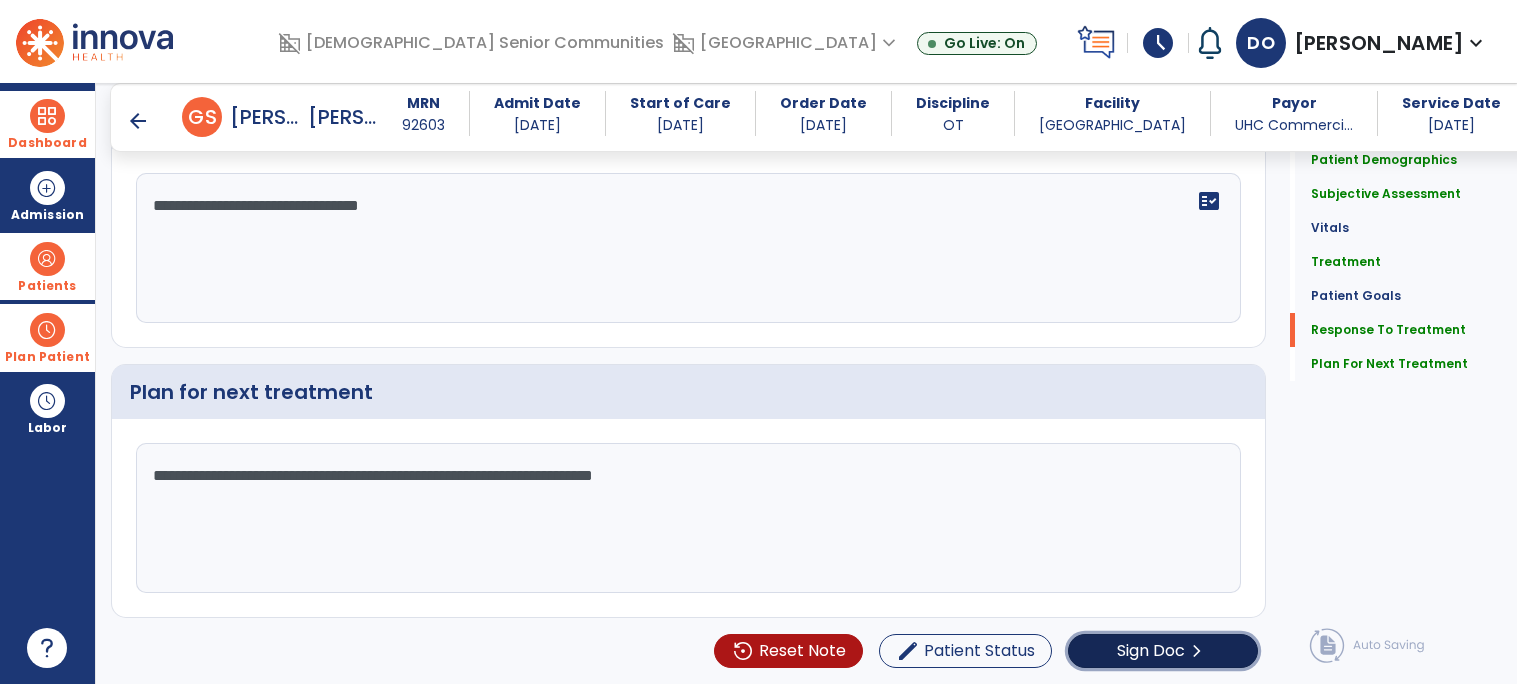 click on "chevron_right" 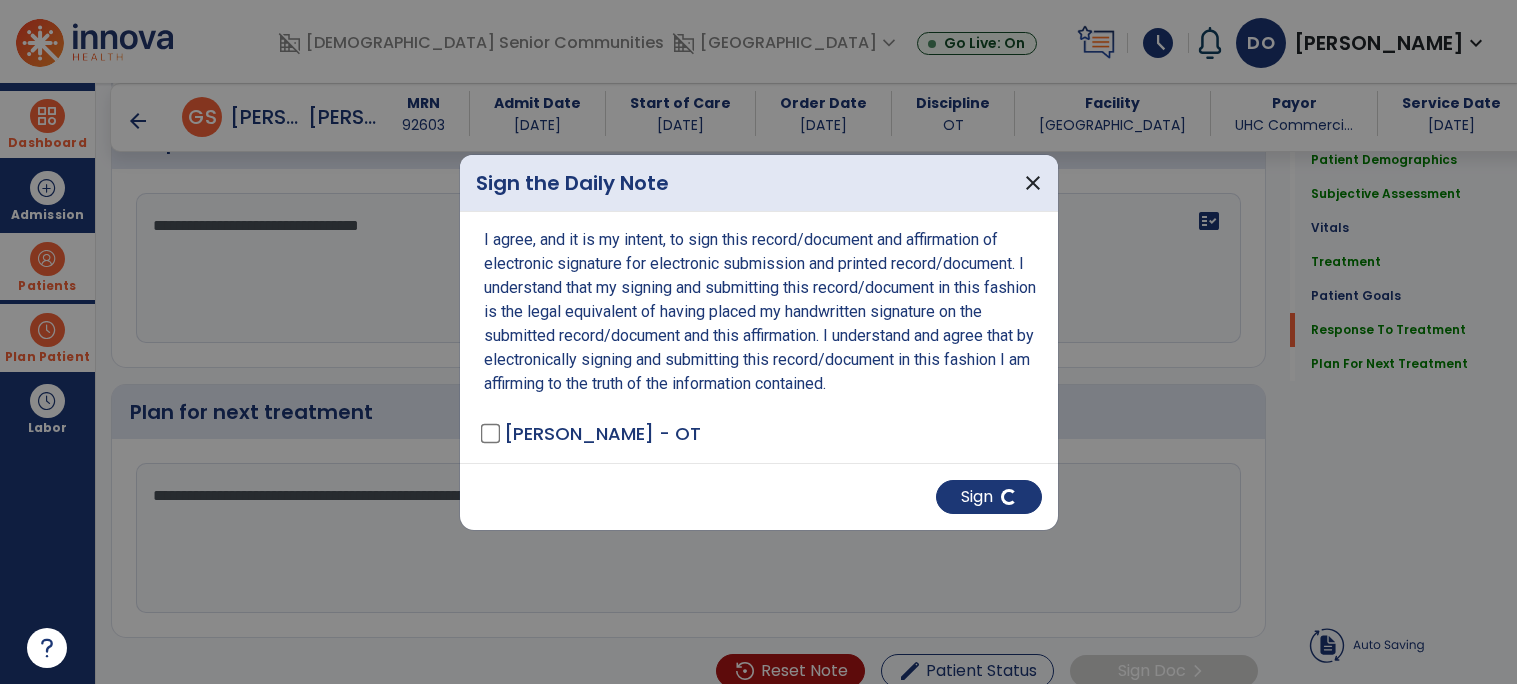 scroll, scrollTop: 2969, scrollLeft: 0, axis: vertical 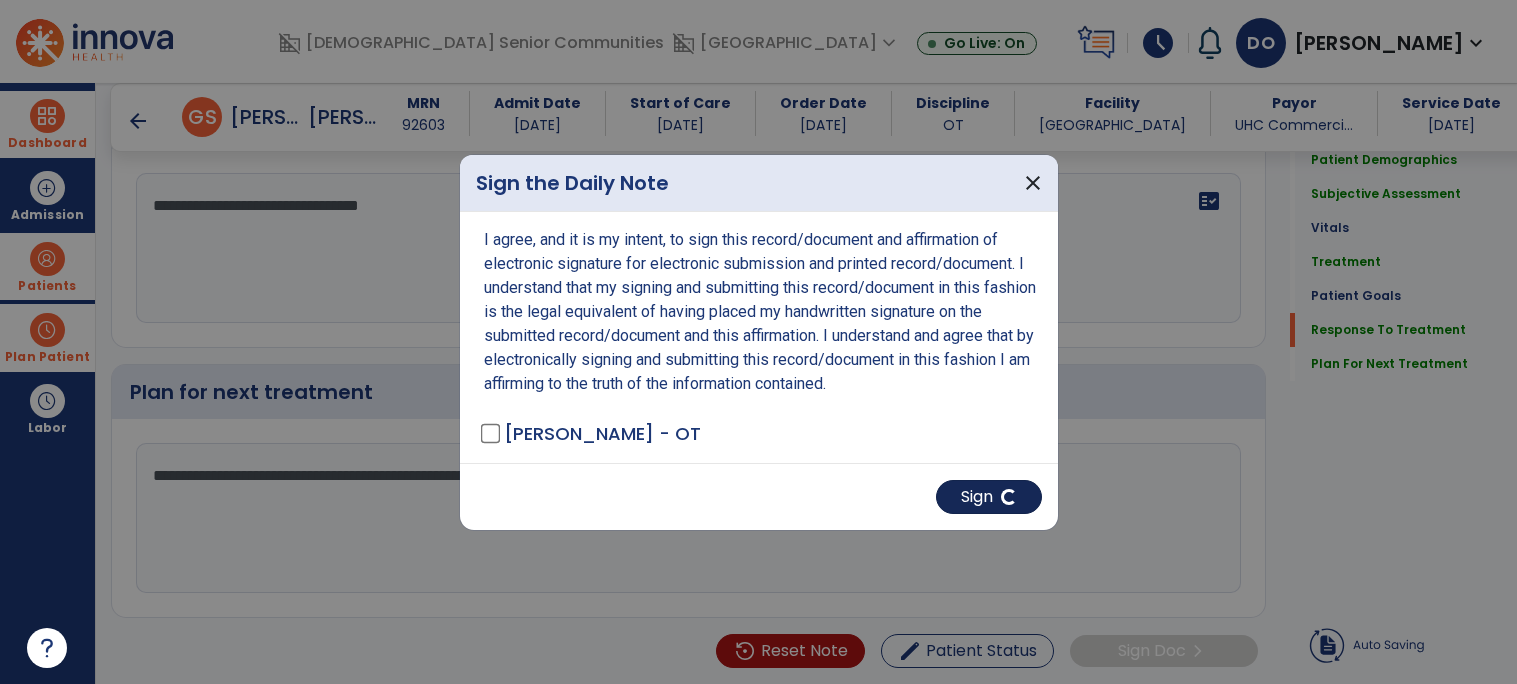 click on "Sign" at bounding box center (989, 497) 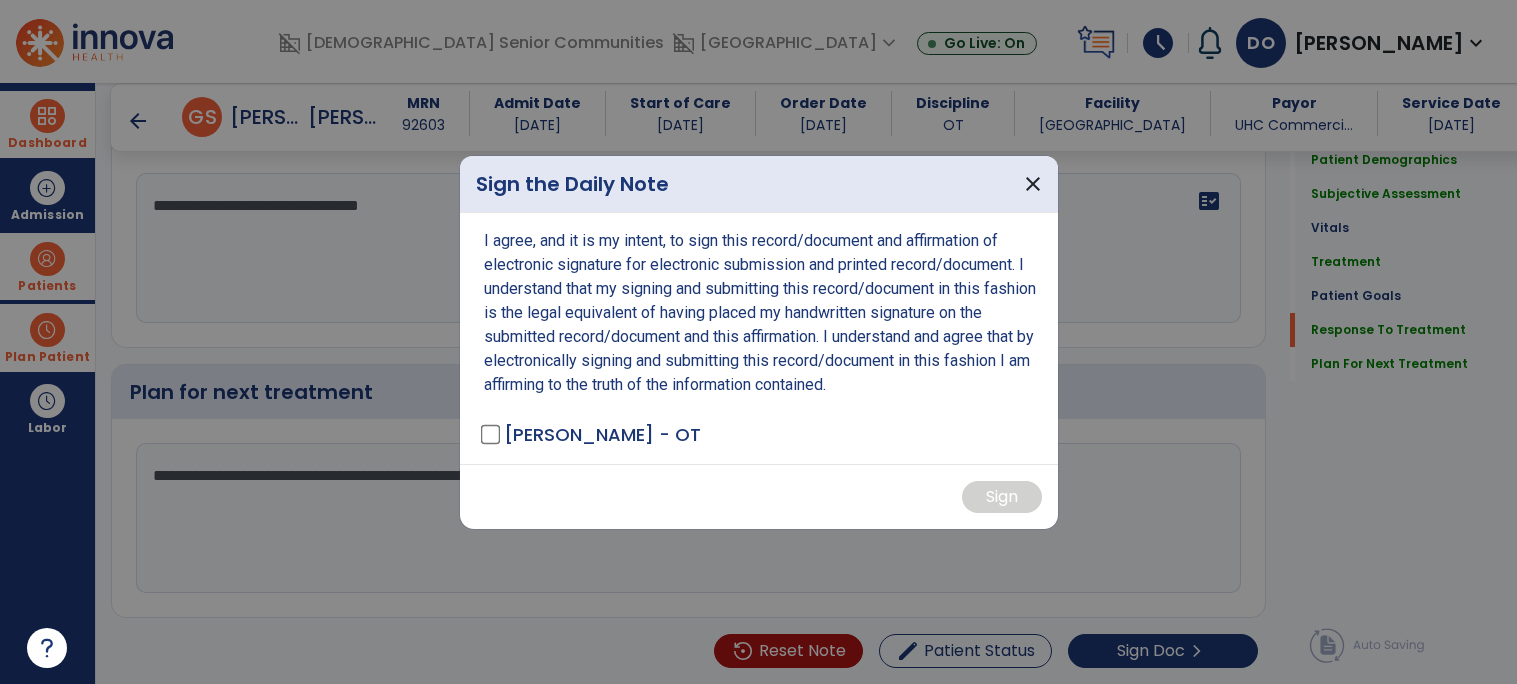 scroll, scrollTop: 2969, scrollLeft: 0, axis: vertical 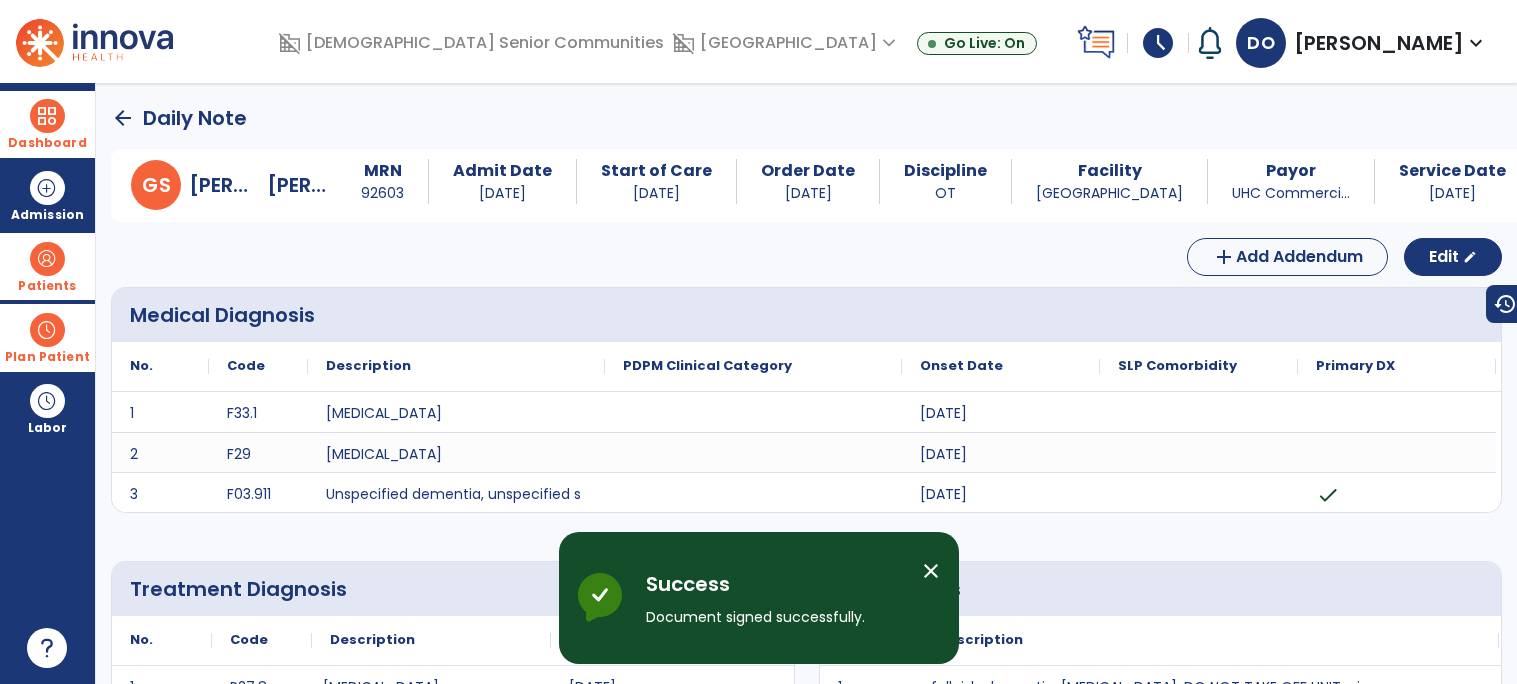 click on "arrow_back" 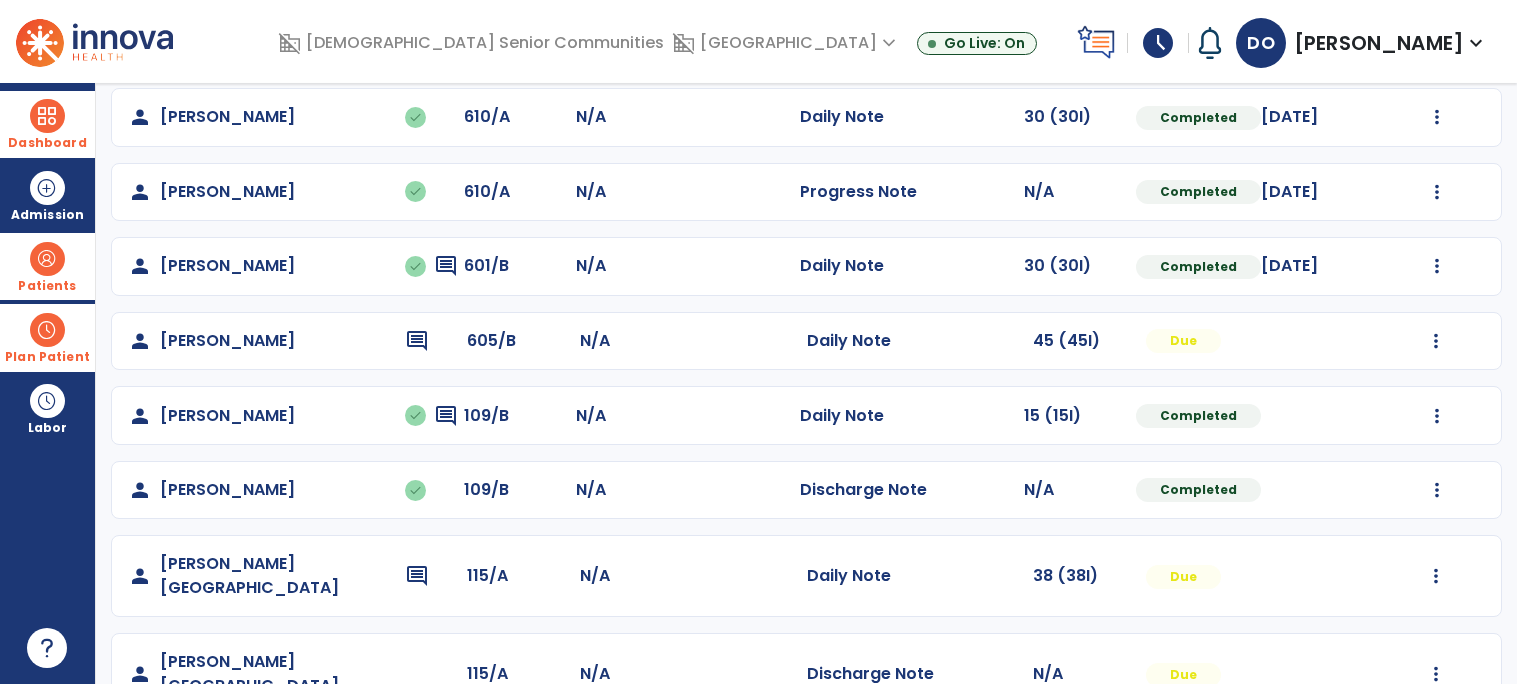 scroll, scrollTop: 1141, scrollLeft: 0, axis: vertical 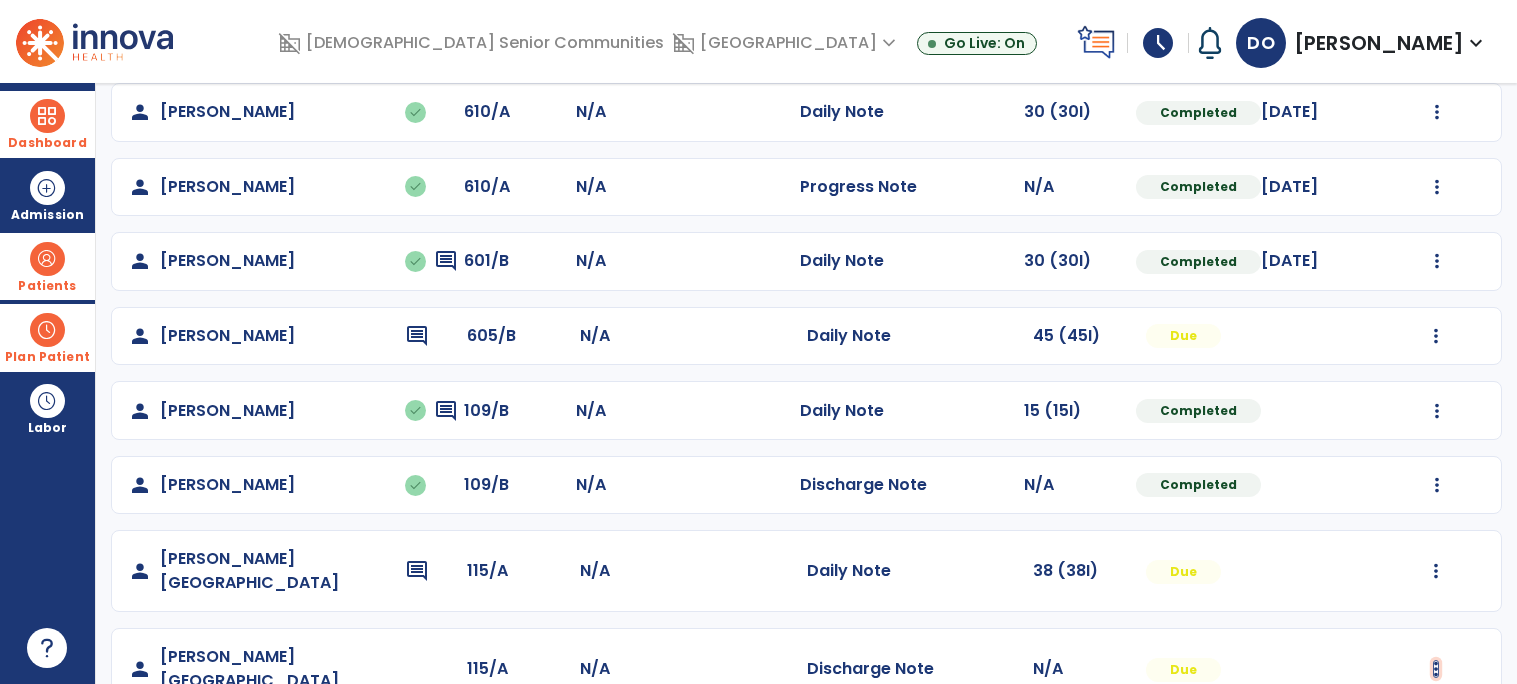 click at bounding box center [1436, -708] 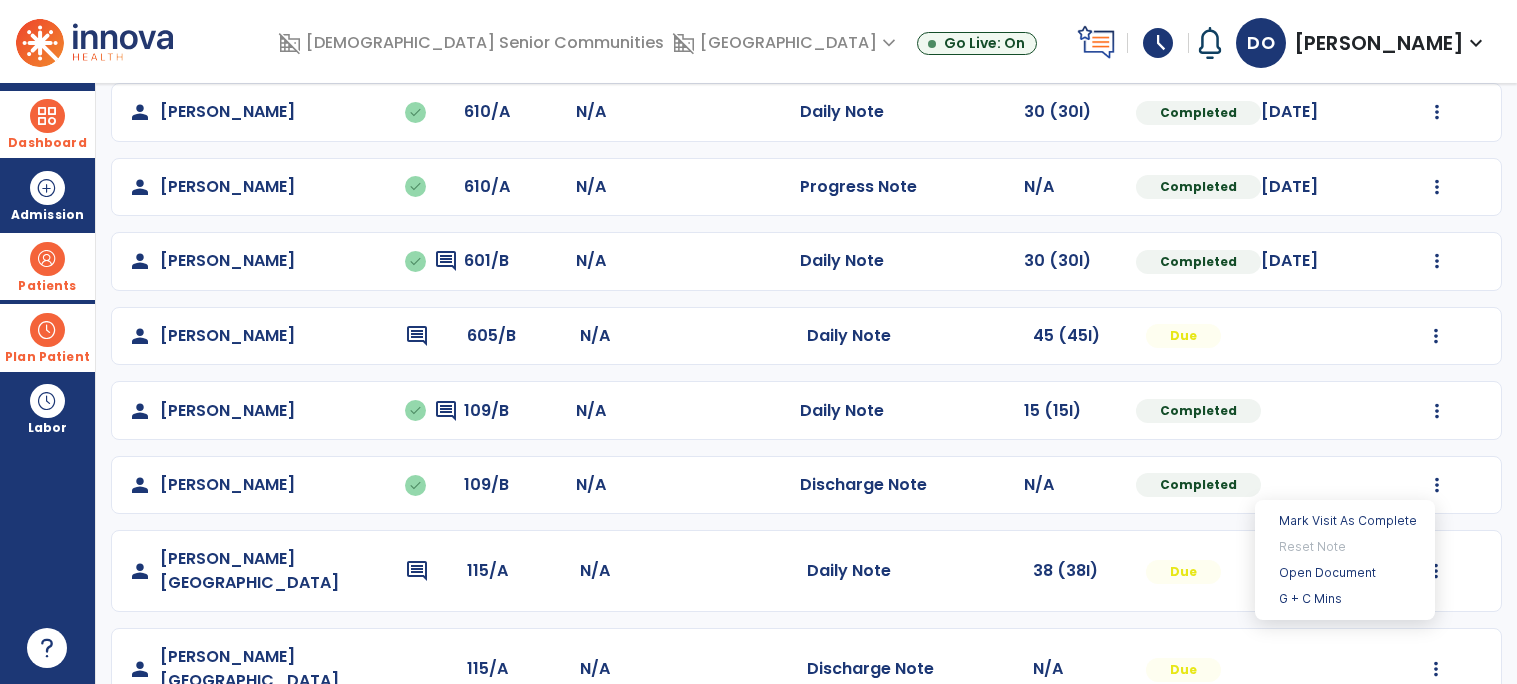 click on "**********" at bounding box center (806, 383) 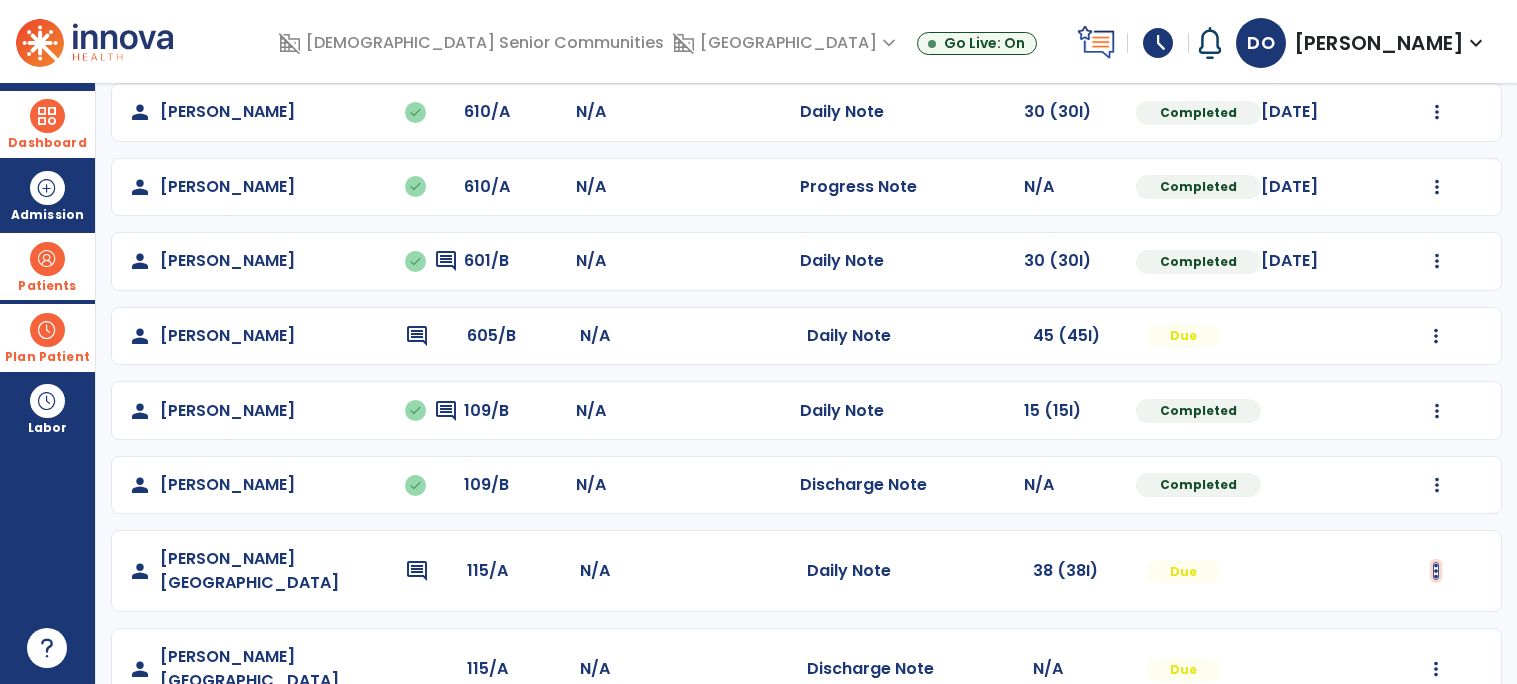 click at bounding box center [1436, -708] 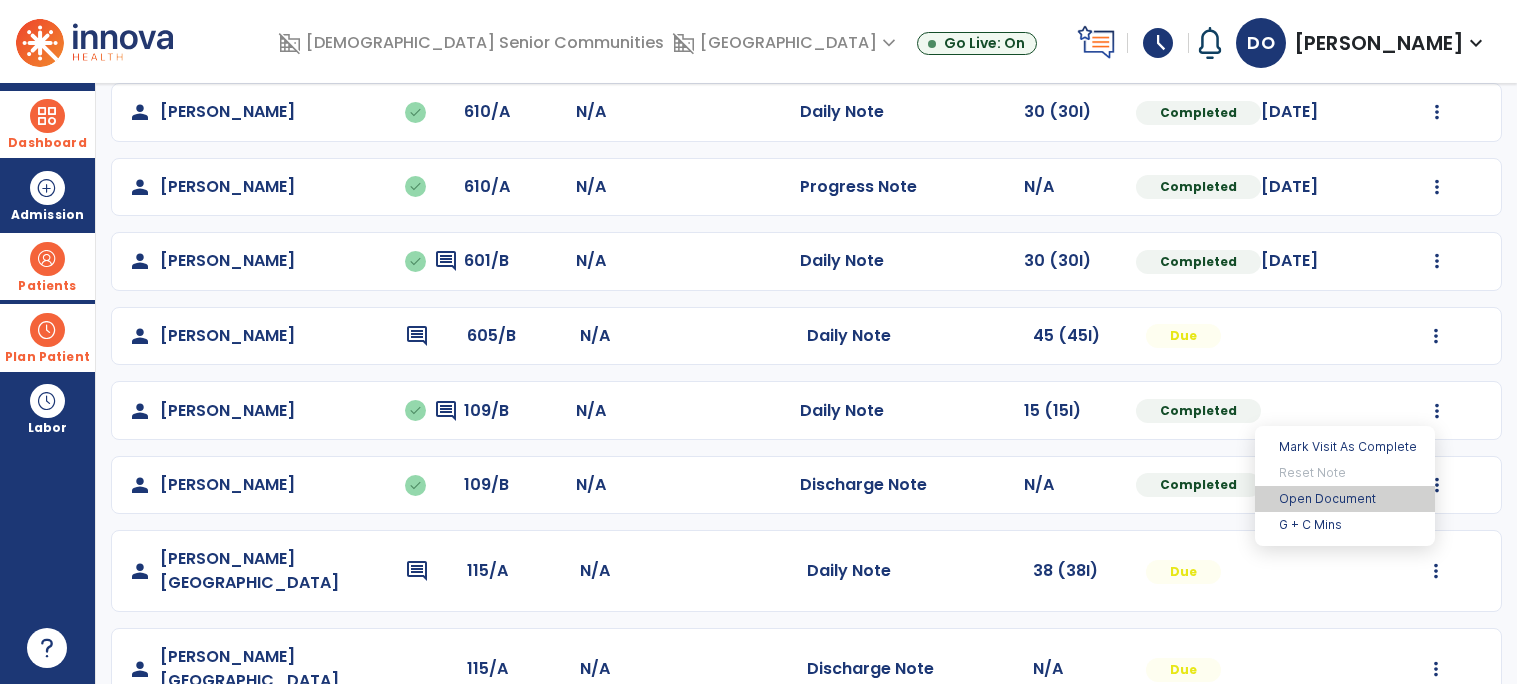 click on "Open Document" at bounding box center [1345, 499] 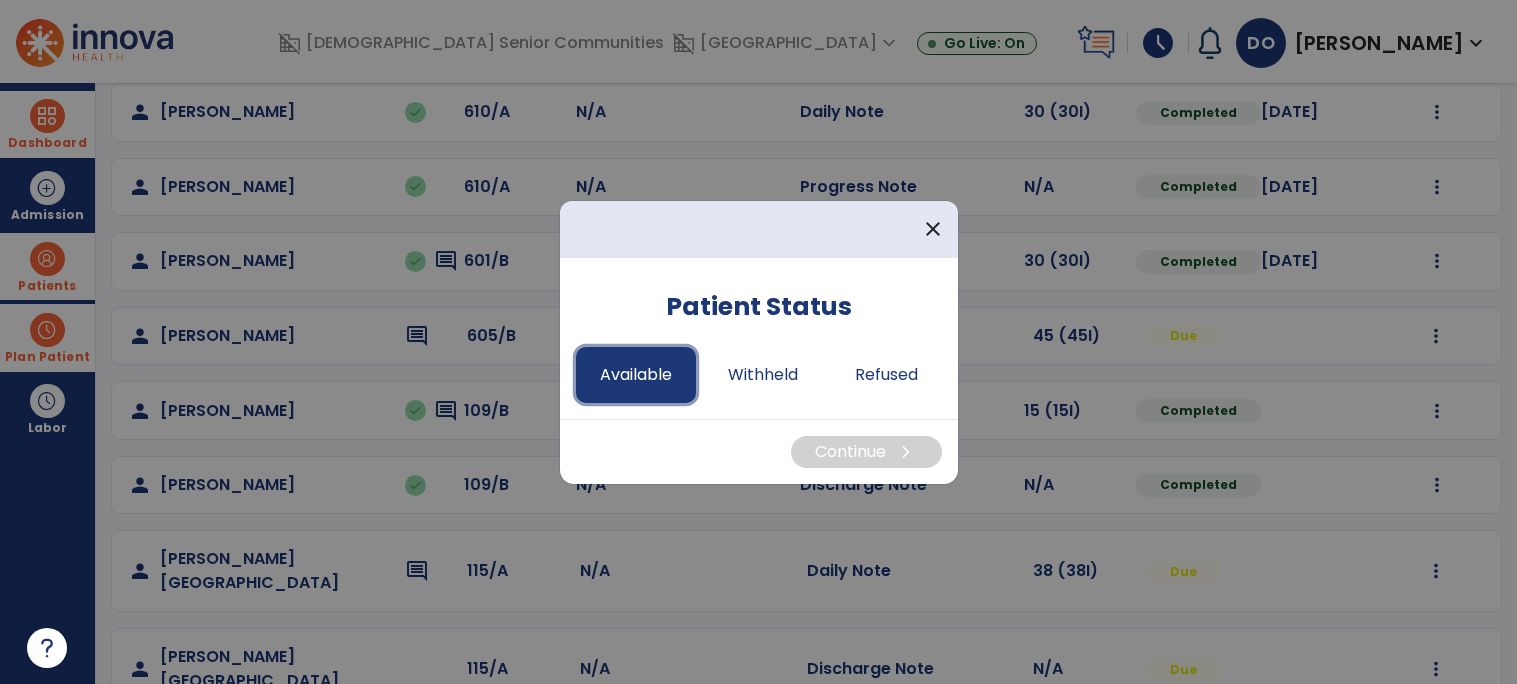 click on "Available" at bounding box center (636, 375) 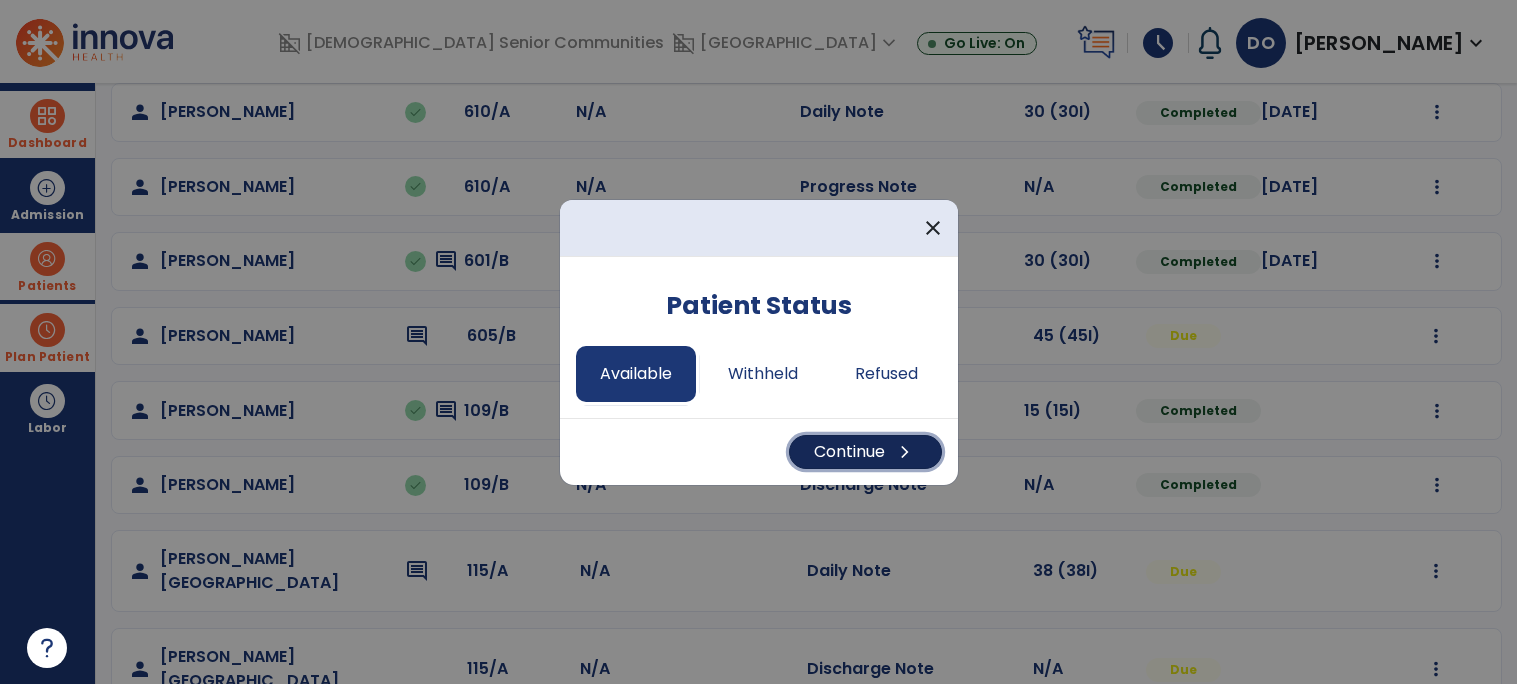 click on "Continue   chevron_right" at bounding box center (865, 452) 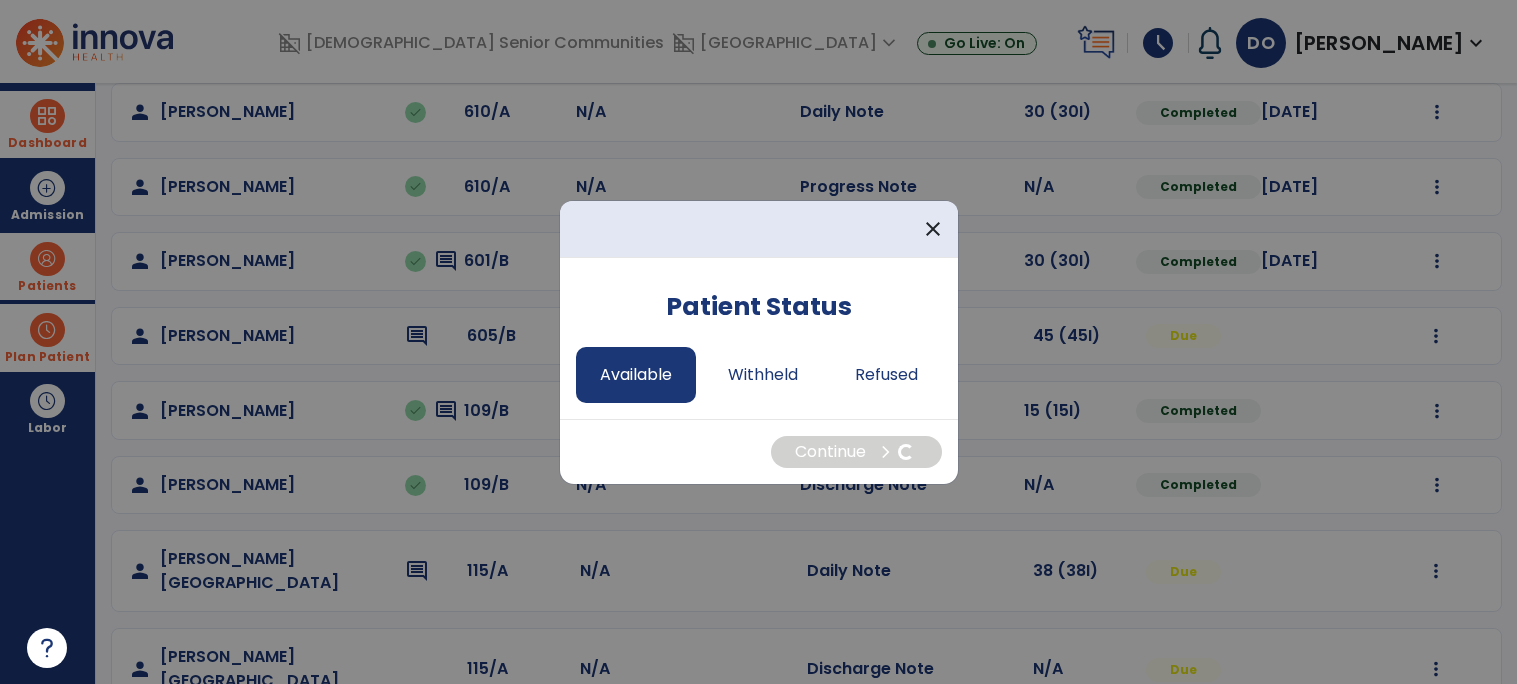select on "*" 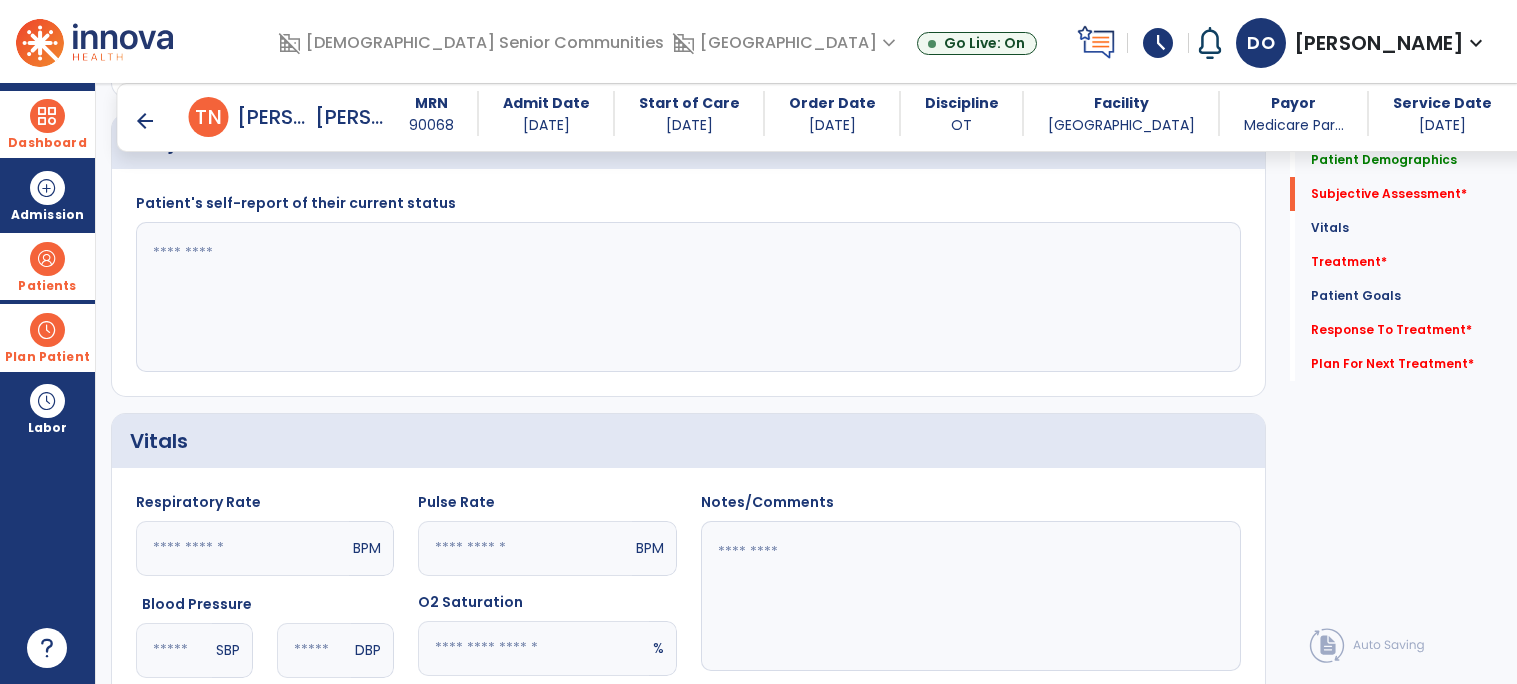 scroll, scrollTop: 445, scrollLeft: 0, axis: vertical 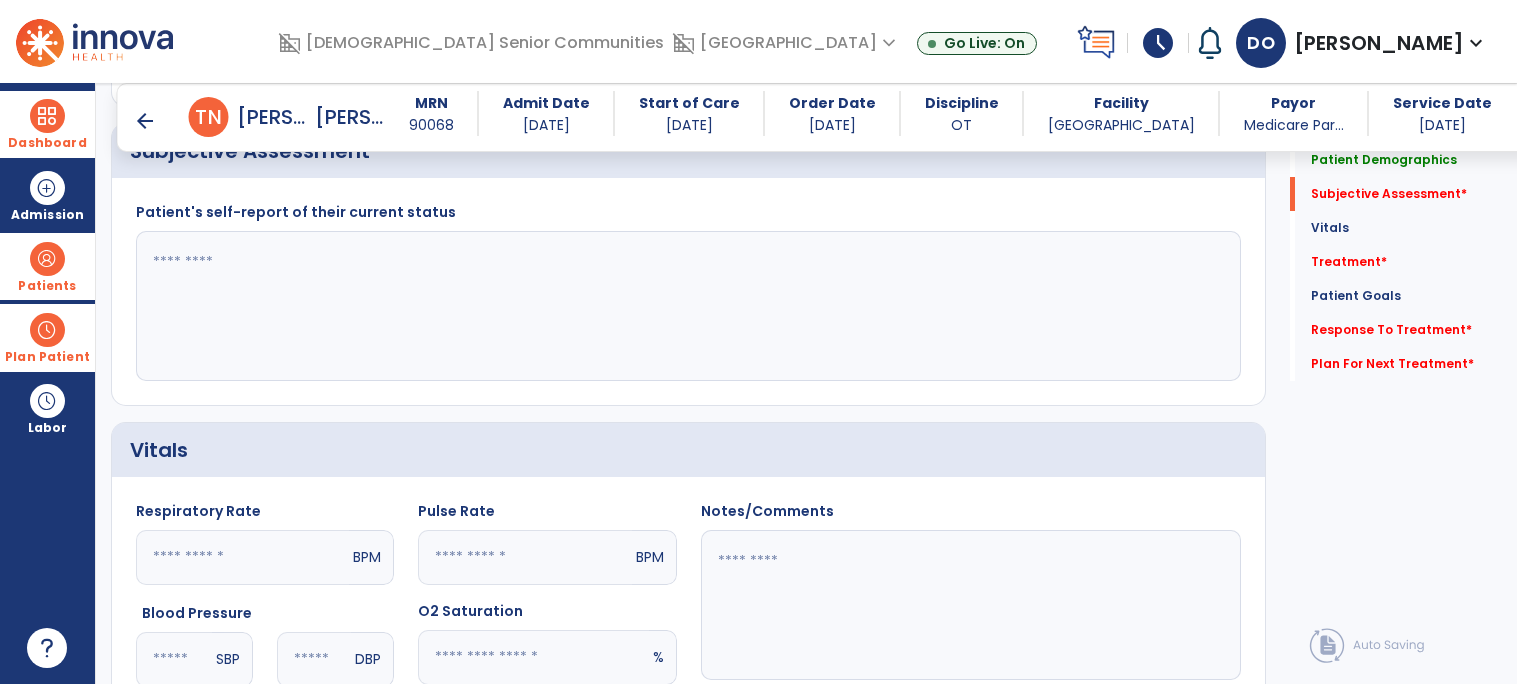 click 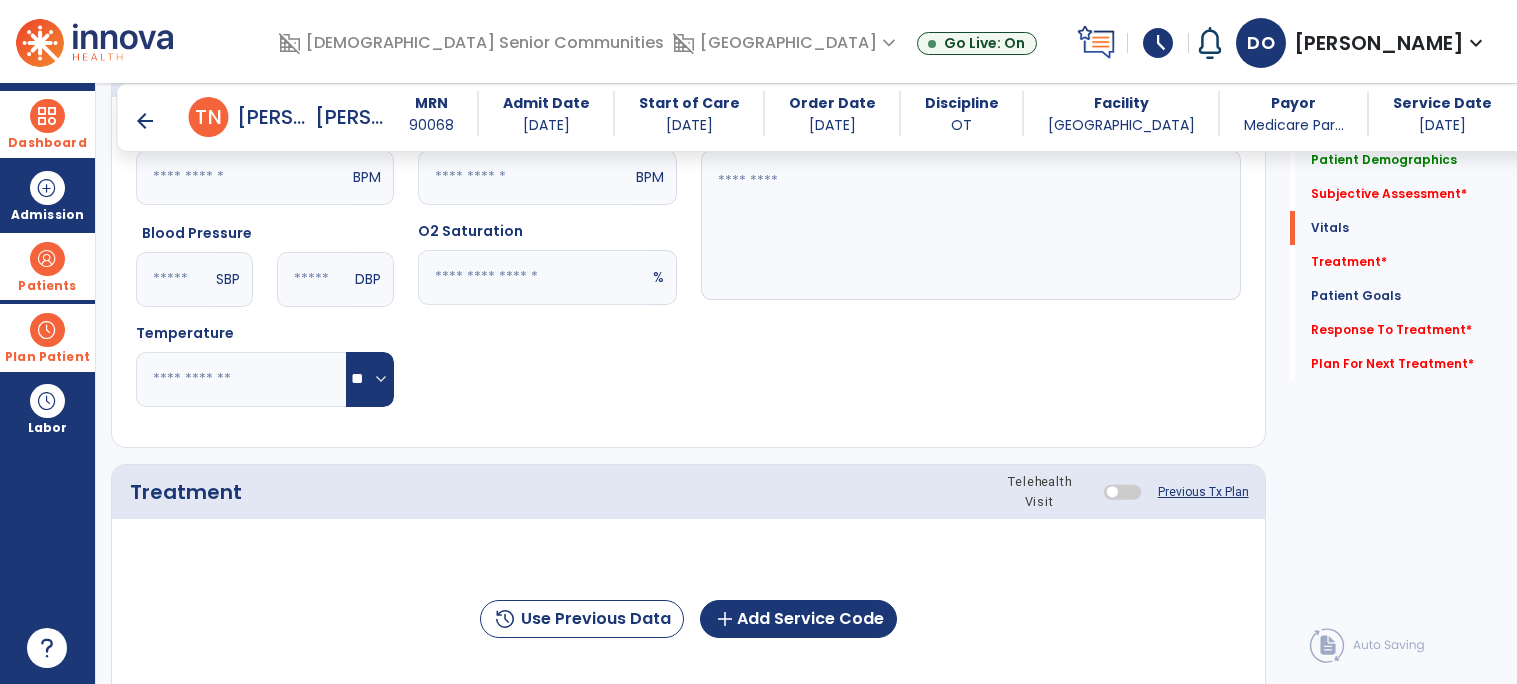 scroll, scrollTop: 873, scrollLeft: 0, axis: vertical 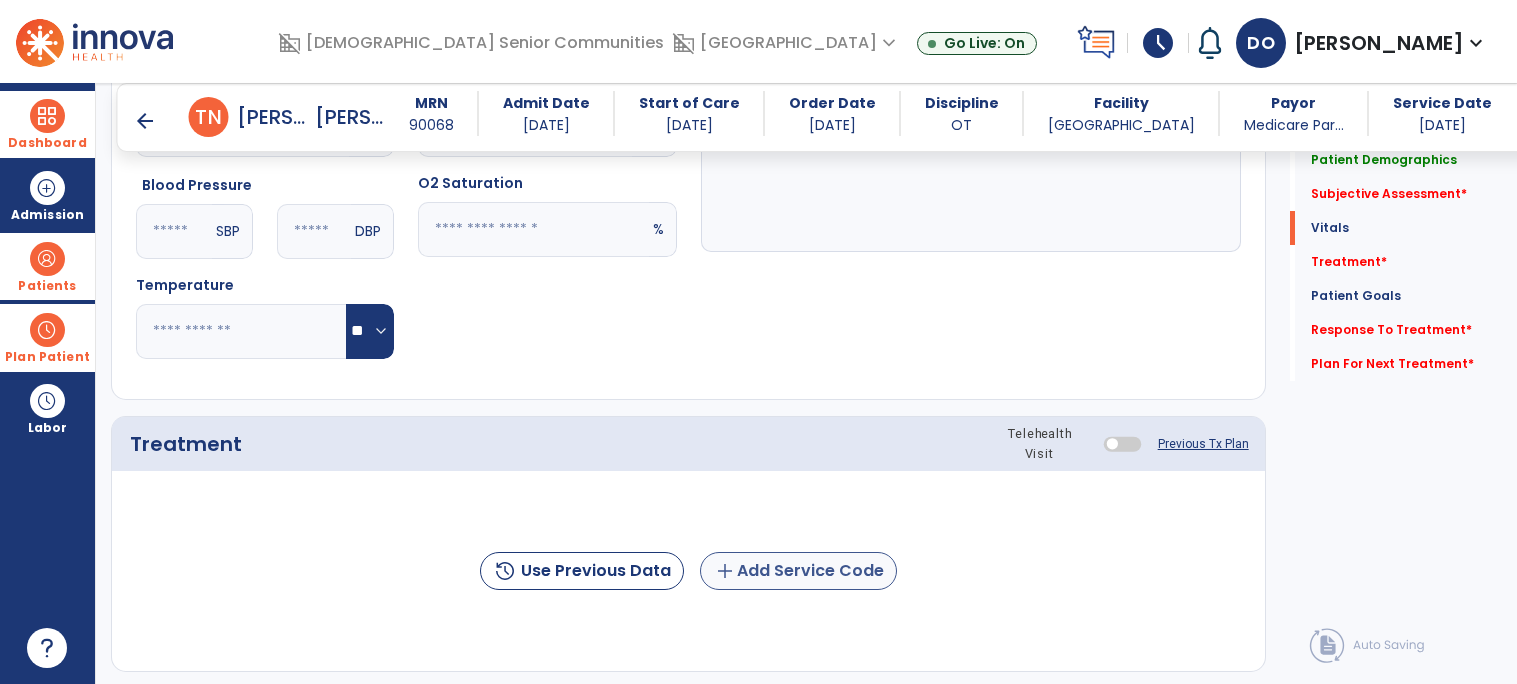 type on "**********" 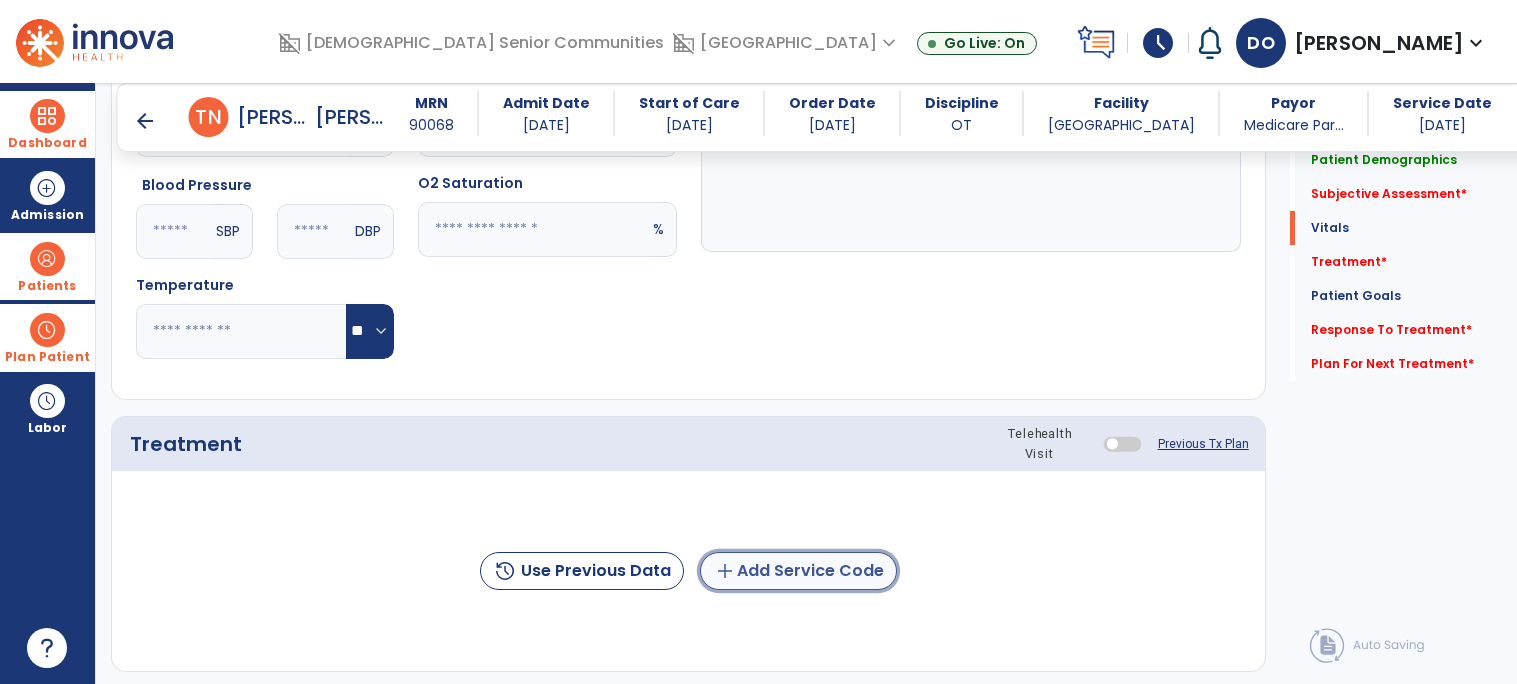 click on "add  Add Service Code" 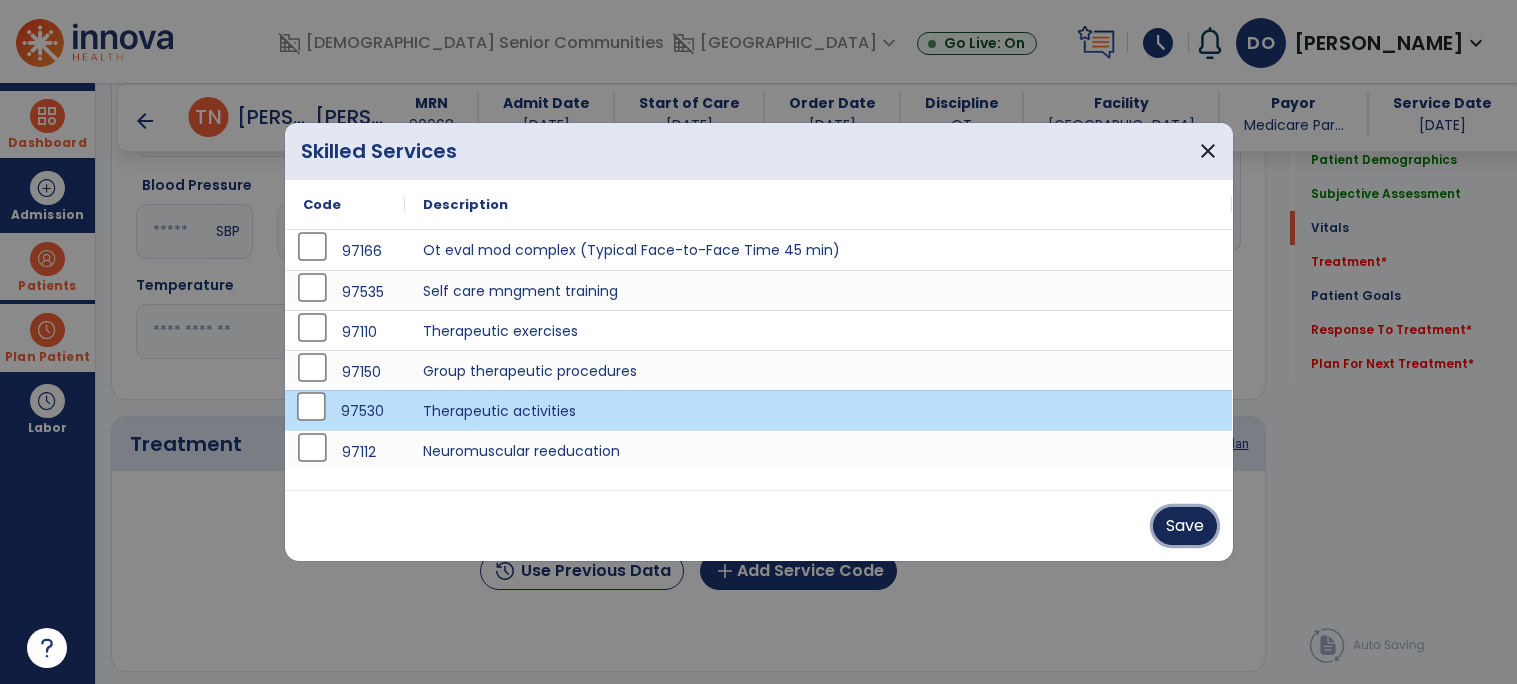 click on "Save" at bounding box center [1185, 526] 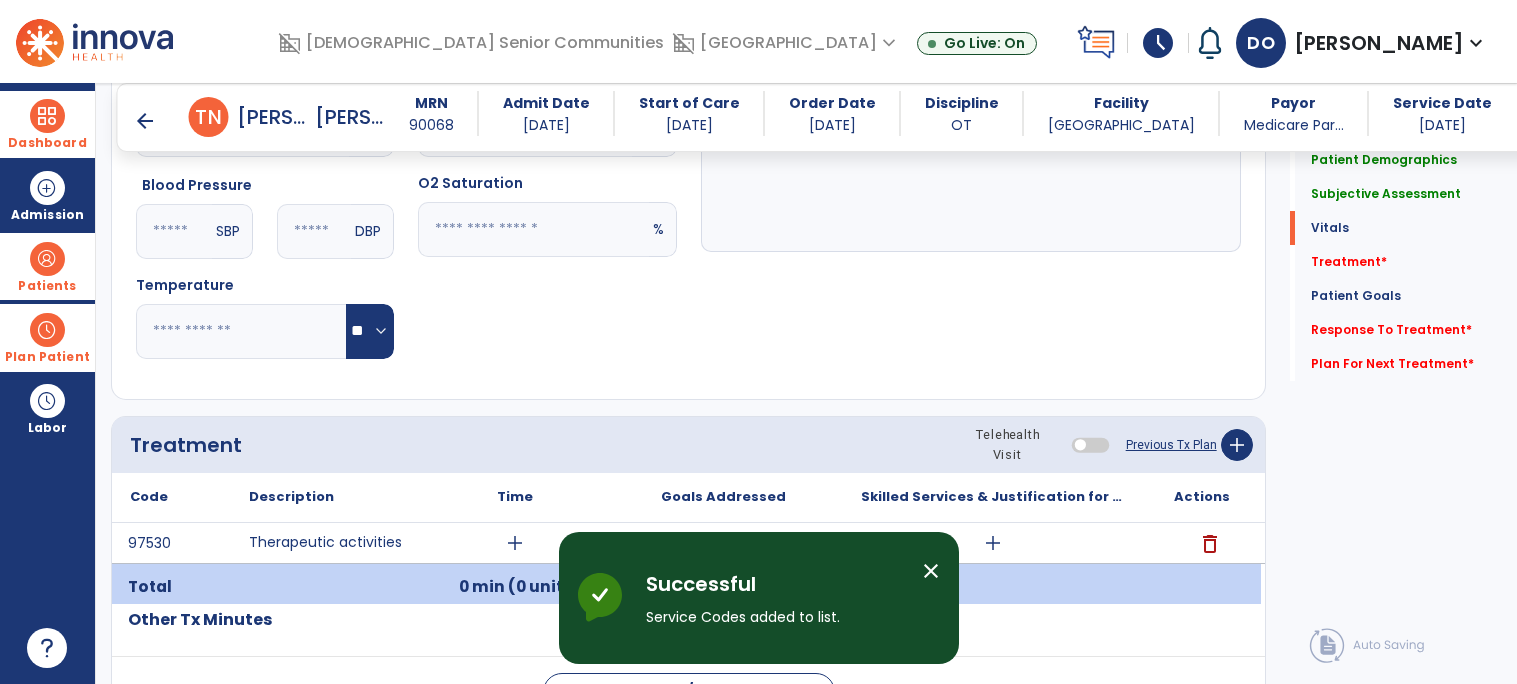 scroll, scrollTop: 1062, scrollLeft: 0, axis: vertical 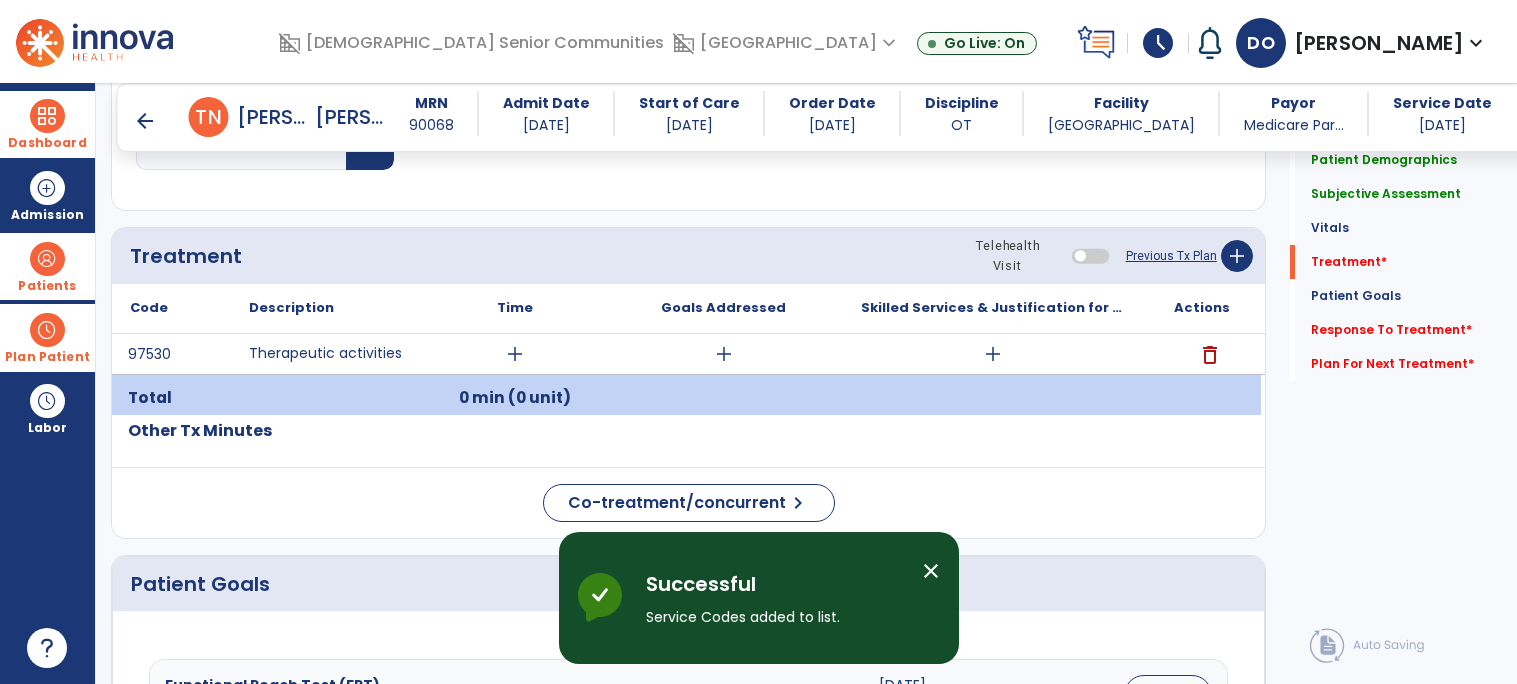 click on "add" at bounding box center (515, 354) 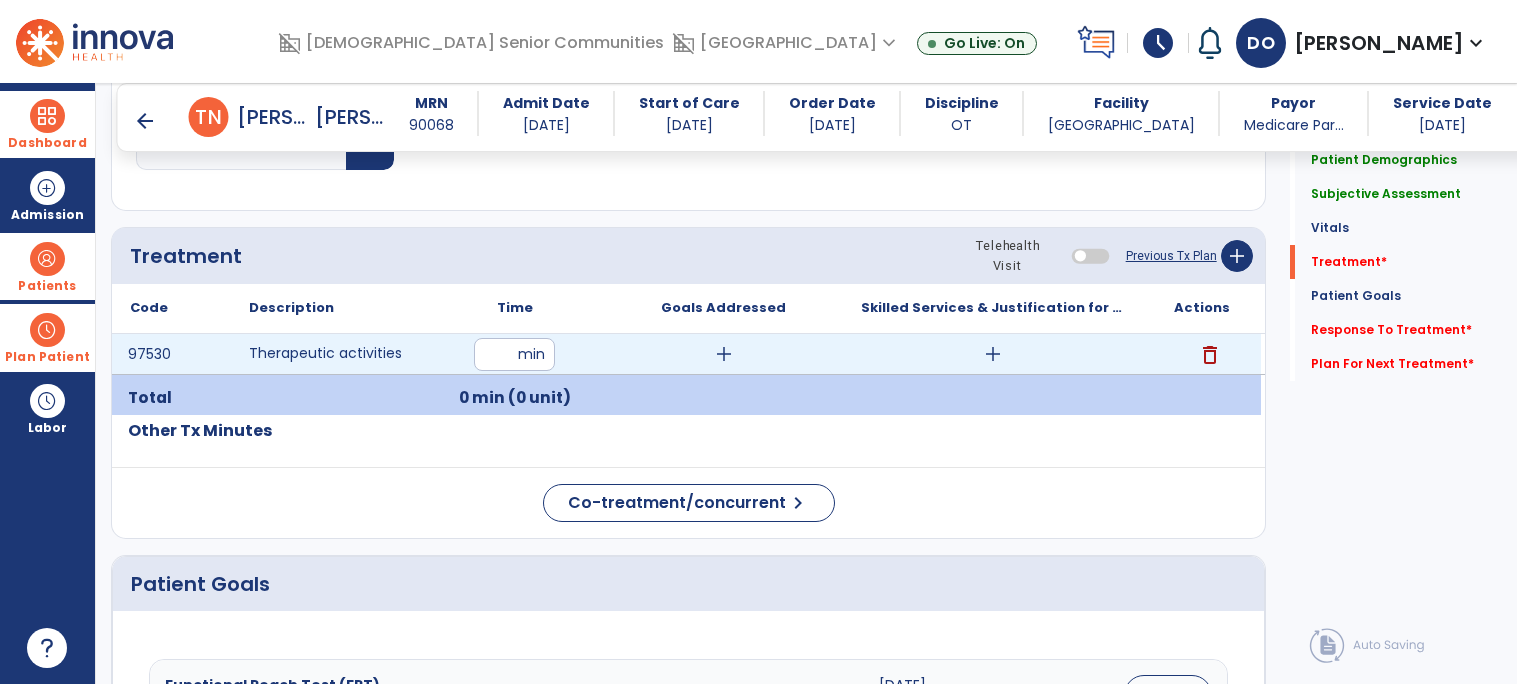 type on "**" 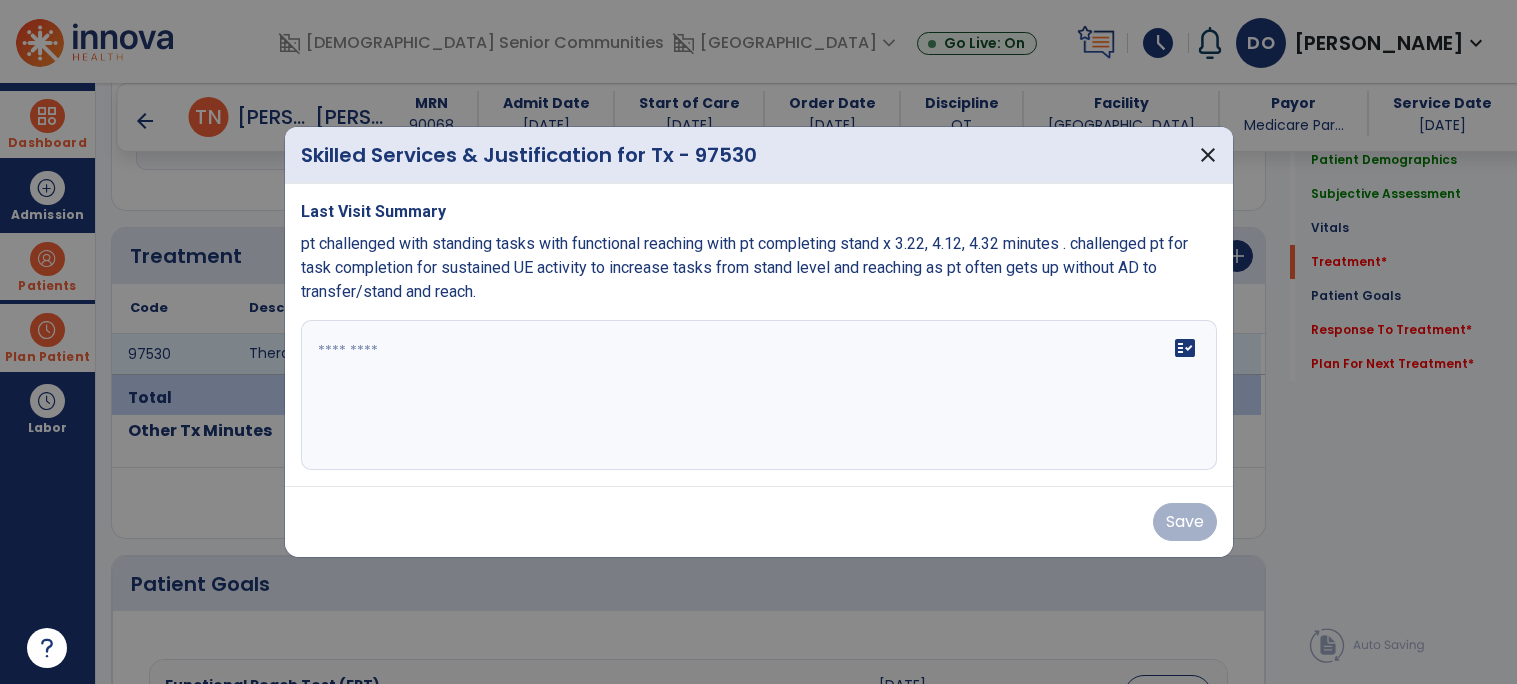click on "fact_check" at bounding box center (759, 395) 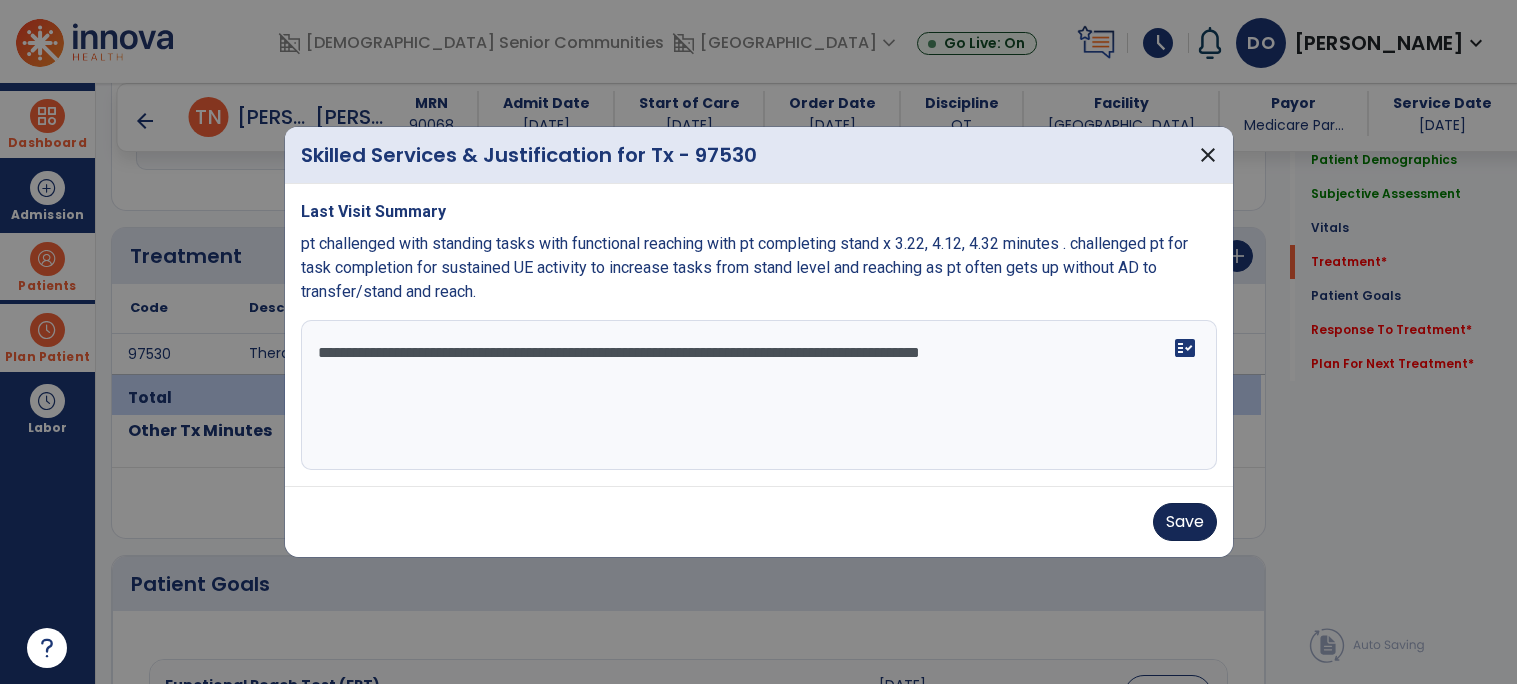 type on "**********" 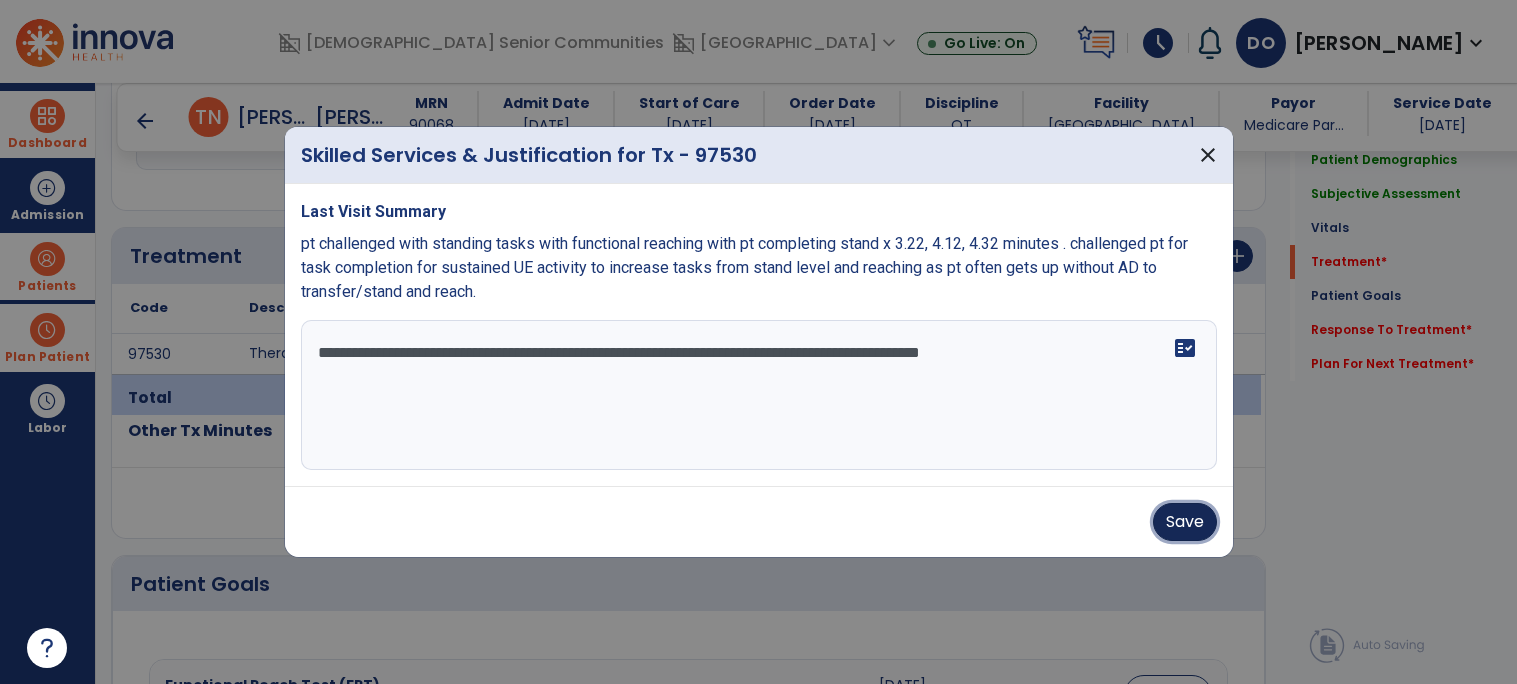 click on "Save" at bounding box center (1185, 522) 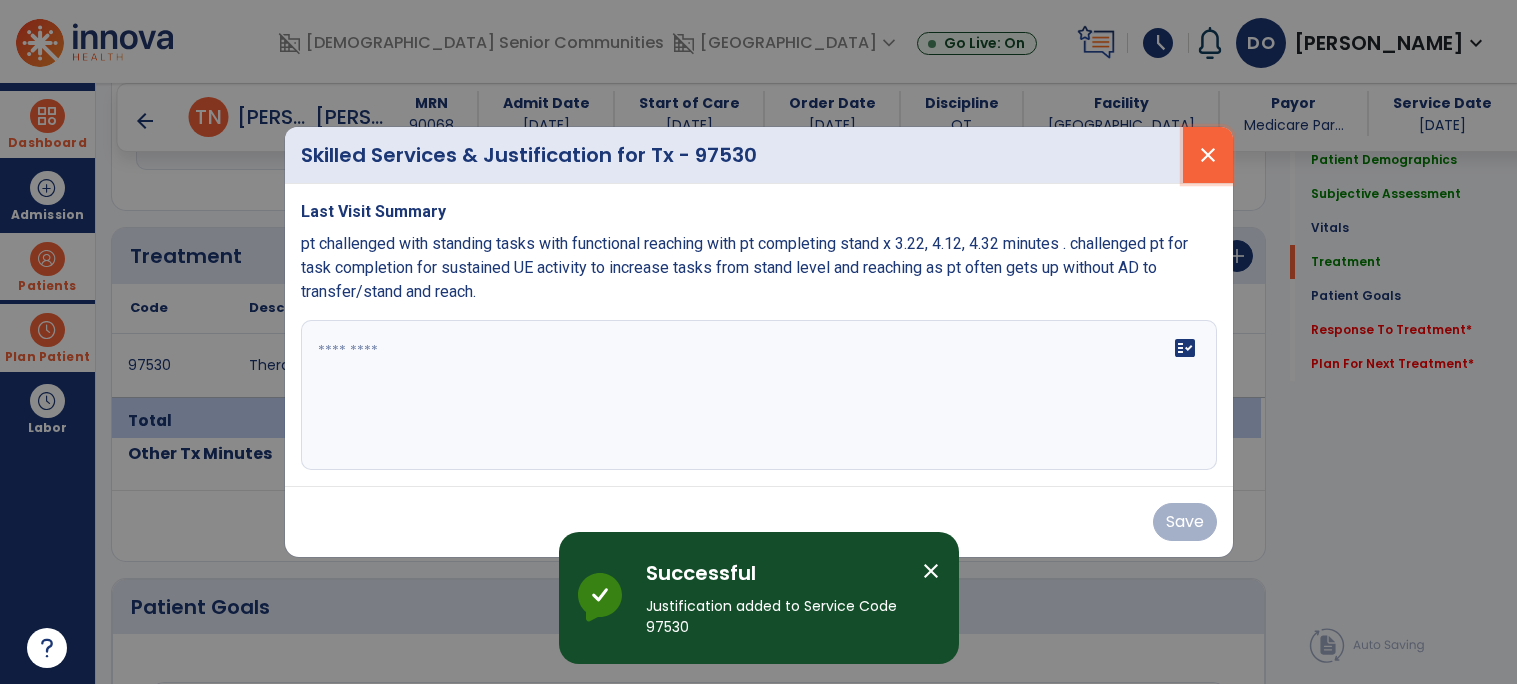 click on "close" at bounding box center [1208, 155] 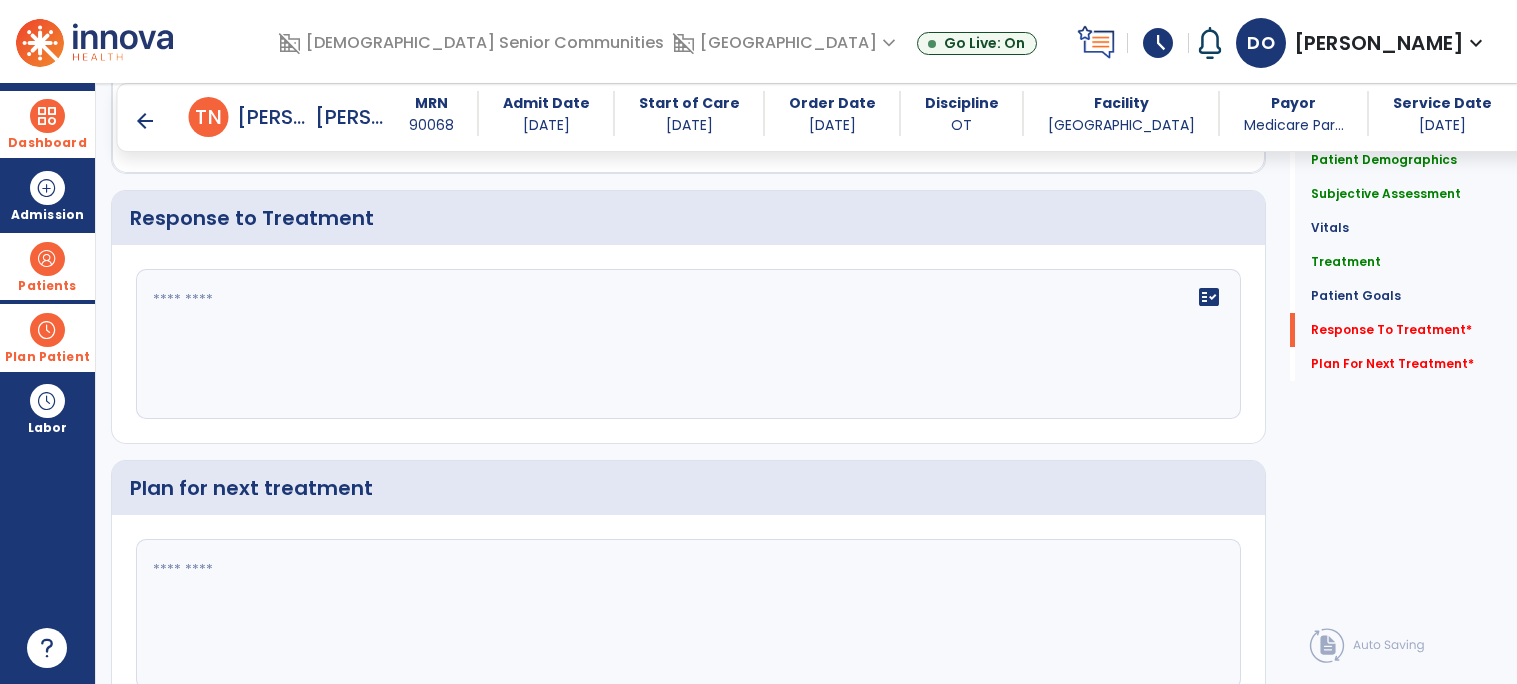 scroll, scrollTop: 2556, scrollLeft: 0, axis: vertical 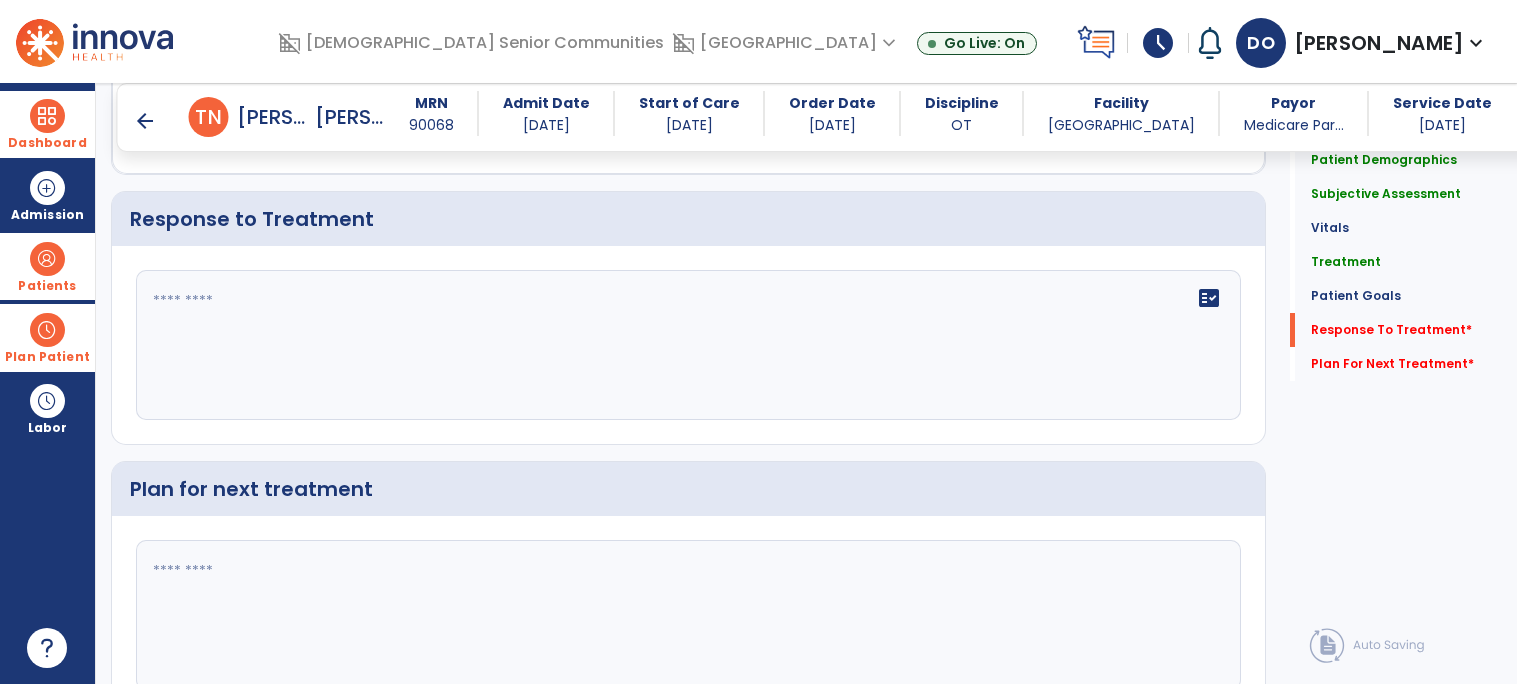 click 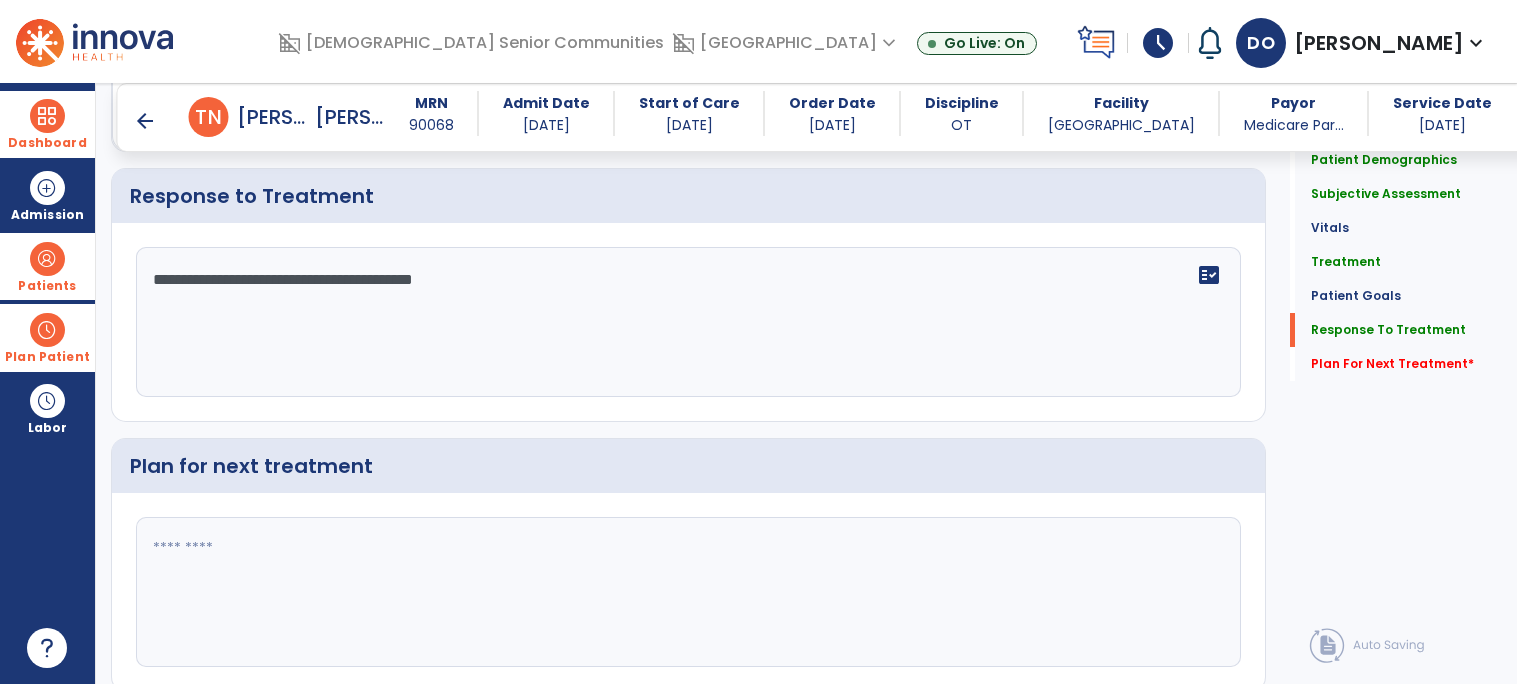 scroll, scrollTop: 2533, scrollLeft: 0, axis: vertical 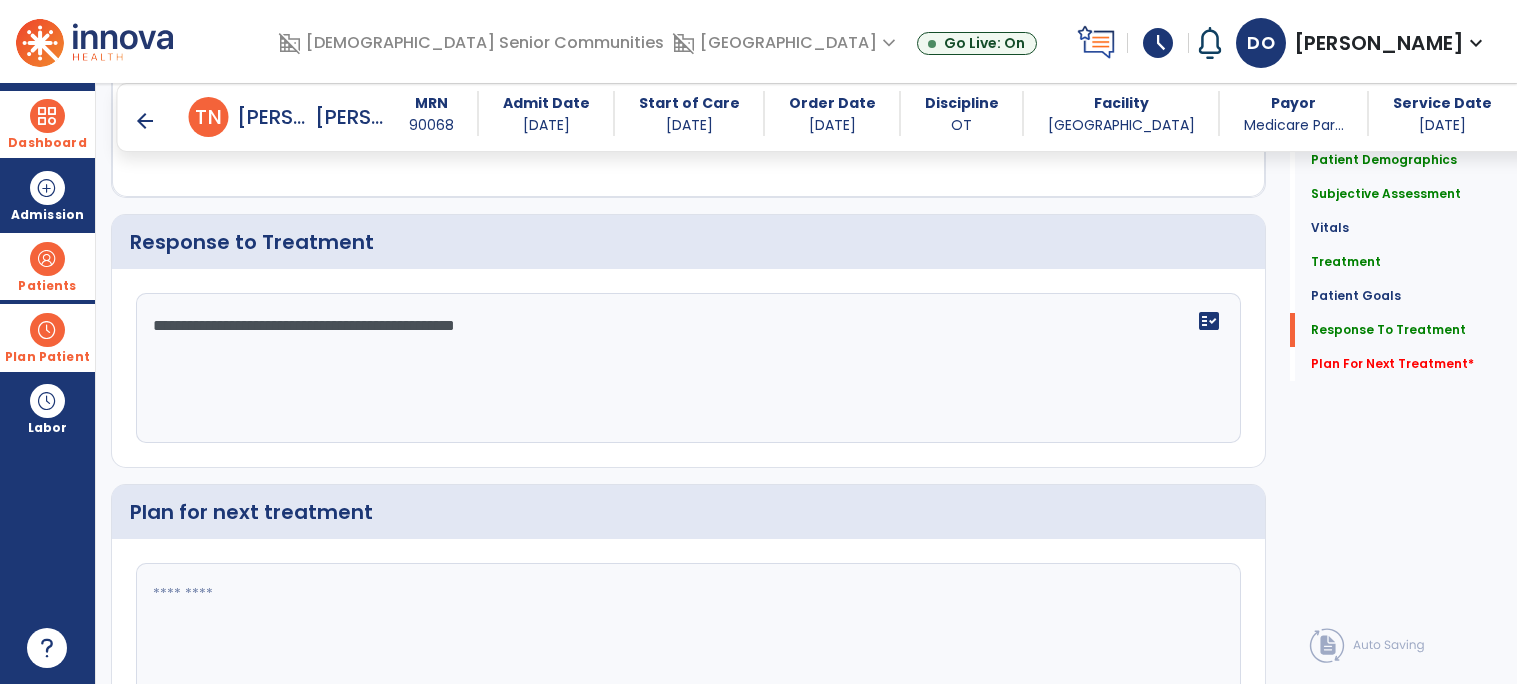 type on "**********" 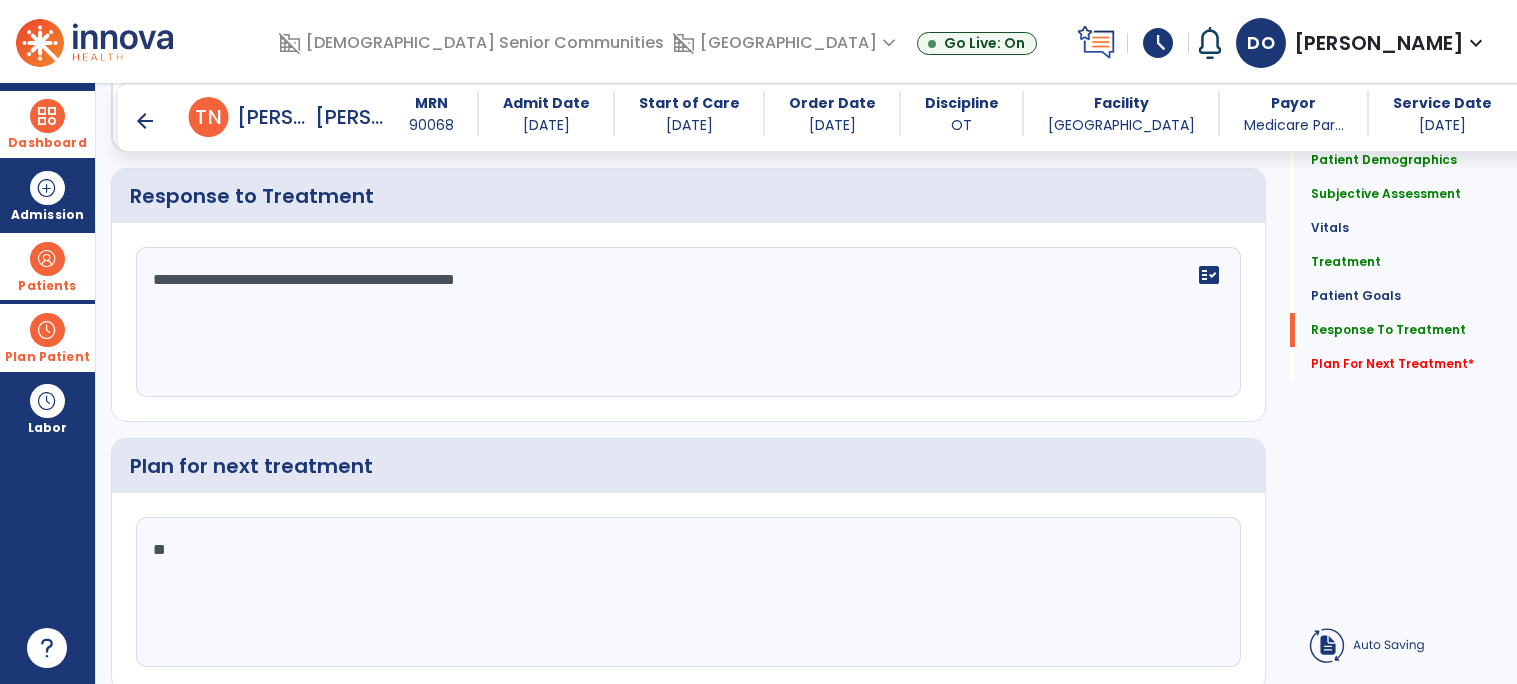type on "**" 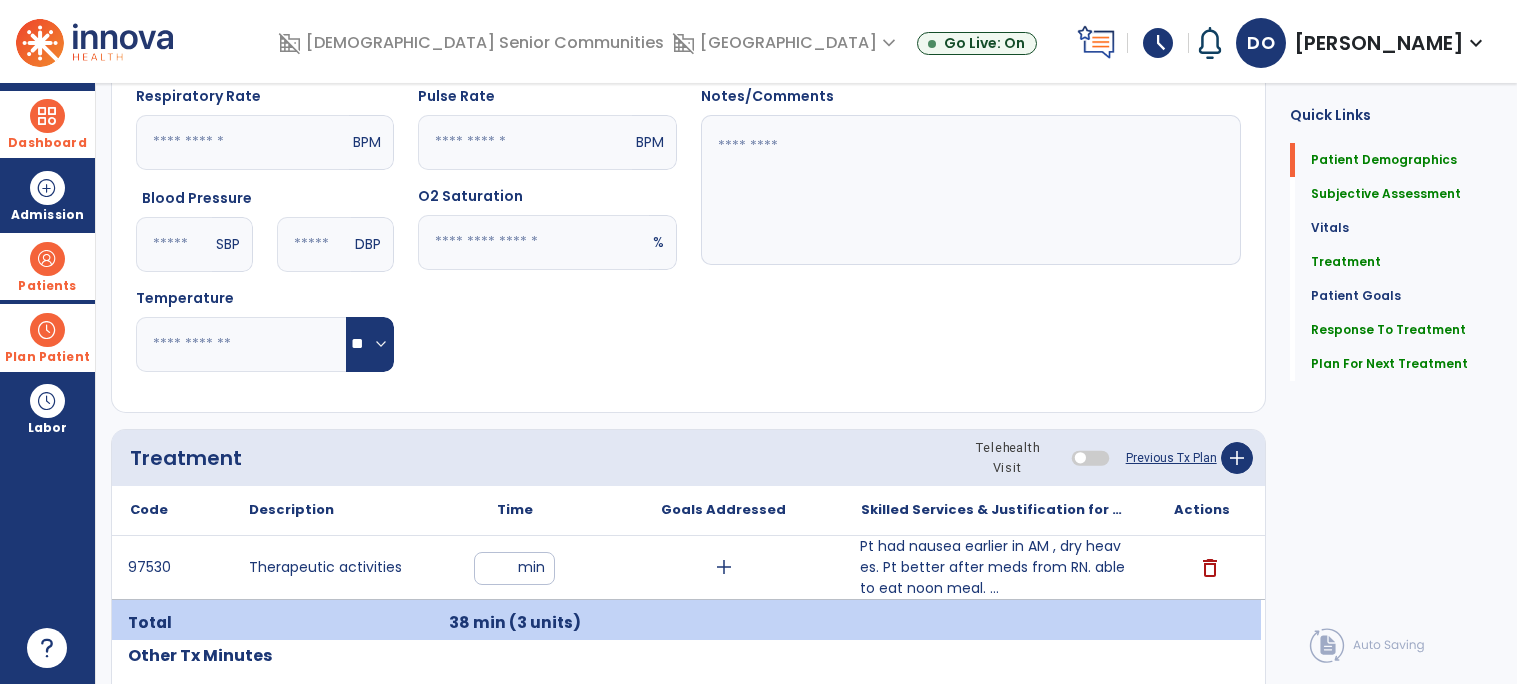 scroll, scrollTop: 0, scrollLeft: 0, axis: both 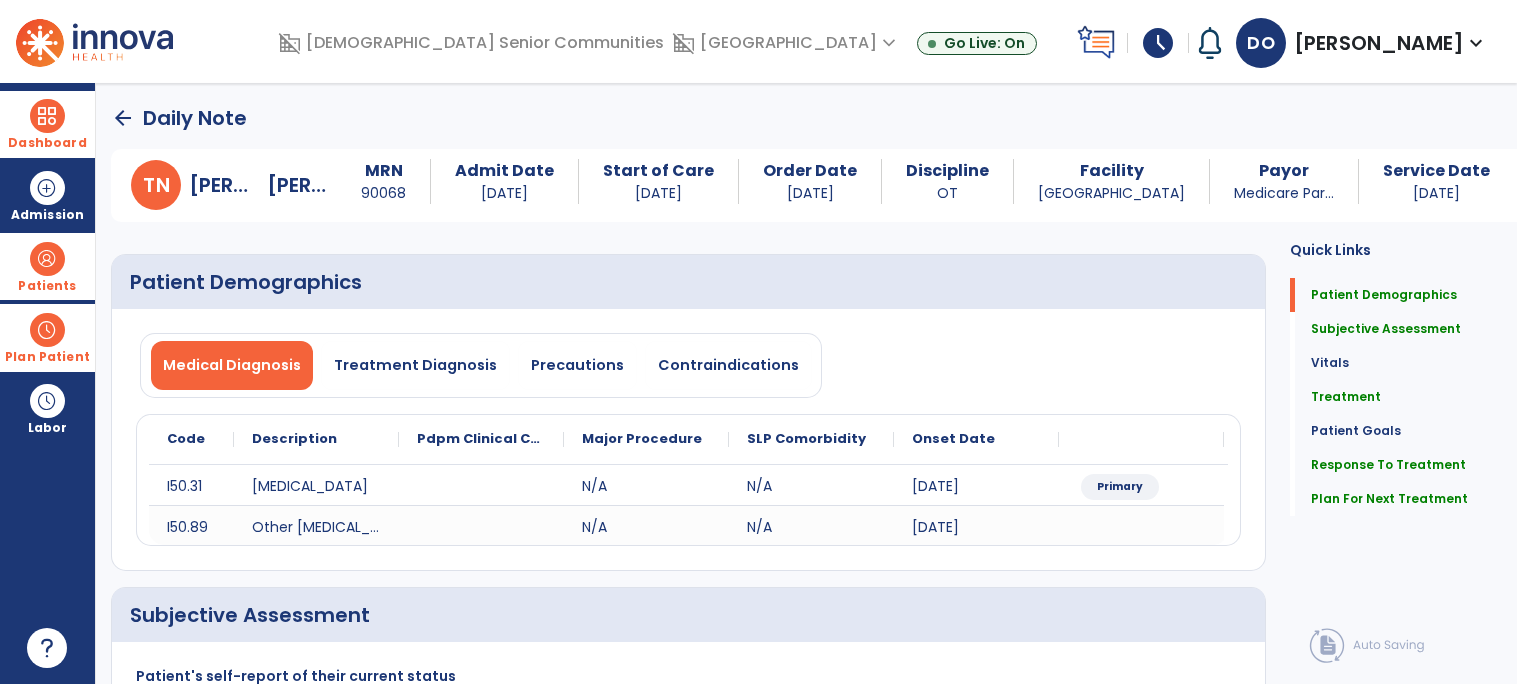 click on "arrow_back" 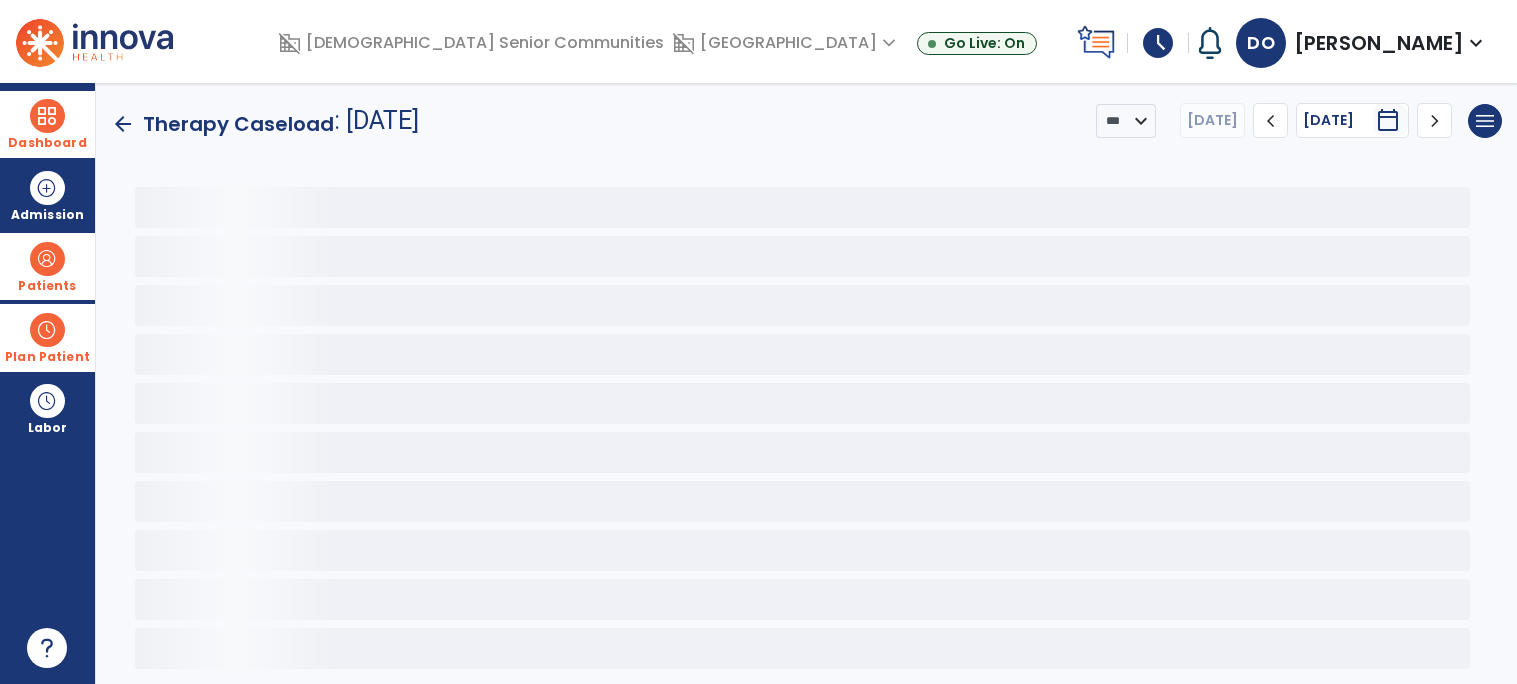 click on "arrow_back" 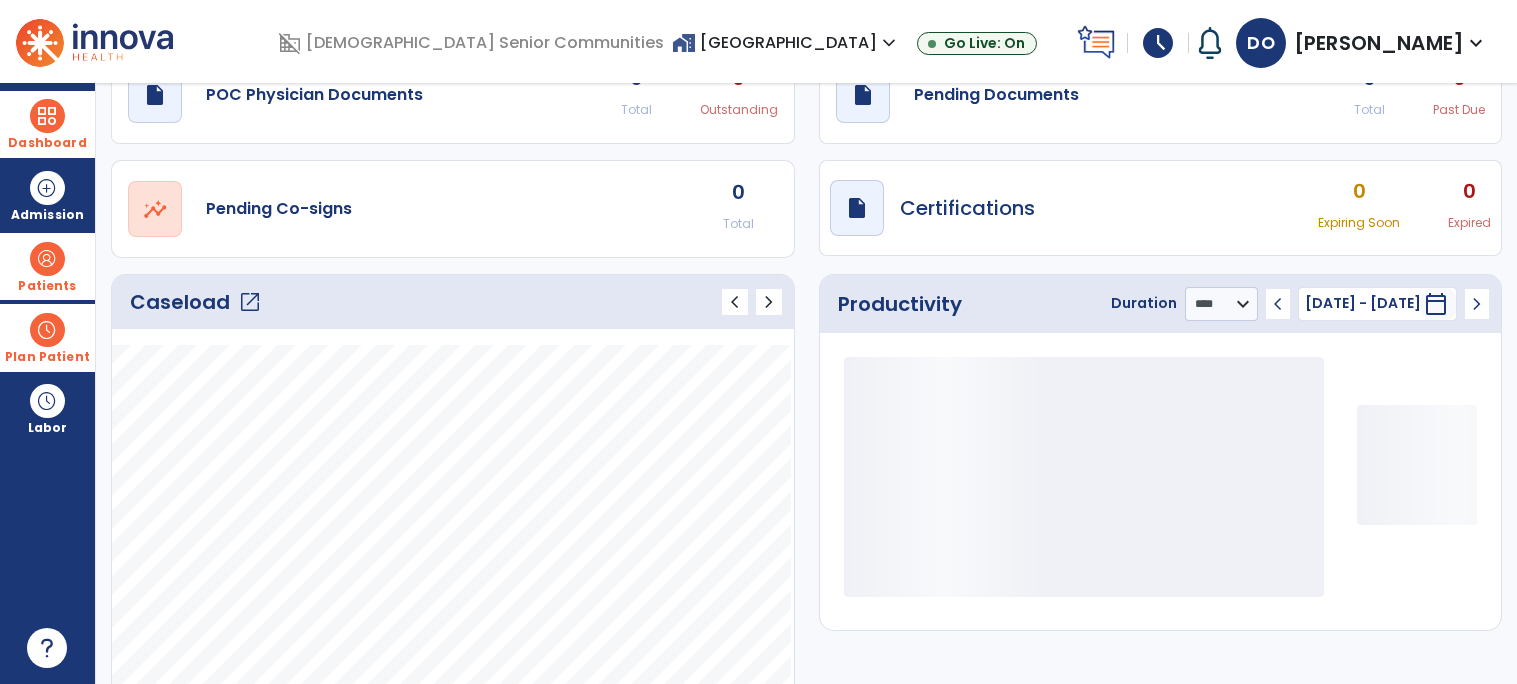scroll, scrollTop: 126, scrollLeft: 0, axis: vertical 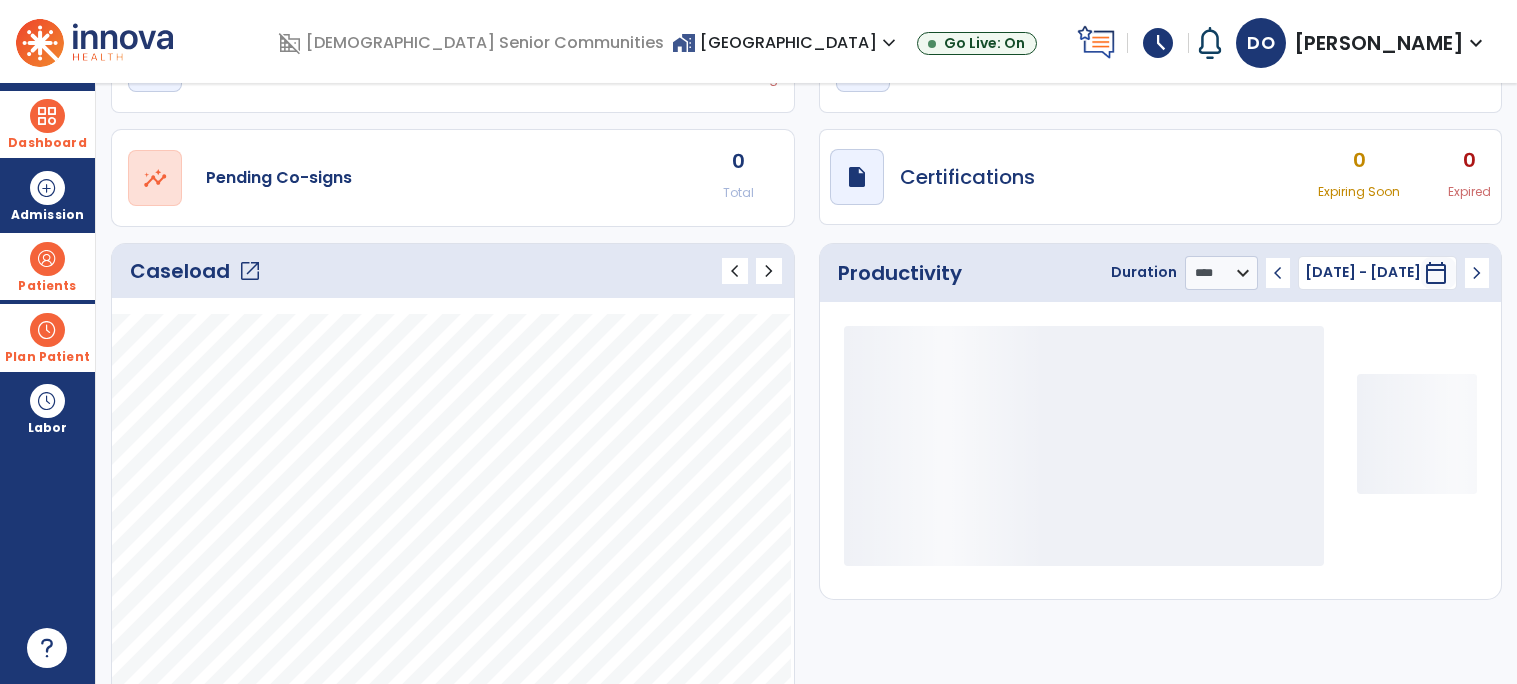 click at bounding box center [47, 259] 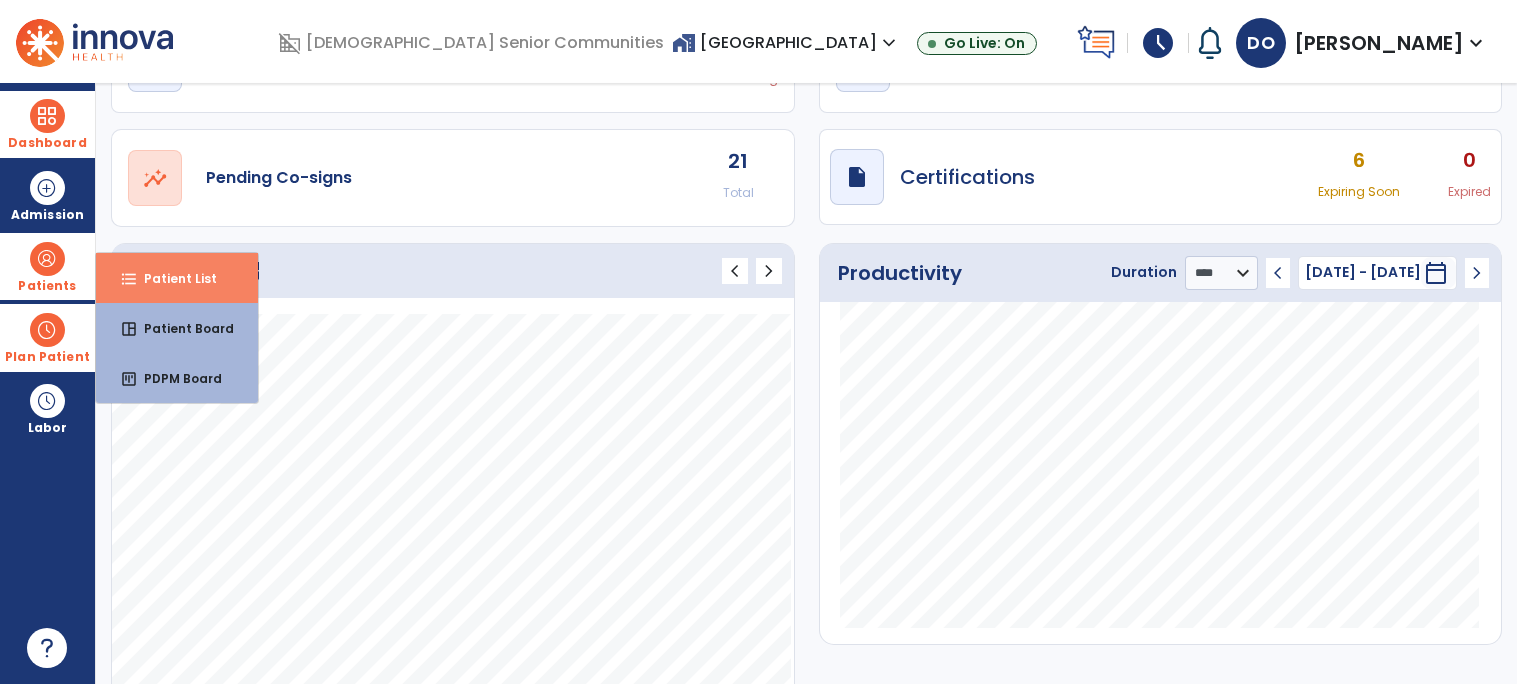click on "Patient List" at bounding box center (172, 278) 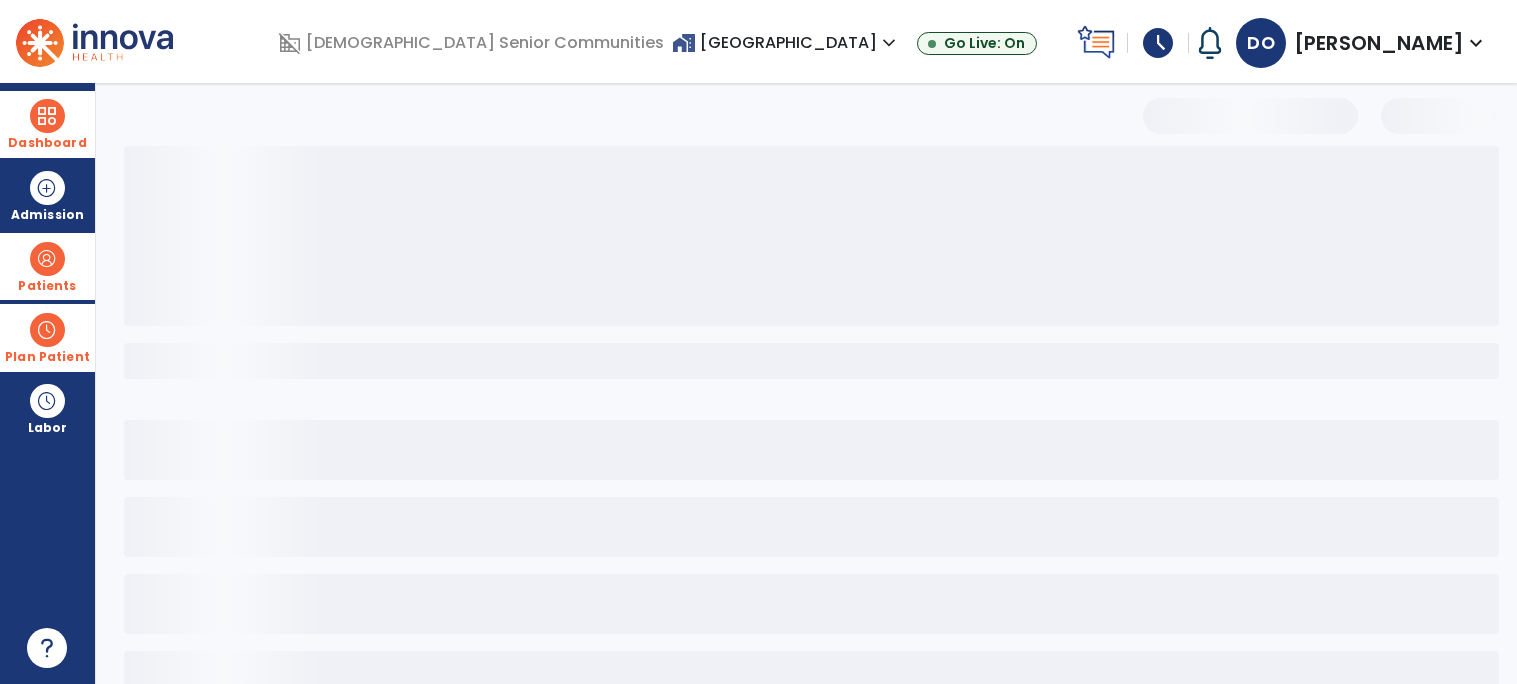 scroll, scrollTop: 59, scrollLeft: 0, axis: vertical 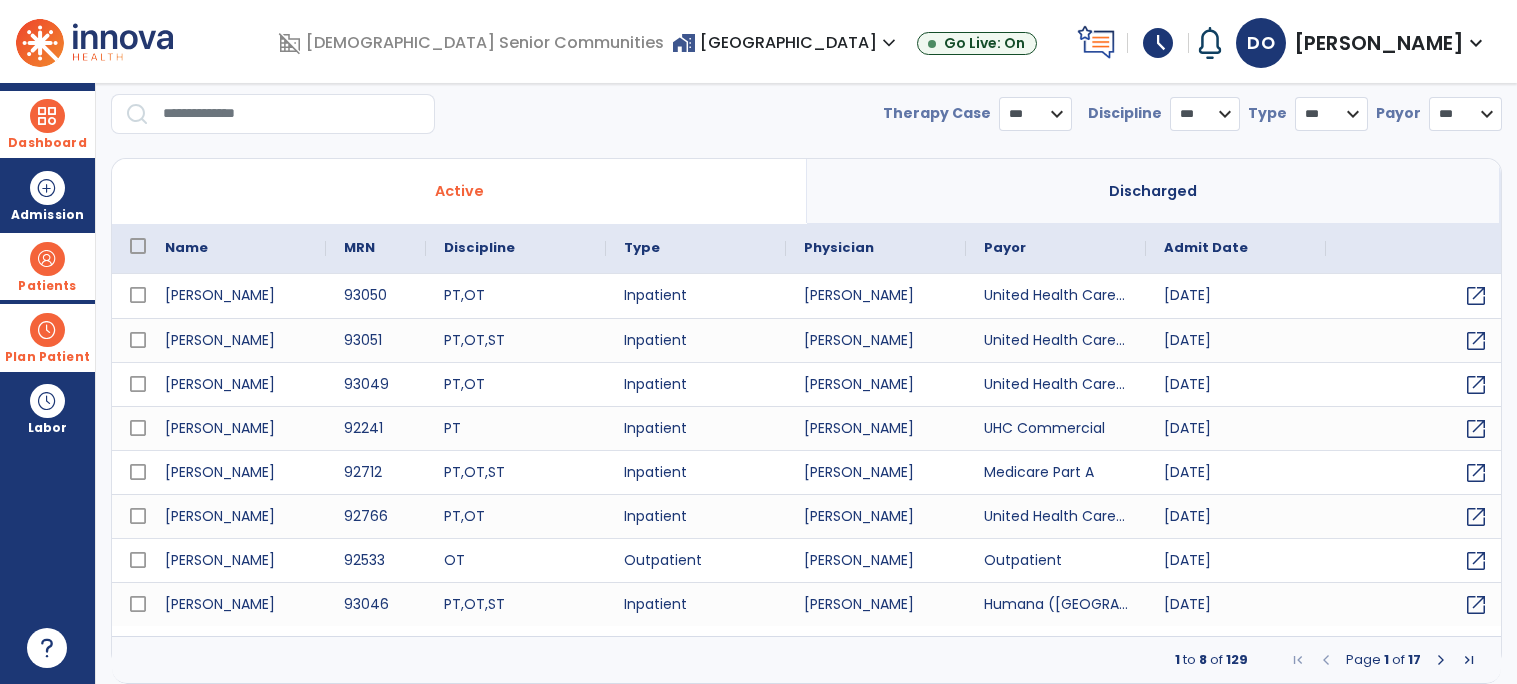 click at bounding box center (292, 114) 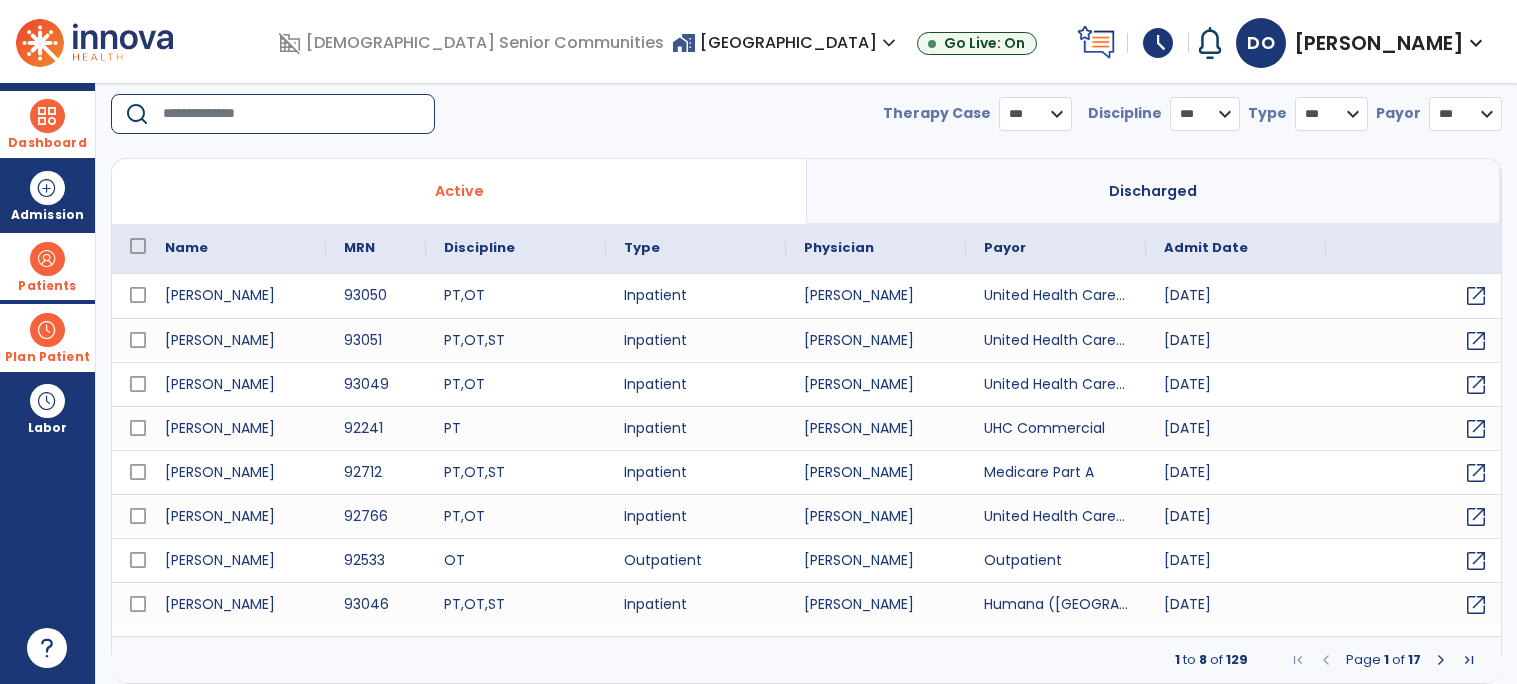 select on "***" 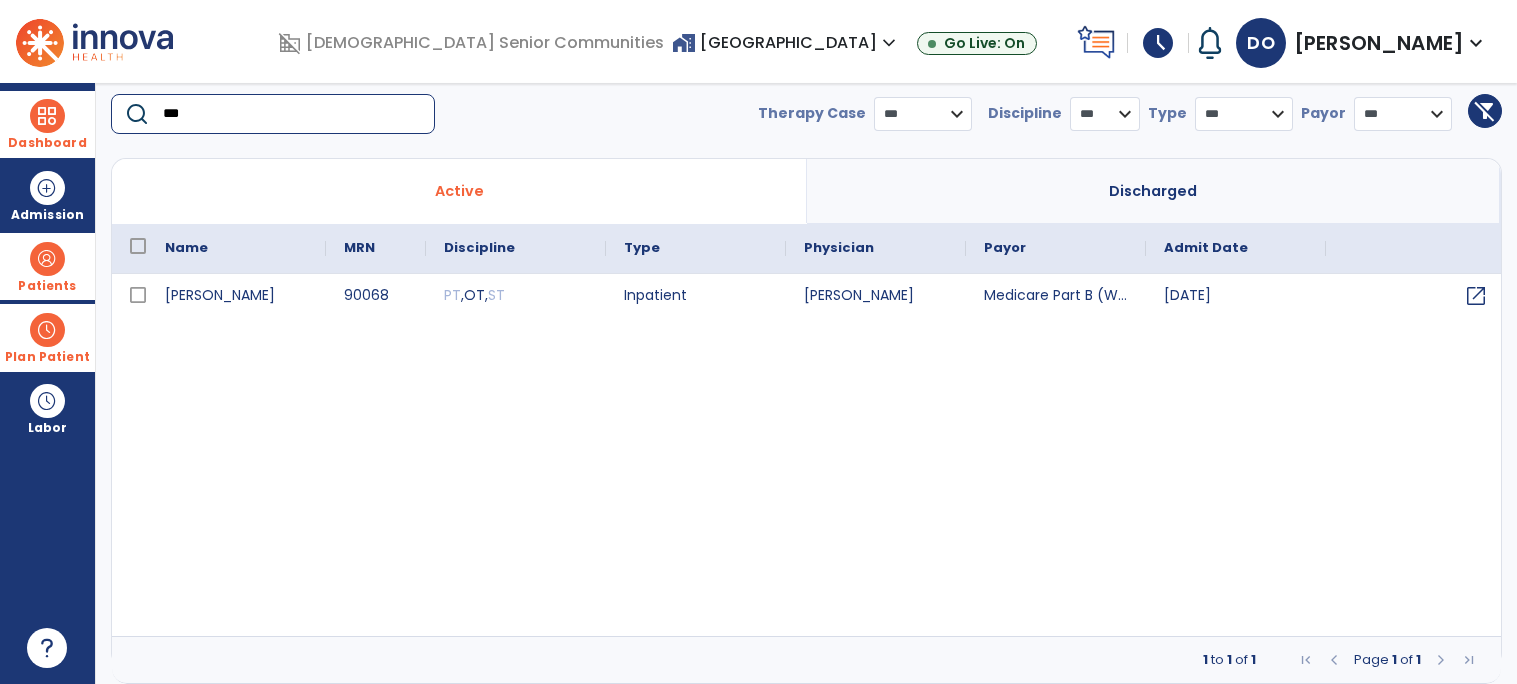type on "***" 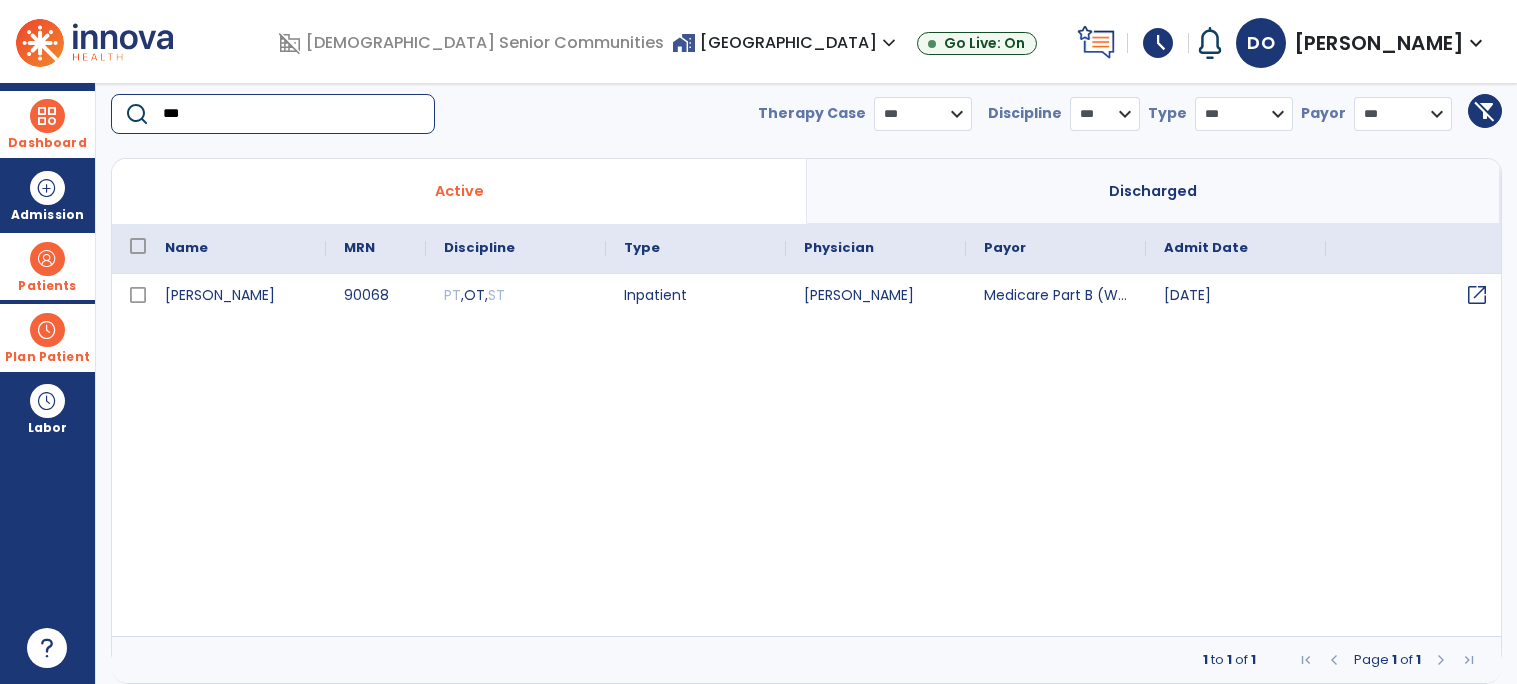 click on "open_in_new" at bounding box center [1477, 295] 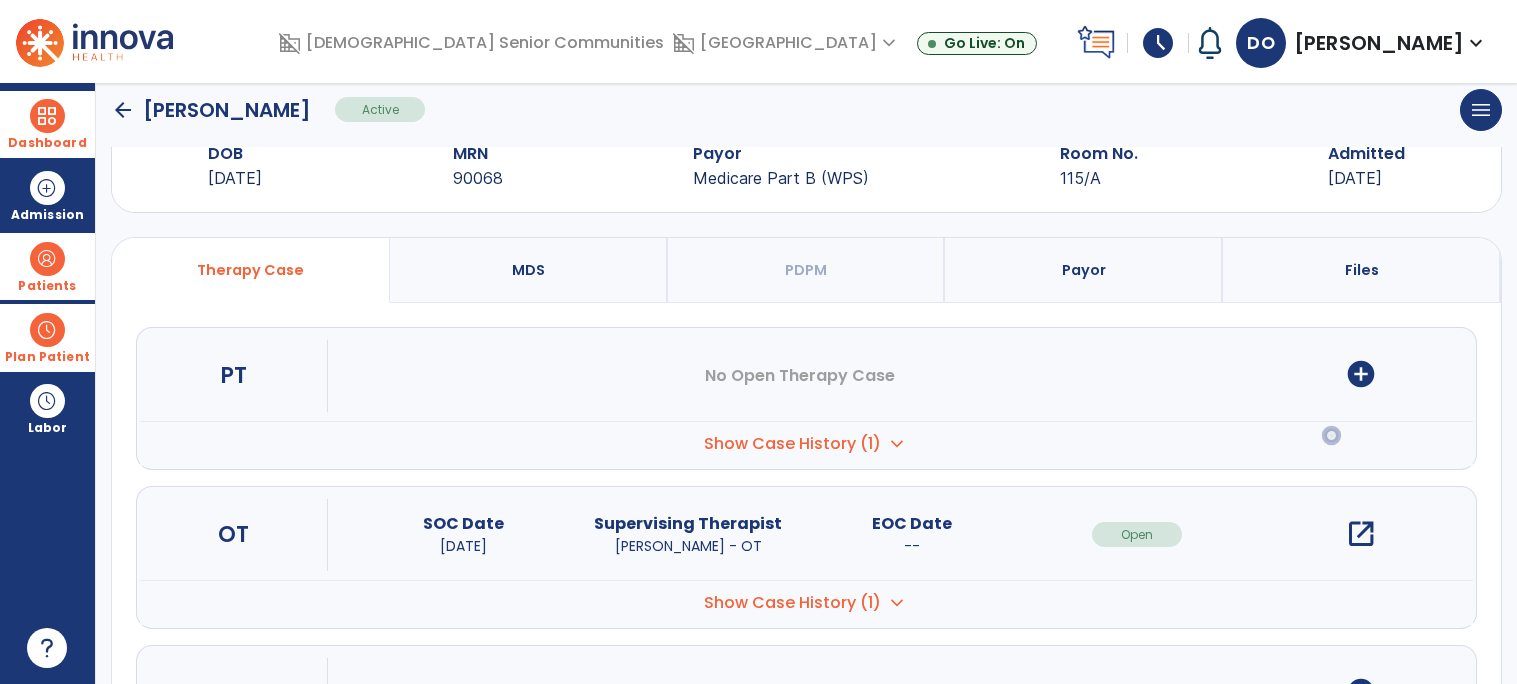 scroll, scrollTop: 0, scrollLeft: 0, axis: both 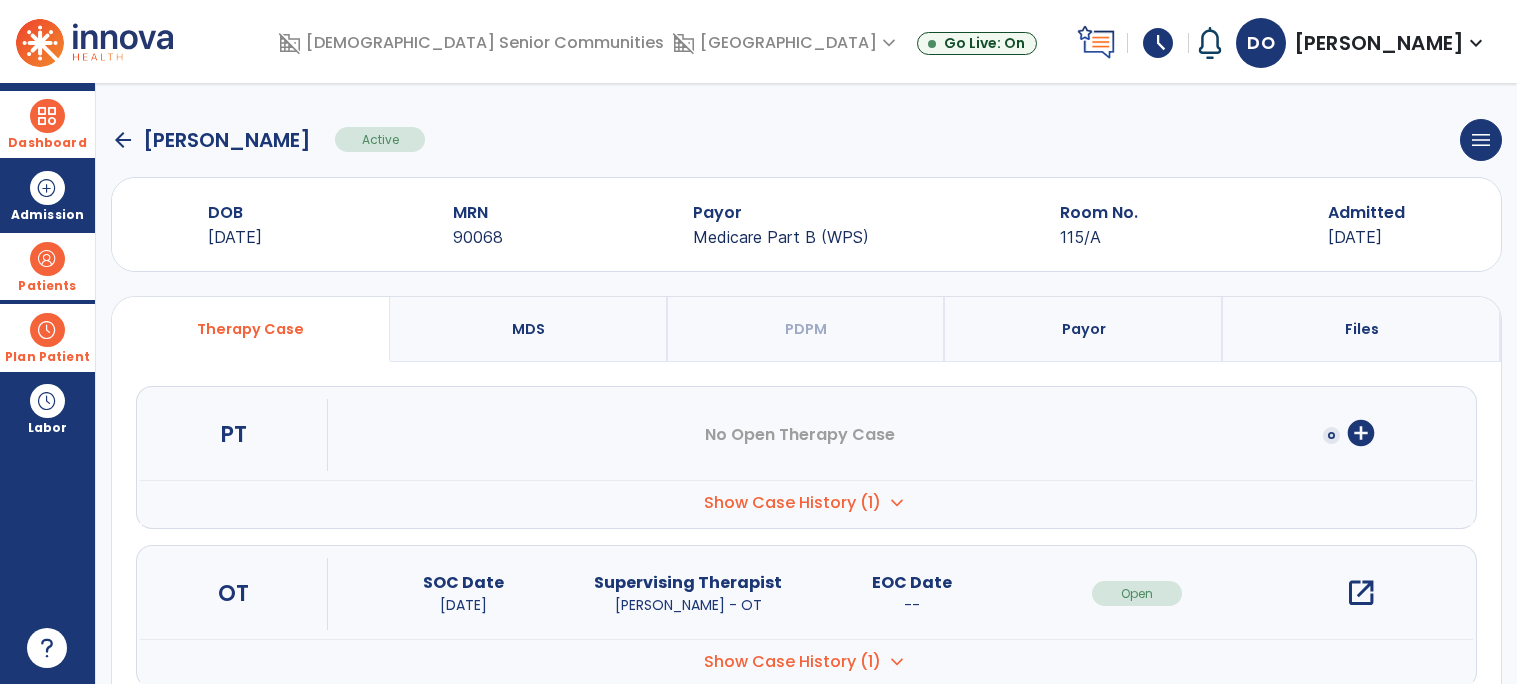 click on "open_in_new" at bounding box center [1361, 593] 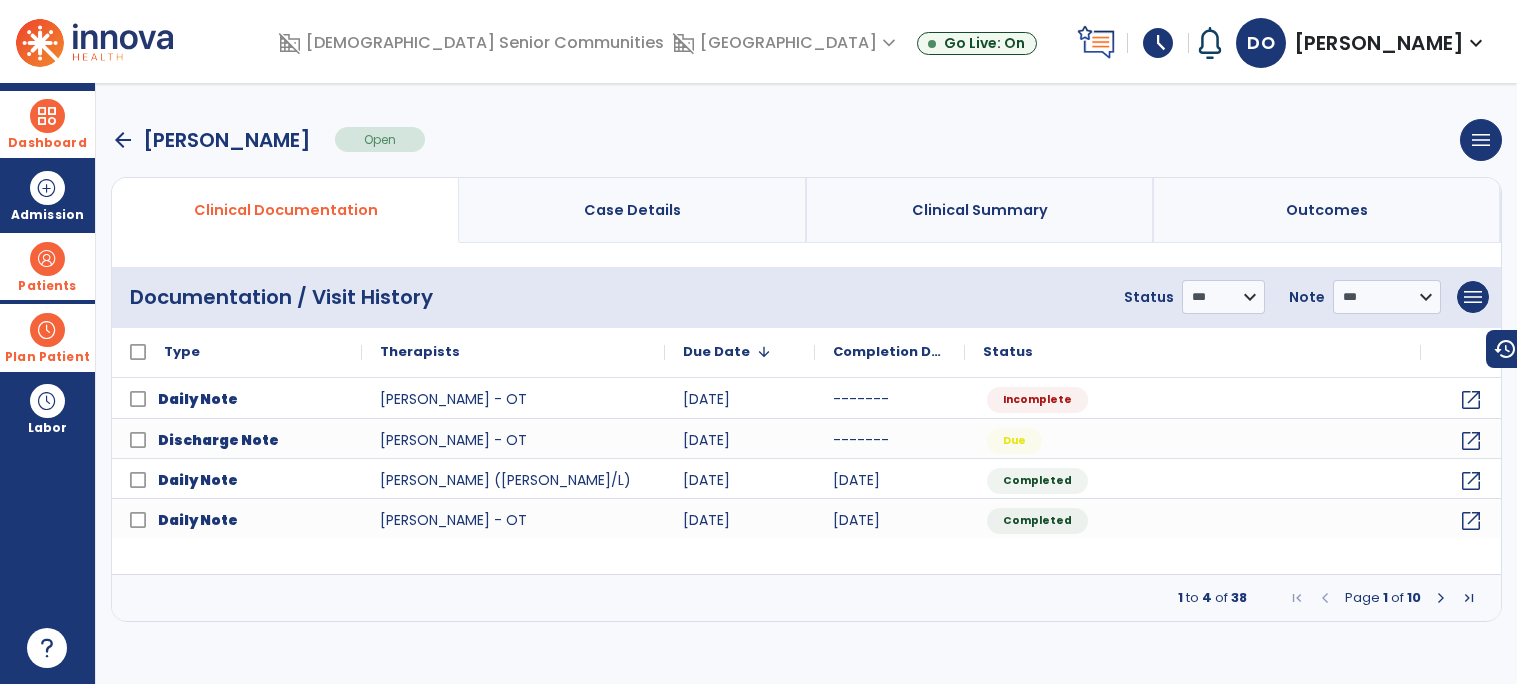 click at bounding box center (1441, 598) 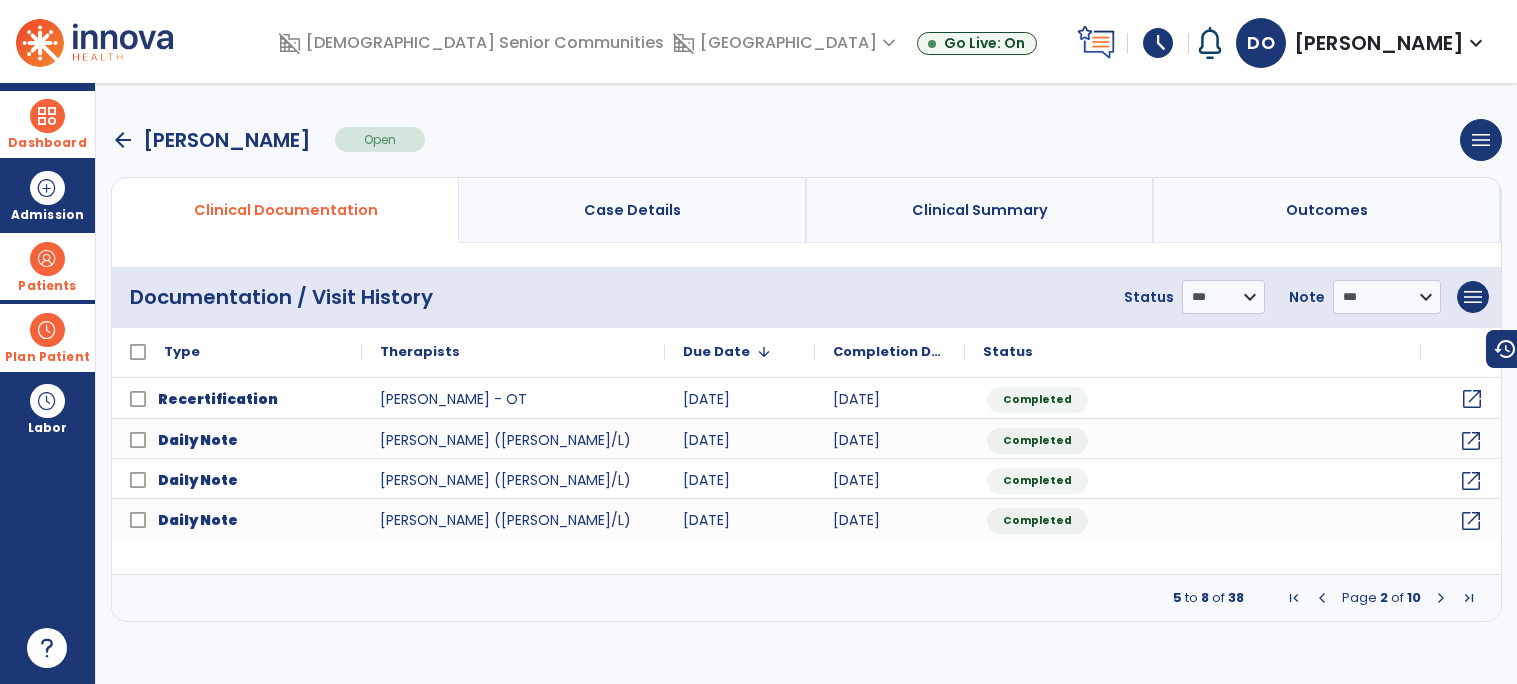 click on "open_in_new" 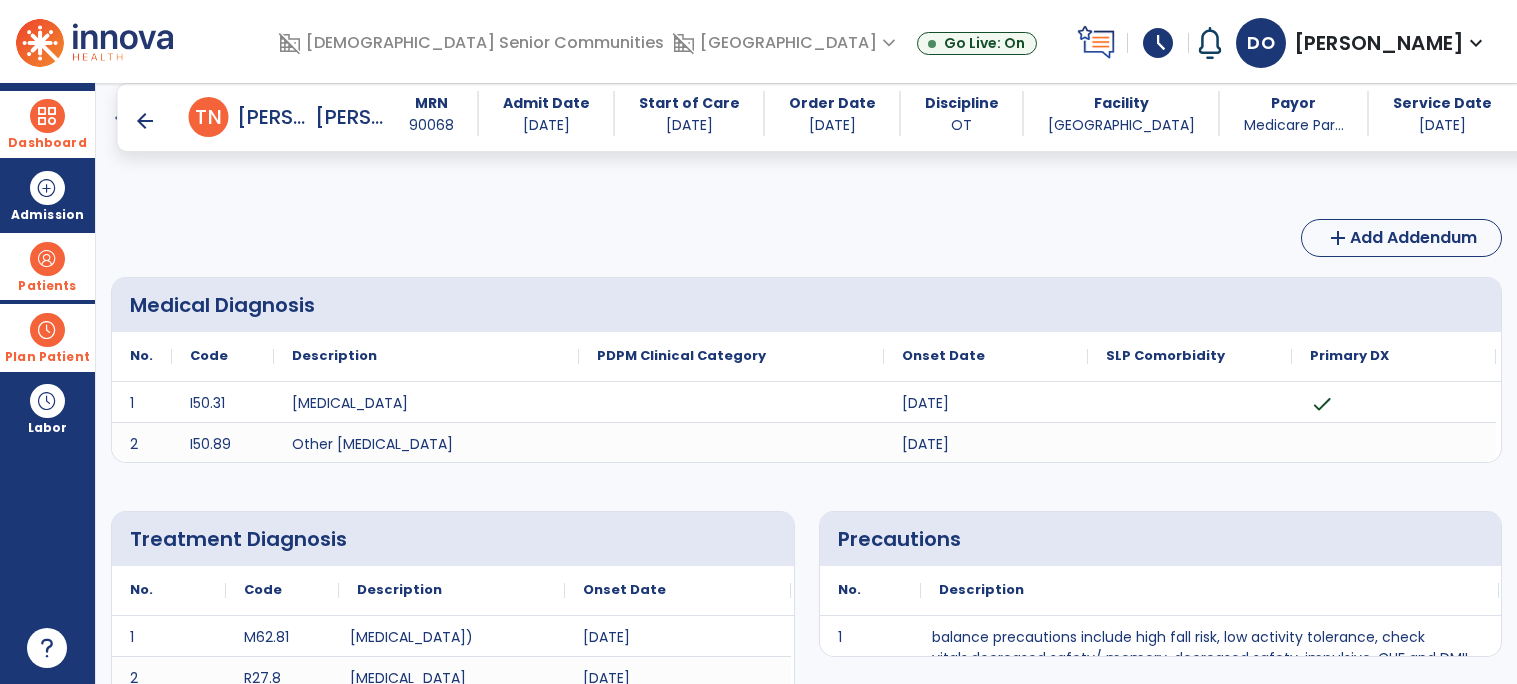 scroll, scrollTop: 2283, scrollLeft: 0, axis: vertical 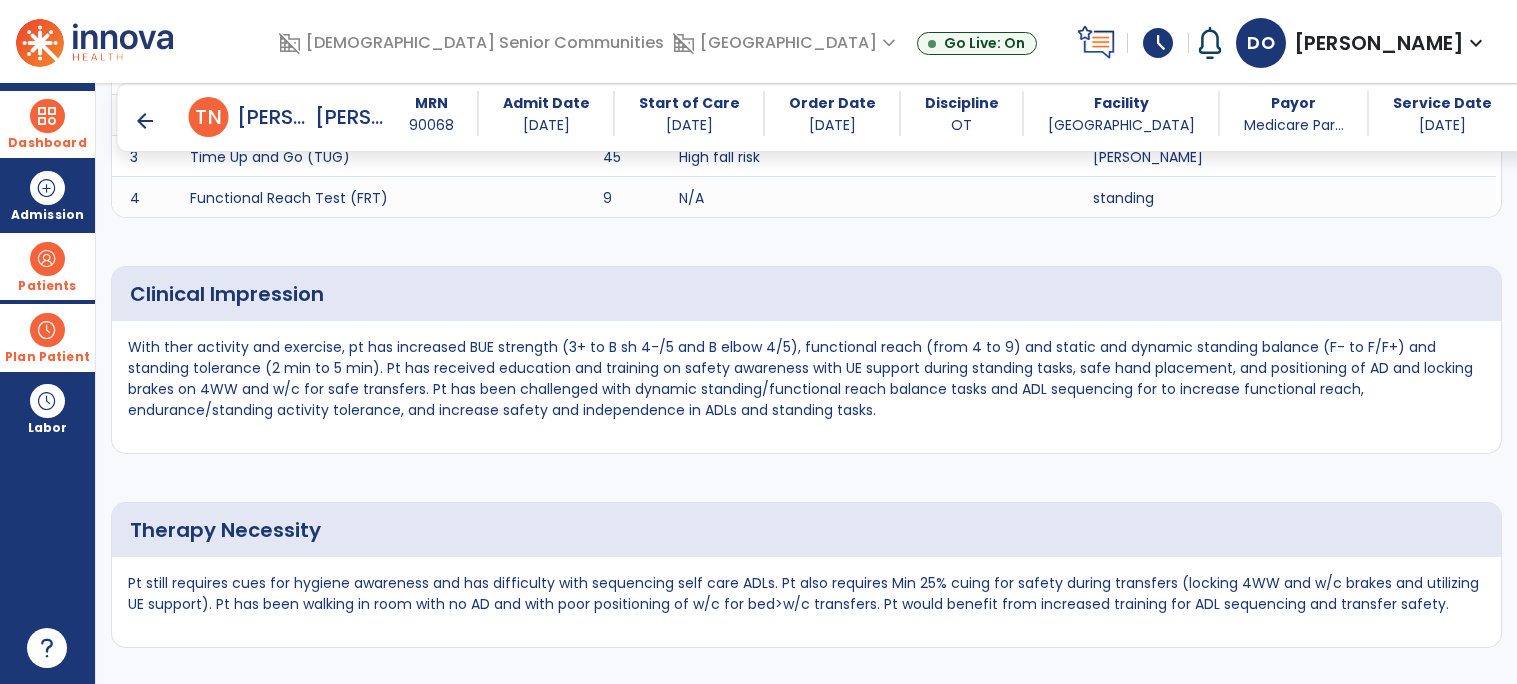 click on "With ther activity and exercise, pt has increased BUE strength (3+ to B sh 4-/5 and  B elbow 4/5), functional reach (from 4 to 9) and static and dynamic standing balance (F- to F/F+) and standing tolerance (2 min to 5 min). Pt has received education and training on safety awareness with UE support during standing tasks, safe hand placement, and positioning of AD and locking brakes on 4WW and w/c for safe transfers. Pt has been challenged with dynamic standing/functional reach balance tasks and ADL sequencing for to increase functional reach, endurance/standing activity tolerance, and increase safety and independence in ADLs and standing tasks." 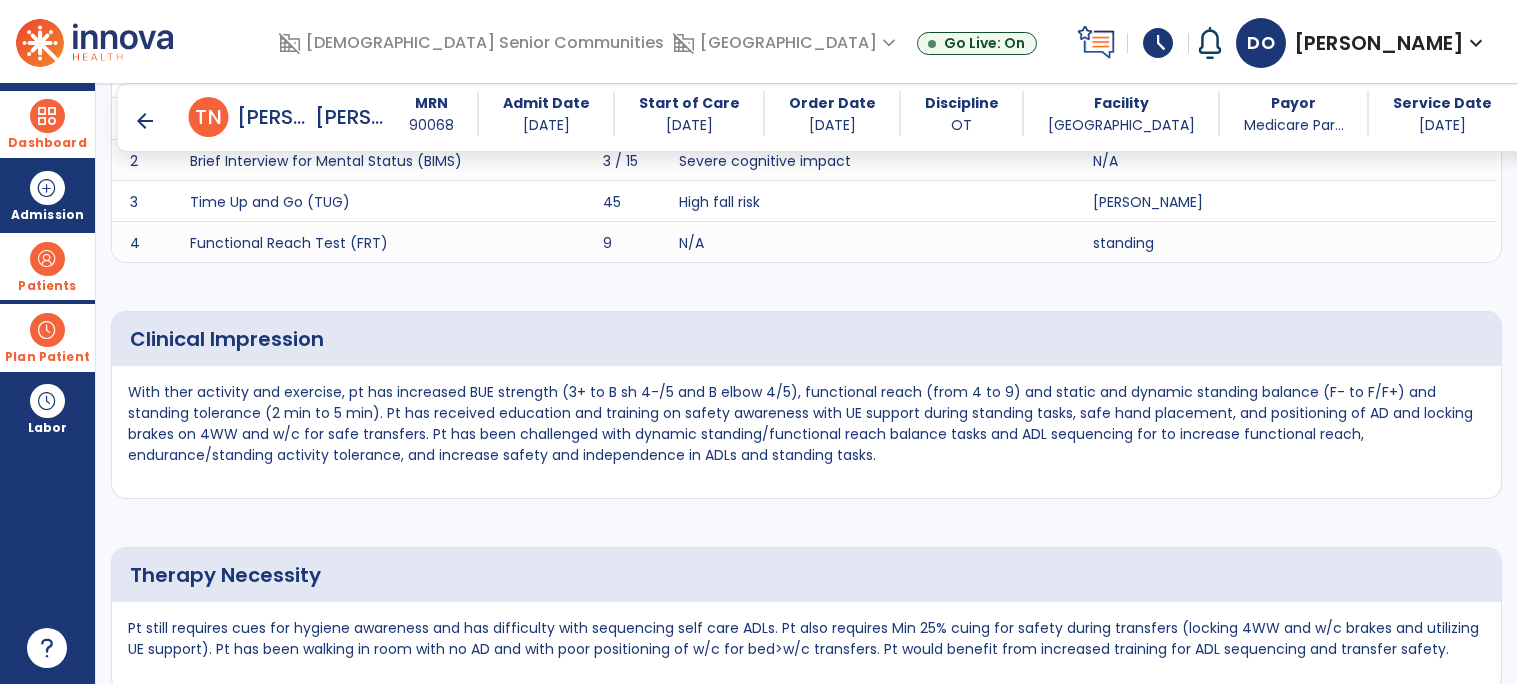 click on "With ther activity and exercise, pt has increased BUE strength (3+ to B sh 4-/5 and  B elbow 4/5), functional reach (from 4 to 9) and static and dynamic standing balance (F- to F/F+) and standing tolerance (2 min to 5 min). Pt has received education and training on safety awareness with UE support during standing tasks, safe hand placement, and positioning of AD and locking brakes on 4WW and w/c for safe transfers. Pt has been challenged with dynamic standing/functional reach balance tasks and ADL sequencing for to increase functional reach, endurance/standing activity tolerance, and increase safety and independence in ADLs and standing tasks." 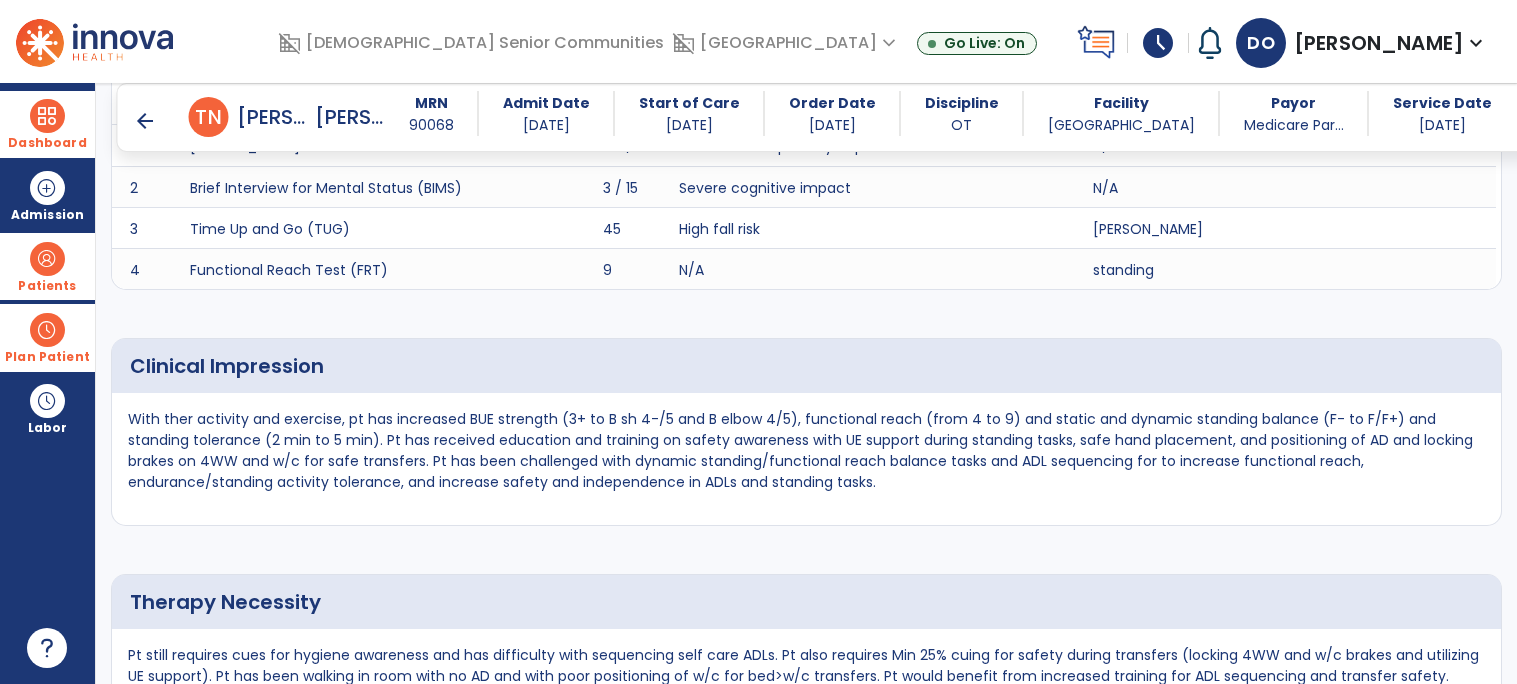 scroll, scrollTop: 2198, scrollLeft: 0, axis: vertical 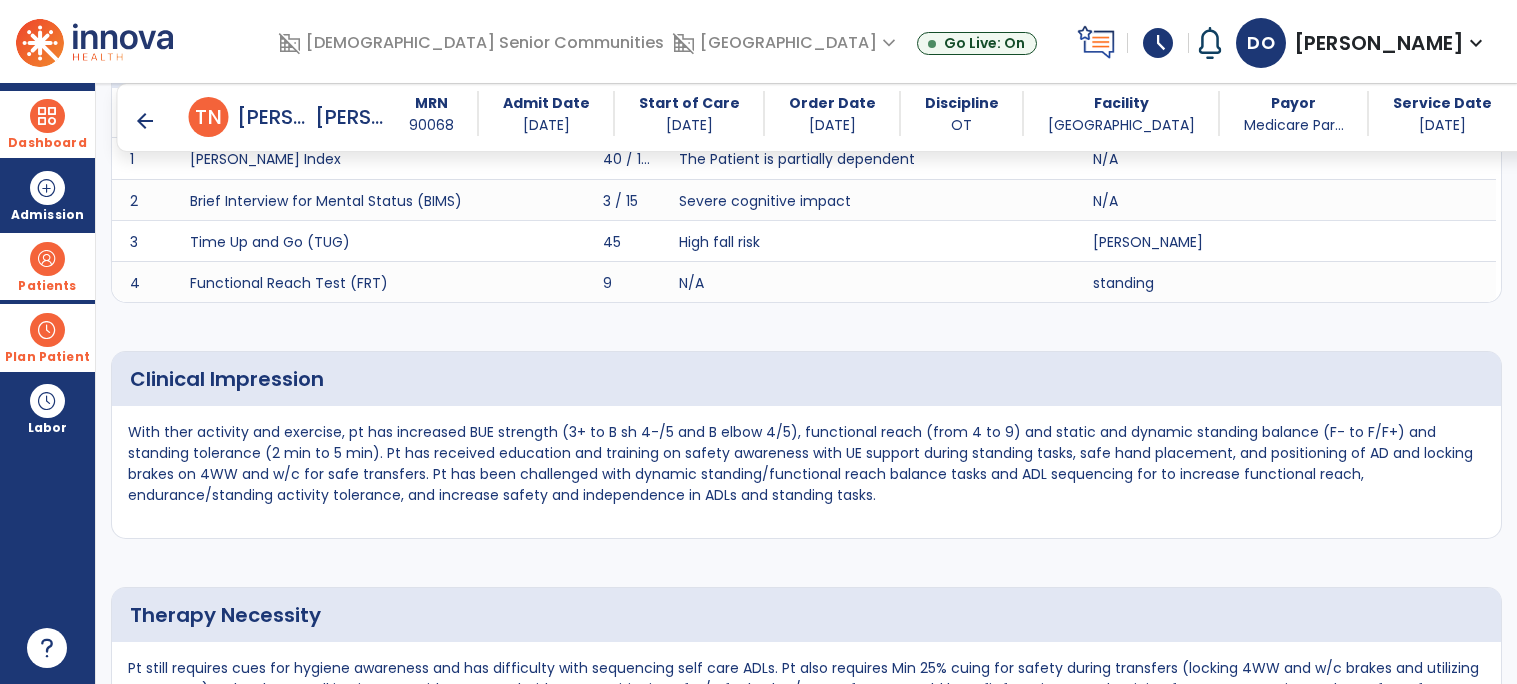 copy on "With ther activity and exercise, pt has increased BUE strength (3+ to B sh 4-/5 and  B elbow 4/5), functional reach (from 4 to 9) and static and dynamic standing balance (F- to F/F+) and standing tolerance (2 min to 5 min). Pt has received education and training on safety awareness with UE support during standing tasks, safe hand placement, and positioning of AD and locking brakes on 4WW and w/c for safe transfers. Pt has been challenged with dynamic standing/functional reach balance tasks and ADL sequencing for to increase functional reach, endurance/standing activity tolerance, and increase safety and independence in ADLs and standing tasks." 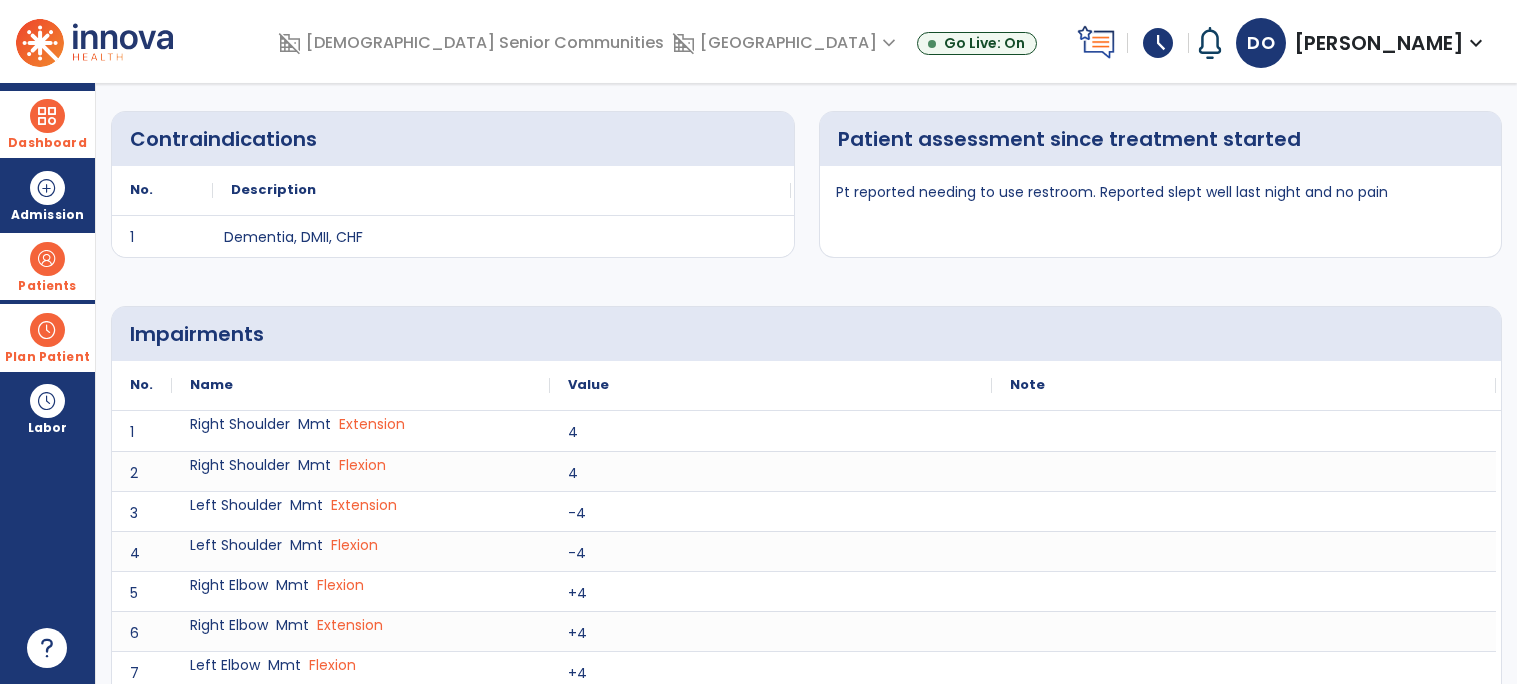 scroll, scrollTop: 0, scrollLeft: 0, axis: both 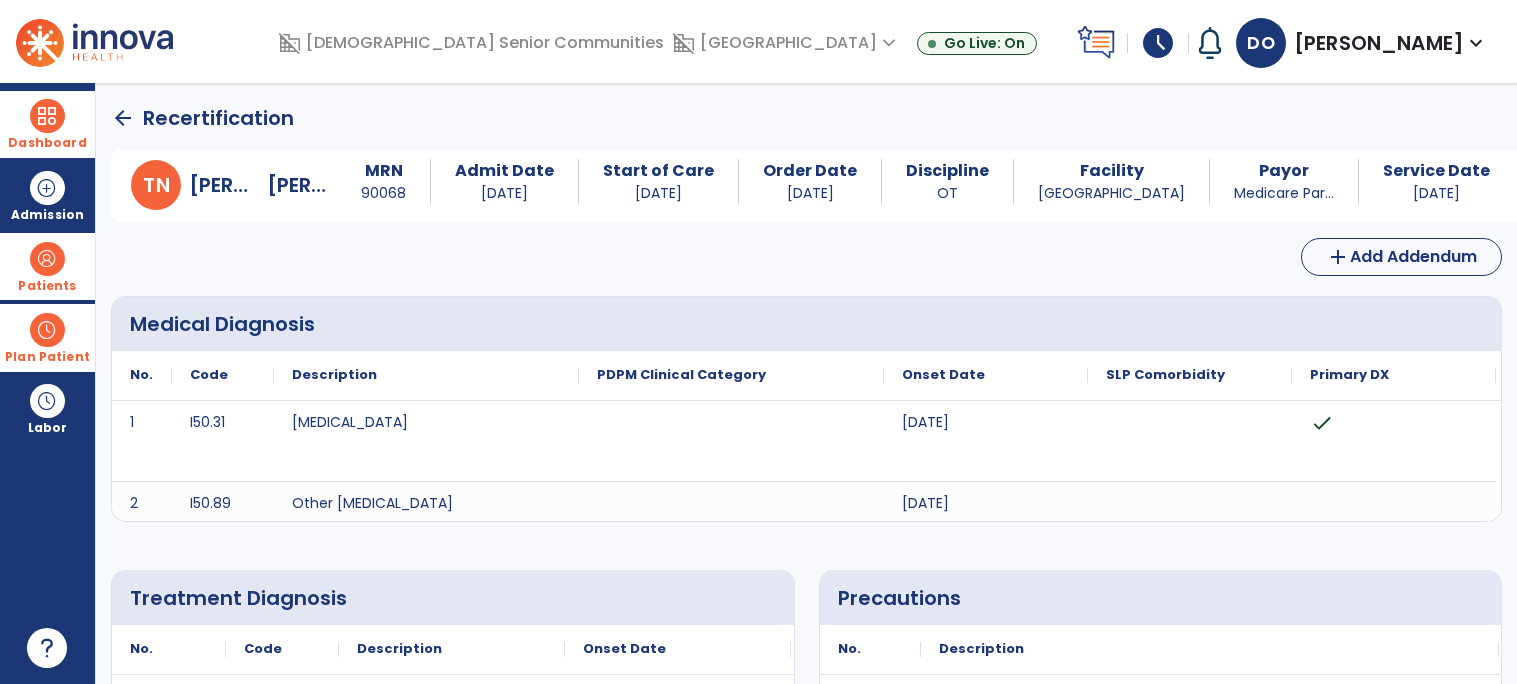 click on "arrow_back" 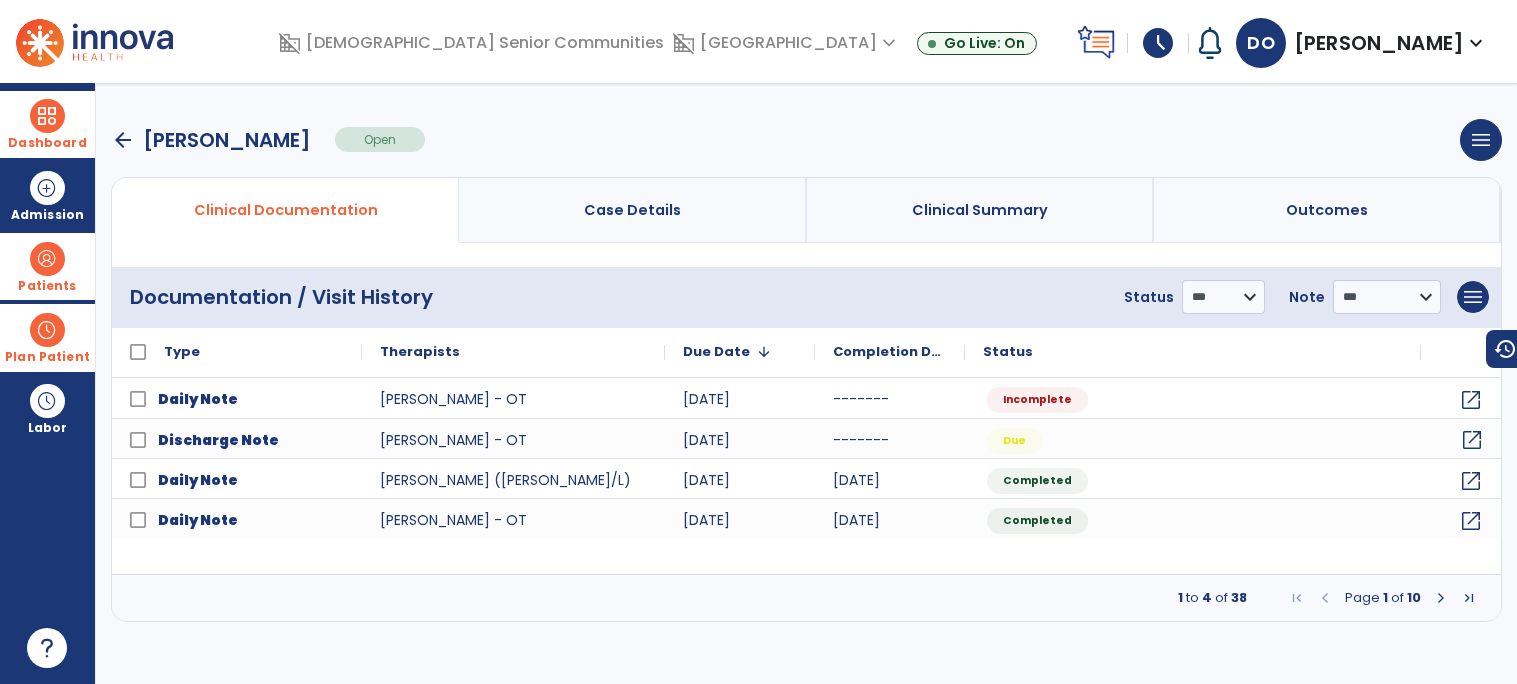 click on "open_in_new" 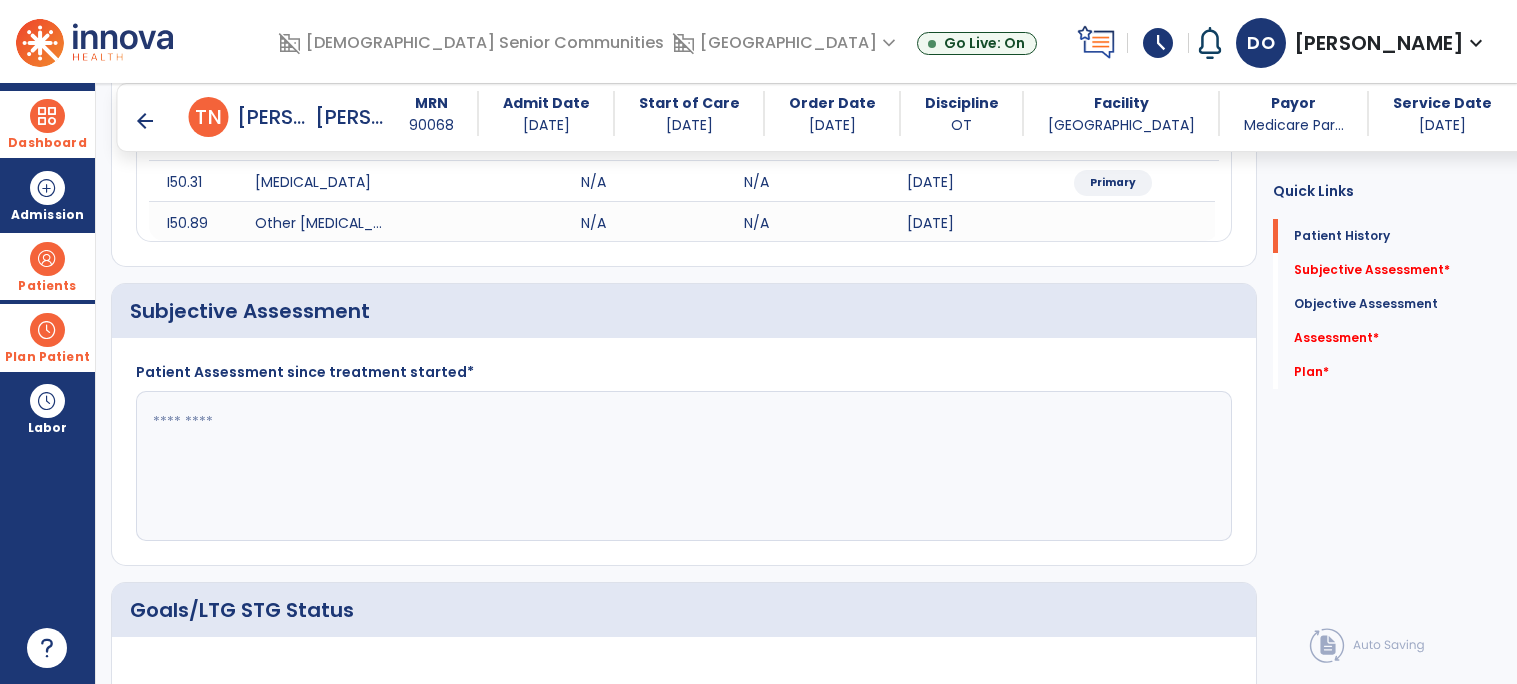 scroll, scrollTop: 298, scrollLeft: 0, axis: vertical 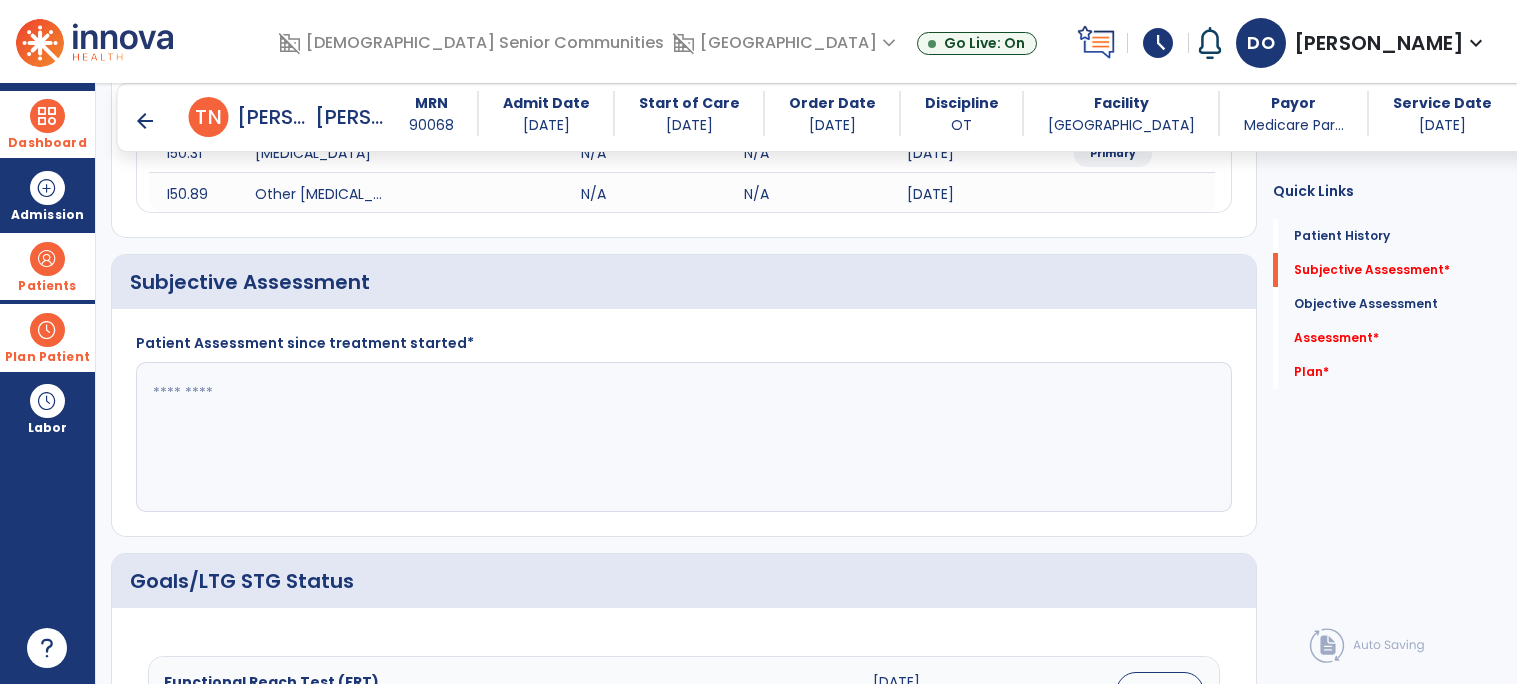click 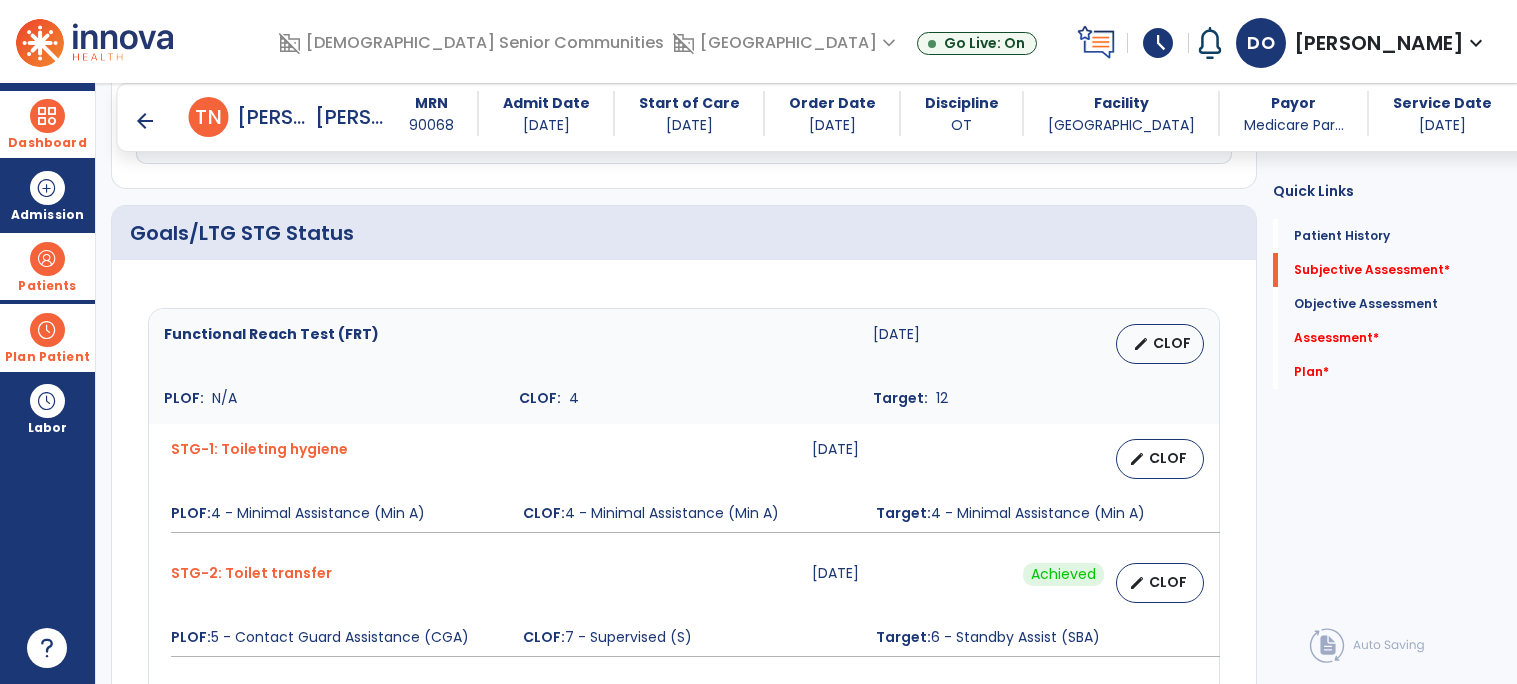scroll, scrollTop: 694, scrollLeft: 0, axis: vertical 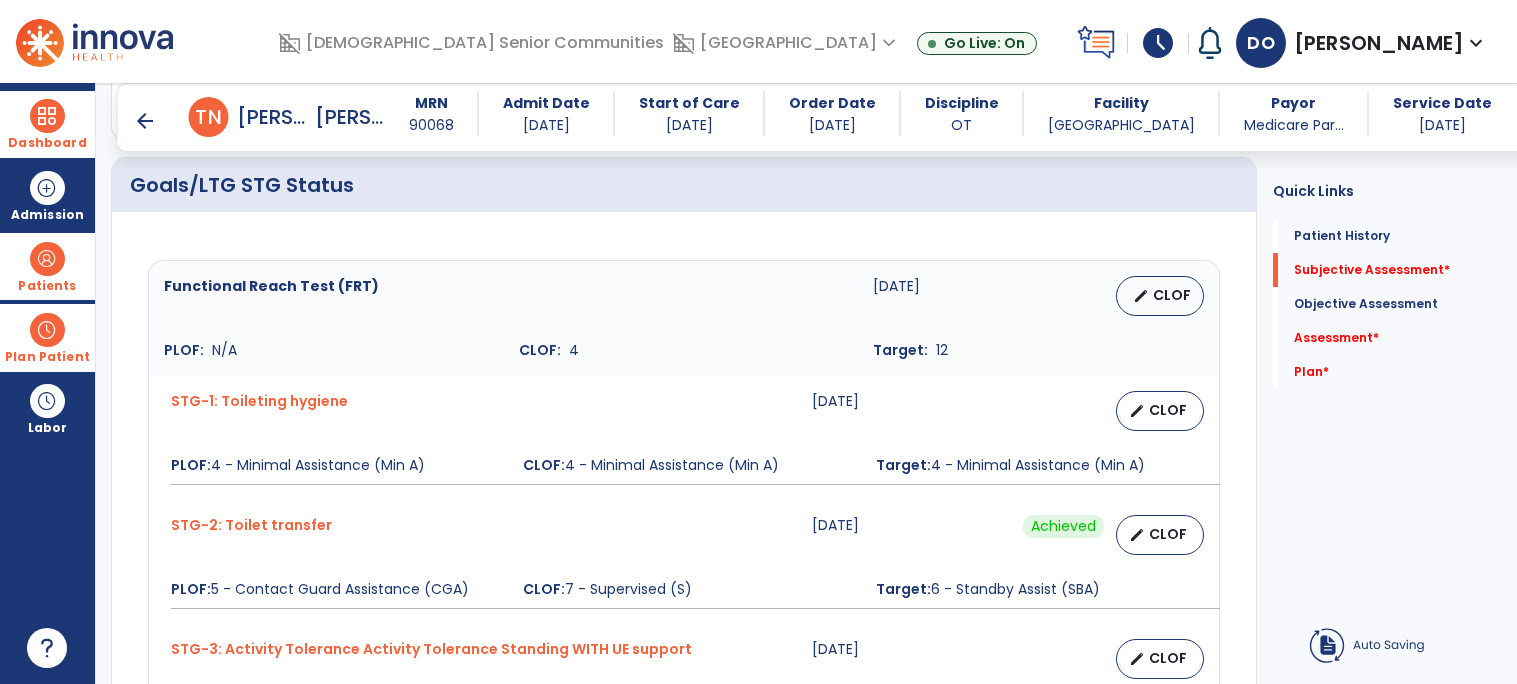 type on "**********" 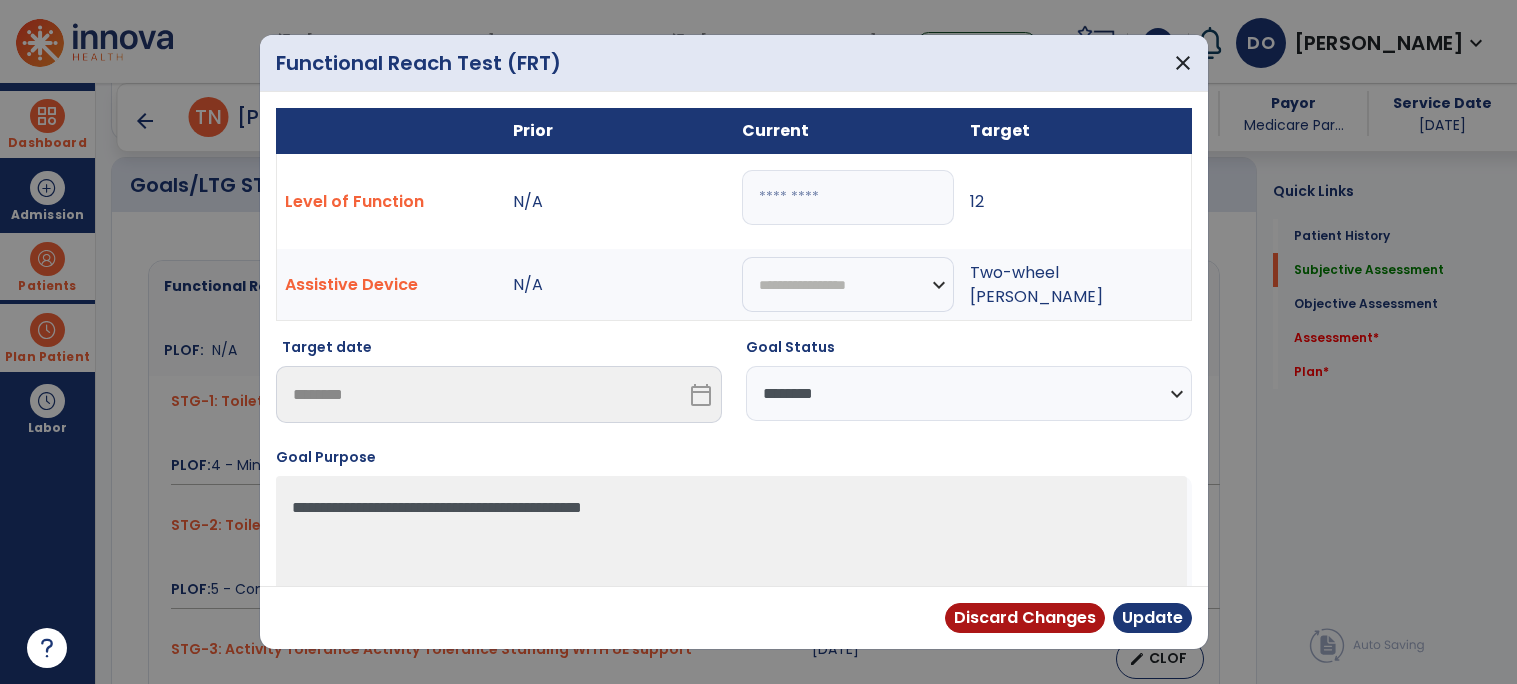 click on "*" at bounding box center (848, 197) 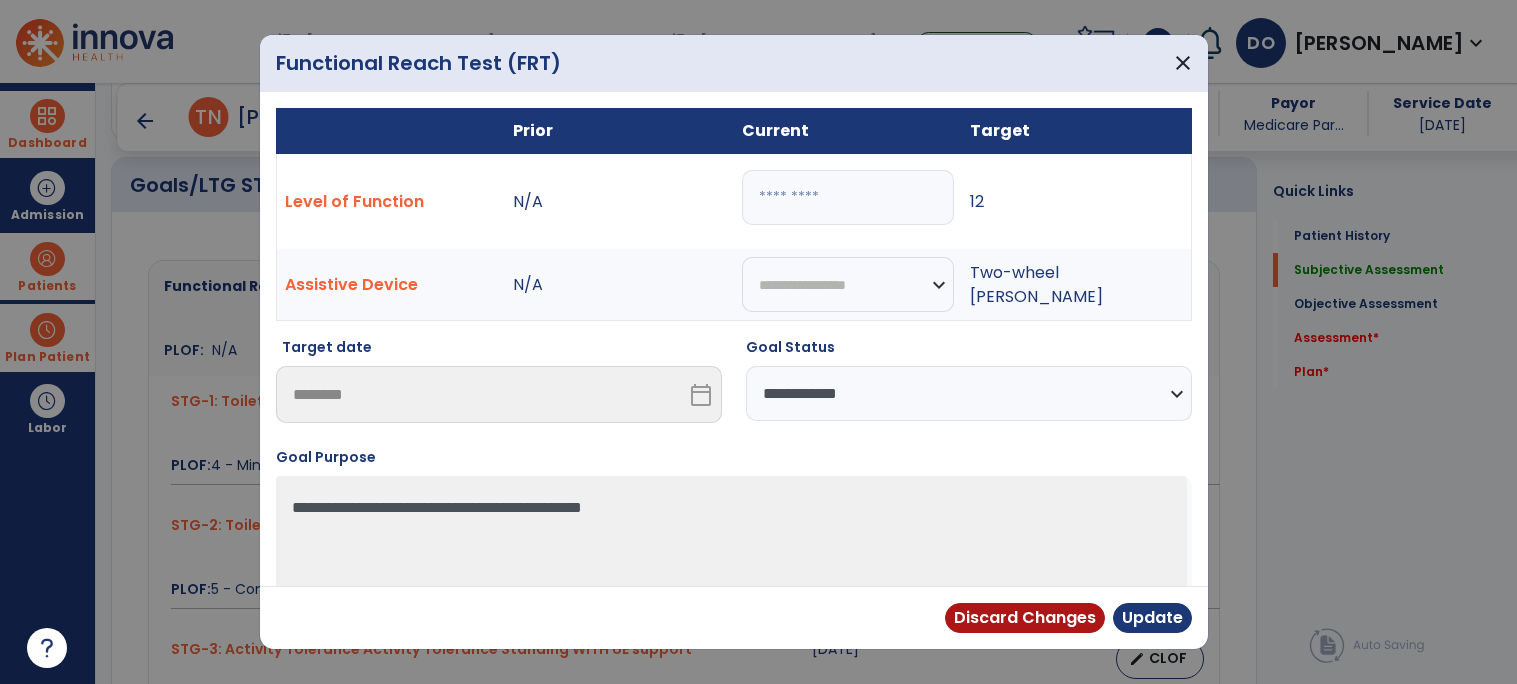 click on "**********" at bounding box center [969, 393] 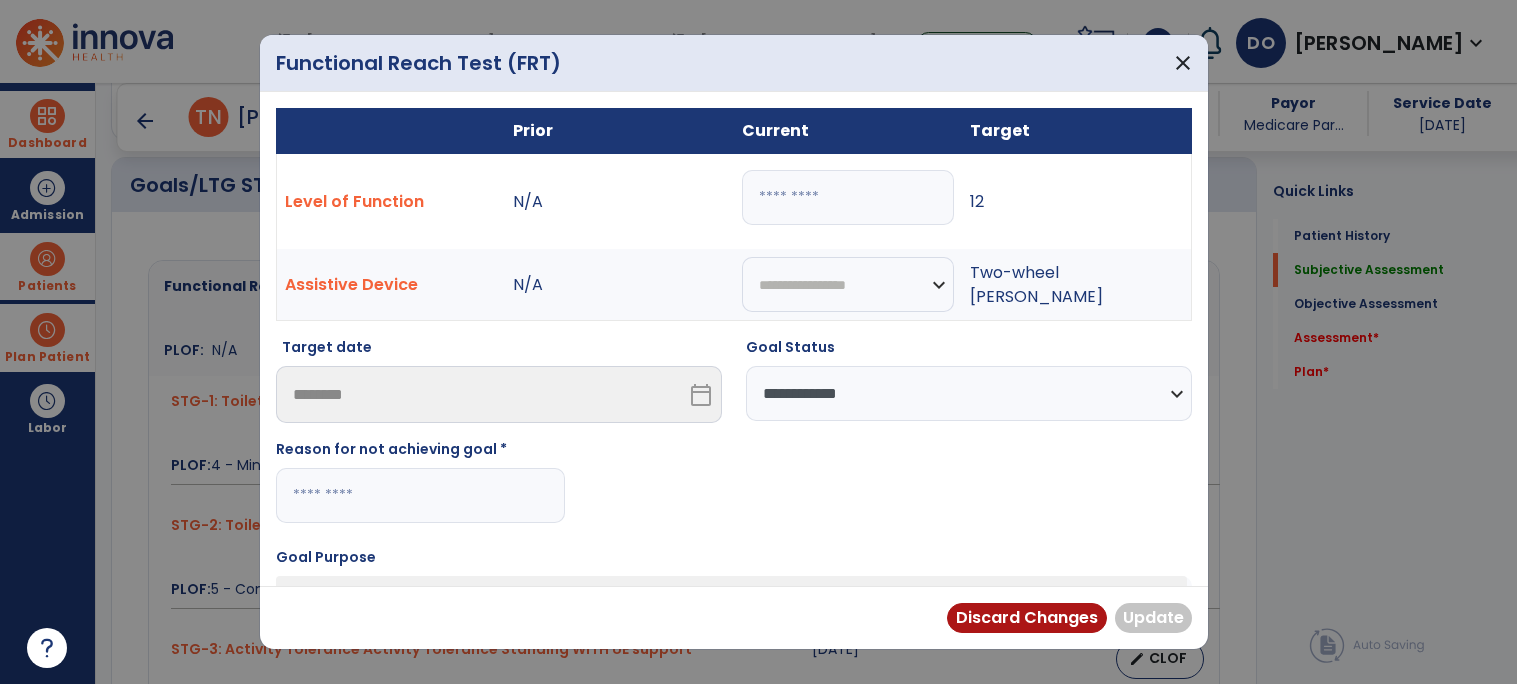 click at bounding box center [420, 495] 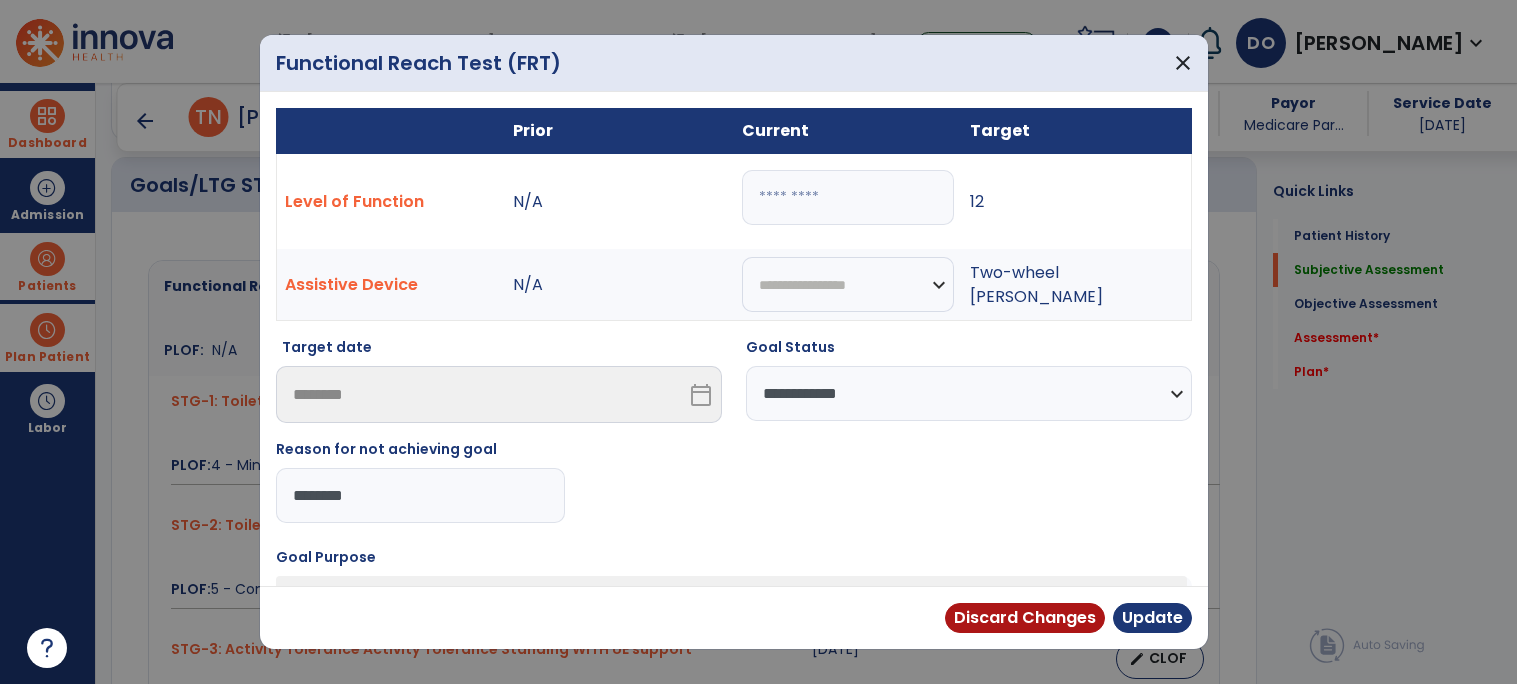 type on "**********" 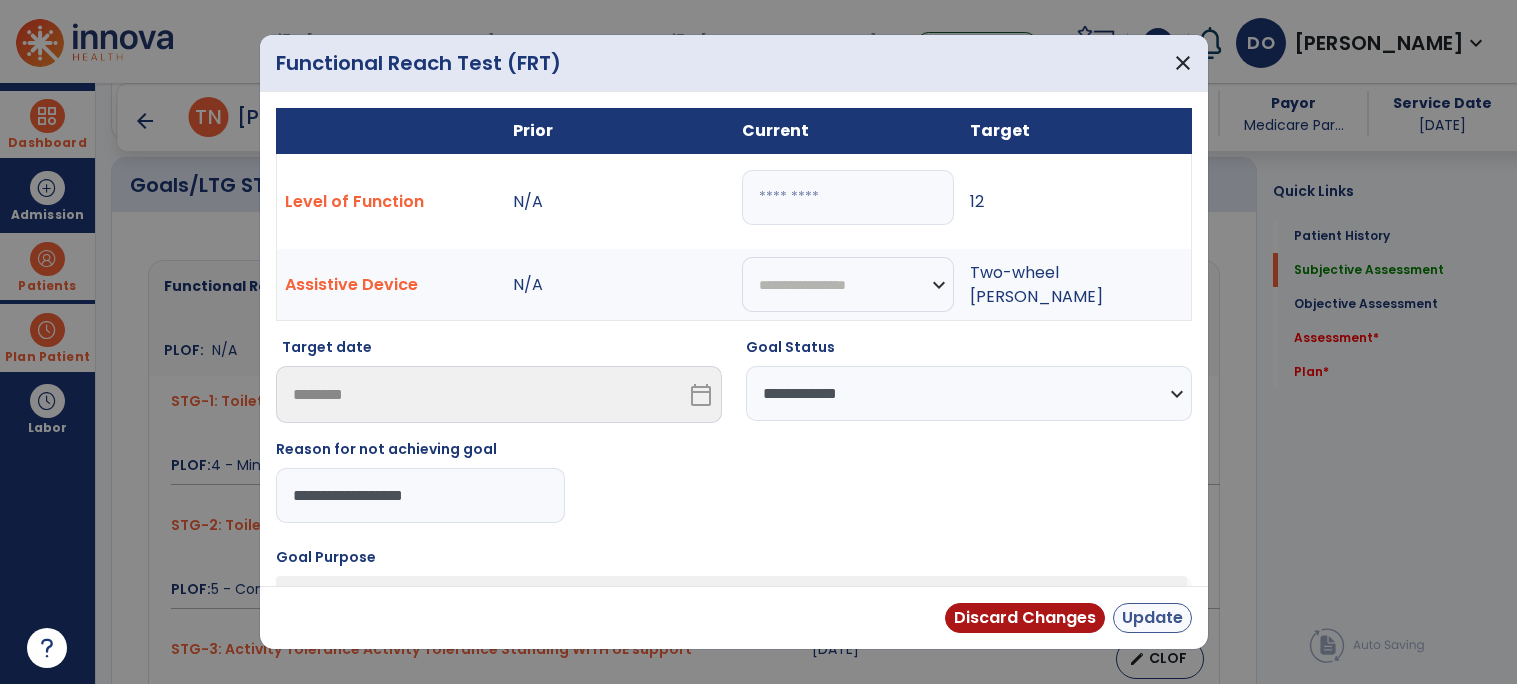 click on "Update" at bounding box center (1152, 618) 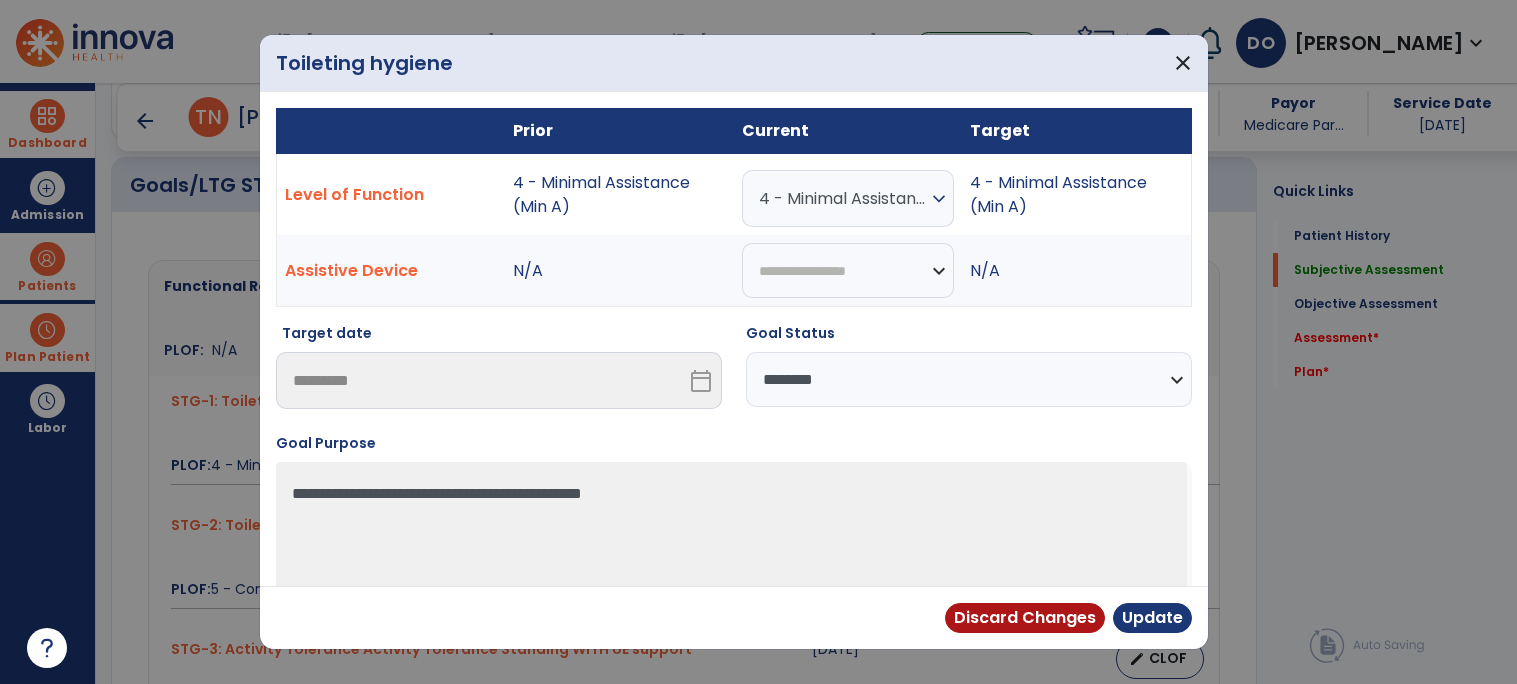 click on "4 - Minimal Assistance (Min A)" at bounding box center (843, 198) 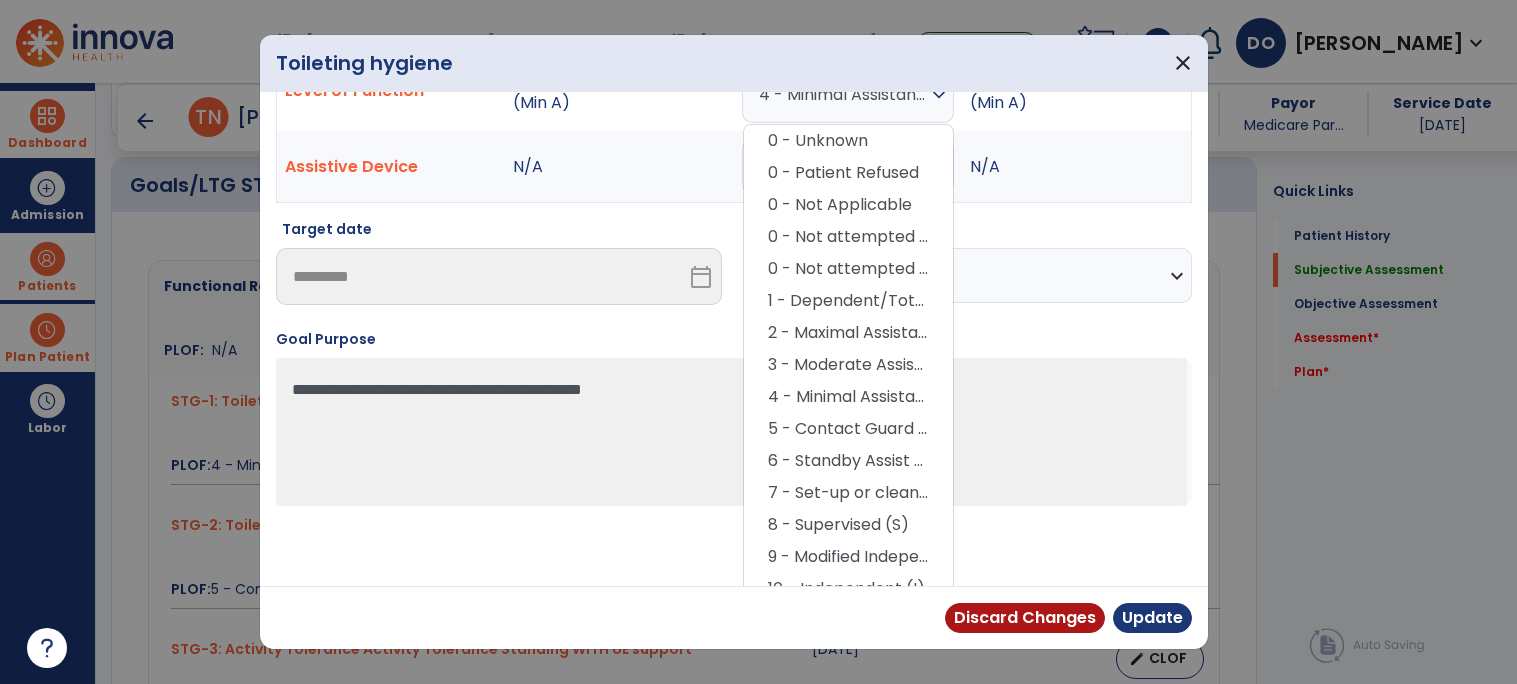 scroll, scrollTop: 125, scrollLeft: 0, axis: vertical 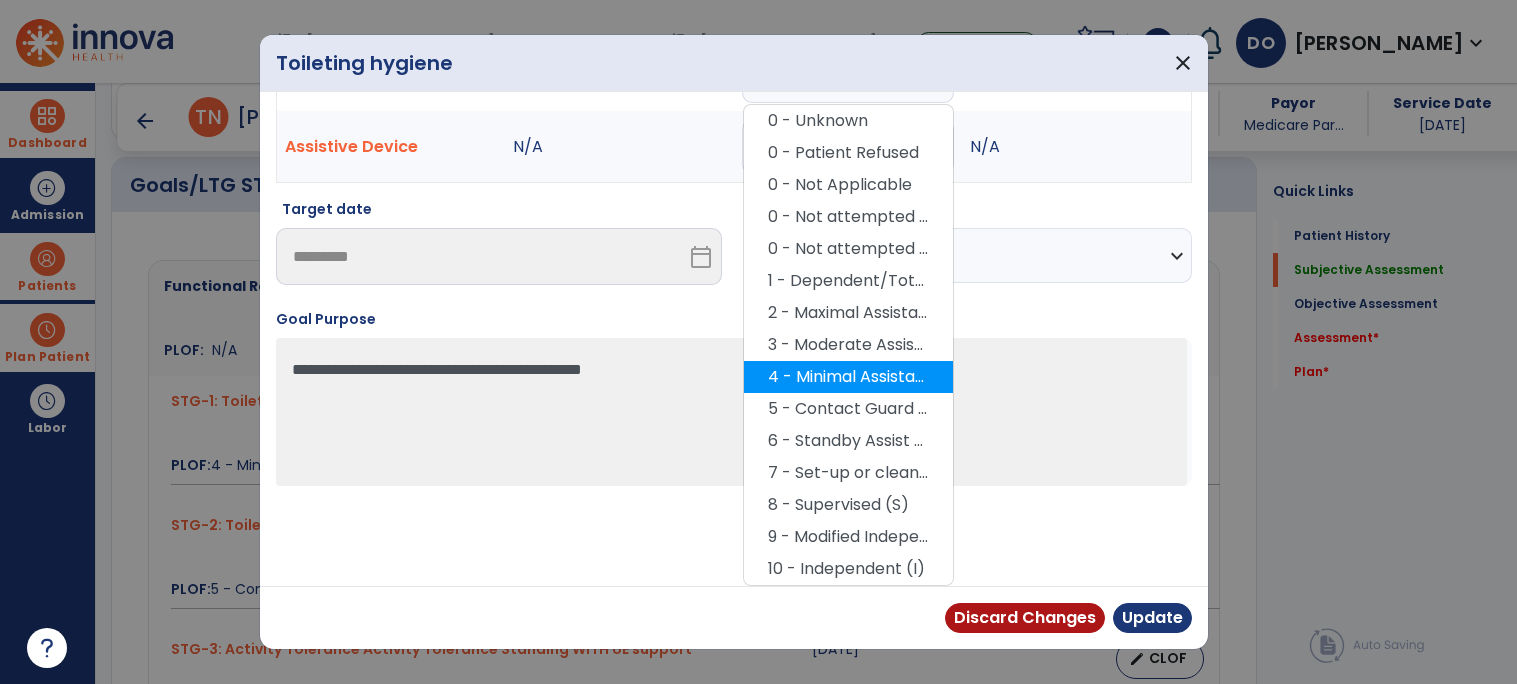 click on "4 - Minimal Assistance (Min A)" at bounding box center (848, 377) 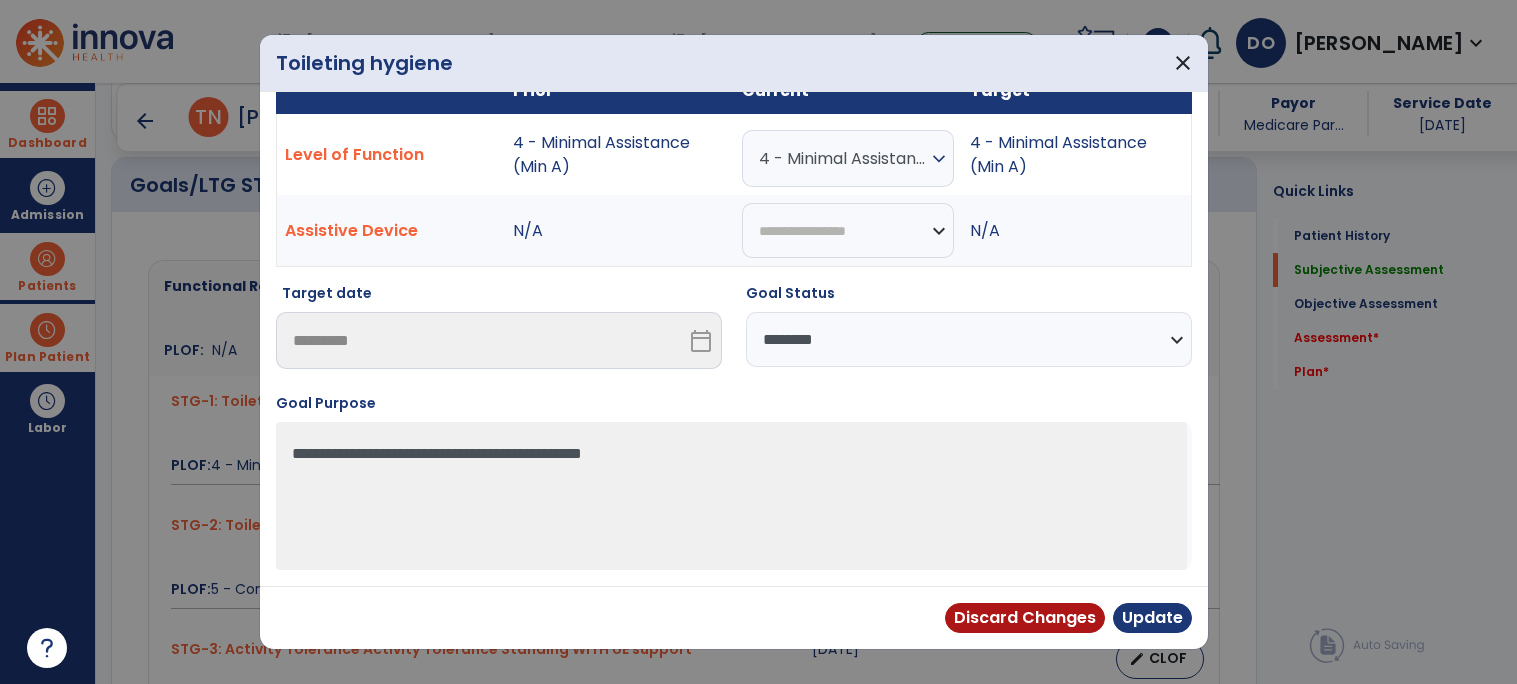 scroll, scrollTop: 41, scrollLeft: 0, axis: vertical 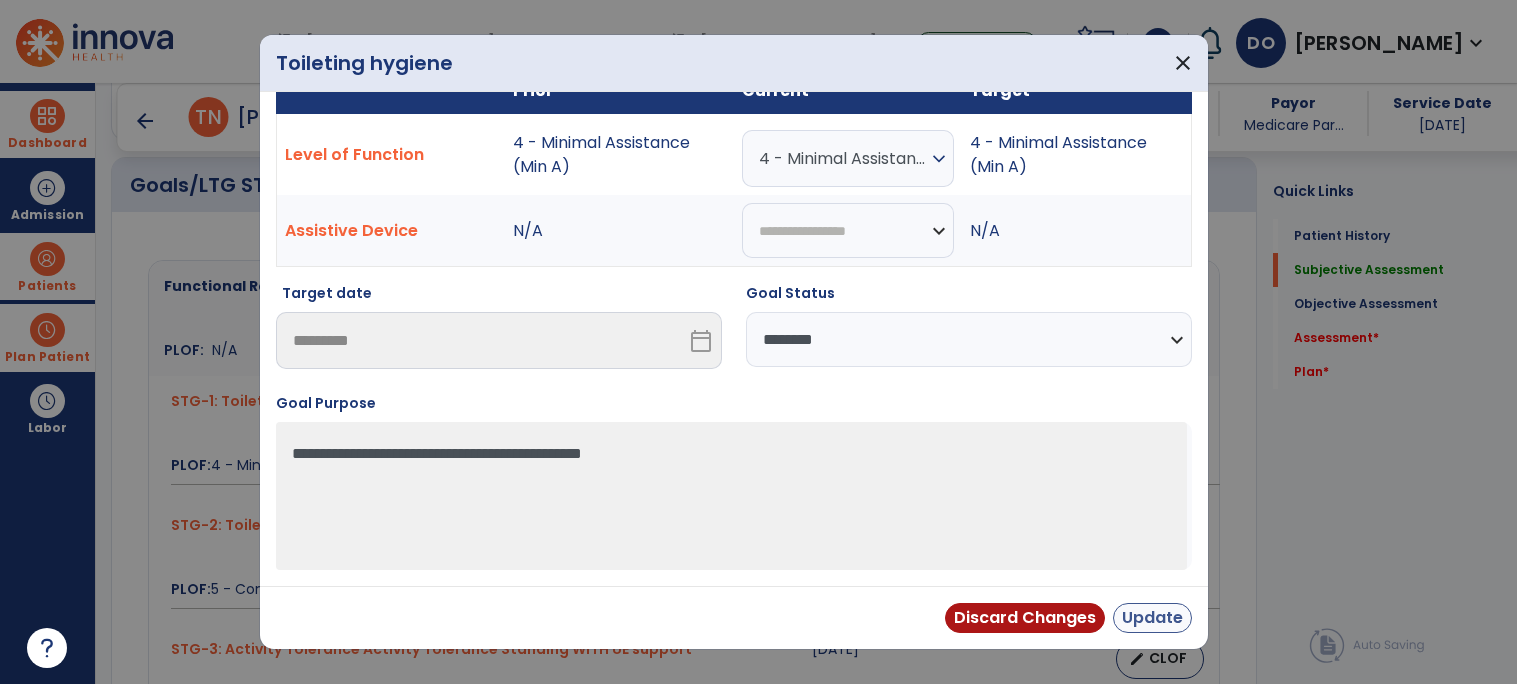 click on "Update" at bounding box center (1152, 618) 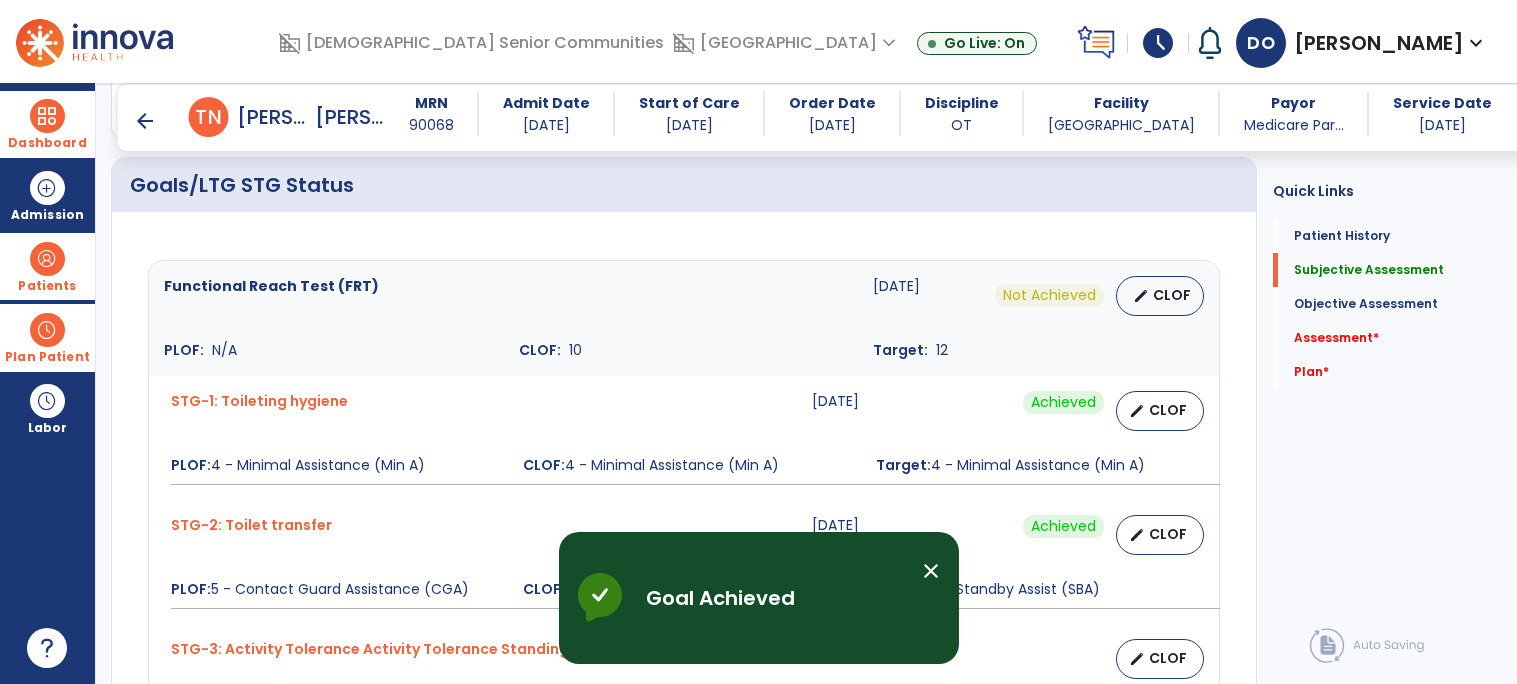 scroll, scrollTop: 942, scrollLeft: 0, axis: vertical 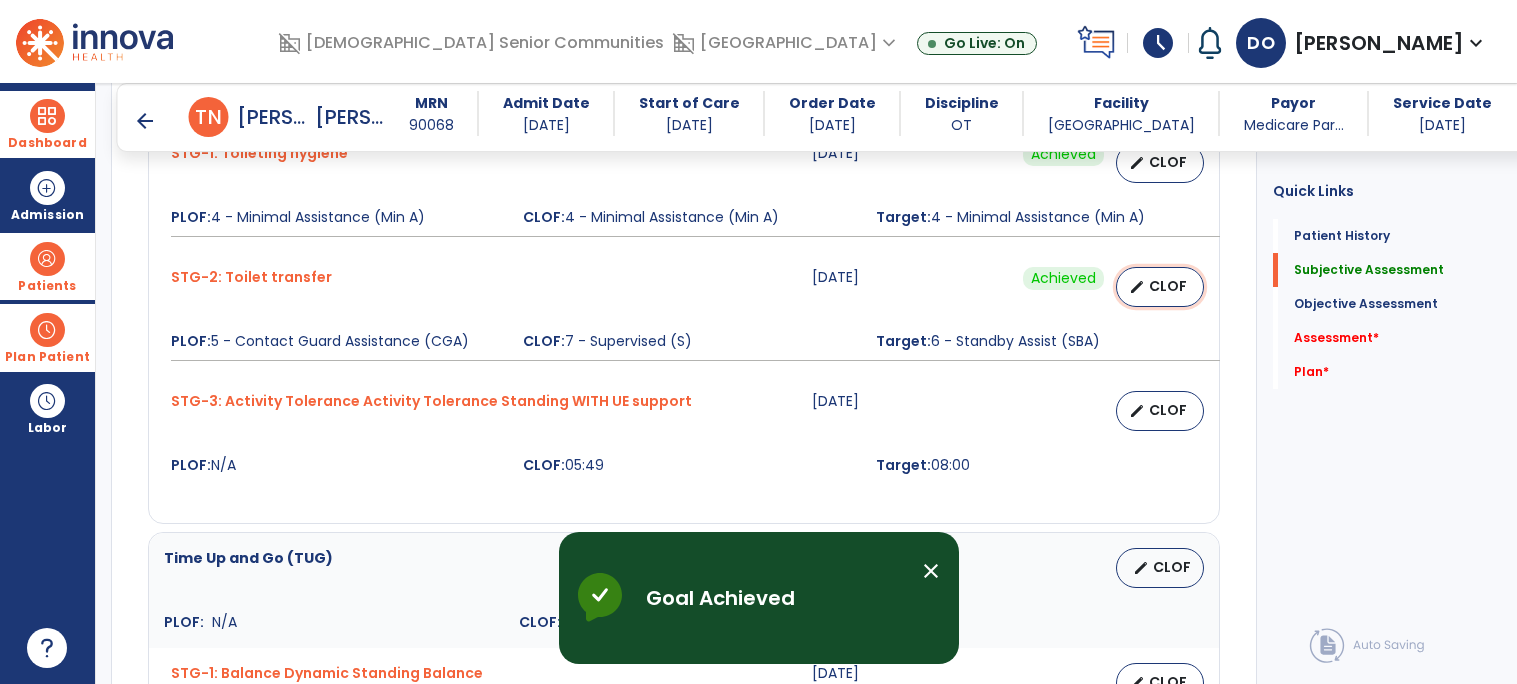 click on "CLOF" at bounding box center [1168, 286] 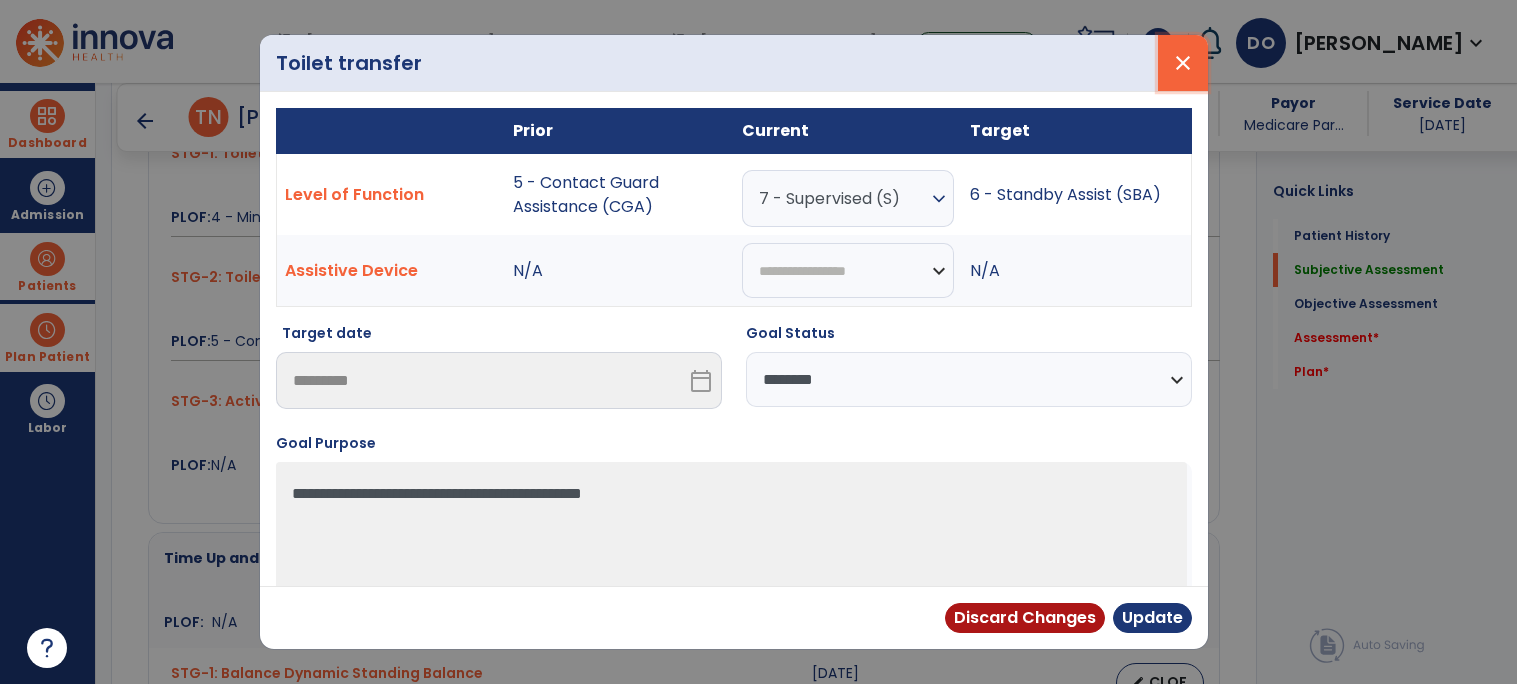 click on "close" at bounding box center [1183, 63] 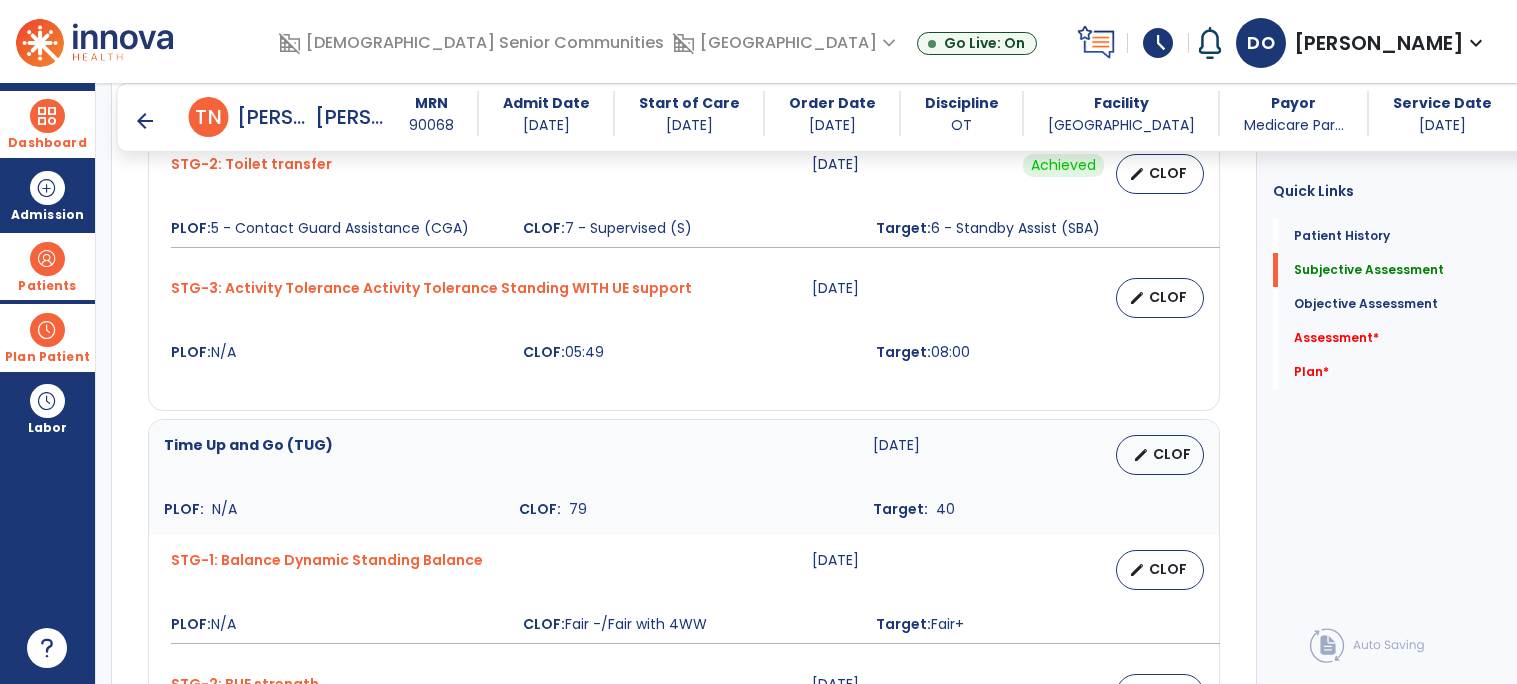 scroll, scrollTop: 1082, scrollLeft: 0, axis: vertical 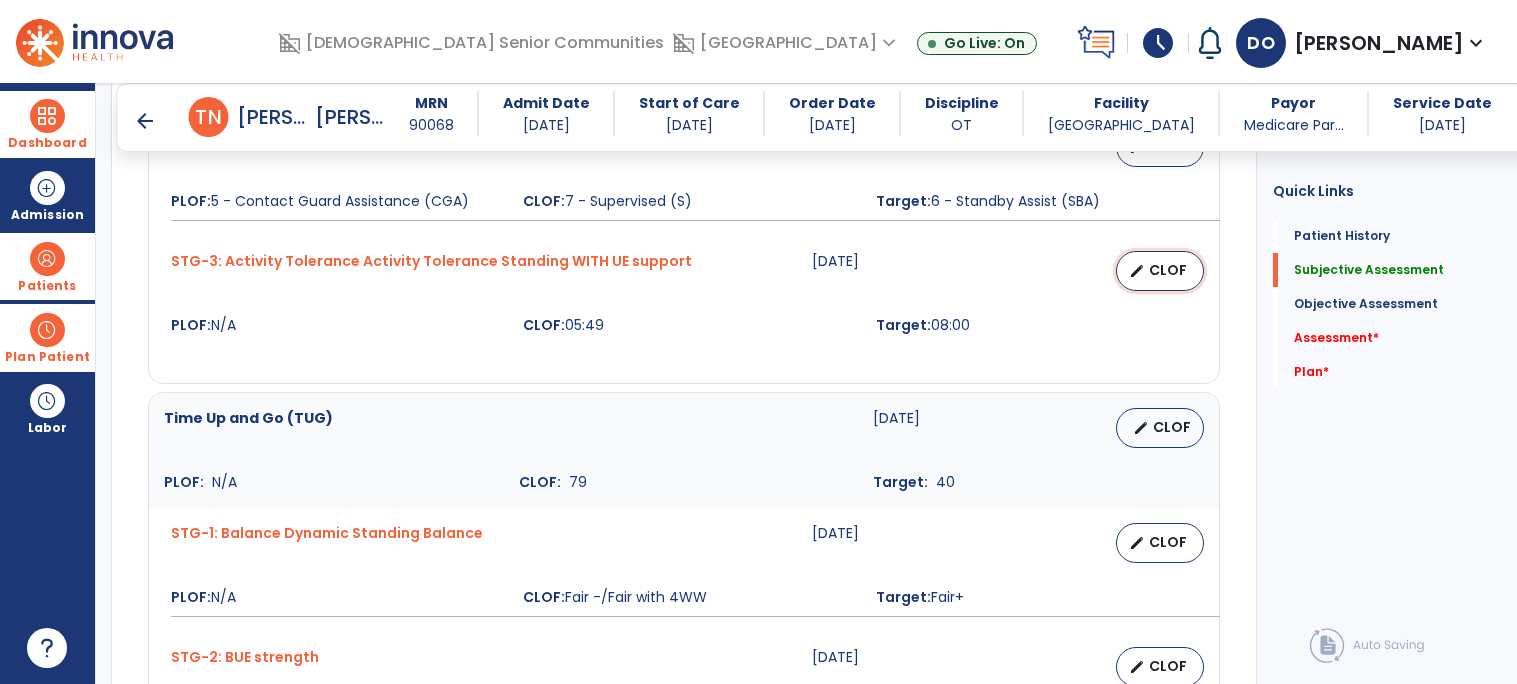click on "edit   CLOF" at bounding box center [1160, 271] 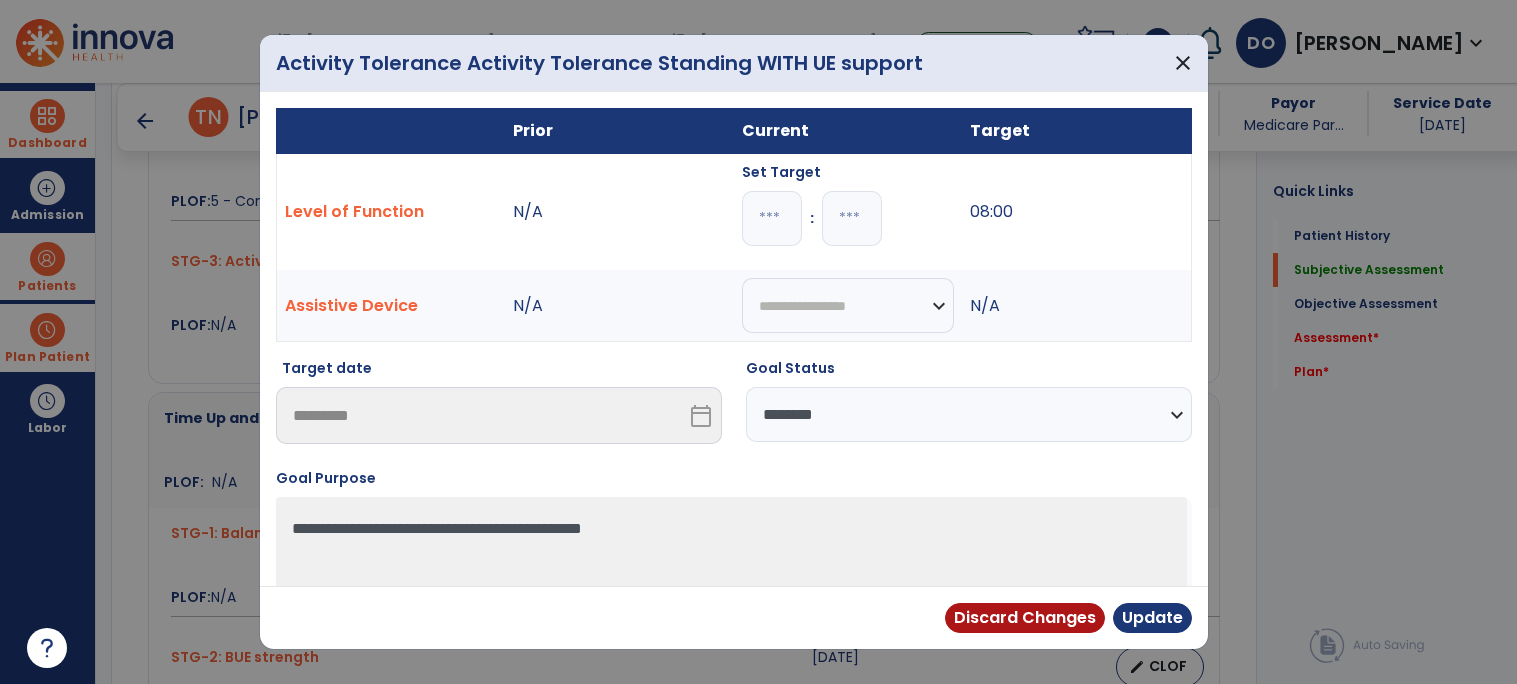 click on "*" at bounding box center [772, 218] 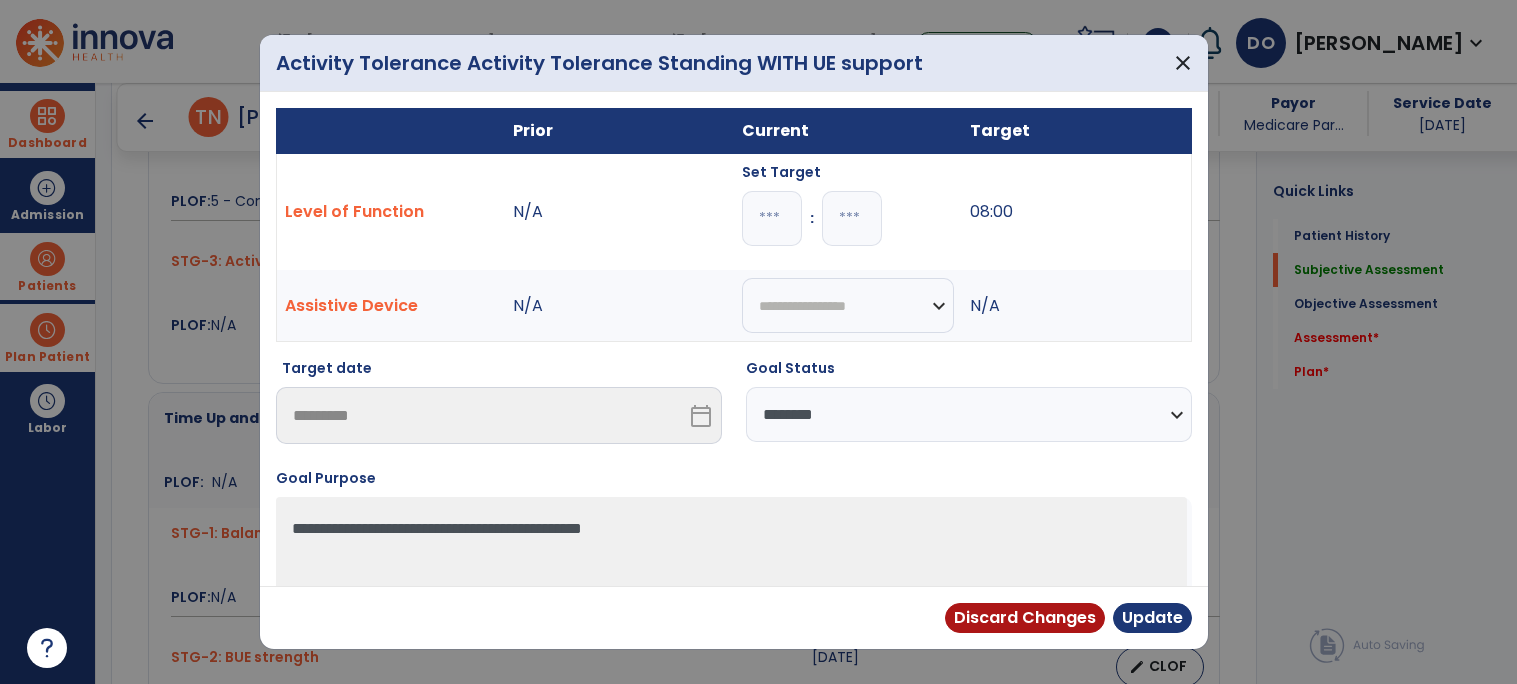 type on "*" 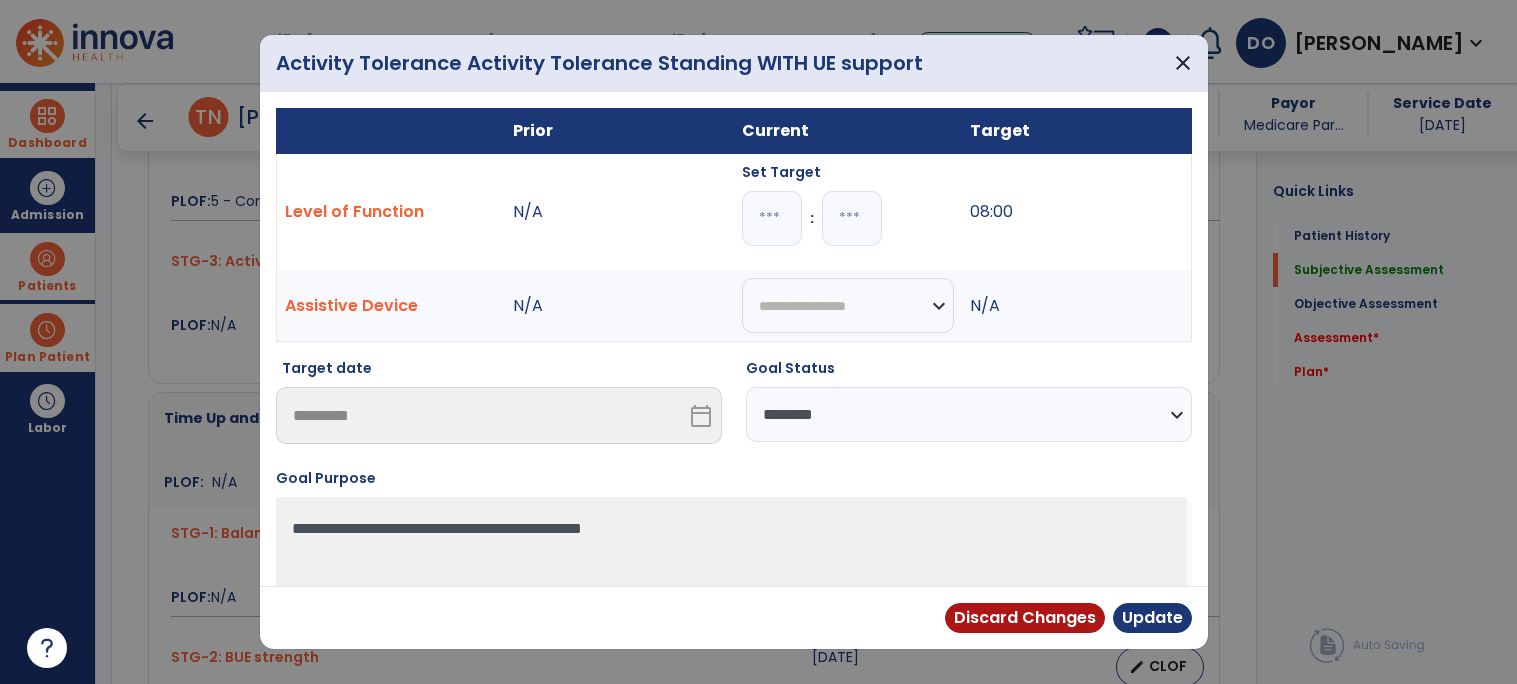 click on "**********" at bounding box center [969, 414] 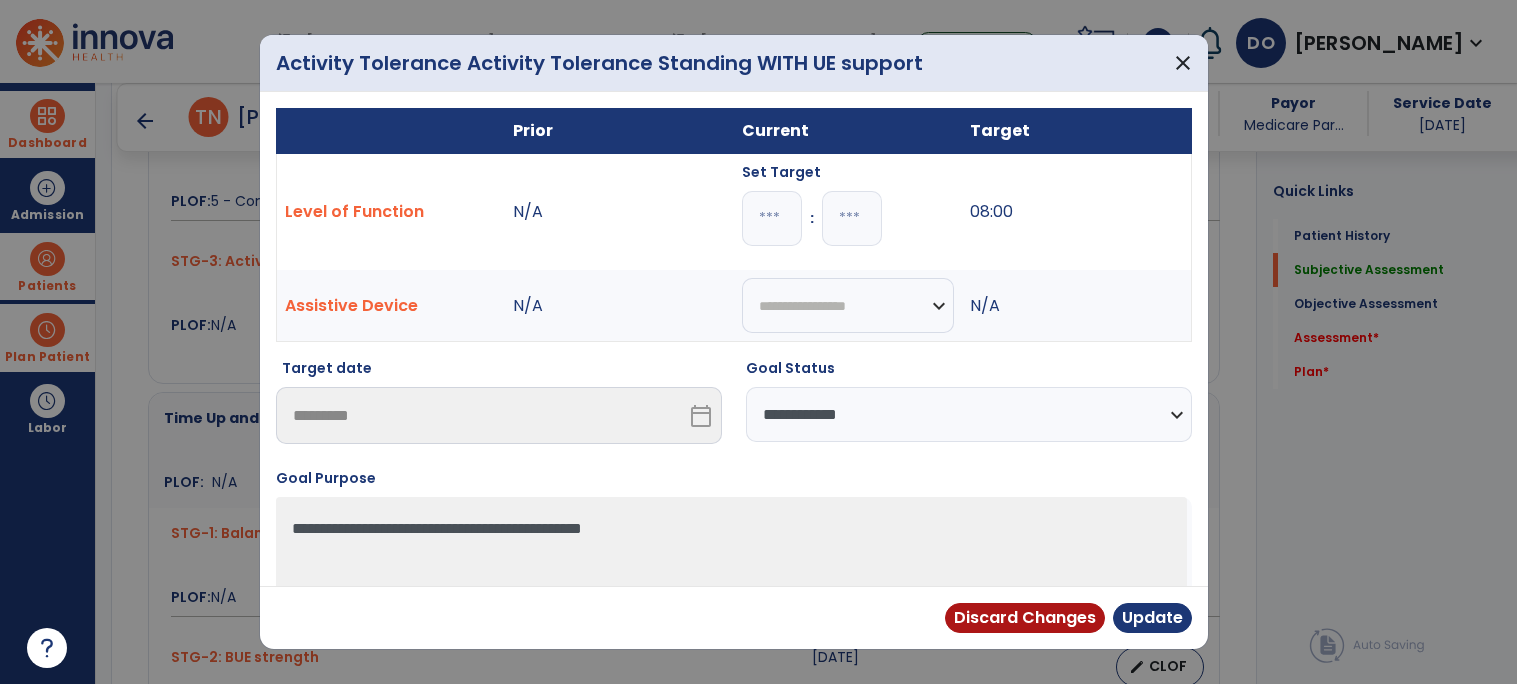 click on "**********" at bounding box center (969, 414) 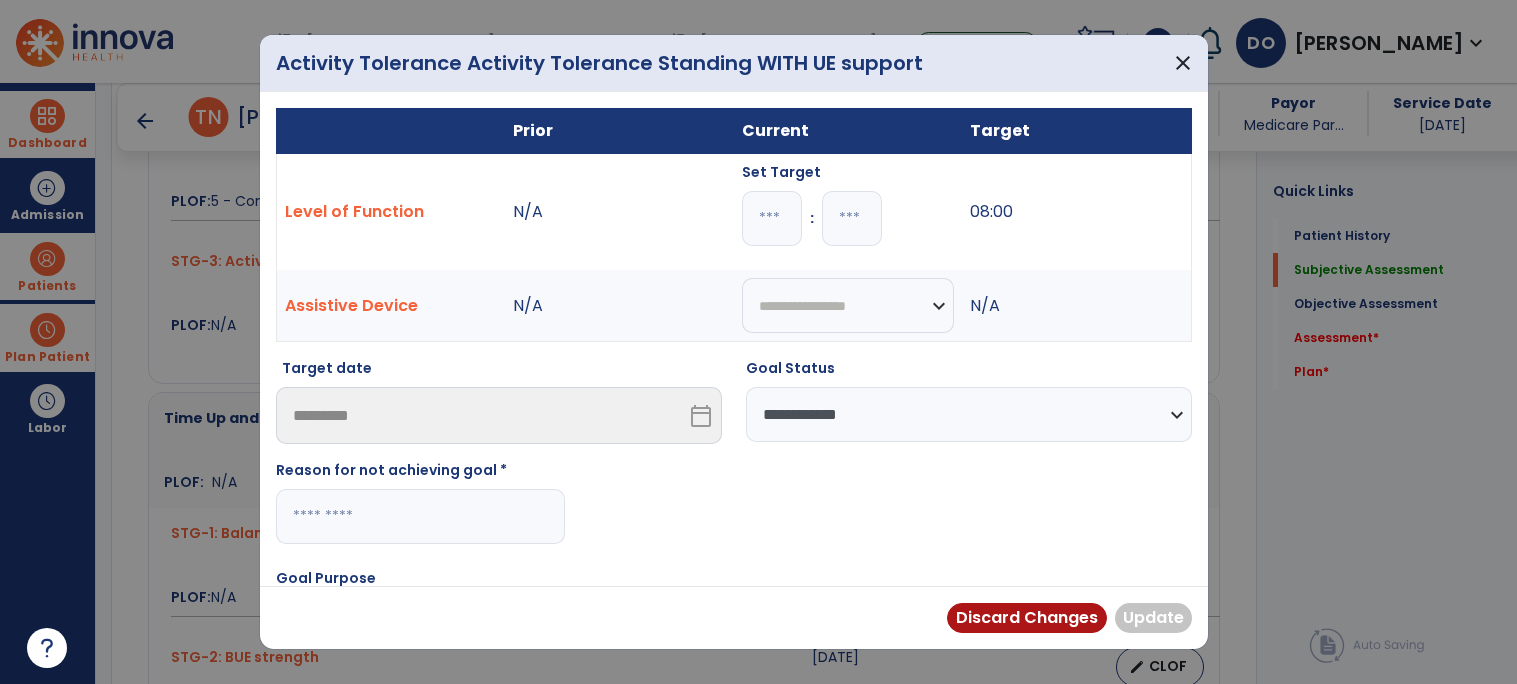 click at bounding box center [420, 516] 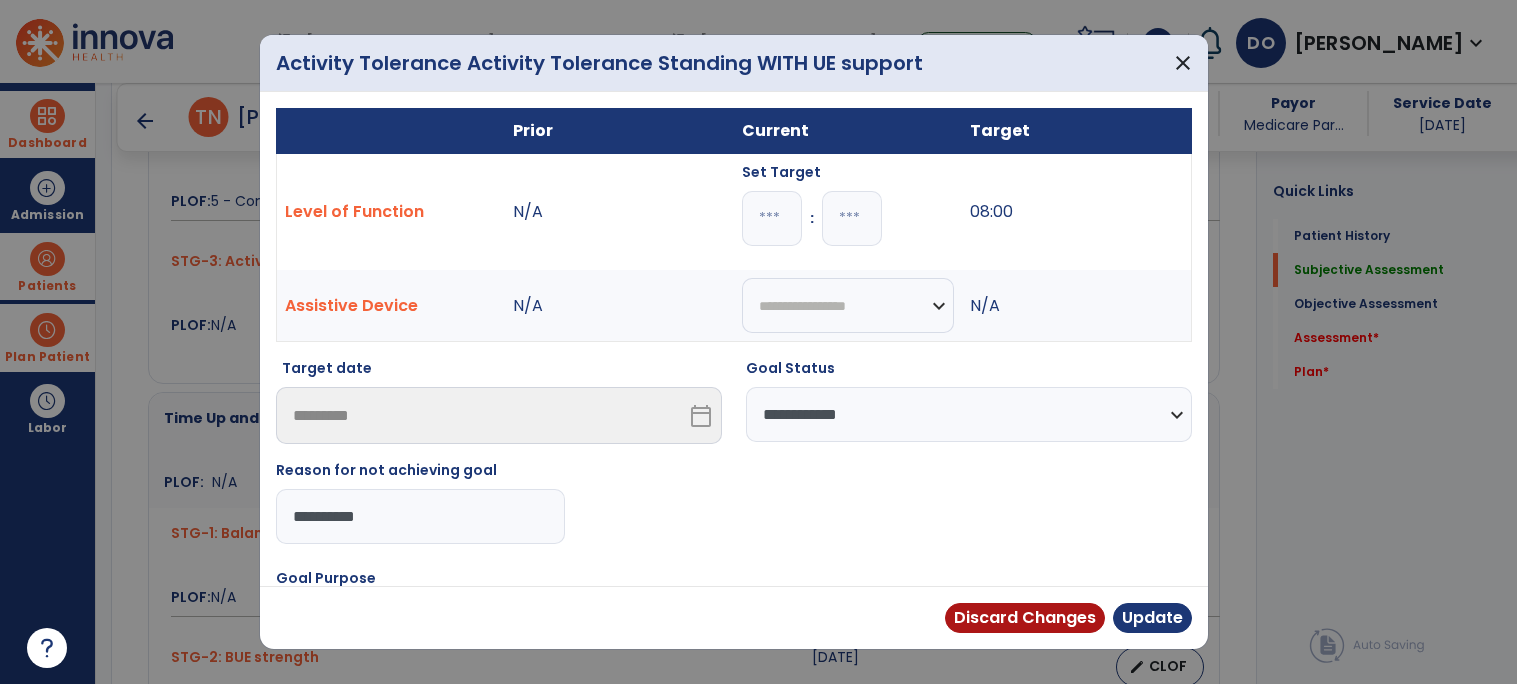 type on "**********" 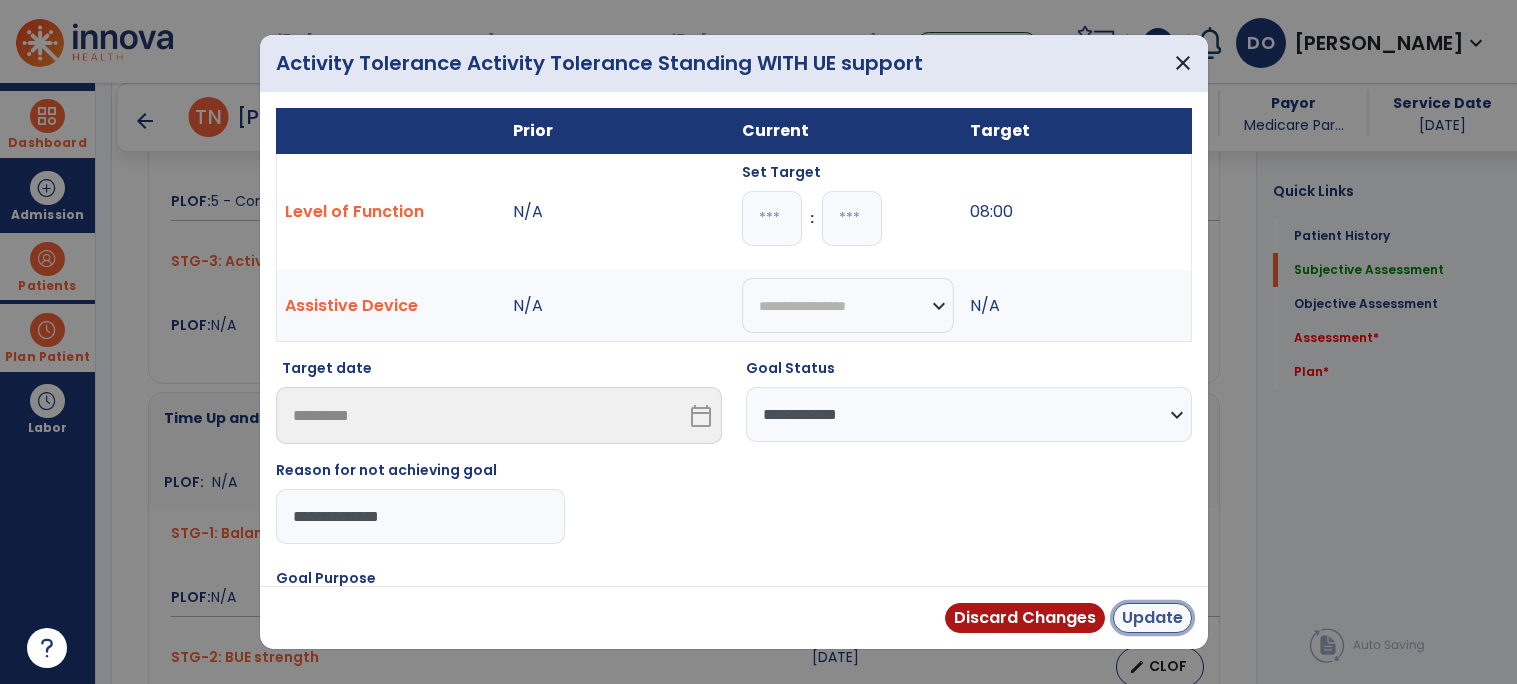 click on "Update" at bounding box center (1152, 618) 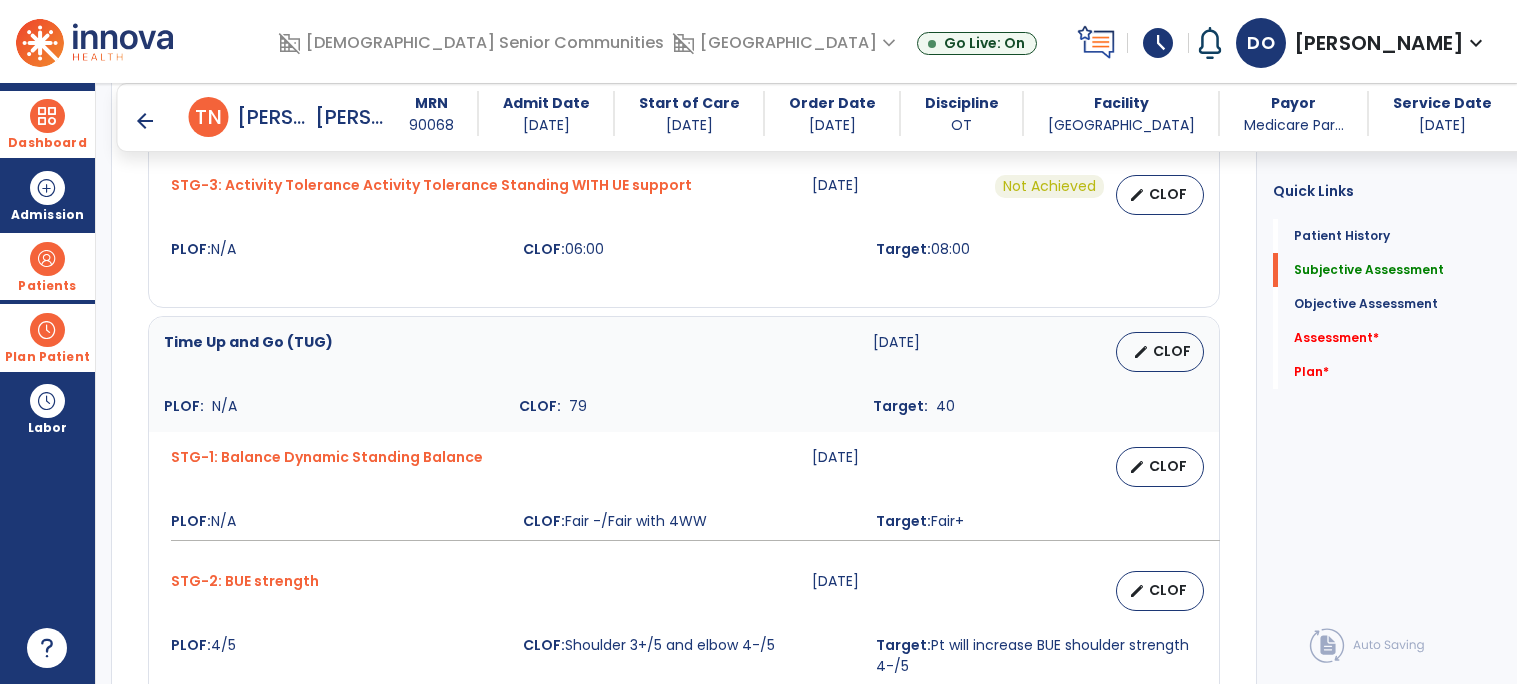 scroll, scrollTop: 1157, scrollLeft: 0, axis: vertical 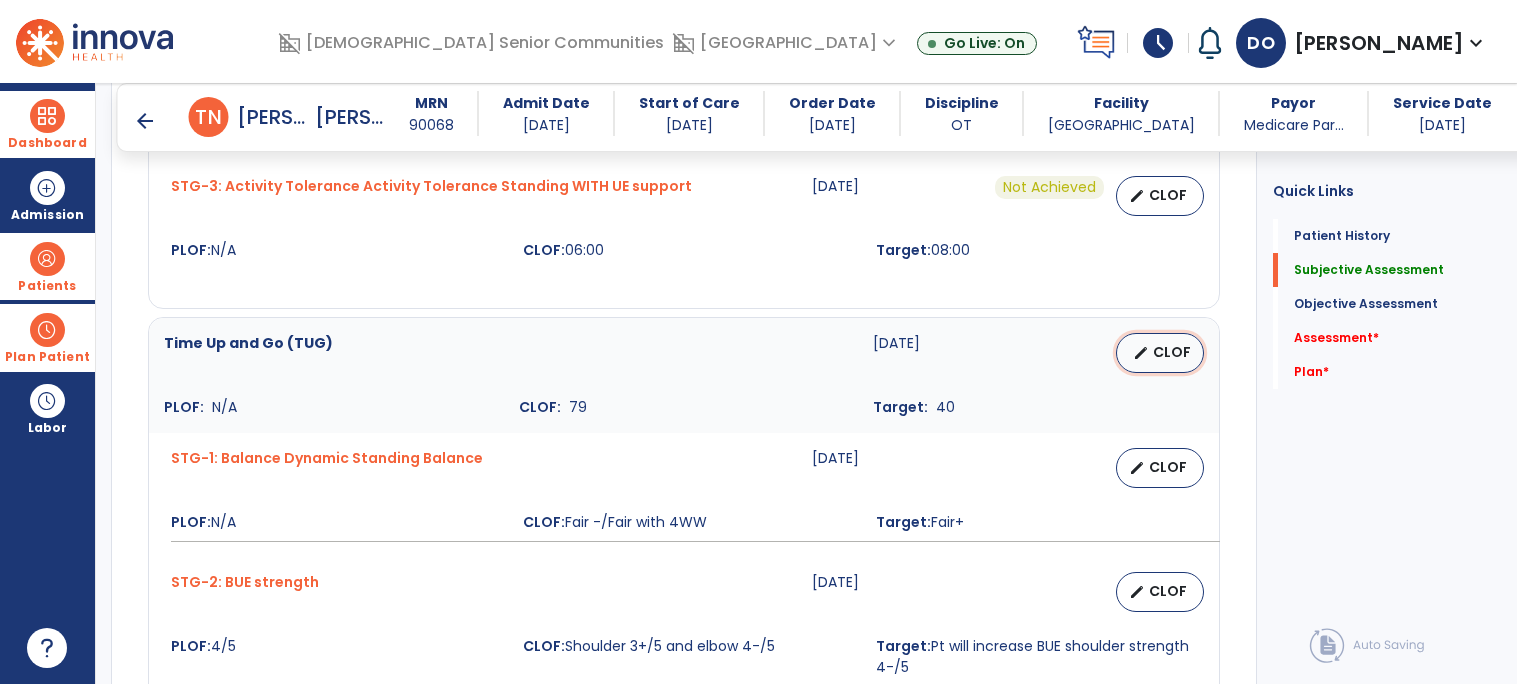 click on "edit   CLOF" at bounding box center [1160, 353] 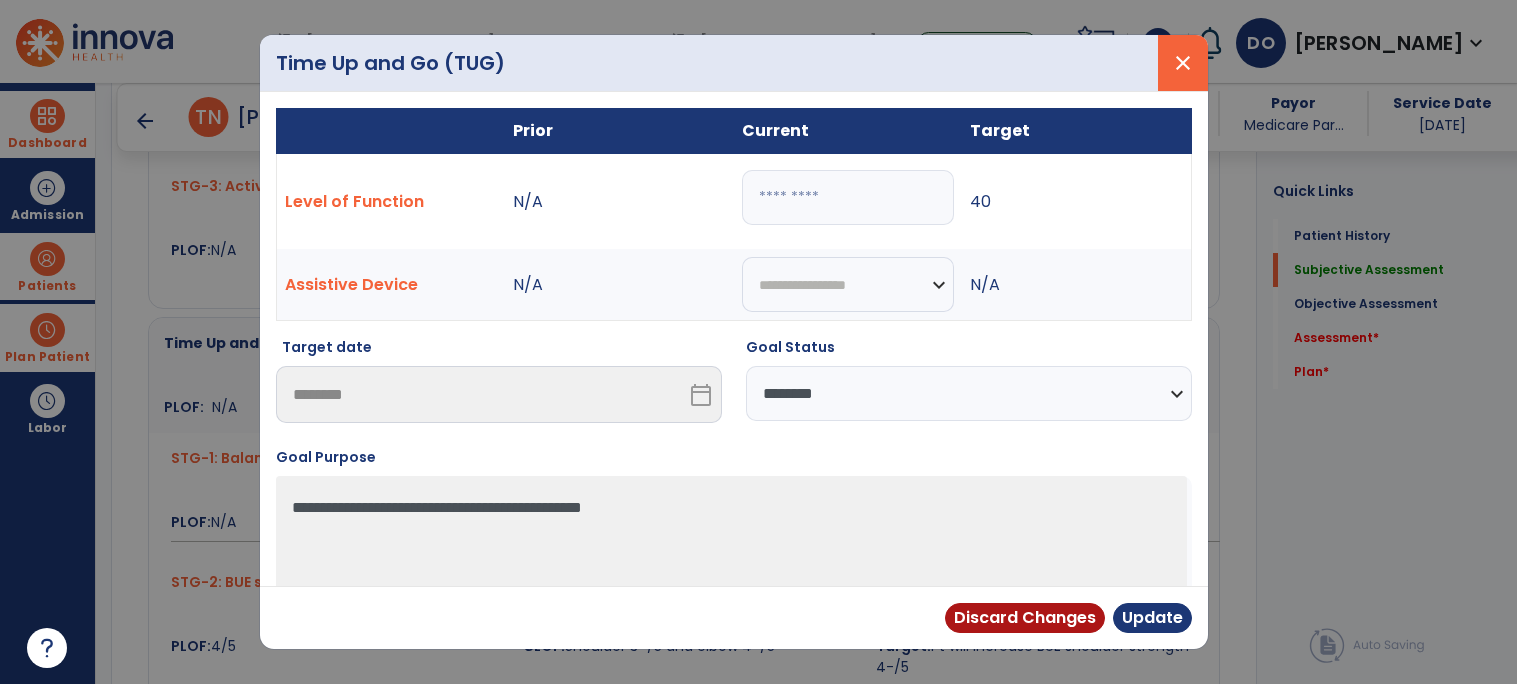 click on "close" at bounding box center (1183, 63) 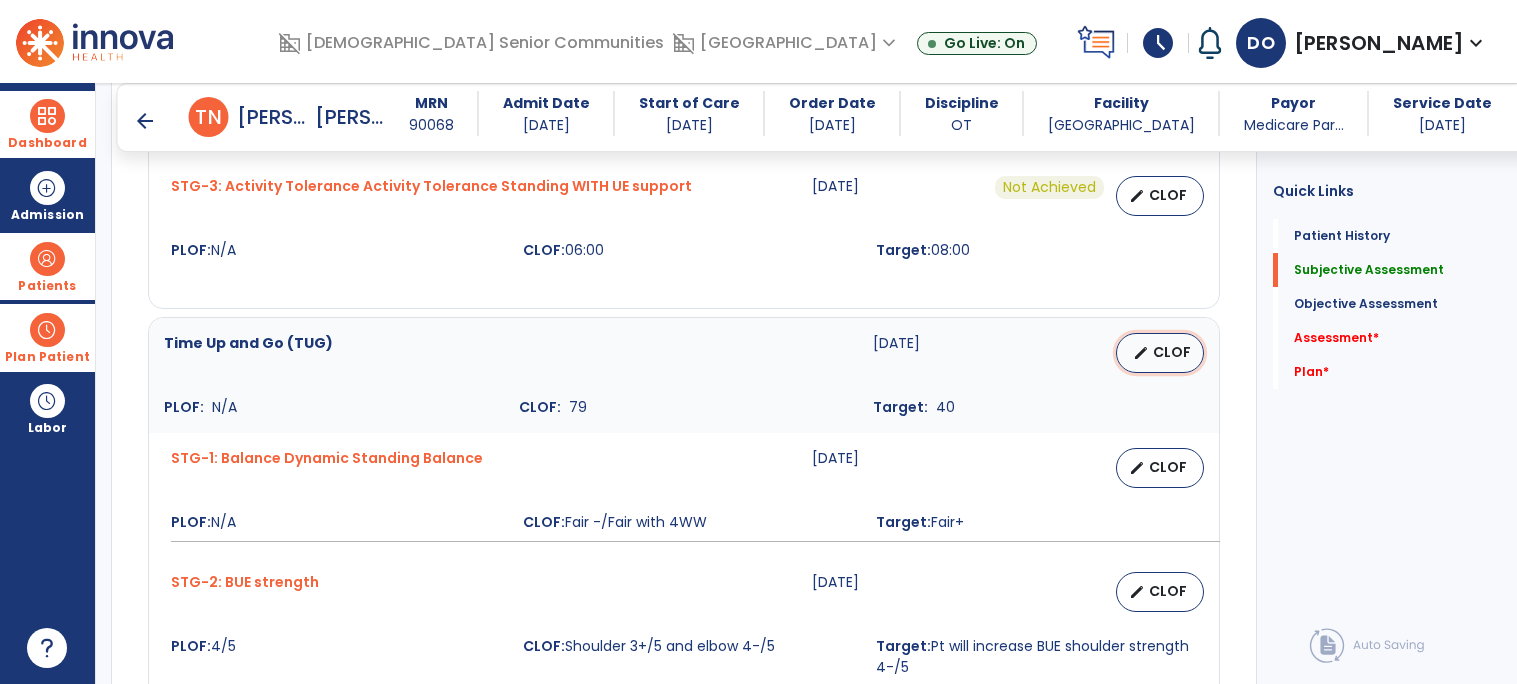 click on "edit   CLOF" at bounding box center (1160, 353) 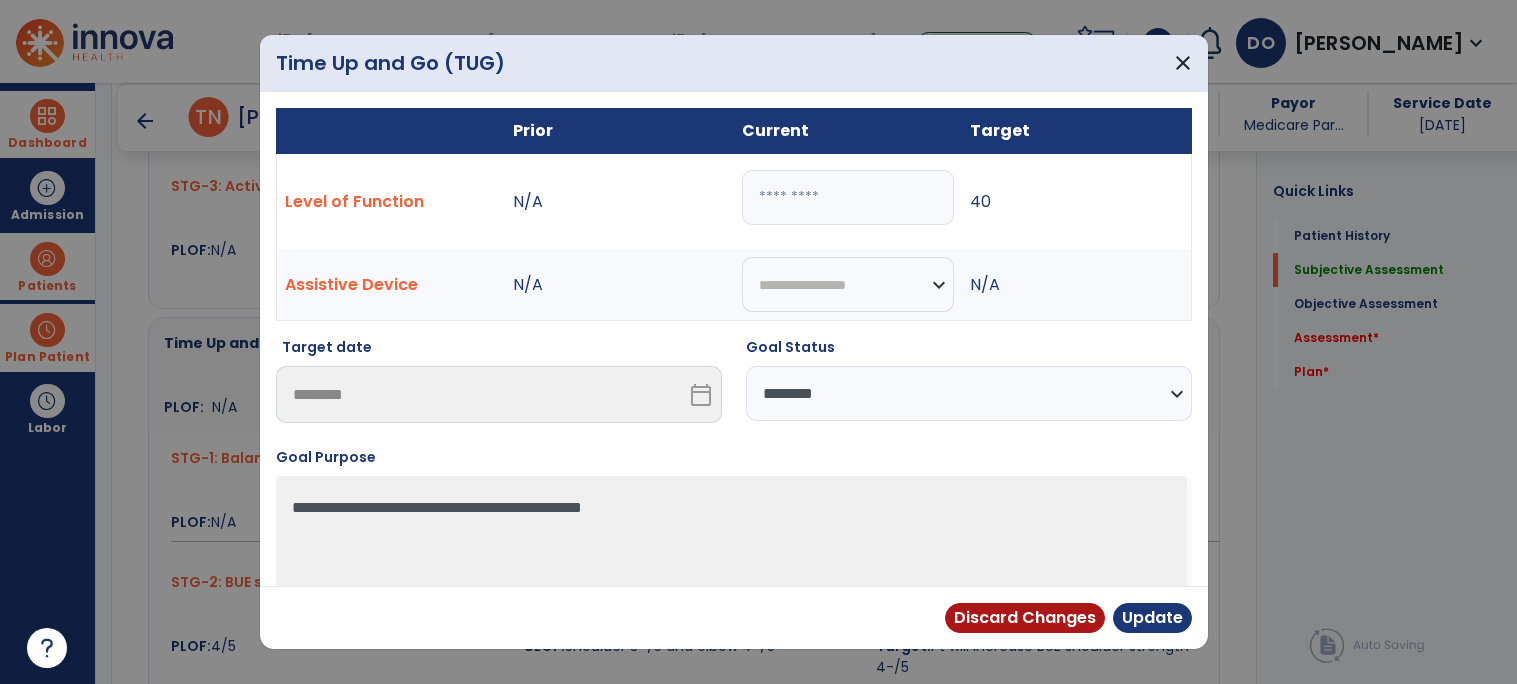 click on "**********" at bounding box center [969, 393] 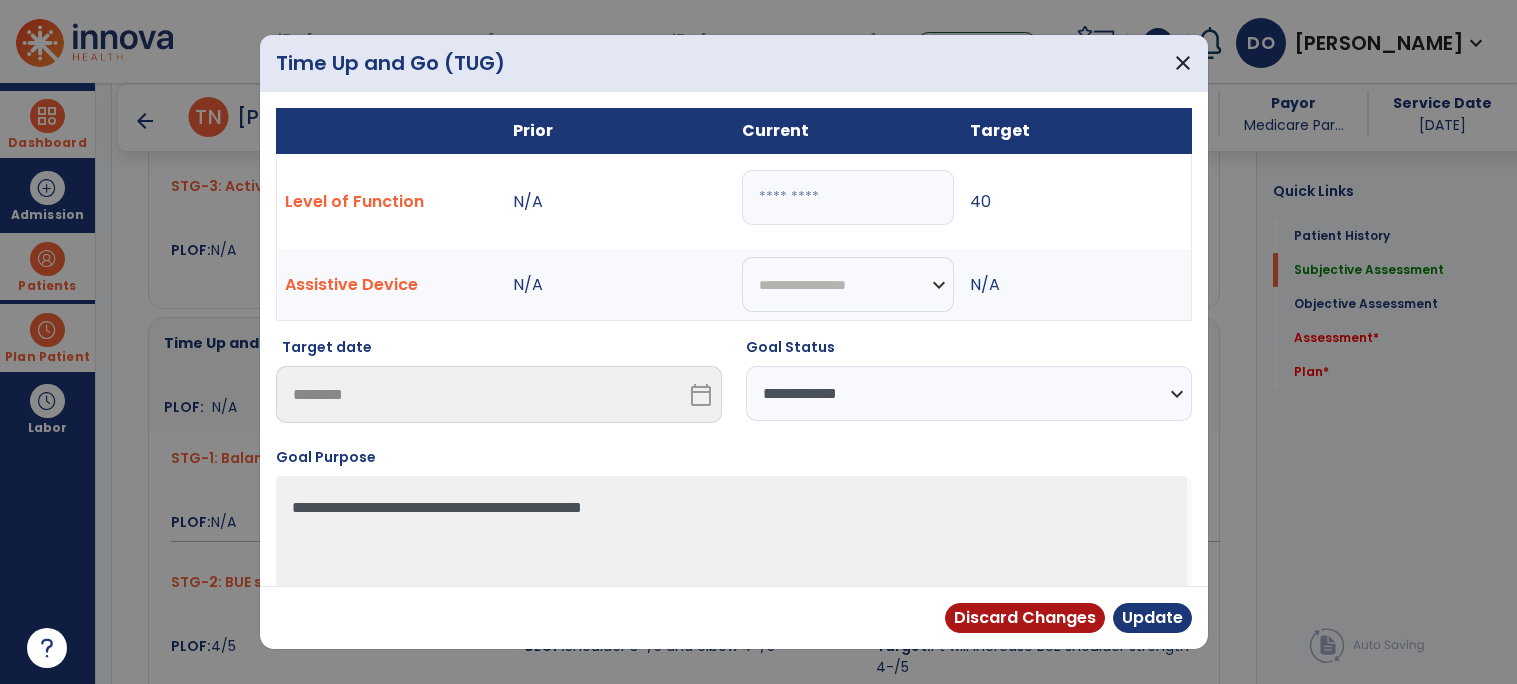 click on "**********" at bounding box center [969, 393] 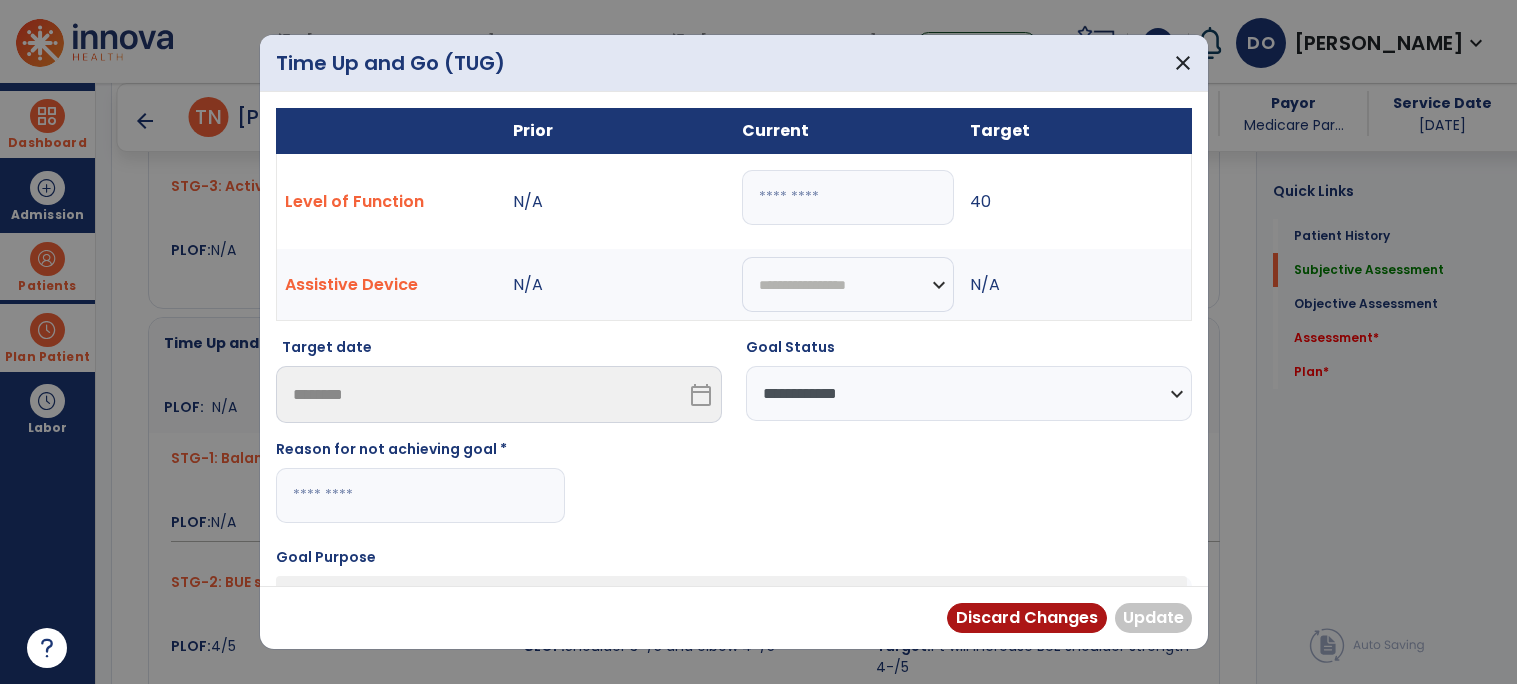 click at bounding box center (420, 495) 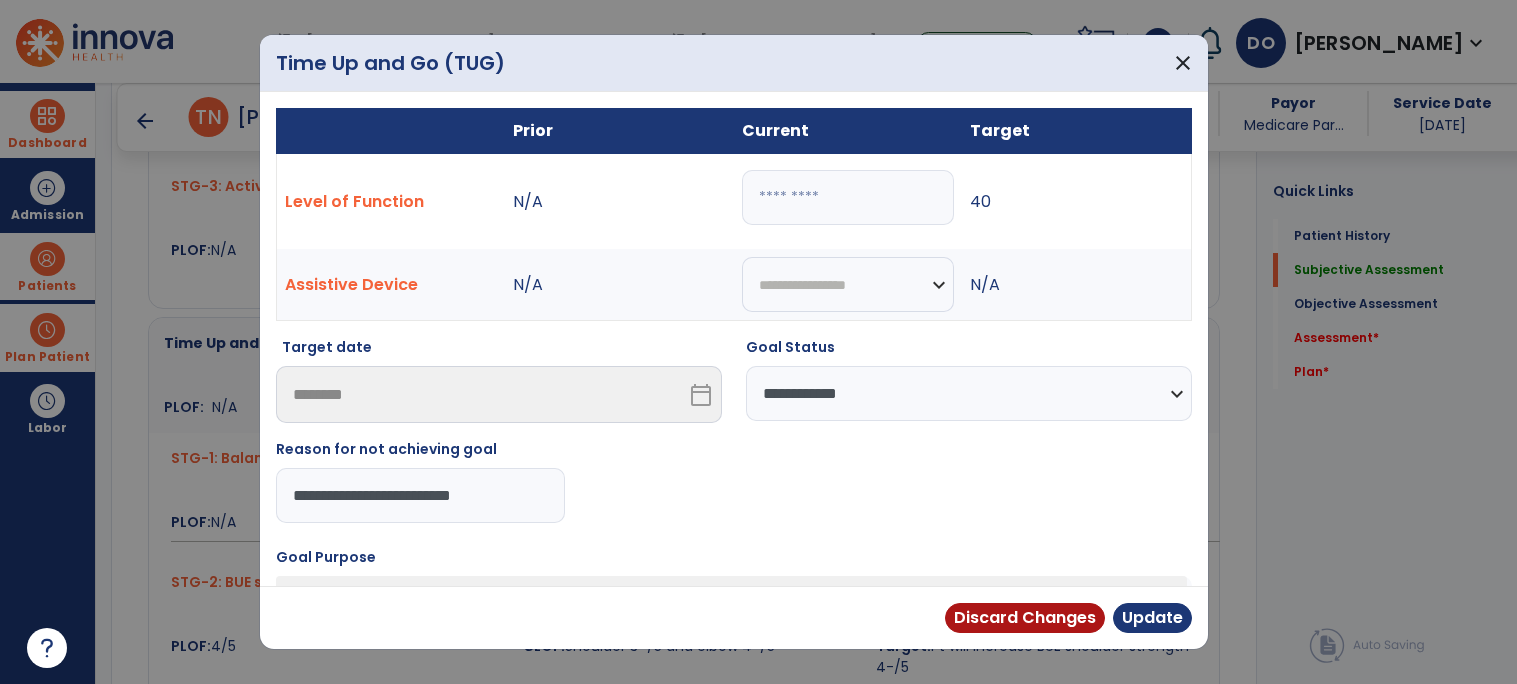 type on "**********" 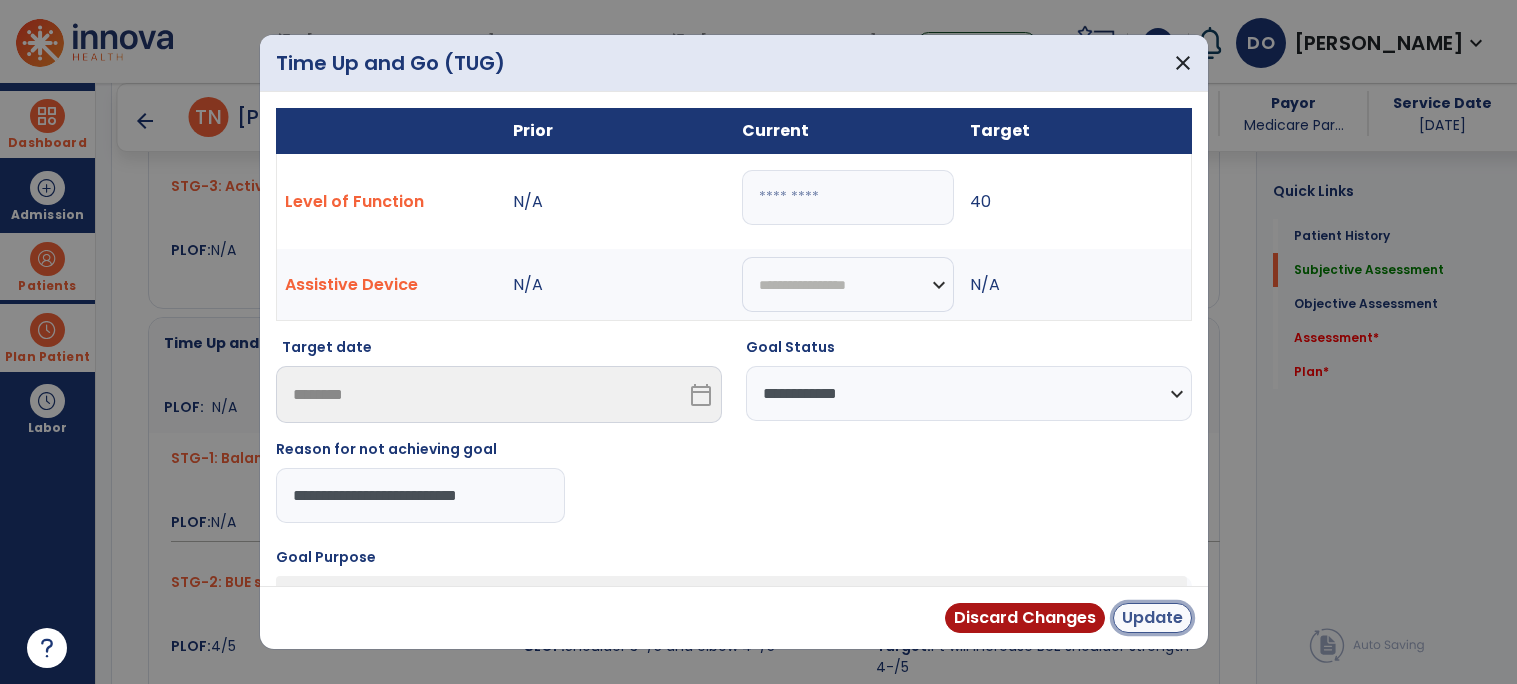 click on "Update" at bounding box center (1152, 618) 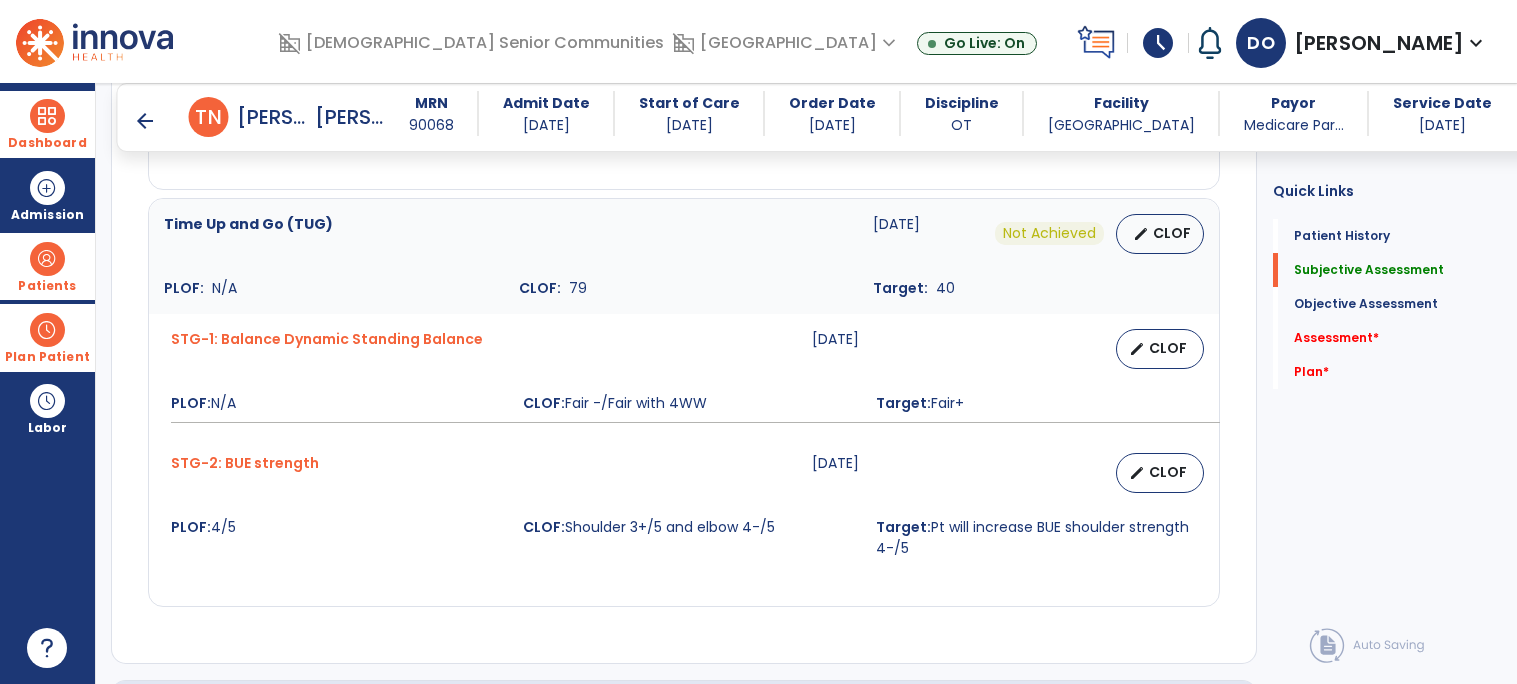scroll, scrollTop: 1277, scrollLeft: 0, axis: vertical 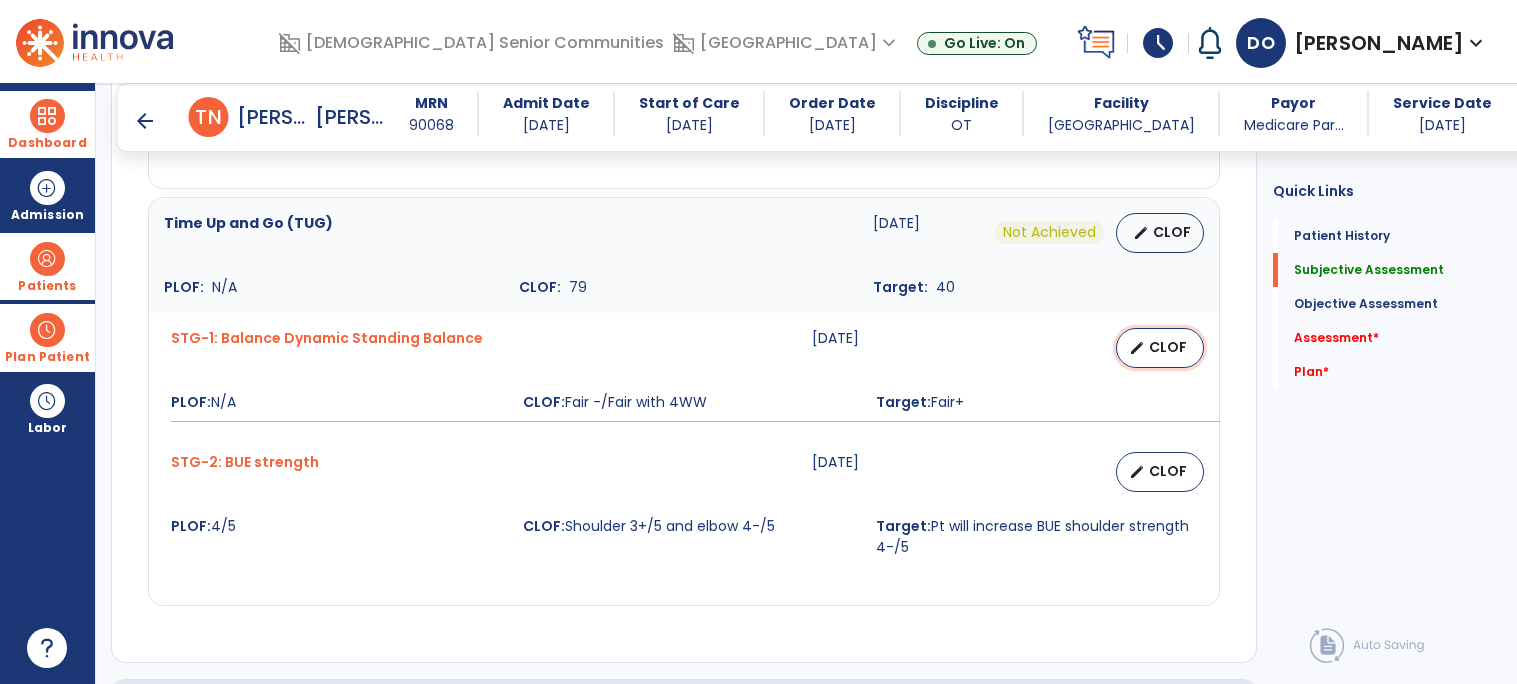 click on "CLOF" at bounding box center [1168, 347] 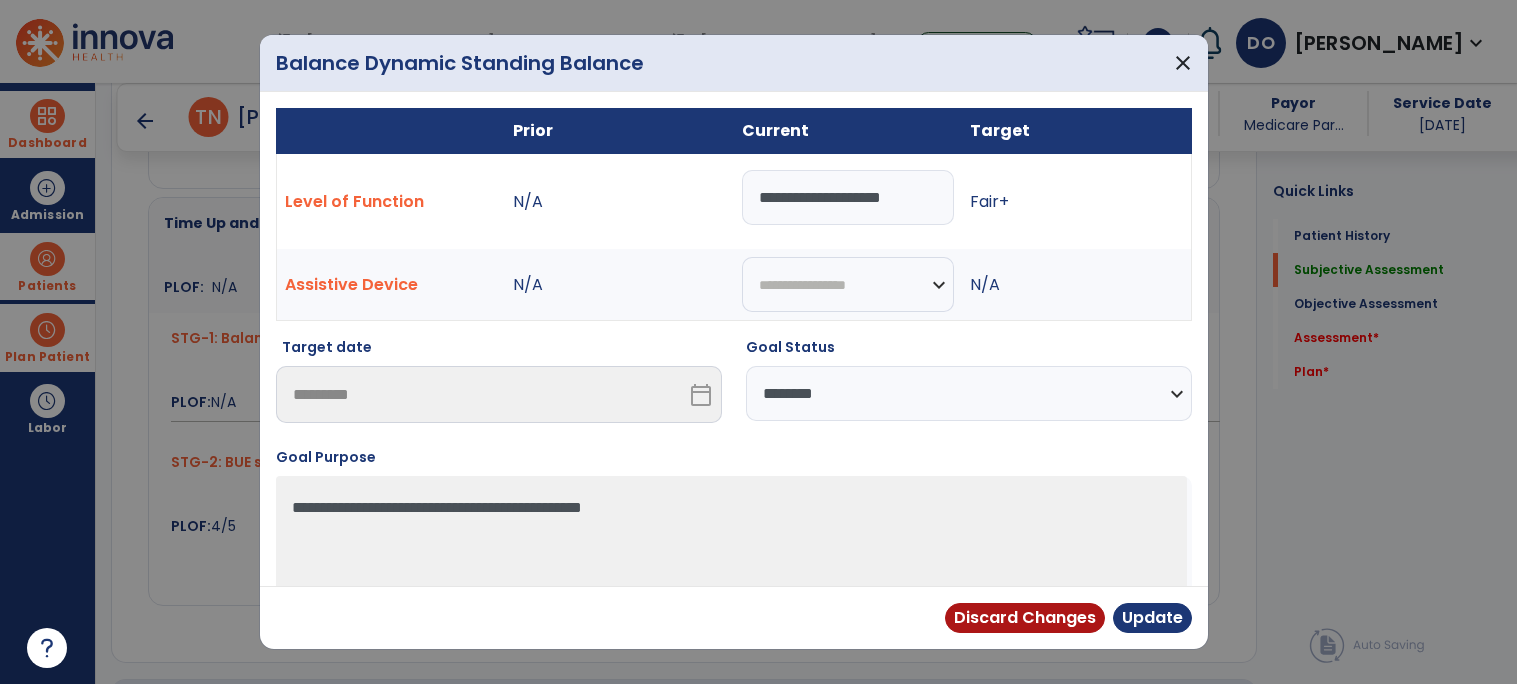click on "**********" at bounding box center [848, 197] 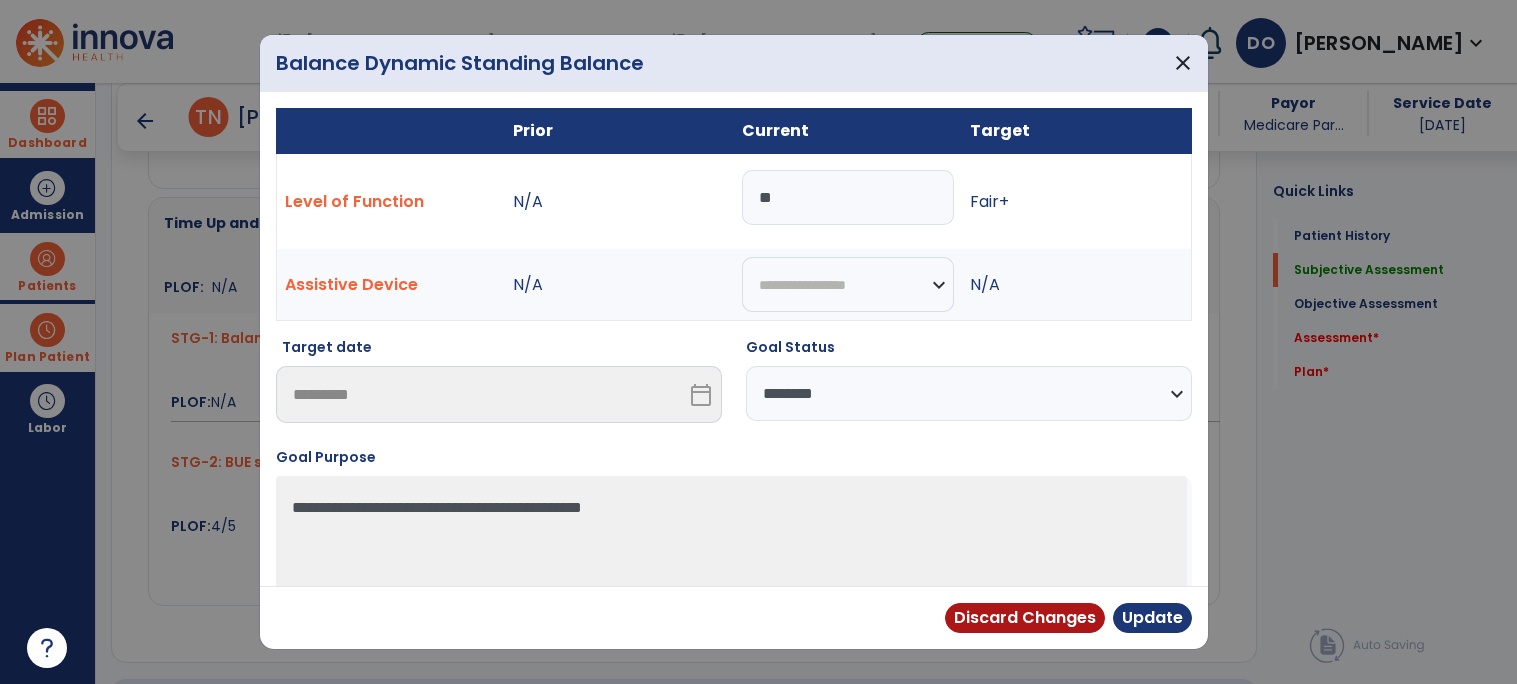 type on "*" 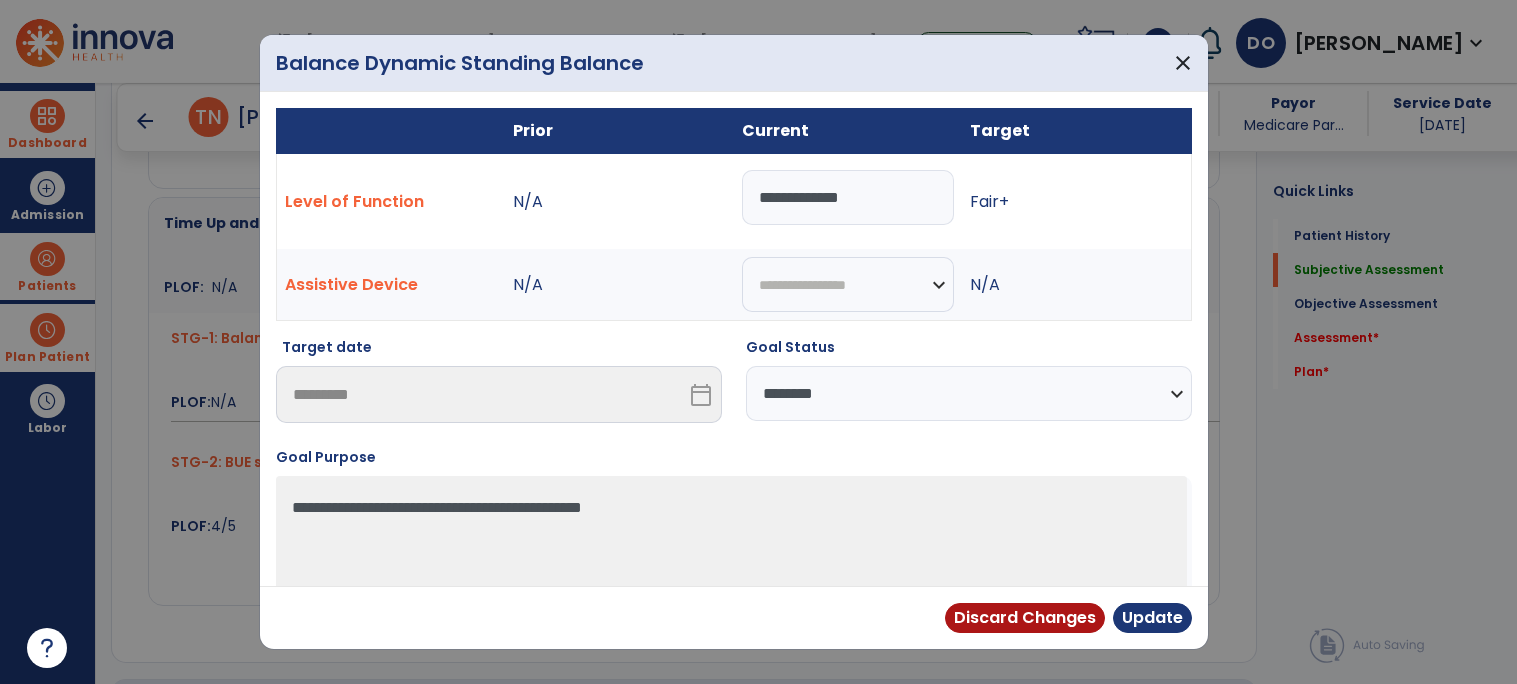 type on "**********" 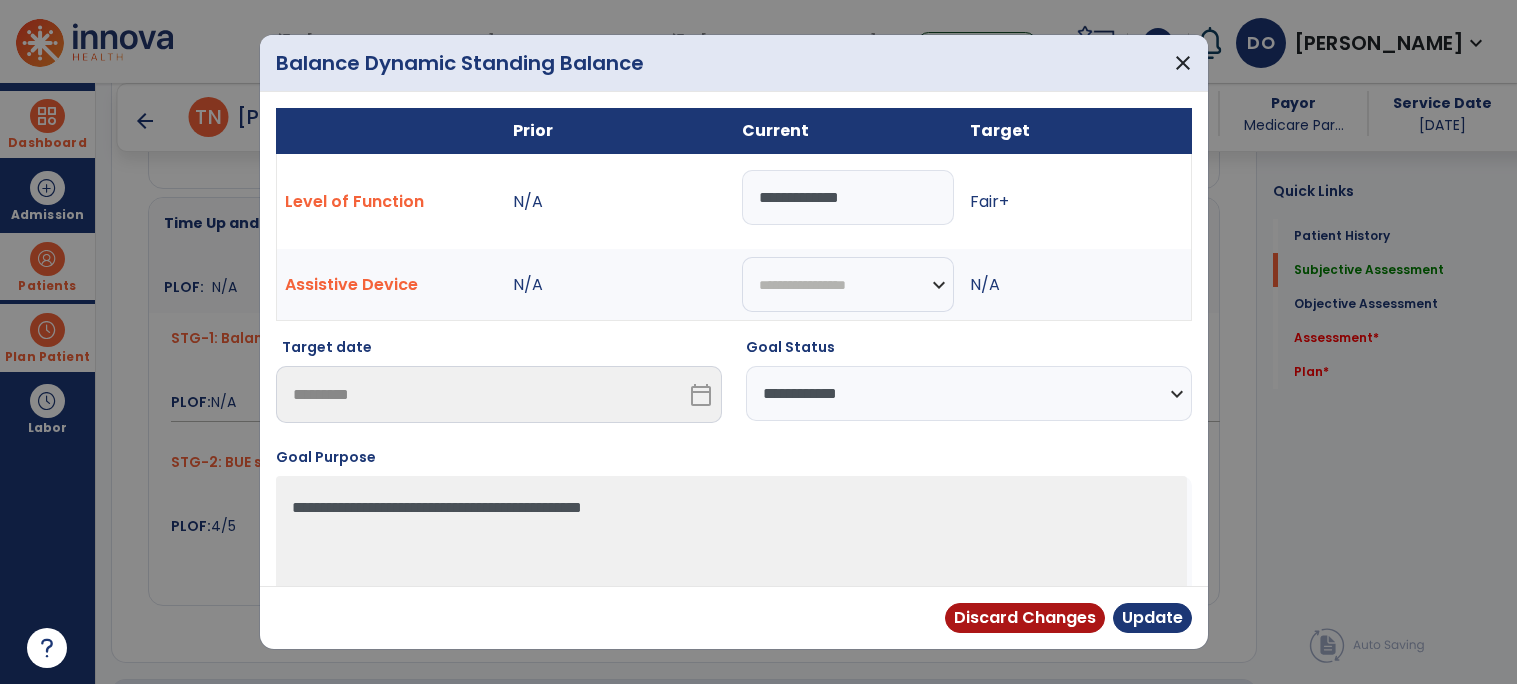 click on "**********" at bounding box center (969, 393) 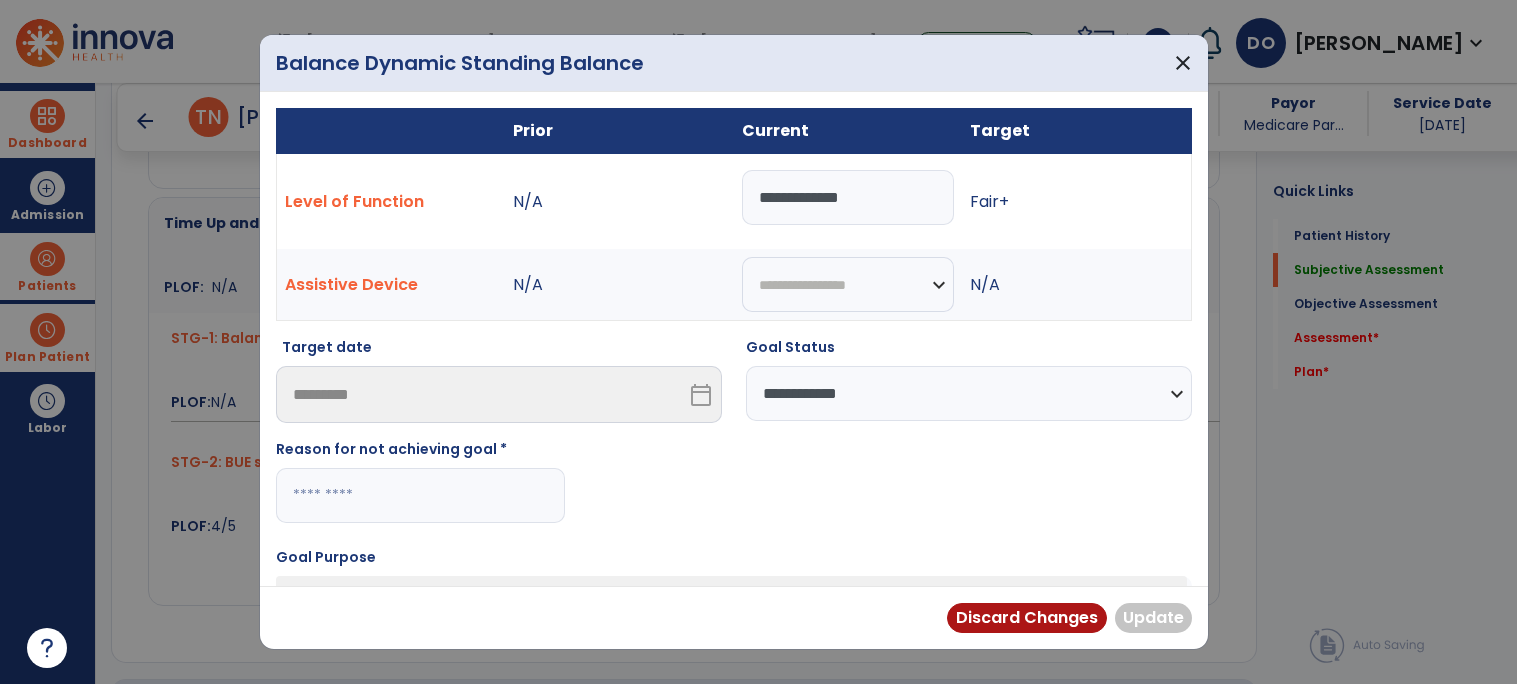 click at bounding box center (420, 495) 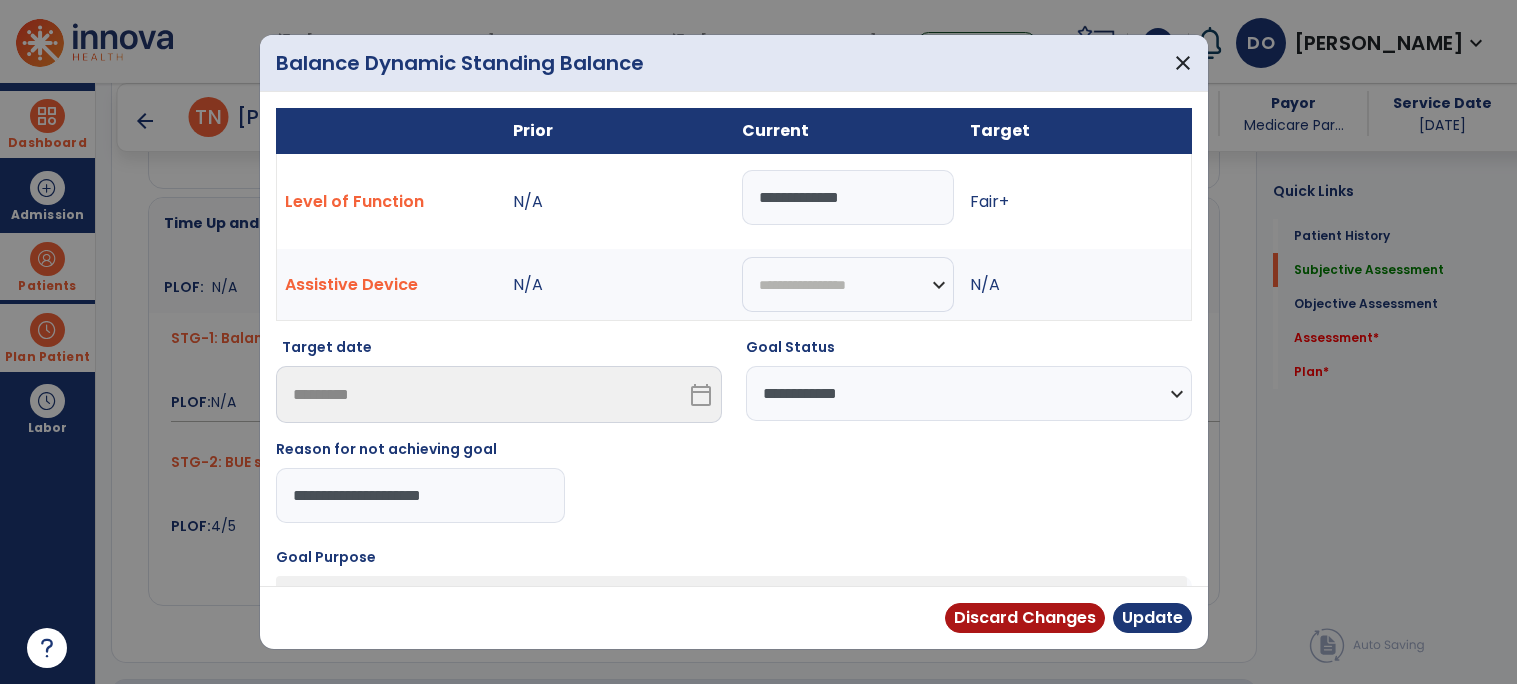 type on "**********" 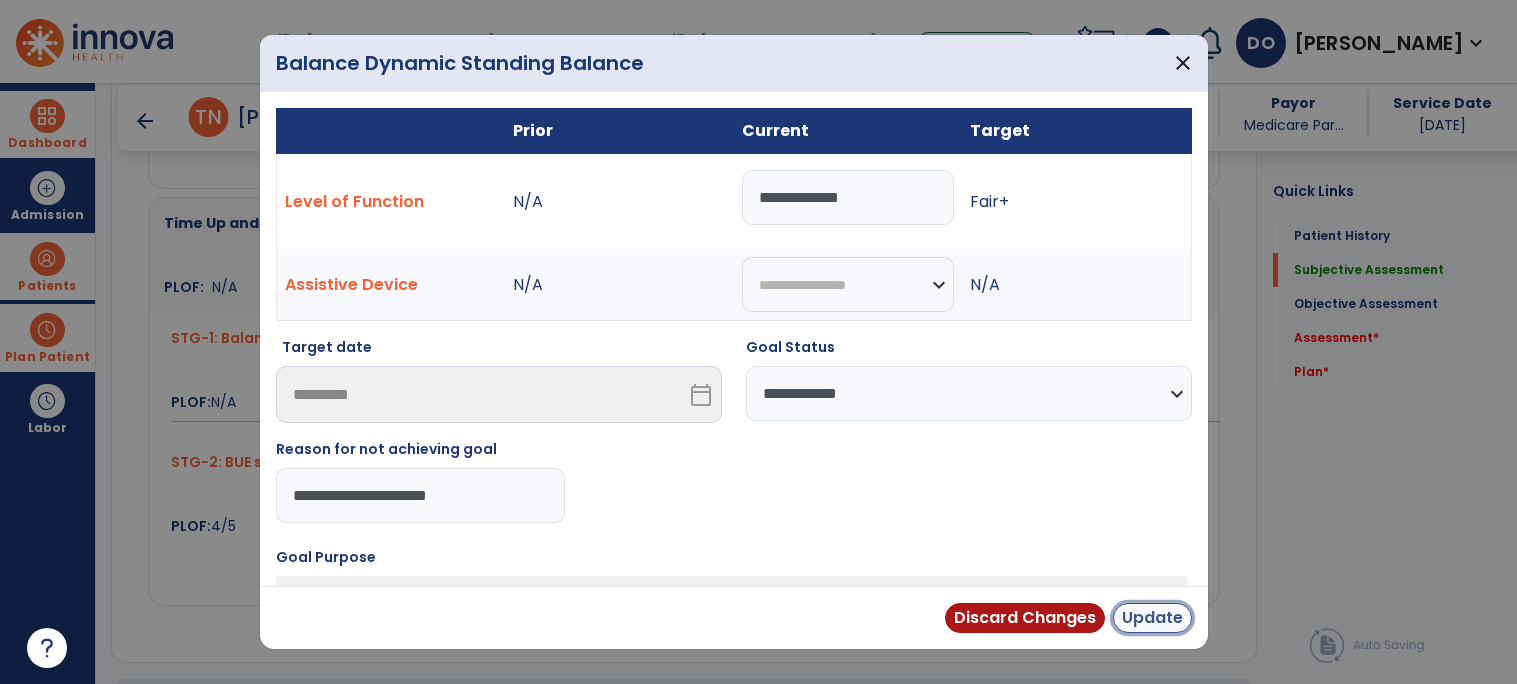 click on "Update" at bounding box center (1152, 618) 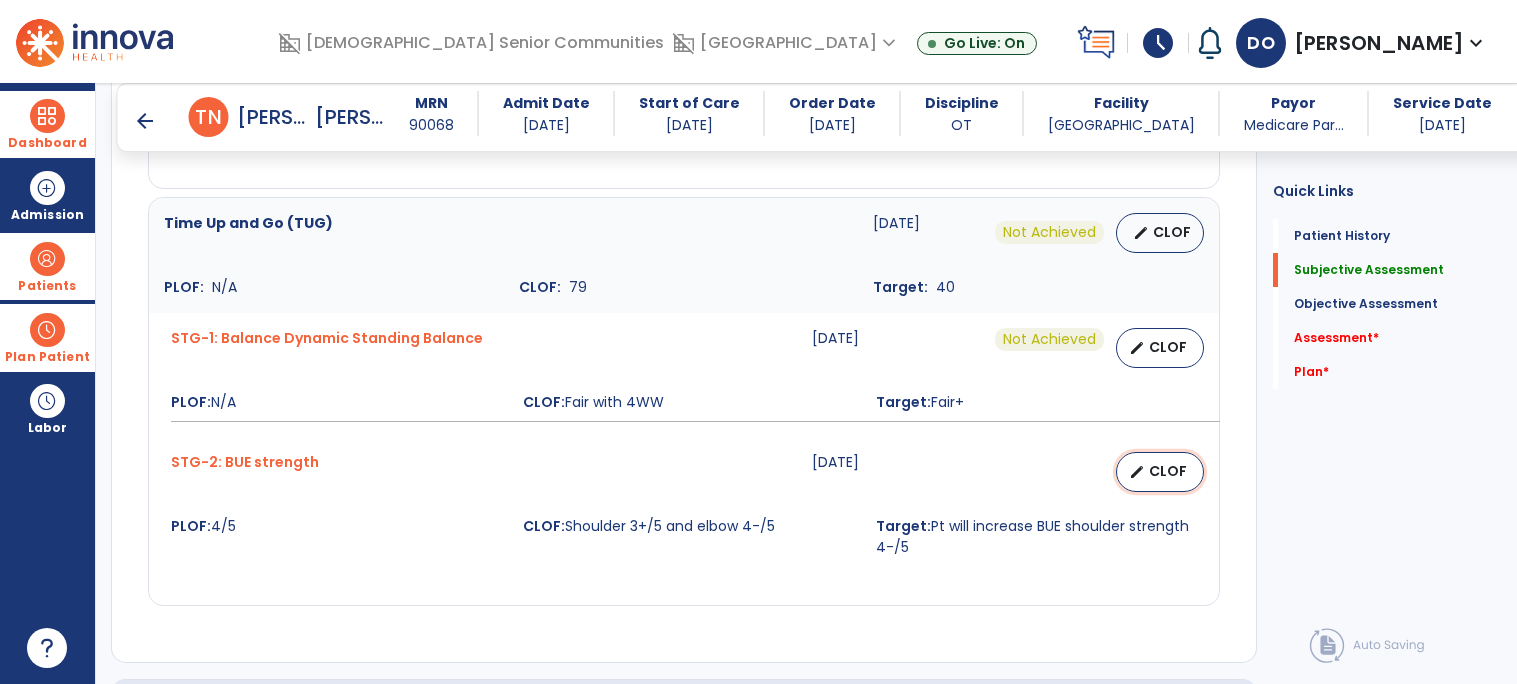 click on "edit   CLOF" at bounding box center [1160, 472] 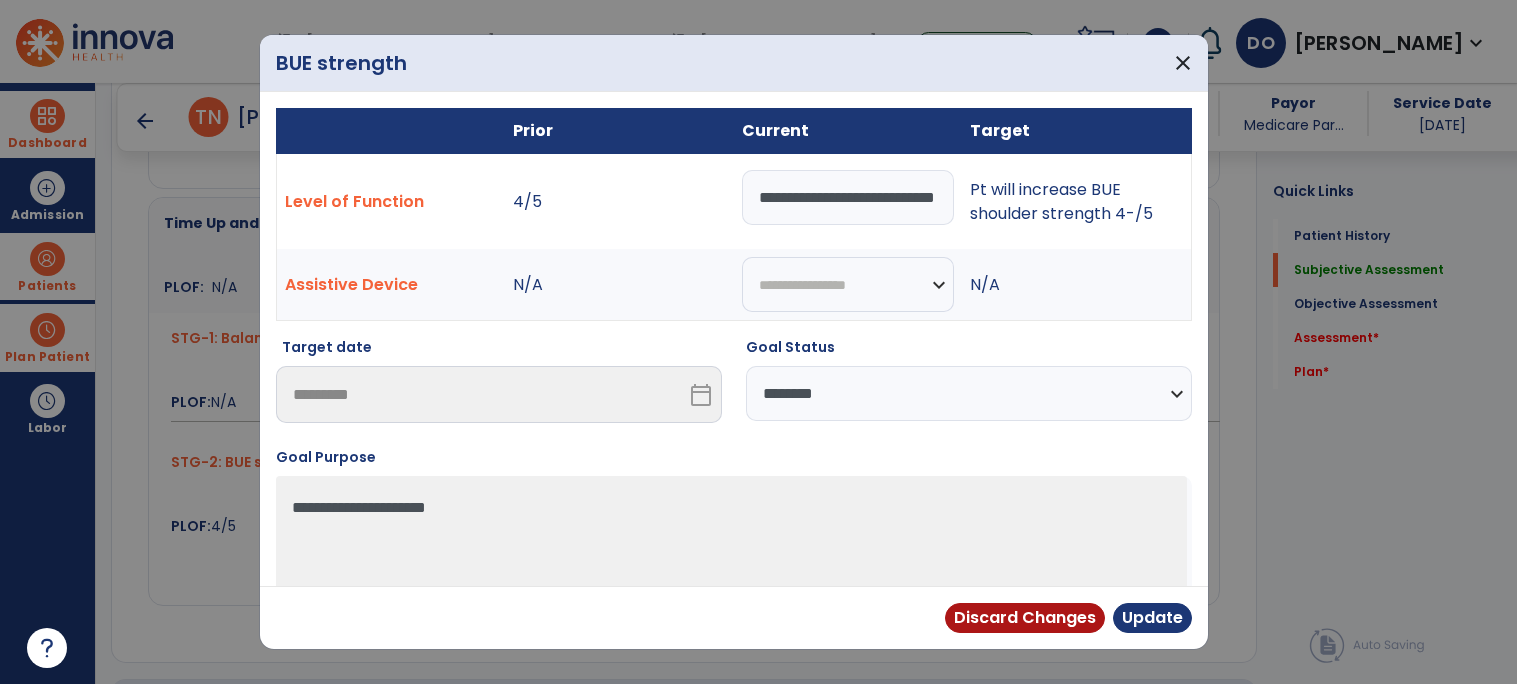 click on "**********" at bounding box center (848, 197) 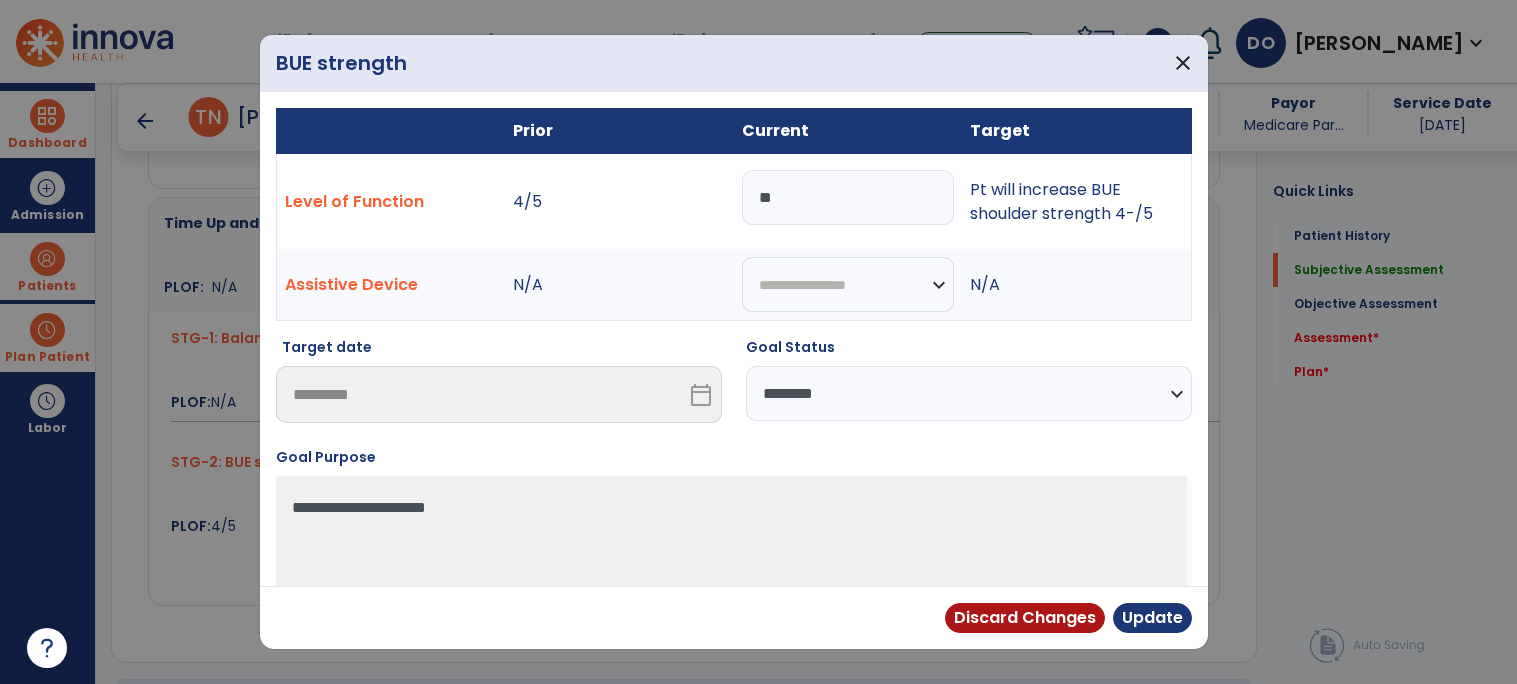 type on "*" 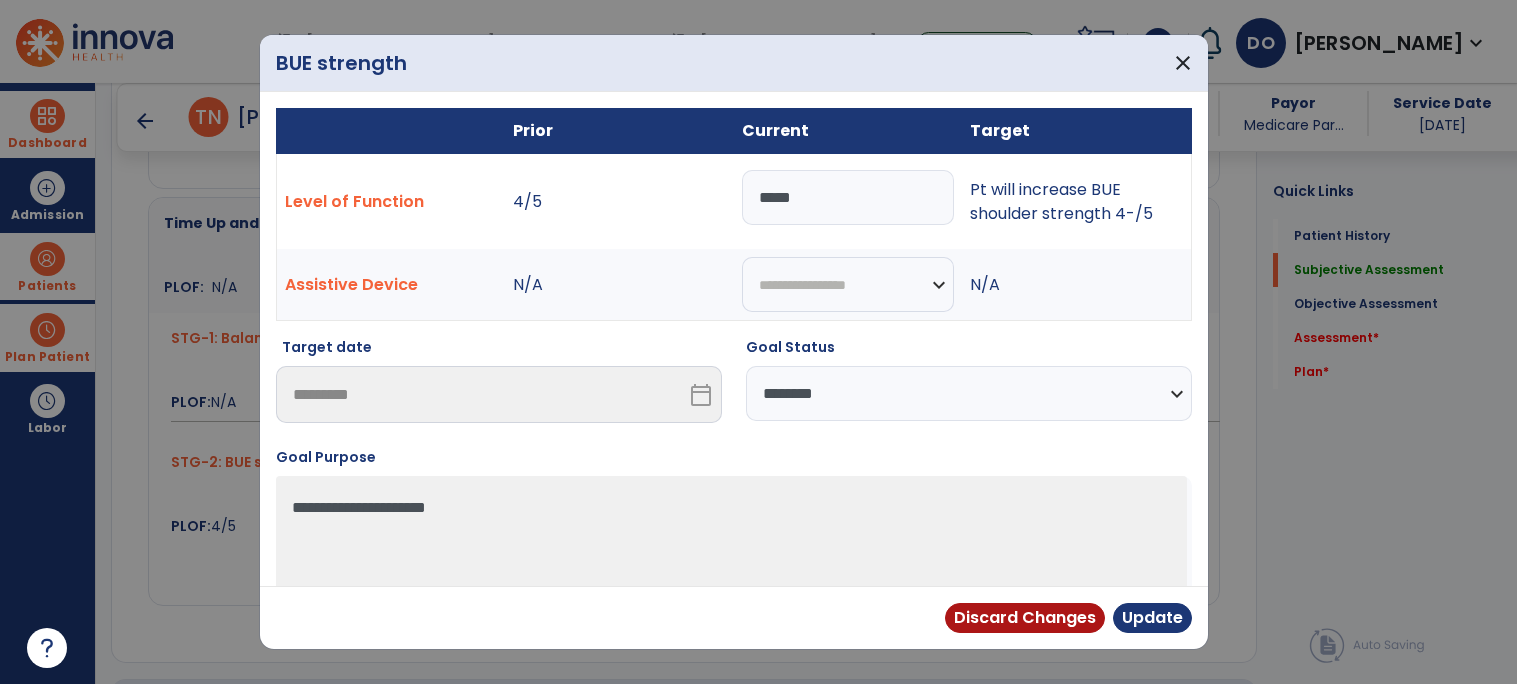 type on "****" 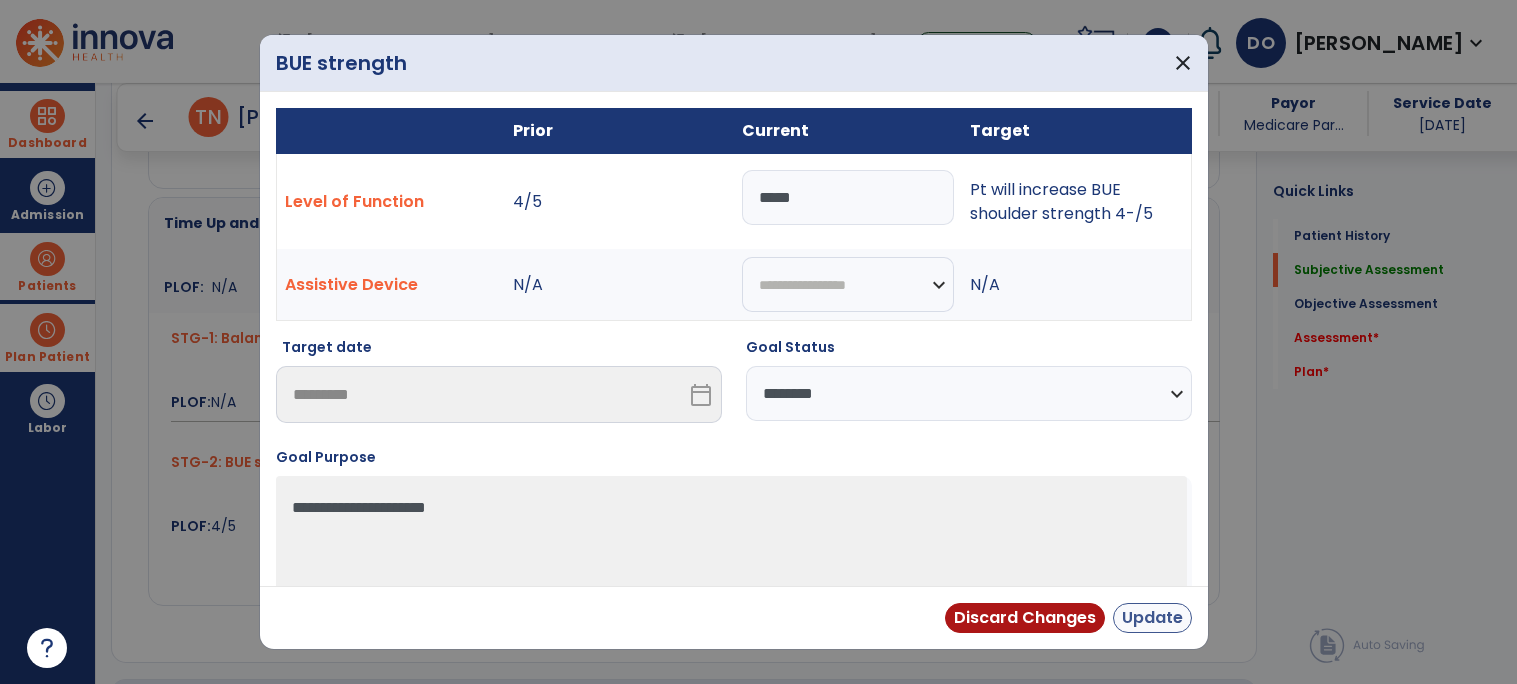 click on "Update" at bounding box center (1152, 618) 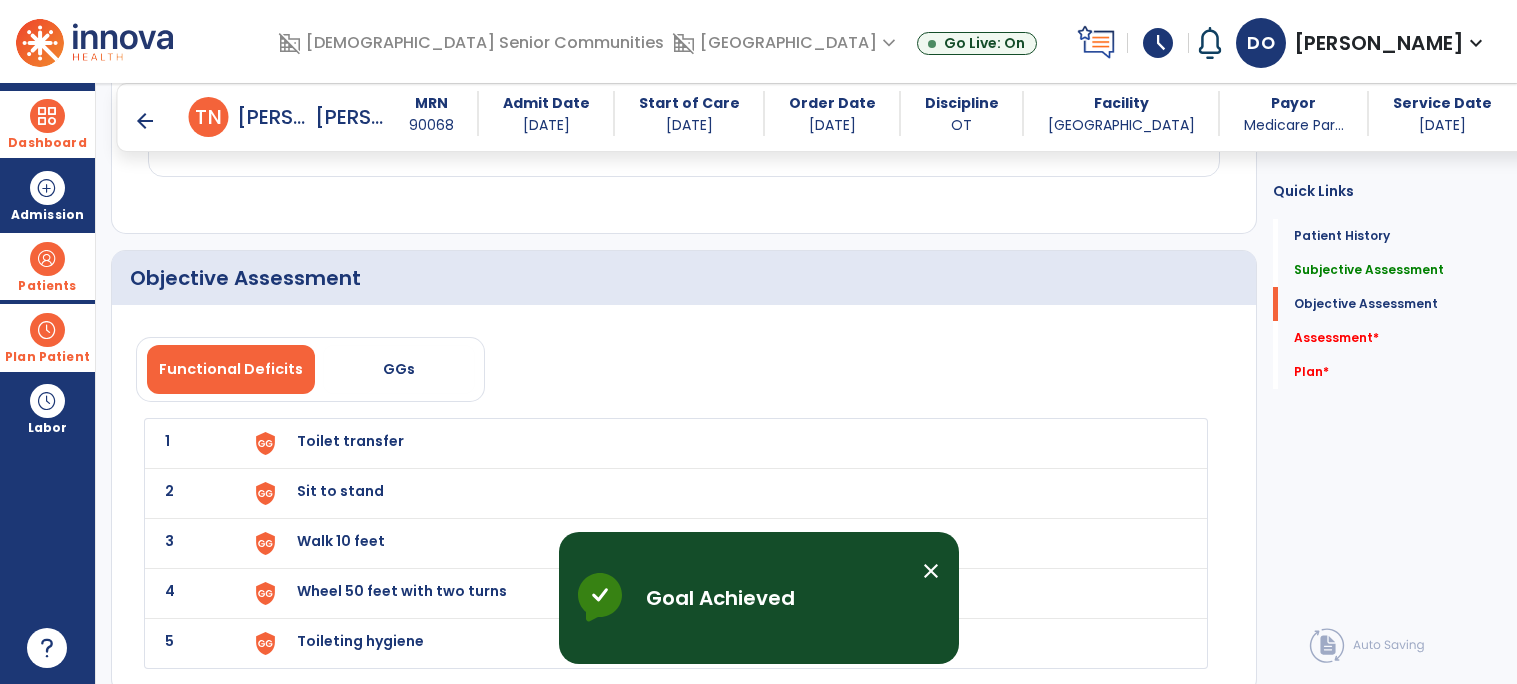 scroll, scrollTop: 1703, scrollLeft: 0, axis: vertical 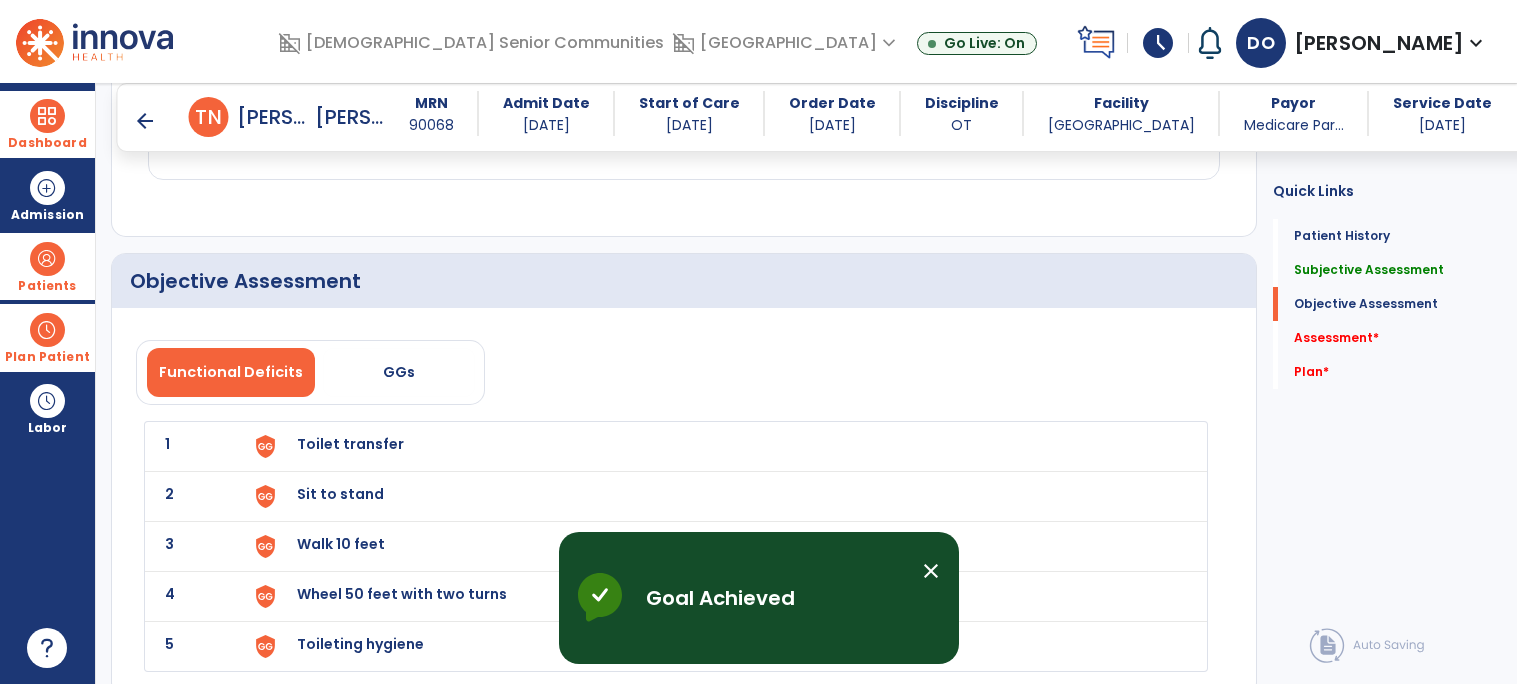 click on "Toilet transfer" at bounding box center (720, 446) 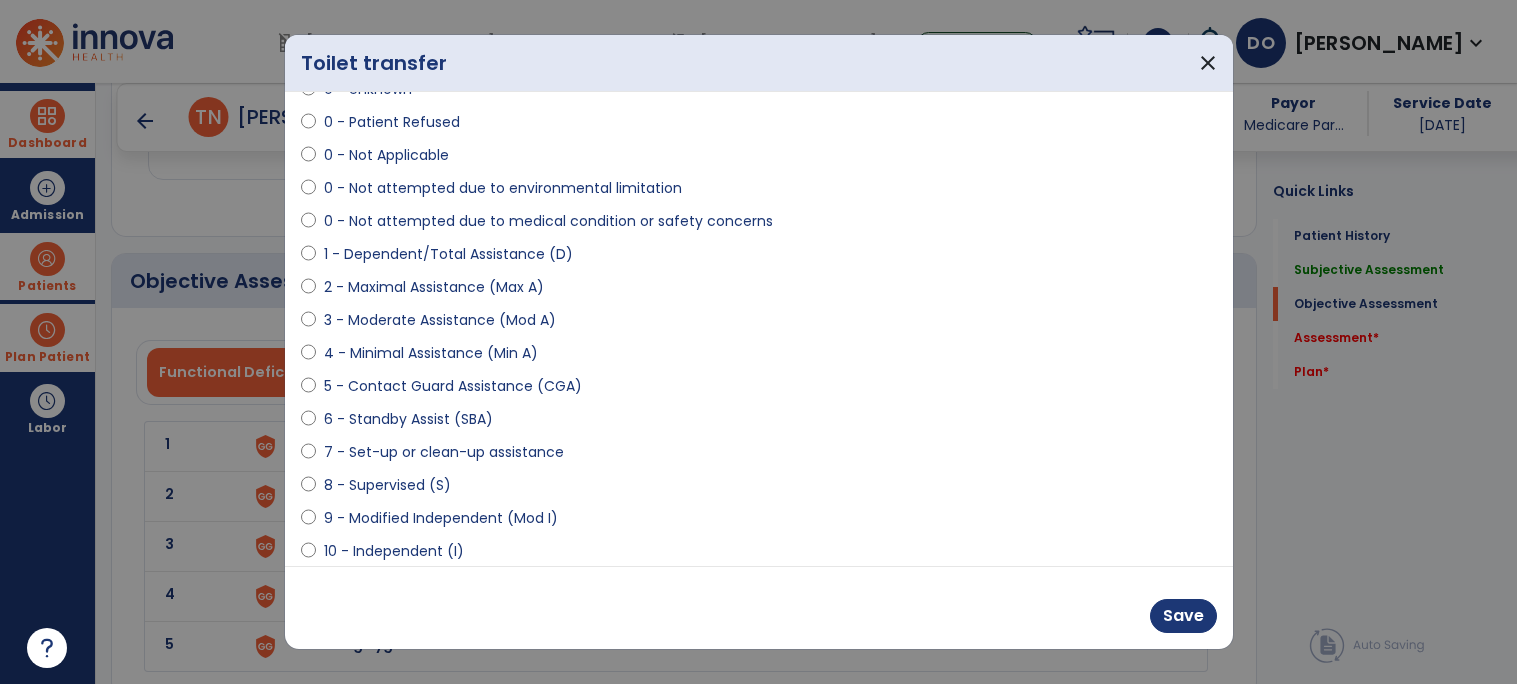 scroll, scrollTop: 102, scrollLeft: 0, axis: vertical 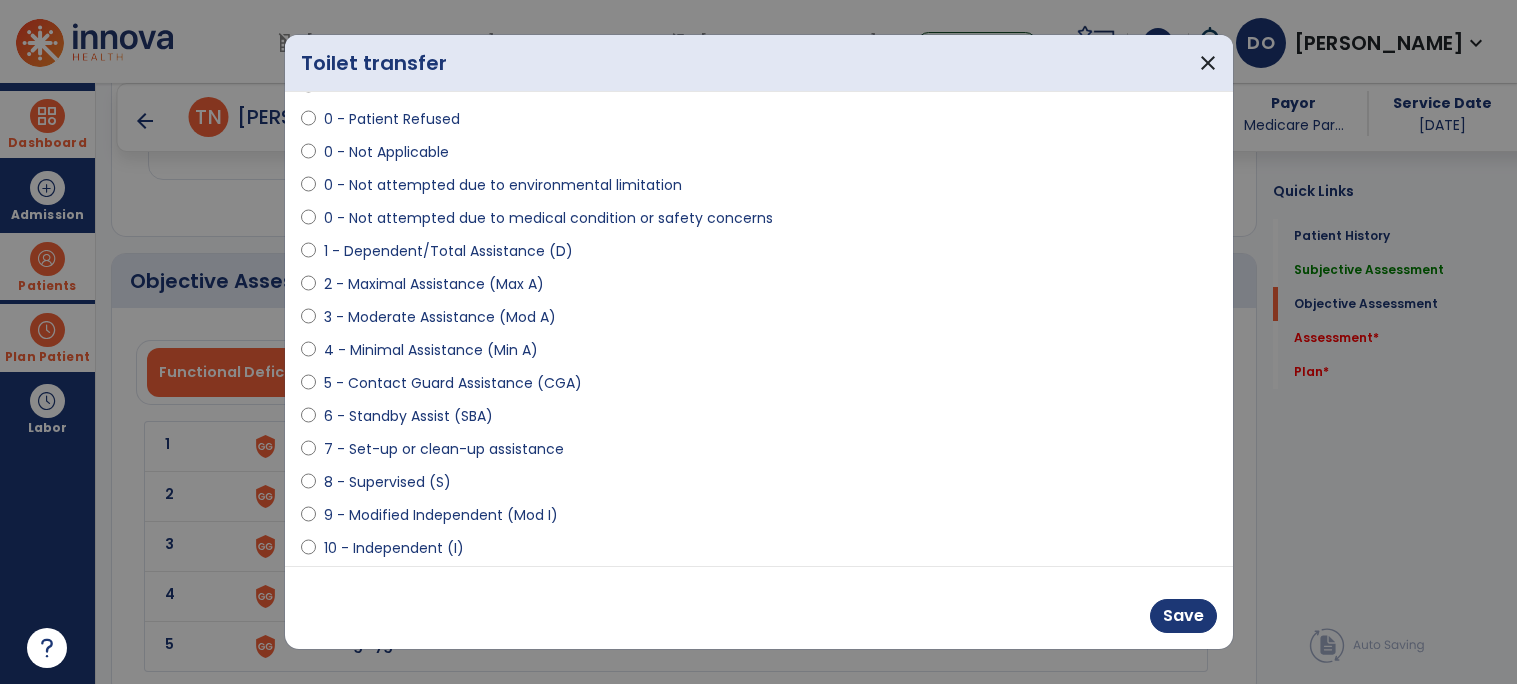 select on "**********" 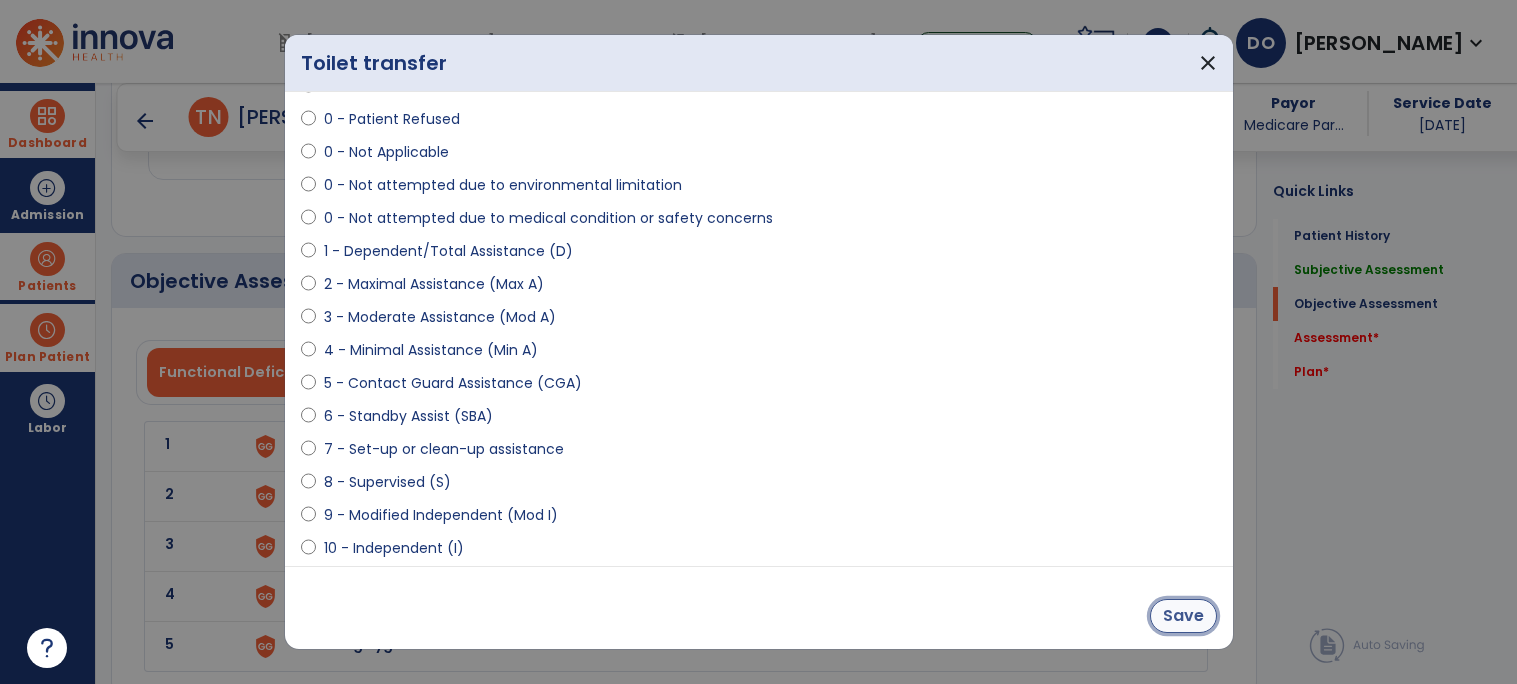 click on "Save" at bounding box center [1183, 616] 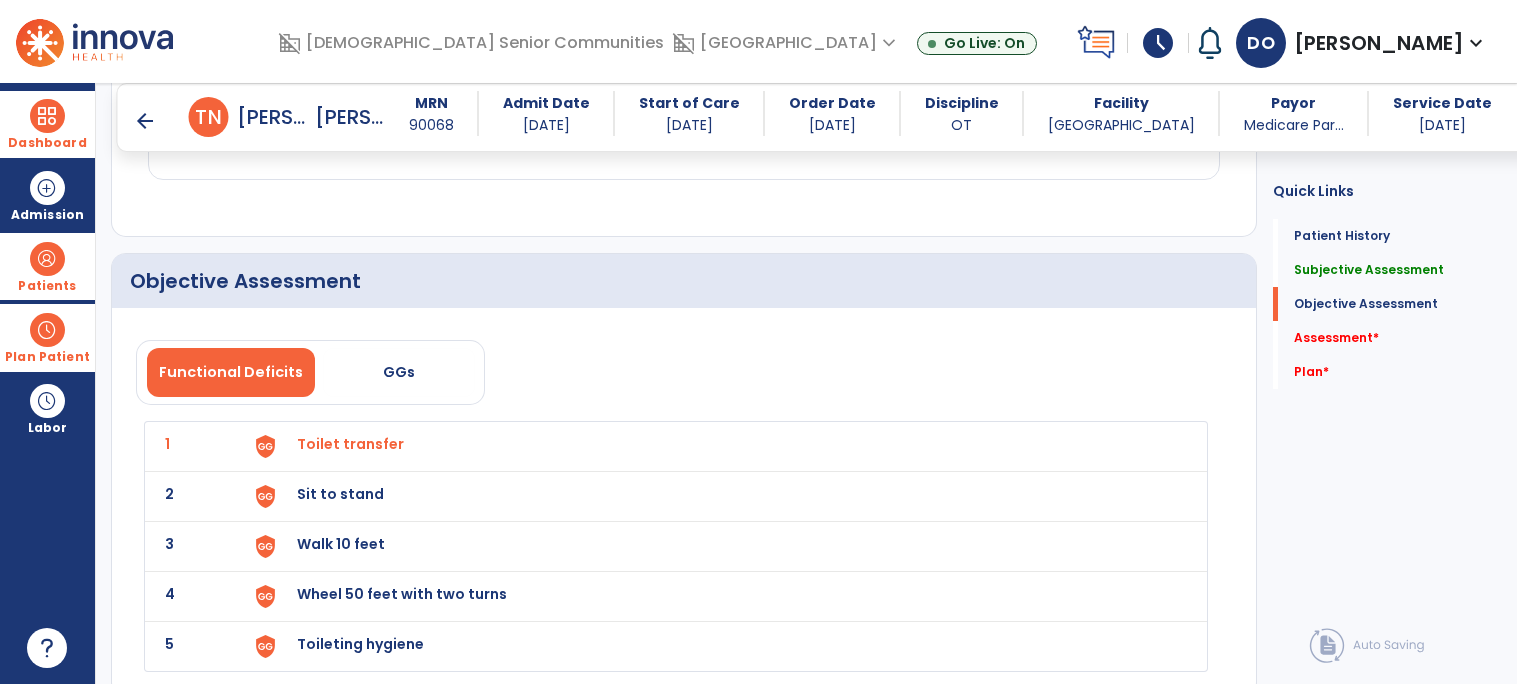 click on "Sit to stand" at bounding box center [720, 446] 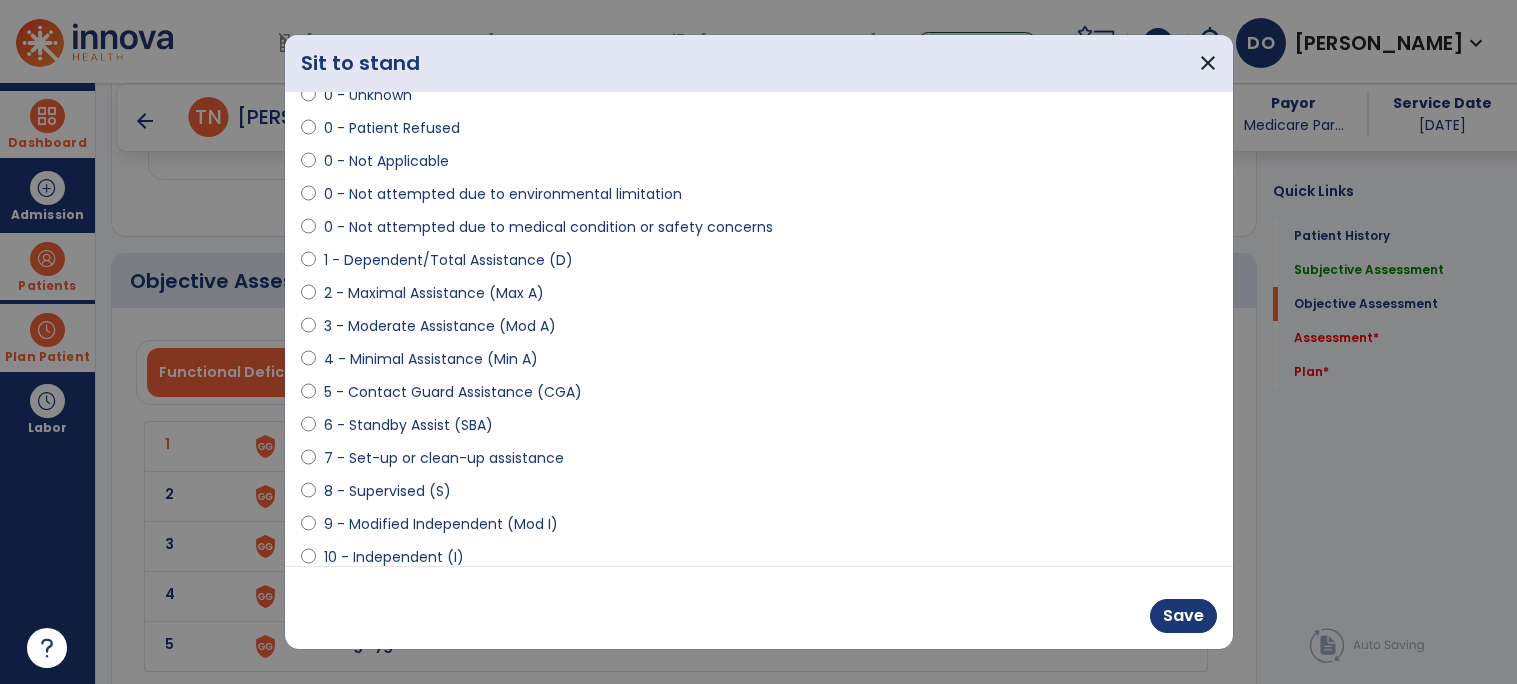 scroll, scrollTop: 97, scrollLeft: 0, axis: vertical 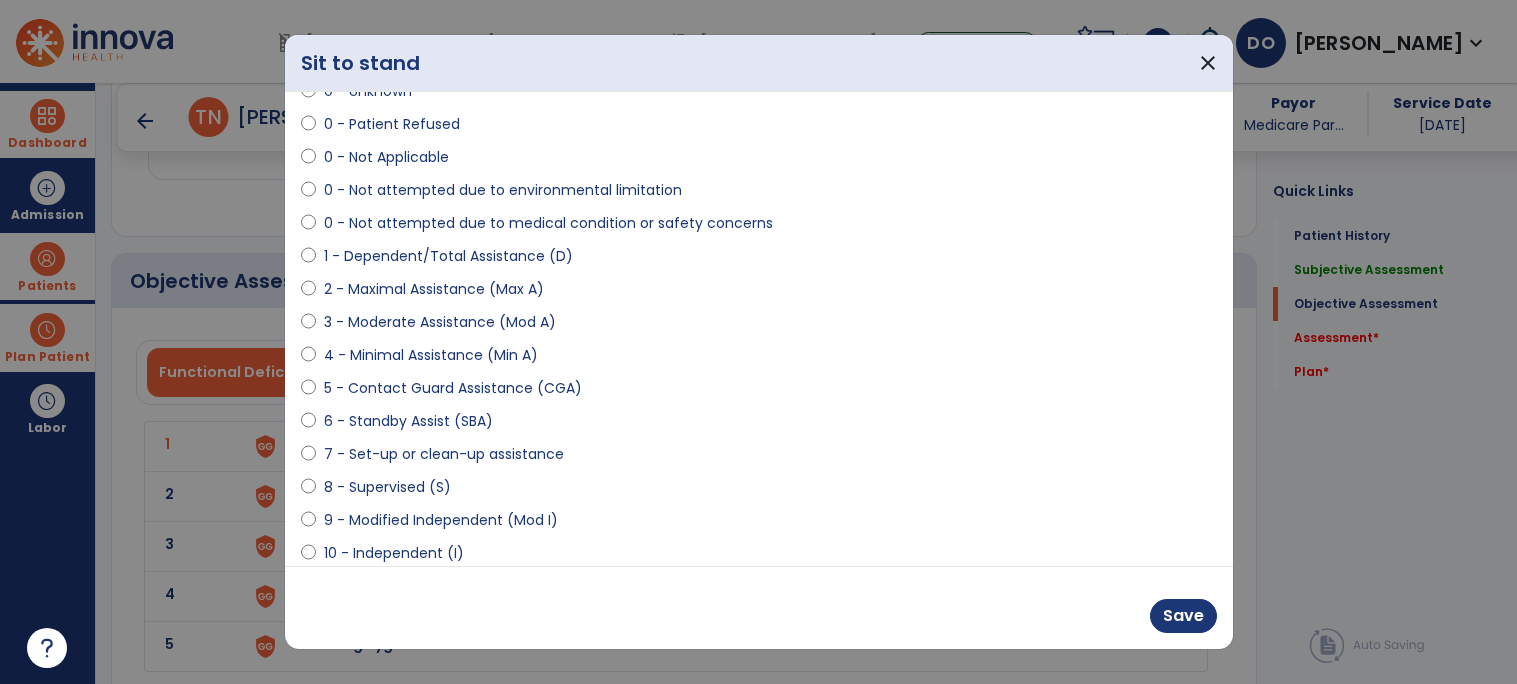 select on "**********" 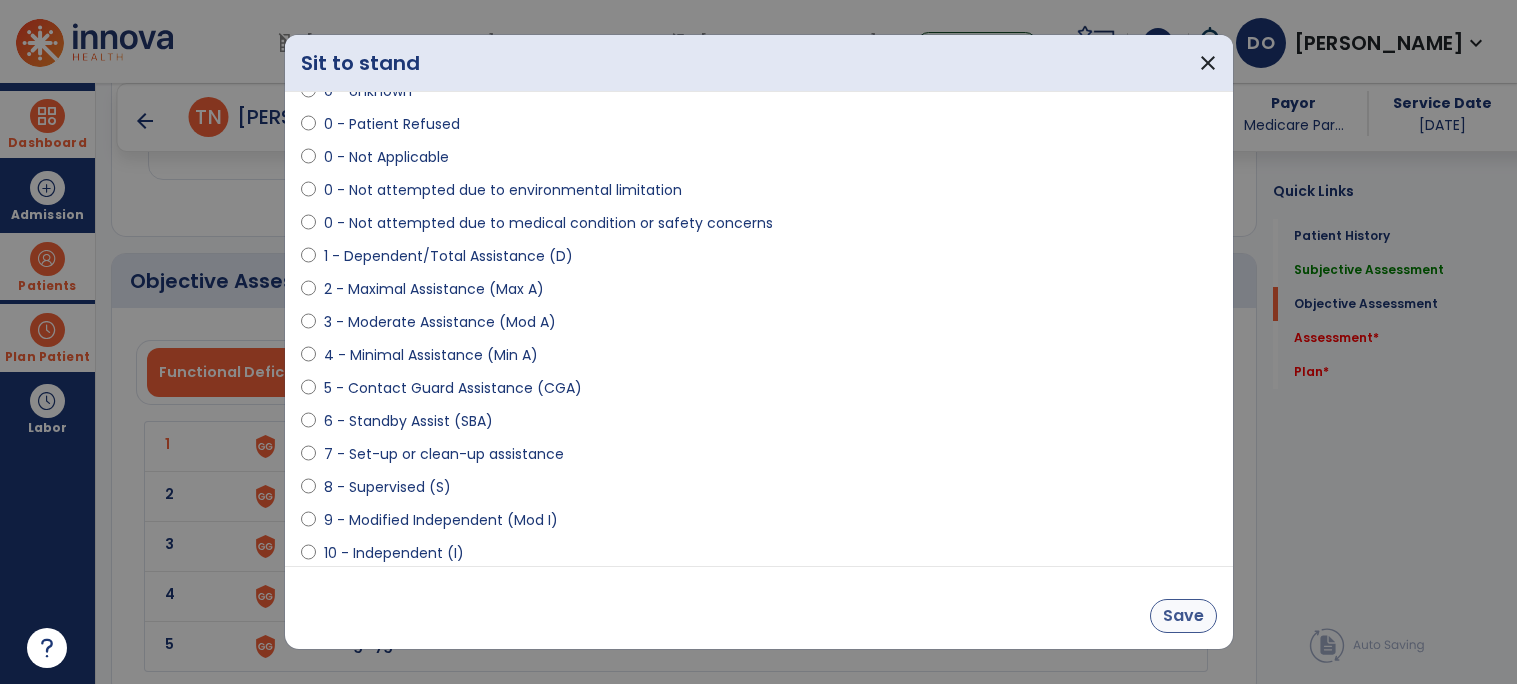 click on "Save" at bounding box center [1183, 616] 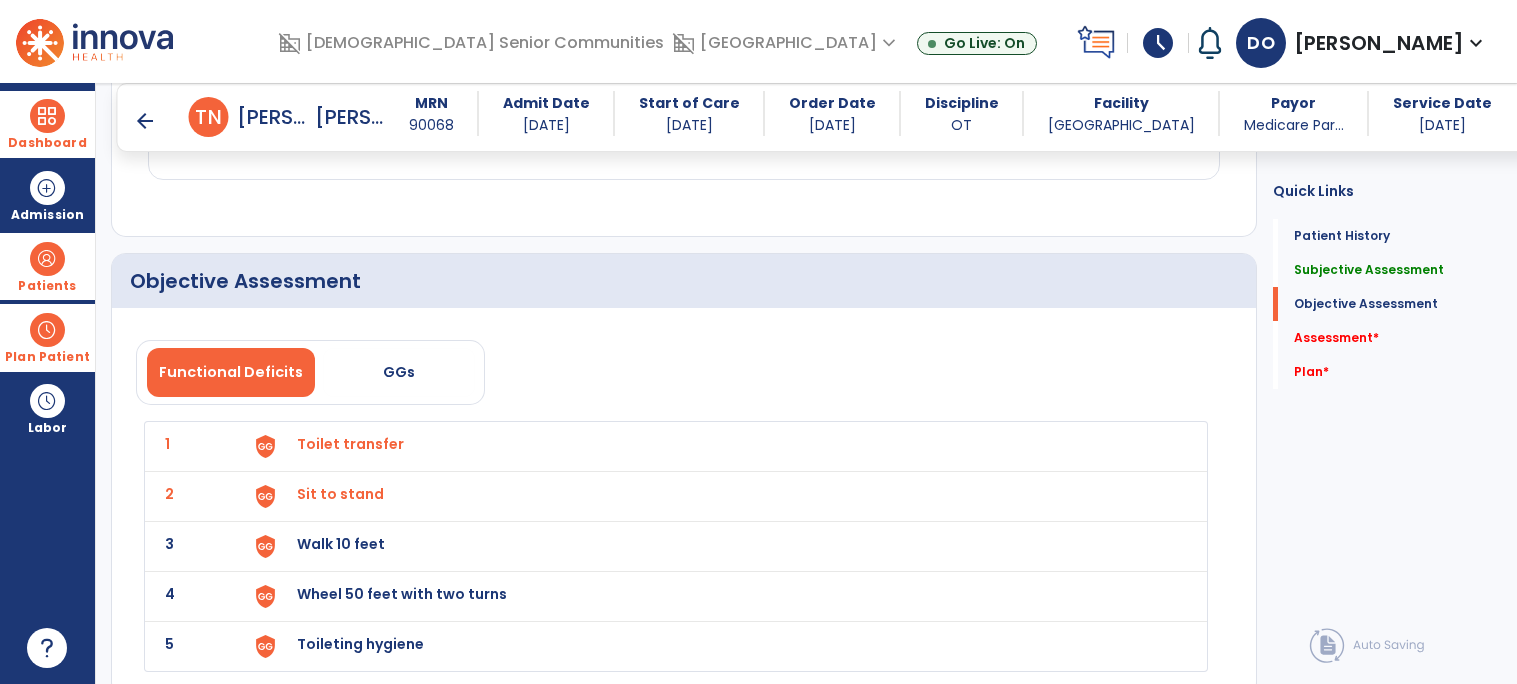 click on "Walk 10 feet" at bounding box center (720, 446) 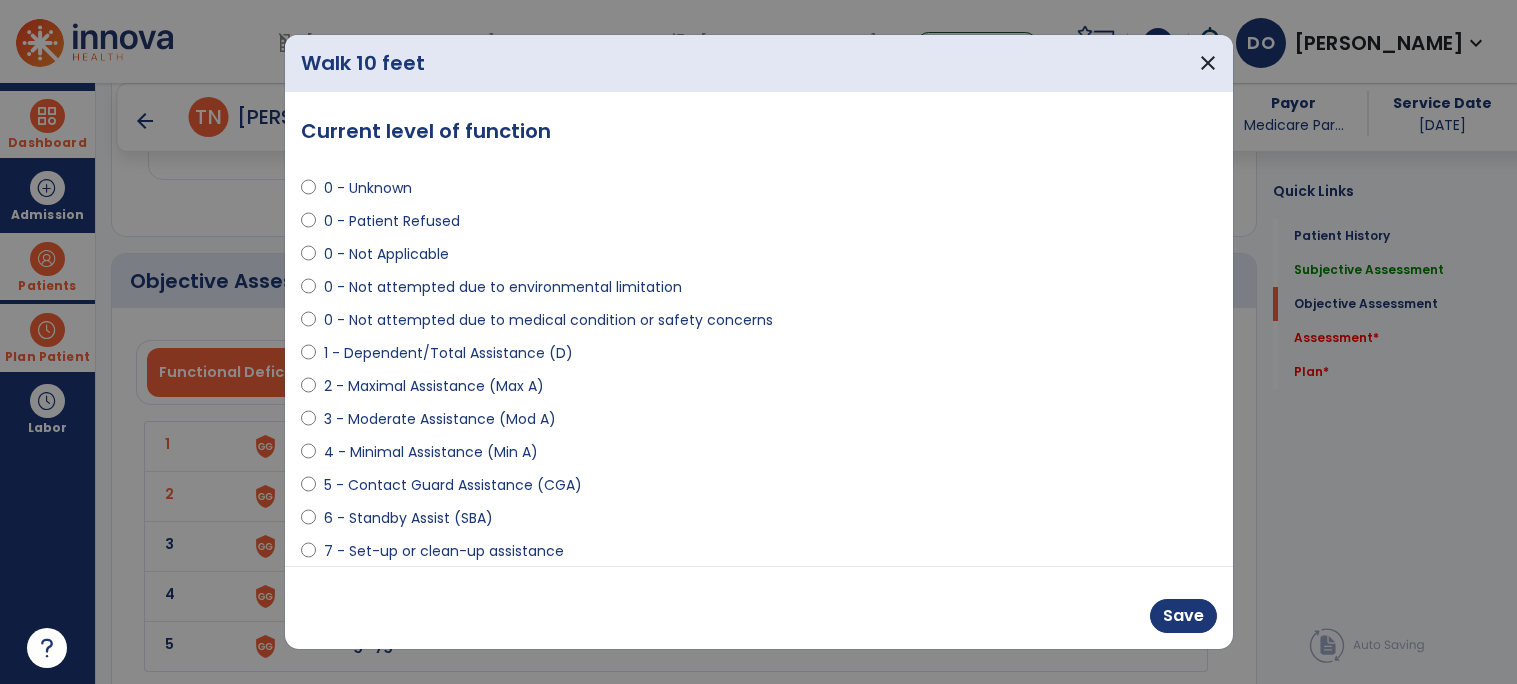 scroll, scrollTop: 114, scrollLeft: 0, axis: vertical 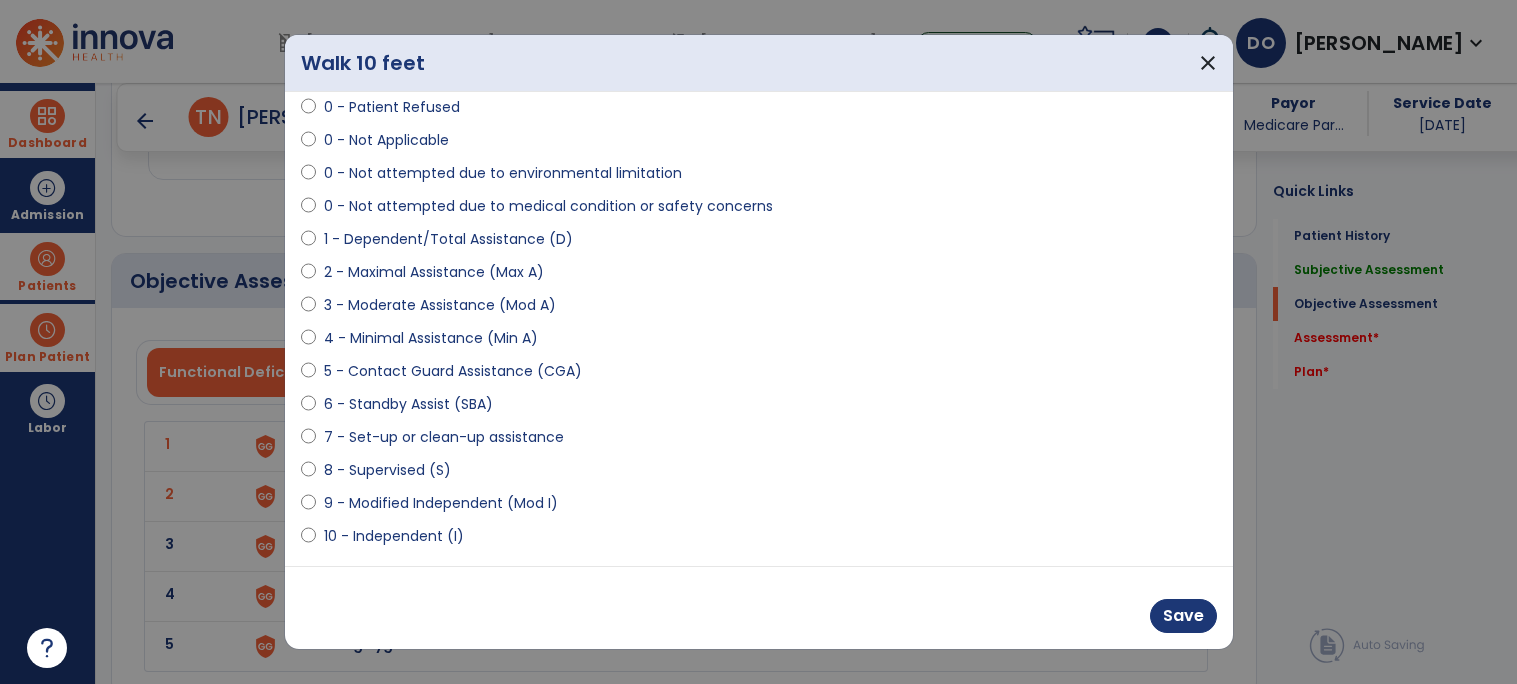 select on "**********" 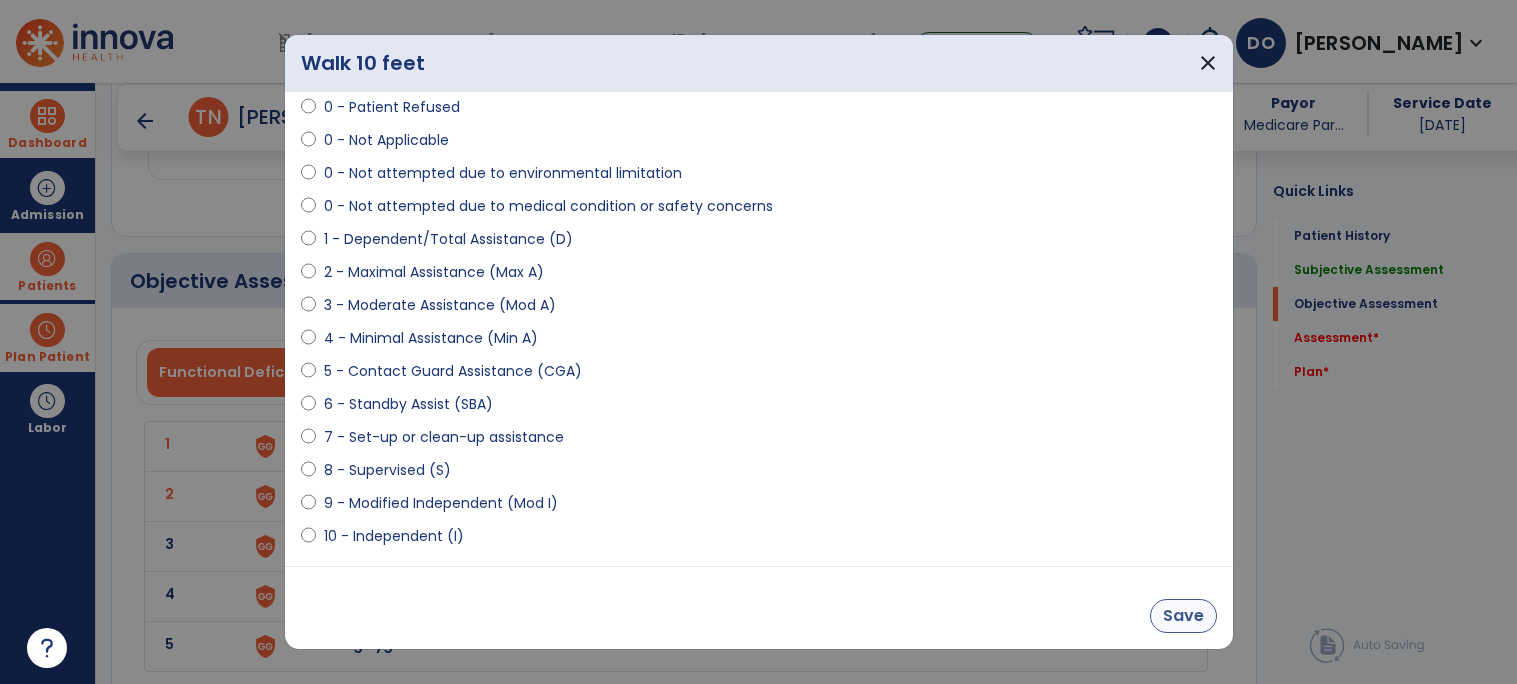 click on "Save" at bounding box center [1183, 616] 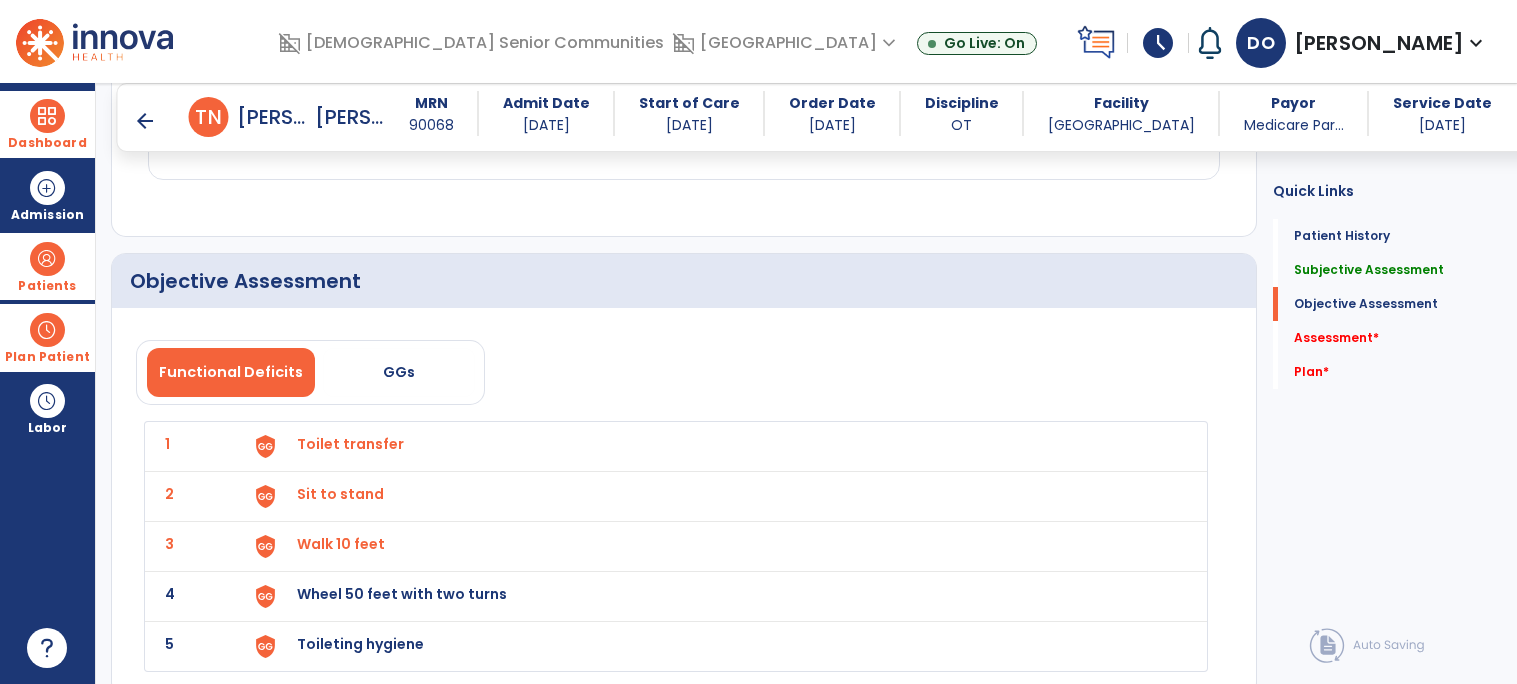 scroll, scrollTop: 1836, scrollLeft: 0, axis: vertical 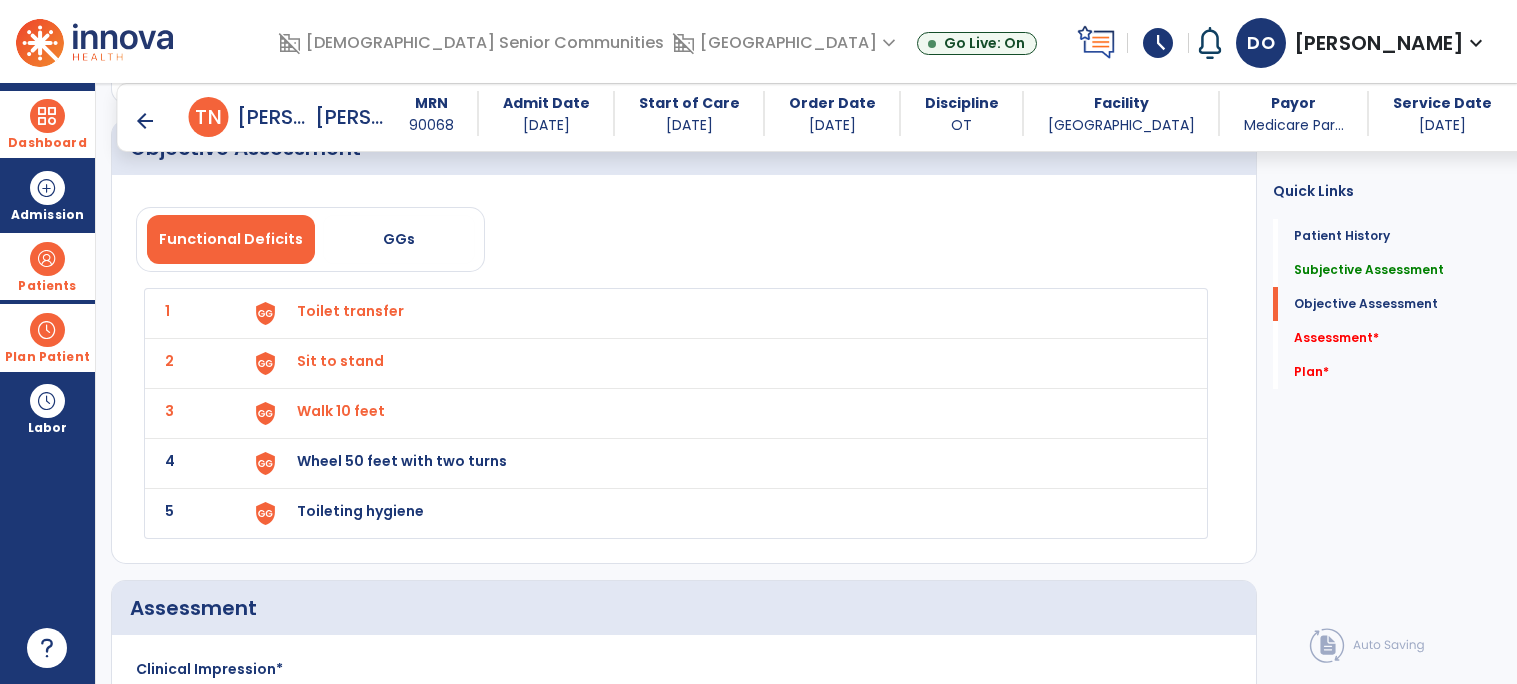 click on "Wheel 50 feet with two turns" at bounding box center (720, 313) 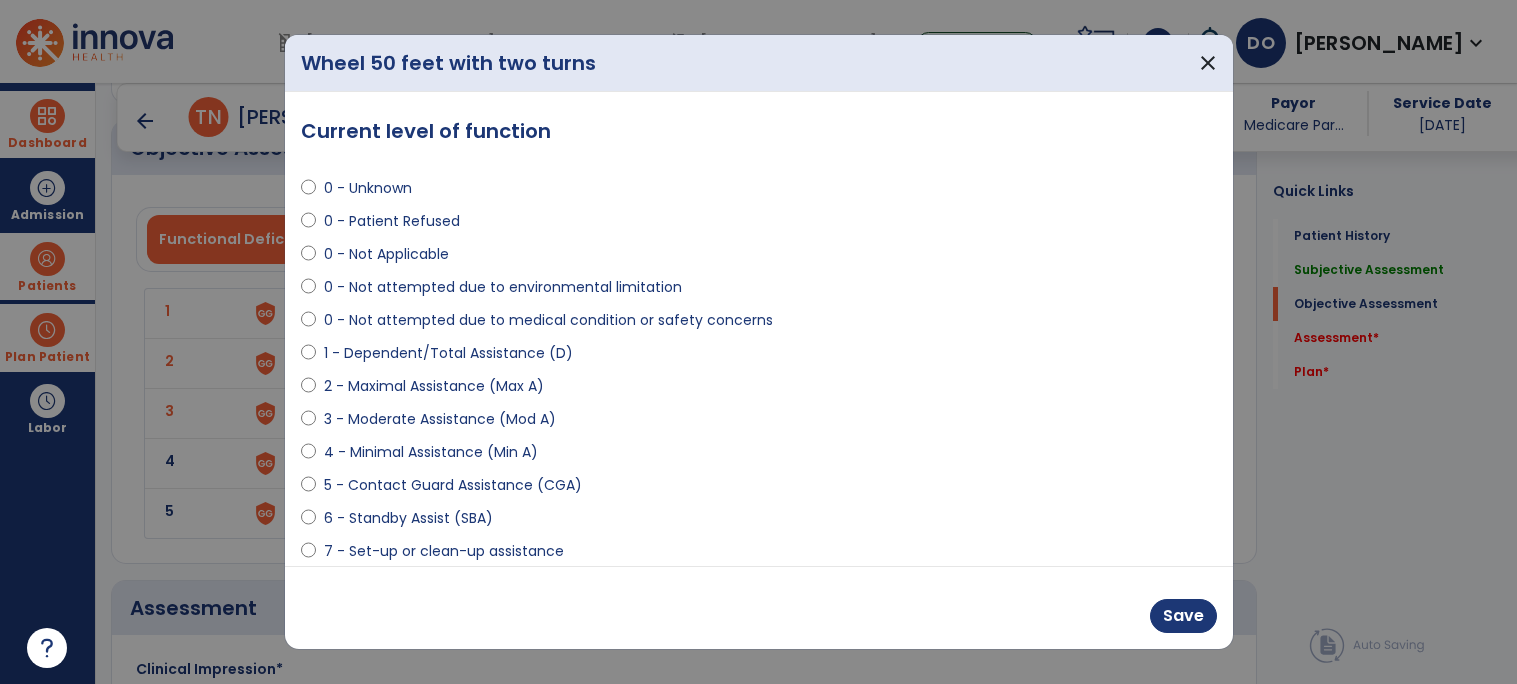 scroll, scrollTop: 216, scrollLeft: 0, axis: vertical 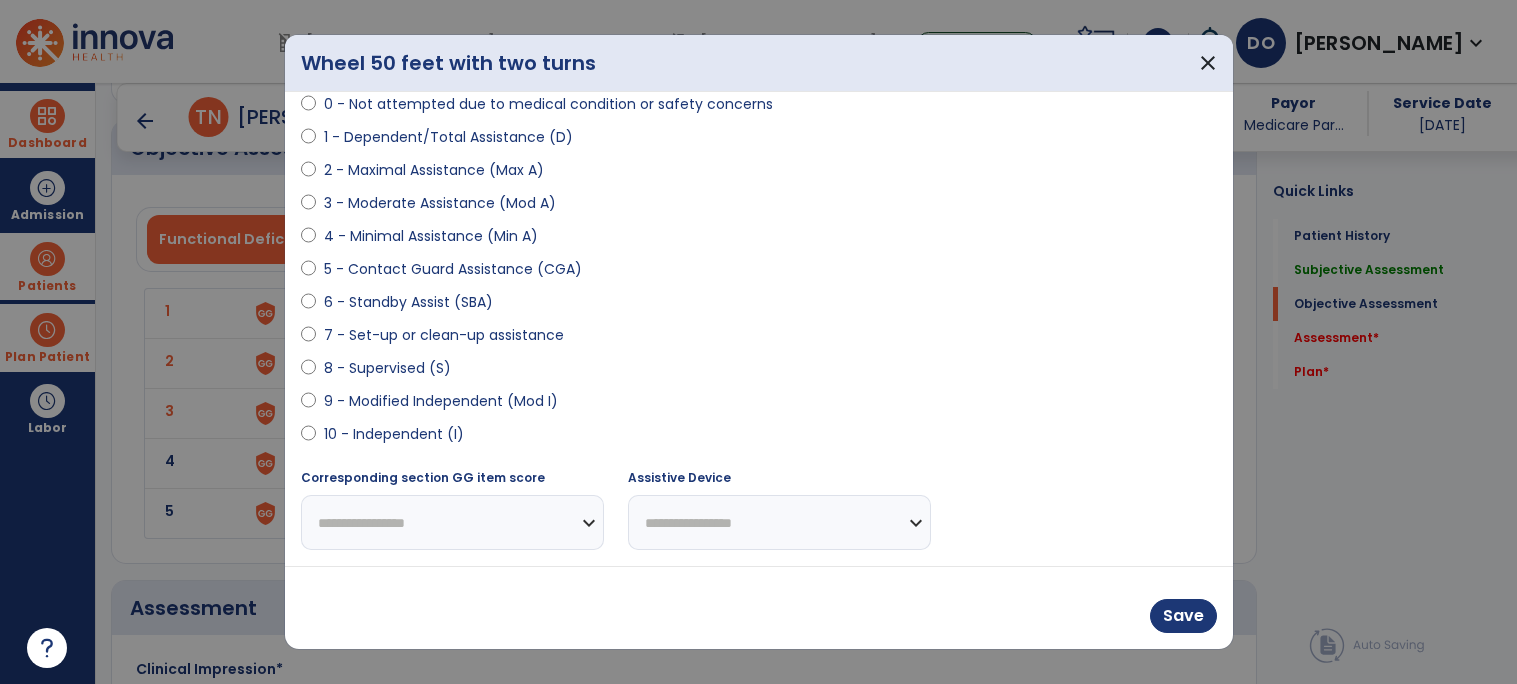 select on "**********" 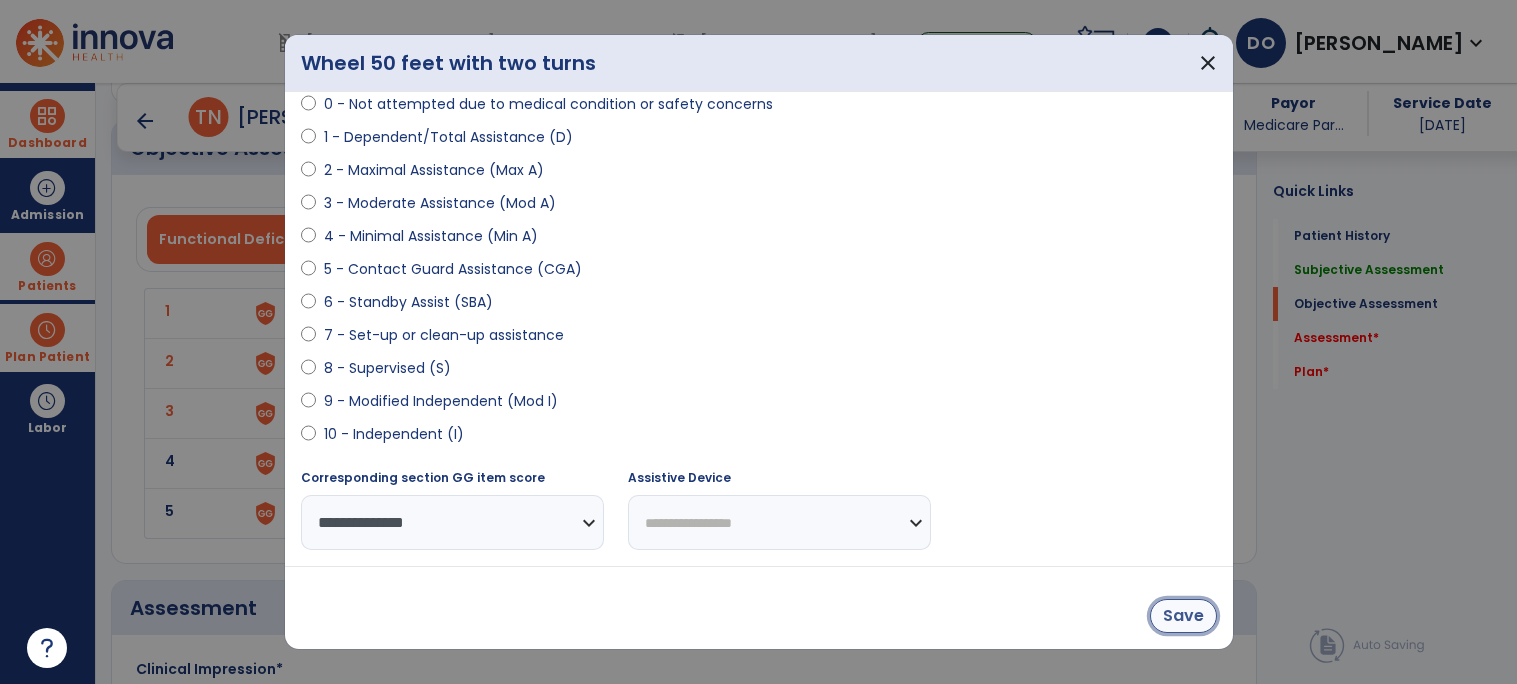 click on "Save" at bounding box center (1183, 616) 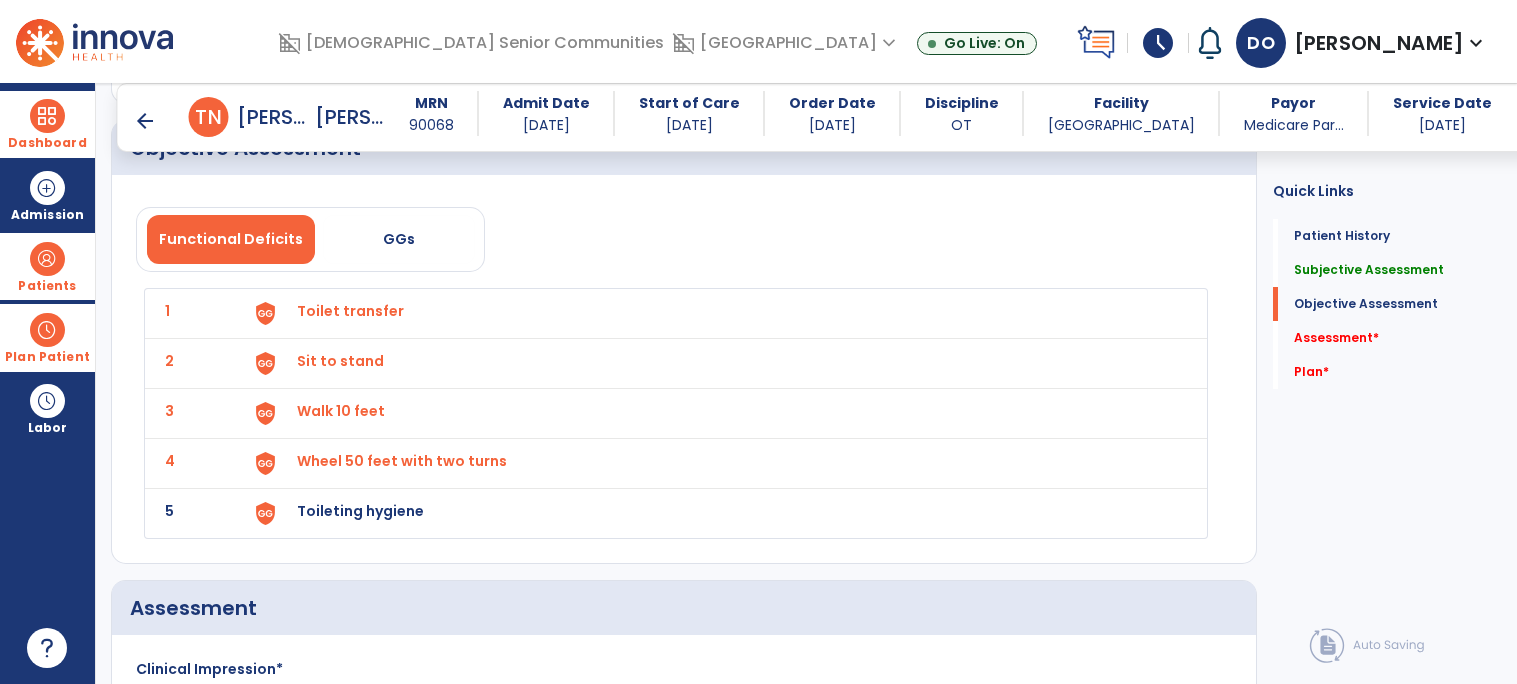 click on "Toileting hygiene" at bounding box center [720, 313] 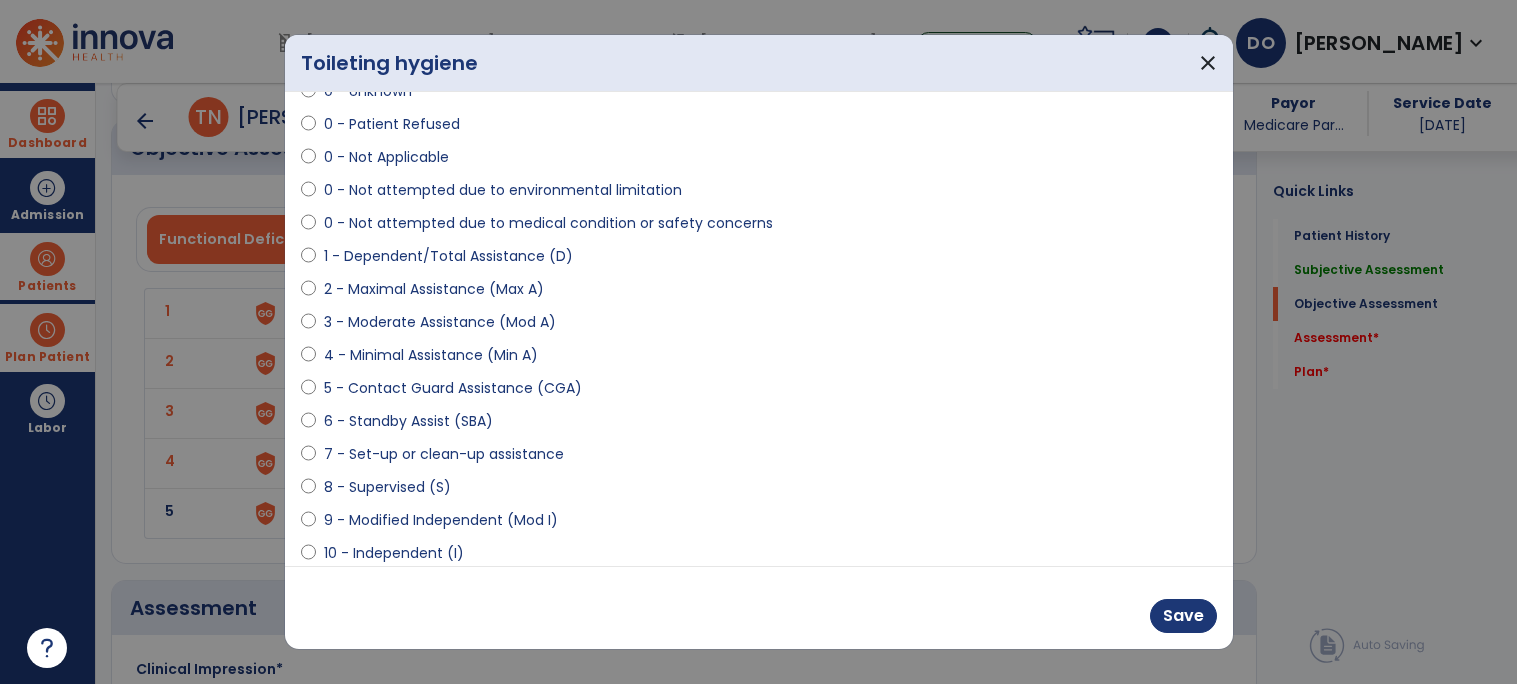 scroll, scrollTop: 103, scrollLeft: 0, axis: vertical 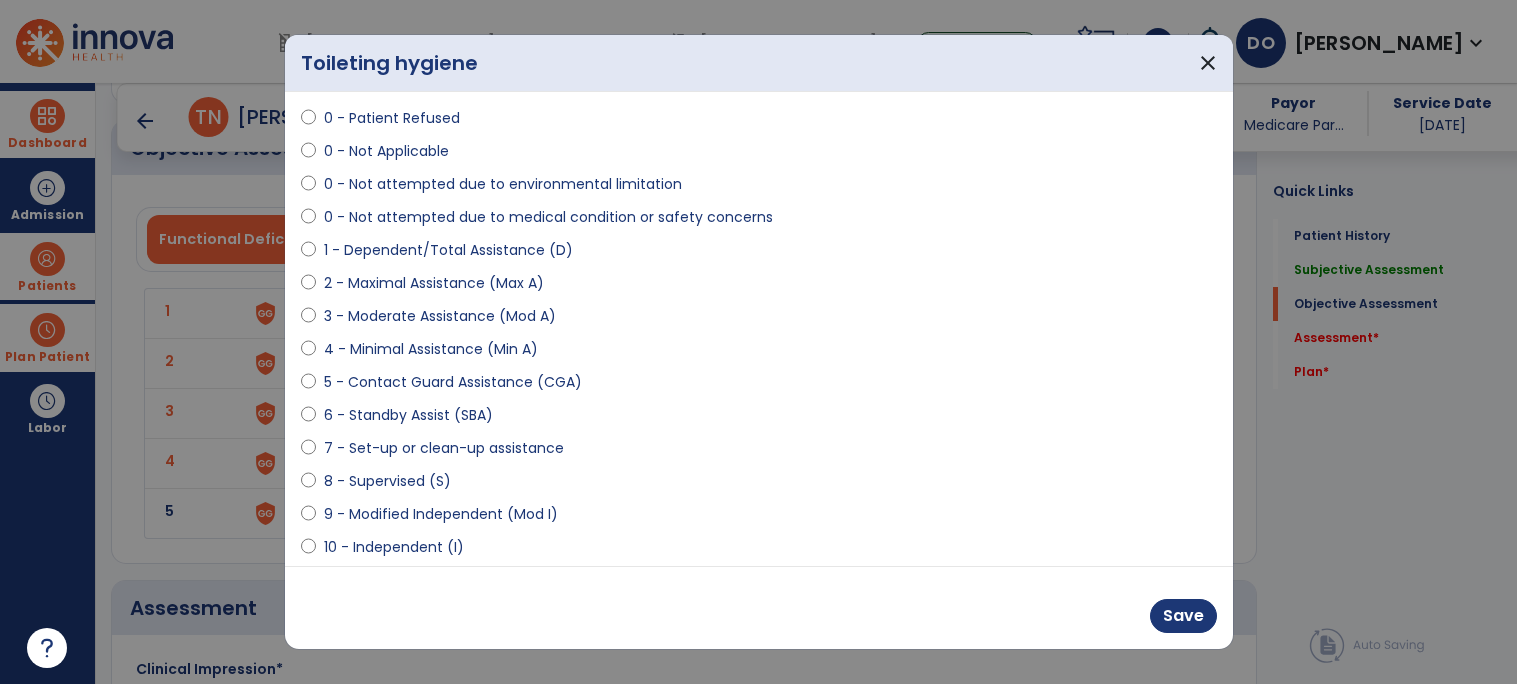 select on "**********" 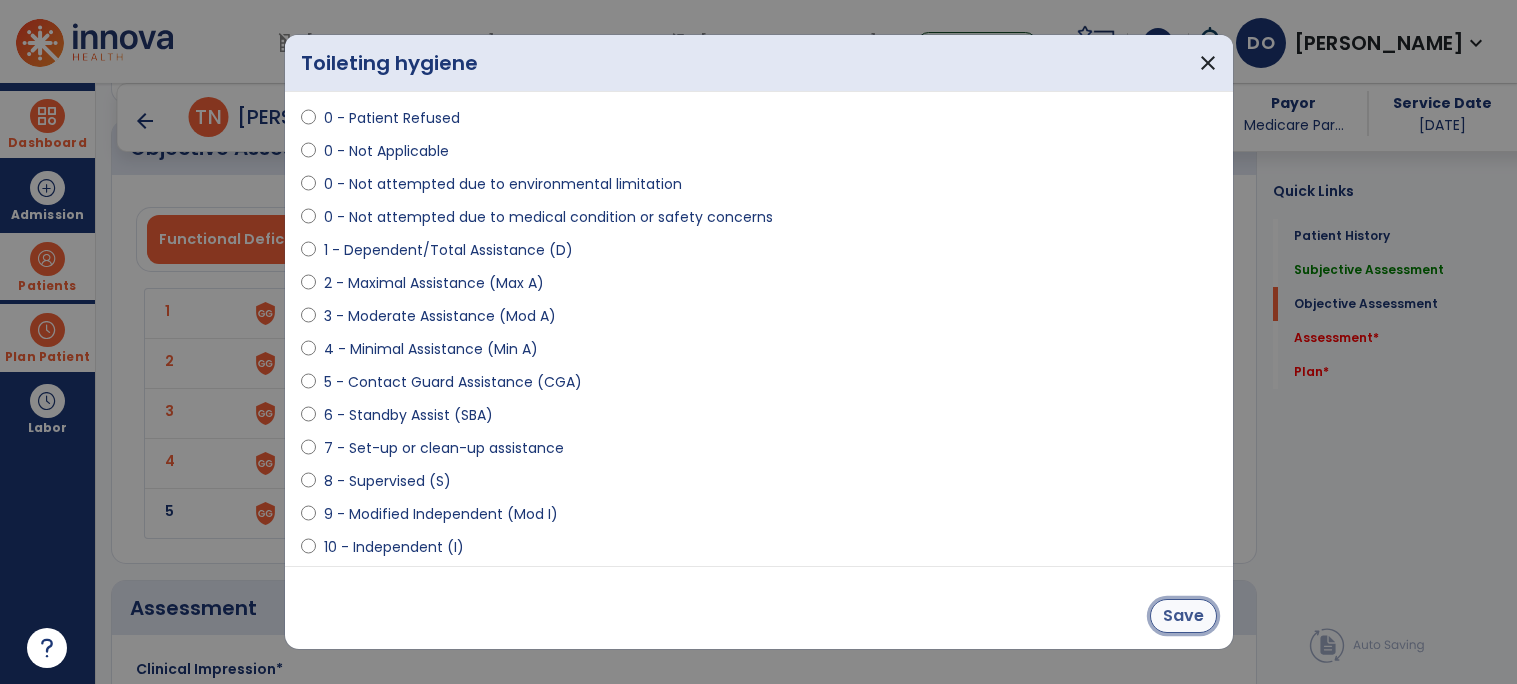 click on "Save" at bounding box center (1183, 616) 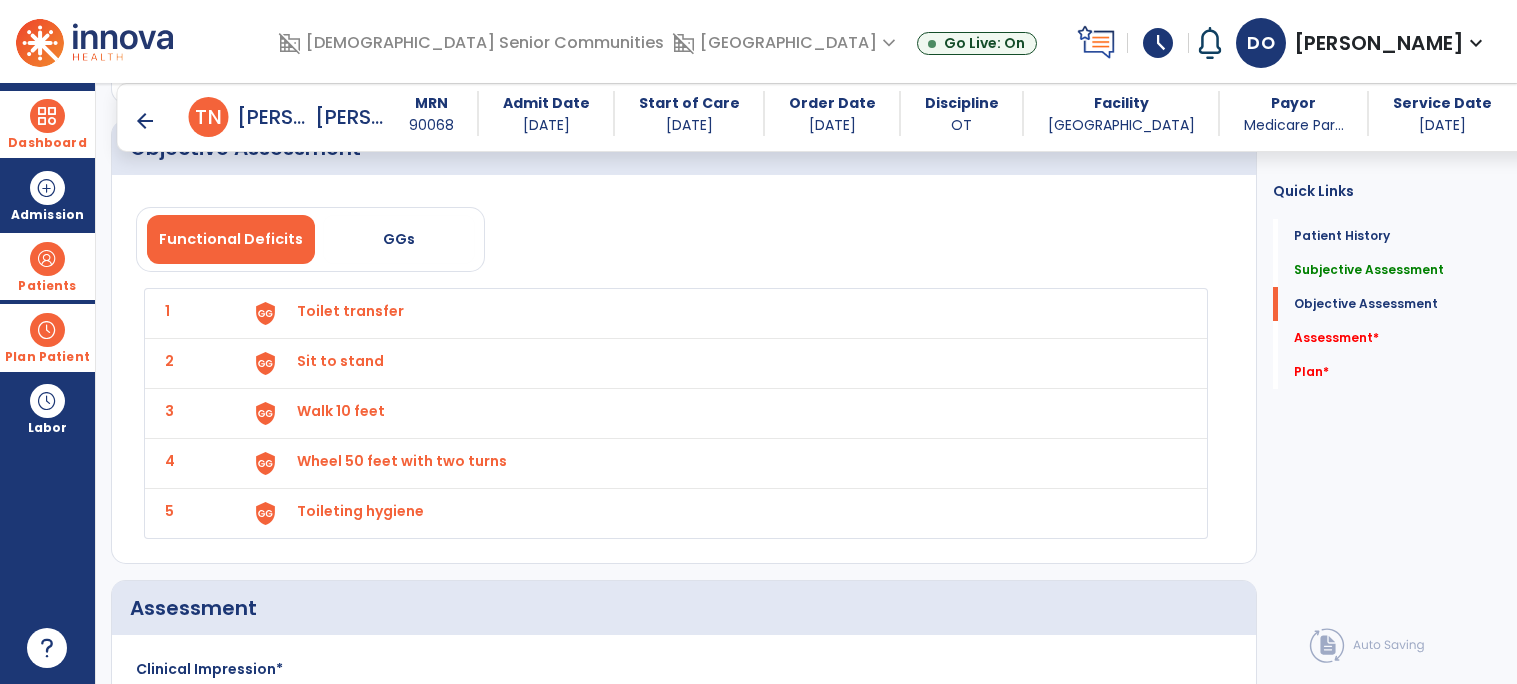 scroll, scrollTop: 2063, scrollLeft: 0, axis: vertical 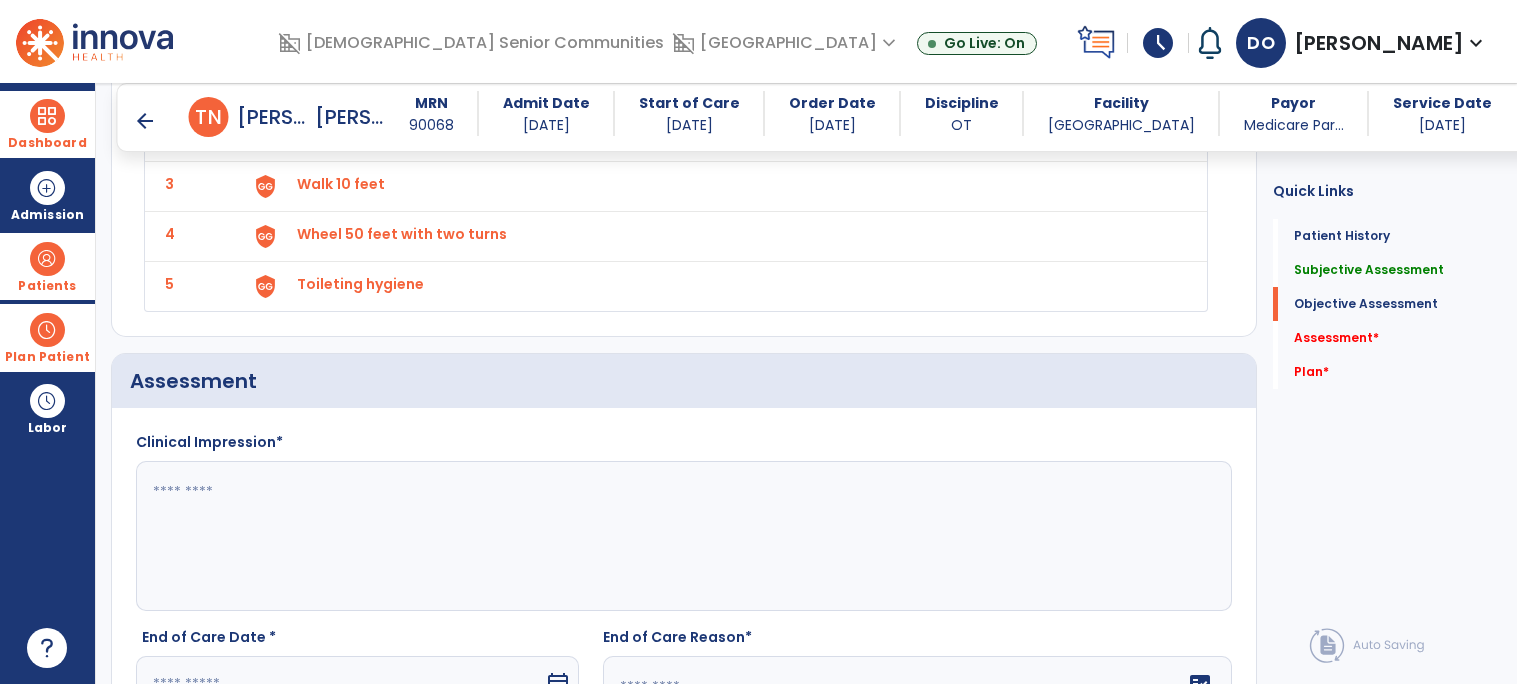 click 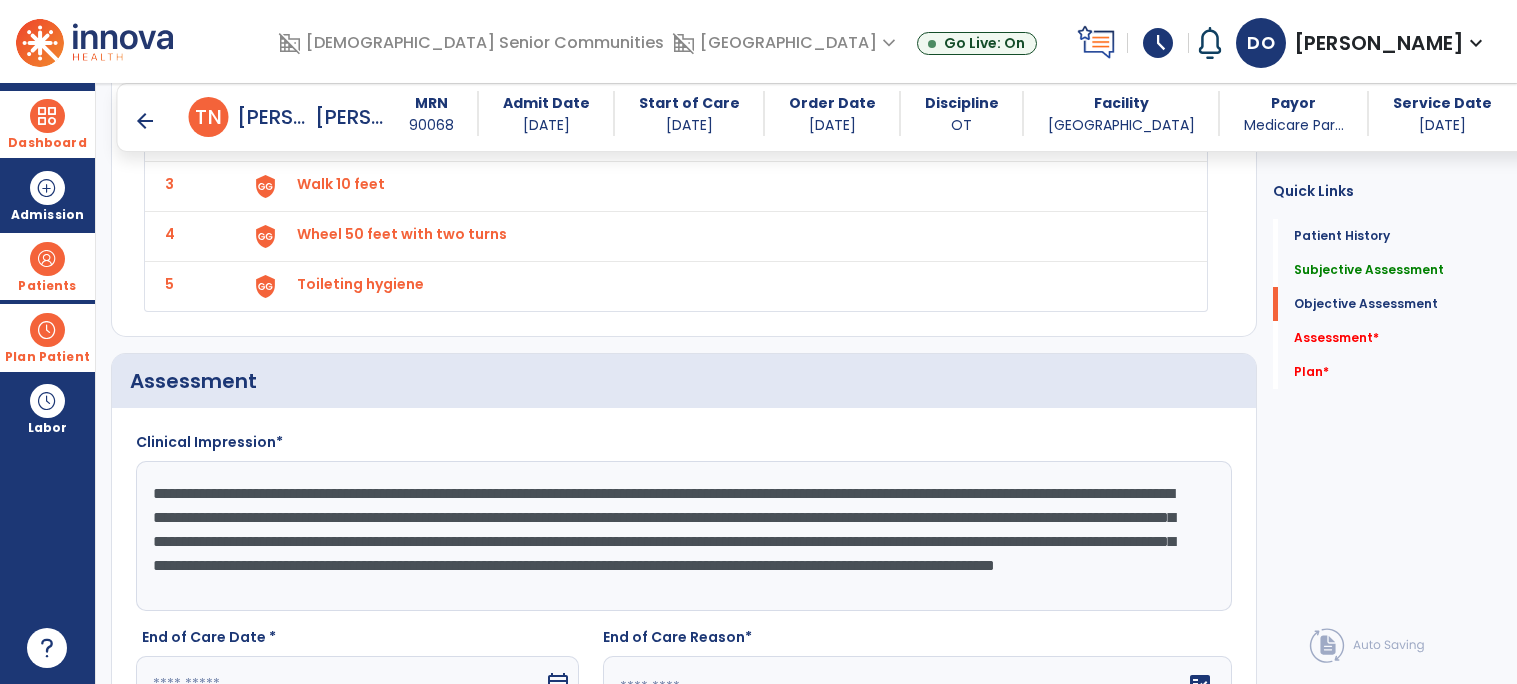 scroll, scrollTop: 14, scrollLeft: 0, axis: vertical 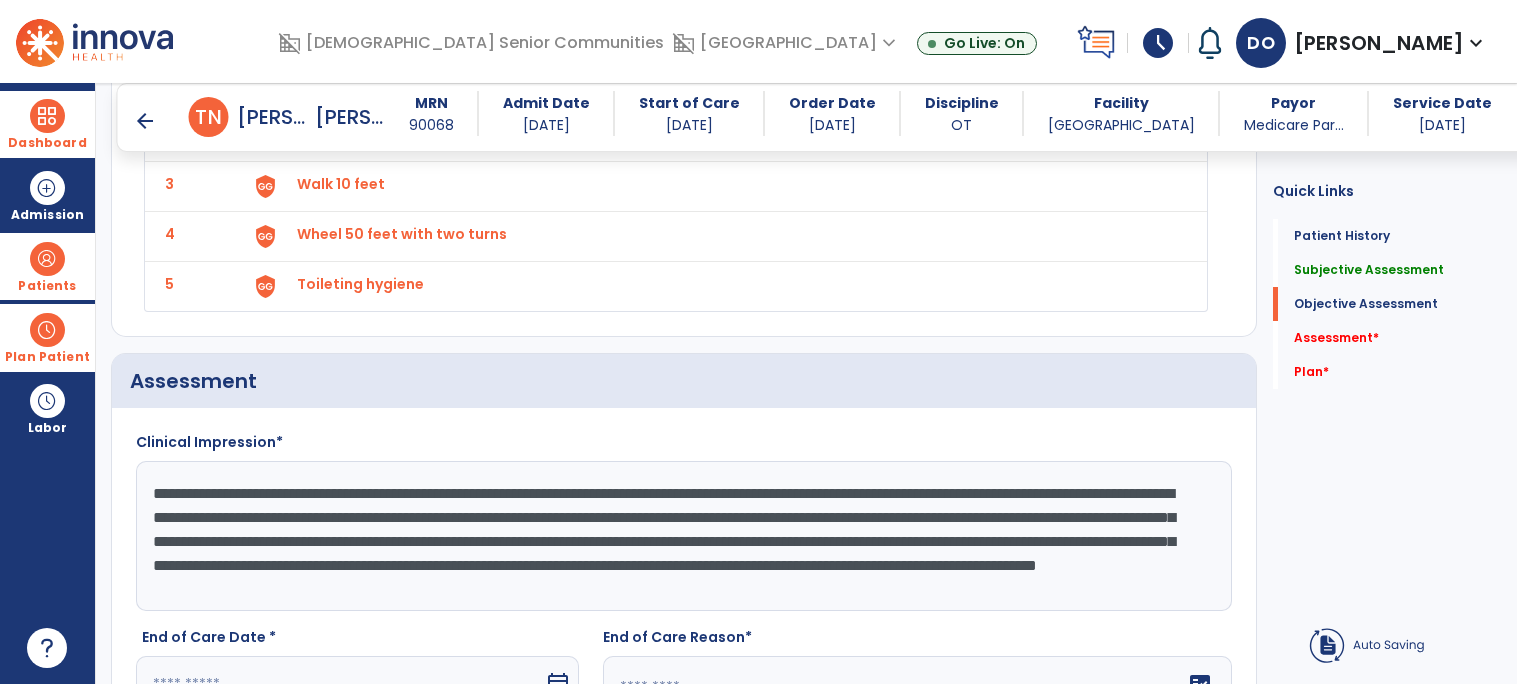 click on "**********" 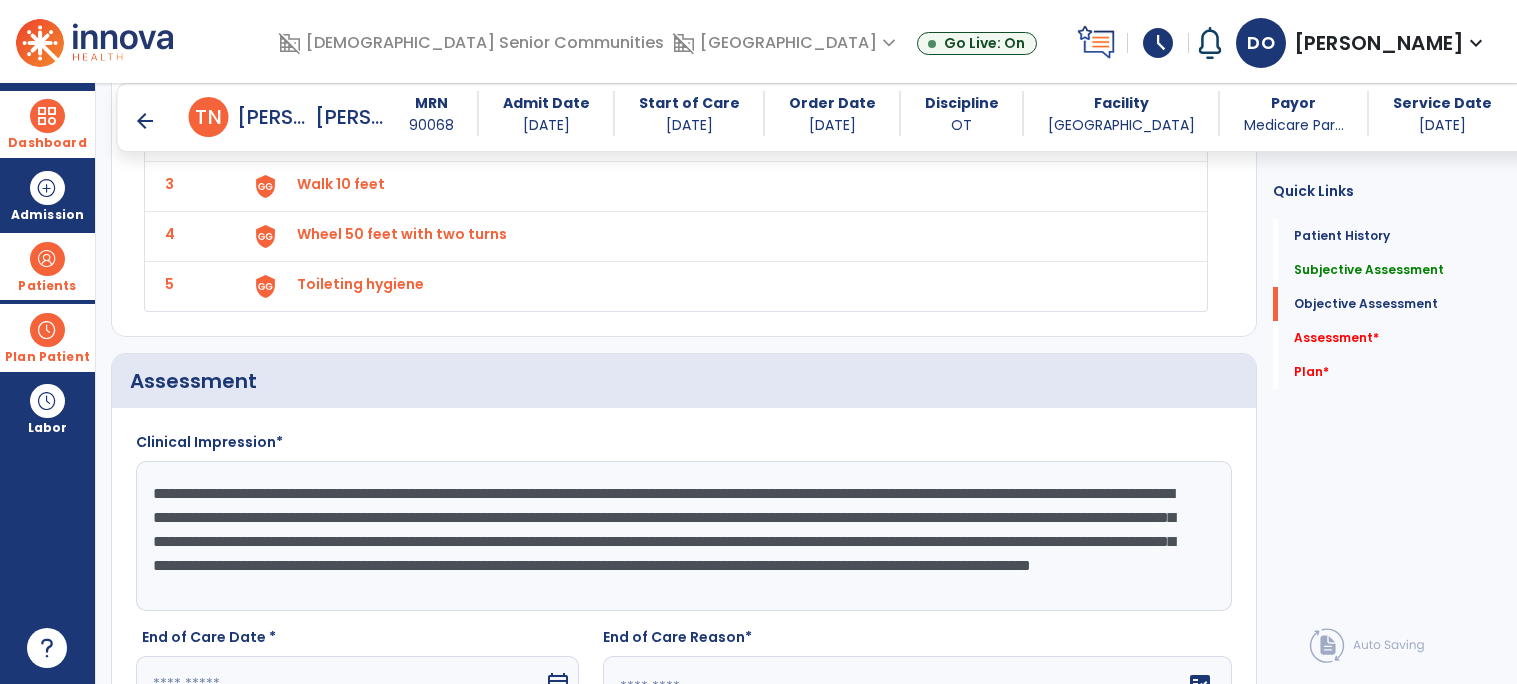 click on "**********" 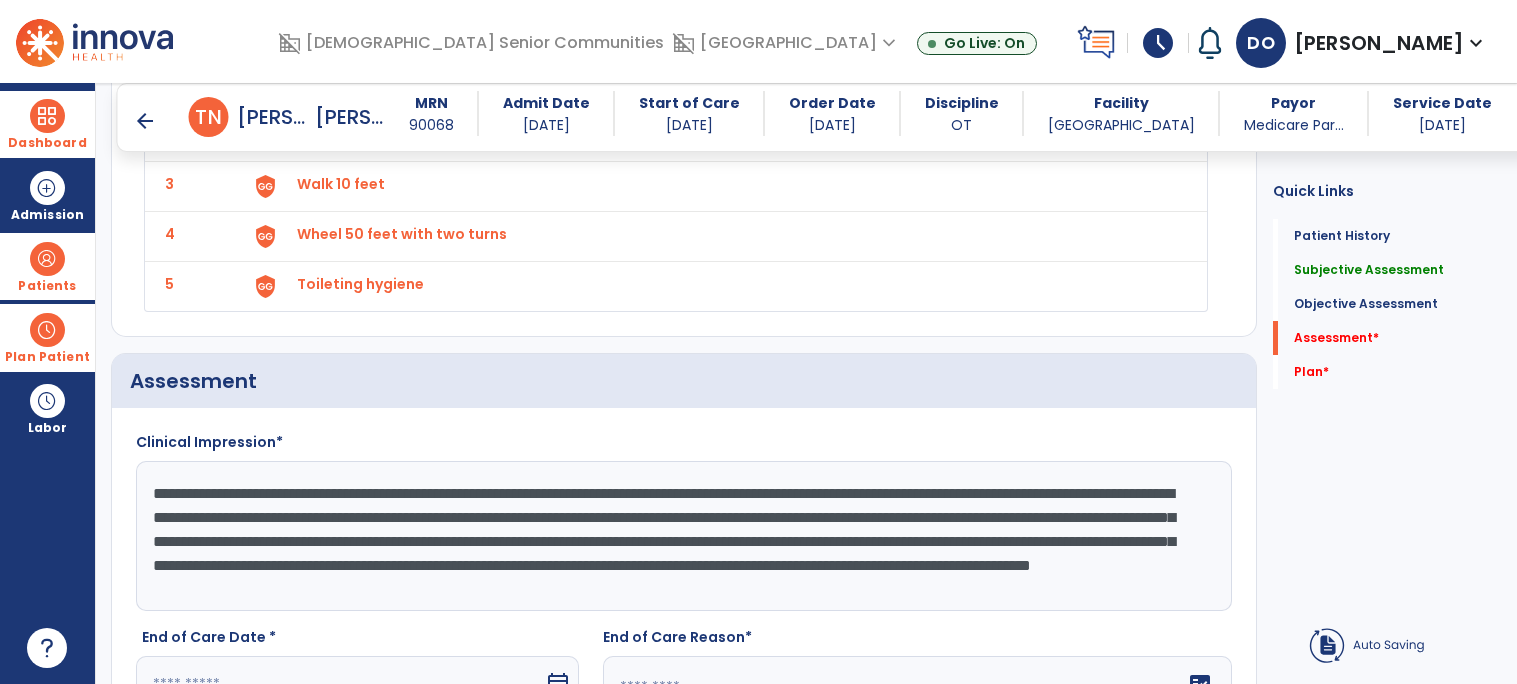 scroll, scrollTop: 2144, scrollLeft: 0, axis: vertical 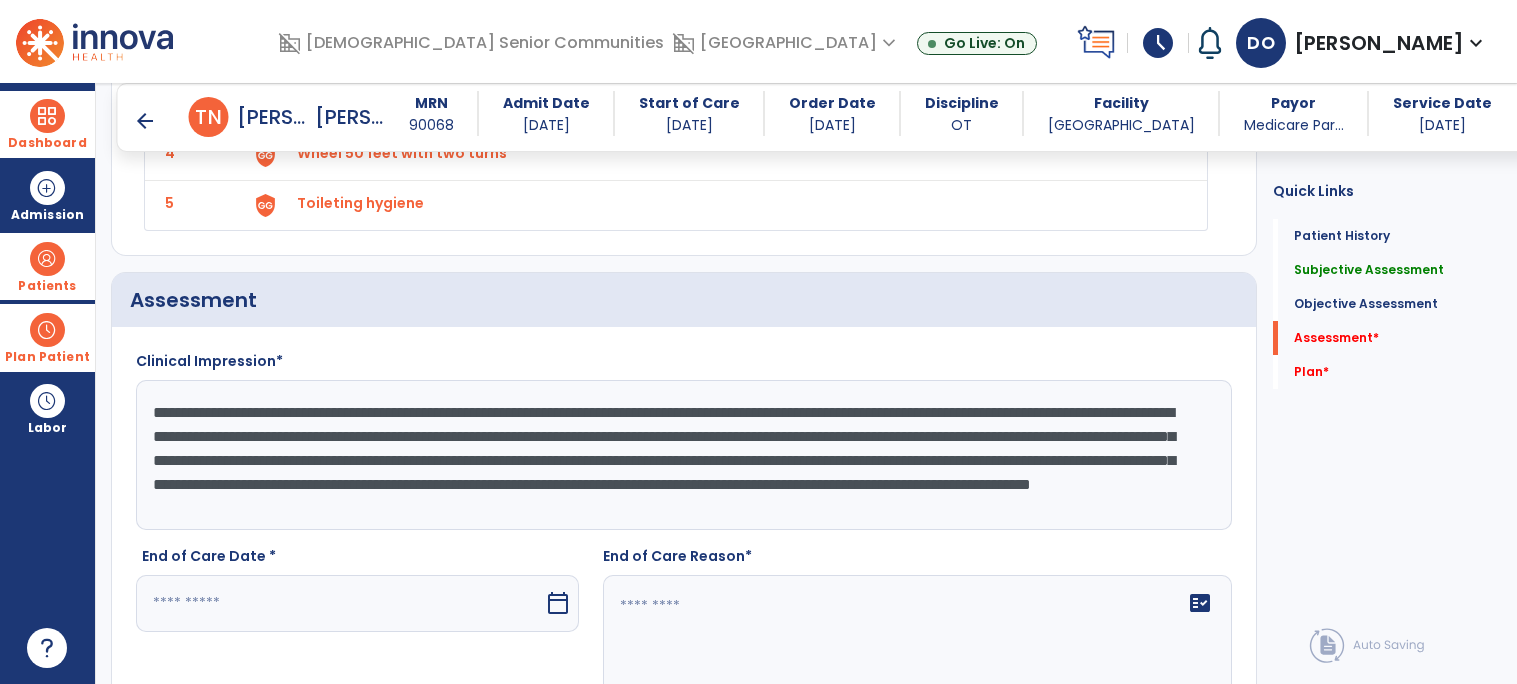 click on "**********" 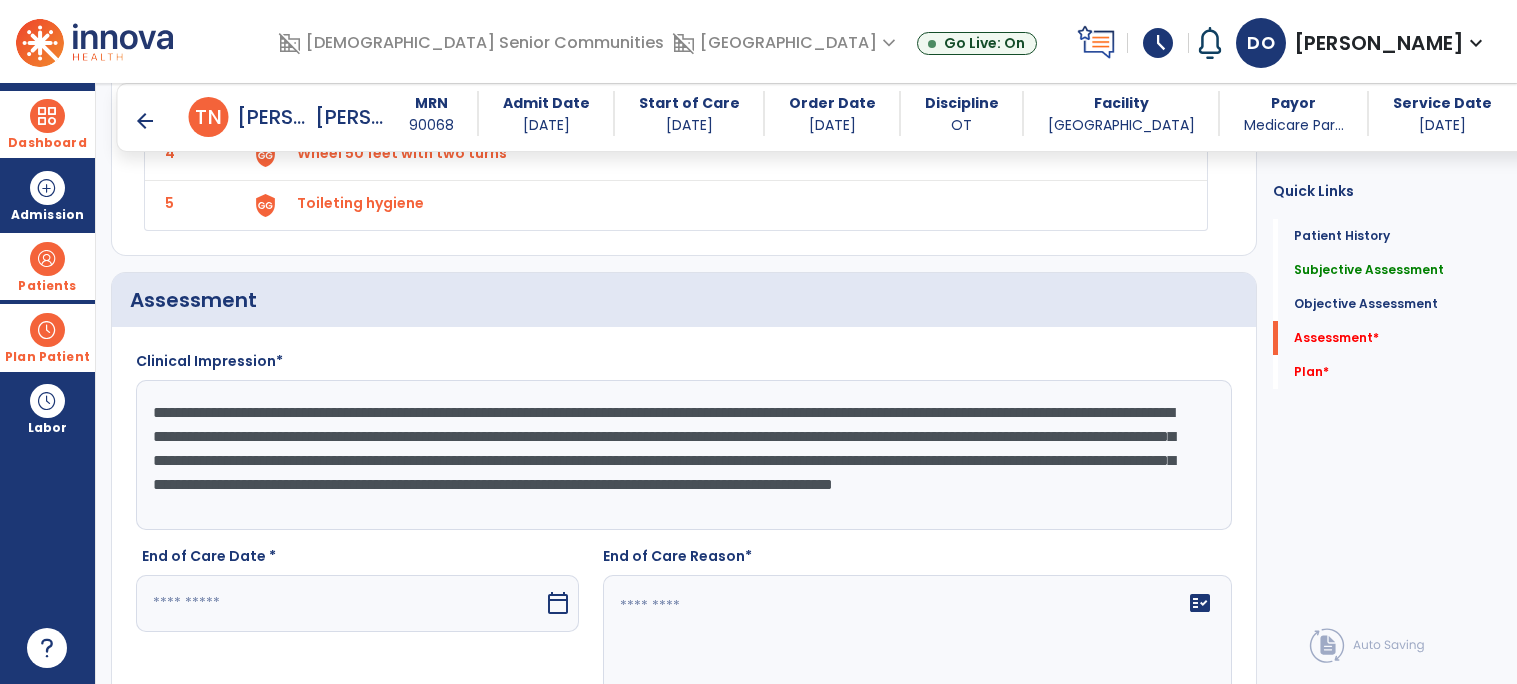scroll, scrollTop: 0, scrollLeft: 0, axis: both 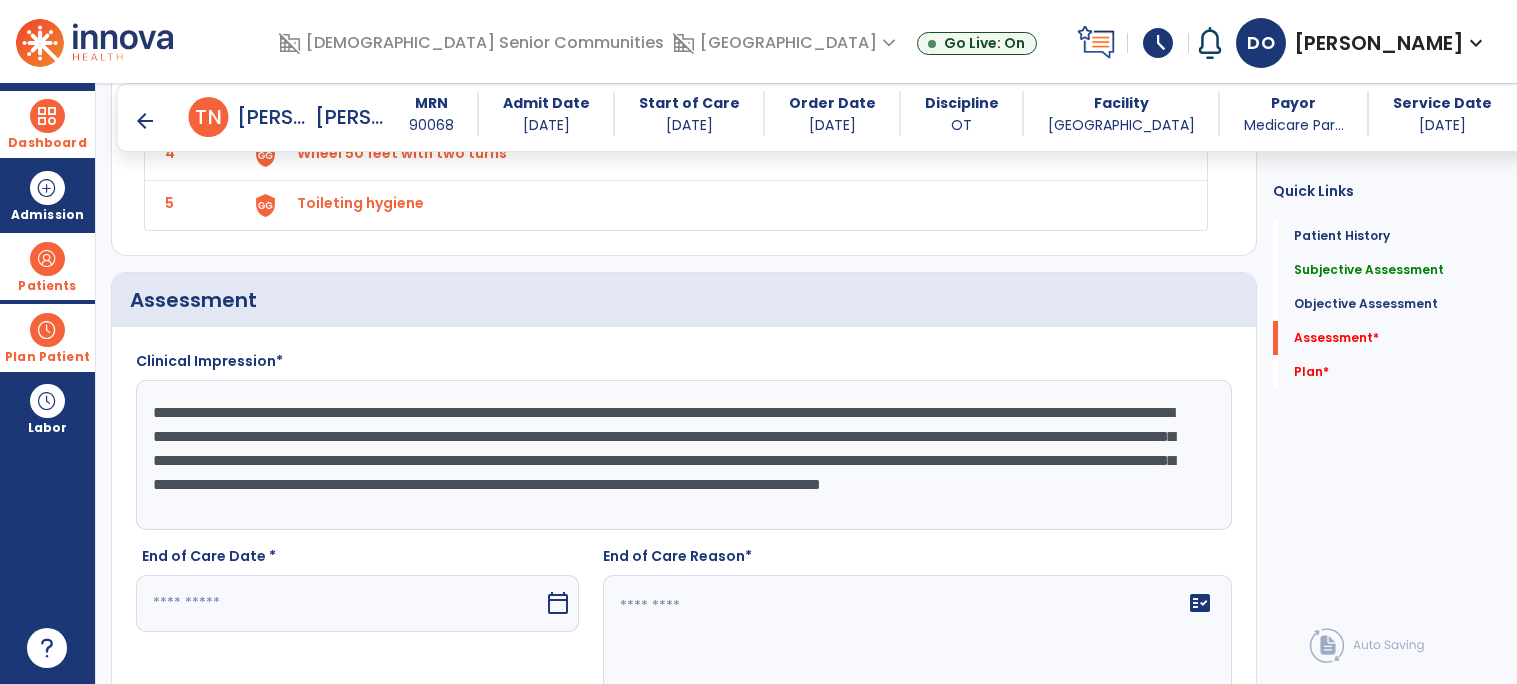 type on "**********" 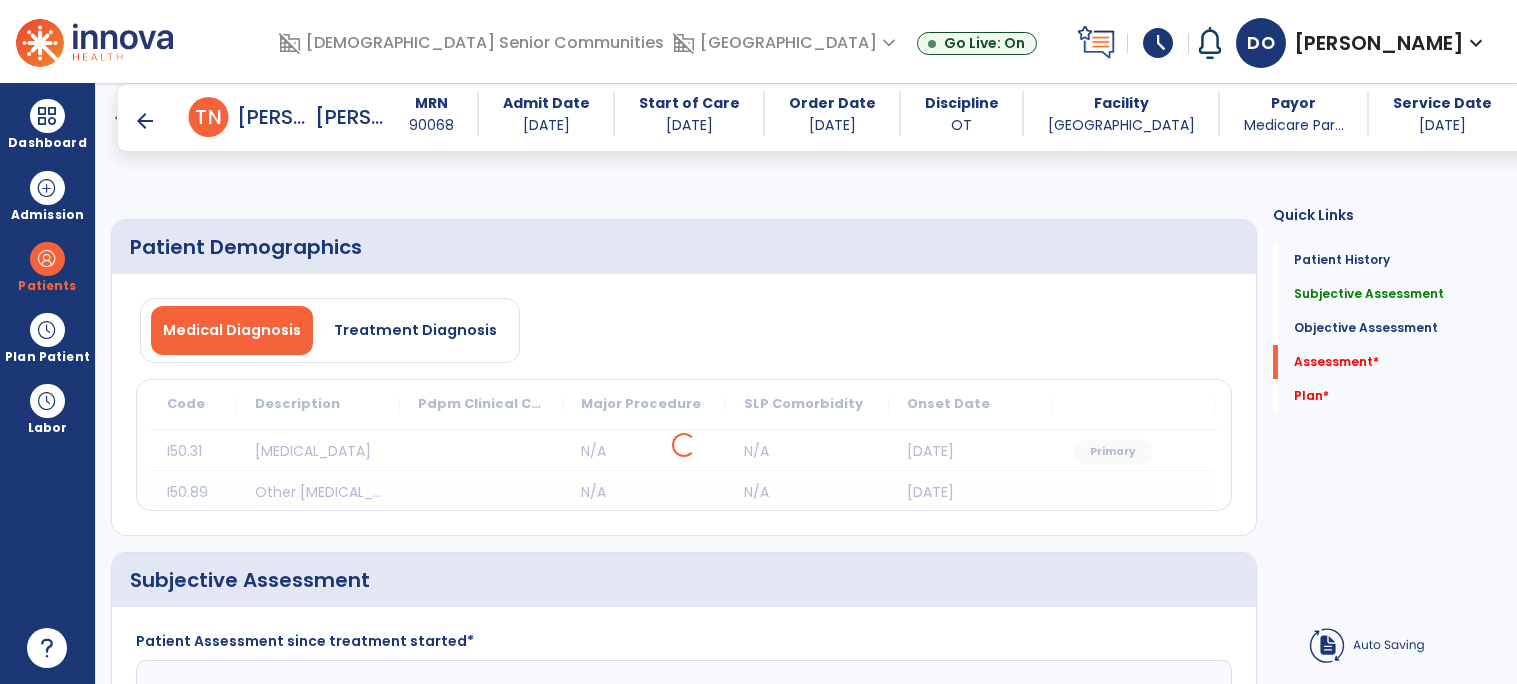 scroll, scrollTop: 0, scrollLeft: 0, axis: both 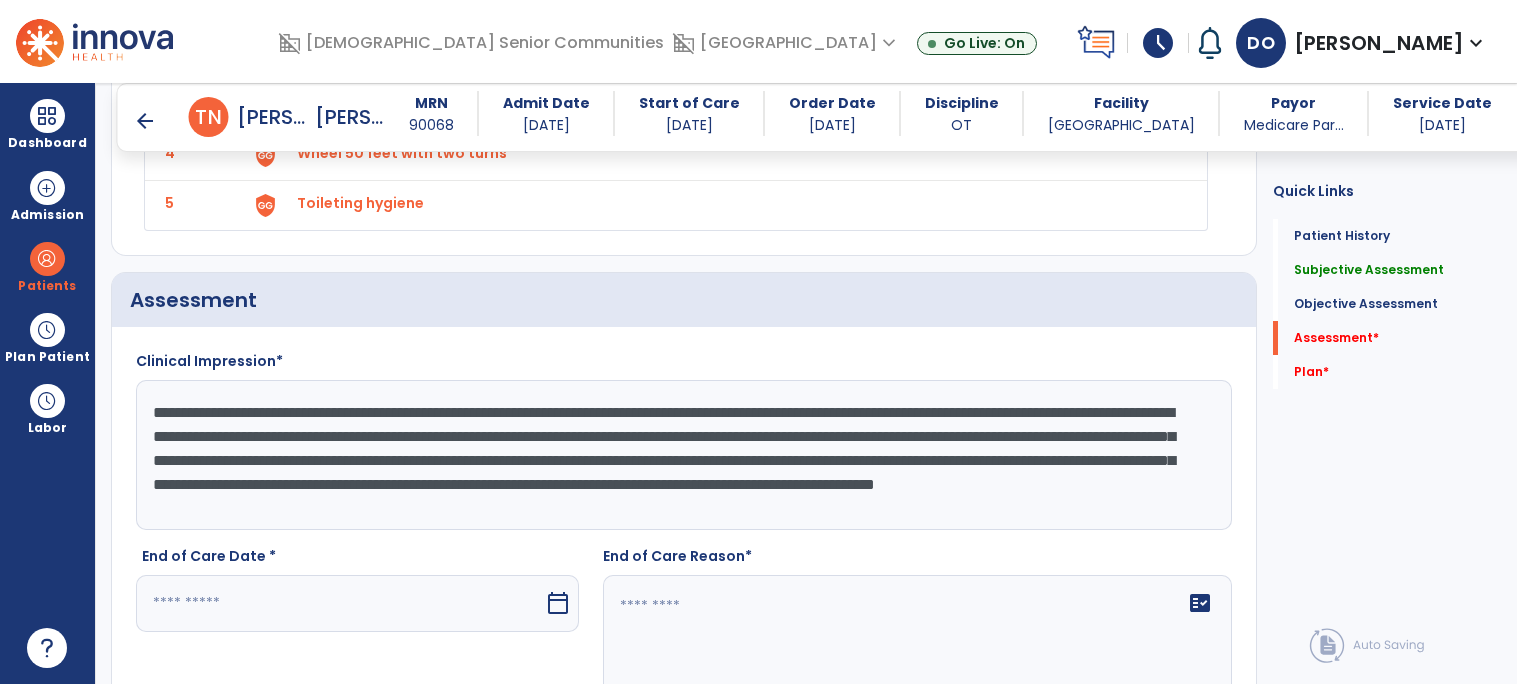 click on "**********" 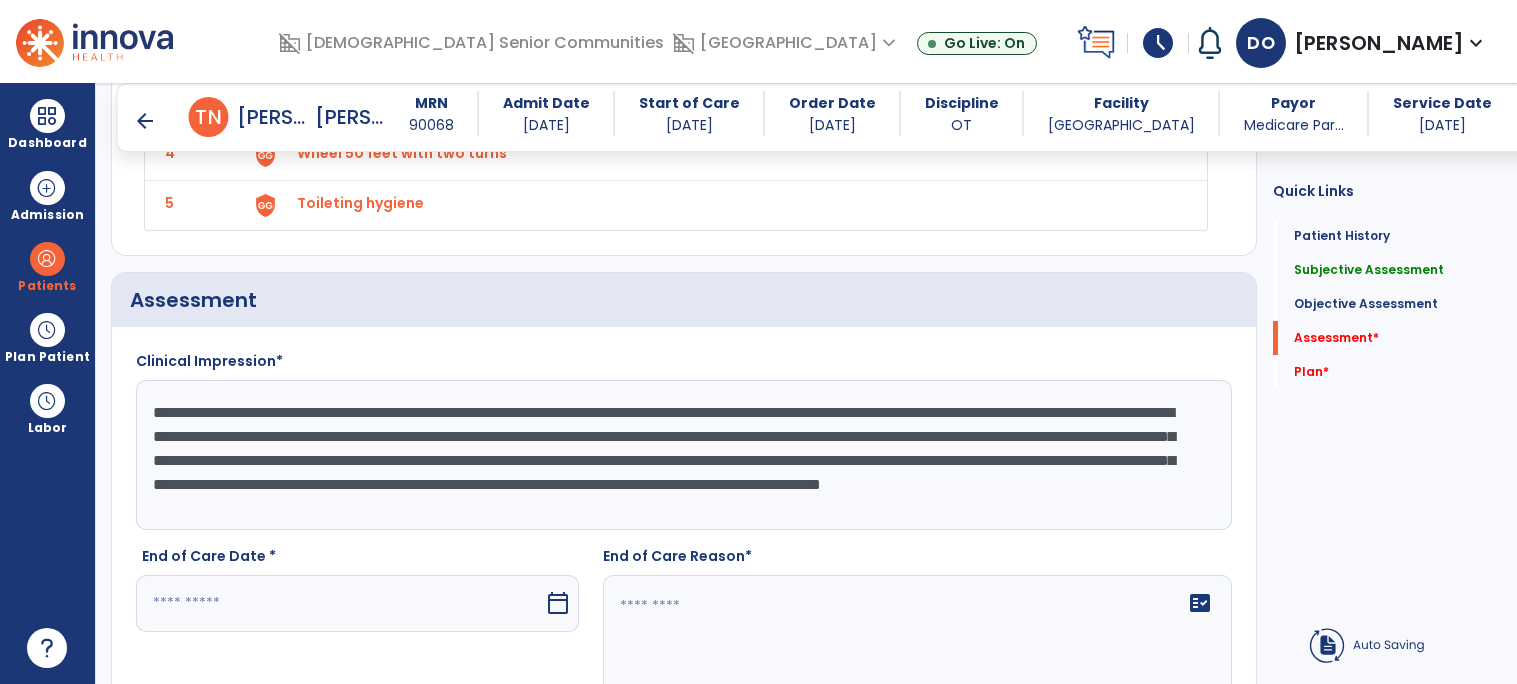 click on "**********" 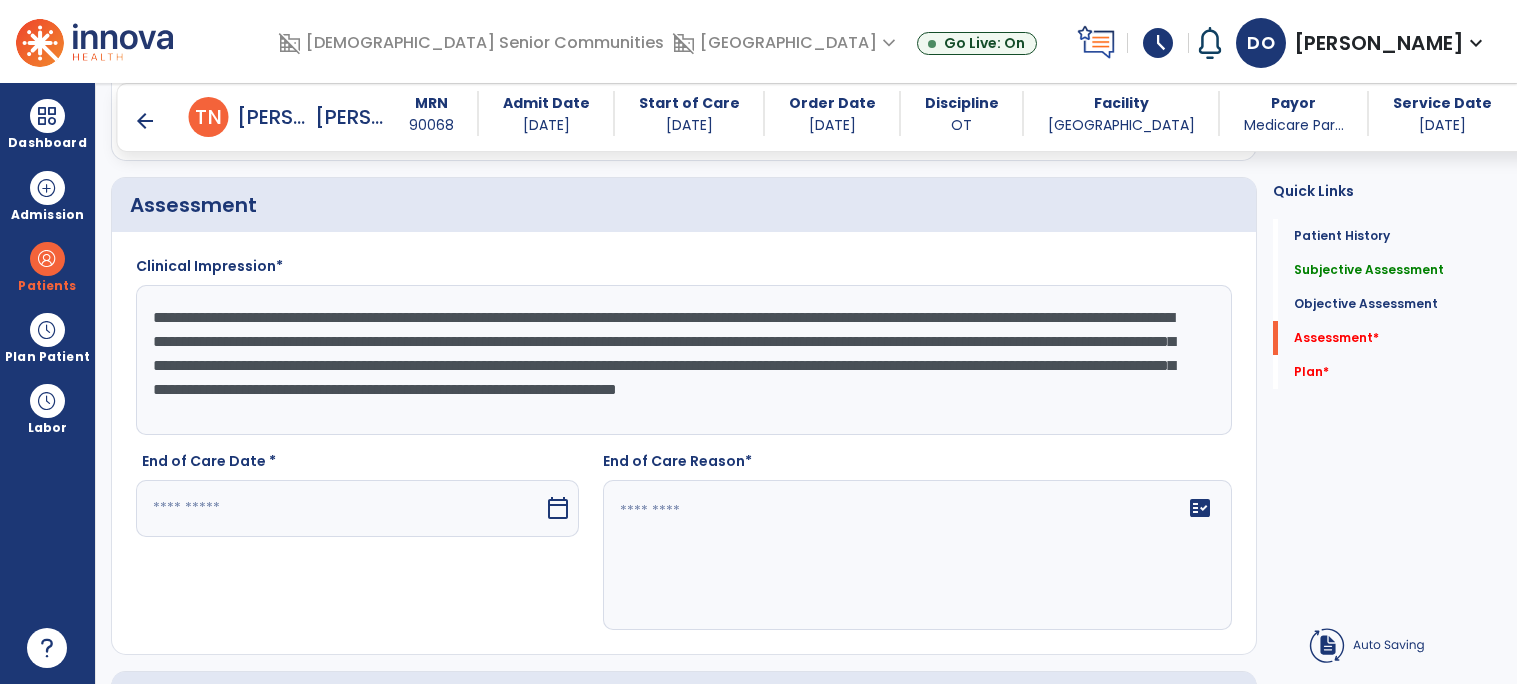 type on "**********" 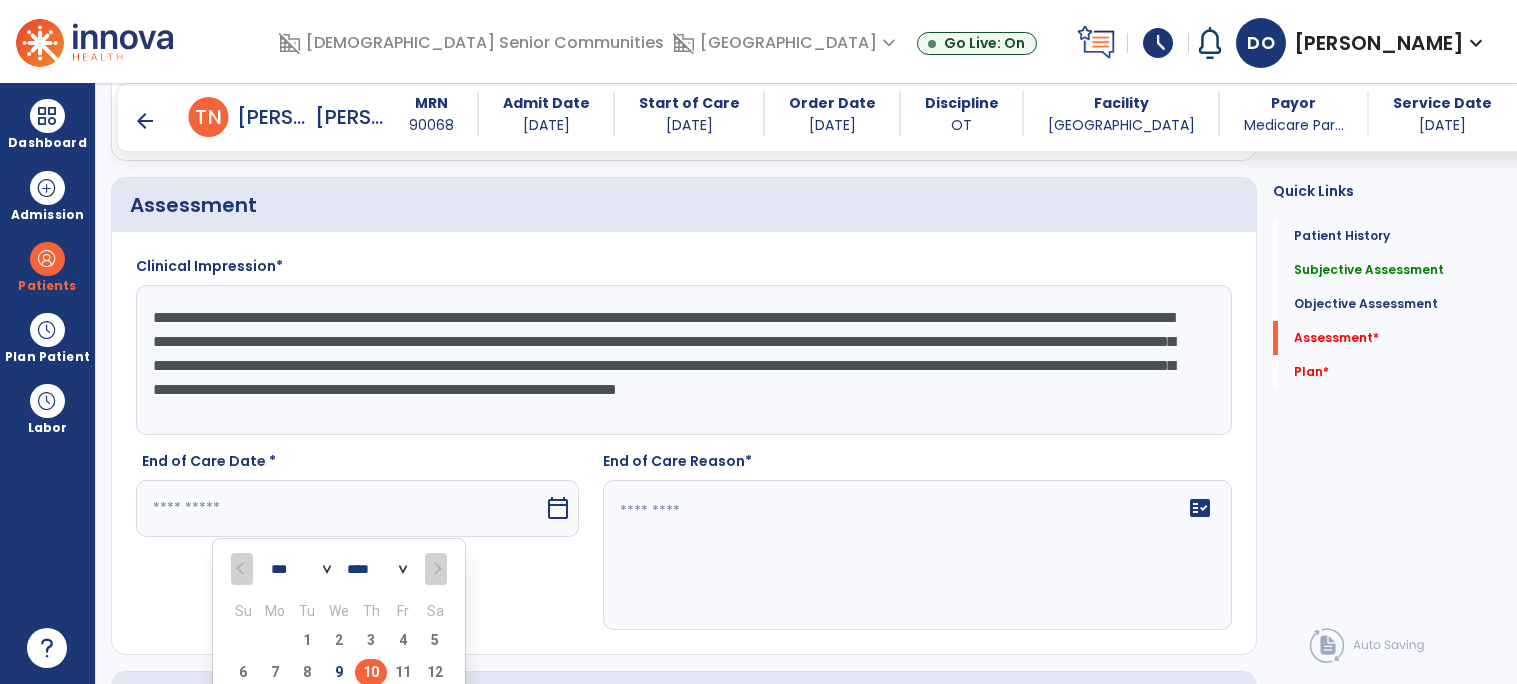 scroll, scrollTop: 2248, scrollLeft: 0, axis: vertical 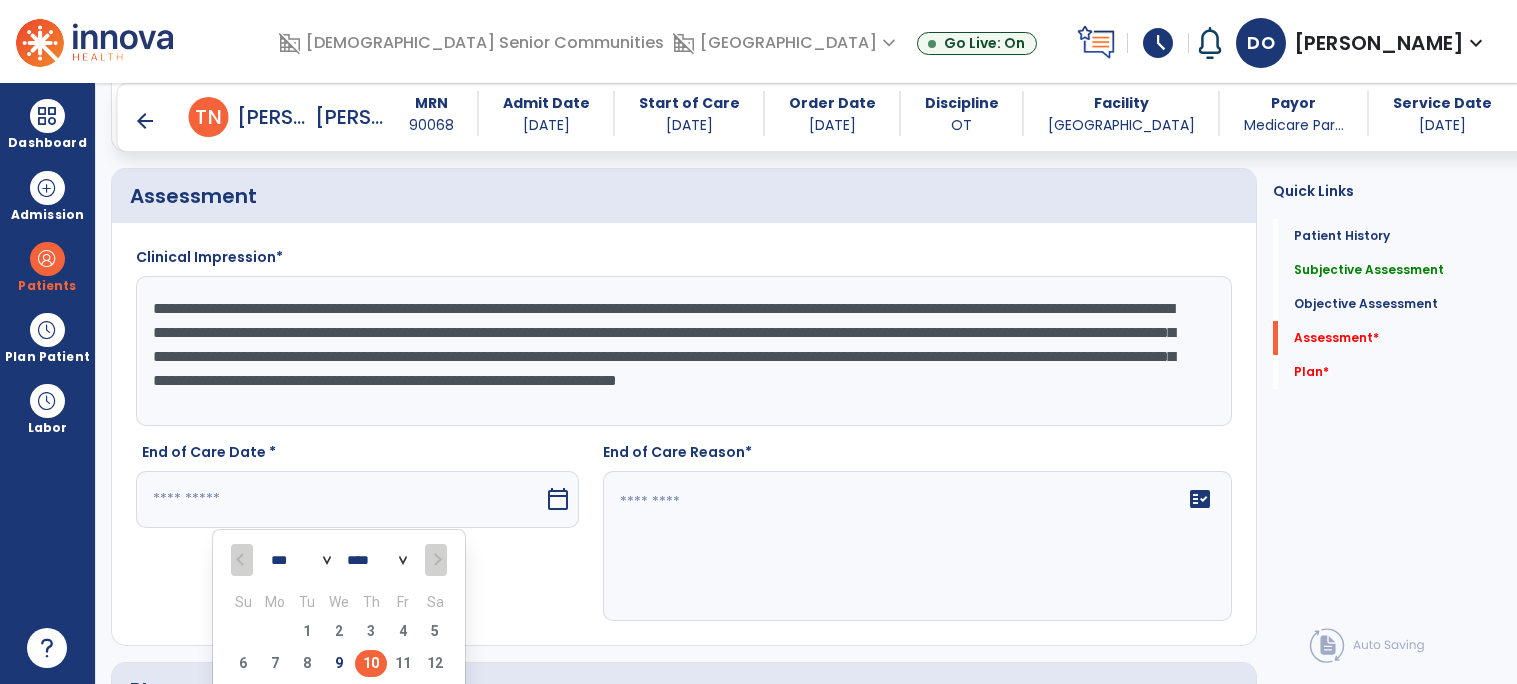 click on "10" at bounding box center (371, 663) 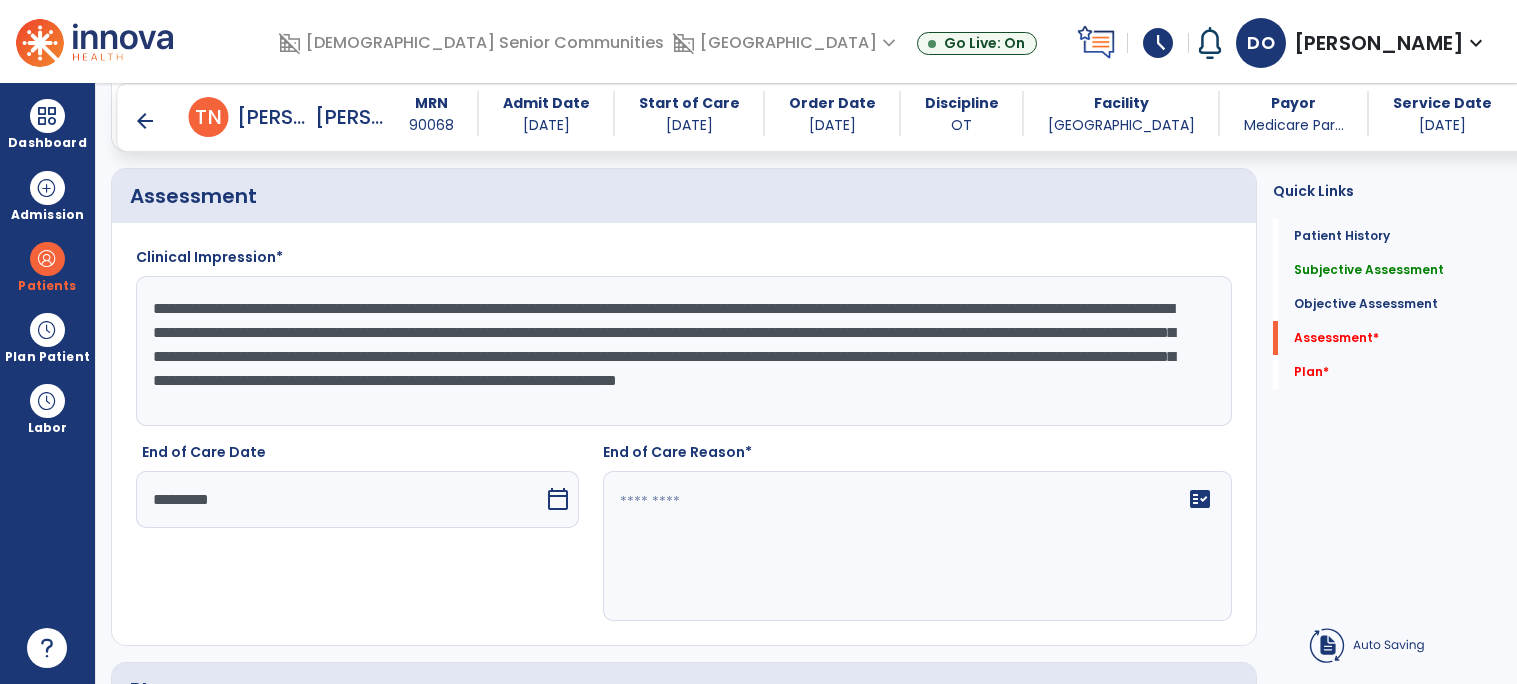 click on "fact_check" 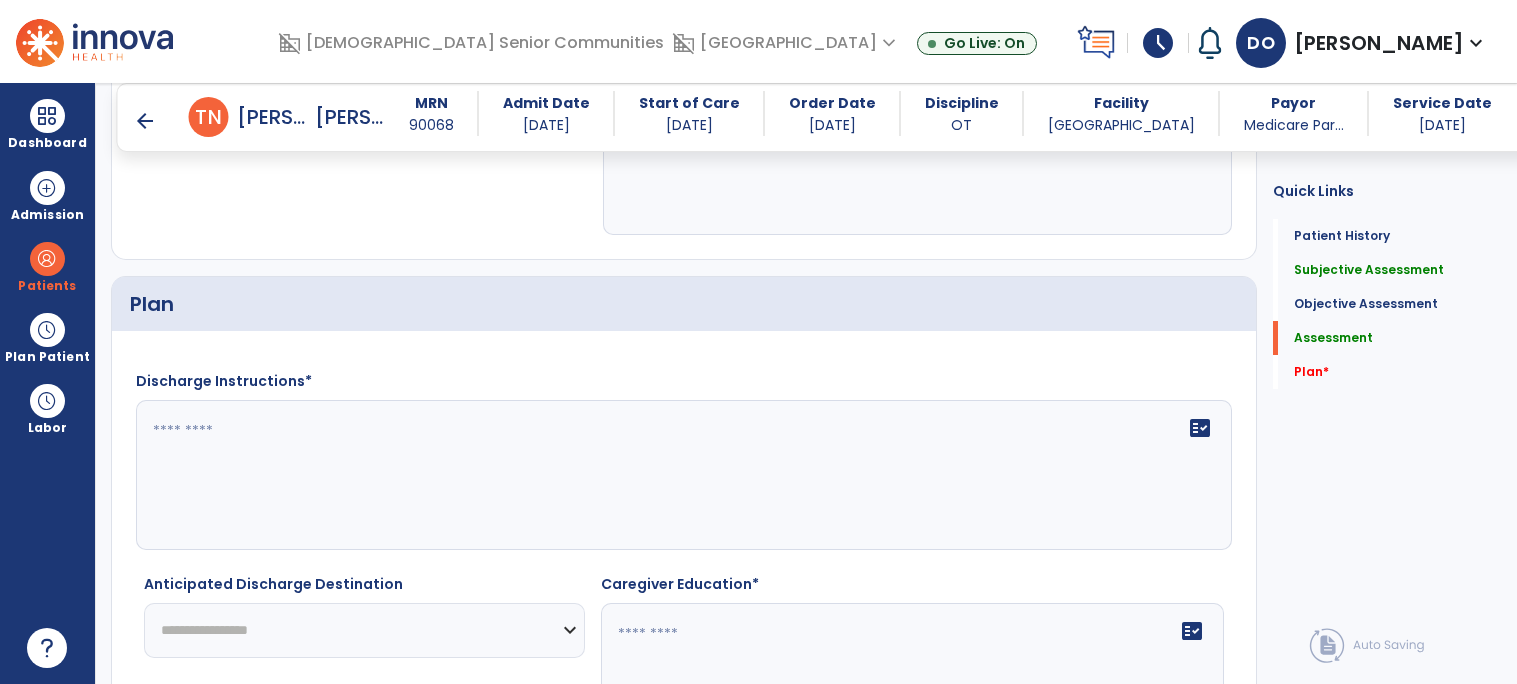 scroll, scrollTop: 2673, scrollLeft: 0, axis: vertical 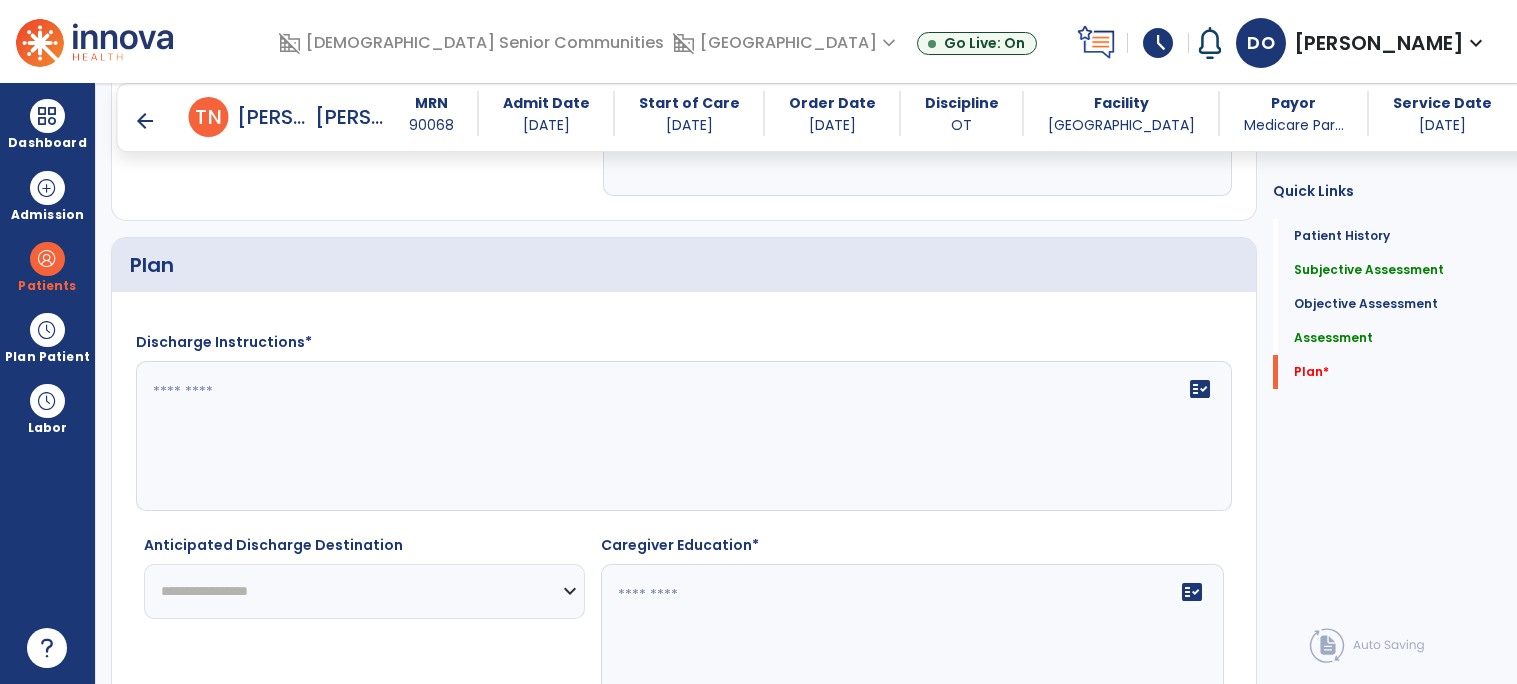 type on "**********" 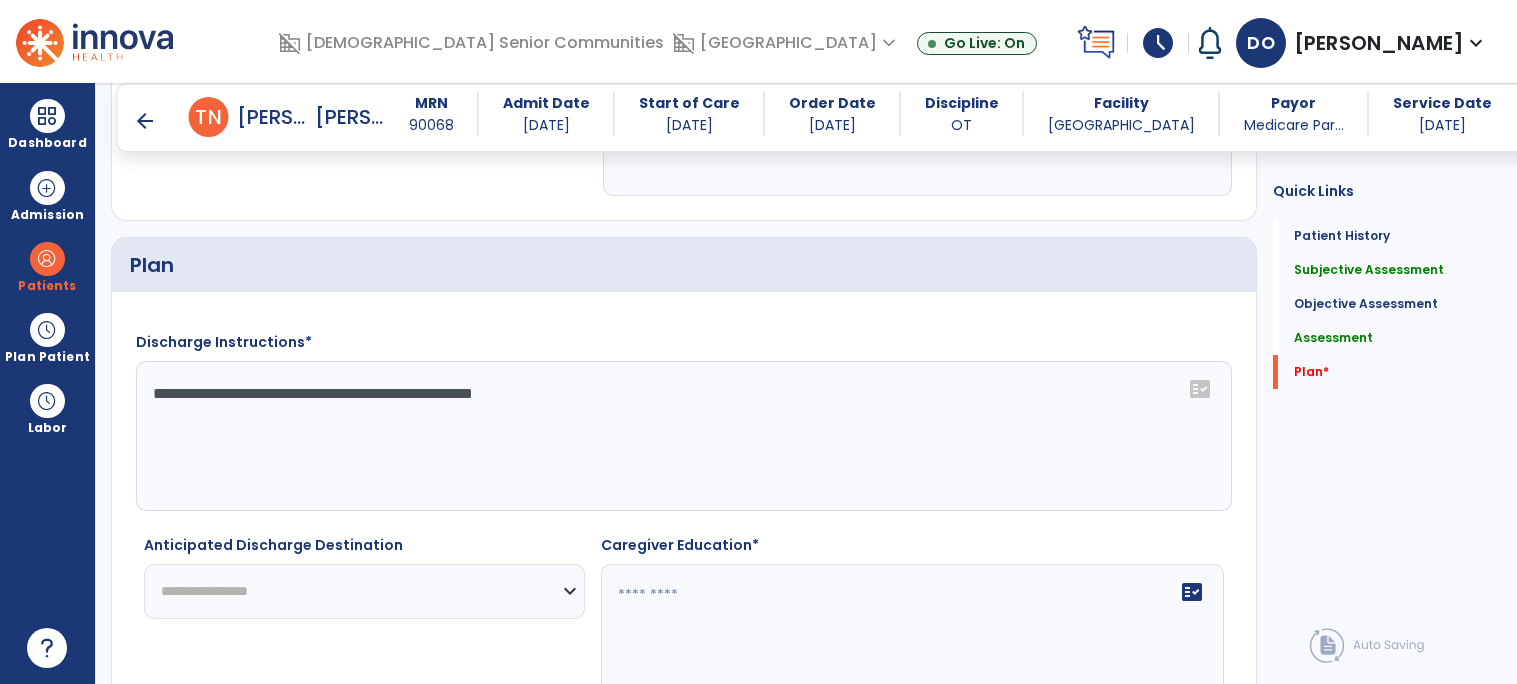 scroll, scrollTop: 2810, scrollLeft: 0, axis: vertical 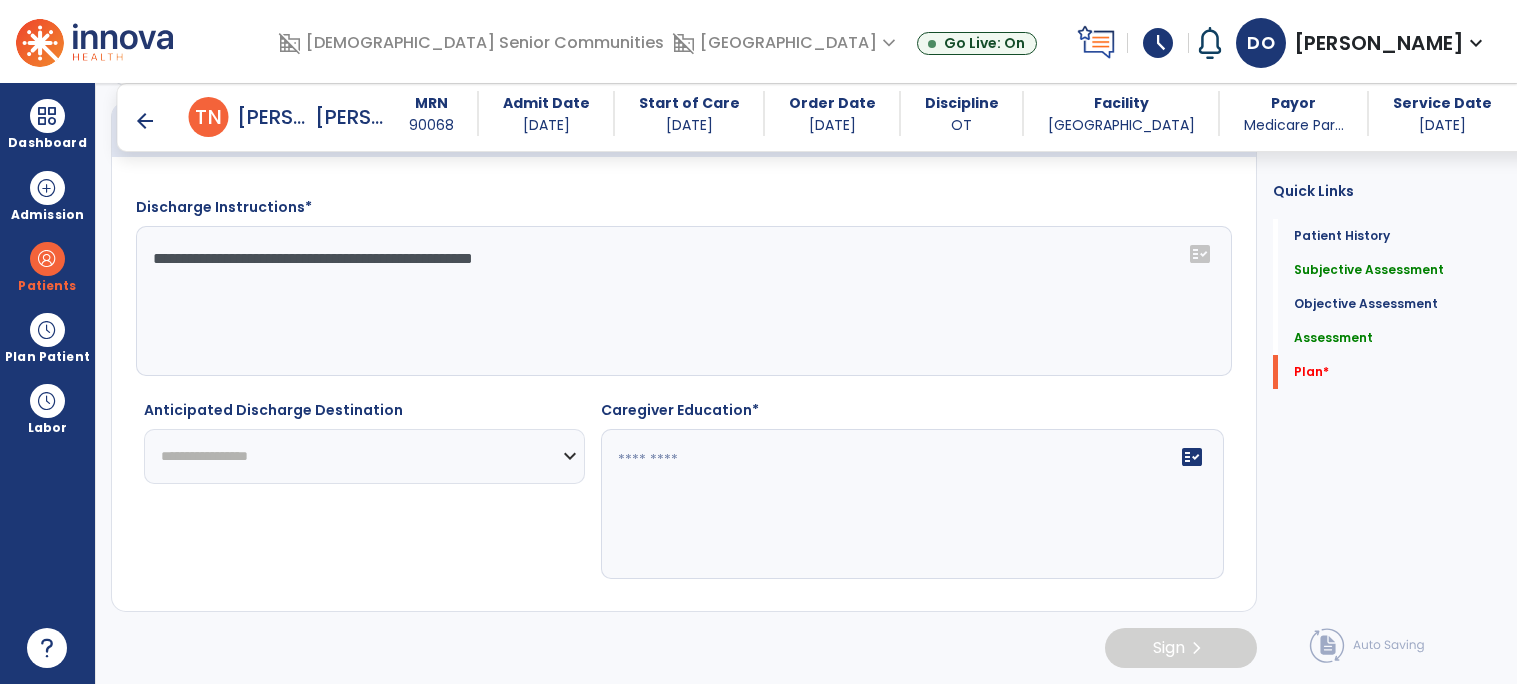 type on "**********" 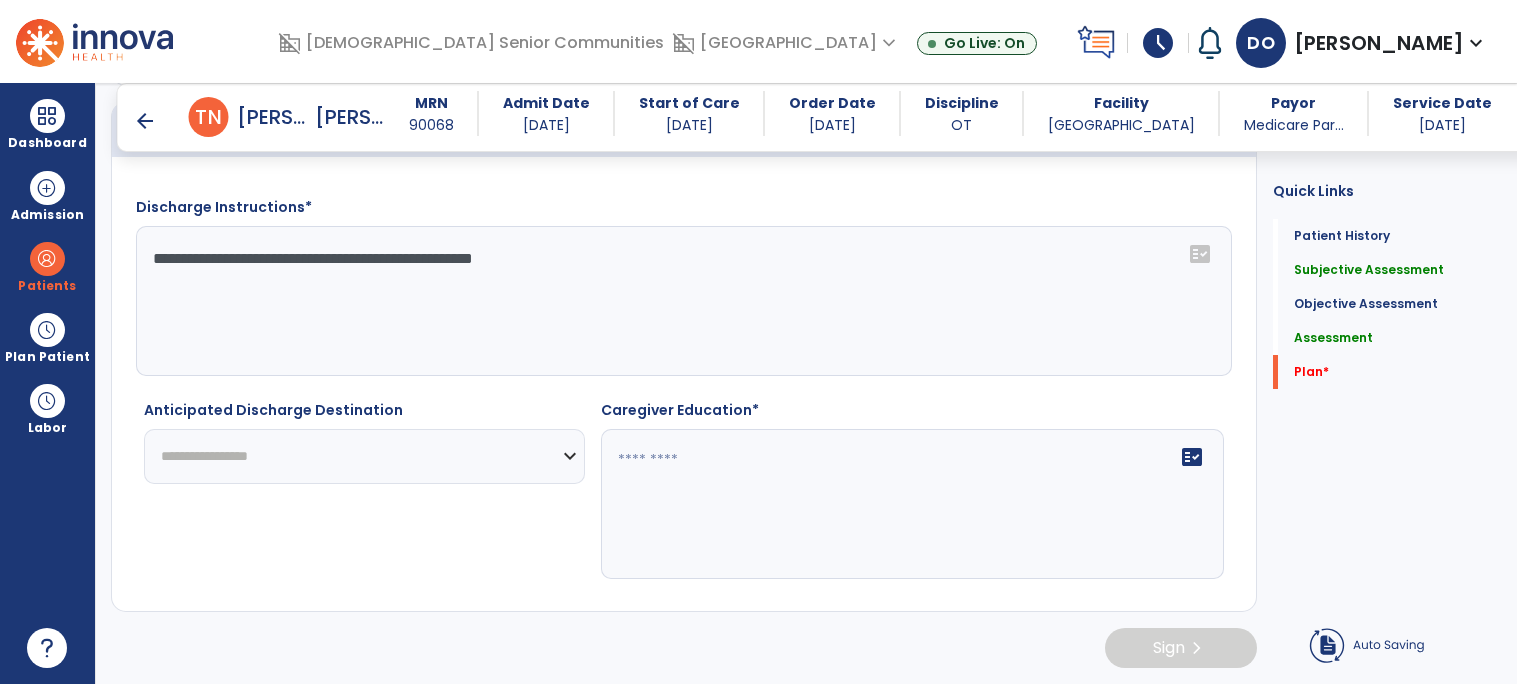 select on "***" 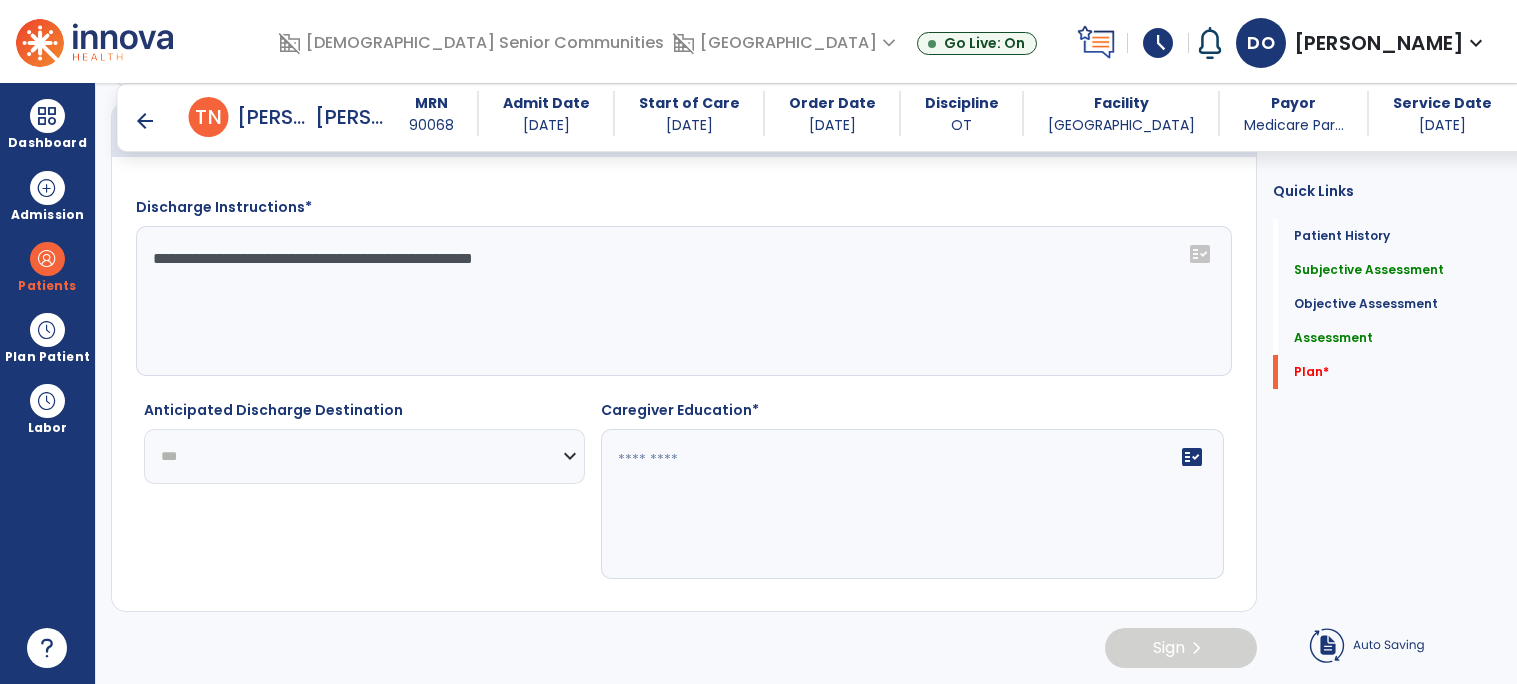 click on "**********" 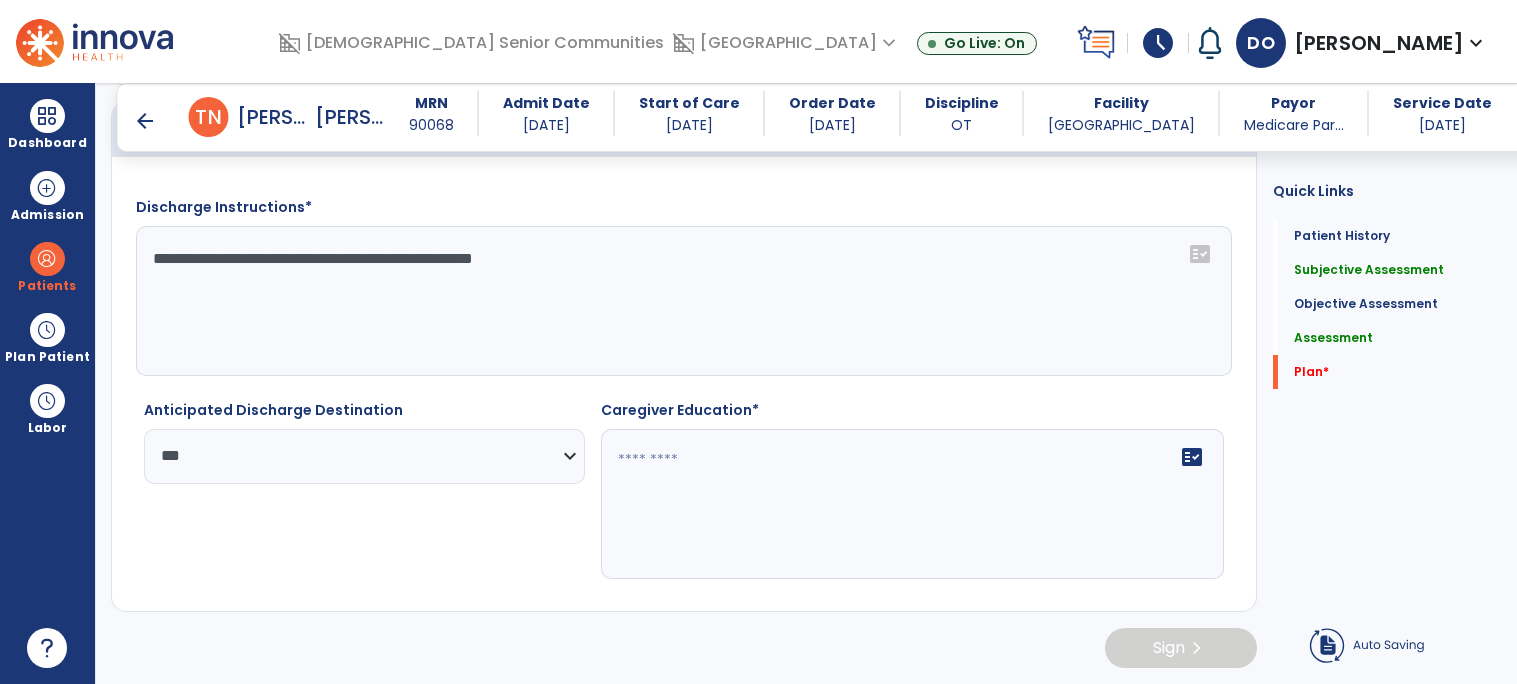 click 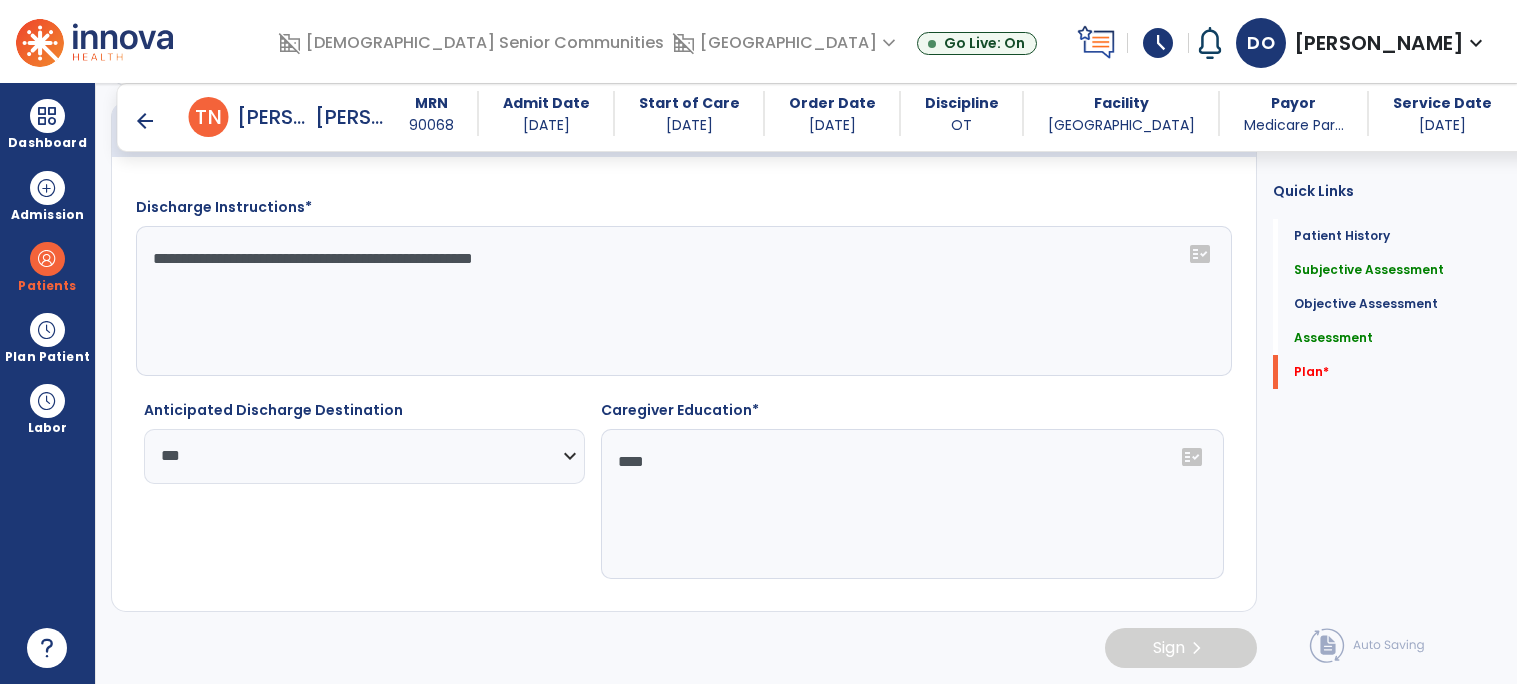 type on "***" 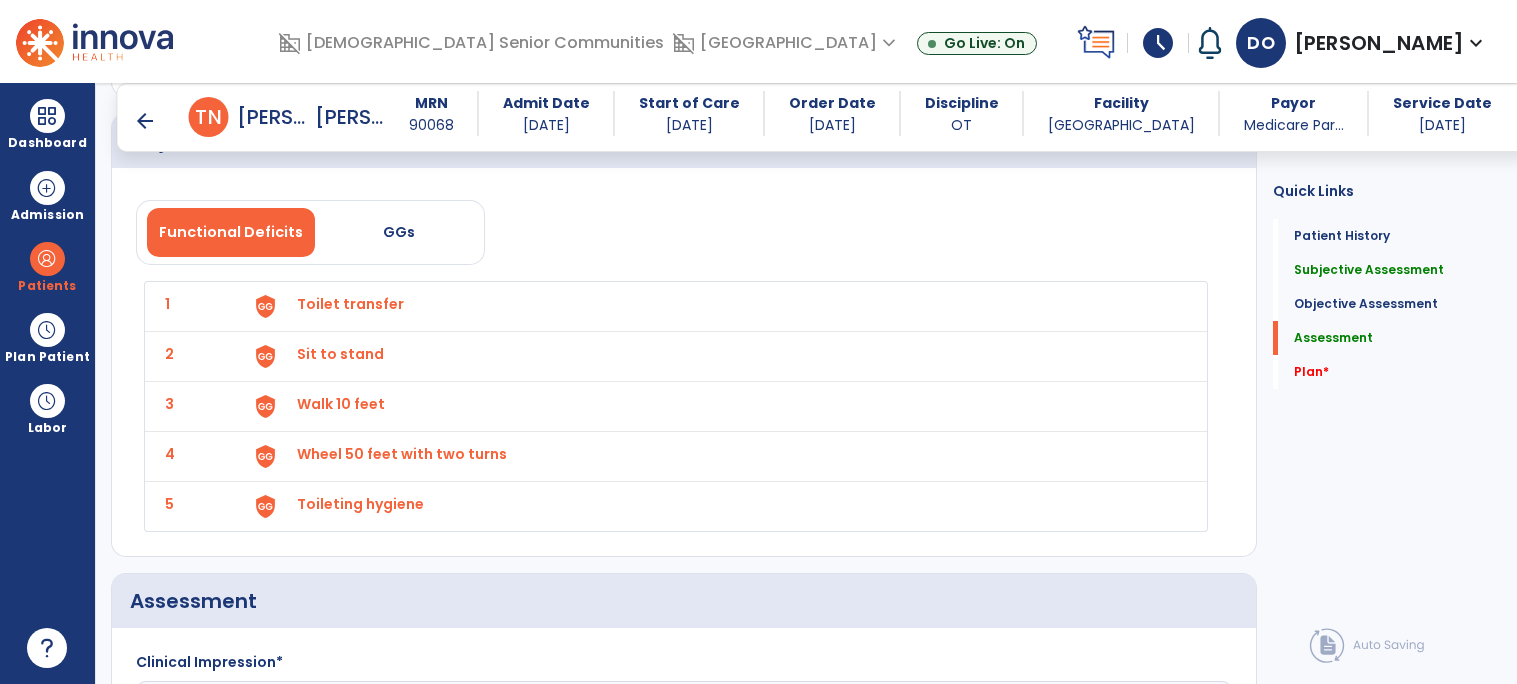 scroll, scrollTop: 2810, scrollLeft: 0, axis: vertical 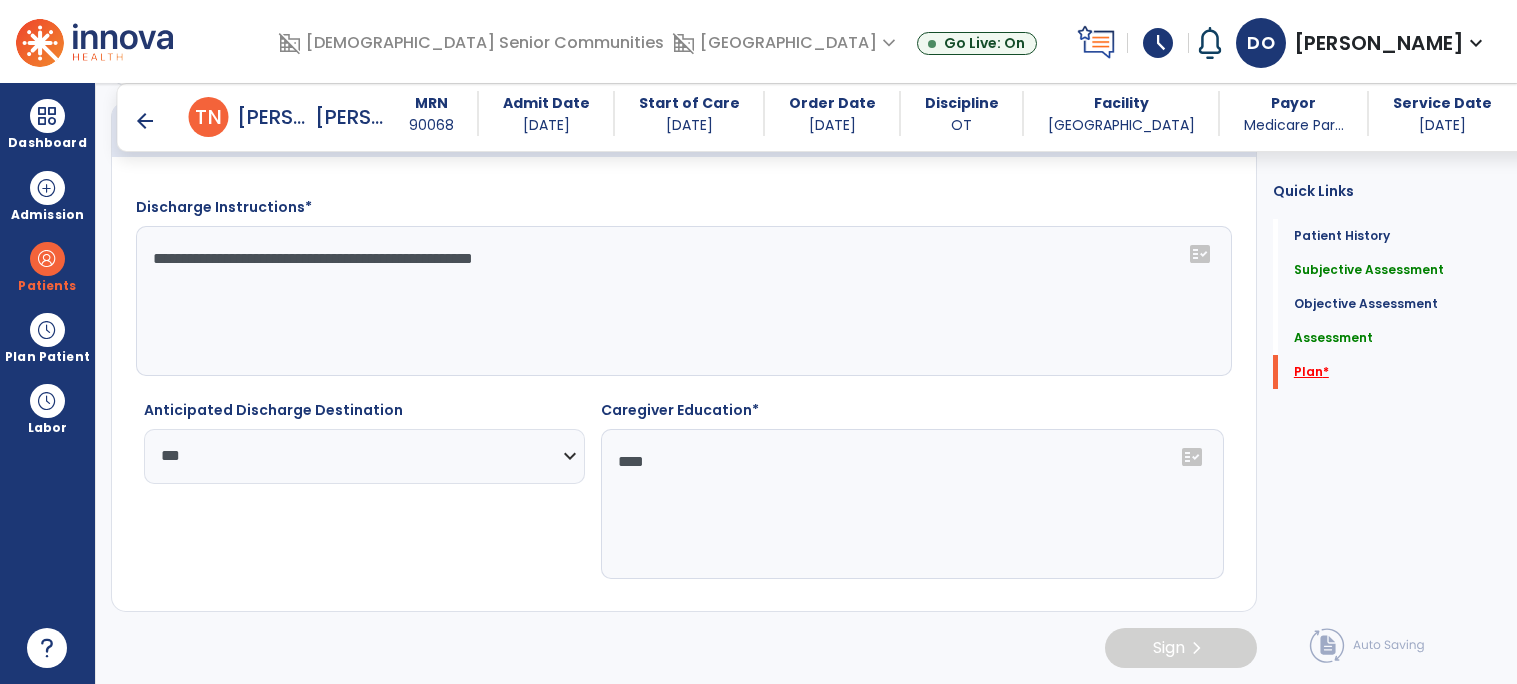 click on "*" 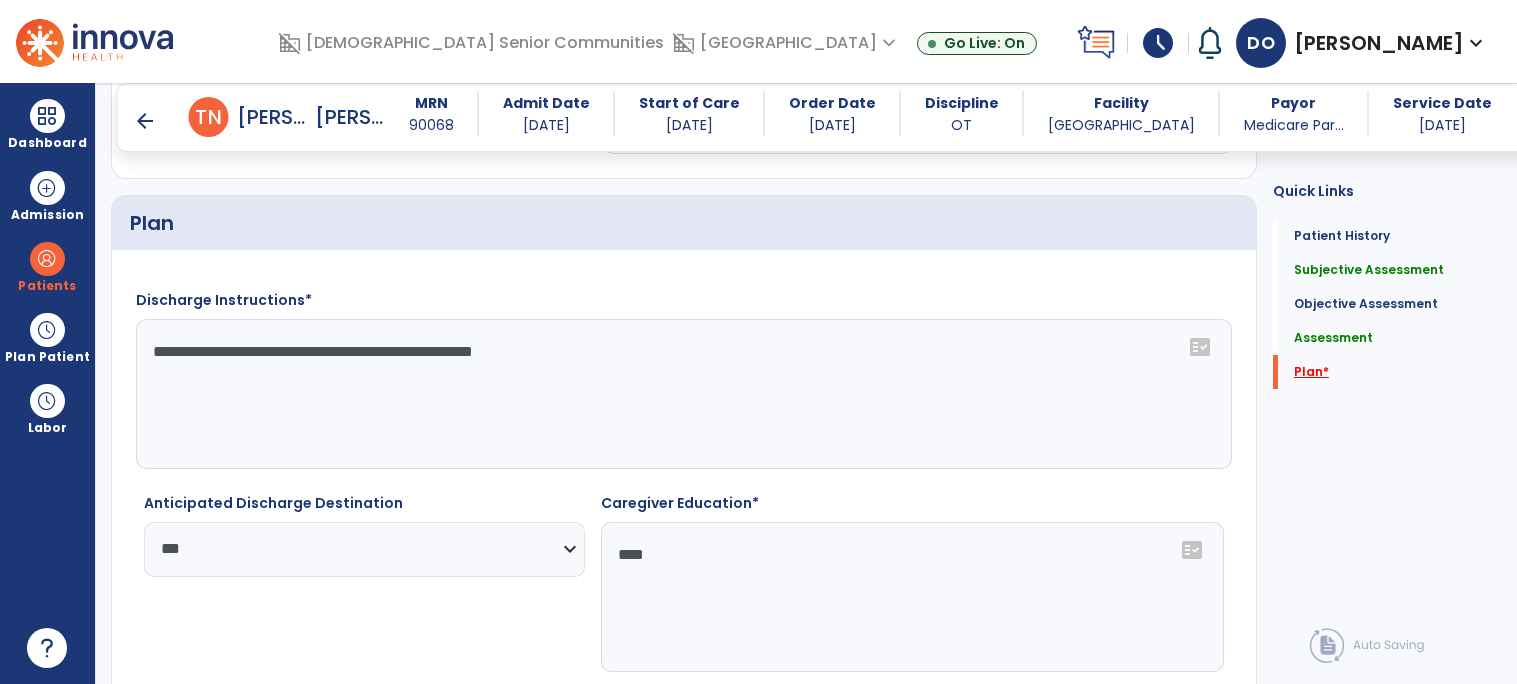 scroll, scrollTop: 2597, scrollLeft: 0, axis: vertical 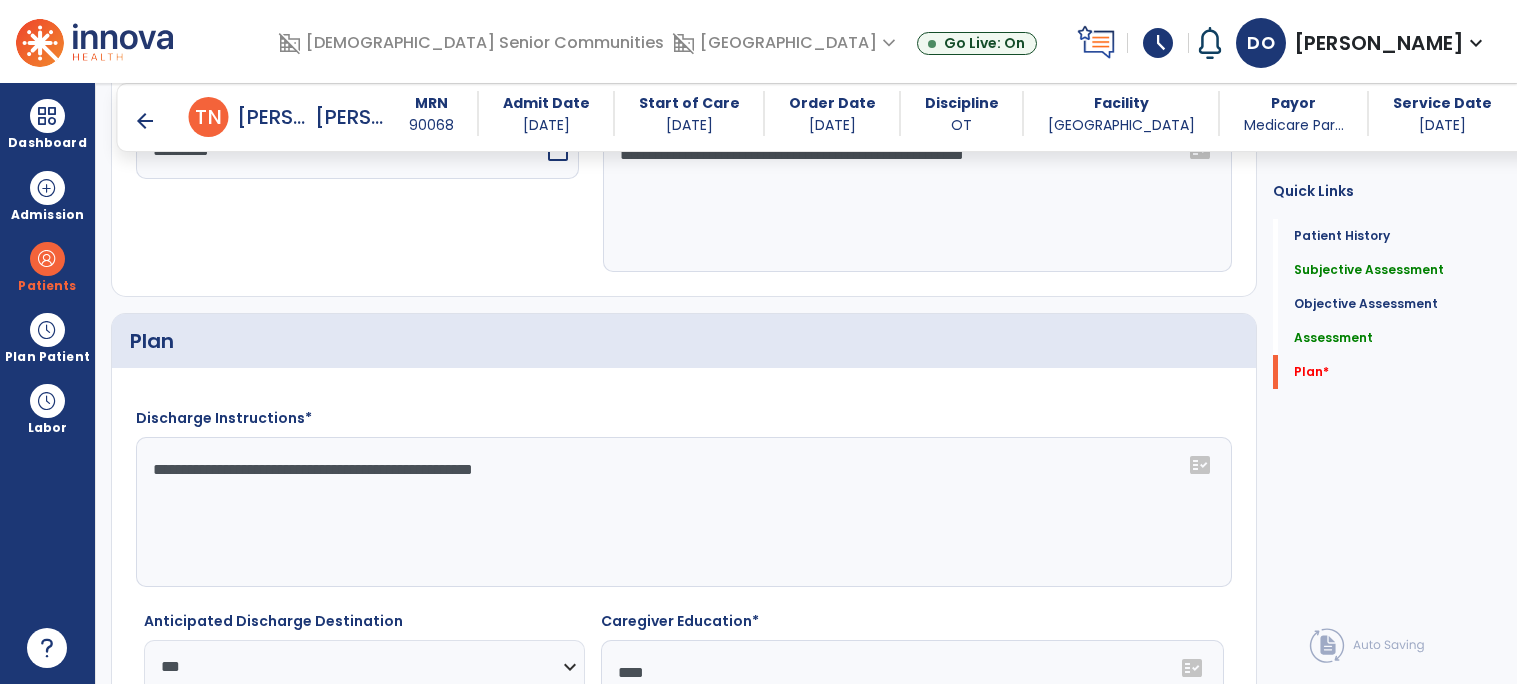 click on "**********" 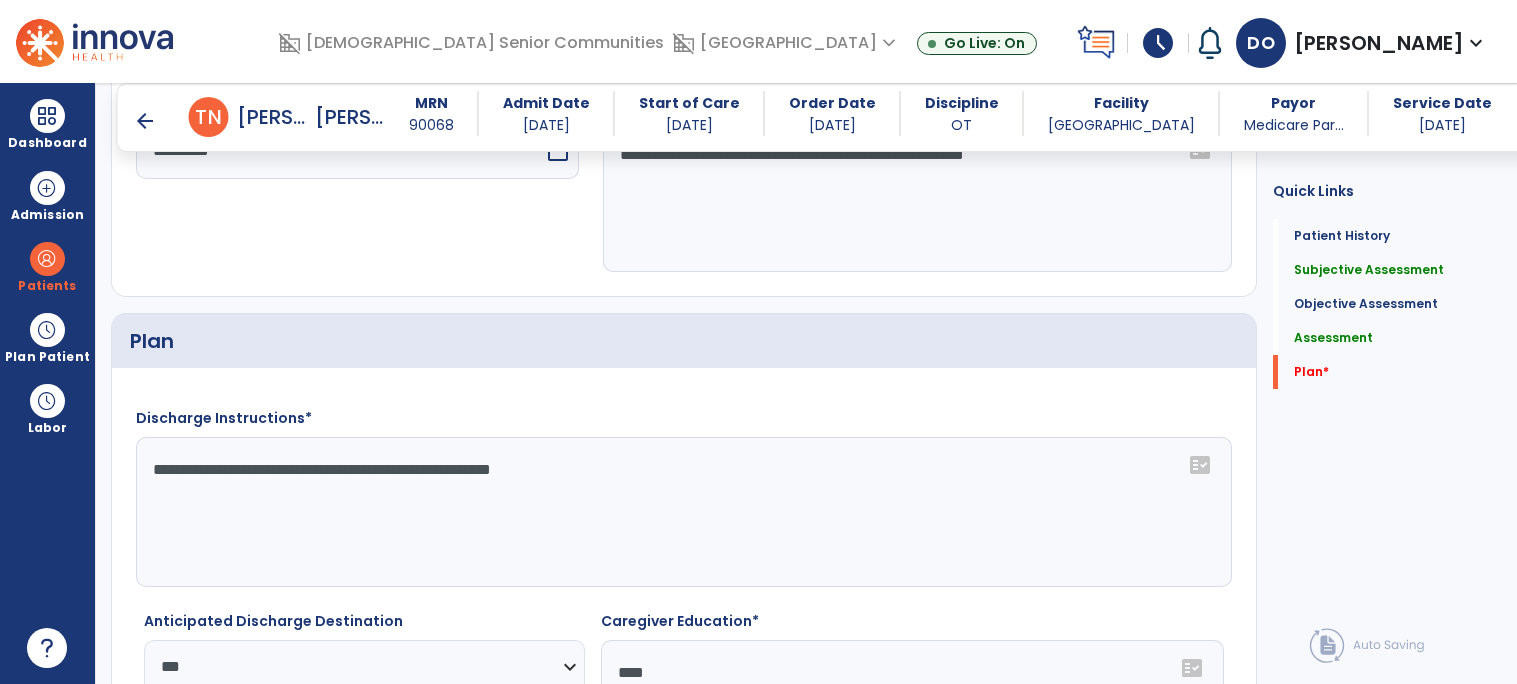 click on "**********" 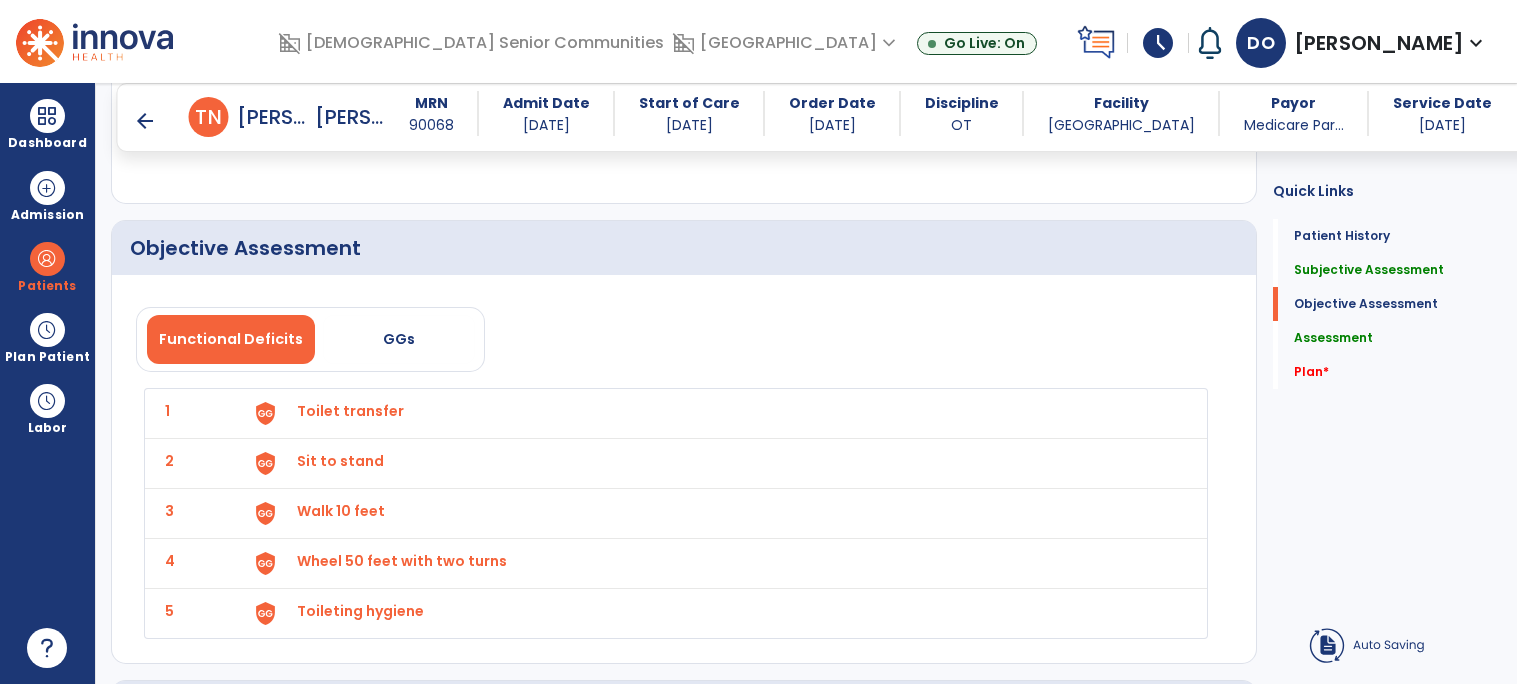 scroll, scrollTop: 1752, scrollLeft: 0, axis: vertical 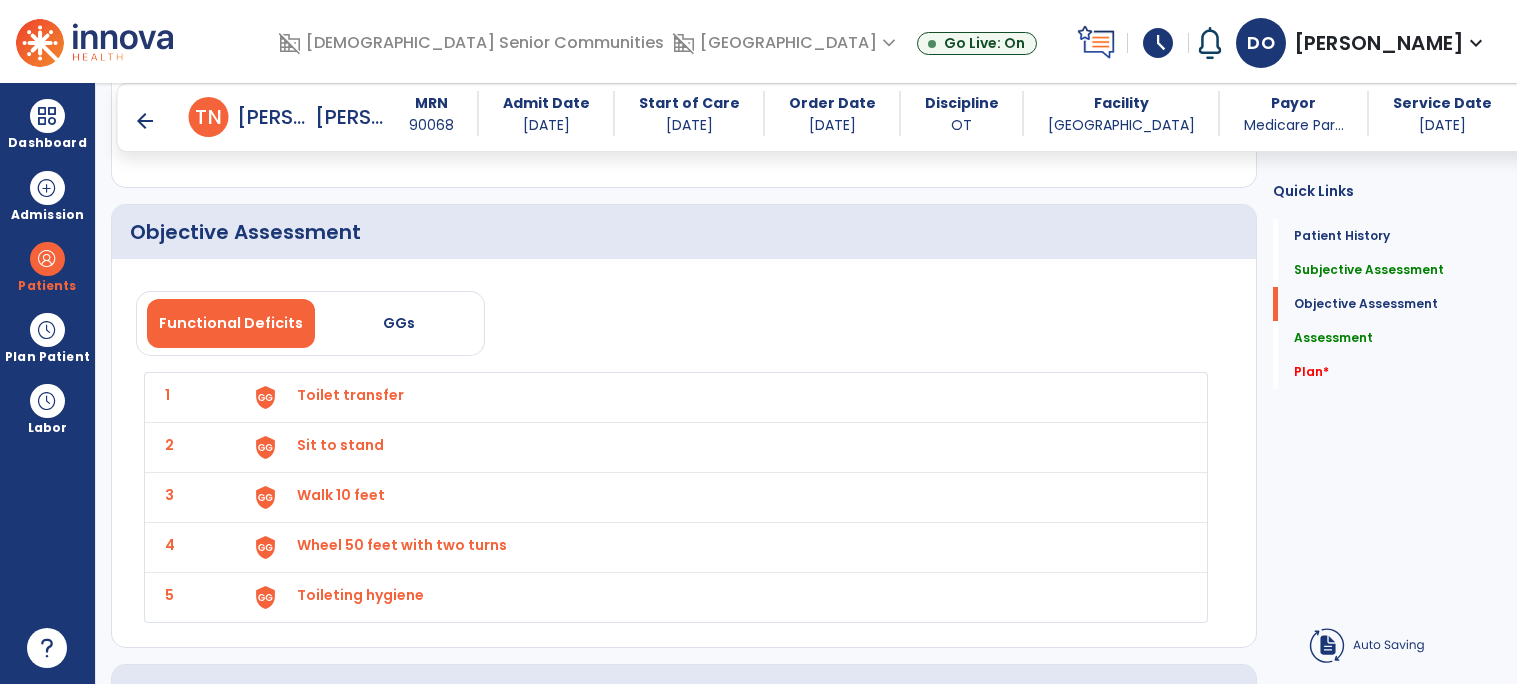 type on "**********" 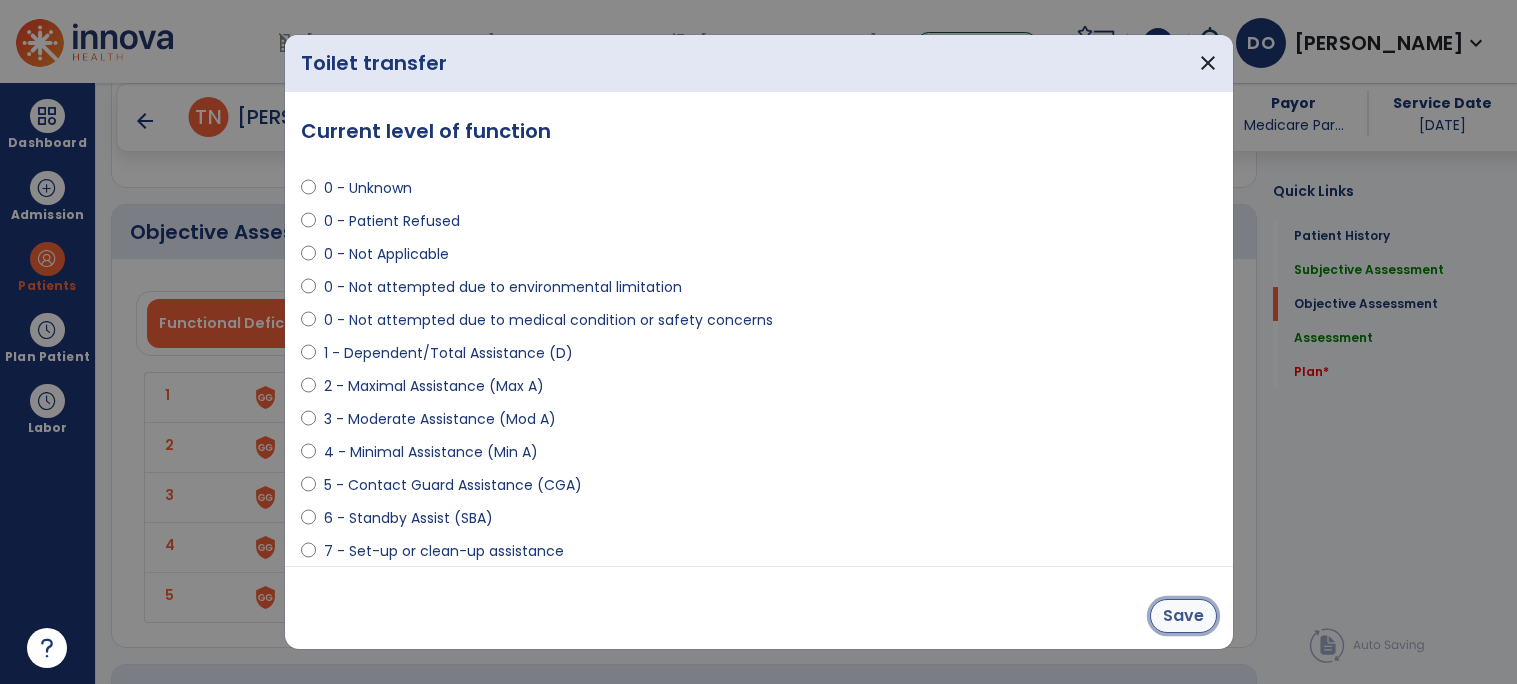 click on "Save" at bounding box center (1183, 616) 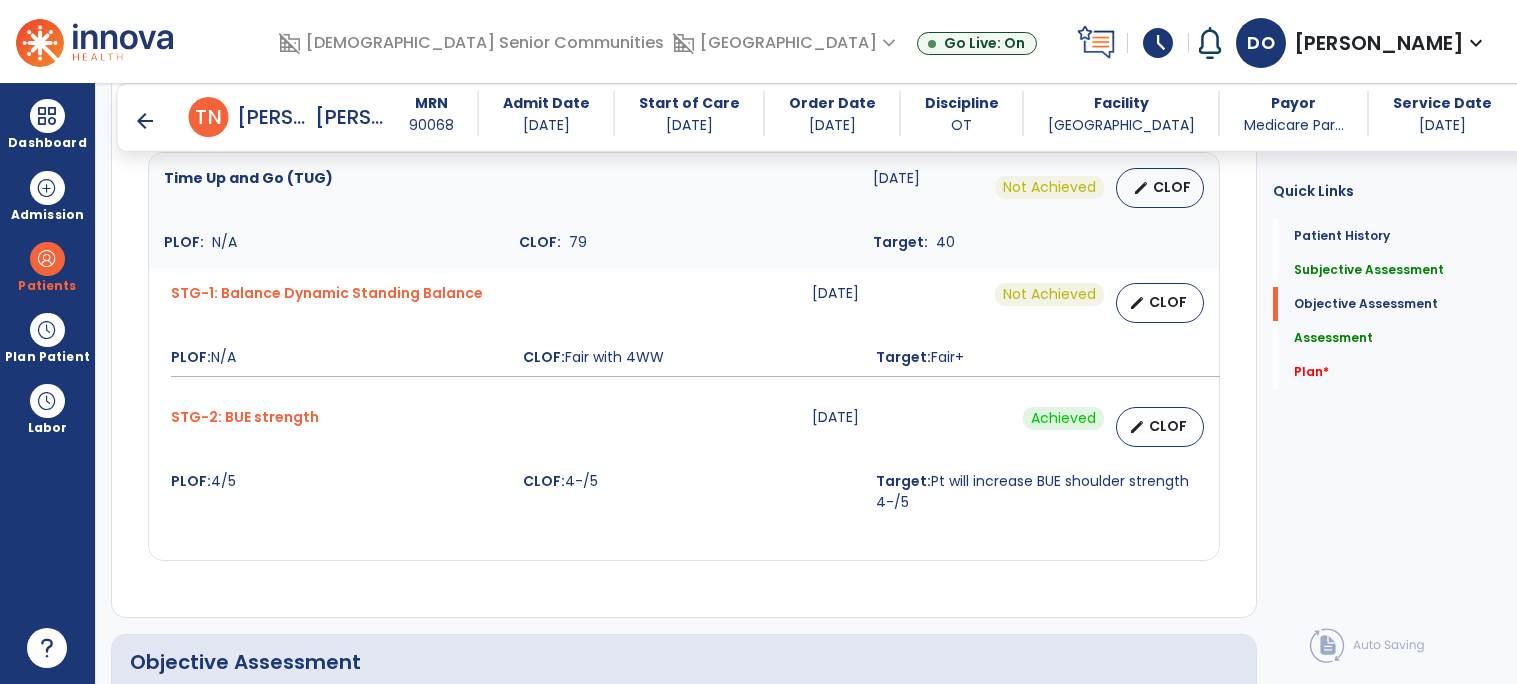 scroll, scrollTop: 2810, scrollLeft: 0, axis: vertical 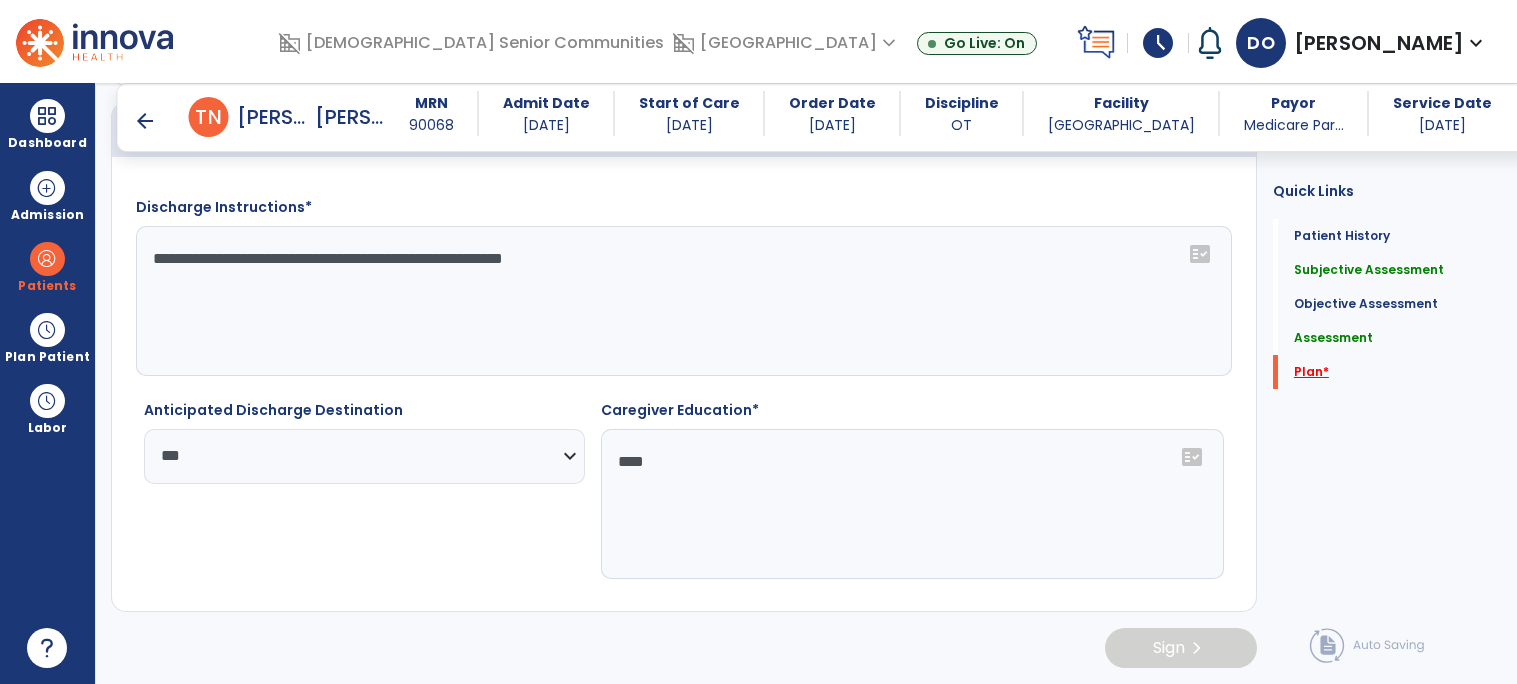 click on "*" 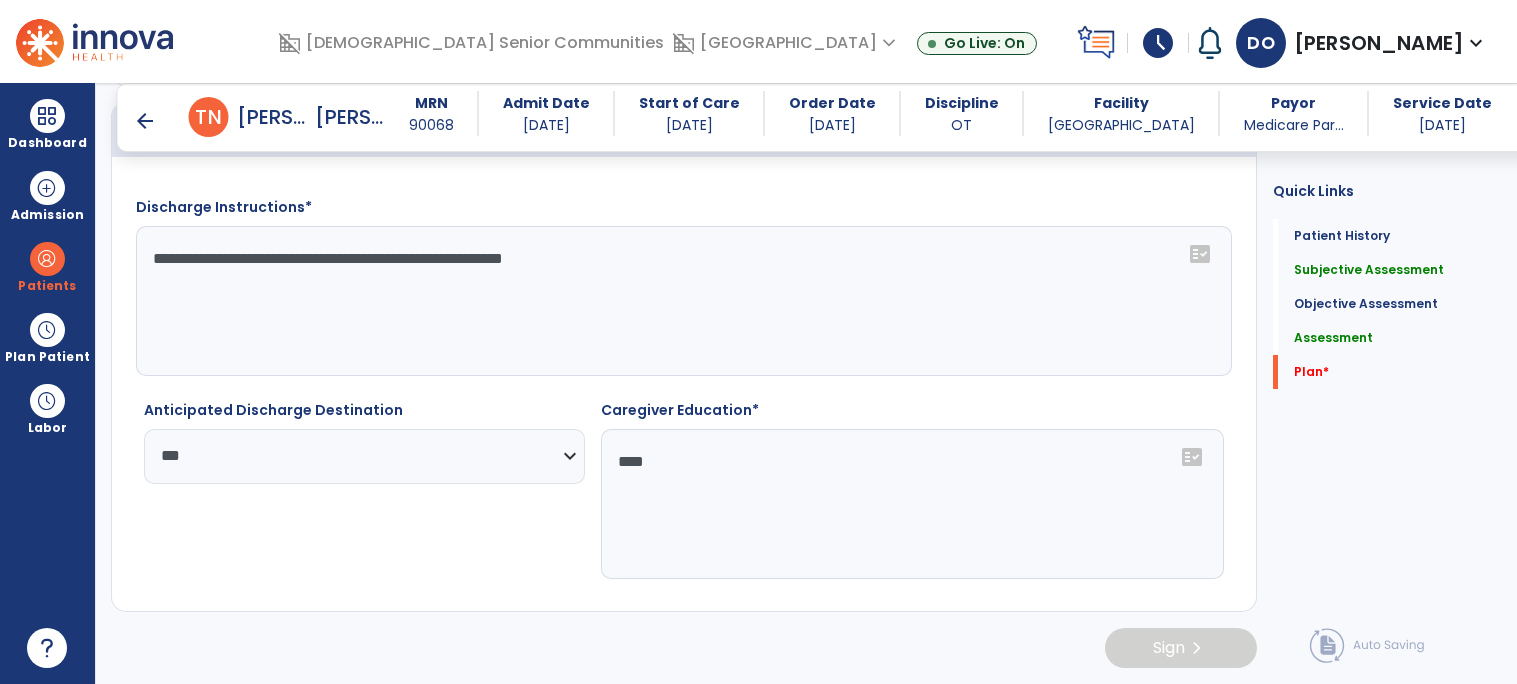 click on "fact_check" 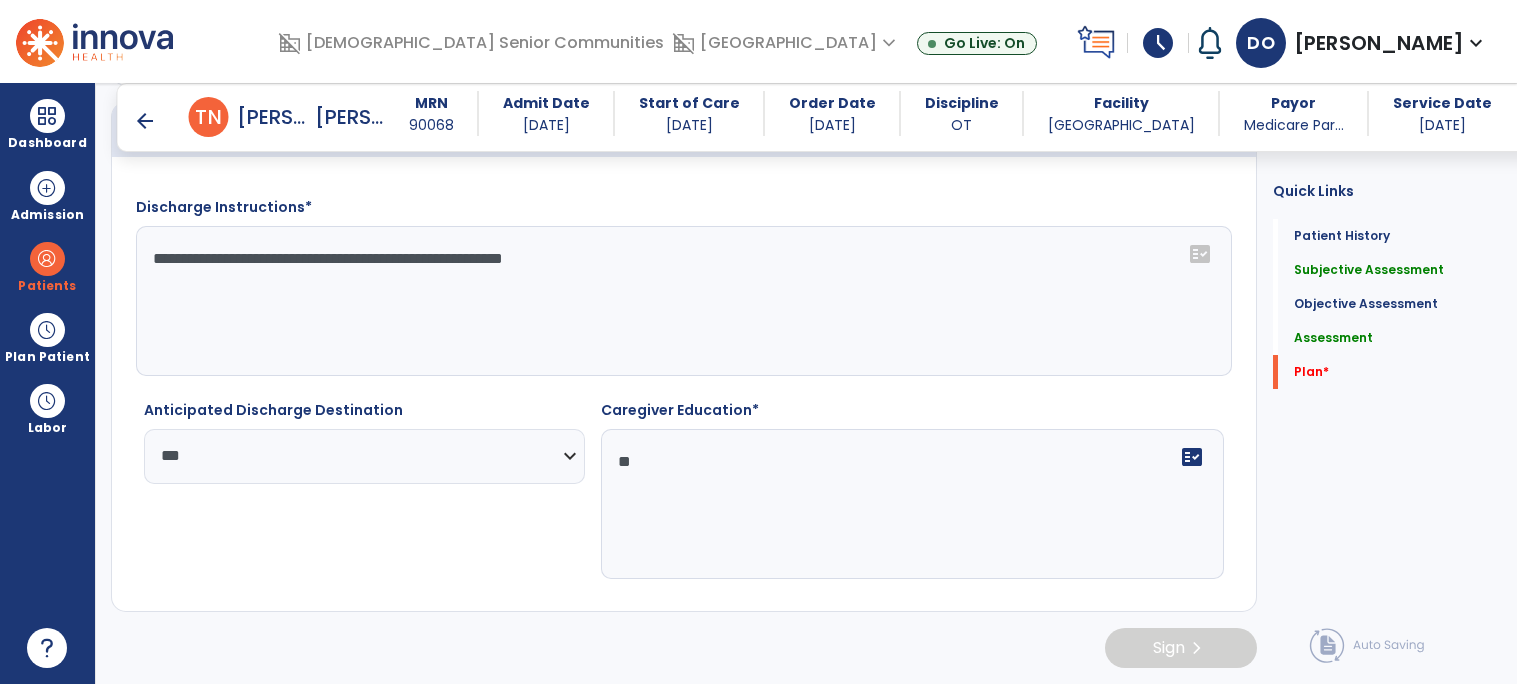 type on "*" 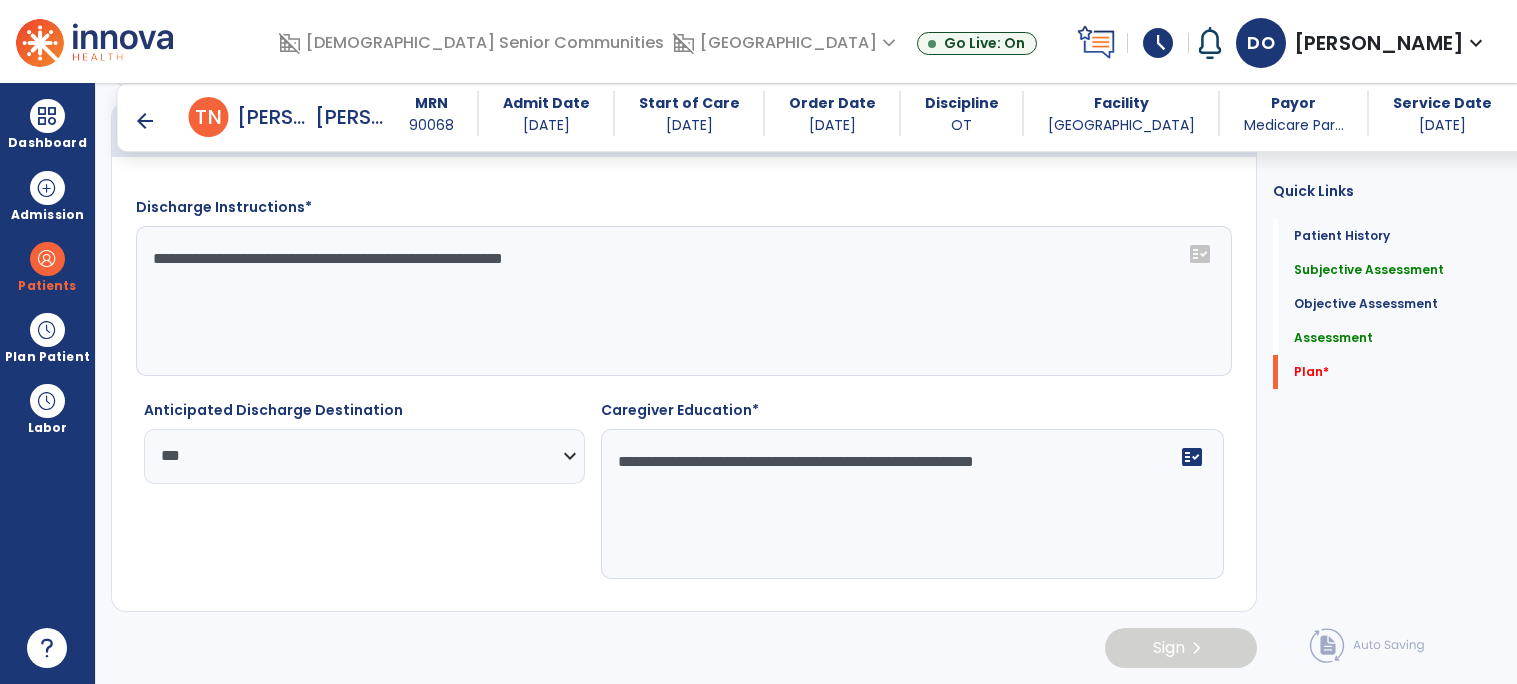 type on "**********" 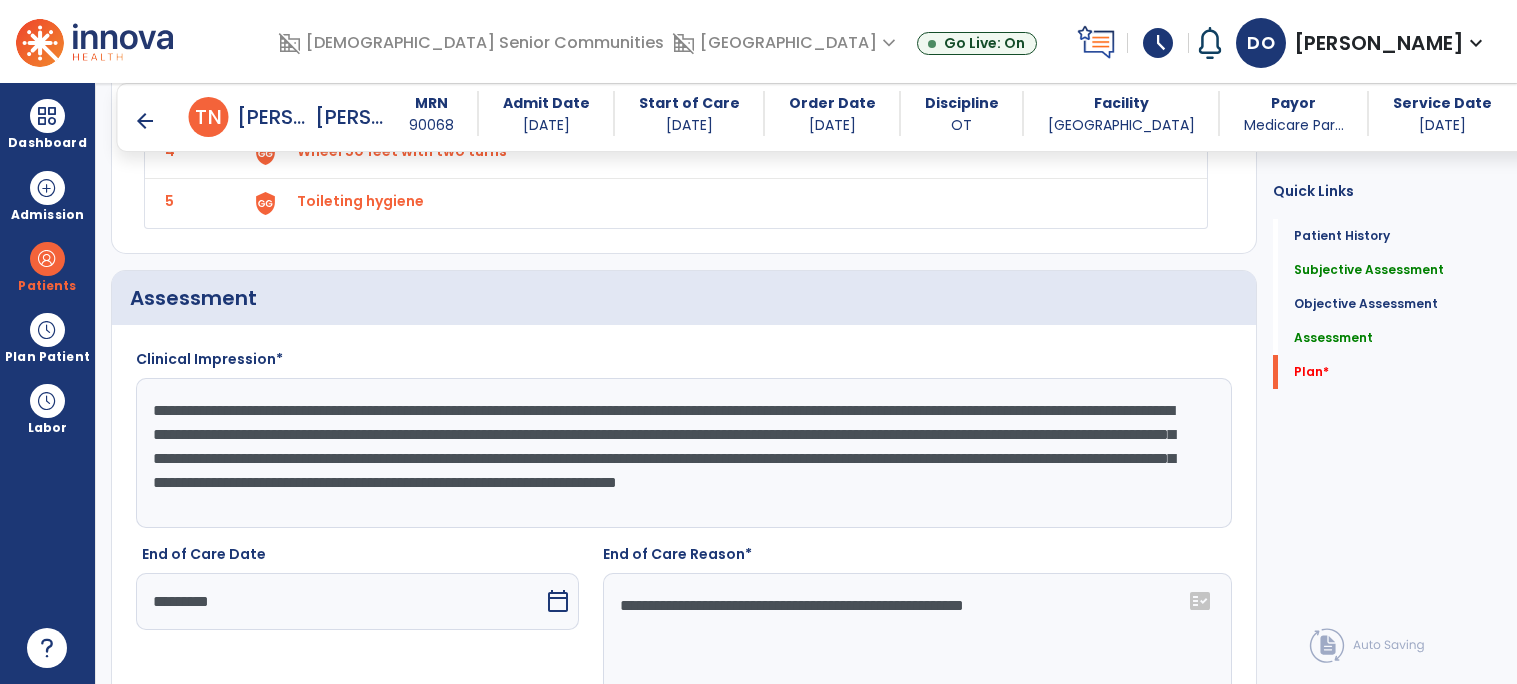 scroll, scrollTop: 2810, scrollLeft: 0, axis: vertical 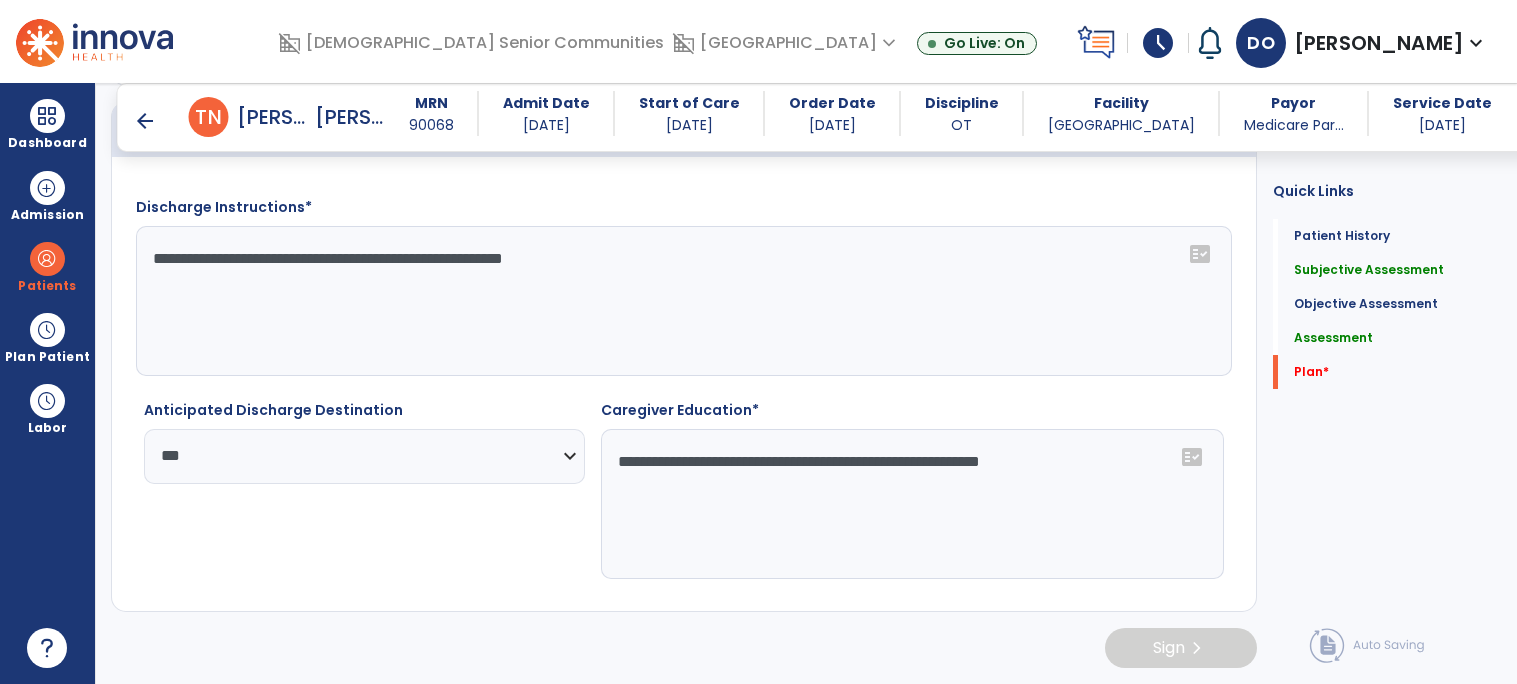 click on "arrow_back" at bounding box center (145, 121) 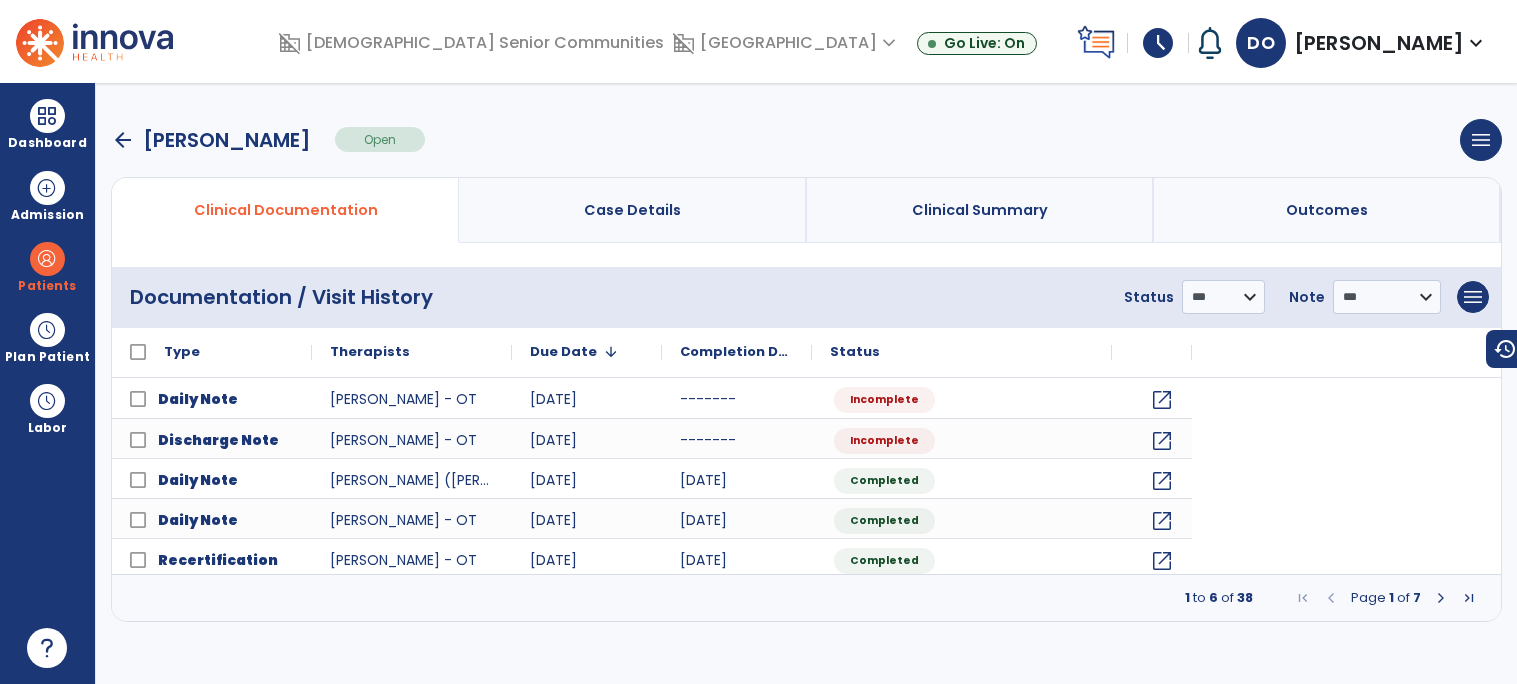 scroll, scrollTop: 0, scrollLeft: 0, axis: both 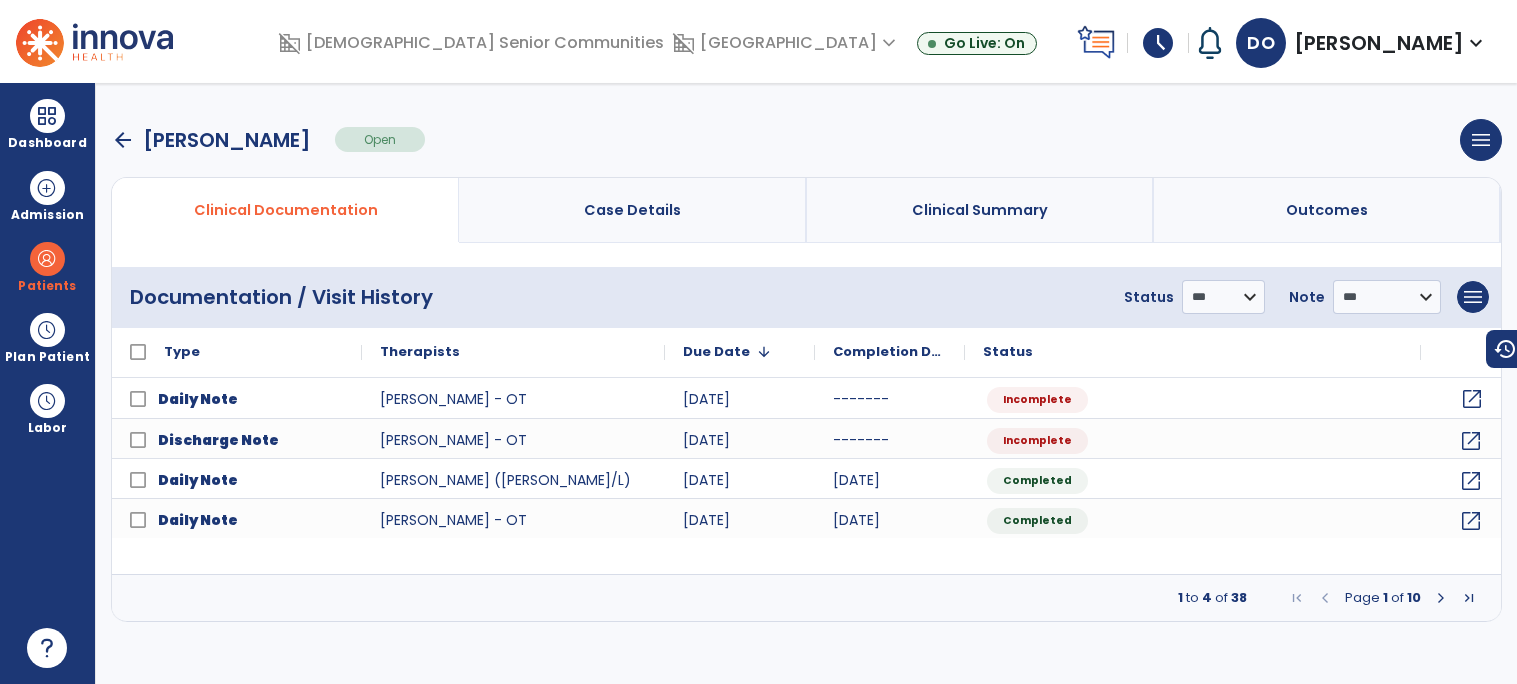 click on "open_in_new" 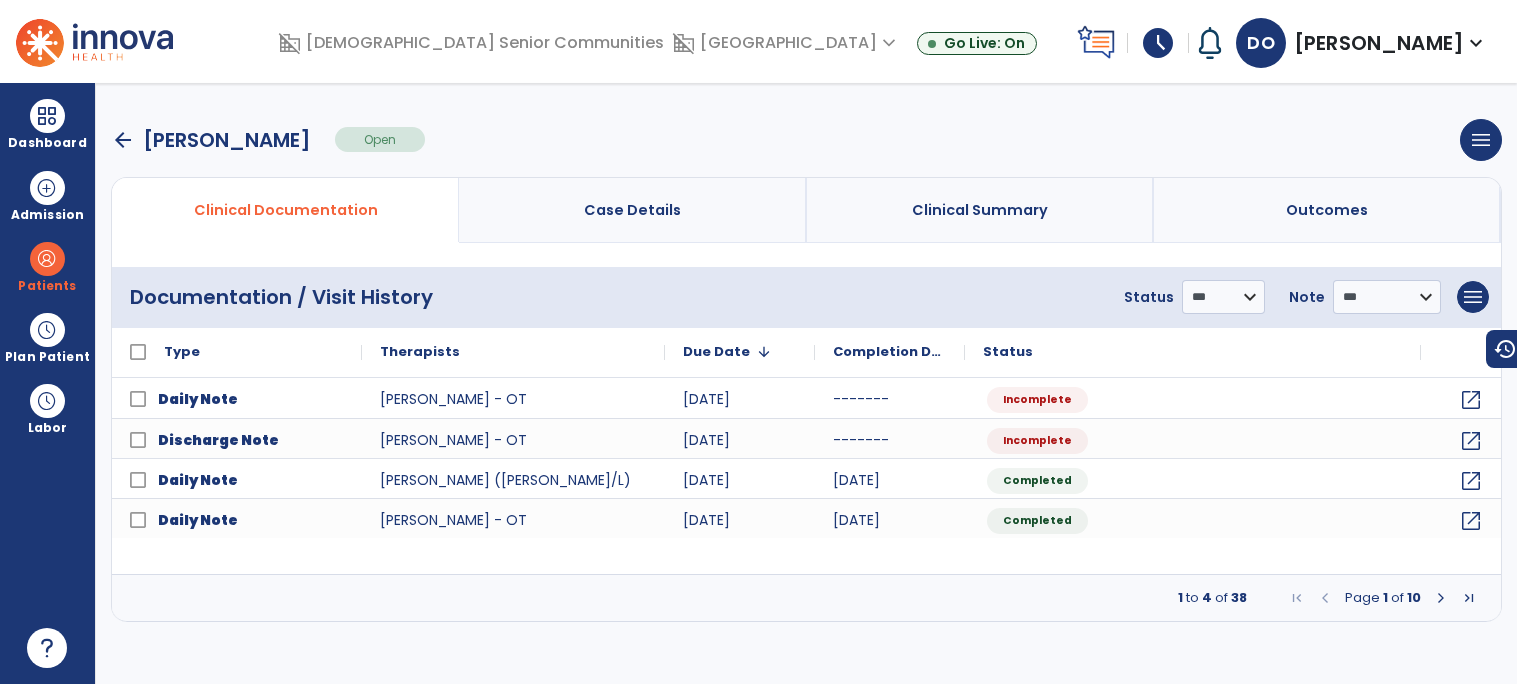 select on "*" 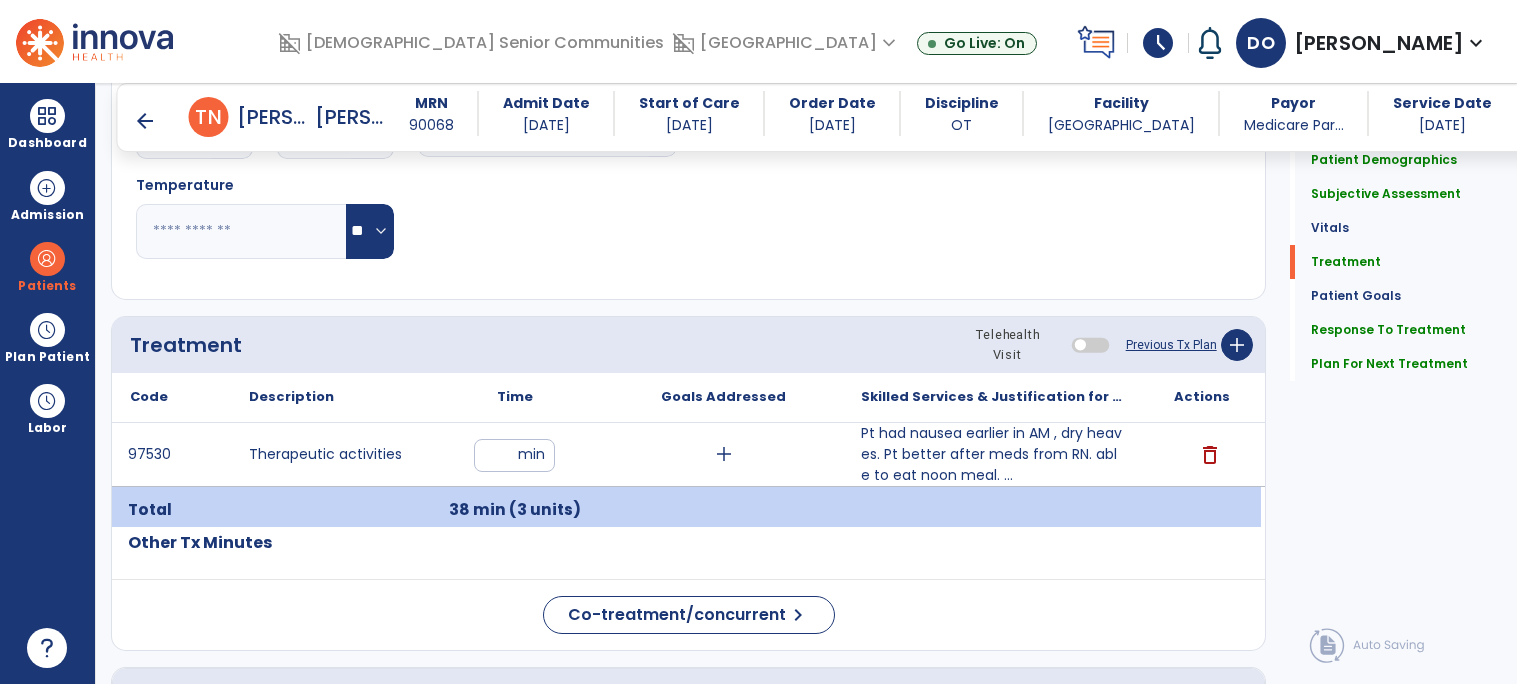 scroll, scrollTop: 999, scrollLeft: 0, axis: vertical 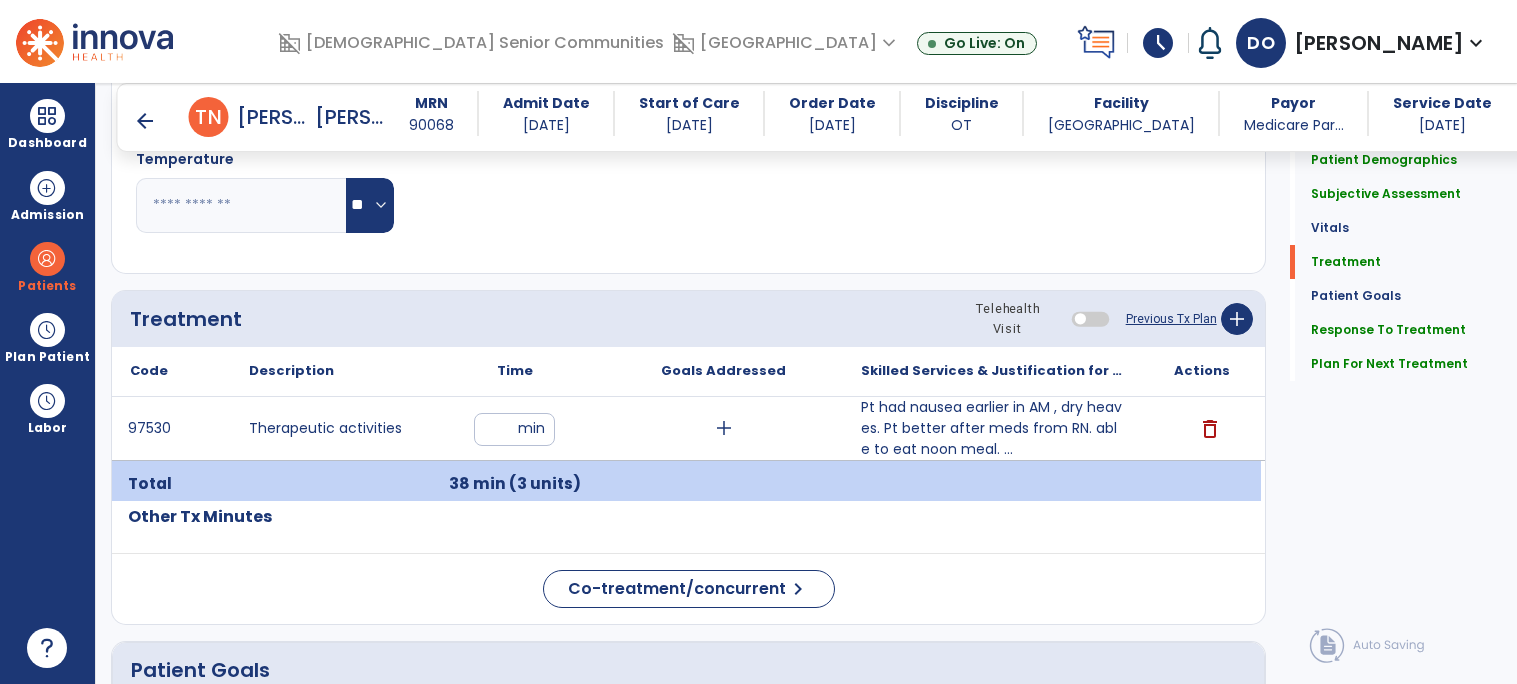 click on "**" at bounding box center (514, 429) 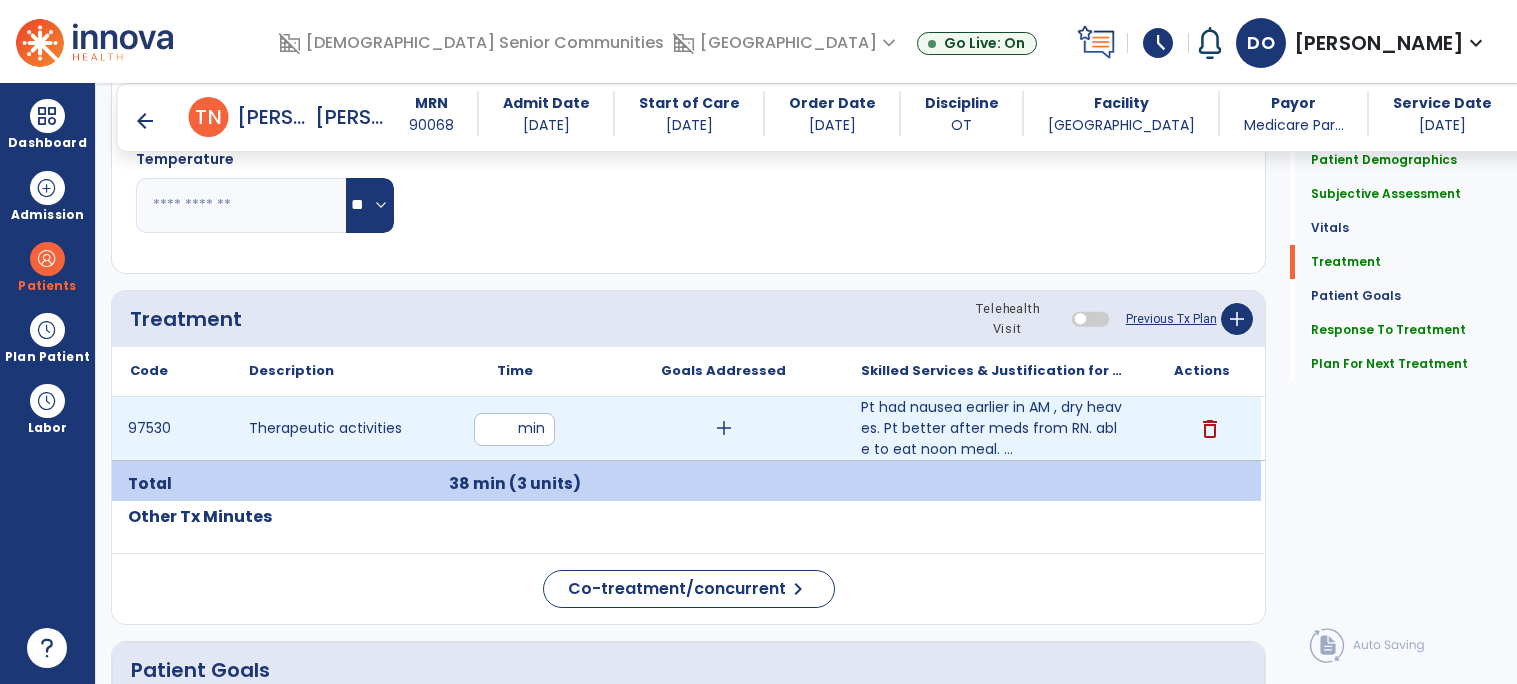 type on "*" 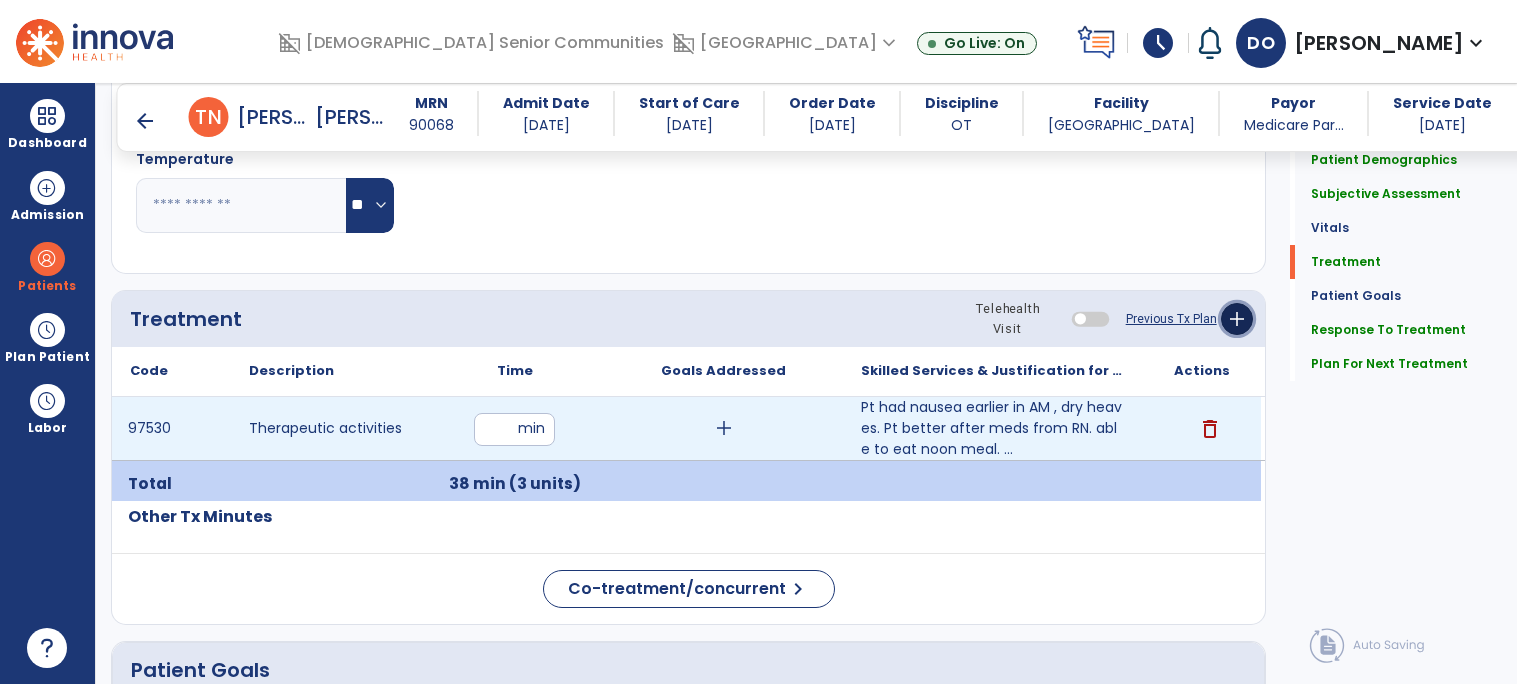 click on "add" 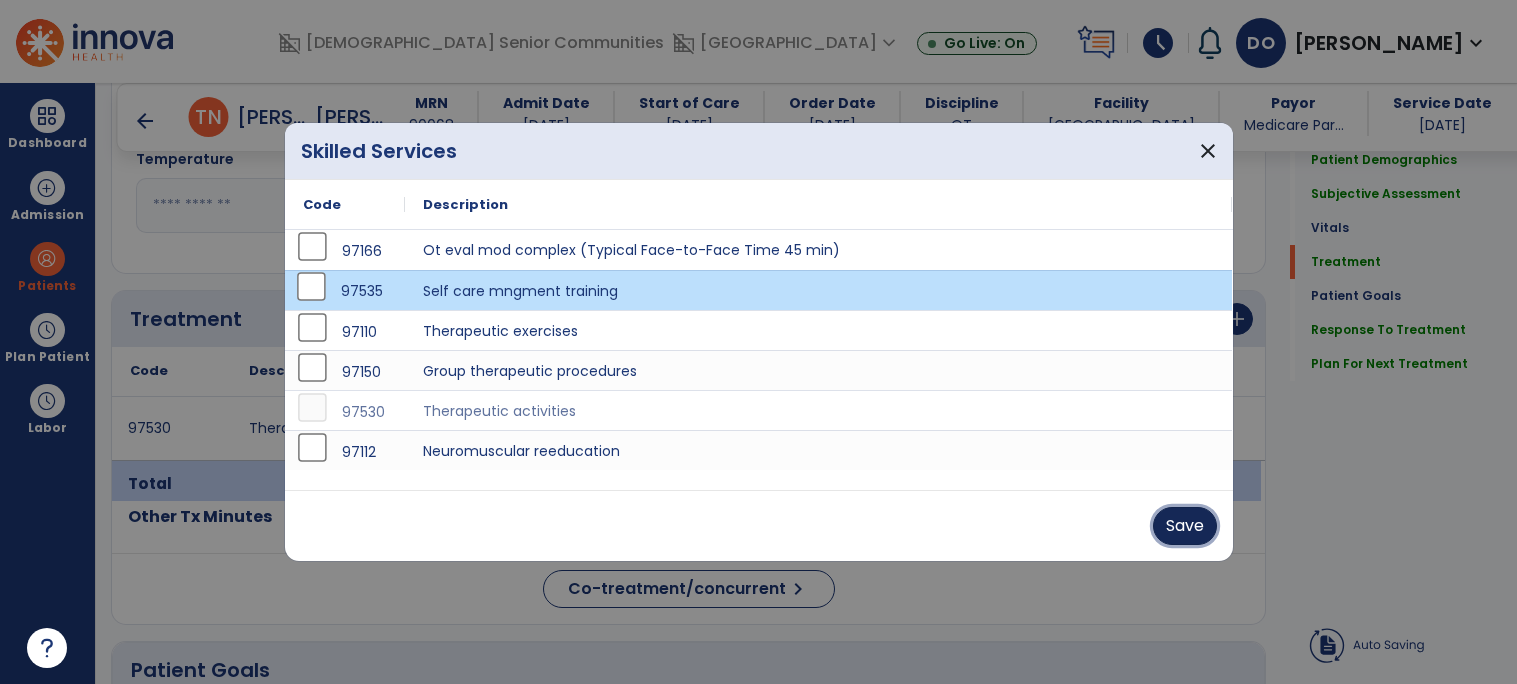 click on "Save" at bounding box center (1185, 526) 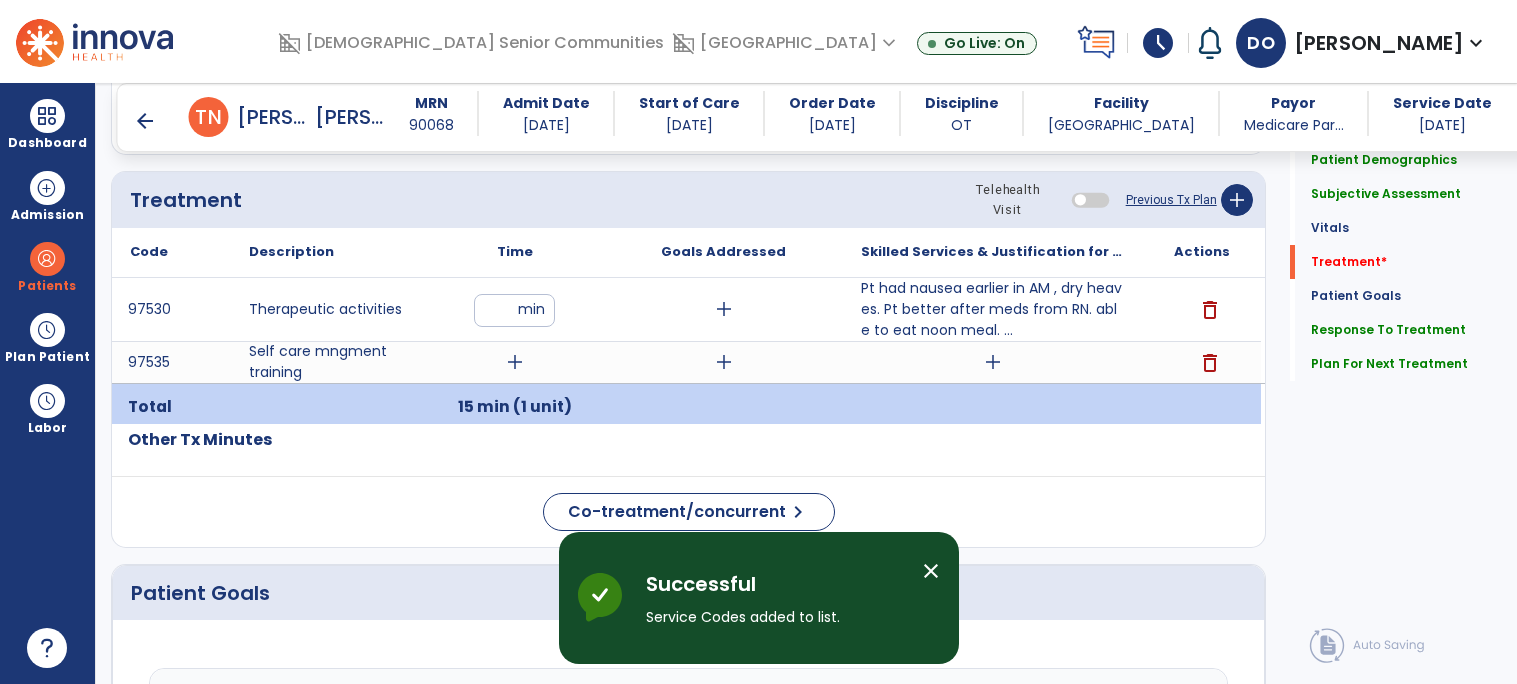 scroll, scrollTop: 1129, scrollLeft: 0, axis: vertical 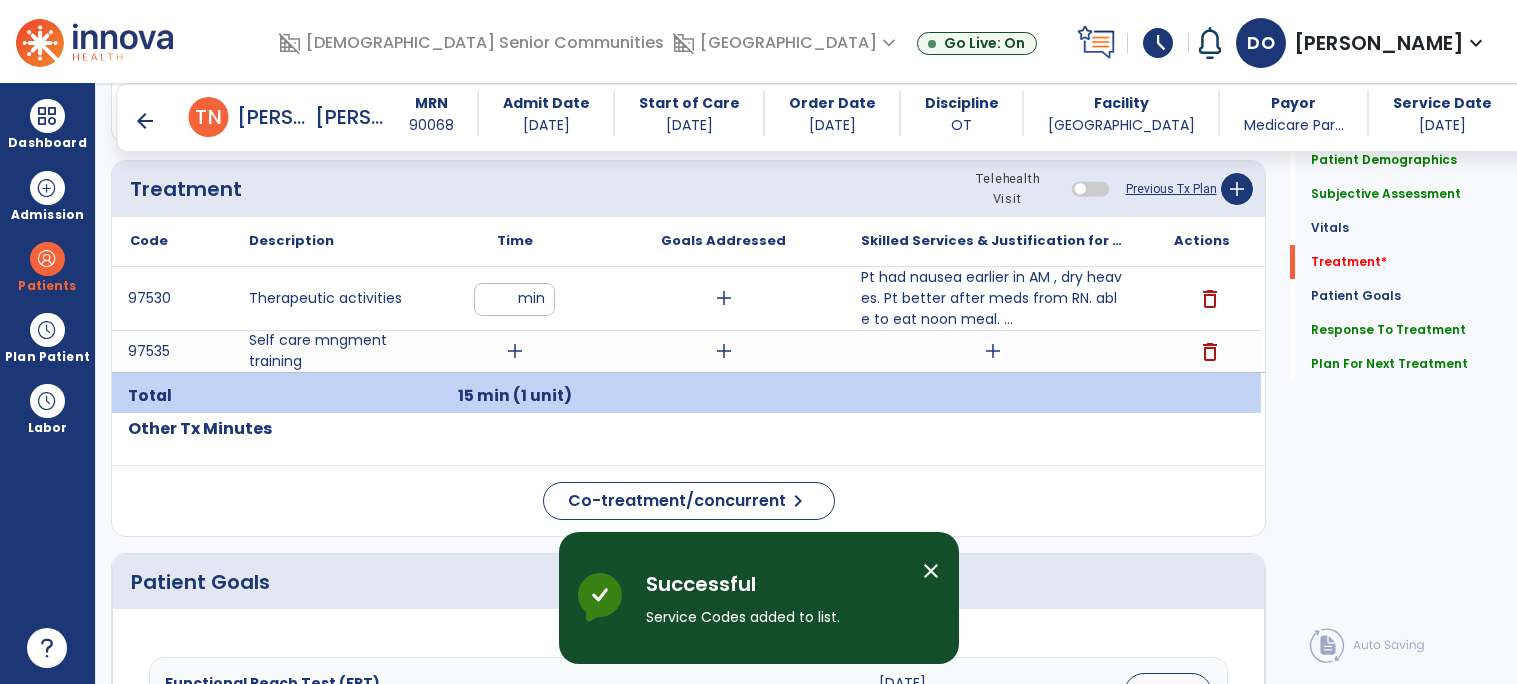 click on "add" at bounding box center [515, 351] 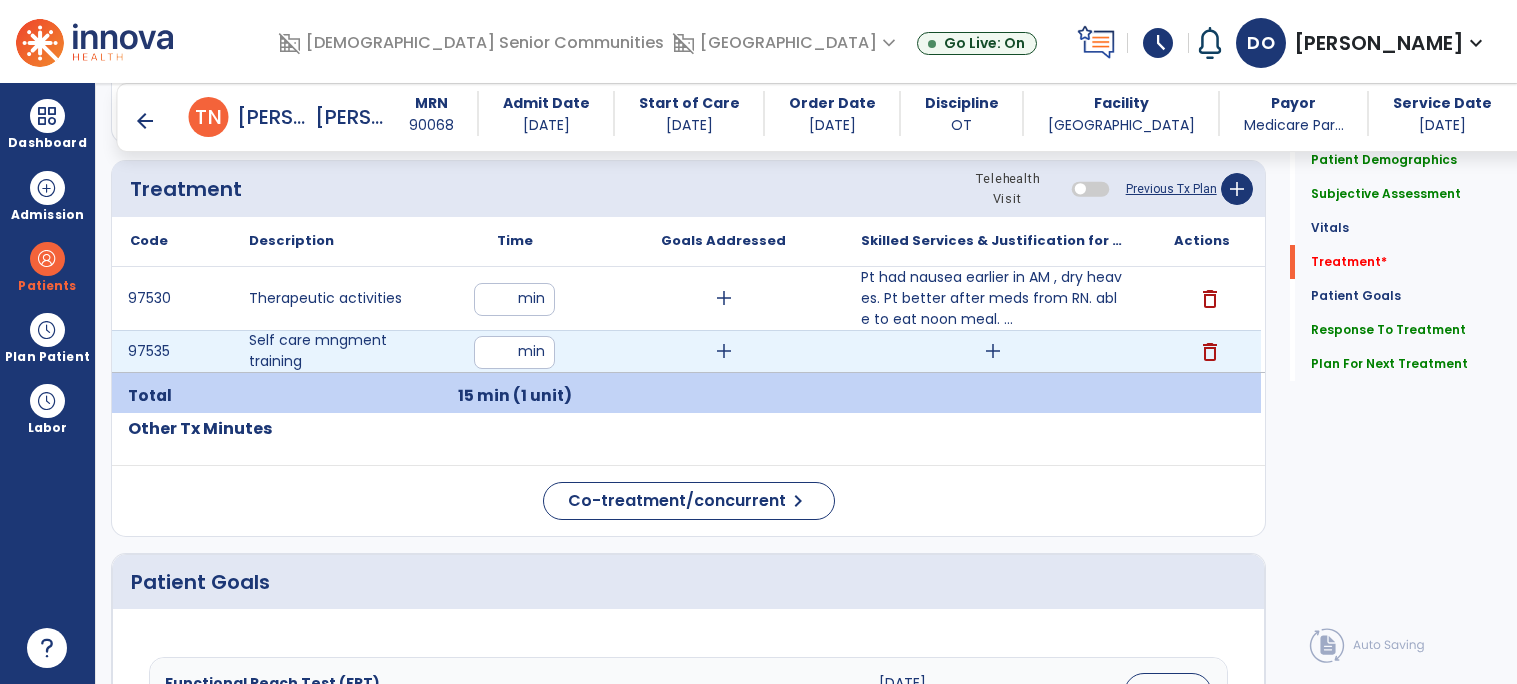 type on "**" 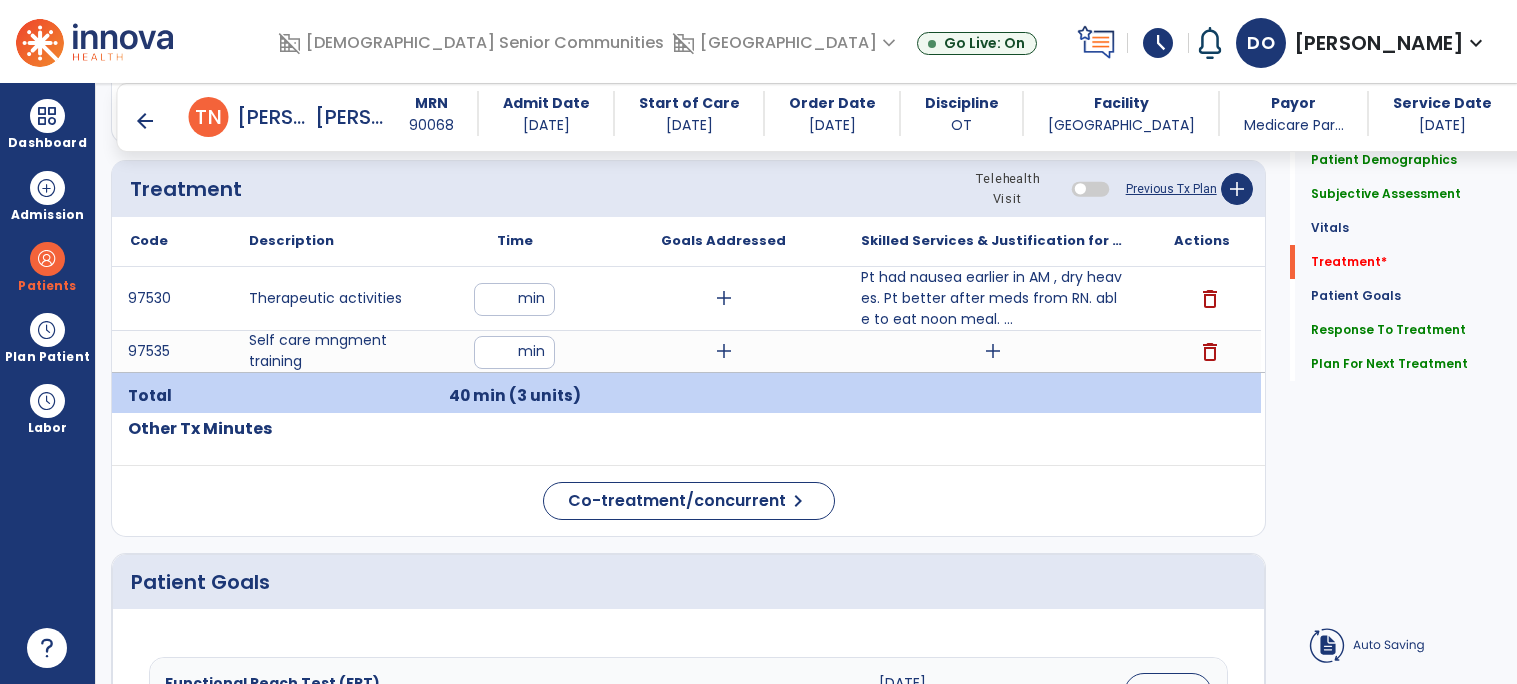 click on "add" at bounding box center (993, 351) 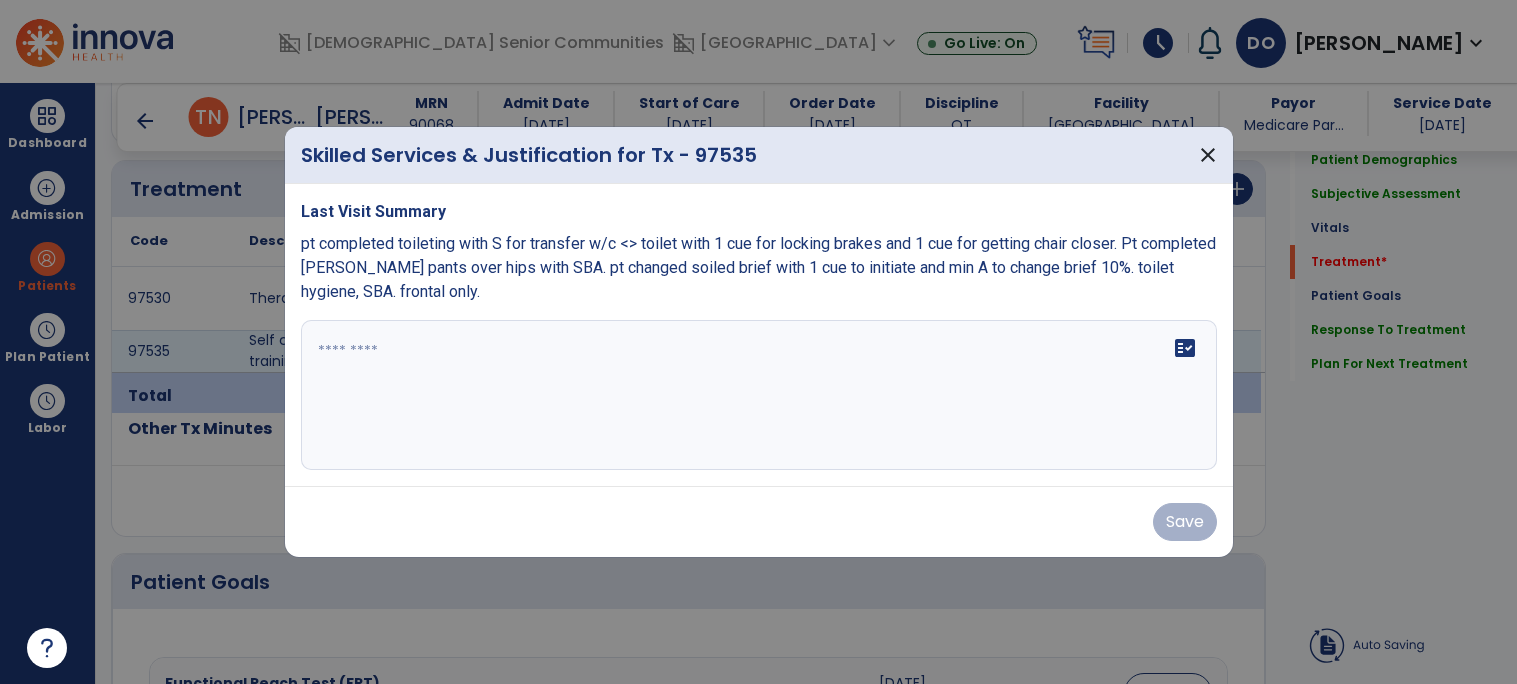 click on "fact_check" at bounding box center (759, 395) 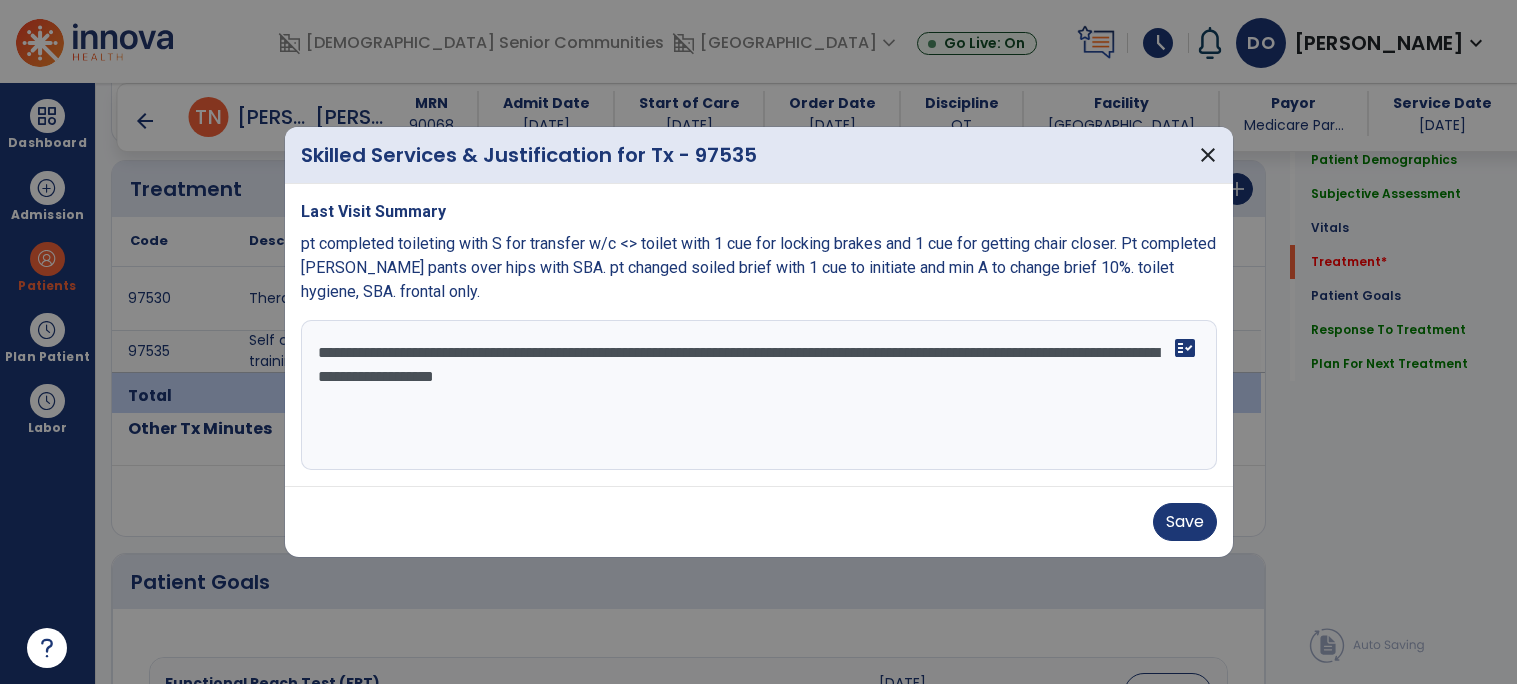 click on "**********" at bounding box center [759, 395] 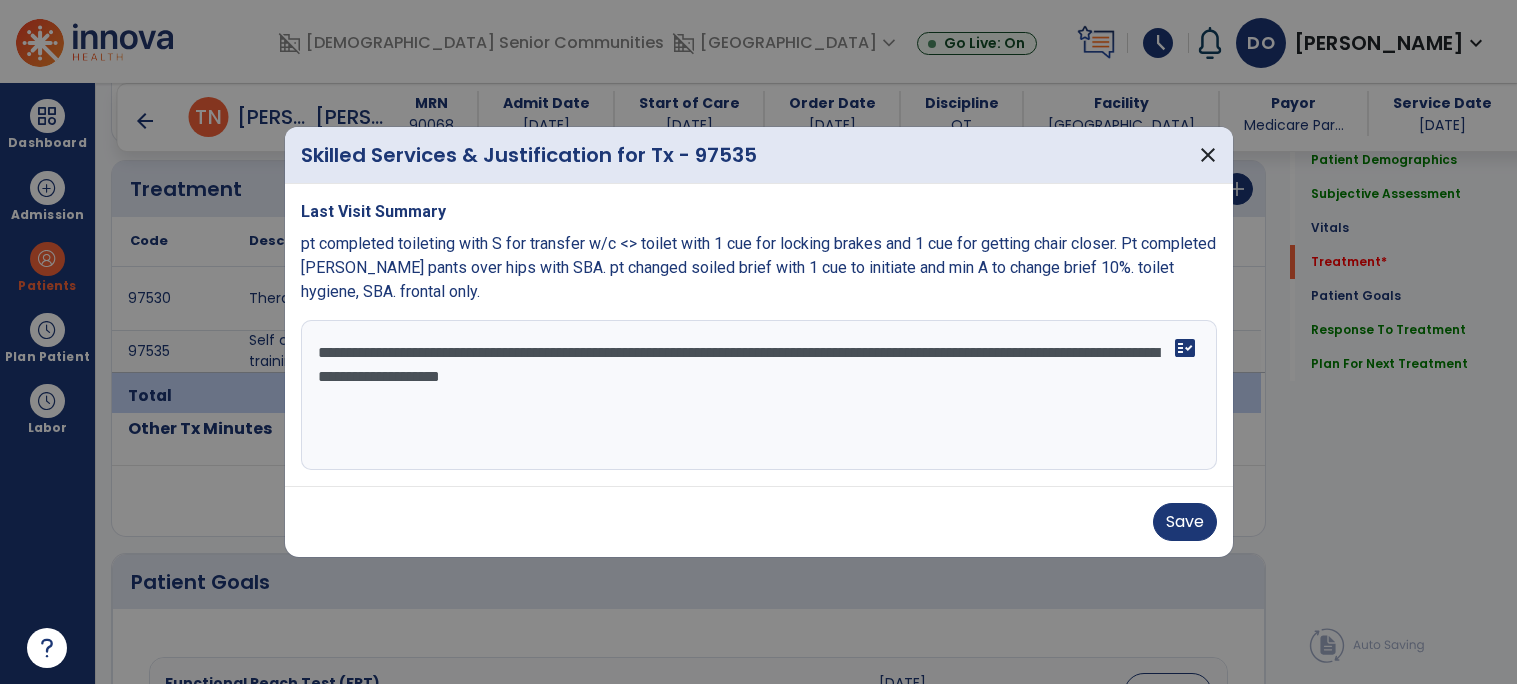 click on "**********" at bounding box center (759, 395) 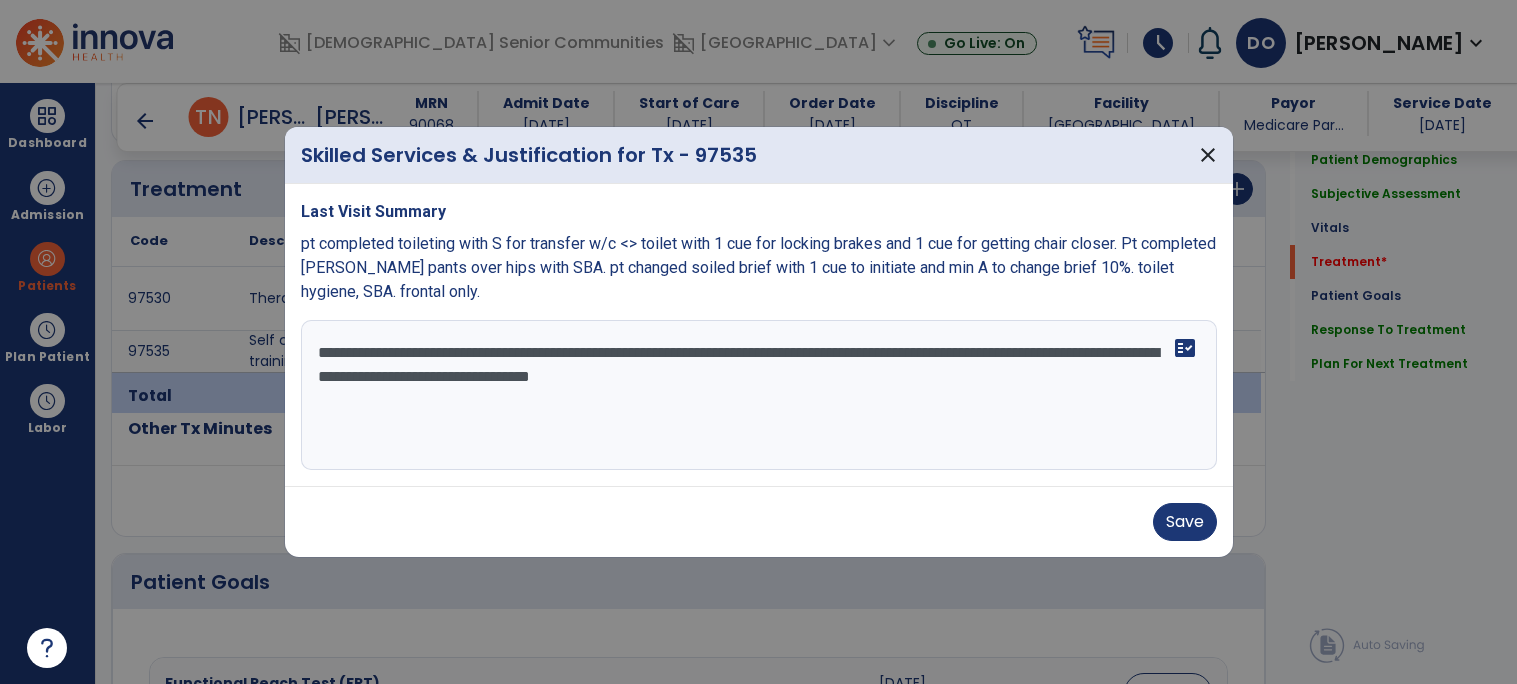 type on "**********" 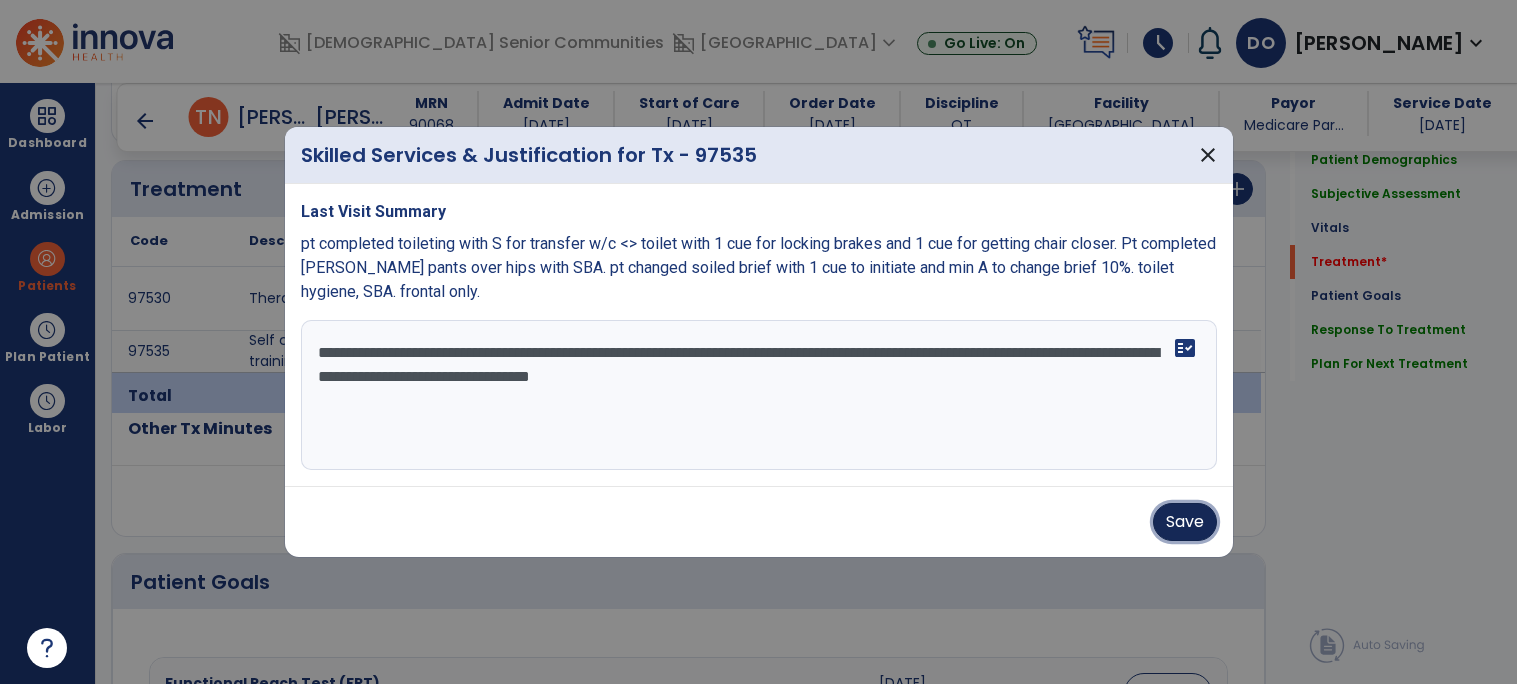 click on "Save" at bounding box center (1185, 522) 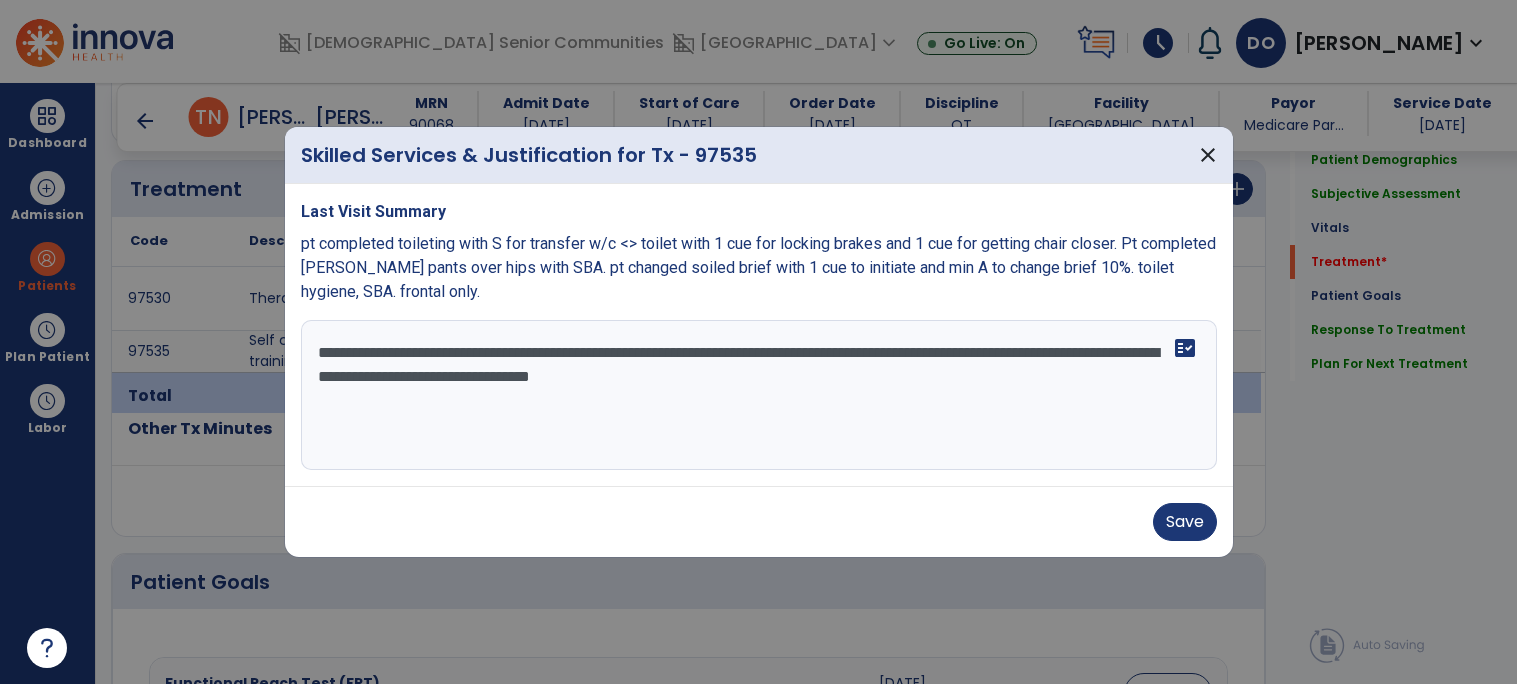 click on "Save" at bounding box center (759, 522) 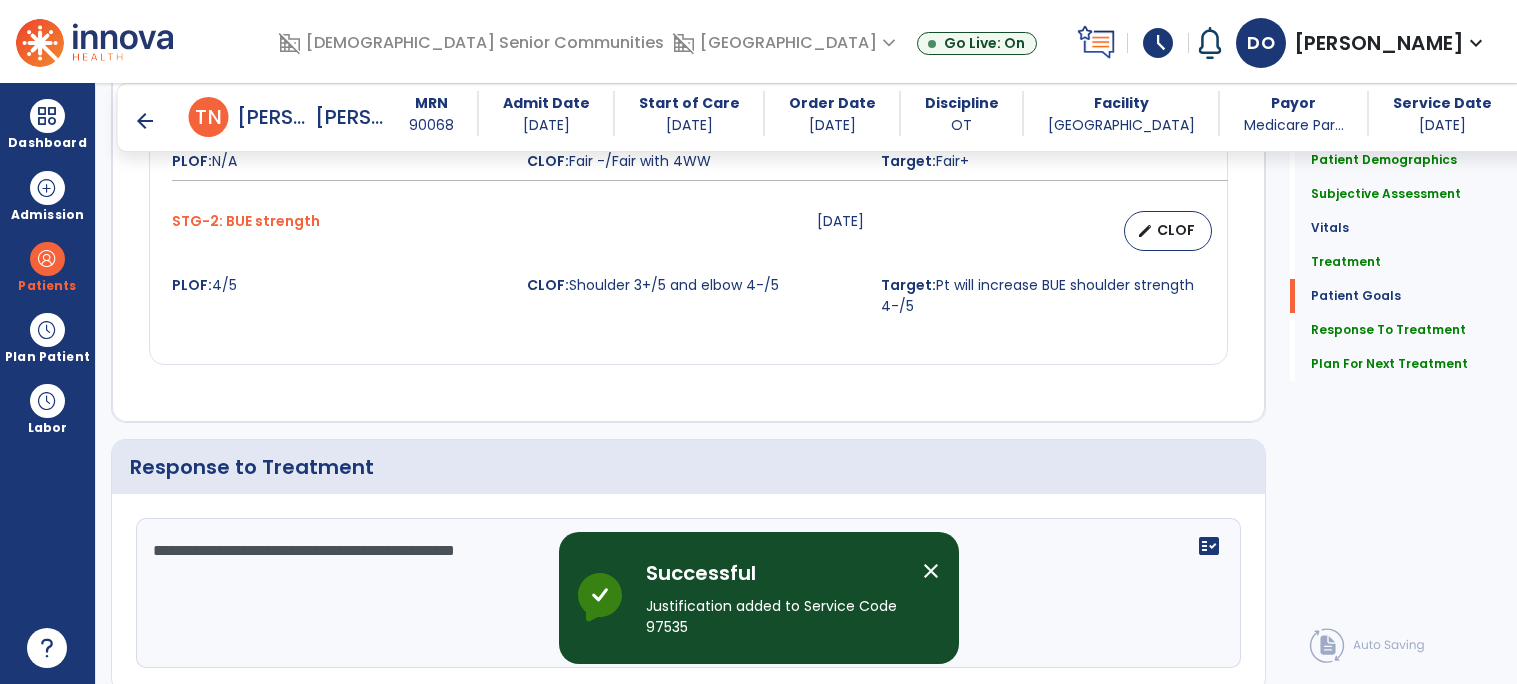 scroll, scrollTop: 2719, scrollLeft: 0, axis: vertical 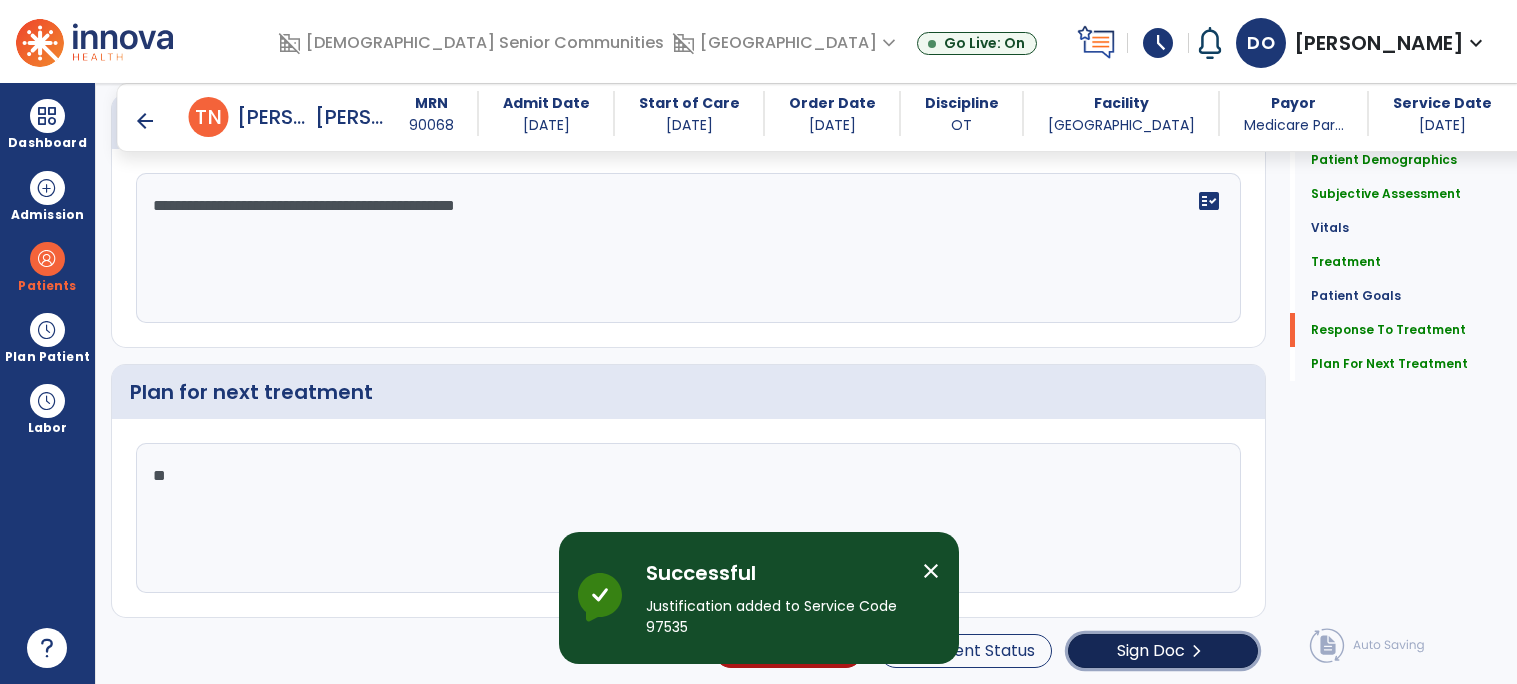 click on "Sign Doc" 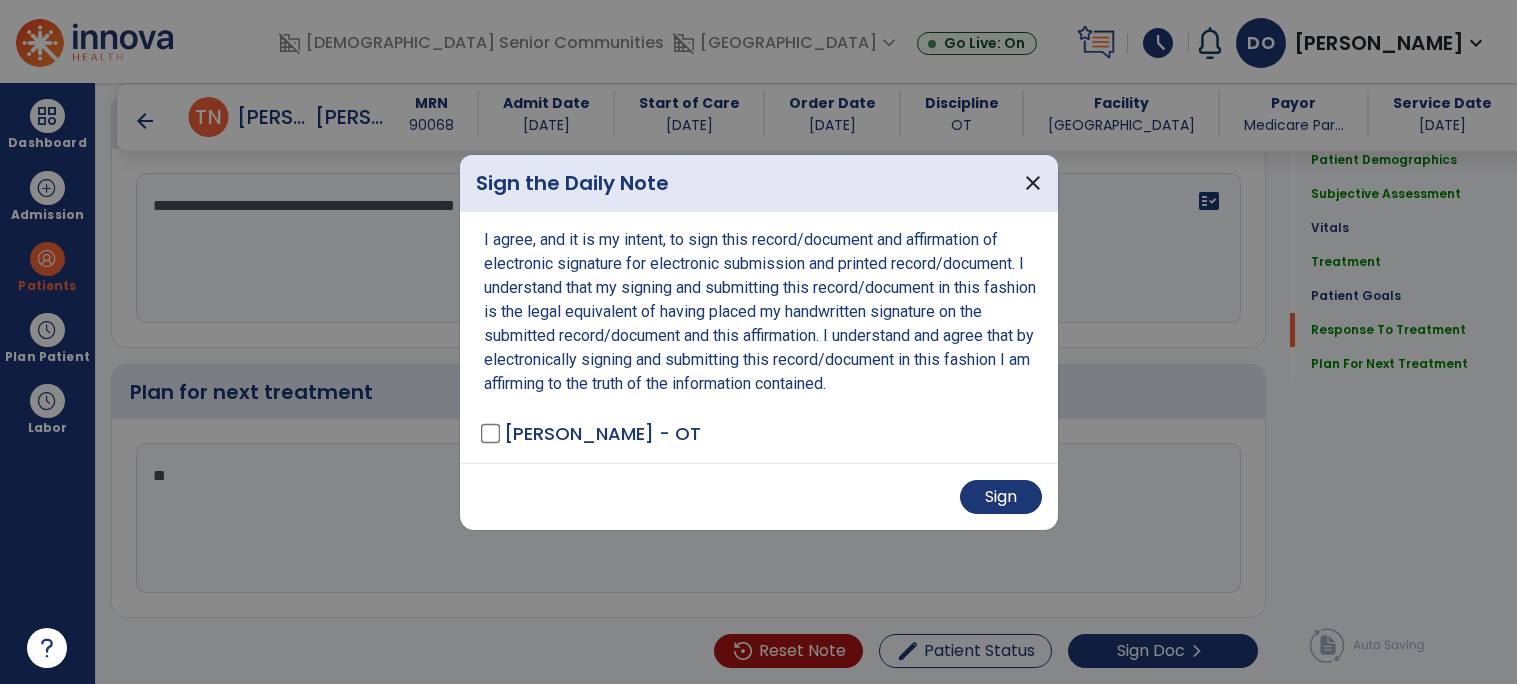 click on "Sign" at bounding box center (759, 496) 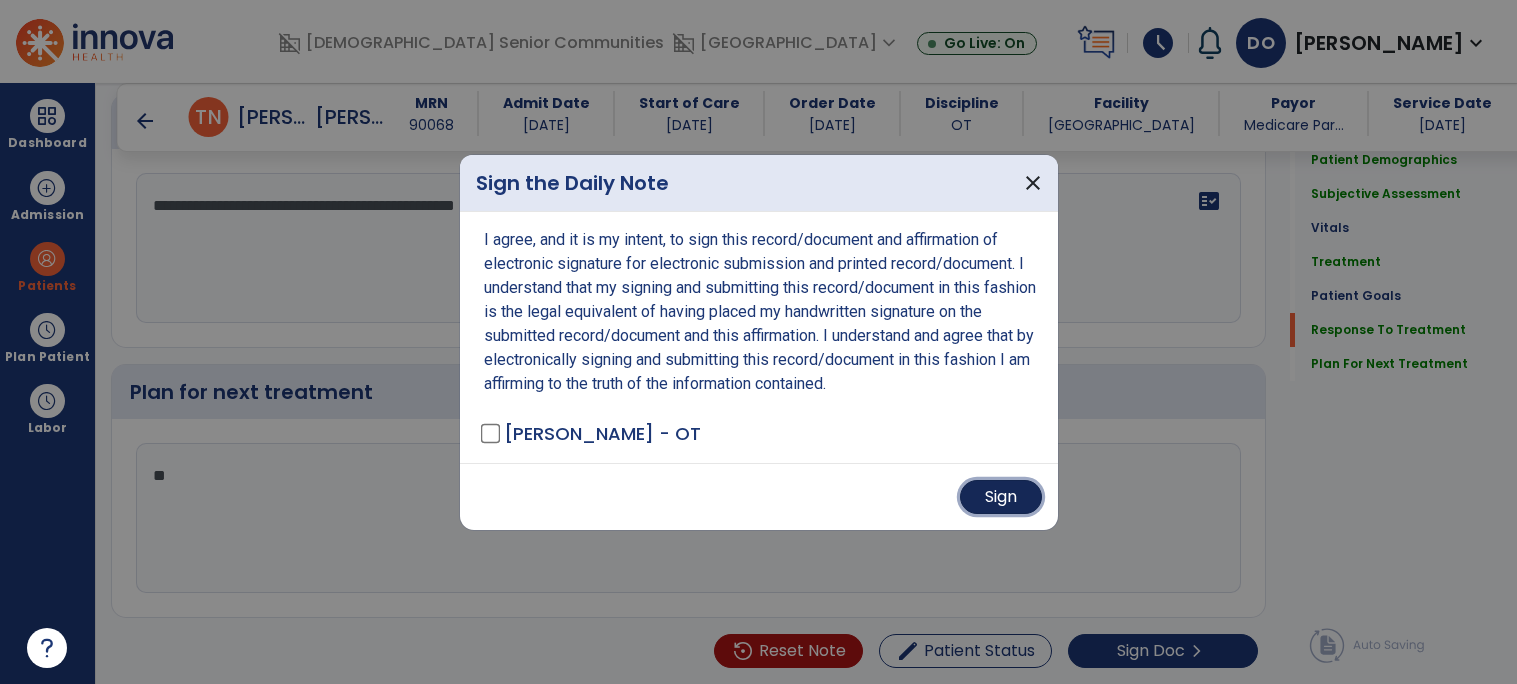 click on "Sign" at bounding box center (1001, 497) 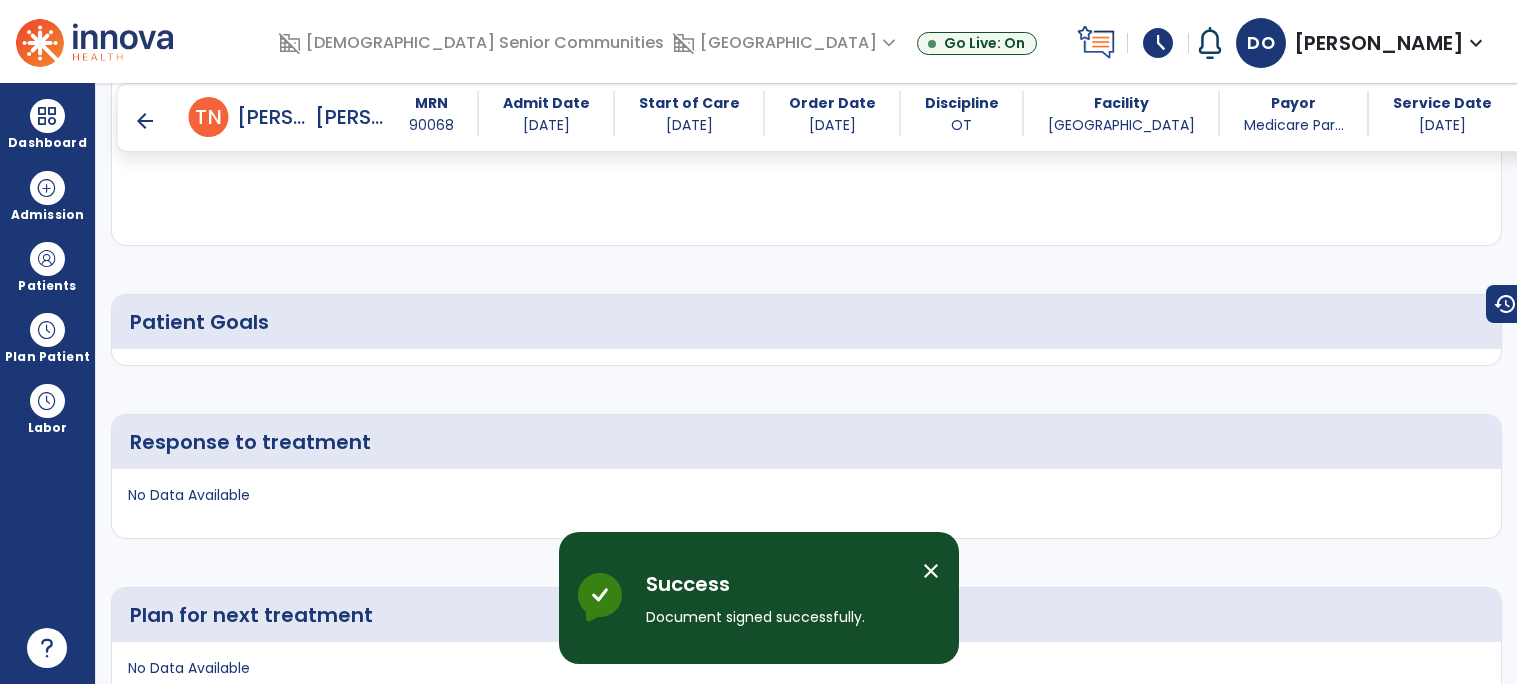 scroll, scrollTop: 59, scrollLeft: 0, axis: vertical 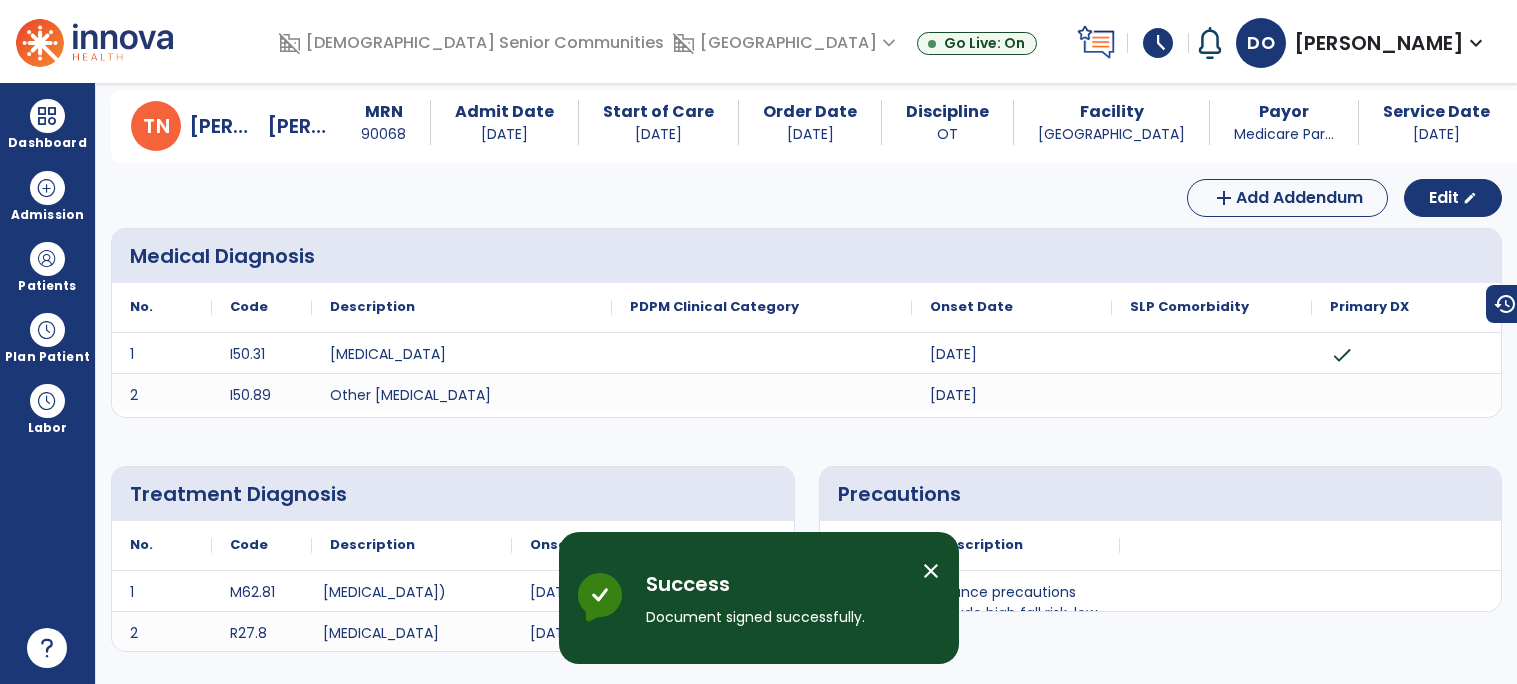 click on "arrow_back" 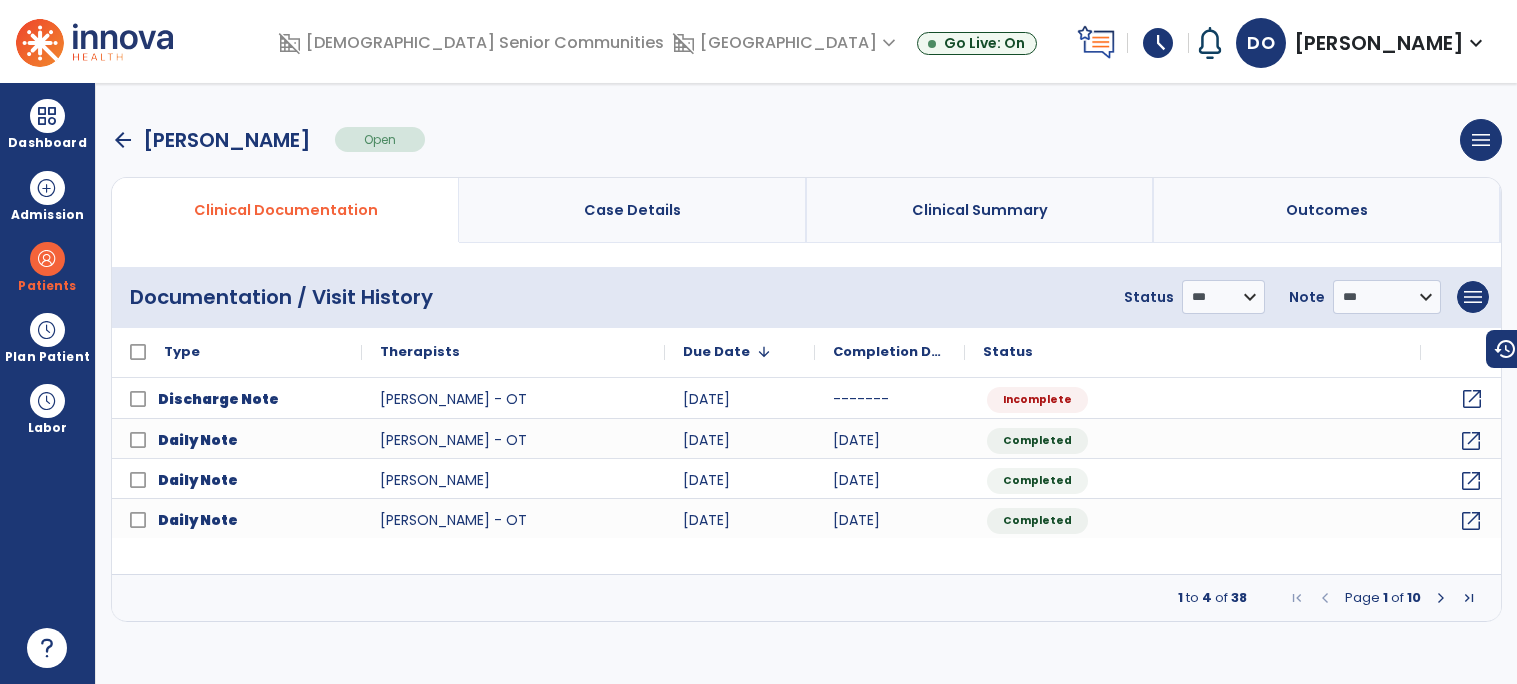 click on "open_in_new" 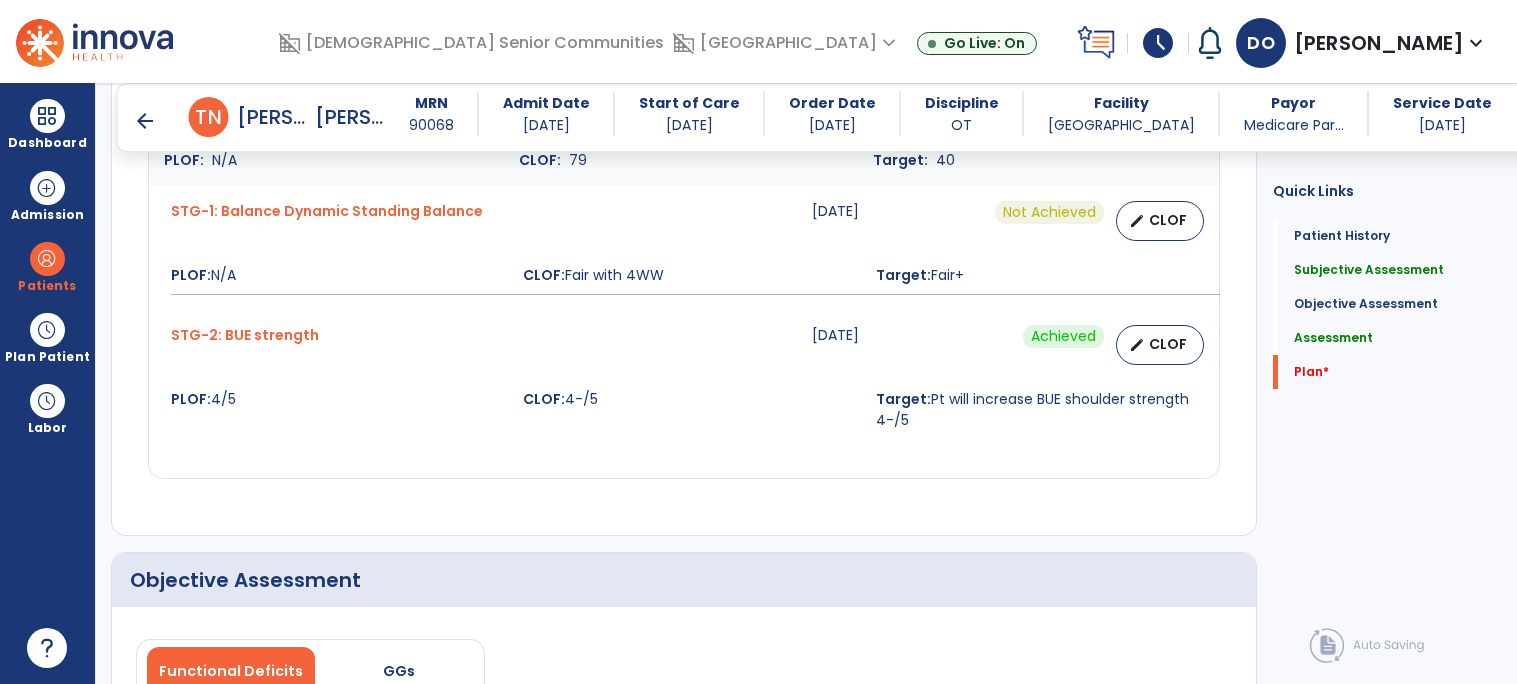scroll, scrollTop: 2810, scrollLeft: 0, axis: vertical 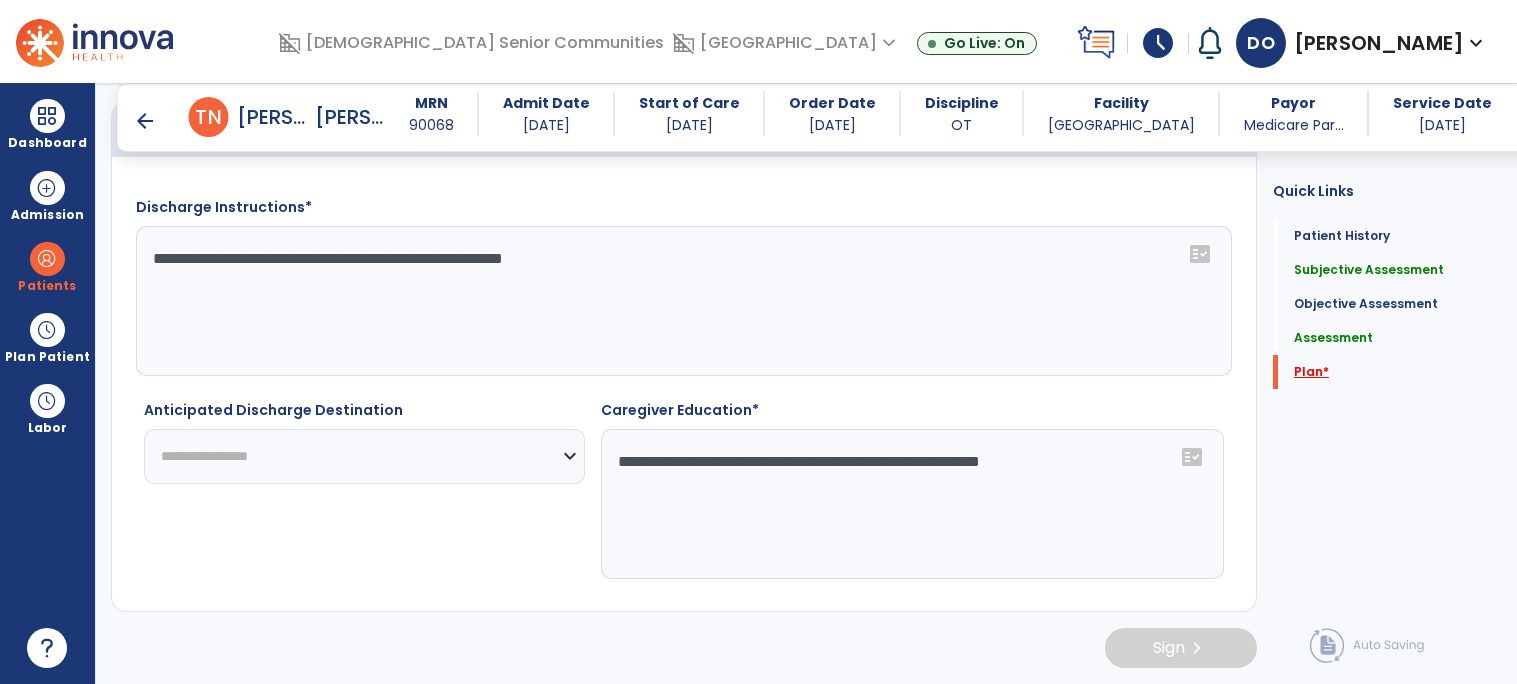 click on "Plan   *" 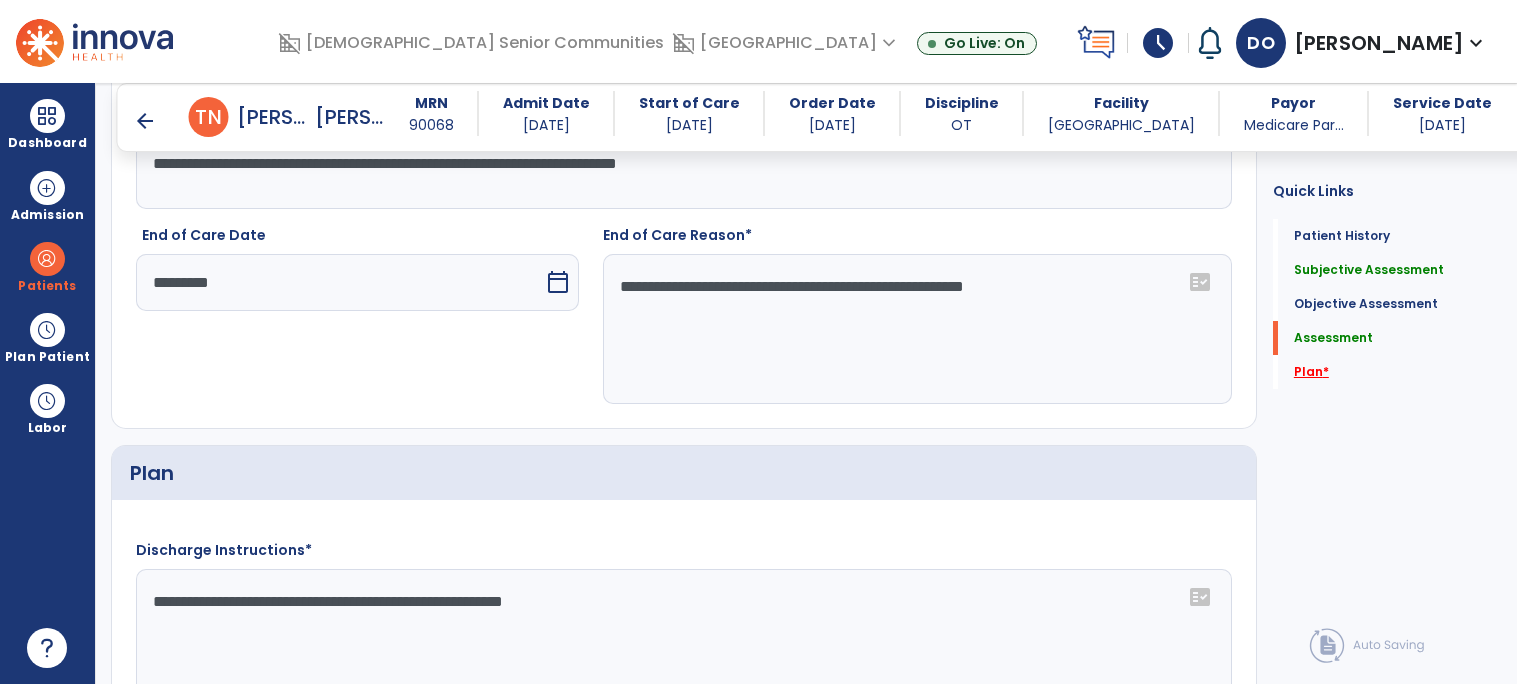 scroll, scrollTop: 2810, scrollLeft: 0, axis: vertical 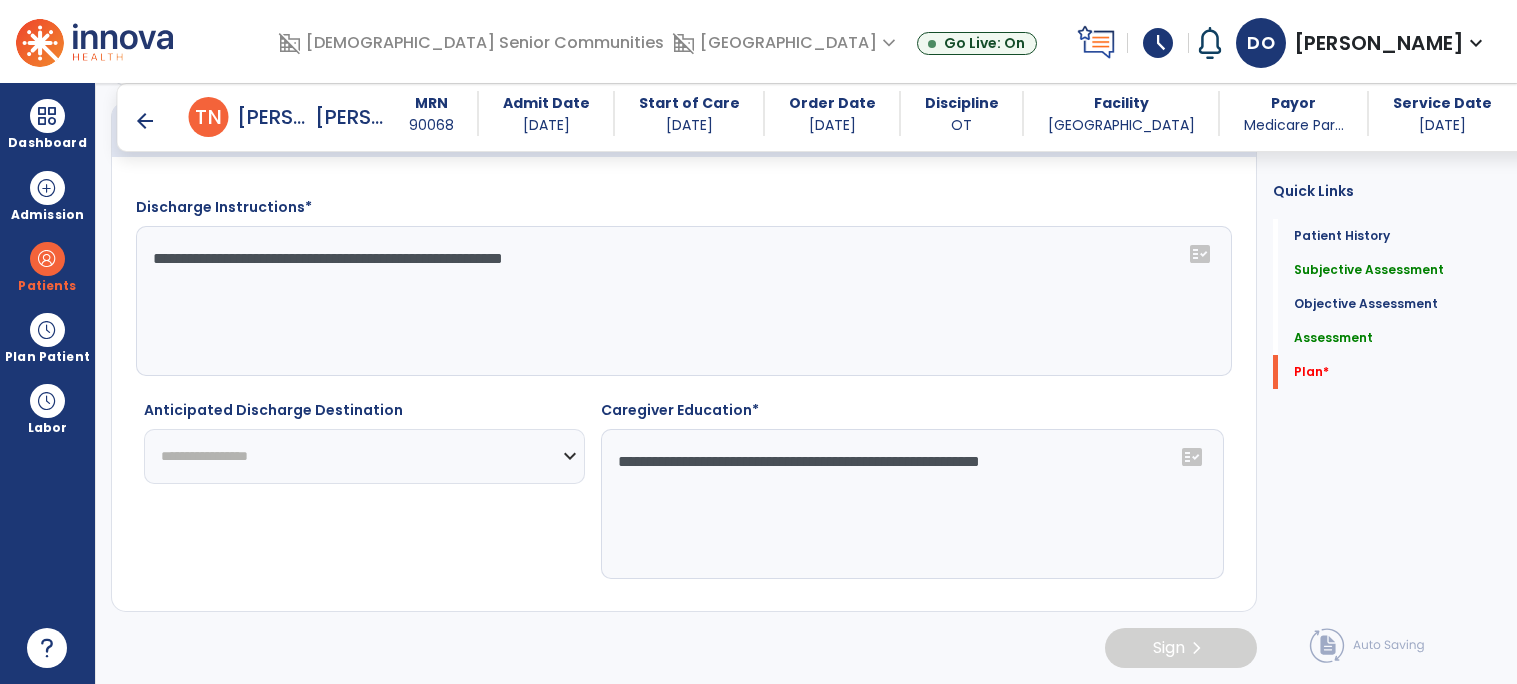 click on "**********" 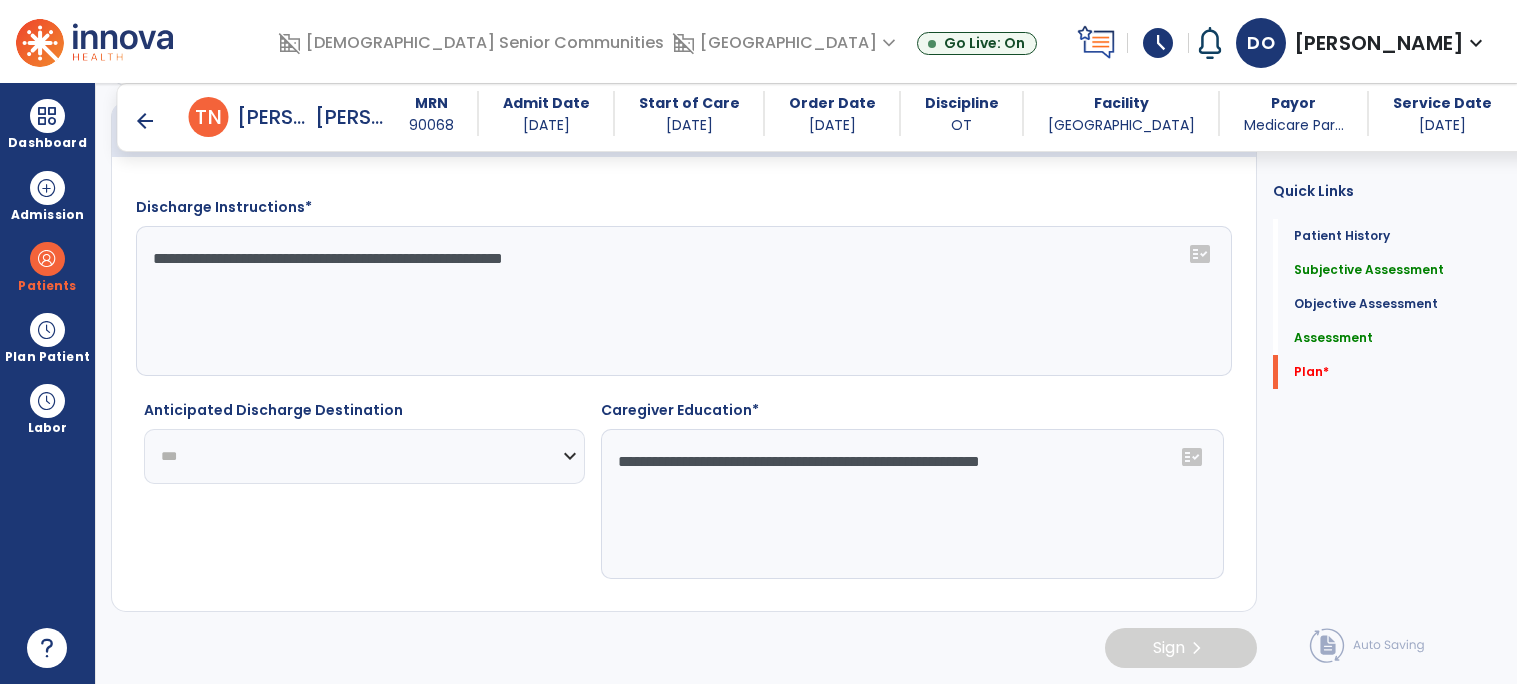 click on "**********" 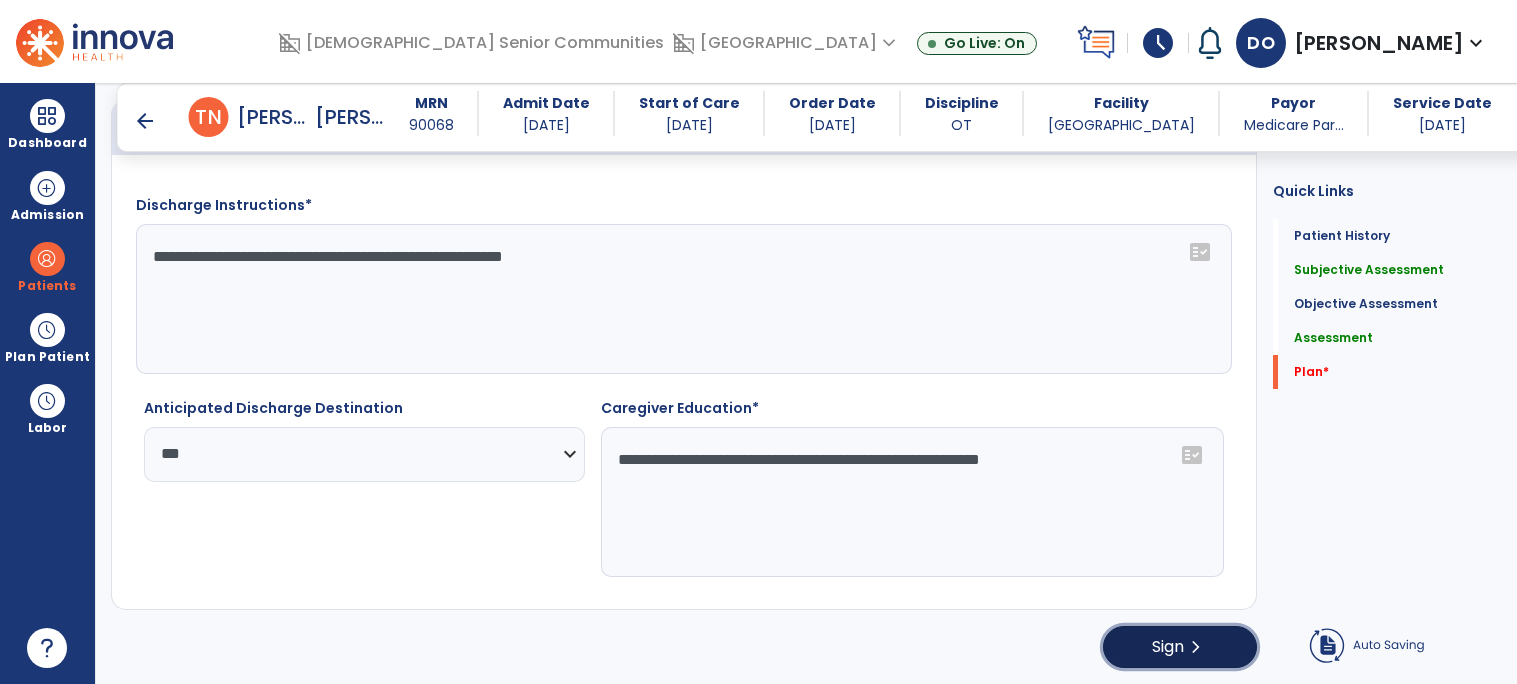 click on "Sign" 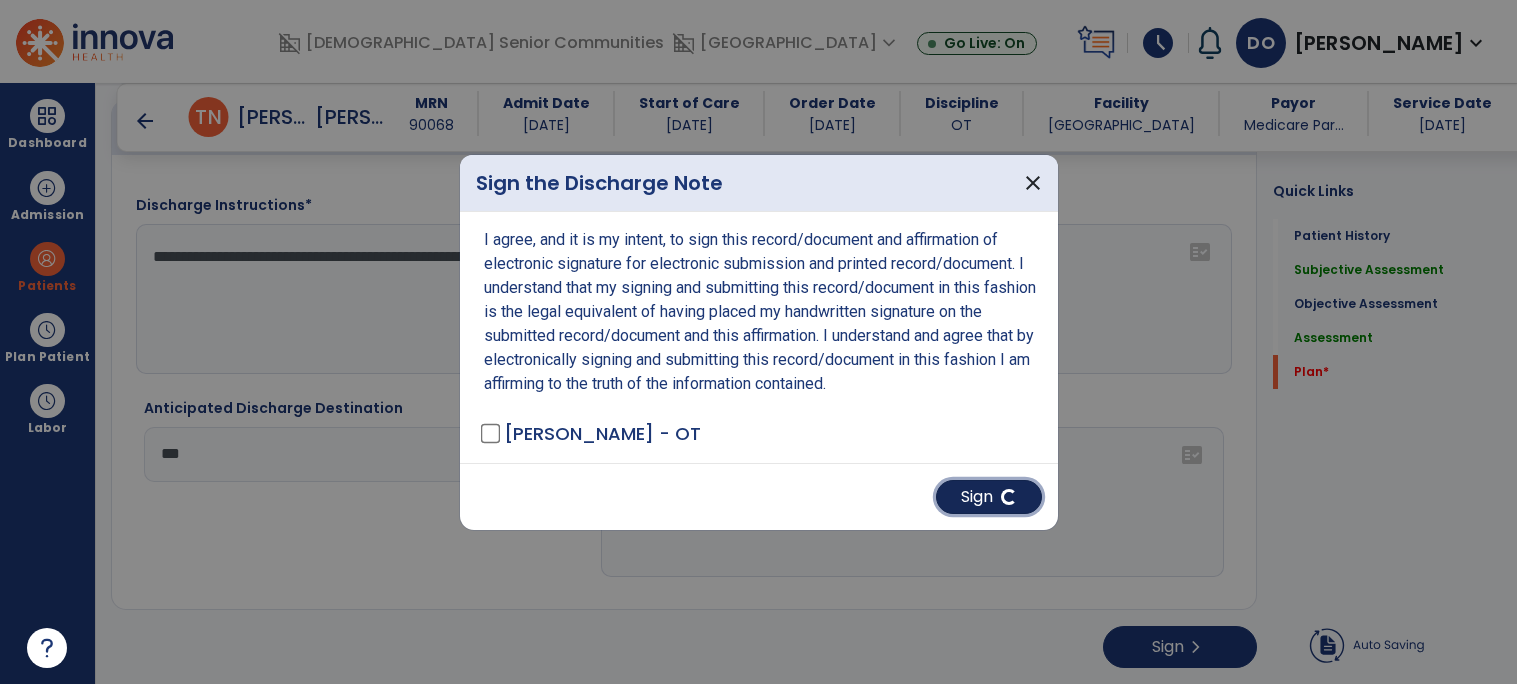 click on "Sign" at bounding box center [989, 497] 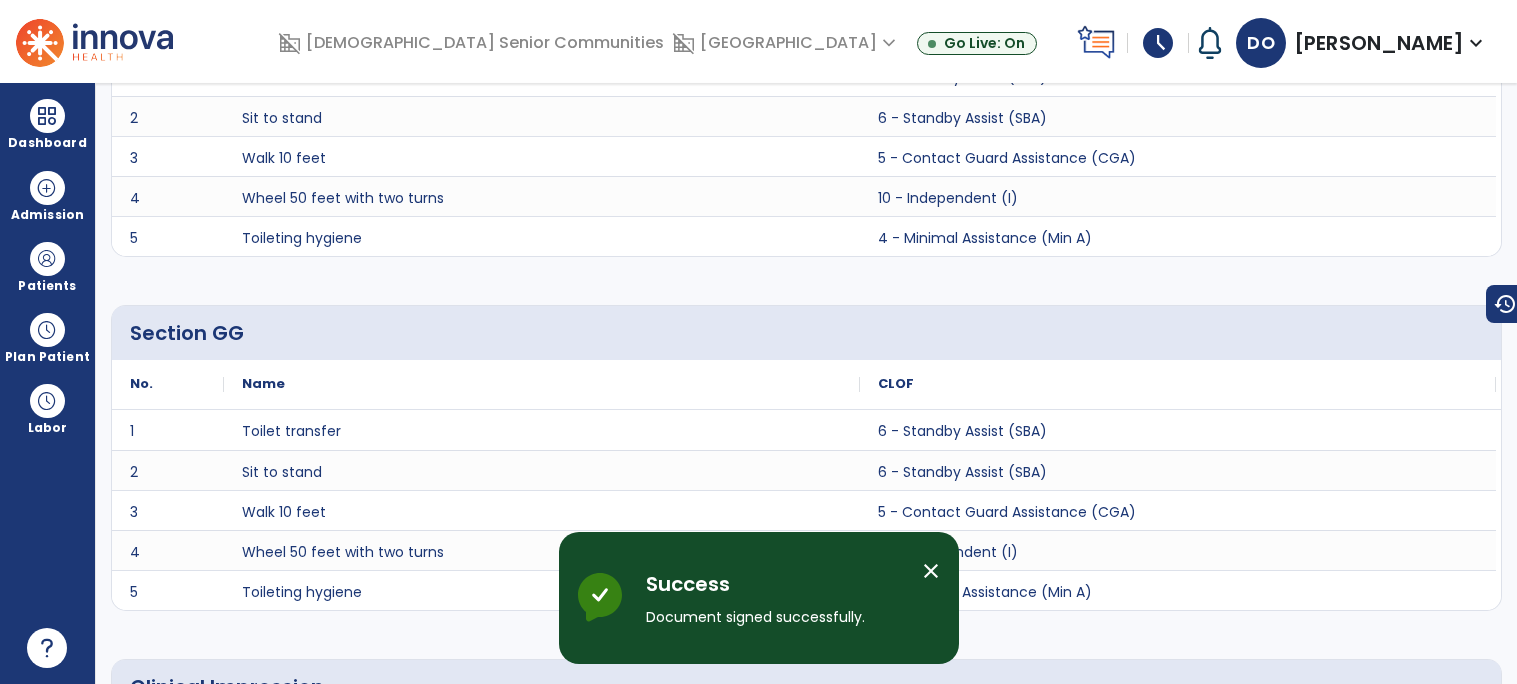 scroll, scrollTop: 0, scrollLeft: 0, axis: both 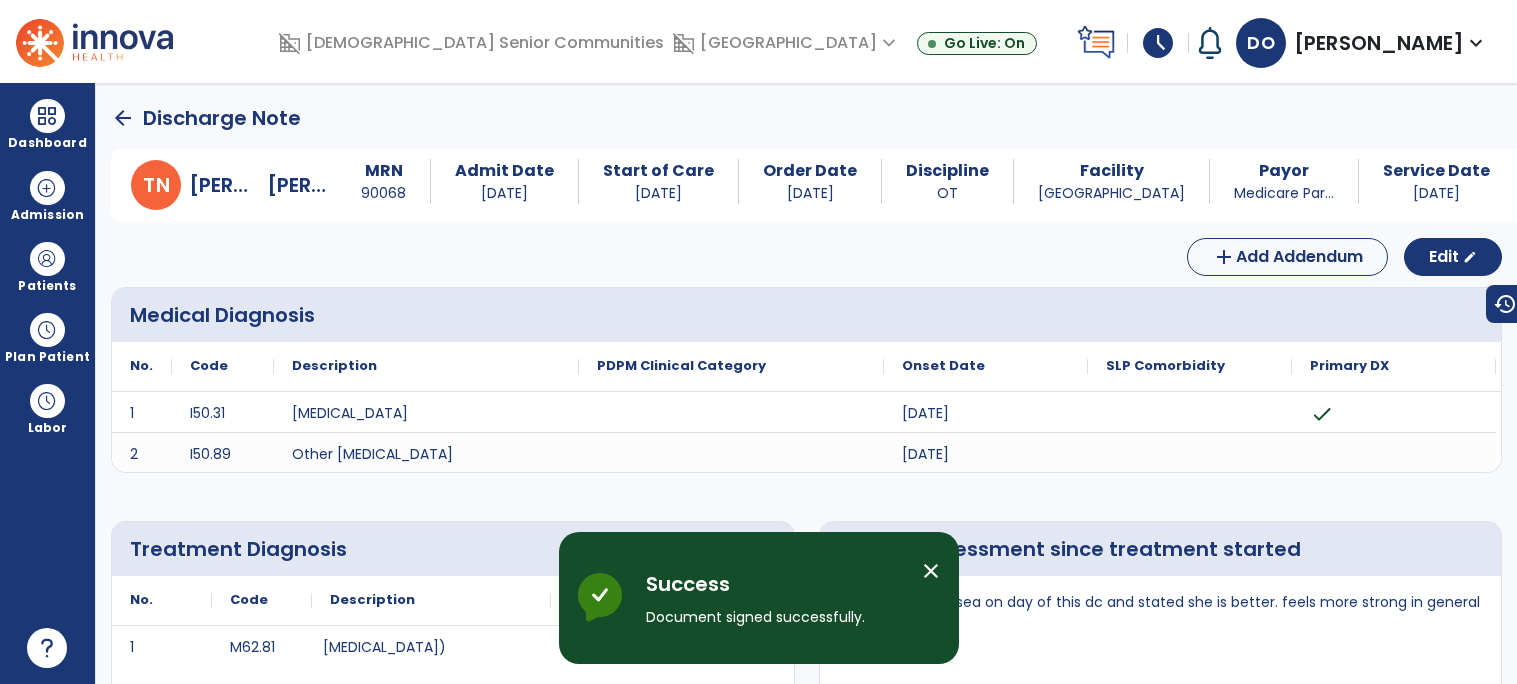 click on "arrow_back" 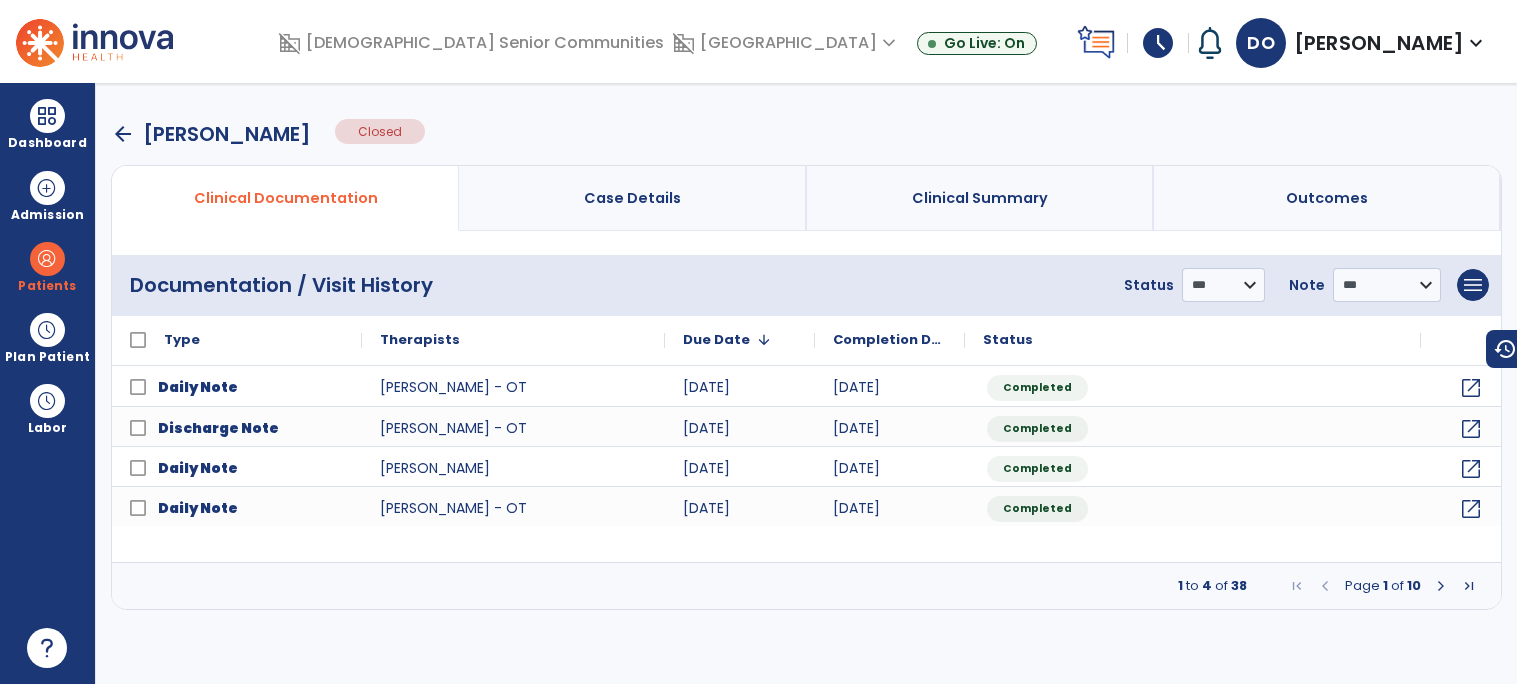 click on "arrow_back" at bounding box center [123, 134] 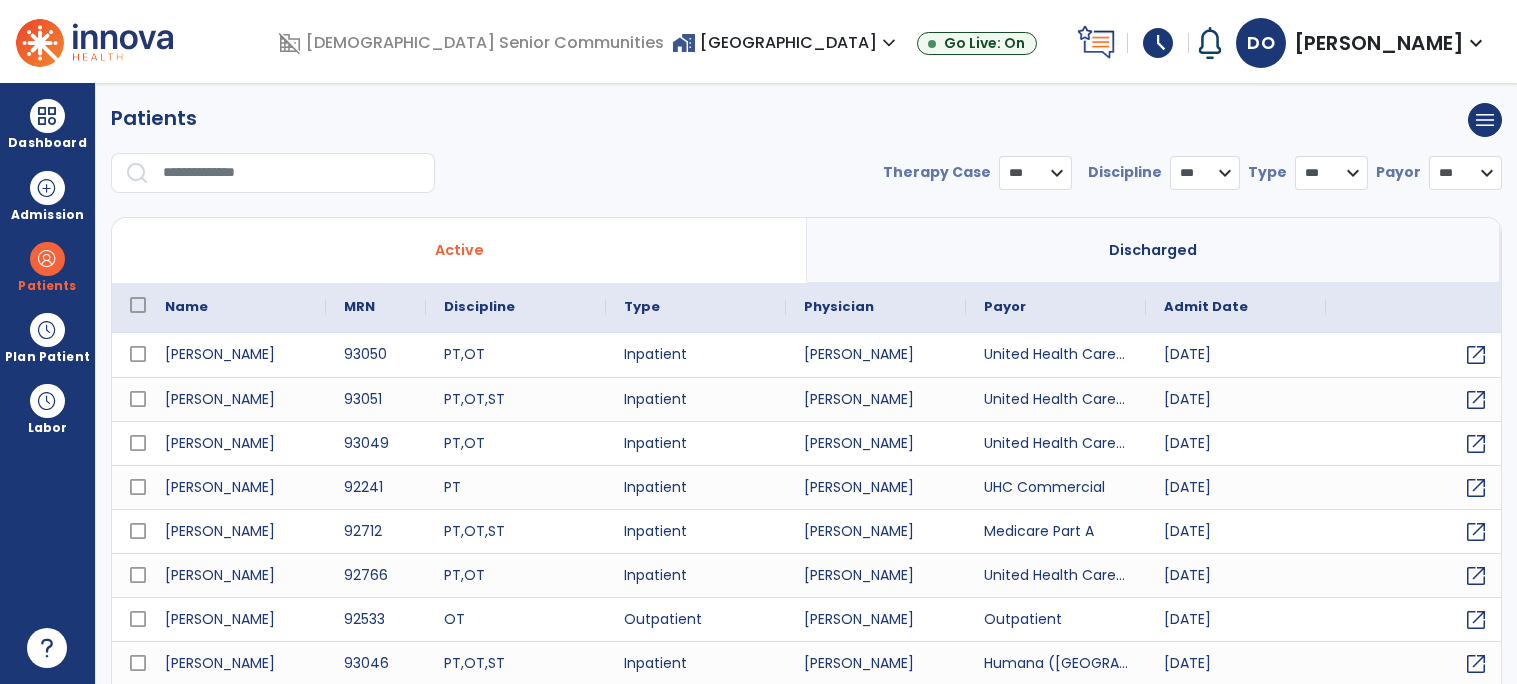 select on "***" 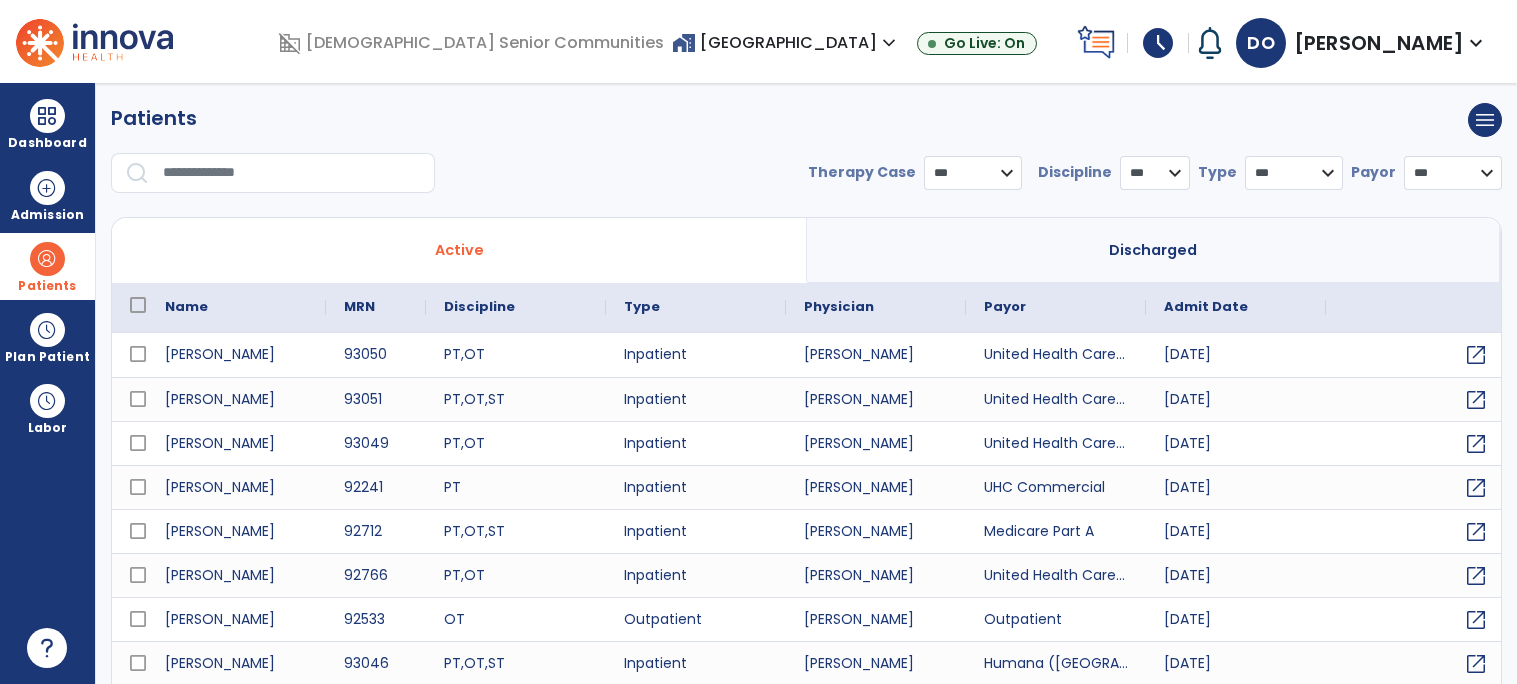 click at bounding box center [47, 259] 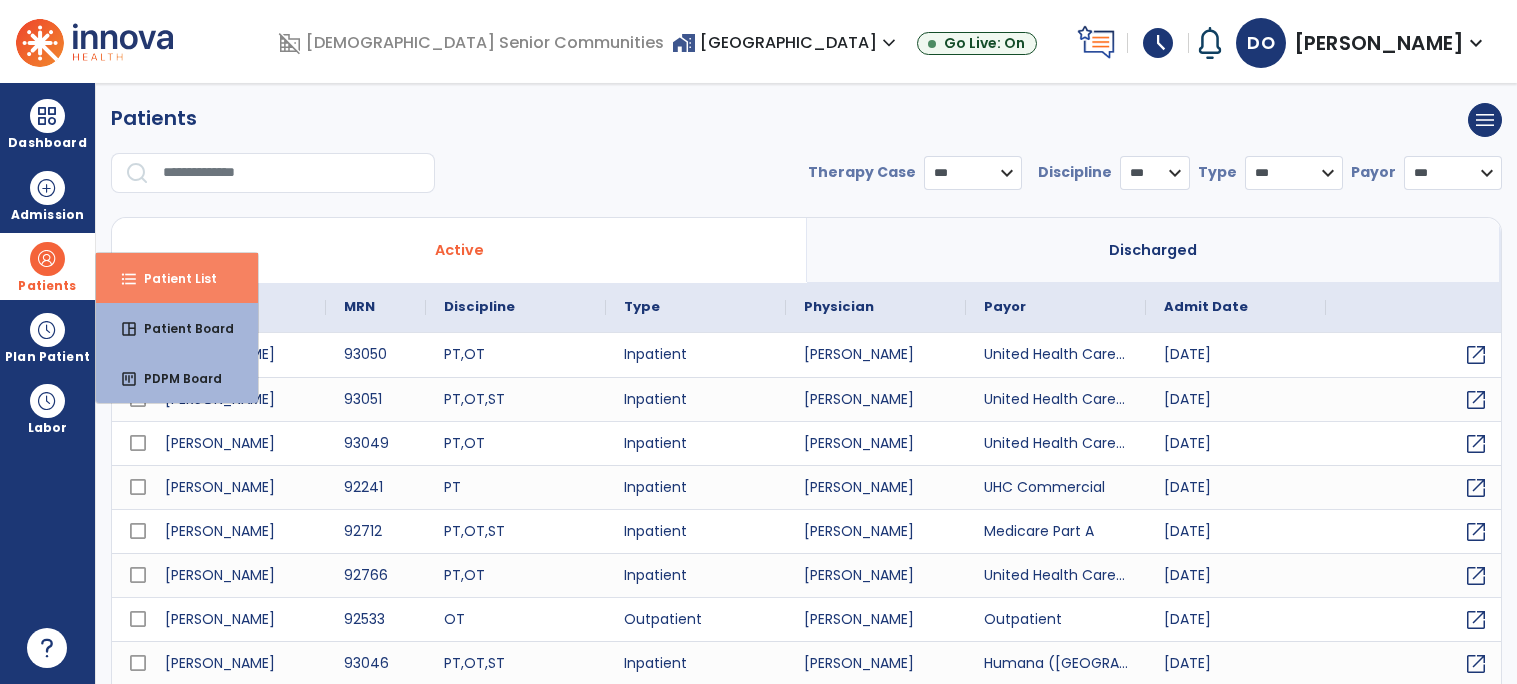 click on "Patient List" at bounding box center (172, 278) 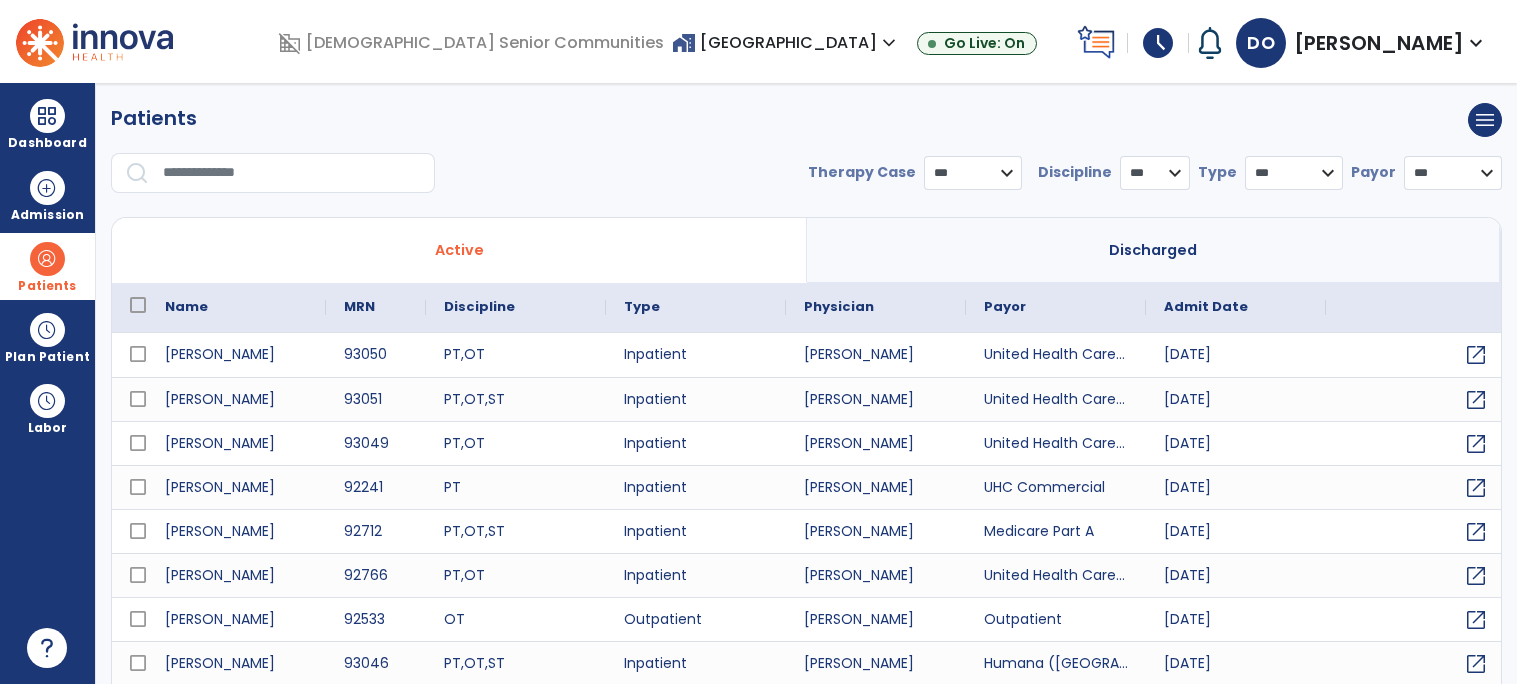 click at bounding box center (47, 259) 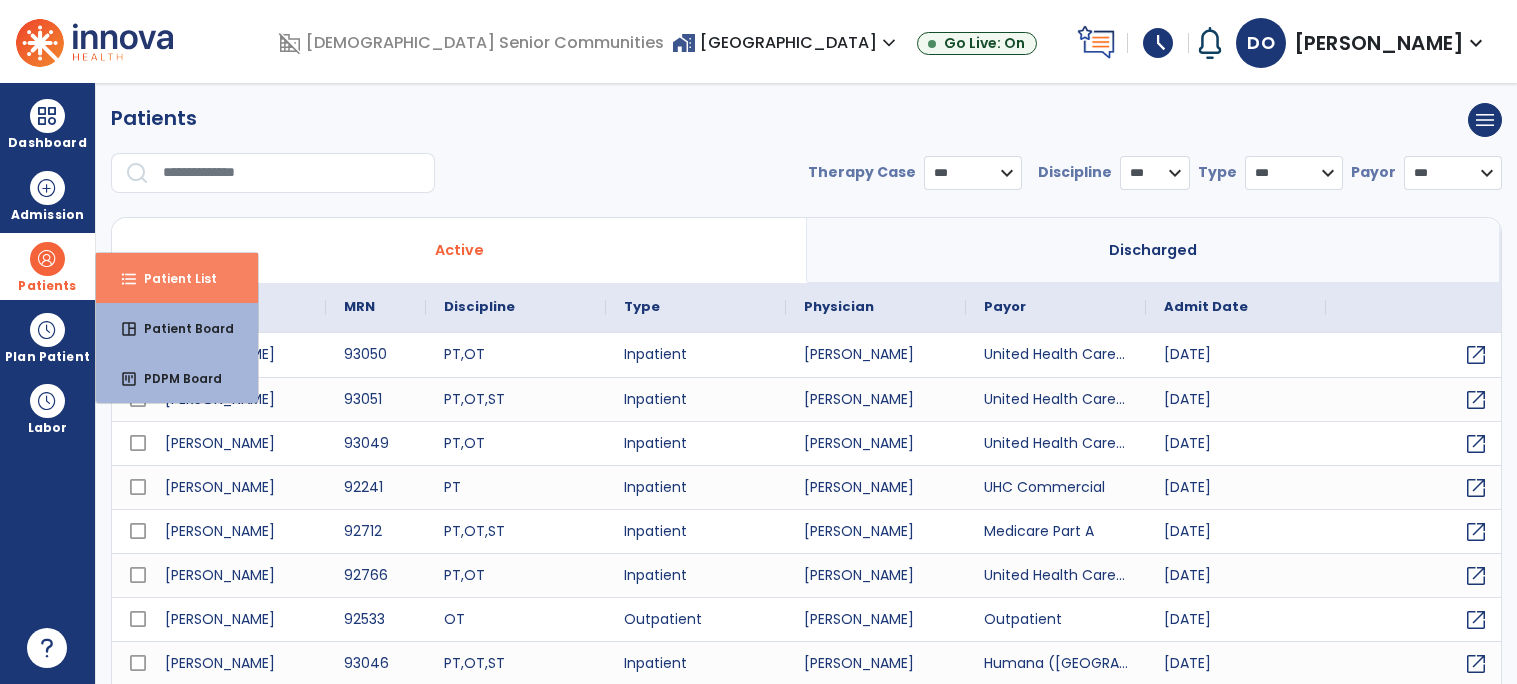 click on "format_list_bulleted  Patient List" at bounding box center [177, 278] 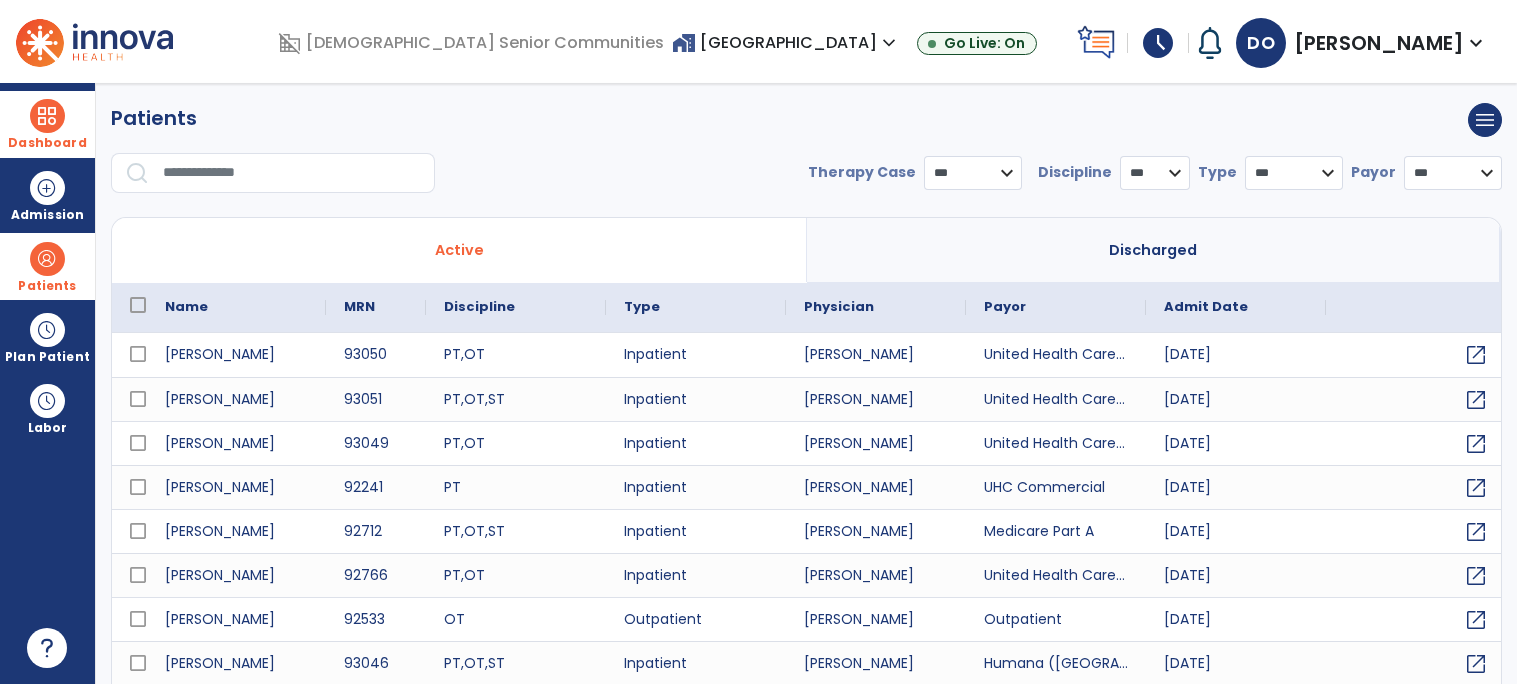 click on "Dashboard" at bounding box center [47, 124] 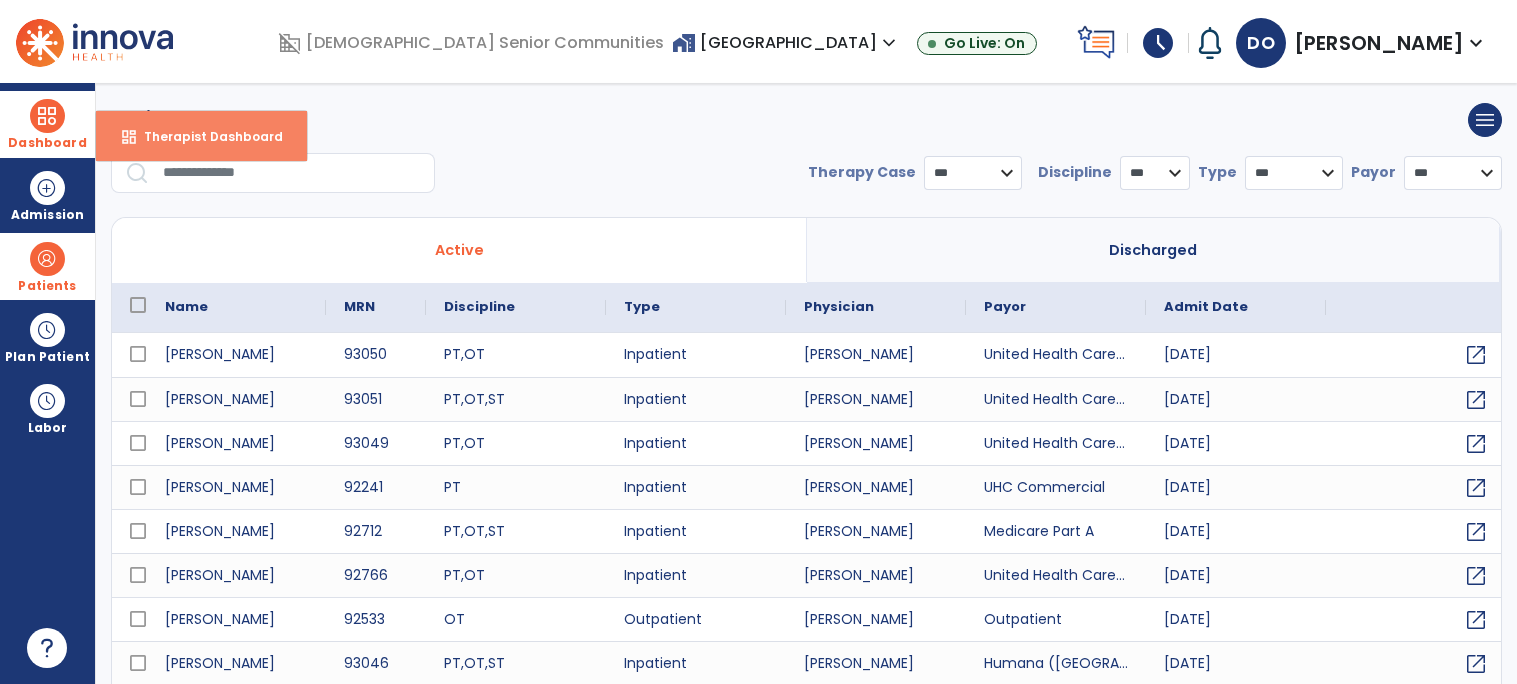 click on "dashboard  Therapist Dashboard" at bounding box center (201, 136) 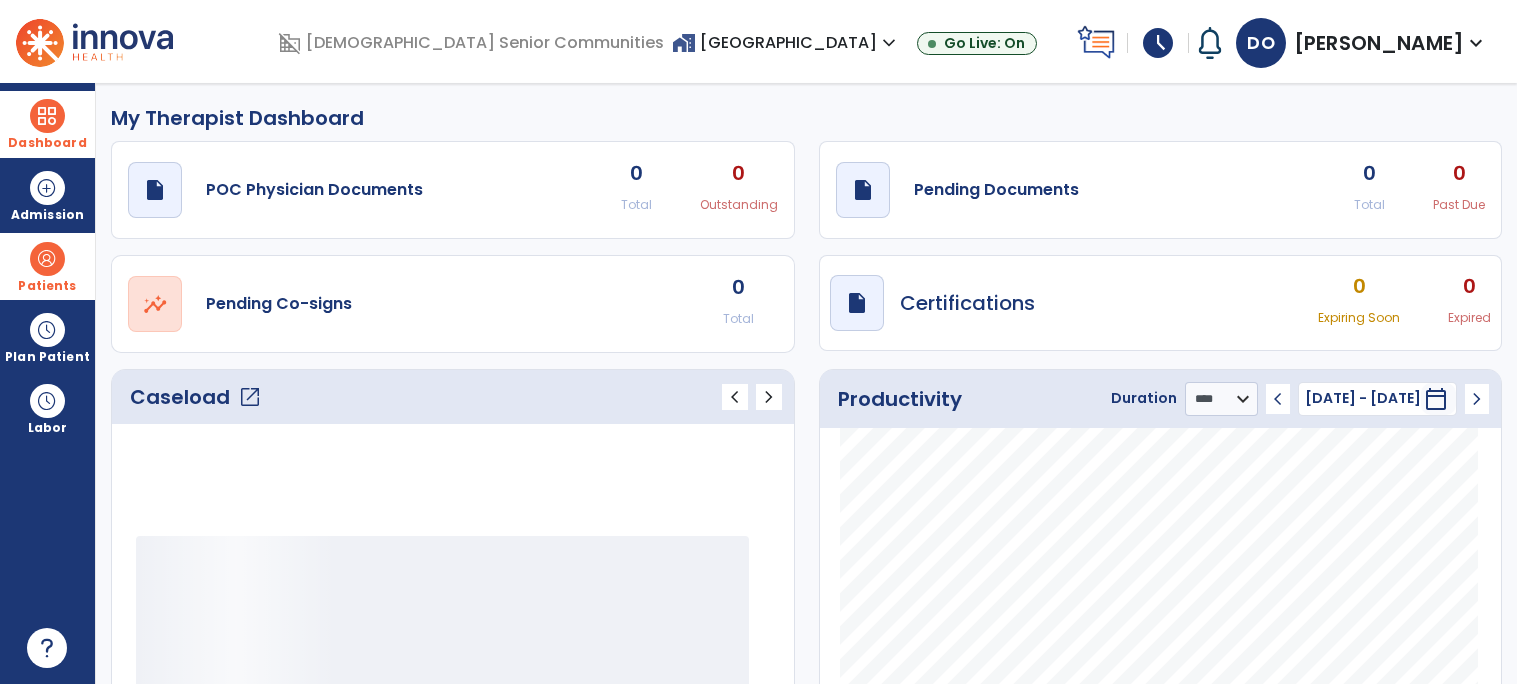 click on "Caseload   open_in_new" 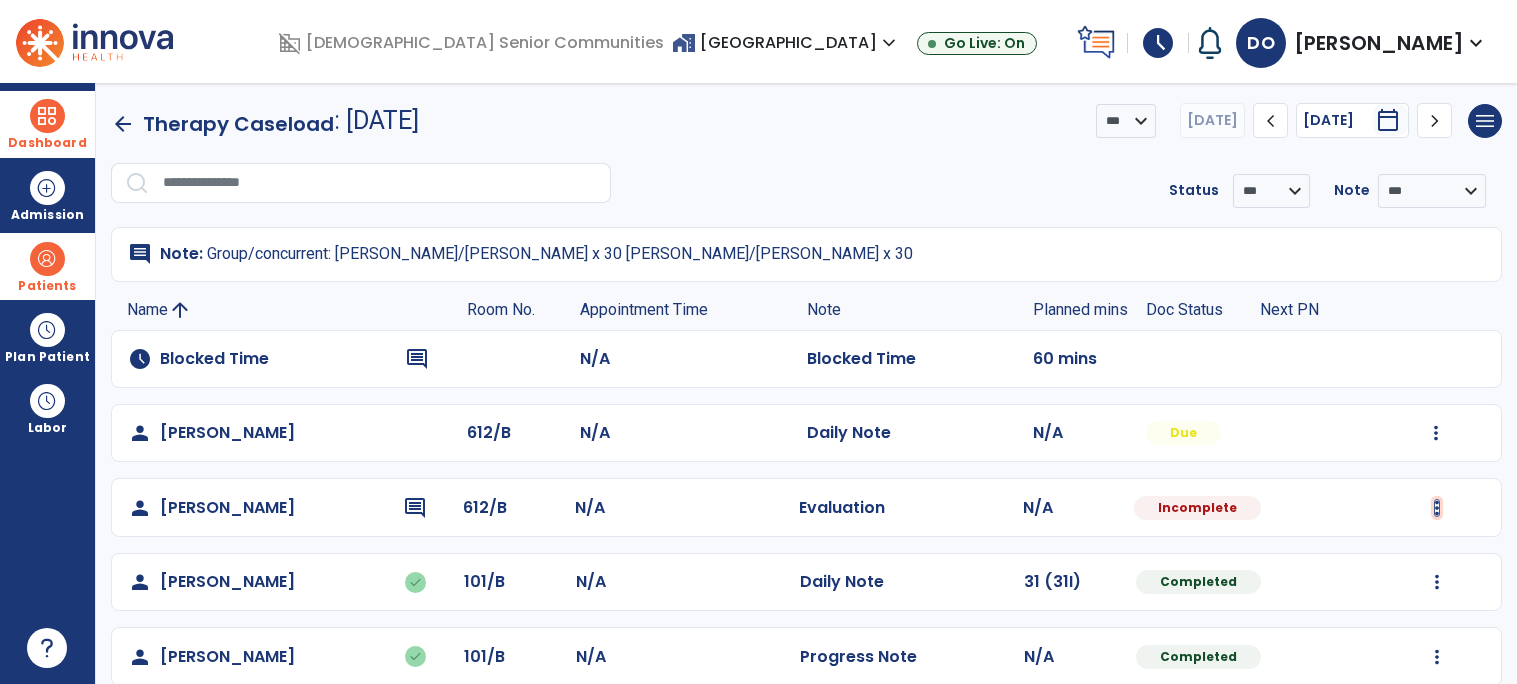 click at bounding box center [1436, 433] 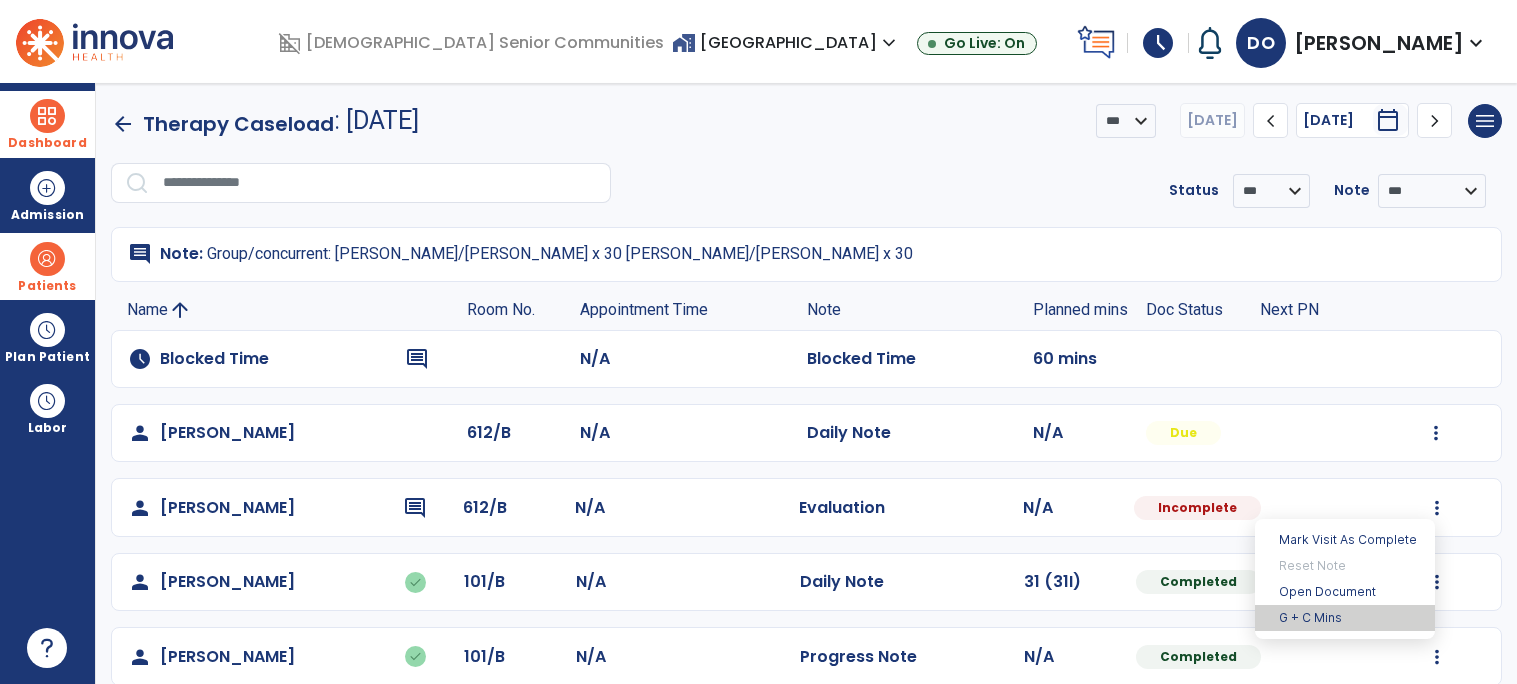 click on "G + C Mins" at bounding box center (1345, 618) 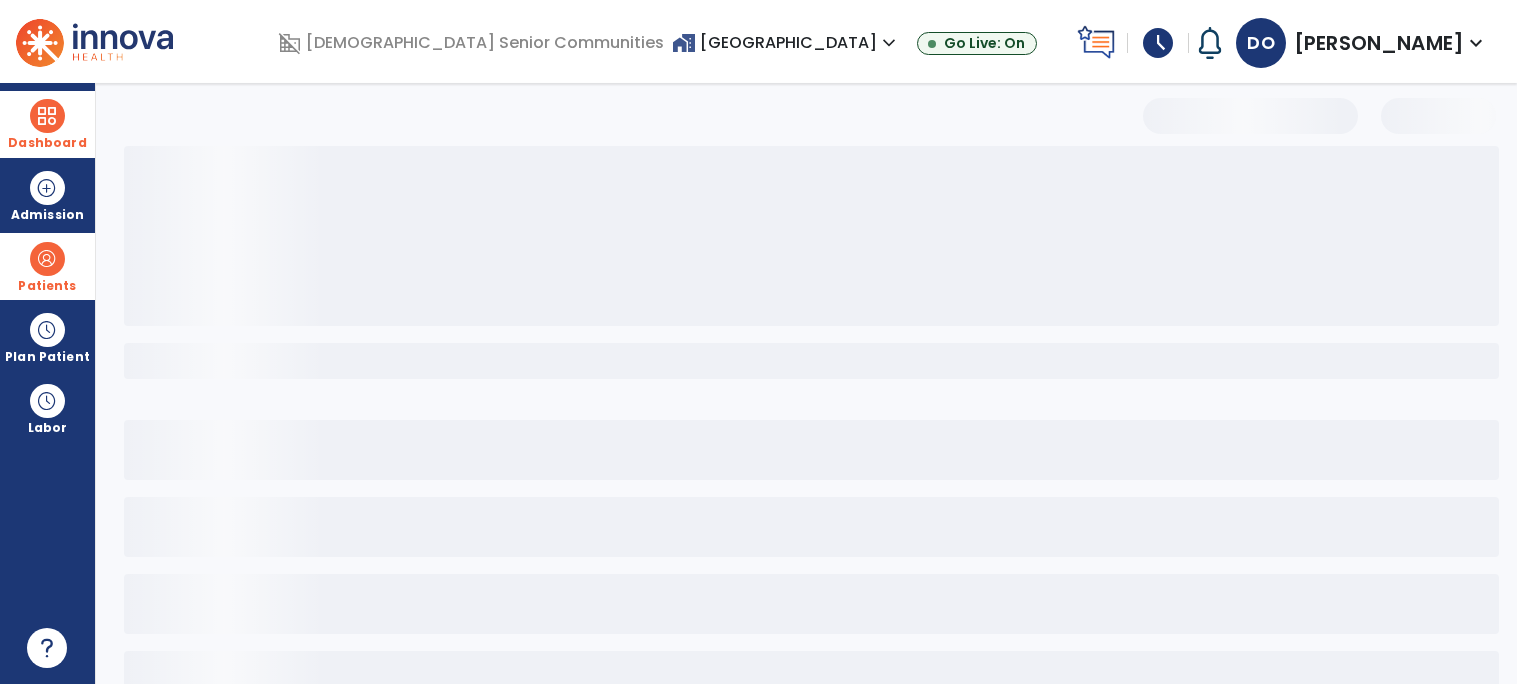 select on "***" 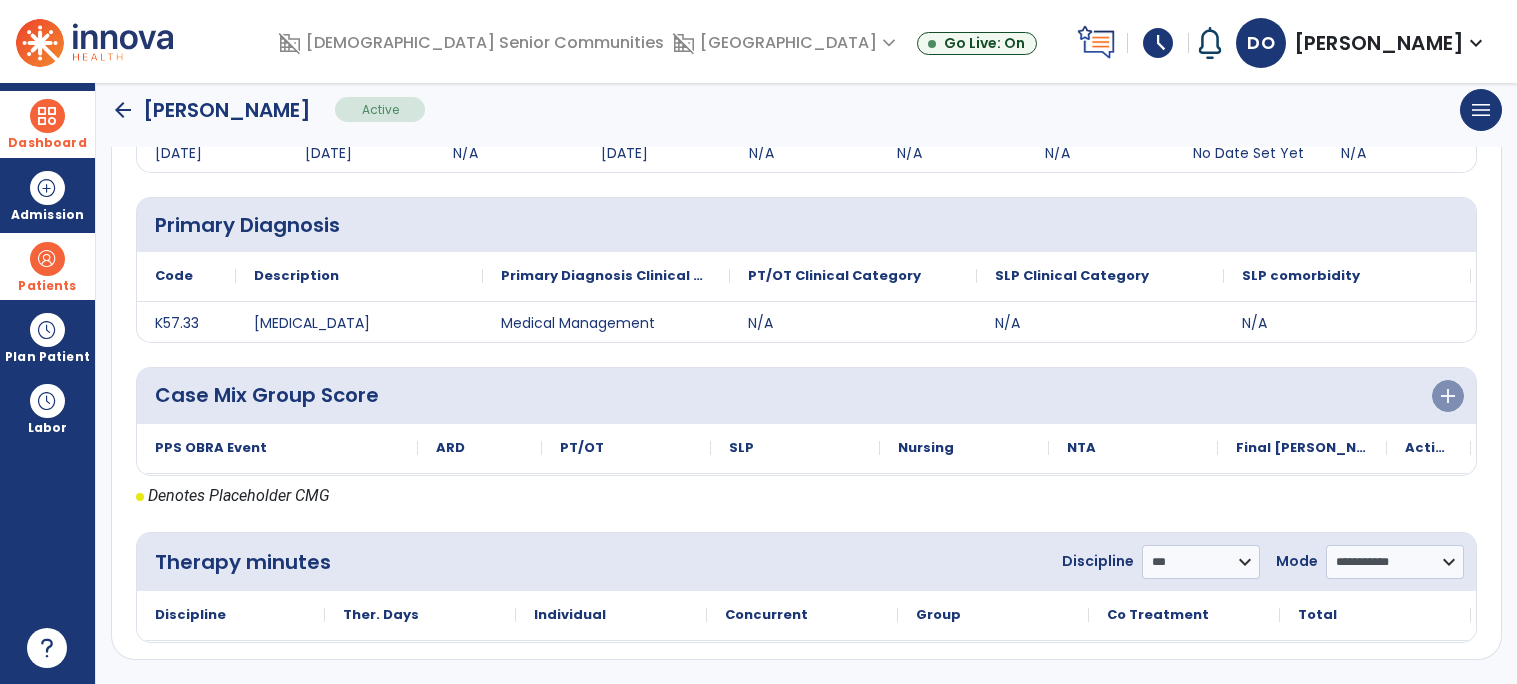 scroll, scrollTop: 0, scrollLeft: 0, axis: both 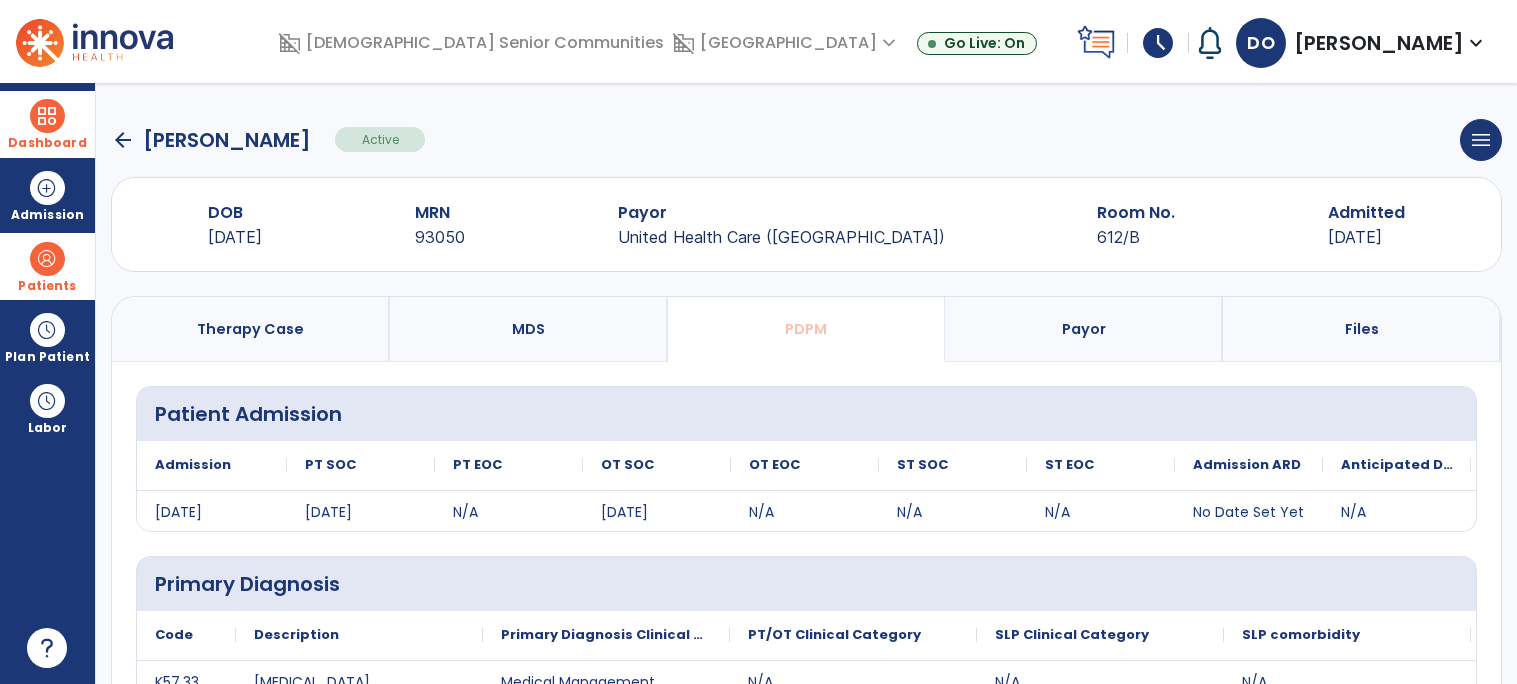 click on "arrow_back" 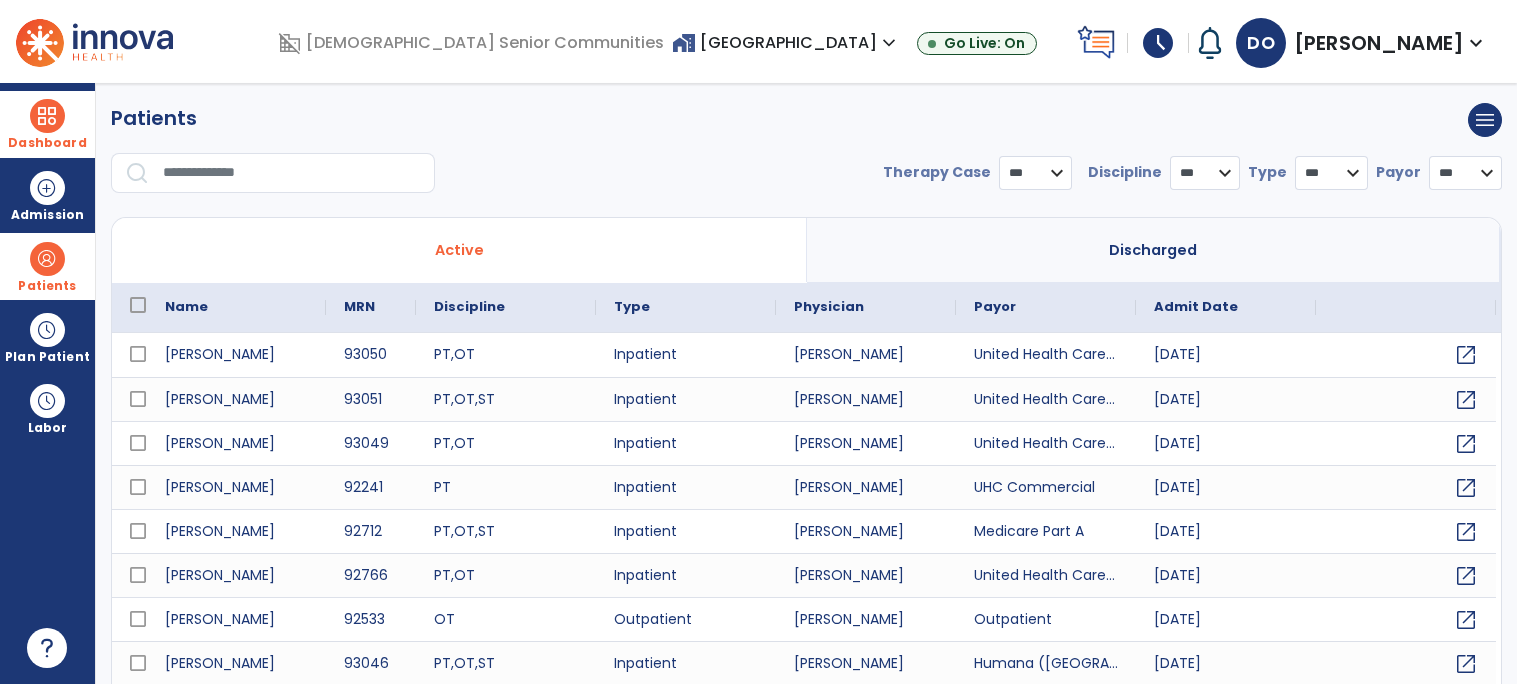 click at bounding box center (47, 116) 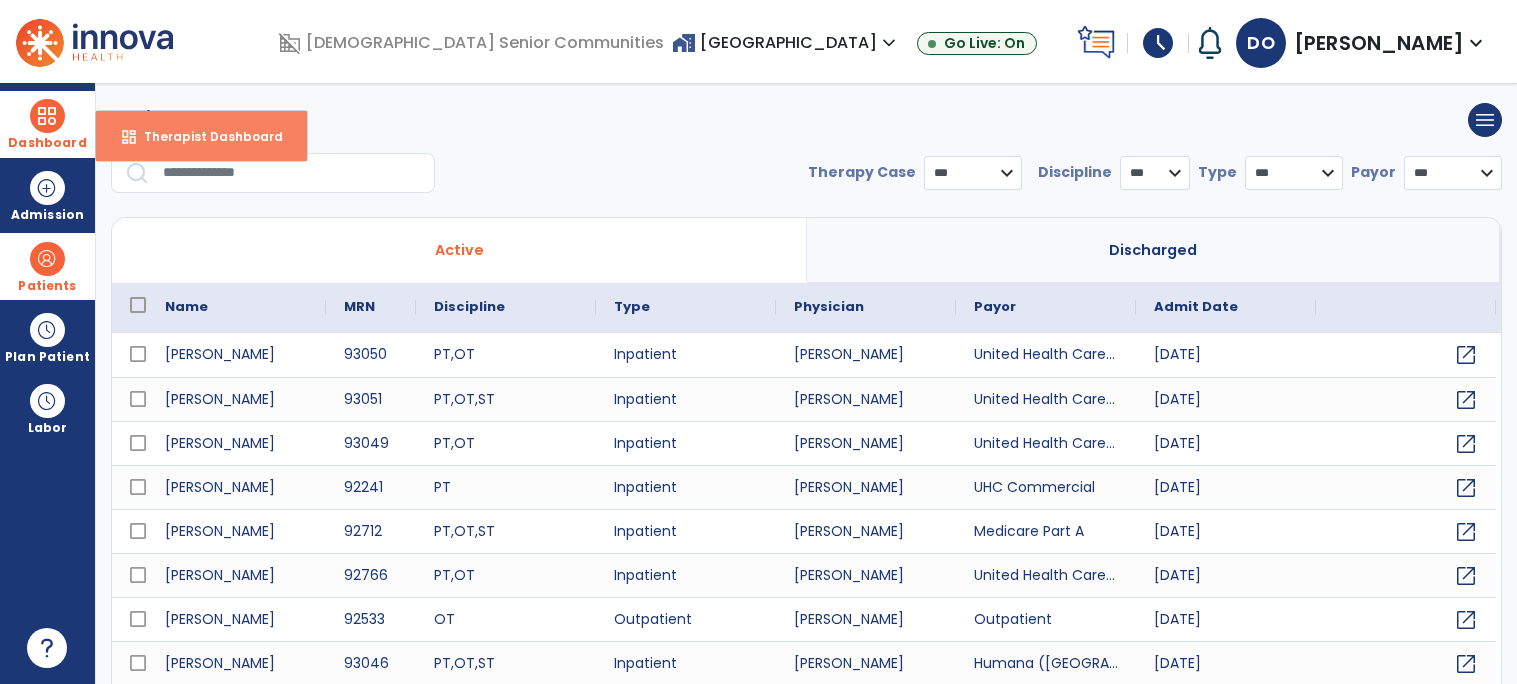 click on "dashboard  Therapist Dashboard" at bounding box center (201, 136) 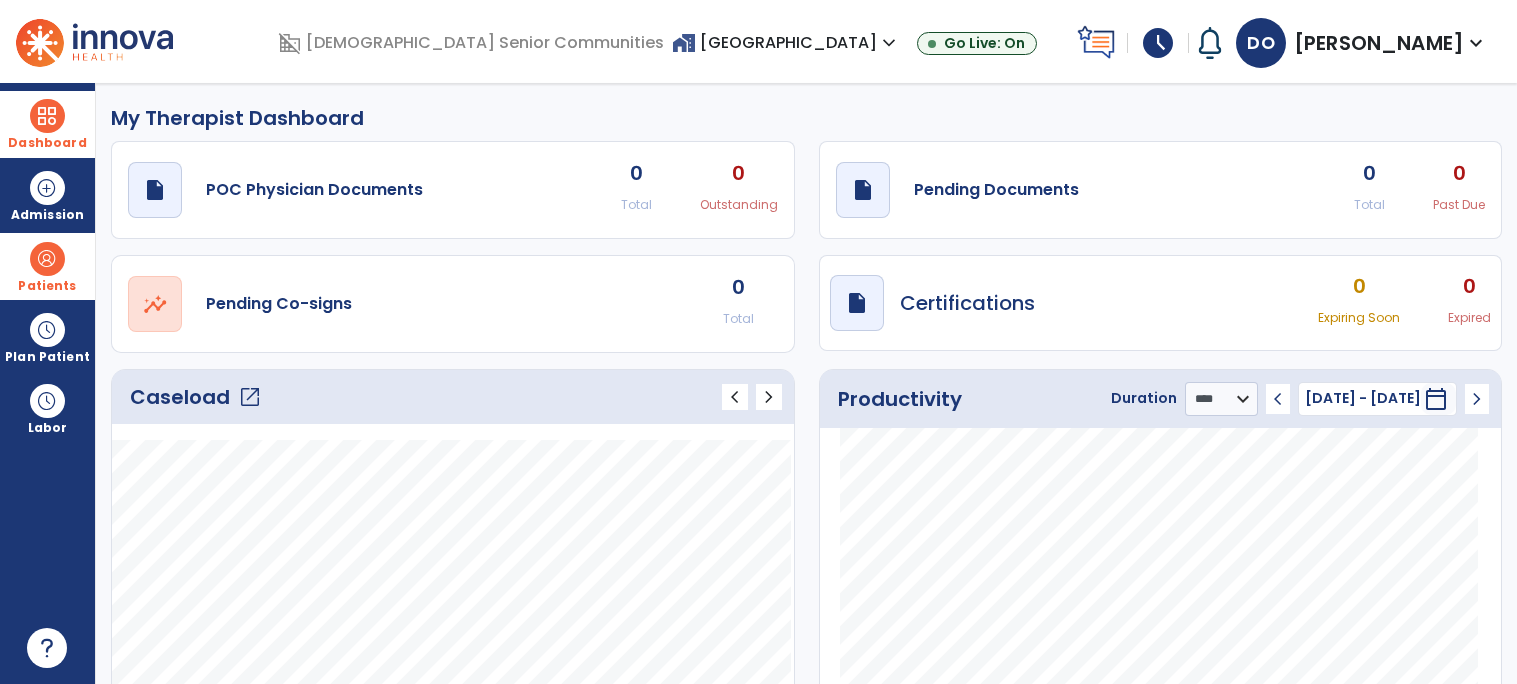 click on "Caseload   open_in_new" 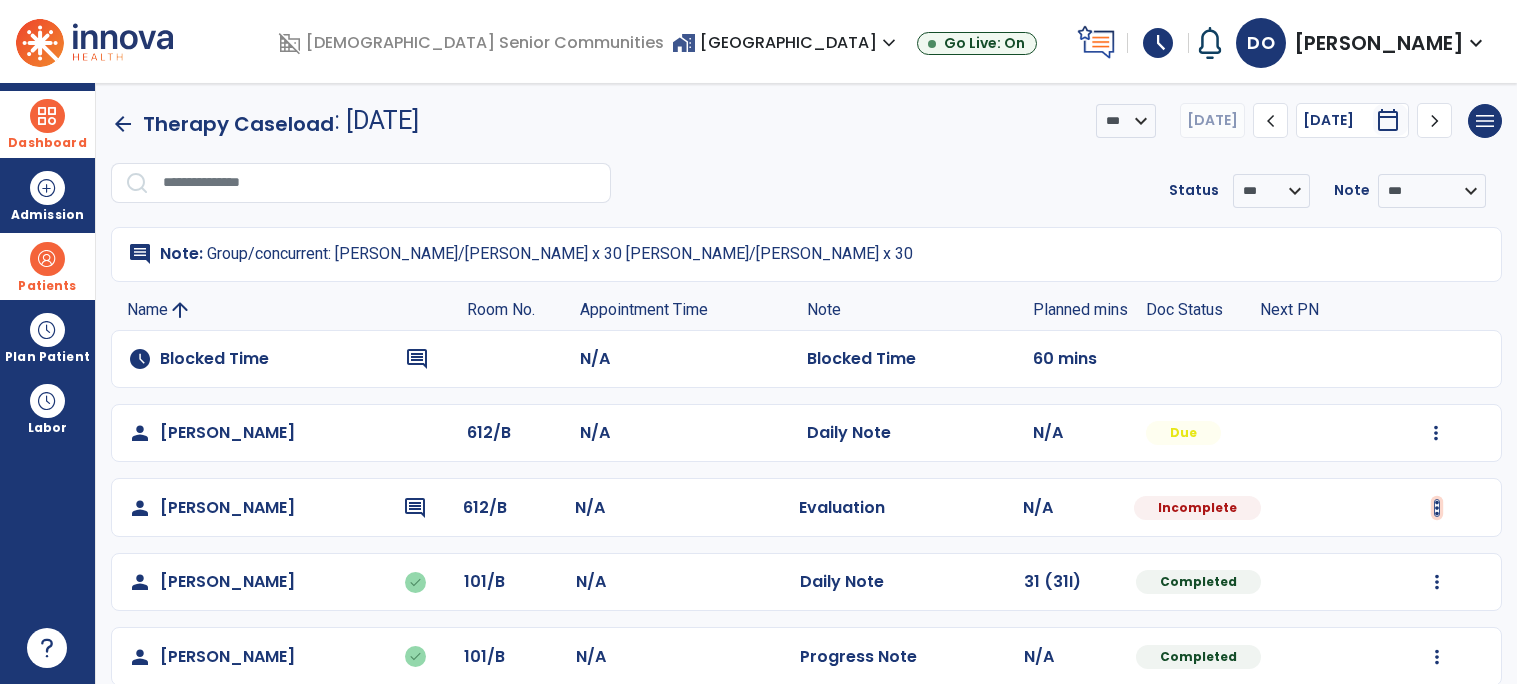 click at bounding box center (1436, 433) 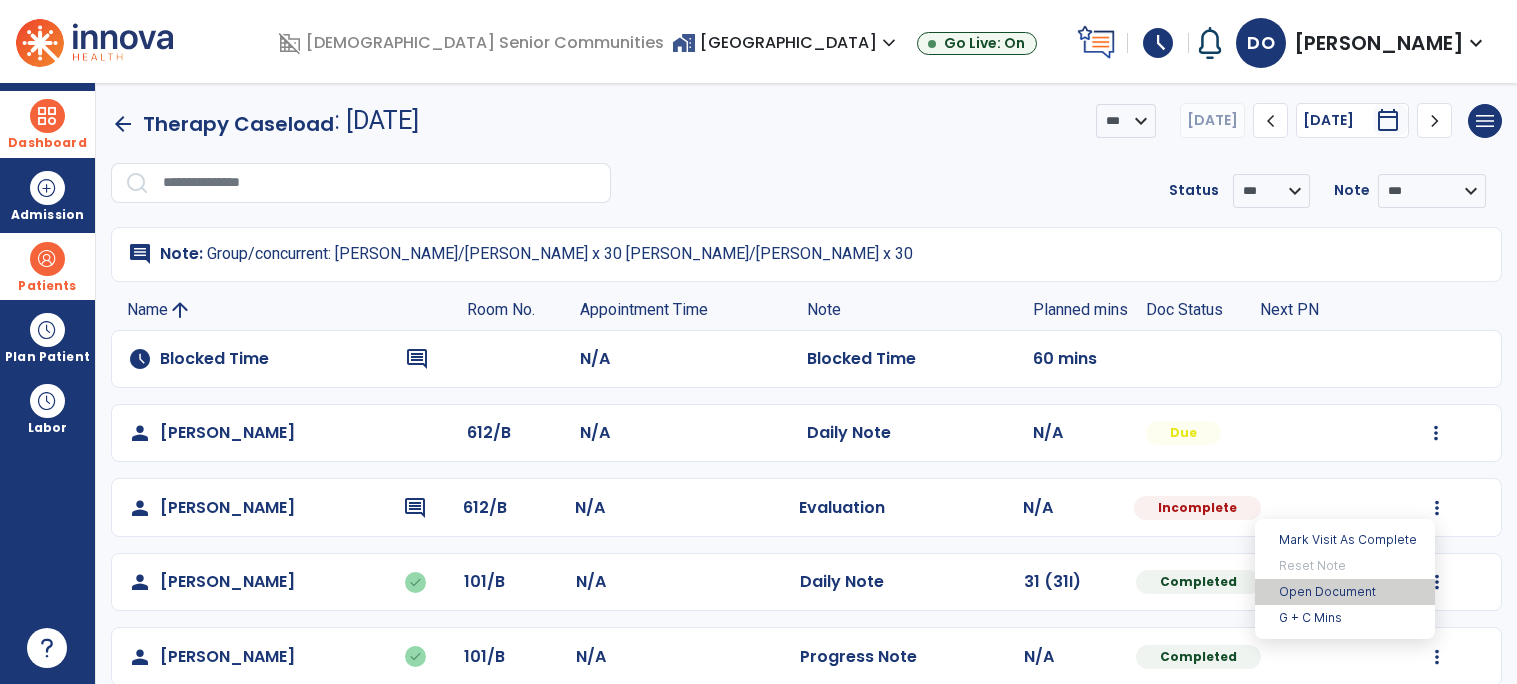 click on "Open Document" at bounding box center (1345, 592) 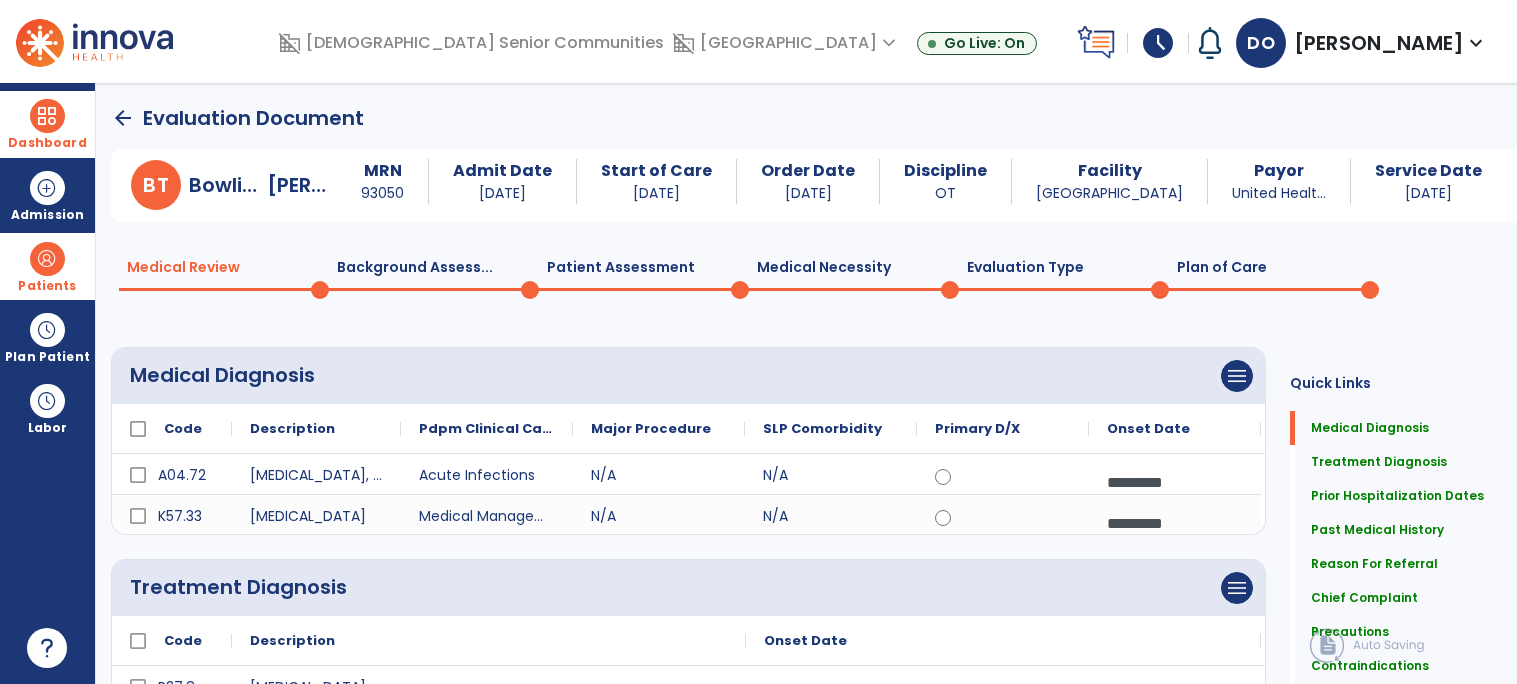 click on "Background Assess...  0" 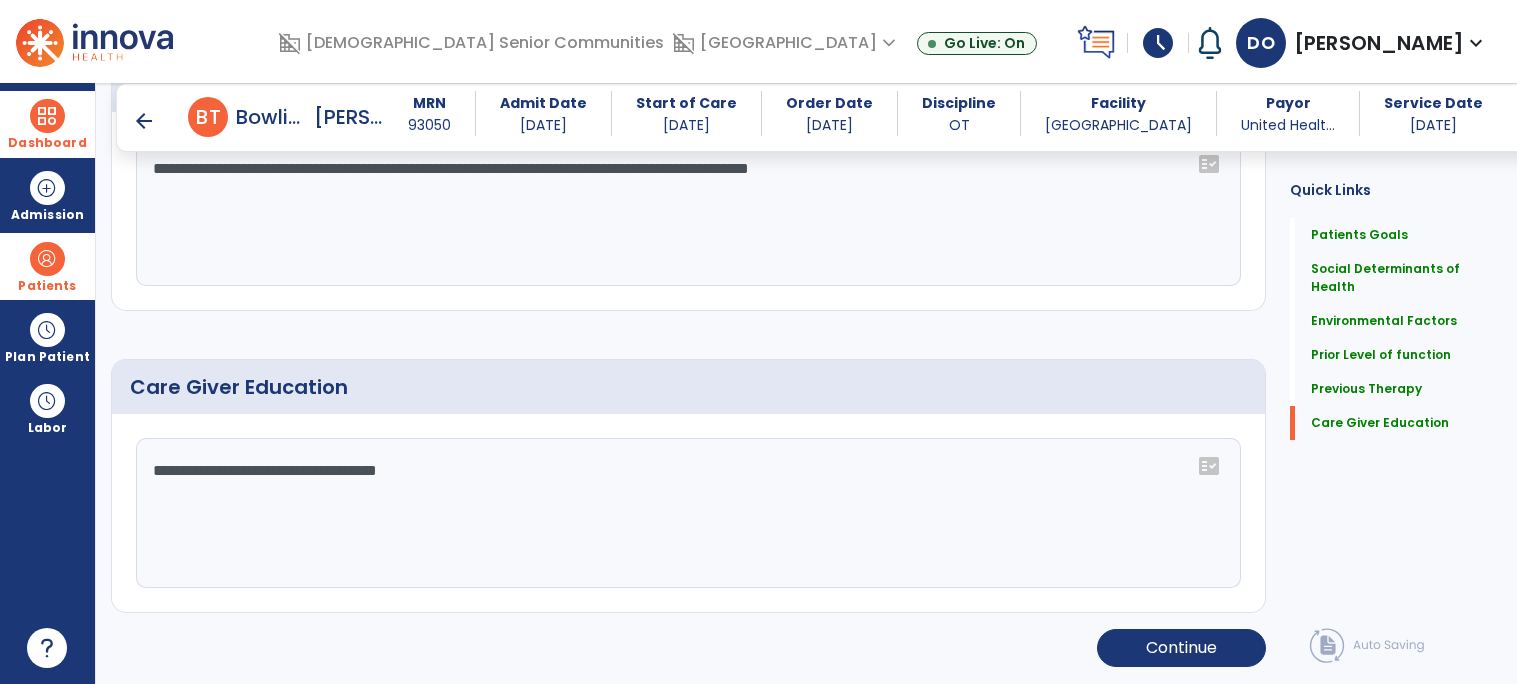 scroll, scrollTop: 0, scrollLeft: 0, axis: both 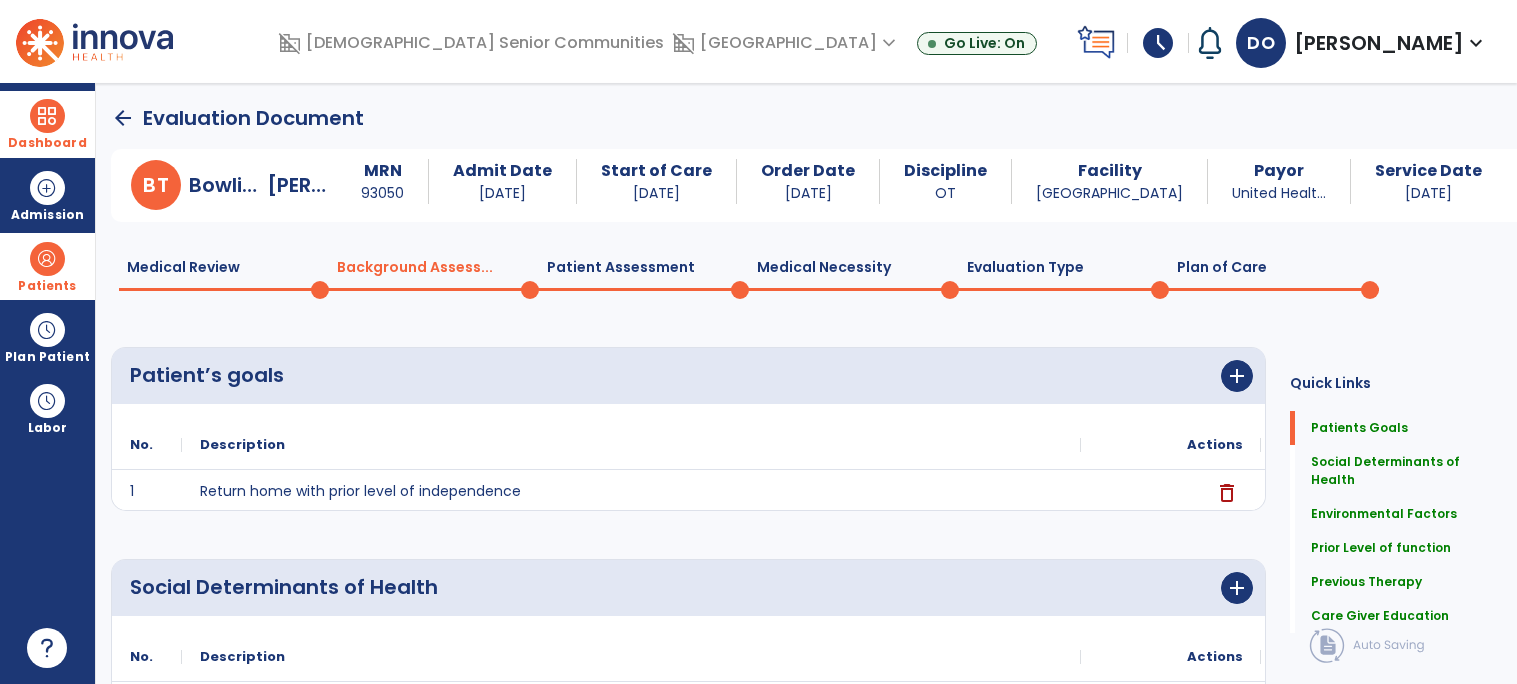 click on "Patient Assessment  0" 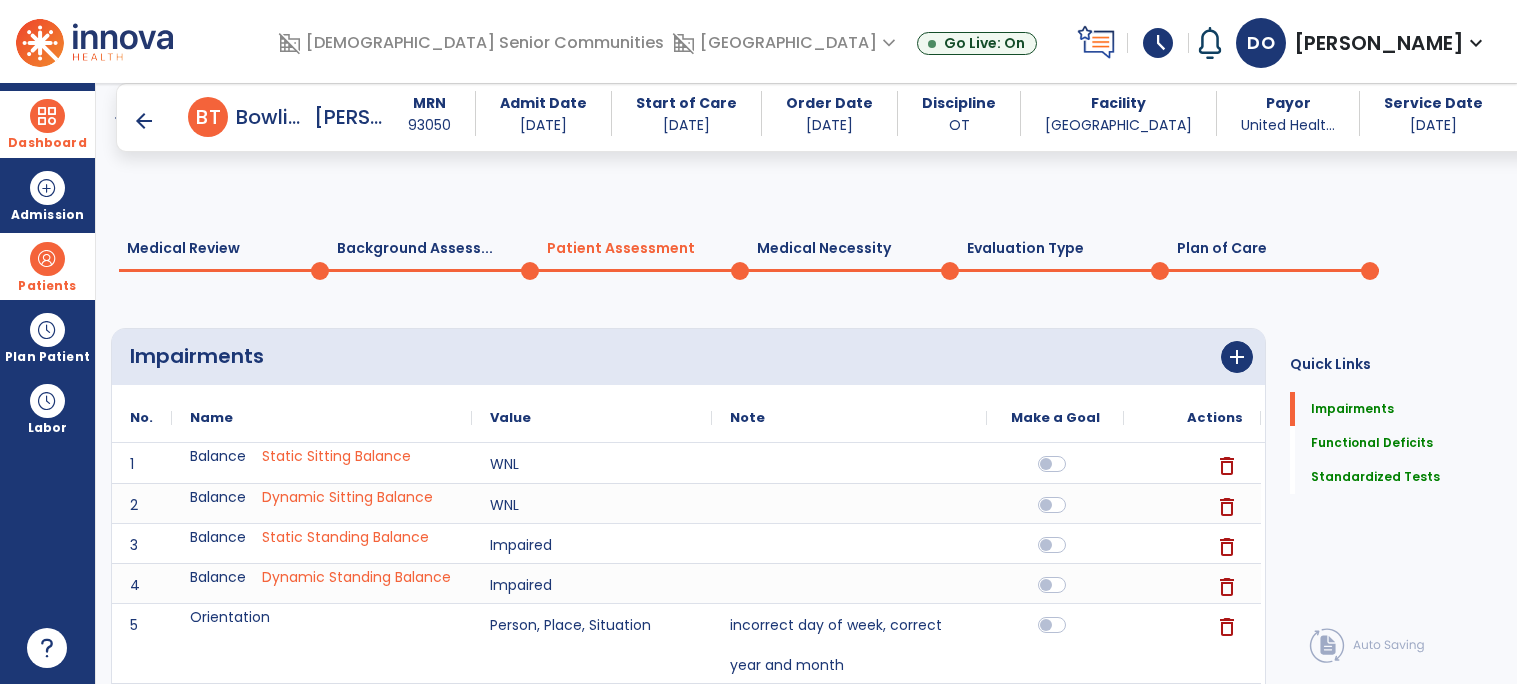 scroll, scrollTop: 432, scrollLeft: 0, axis: vertical 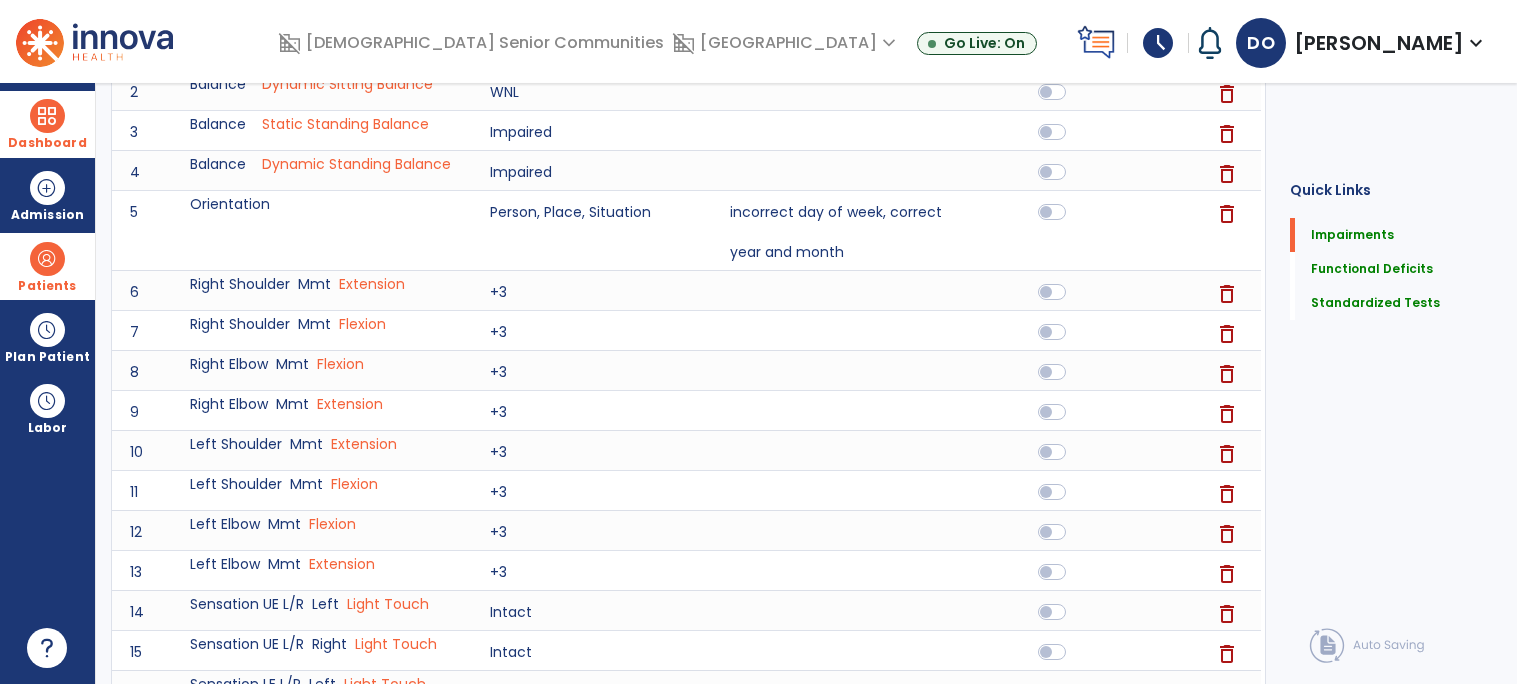 click 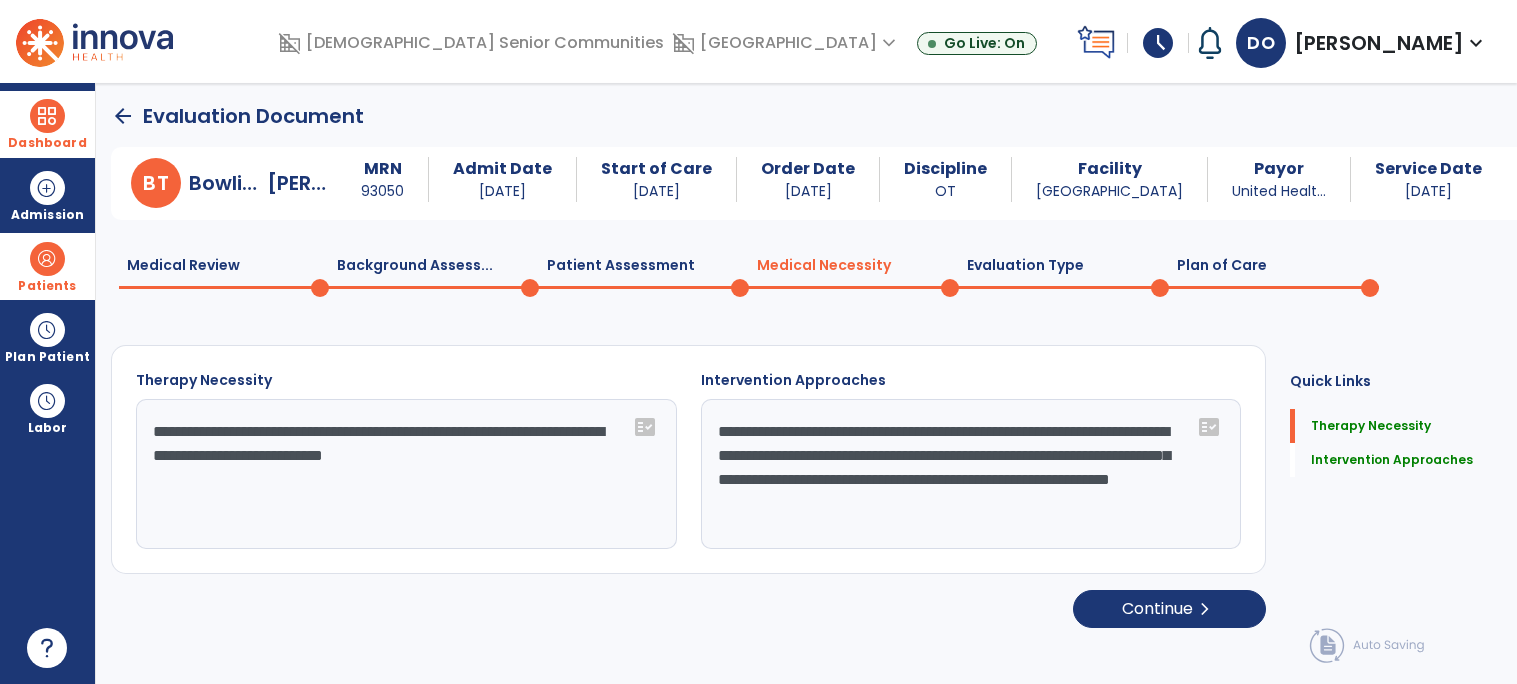 scroll, scrollTop: 0, scrollLeft: 0, axis: both 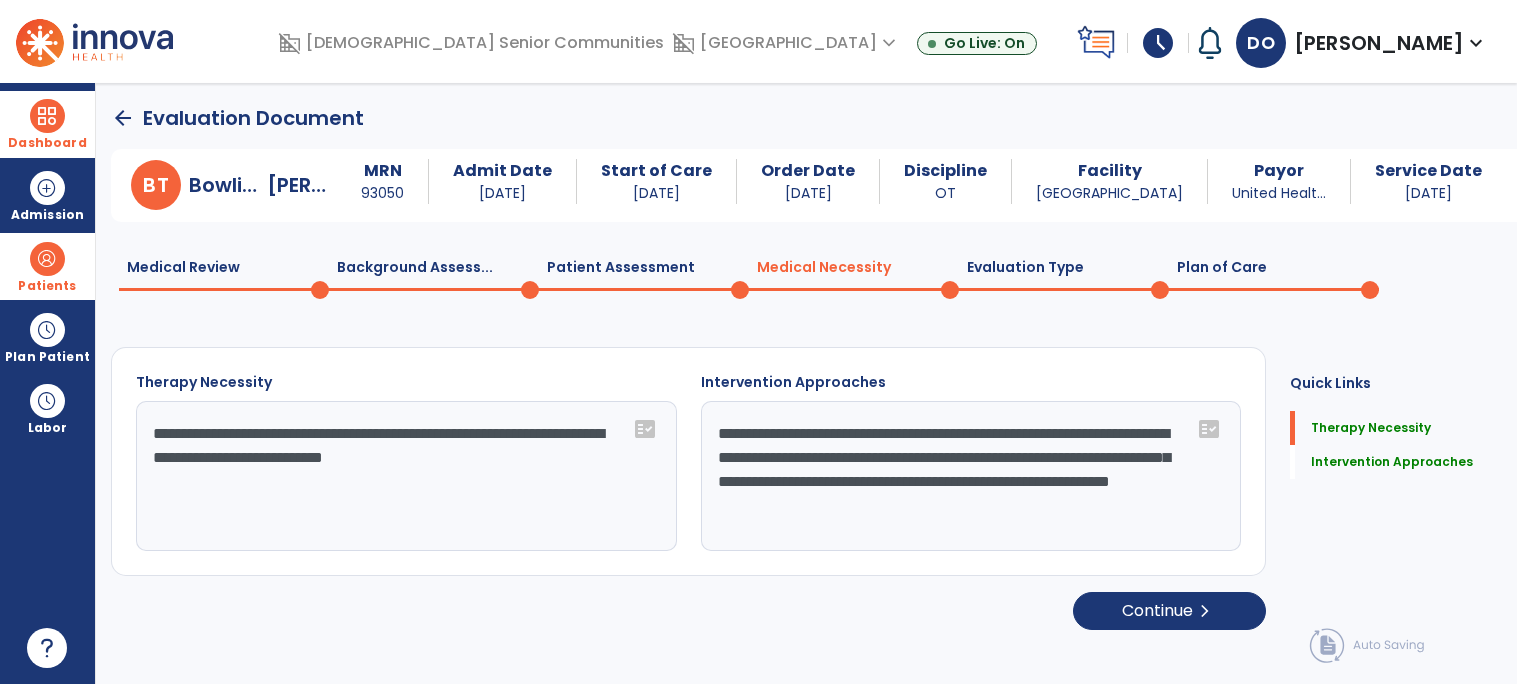 click 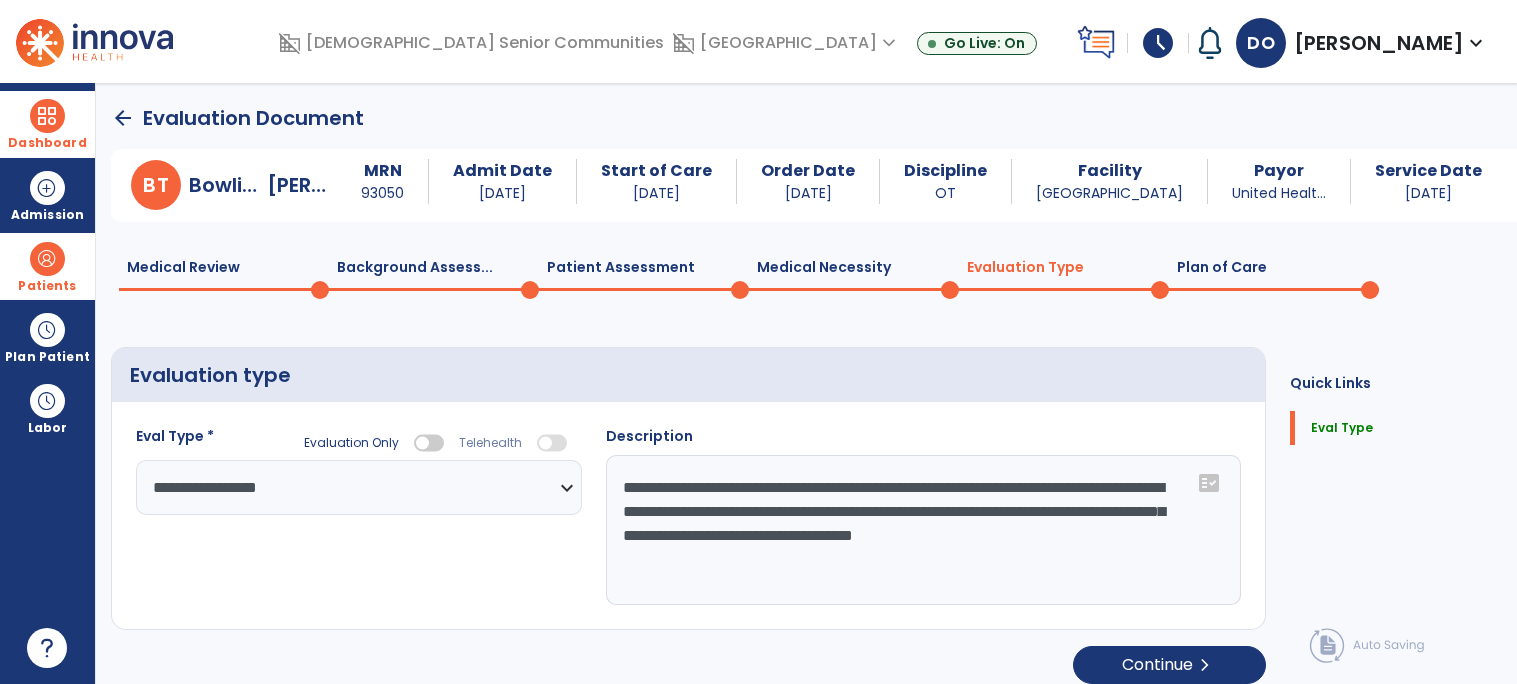 click on "Plan of Care  0" 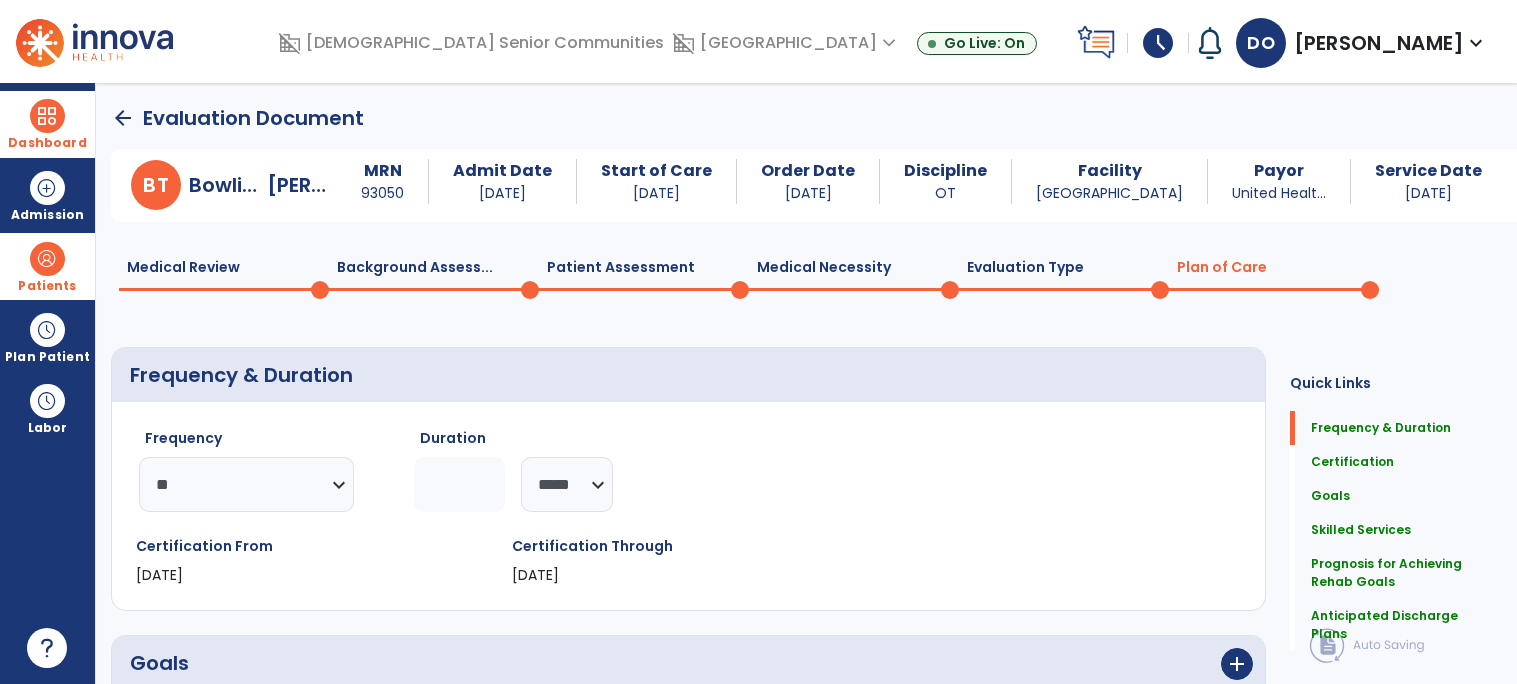 click 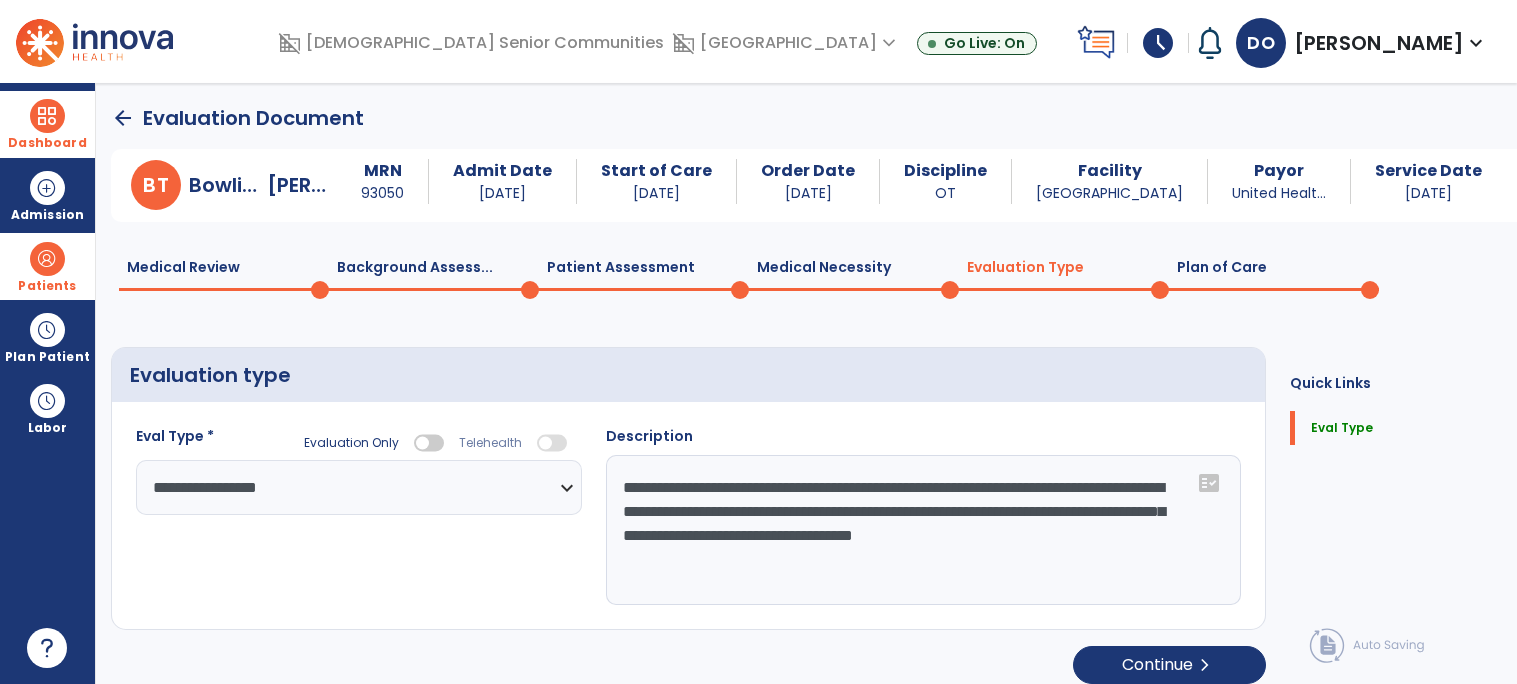 select on "**********" 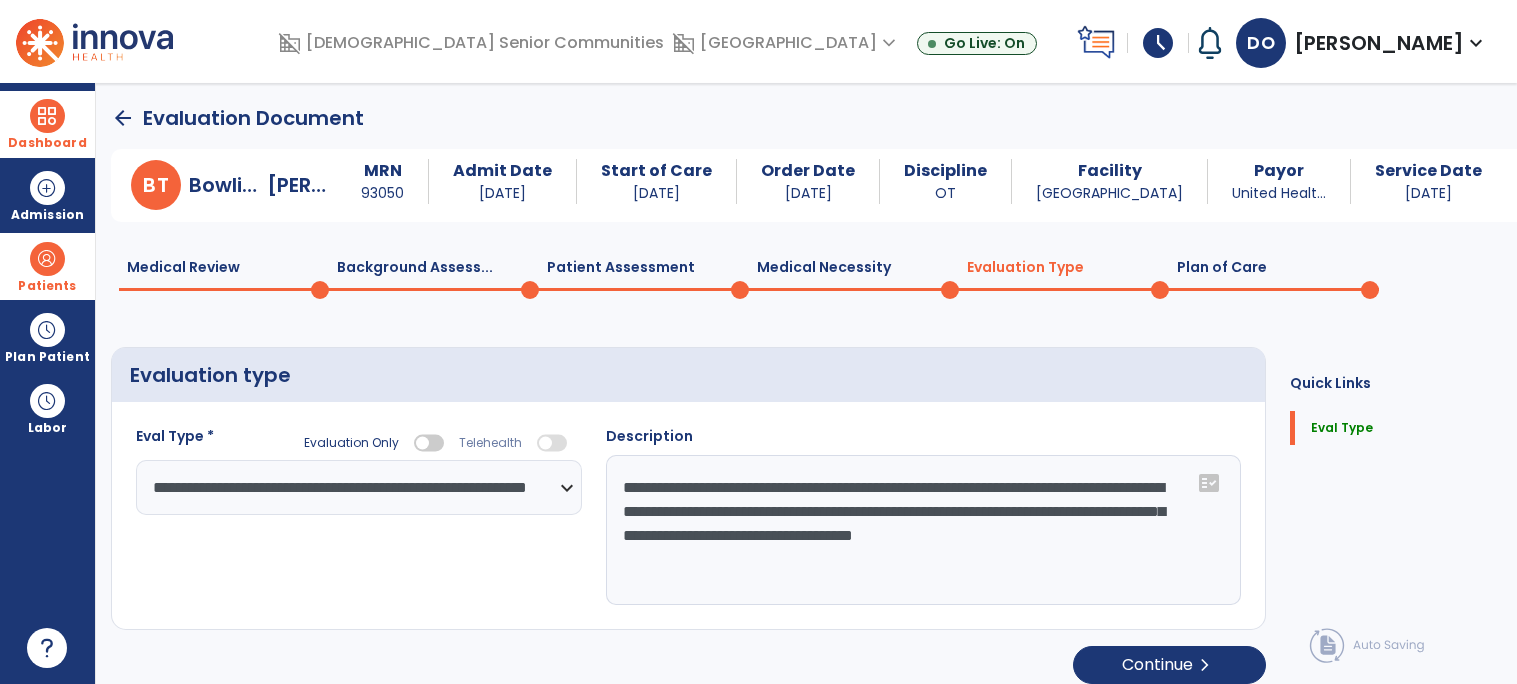 click on "Plan of Care  0" 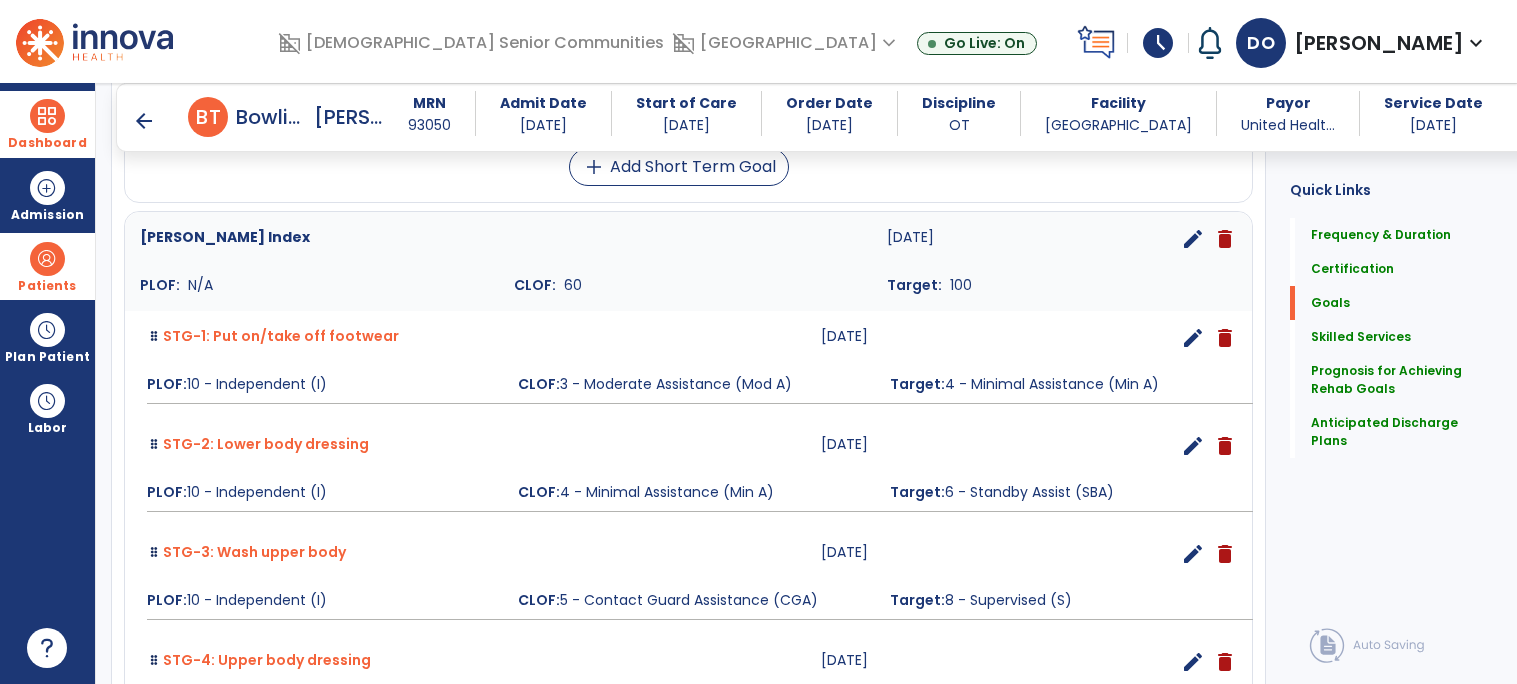 scroll, scrollTop: 789, scrollLeft: 0, axis: vertical 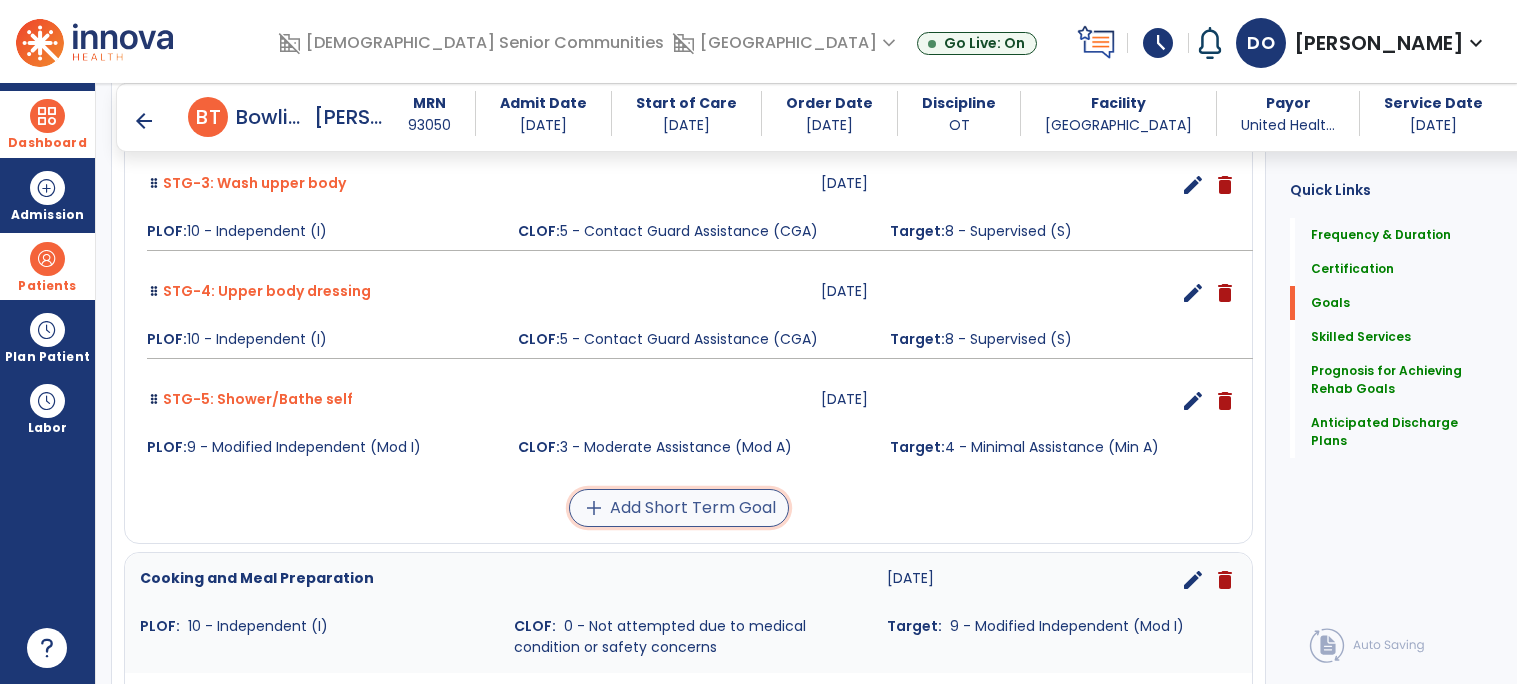 click on "add  Add Short Term Goal" at bounding box center [679, 508] 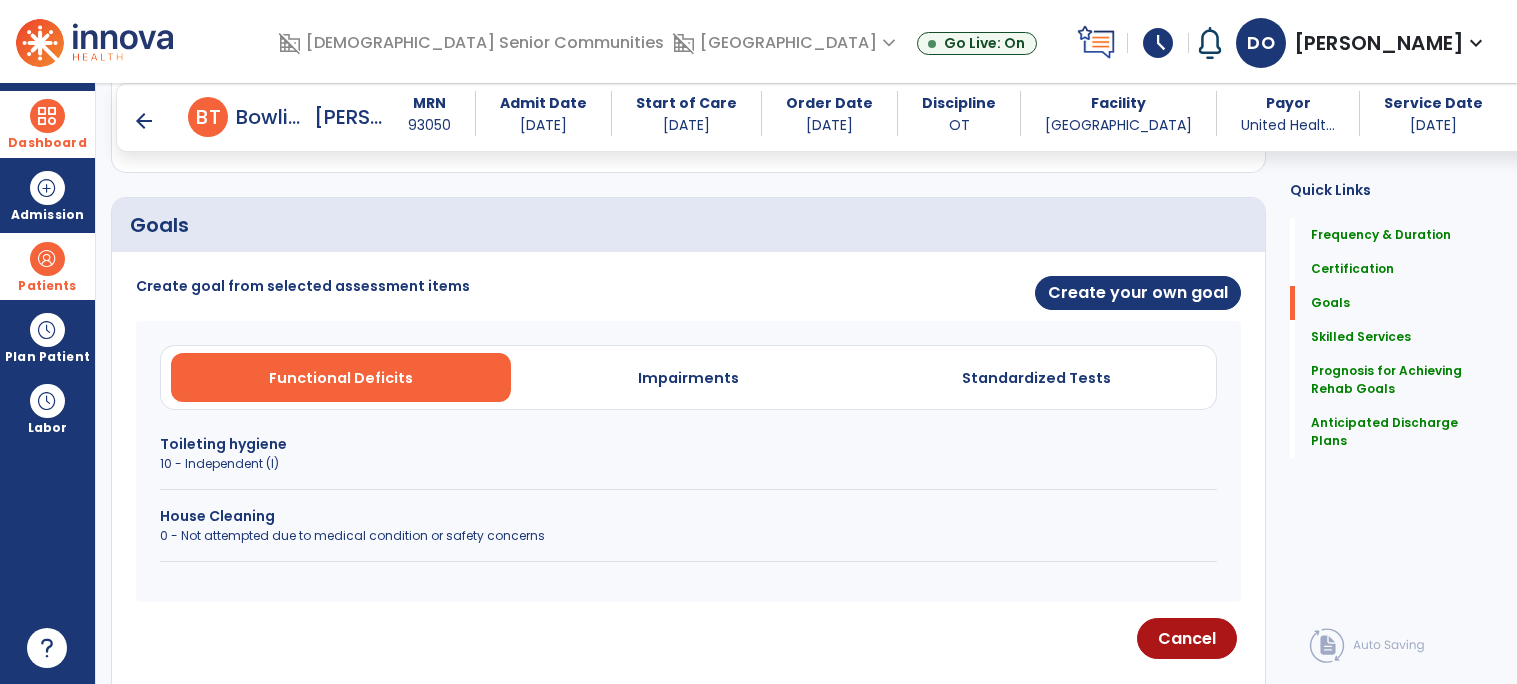 scroll, scrollTop: 403, scrollLeft: 0, axis: vertical 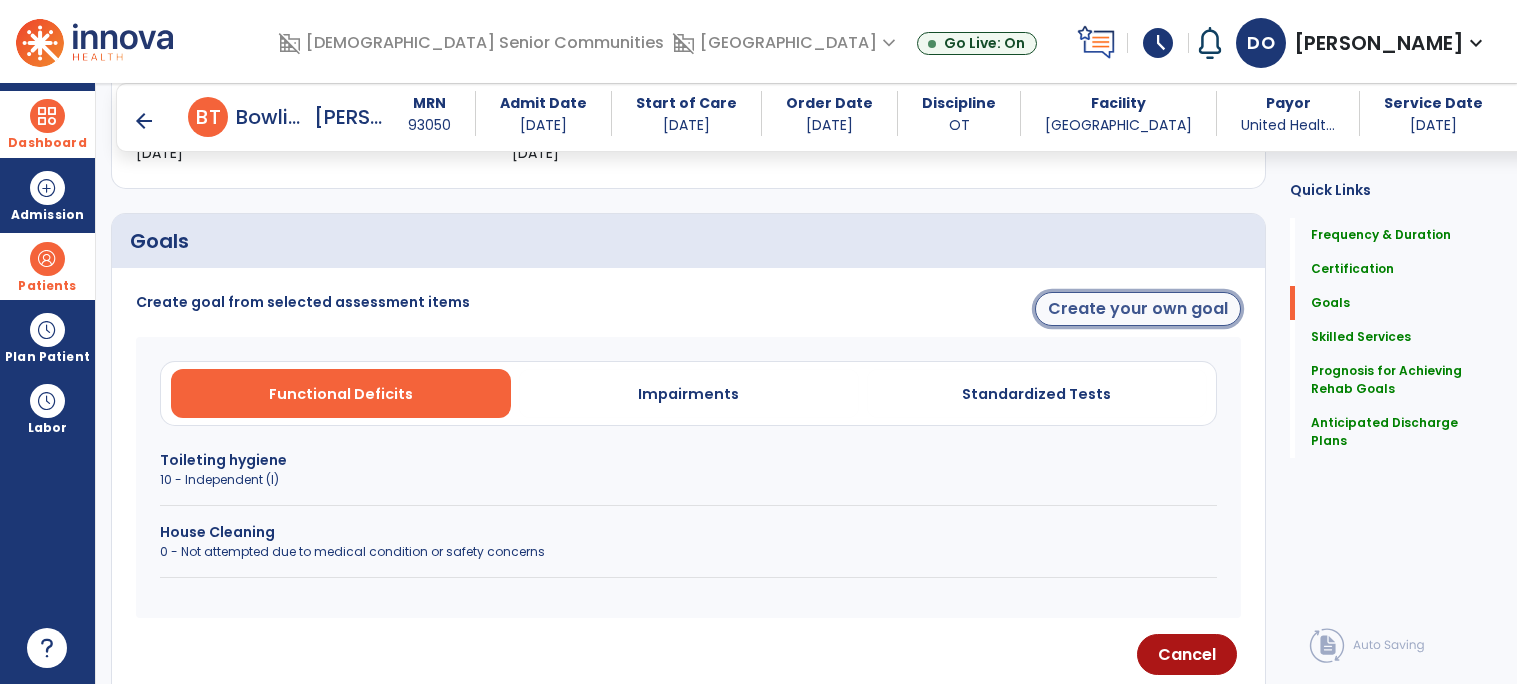 click on "Create your own goal" at bounding box center [1138, 309] 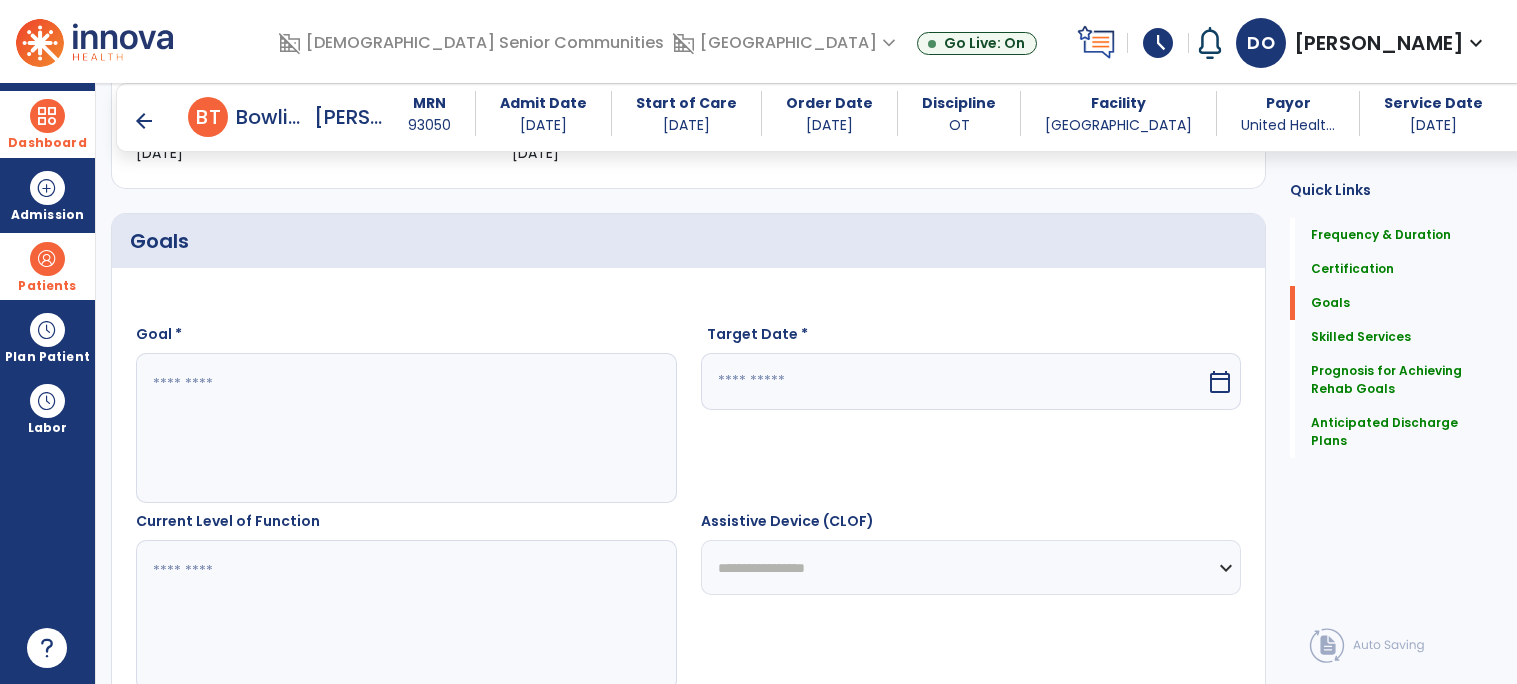 click at bounding box center [405, 428] 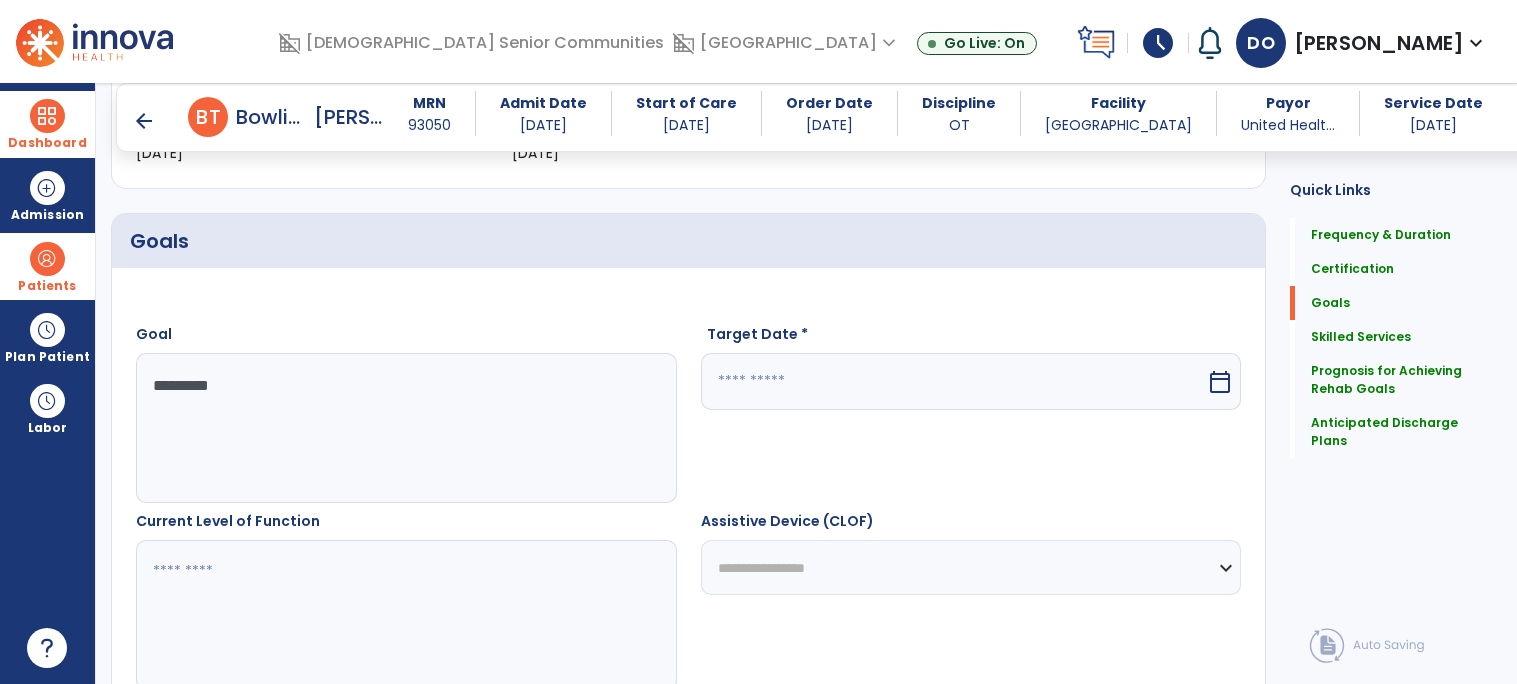 type on "********" 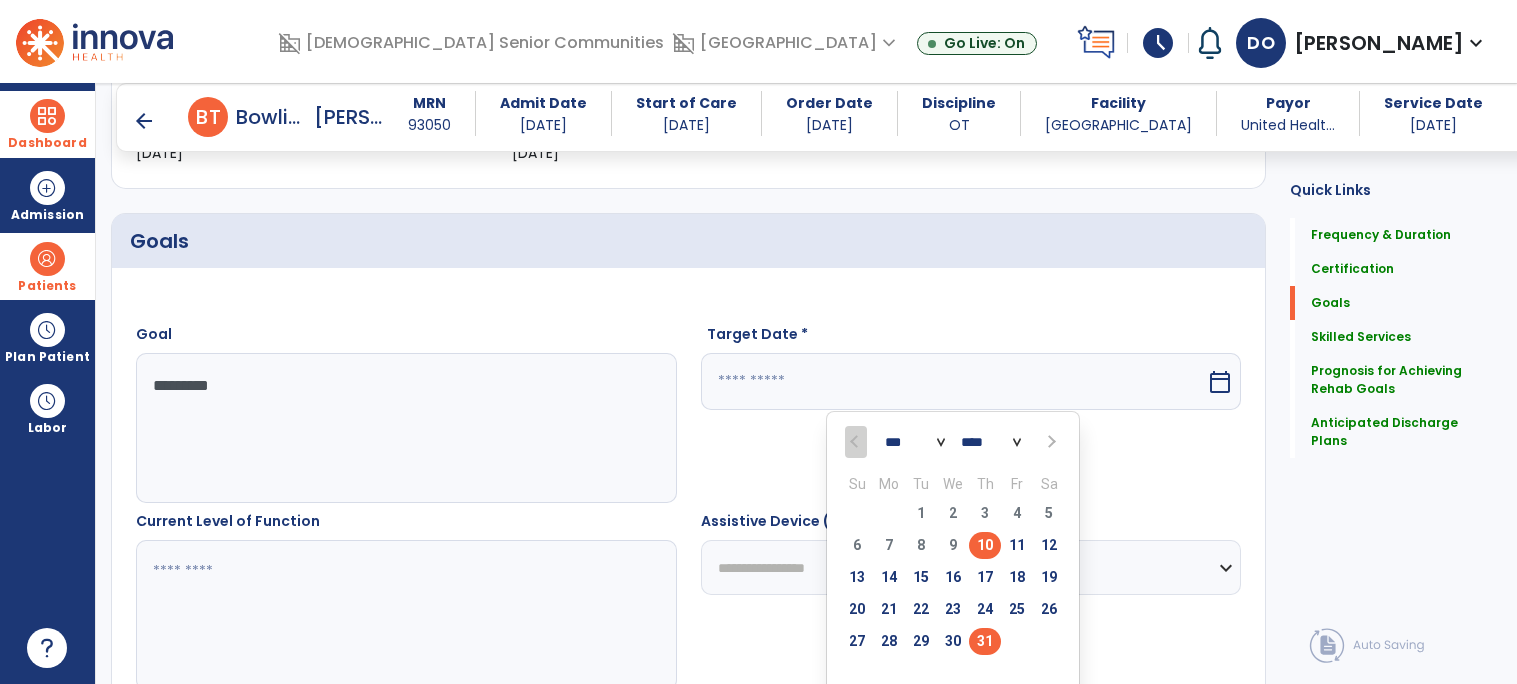 click on "31" at bounding box center [985, 641] 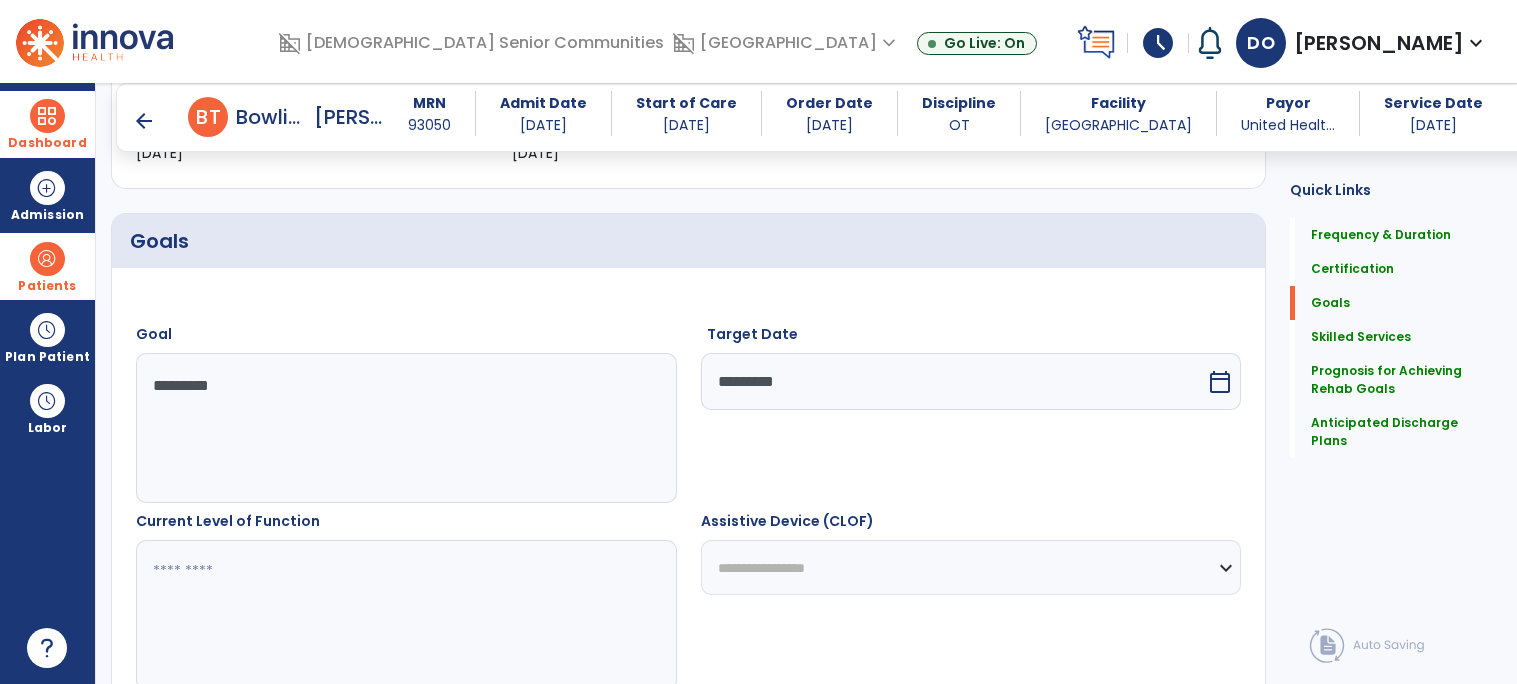 click at bounding box center [405, 615] 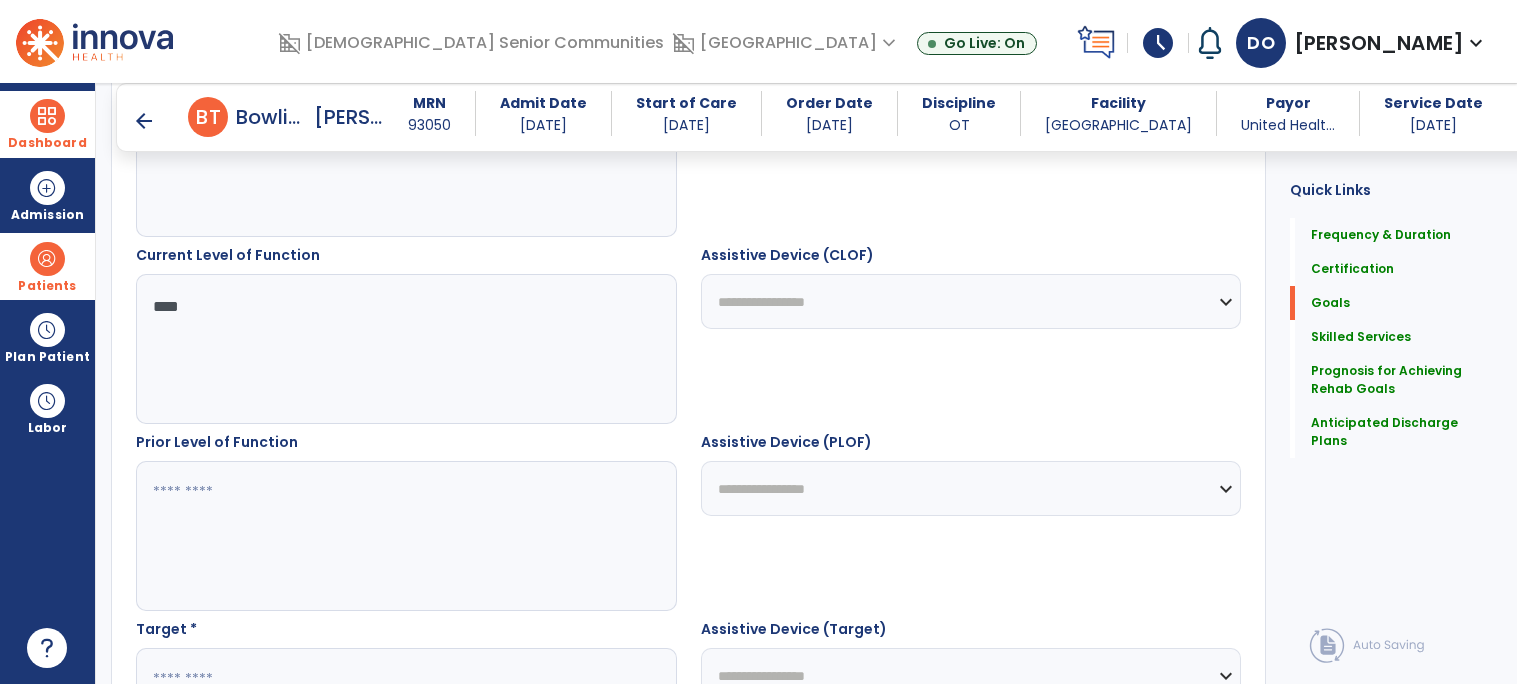 scroll, scrollTop: 674, scrollLeft: 0, axis: vertical 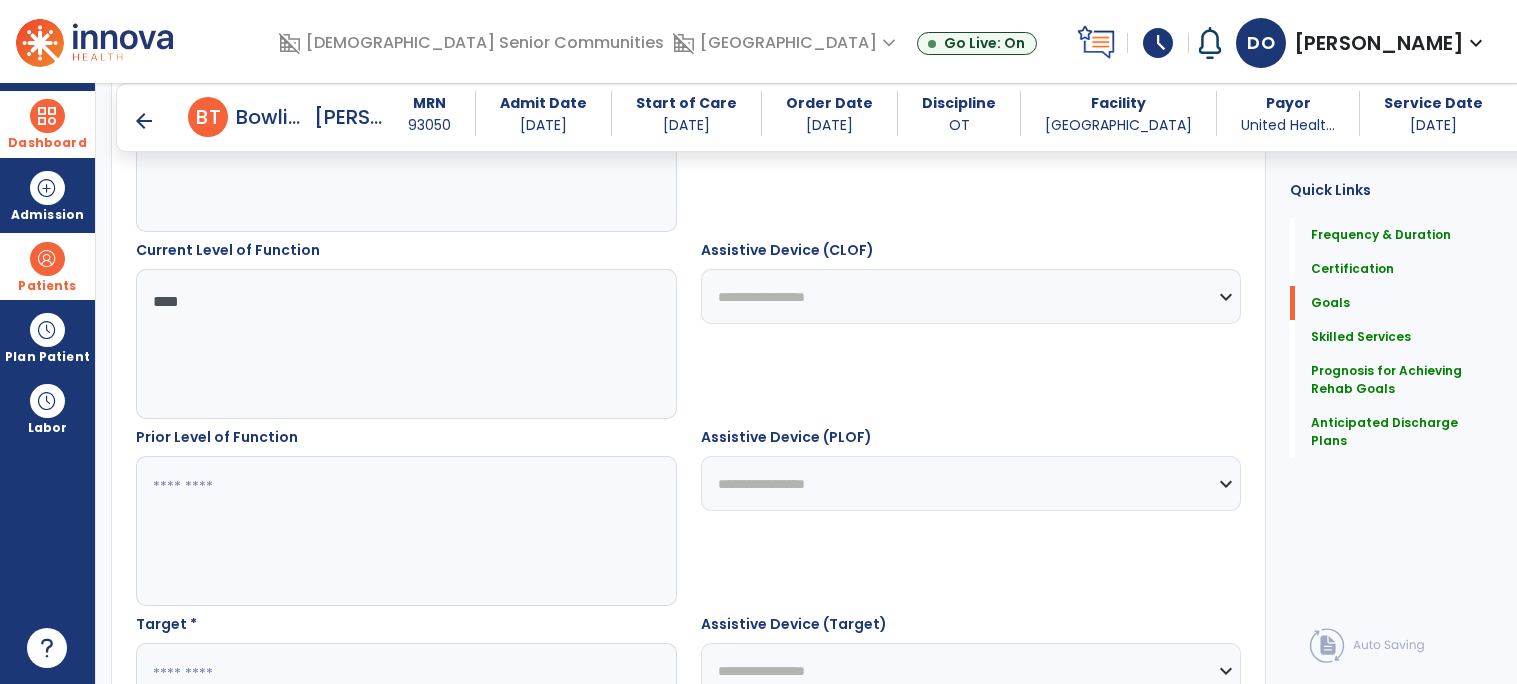 type on "***" 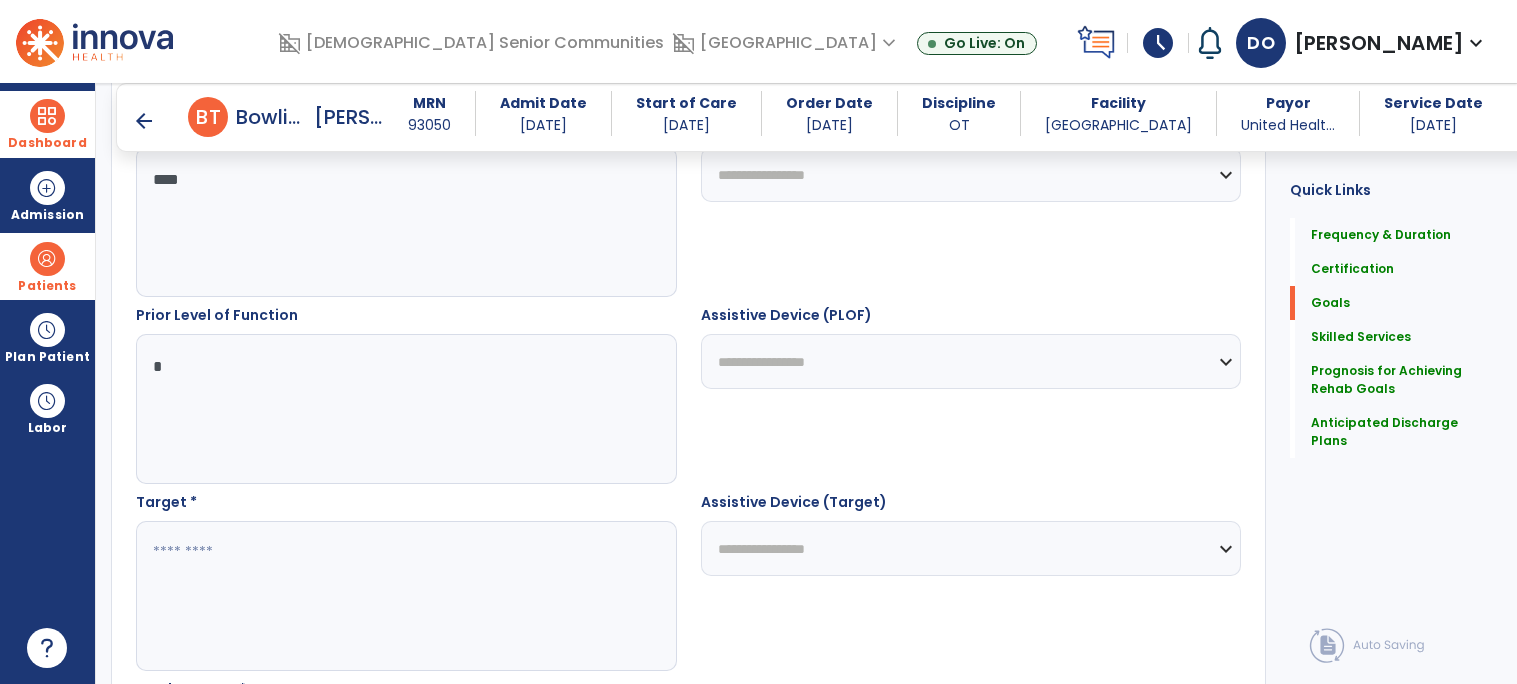 scroll, scrollTop: 830, scrollLeft: 0, axis: vertical 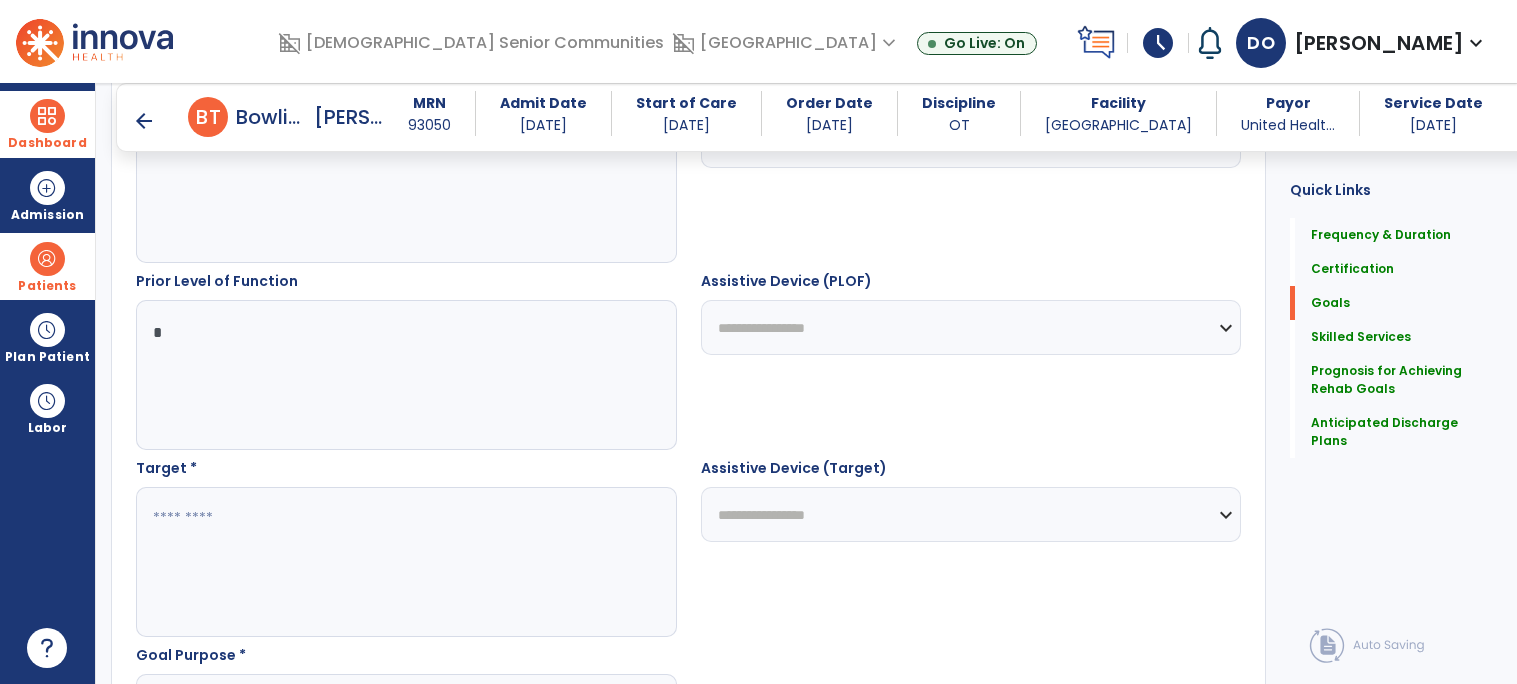 type on "*" 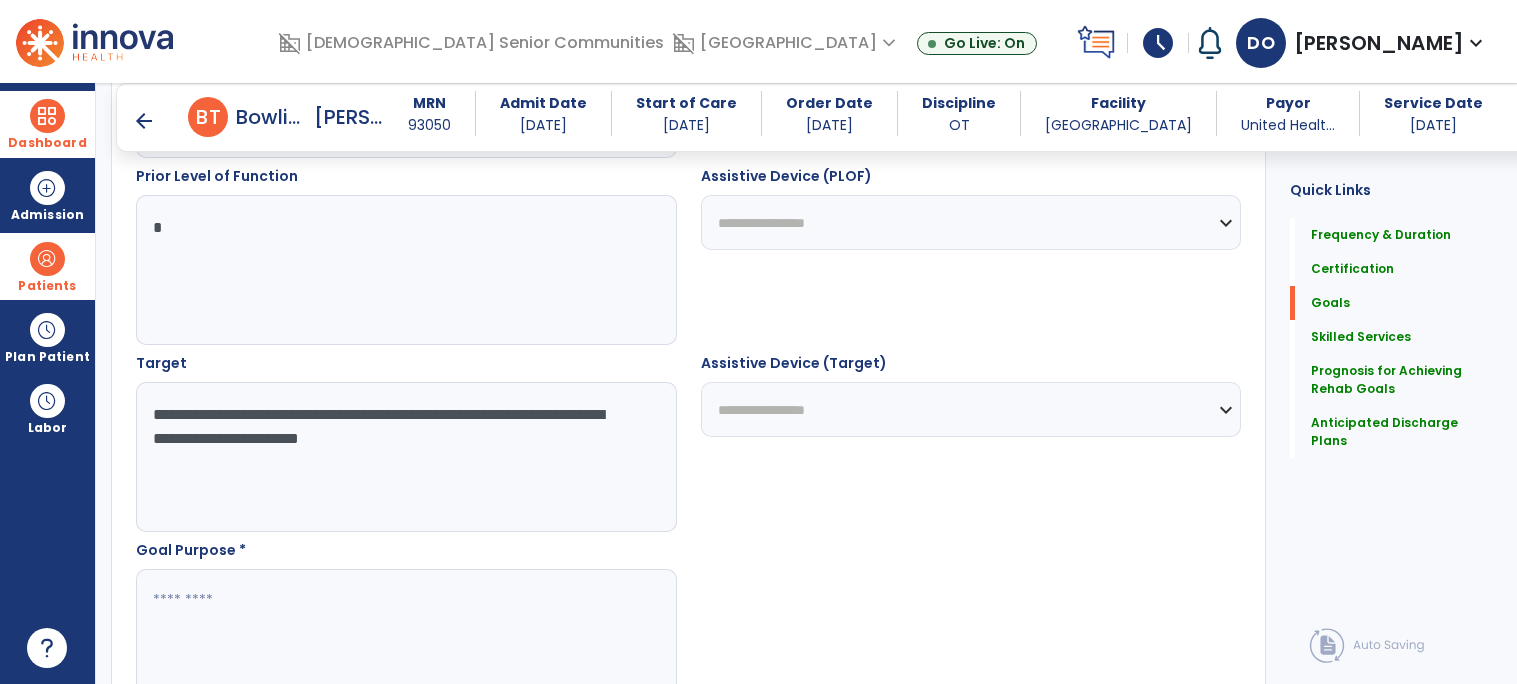 scroll, scrollTop: 1045, scrollLeft: 0, axis: vertical 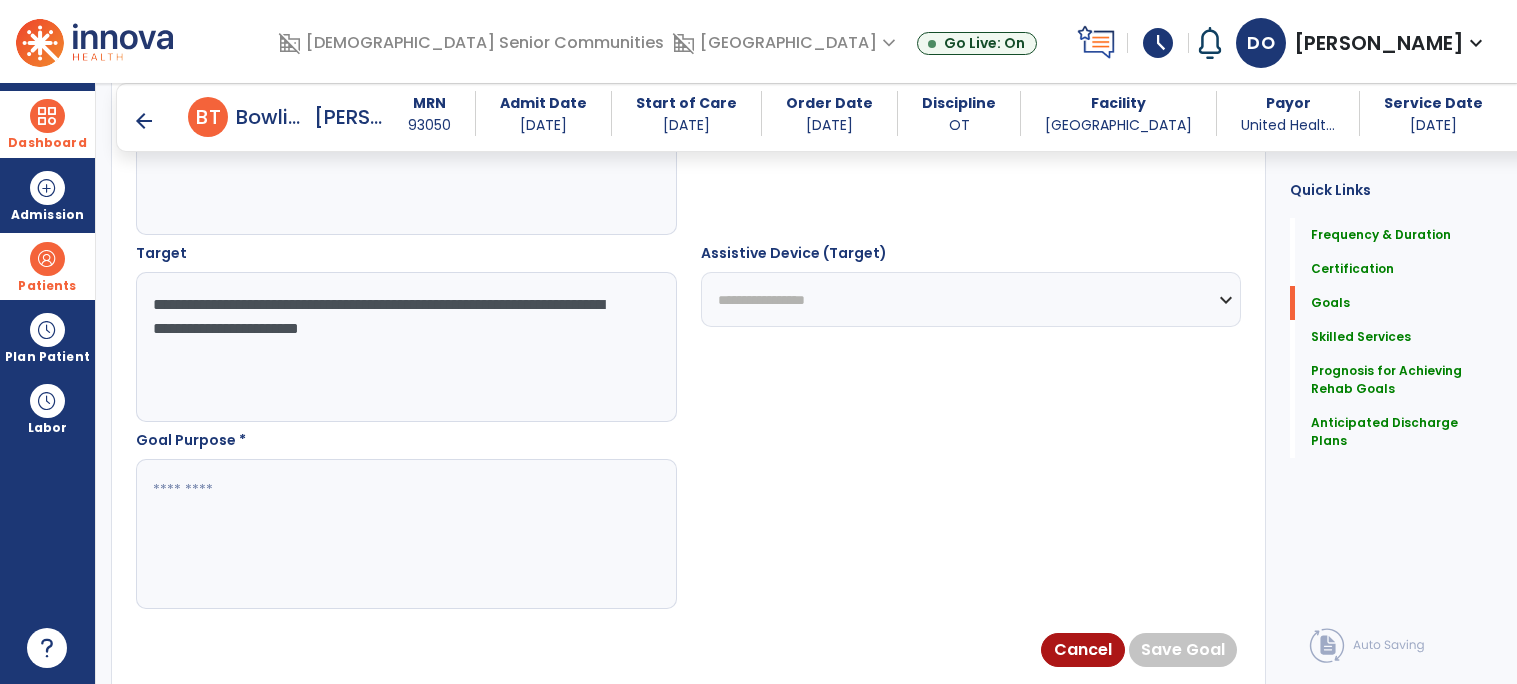 type on "**********" 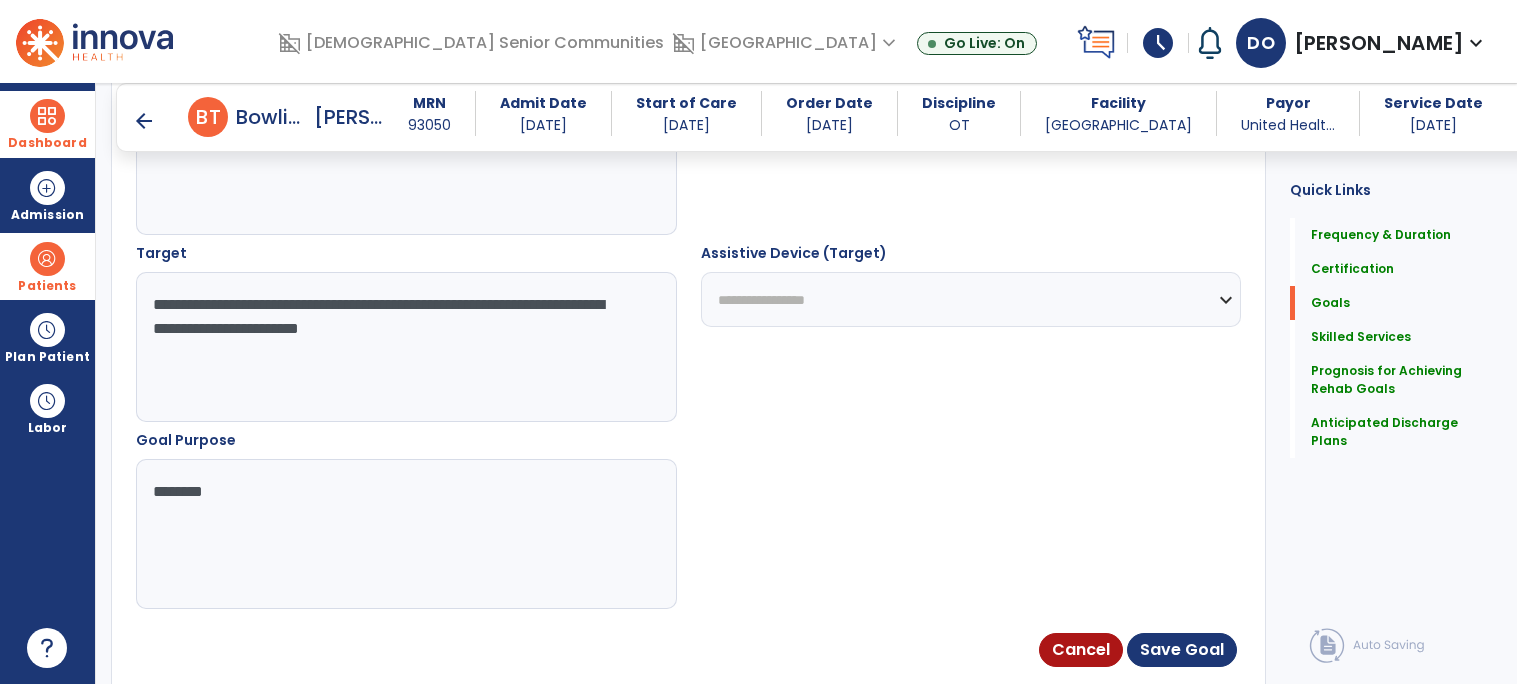 type on "********" 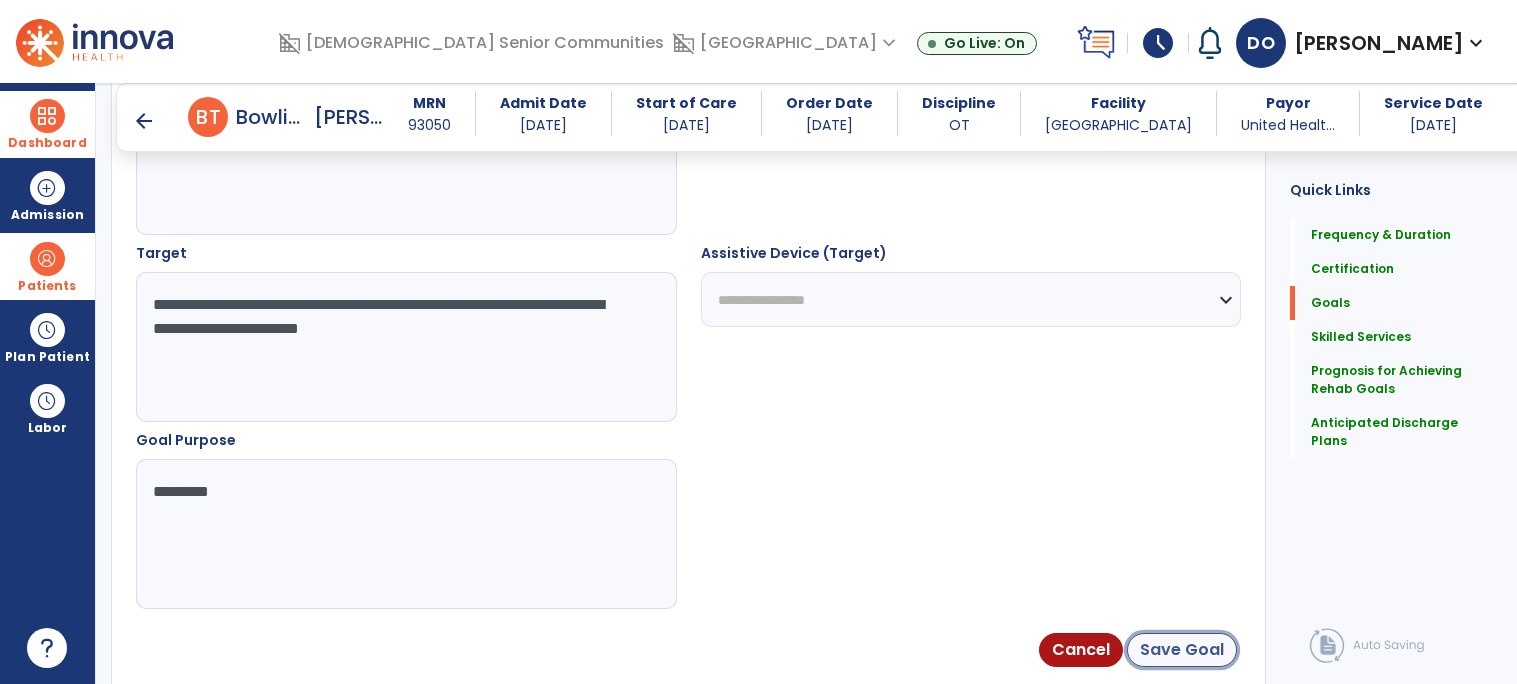 click on "Save Goal" at bounding box center [1182, 650] 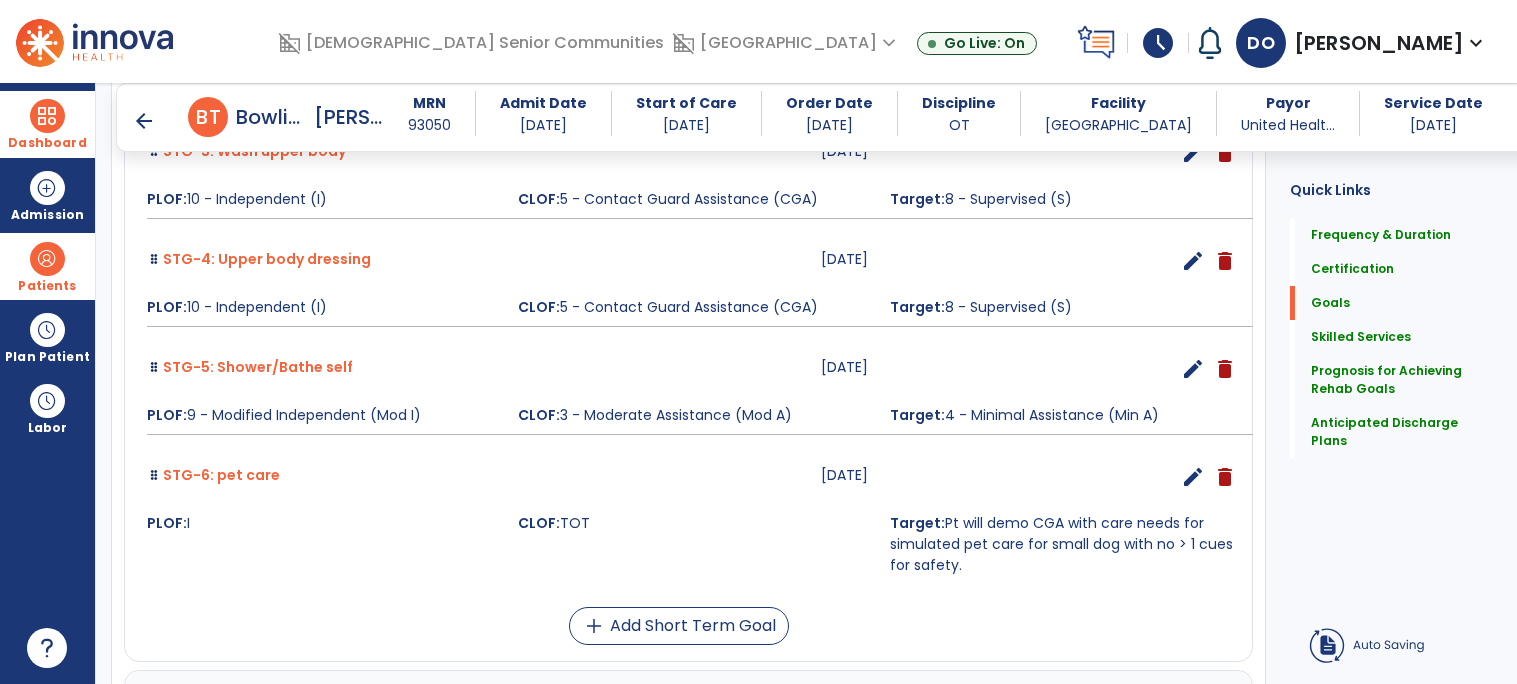 scroll, scrollTop: 0, scrollLeft: 0, axis: both 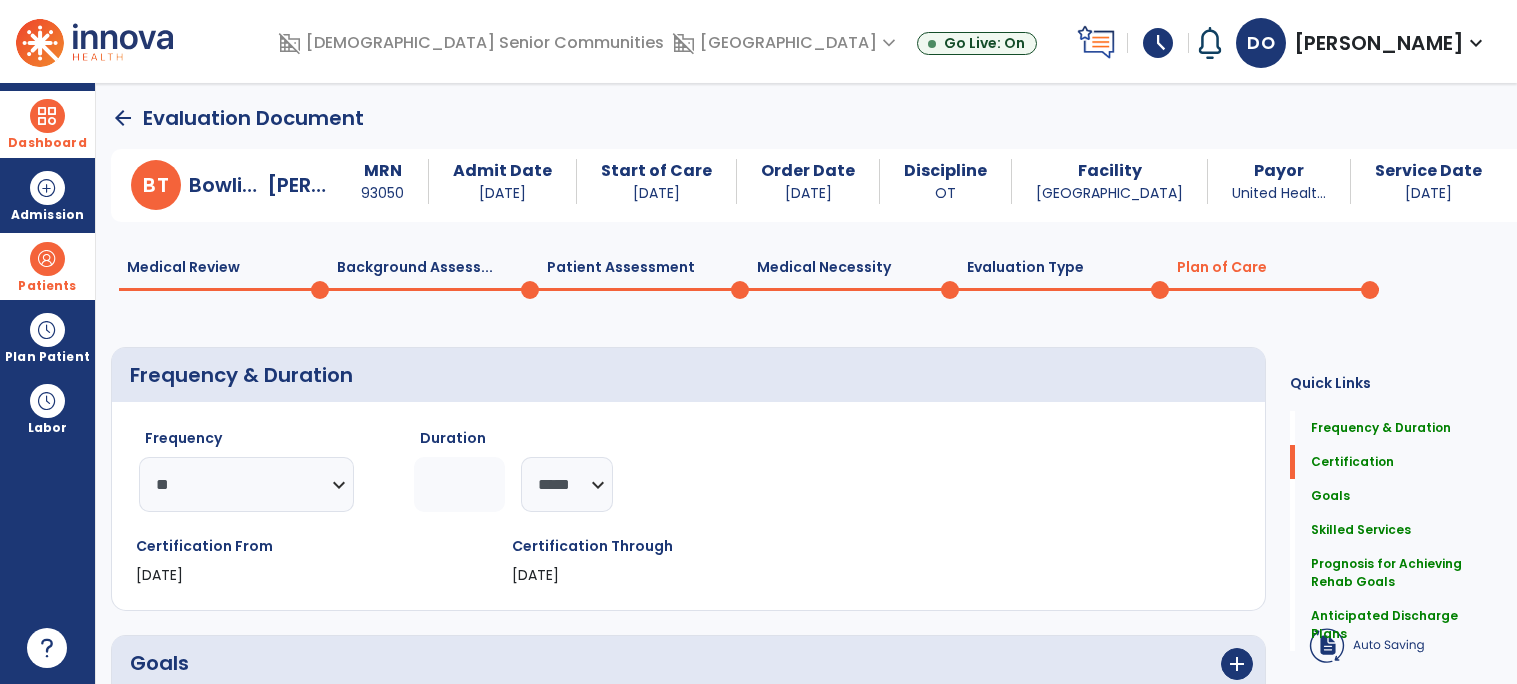 click on "Medical Review  0" 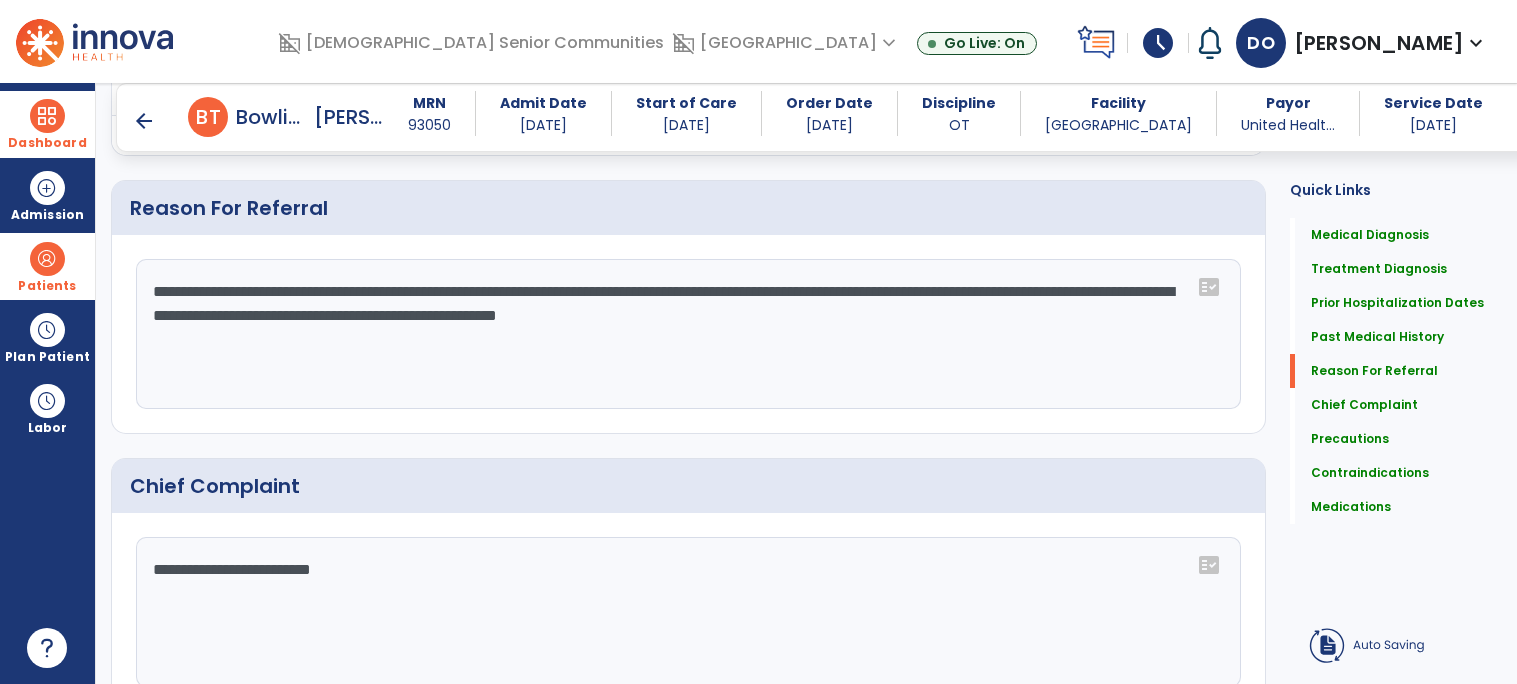 scroll, scrollTop: 1097, scrollLeft: 0, axis: vertical 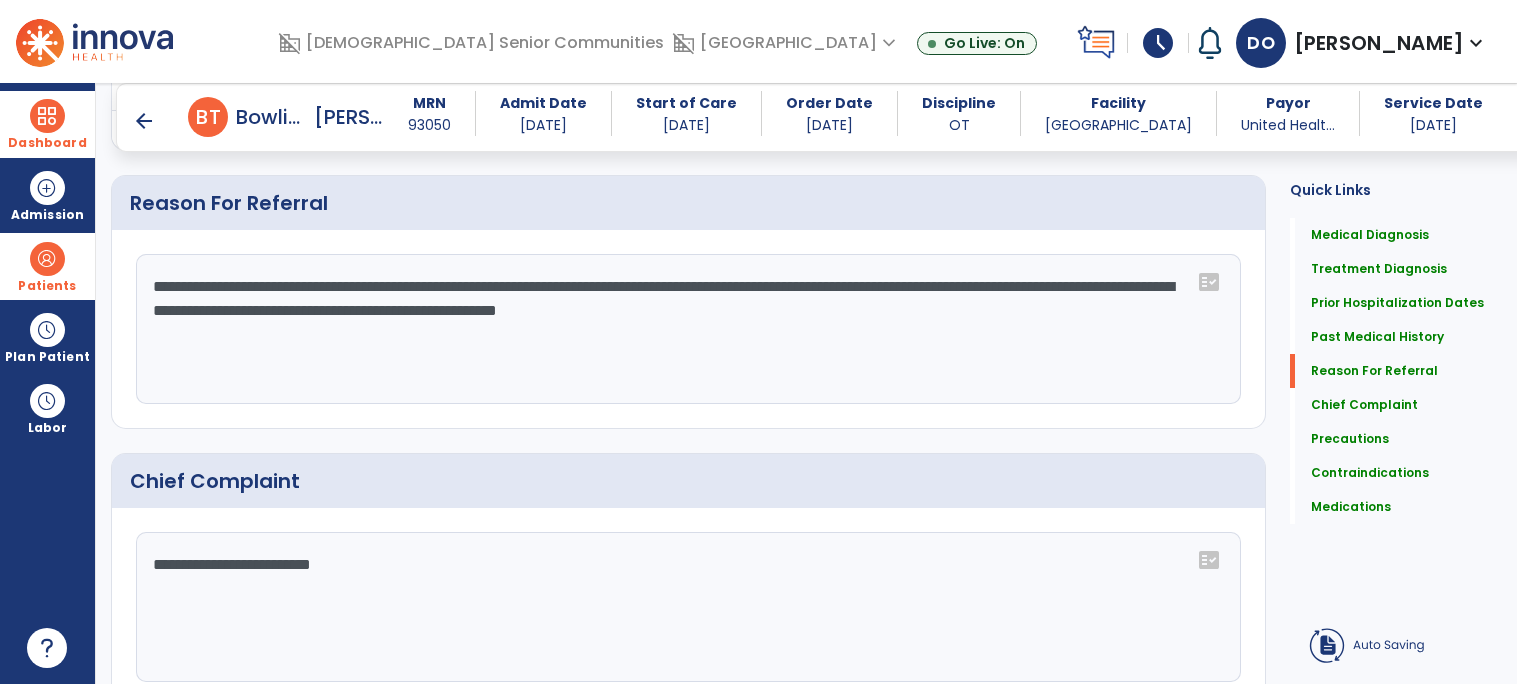 click on "**********" 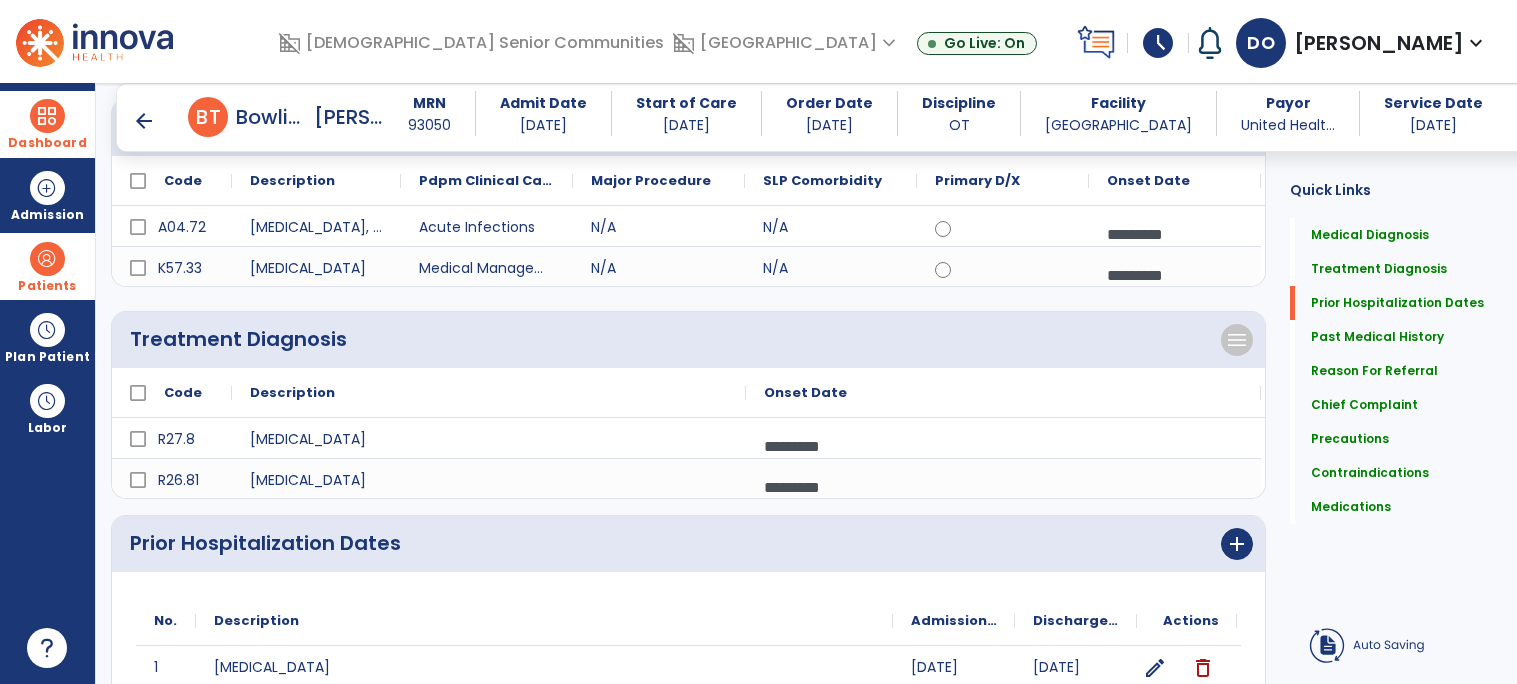scroll, scrollTop: 0, scrollLeft: 0, axis: both 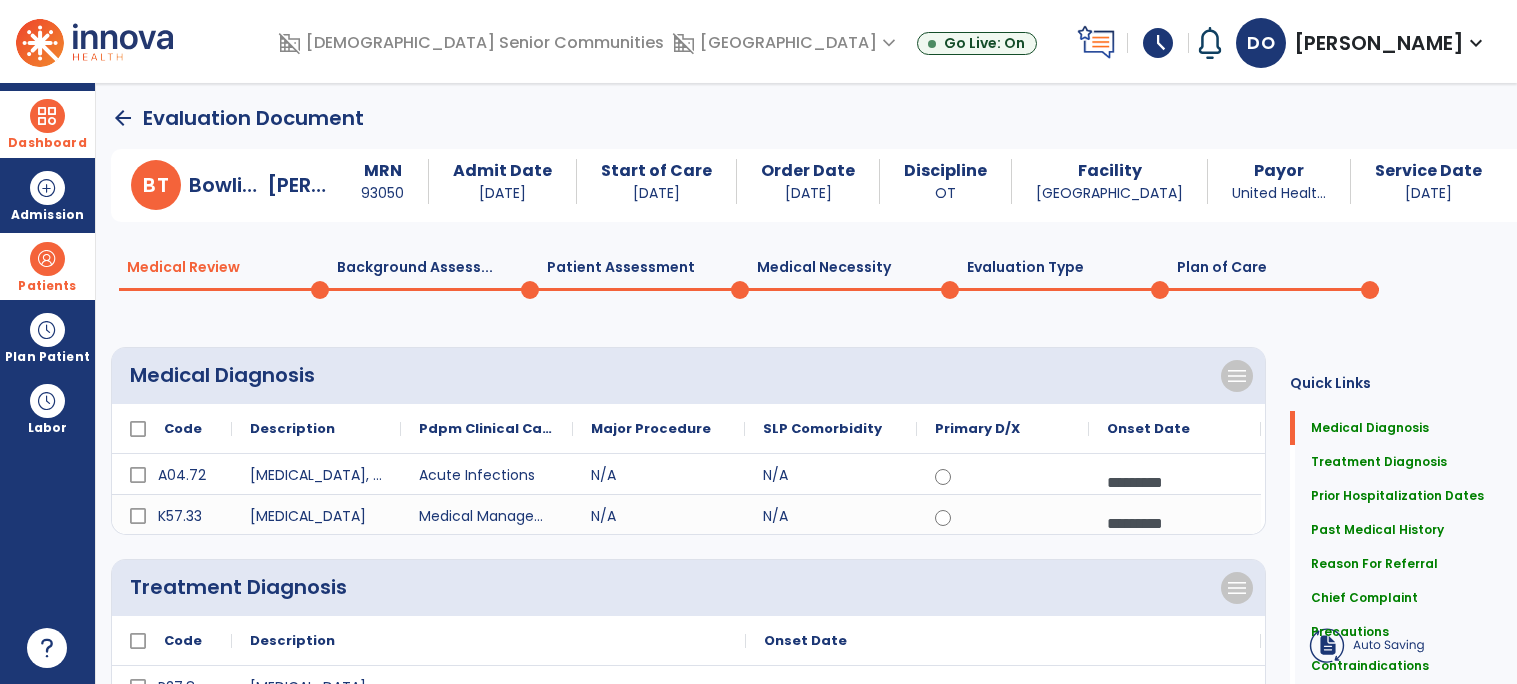 click 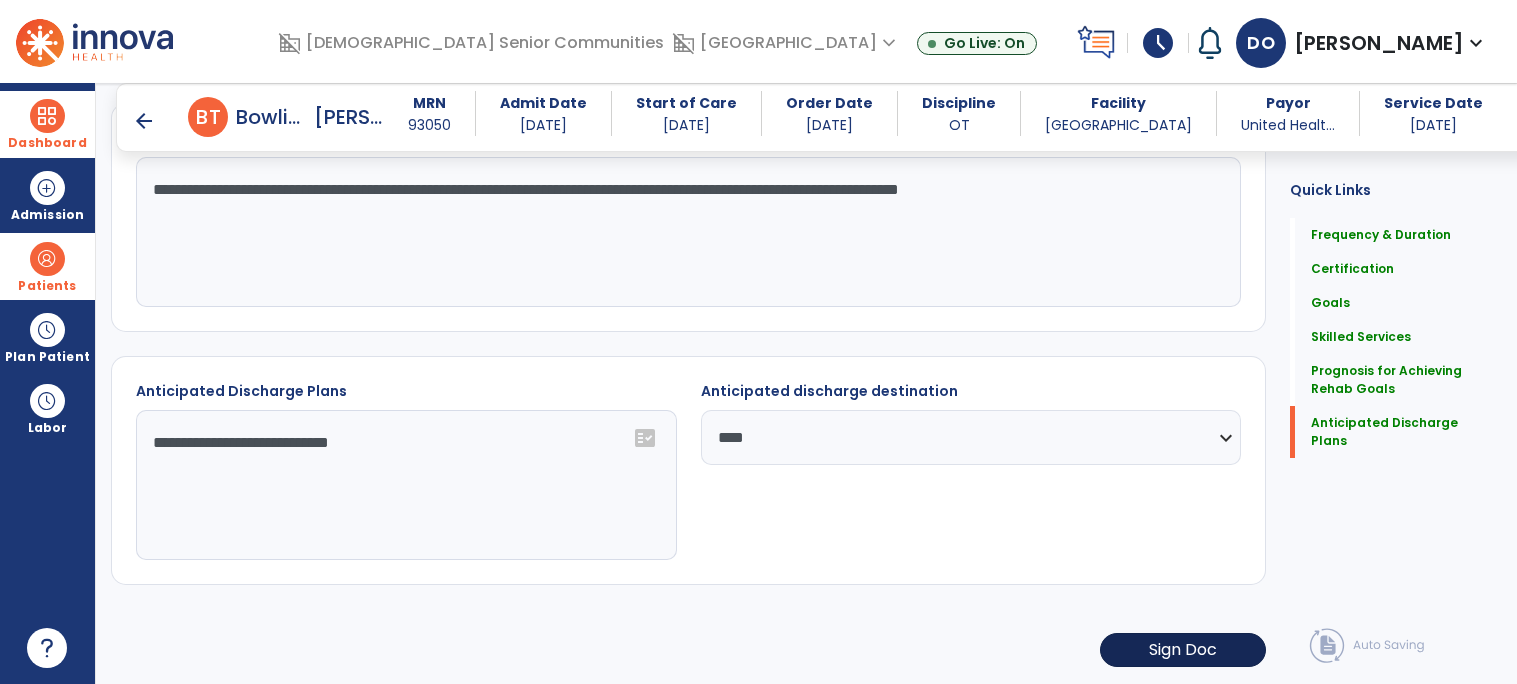 scroll, scrollTop: 2365, scrollLeft: 0, axis: vertical 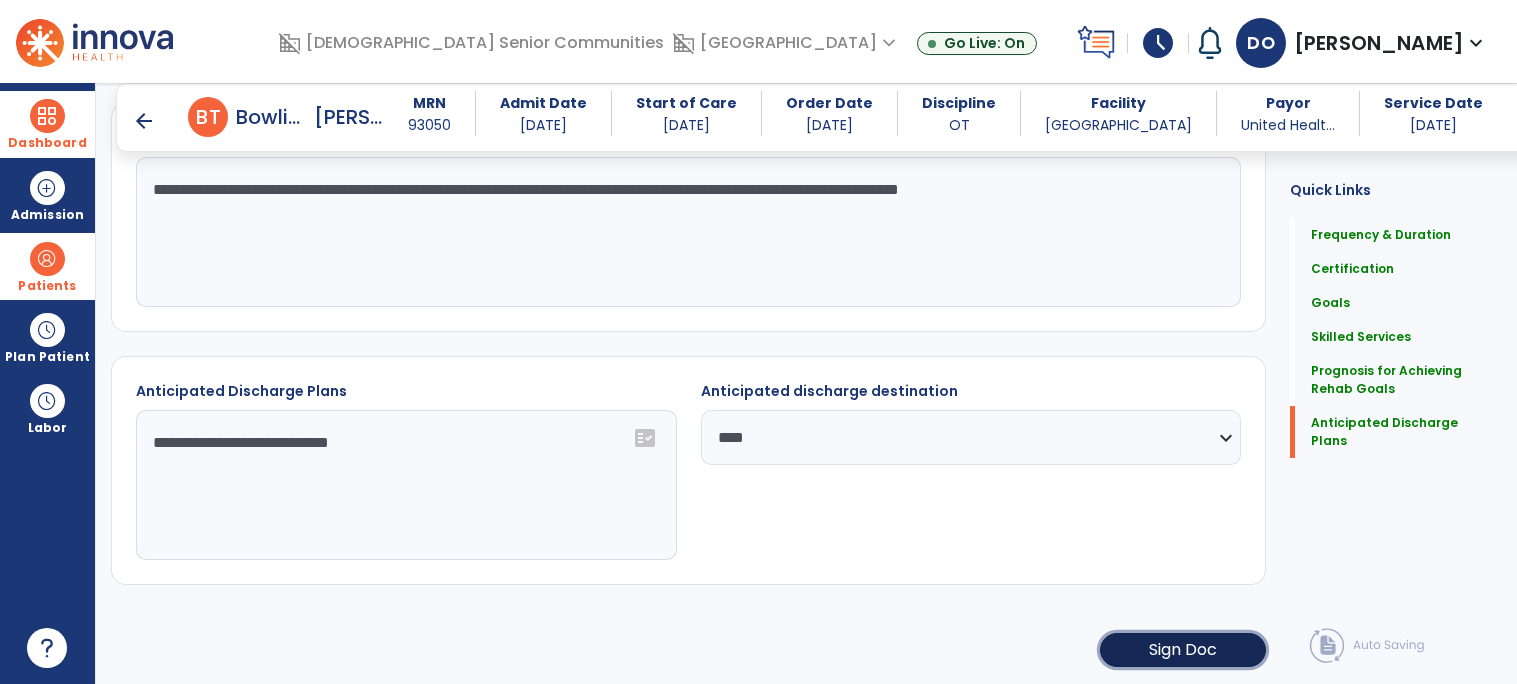 click on "Sign Doc" 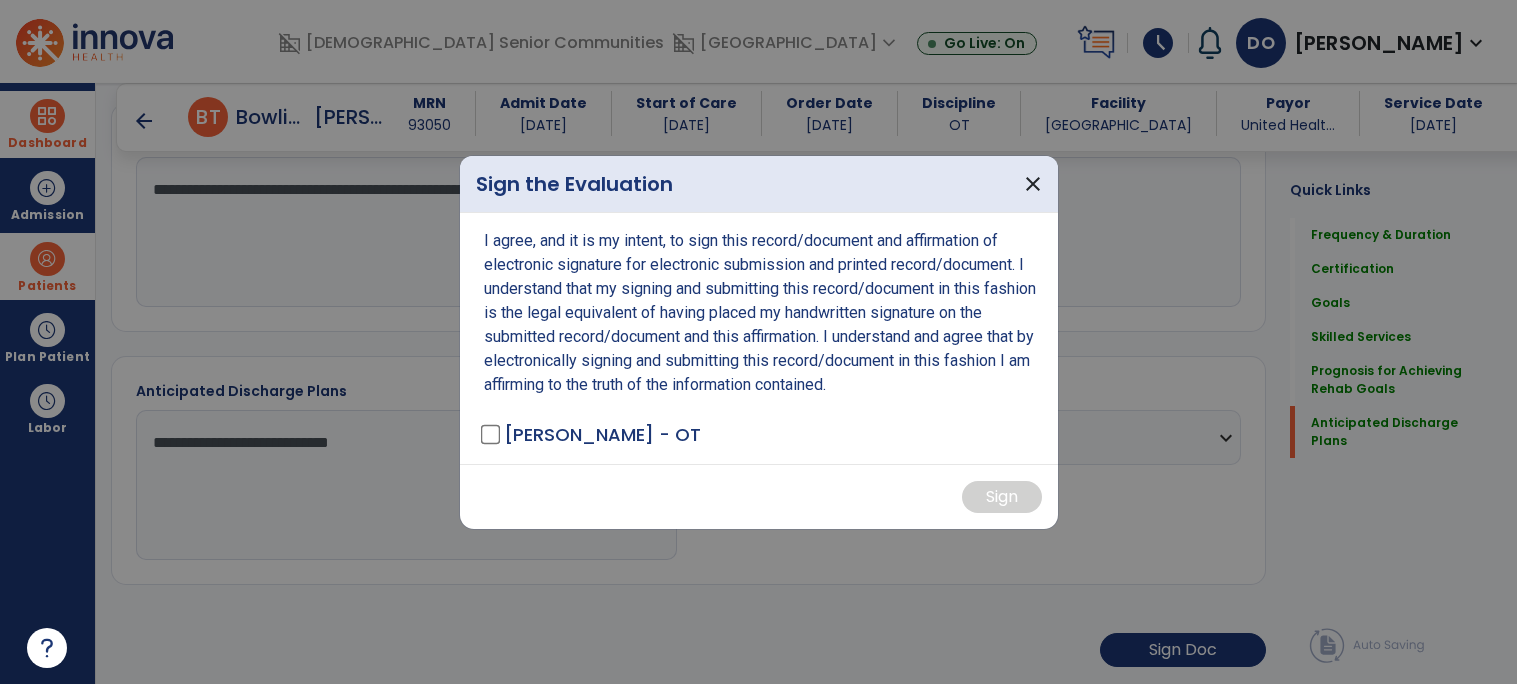 click on "I agree, and it is my intent, to sign this record/document and affirmation of electronic signature for electronic submission and printed record/document. I understand that my signing and submitting this record/document in this fashion is the legal equivalent of having placed my handwritten signature on the submitted record/document and this affirmation. I understand and agree that by electronically signing and submitting this record/document in this fashion I am affirming to the truth of the information contained.  Osborne, Dawn  - OT" at bounding box center [759, 338] 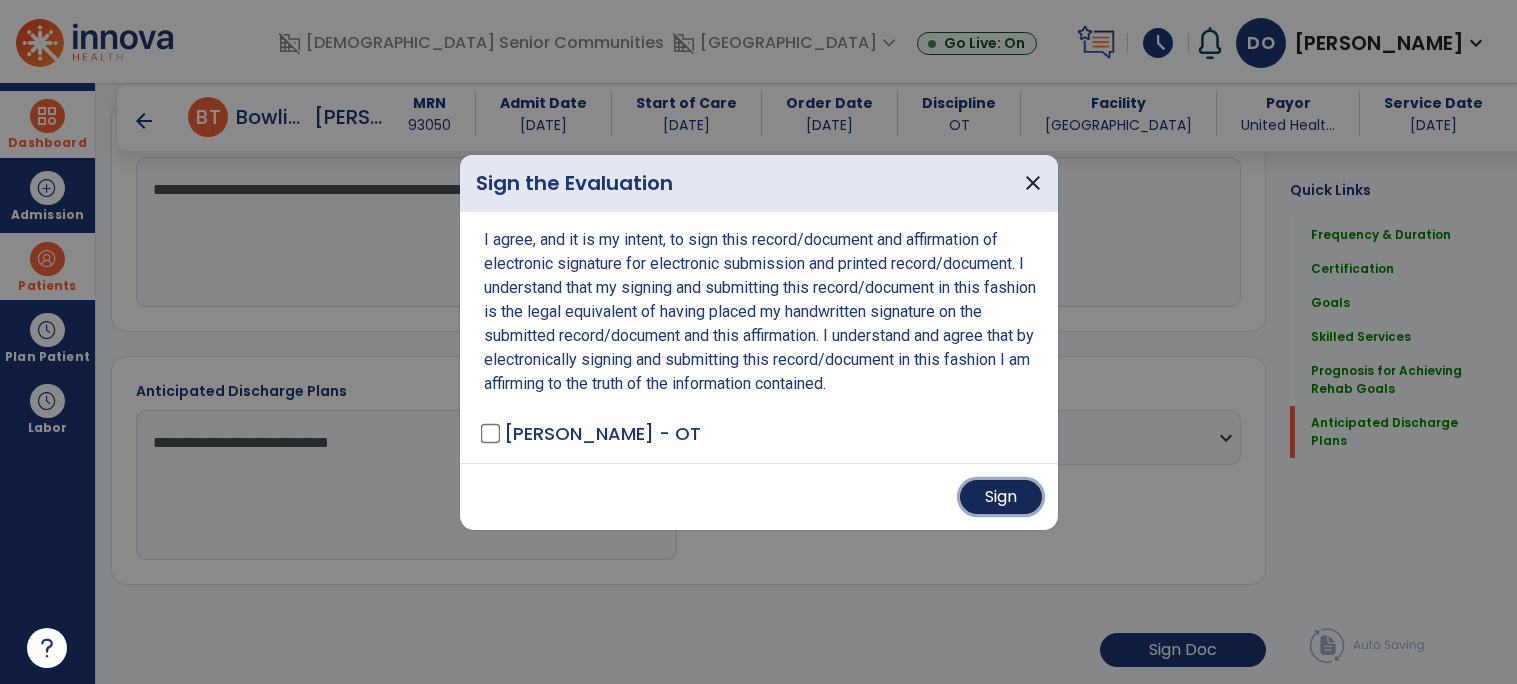 click on "Sign" at bounding box center [1001, 497] 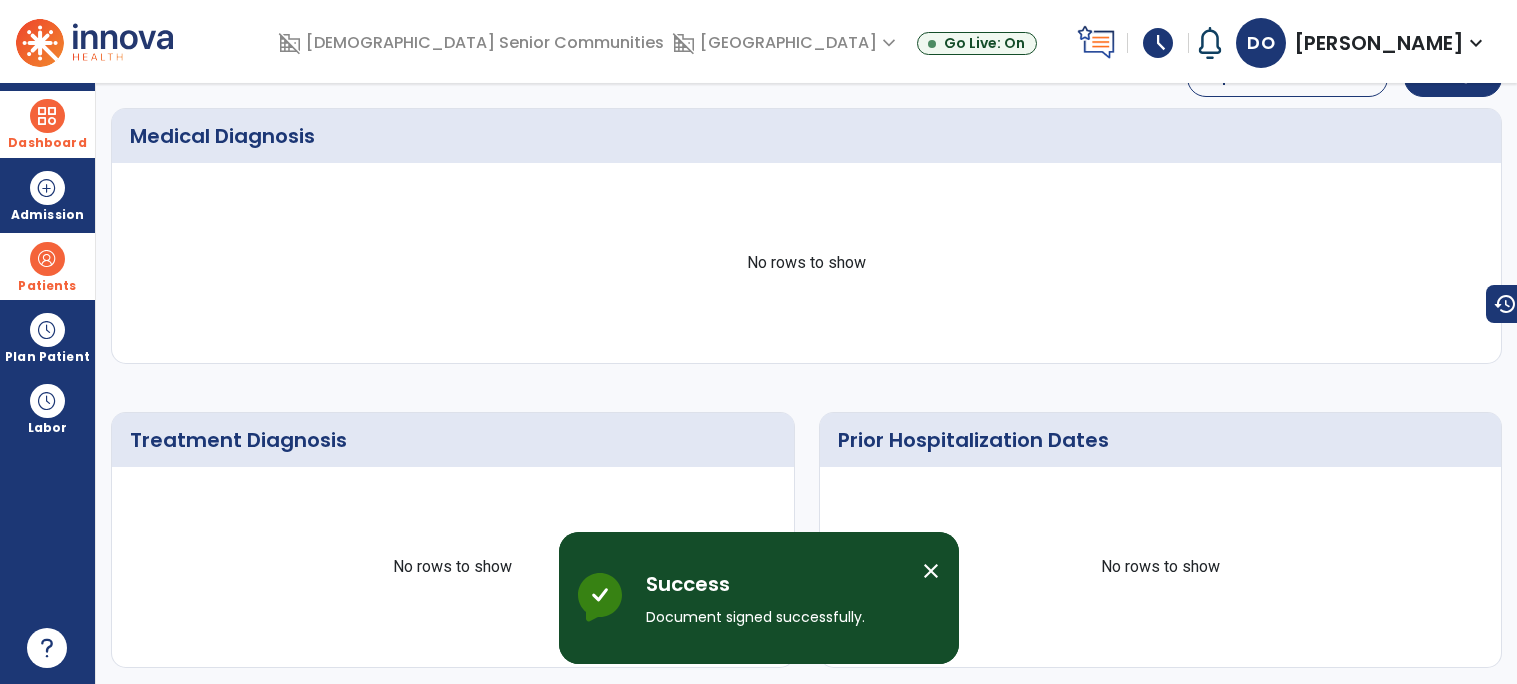scroll, scrollTop: 0, scrollLeft: 0, axis: both 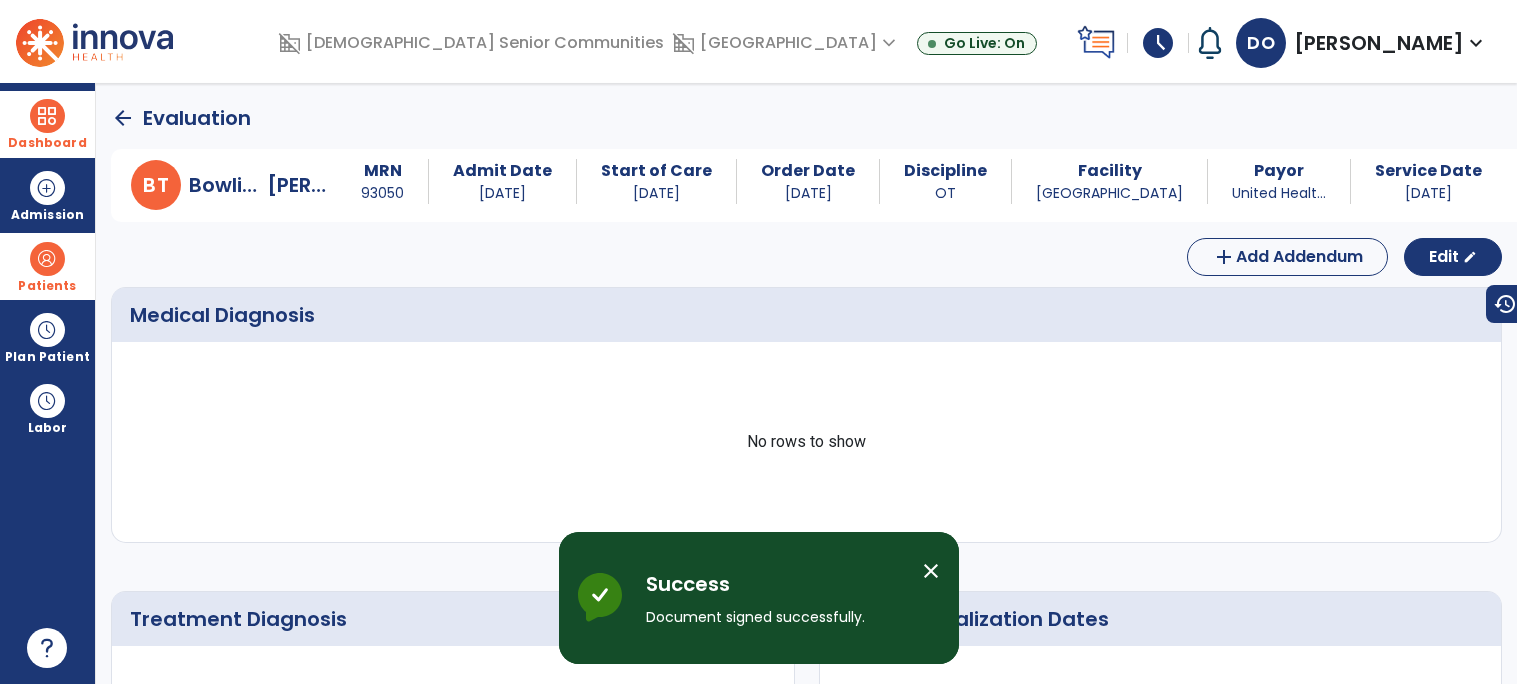 click on "arrow_back" 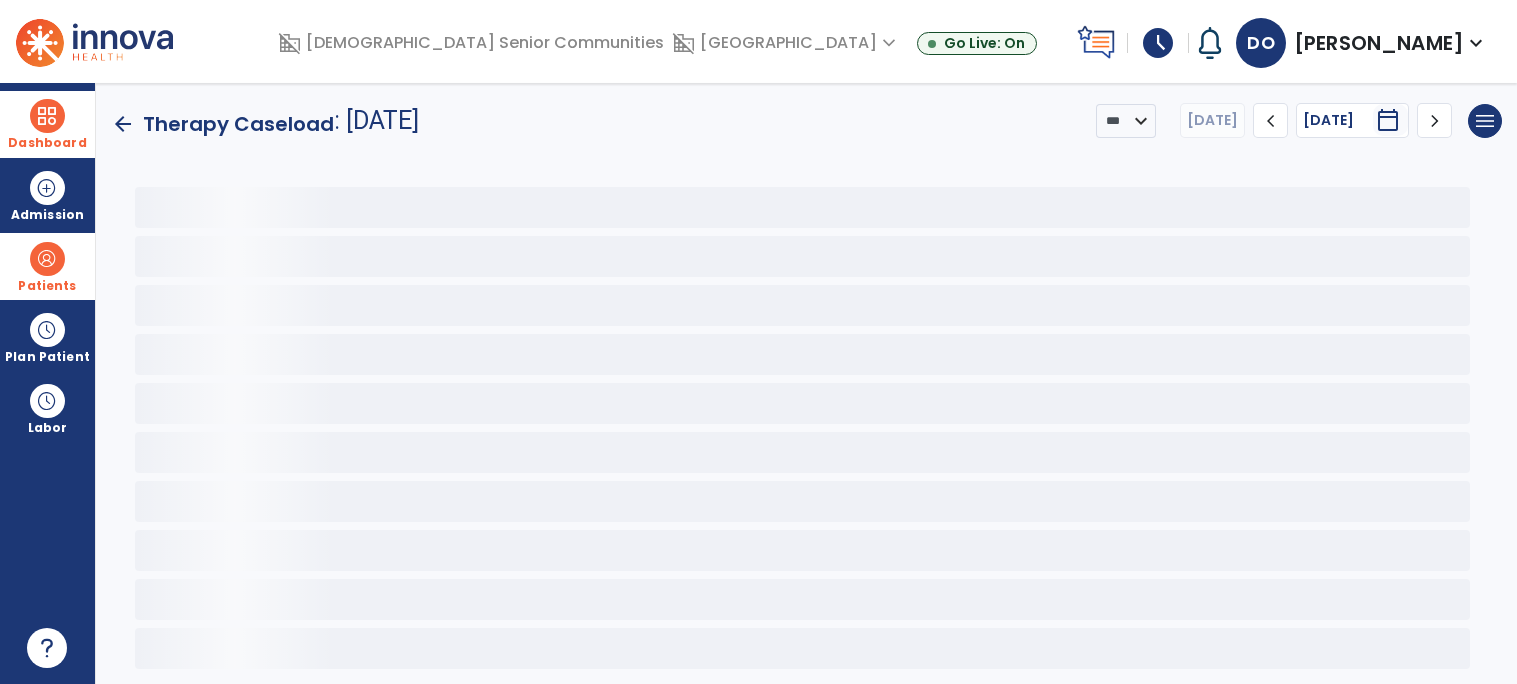 click on "arrow_back" 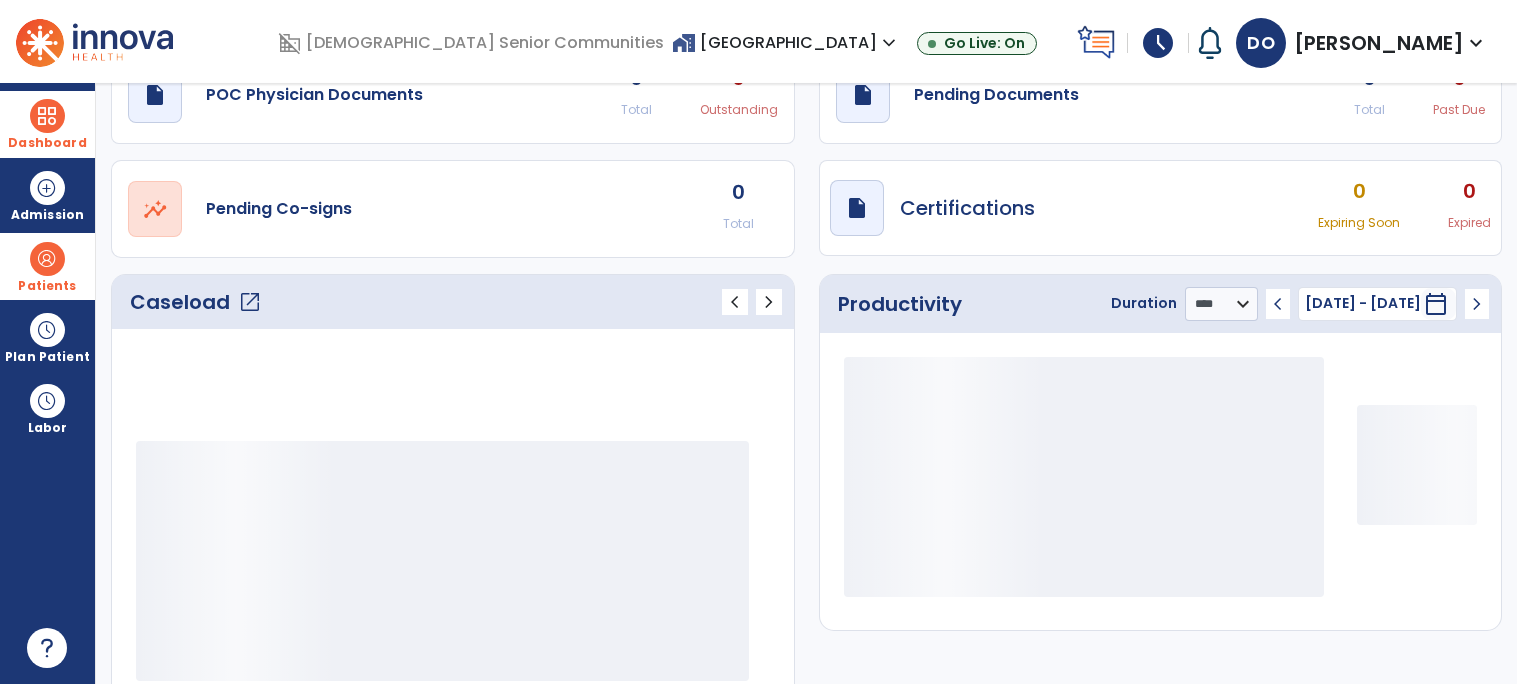 scroll, scrollTop: 126, scrollLeft: 0, axis: vertical 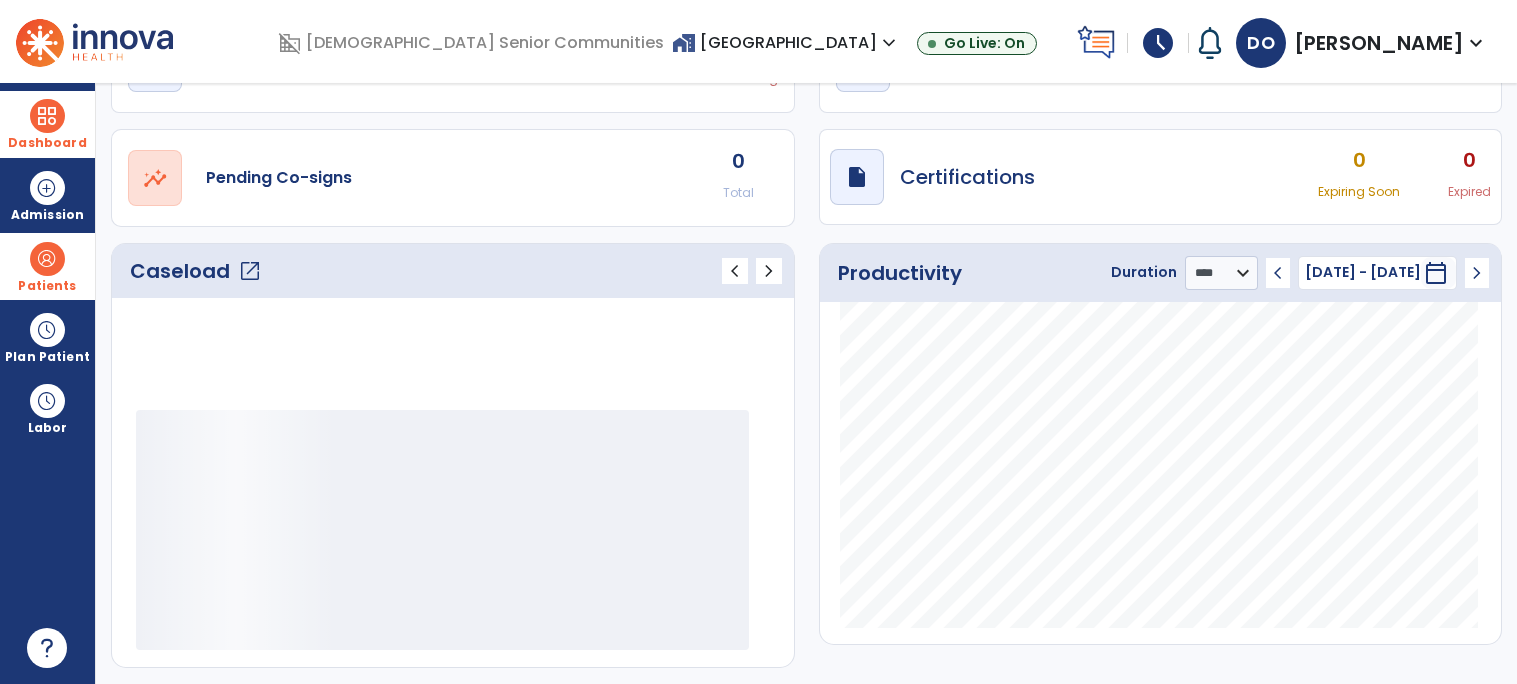 click on "Caseload   open_in_new" 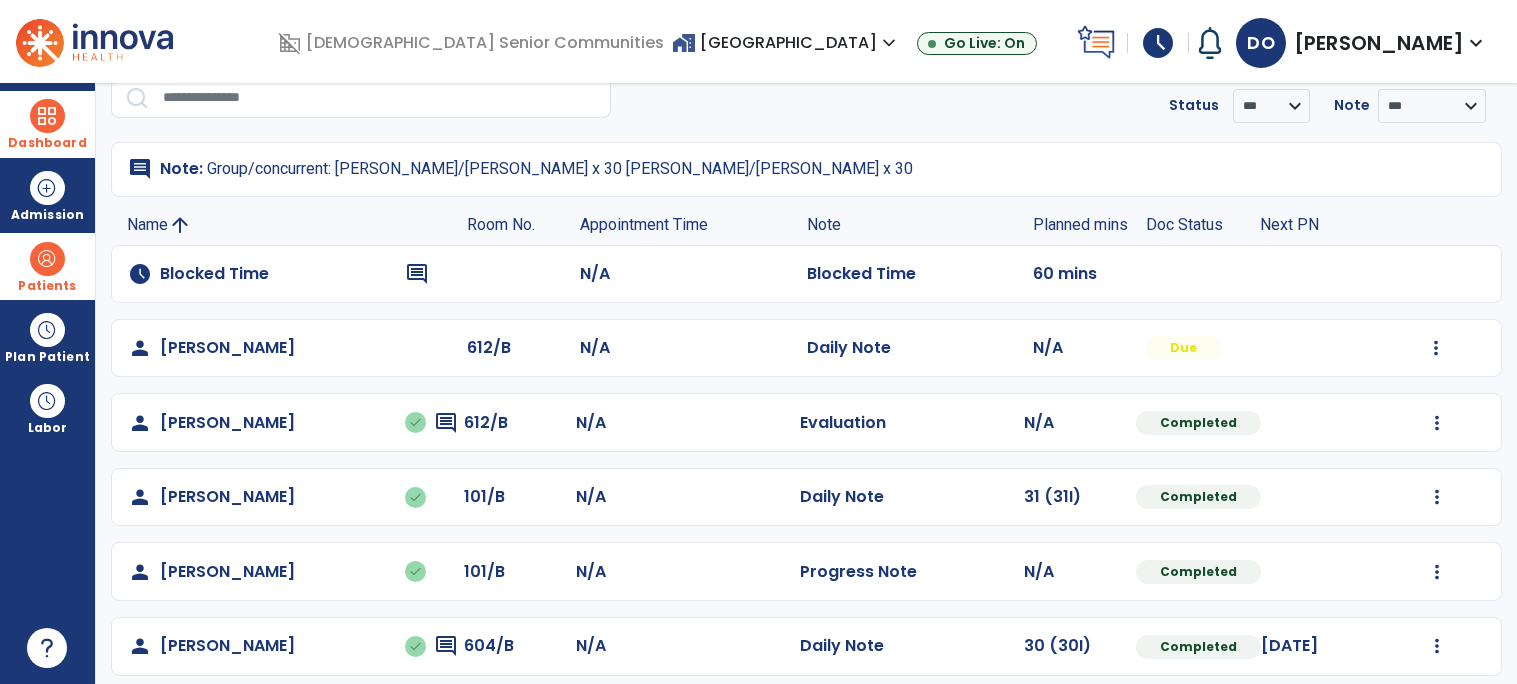 scroll, scrollTop: 74, scrollLeft: 0, axis: vertical 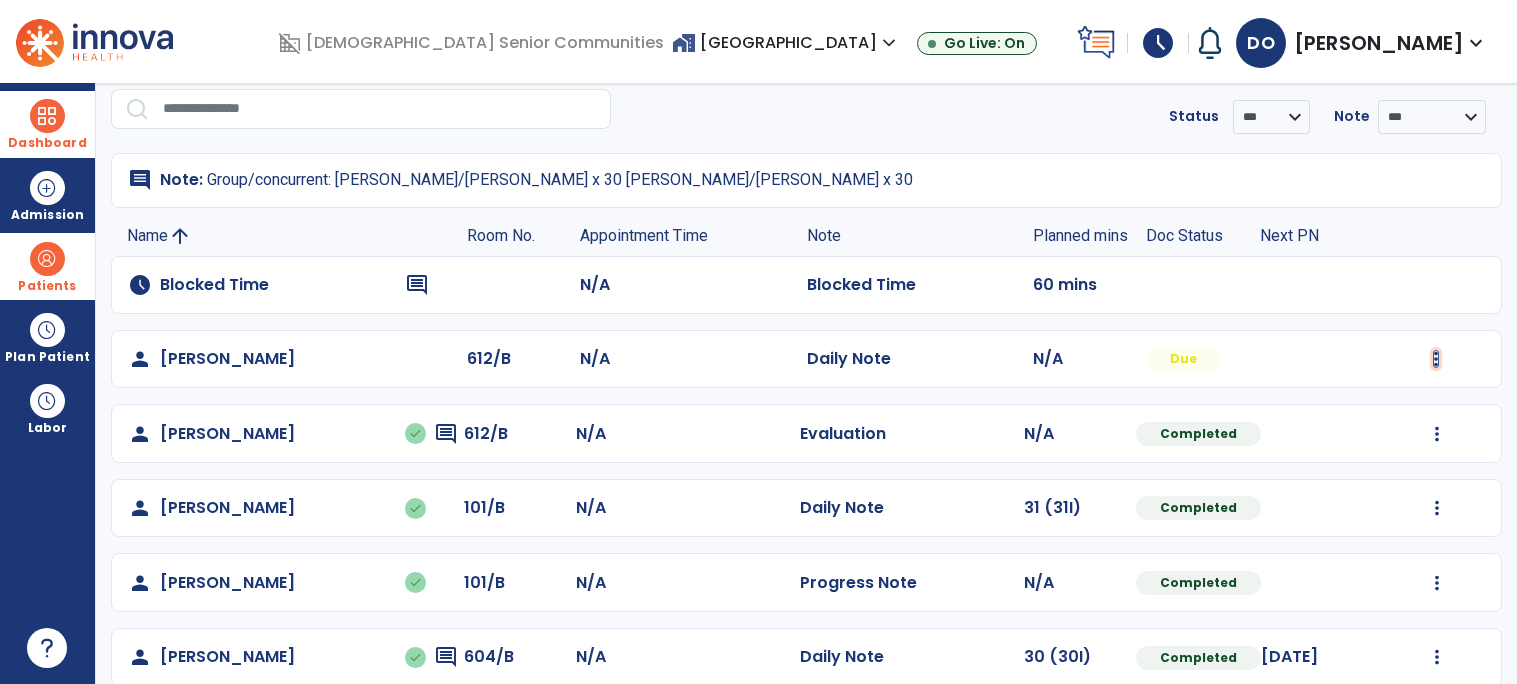 click at bounding box center [1436, 359] 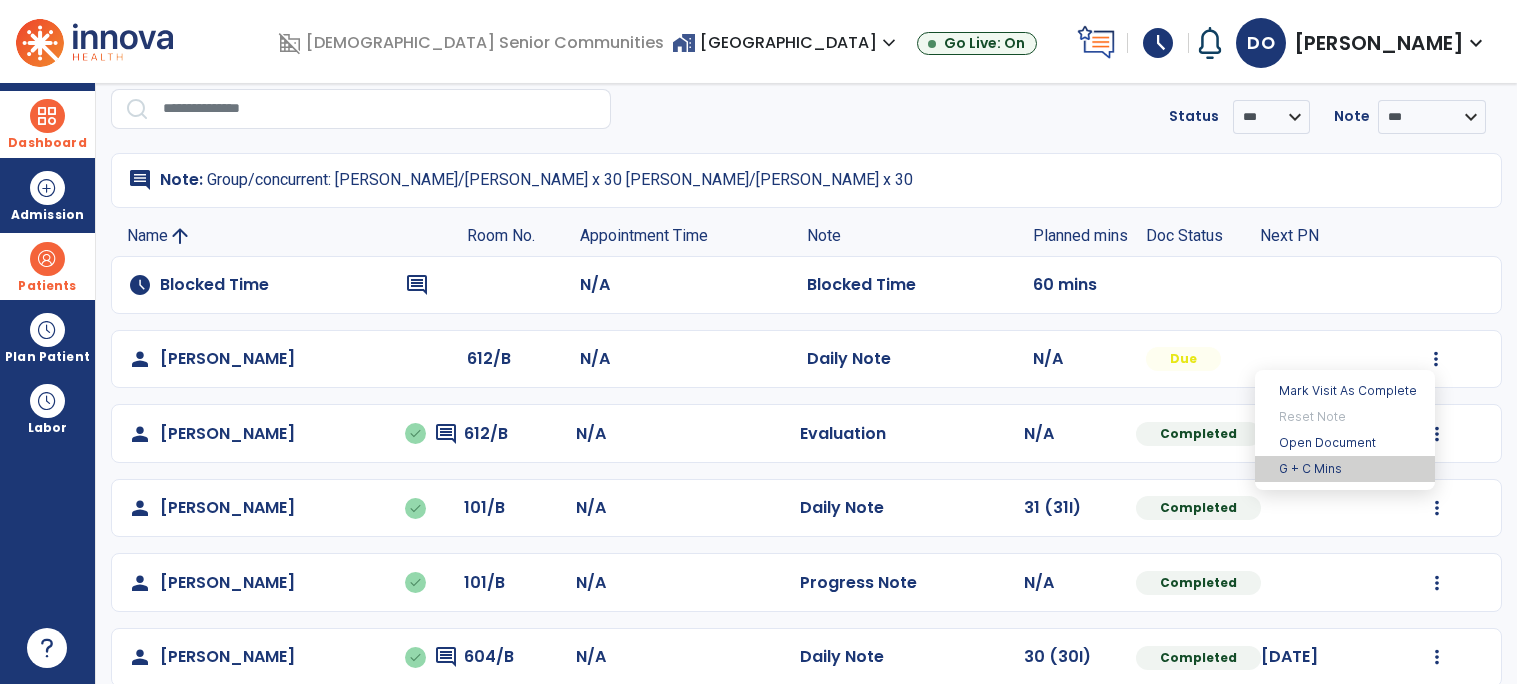 click on "G + C Mins" at bounding box center (1345, 469) 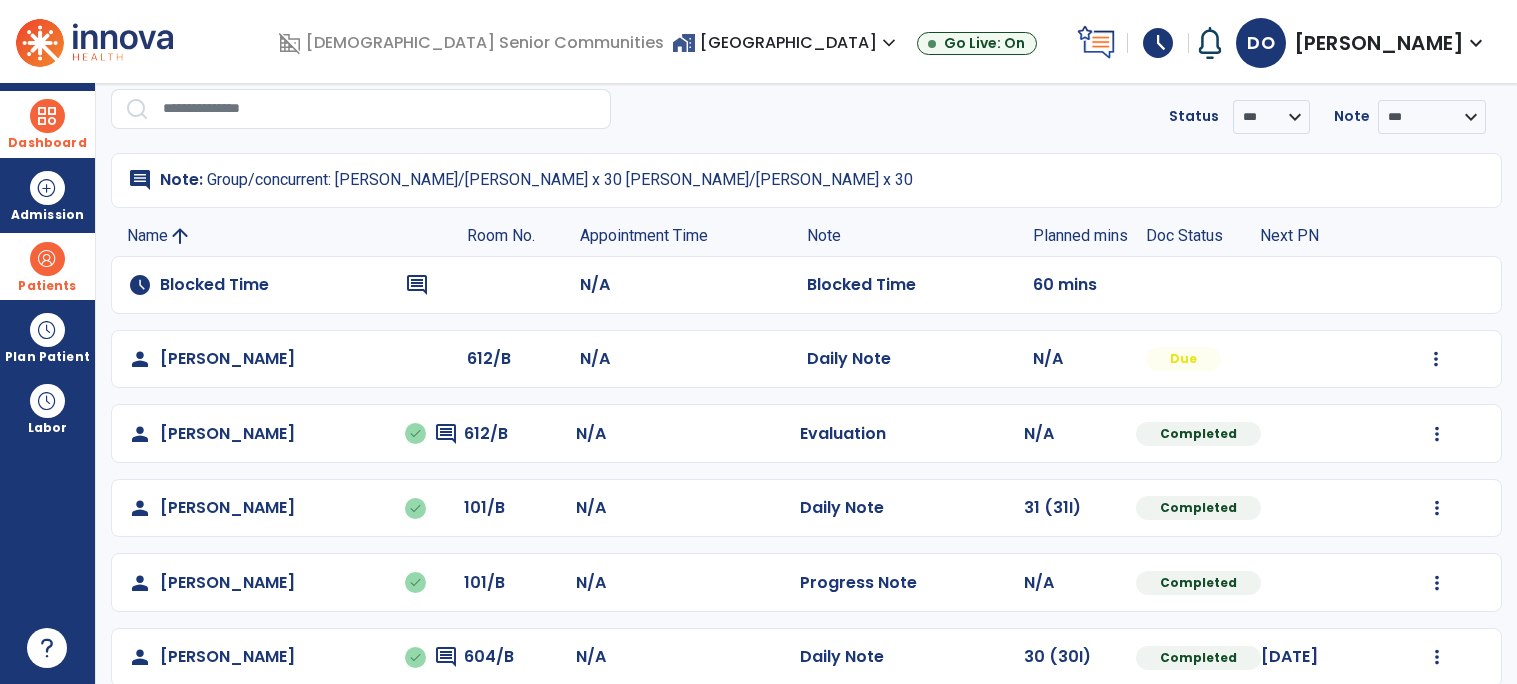select on "***" 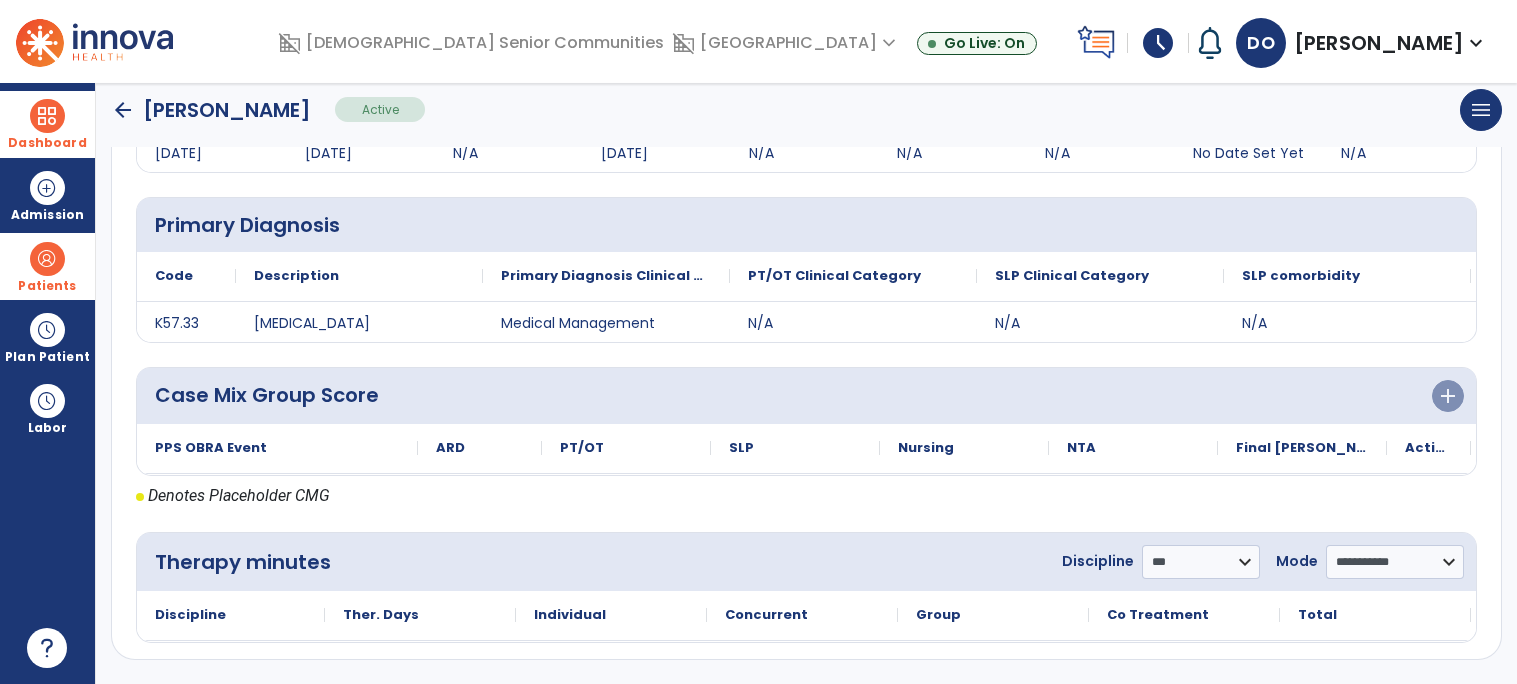 scroll, scrollTop: 359, scrollLeft: 0, axis: vertical 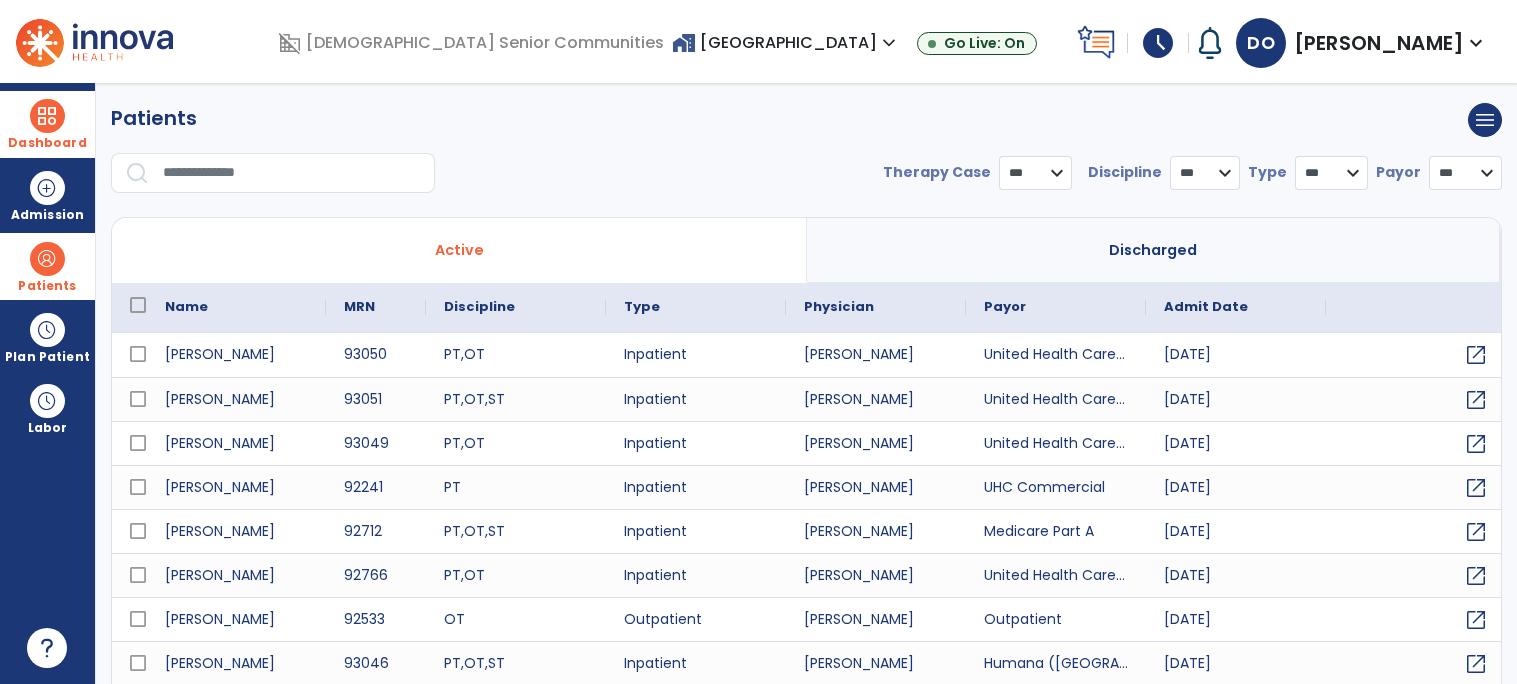 select on "***" 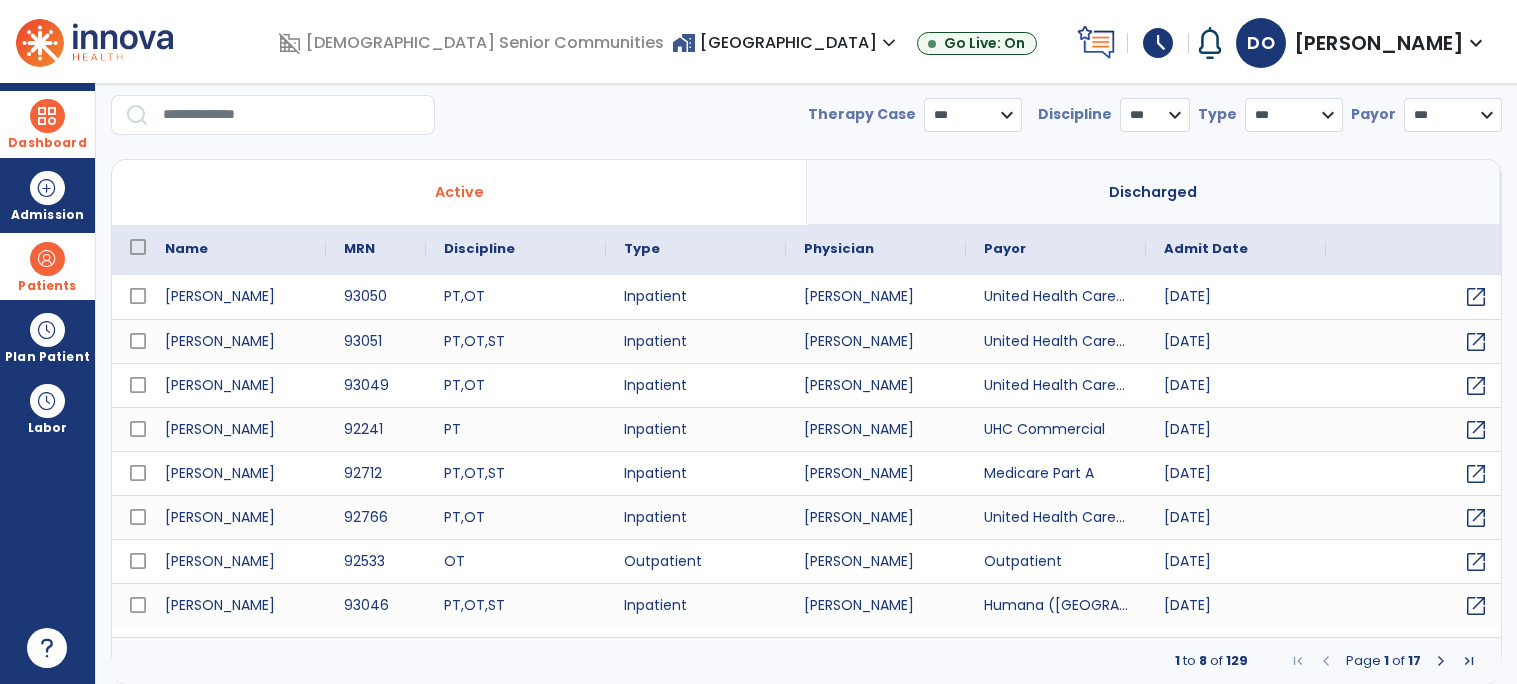 scroll, scrollTop: 0, scrollLeft: 0, axis: both 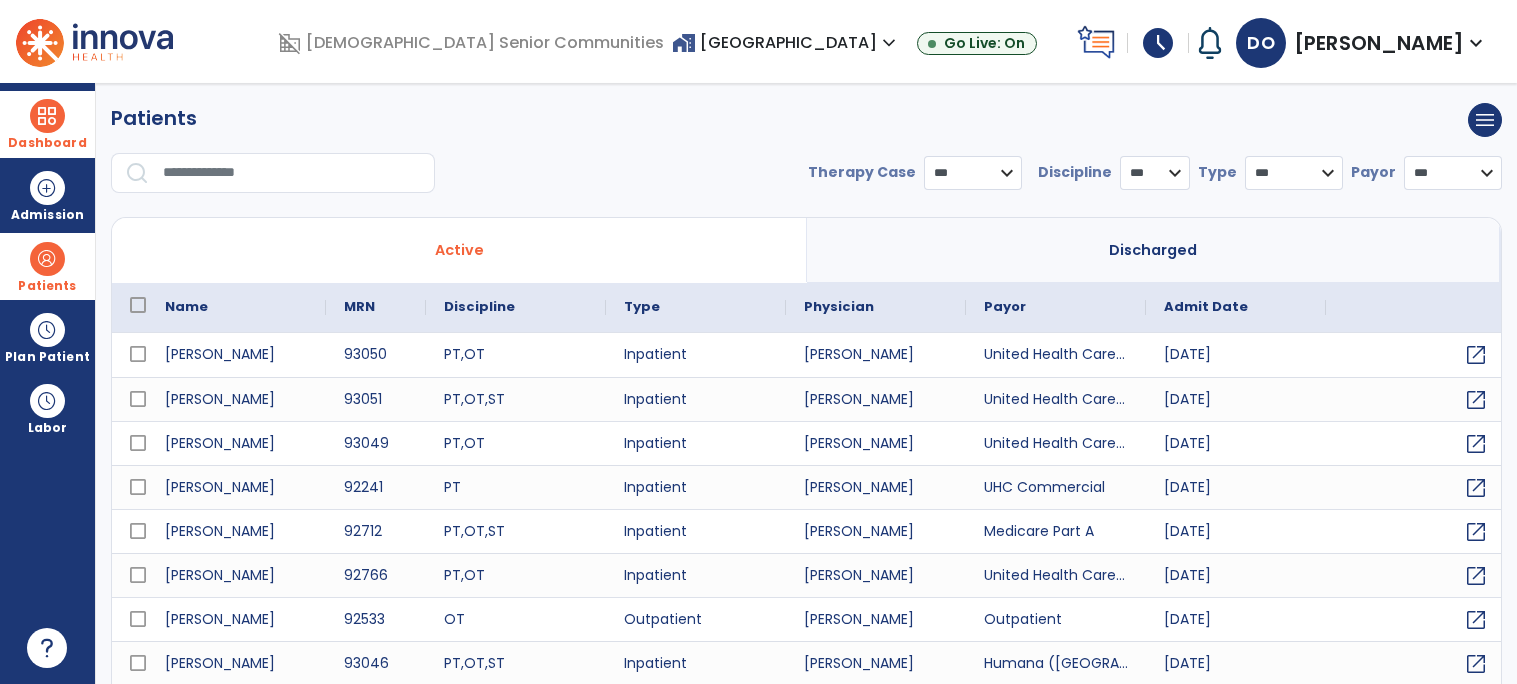 click on "Dashboard" at bounding box center (47, 124) 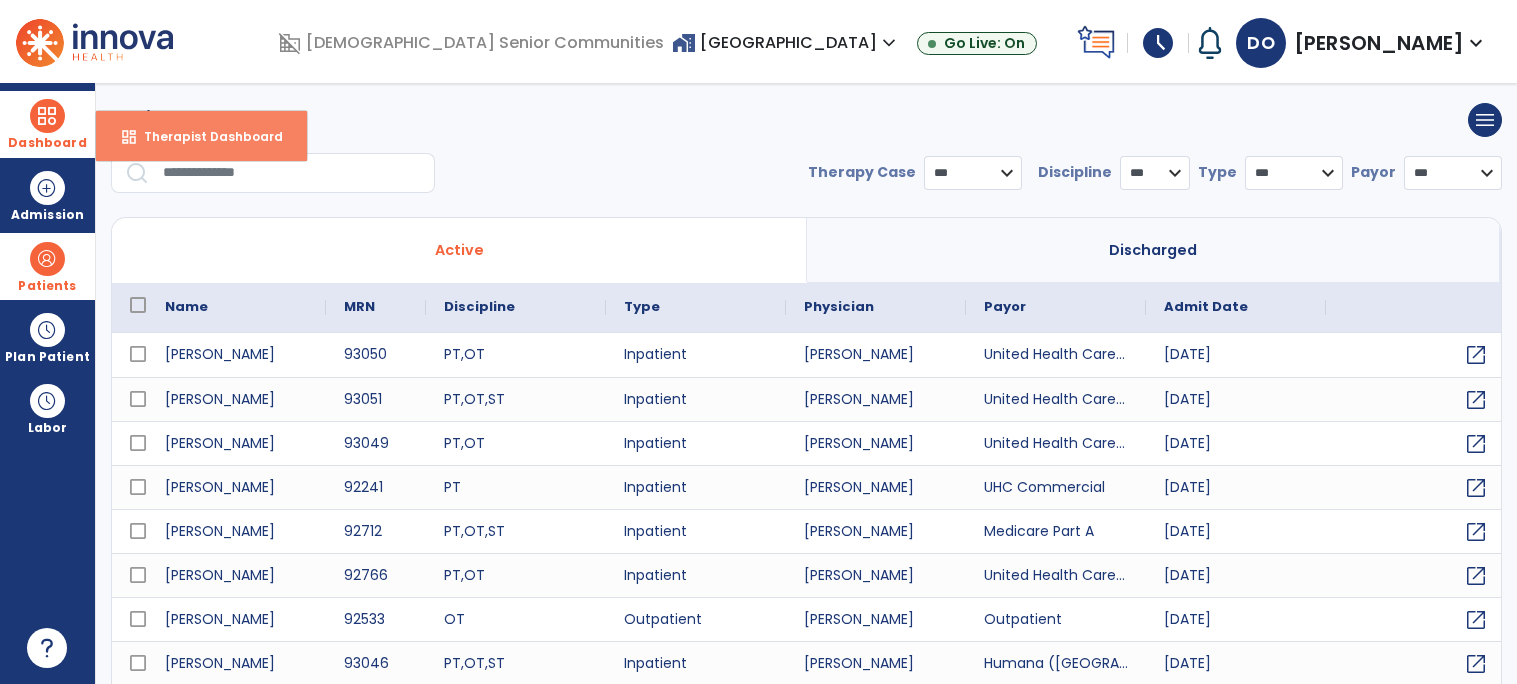 click on "dashboard  Therapist Dashboard" at bounding box center [201, 136] 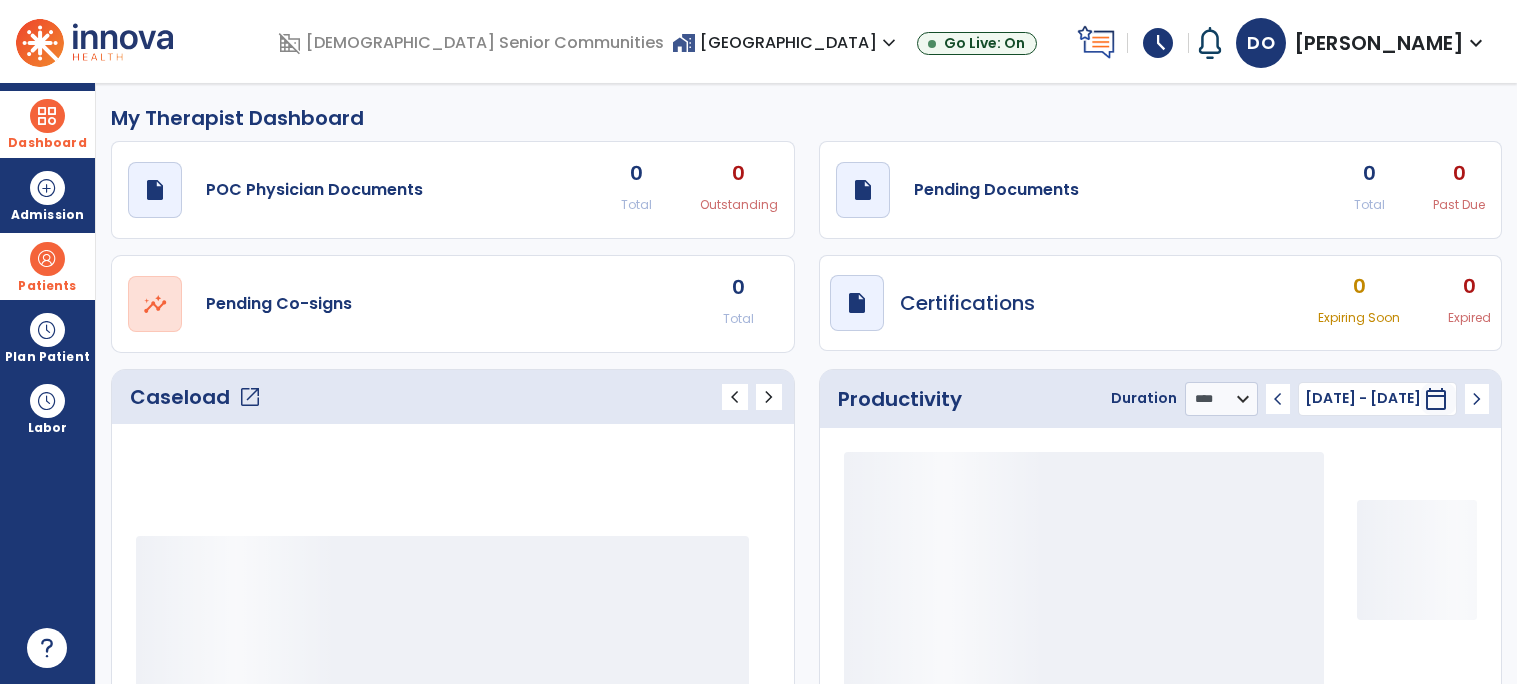 click on "Caseload   open_in_new" 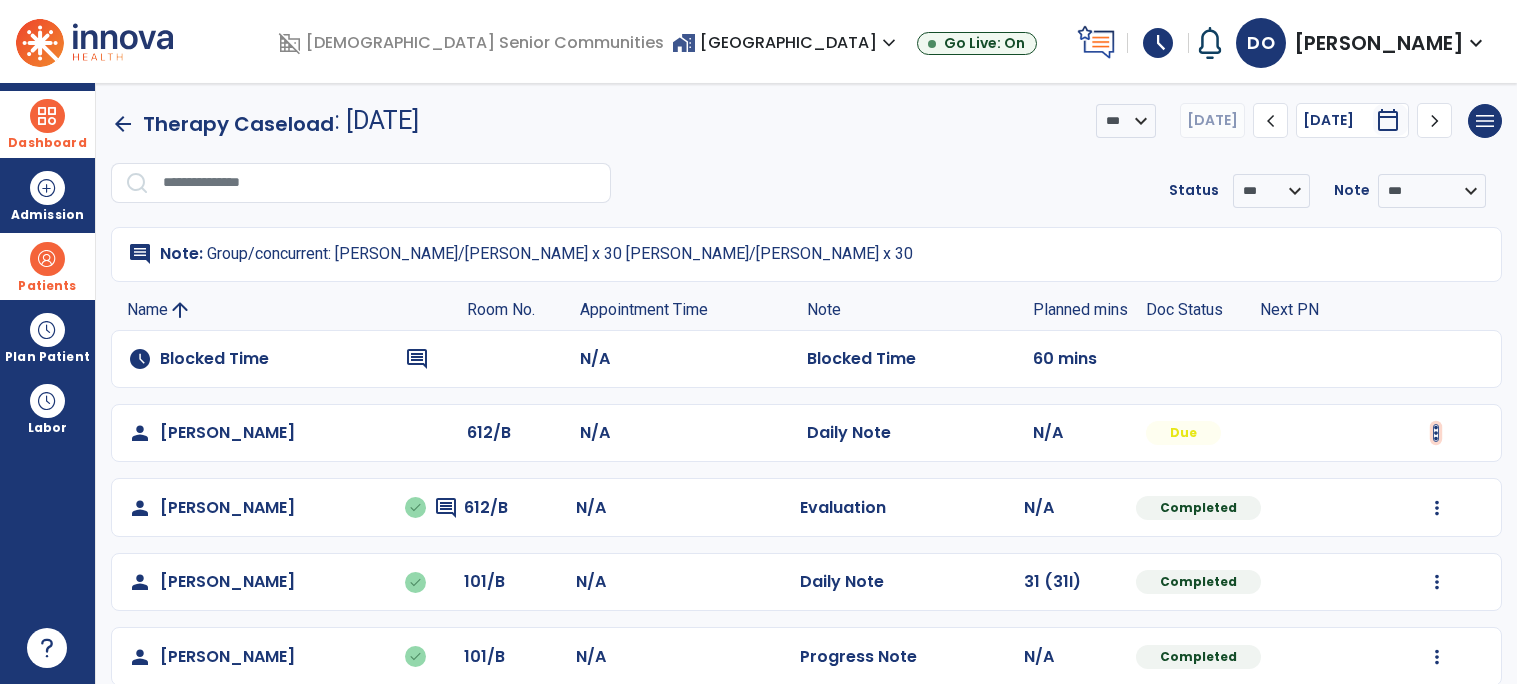 click at bounding box center [1436, 433] 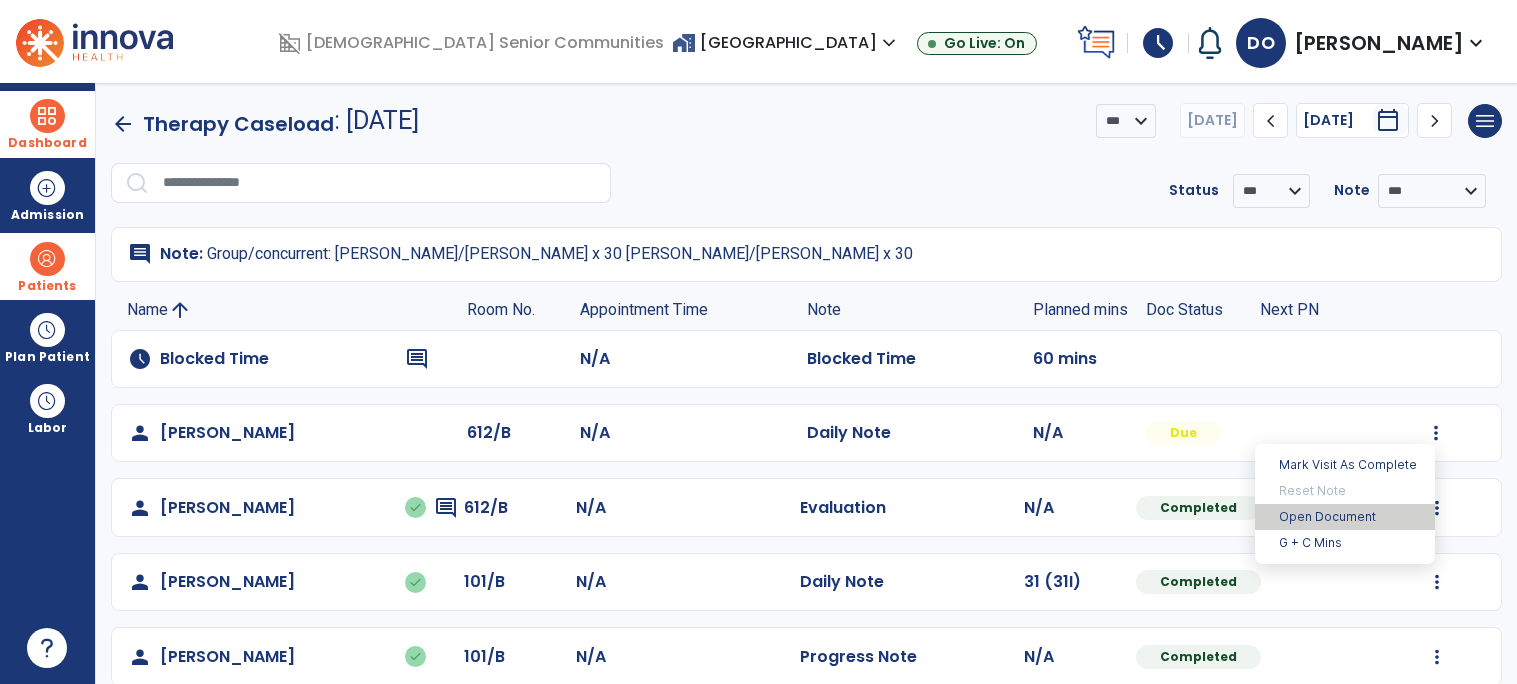click on "Open Document" at bounding box center [1345, 517] 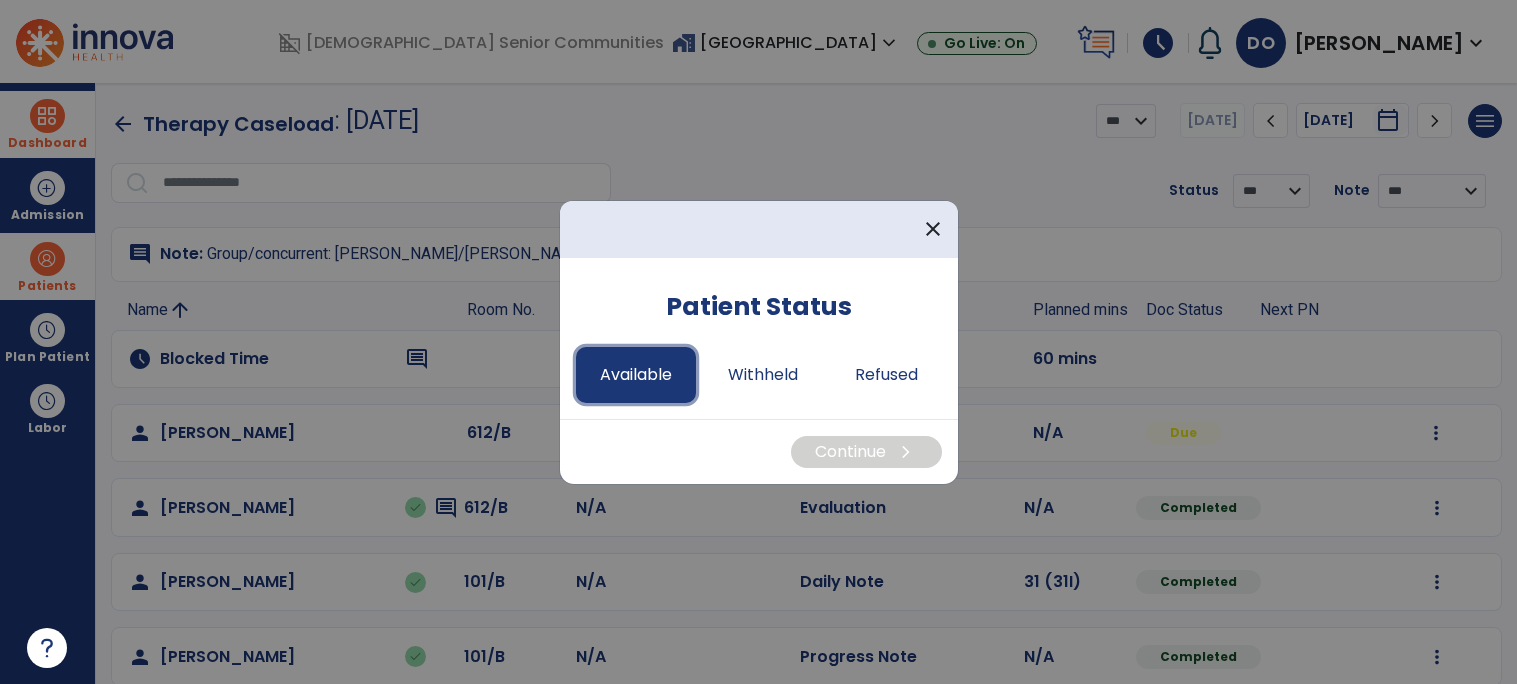 click on "Available" at bounding box center (636, 375) 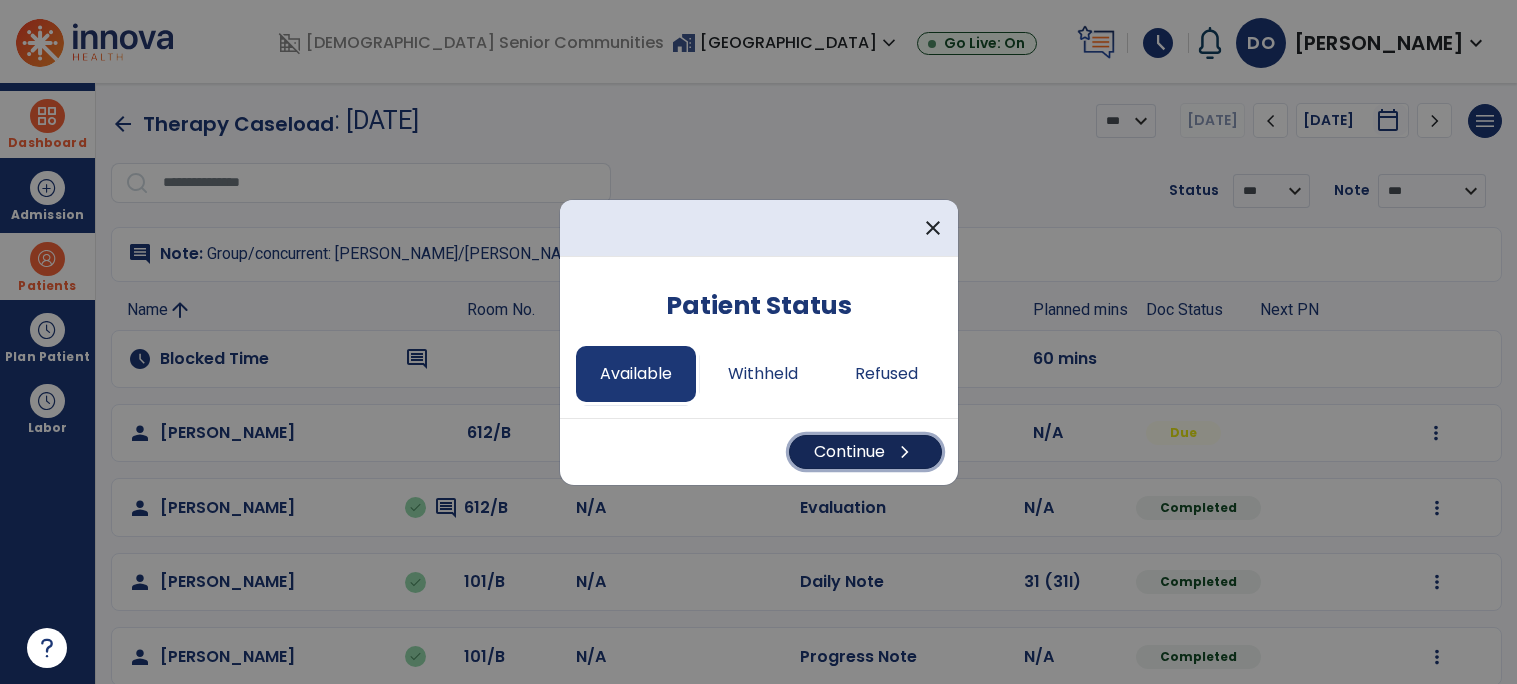 click on "Continue   chevron_right" at bounding box center [865, 452] 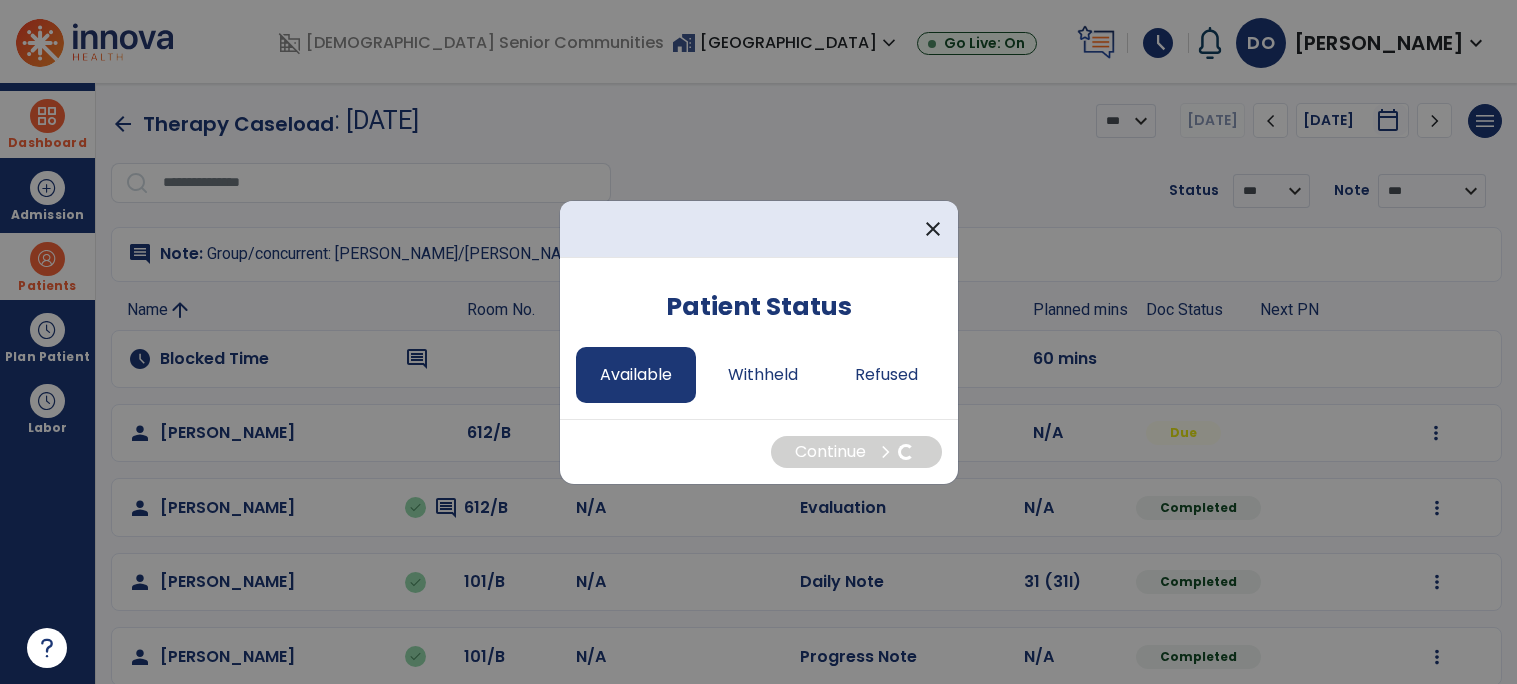select on "*" 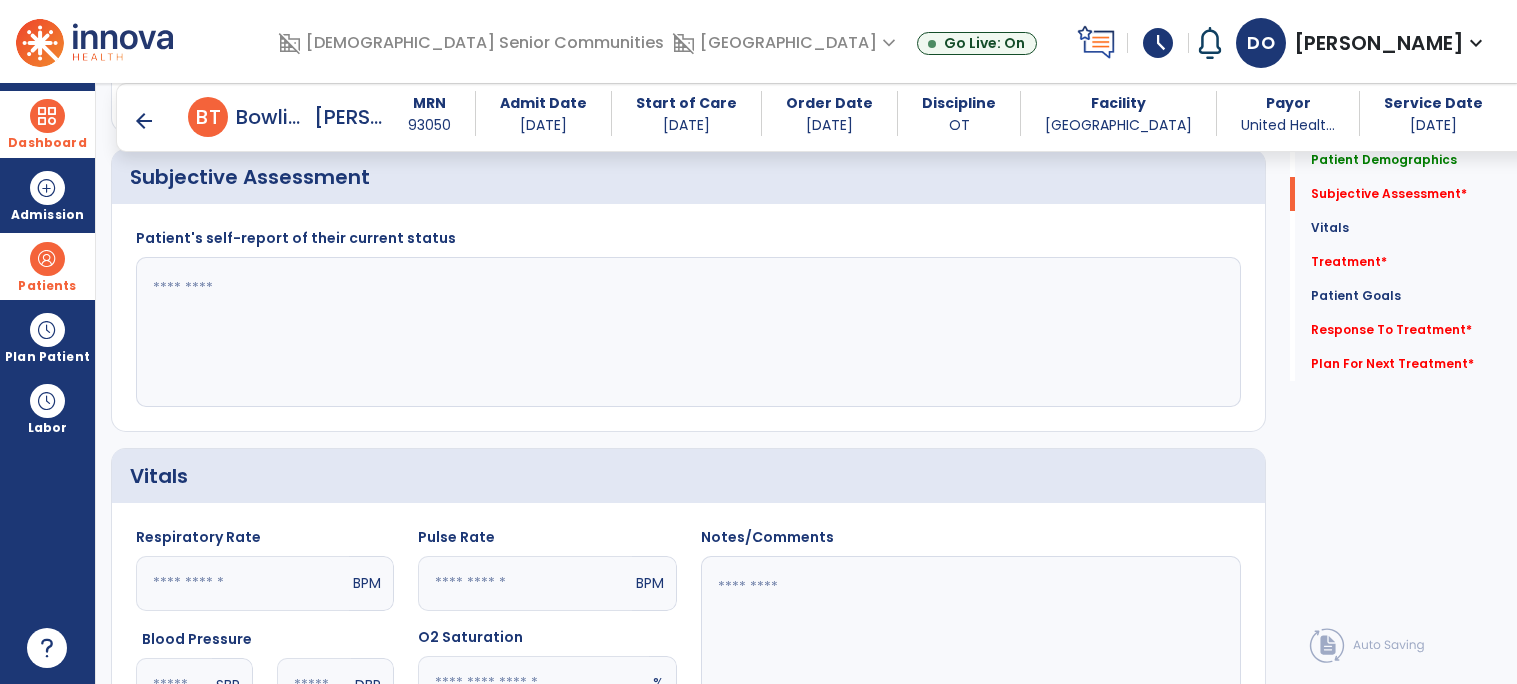 scroll, scrollTop: 314, scrollLeft: 0, axis: vertical 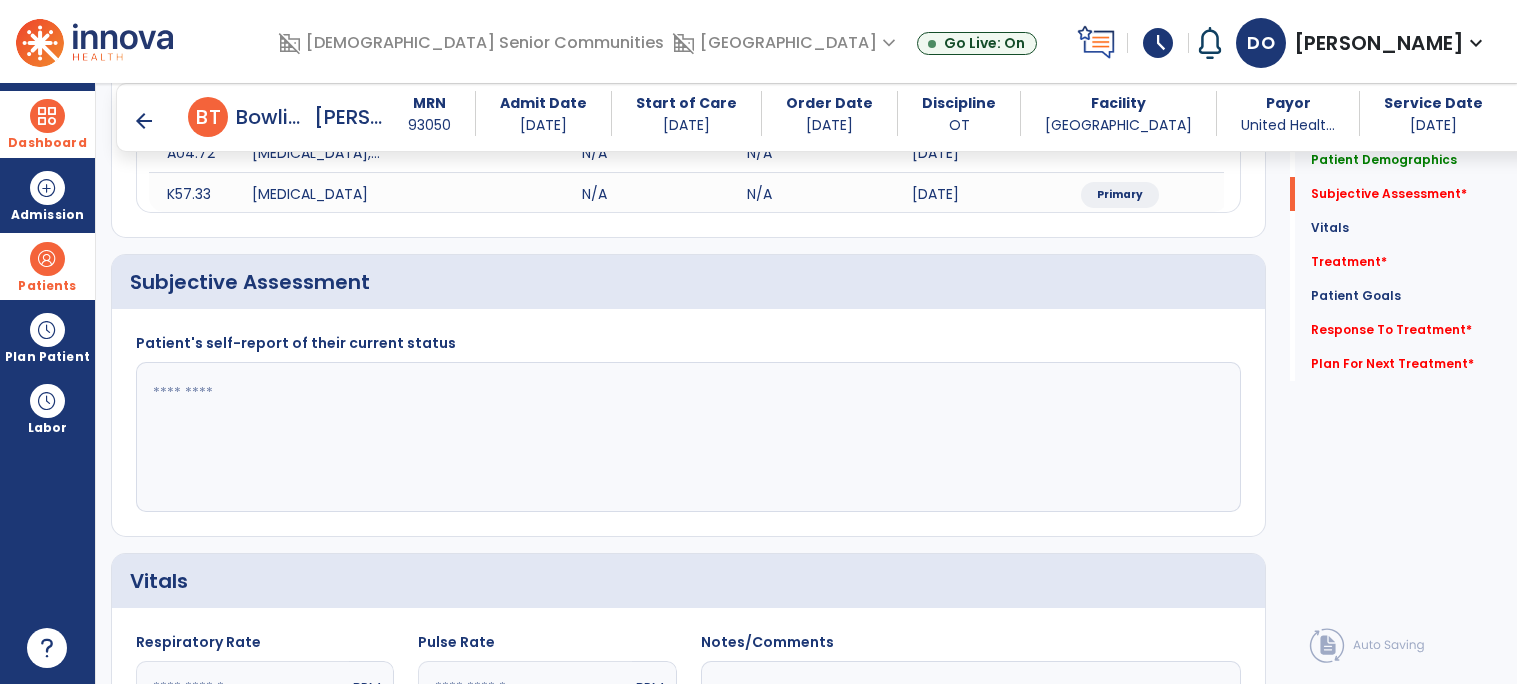click 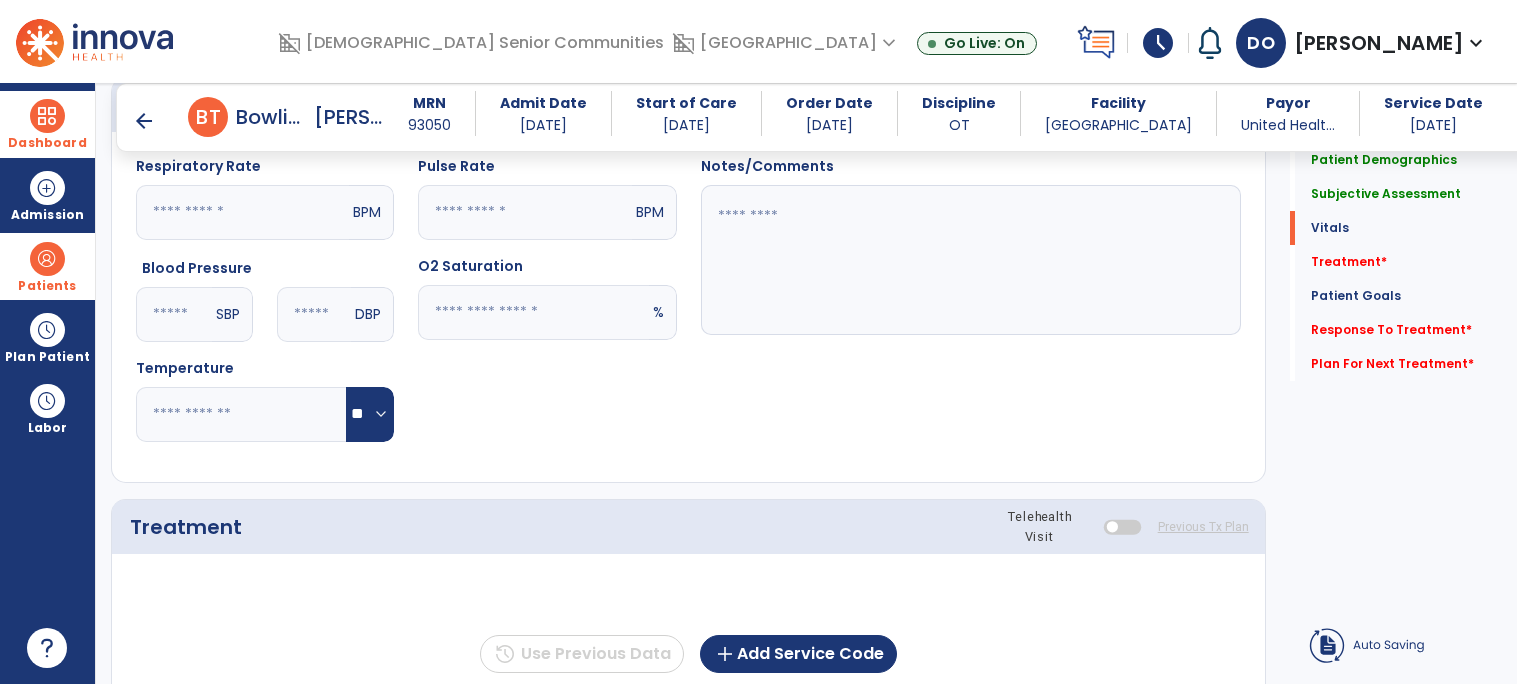 scroll, scrollTop: 804, scrollLeft: 0, axis: vertical 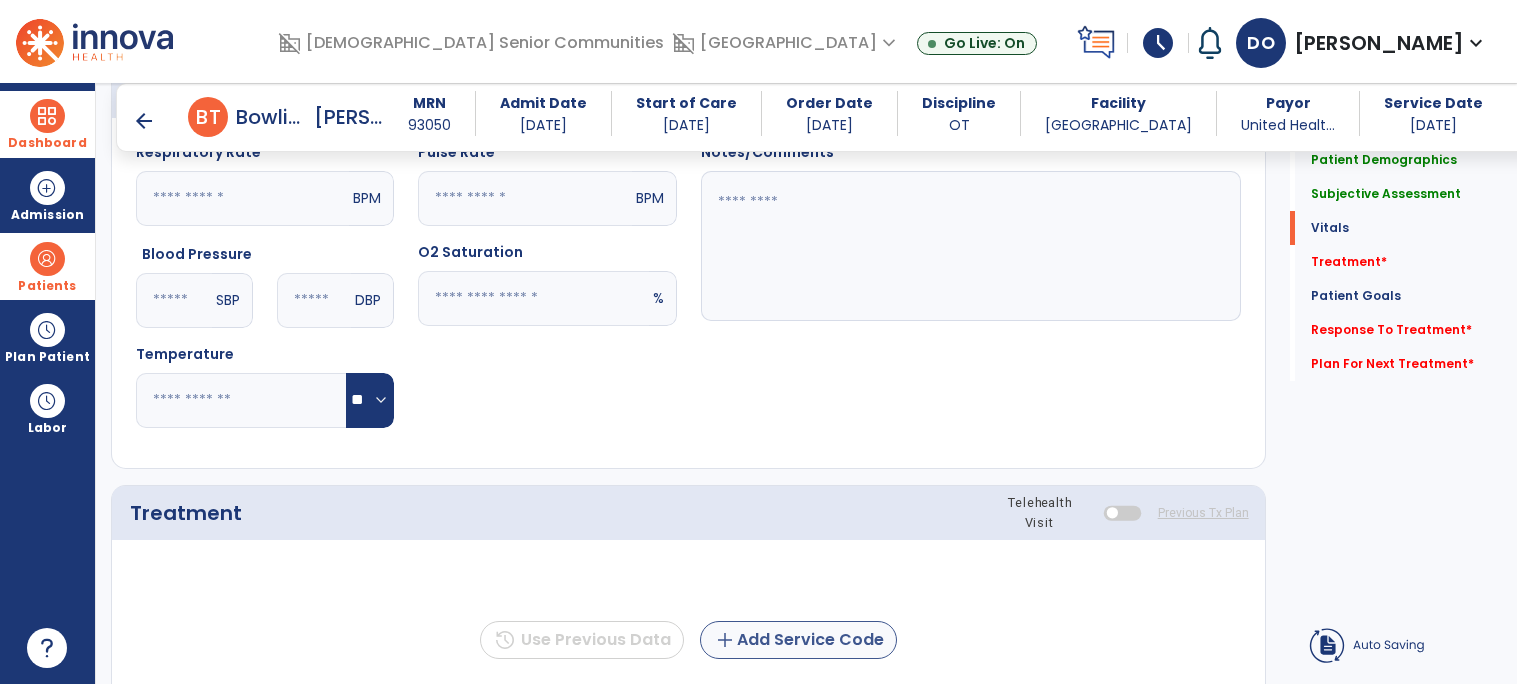 type on "**********" 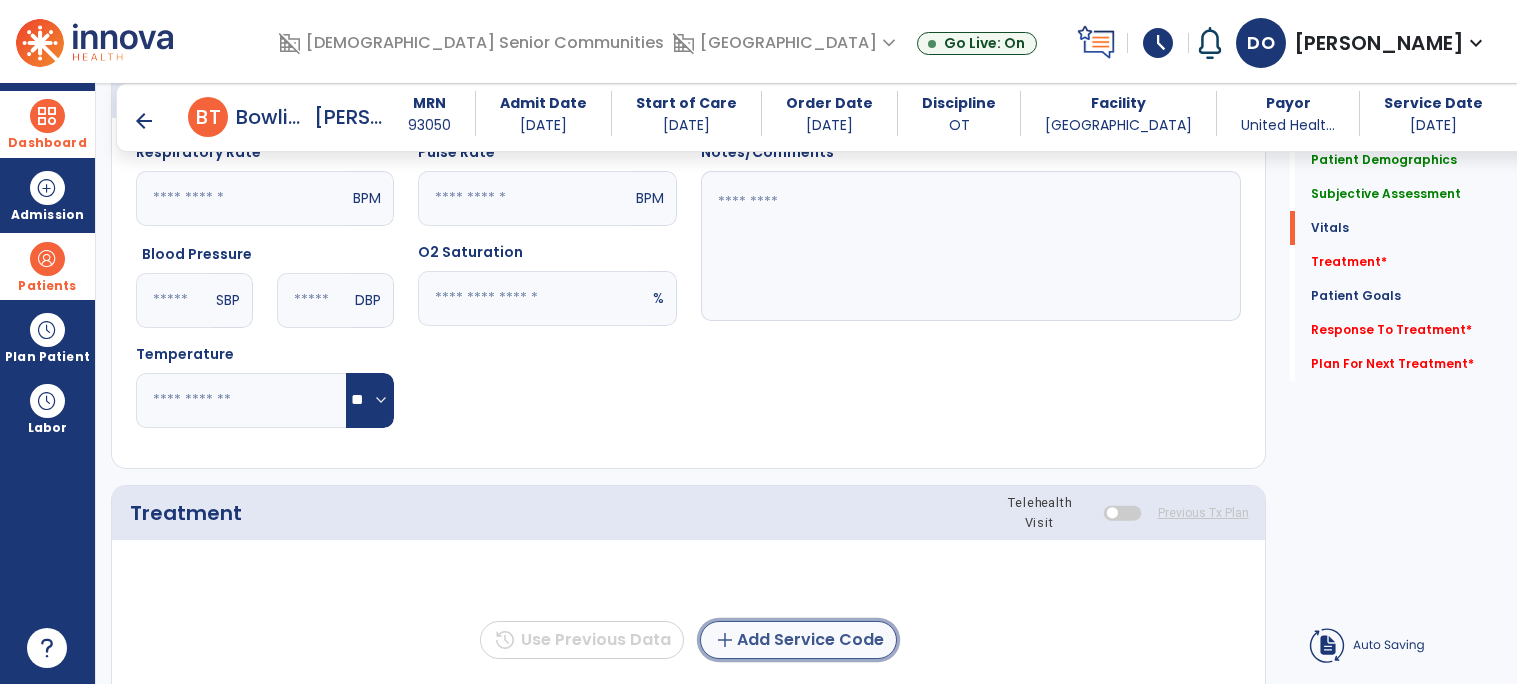 click on "add  Add Service Code" 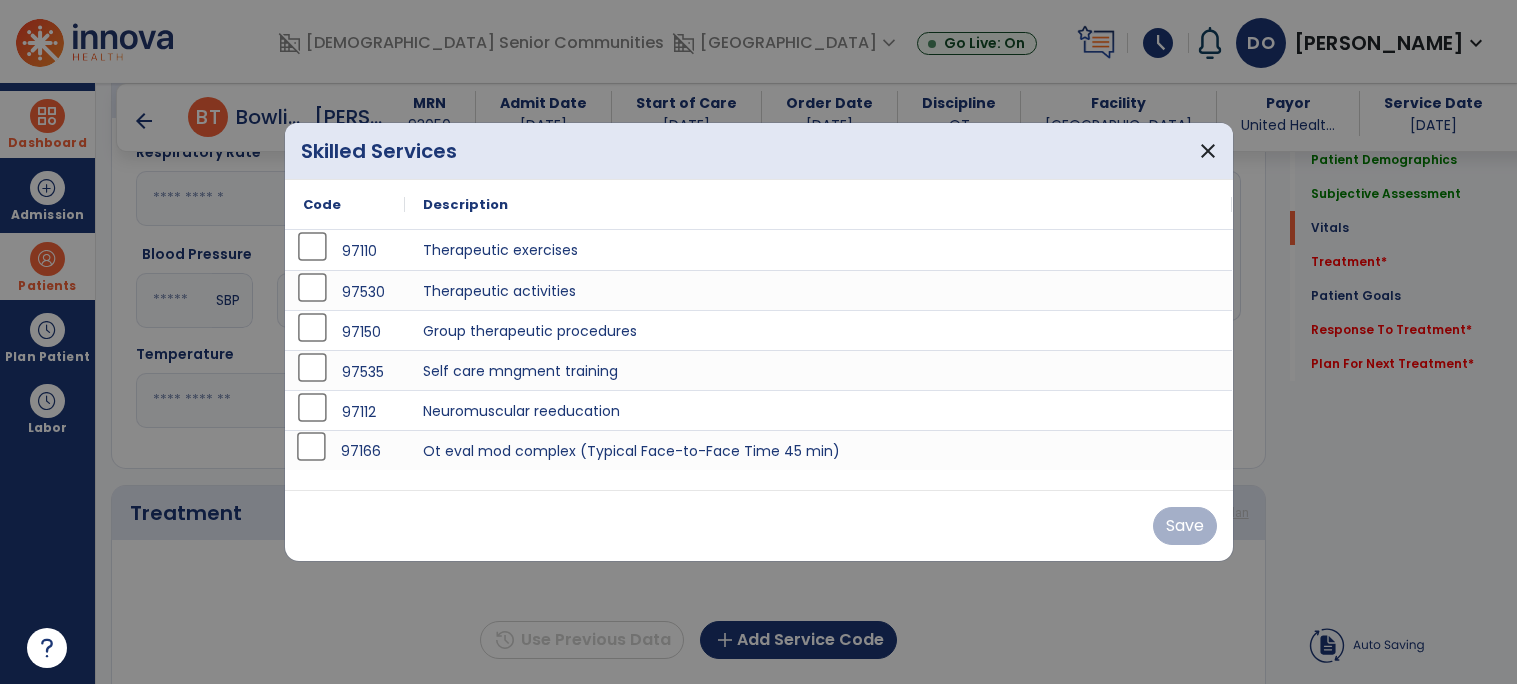 click on "97166" at bounding box center [345, 451] 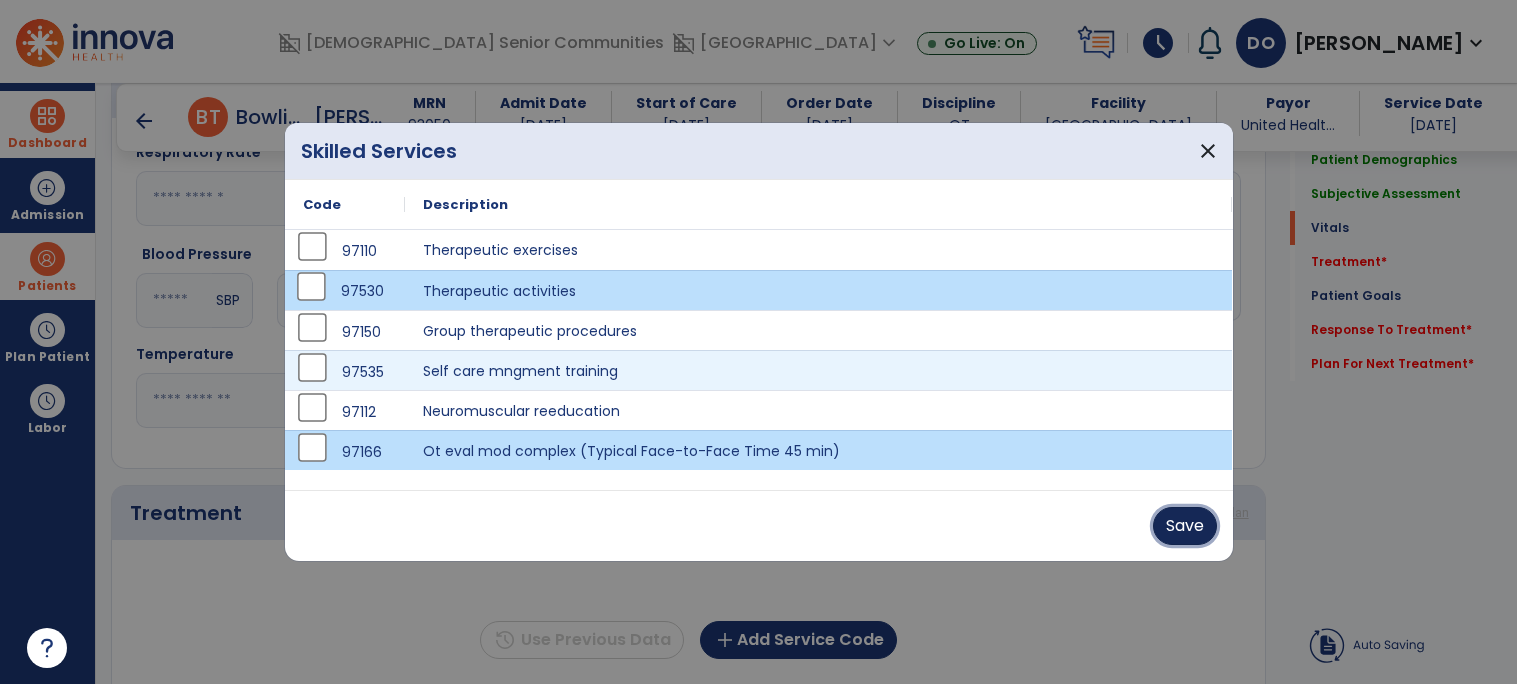 click on "Save" at bounding box center [1185, 526] 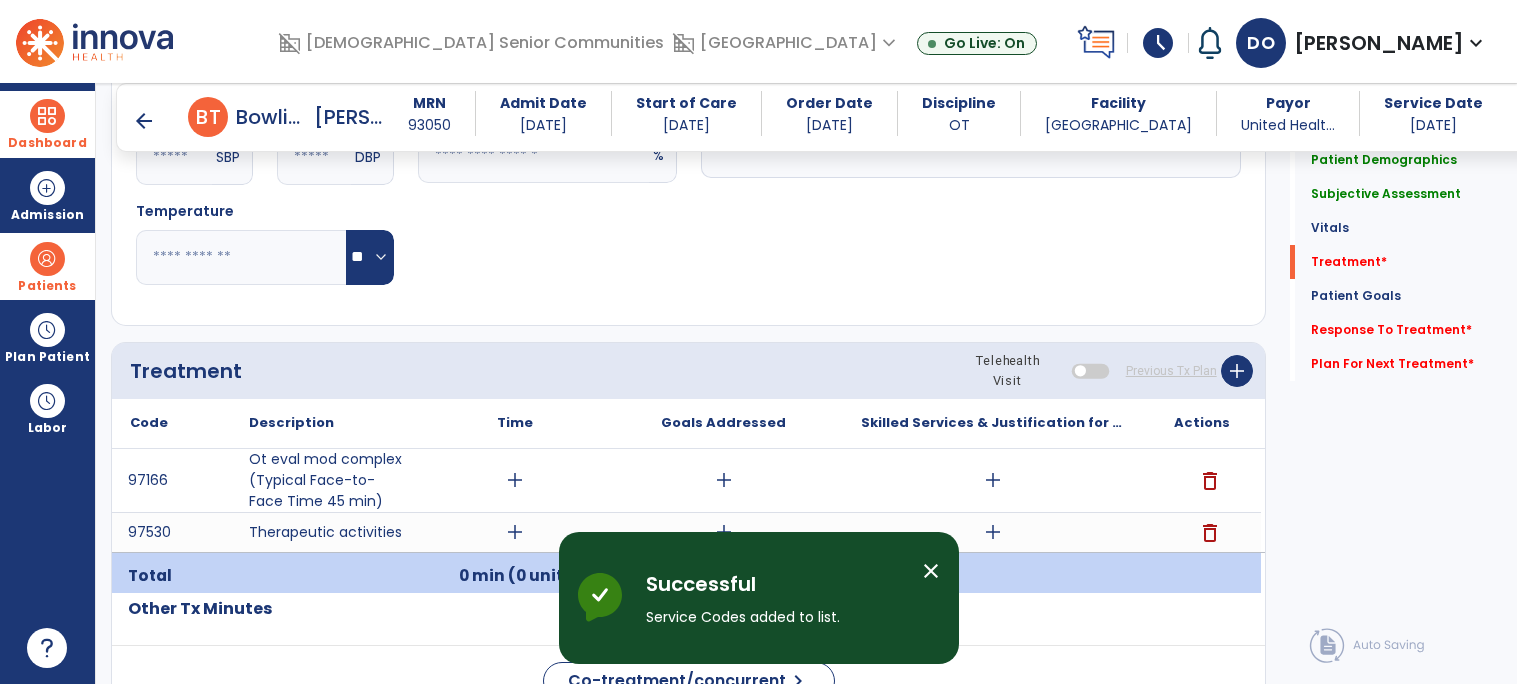 scroll, scrollTop: 990, scrollLeft: 0, axis: vertical 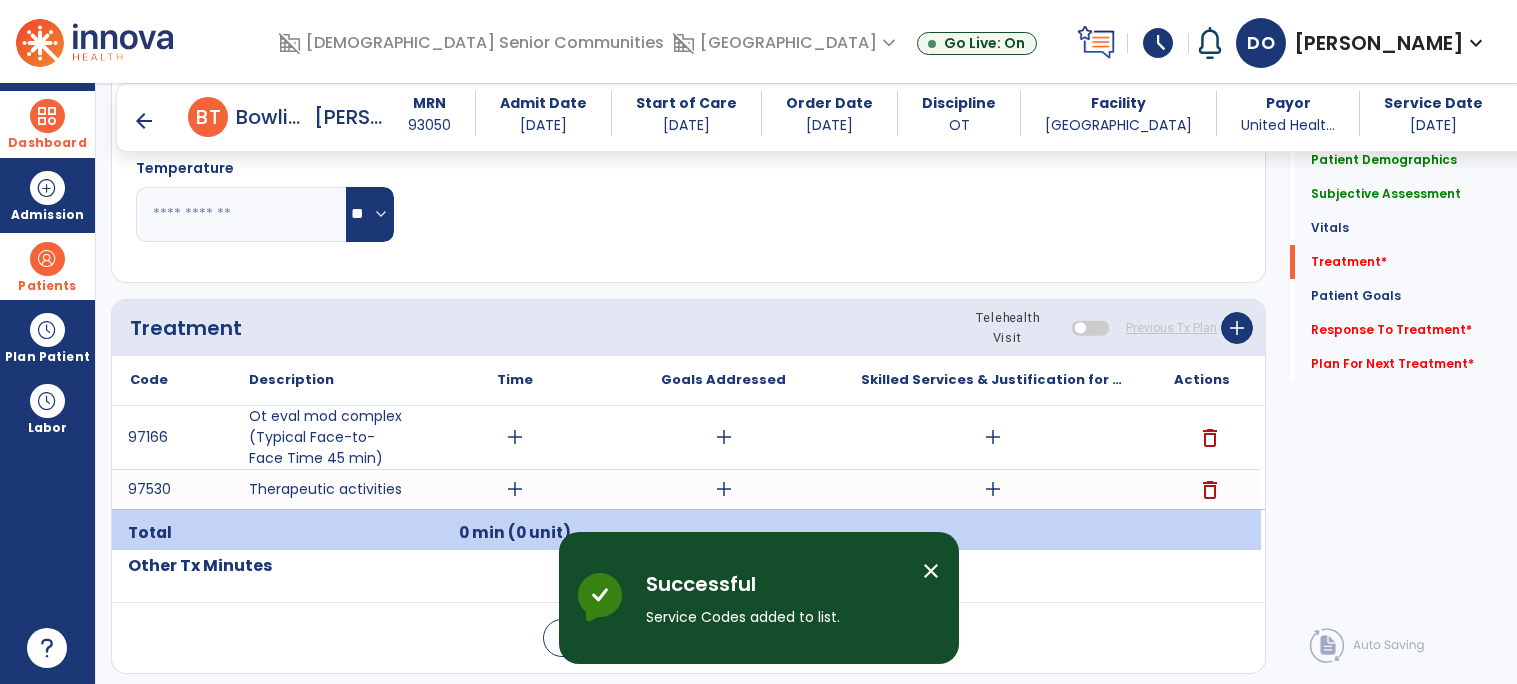 click on "add" at bounding box center (515, 437) 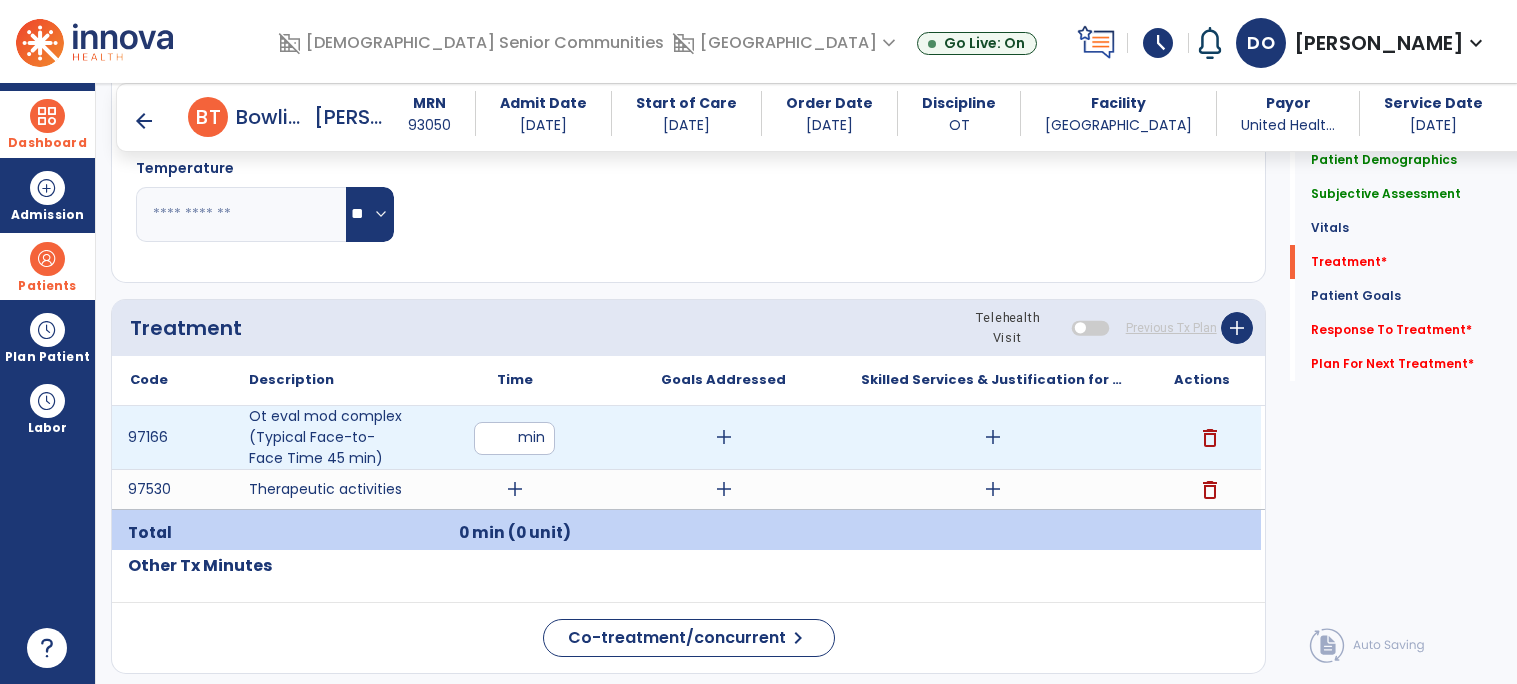 type on "**" 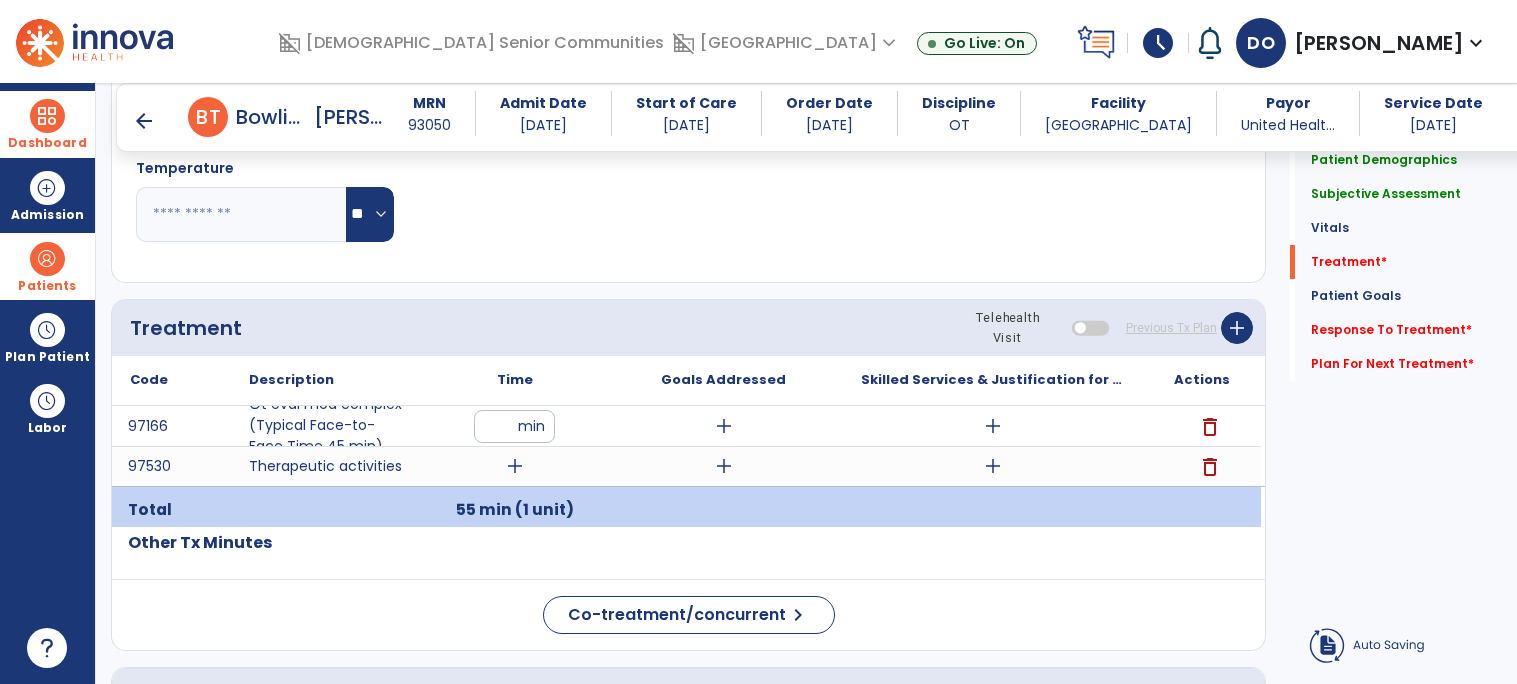click on "add" at bounding box center [992, 426] 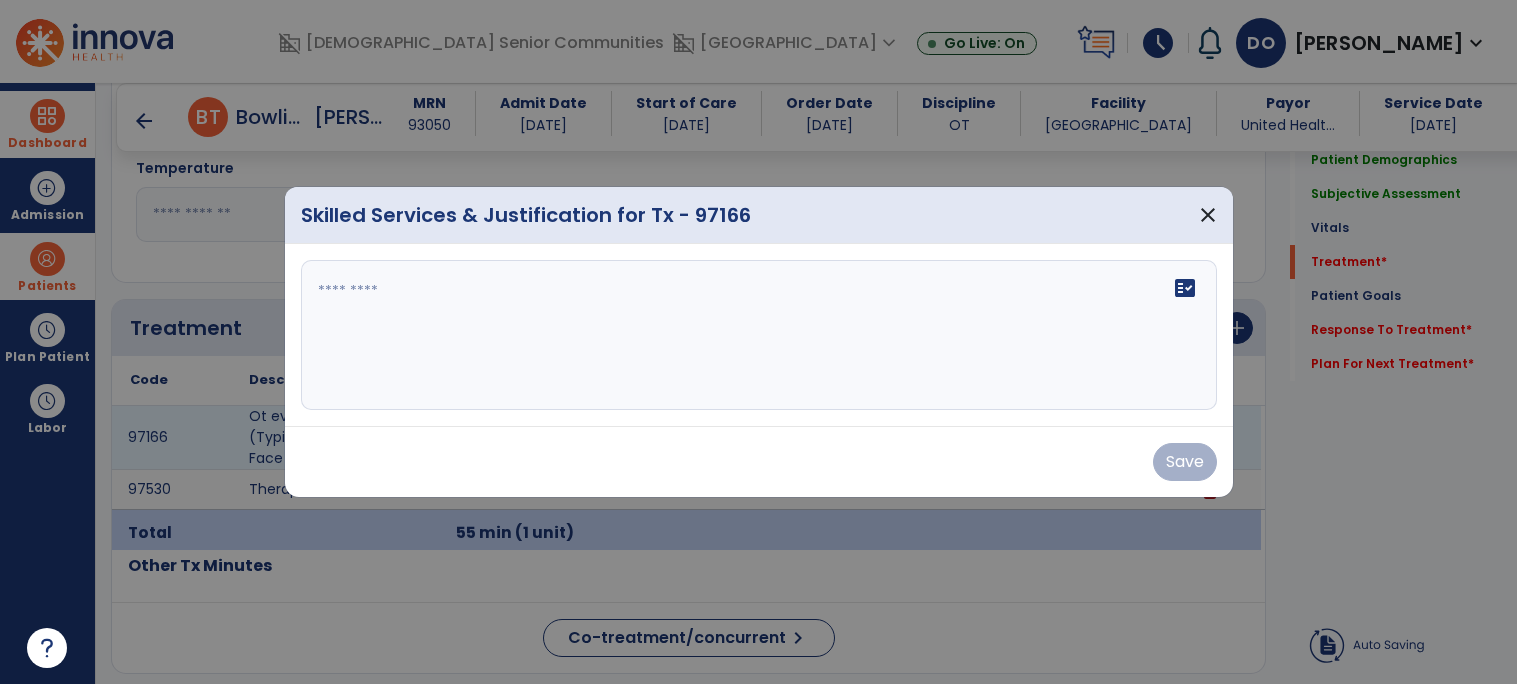 click on "fact_check" at bounding box center [759, 335] 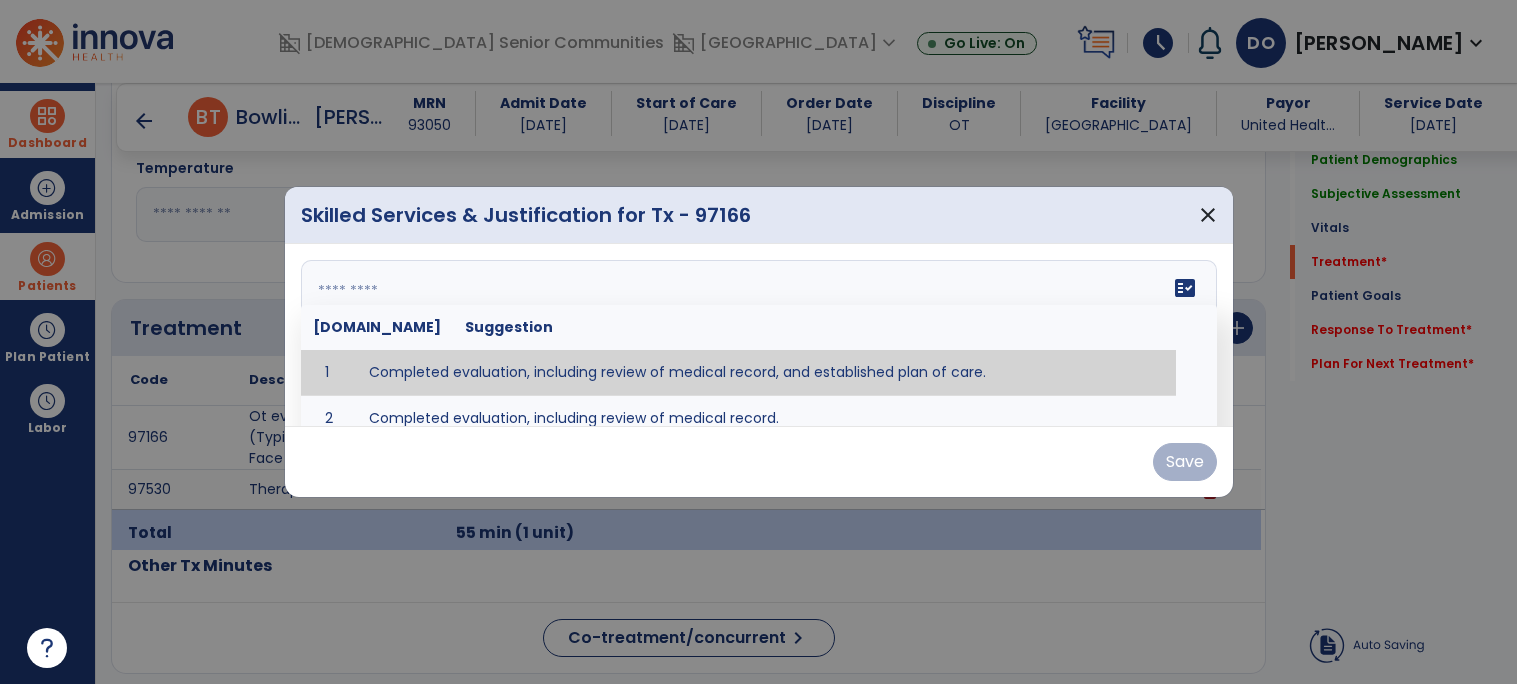 paste on "**********" 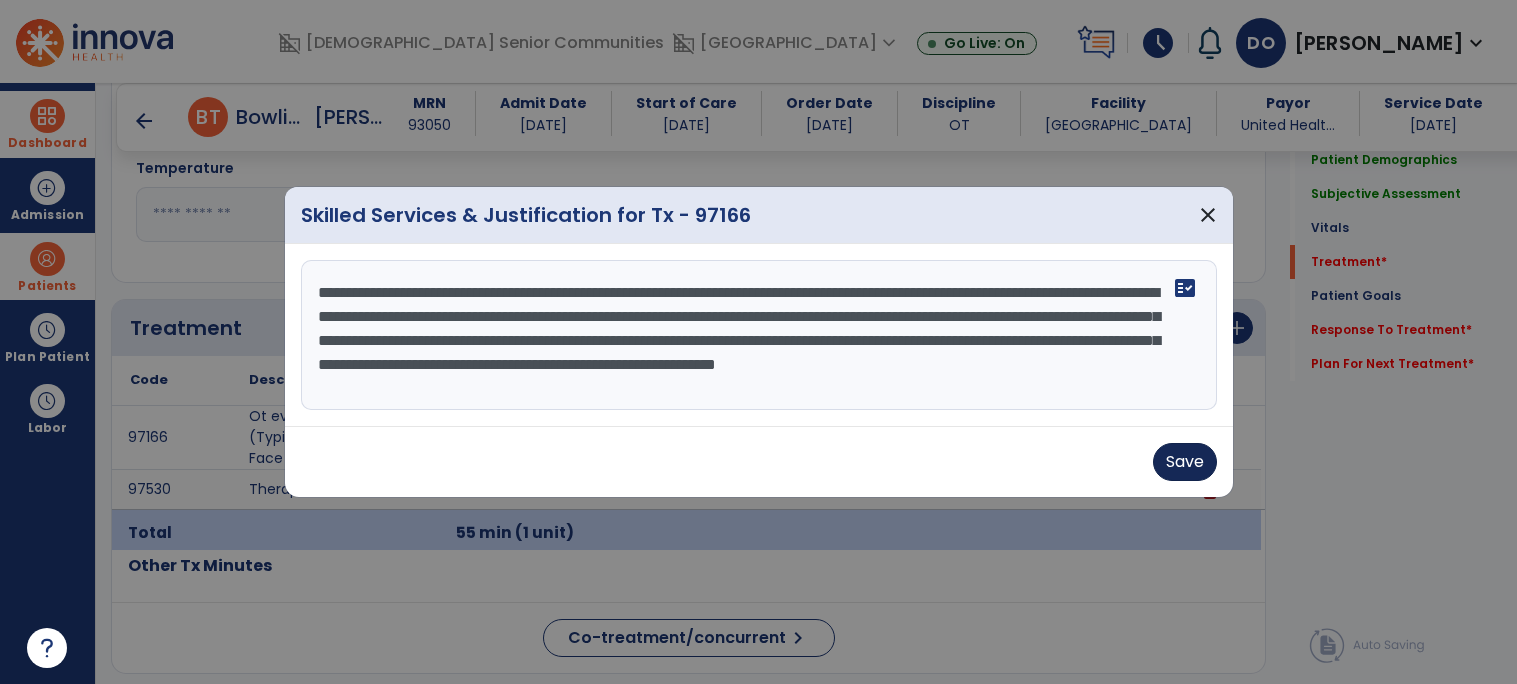 type on "**********" 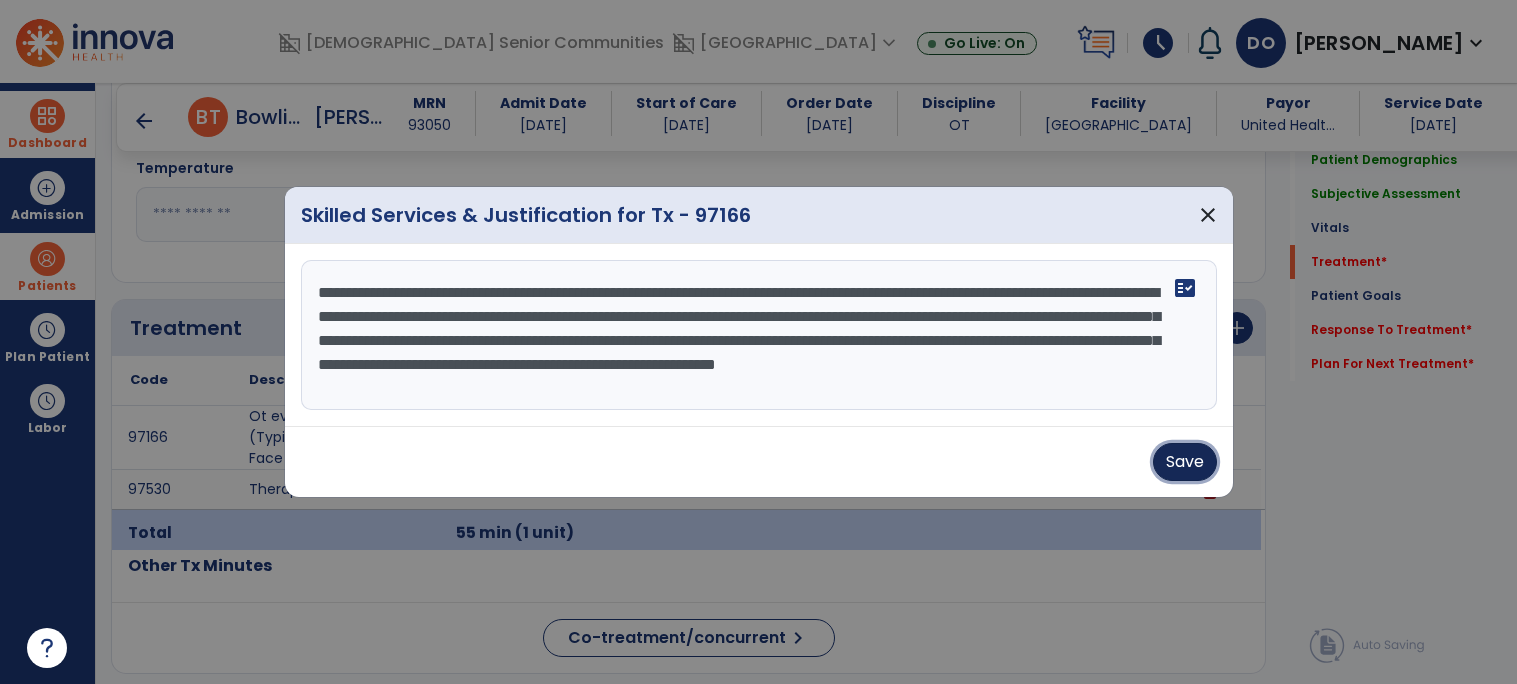 click on "Save" at bounding box center [1185, 462] 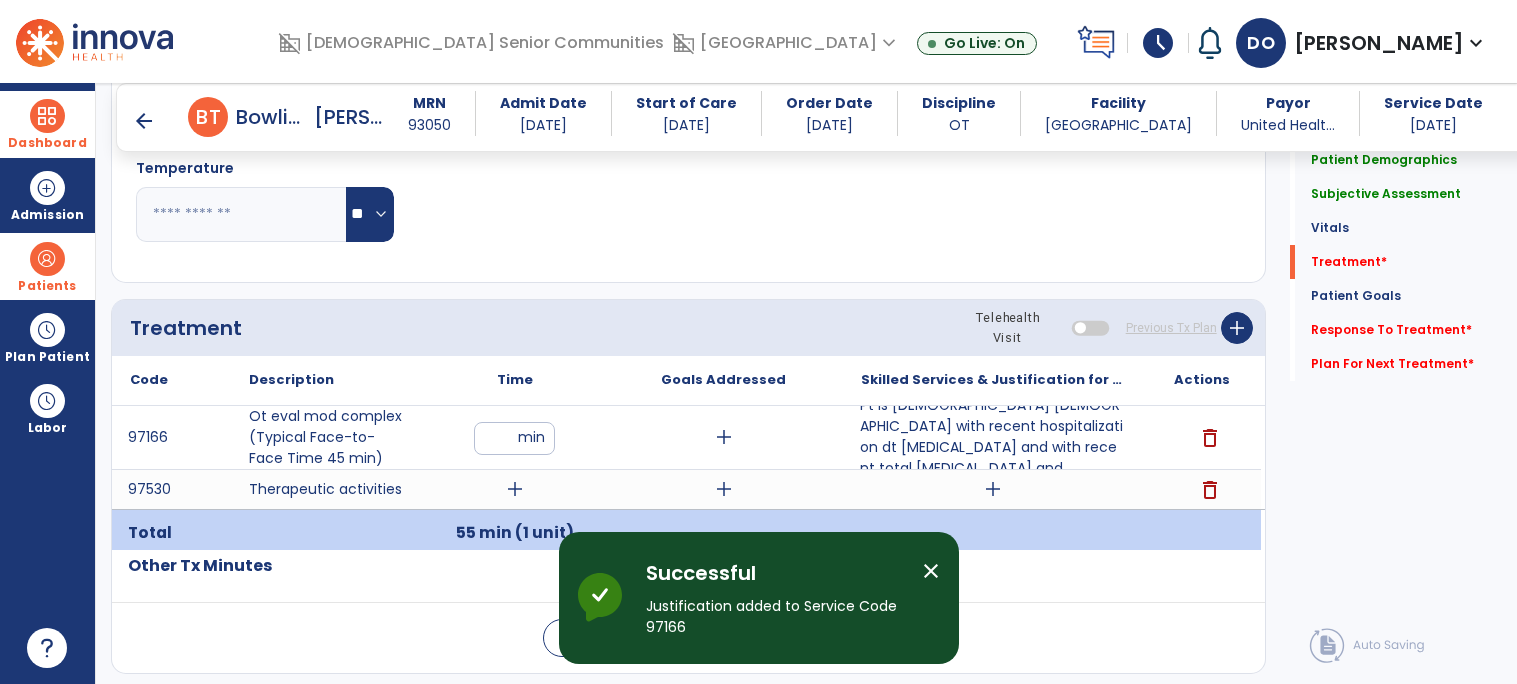scroll, scrollTop: 1177, scrollLeft: 0, axis: vertical 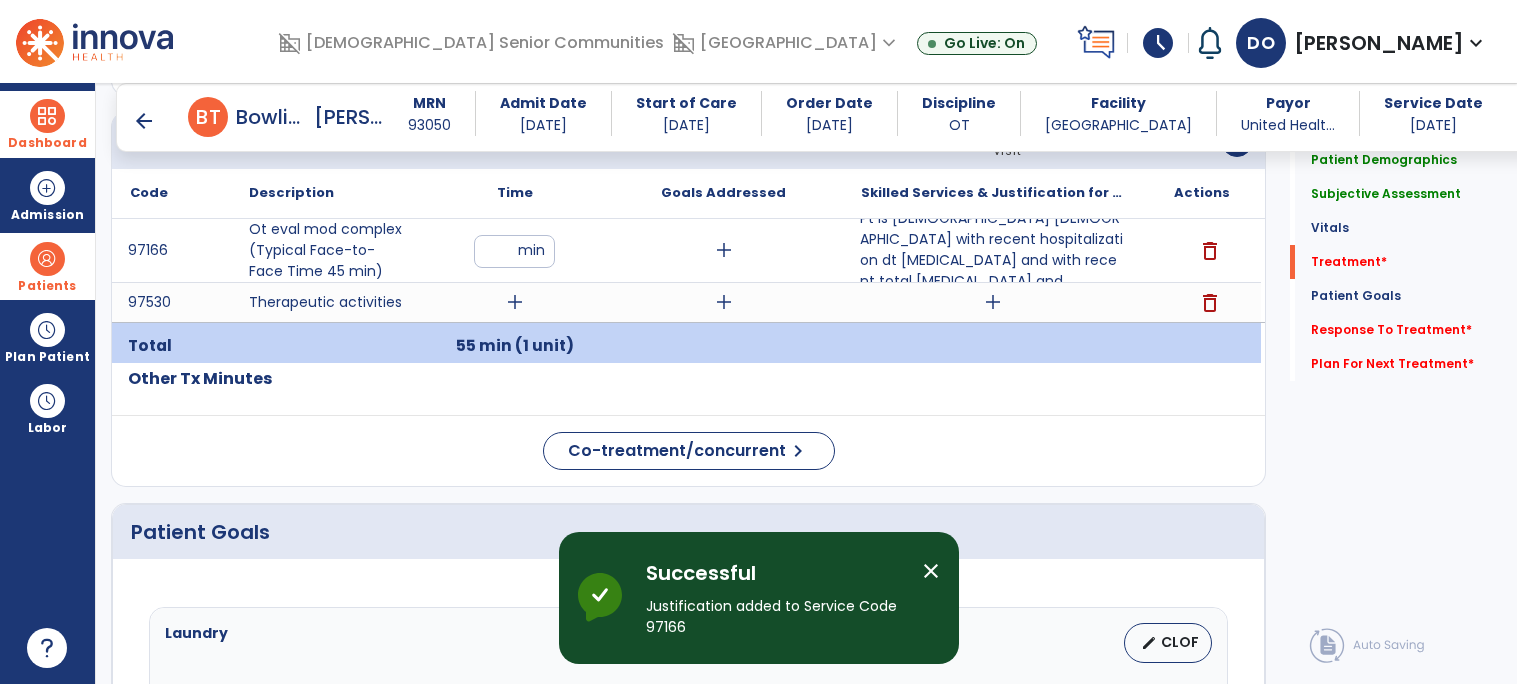 click on "add" at bounding box center (515, 302) 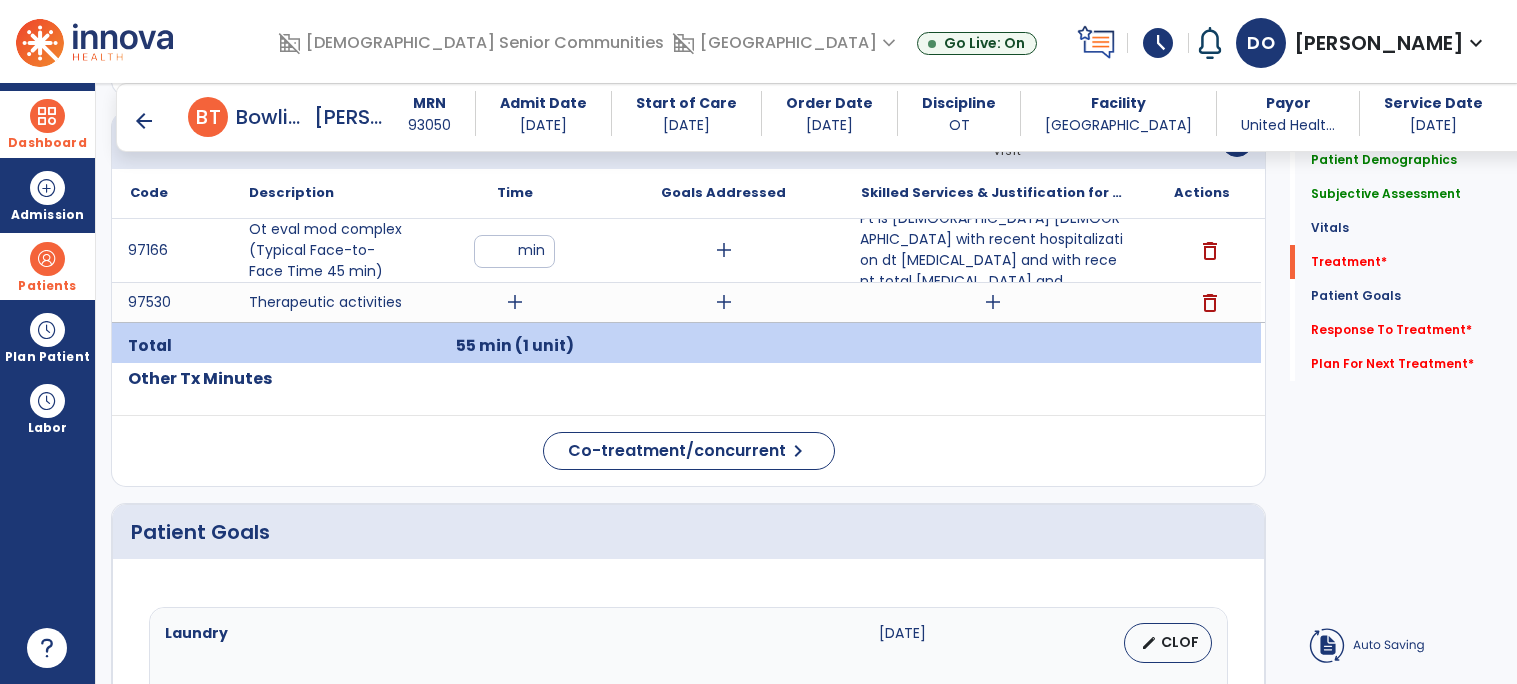 click on "Pt is 87 y/o male with recent hospitalization dt rectal bleeding and with recent total colectomy and..." at bounding box center (992, 250) 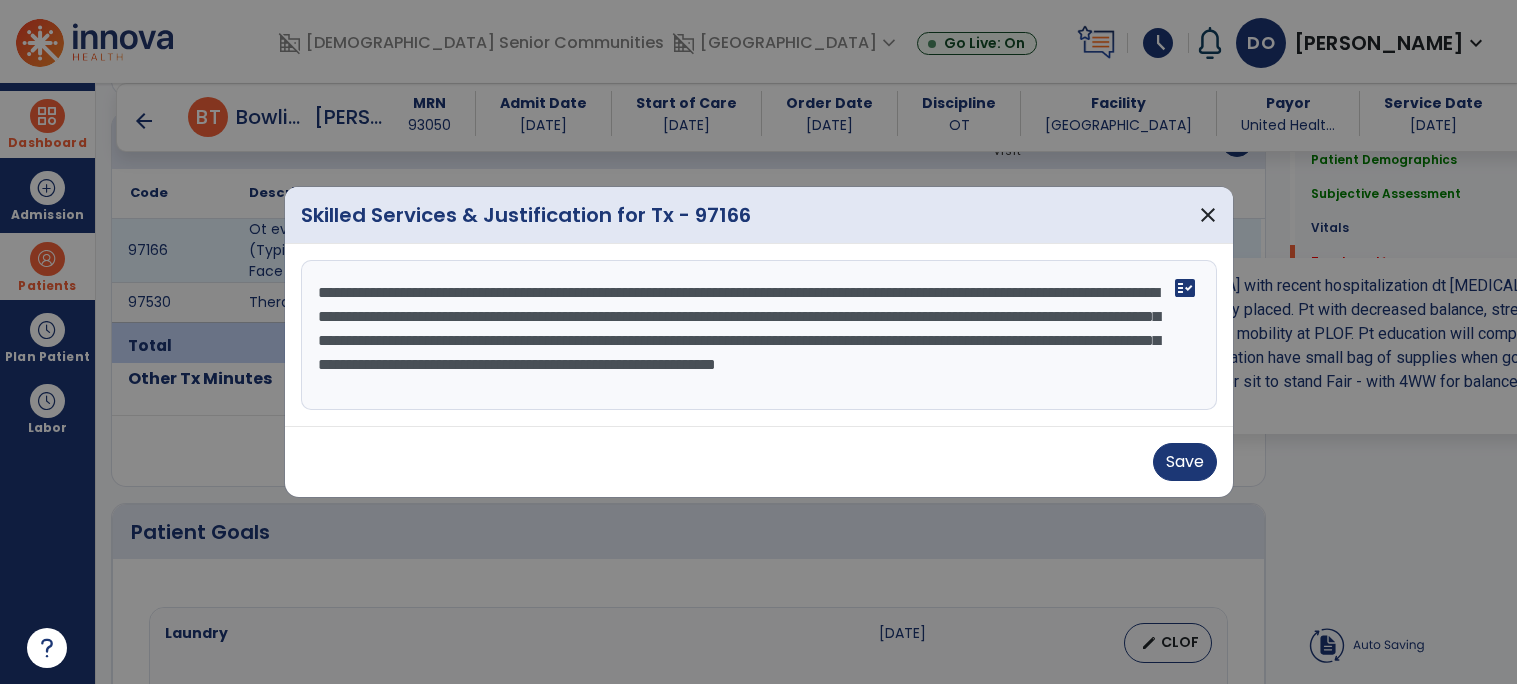 click on "**********" at bounding box center (759, 335) 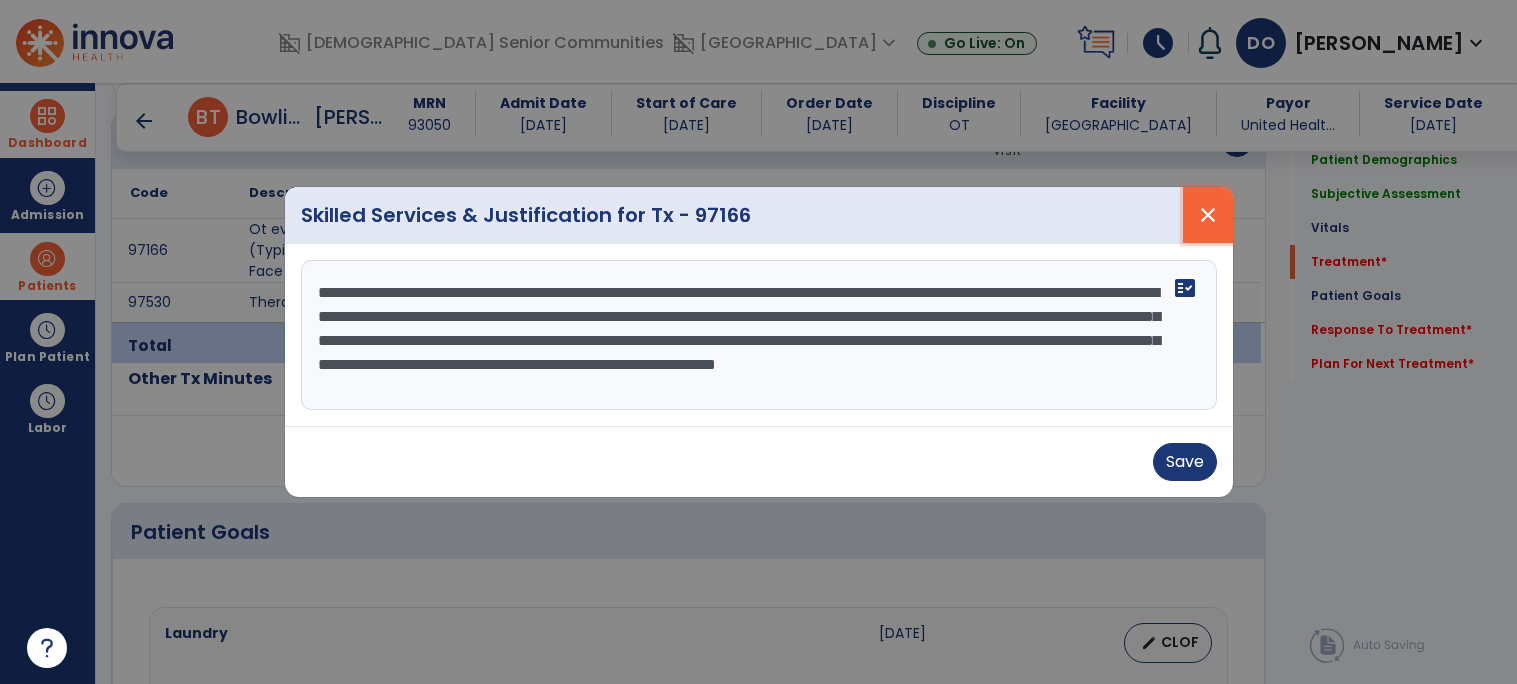 click on "close" at bounding box center [1208, 215] 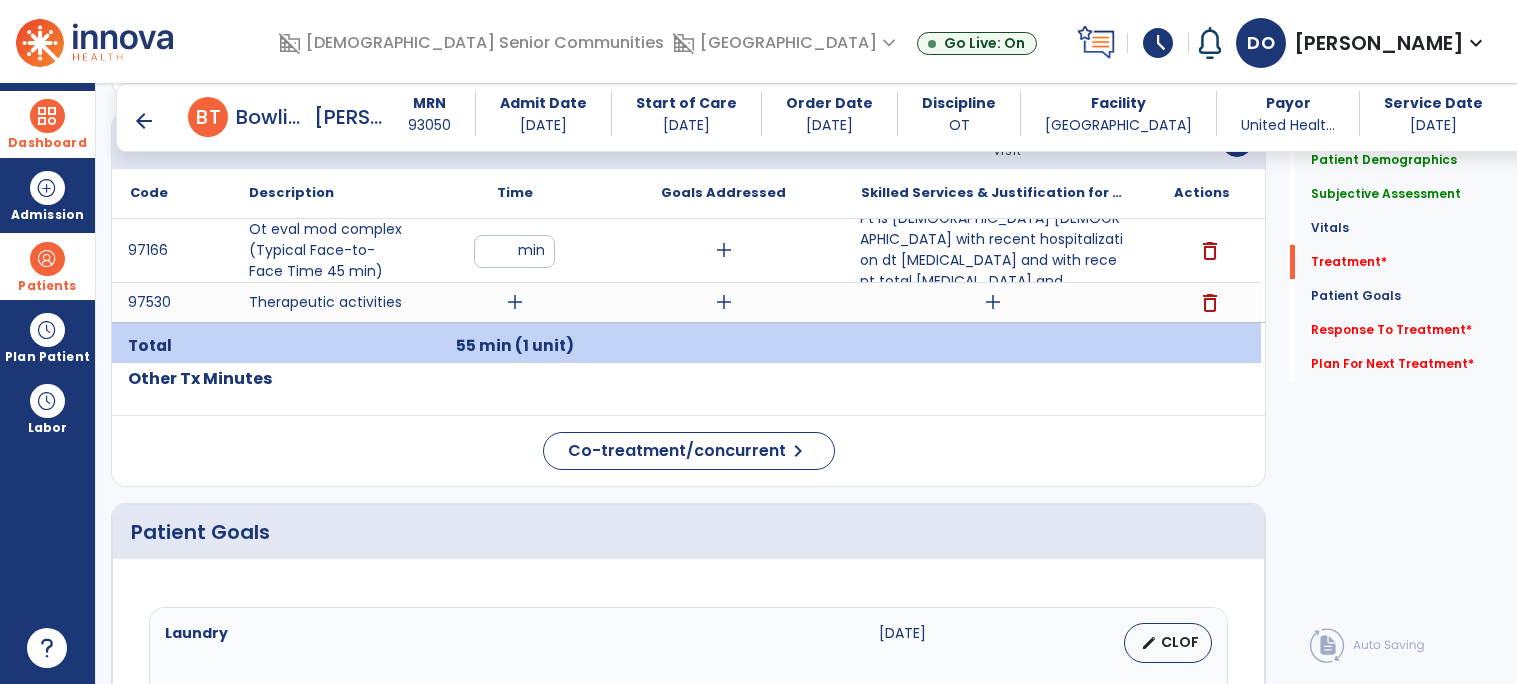 click on "Pt is 87 y/o male with recent hospitalization dt rectal bleeding and with recent total colectomy and..." at bounding box center [992, 250] 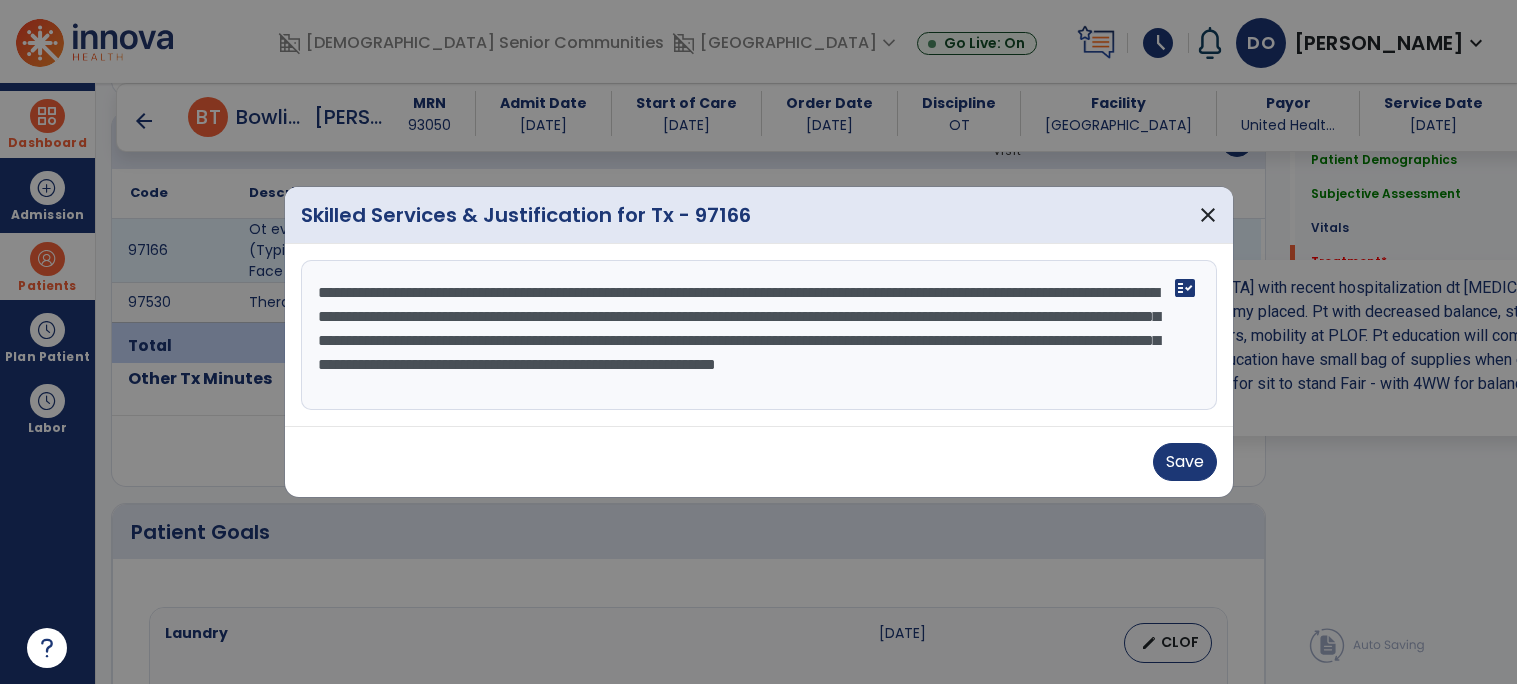 click on "**********" at bounding box center (759, 335) 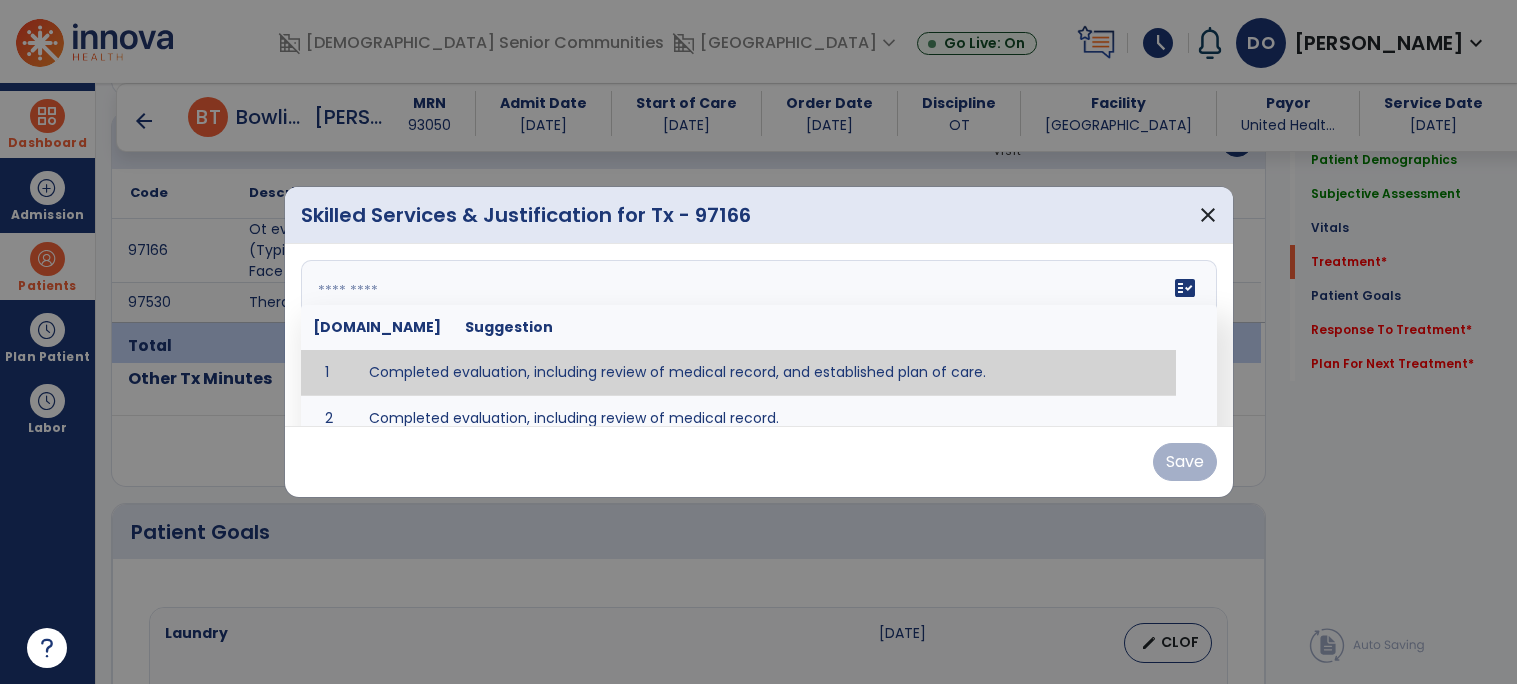 click on "fact_check" at bounding box center [1185, 288] 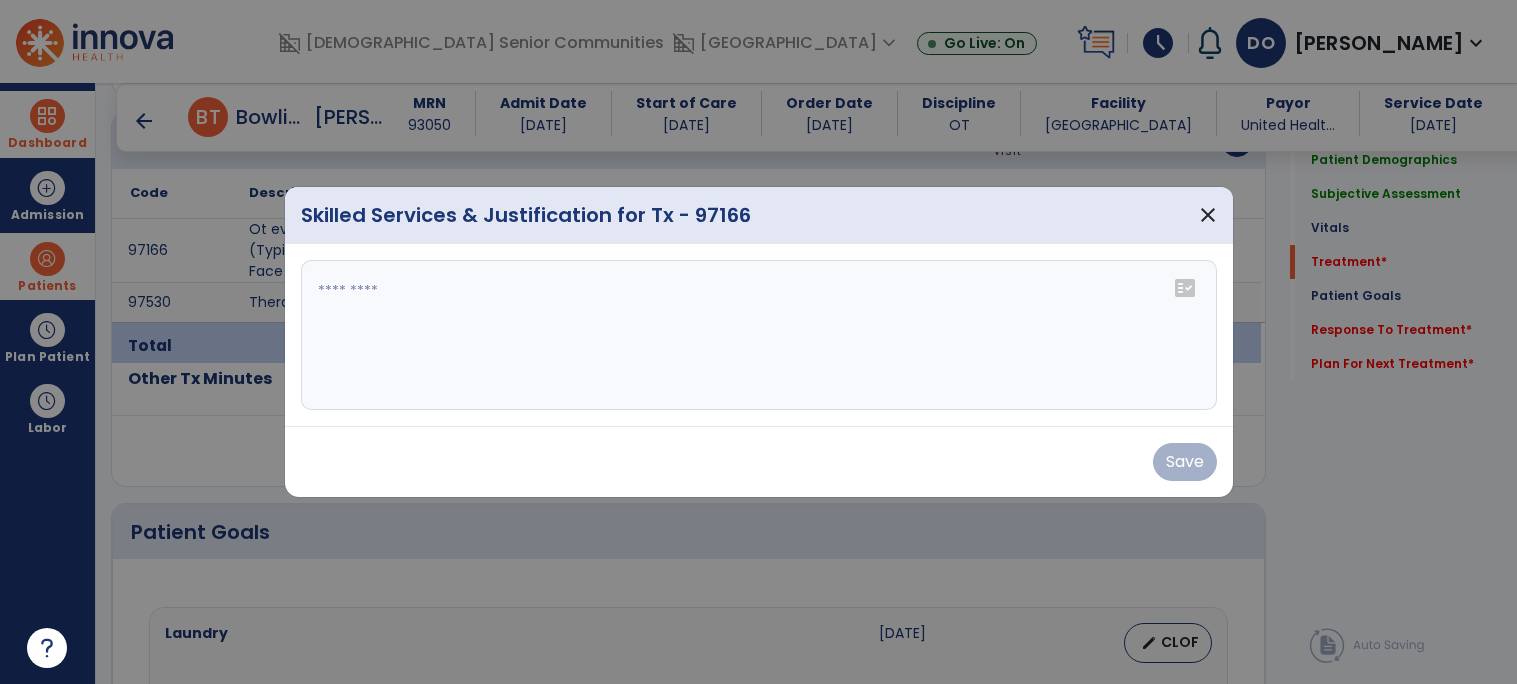 click on "fact_check" at bounding box center (1185, 288) 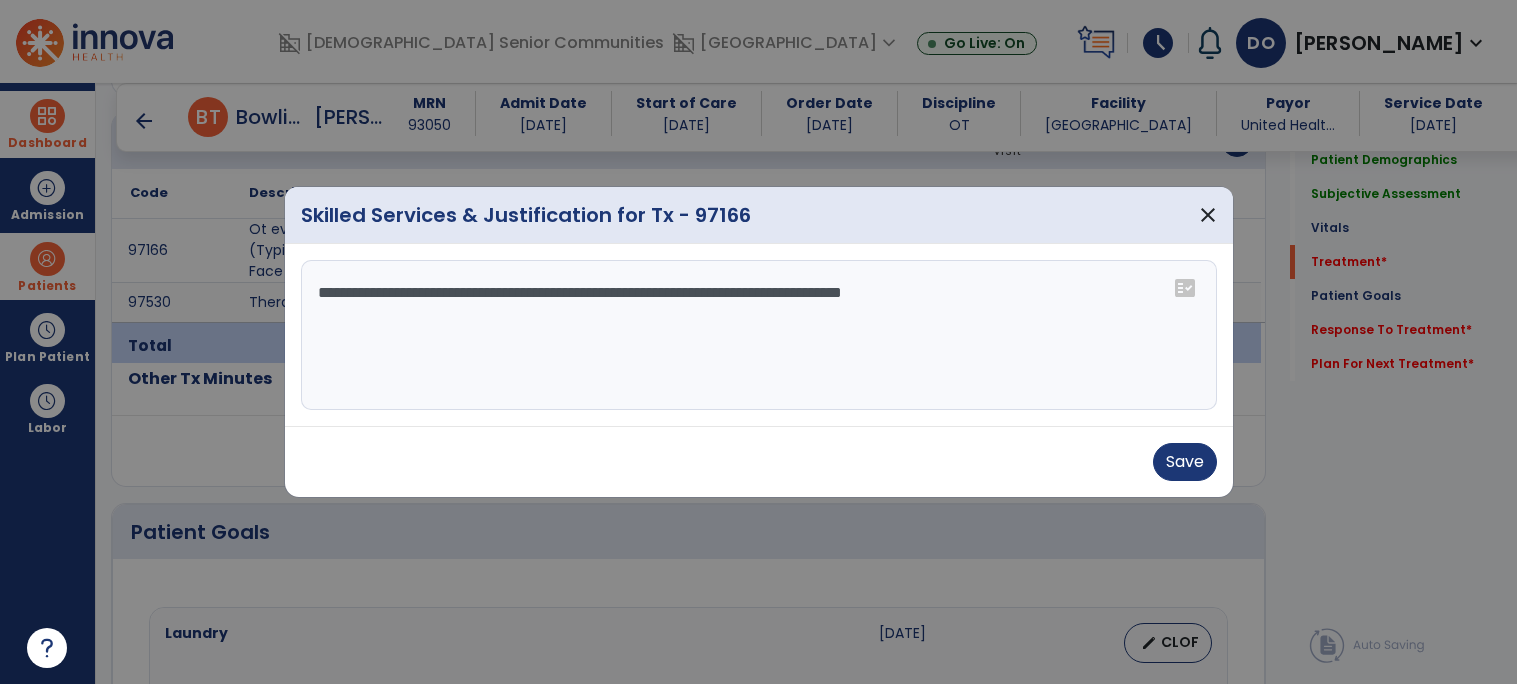 click on "**********" at bounding box center [759, 335] 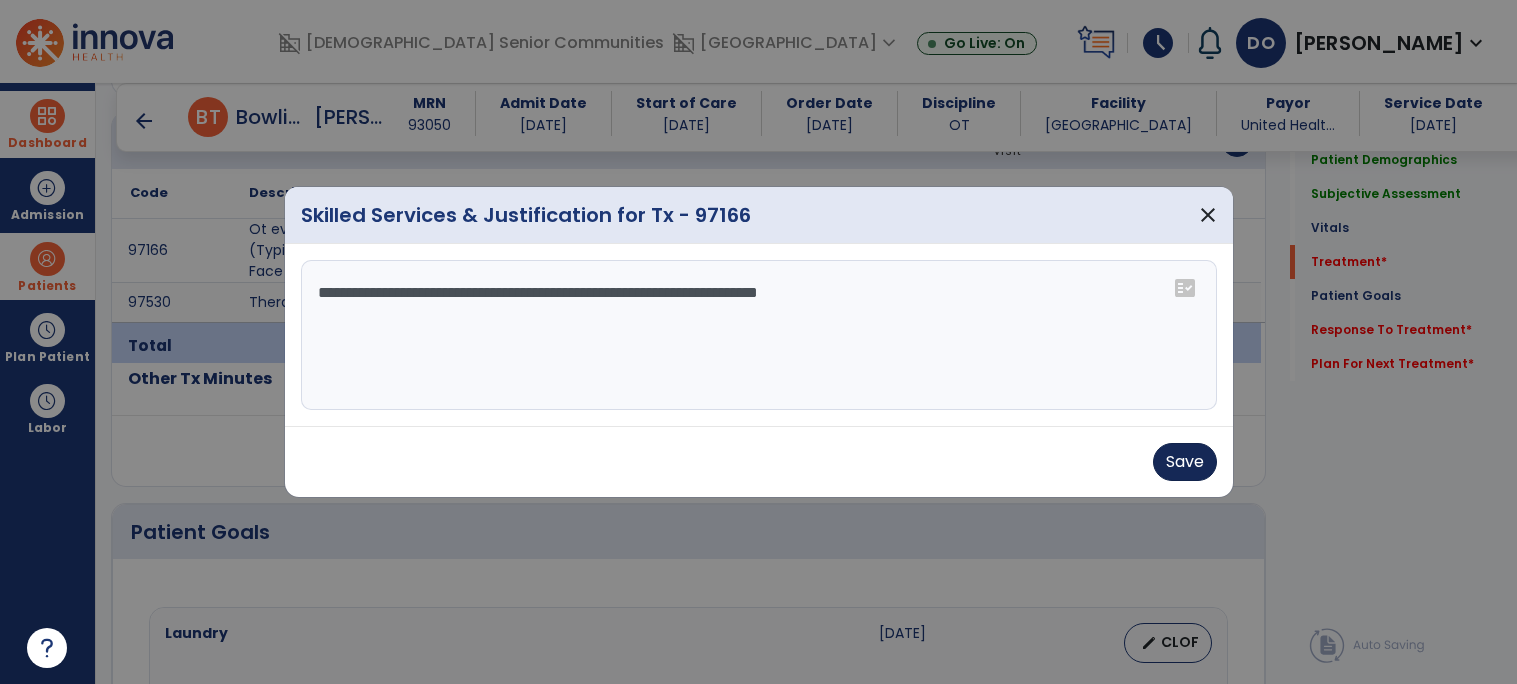 type on "**********" 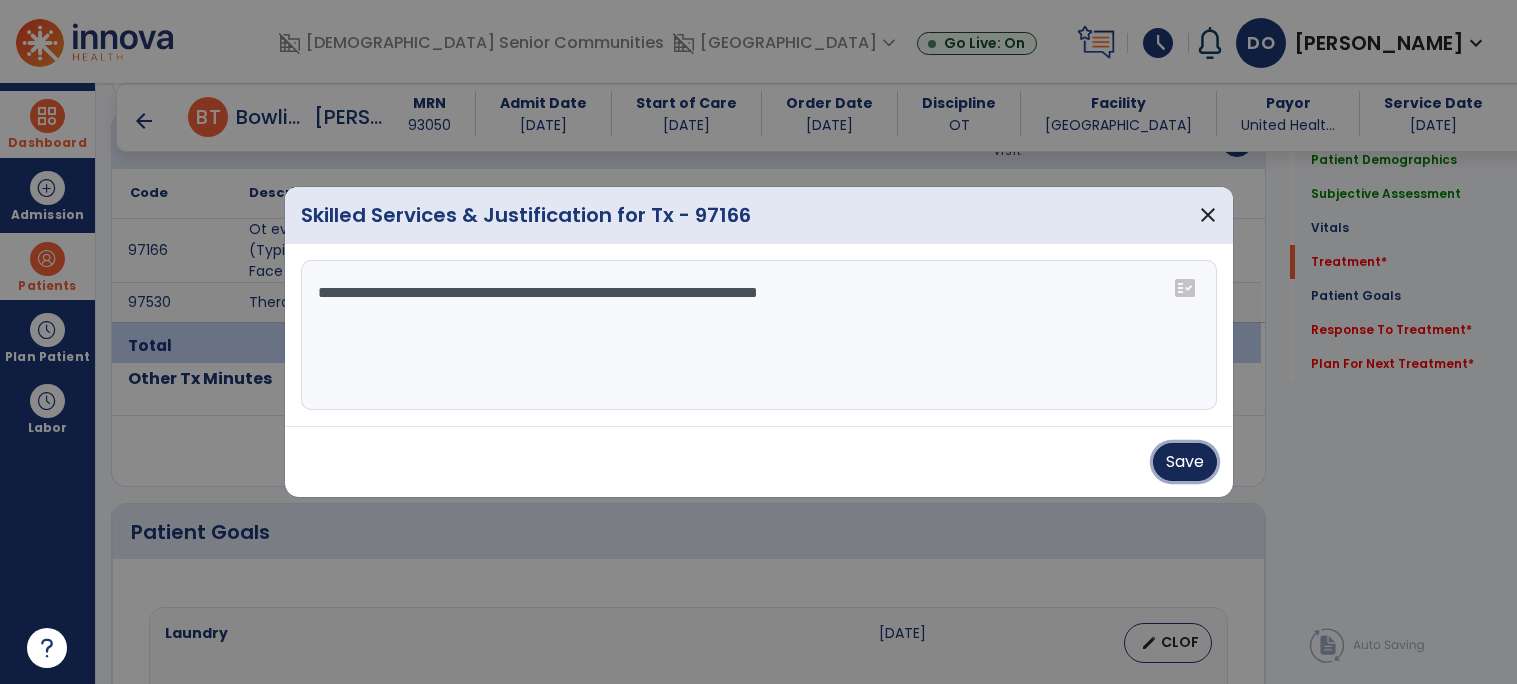 click on "Save" at bounding box center [1185, 462] 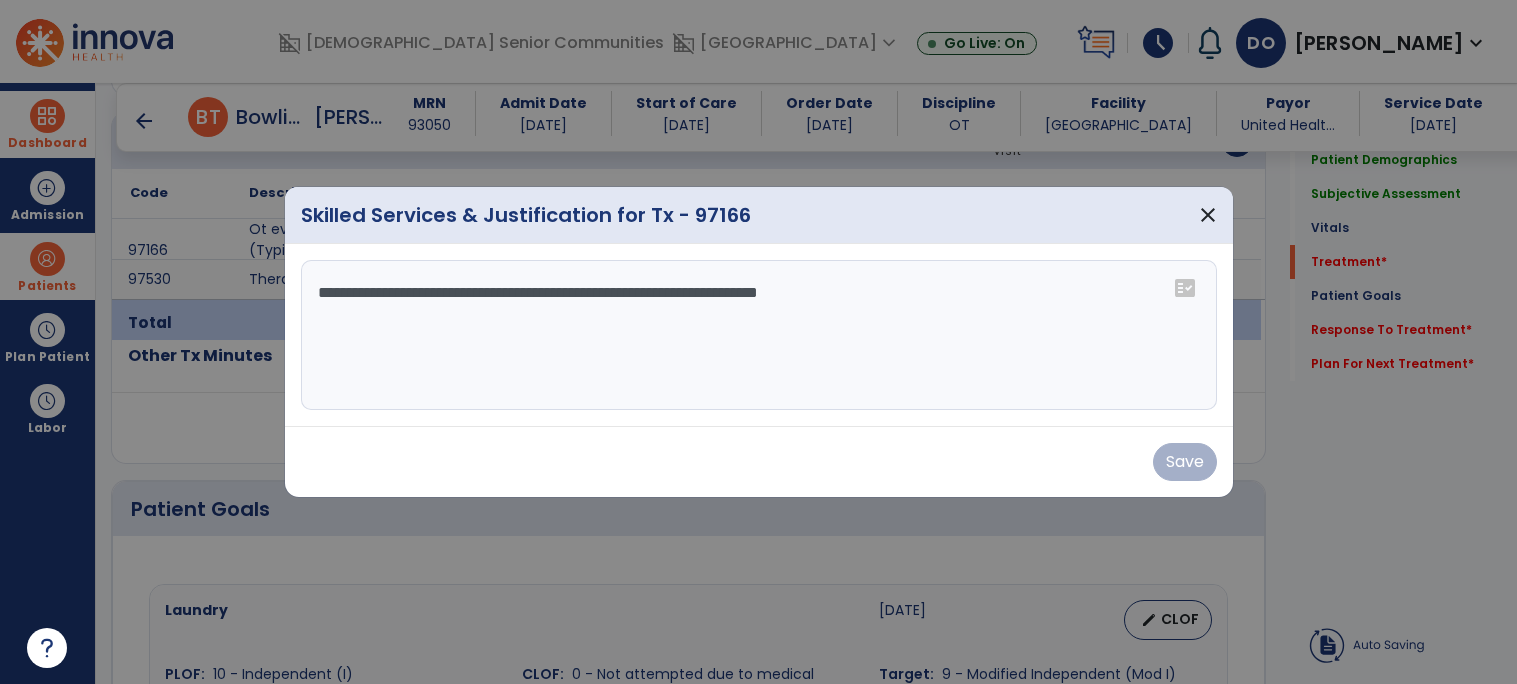click on "Save" at bounding box center [759, 462] 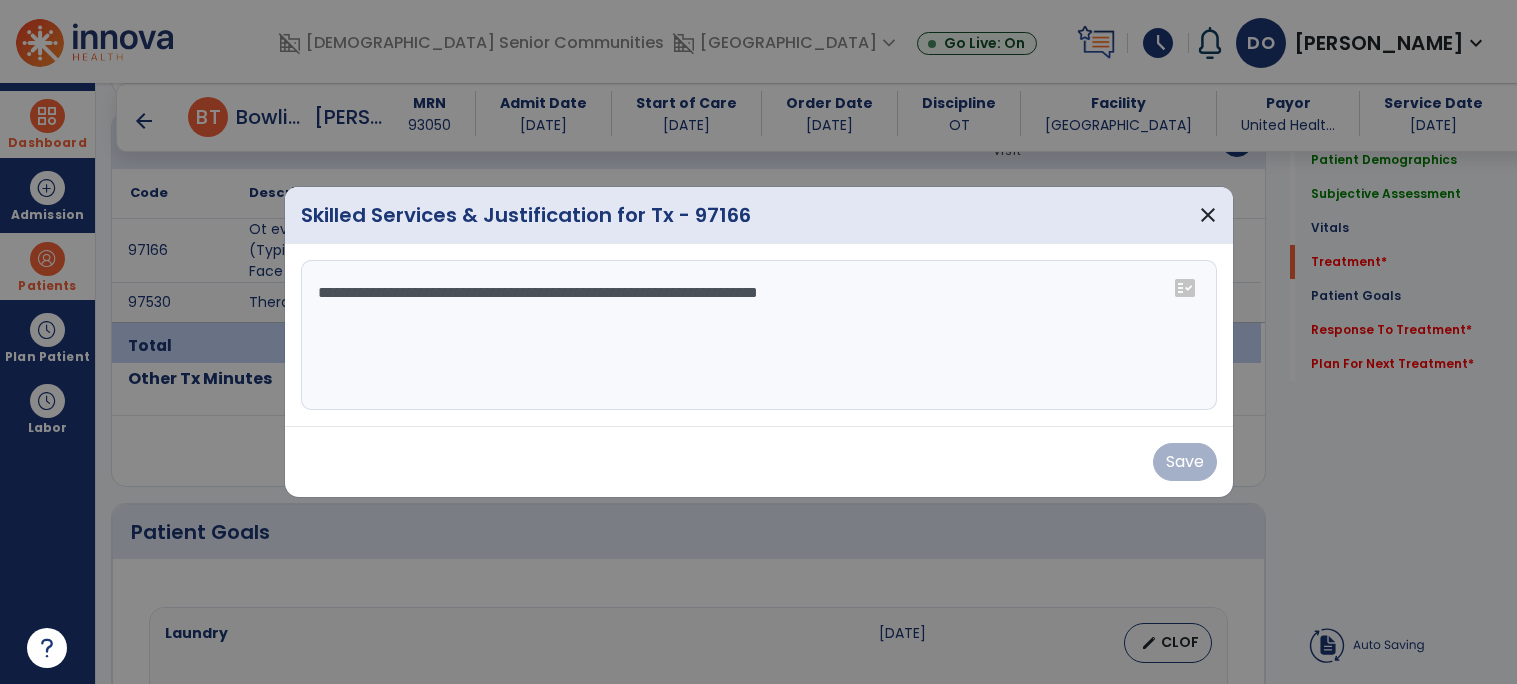 click on "Save" at bounding box center [759, 462] 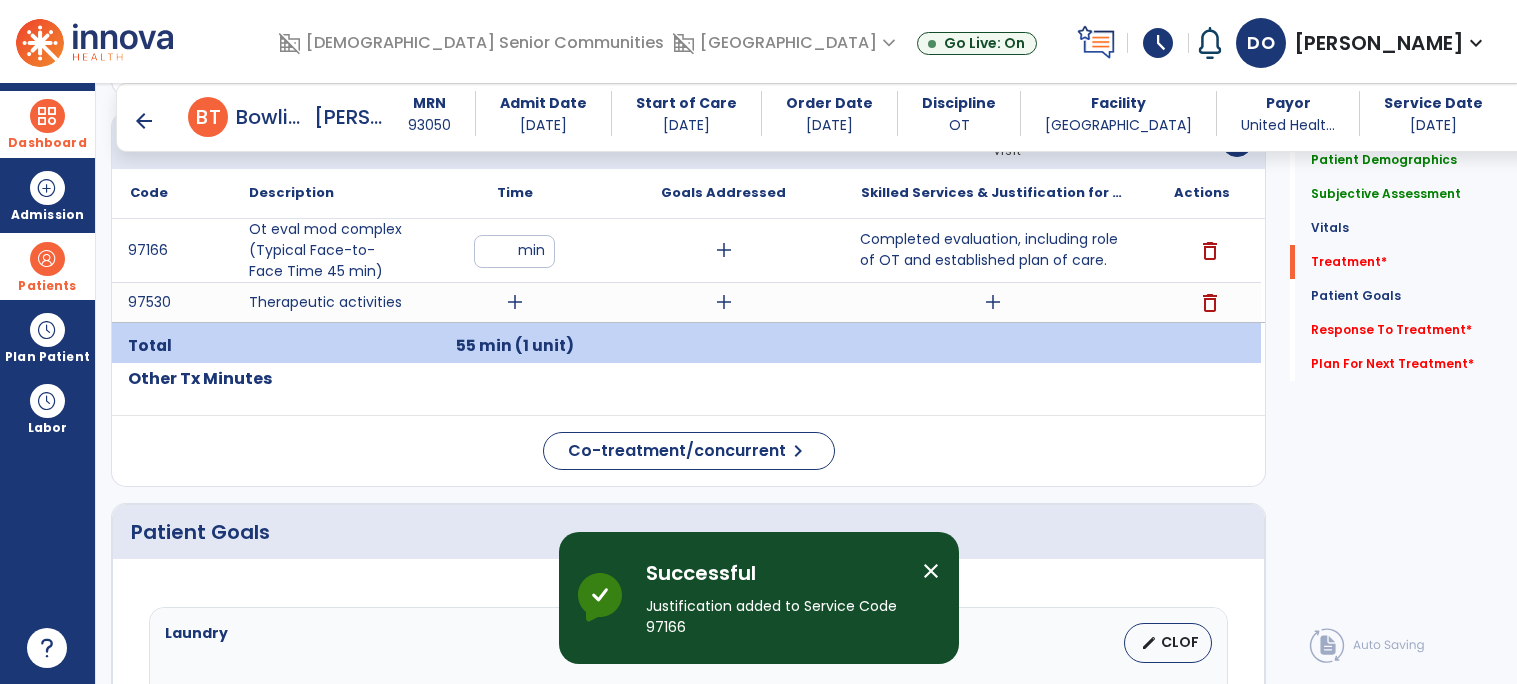 scroll, scrollTop: 1171, scrollLeft: 0, axis: vertical 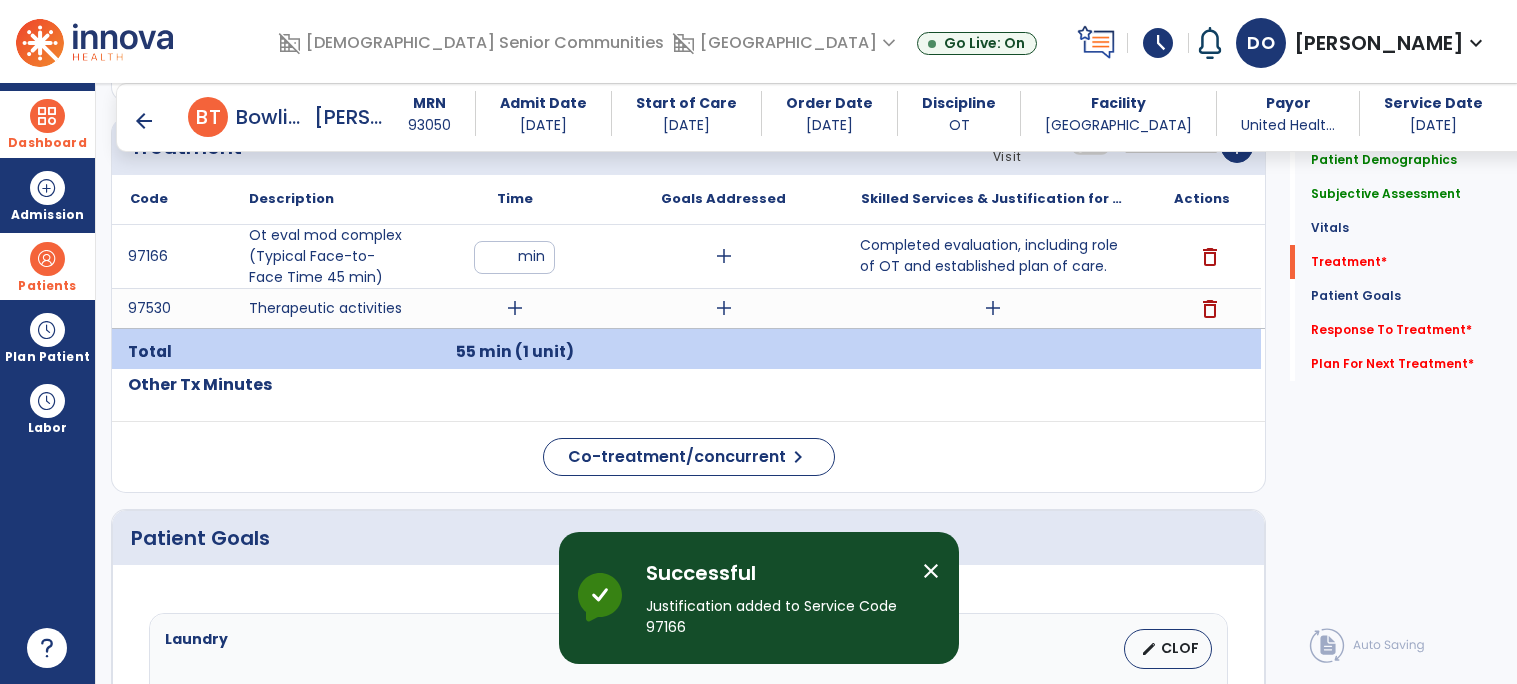 click on "add" at bounding box center (515, 308) 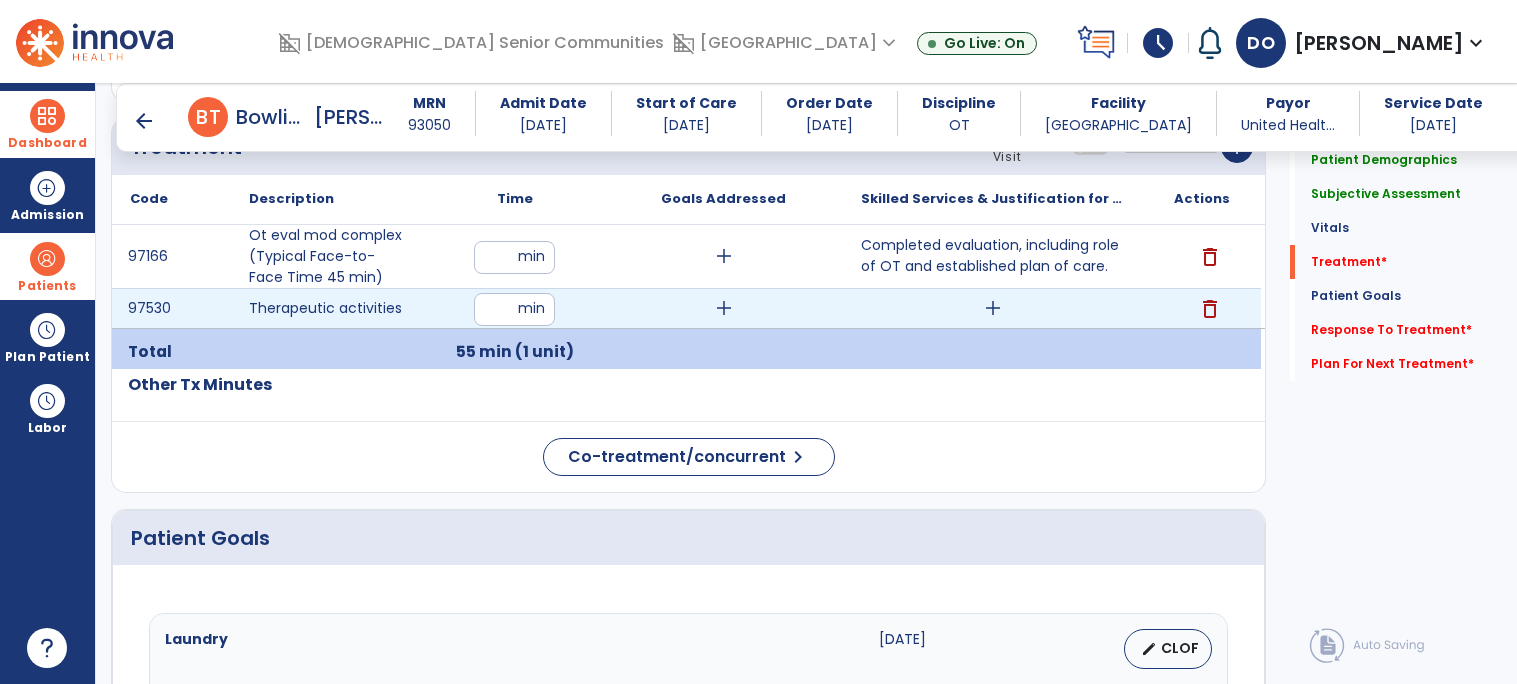 type on "**" 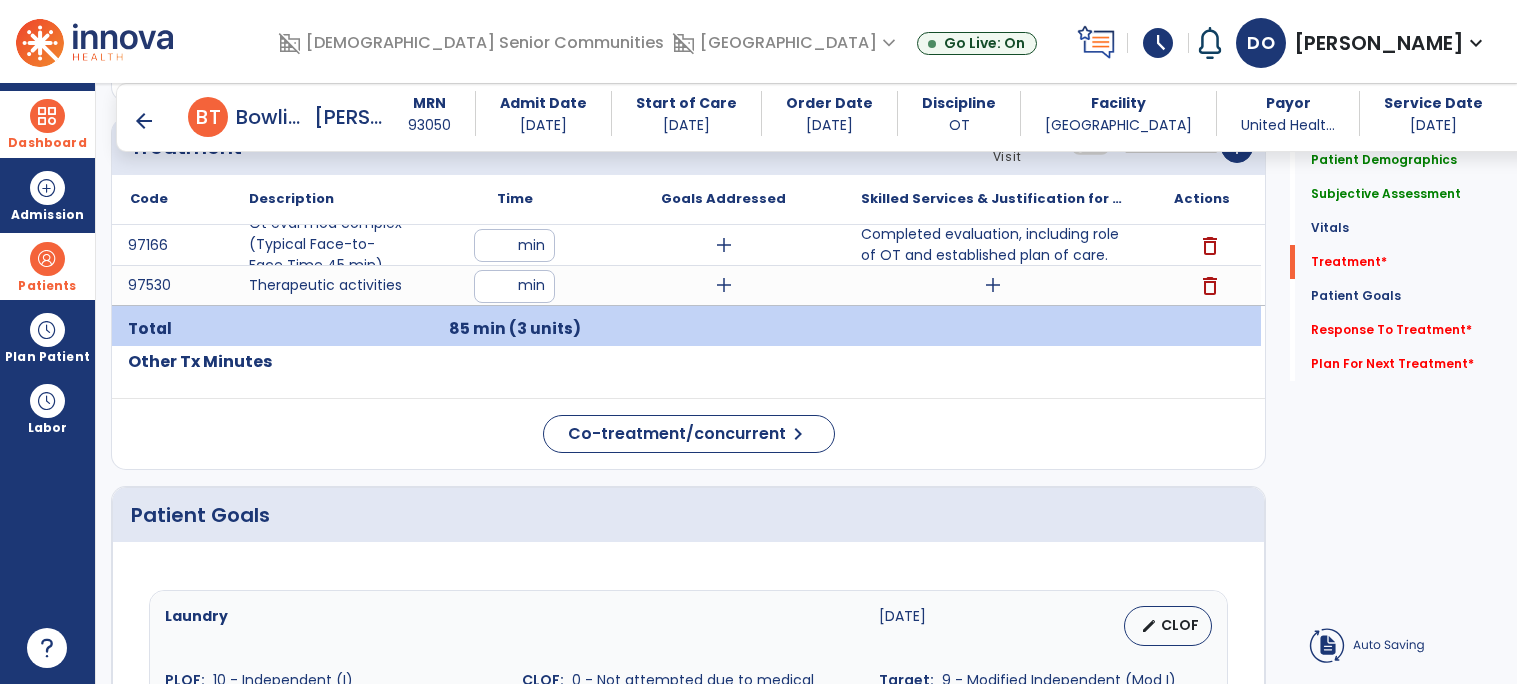 click on "add" at bounding box center (992, 285) 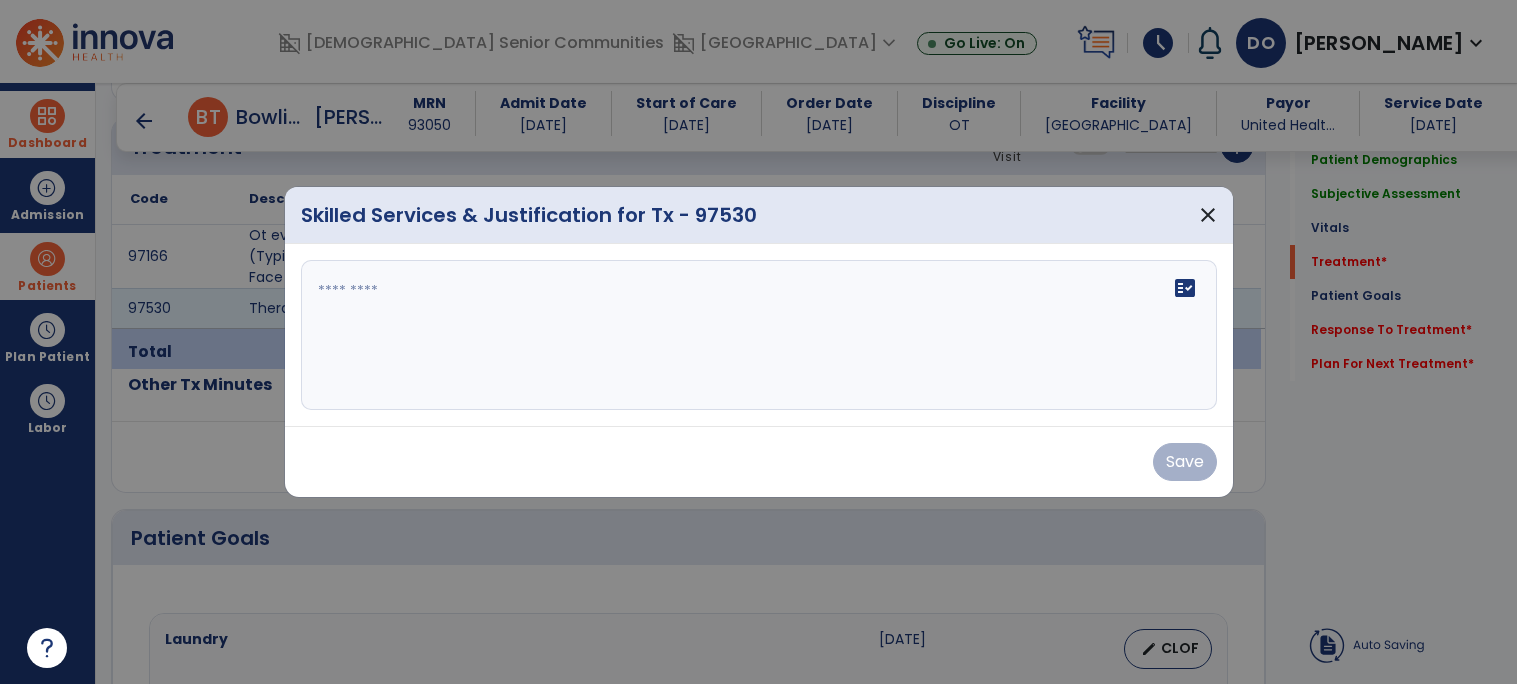 click on "fact_check" at bounding box center (759, 335) 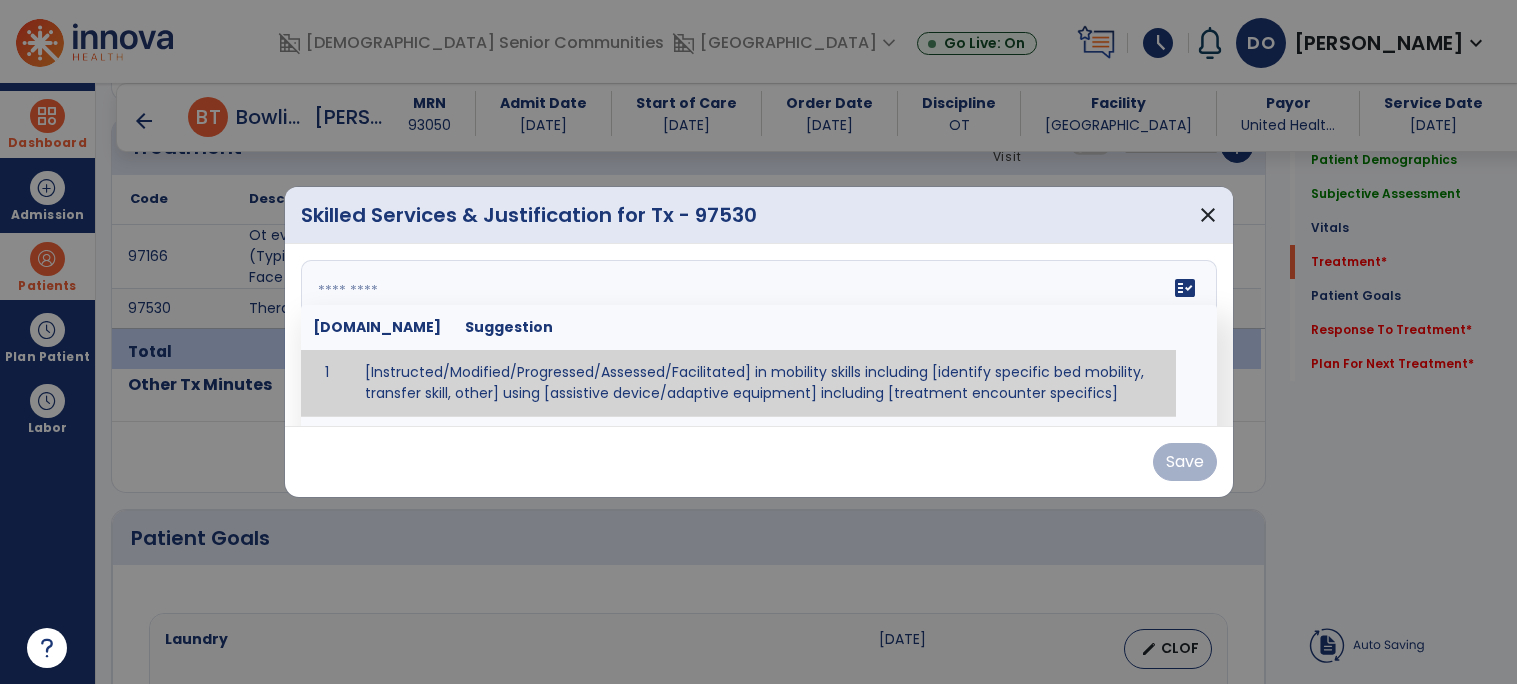 paste on "**********" 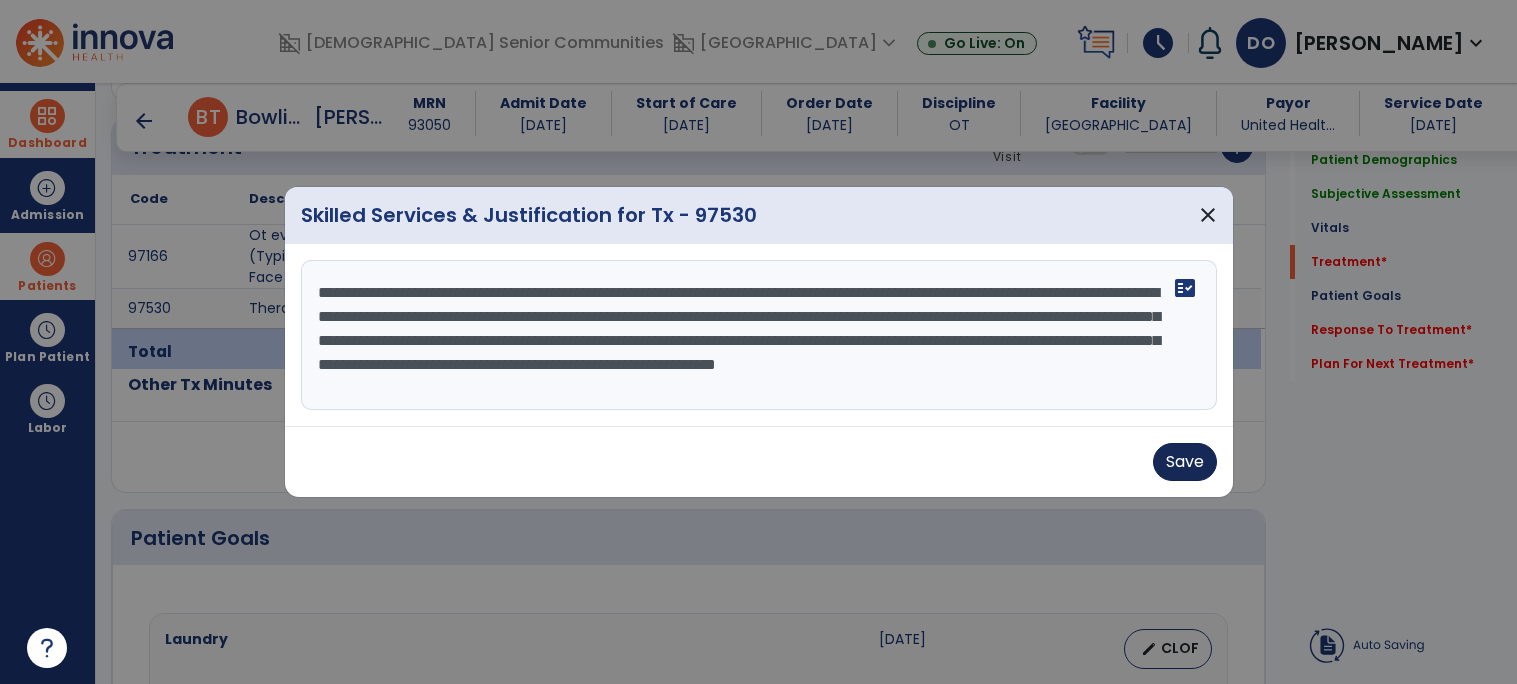 type on "**********" 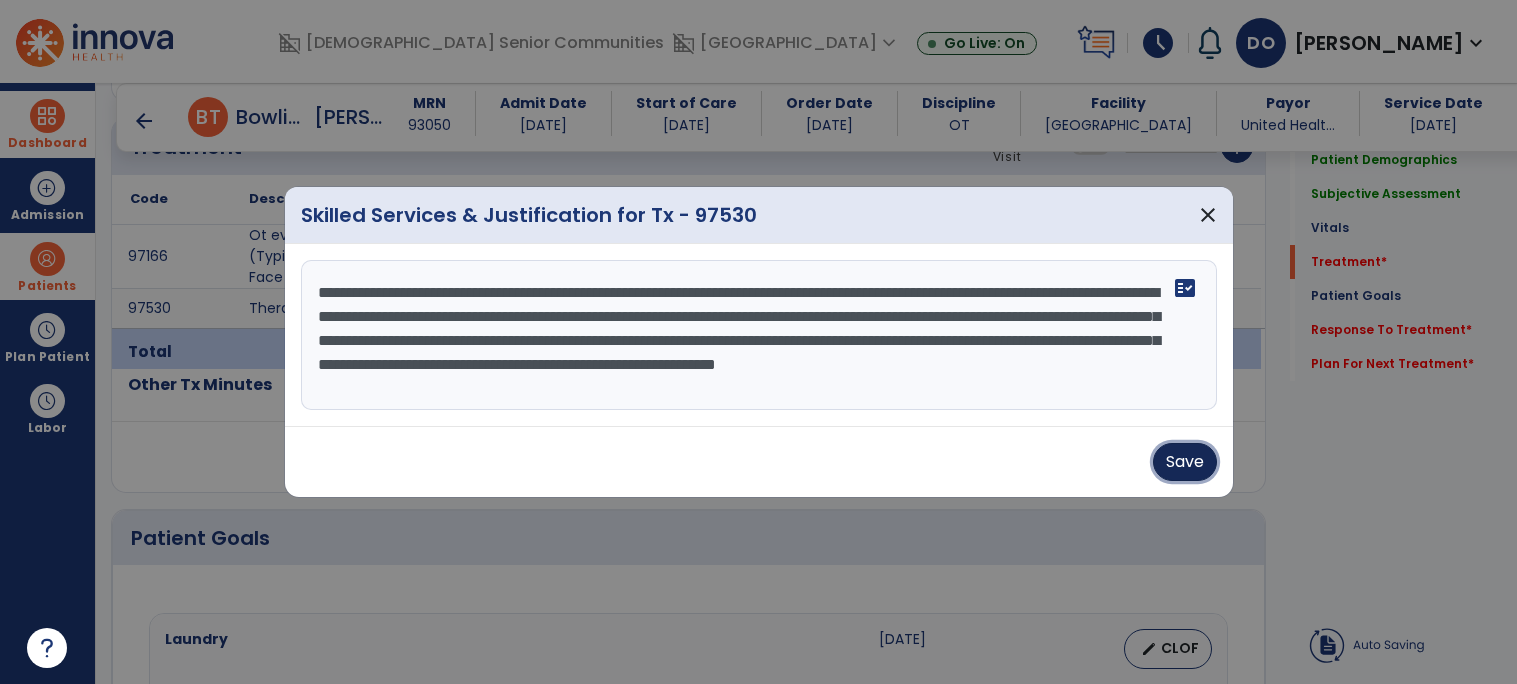 click on "Save" at bounding box center (1185, 462) 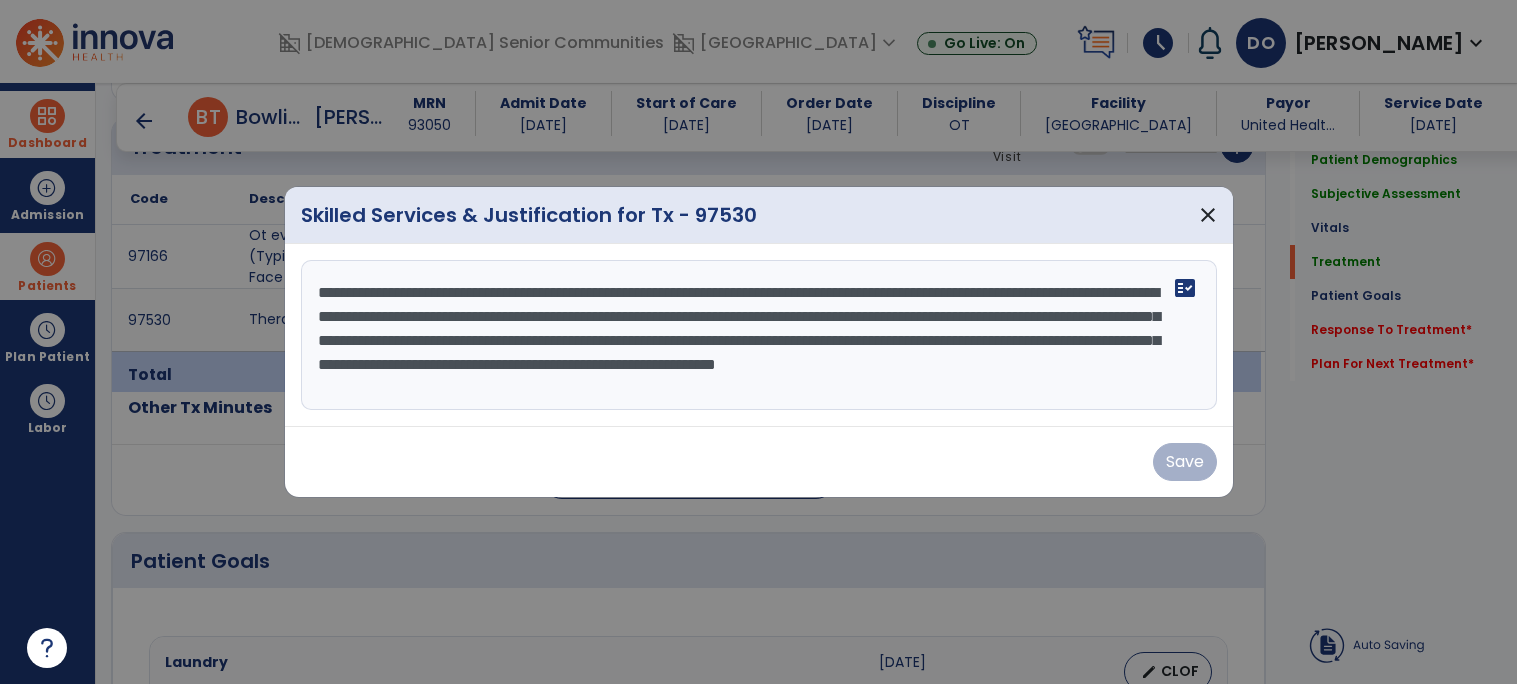 click on "Save" at bounding box center (759, 462) 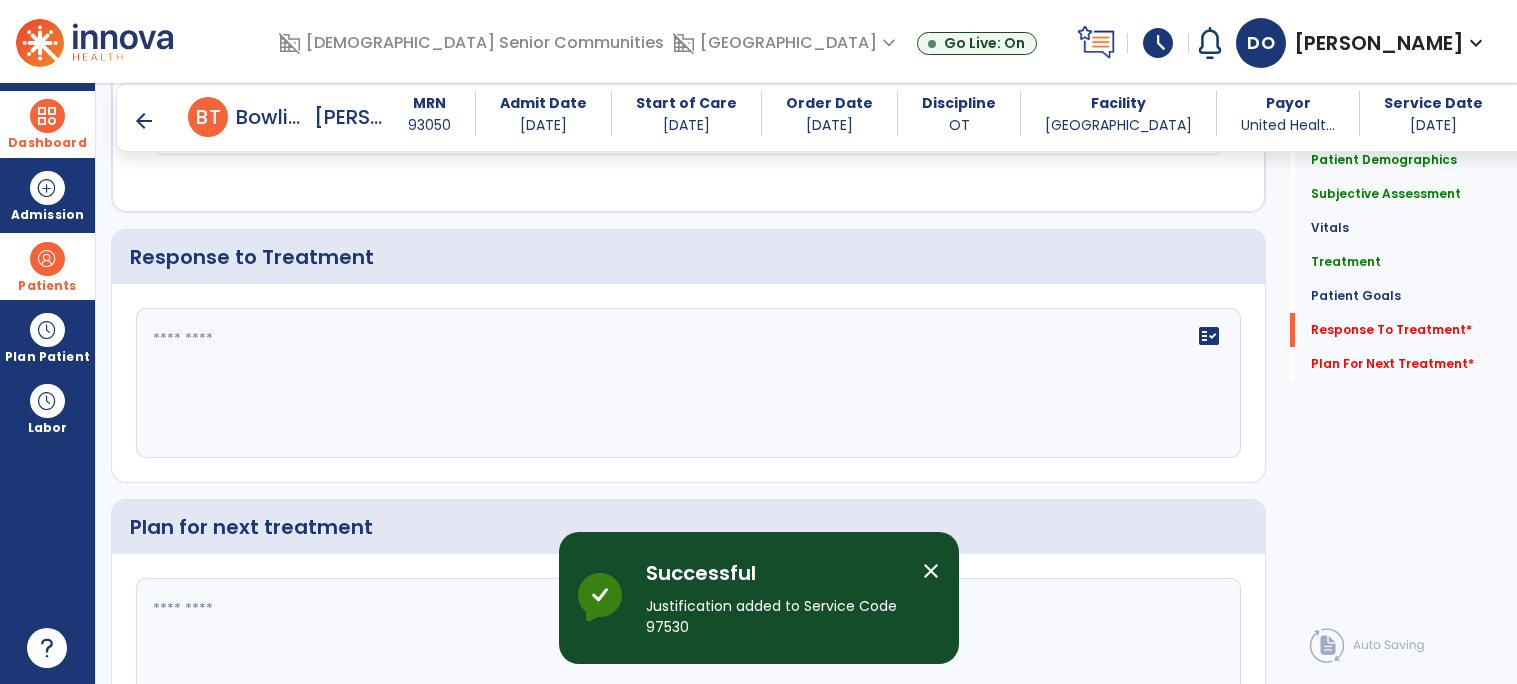 scroll, scrollTop: 3058, scrollLeft: 0, axis: vertical 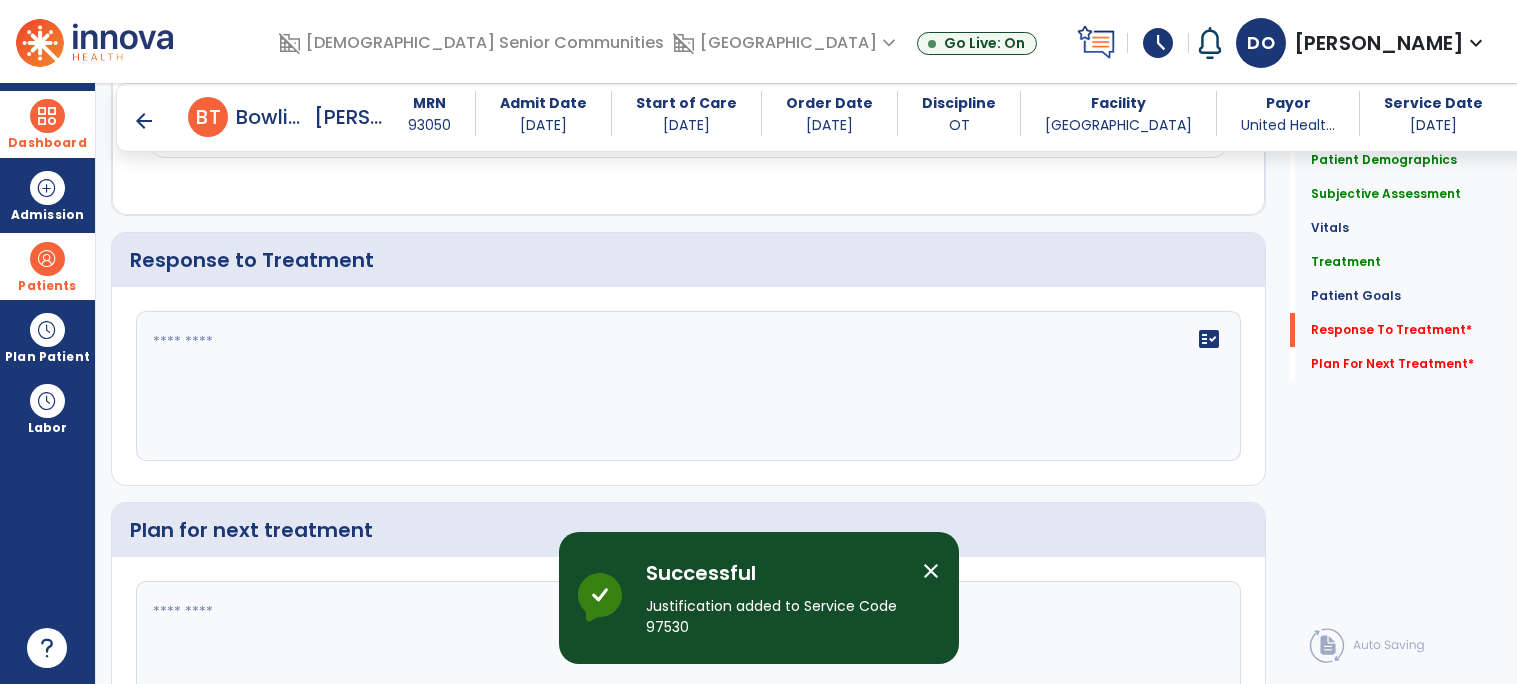 click 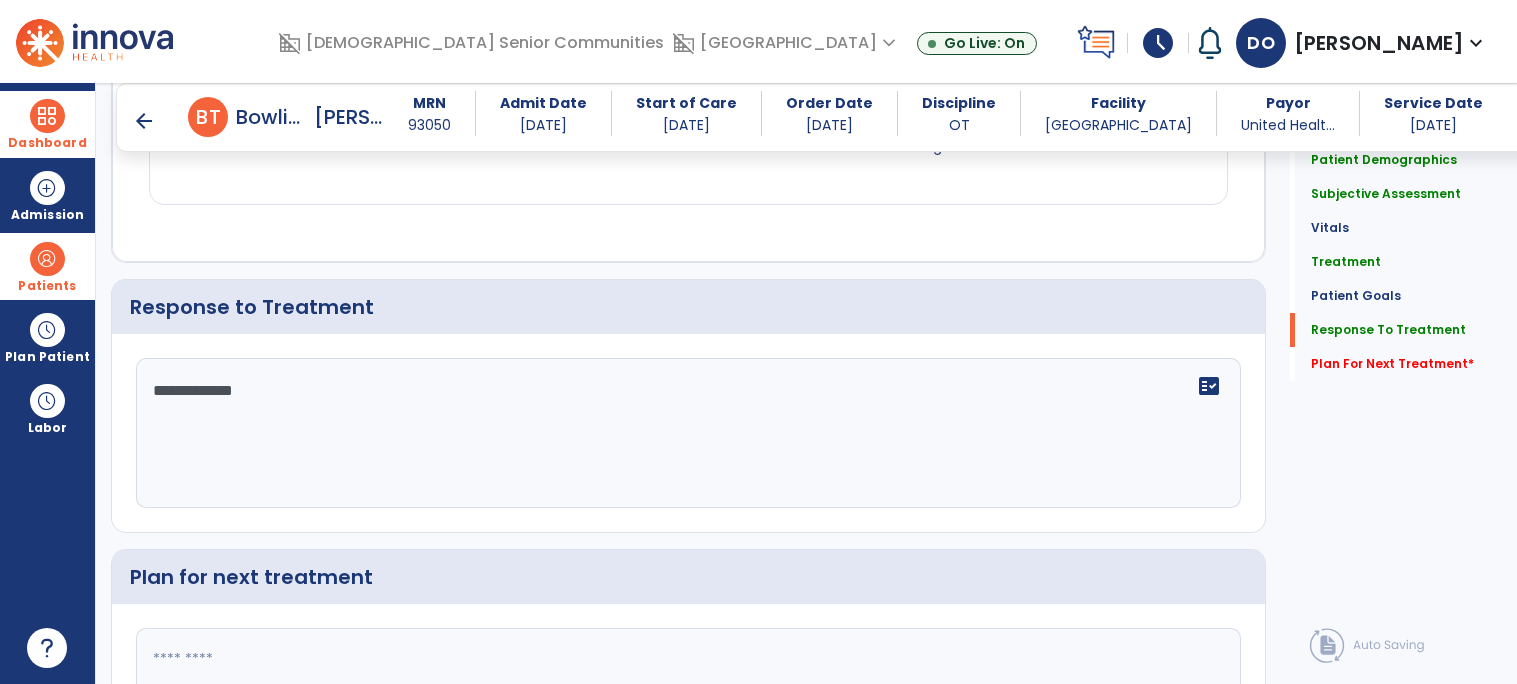 scroll, scrollTop: 3057, scrollLeft: 0, axis: vertical 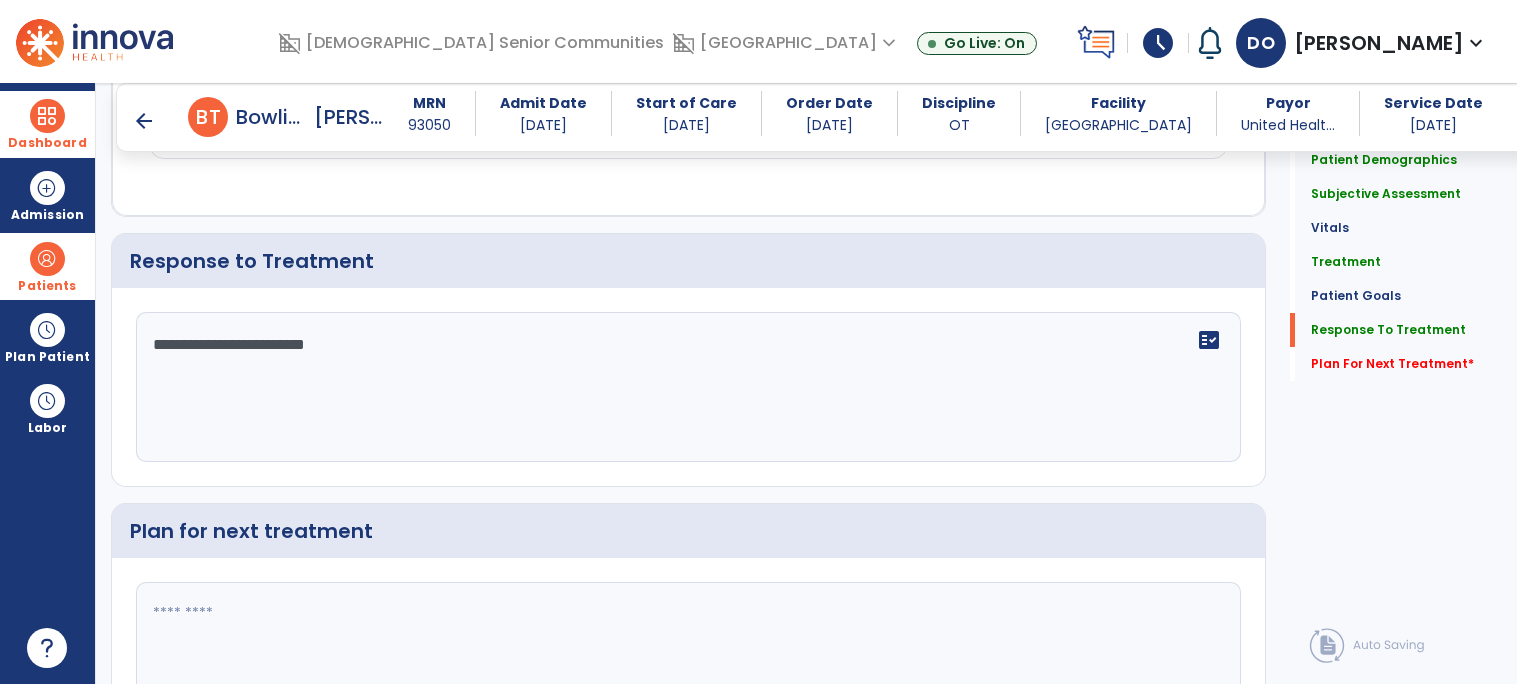 type on "**********" 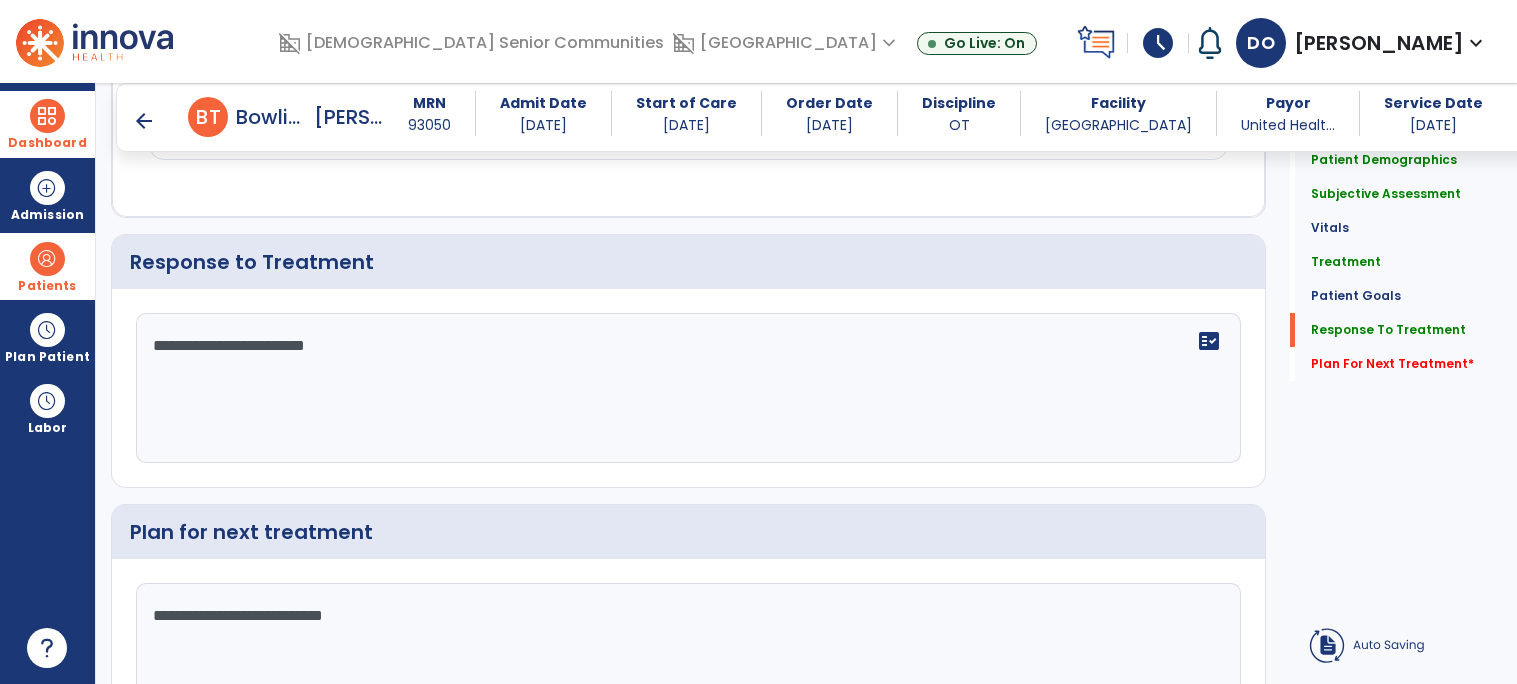 scroll, scrollTop: 3199, scrollLeft: 0, axis: vertical 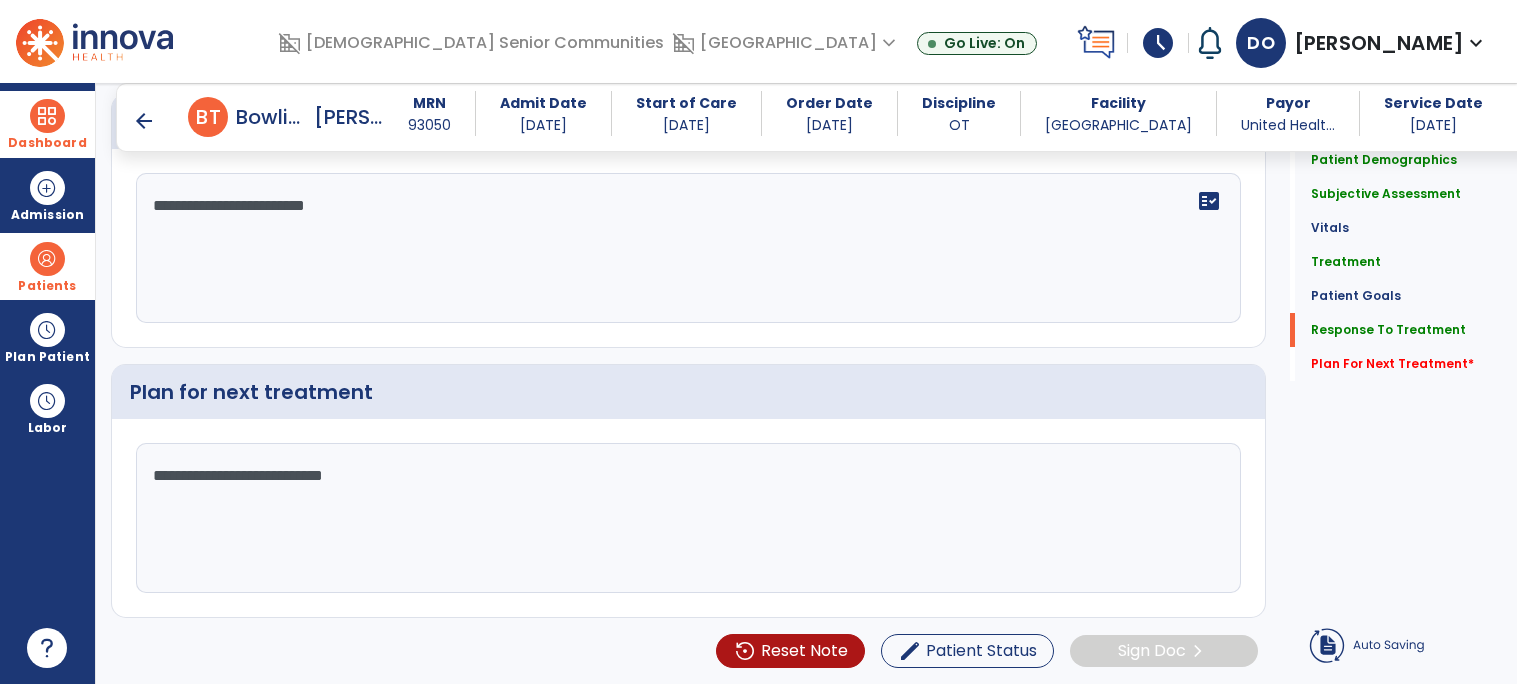 type on "**********" 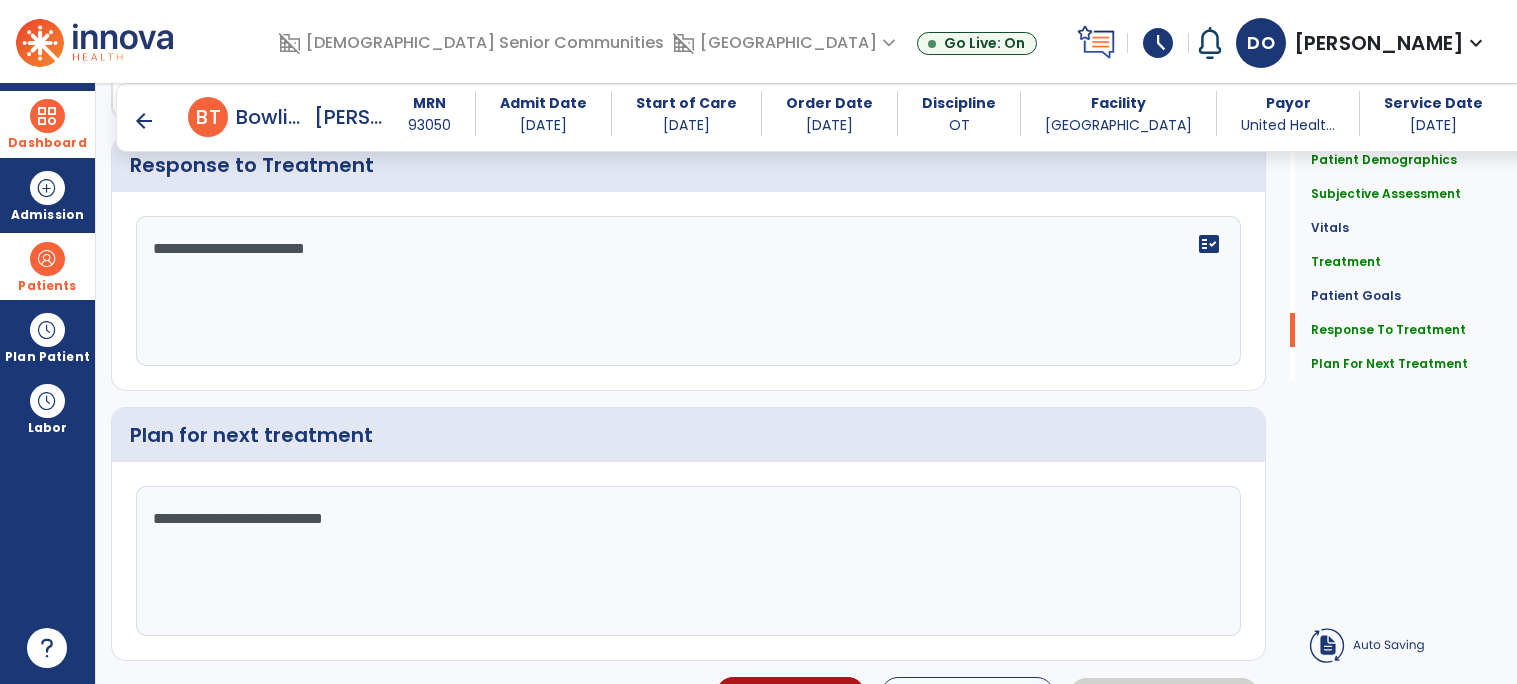 scroll, scrollTop: 3199, scrollLeft: 0, axis: vertical 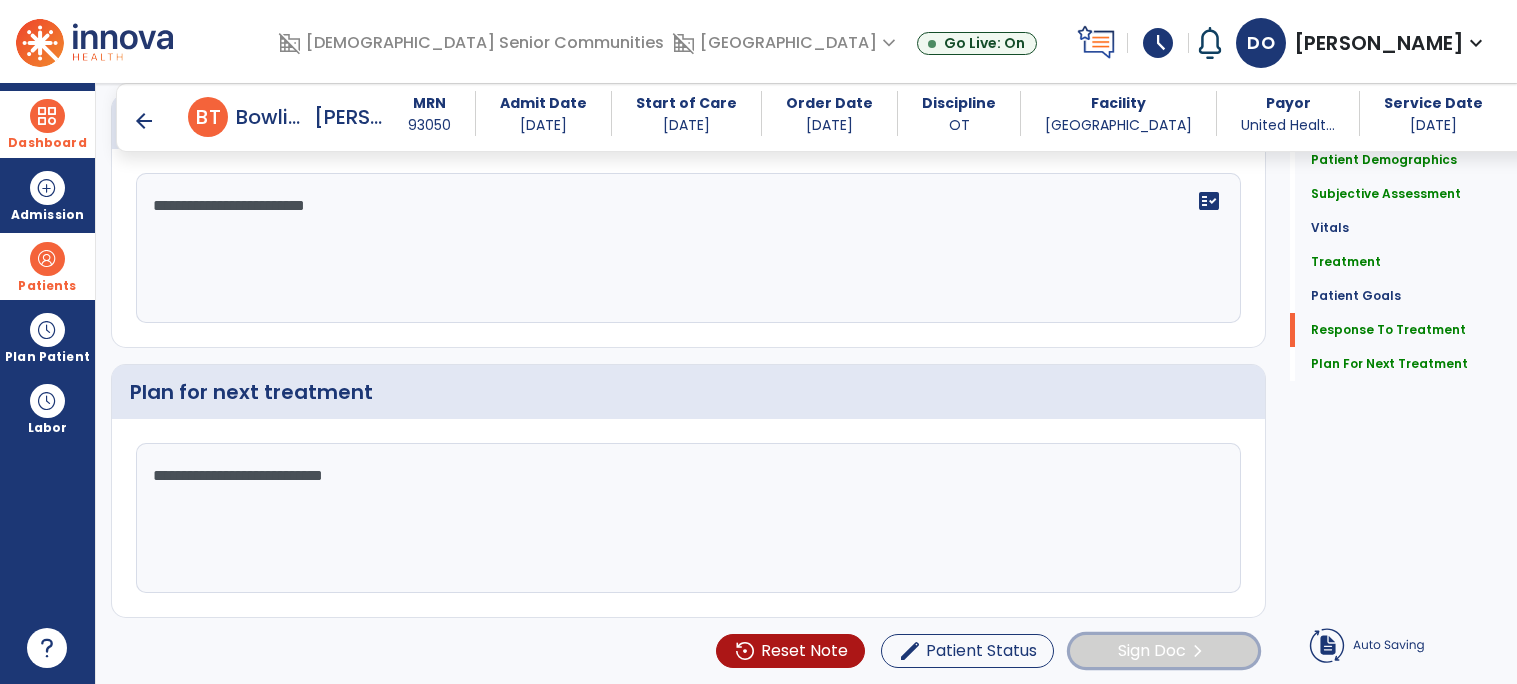 click on "chevron_right" 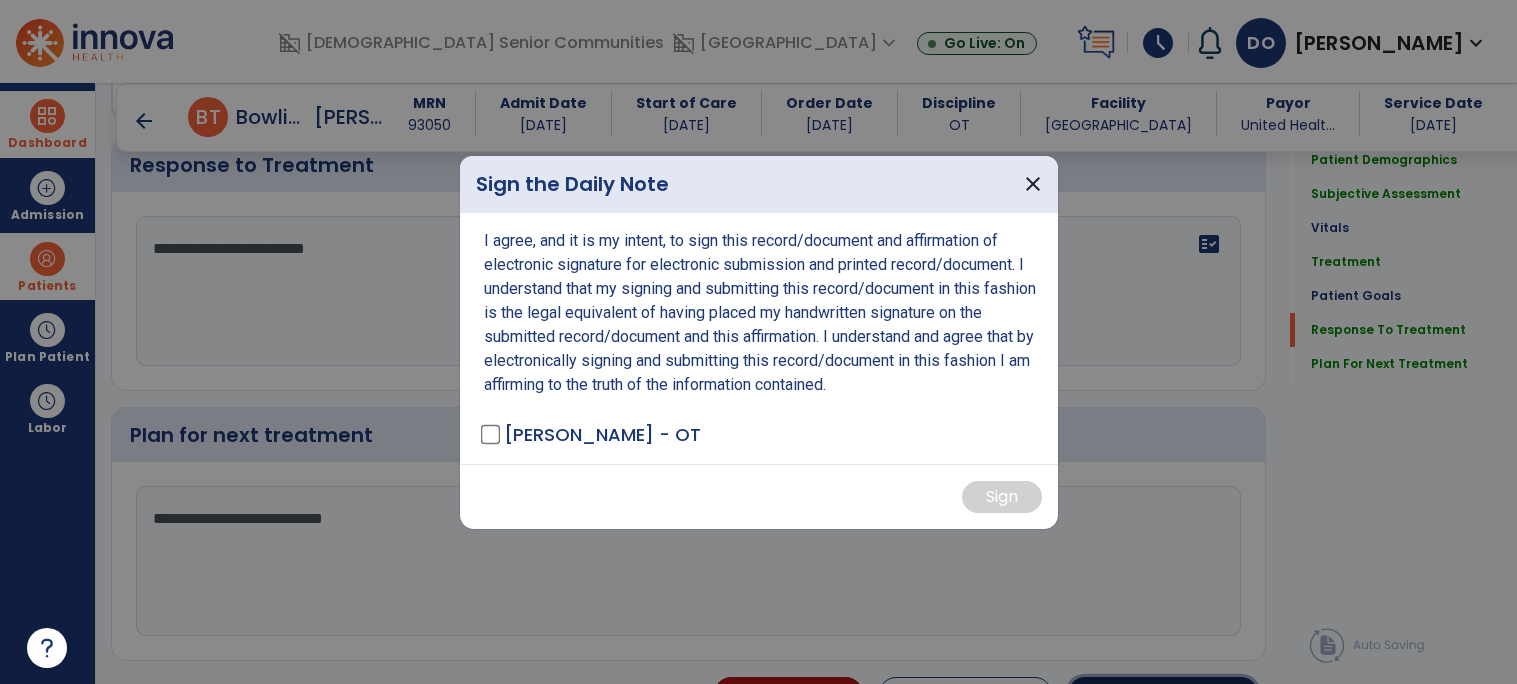 scroll, scrollTop: 3199, scrollLeft: 0, axis: vertical 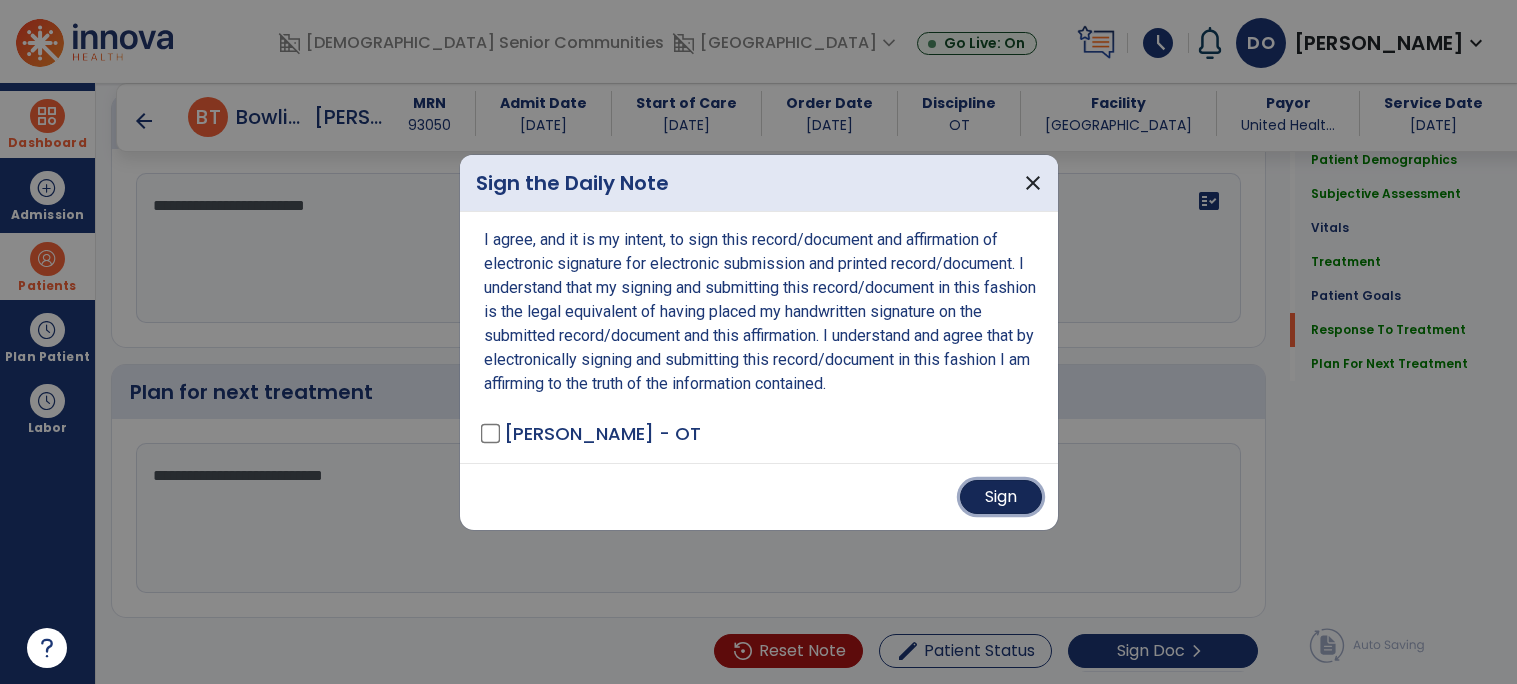 click on "Sign" at bounding box center (1001, 497) 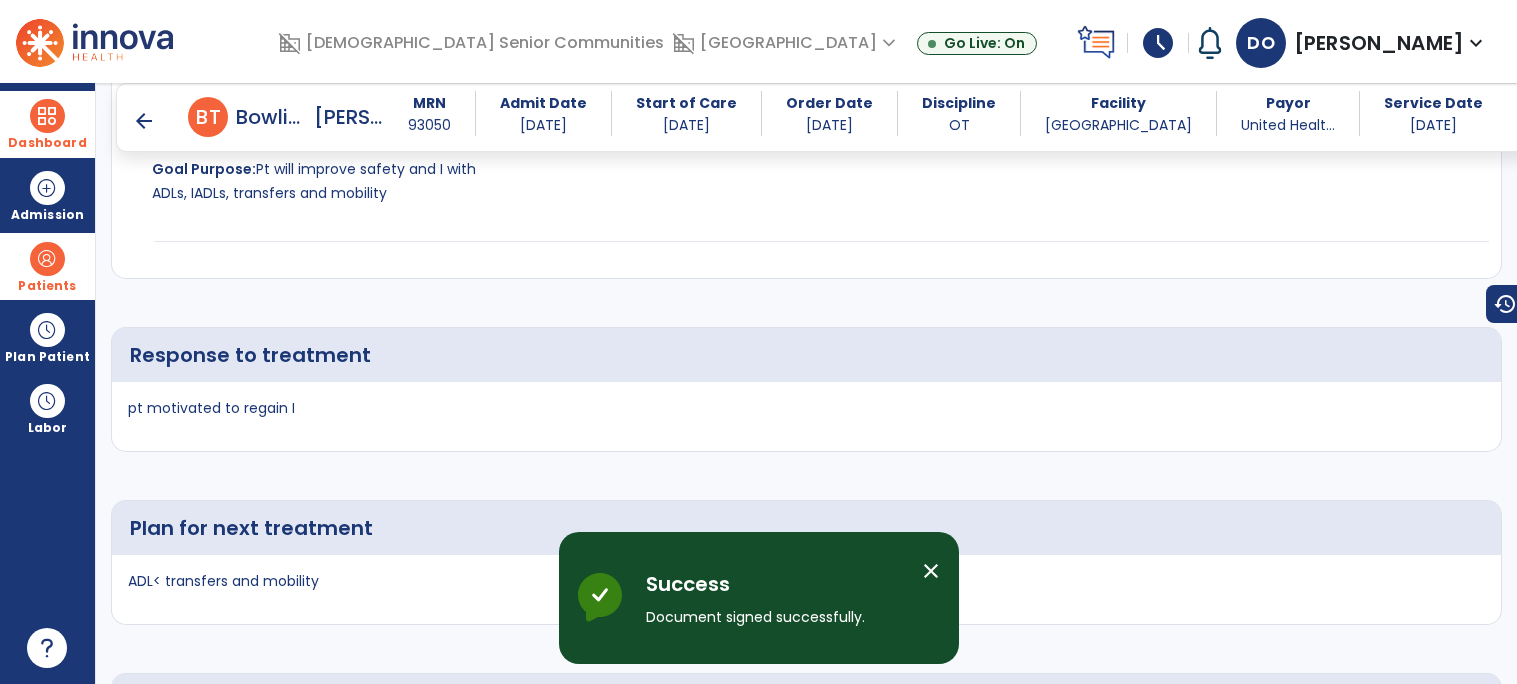 scroll, scrollTop: 4799, scrollLeft: 0, axis: vertical 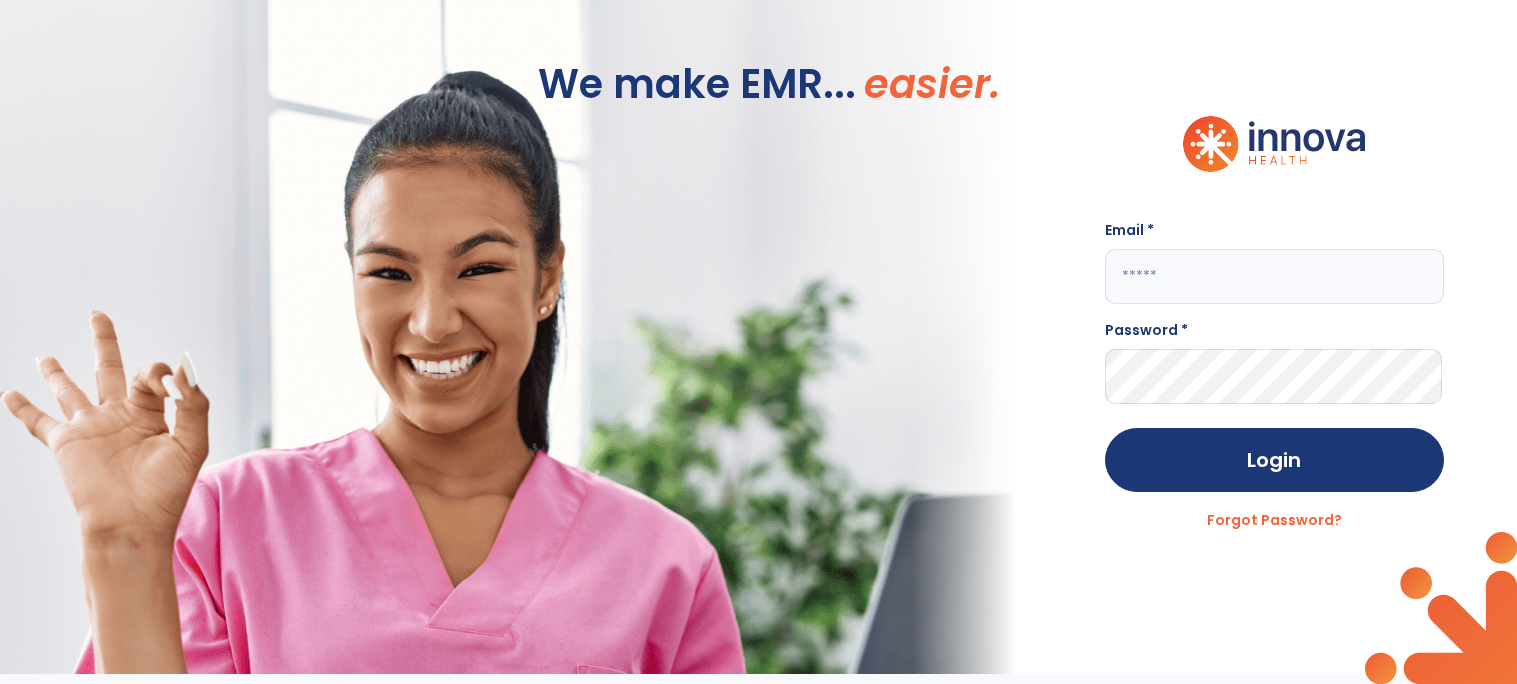 click 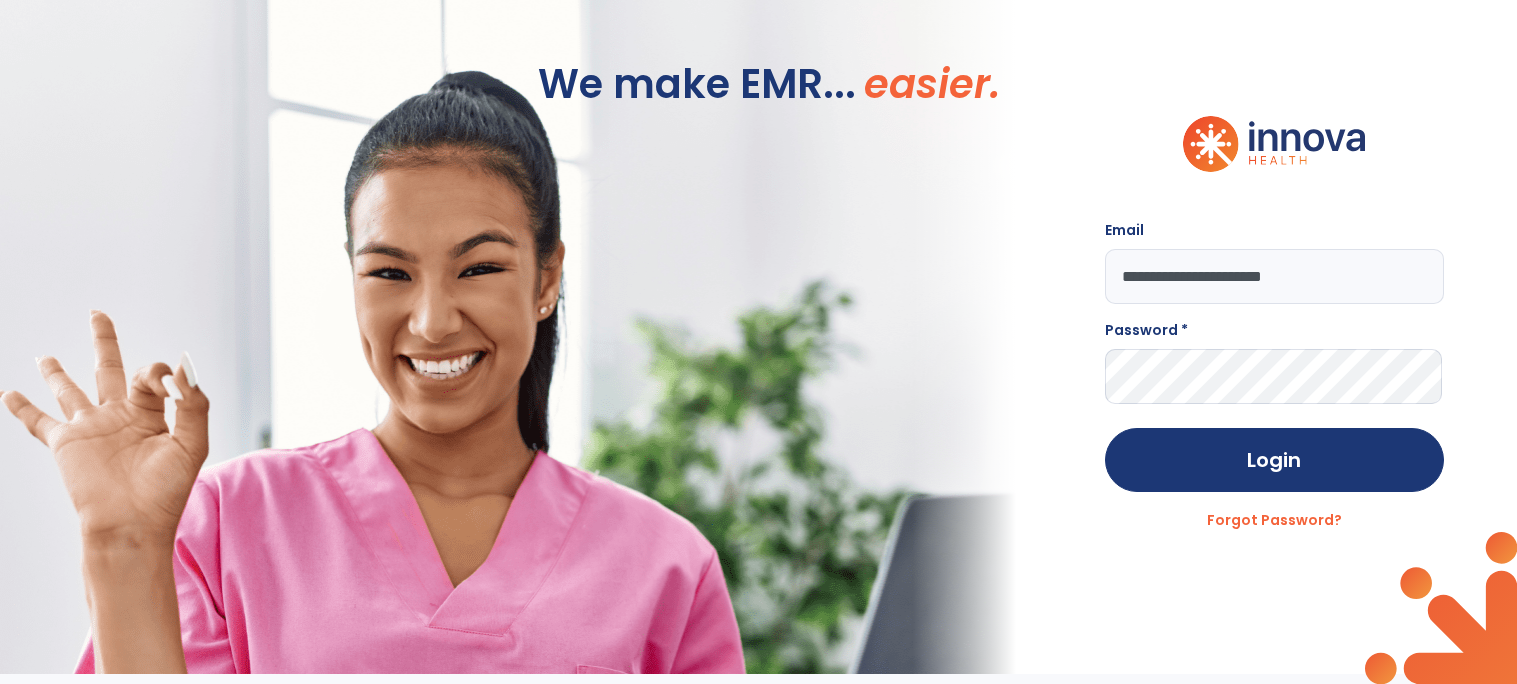 type on "**********" 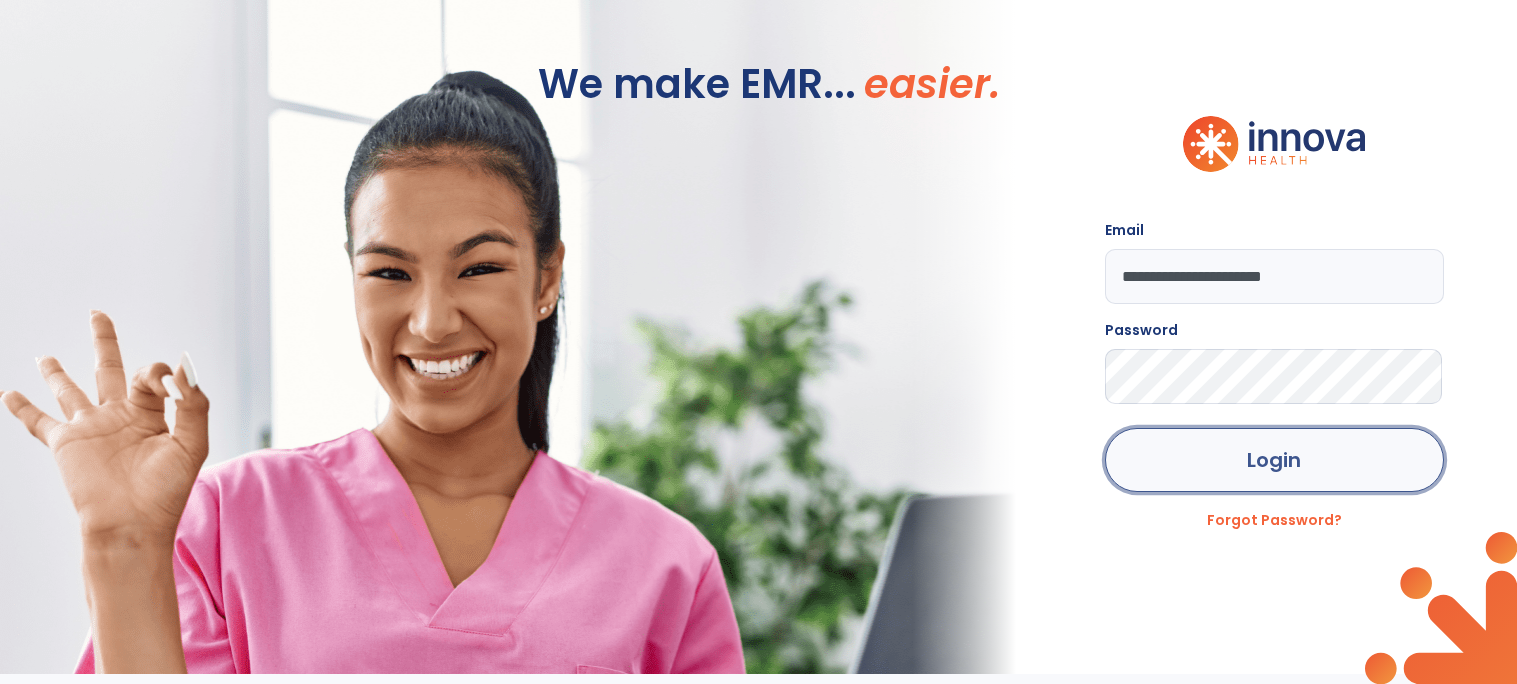click on "Login" 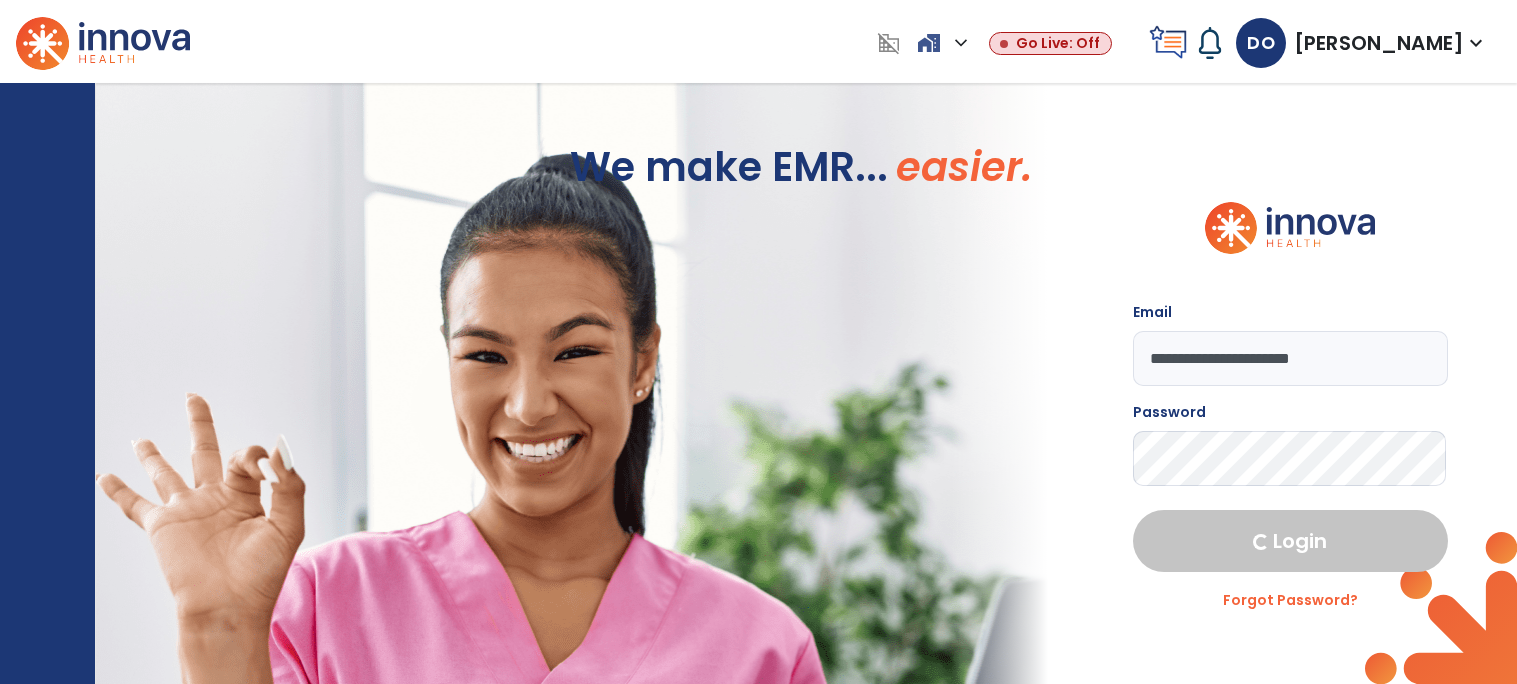 select on "****" 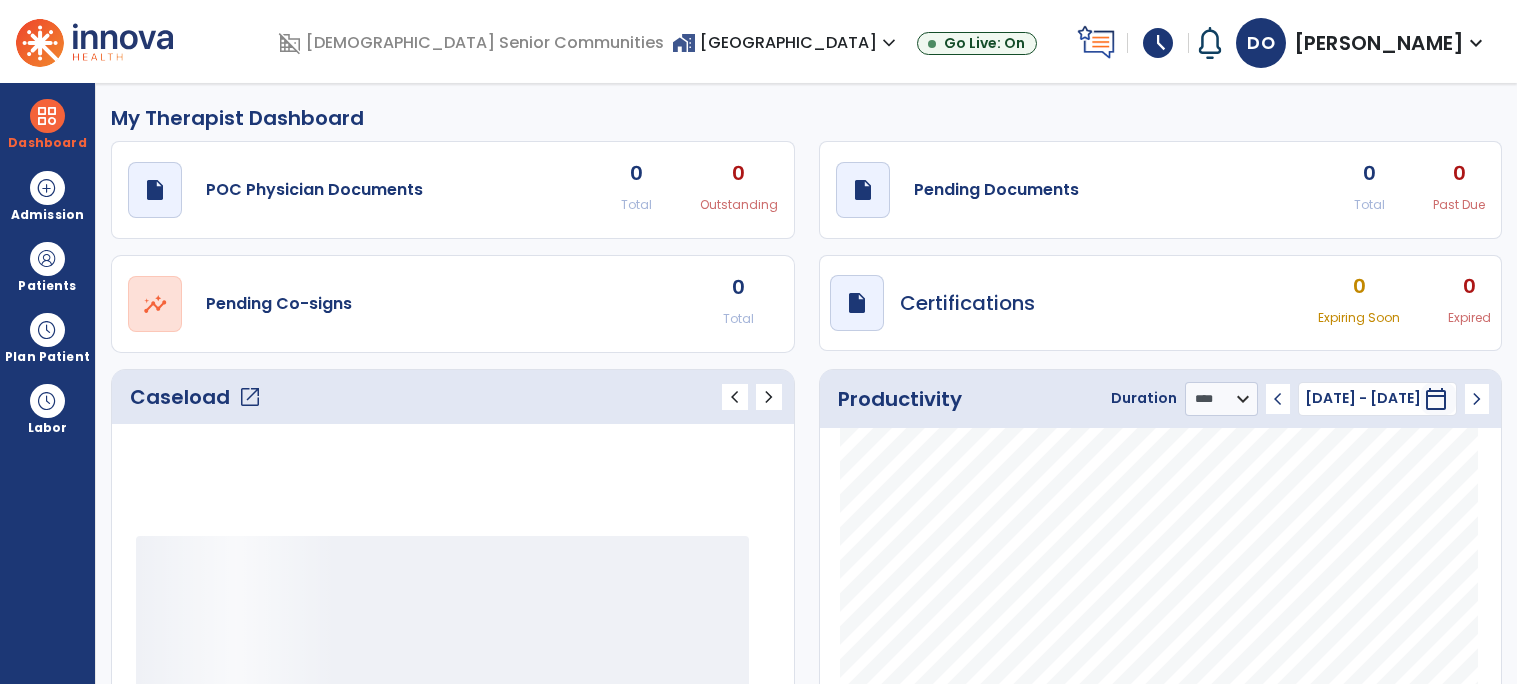 click on "Caseload   open_in_new" 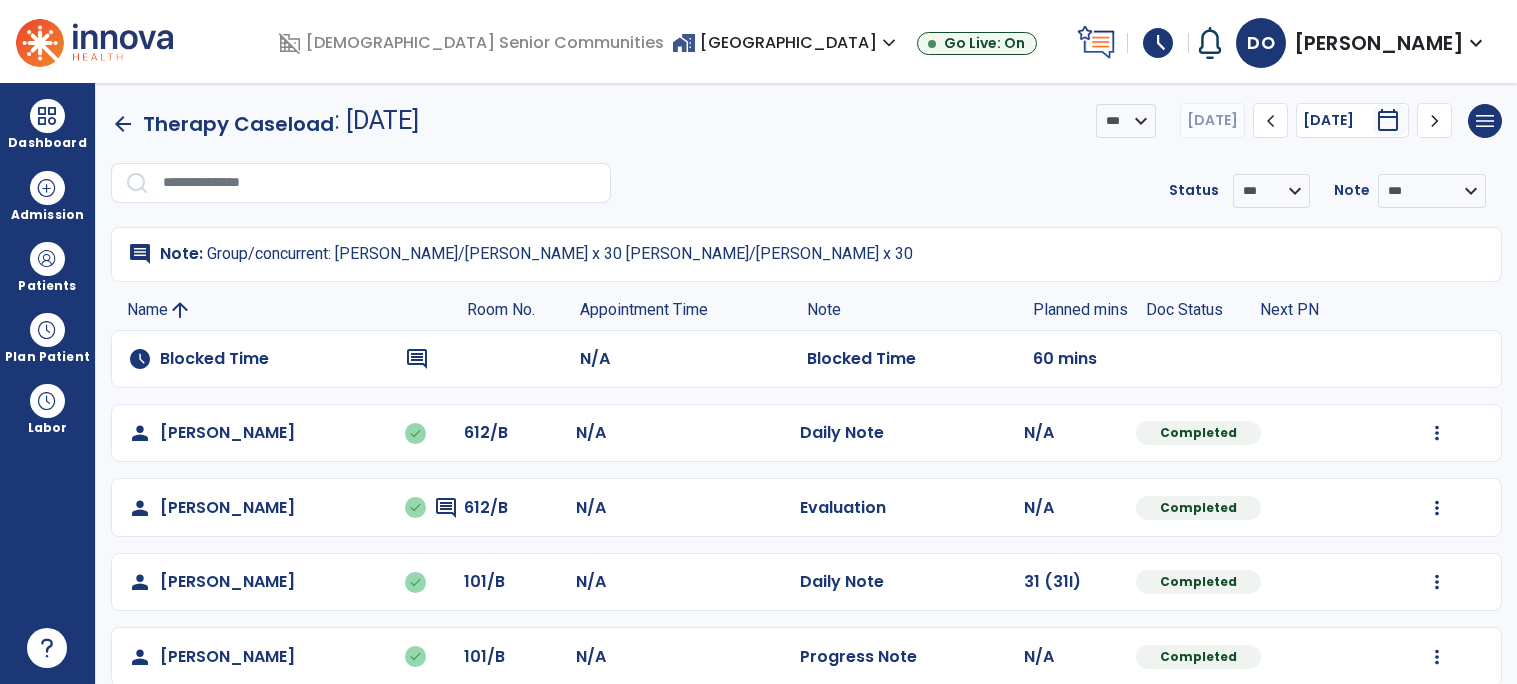 click on "arrow_back" 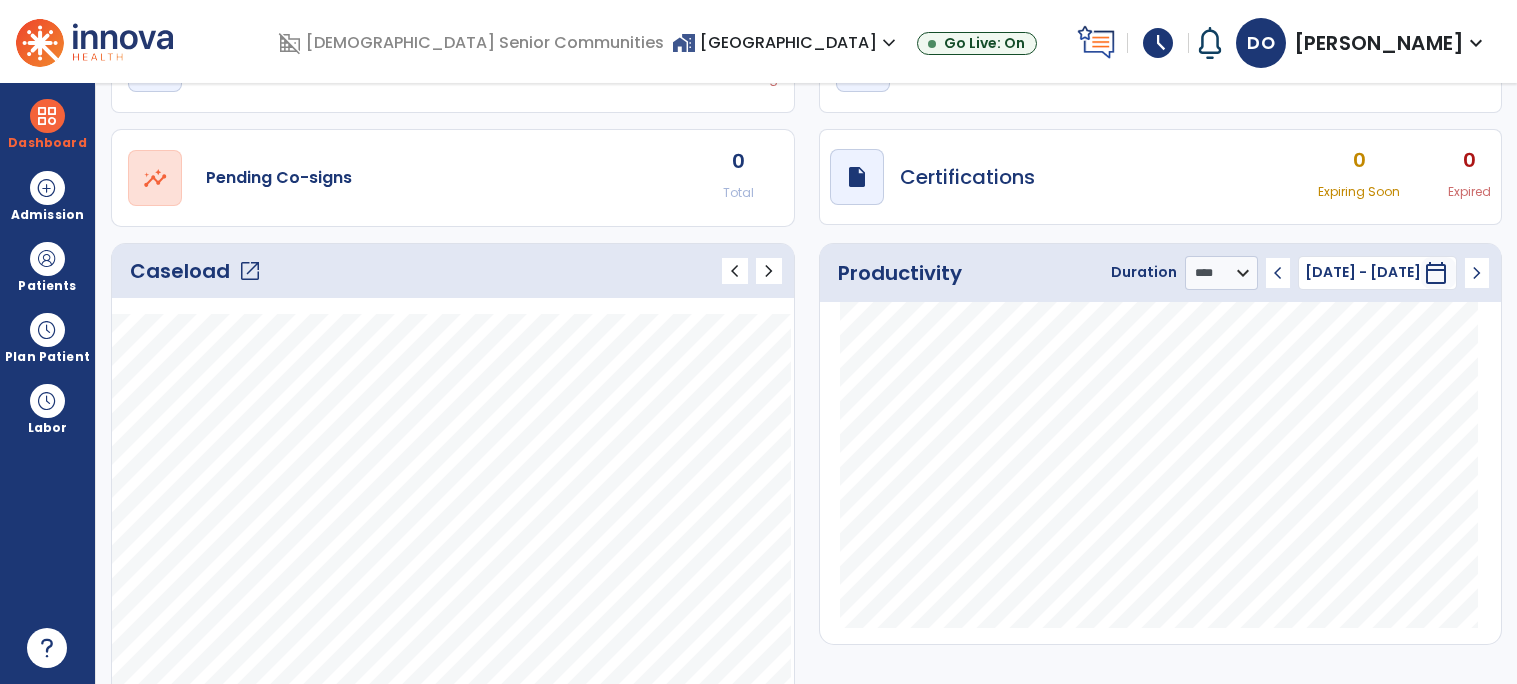 scroll, scrollTop: 126, scrollLeft: 0, axis: vertical 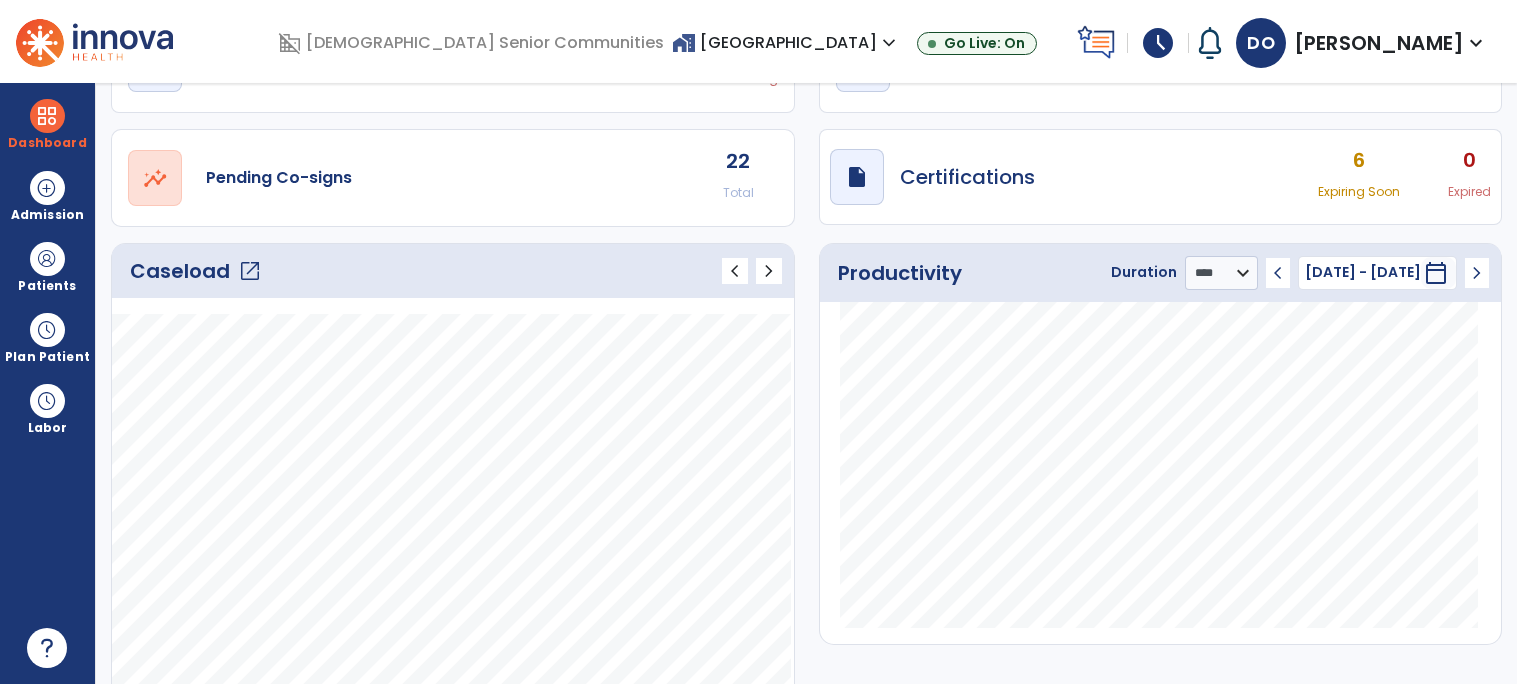 click on "Caseload   open_in_new" 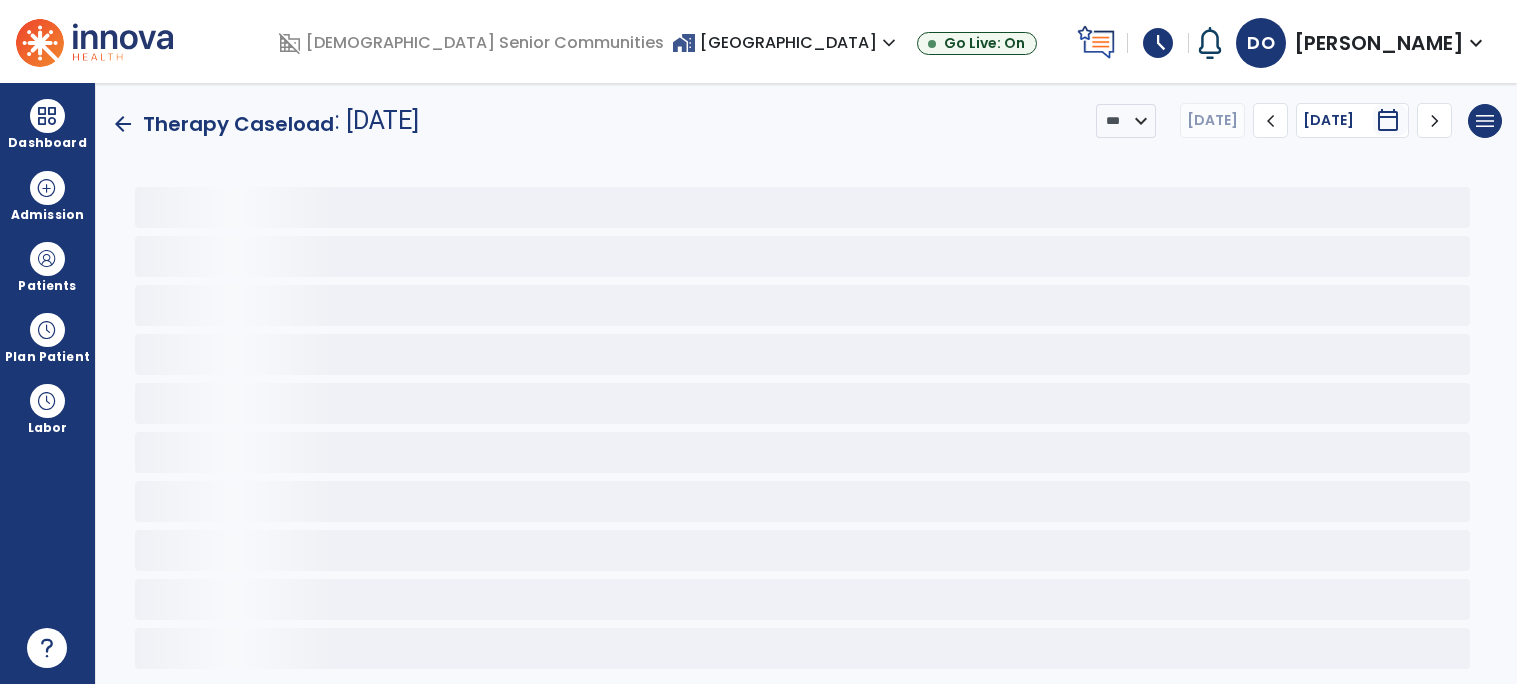 scroll, scrollTop: 0, scrollLeft: 0, axis: both 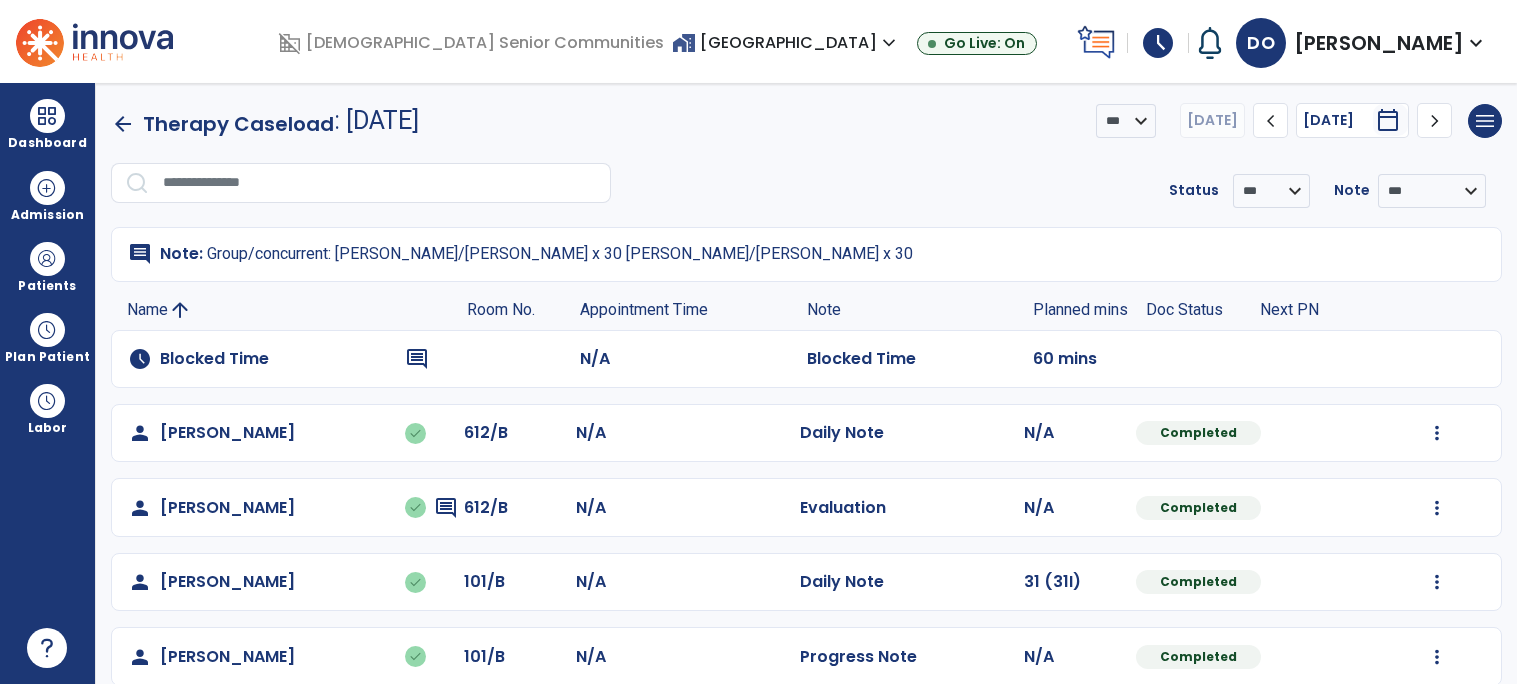 click on "arrow_back" 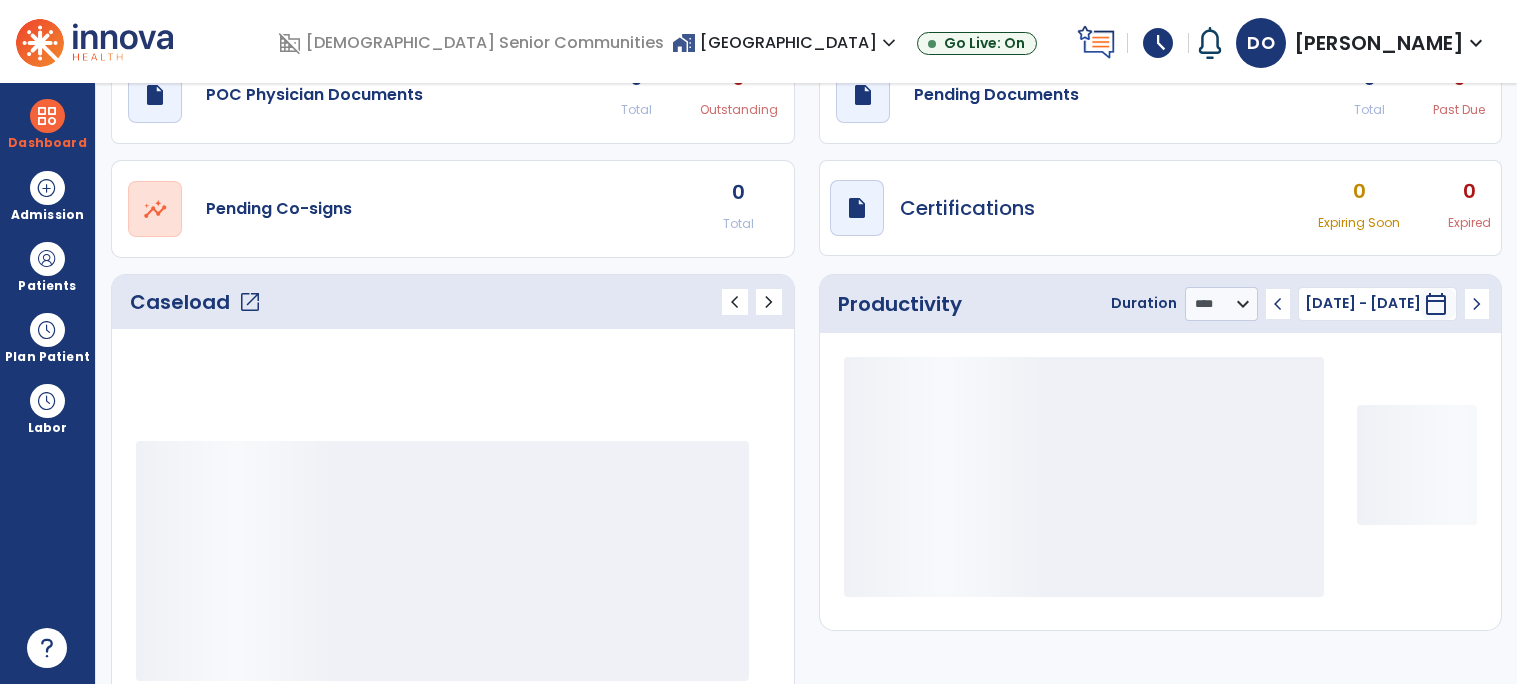 scroll, scrollTop: 126, scrollLeft: 0, axis: vertical 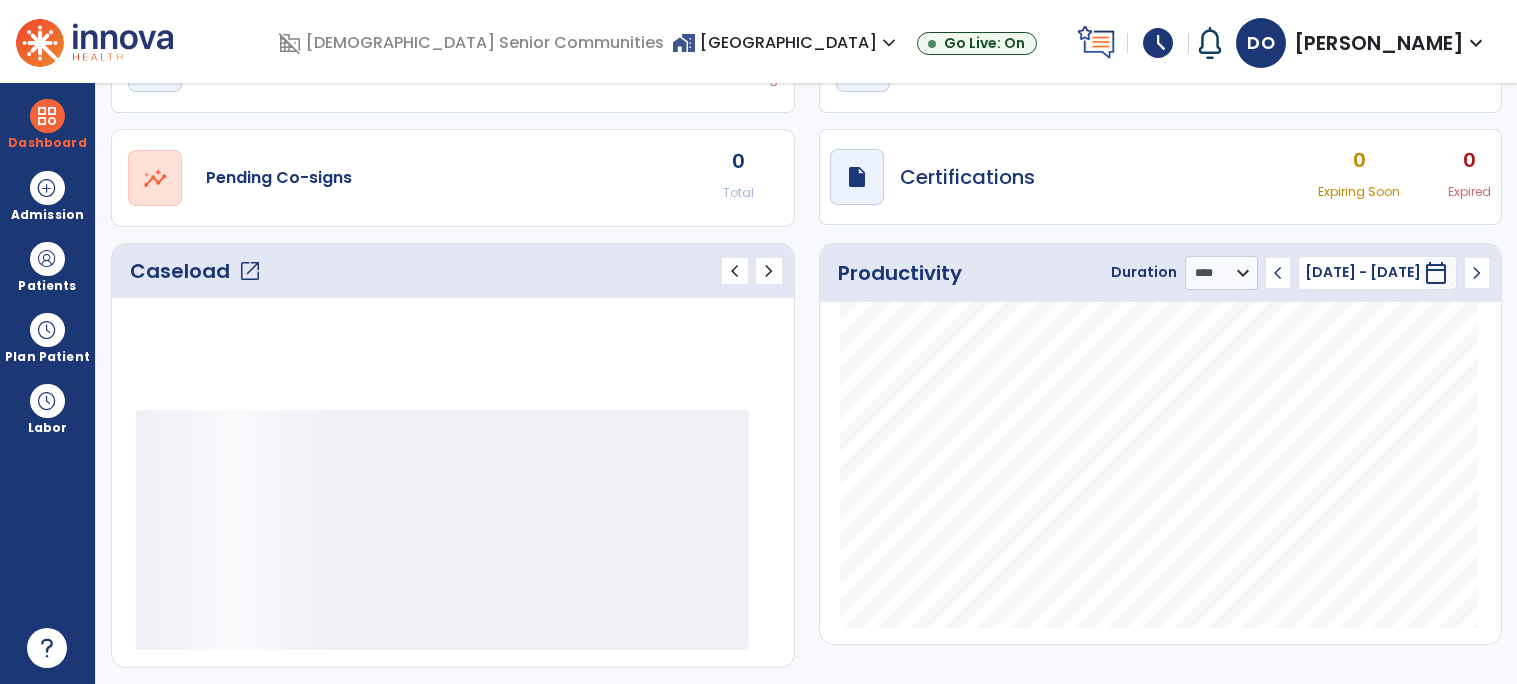 click on "Caseload   open_in_new" 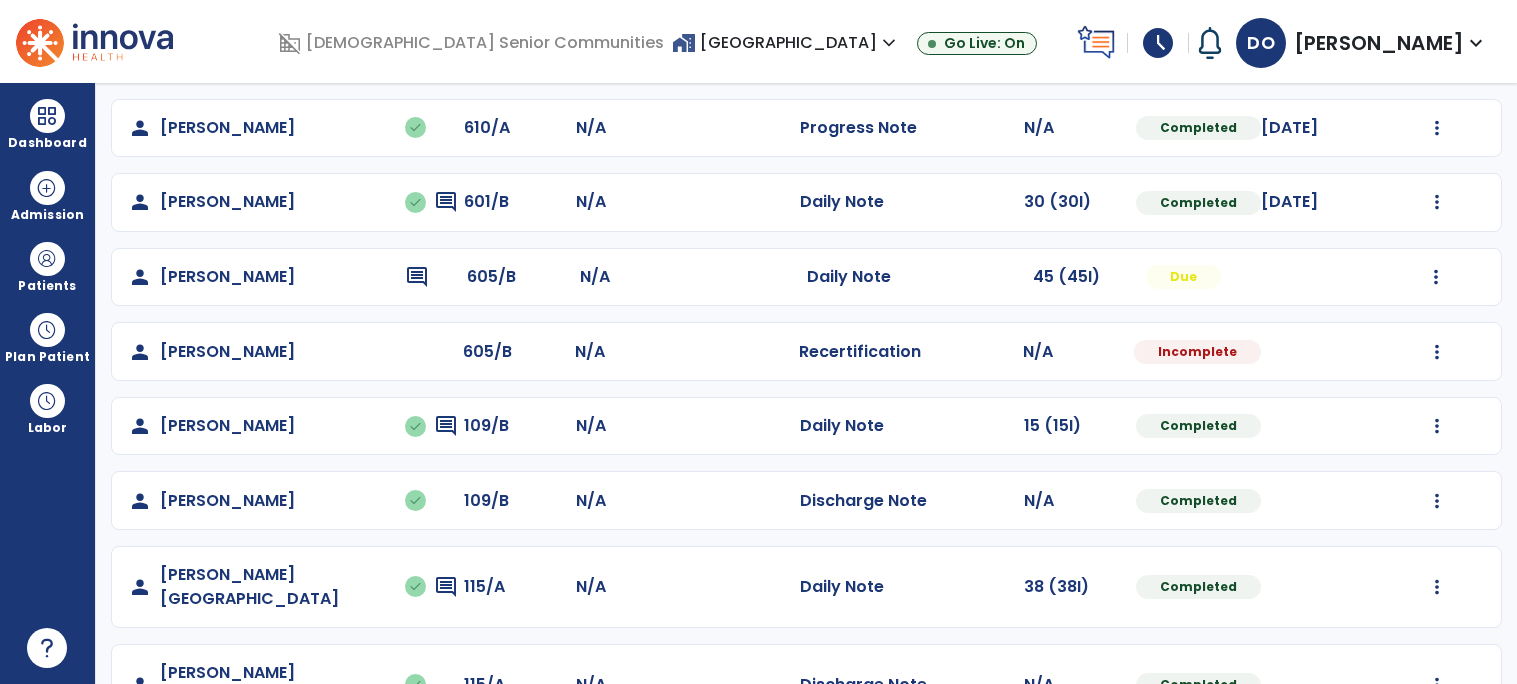 scroll, scrollTop: 1216, scrollLeft: 0, axis: vertical 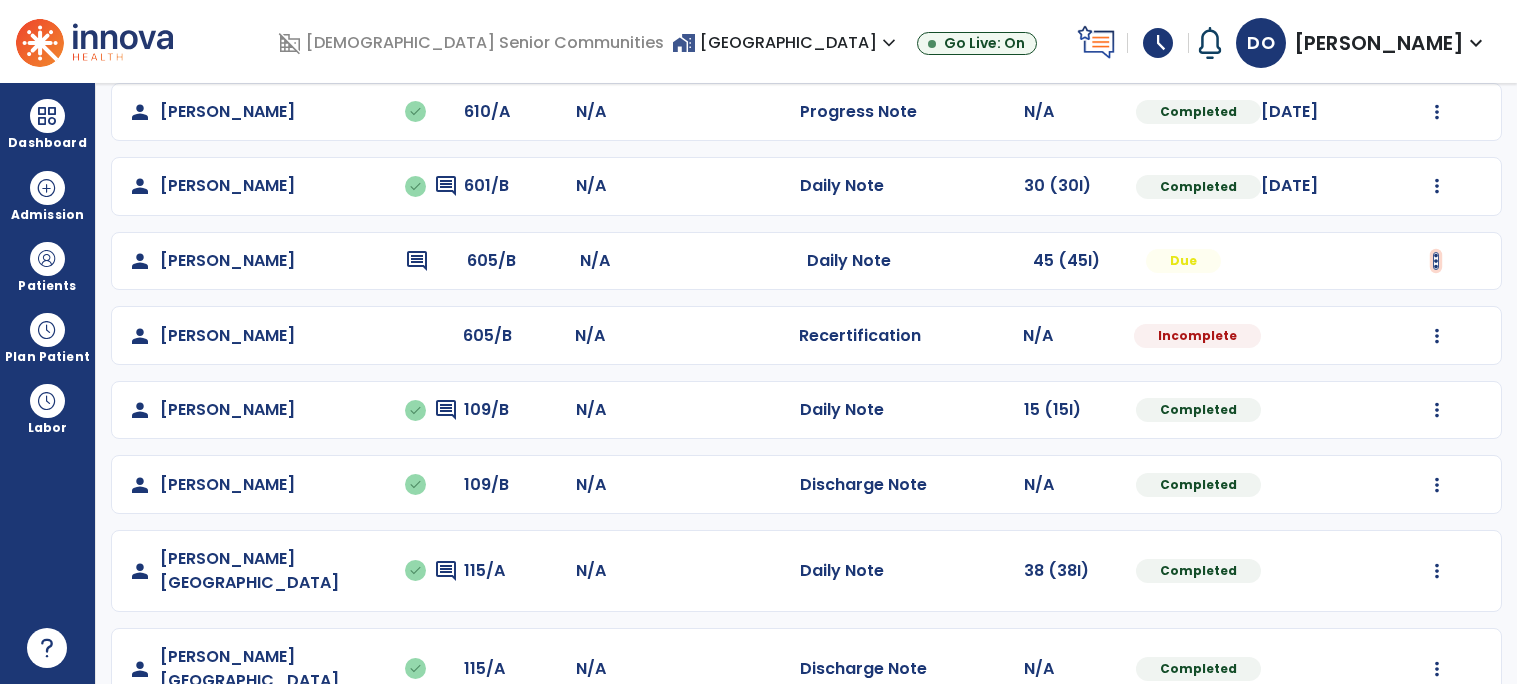 click at bounding box center [1437, -783] 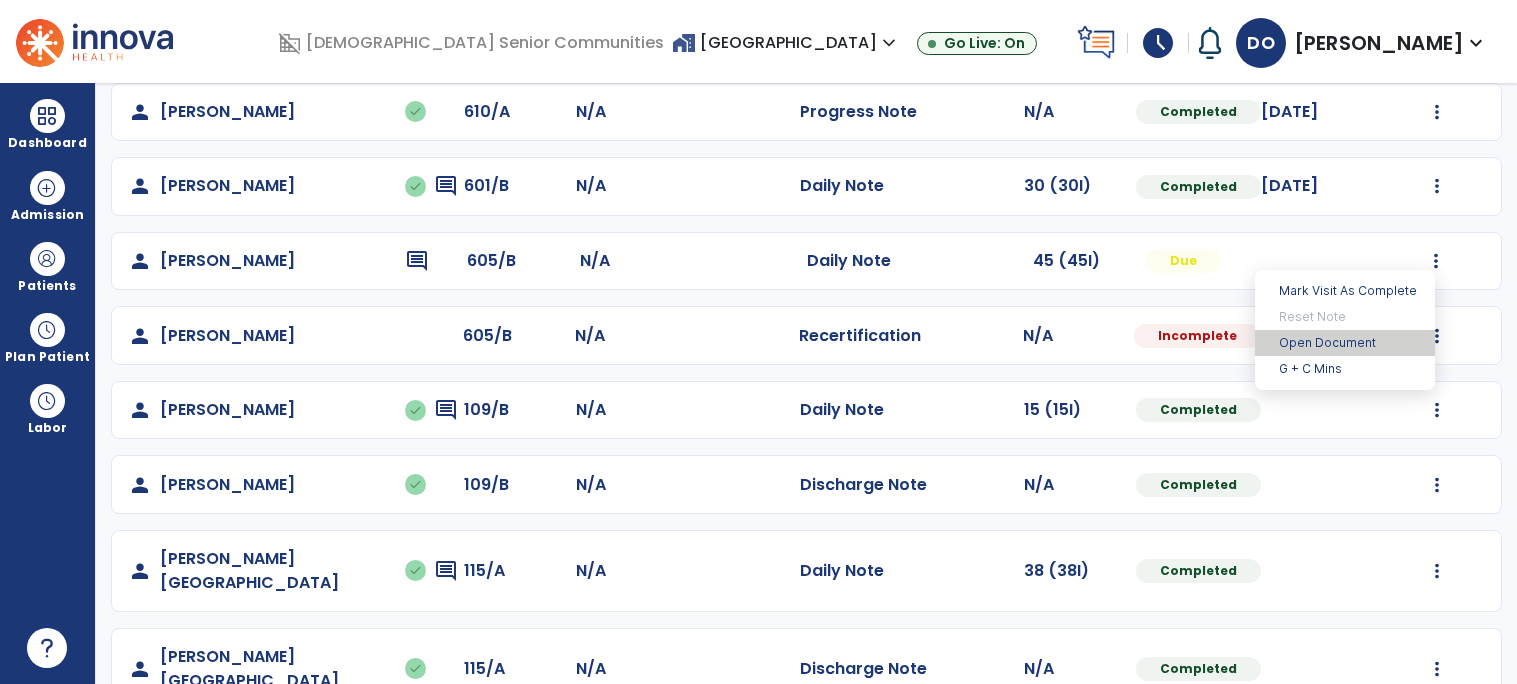 click on "Open Document" at bounding box center [1345, 343] 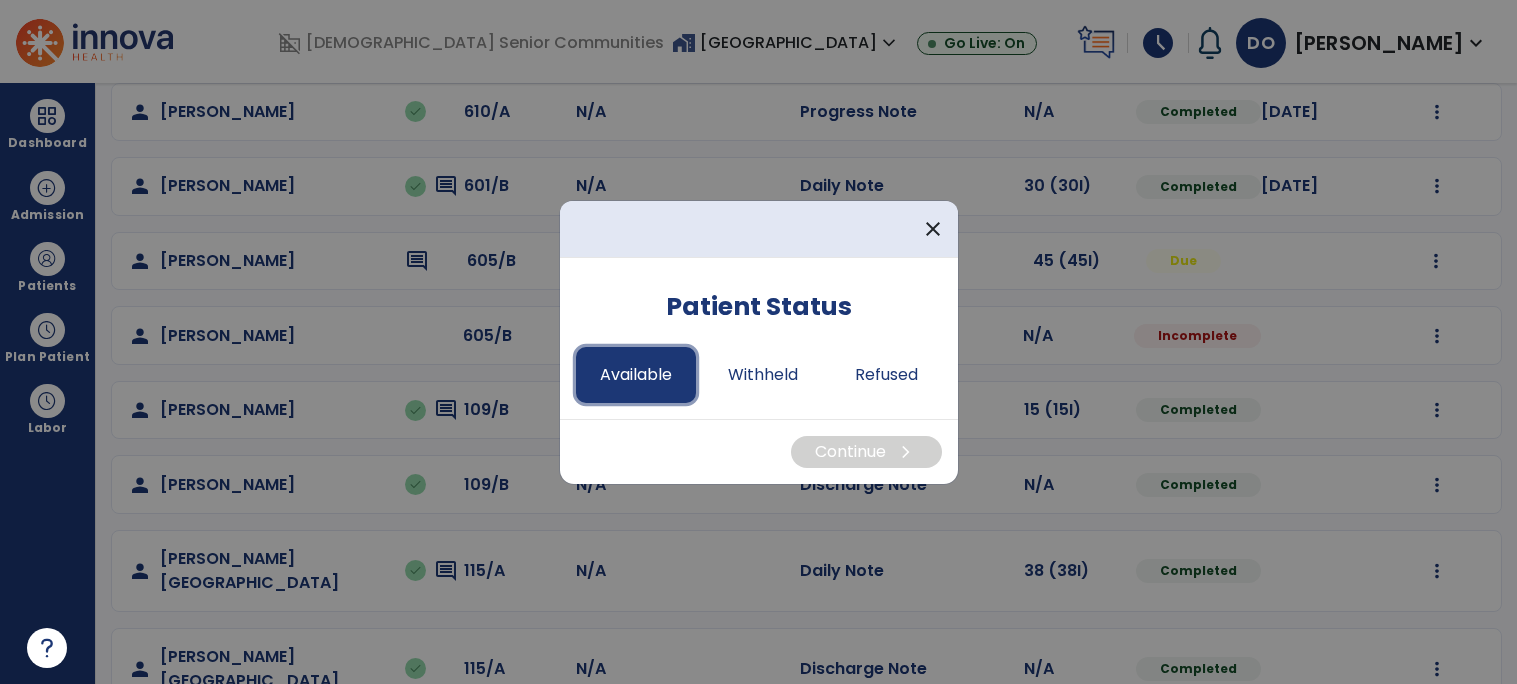 click on "Available" at bounding box center (636, 375) 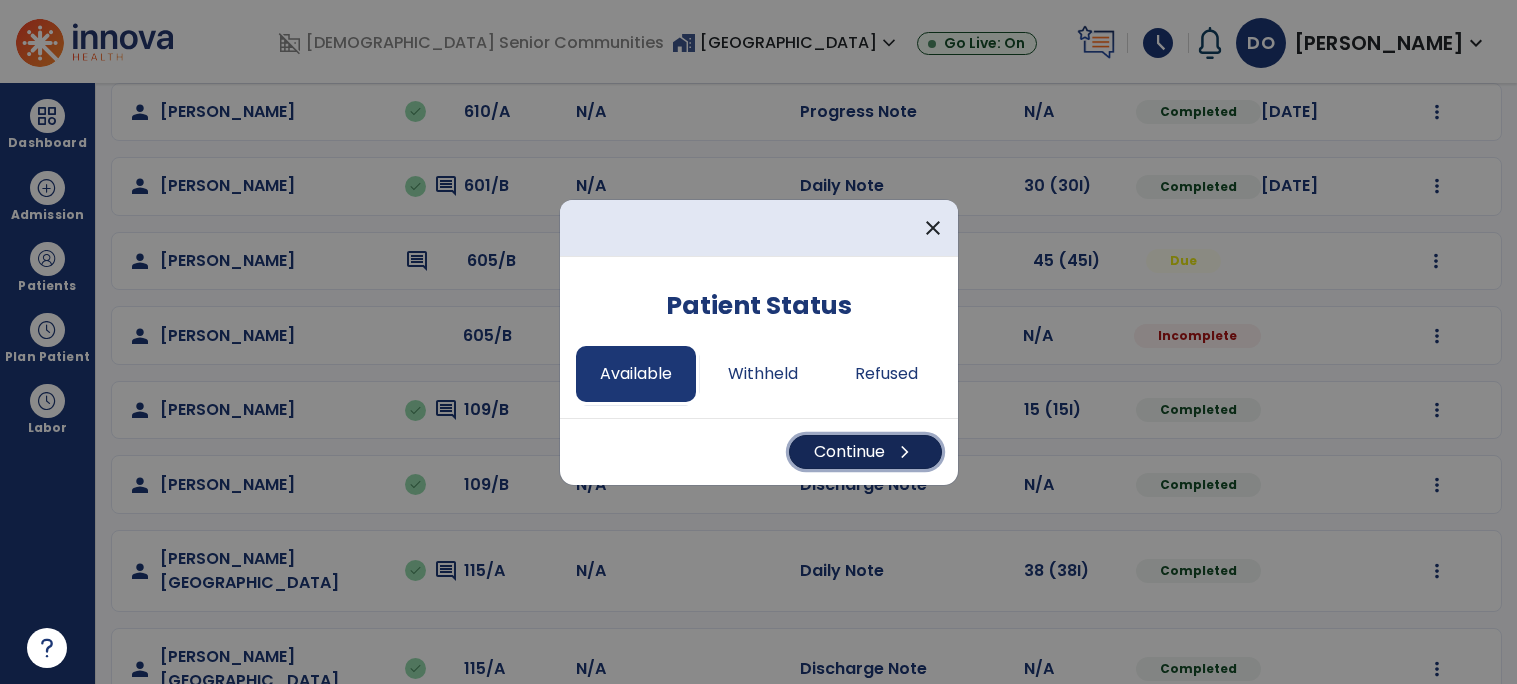 click on "Continue   chevron_right" at bounding box center (865, 452) 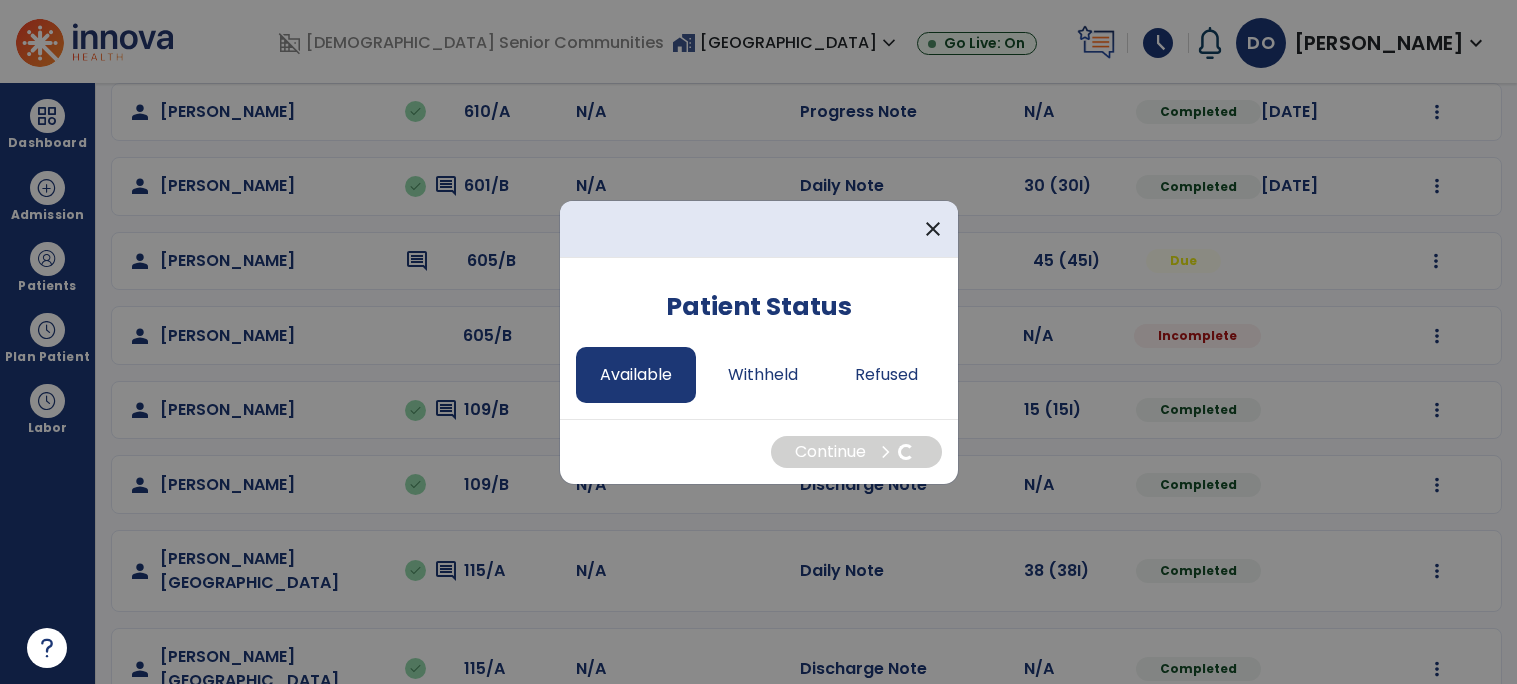 select on "*" 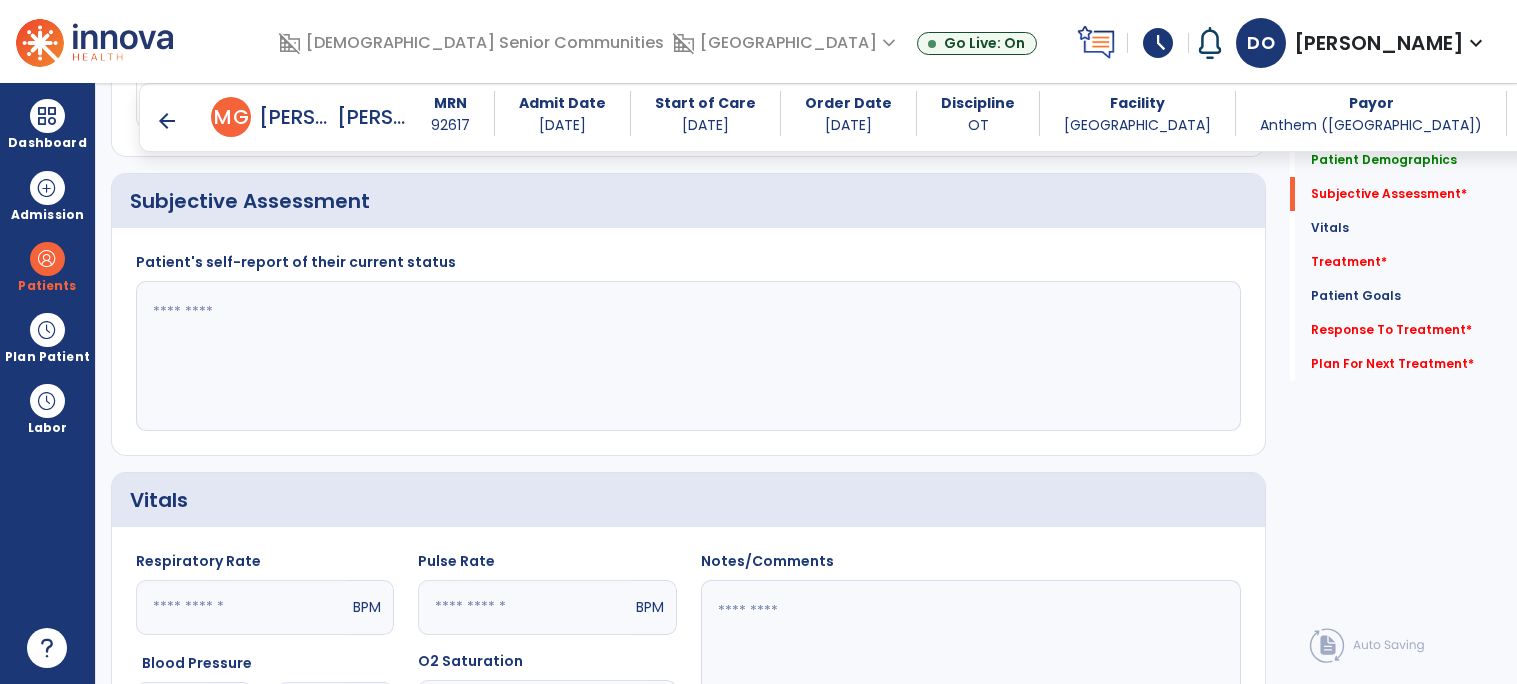 scroll, scrollTop: 474, scrollLeft: 0, axis: vertical 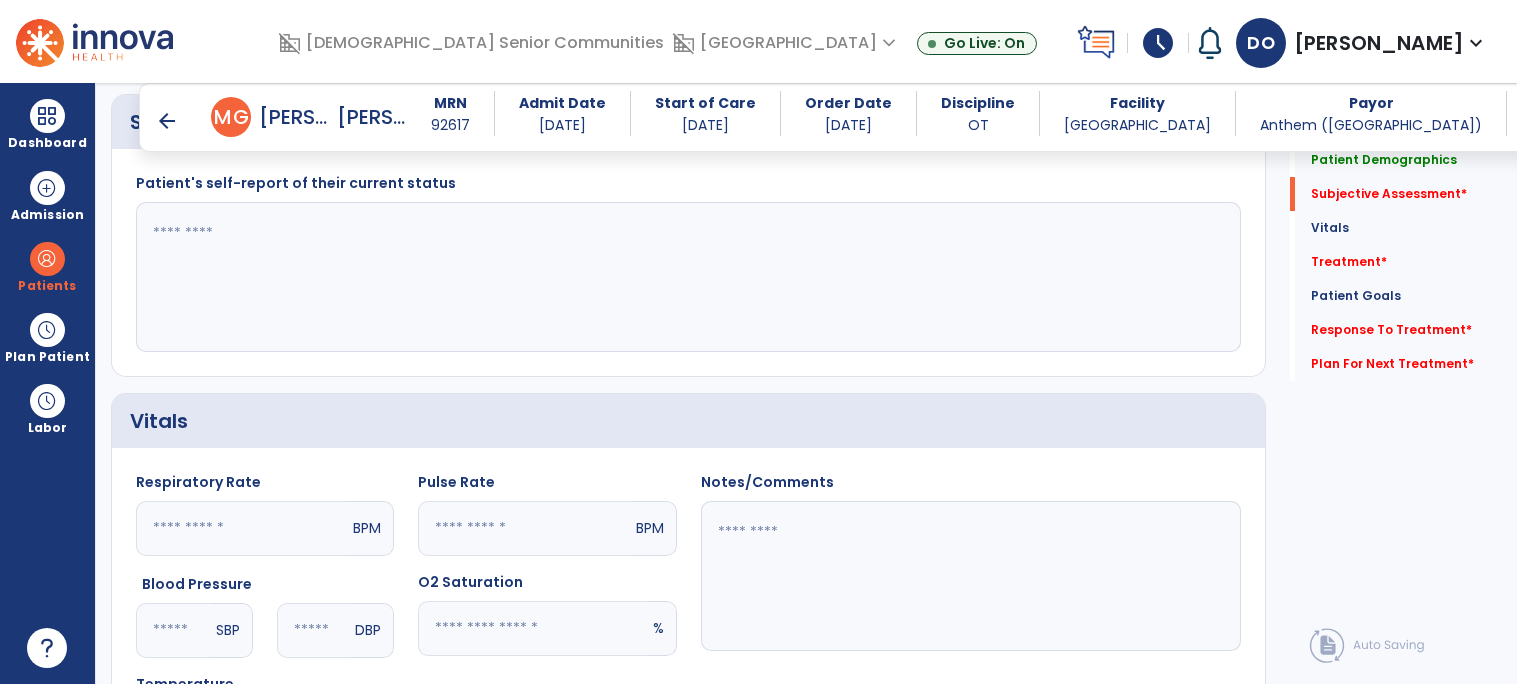 click 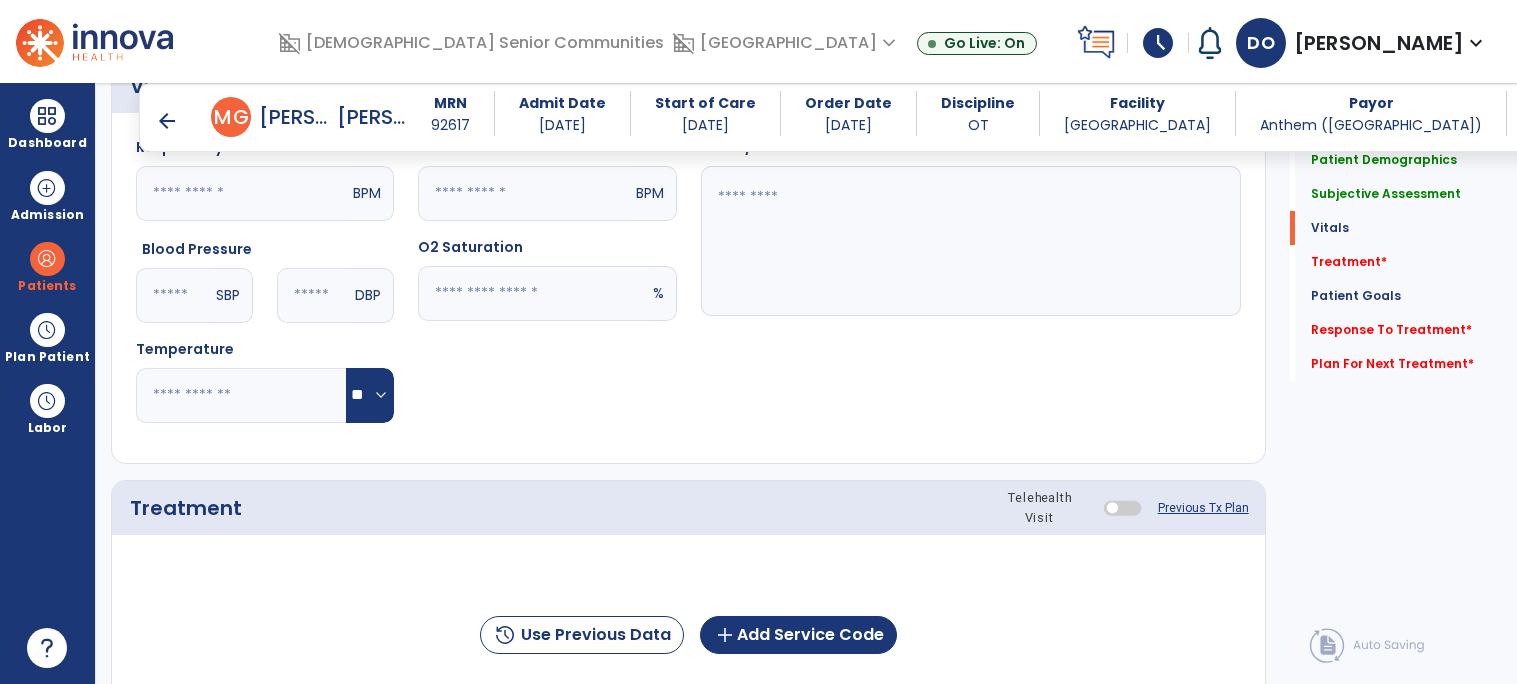 scroll, scrollTop: 975, scrollLeft: 0, axis: vertical 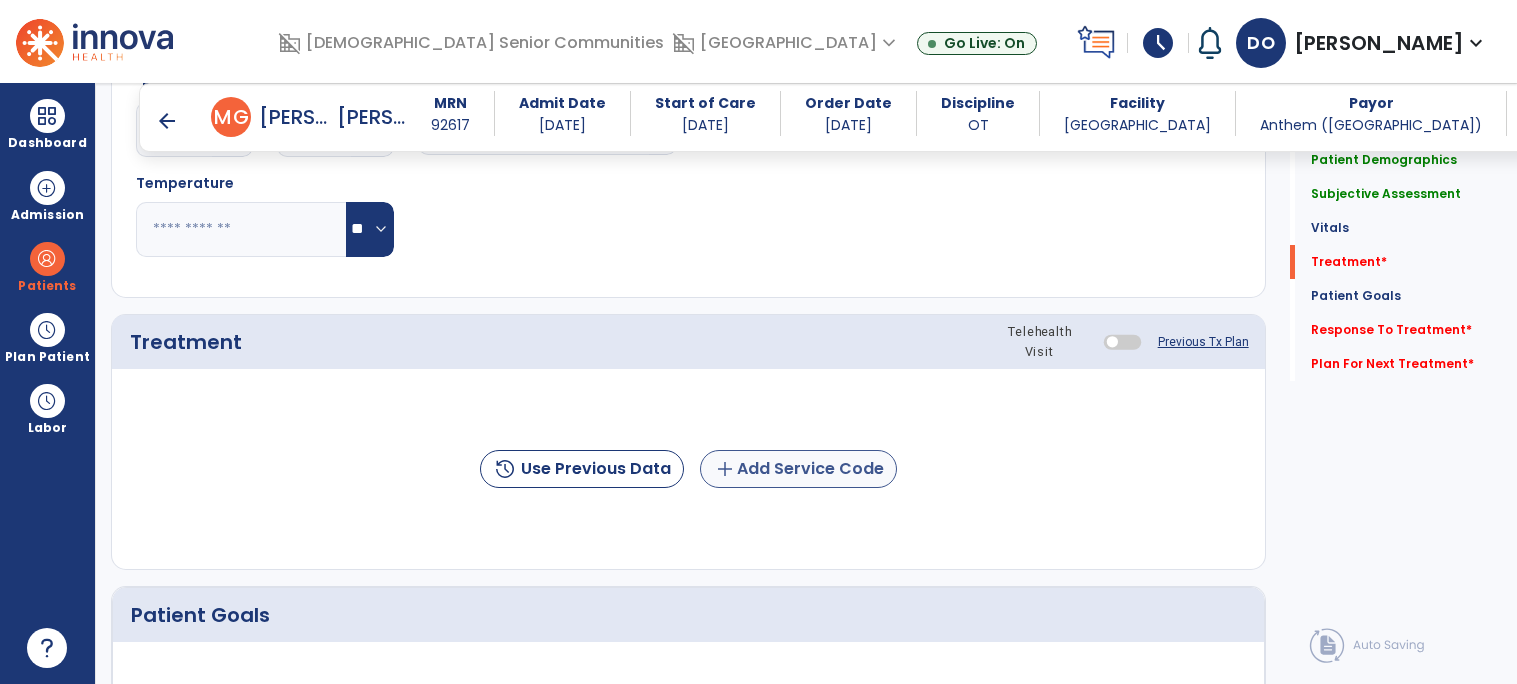 type on "**********" 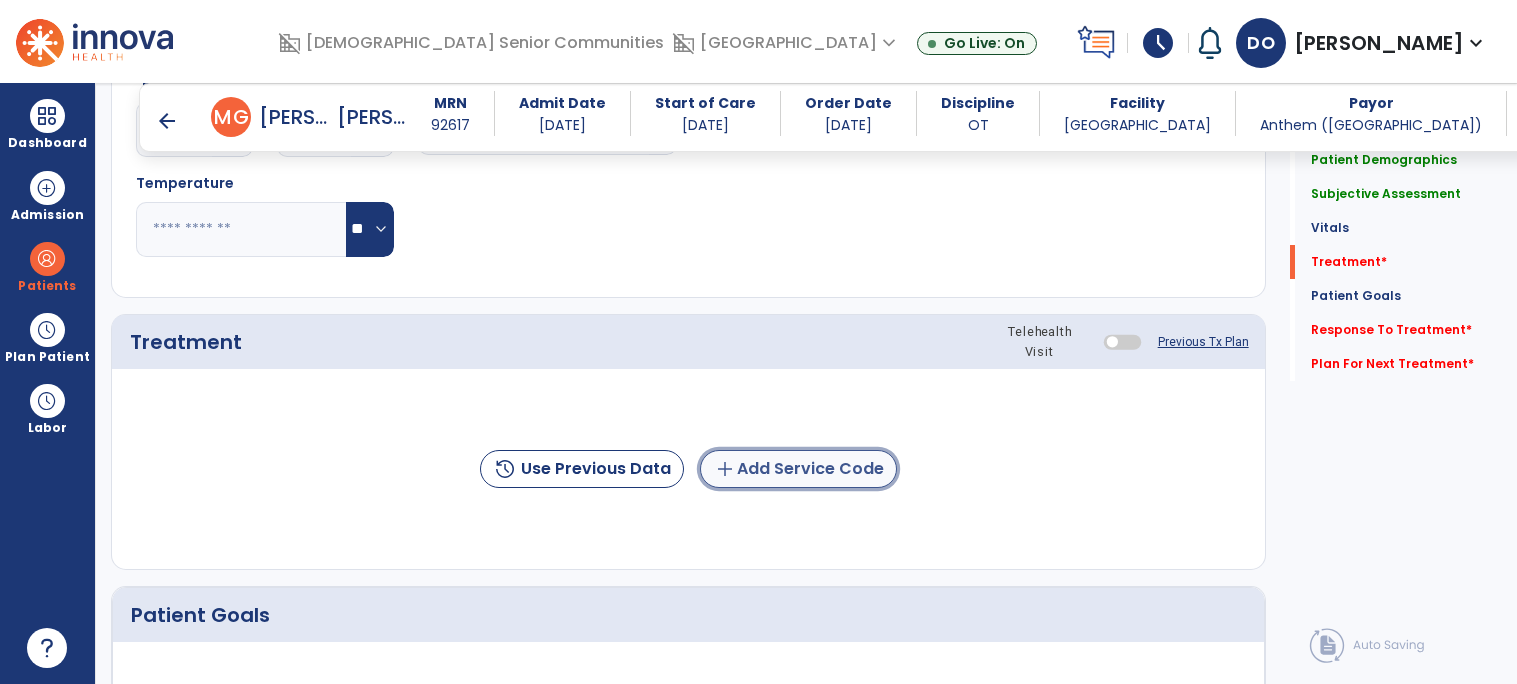click on "add  Add Service Code" 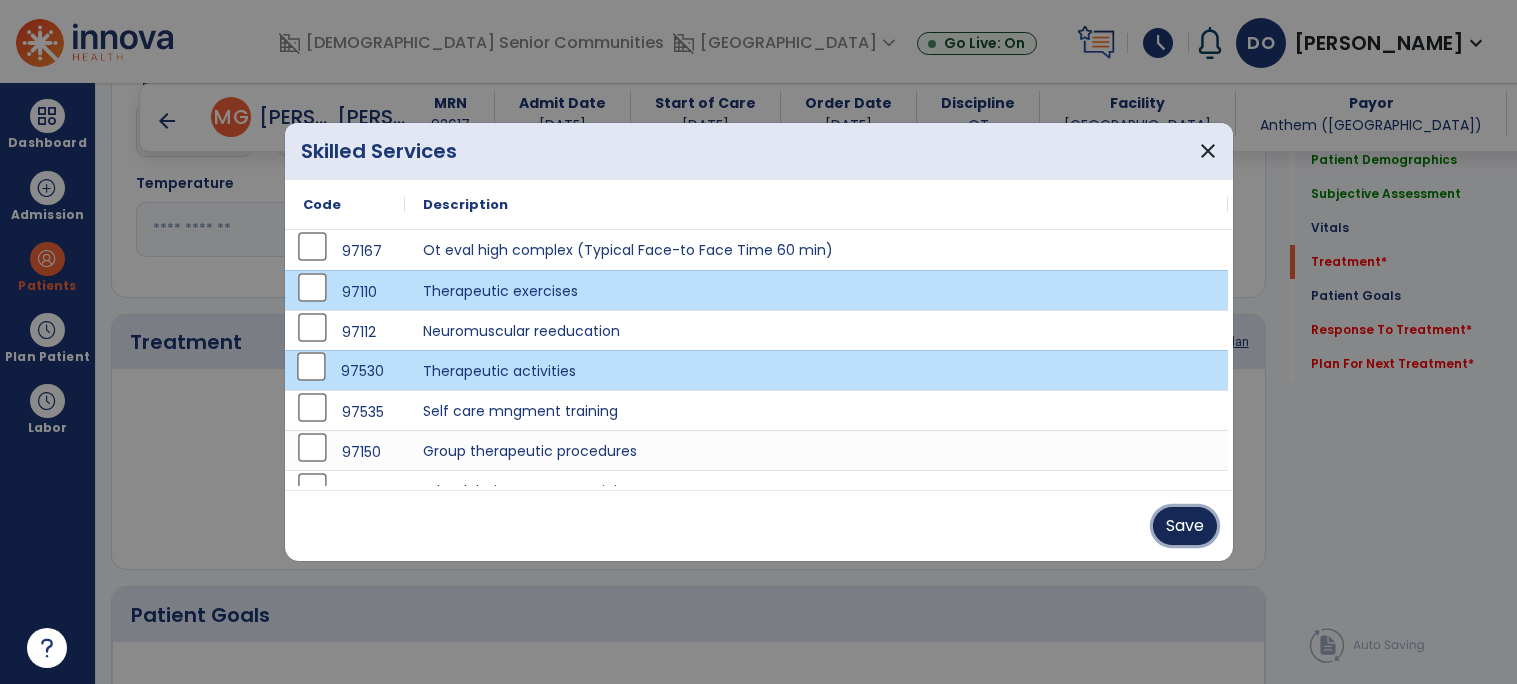click on "Save" at bounding box center [1185, 526] 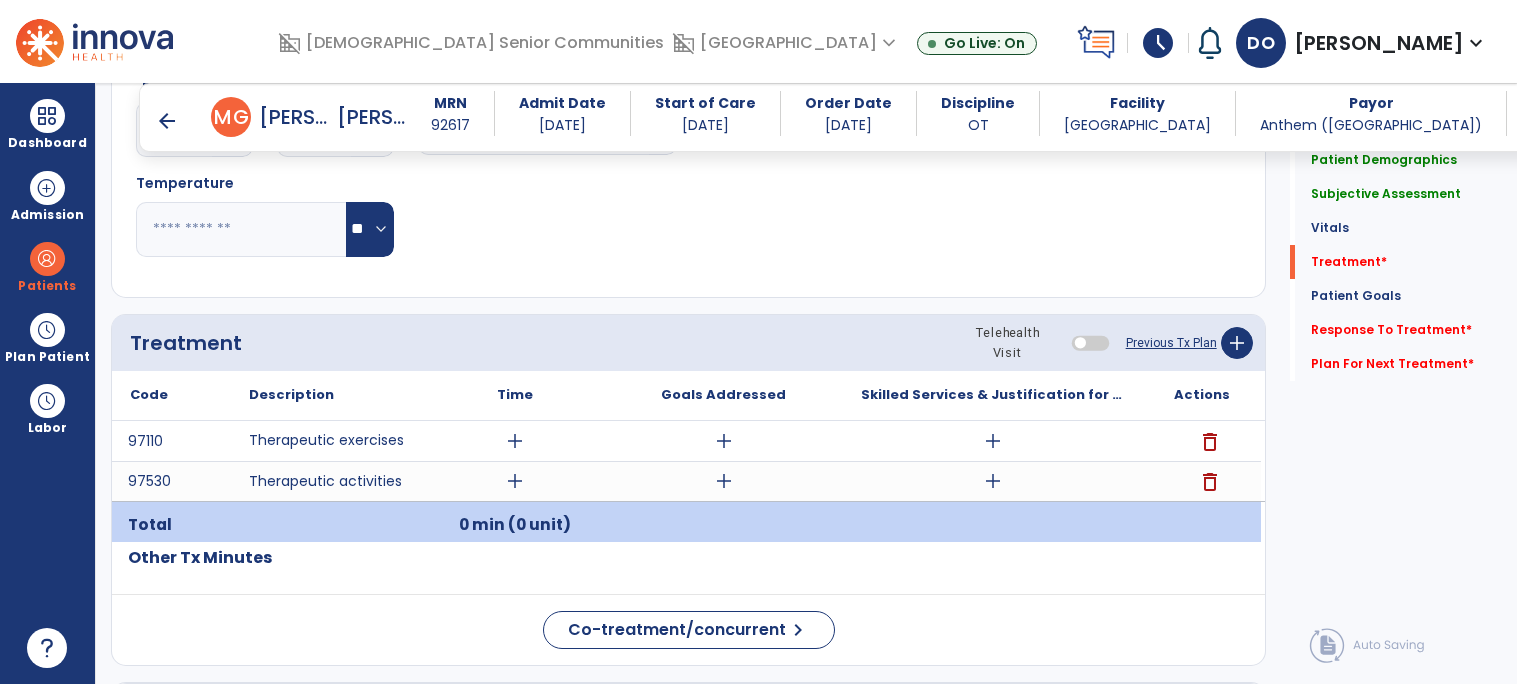 click on "add" at bounding box center [515, 441] 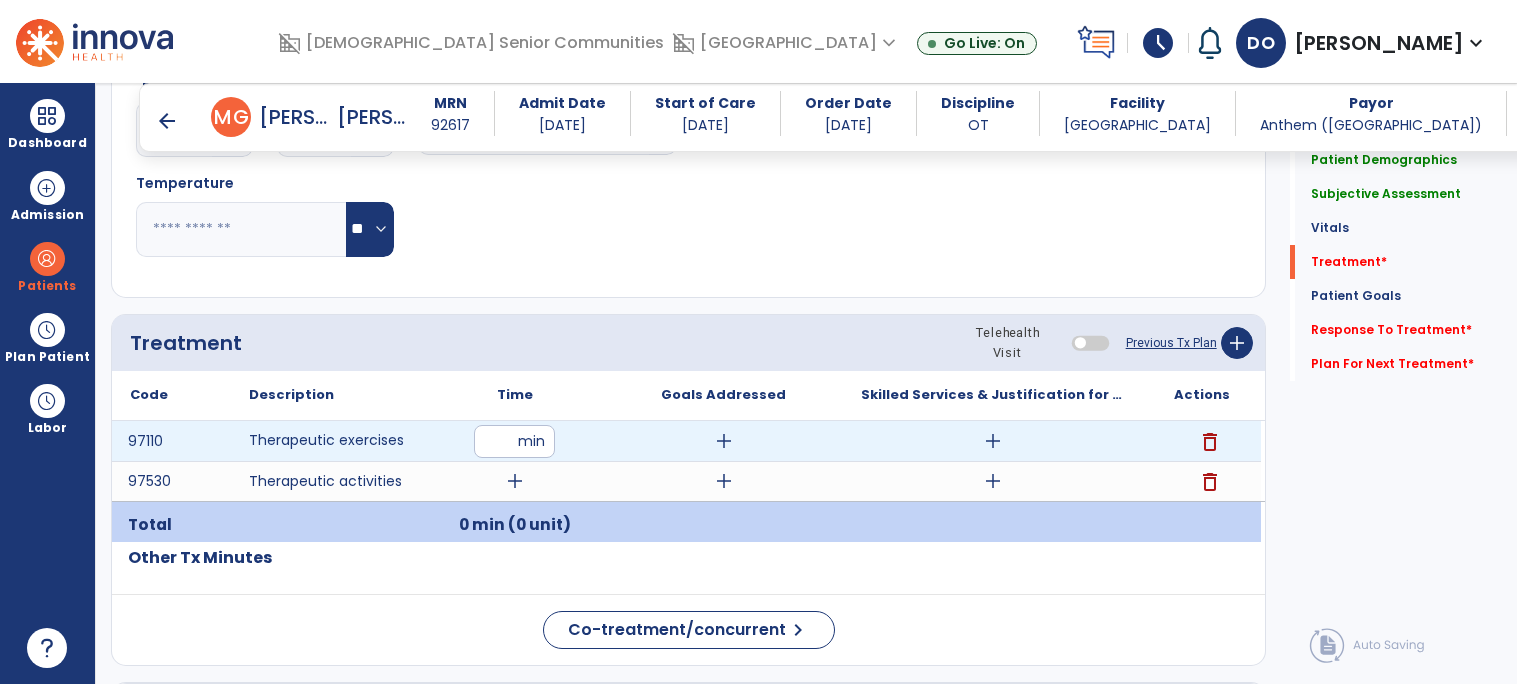type on "**" 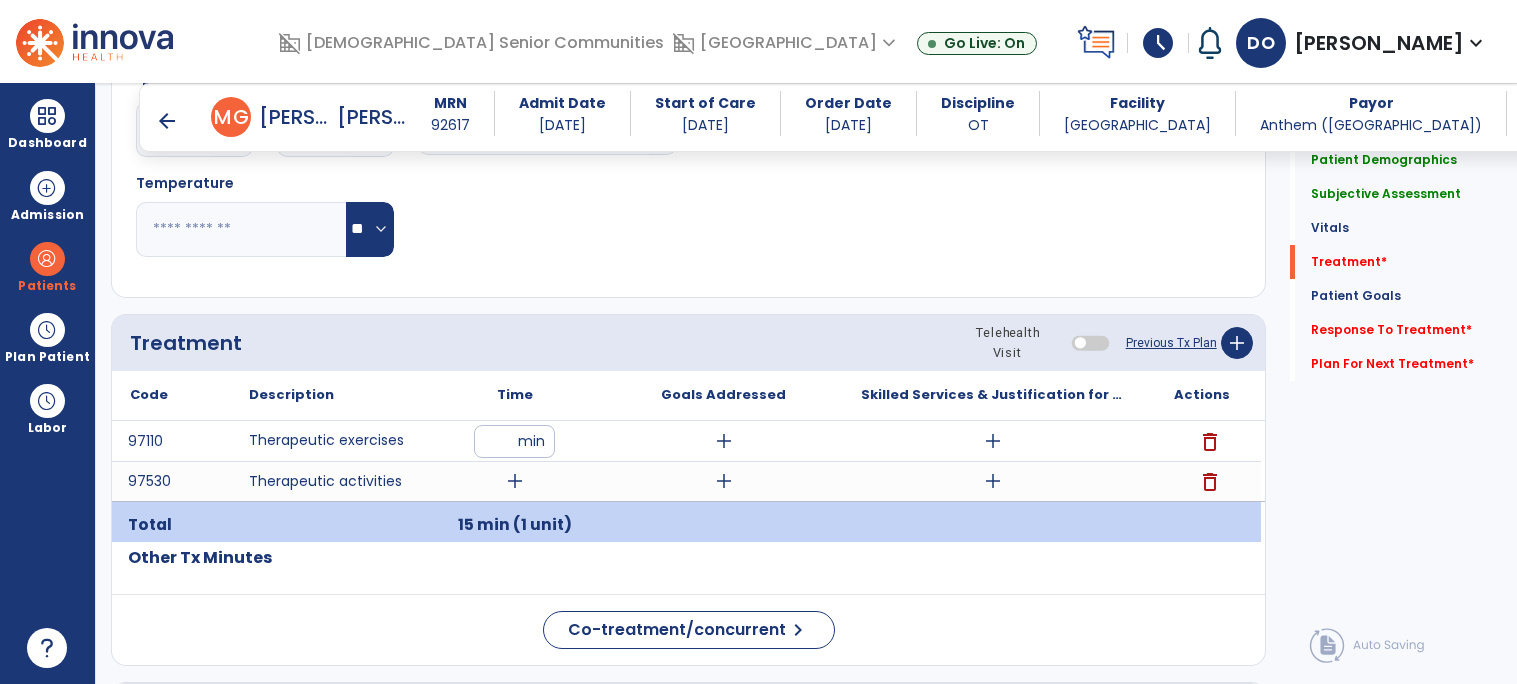 click on "add" at bounding box center (515, 481) 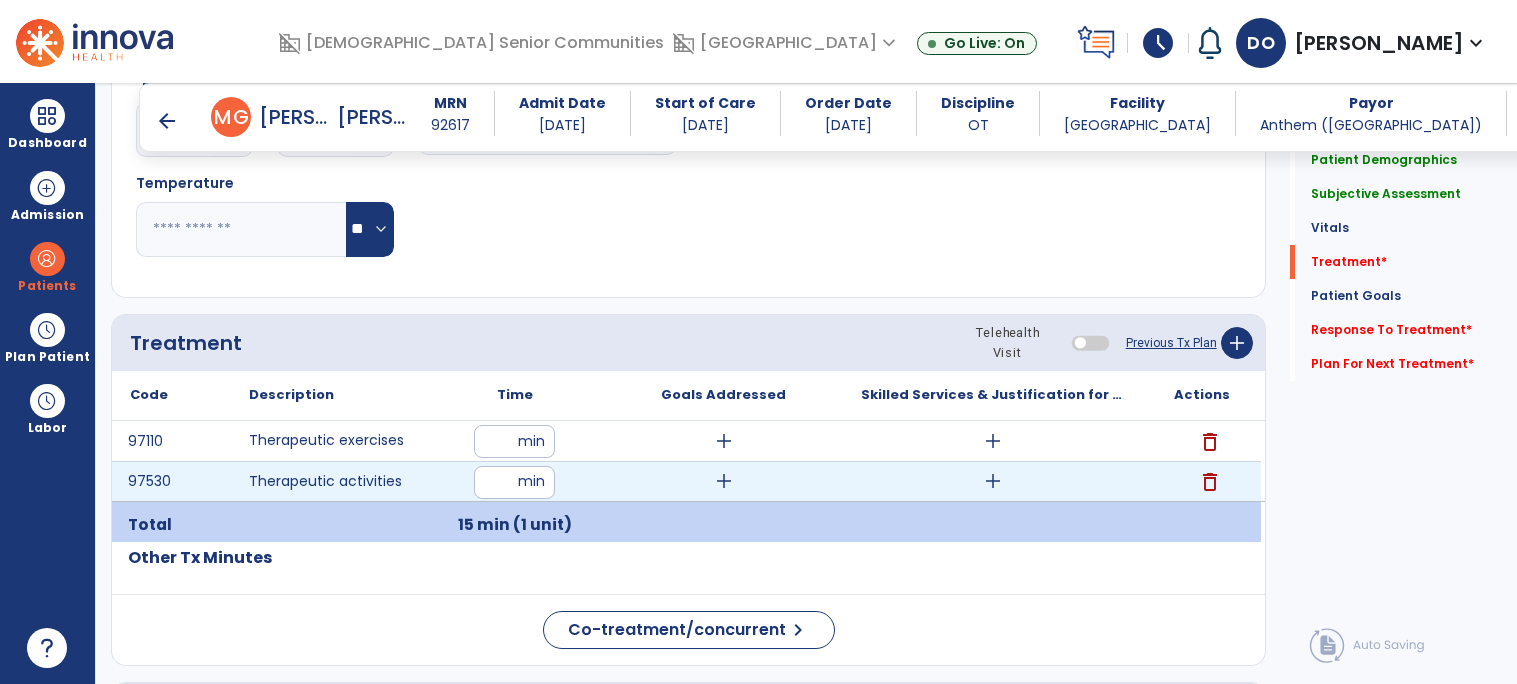 type on "**" 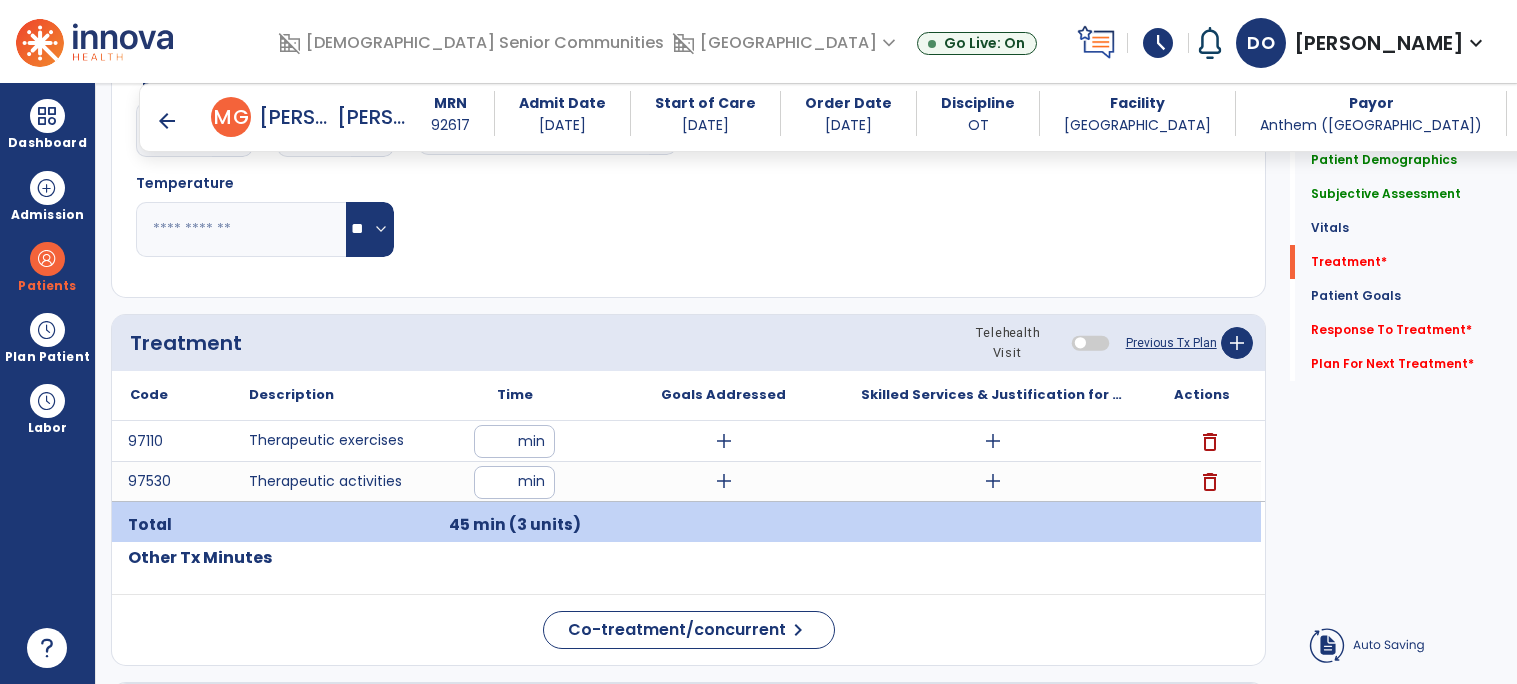 click on "add" at bounding box center [993, 441] 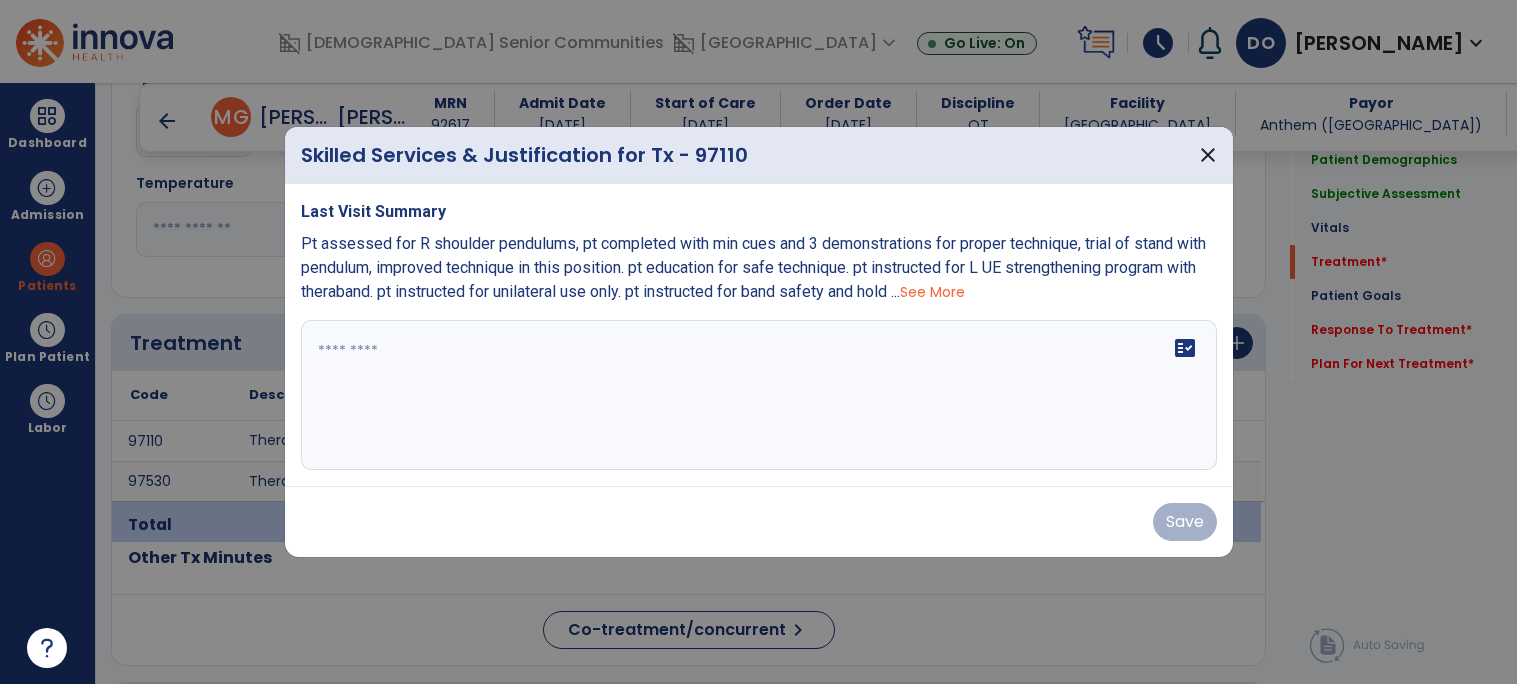 click on "fact_check" at bounding box center (759, 395) 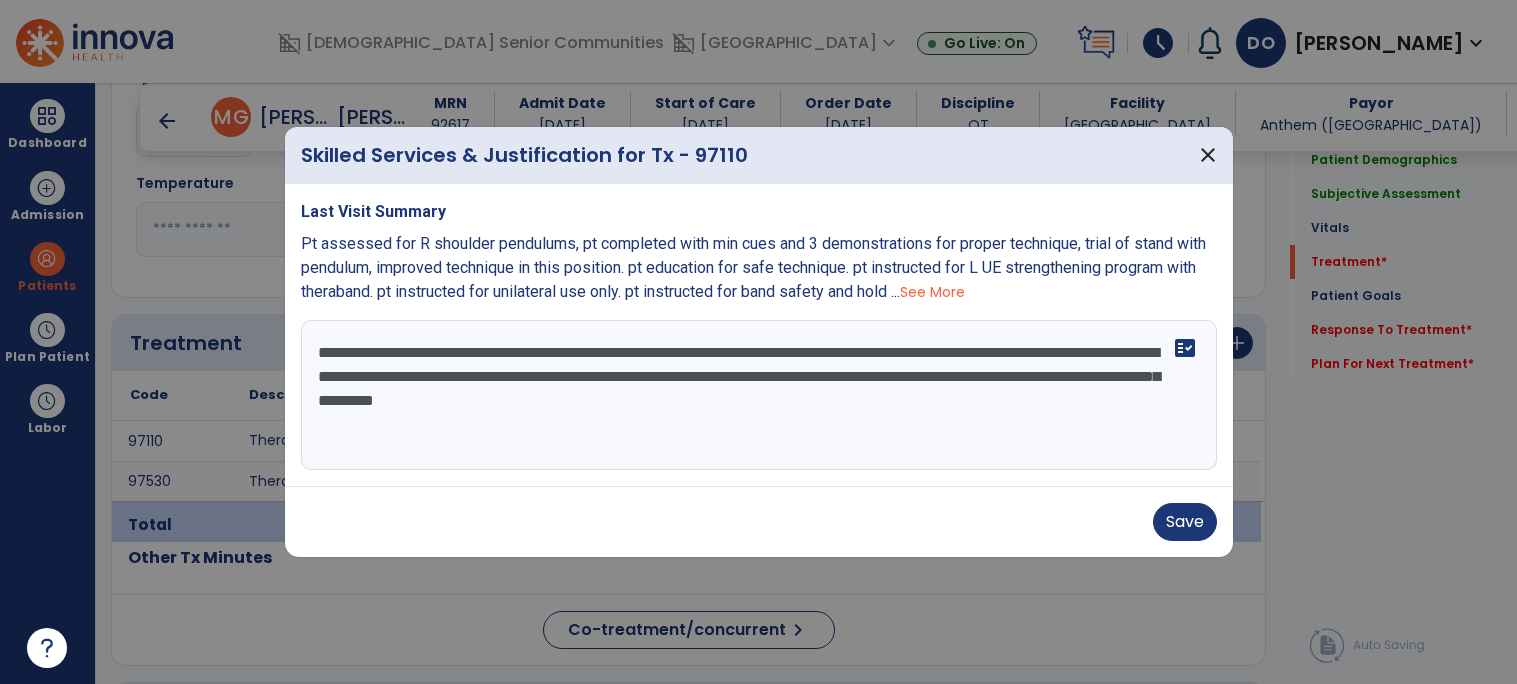 type on "**********" 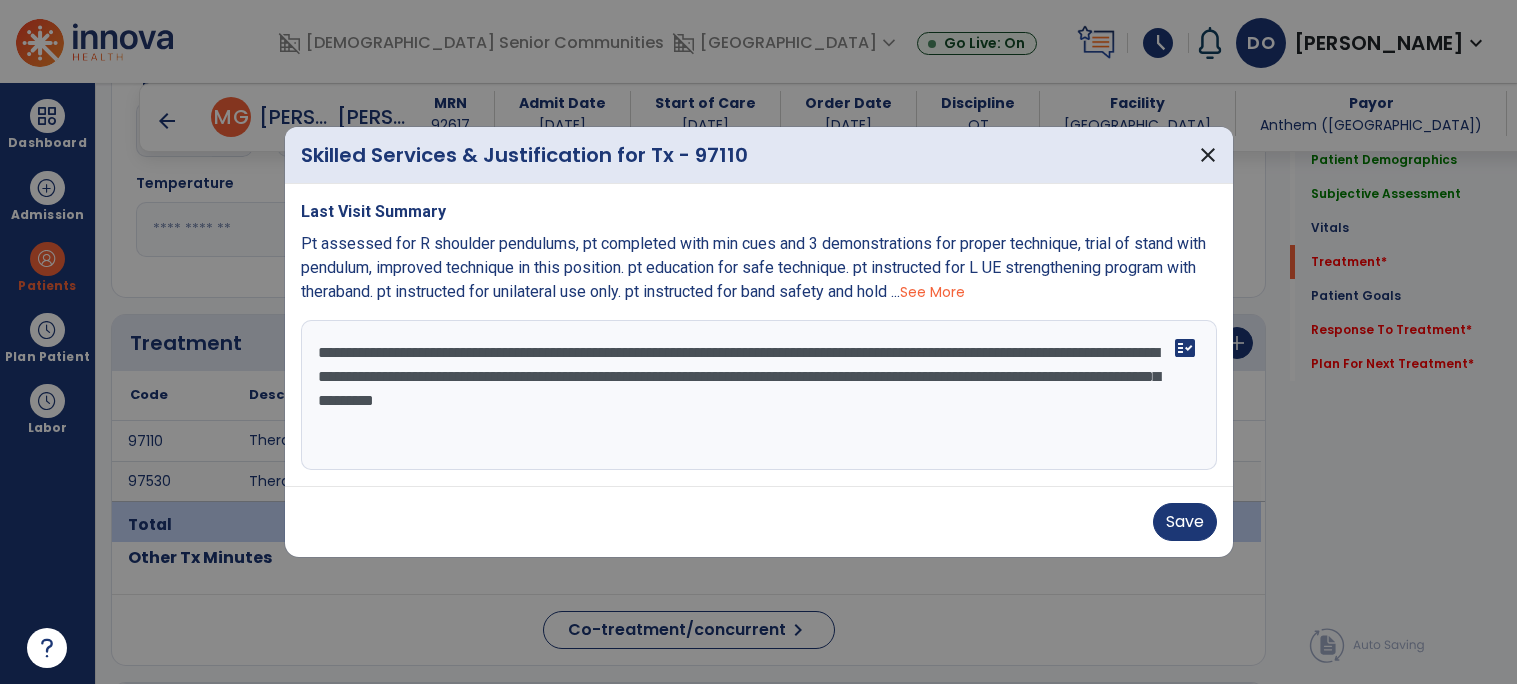 click on "Save" at bounding box center (759, 521) 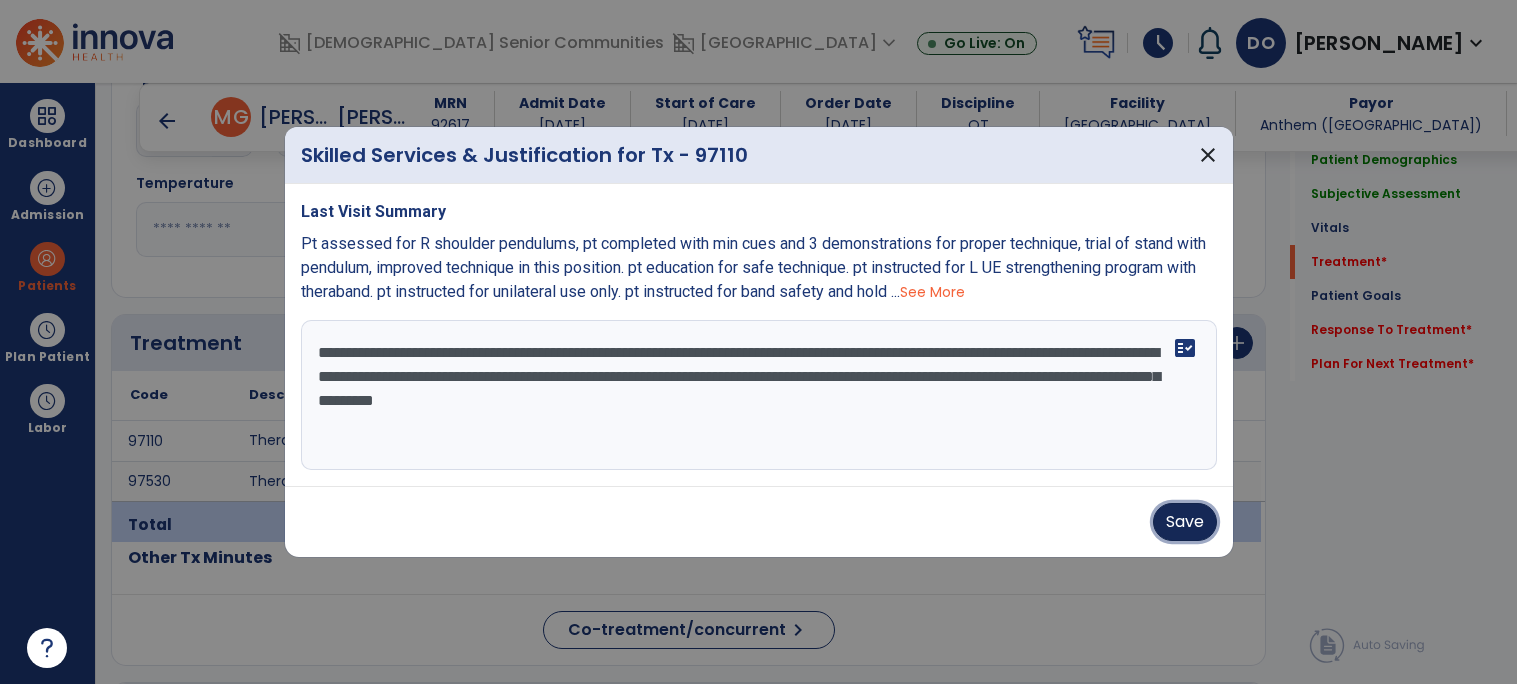 click on "Save" at bounding box center (1185, 522) 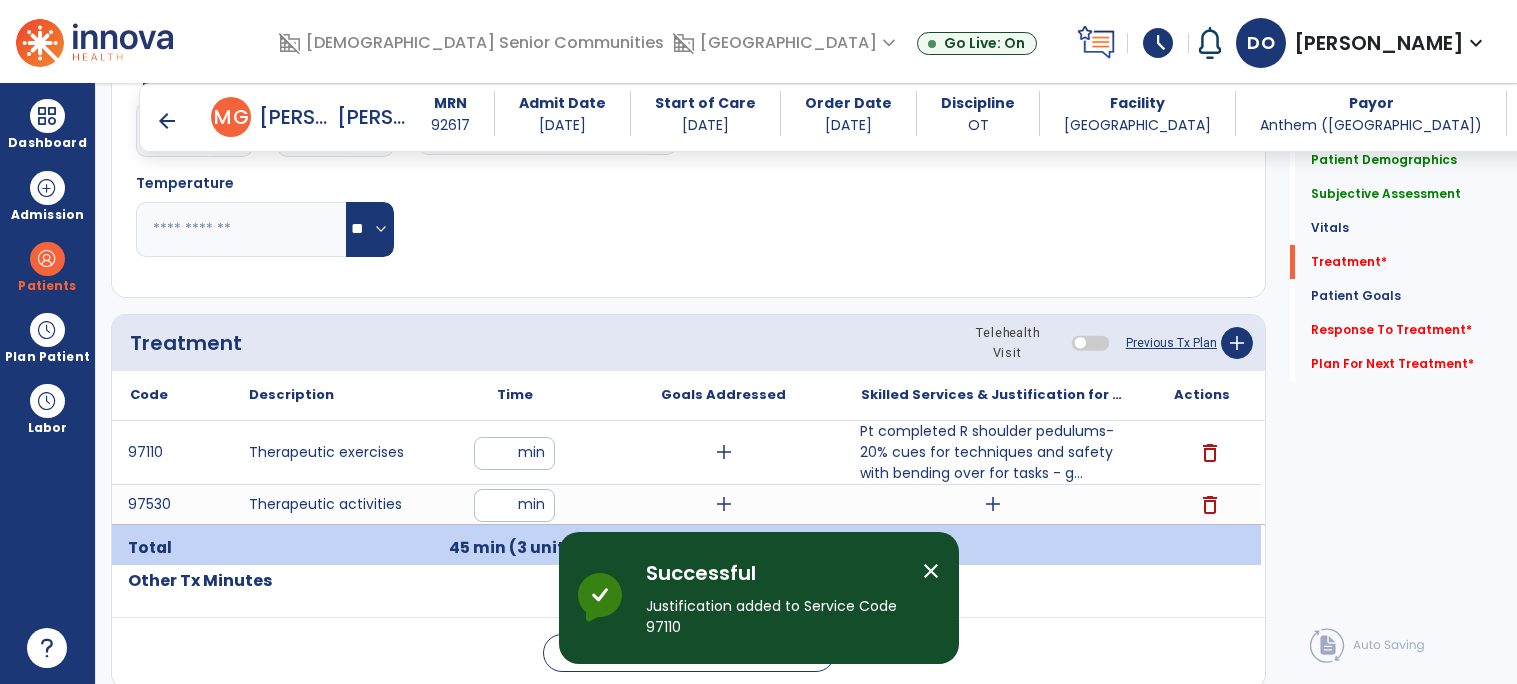 click at bounding box center [992, 548] 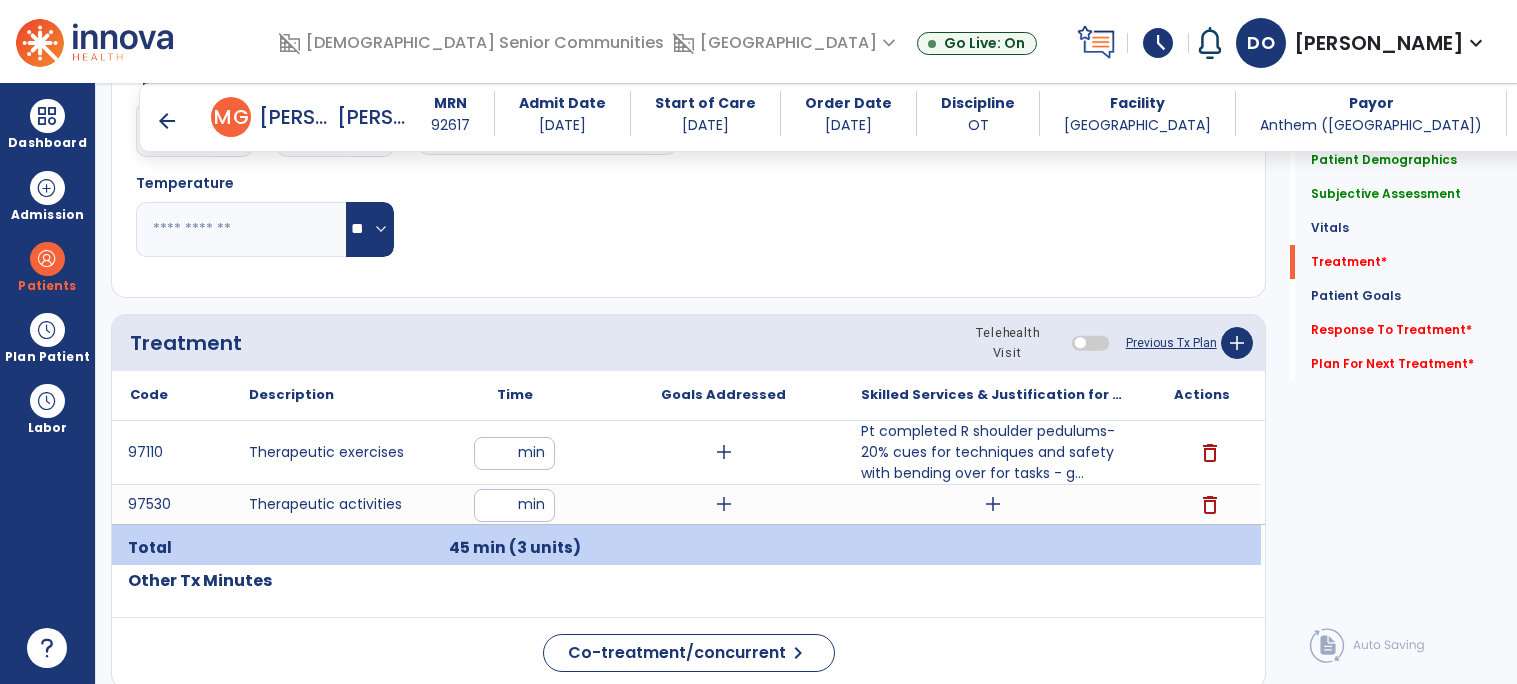 click on "add" at bounding box center (992, 504) 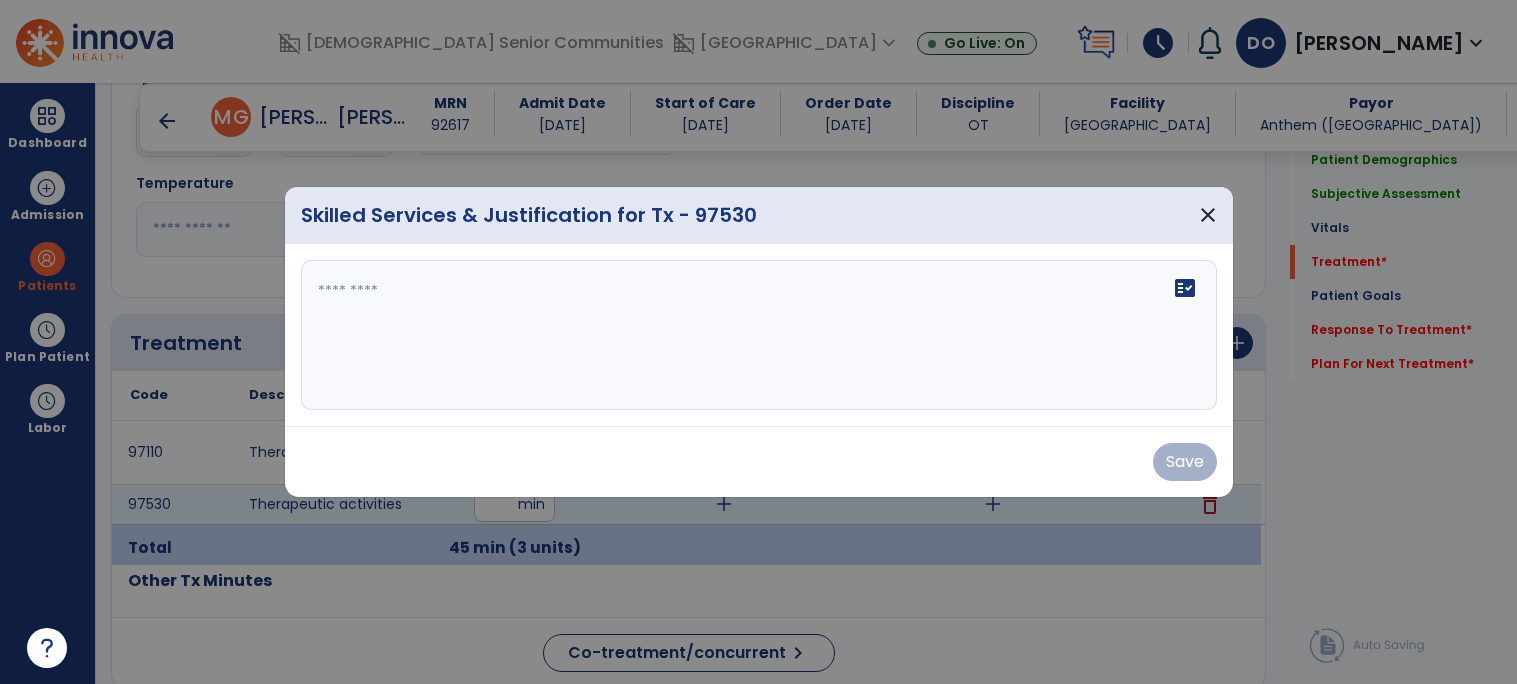 click on "fact_check" at bounding box center [759, 335] 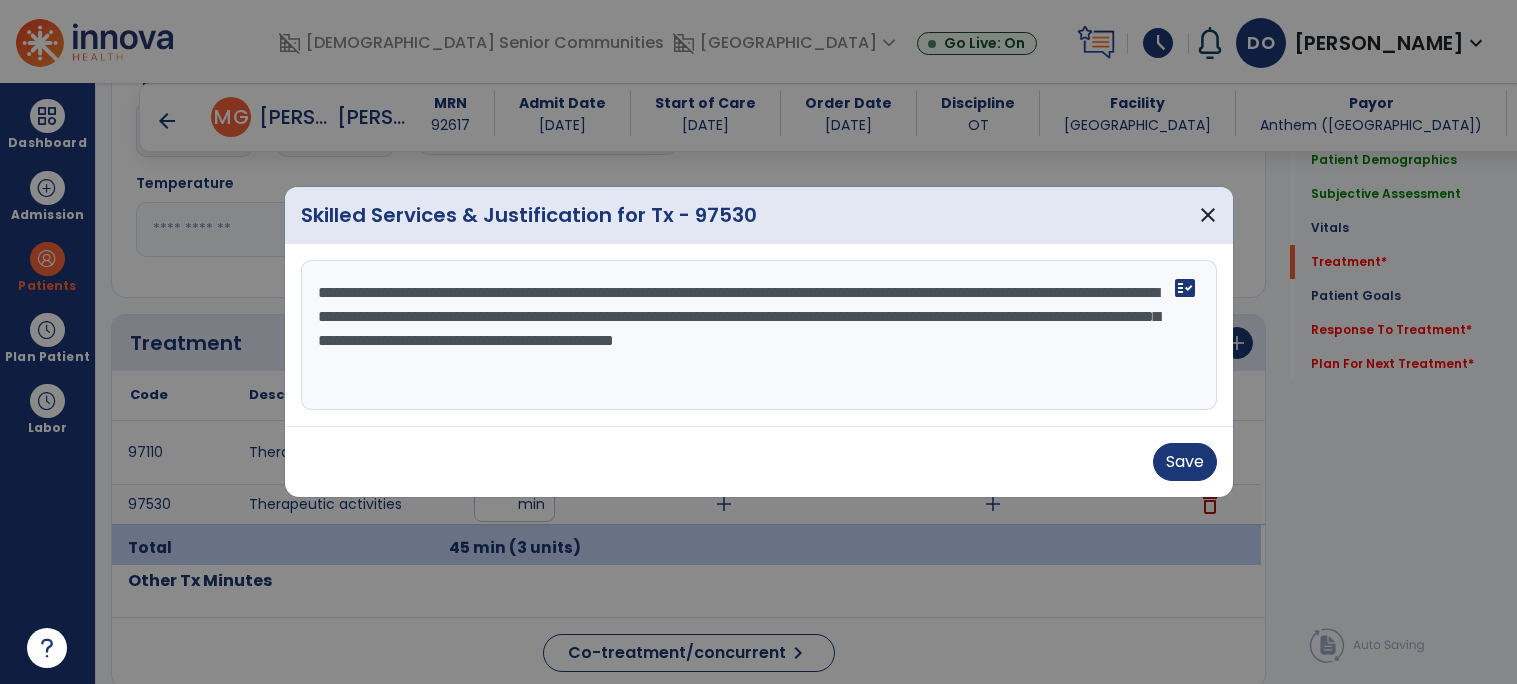 type on "**********" 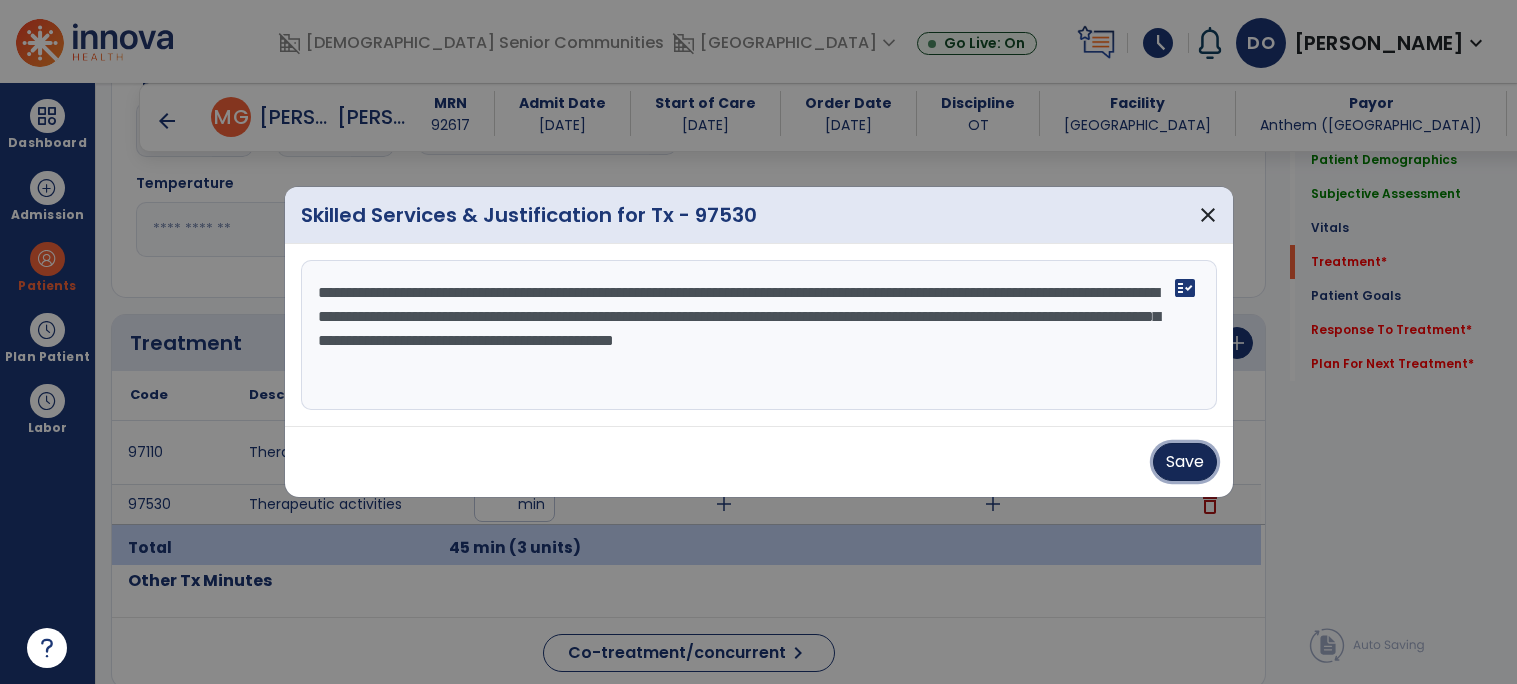 click on "Save" at bounding box center [1185, 462] 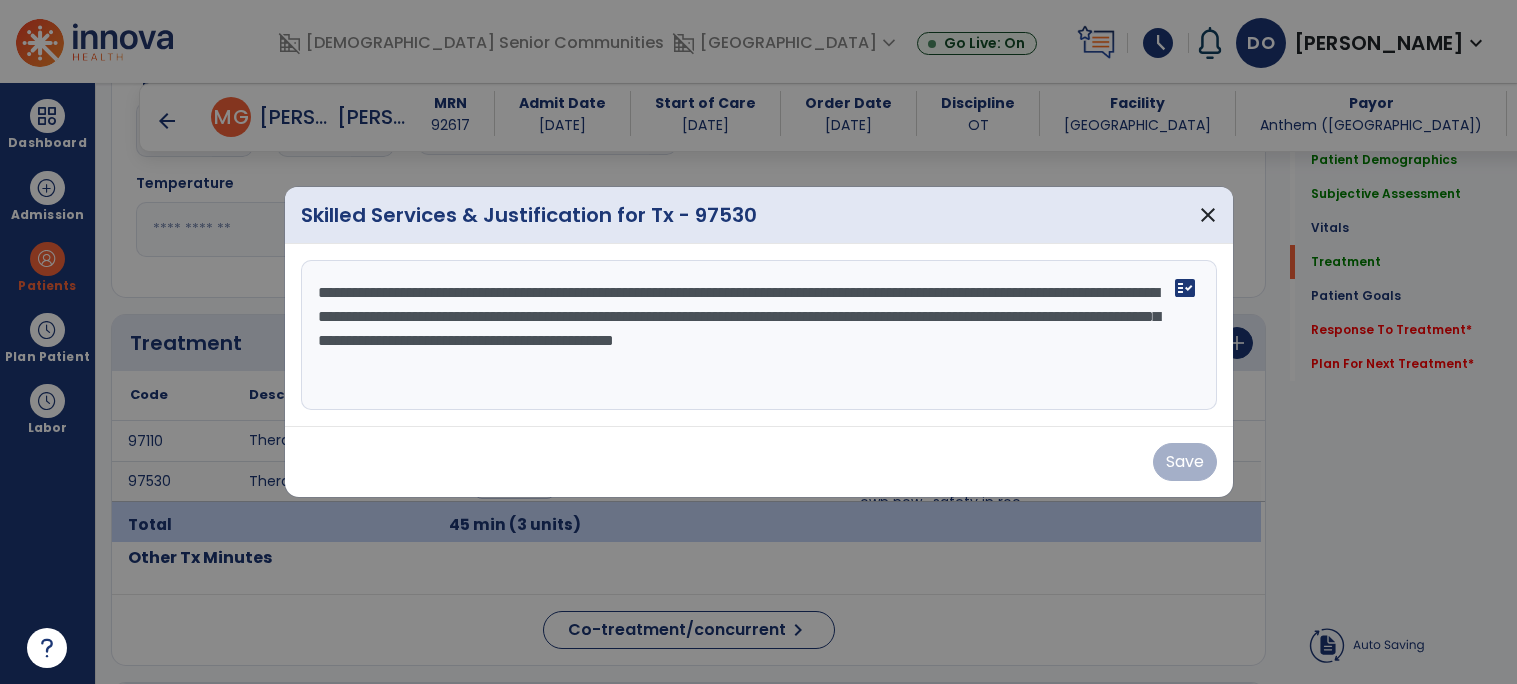 click on "Save" at bounding box center (759, 462) 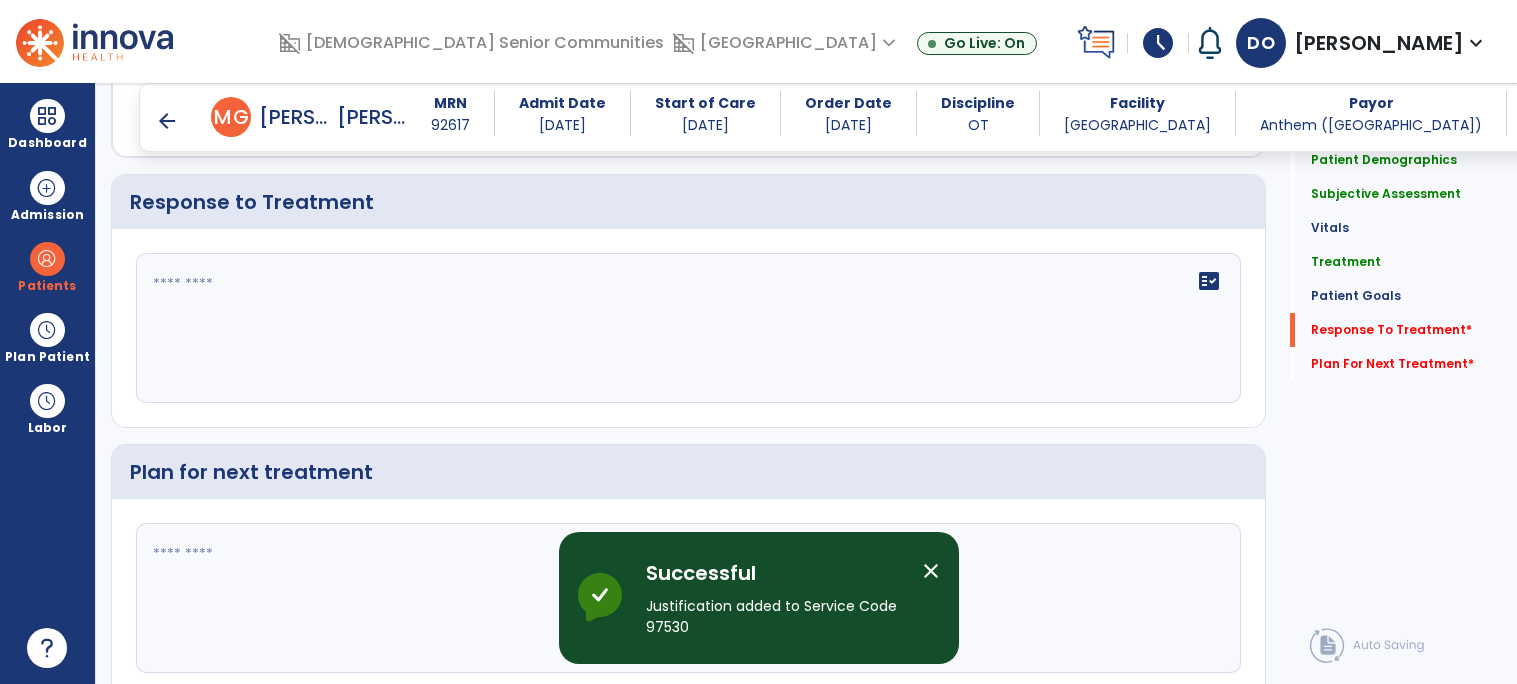 scroll, scrollTop: 3108, scrollLeft: 0, axis: vertical 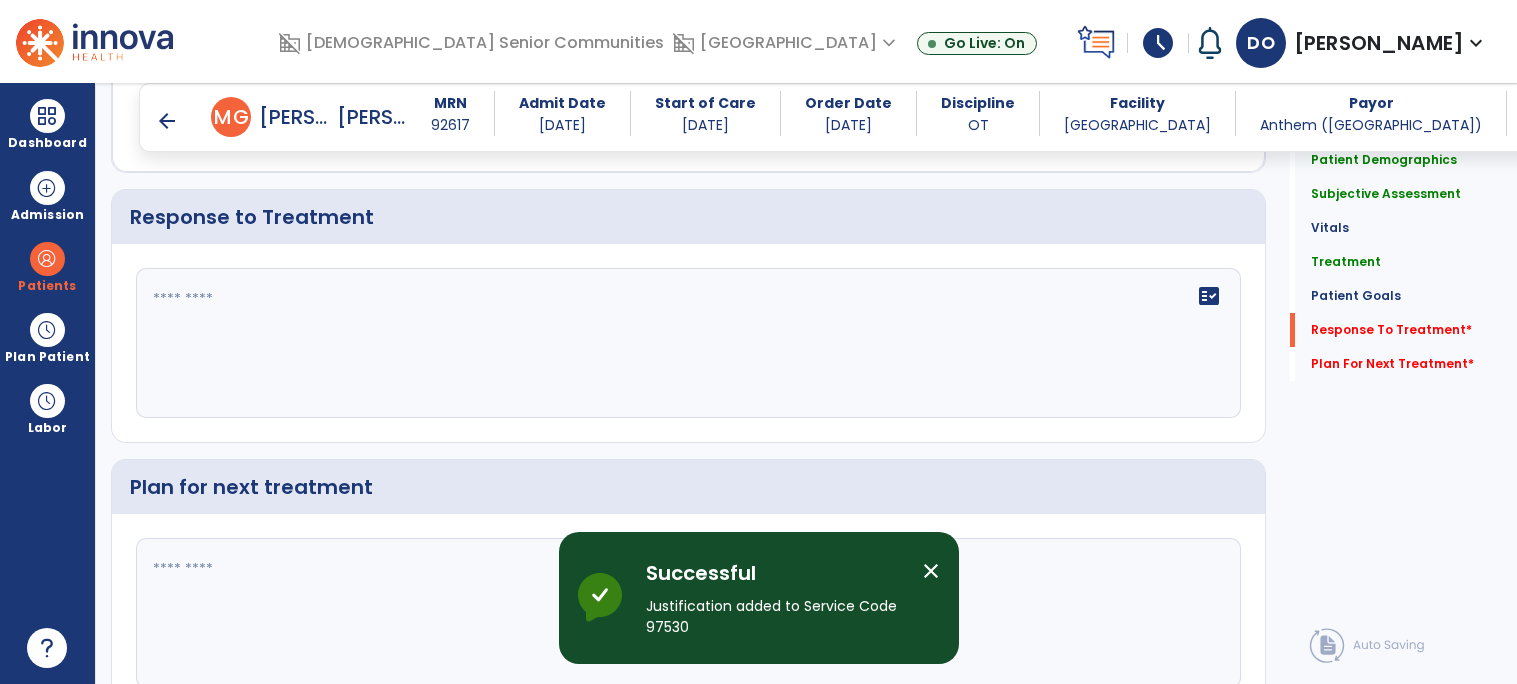 click on "fact_check" 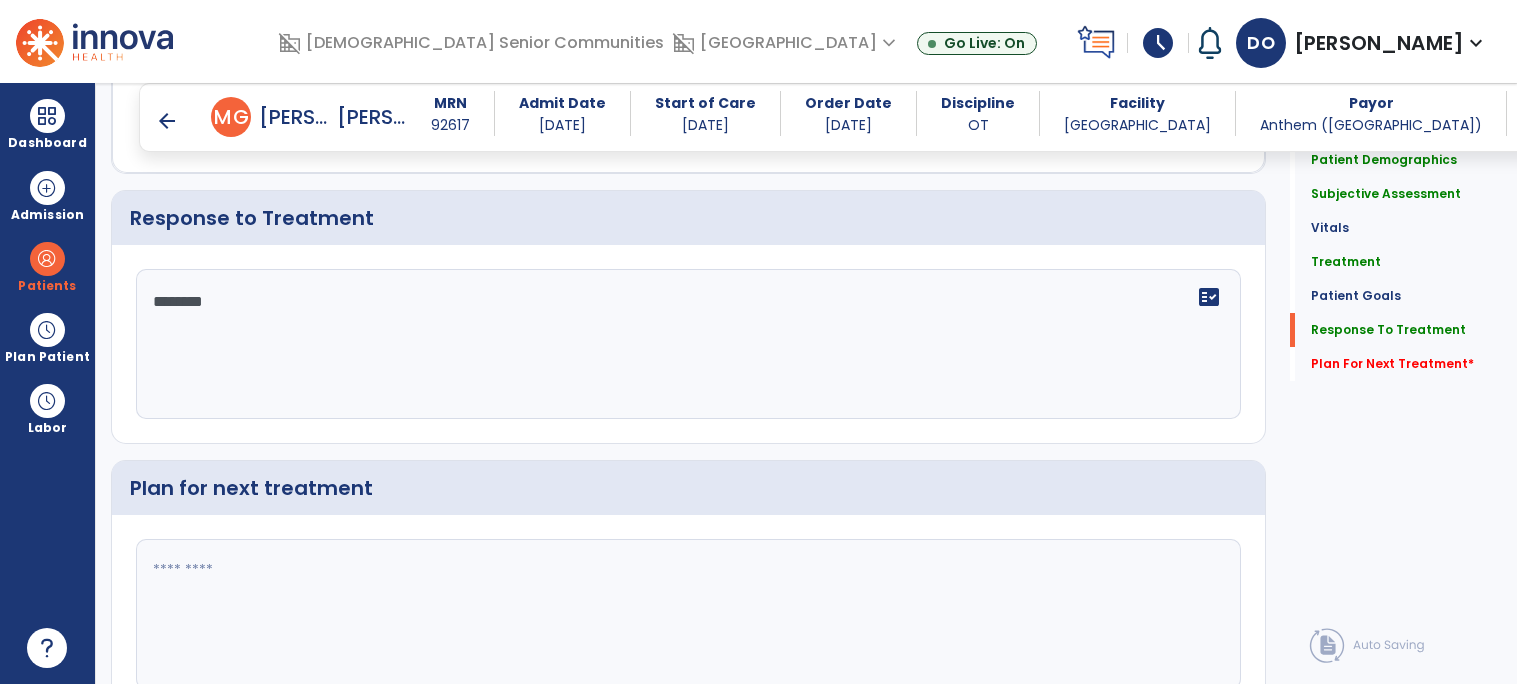 scroll, scrollTop: 3107, scrollLeft: 0, axis: vertical 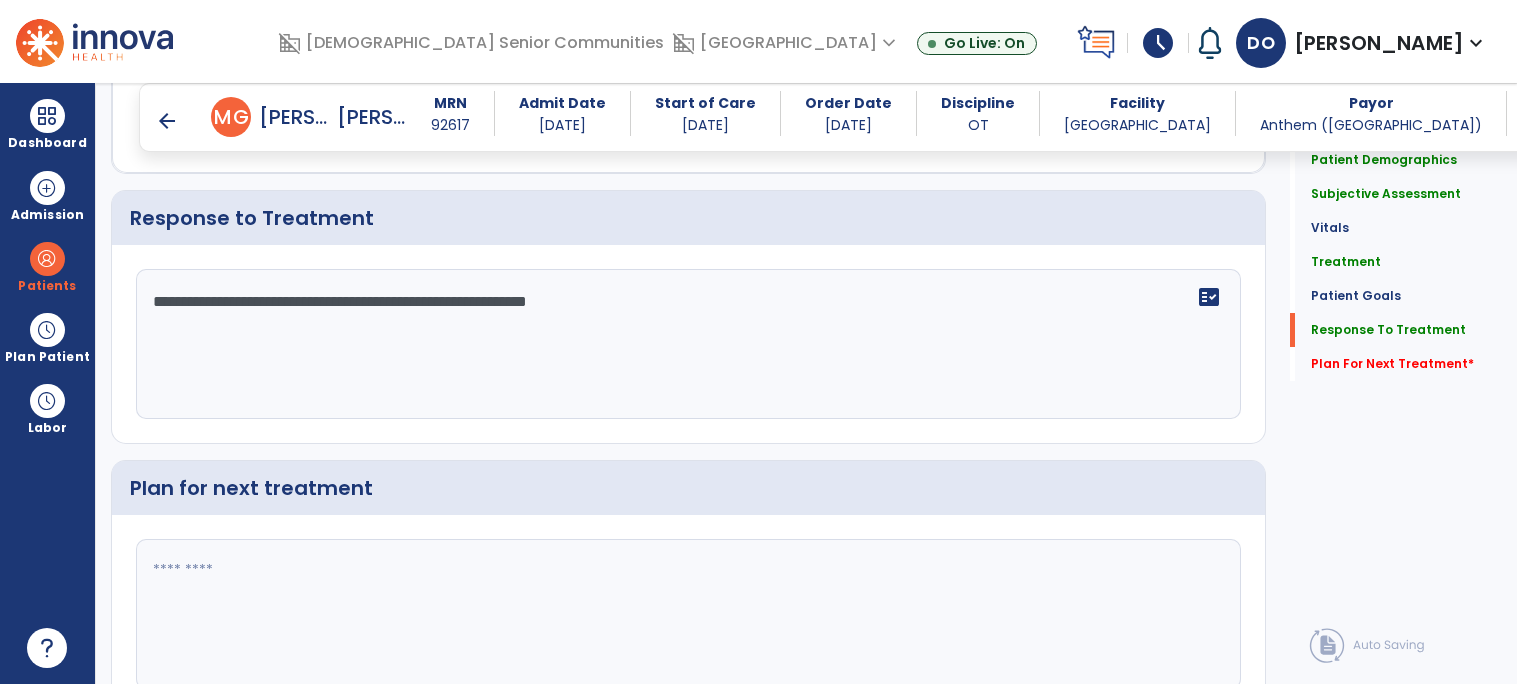 type on "**********" 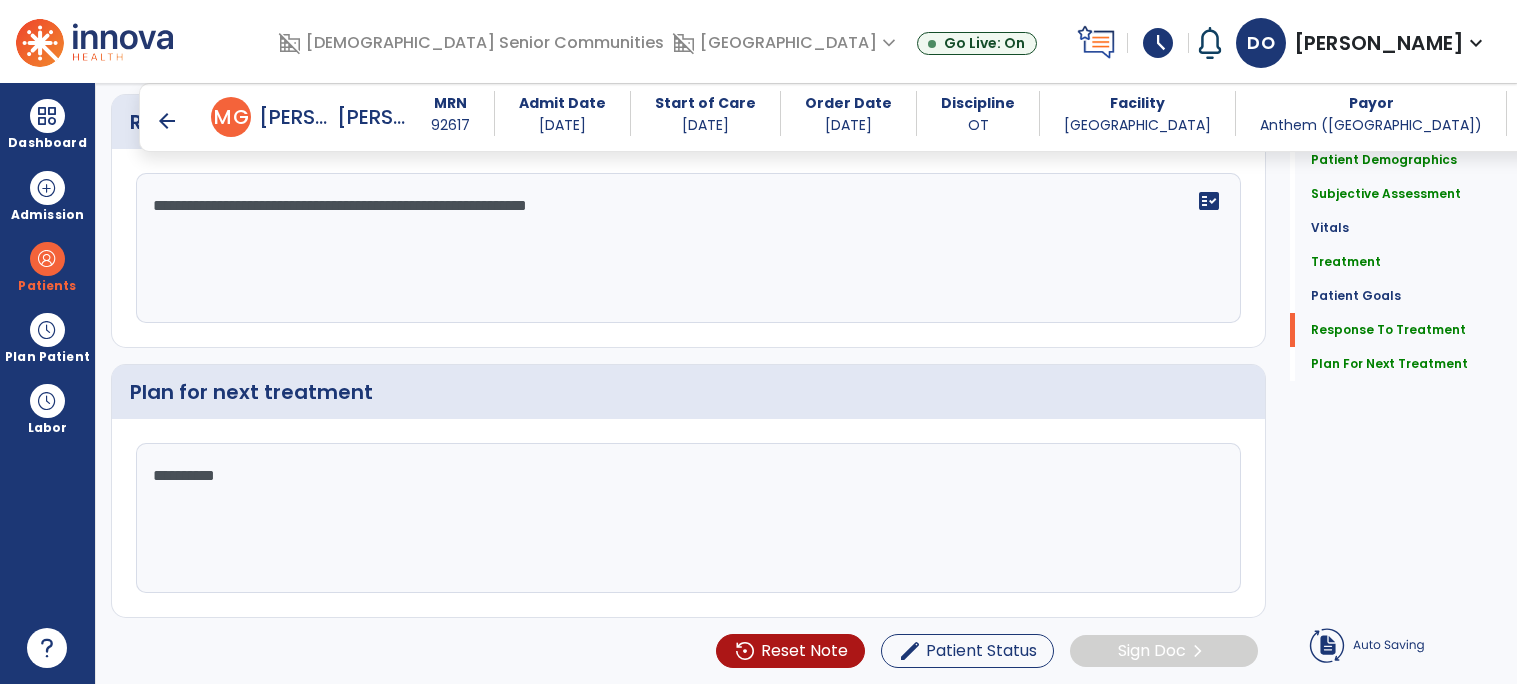 scroll, scrollTop: 3160, scrollLeft: 0, axis: vertical 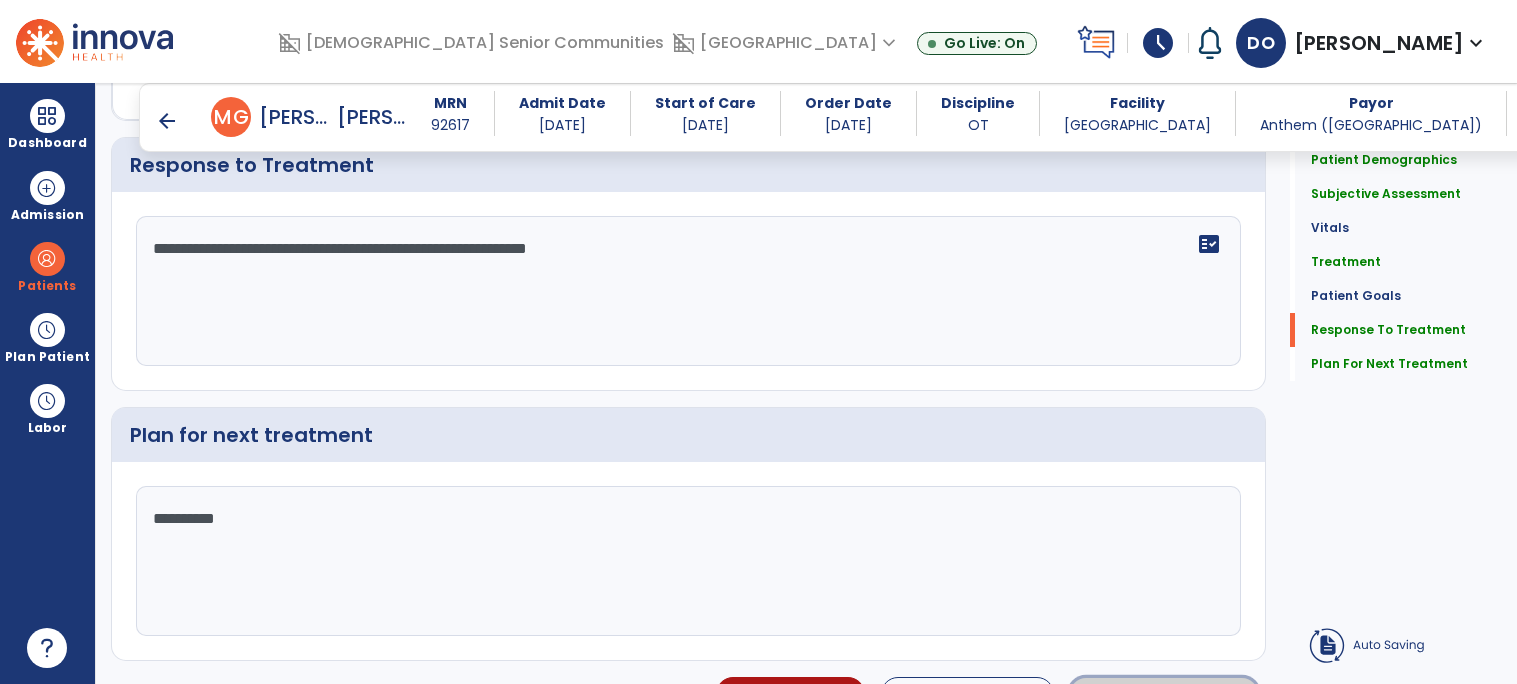 click on "Sign Doc  chevron_right" 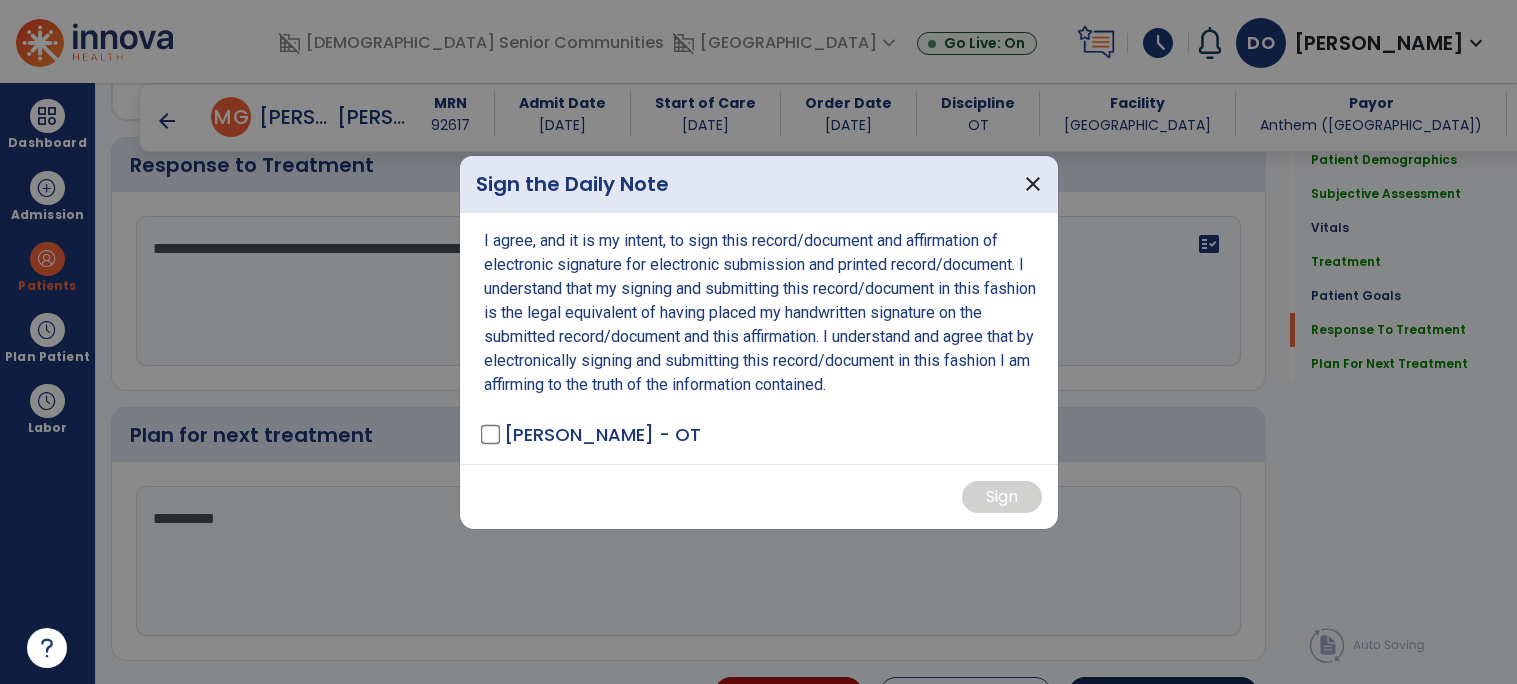 scroll, scrollTop: 3207, scrollLeft: 0, axis: vertical 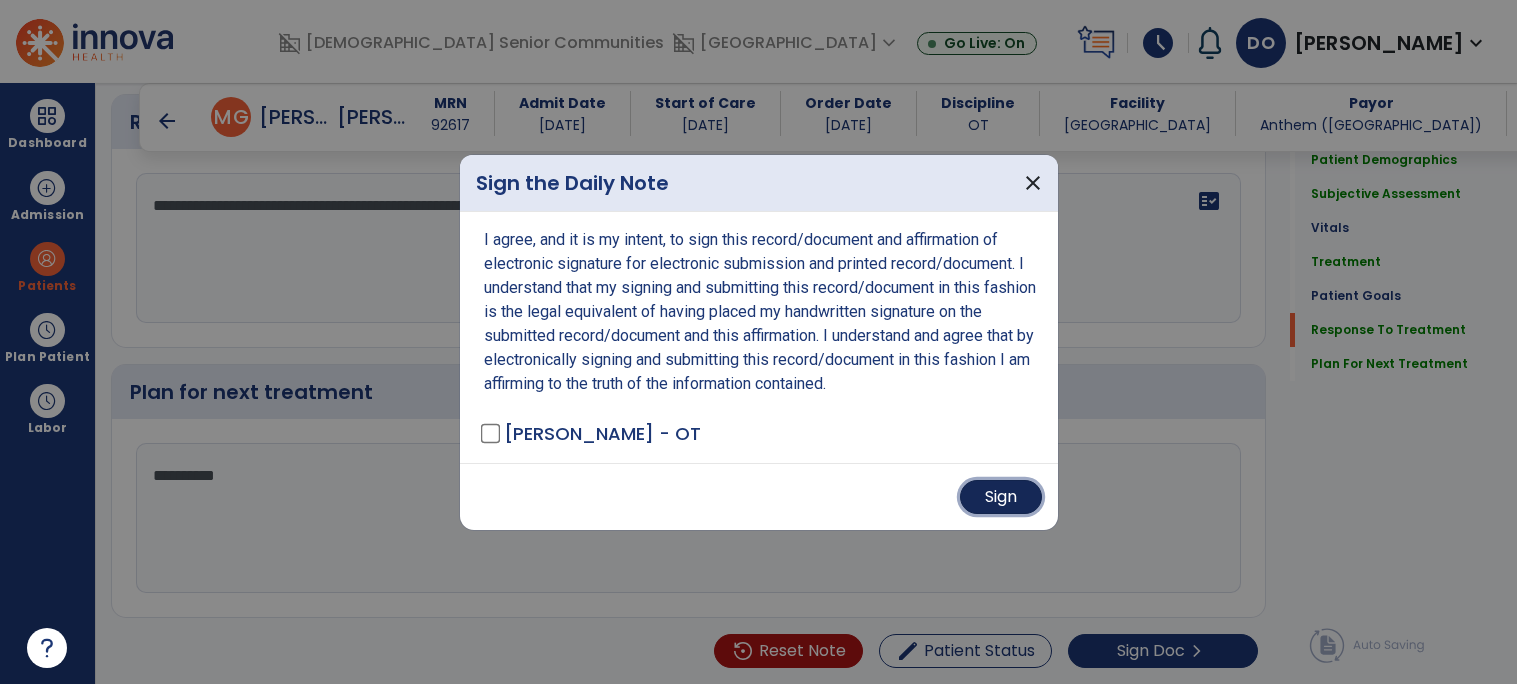 click on "Sign" at bounding box center (1001, 497) 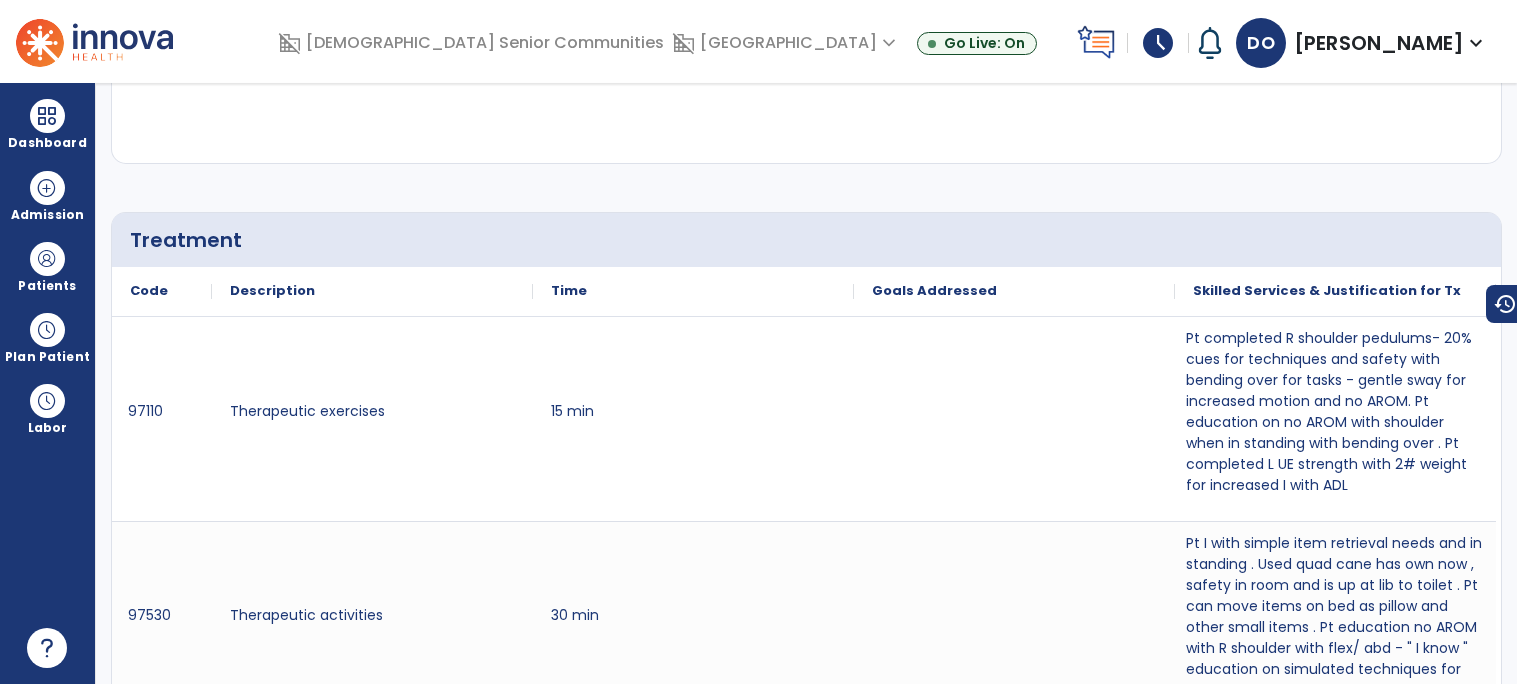 scroll, scrollTop: 0, scrollLeft: 0, axis: both 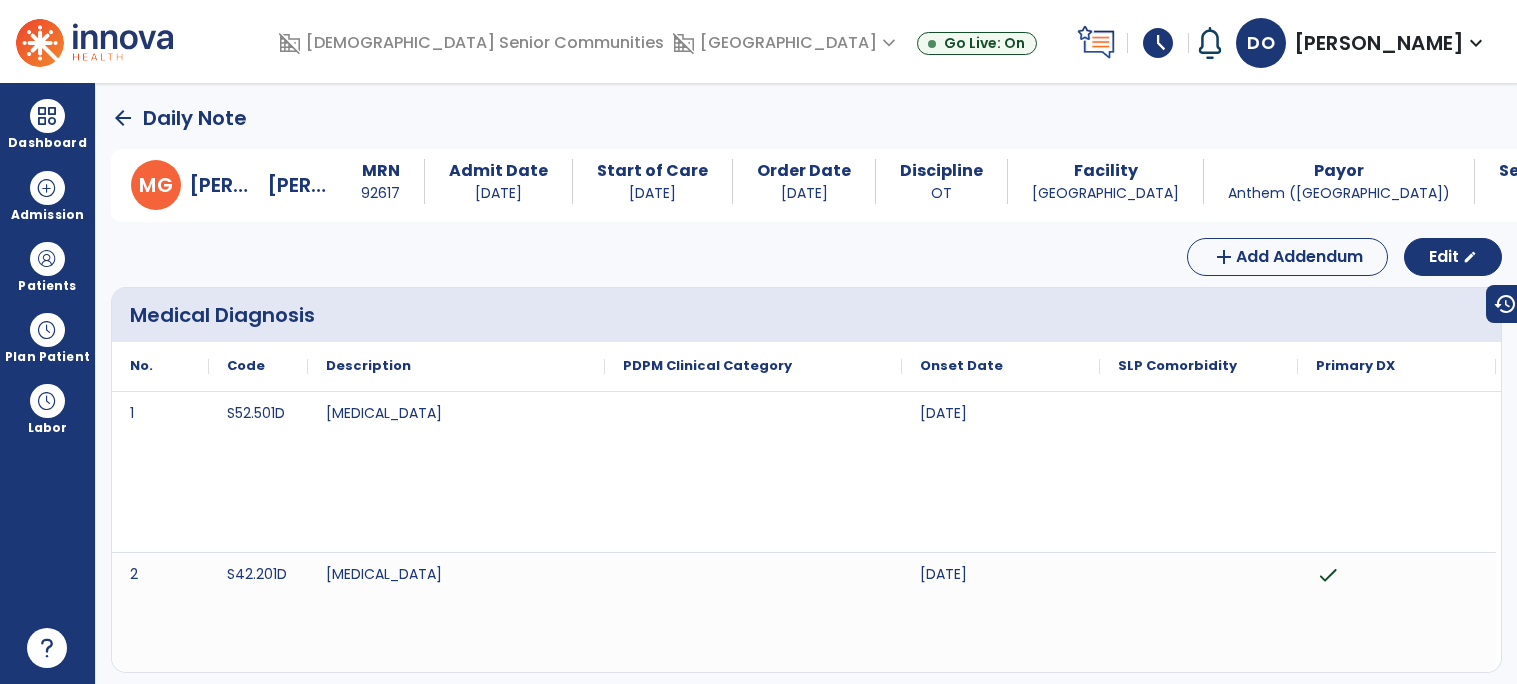 click on "arrow_back" 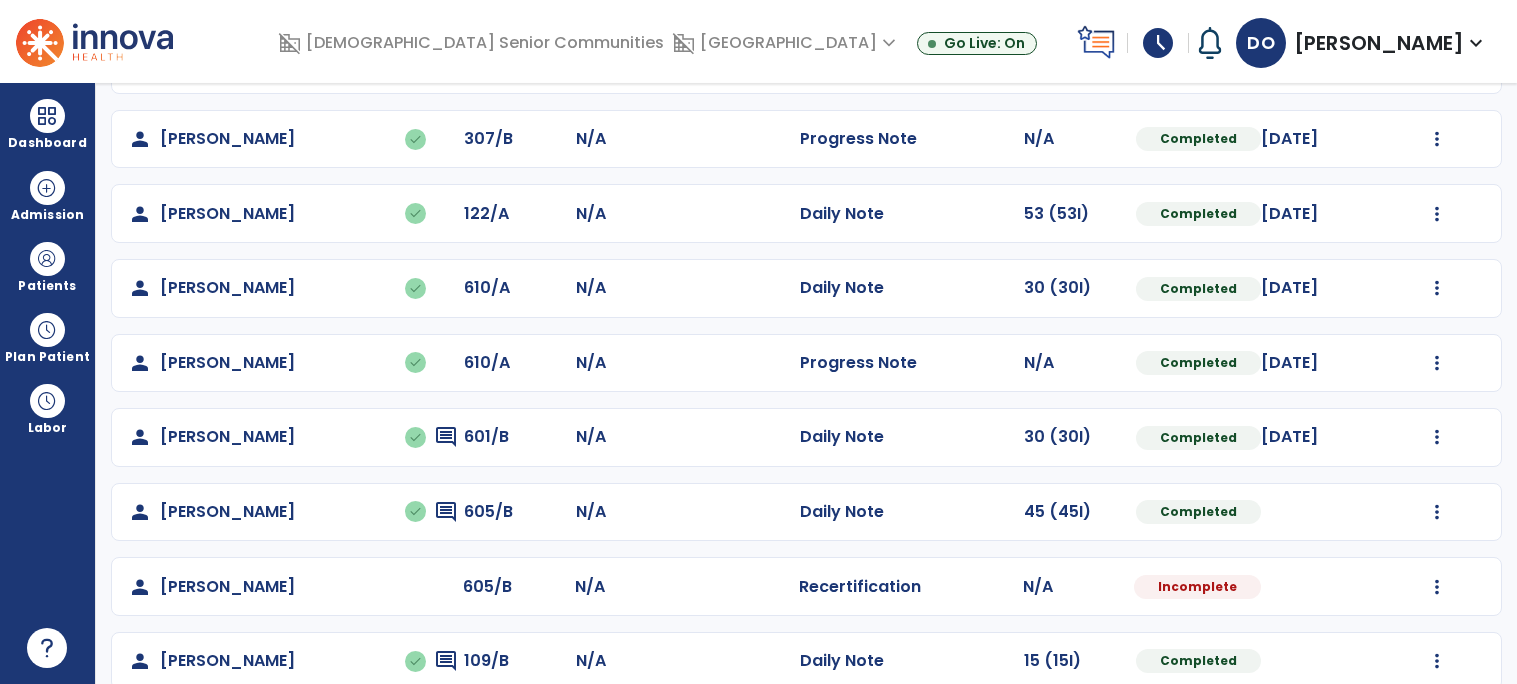 scroll, scrollTop: 969, scrollLeft: 0, axis: vertical 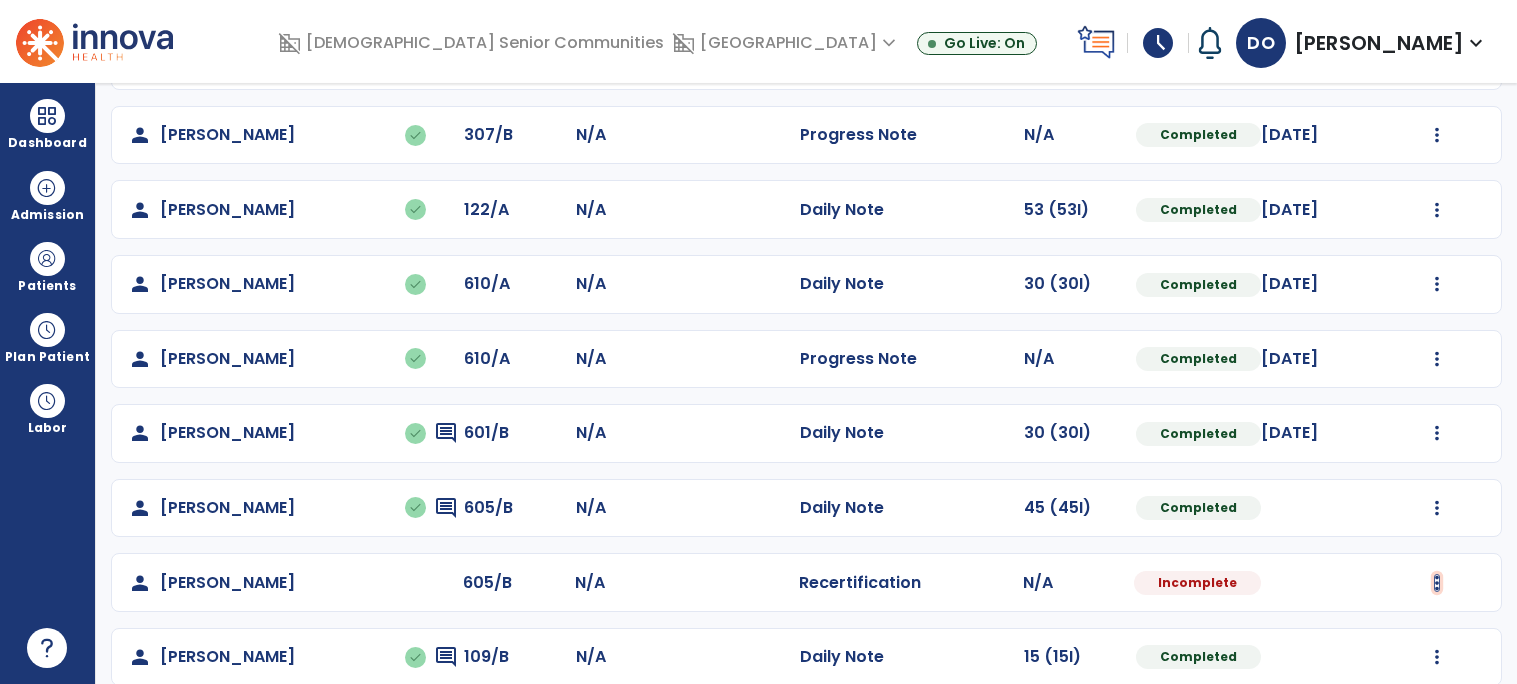 click at bounding box center [1437, -536] 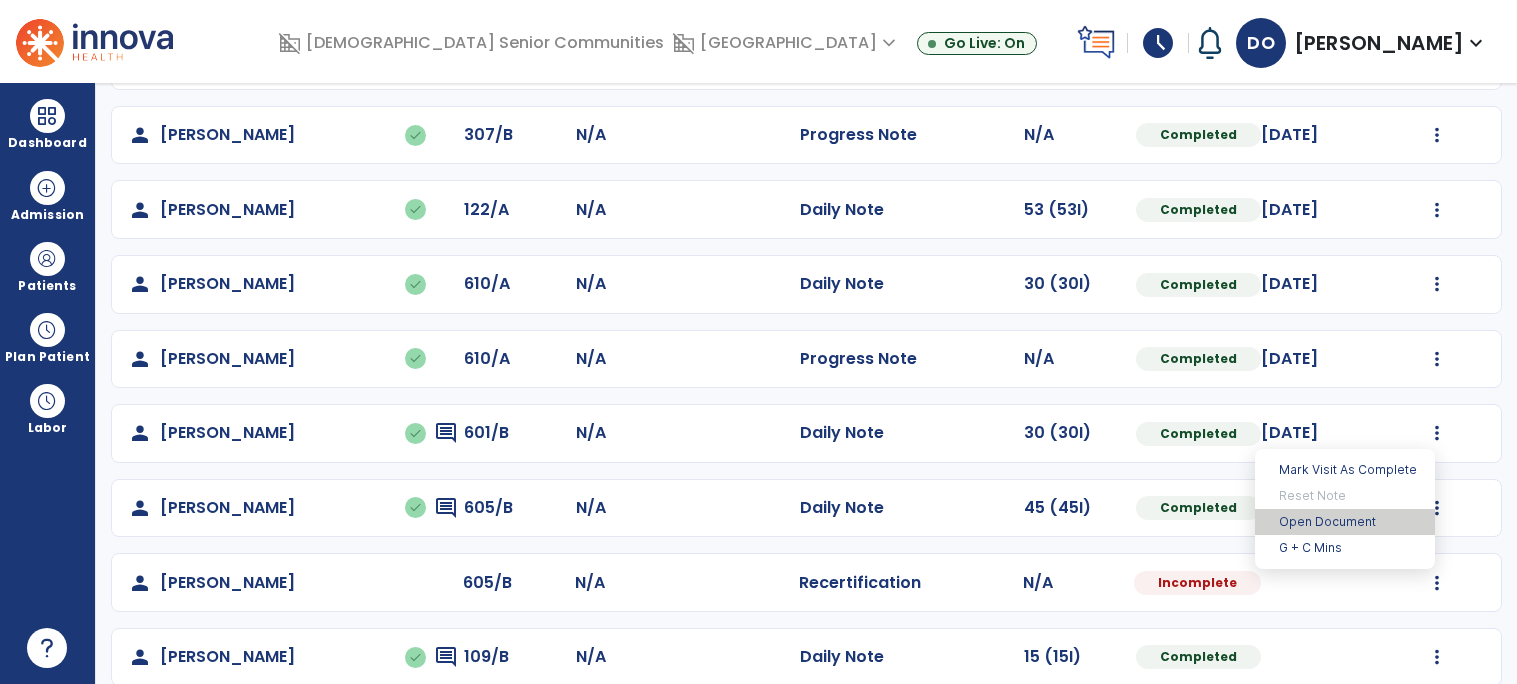 click on "Open Document" at bounding box center [1345, 522] 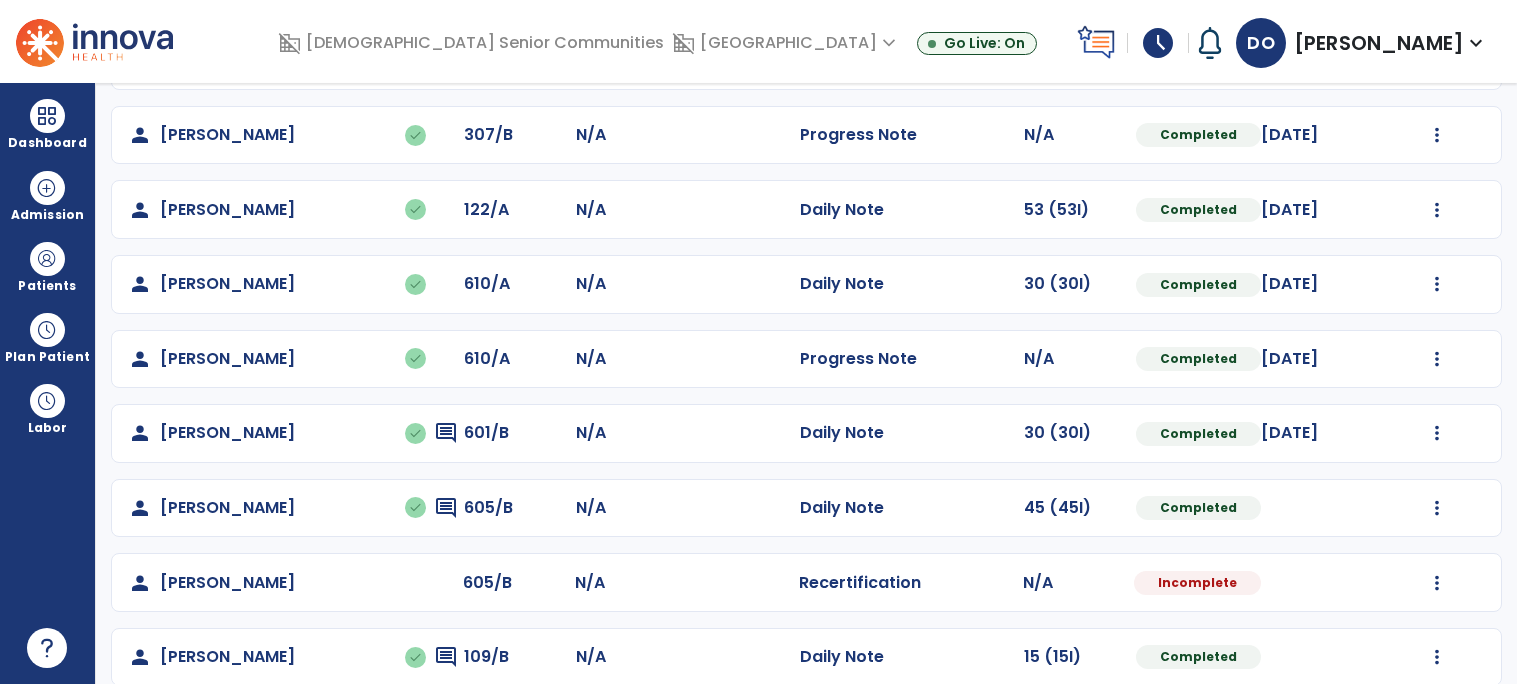 select on "****" 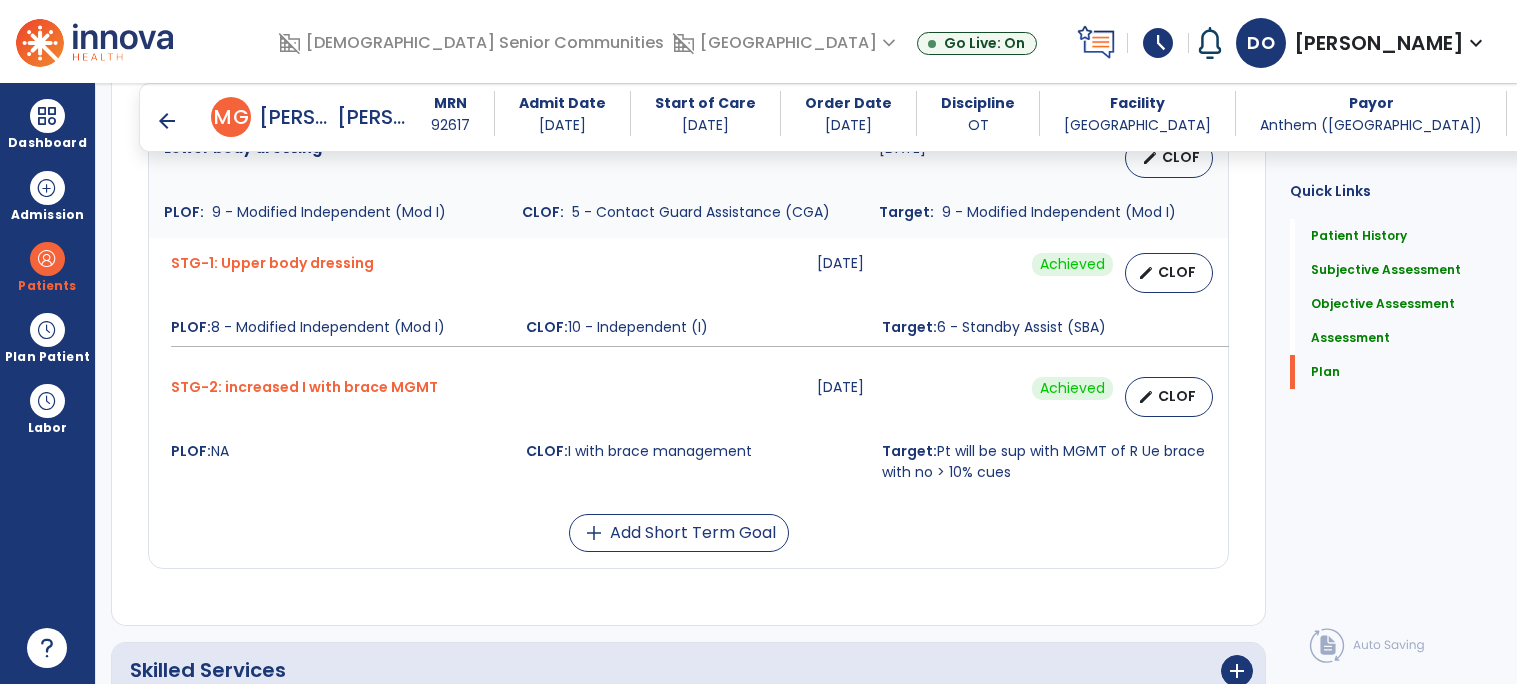 scroll, scrollTop: 5257, scrollLeft: 0, axis: vertical 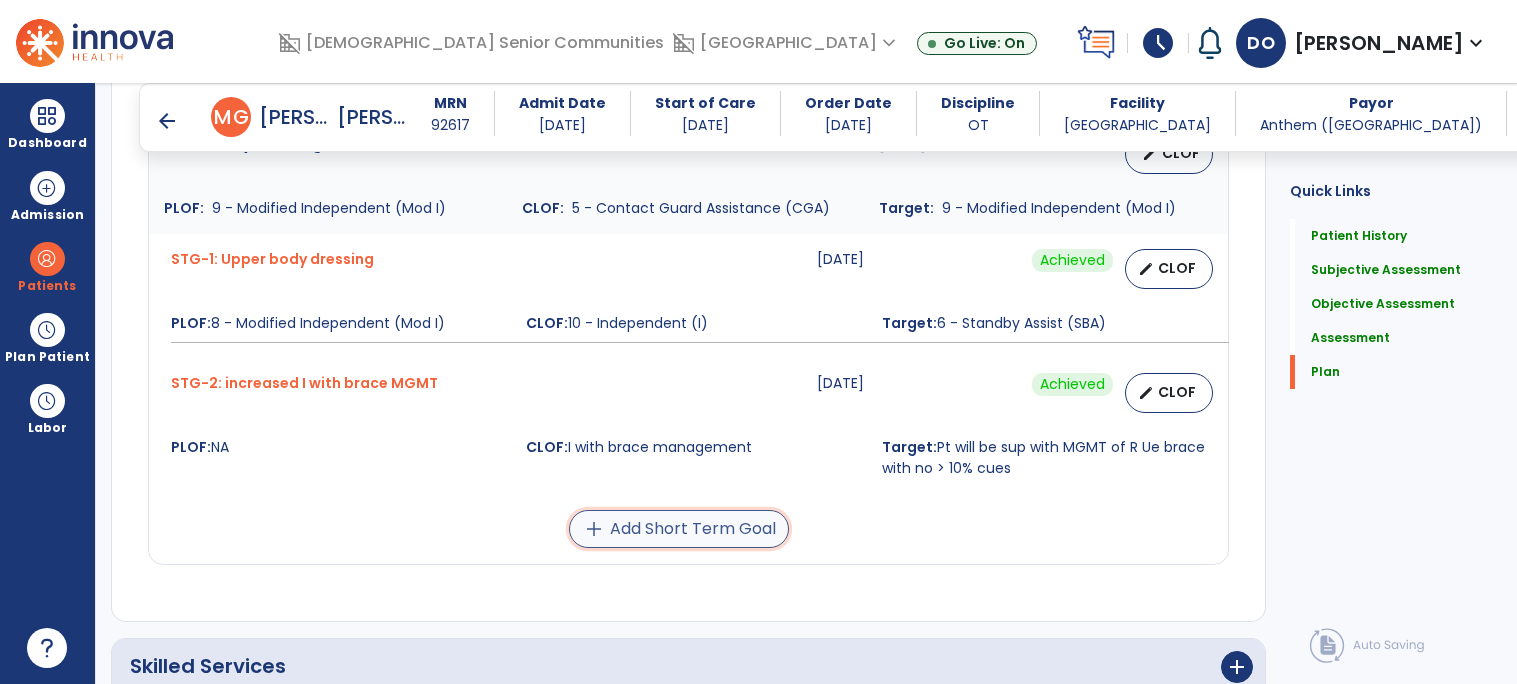 click on "add  Add Short Term Goal" at bounding box center [679, 529] 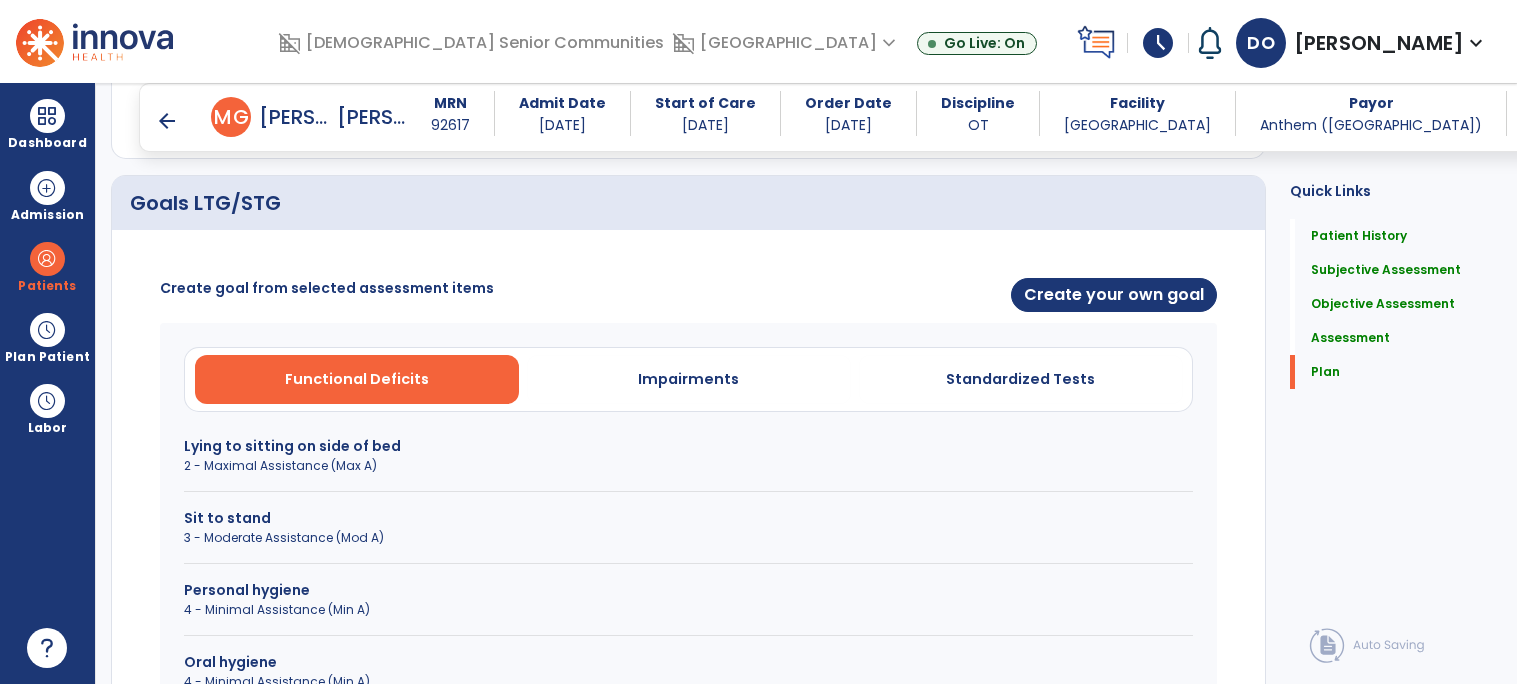 scroll, scrollTop: 4016, scrollLeft: 0, axis: vertical 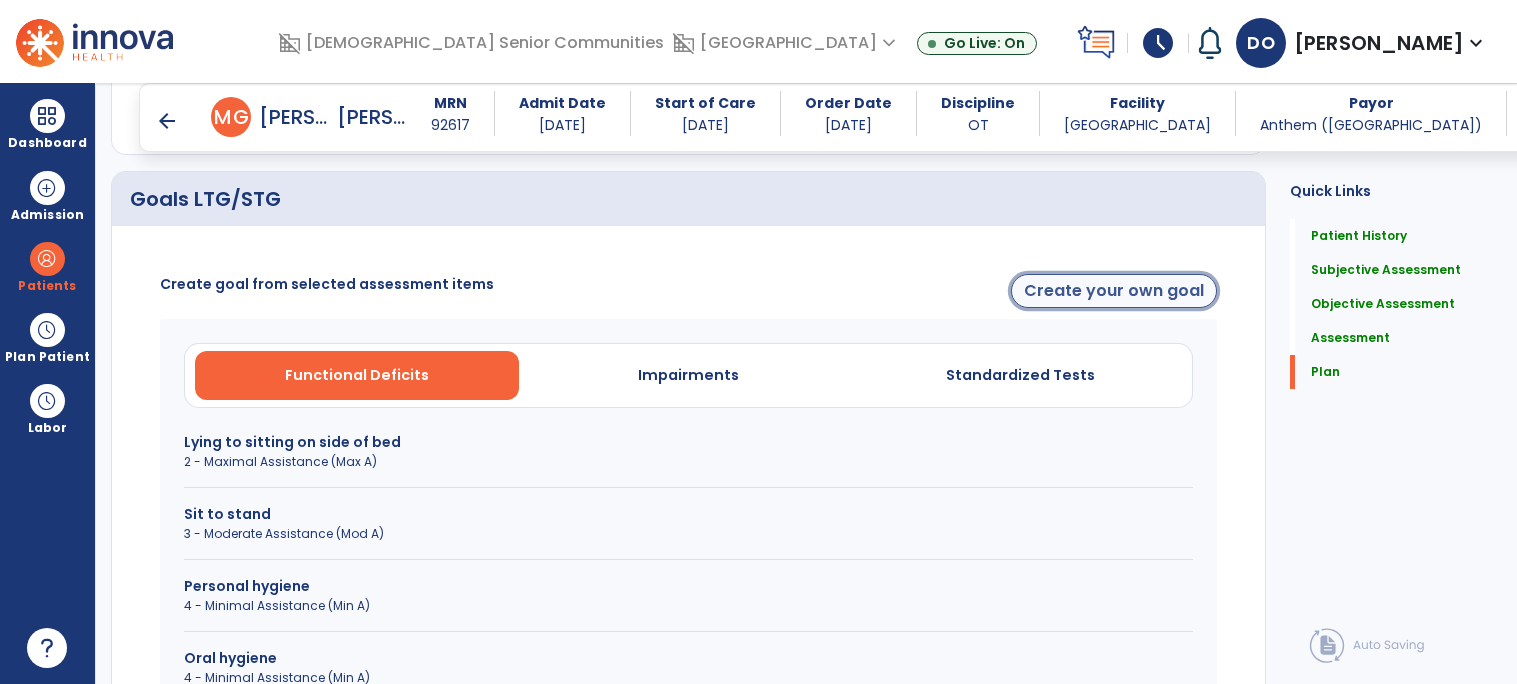 click on "Create your own goal" 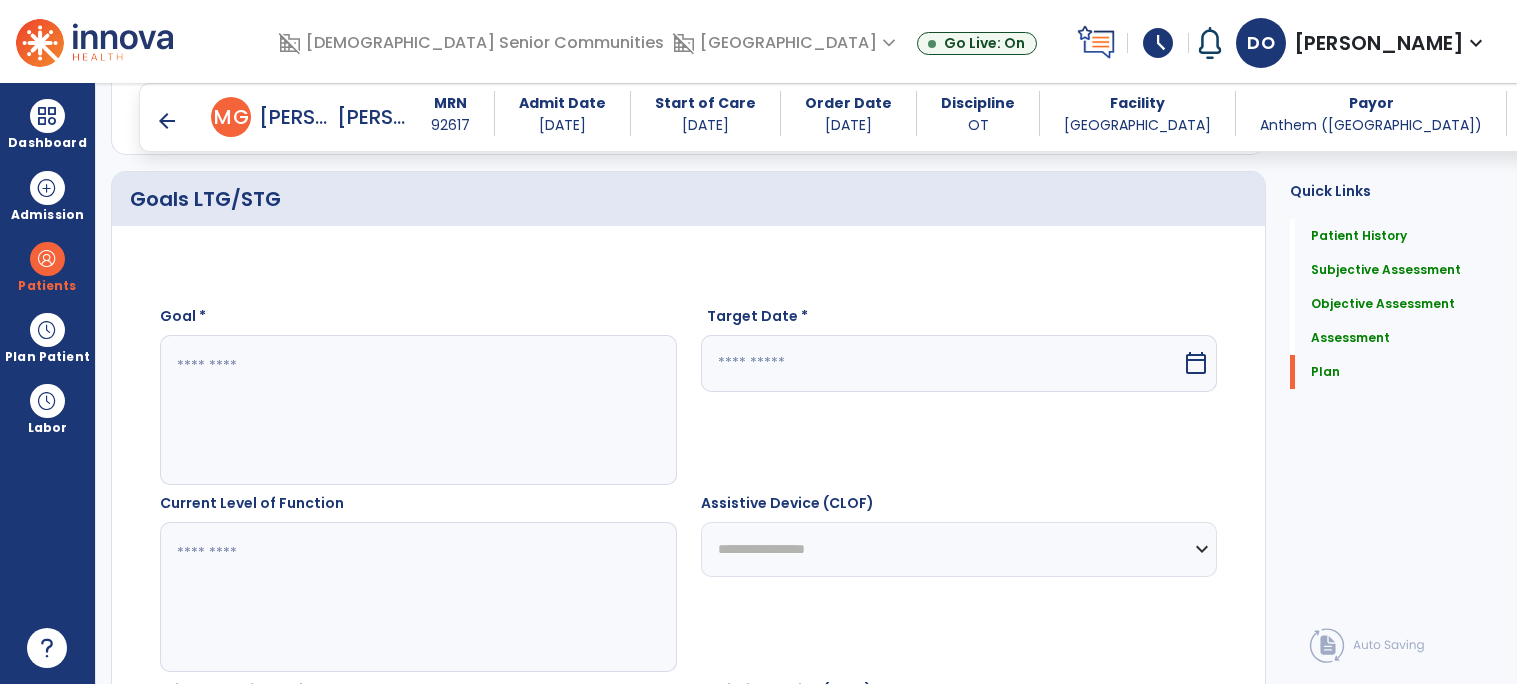 click 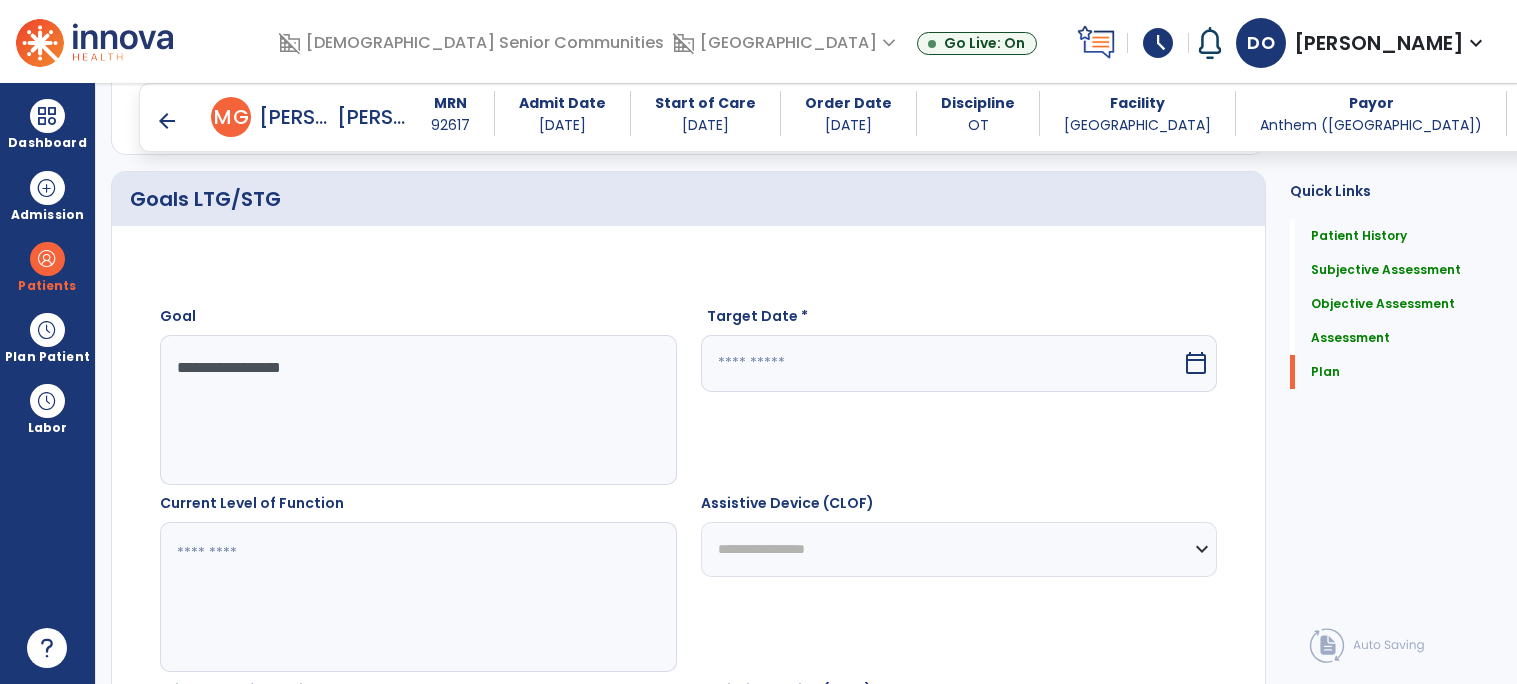 type on "**********" 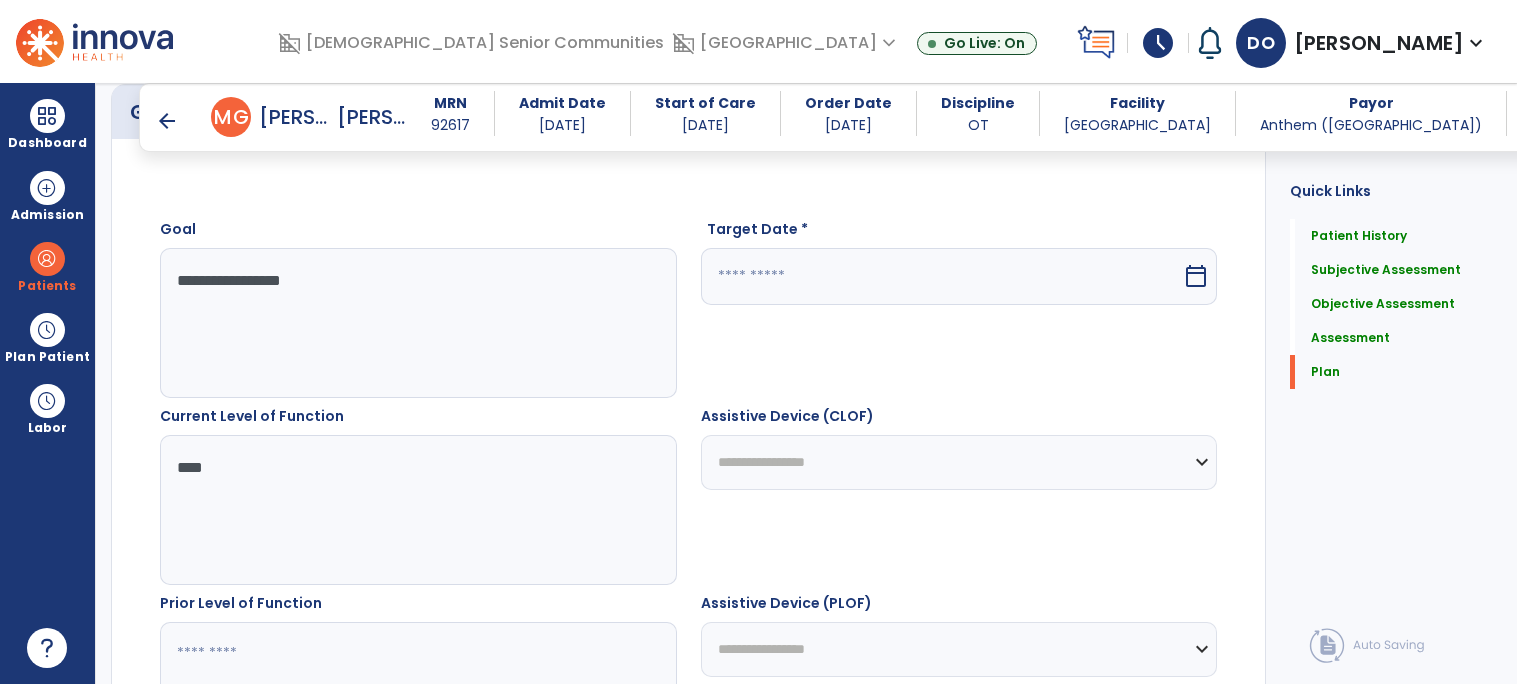scroll, scrollTop: 4109, scrollLeft: 0, axis: vertical 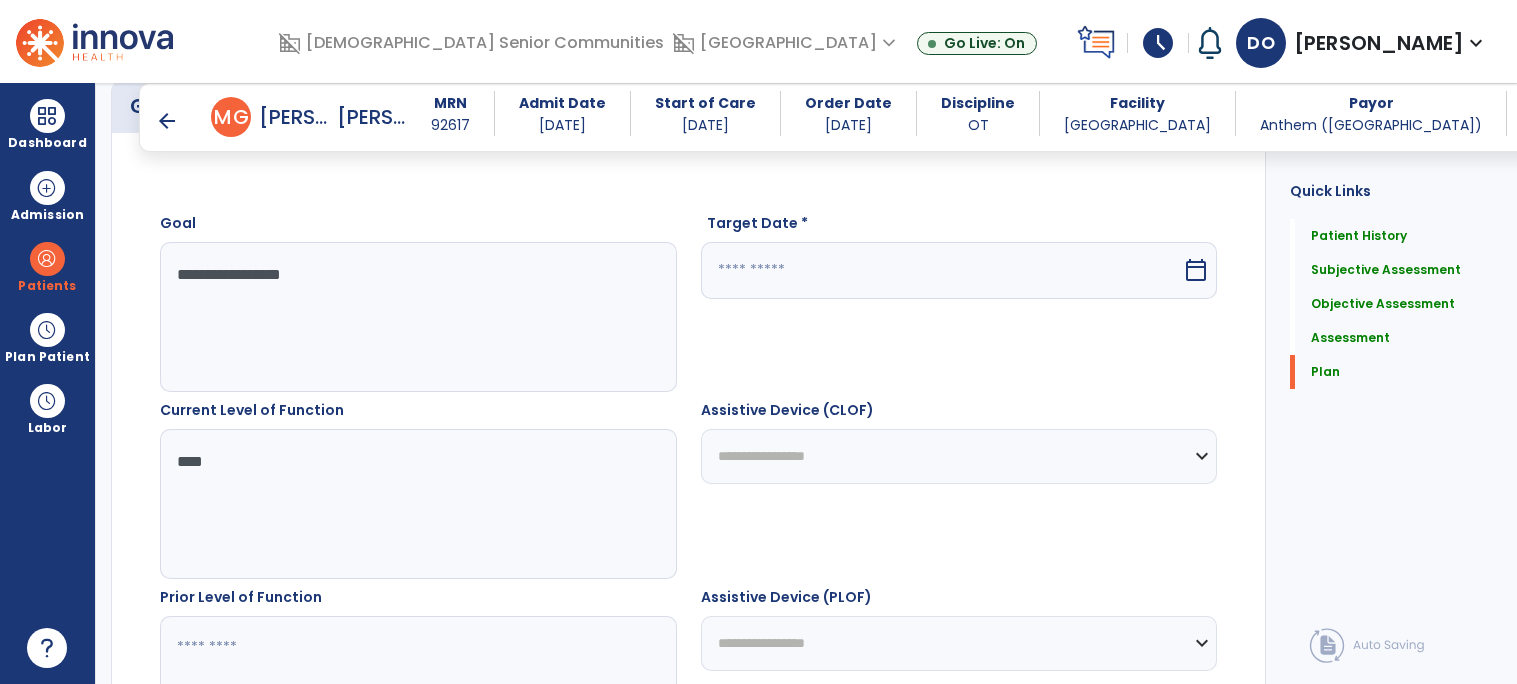 type on "***" 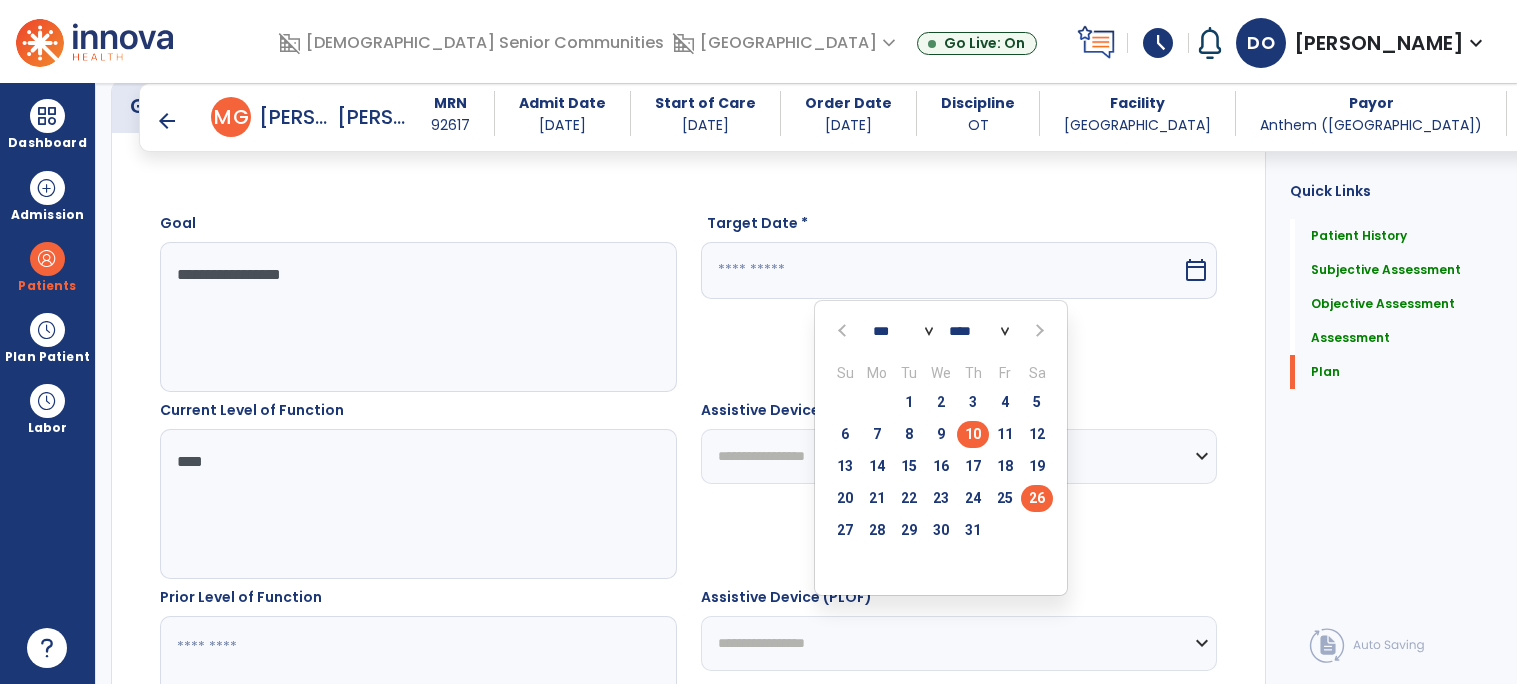 click on "26" at bounding box center [1037, 498] 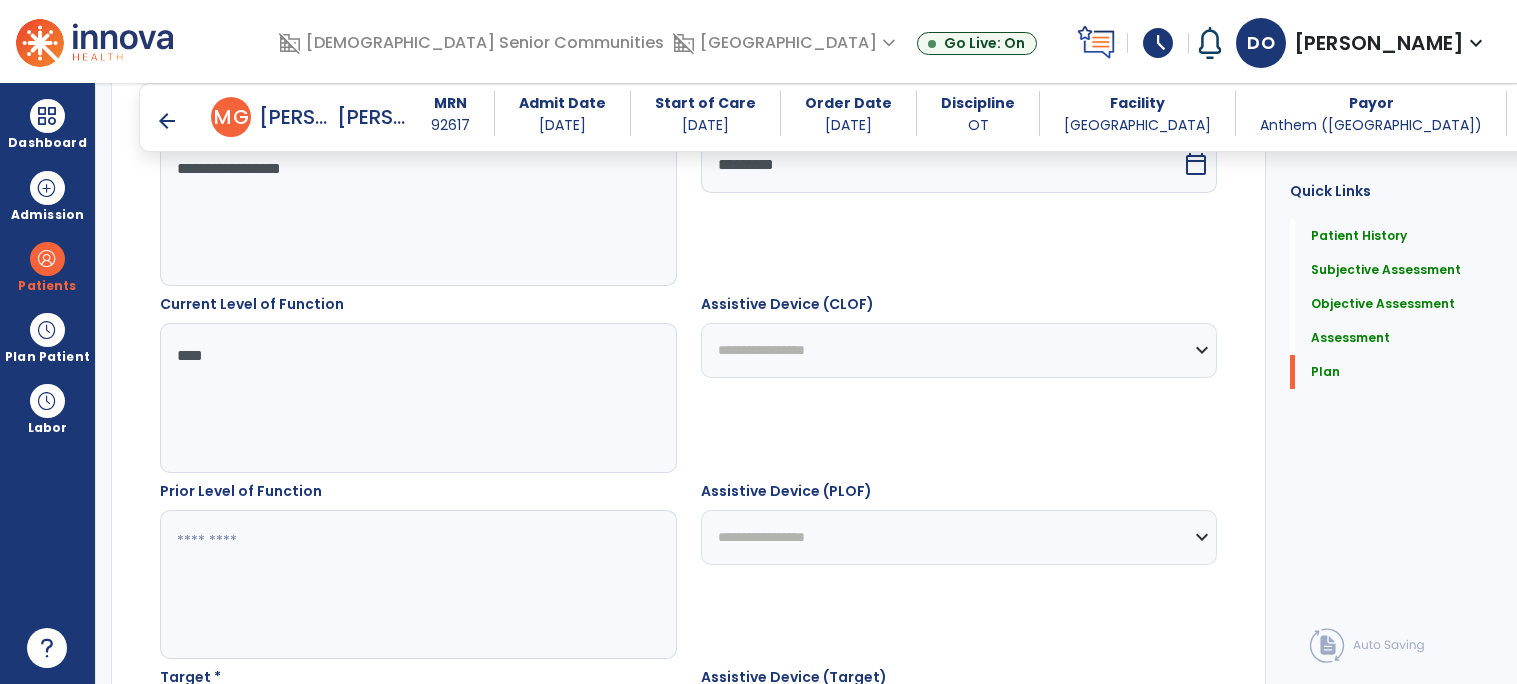 scroll, scrollTop: 4304, scrollLeft: 0, axis: vertical 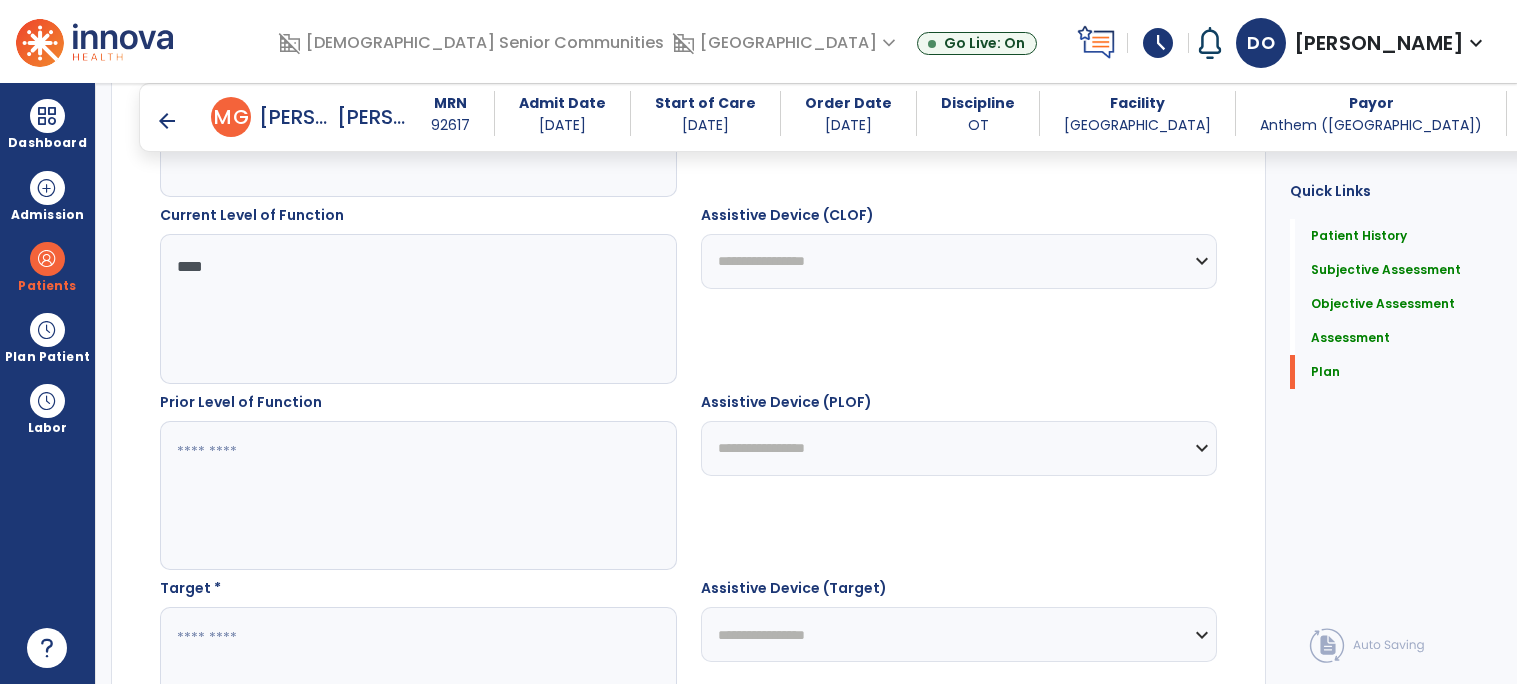 click 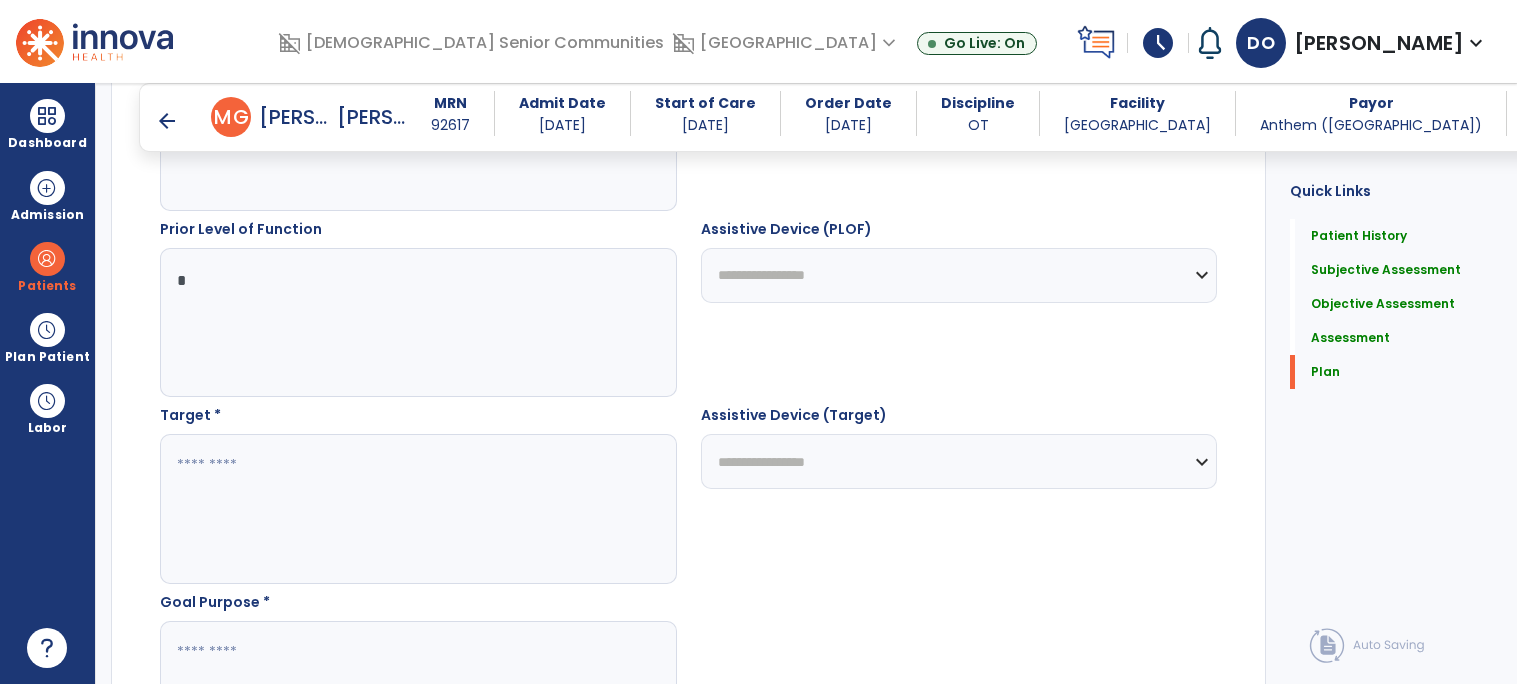scroll, scrollTop: 4489, scrollLeft: 0, axis: vertical 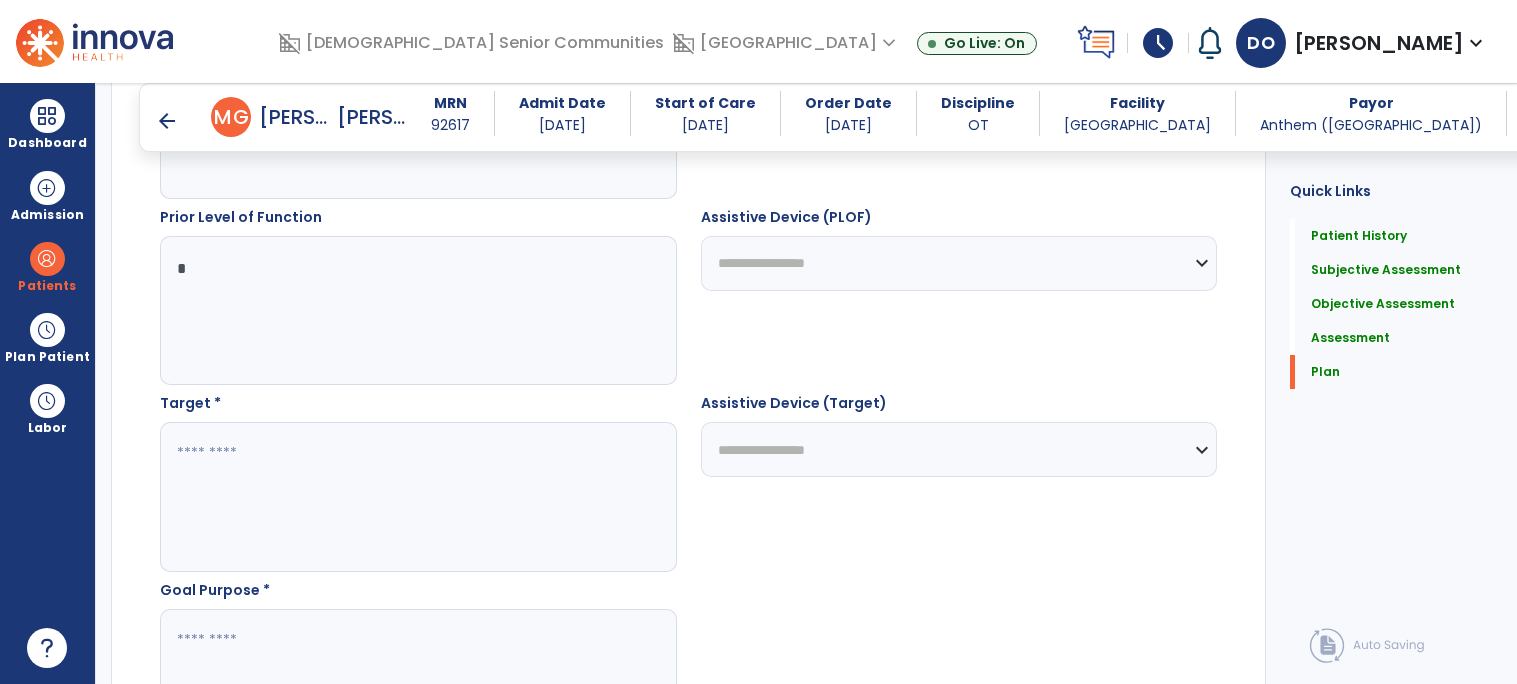 type on "*" 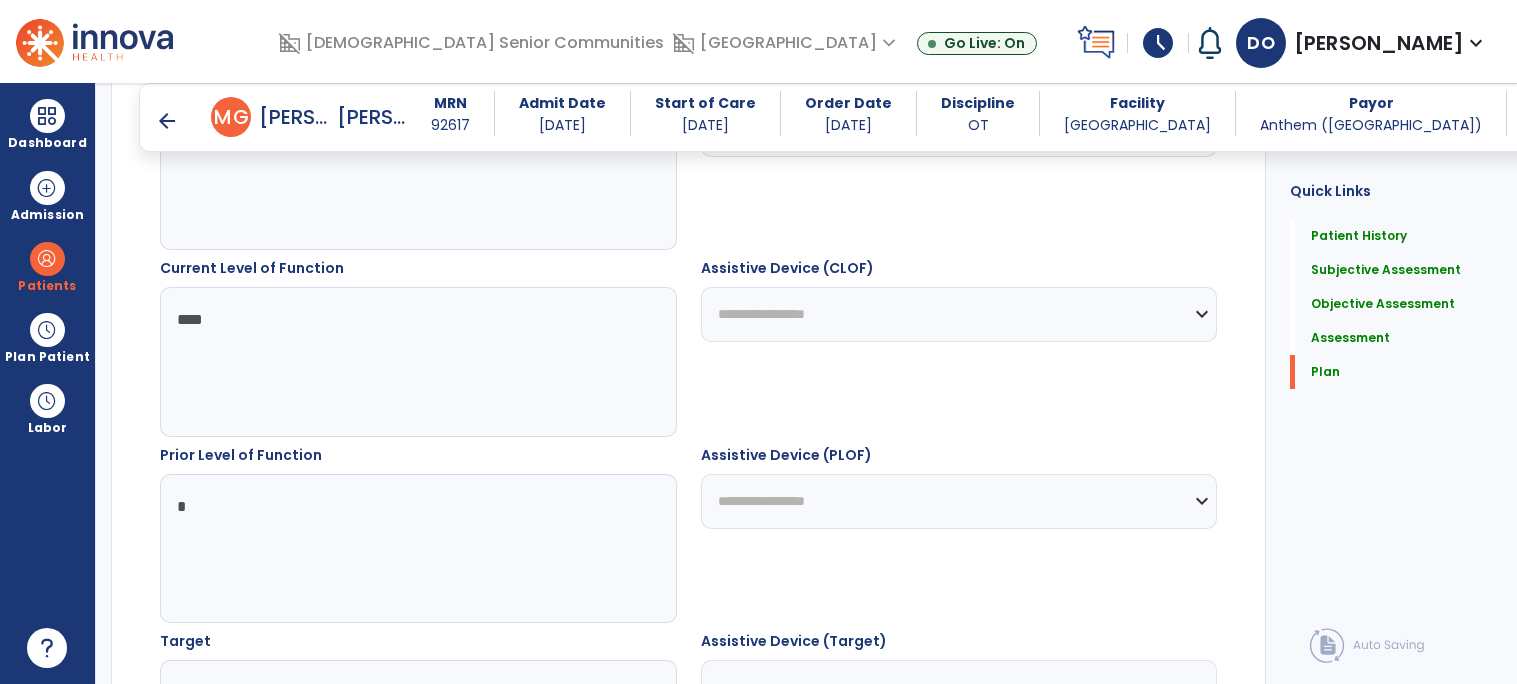 scroll, scrollTop: 4541, scrollLeft: 0, axis: vertical 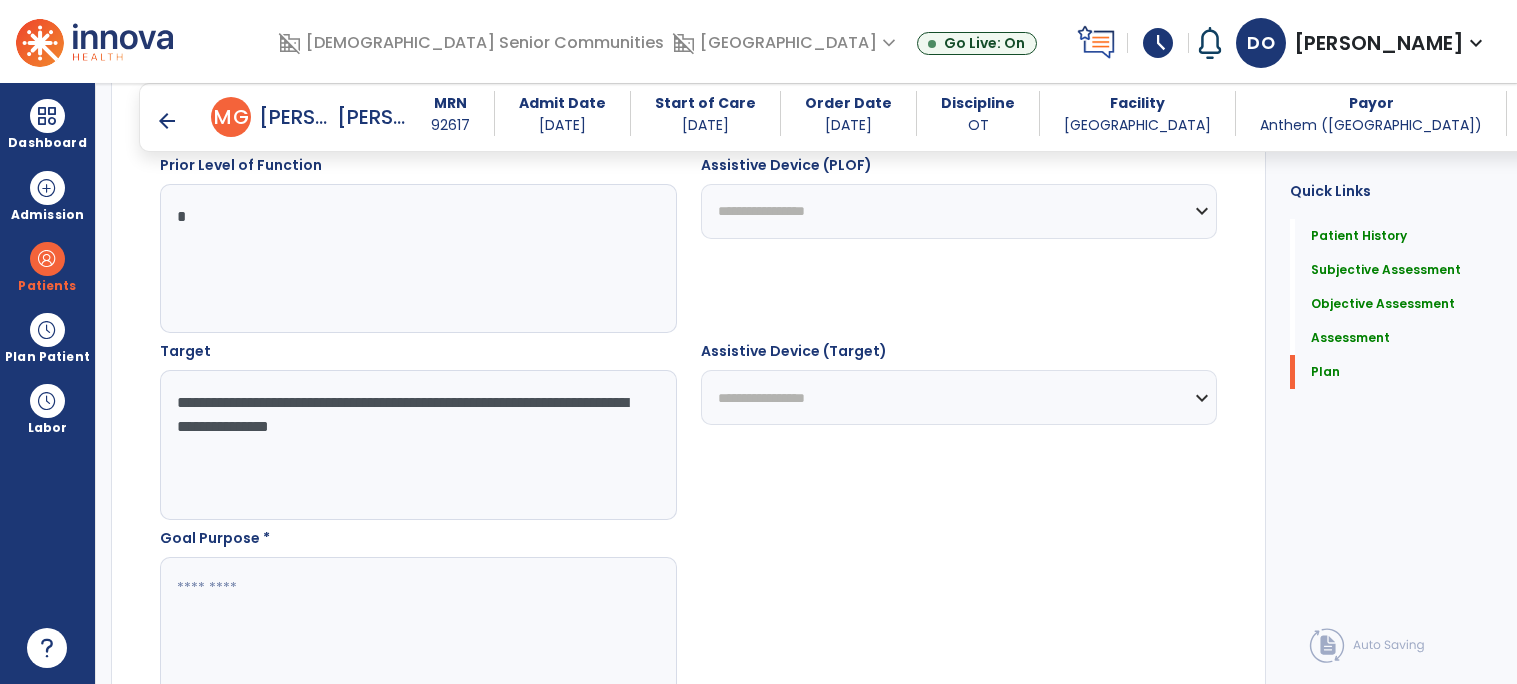 click on "**********" 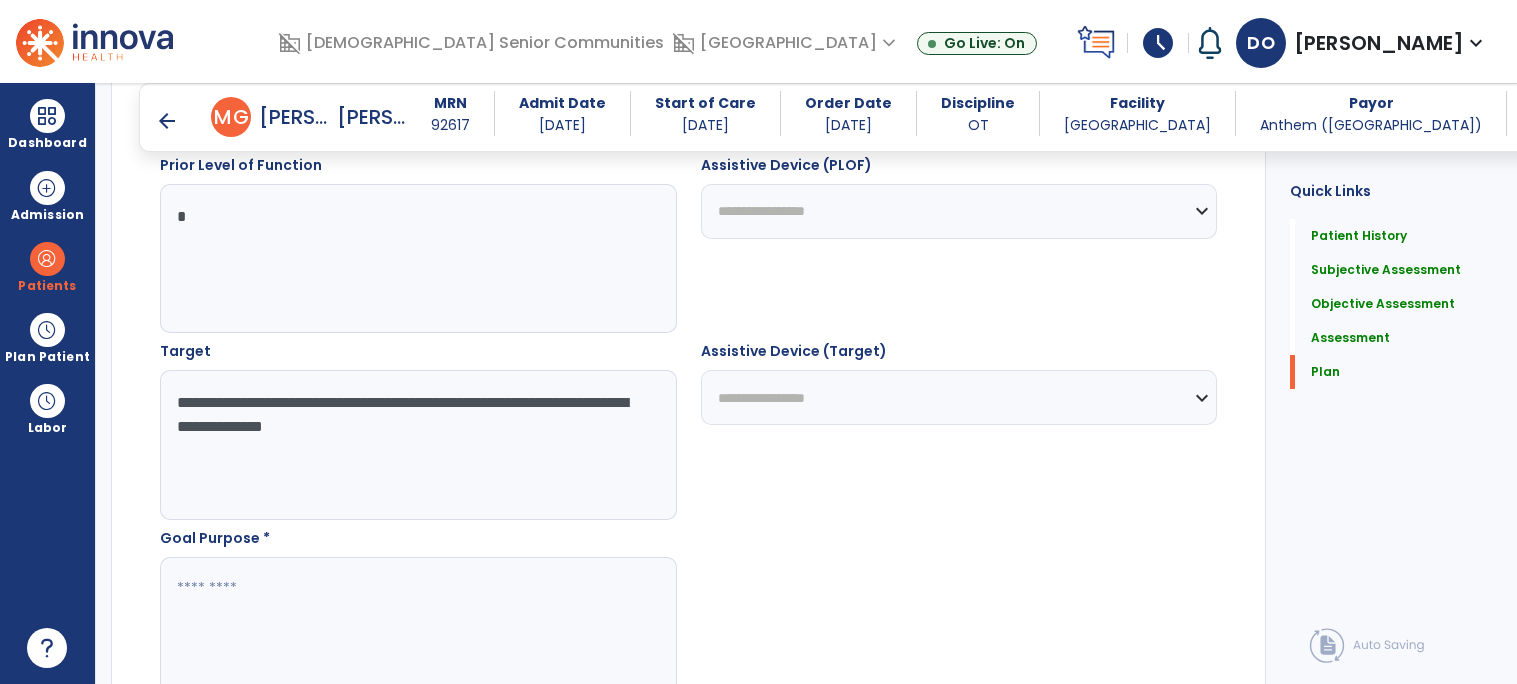 click on "**********" 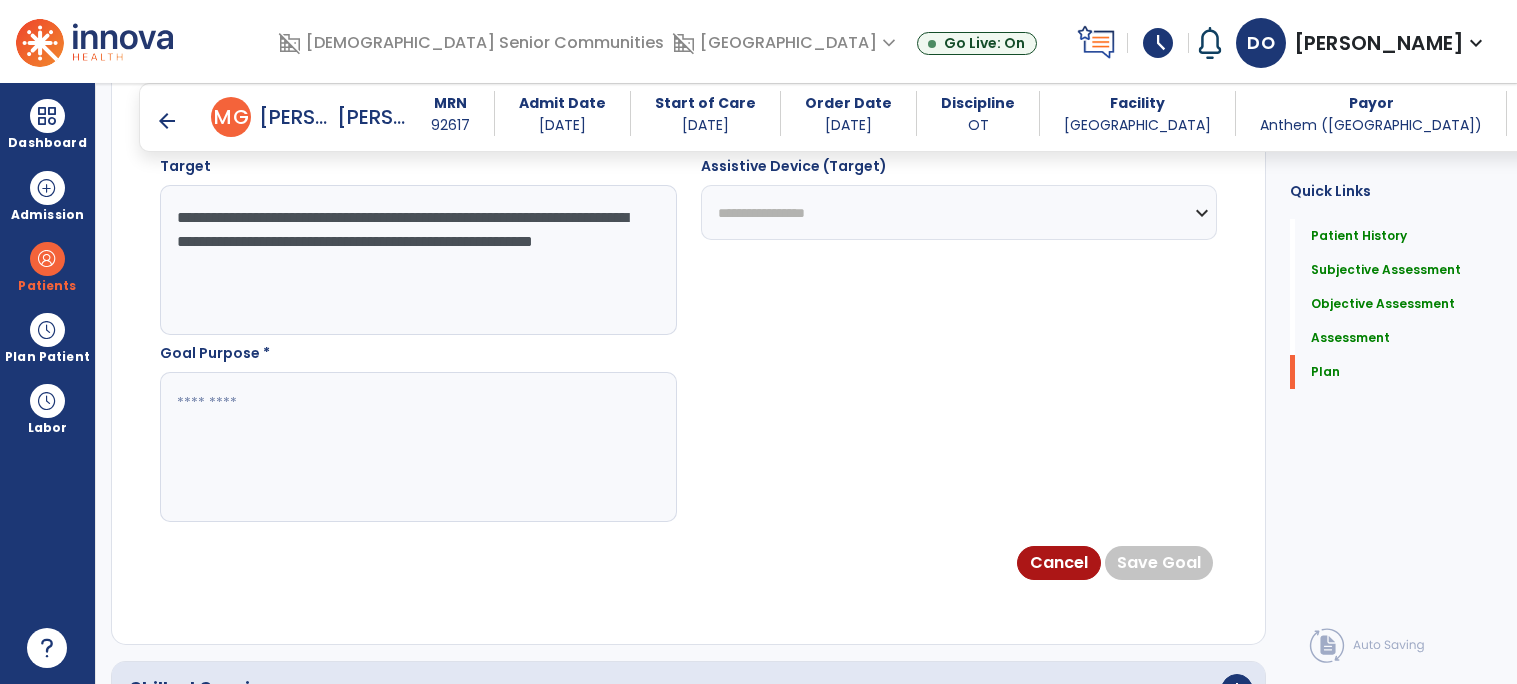 scroll, scrollTop: 4762, scrollLeft: 0, axis: vertical 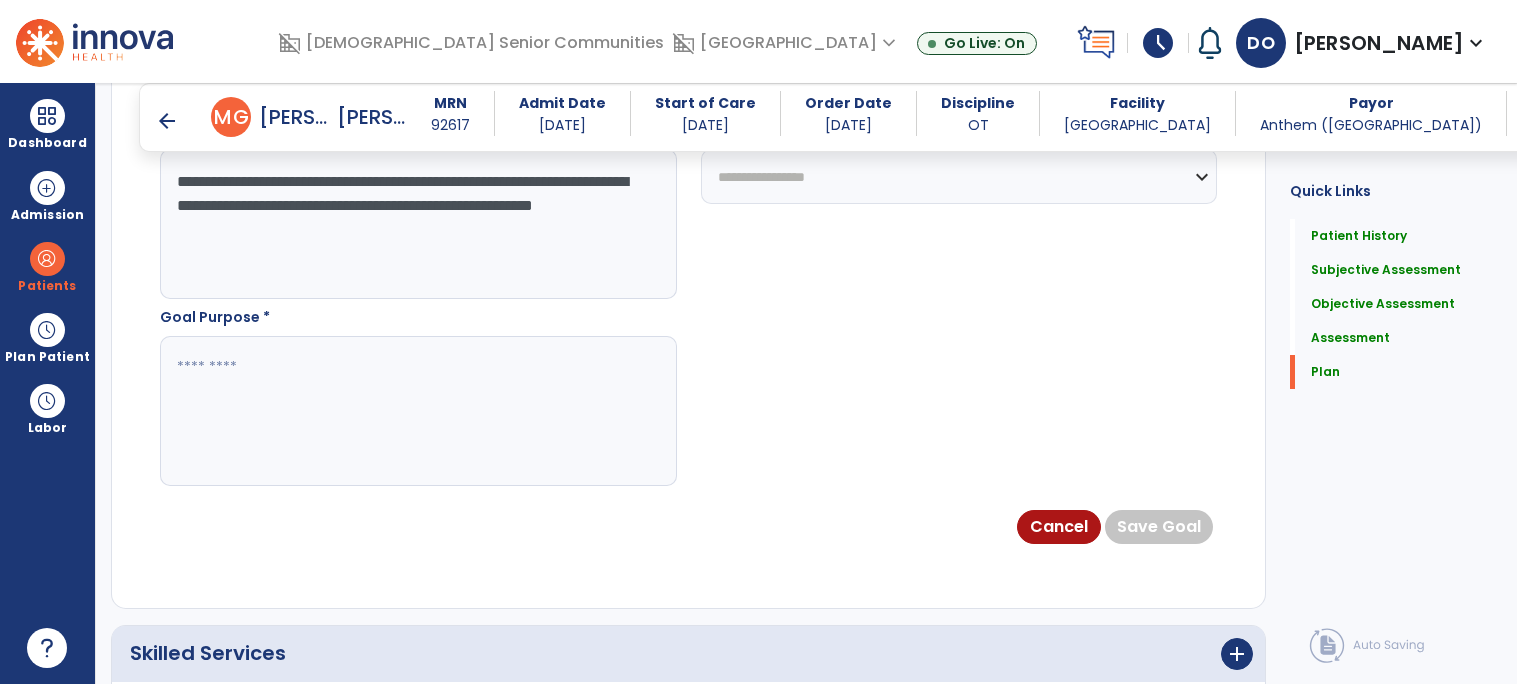 type on "**********" 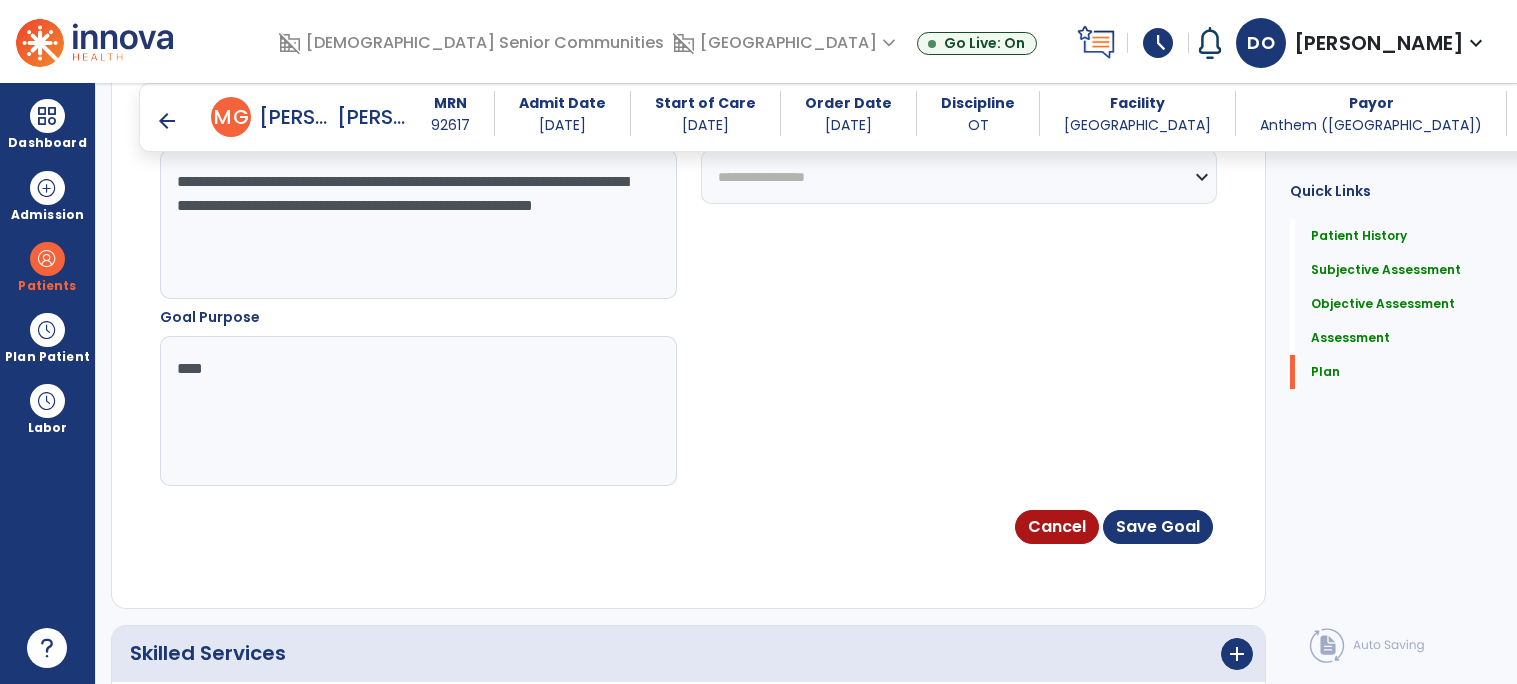 type on "****" 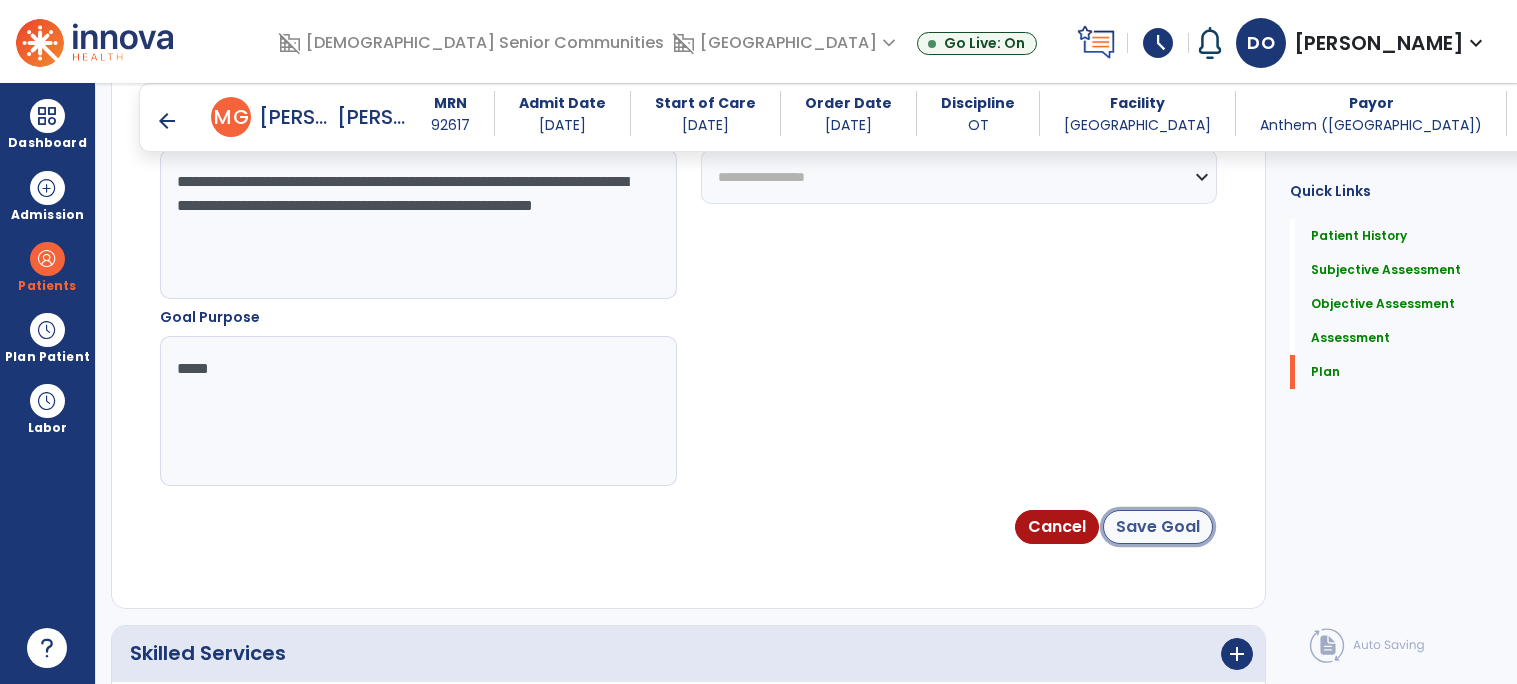 click on "Save Goal" 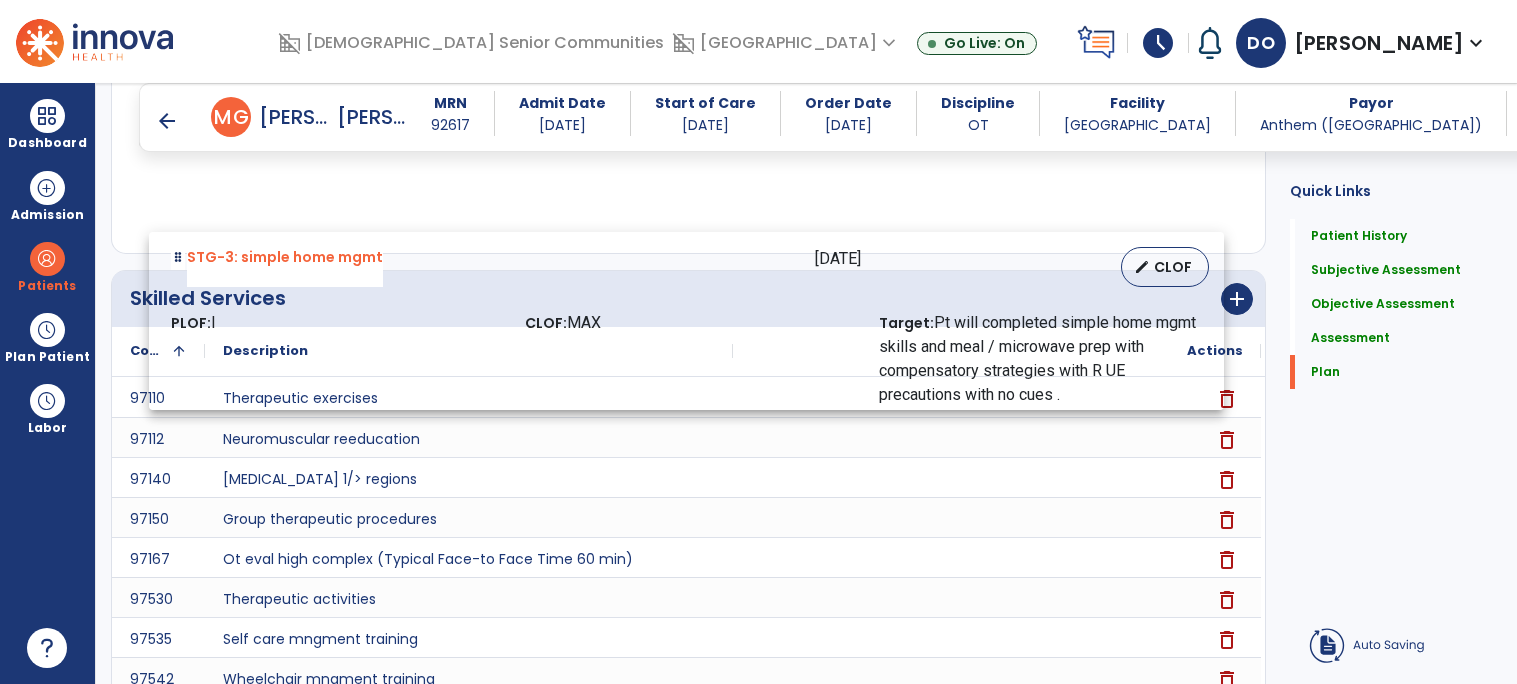 scroll, scrollTop: 5996, scrollLeft: 0, axis: vertical 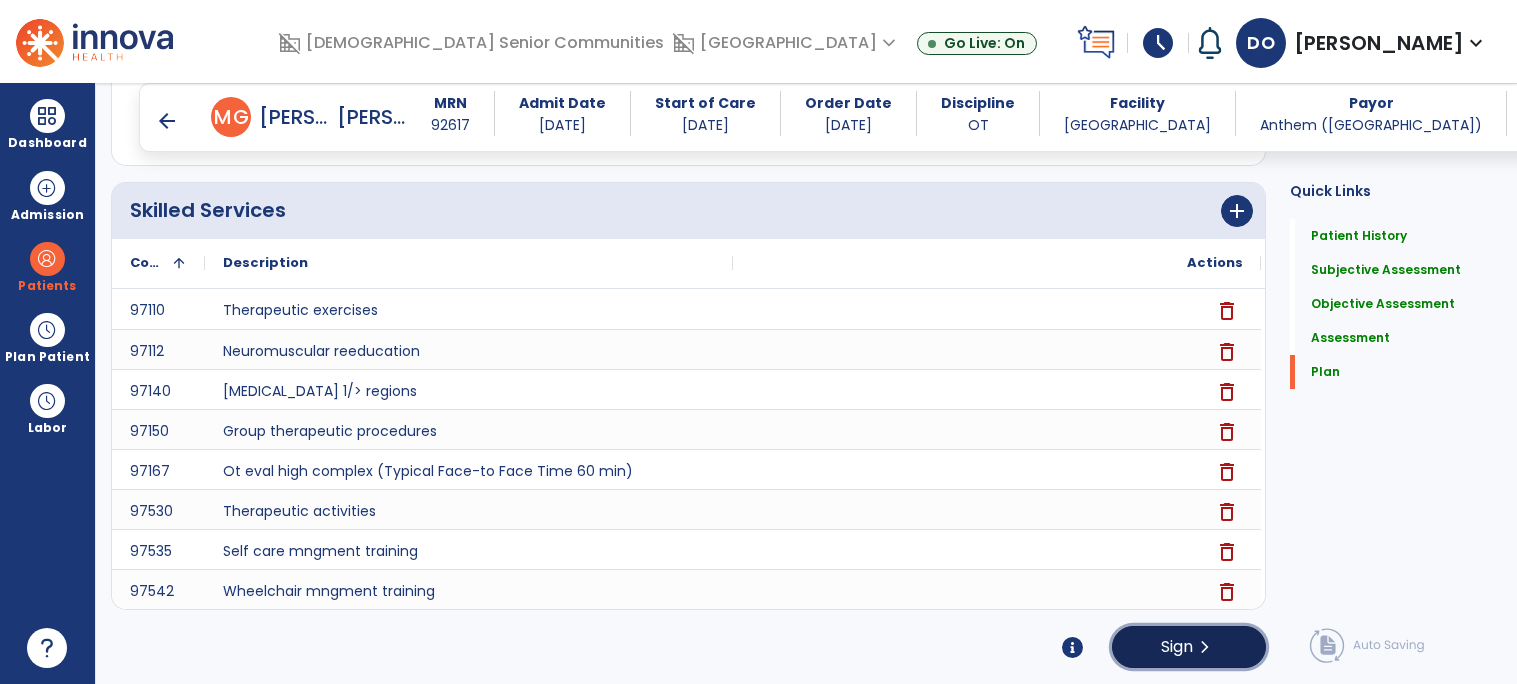 click on "Sign" 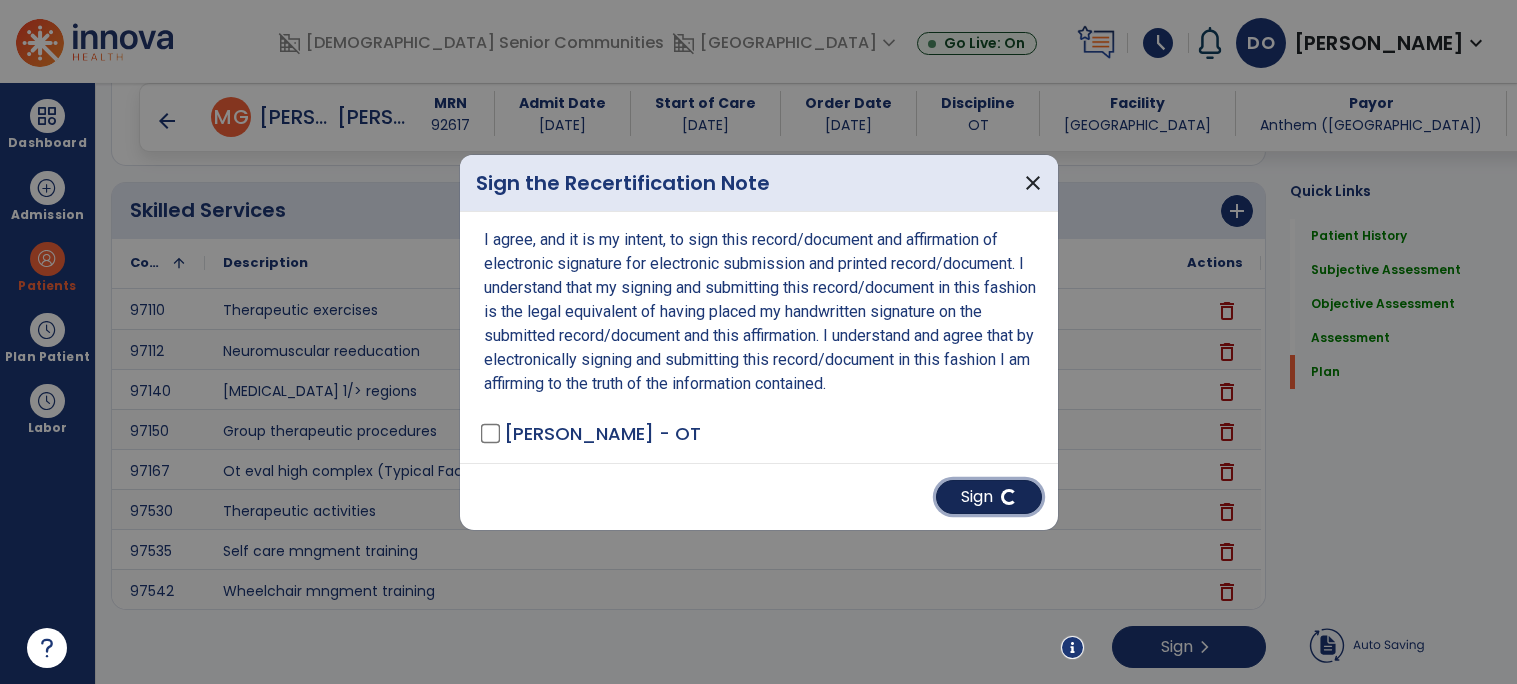 click on "Sign" at bounding box center [989, 497] 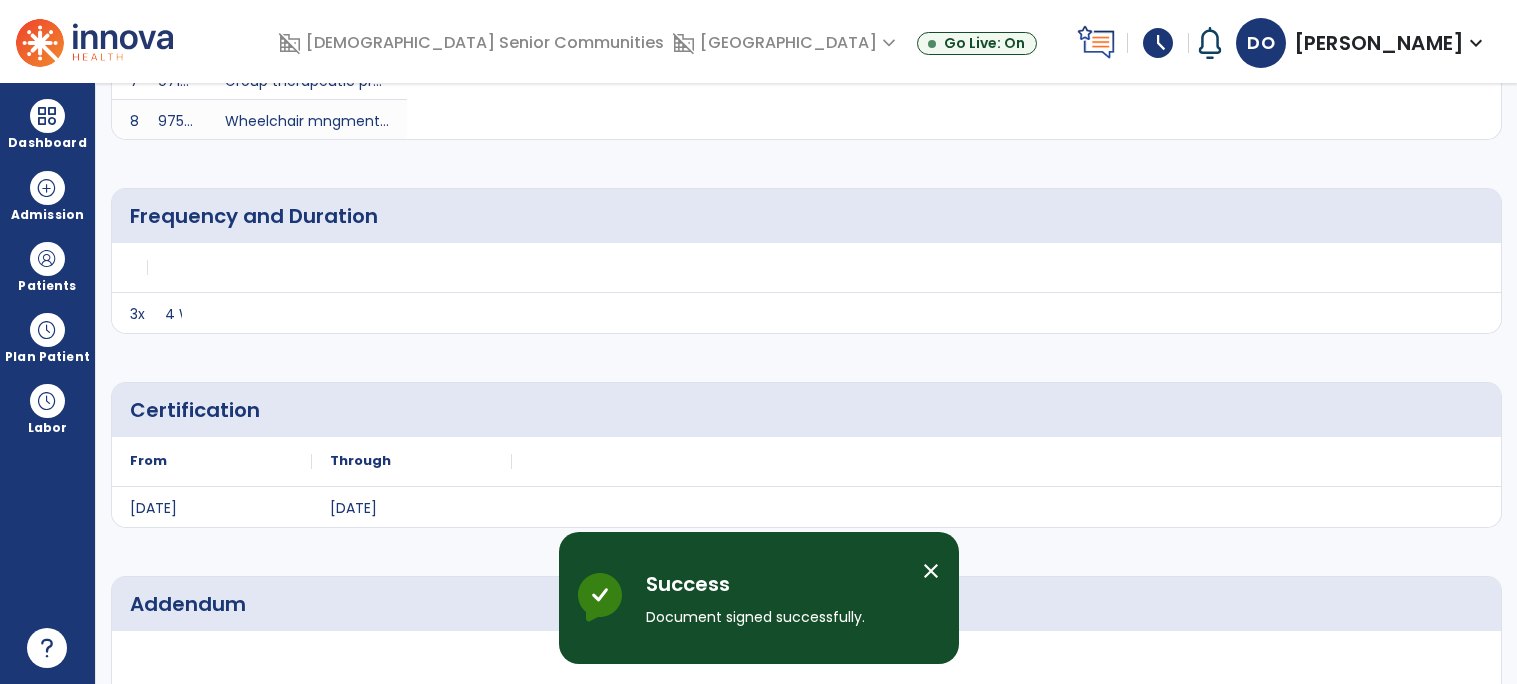 click 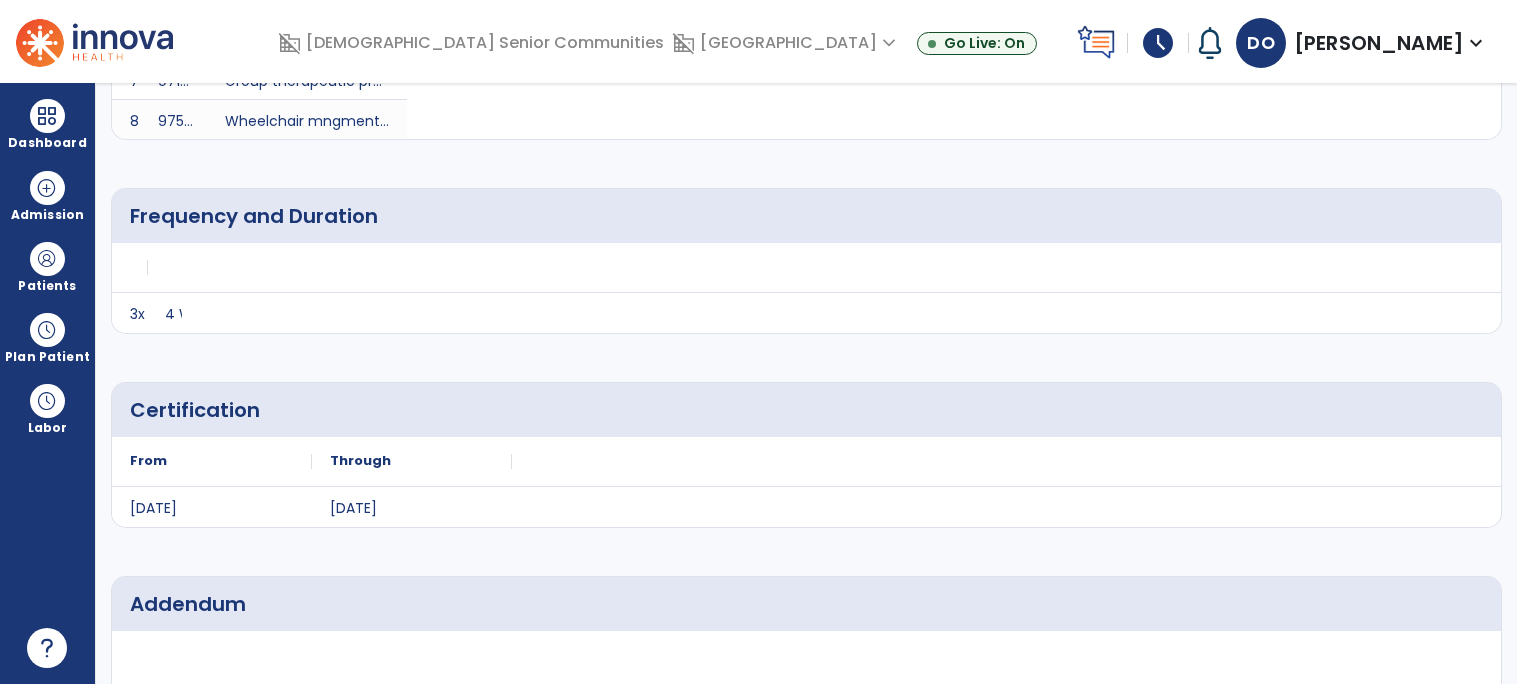 scroll, scrollTop: 0, scrollLeft: 0, axis: both 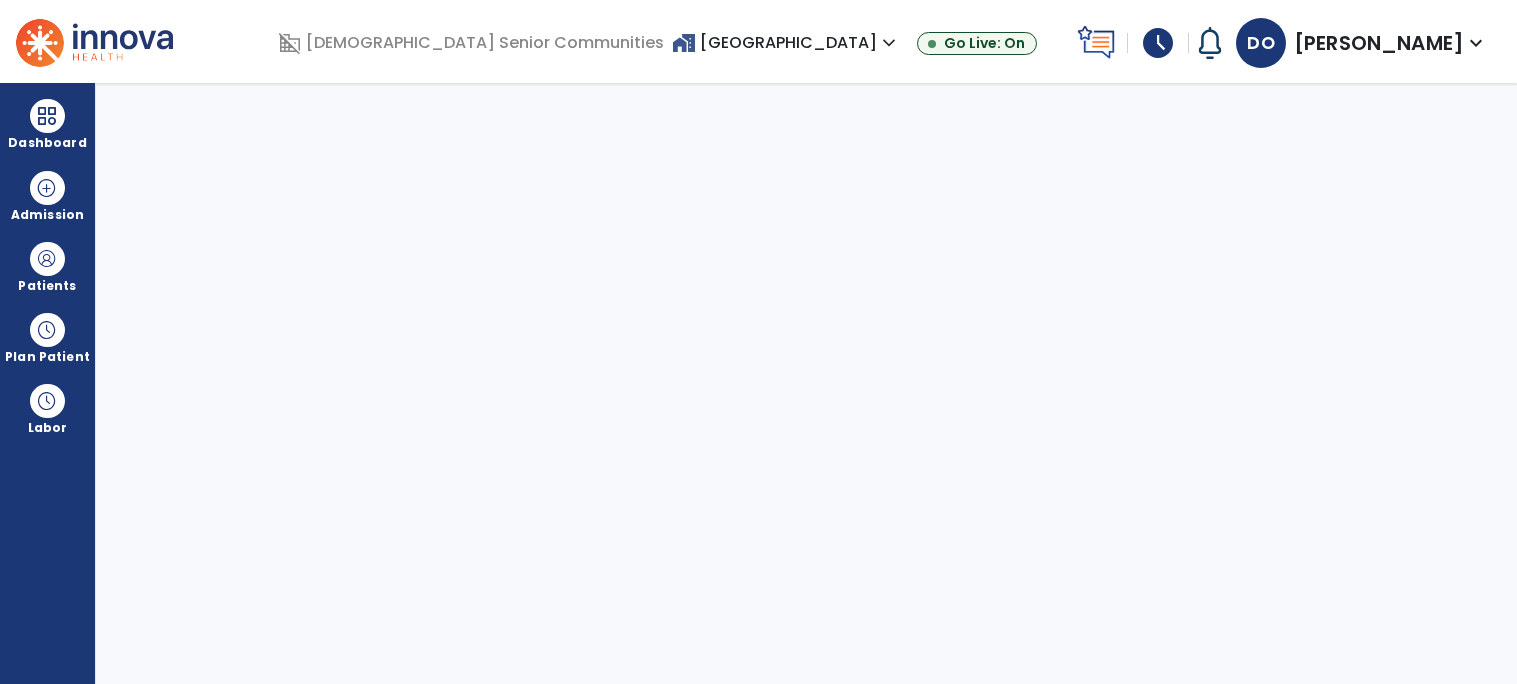 select on "****" 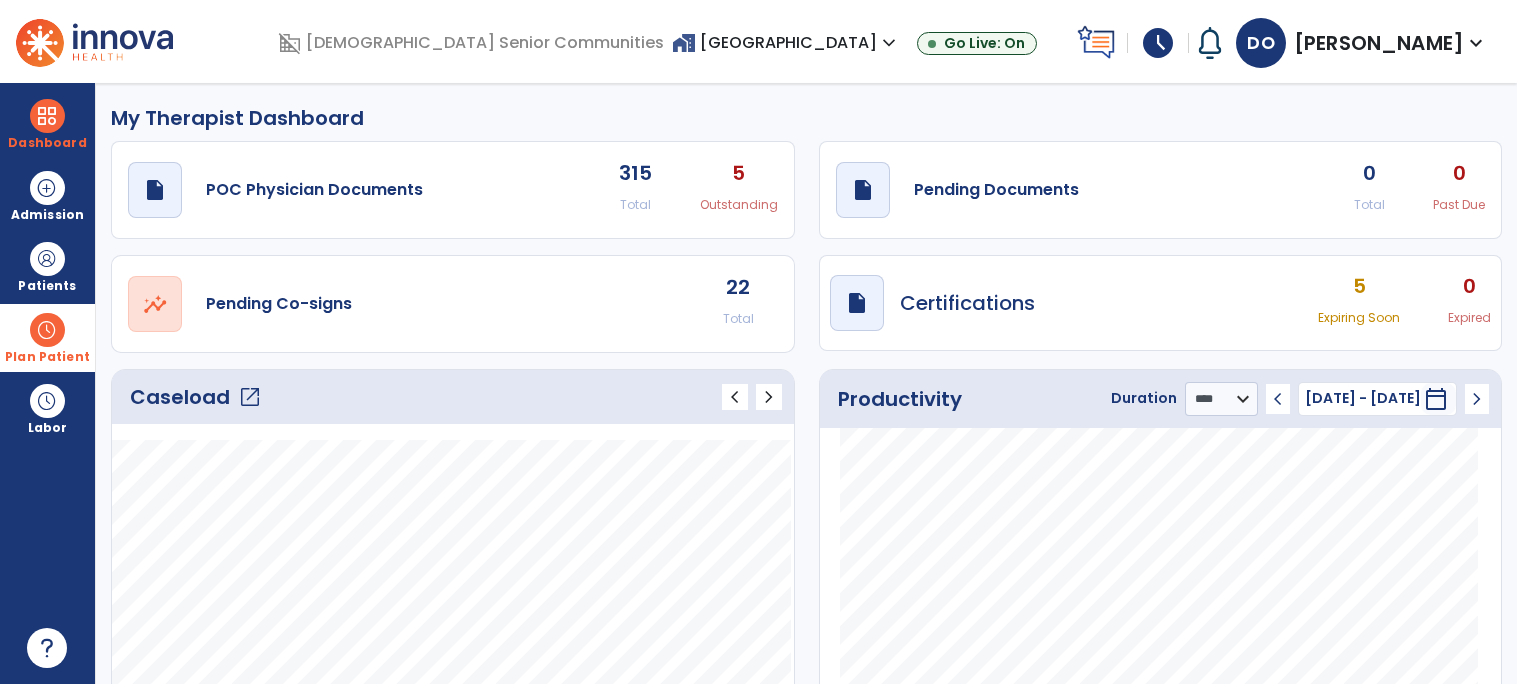 click on "Plan Patient" at bounding box center (47, 266) 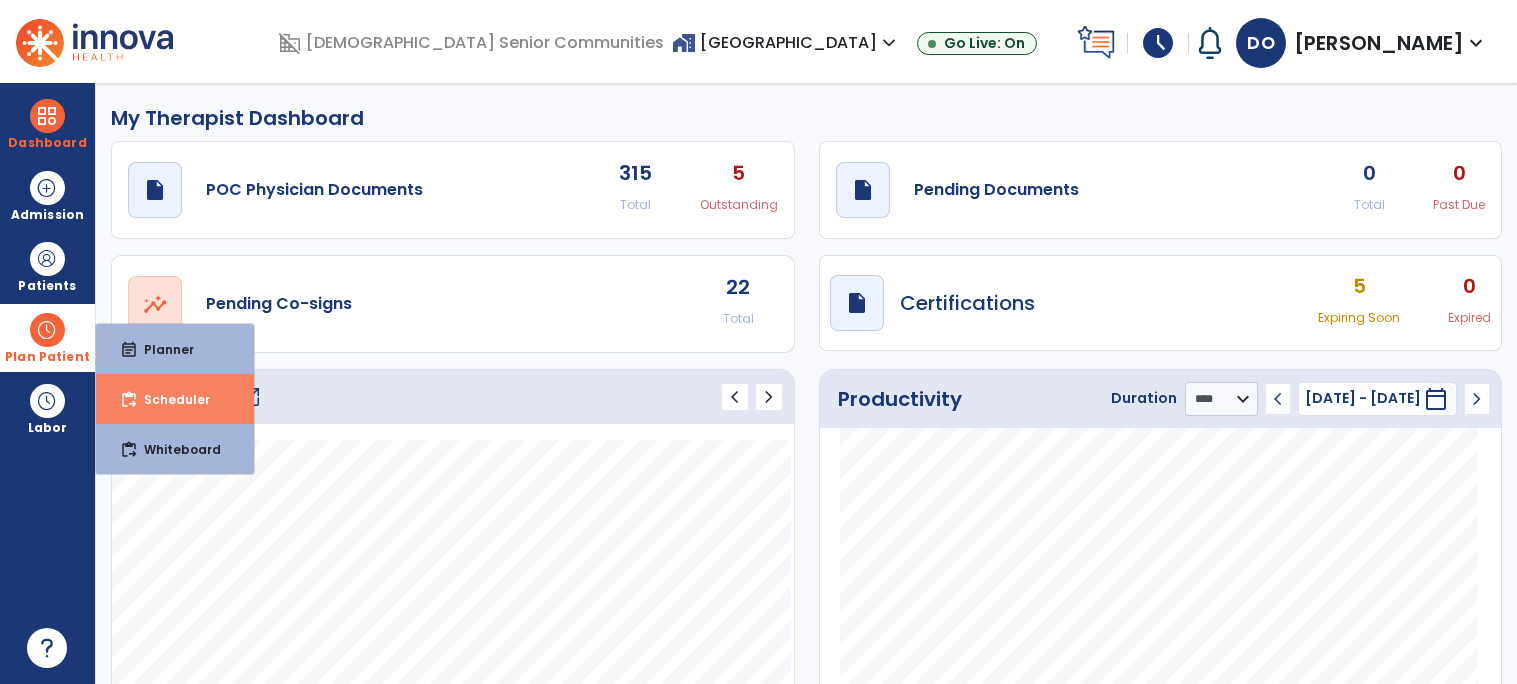 click on "Scheduler" at bounding box center [169, 399] 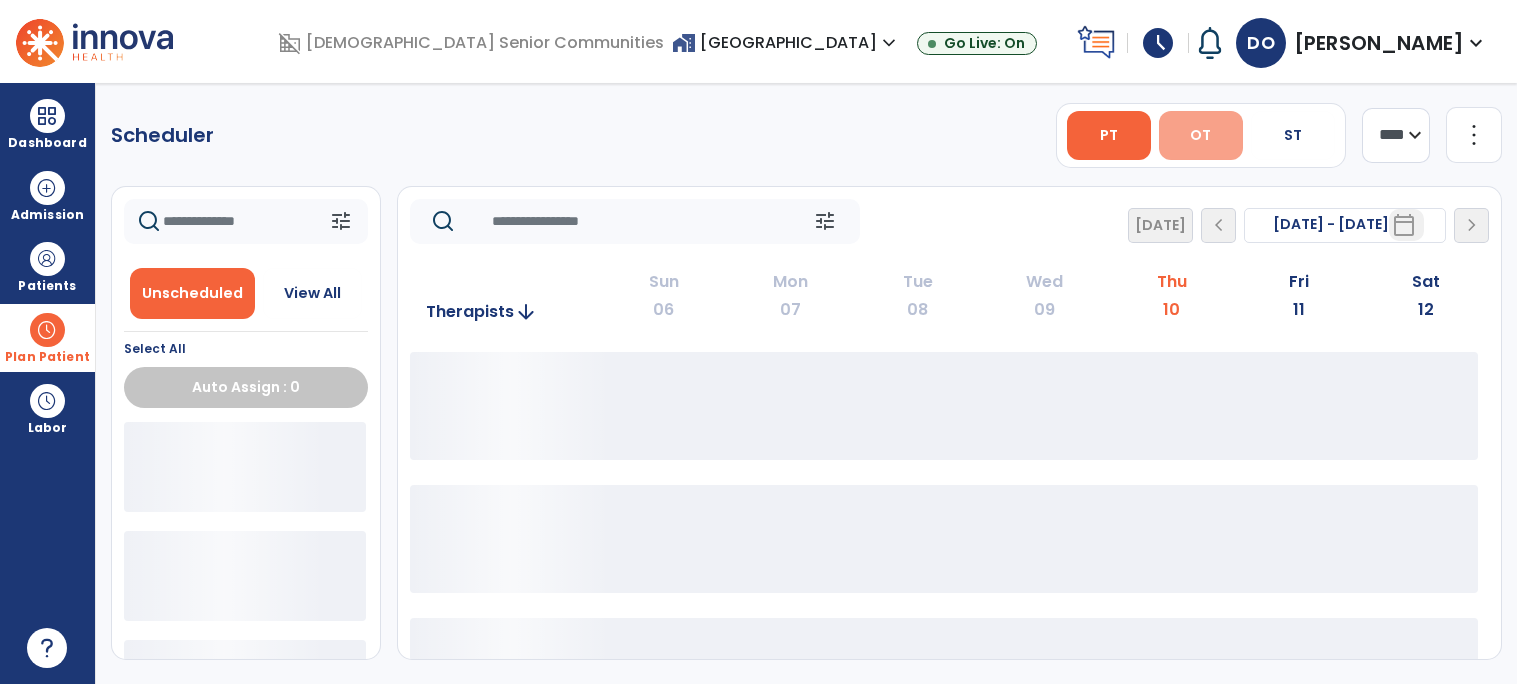 click on "OT" at bounding box center (1201, 135) 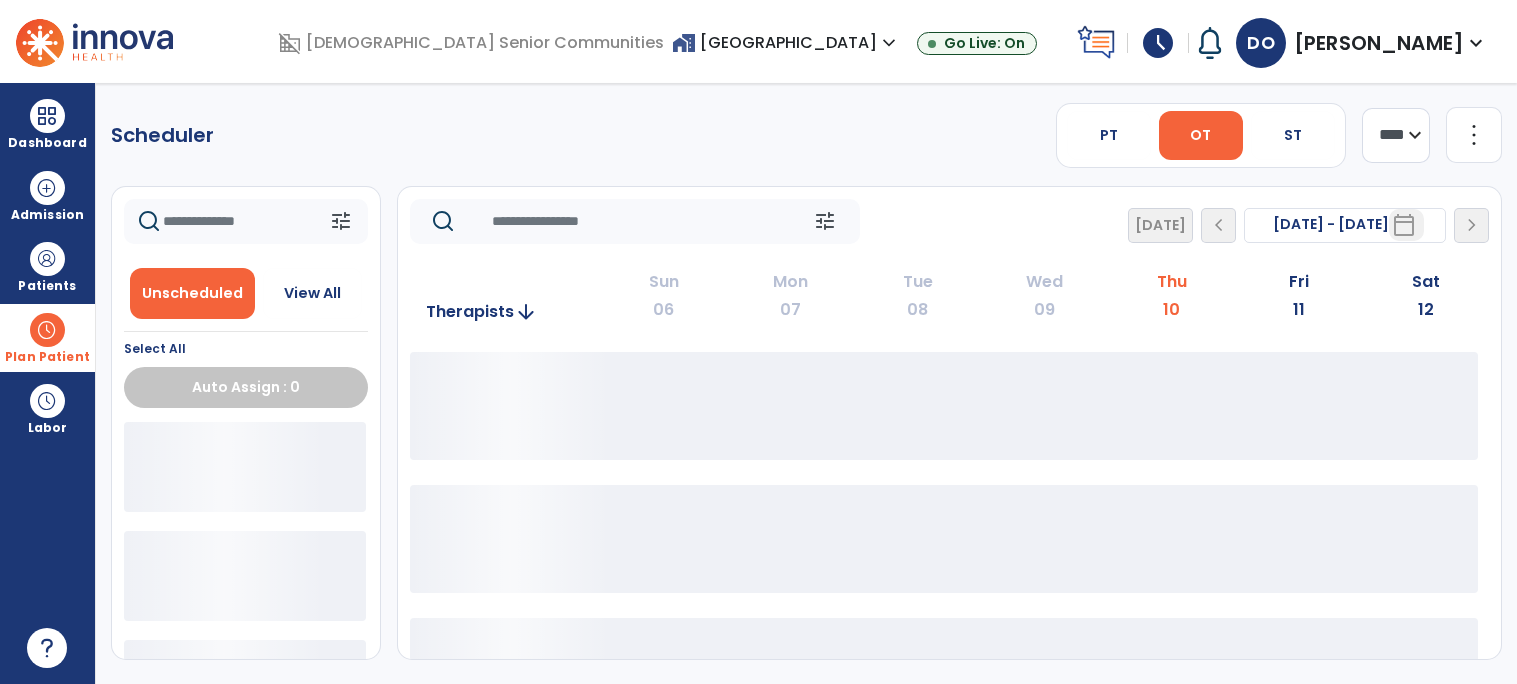 click on "Scheduler" 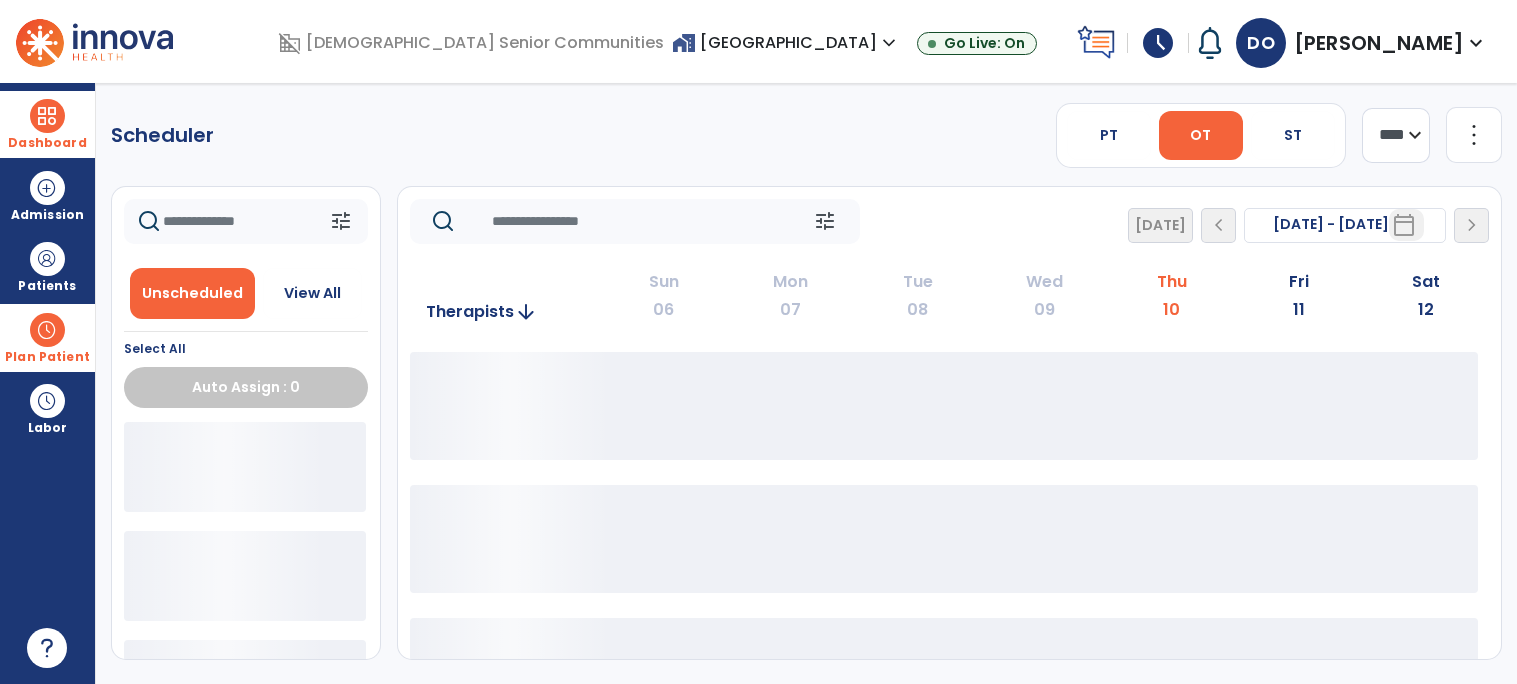 click on "Dashboard" at bounding box center (47, 143) 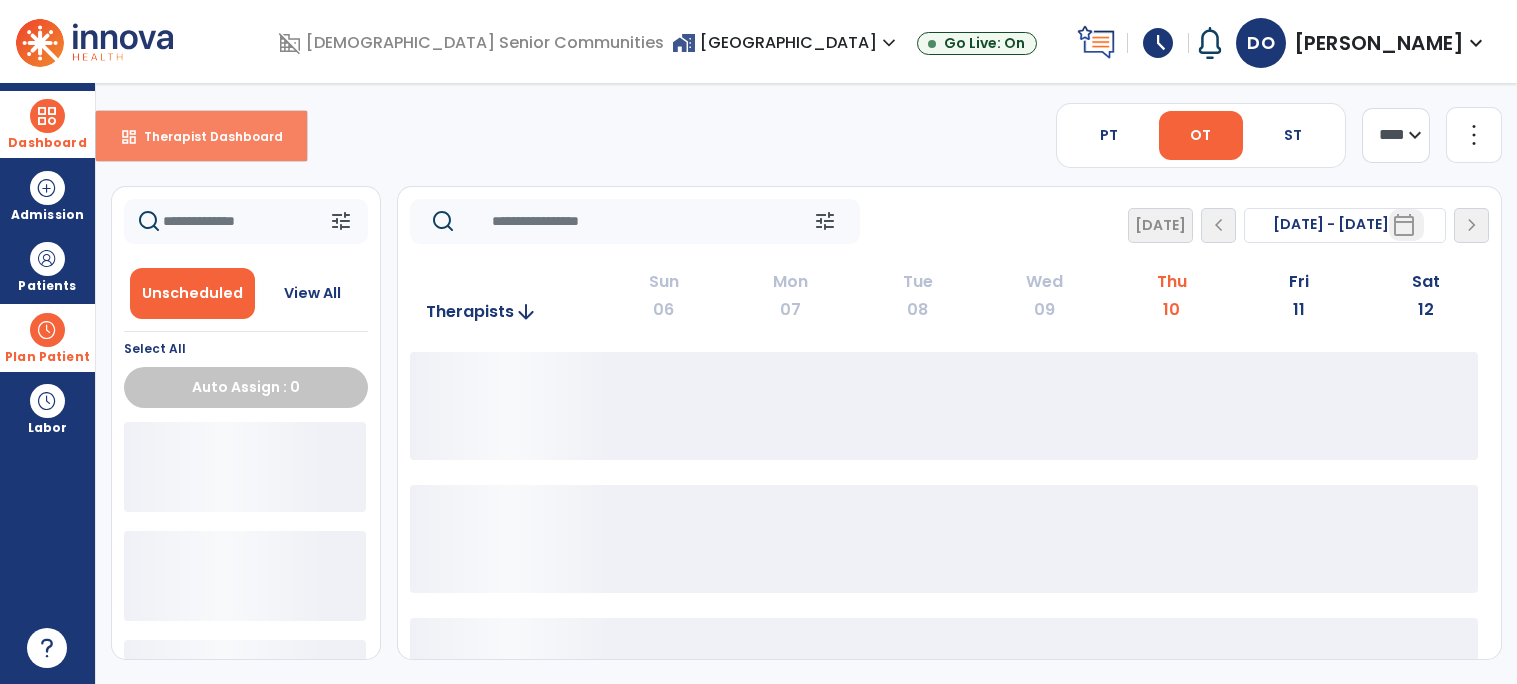 click on "dashboard  Therapist Dashboard" at bounding box center [201, 136] 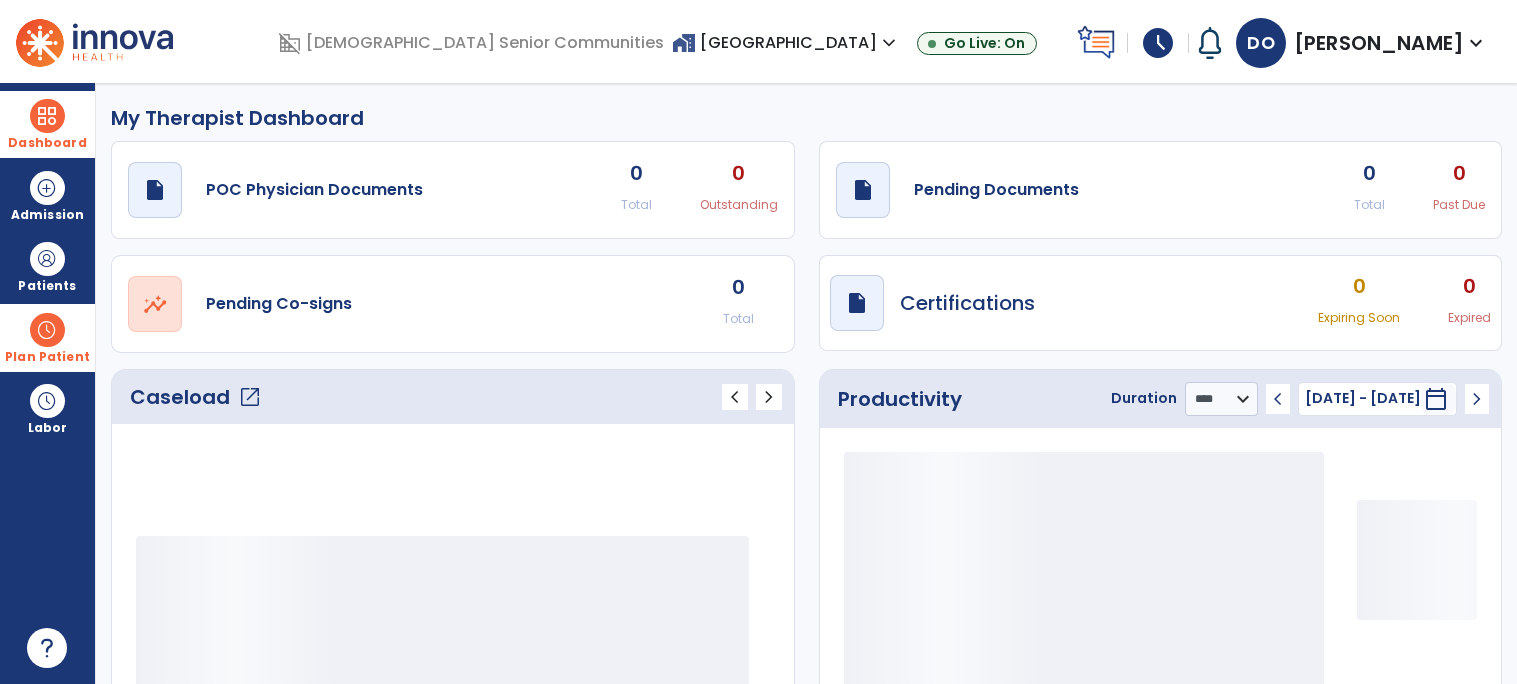click on "Caseload   open_in_new" 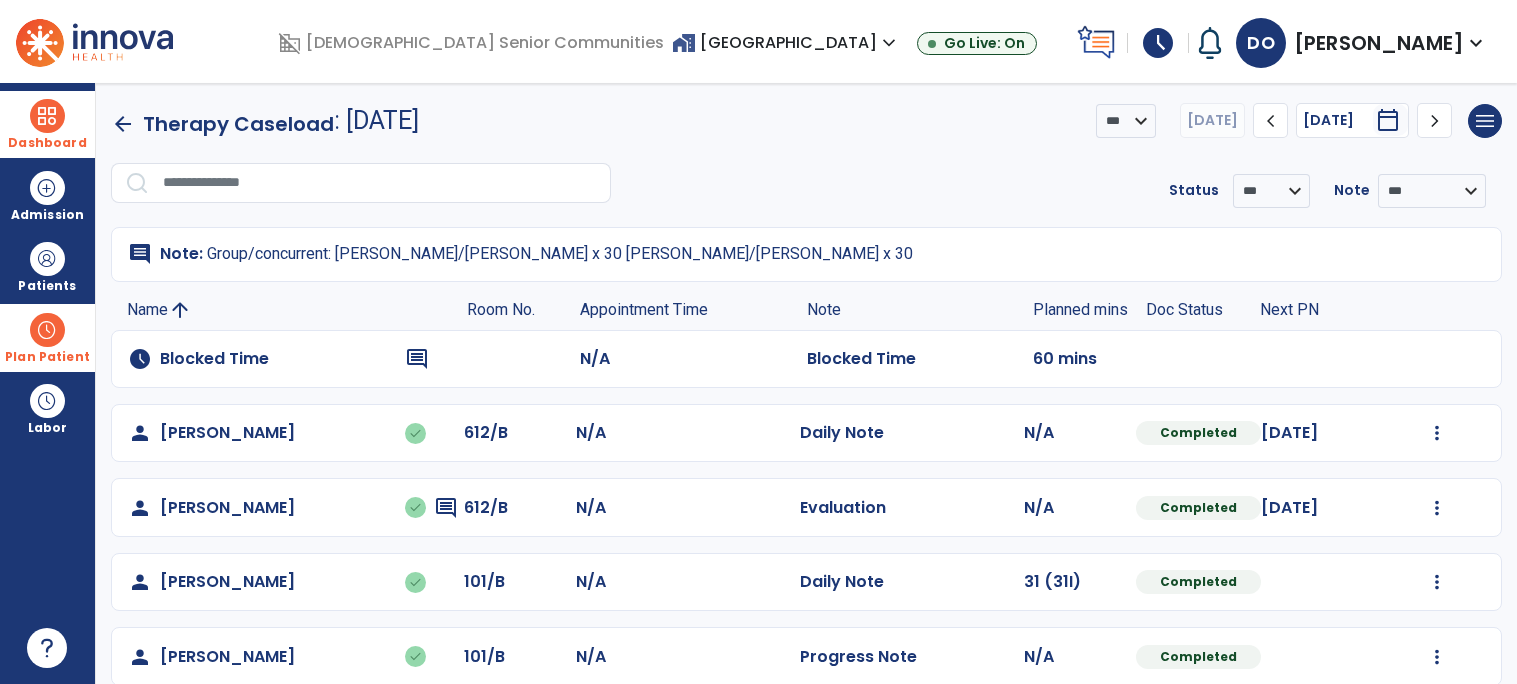 click on "Dashboard" at bounding box center (47, 124) 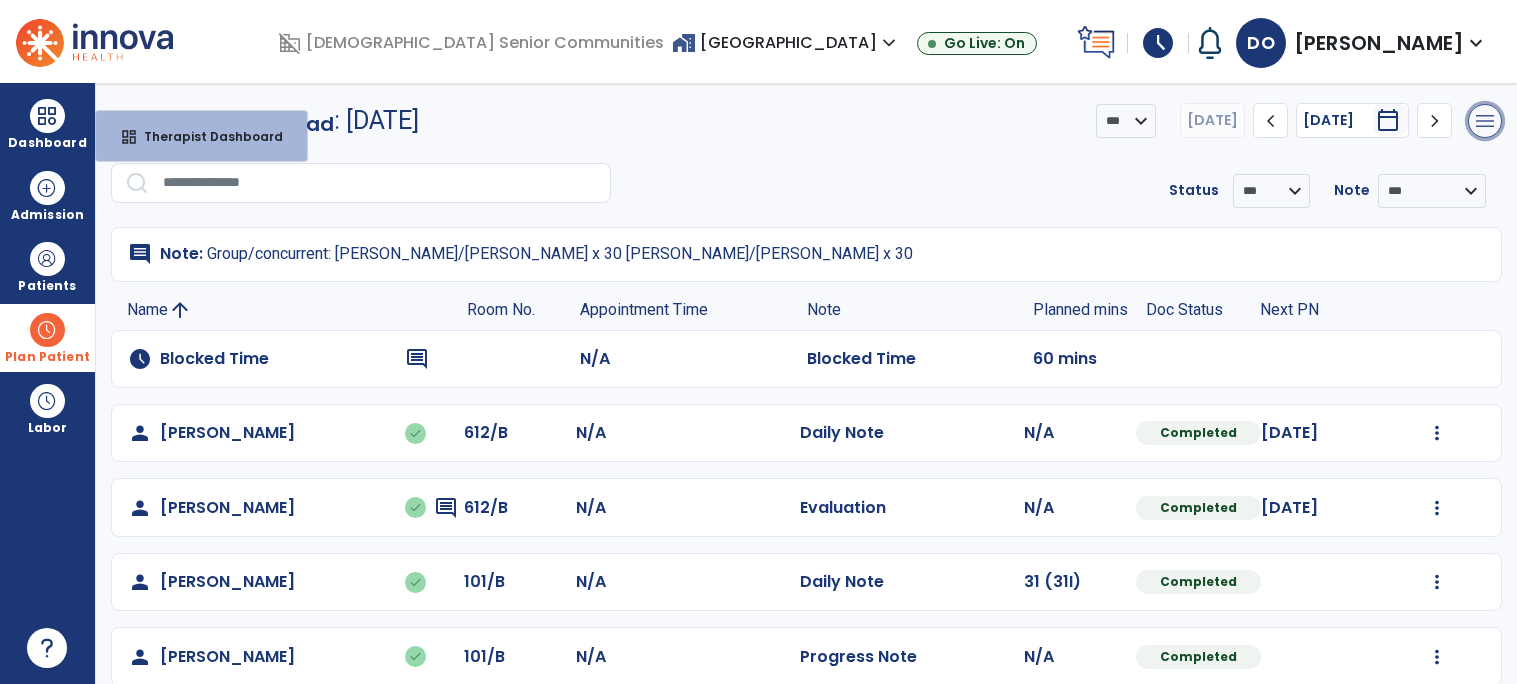 click on "menu" at bounding box center [1485, 121] 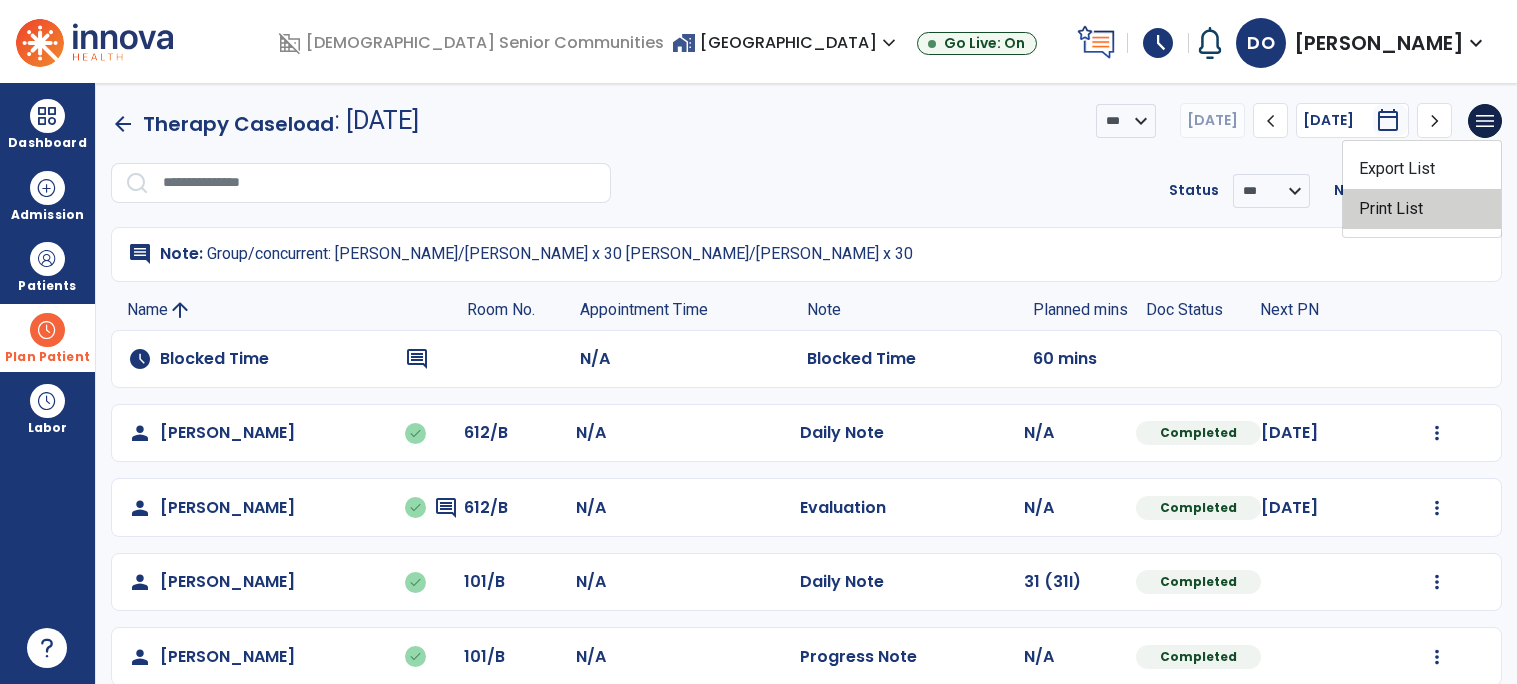 click on "Print List" 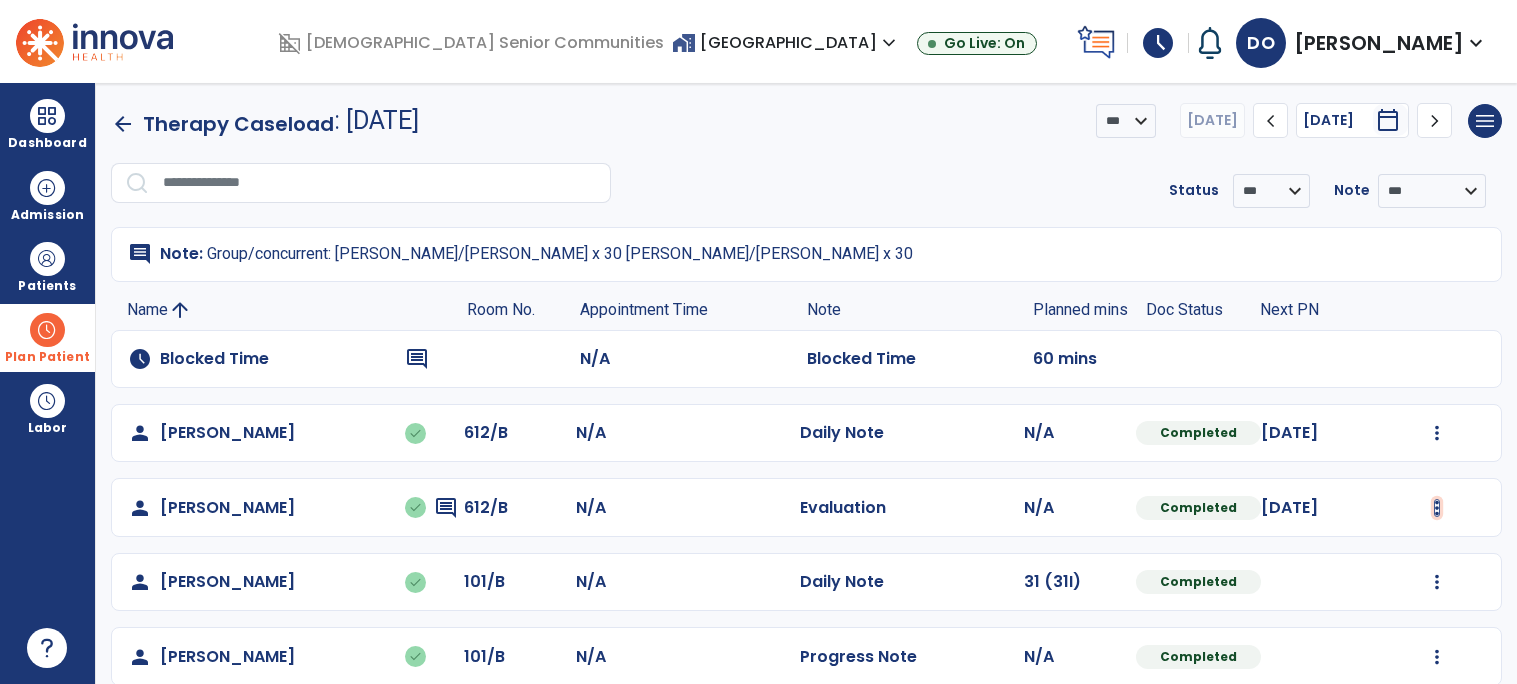 click at bounding box center (1437, 433) 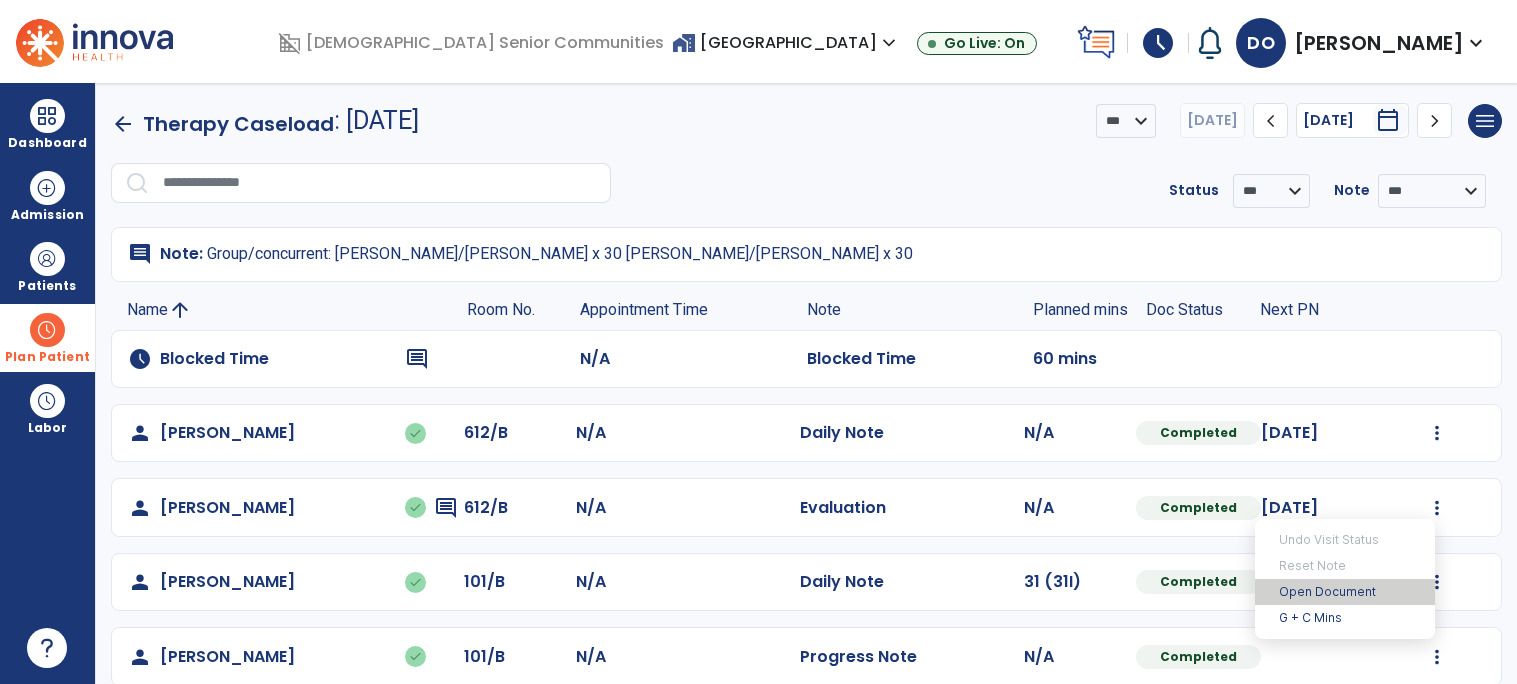click on "Open Document" at bounding box center [1345, 592] 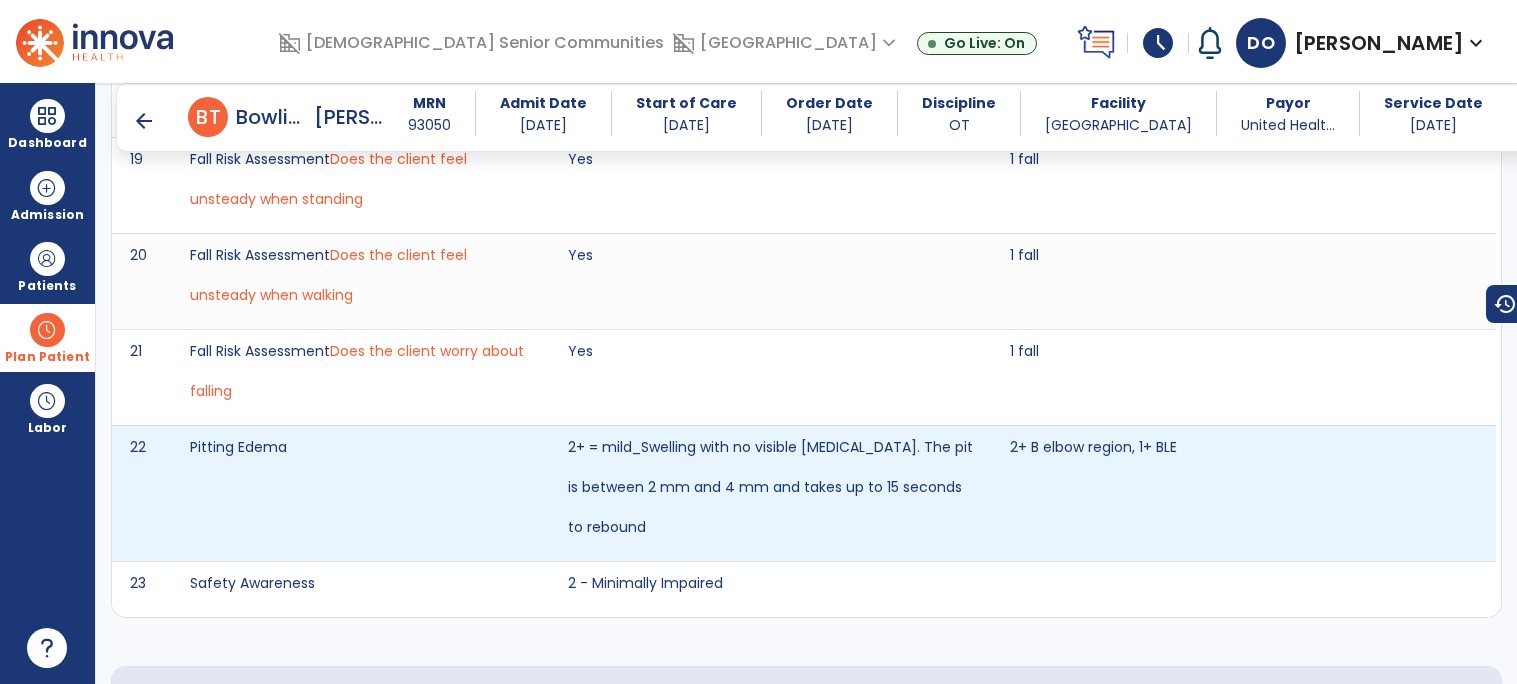 scroll, scrollTop: 3523, scrollLeft: 0, axis: vertical 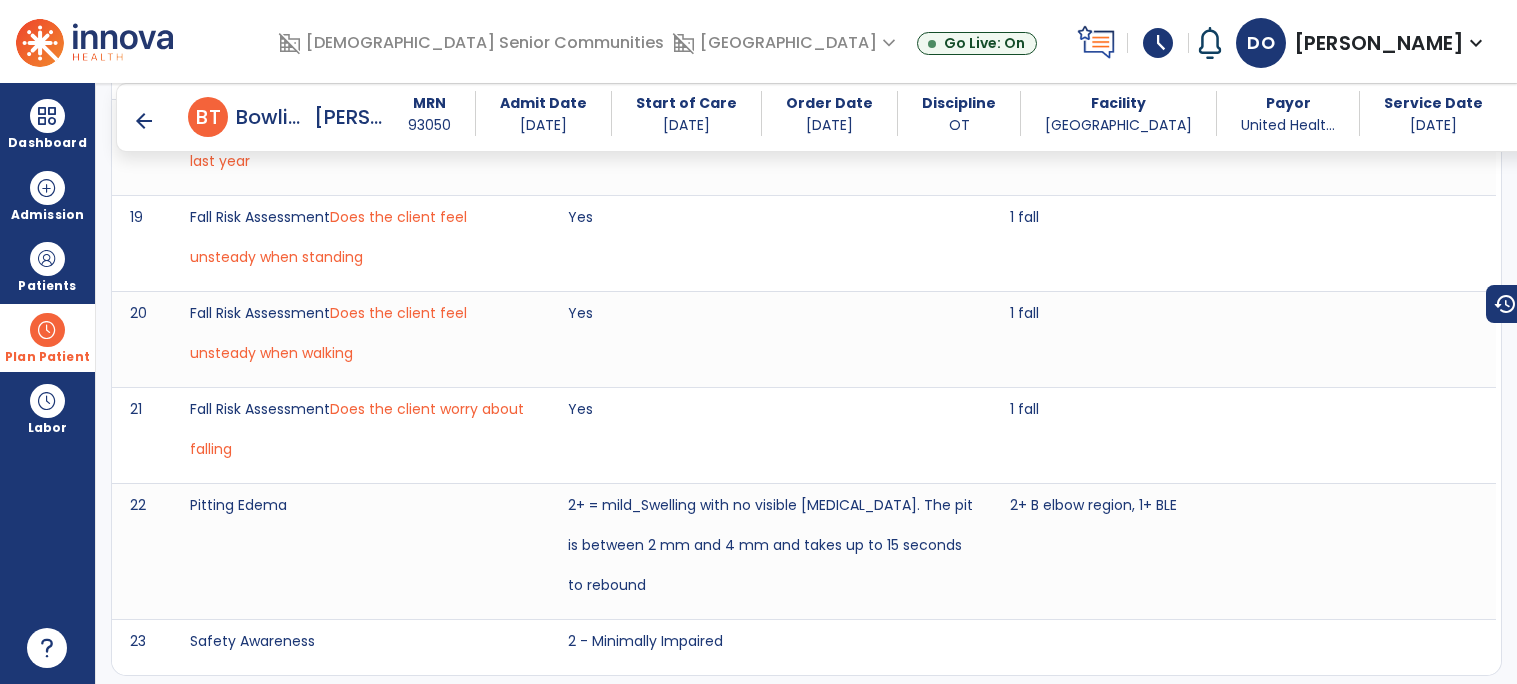 click on "arrow_back" at bounding box center [144, 121] 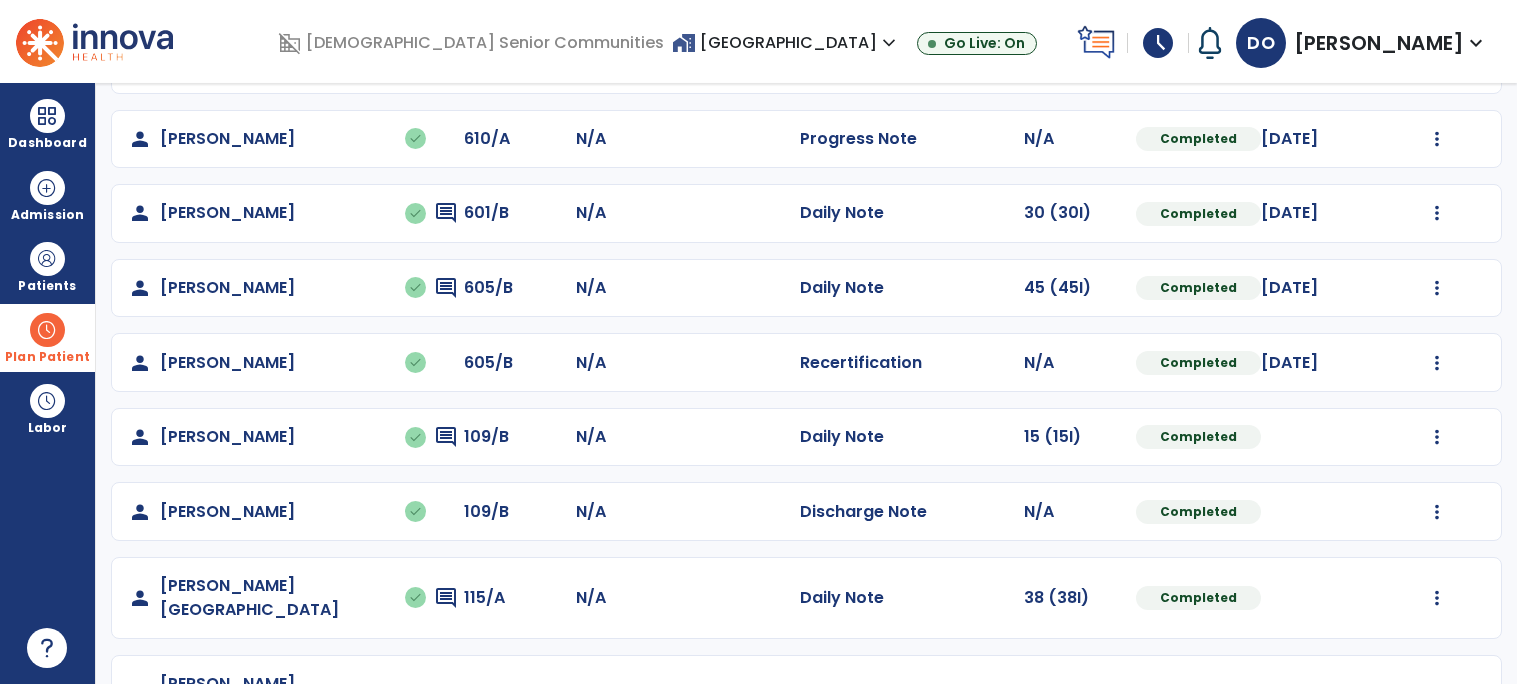 scroll, scrollTop: 1216, scrollLeft: 0, axis: vertical 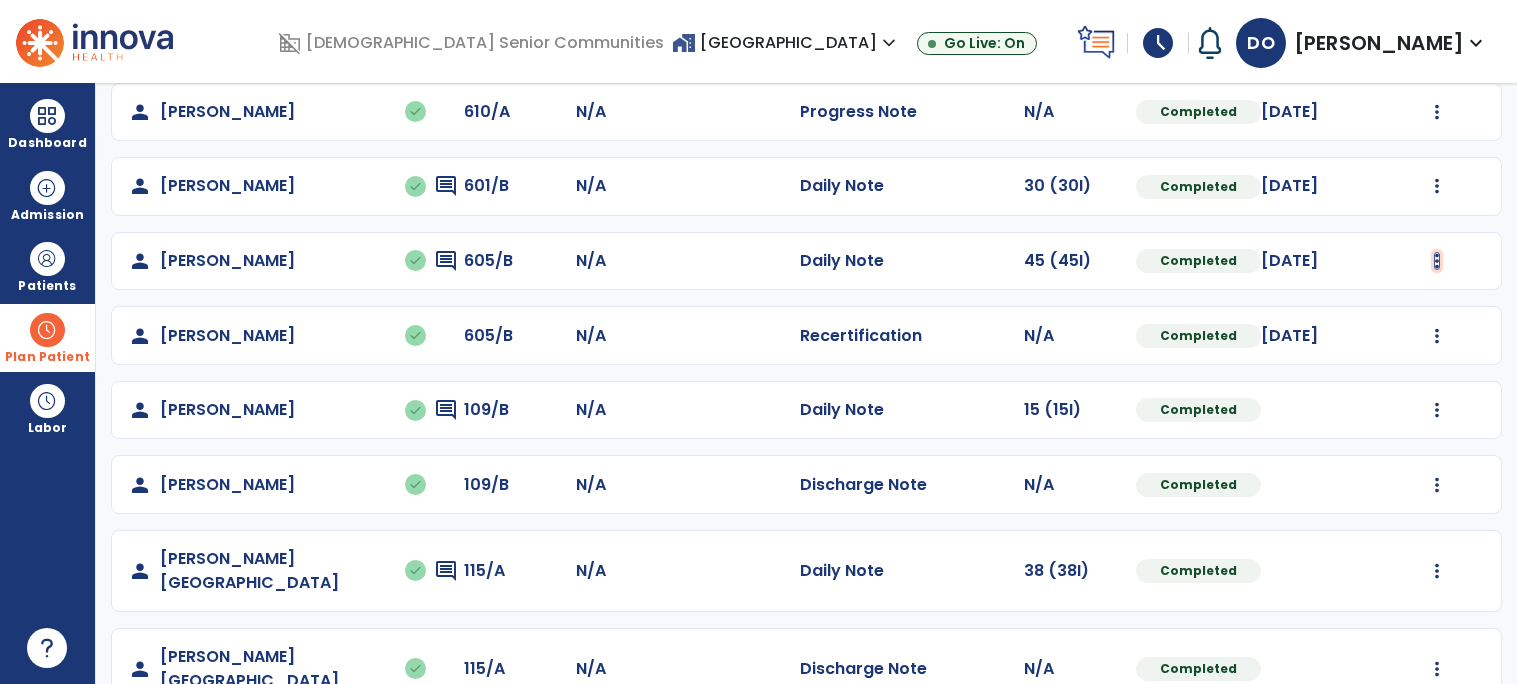 click at bounding box center (1437, -783) 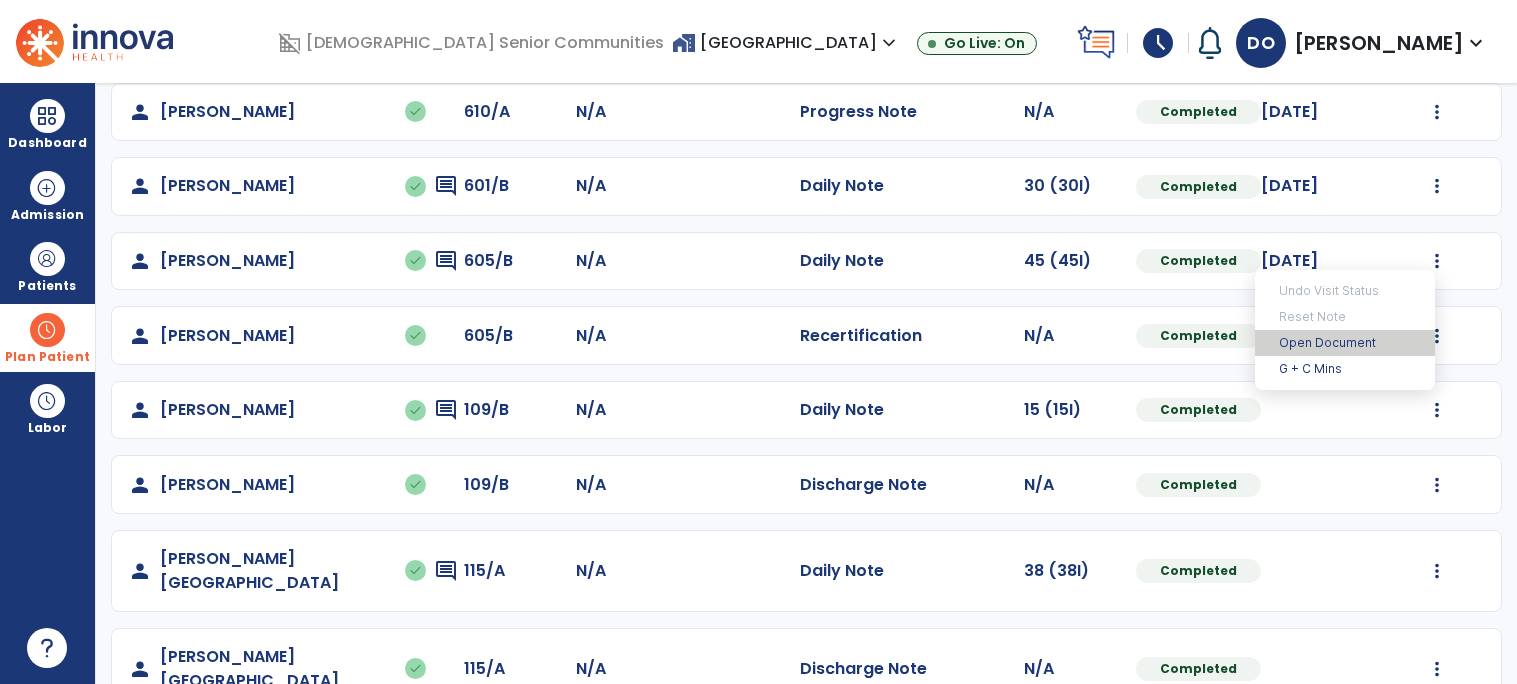click on "Open Document" at bounding box center (1345, 343) 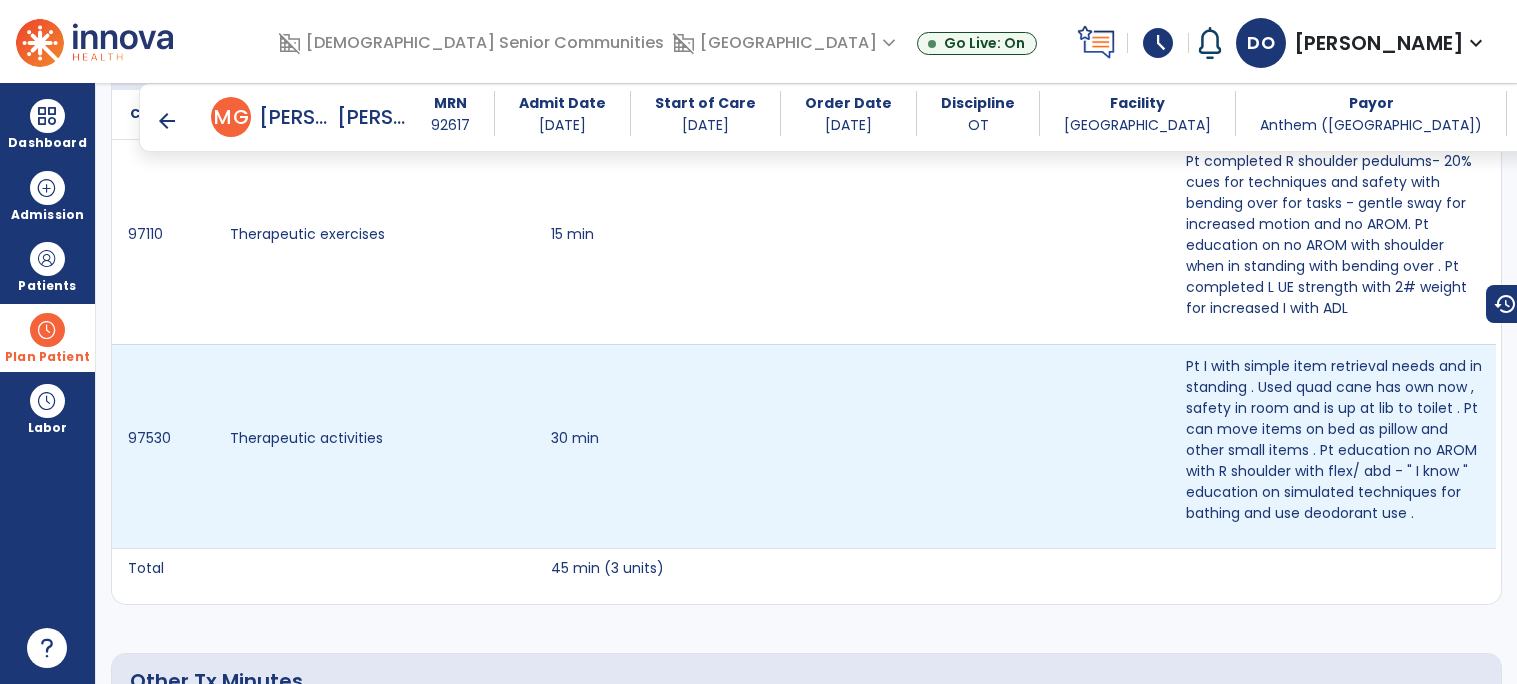 scroll, scrollTop: 1491, scrollLeft: 0, axis: vertical 